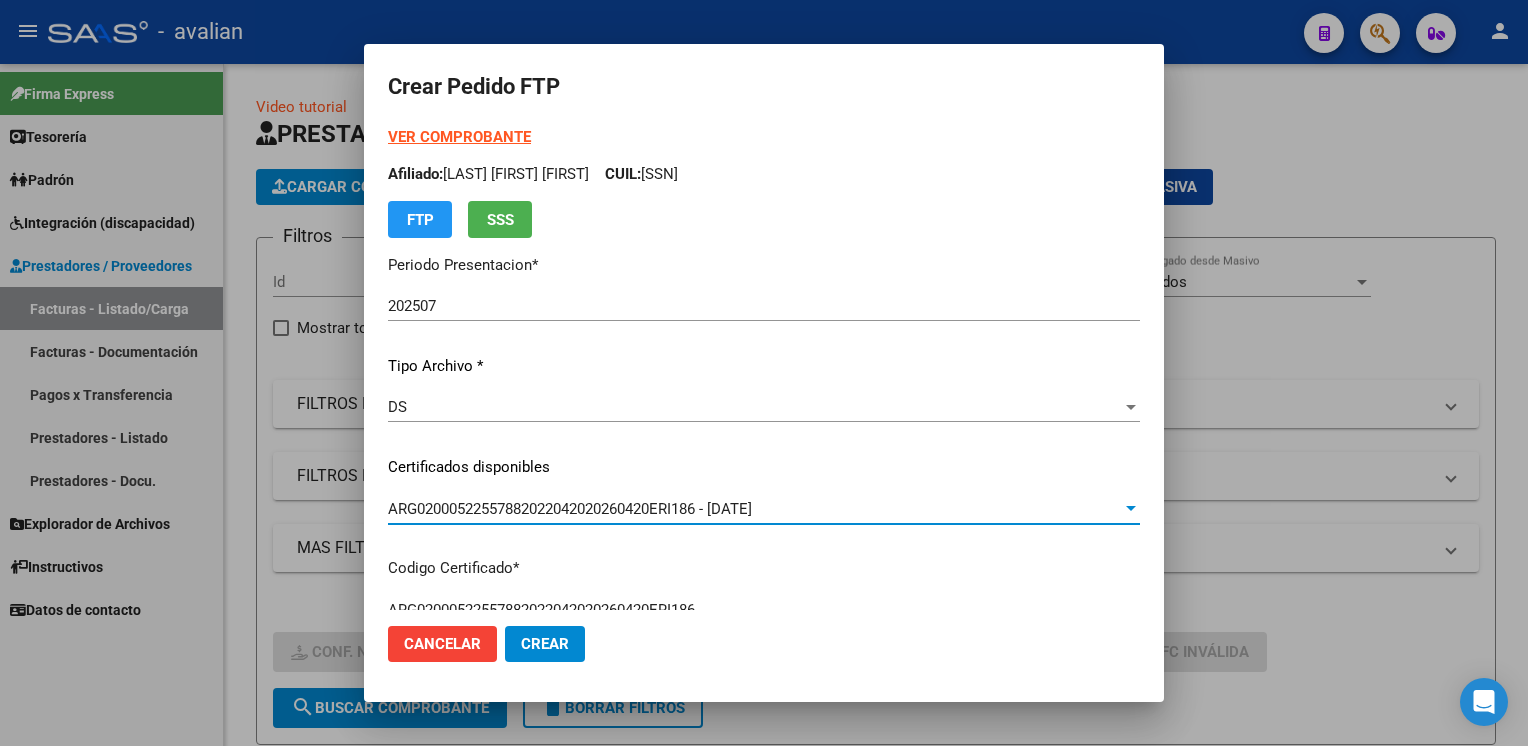 scroll, scrollTop: 0, scrollLeft: 0, axis: both 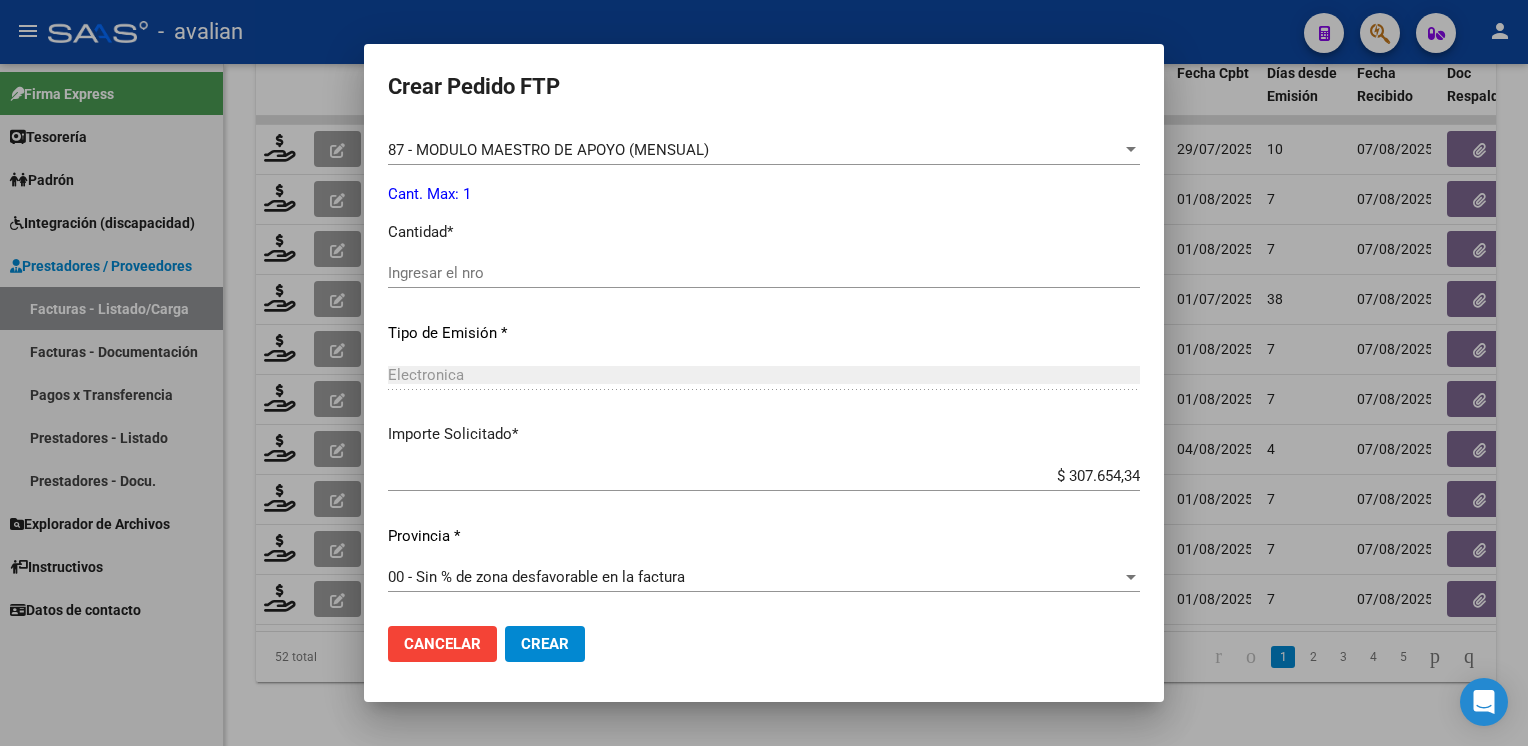 click on "Ingresar el nro" at bounding box center [764, 273] 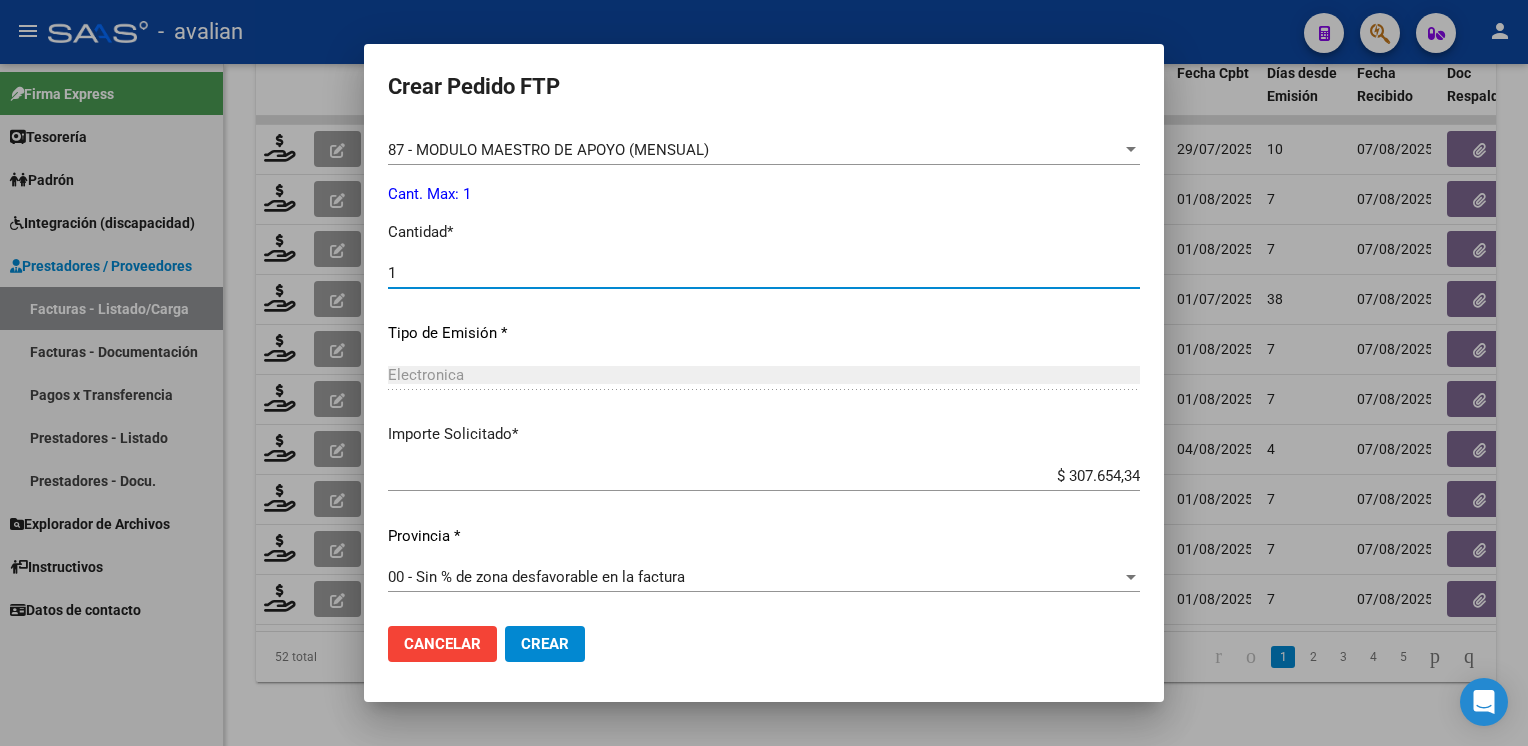type on "1" 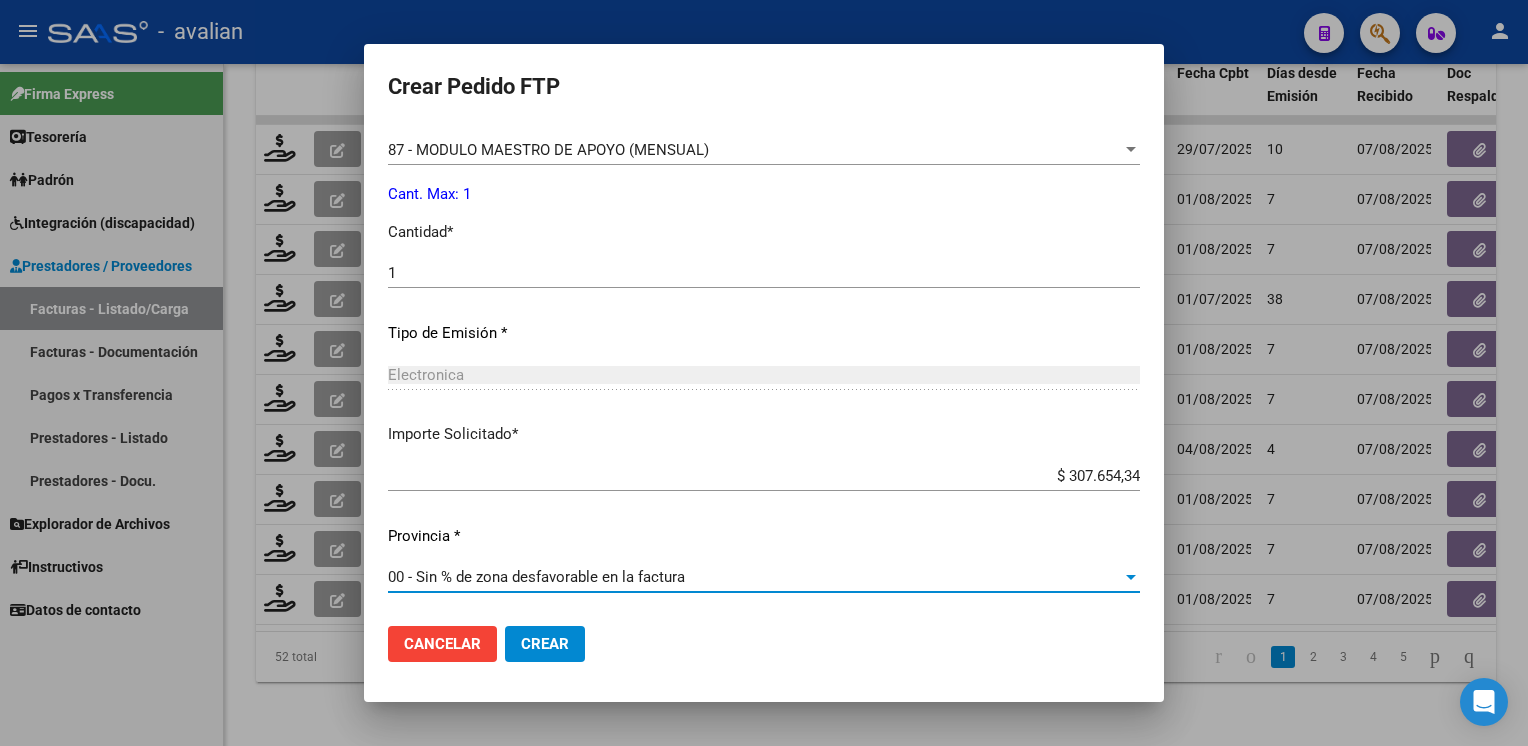 type 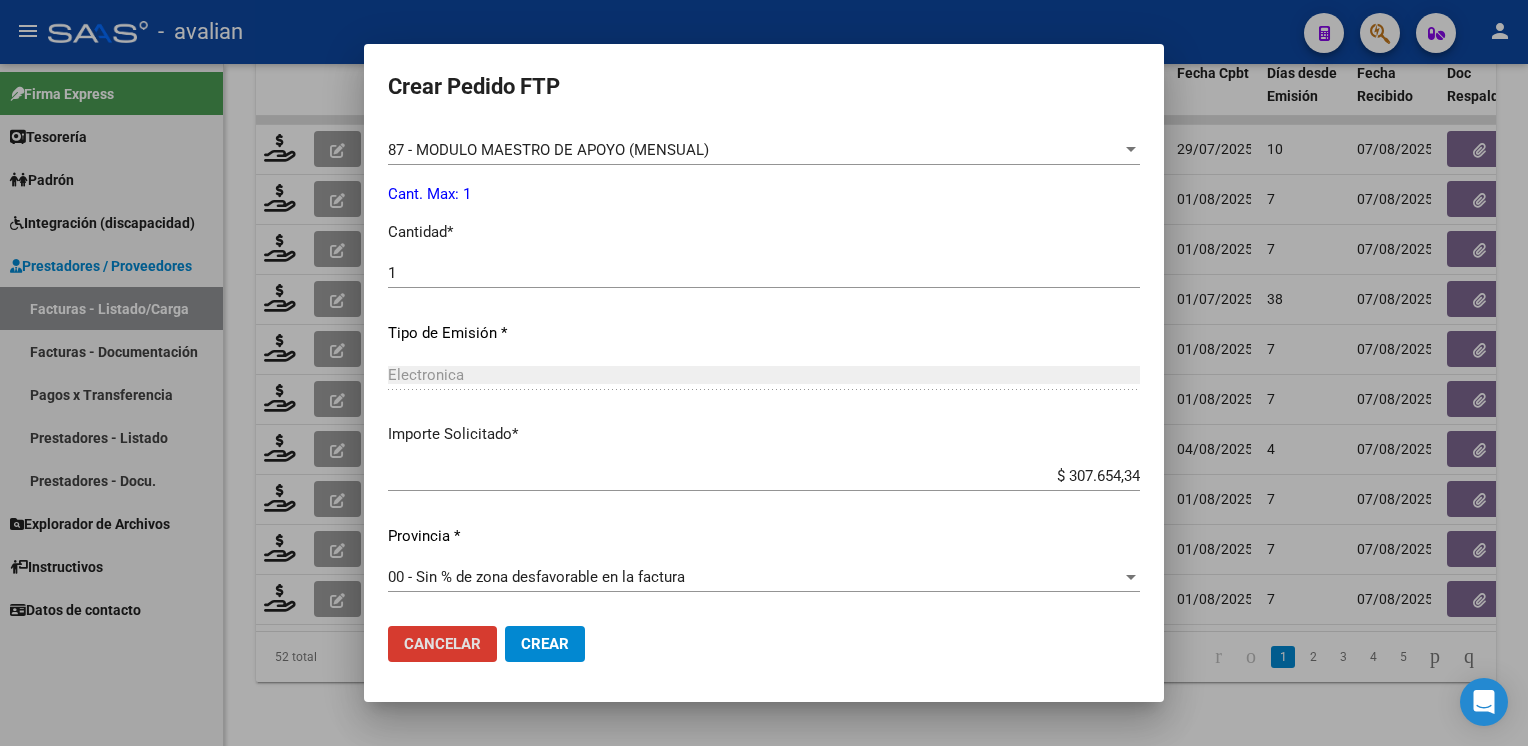 click on "Crear" 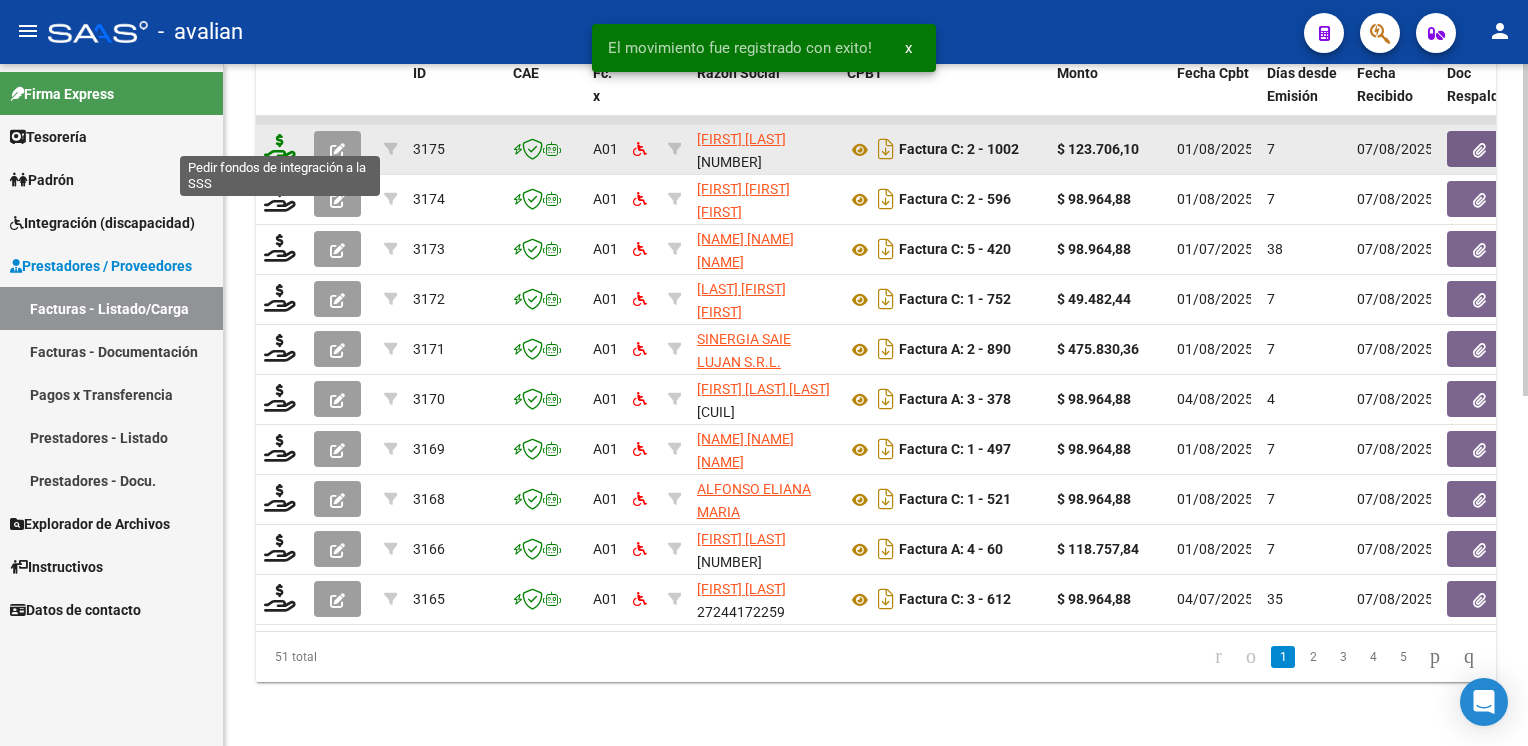 click 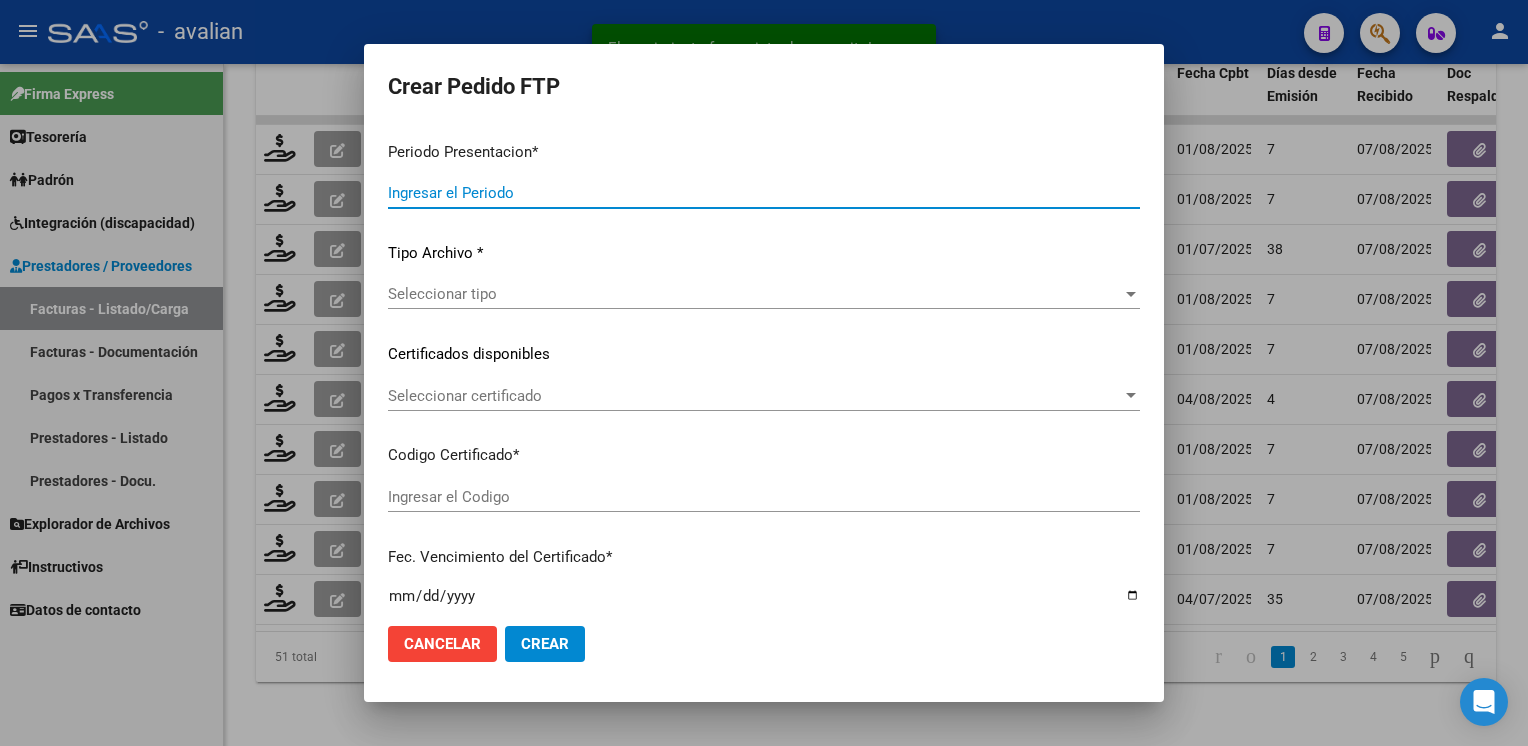type on "202507" 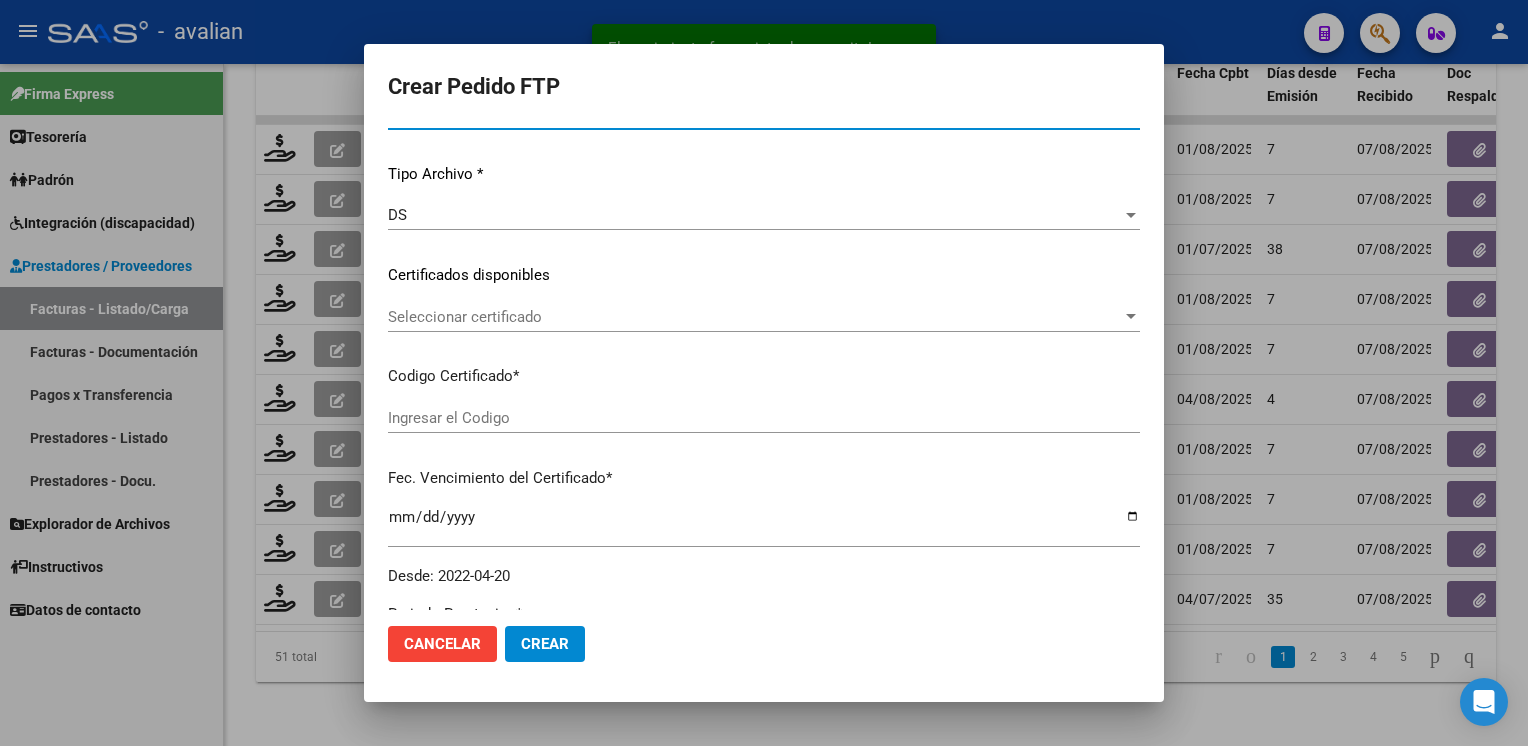 scroll, scrollTop: 200, scrollLeft: 0, axis: vertical 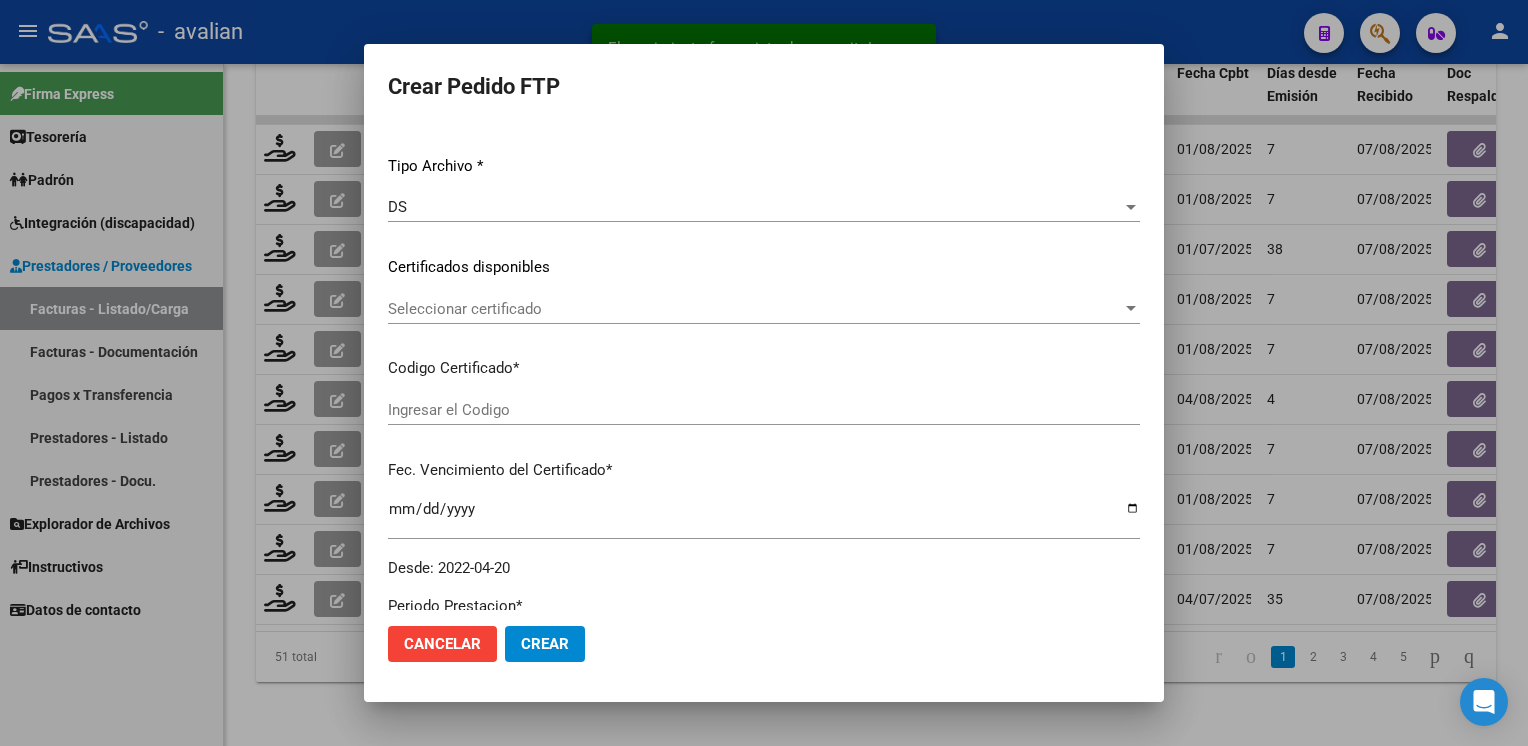 type on "ARG02000545748812023050420270504COR256" 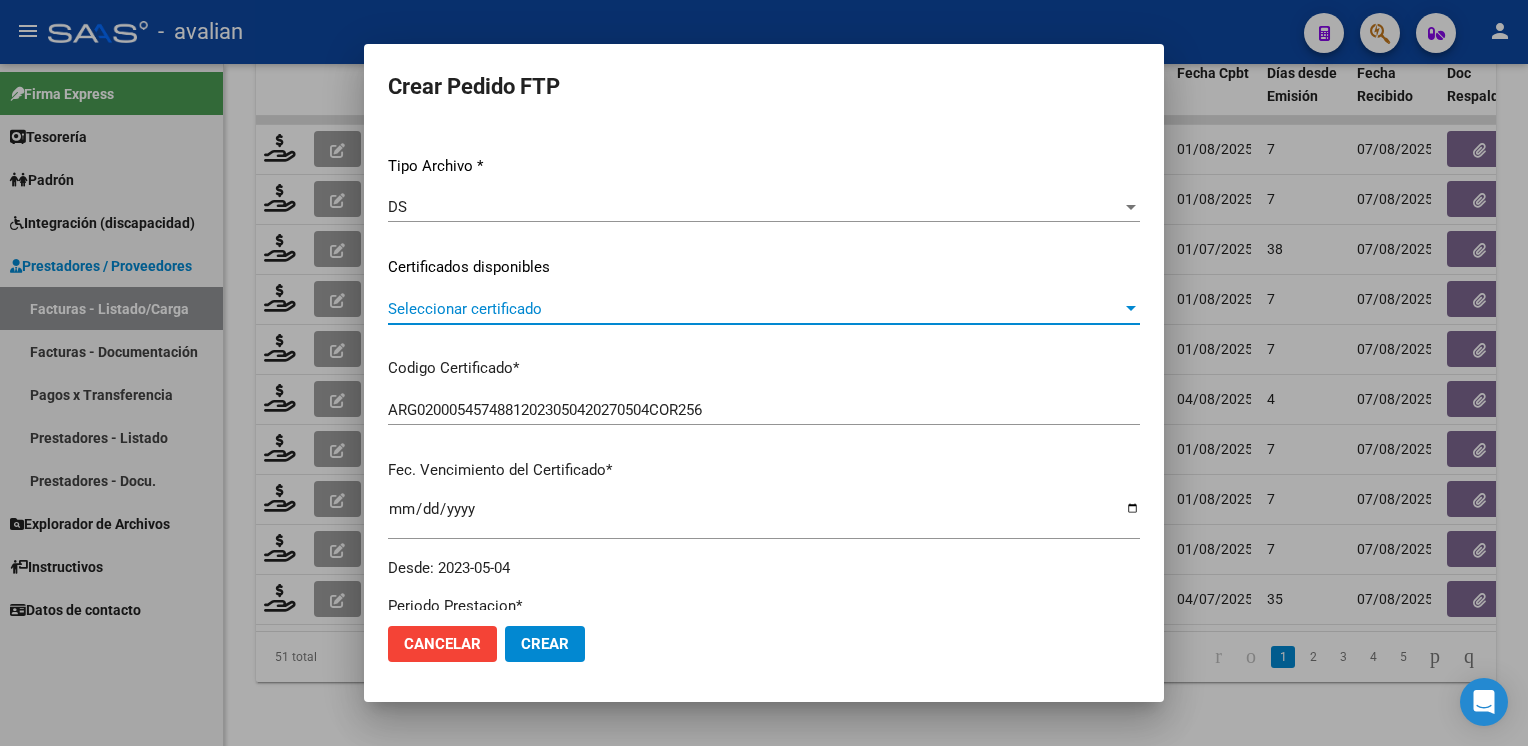 click on "Seleccionar certificado" at bounding box center [755, 309] 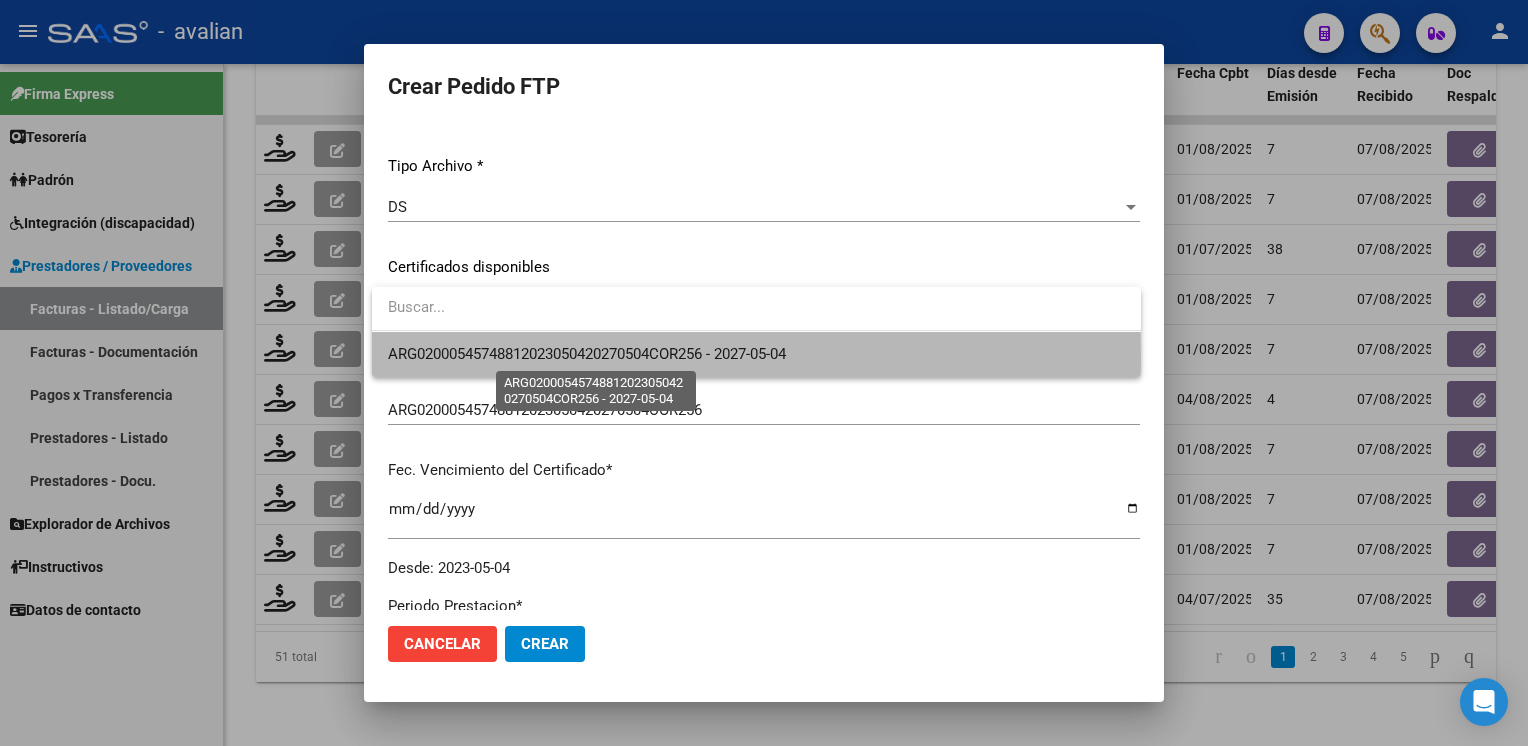 click on "ARG02000545748812023050420270504COR256 - 2027-05-04" at bounding box center [587, 354] 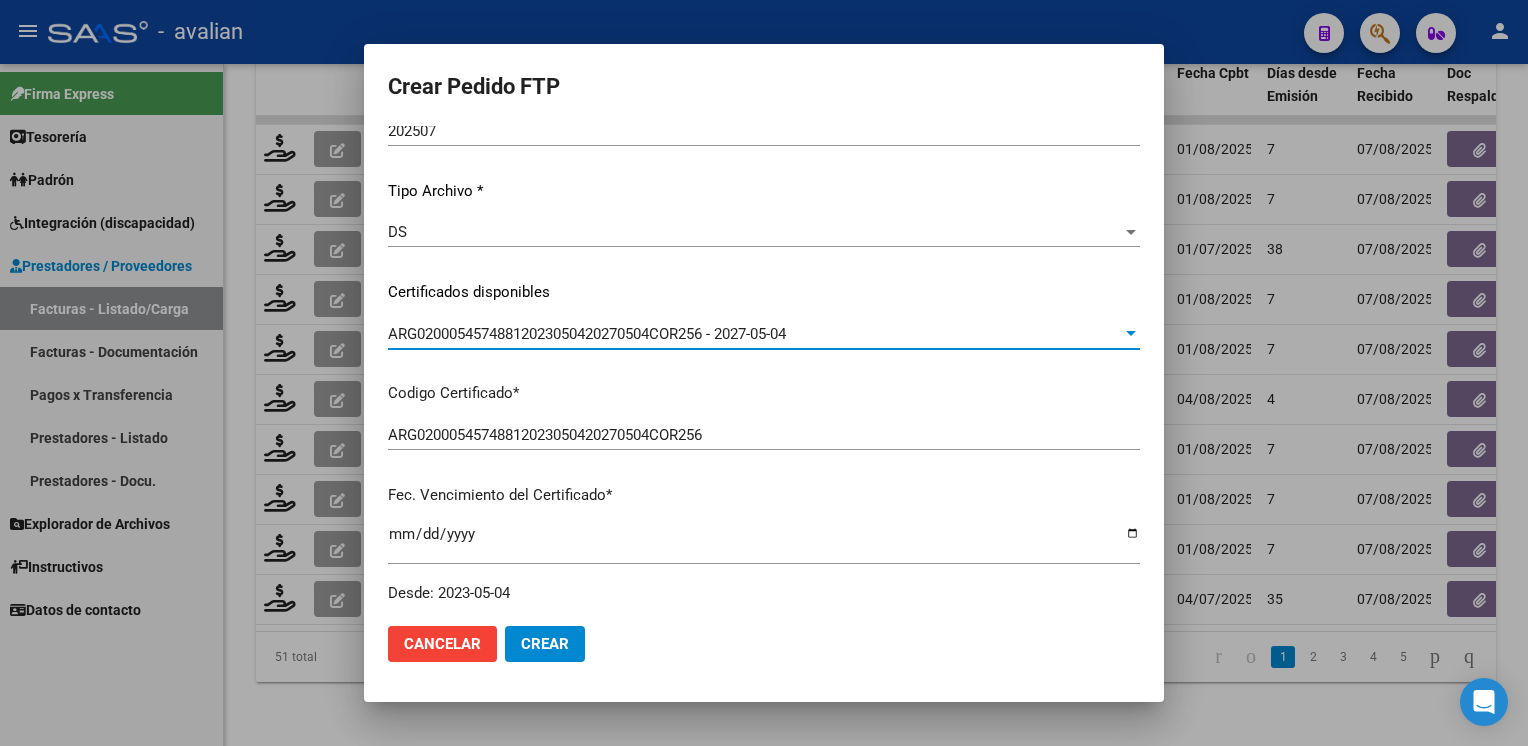 scroll, scrollTop: 0, scrollLeft: 0, axis: both 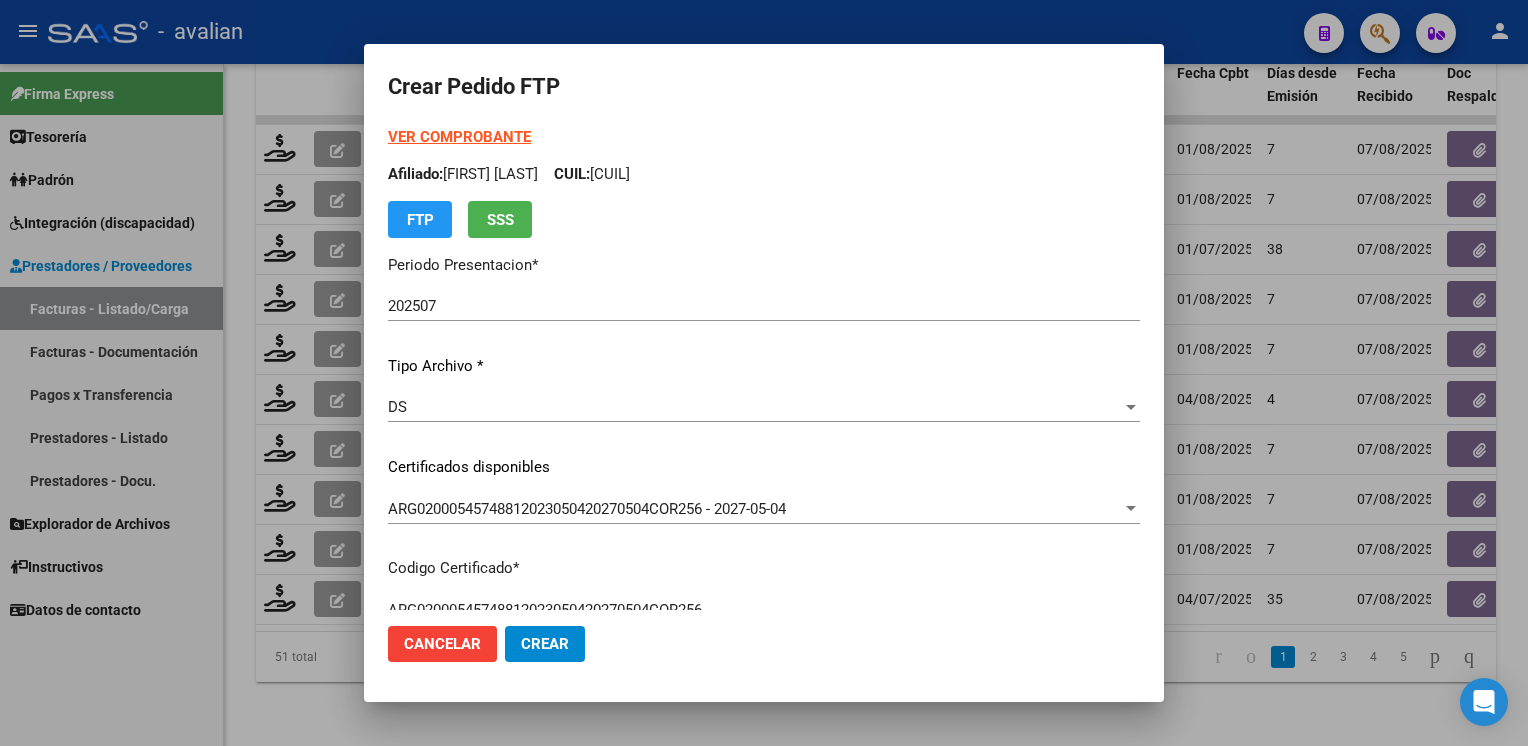 click on "Afiliado:  [LAST] [FIRST]  CUIL:  [NUMBER]" at bounding box center [764, 174] 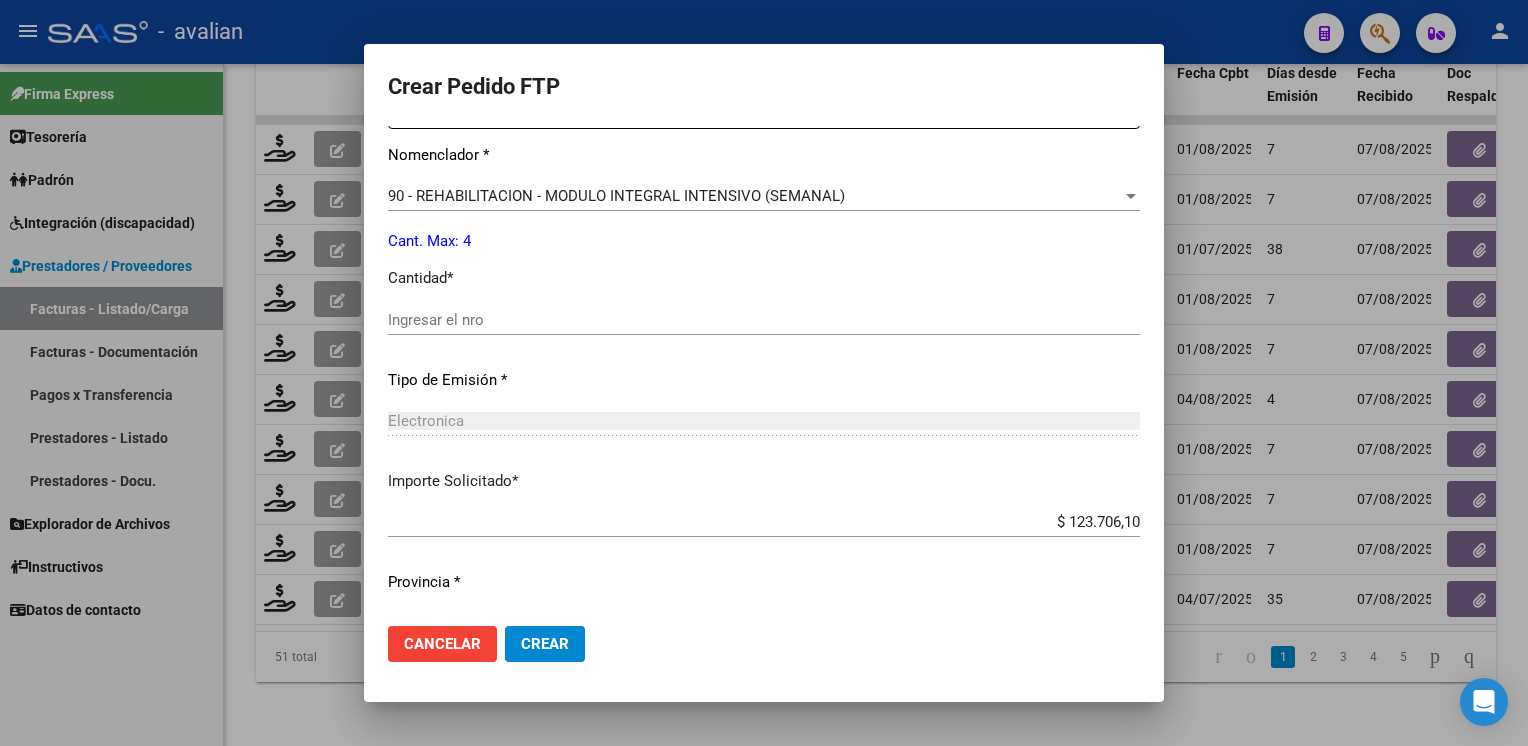 scroll, scrollTop: 898, scrollLeft: 0, axis: vertical 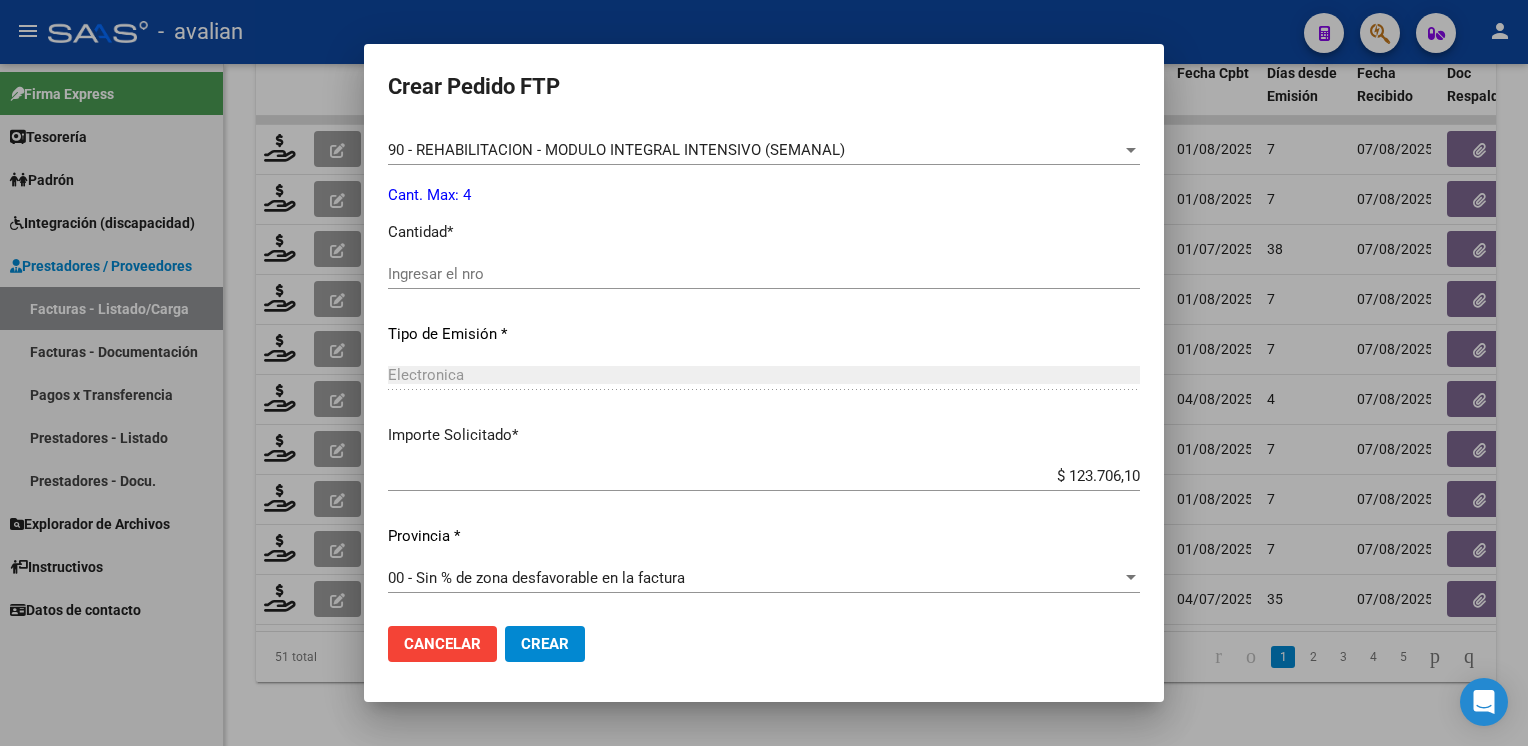 click on "Ingresar el nro" 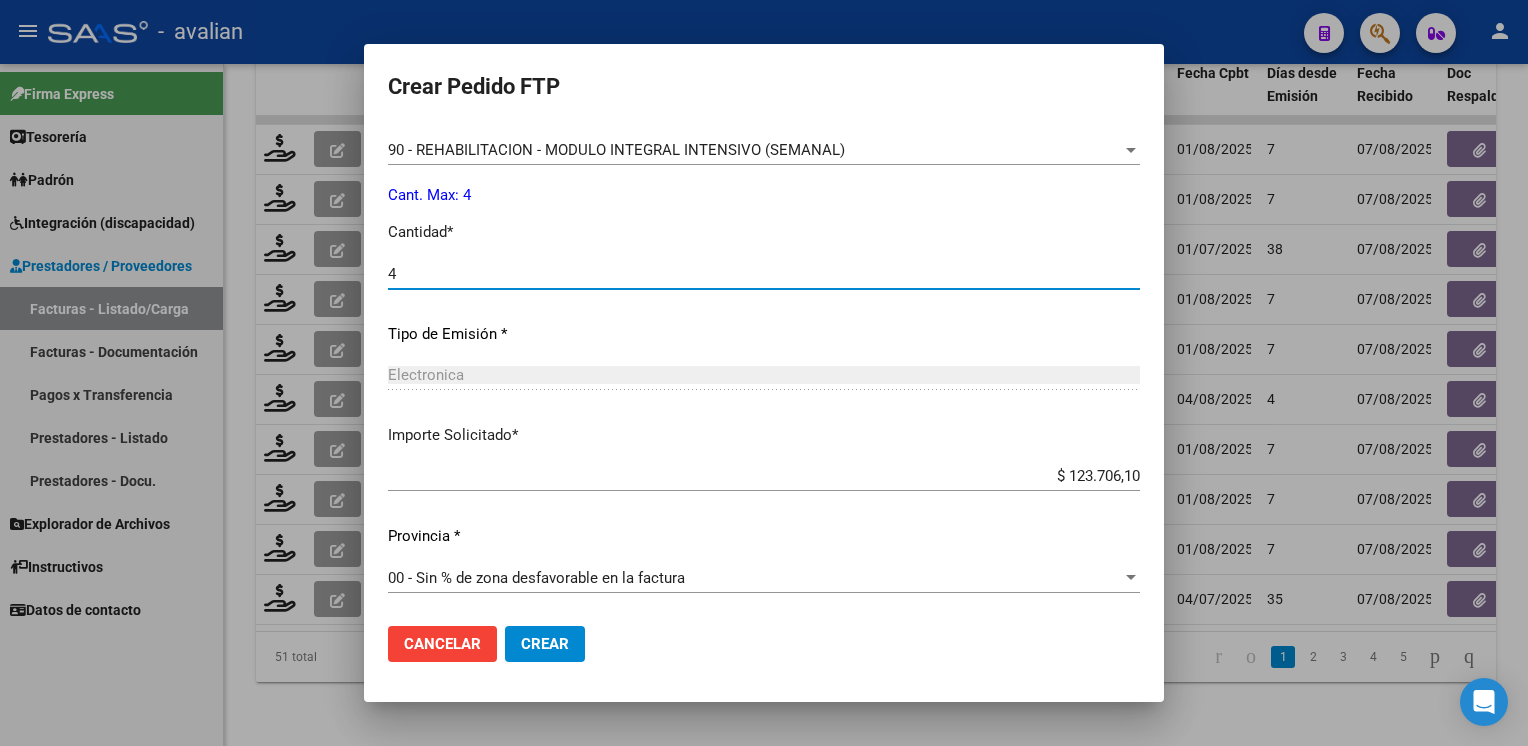 type on "4" 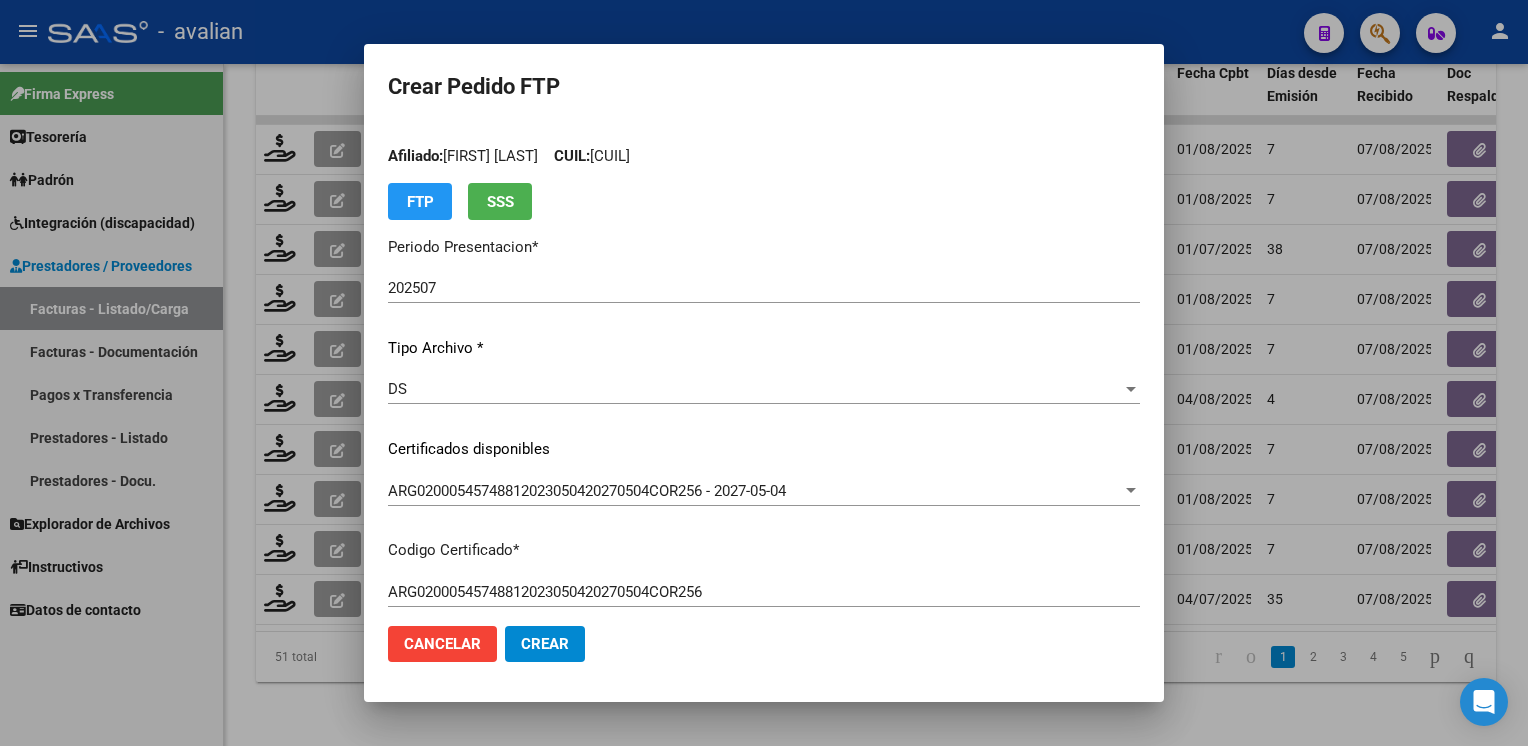 scroll, scrollTop: 0, scrollLeft: 0, axis: both 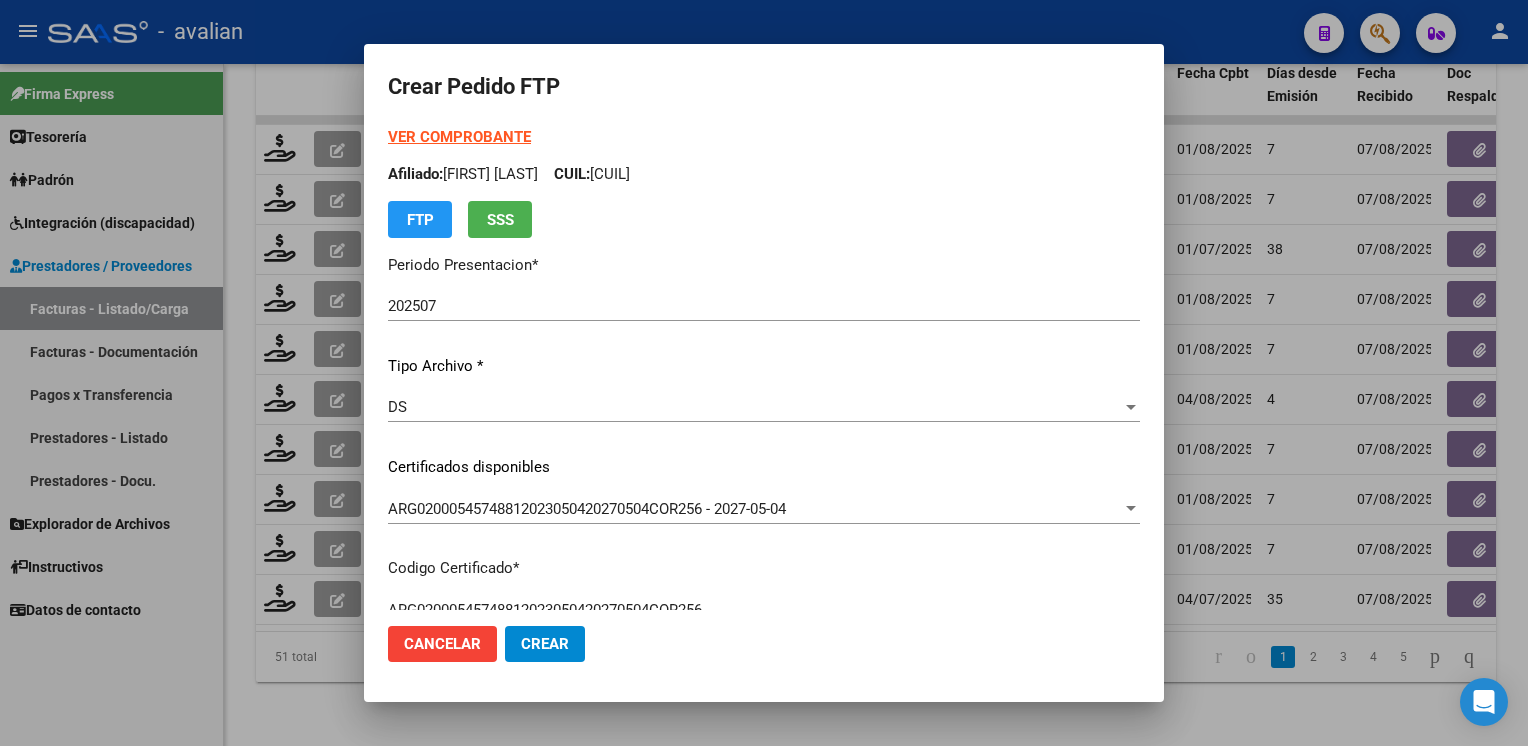 click on "Afiliado:  [LAST] [FIRST]  CUIL:  [NUMBER]" at bounding box center (764, 174) 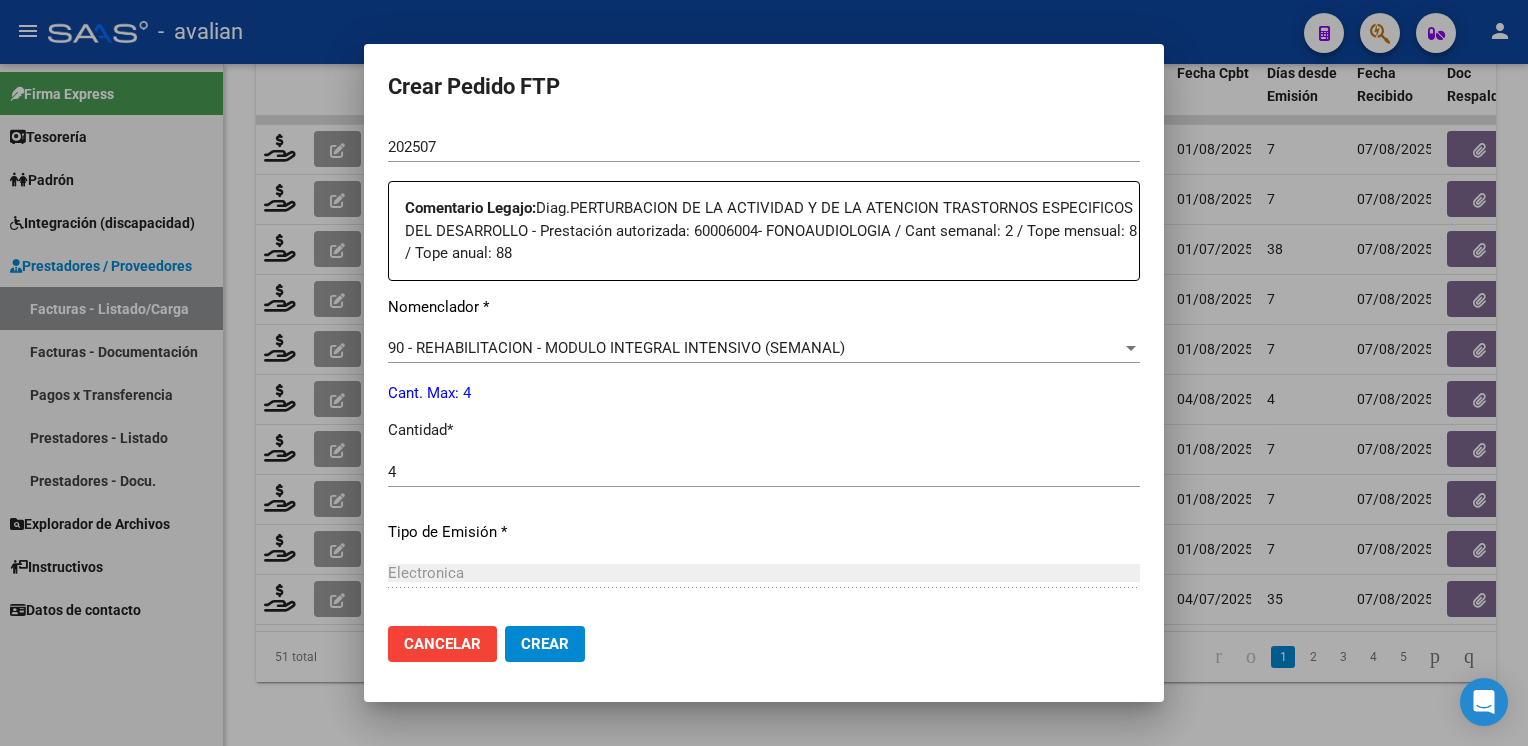 scroll, scrollTop: 898, scrollLeft: 0, axis: vertical 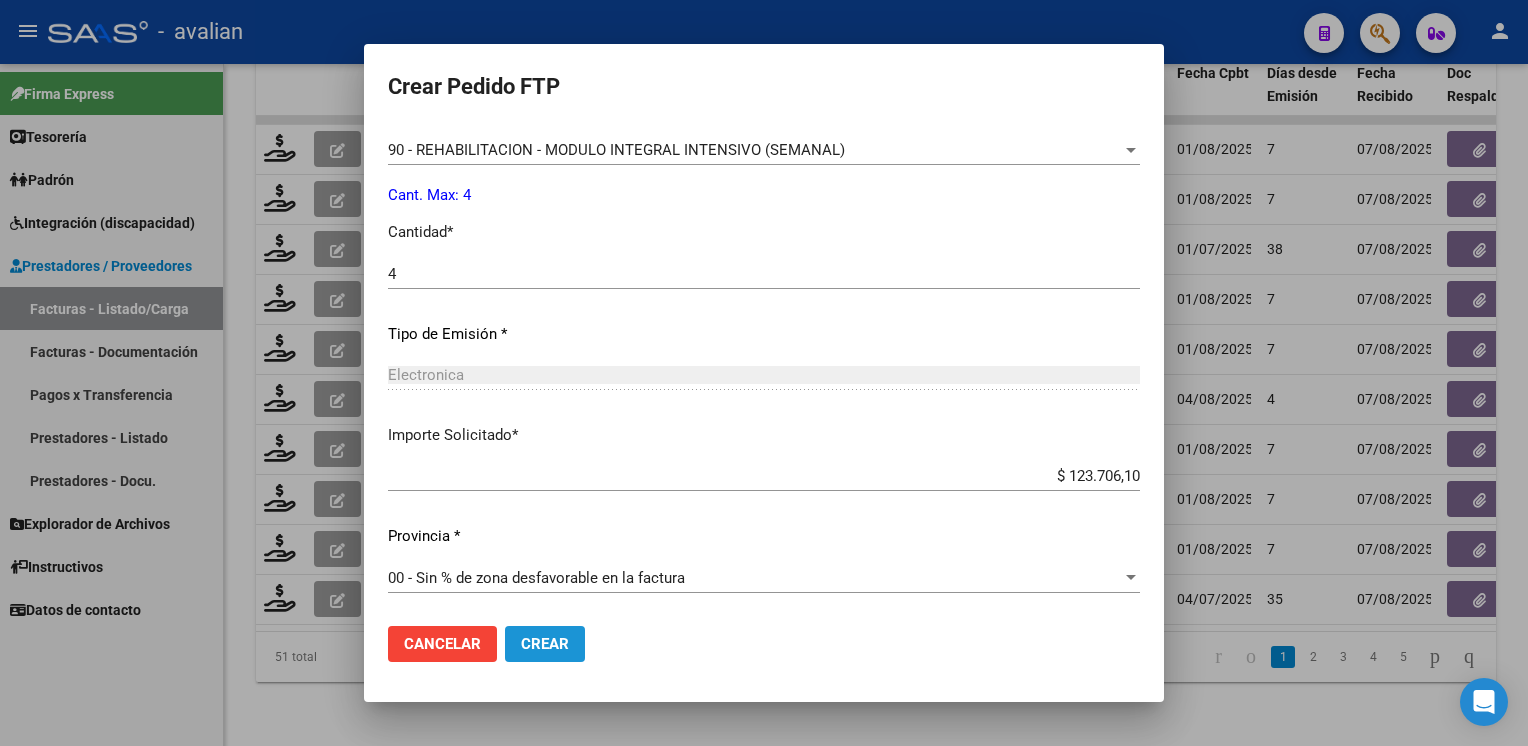 click on "Crear" 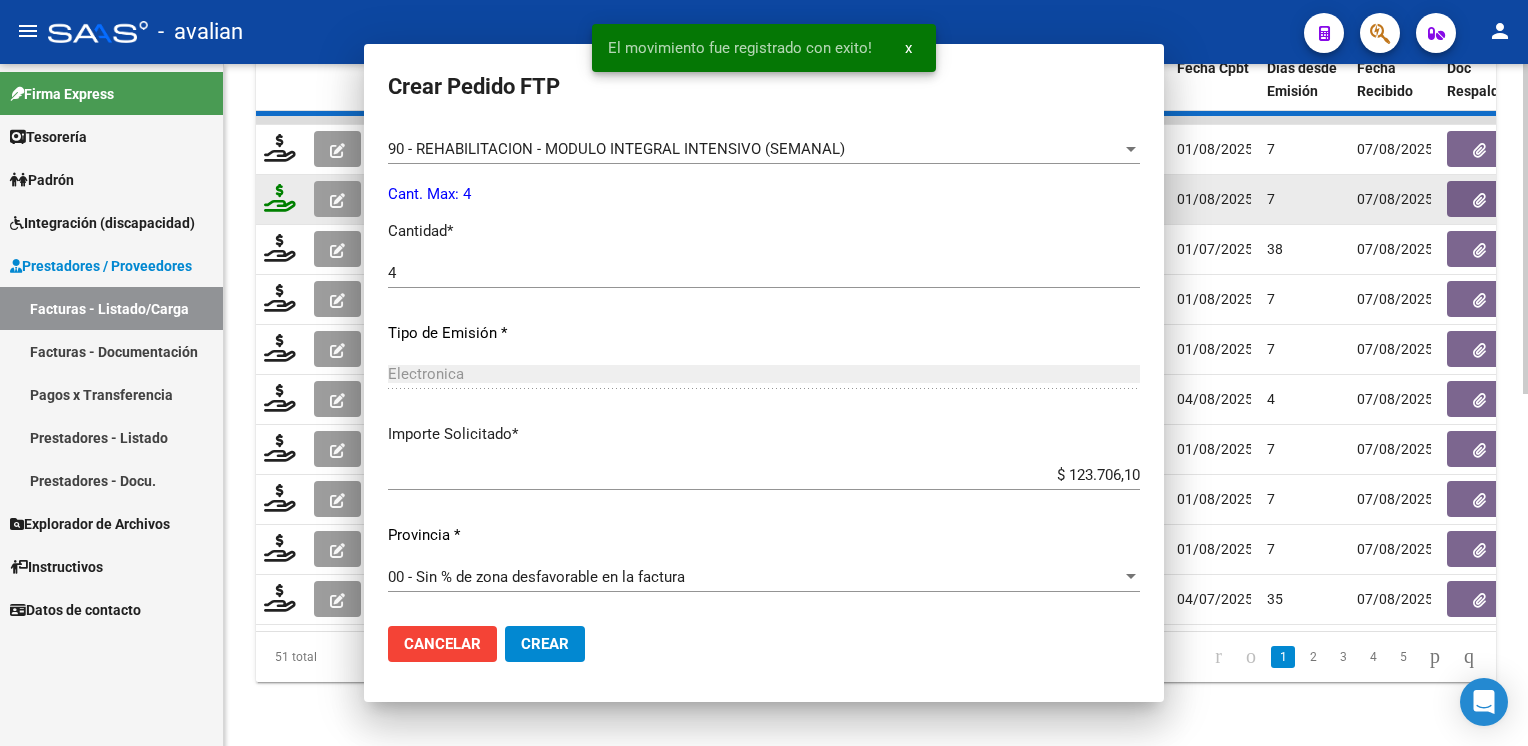 scroll, scrollTop: 0, scrollLeft: 0, axis: both 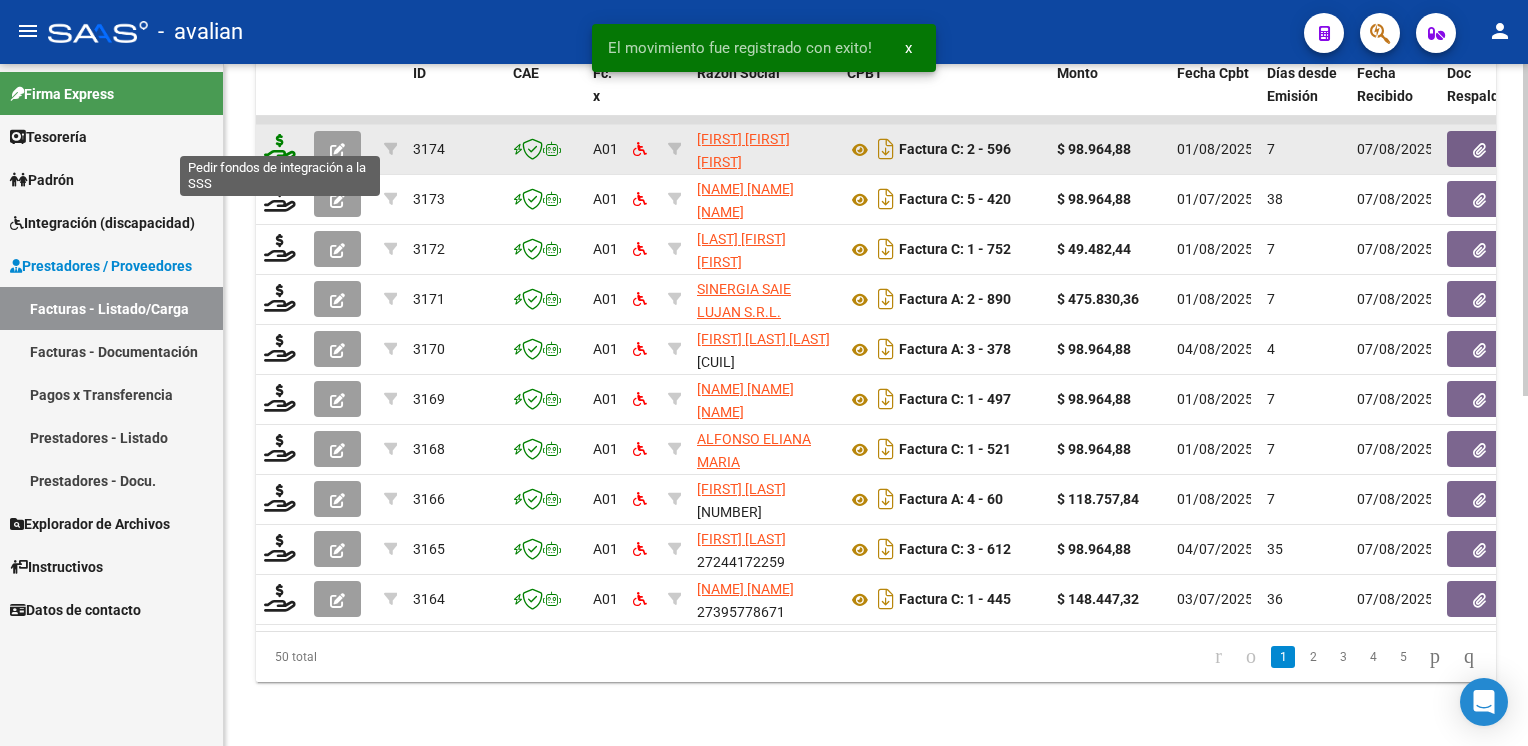 click 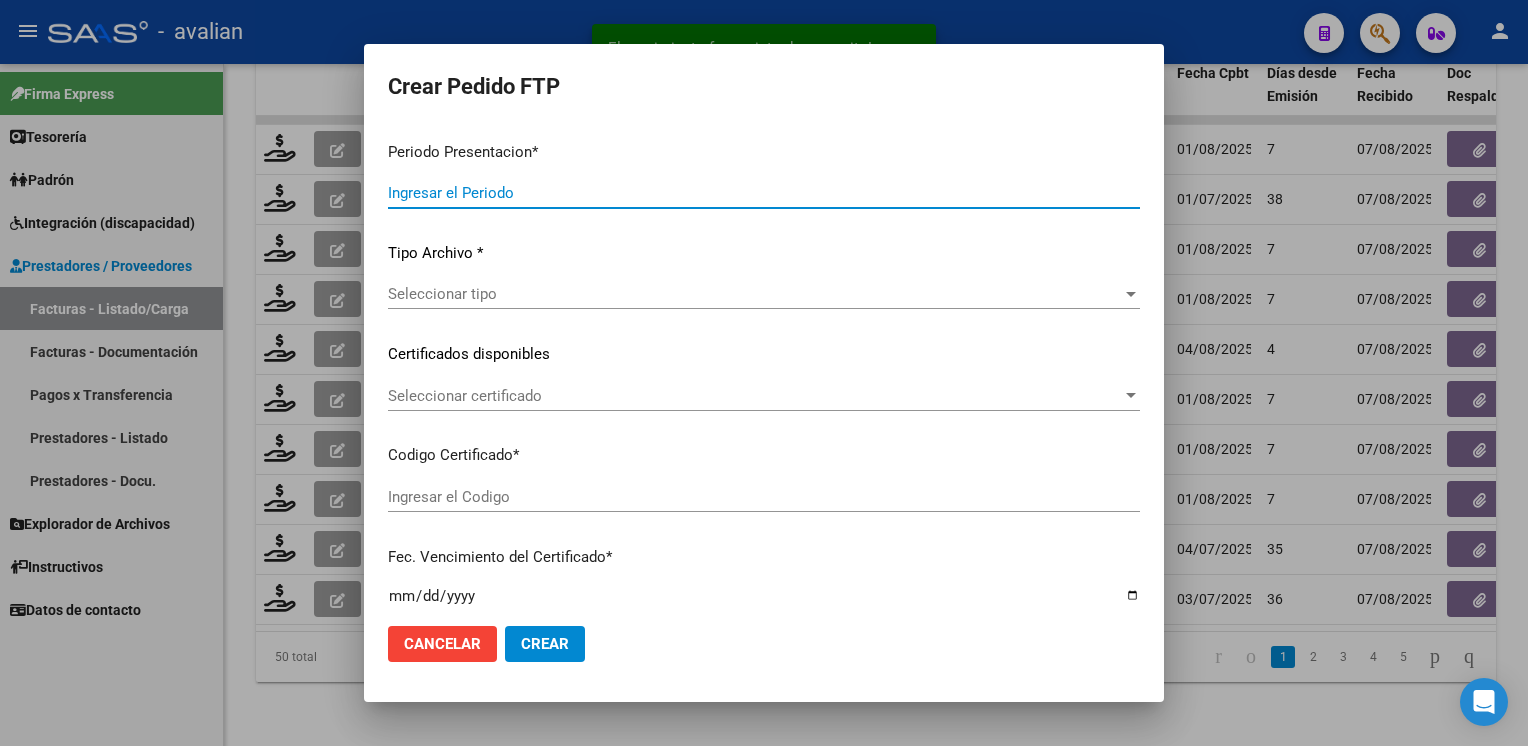 type on "202507" 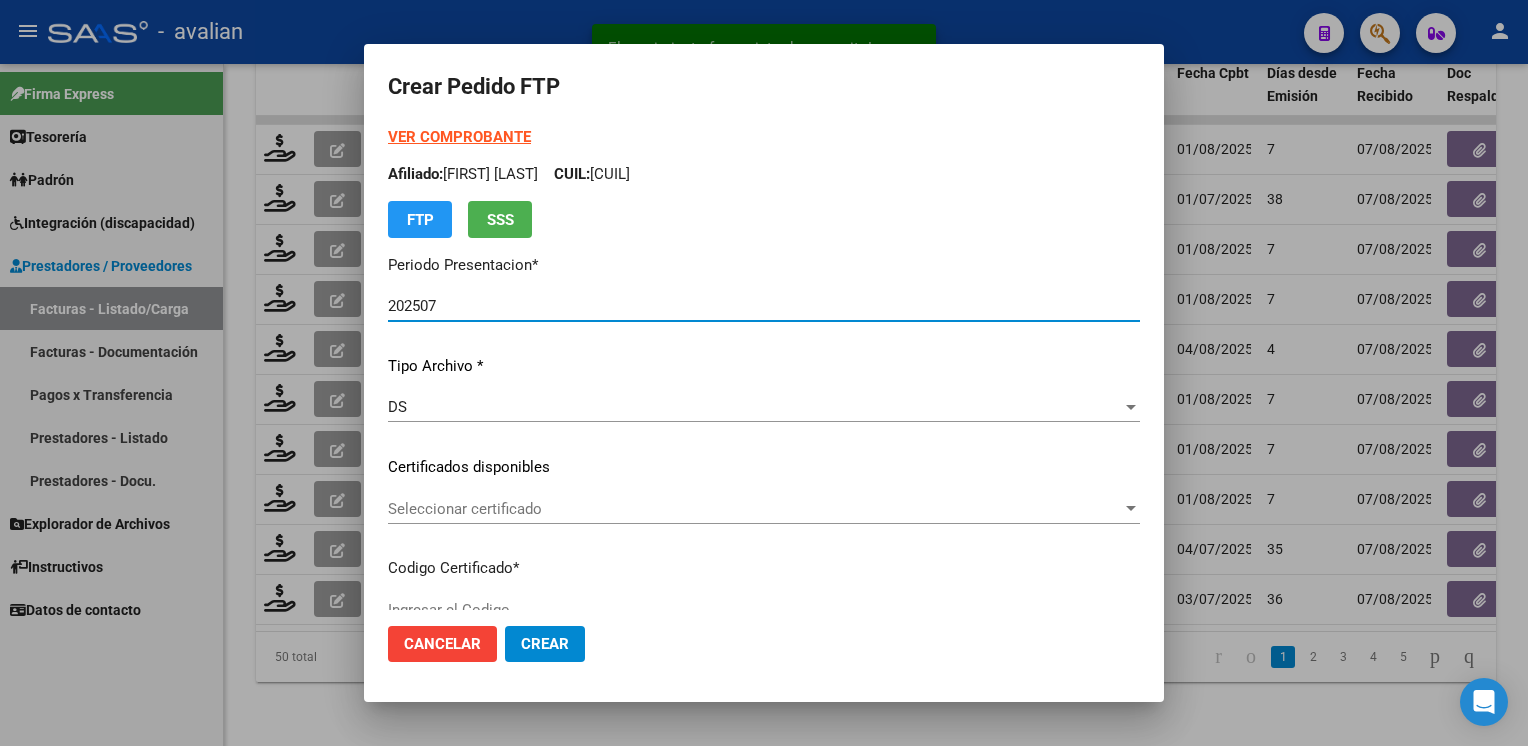 type on "ARG02000564179602023122620331226BS329" 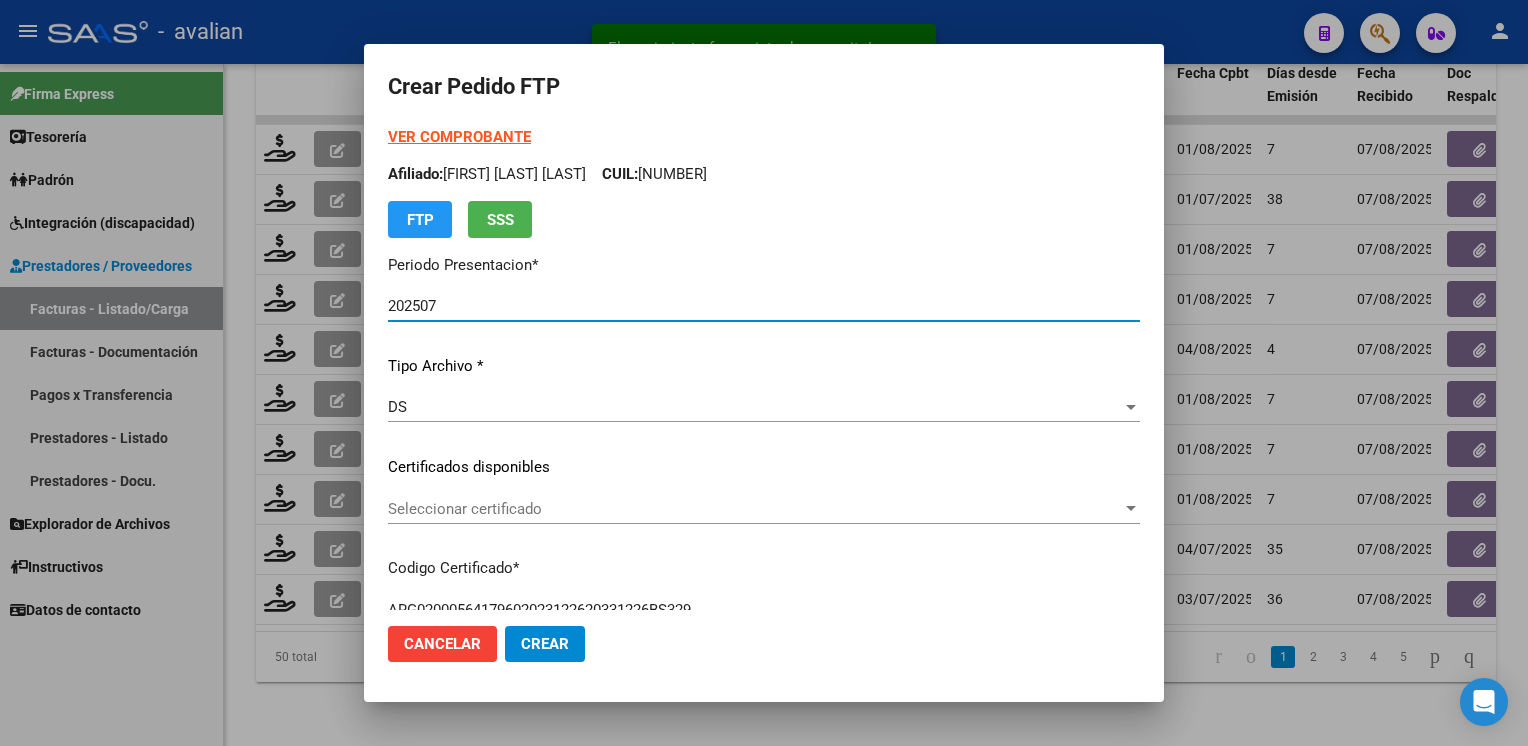 click on "Seleccionar certificado" at bounding box center (755, 509) 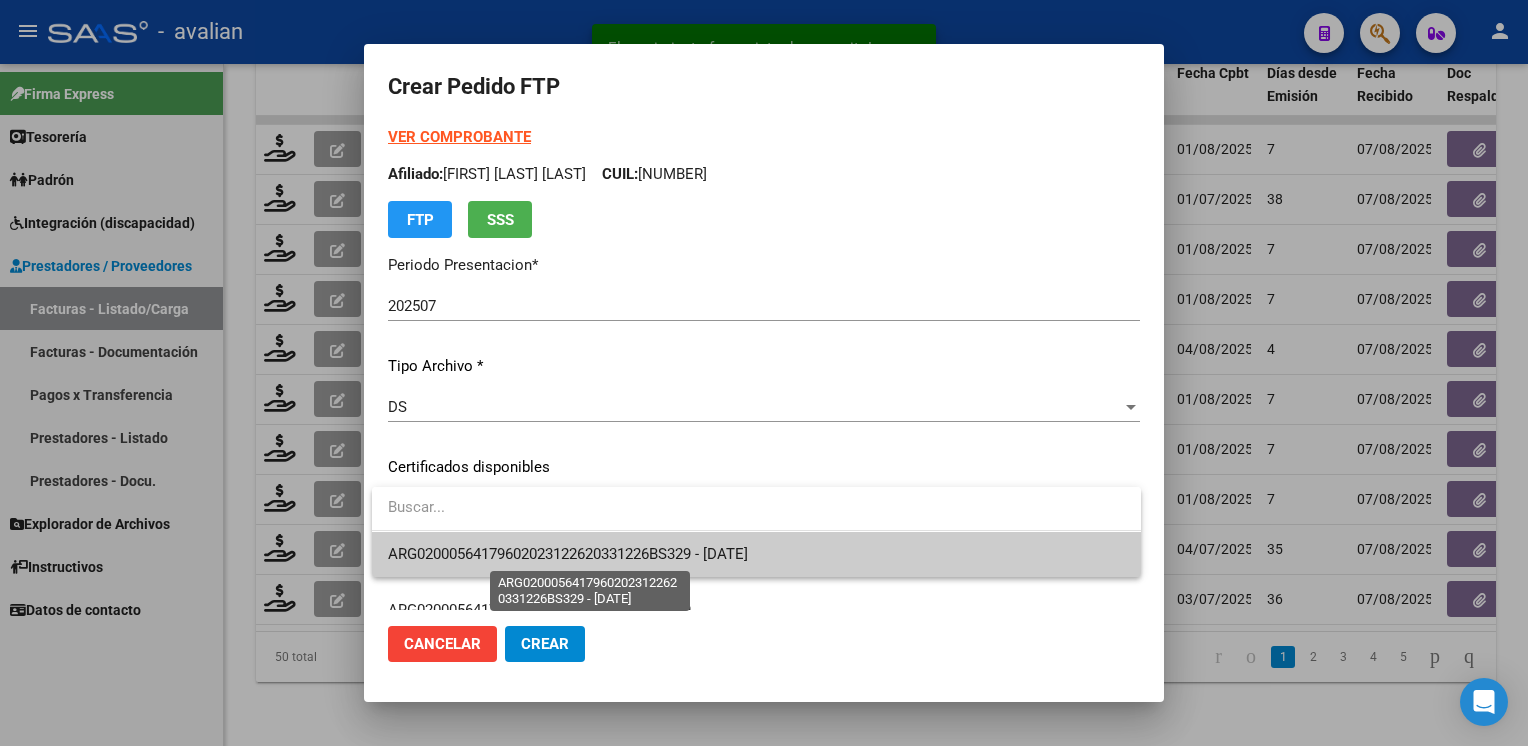 click on "ARG02000564179602023122620331226BS329 - [DATE]" at bounding box center [568, 554] 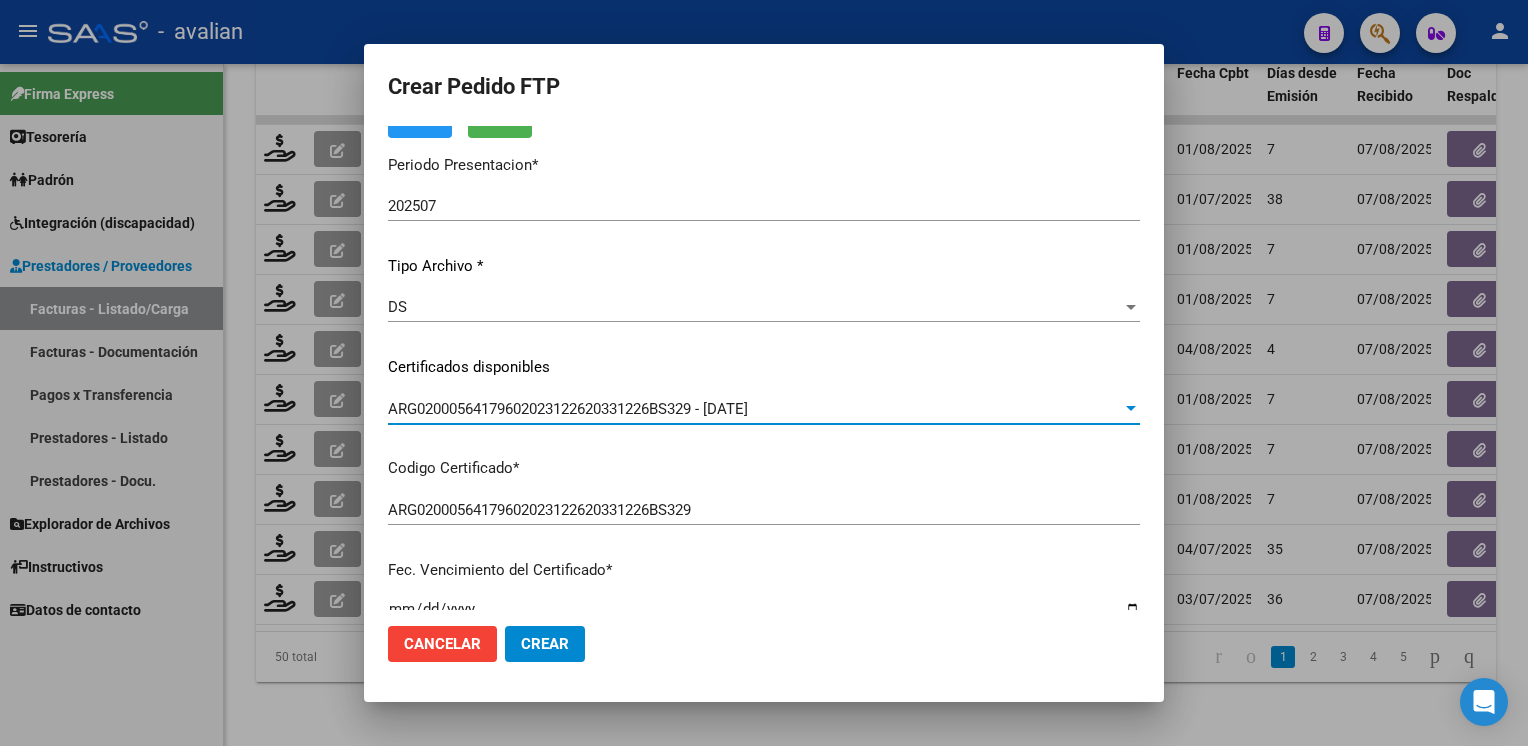 scroll, scrollTop: 0, scrollLeft: 0, axis: both 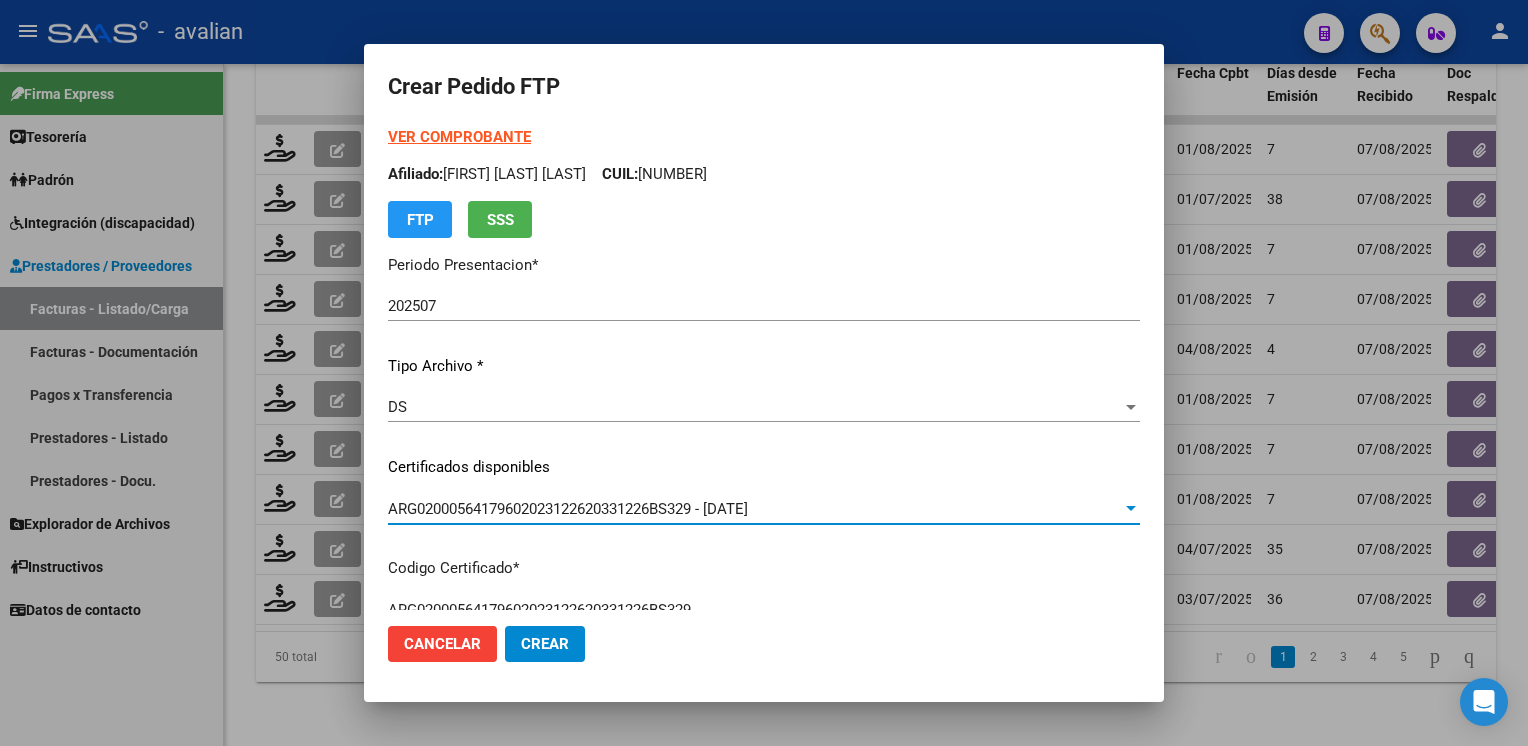 click on "Afiliado:  [FIRST] [LAST] [LAST]  CUIL:  [NUMBER]" at bounding box center [764, 174] 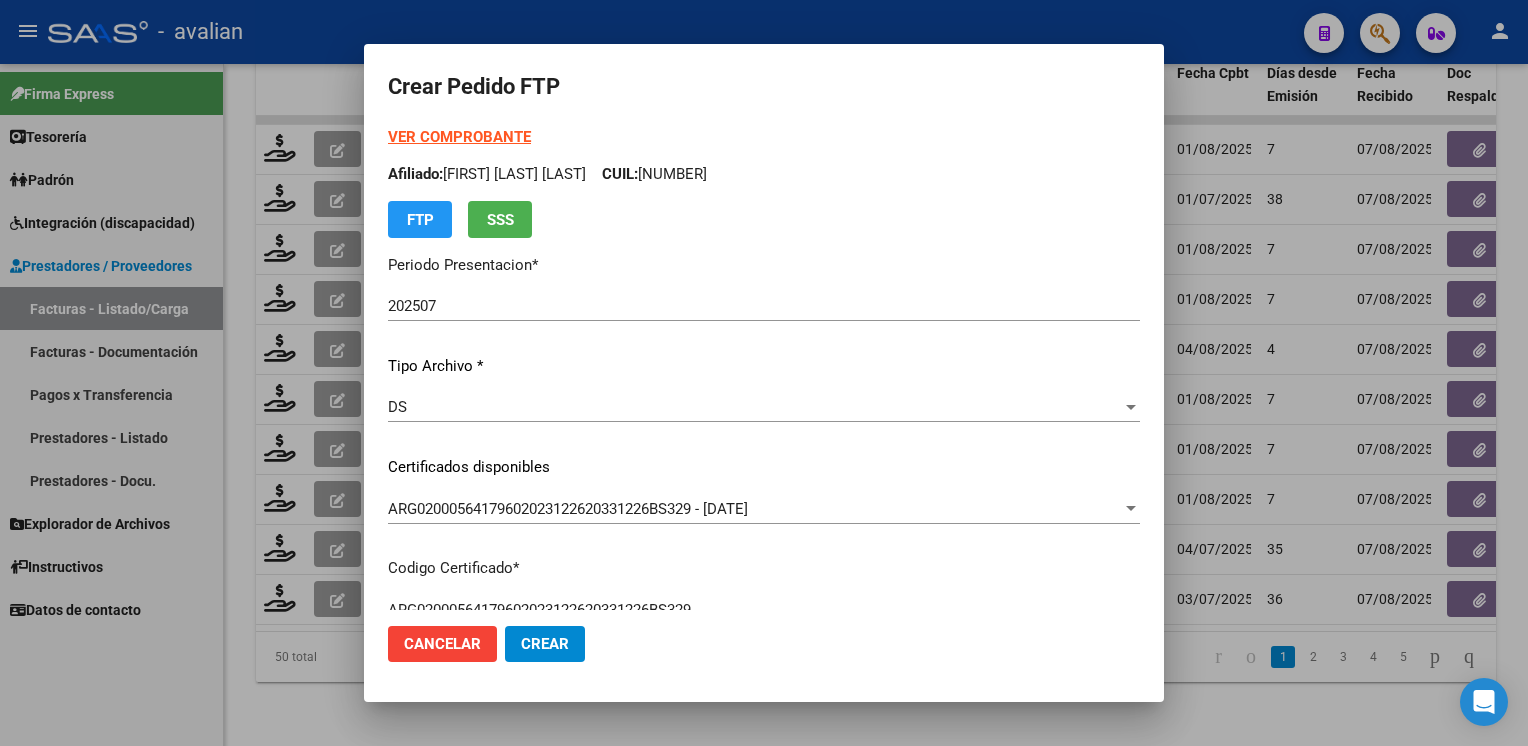 click on "Afiliado:  [FIRST] [LAST] [LAST]  CUIL:  [NUMBER]" at bounding box center [764, 174] 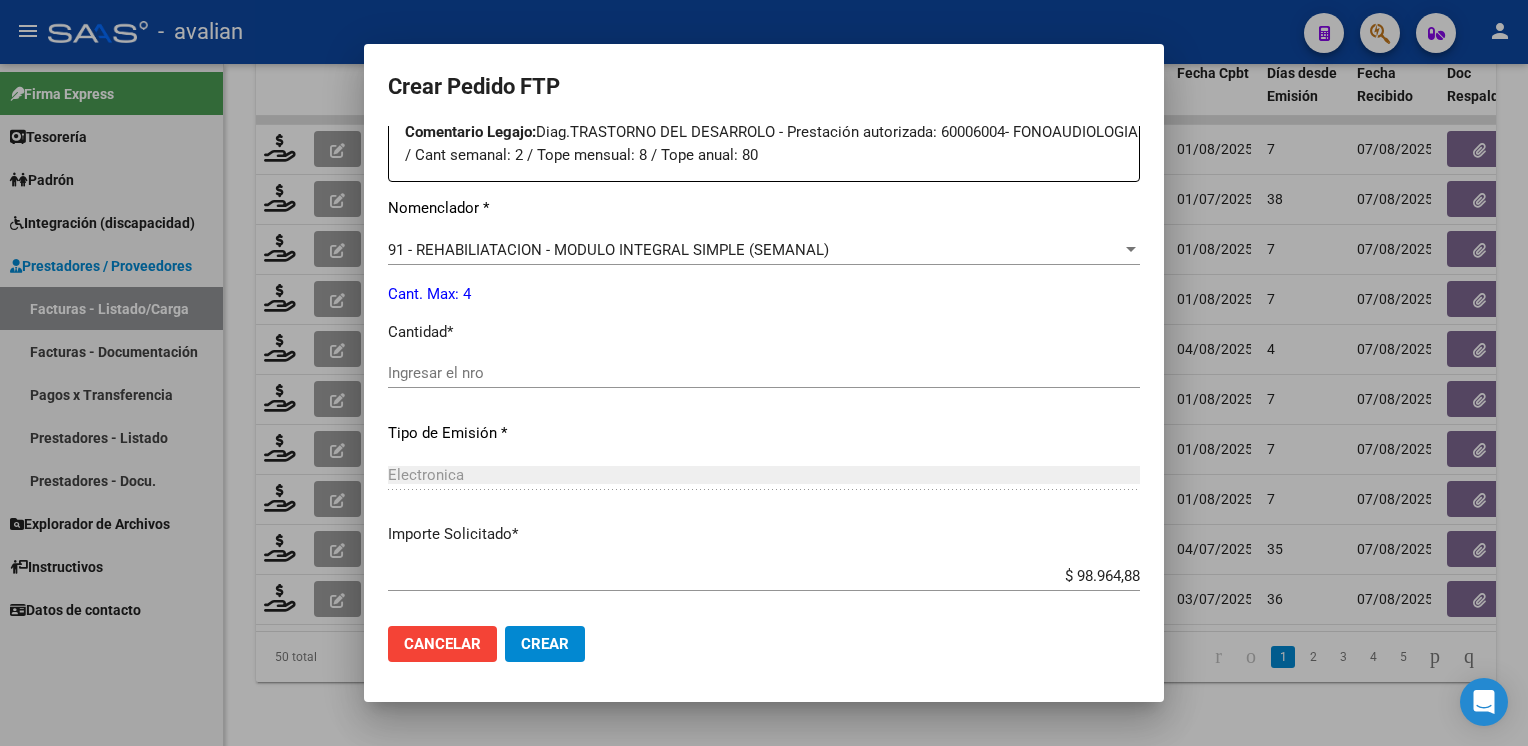 scroll, scrollTop: 800, scrollLeft: 0, axis: vertical 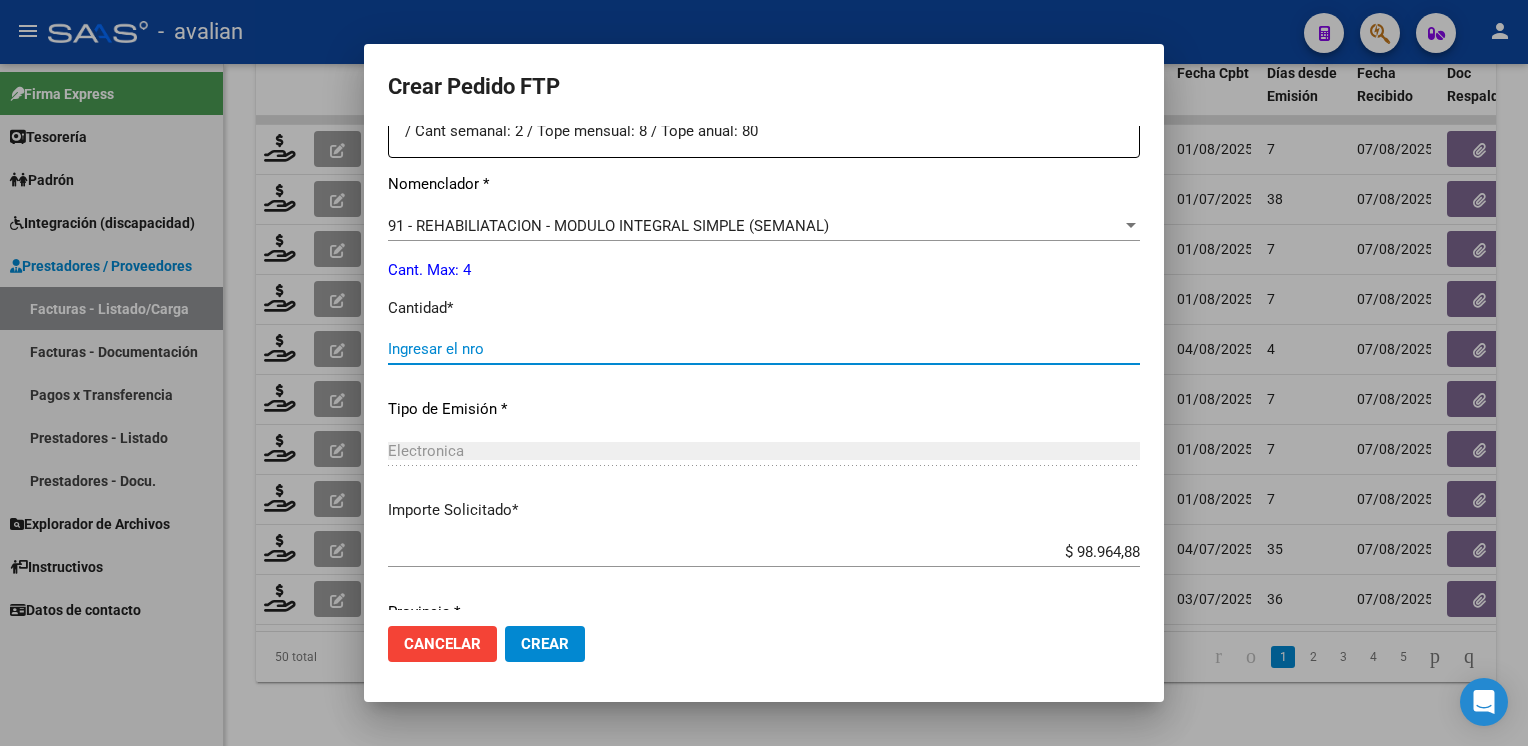 click on "Ingresar el nro" at bounding box center [764, 349] 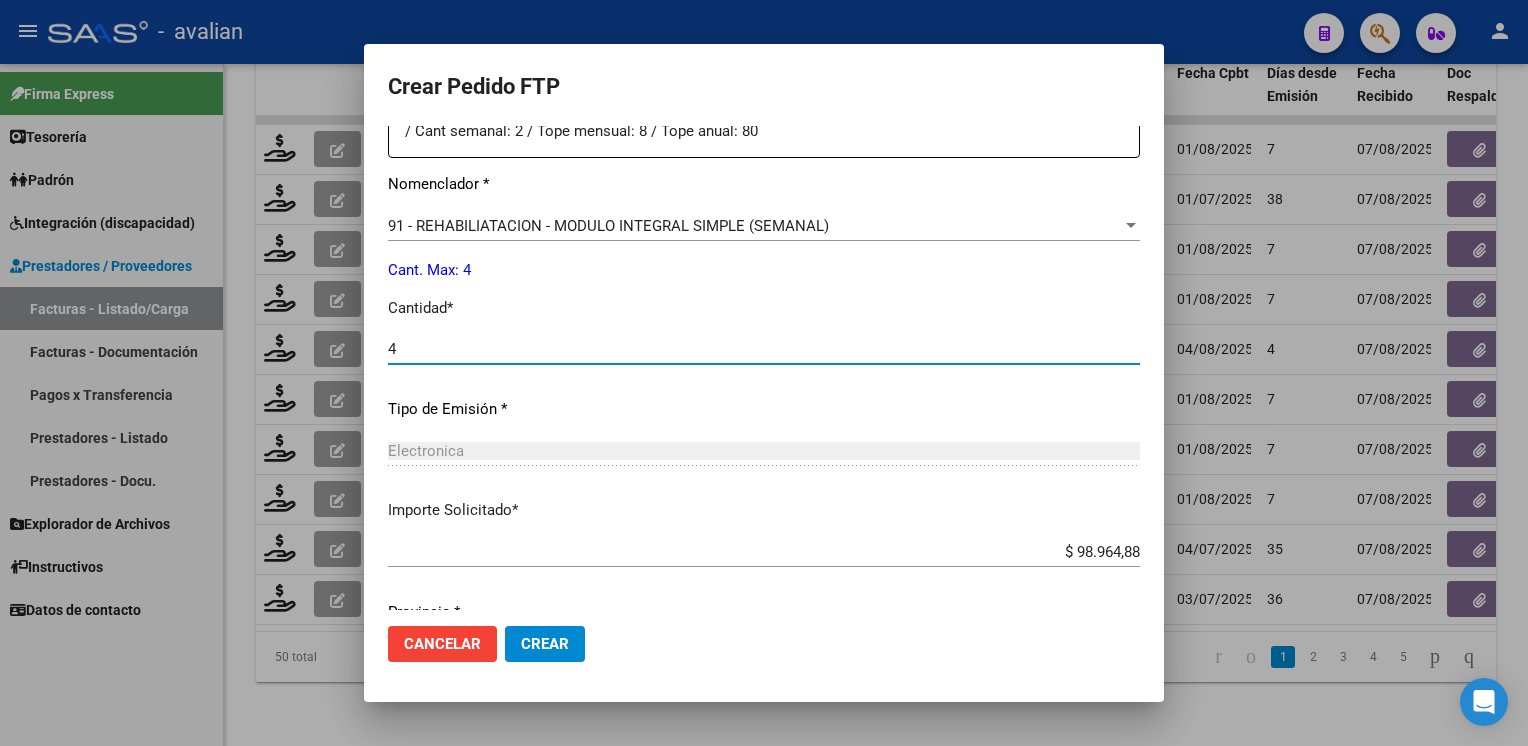 type on "4" 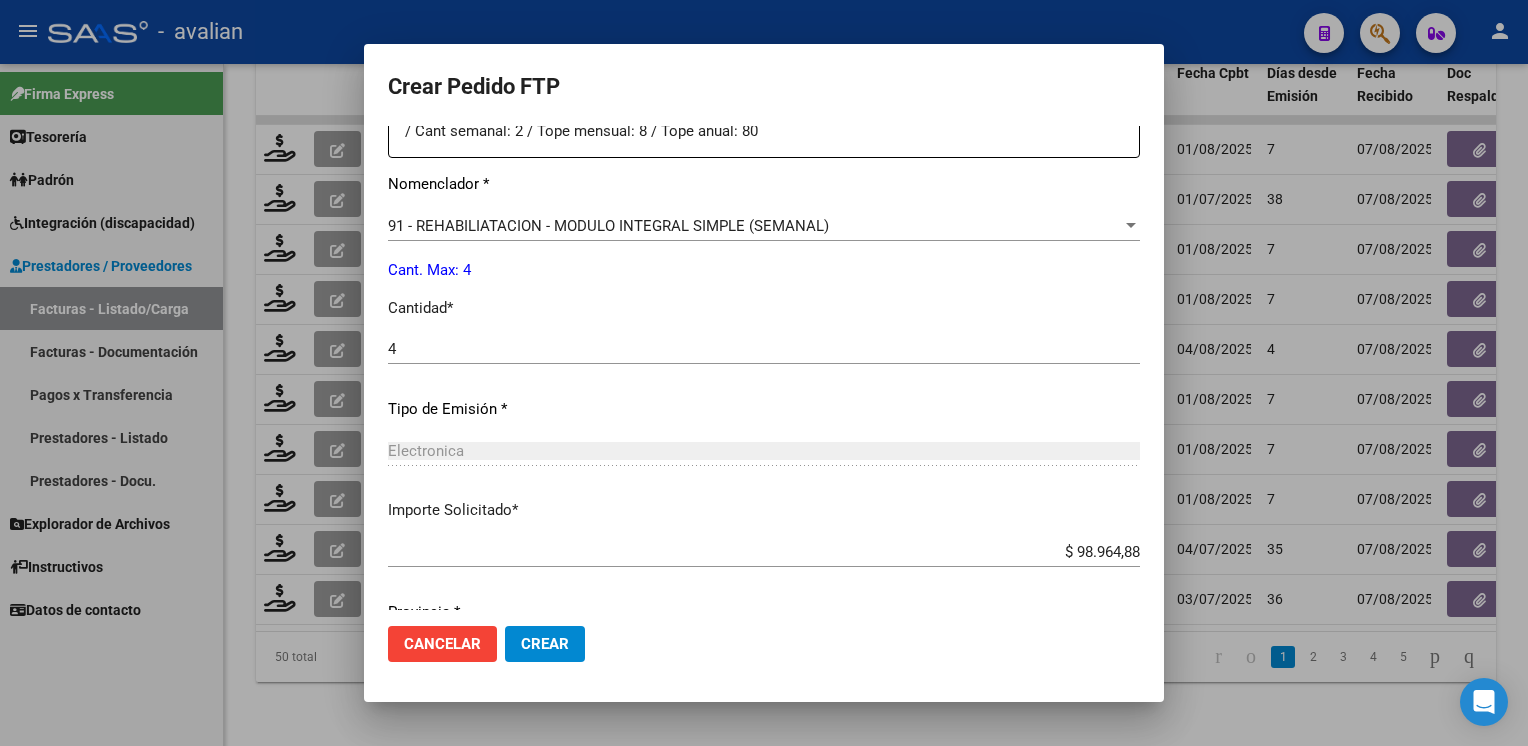 scroll, scrollTop: 876, scrollLeft: 0, axis: vertical 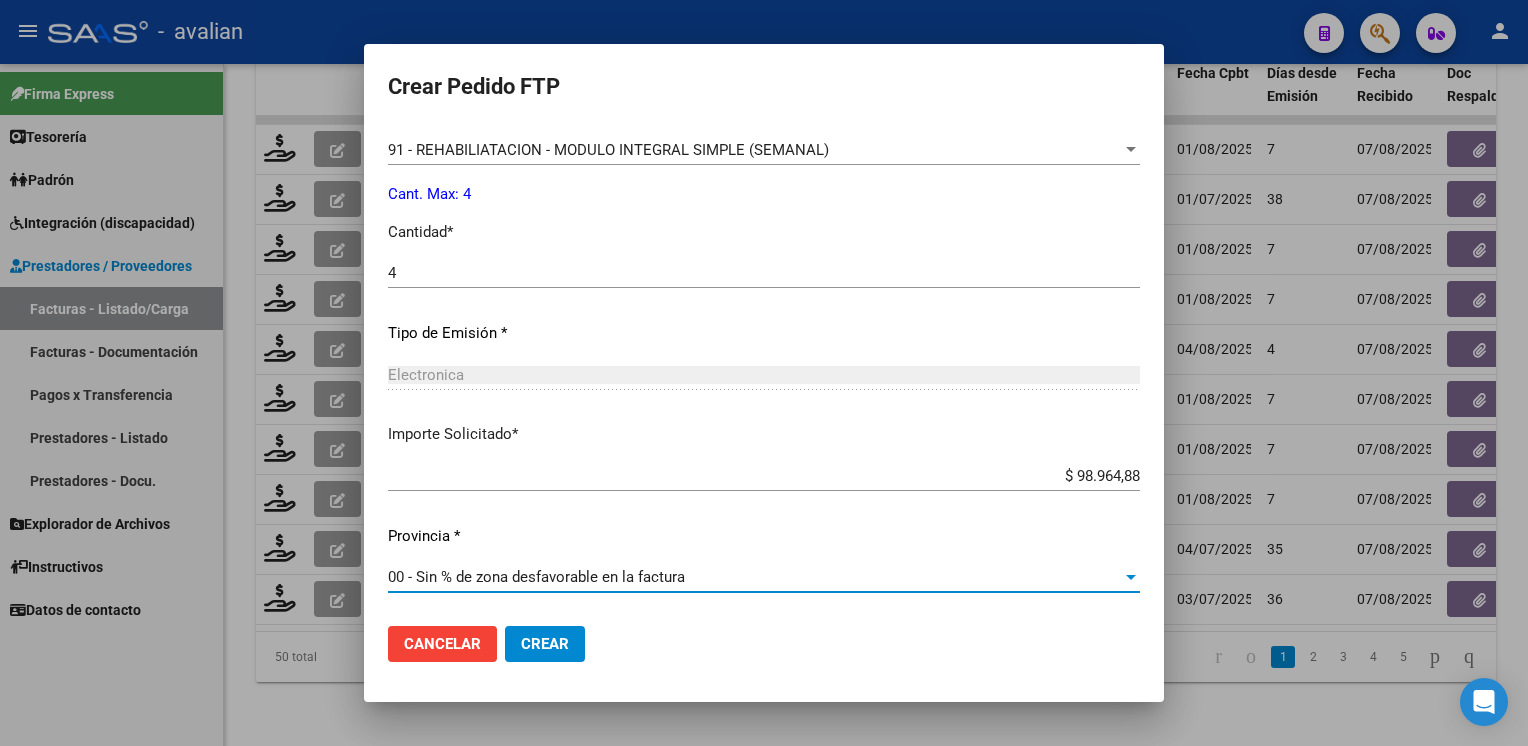 click on "Crear" 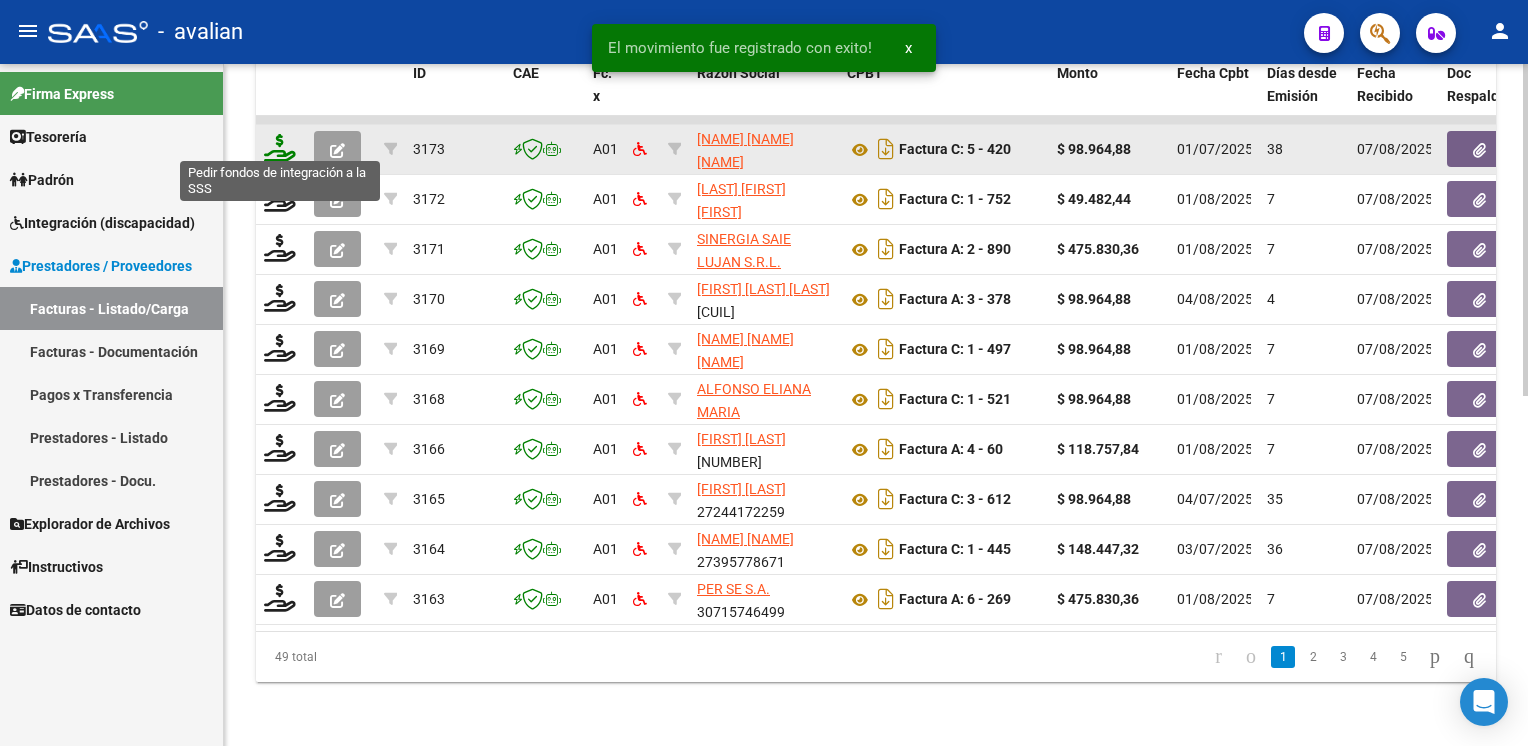 click 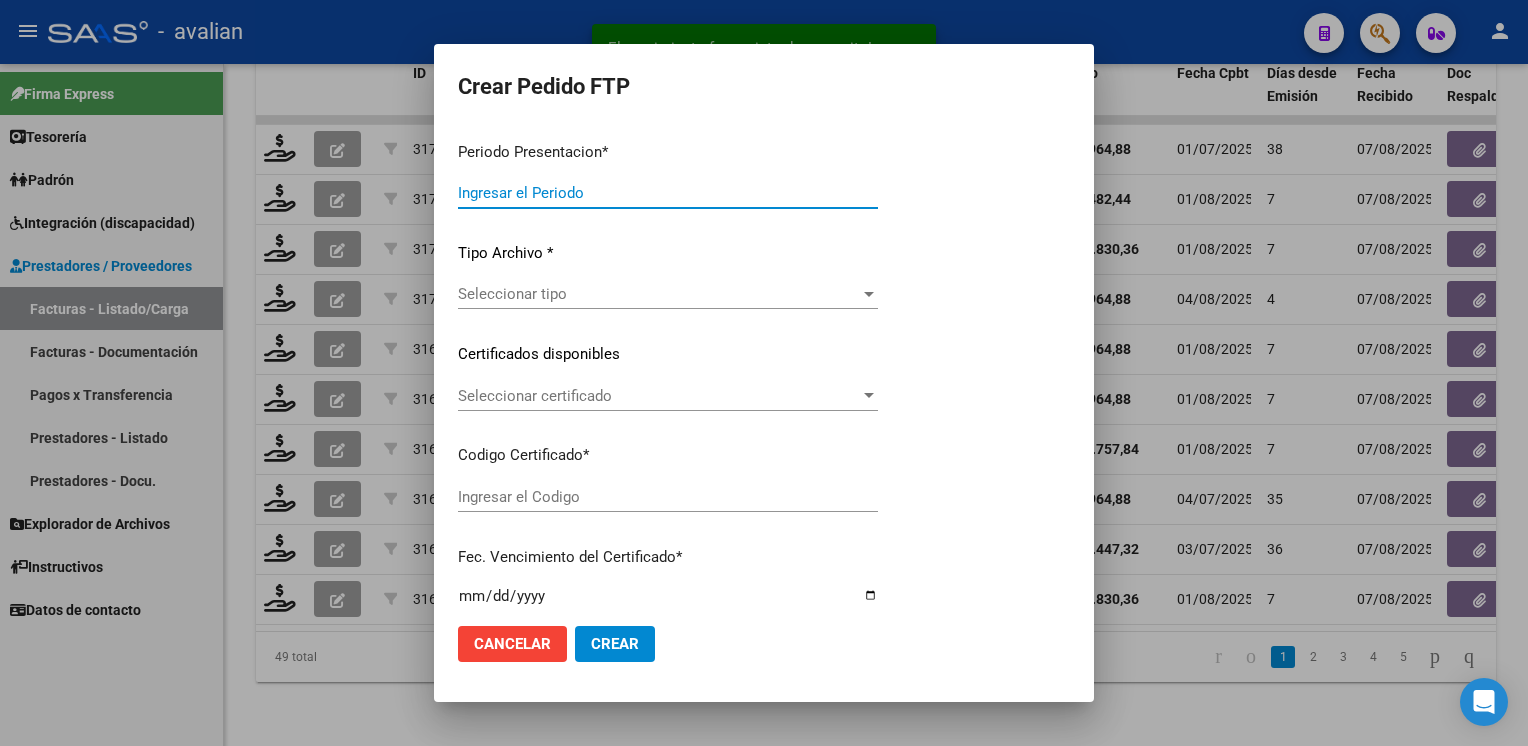 type on "202507" 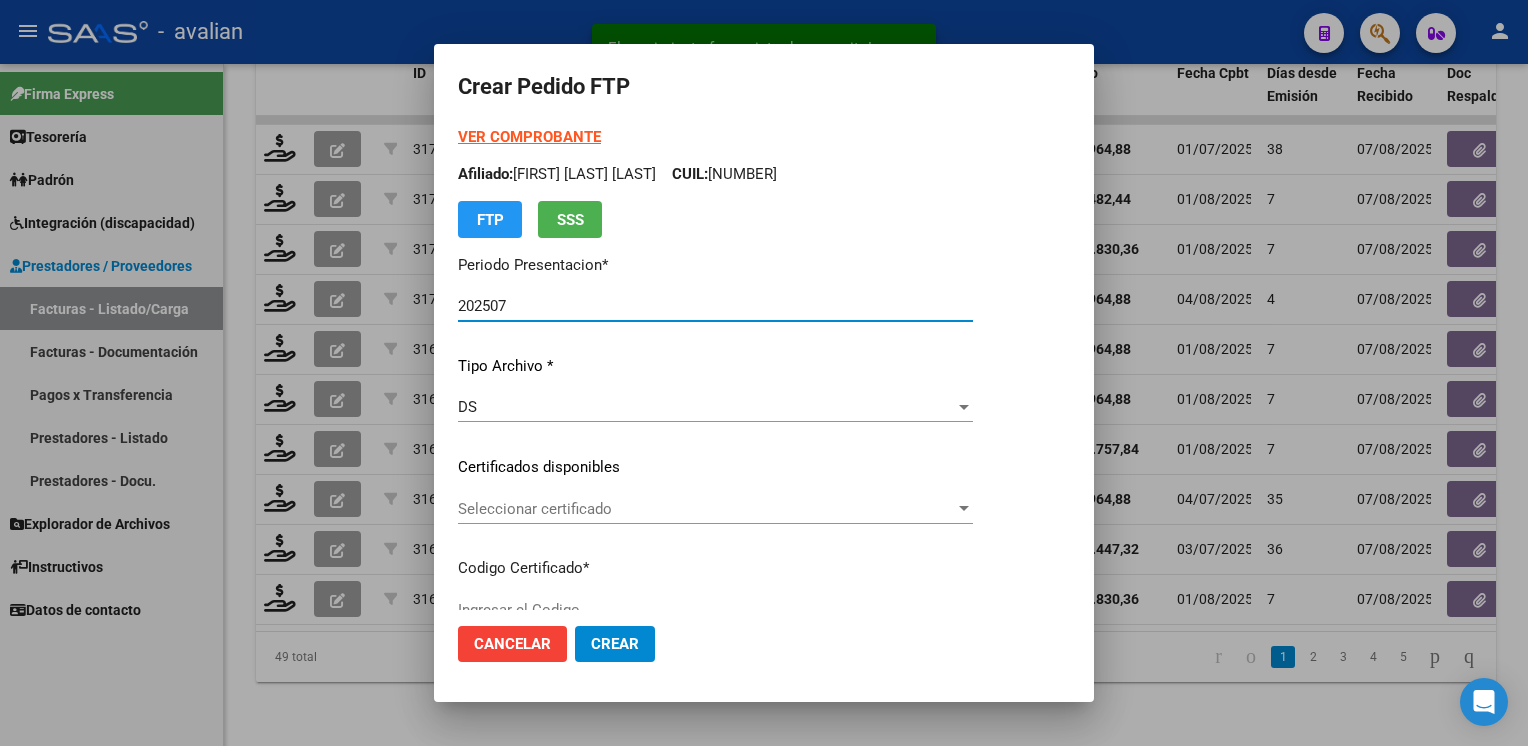 type on "ARG02000581642482024041220290412COR233" 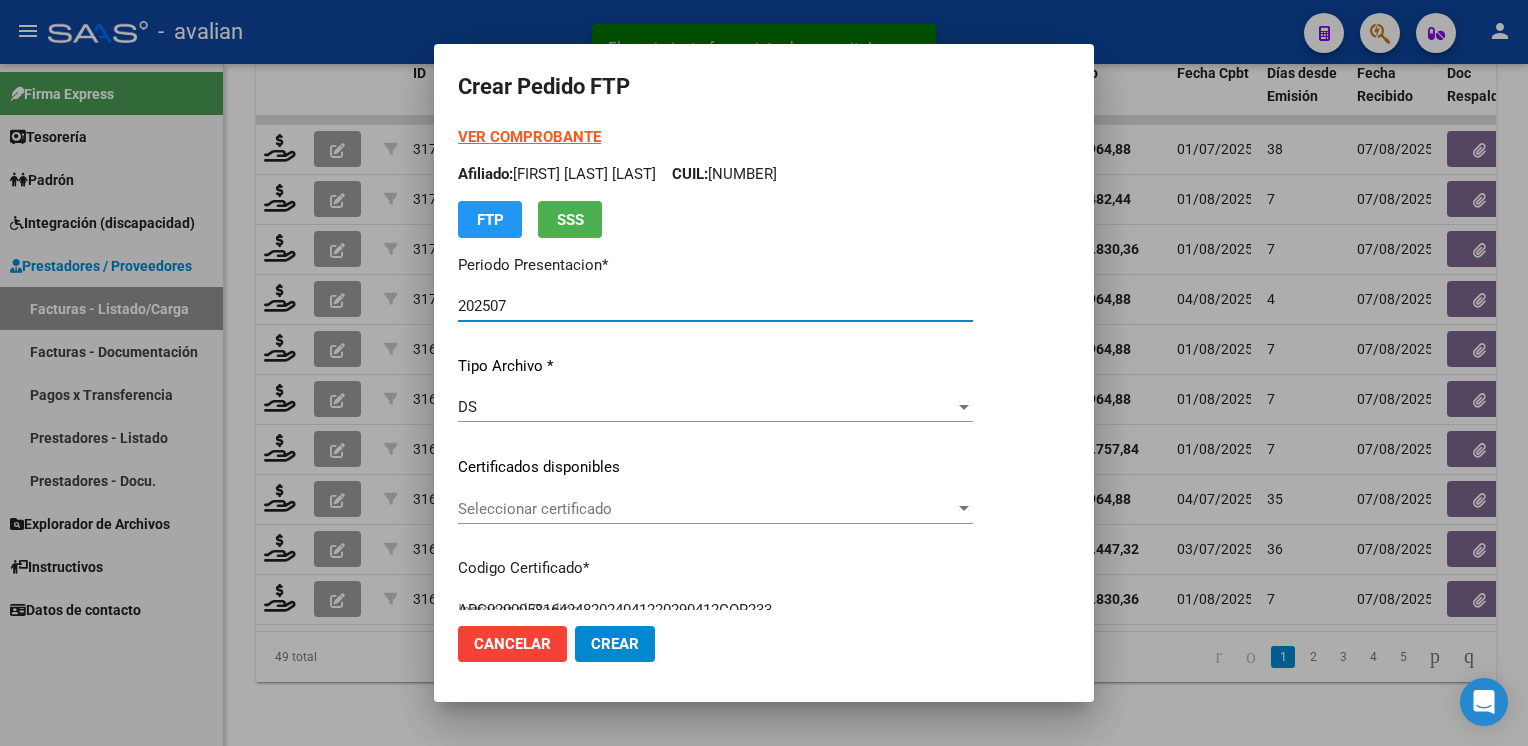 click on "Seleccionar certificado" at bounding box center (706, 509) 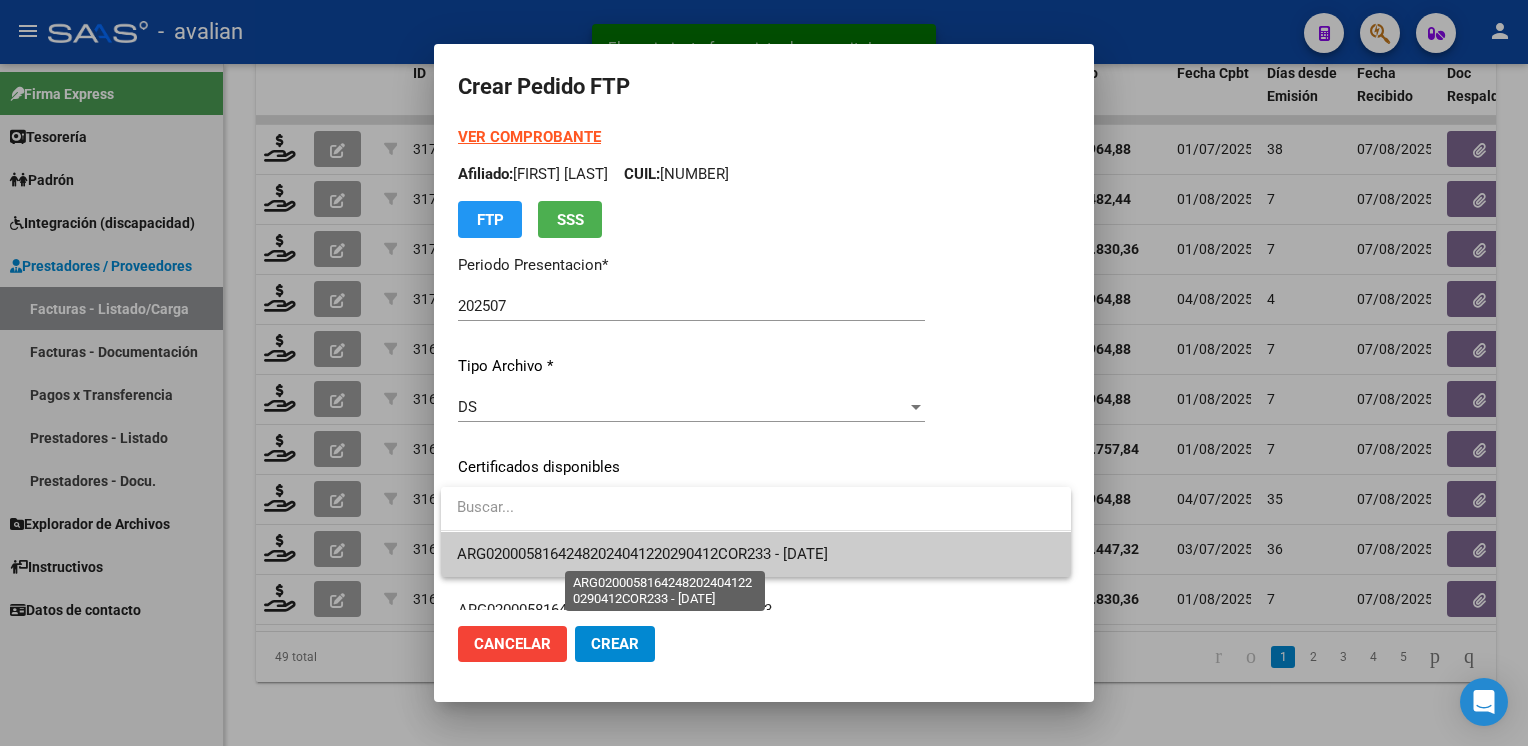 click on "ARG02000581642482024041220290412COR233 - [DATE]" at bounding box center [642, 554] 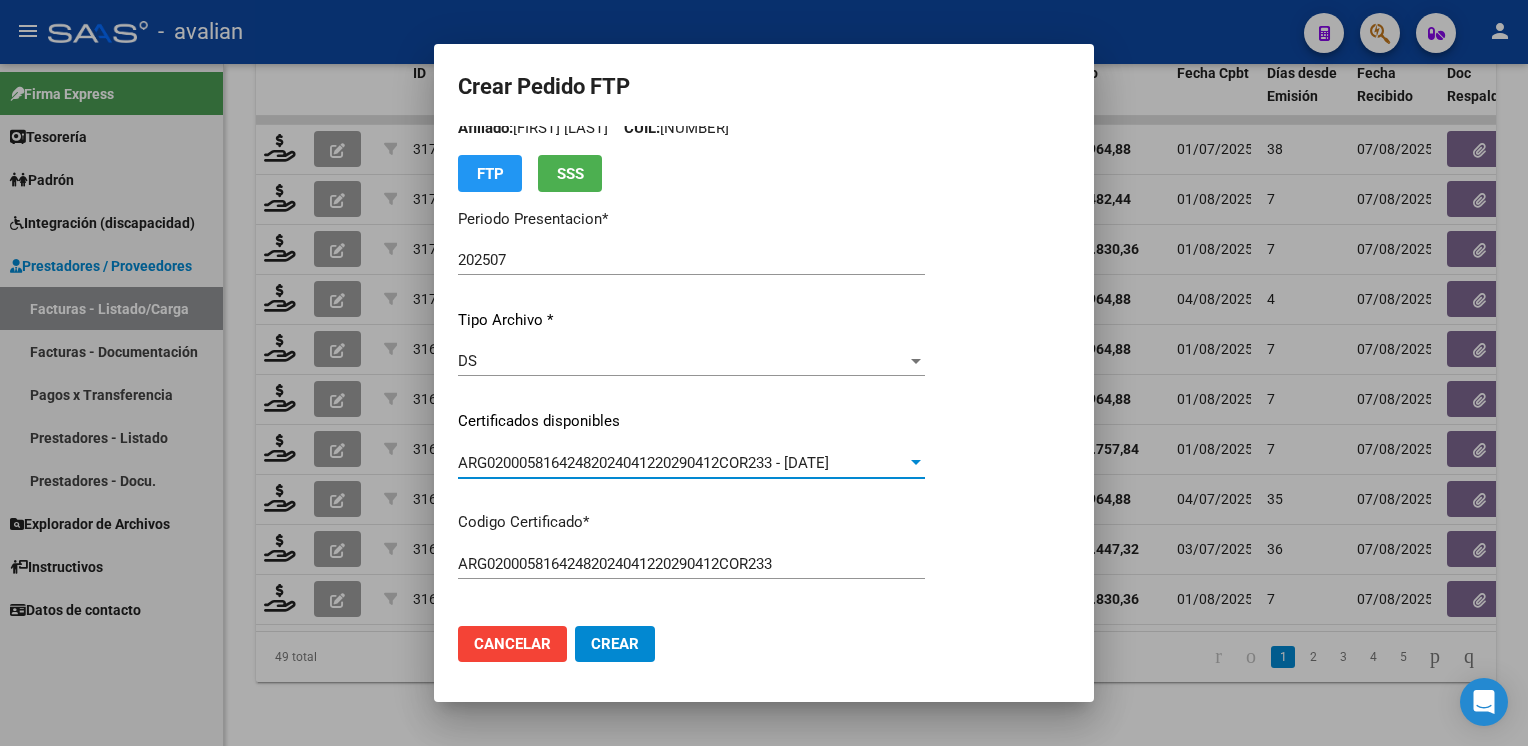 scroll, scrollTop: 0, scrollLeft: 0, axis: both 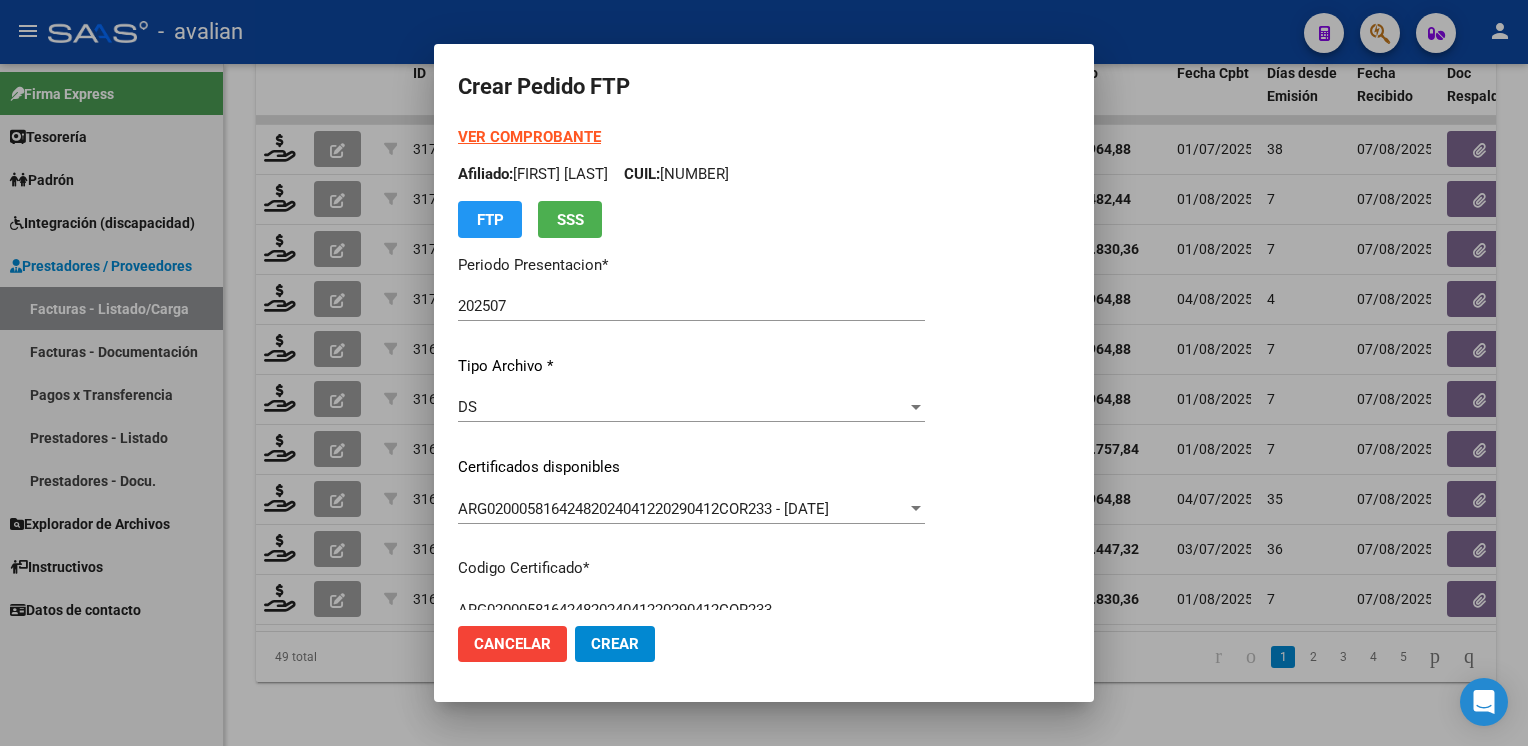click on "Afiliado:  [FIRST] [LAST]  CUIL:  [SSN]" at bounding box center (691, 174) 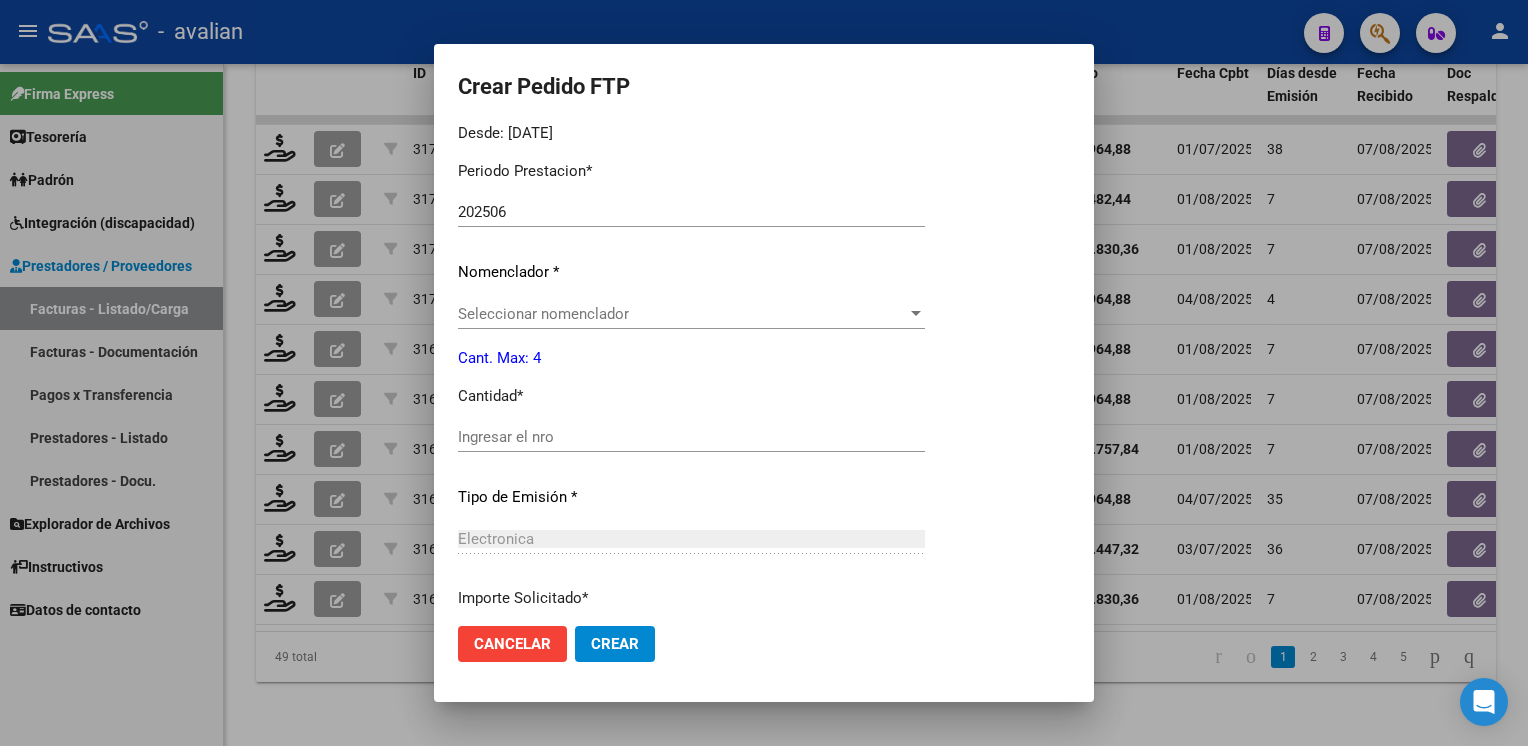 scroll, scrollTop: 600, scrollLeft: 0, axis: vertical 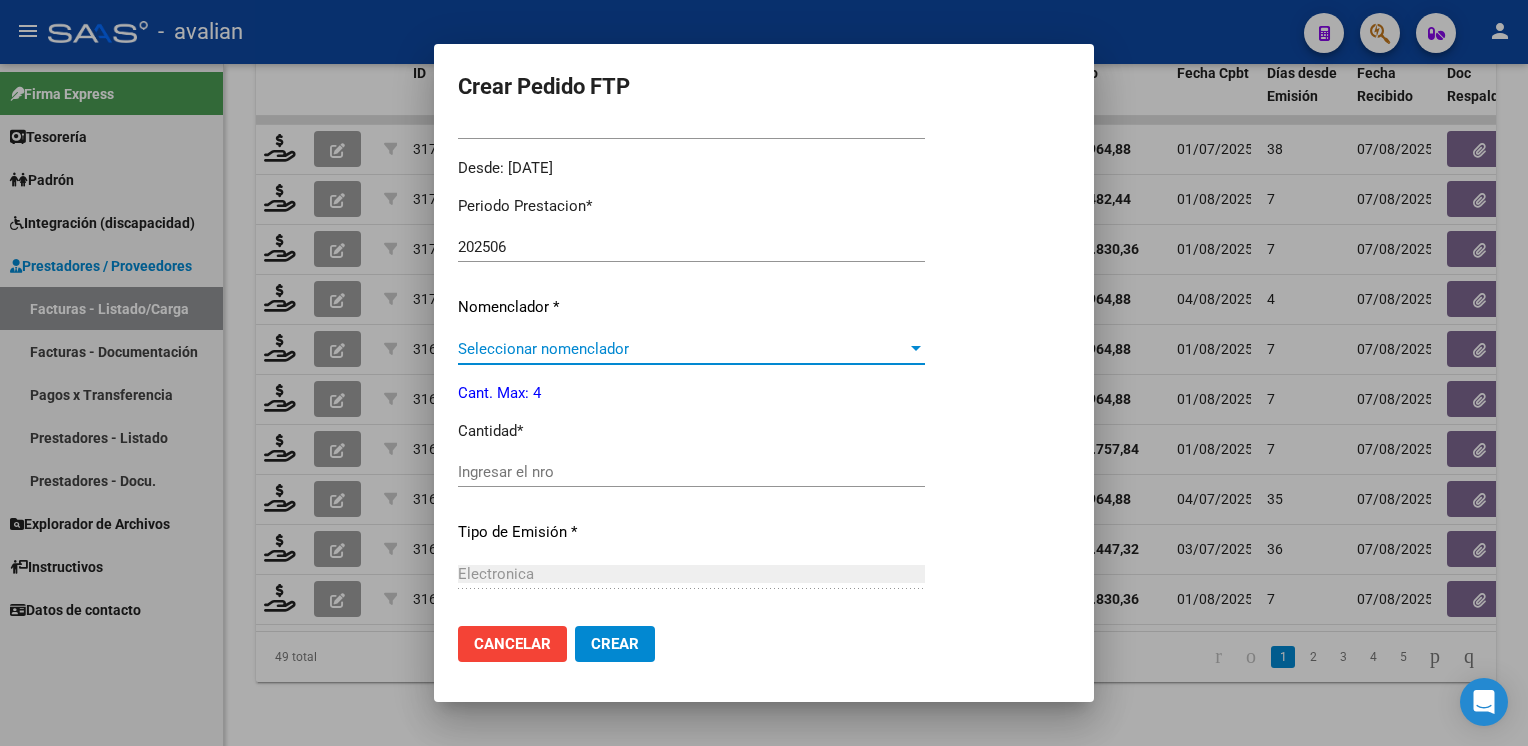 click on "Seleccionar nomenclador" at bounding box center (682, 349) 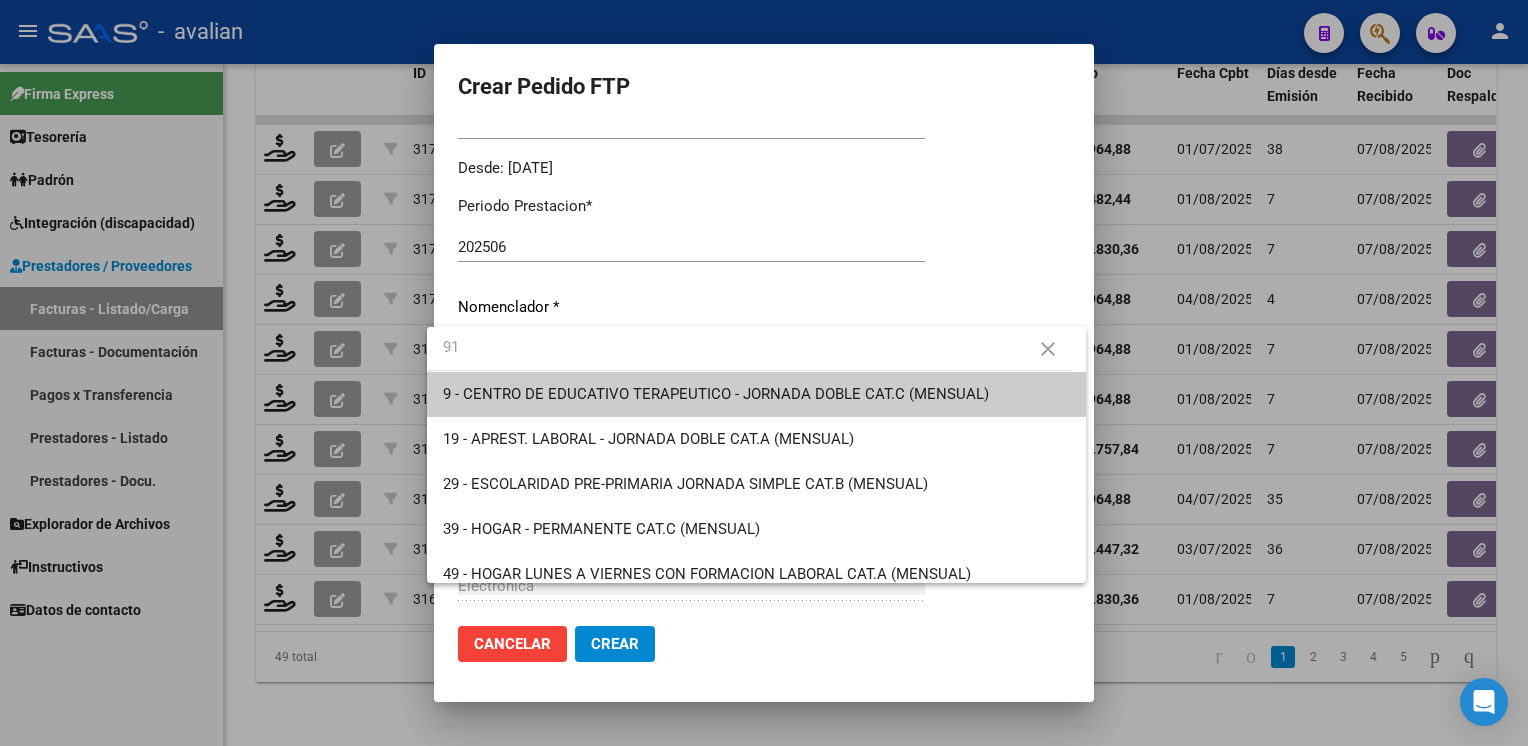type on "91" 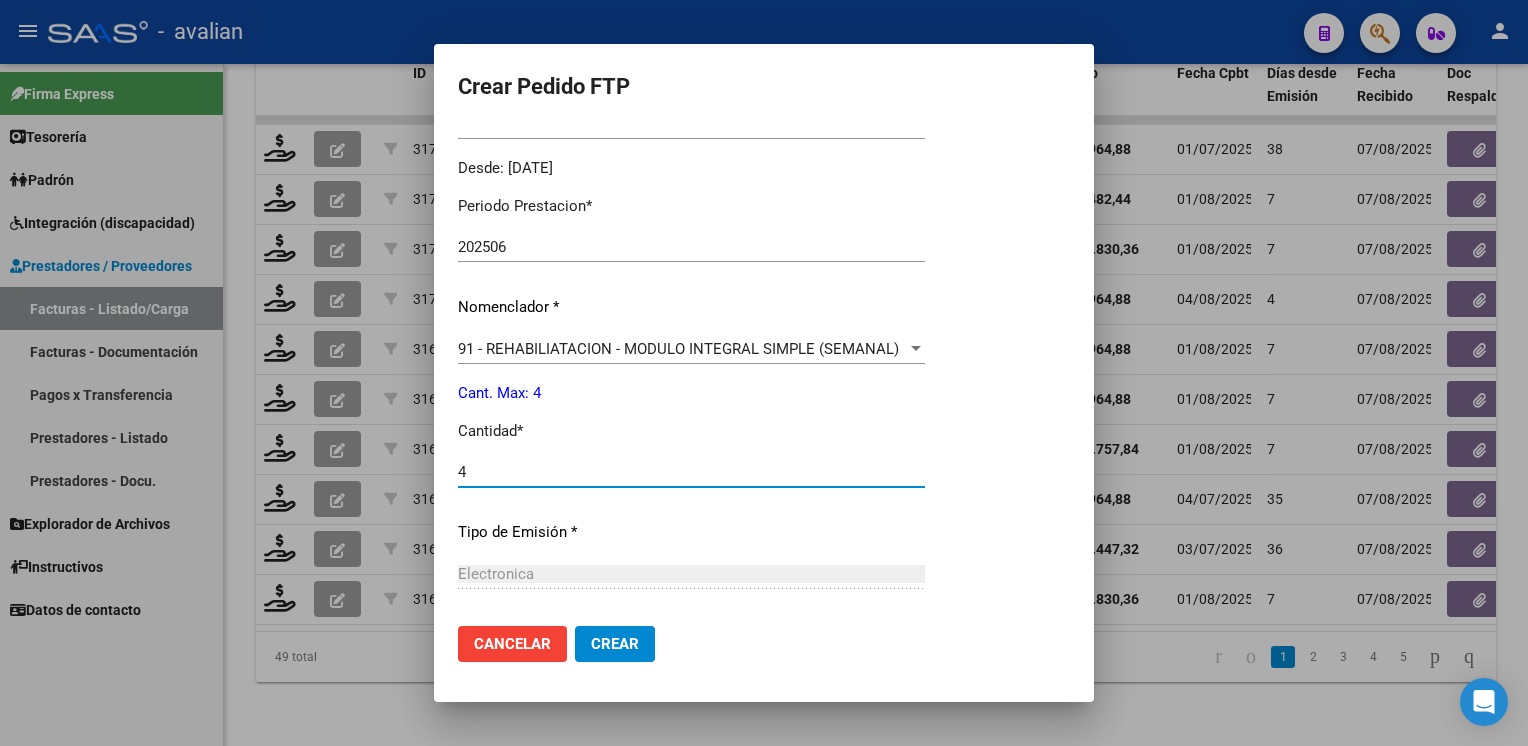 type on "4" 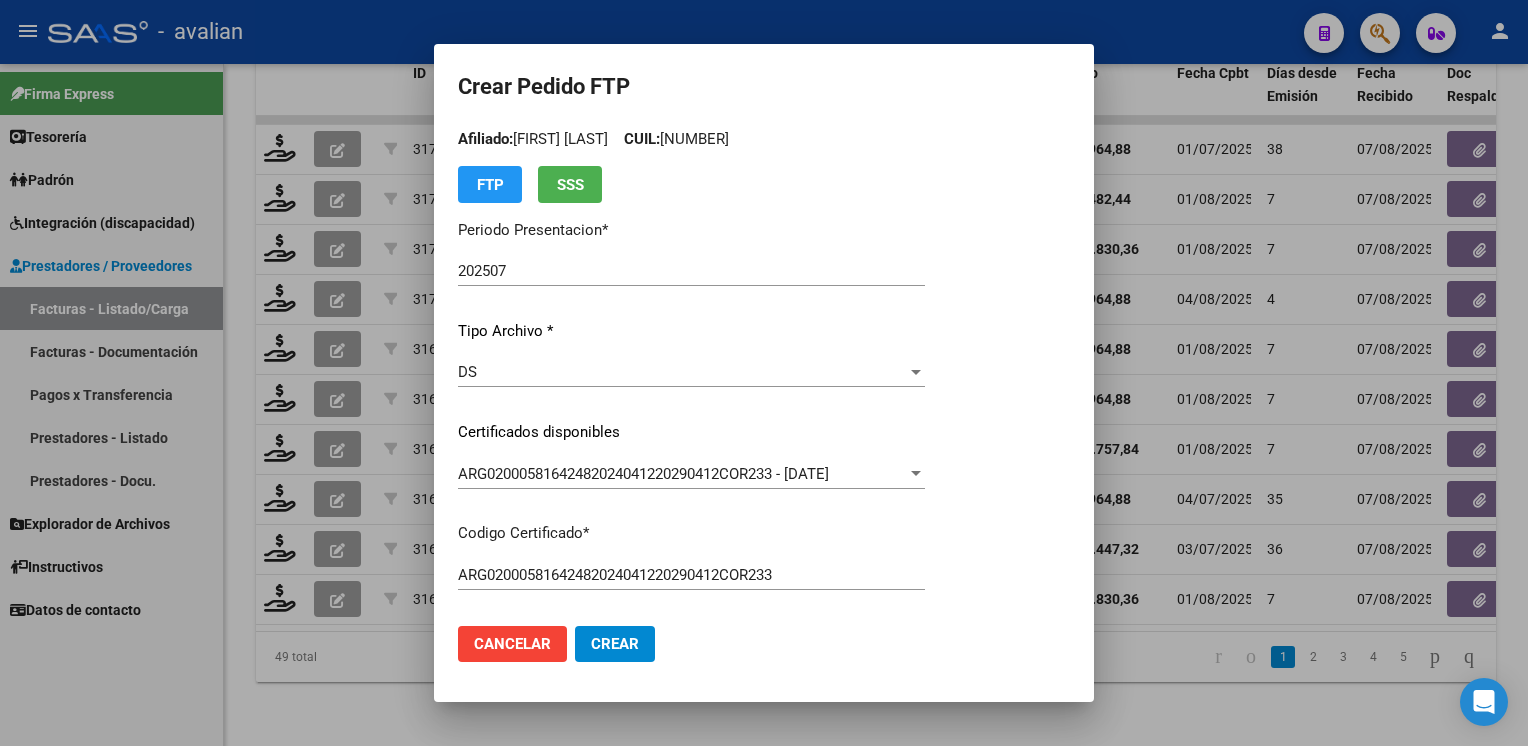 scroll, scrollTop: 0, scrollLeft: 0, axis: both 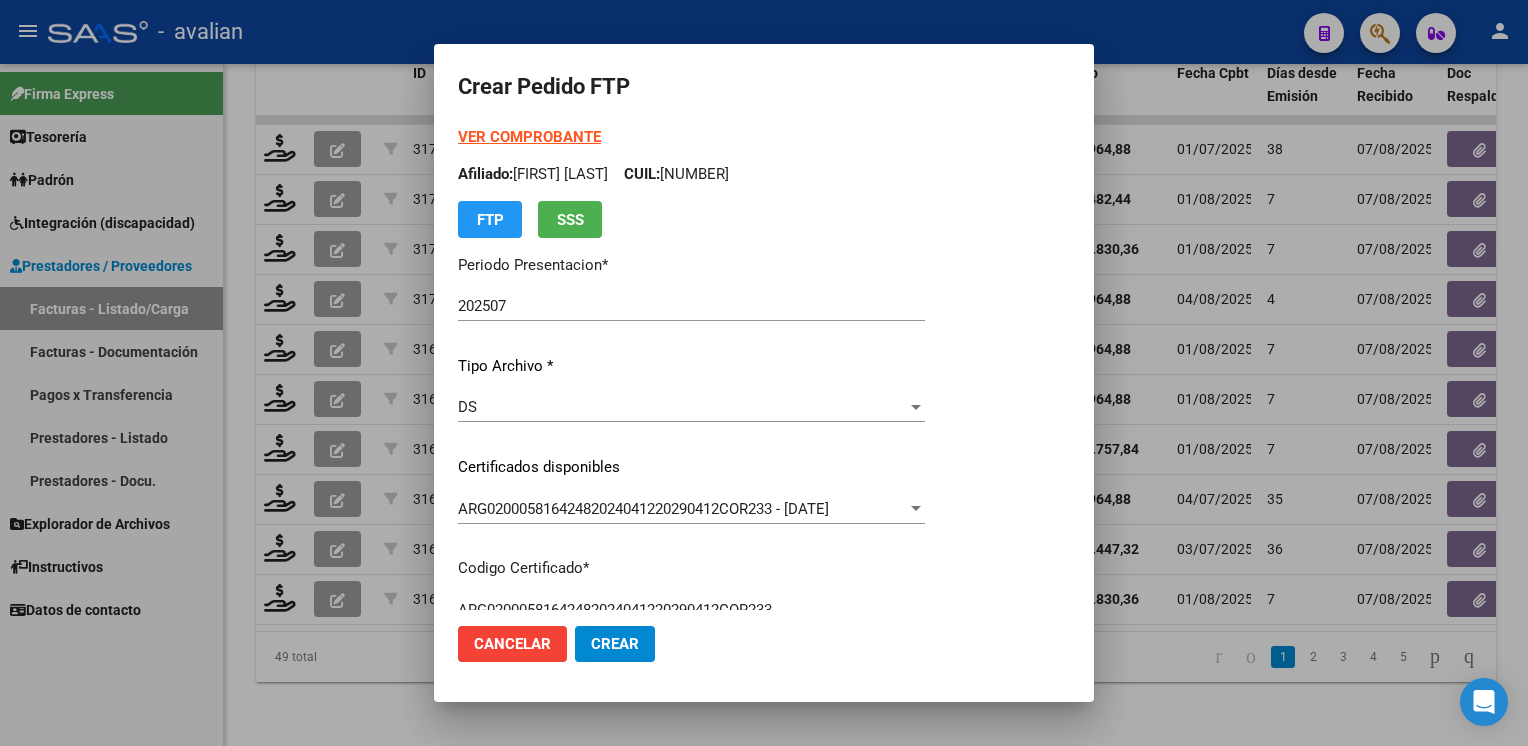 click on "VER COMPROBANTE" at bounding box center [529, 137] 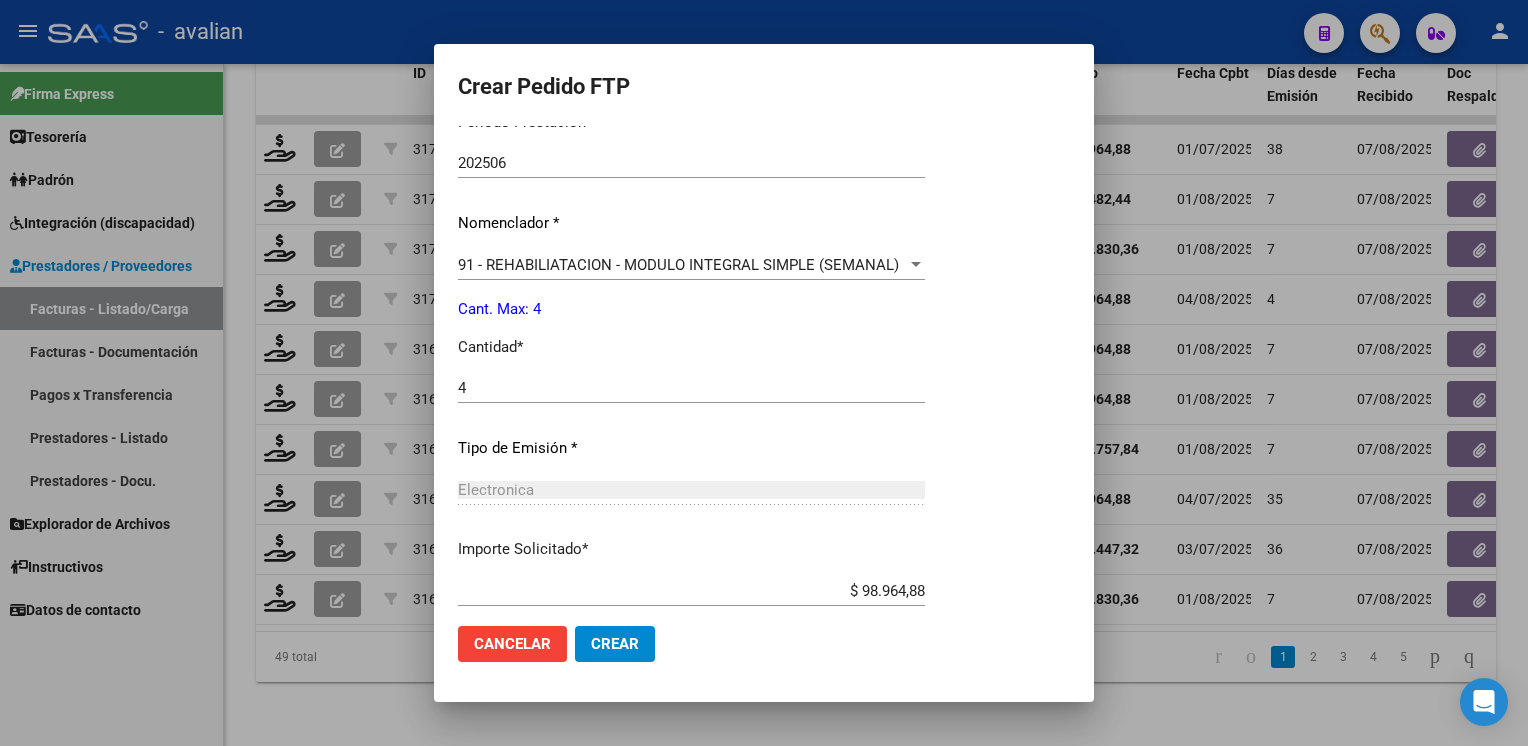 scroll, scrollTop: 800, scrollLeft: 0, axis: vertical 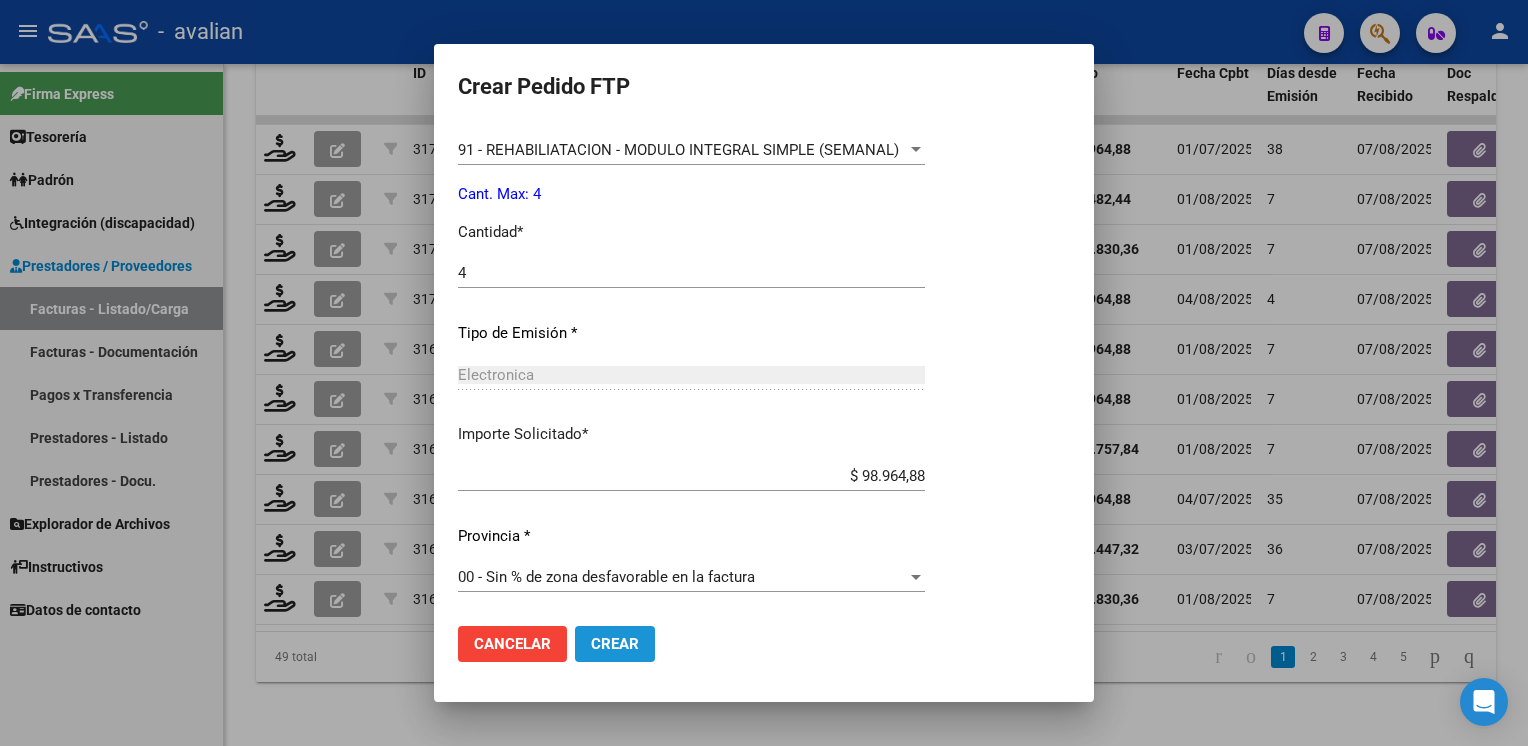 click on "Crear" 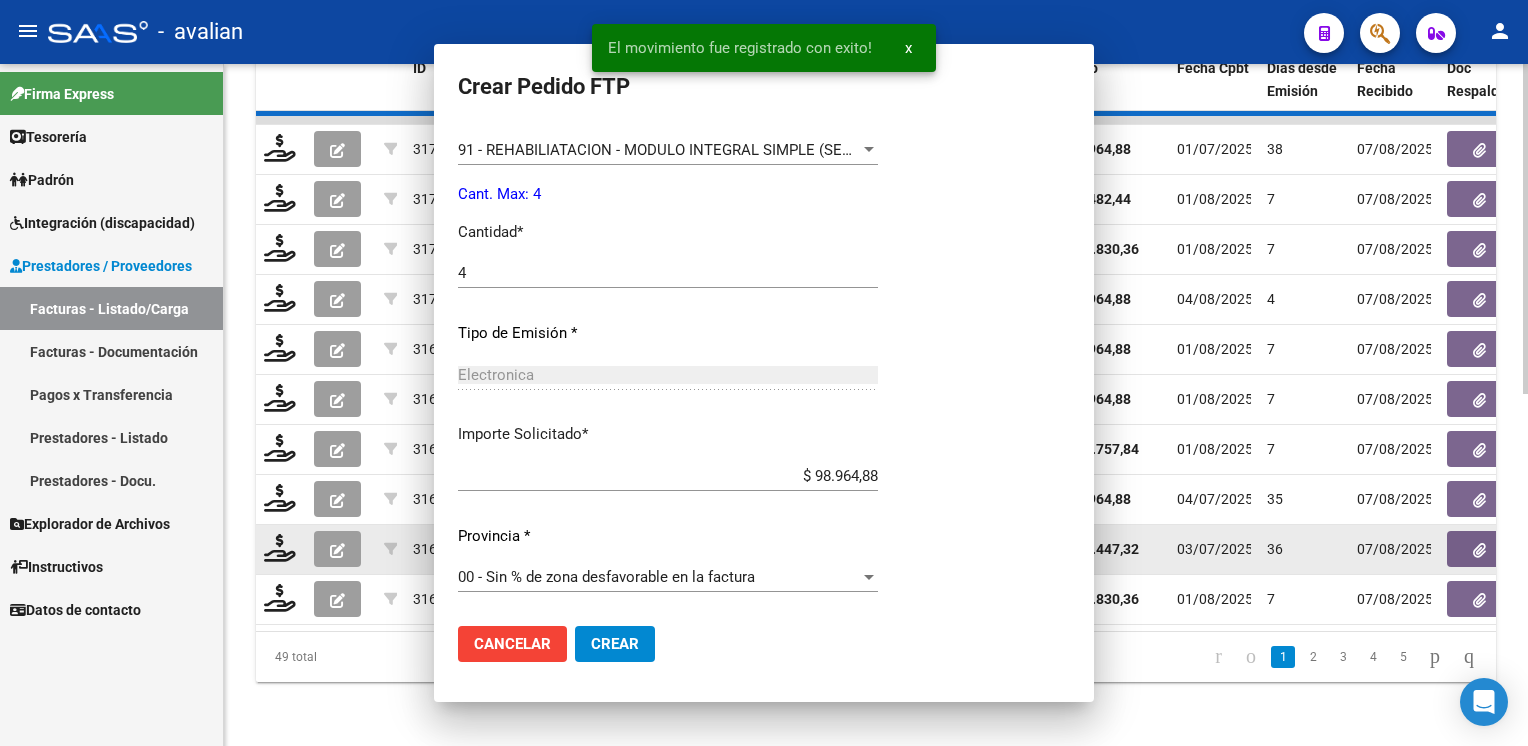 scroll, scrollTop: 686, scrollLeft: 0, axis: vertical 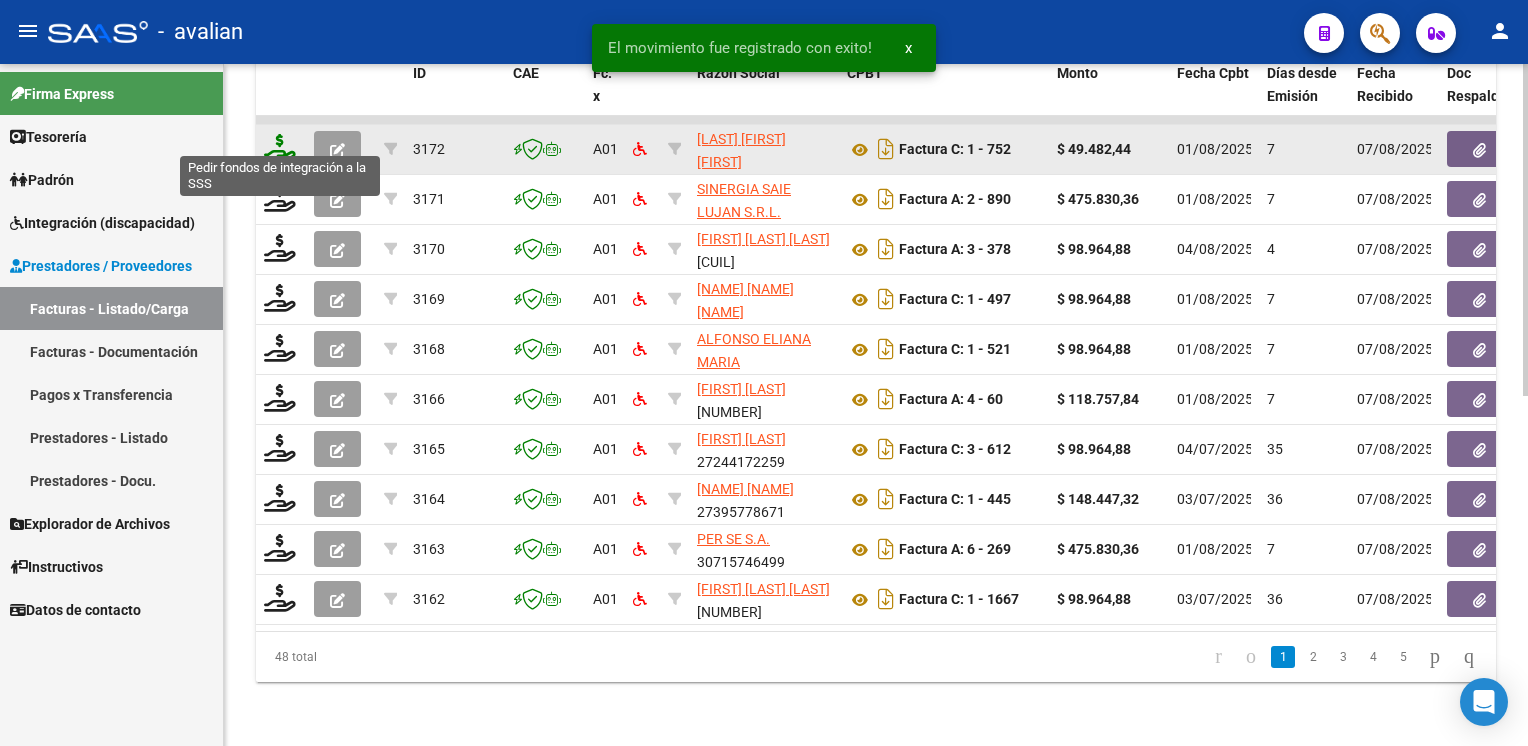 click 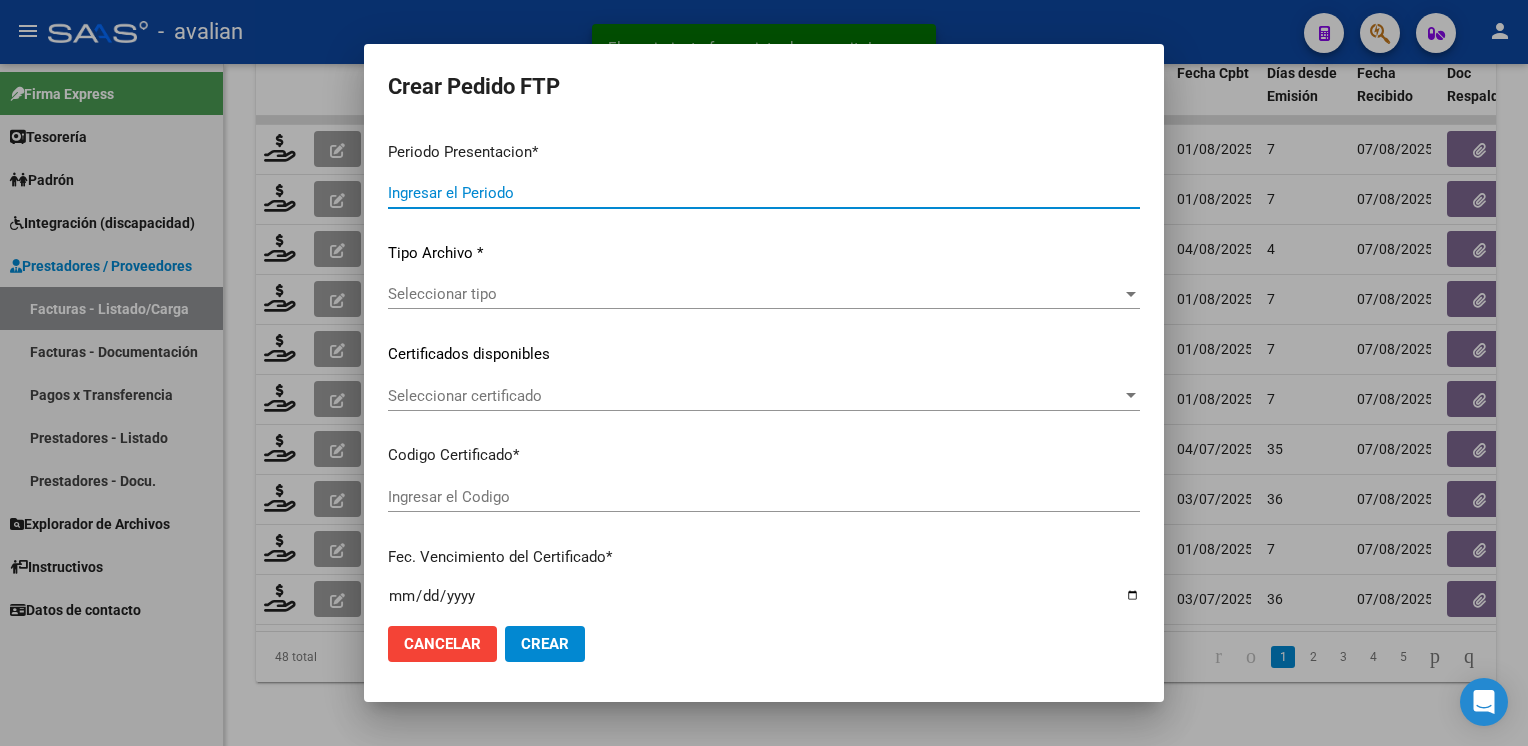 type on "202507" 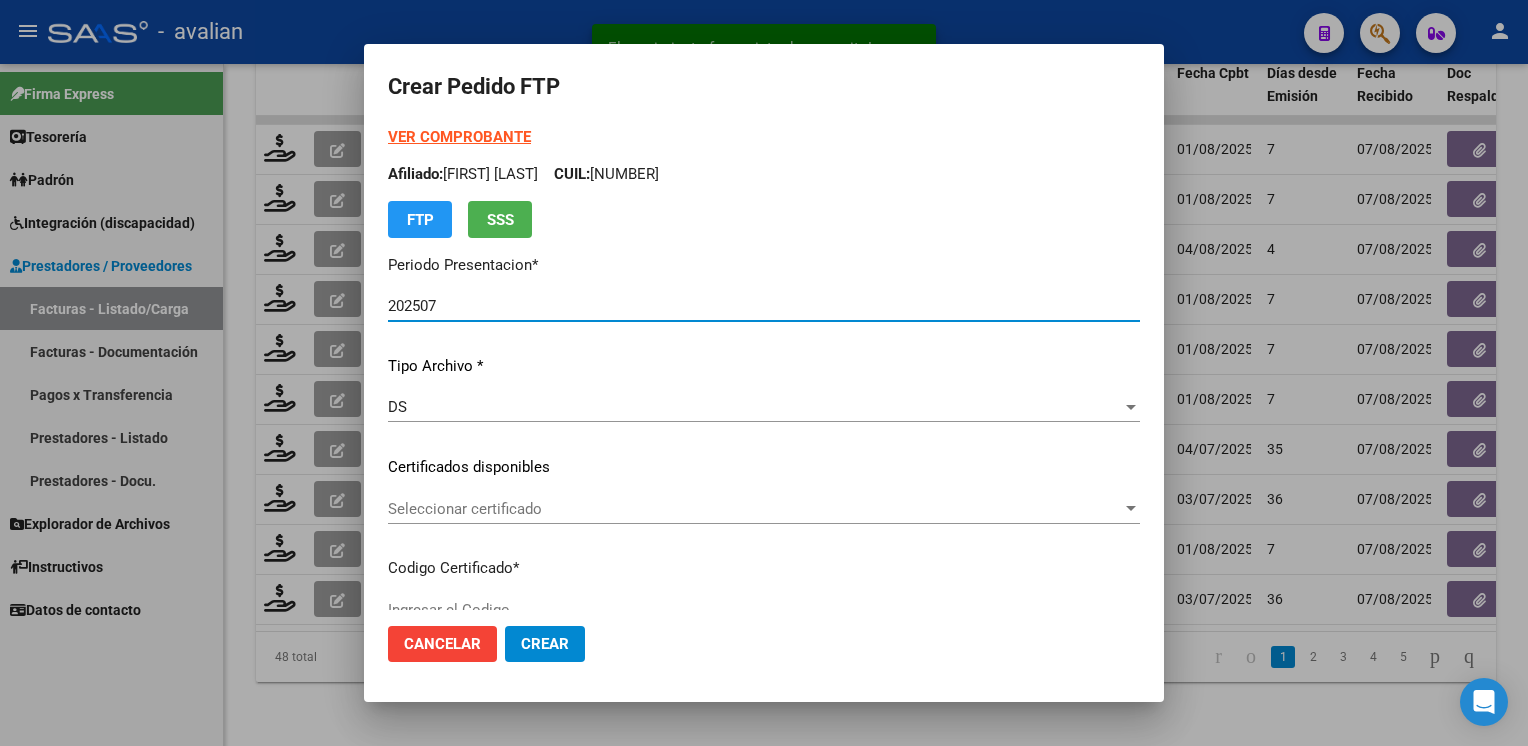 type on "ARG02000573542692022122620251226COR234" 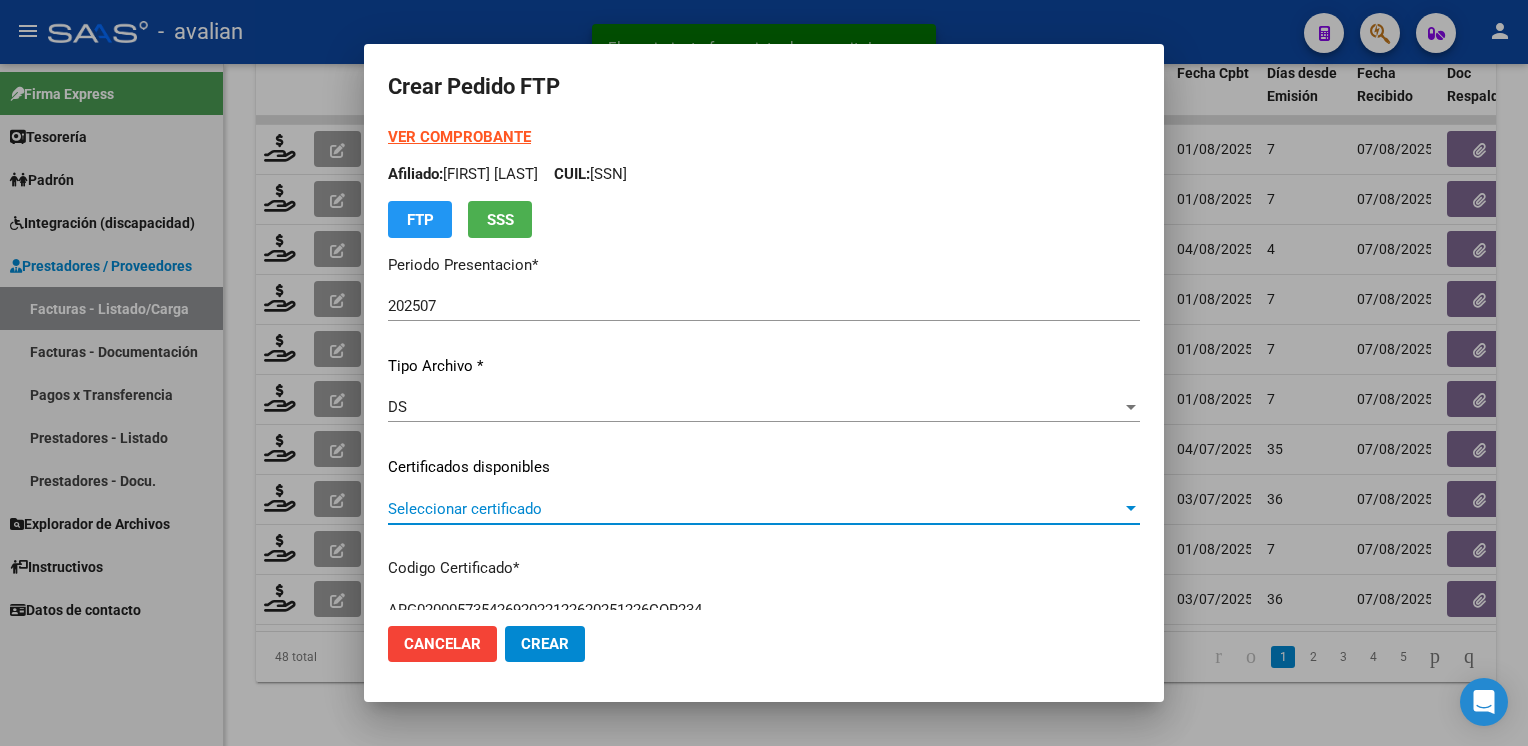 click on "Seleccionar certificado" at bounding box center (755, 509) 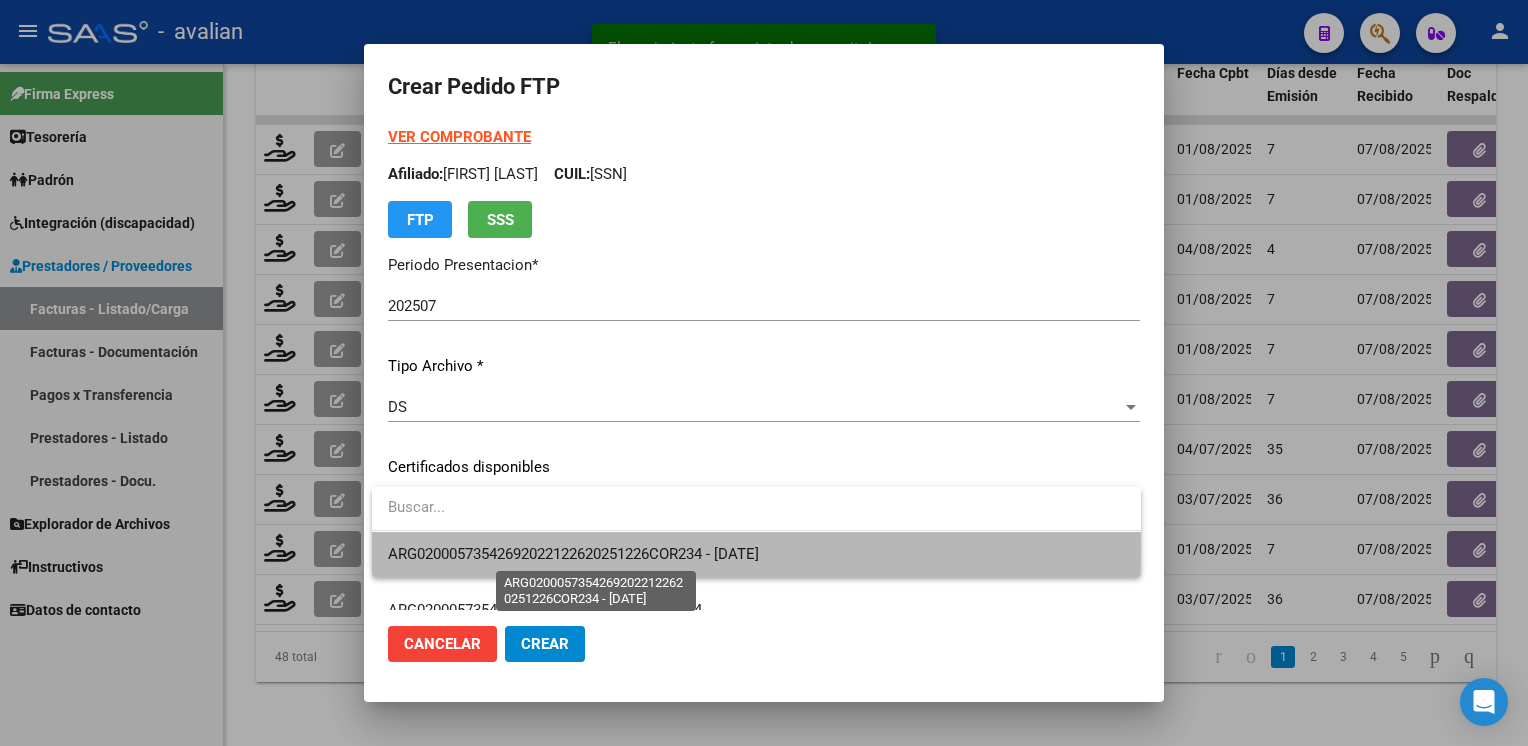 click on "ARG02000573542692022122620251226COR234 - [DATE]" at bounding box center (573, 554) 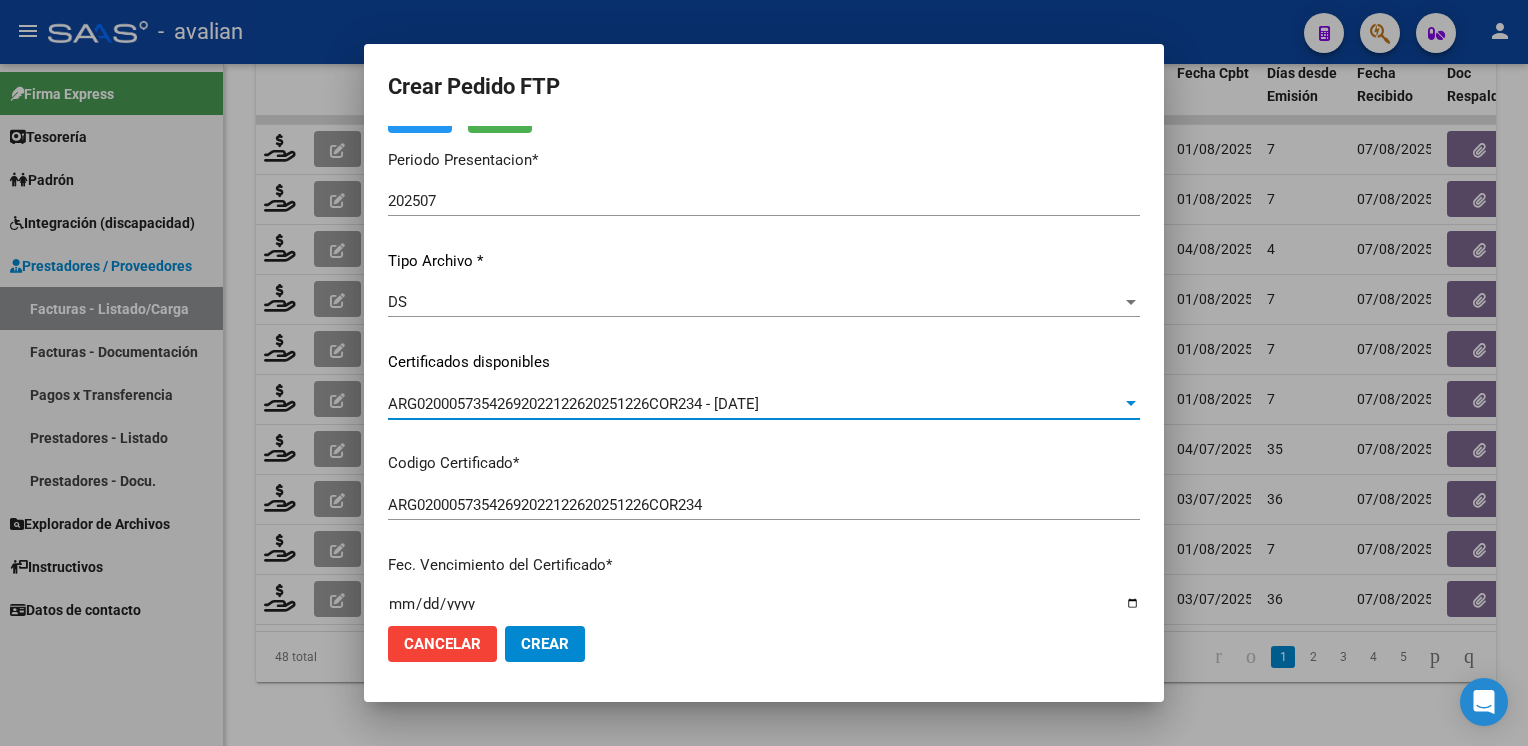 scroll, scrollTop: 0, scrollLeft: 0, axis: both 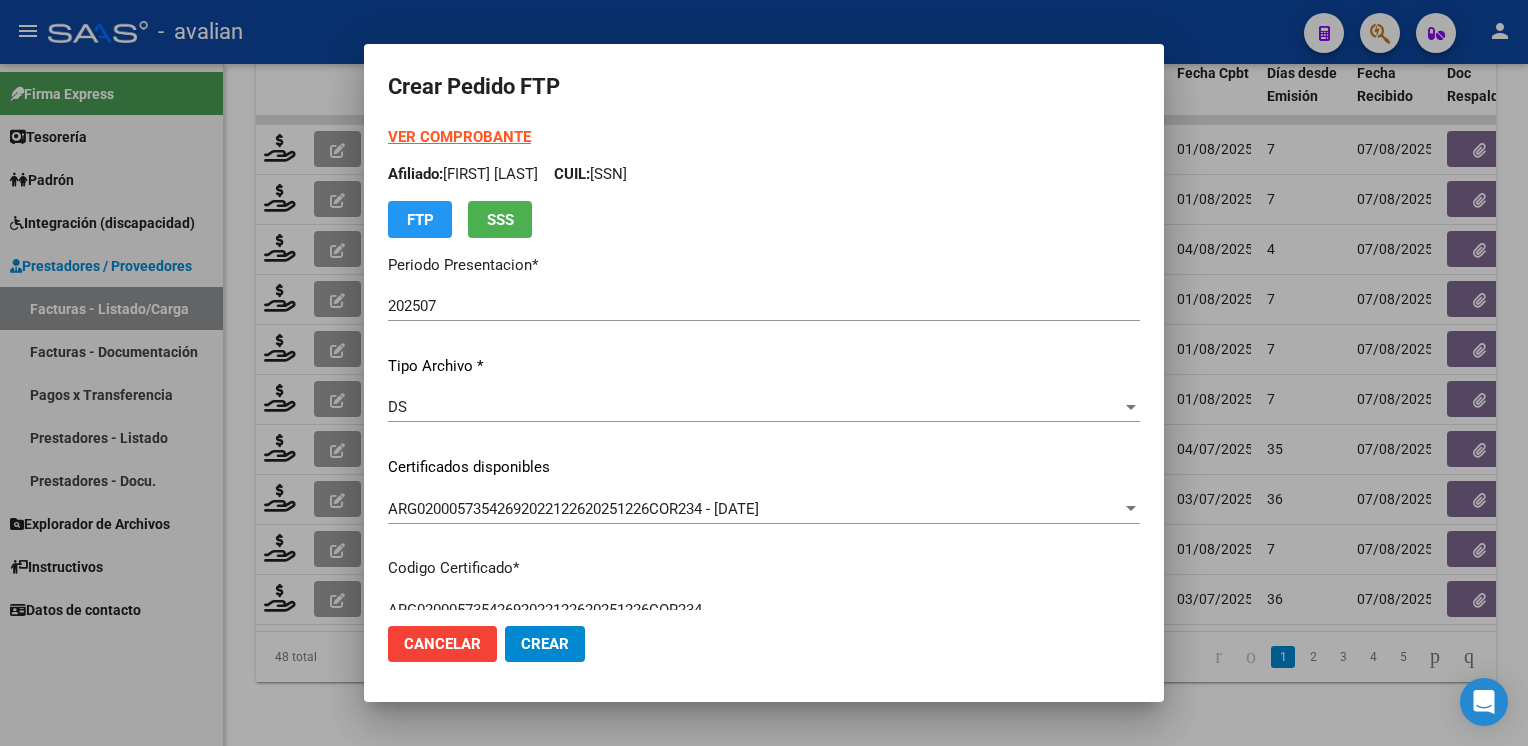 click on "Afiliado:  [FIRST] [LAST]  CUIL:  [SSN]" at bounding box center [764, 174] 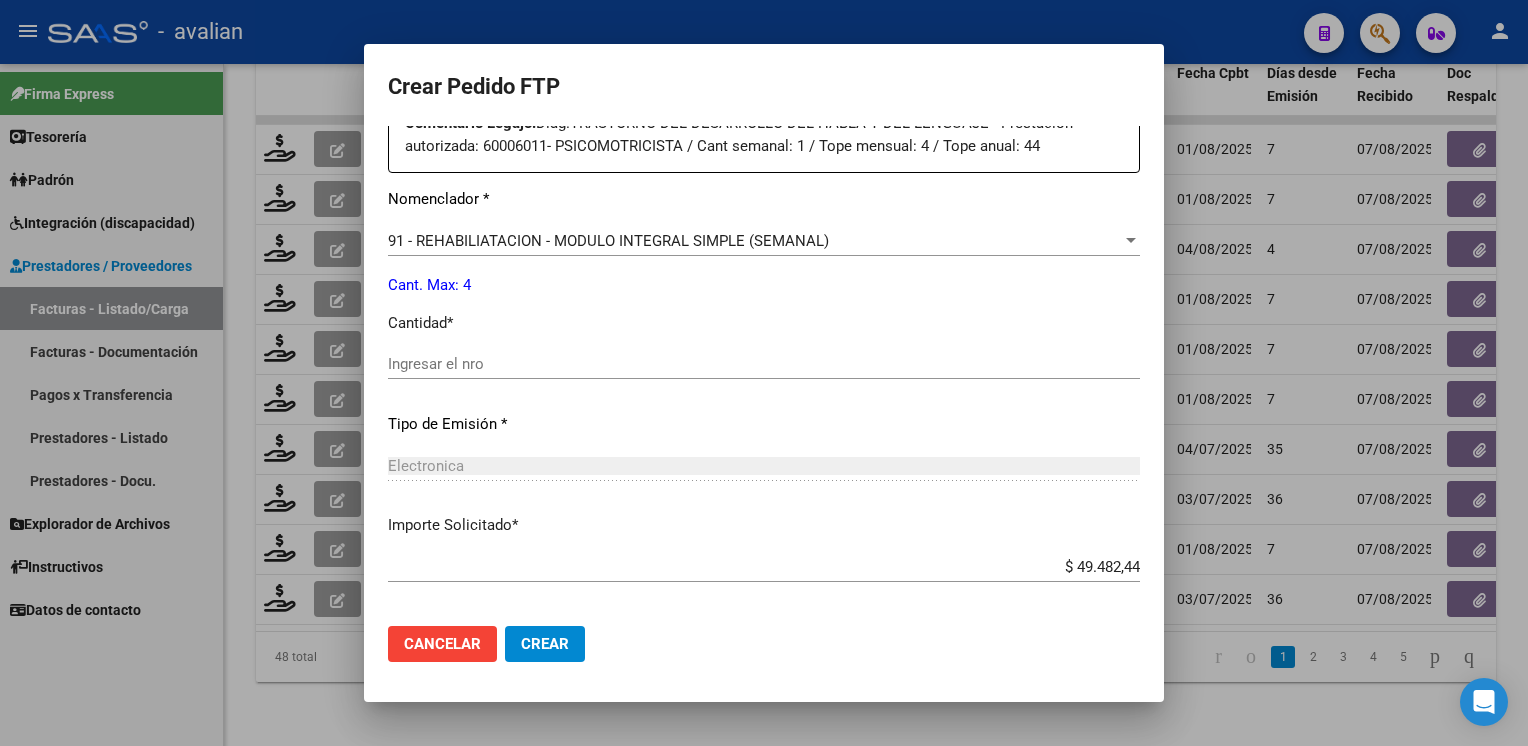 scroll, scrollTop: 800, scrollLeft: 0, axis: vertical 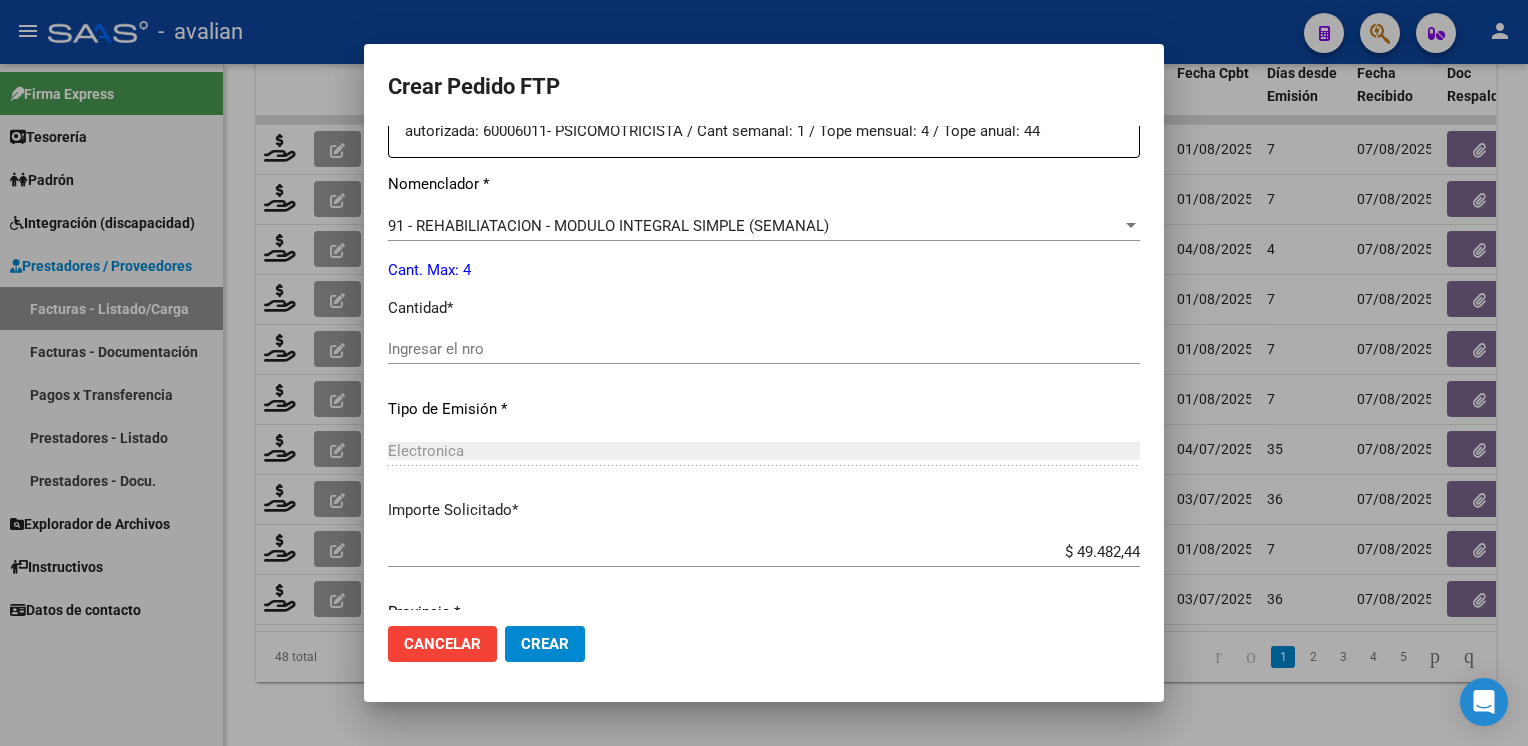 click on "Ingresar el nro" at bounding box center [764, 349] 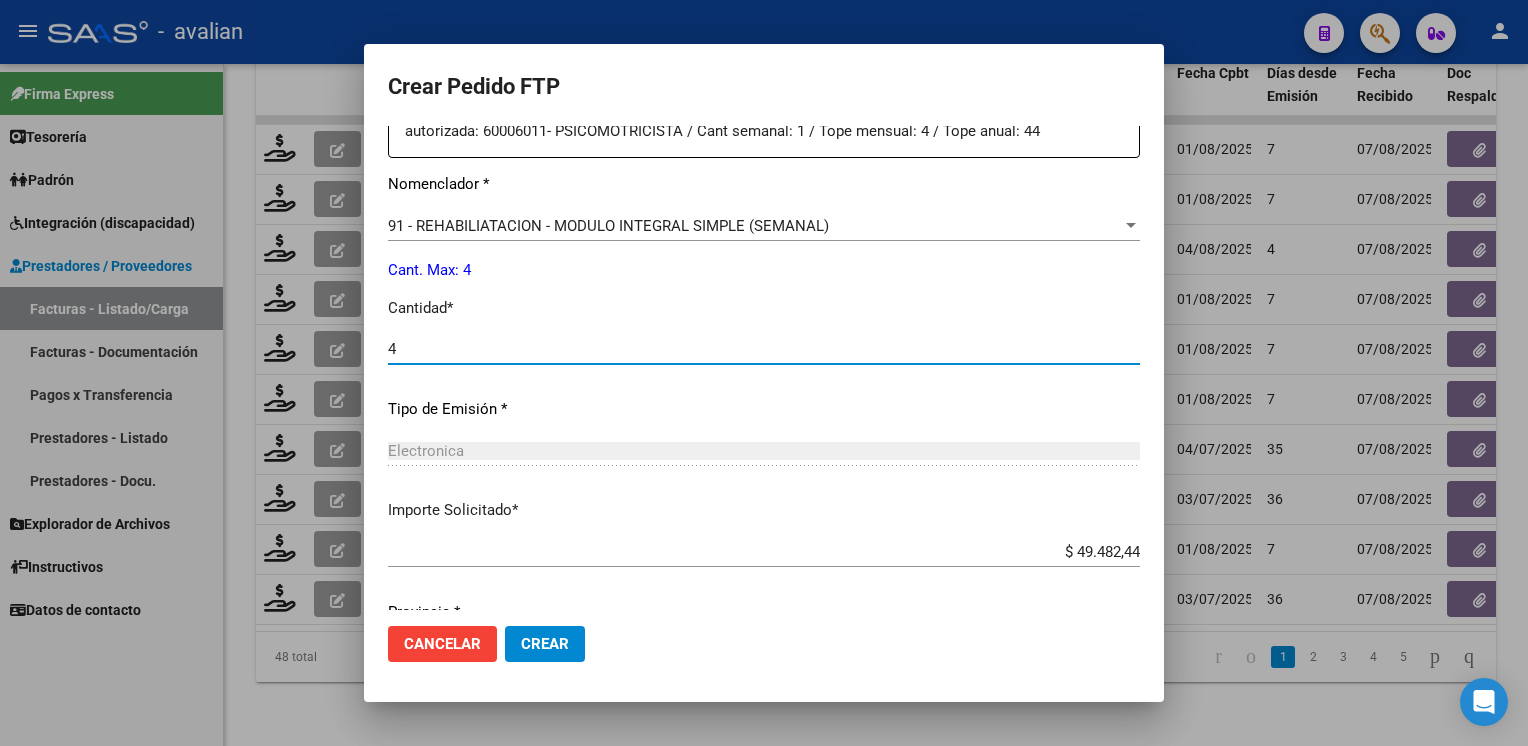 type on "4" 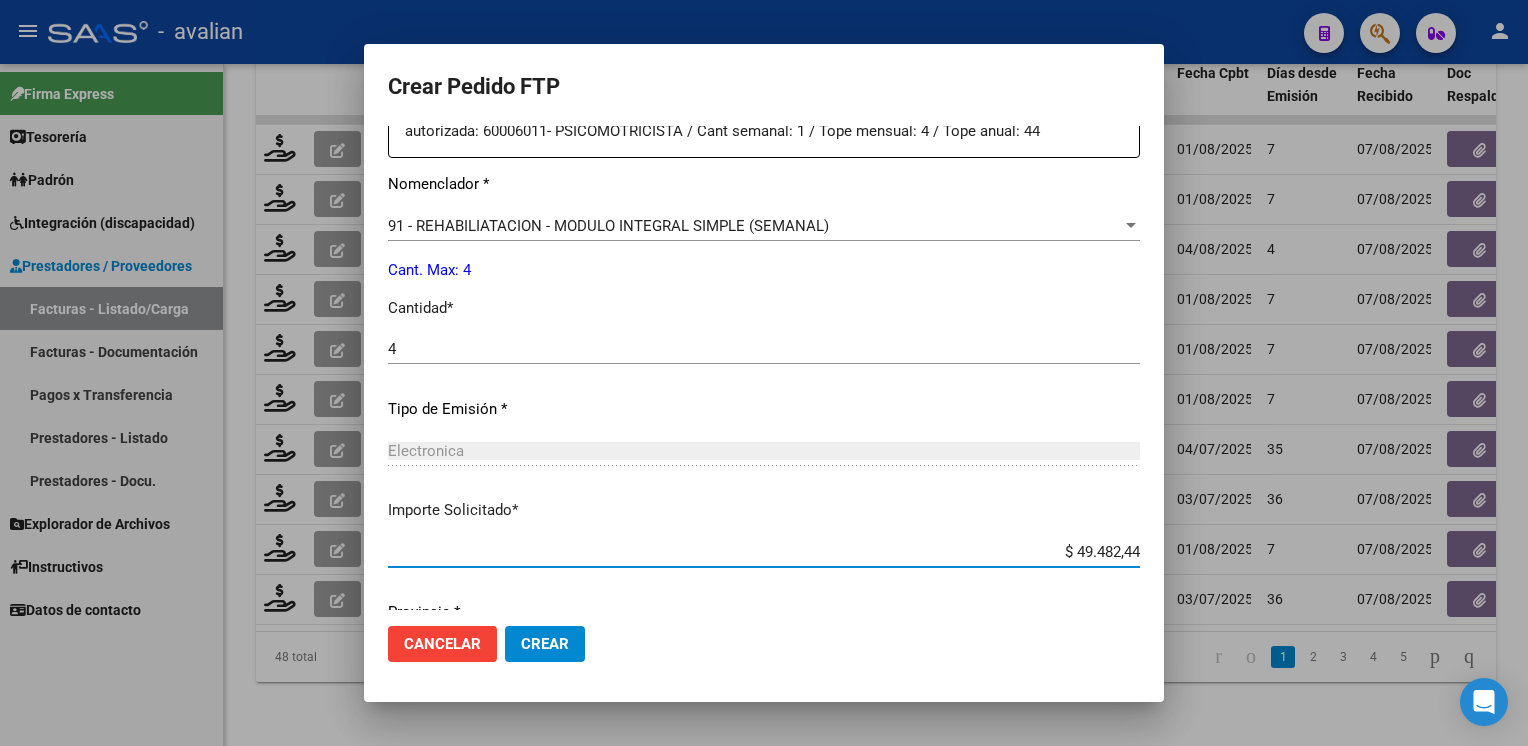 scroll, scrollTop: 876, scrollLeft: 0, axis: vertical 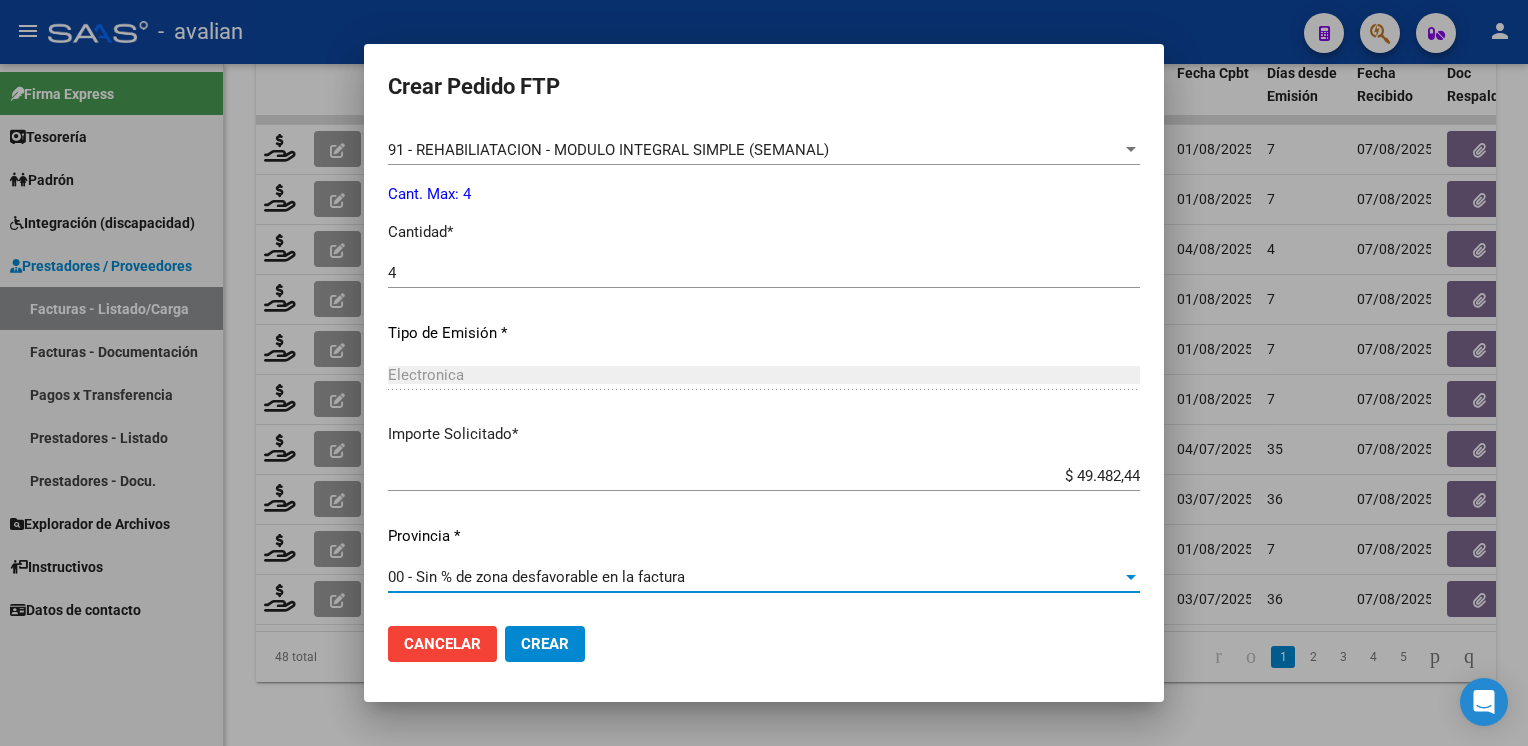 type 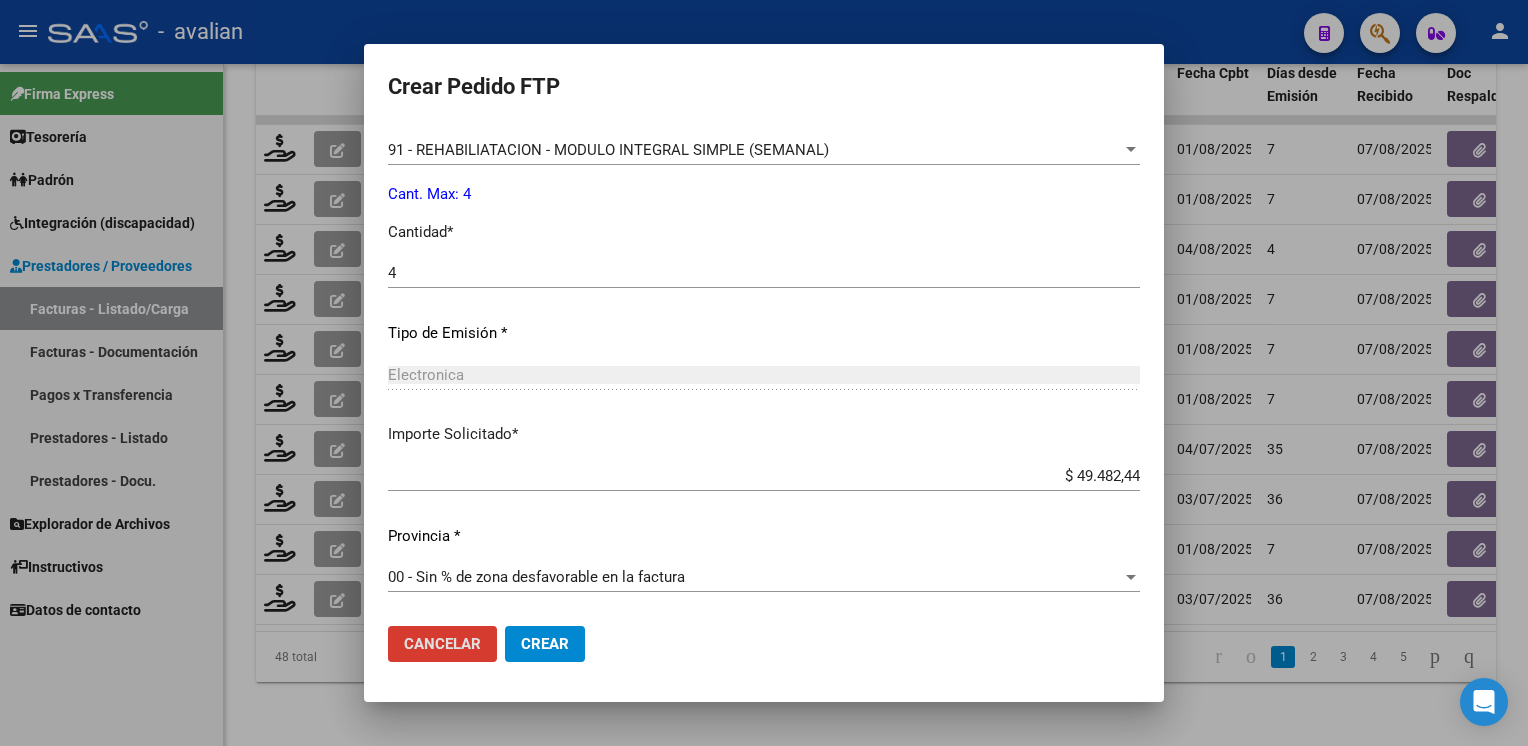 click on "Crear" 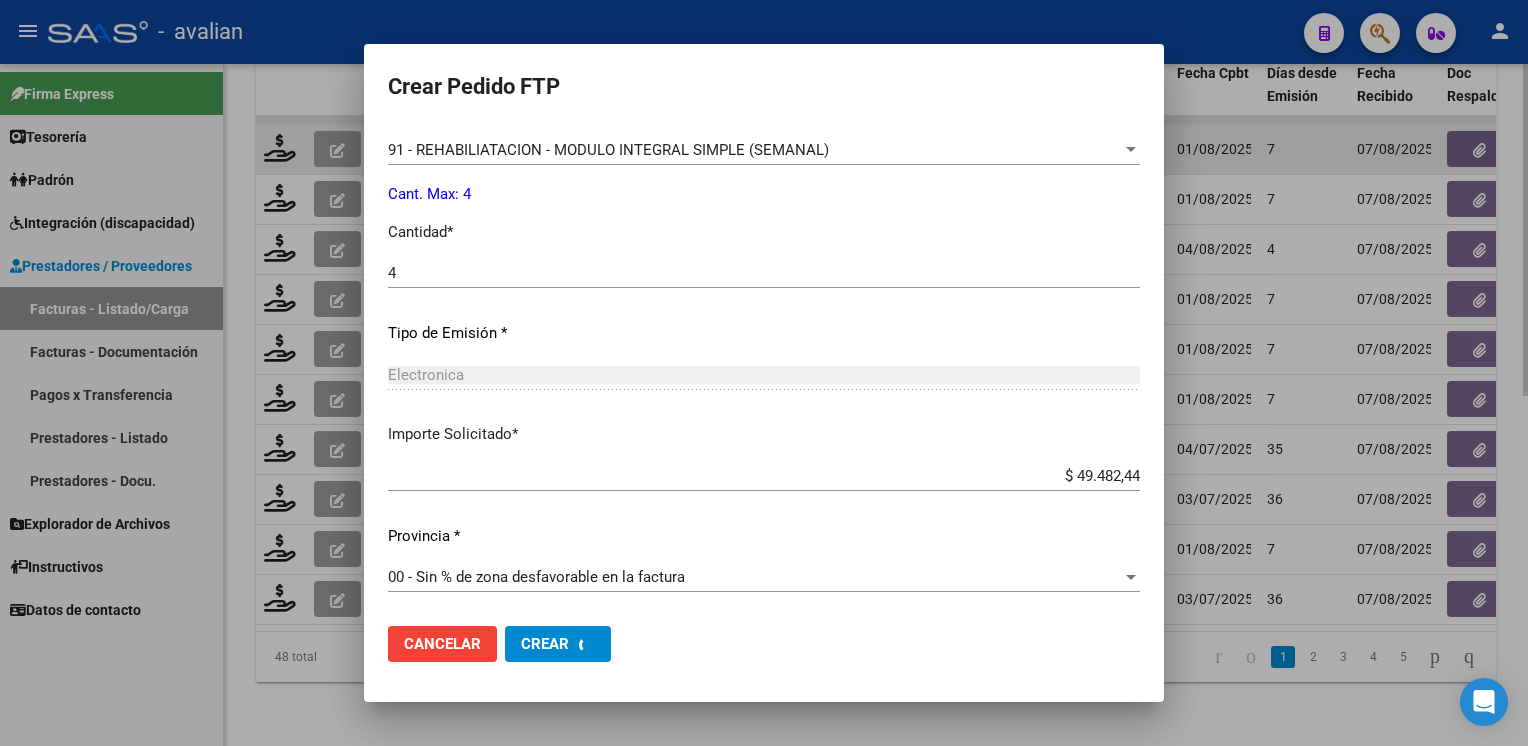 scroll, scrollTop: 0, scrollLeft: 0, axis: both 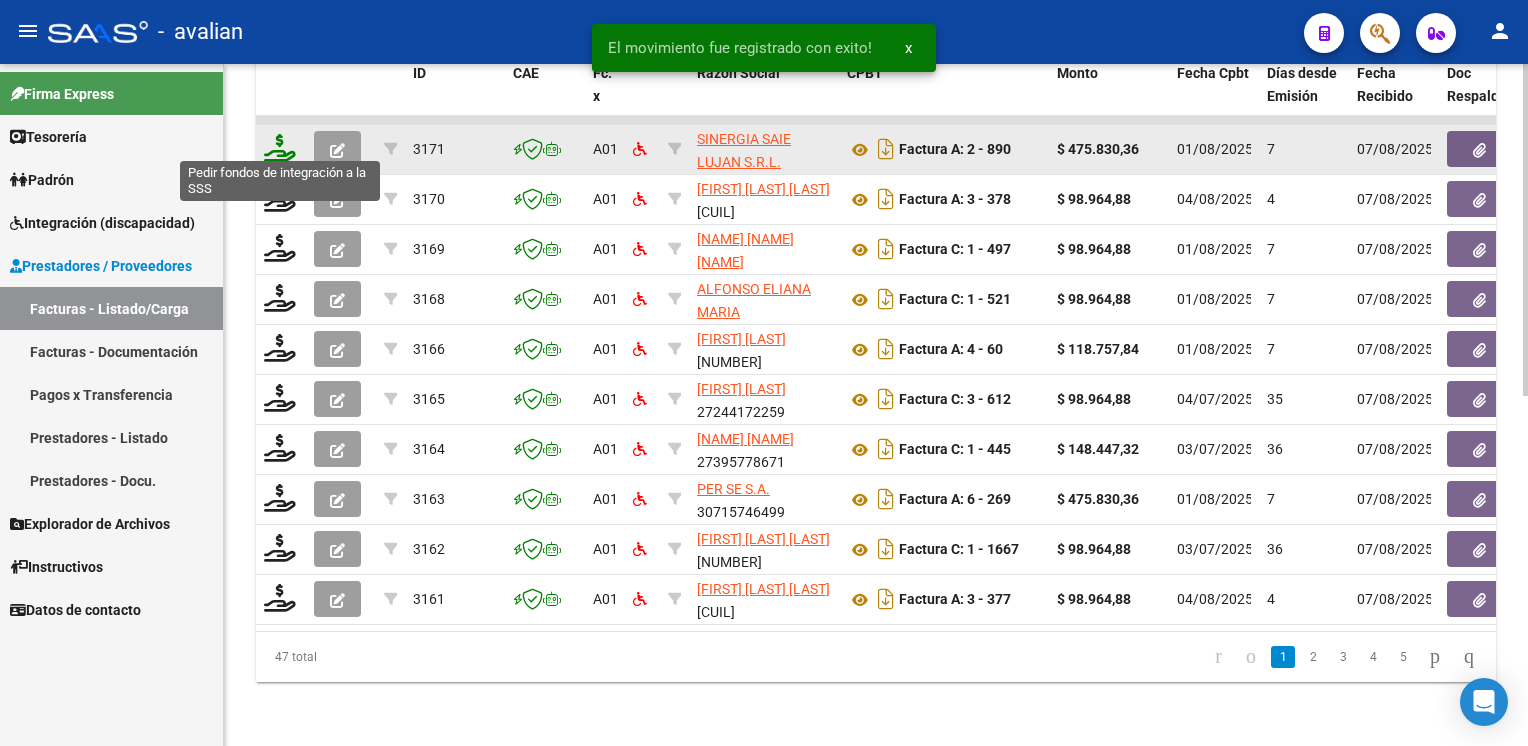click 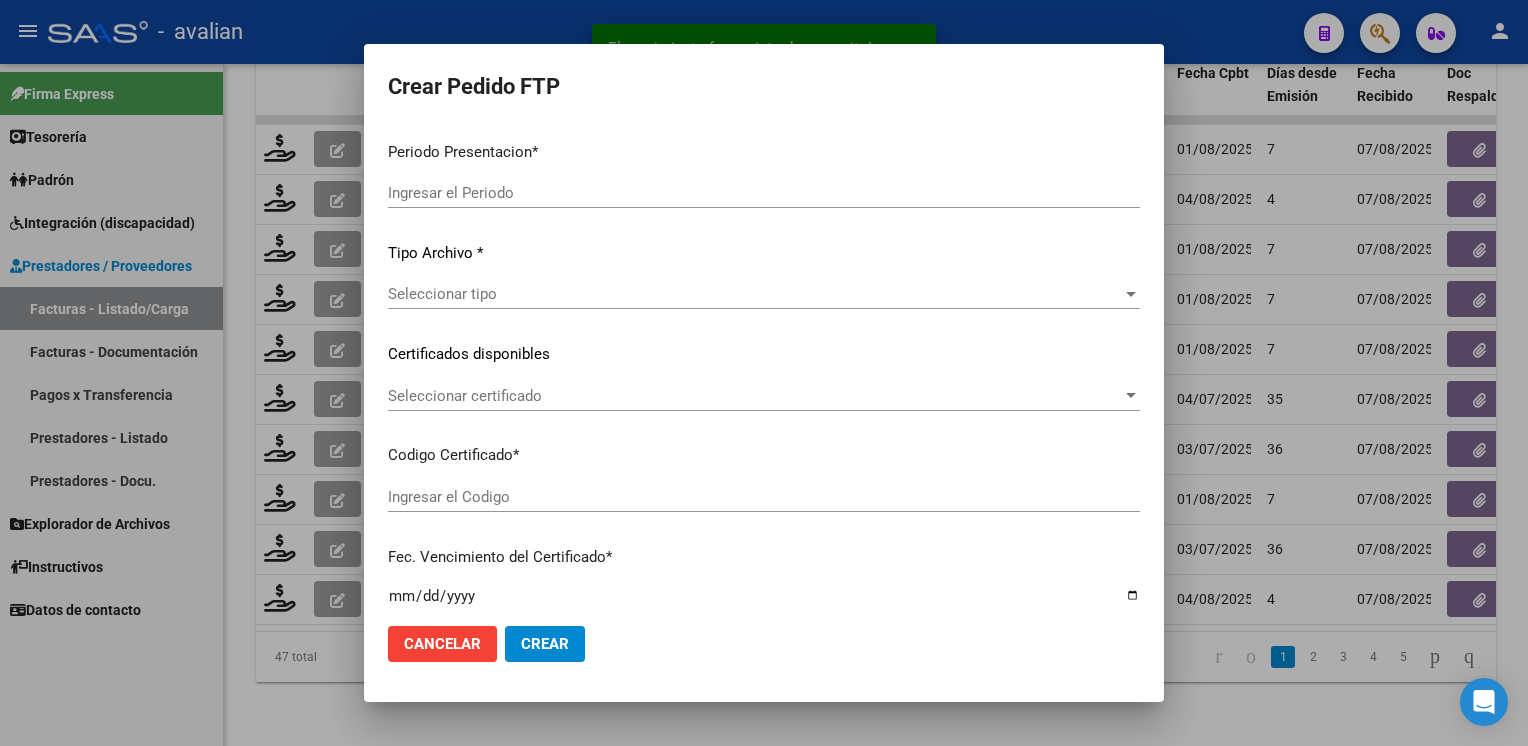 type on "202507" 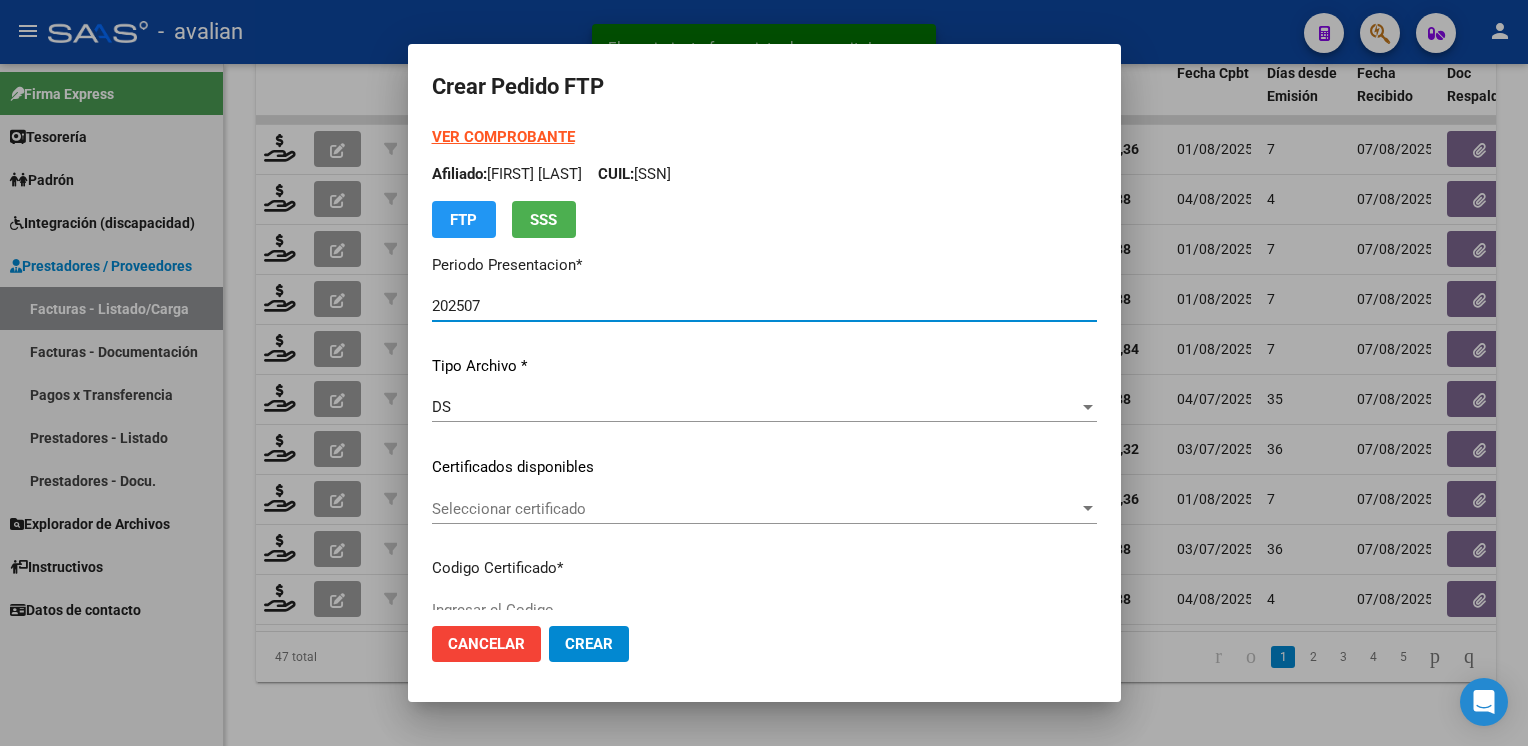 type on "ARG02000520394332024040320260403BSAS312" 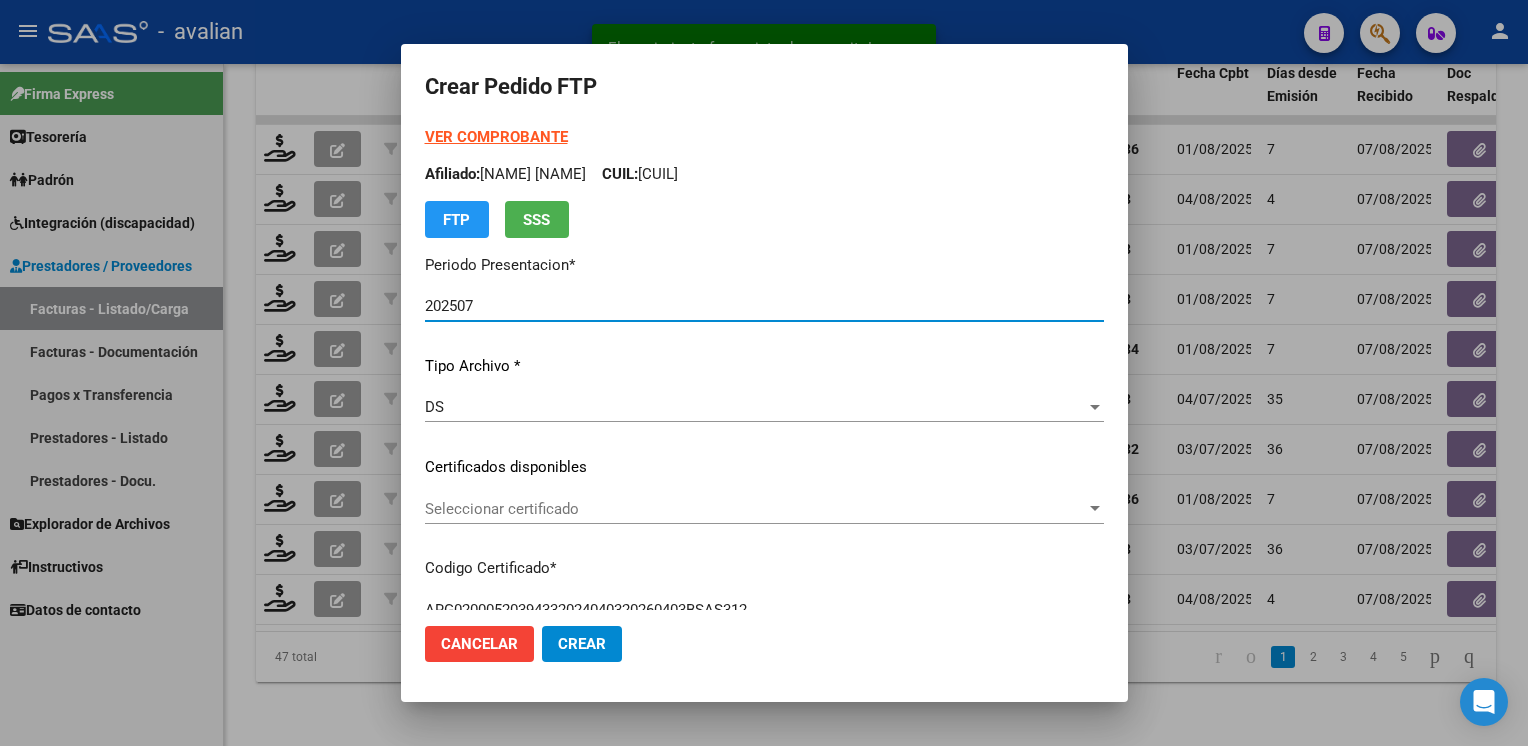 click on "Seleccionar certificado Seleccionar certificado" 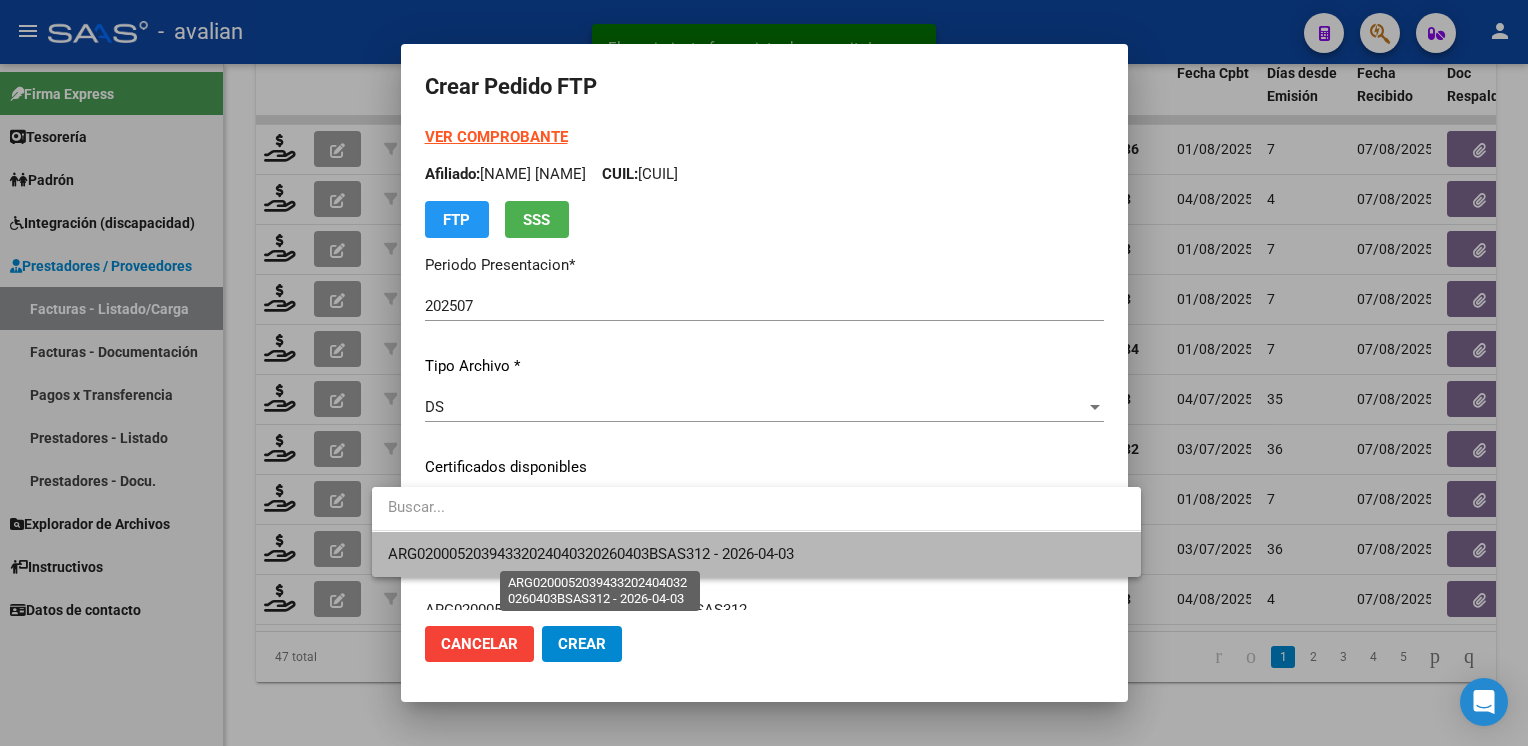 drag, startPoint x: 467, startPoint y: 518, endPoint x: 467, endPoint y: 546, distance: 28 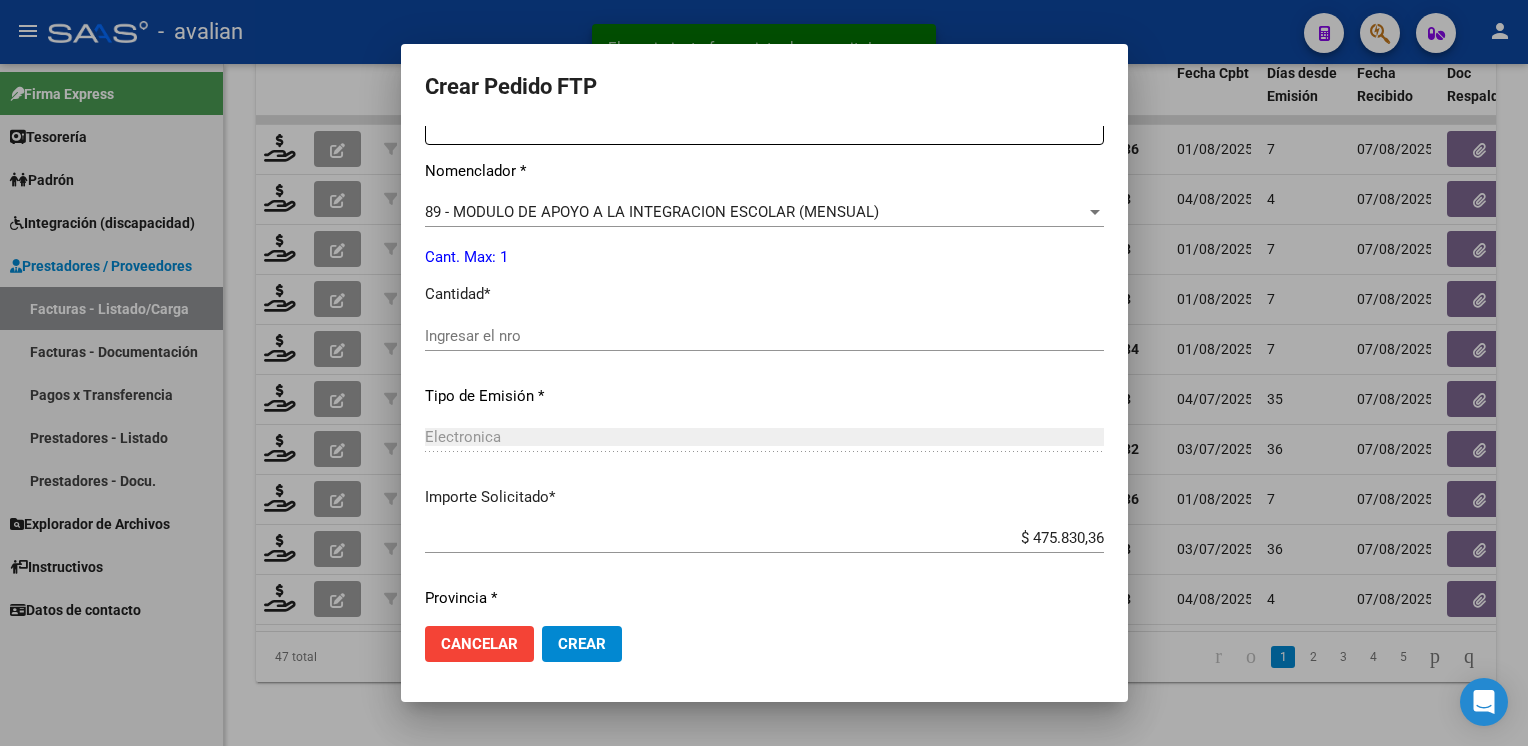 scroll, scrollTop: 800, scrollLeft: 0, axis: vertical 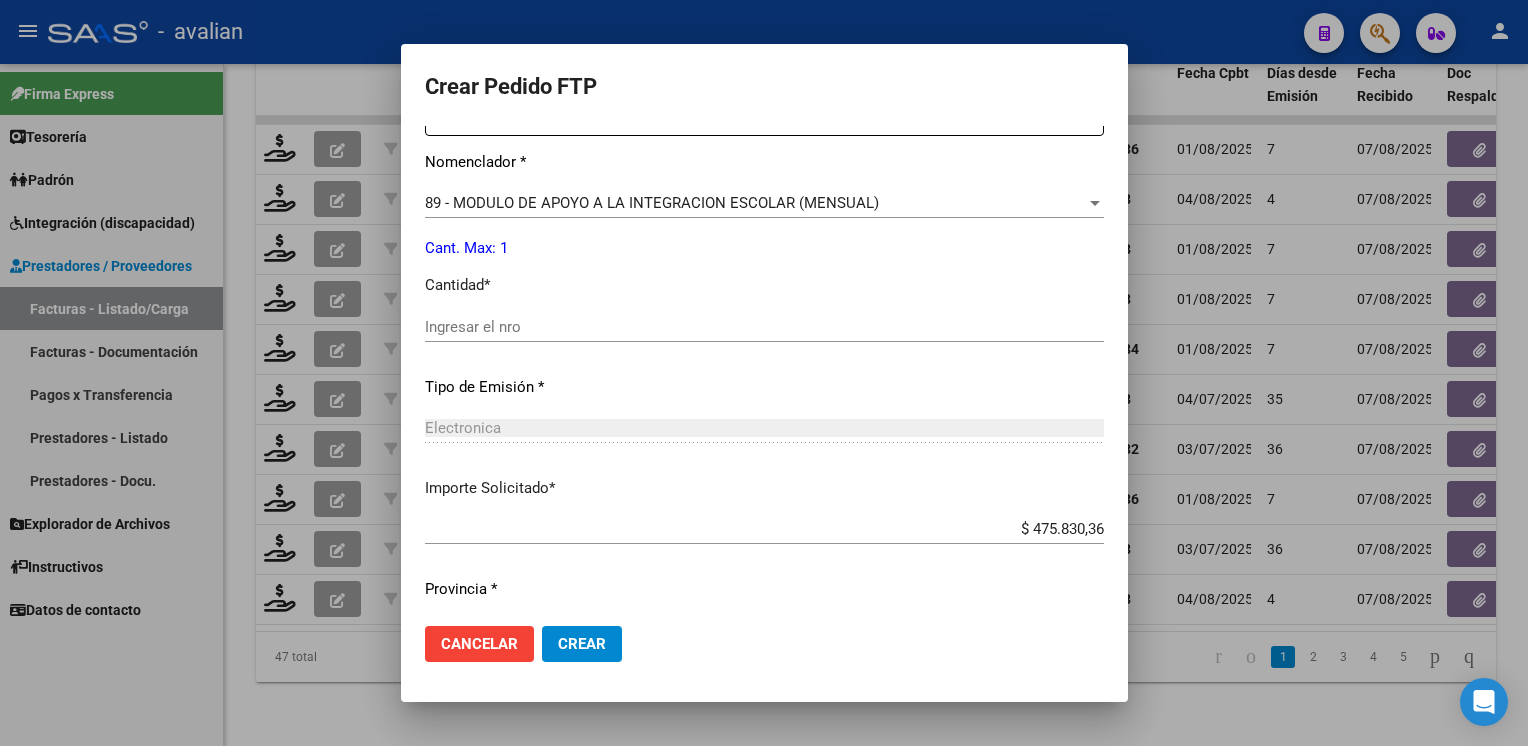 click on "Ingresar el nro" 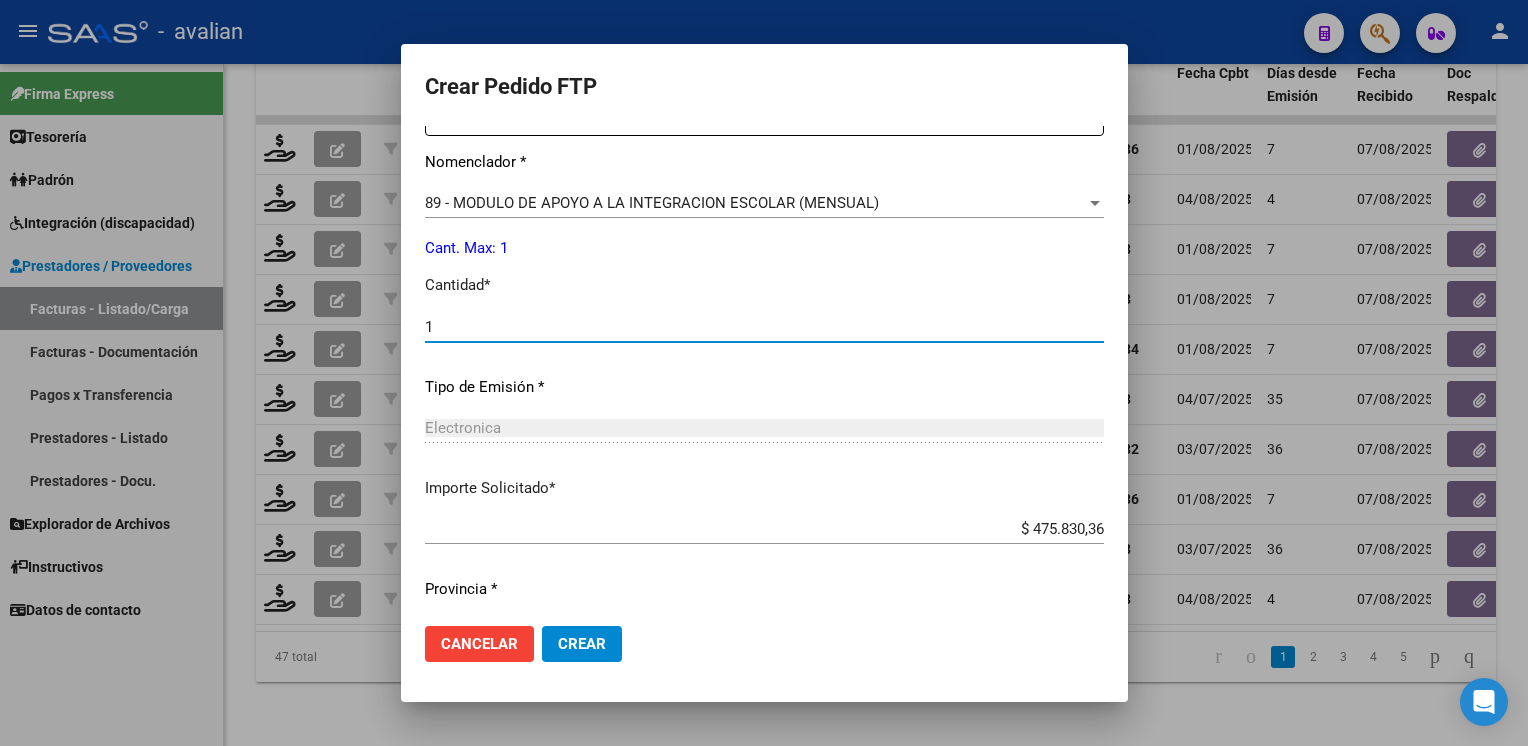 type on "1" 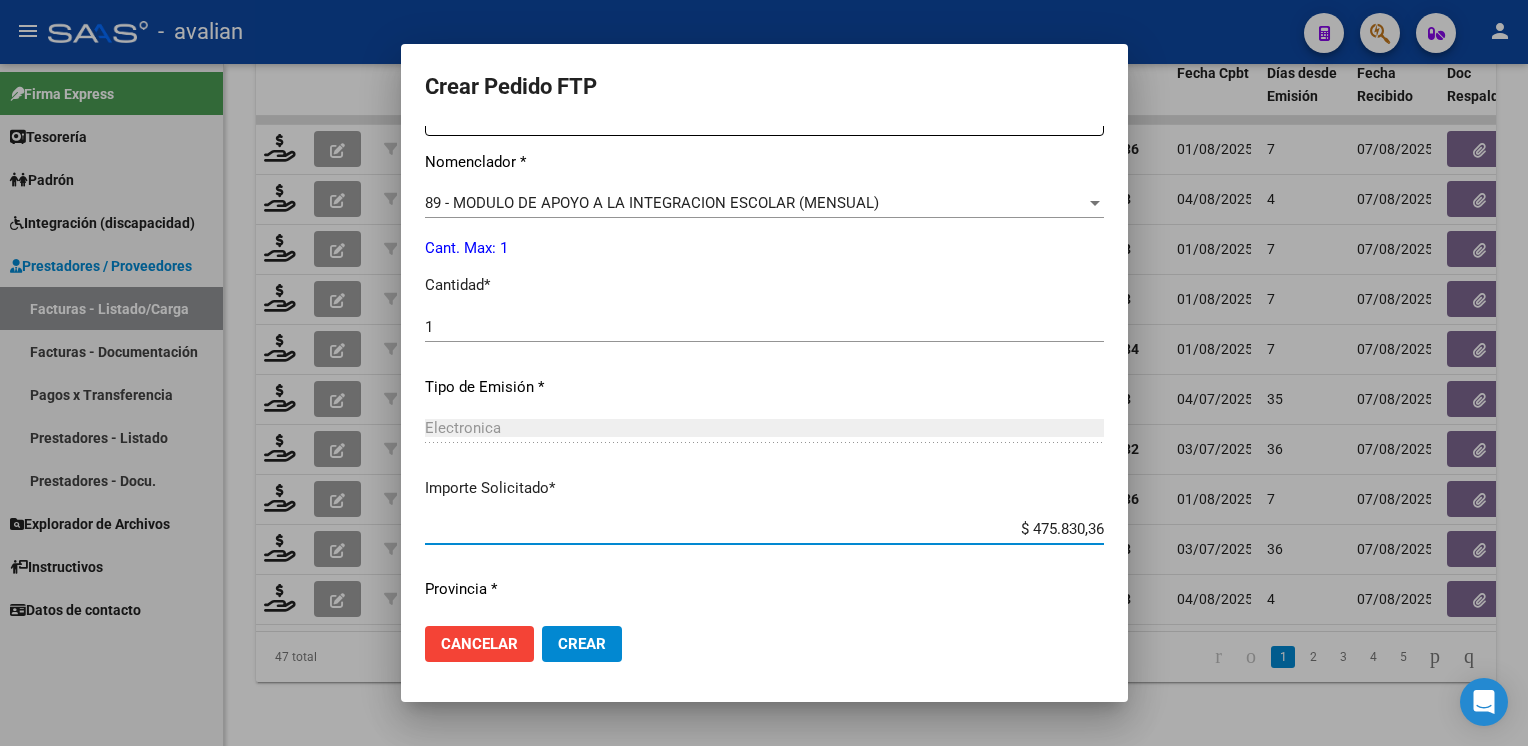 scroll, scrollTop: 853, scrollLeft: 0, axis: vertical 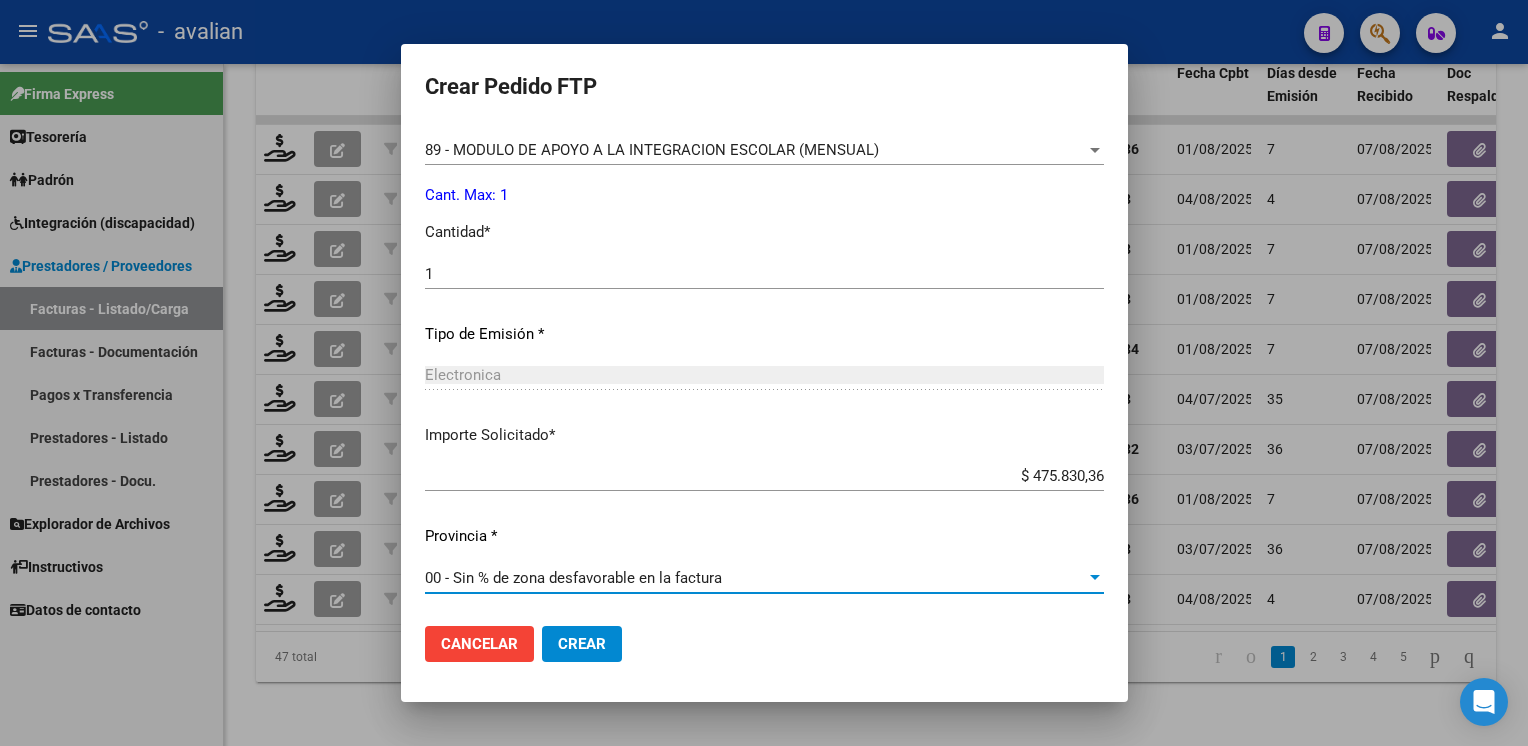 type 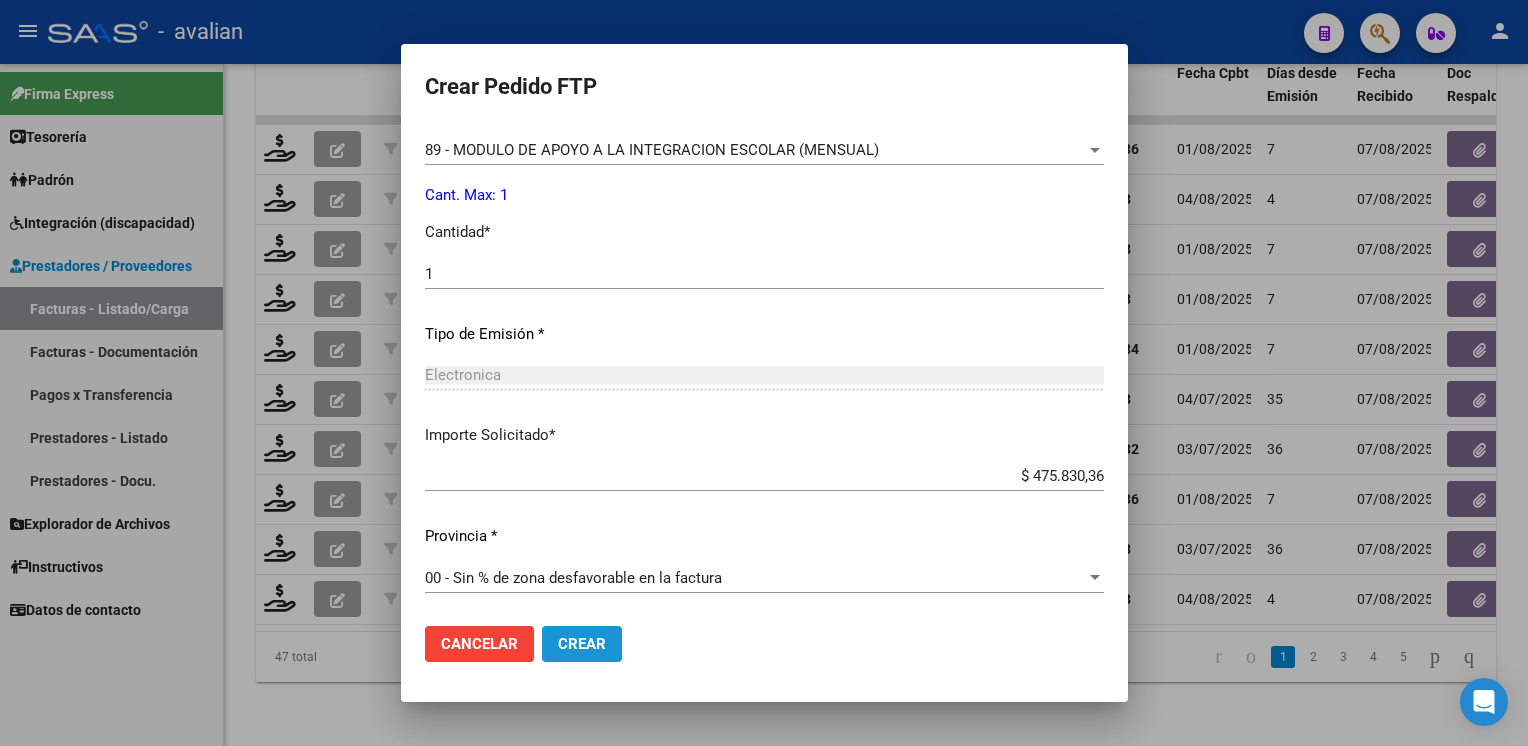 click on "Crear" 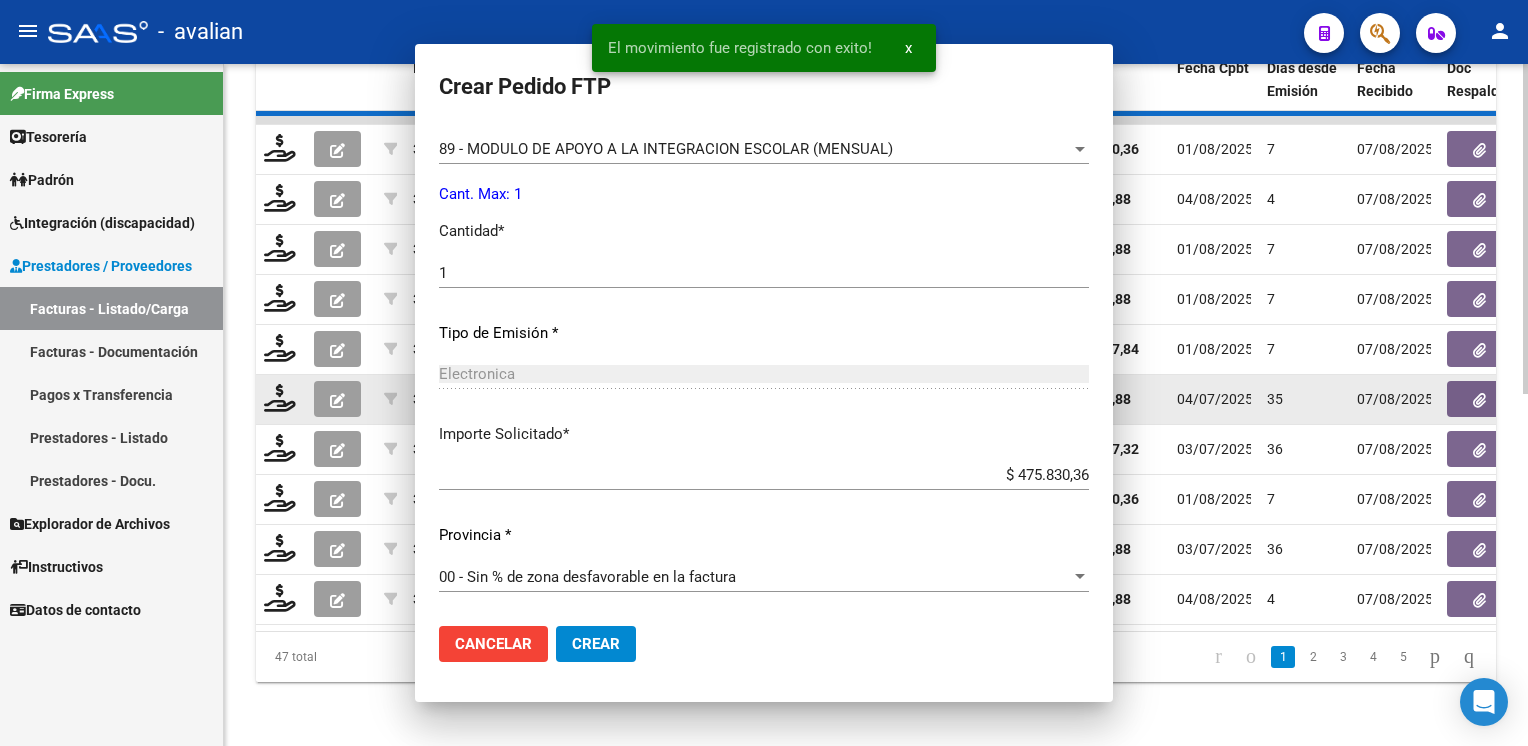 scroll, scrollTop: 0, scrollLeft: 0, axis: both 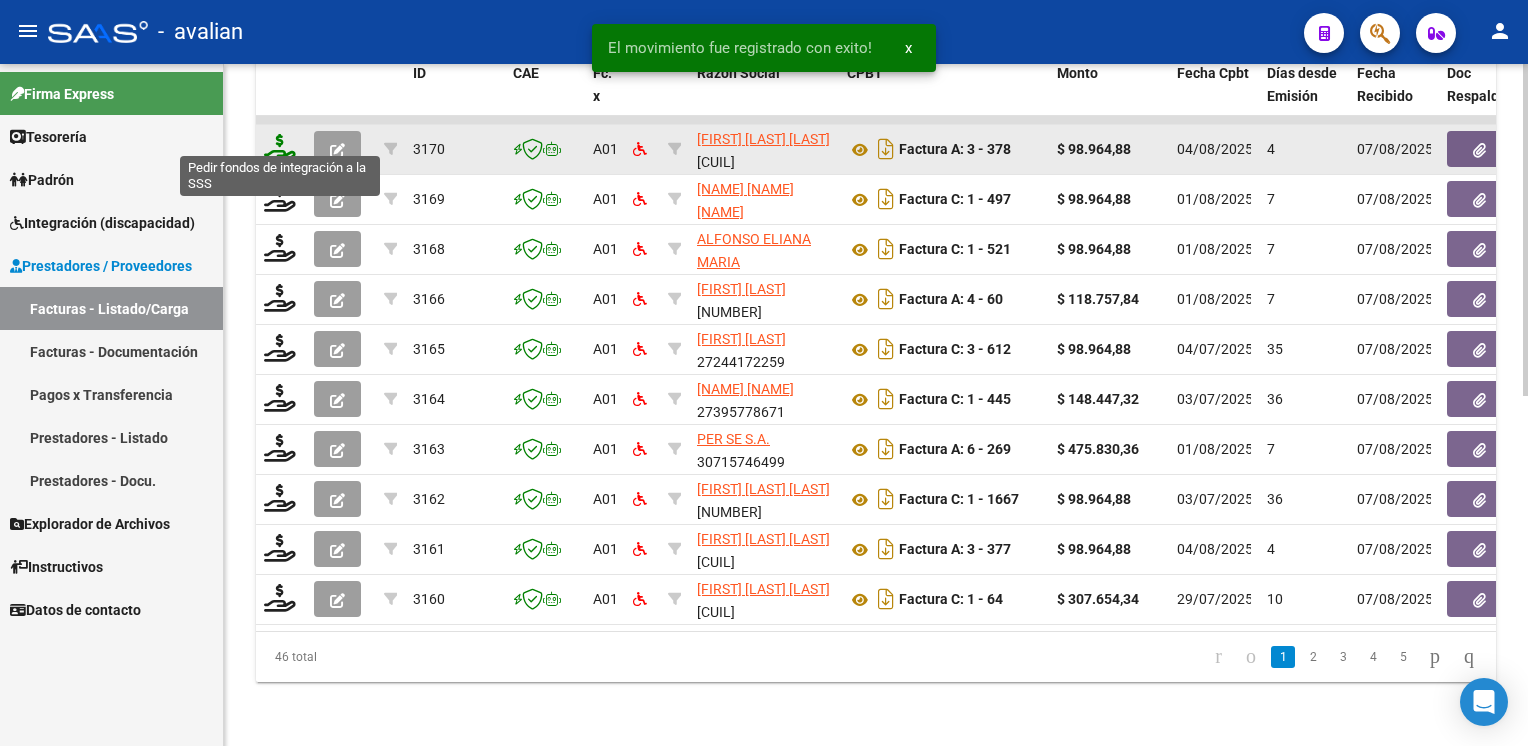 click 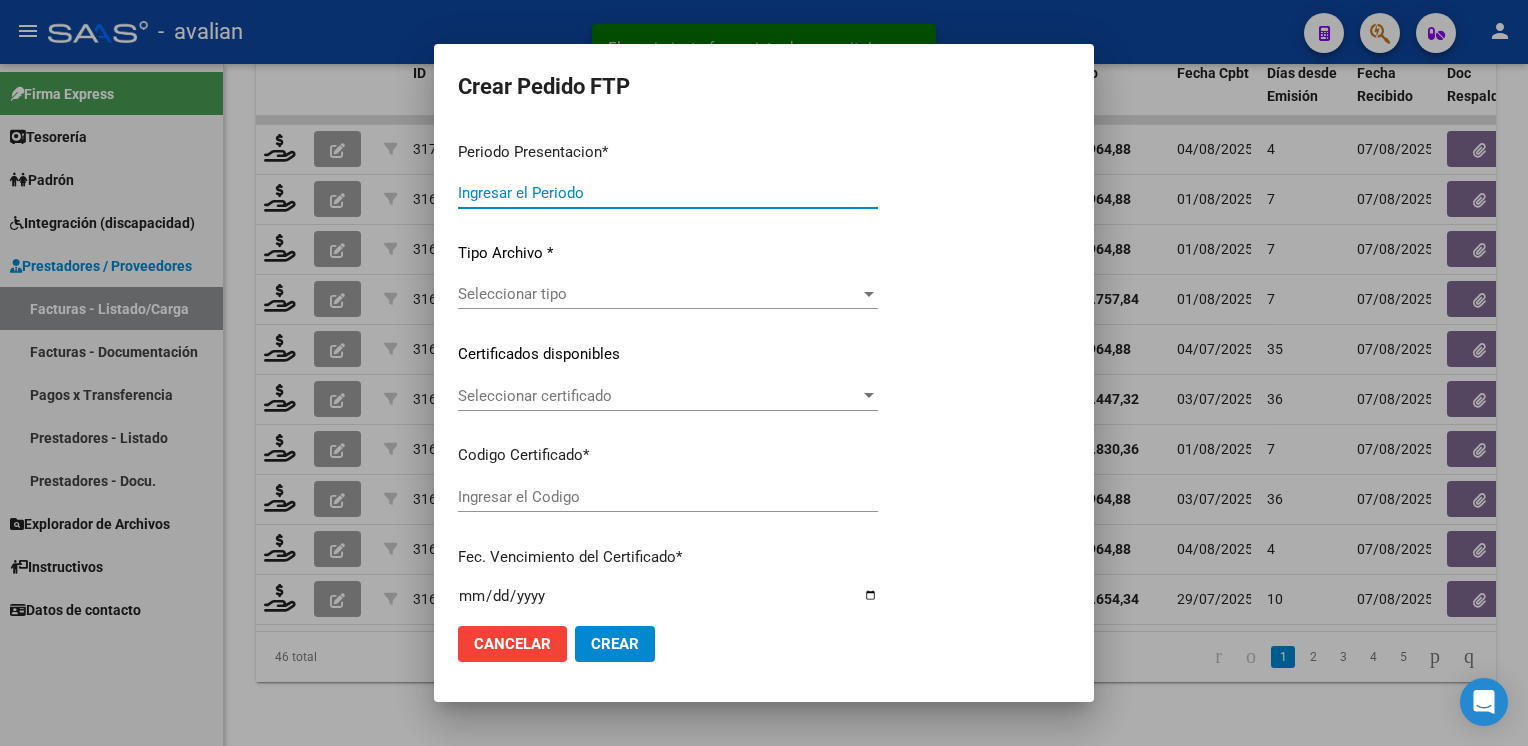 type on "202507" 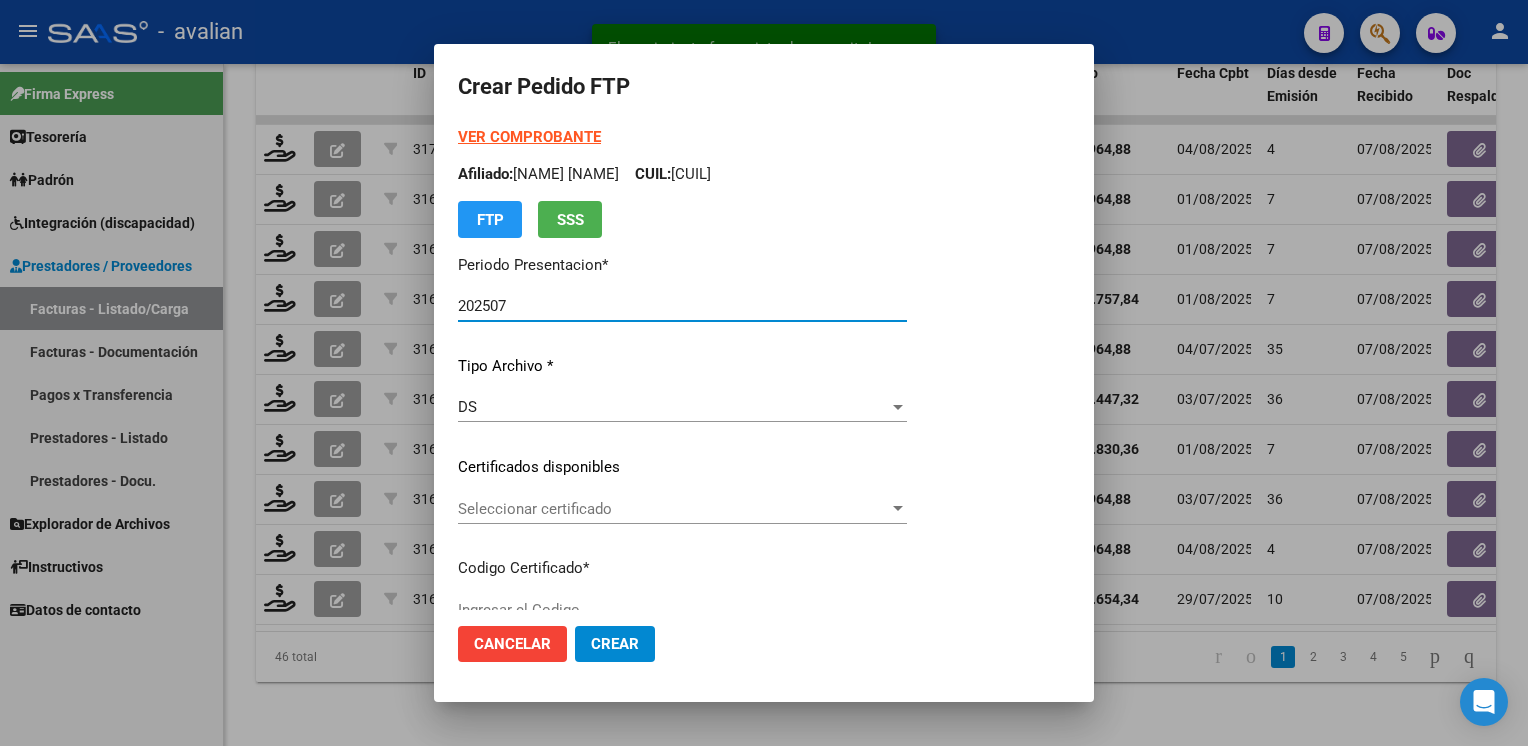type on "ARG02000573774692023071720260717BSAS342" 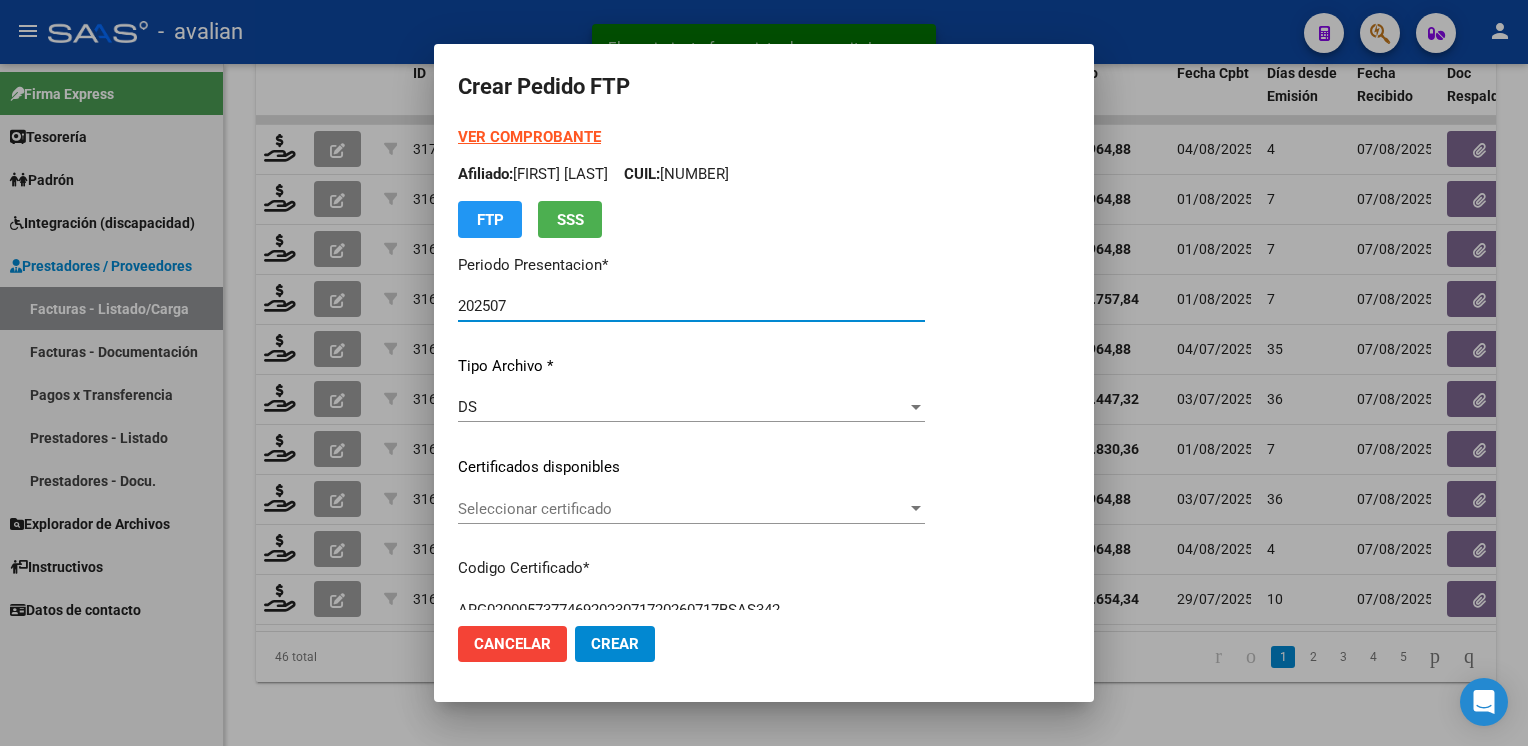 click on "Seleccionar certificado" at bounding box center (682, 509) 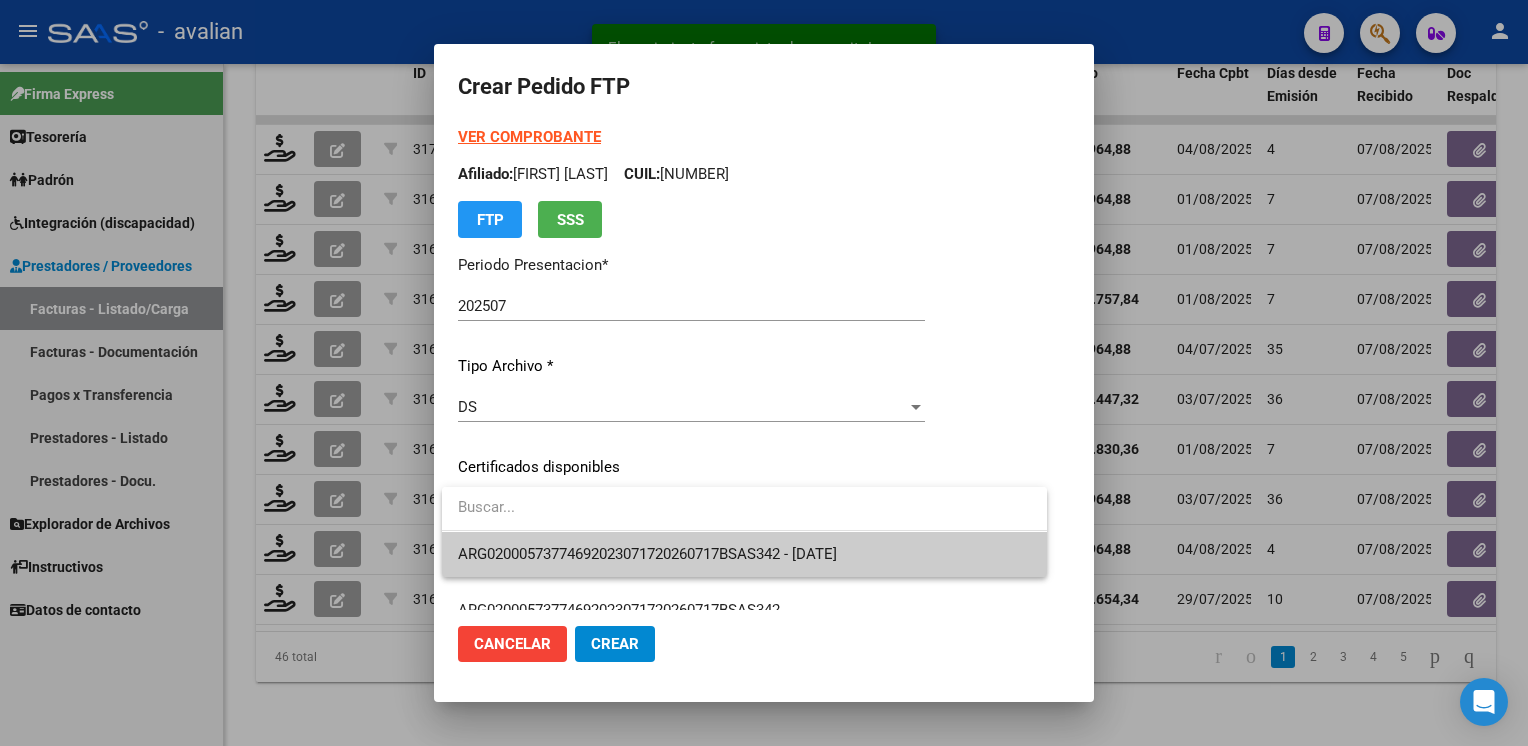 click on "ARG02000573774692023071720260717BSAS342 - [DATE]" at bounding box center (744, 554) 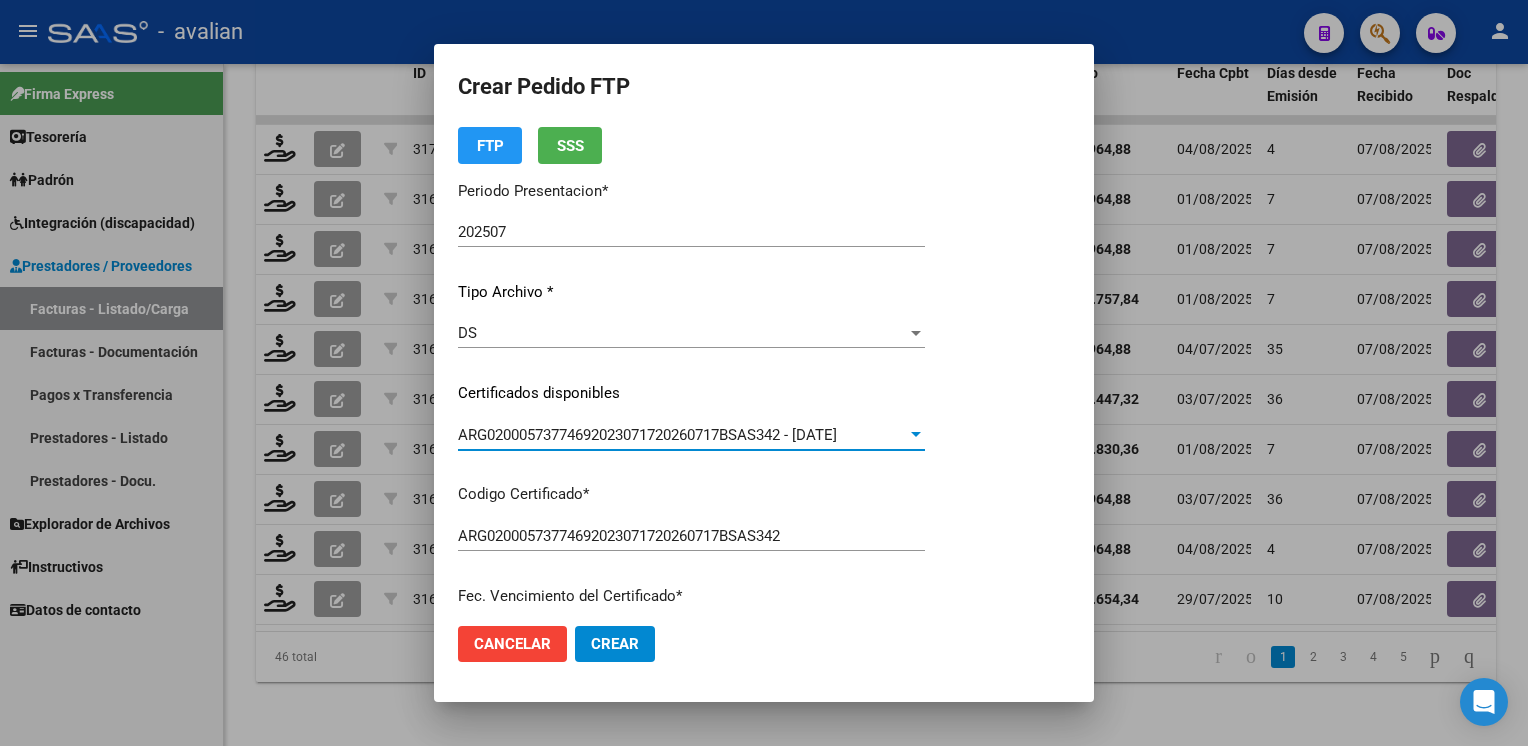 scroll, scrollTop: 0, scrollLeft: 0, axis: both 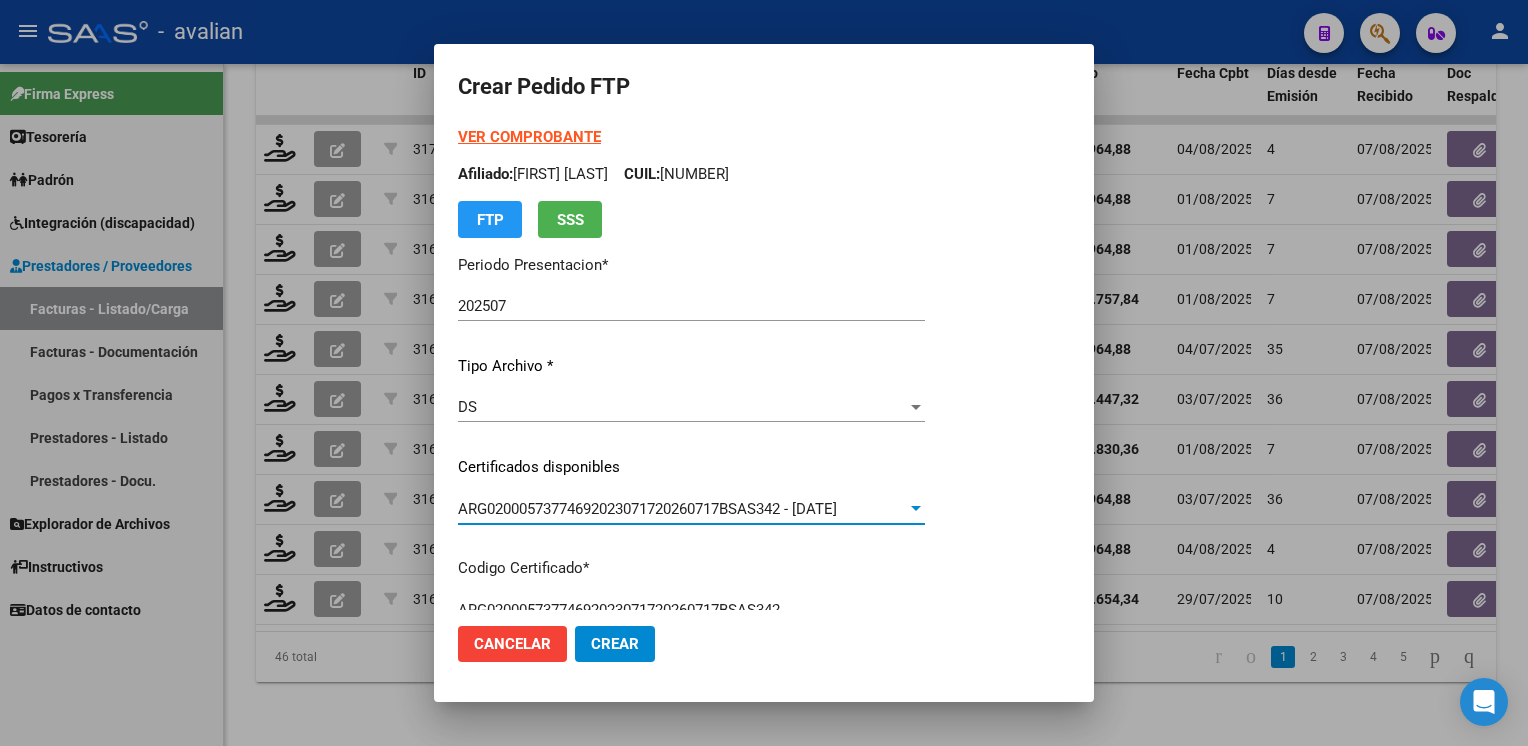 click on "Afiliado:  [FIRST] [LAST]  CUIL:  [SSN]" at bounding box center [691, 174] 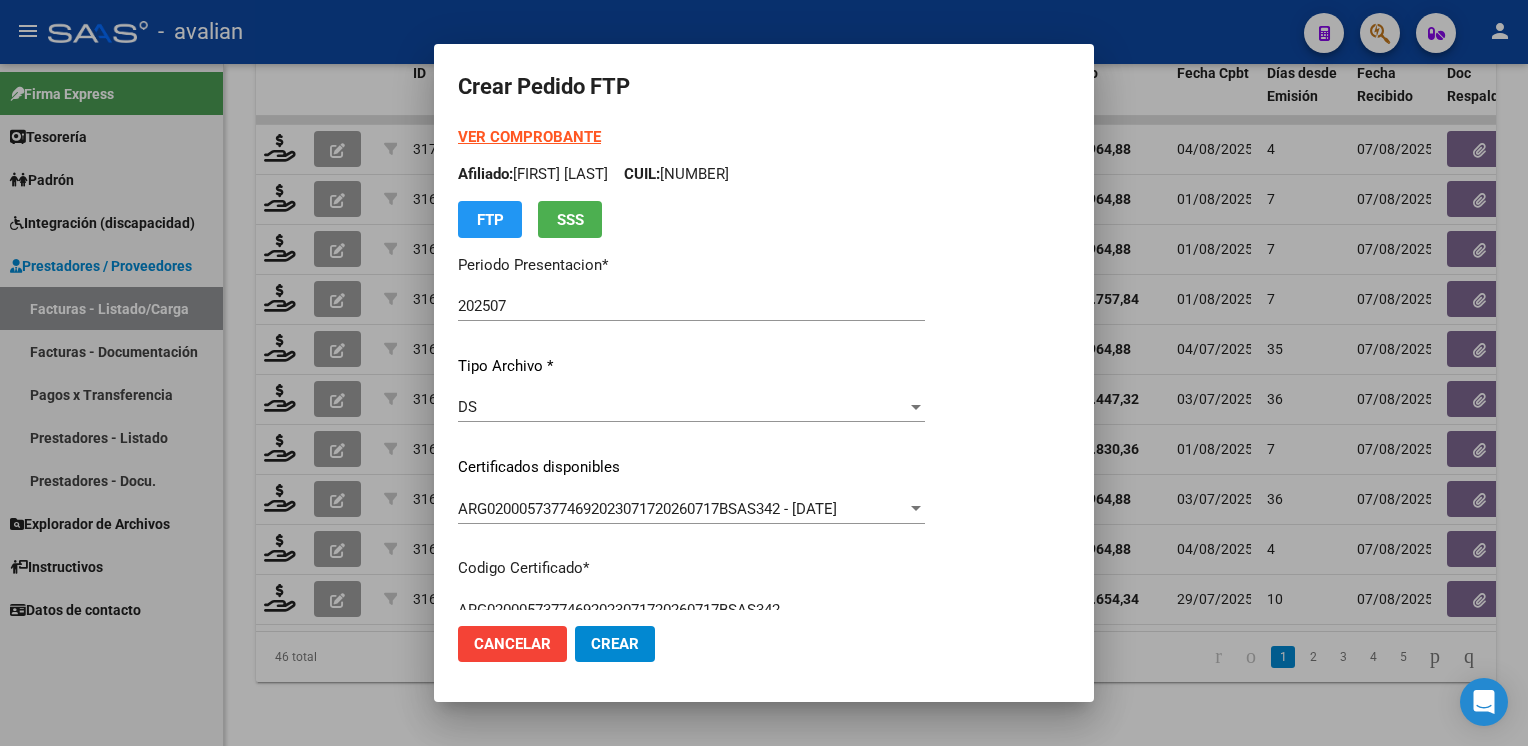 click on "Afiliado:  [FIRST] [LAST]  CUIL:  [SSN]" at bounding box center (691, 174) 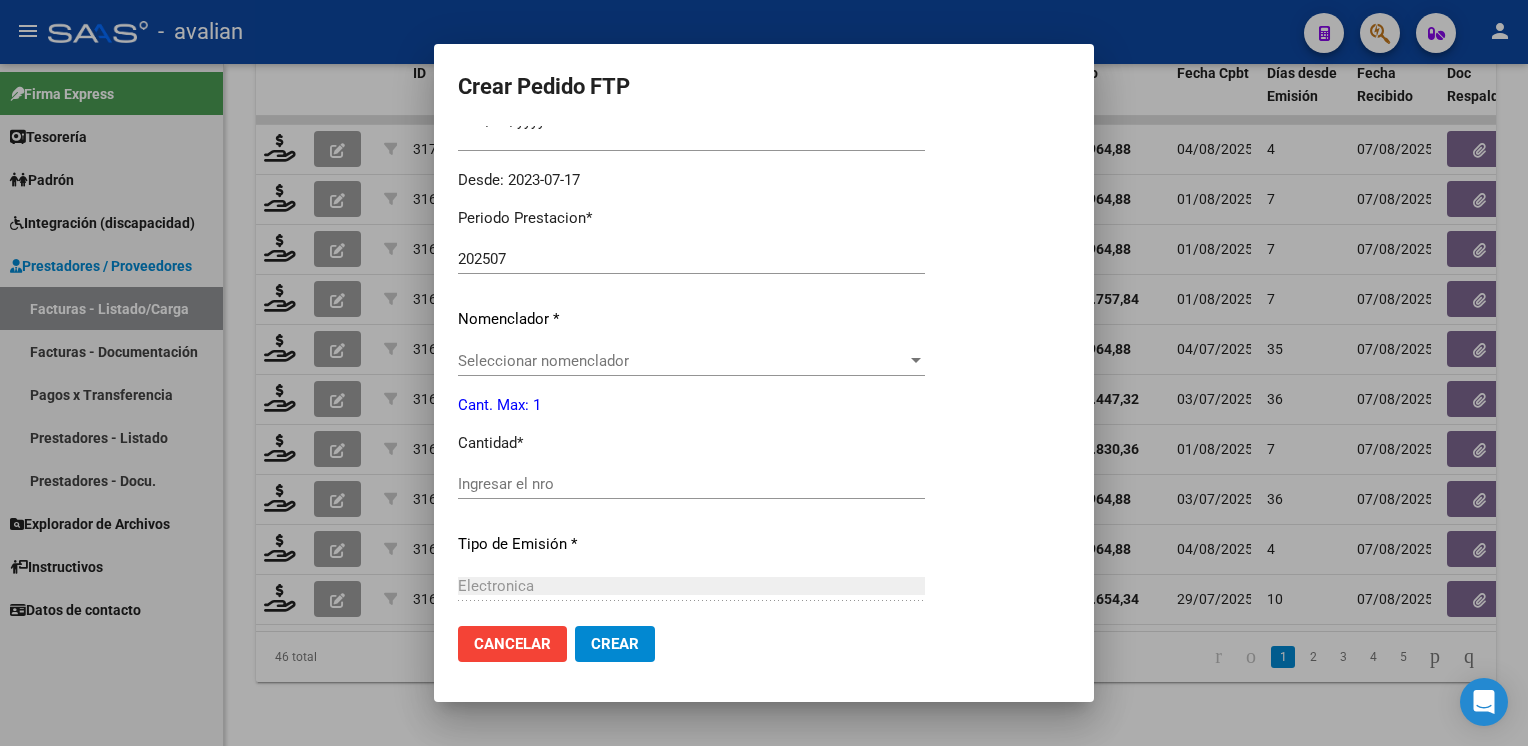 scroll, scrollTop: 600, scrollLeft: 0, axis: vertical 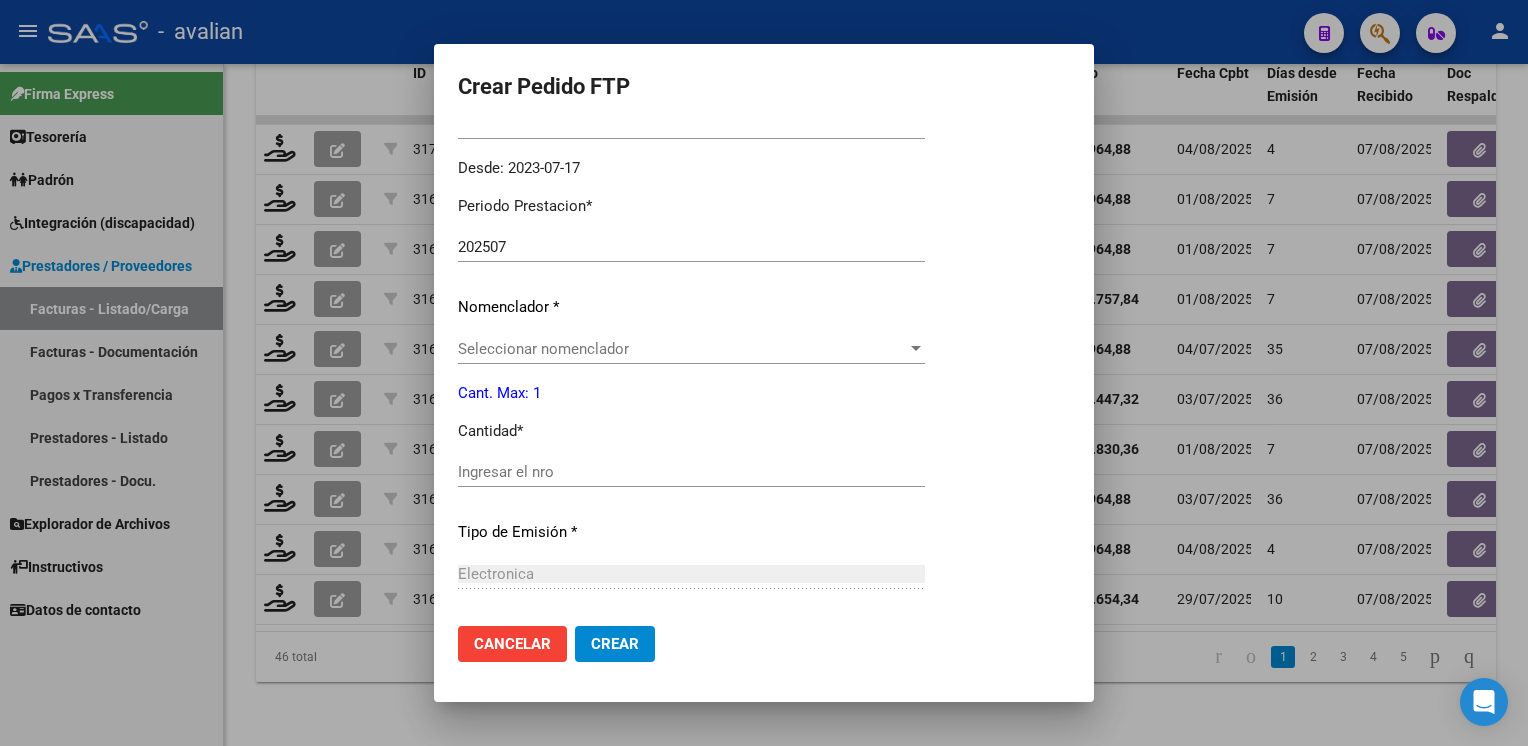 click on "Seleccionar nomenclador" at bounding box center (682, 349) 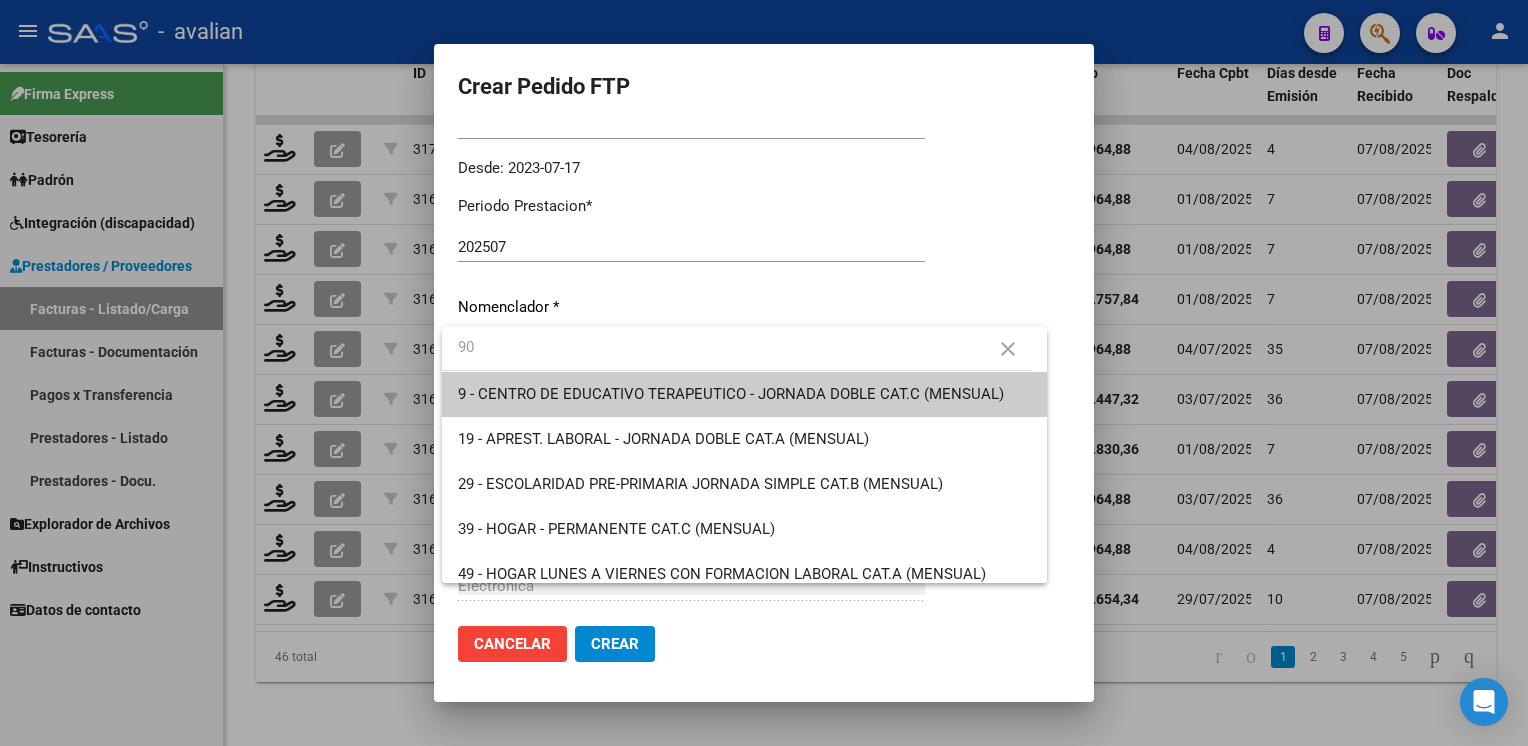 type on "90" 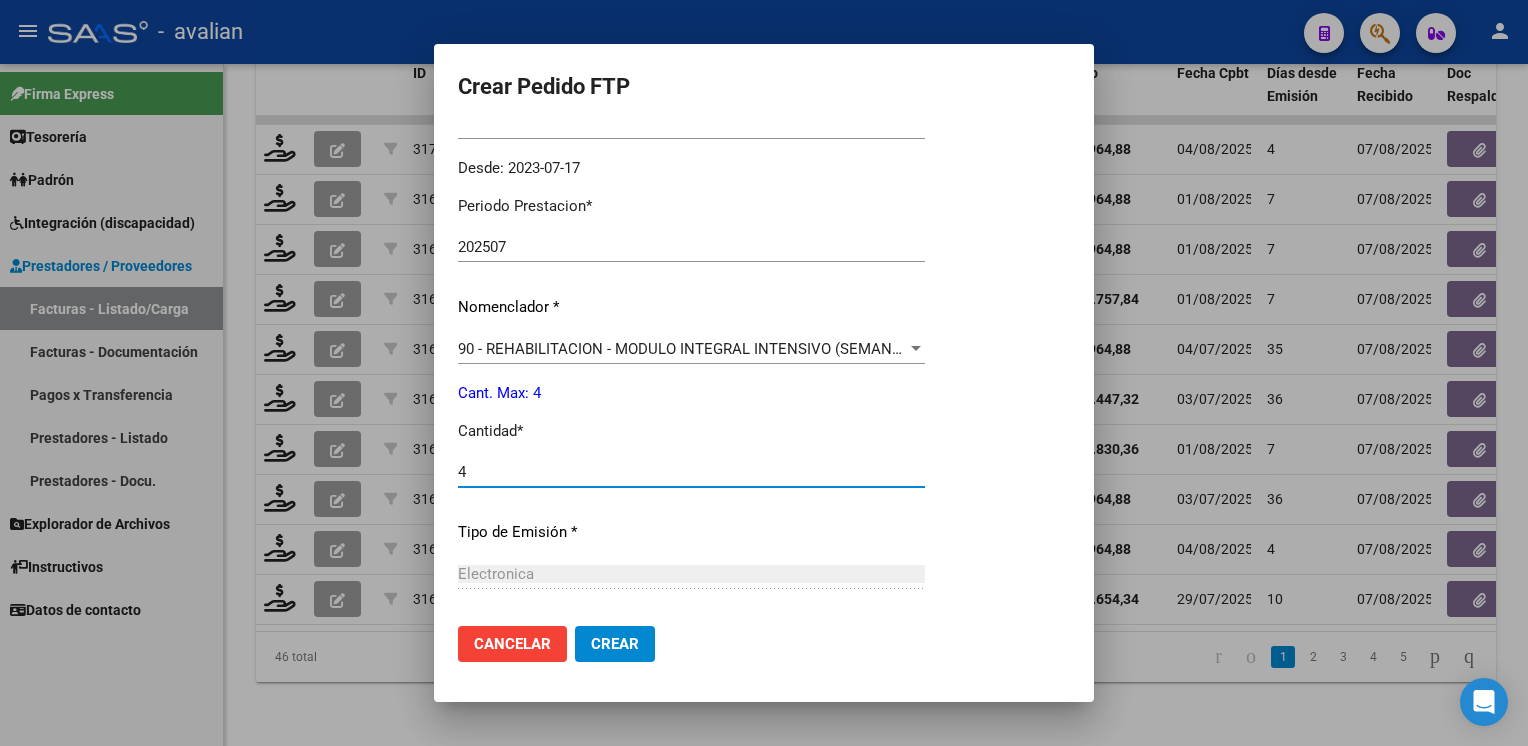 type on "4" 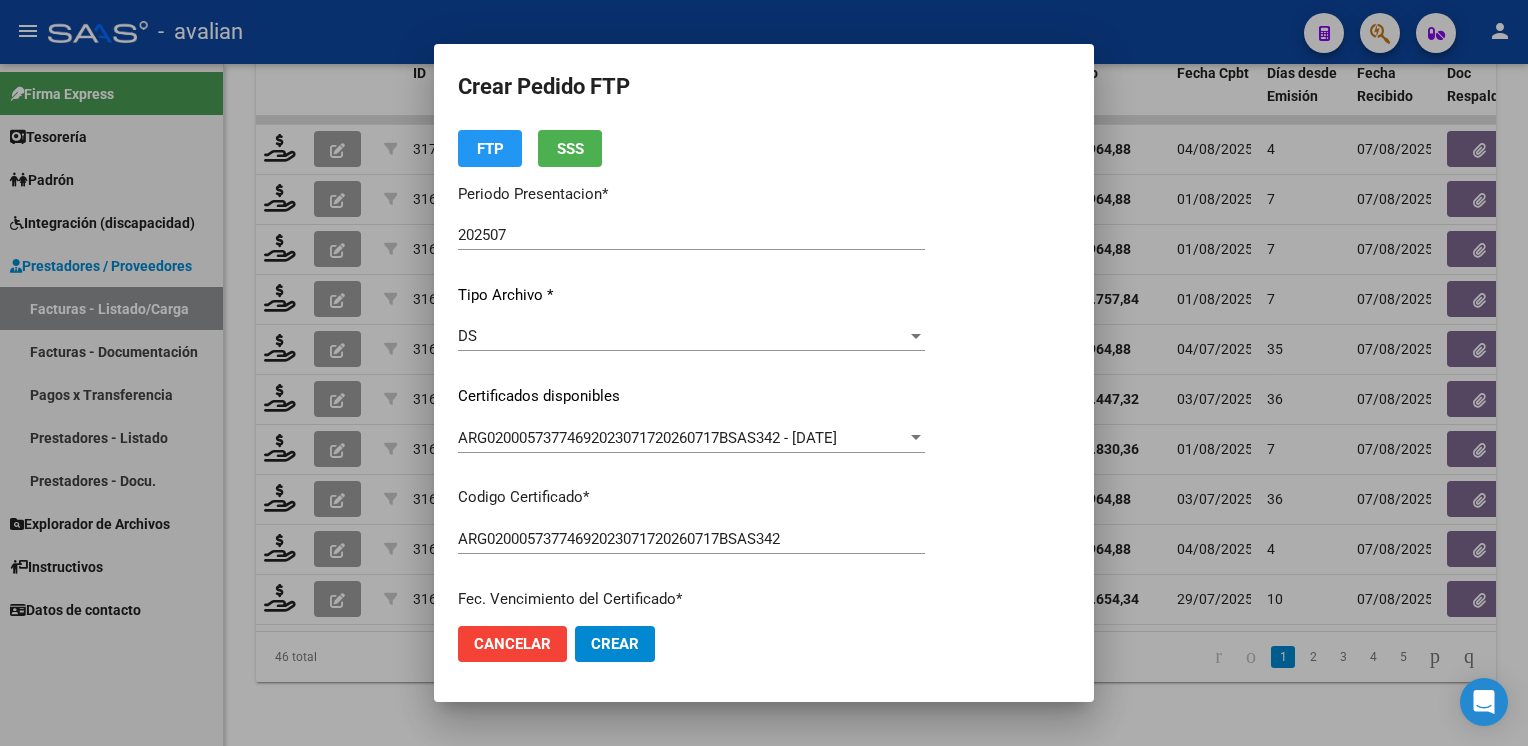 scroll, scrollTop: 0, scrollLeft: 0, axis: both 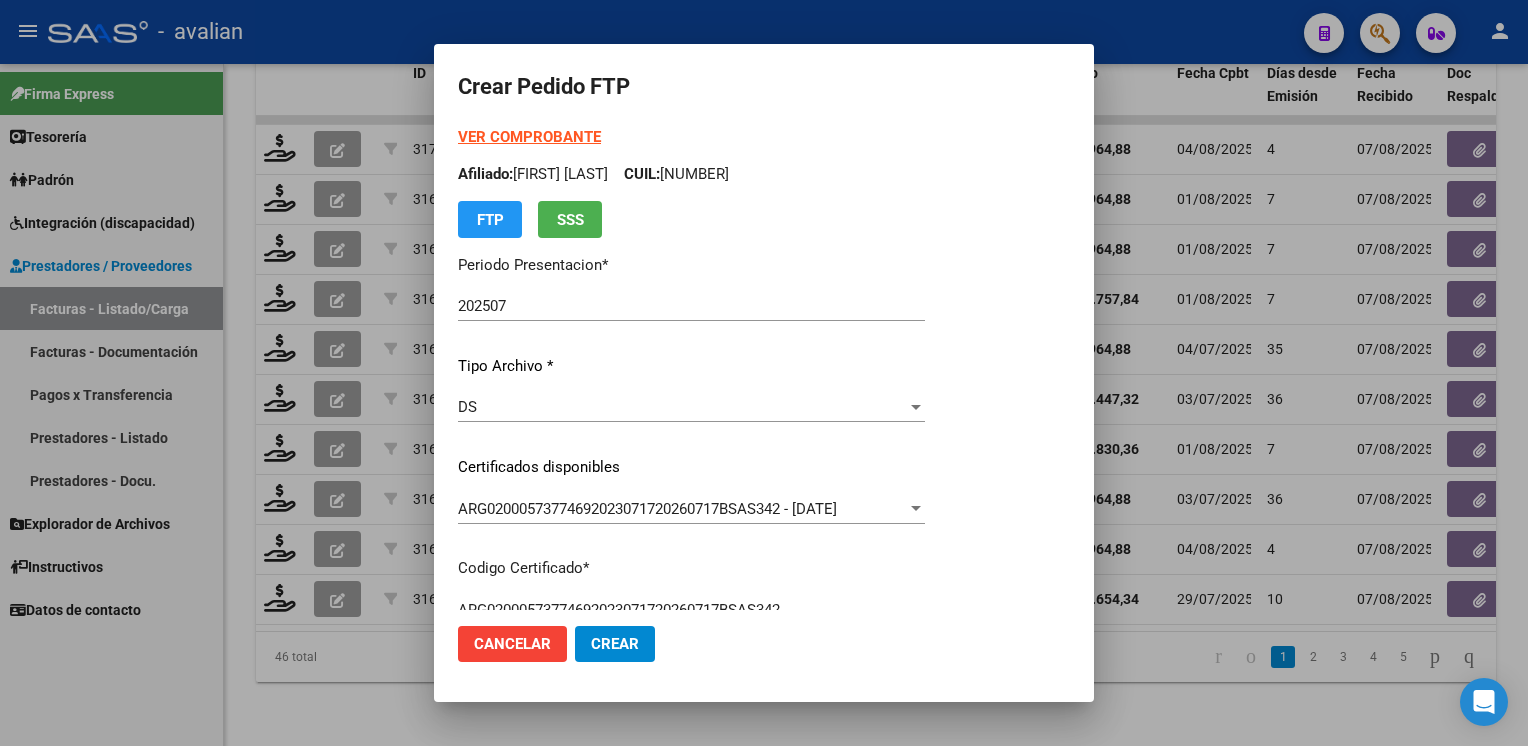 click on "VER COMPROBANTE ARCA Padrón Afiliado:  [FIRST] [LAST] [LAST]  CUIL:  [NUMBER]  FTP SSS" at bounding box center [691, 182] 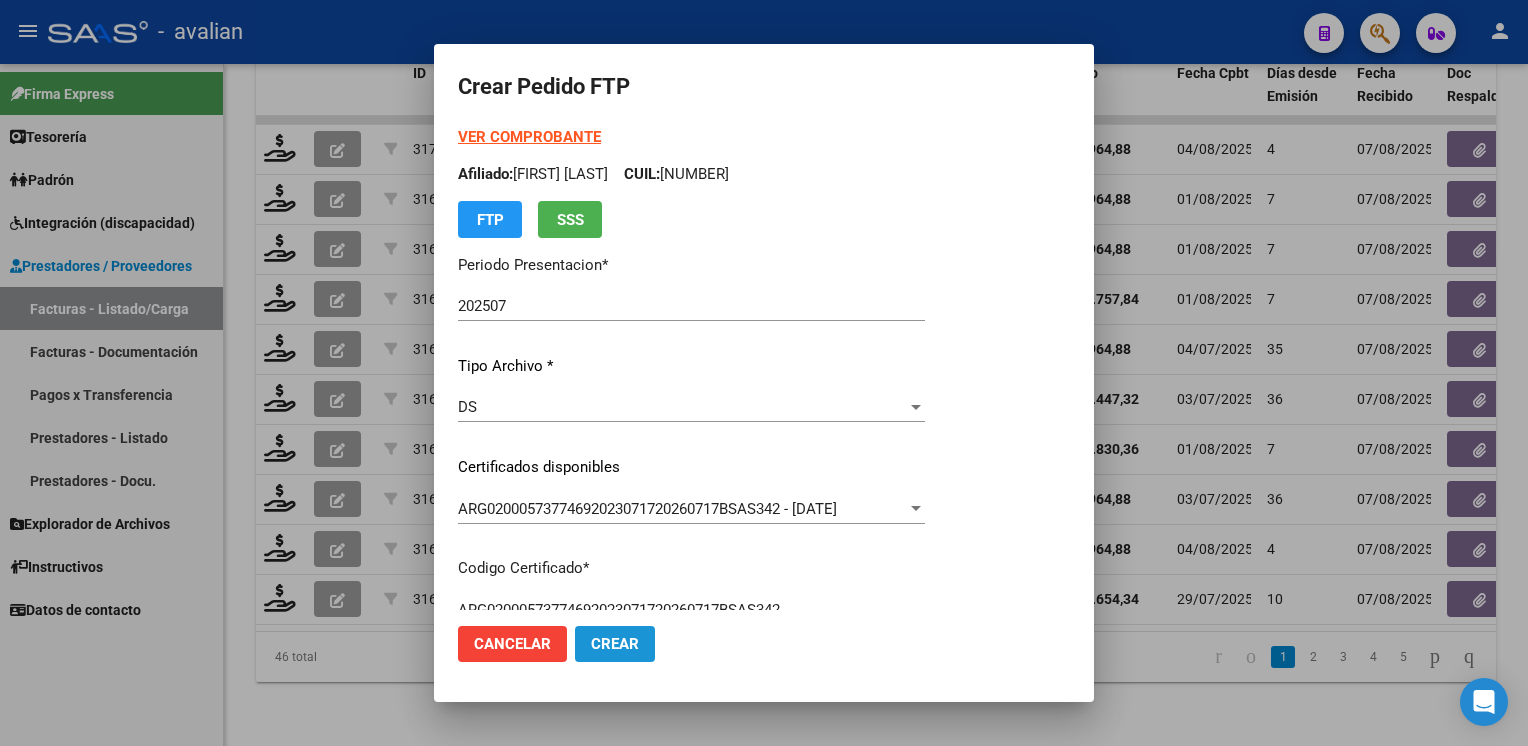 click on "Crear" 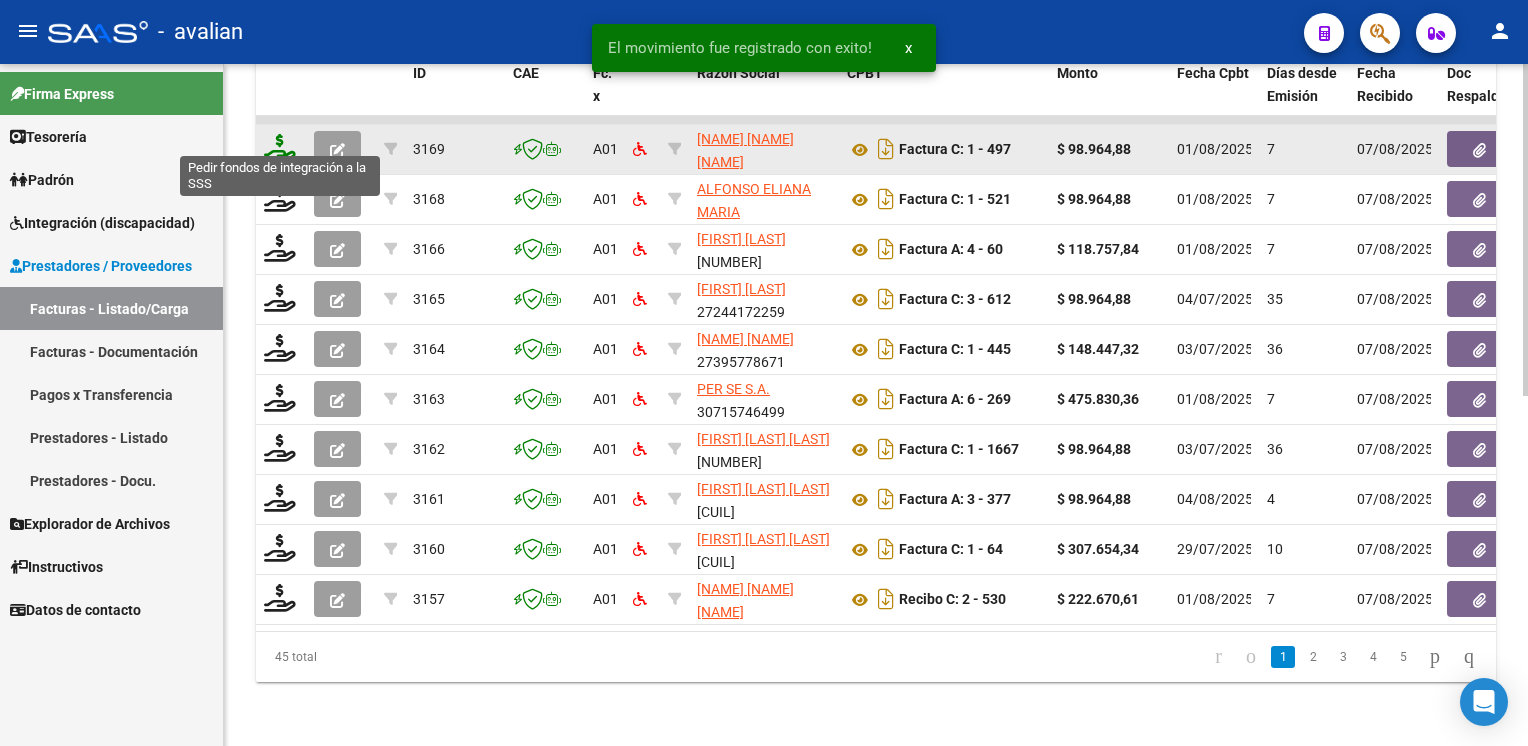 click 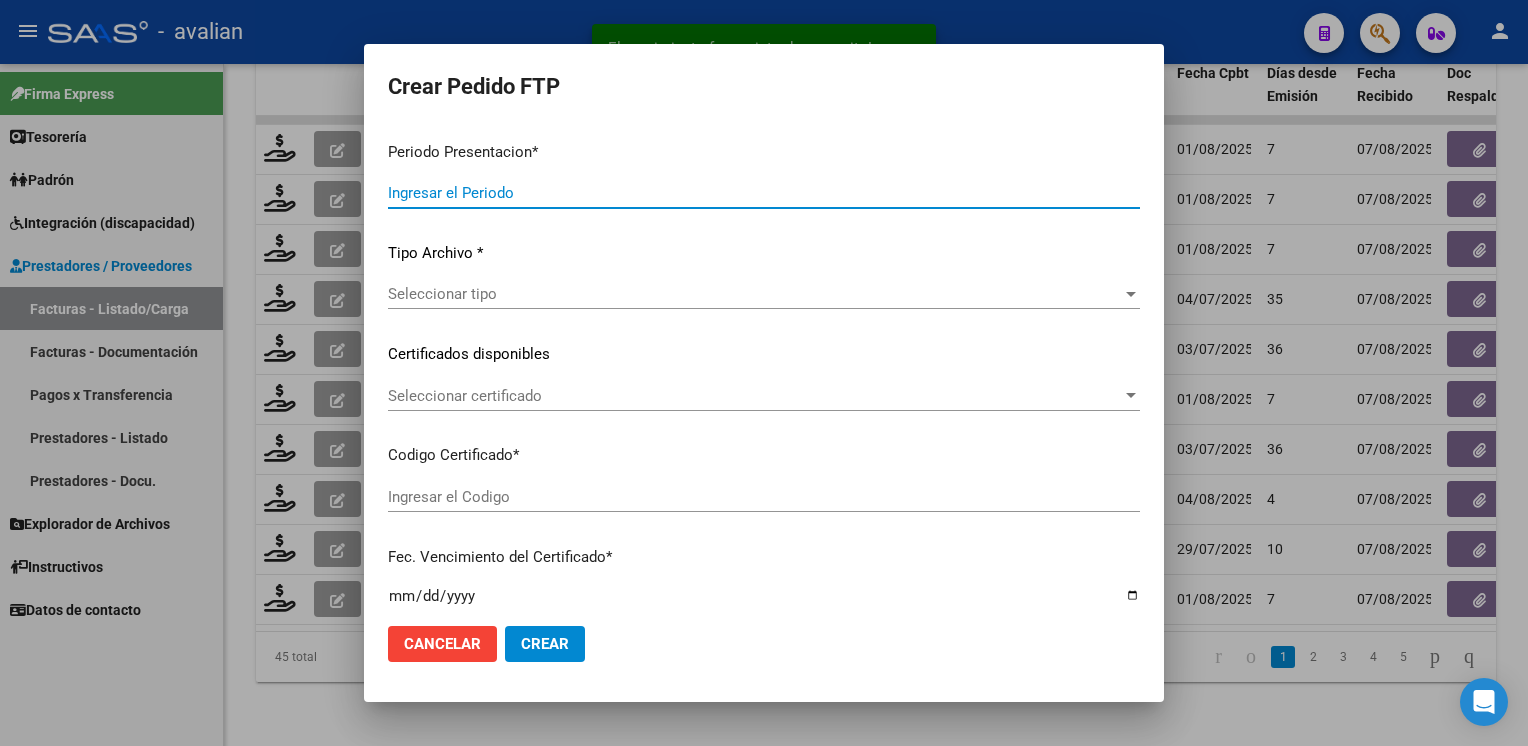 type on "202507" 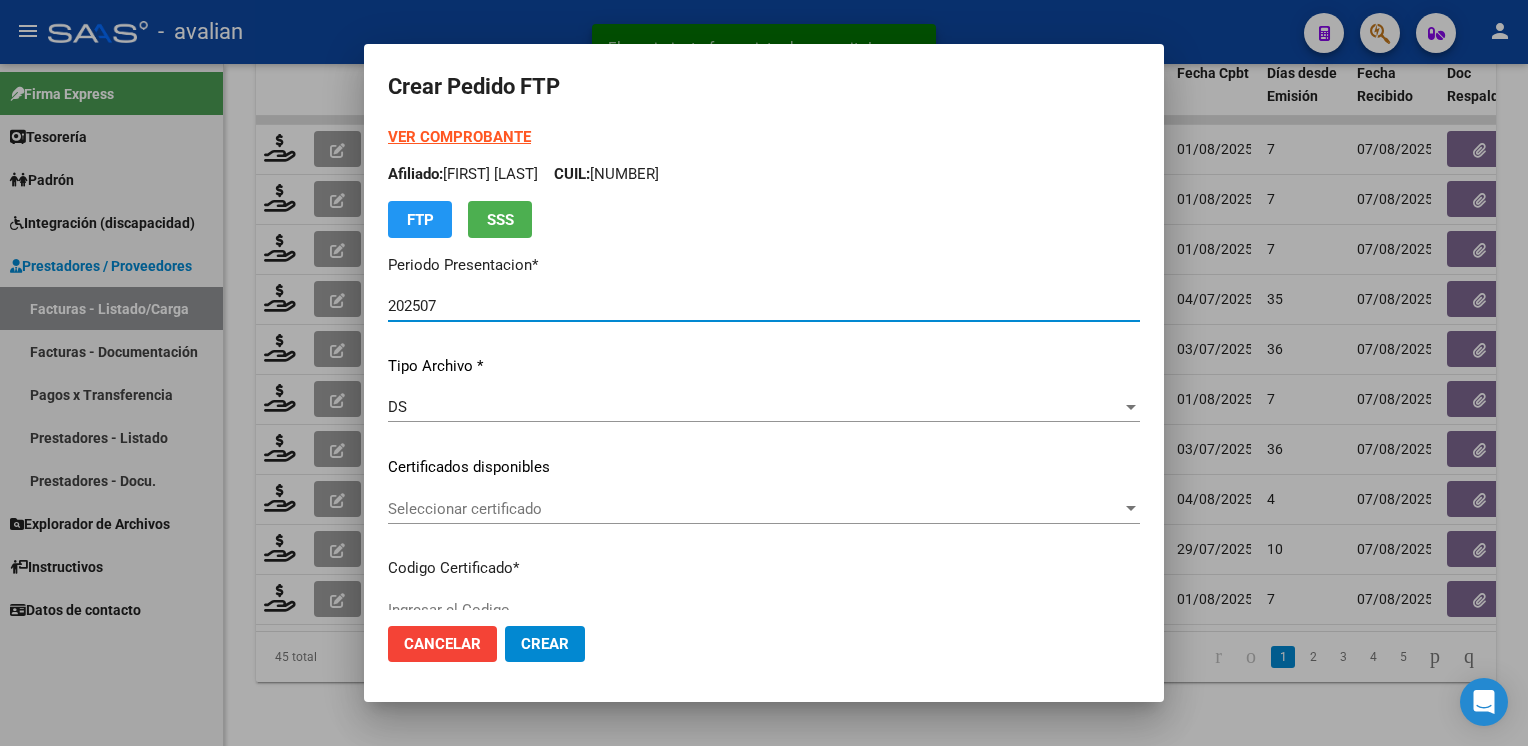 type on "ARG02000515552922022103120261031COR467" 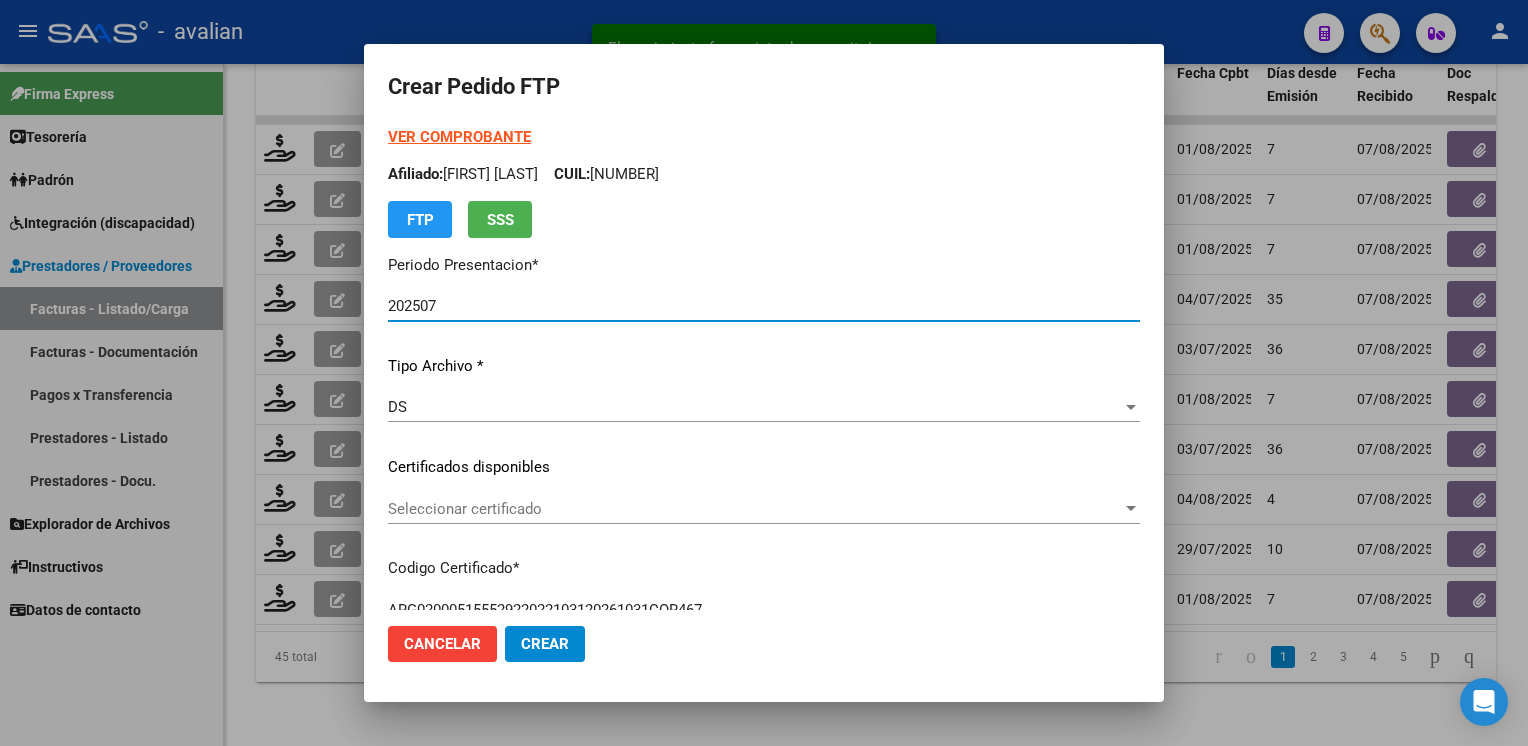click on "Seleccionar certificado Seleccionar certificado" 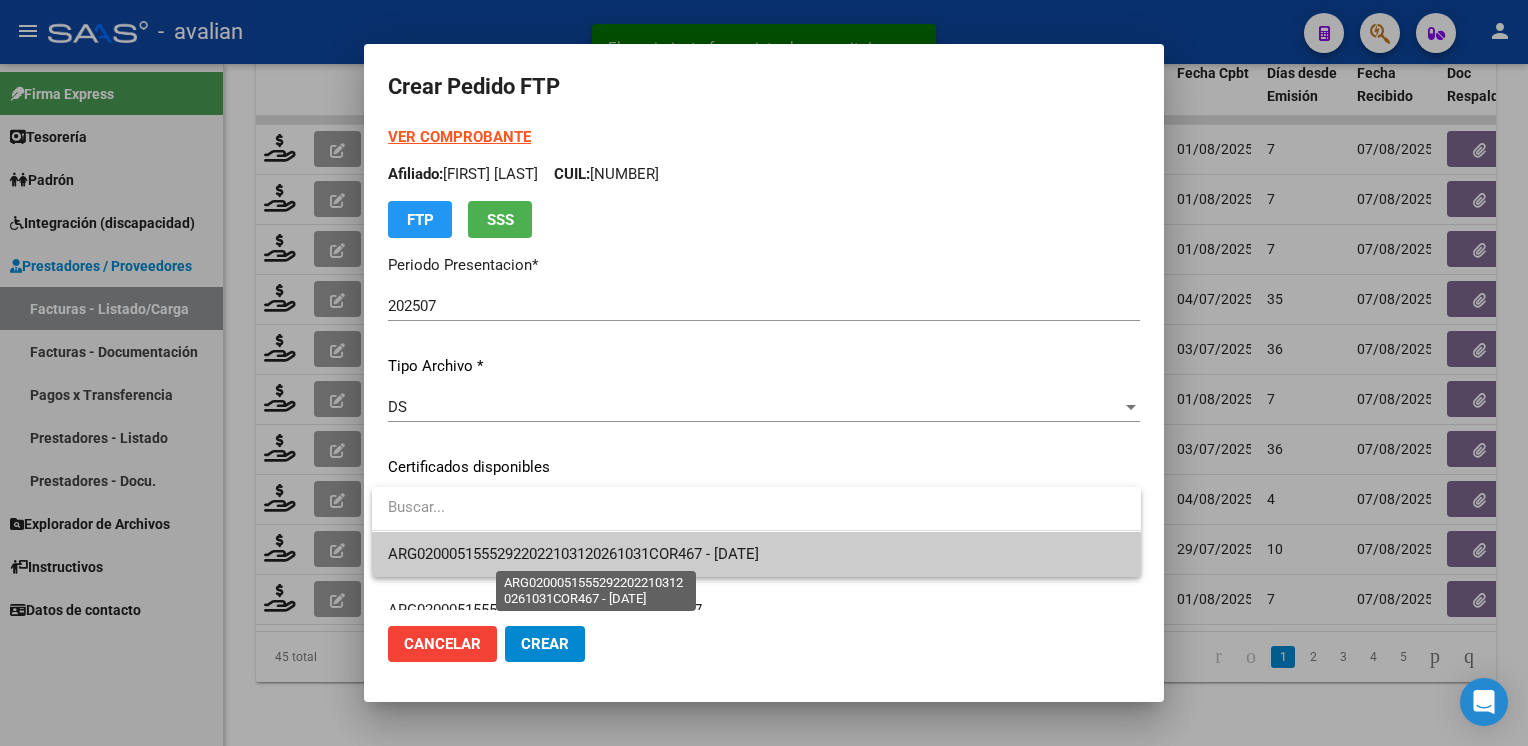 click on "ARG02000515552922022103120261031COR467 - [DATE]" at bounding box center (573, 554) 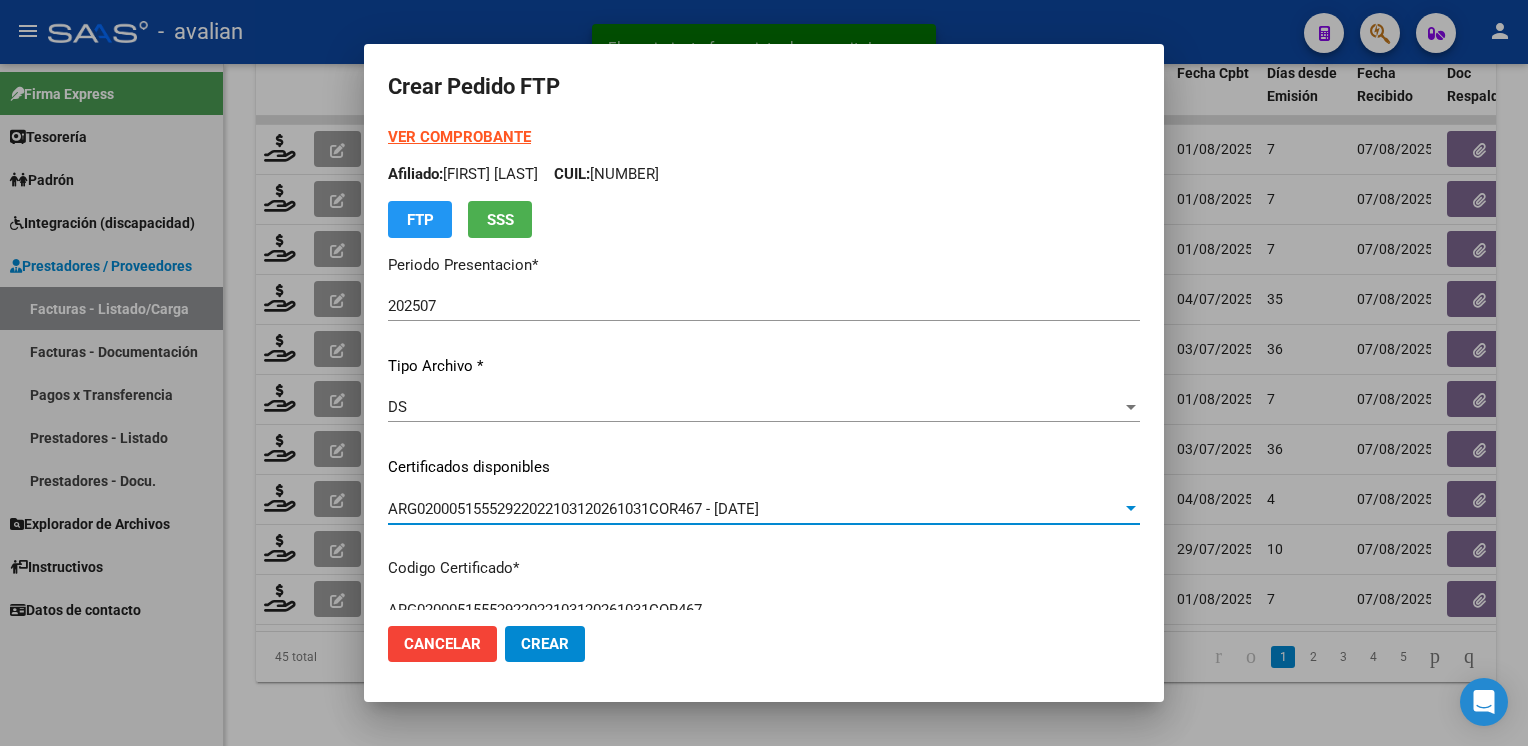 click on "Afiliado:  PINO SIMON ANGEL  CUIL:  [CUIL]" at bounding box center [764, 174] 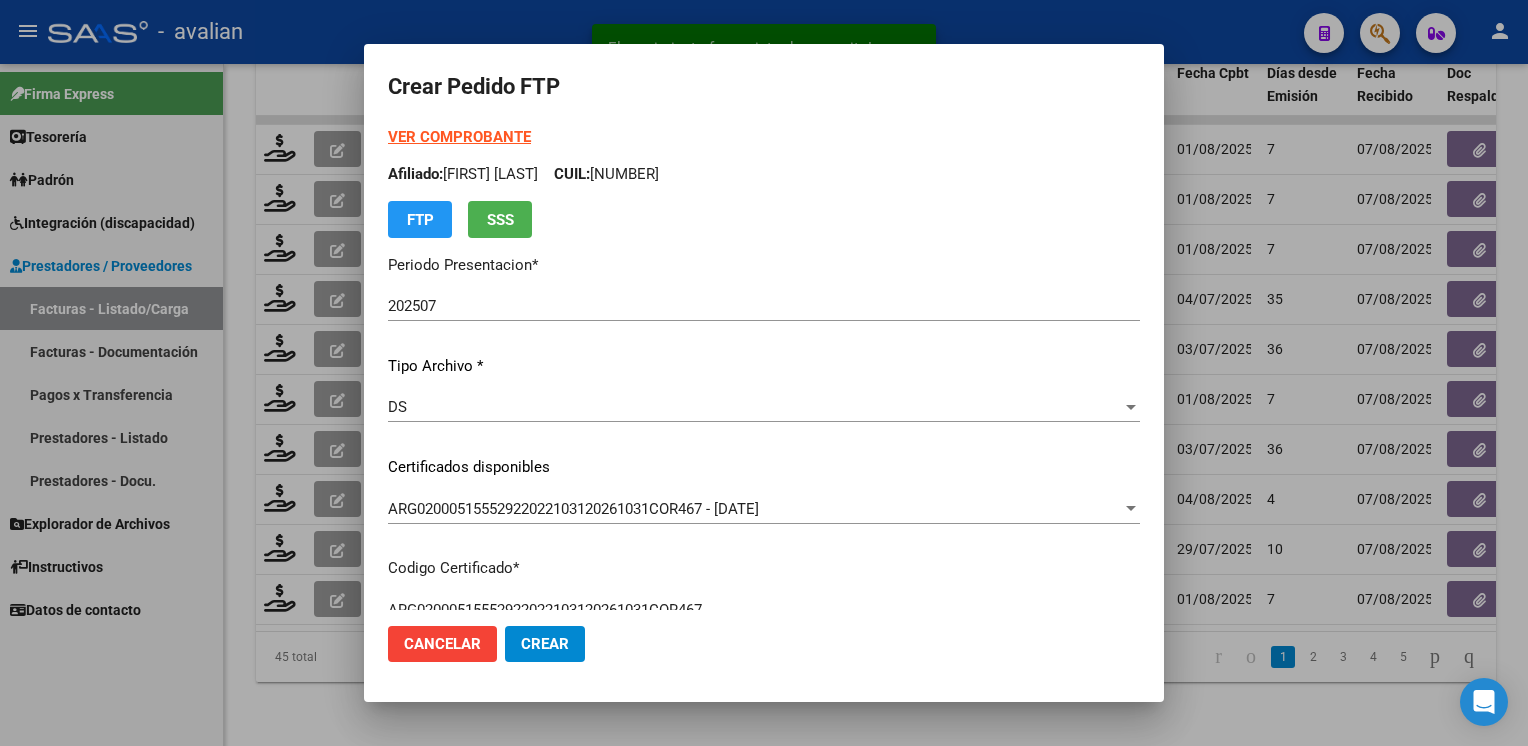 click on "Afiliado:  PINO SIMON ANGEL  CUIL:  [CUIL]" at bounding box center [764, 174] 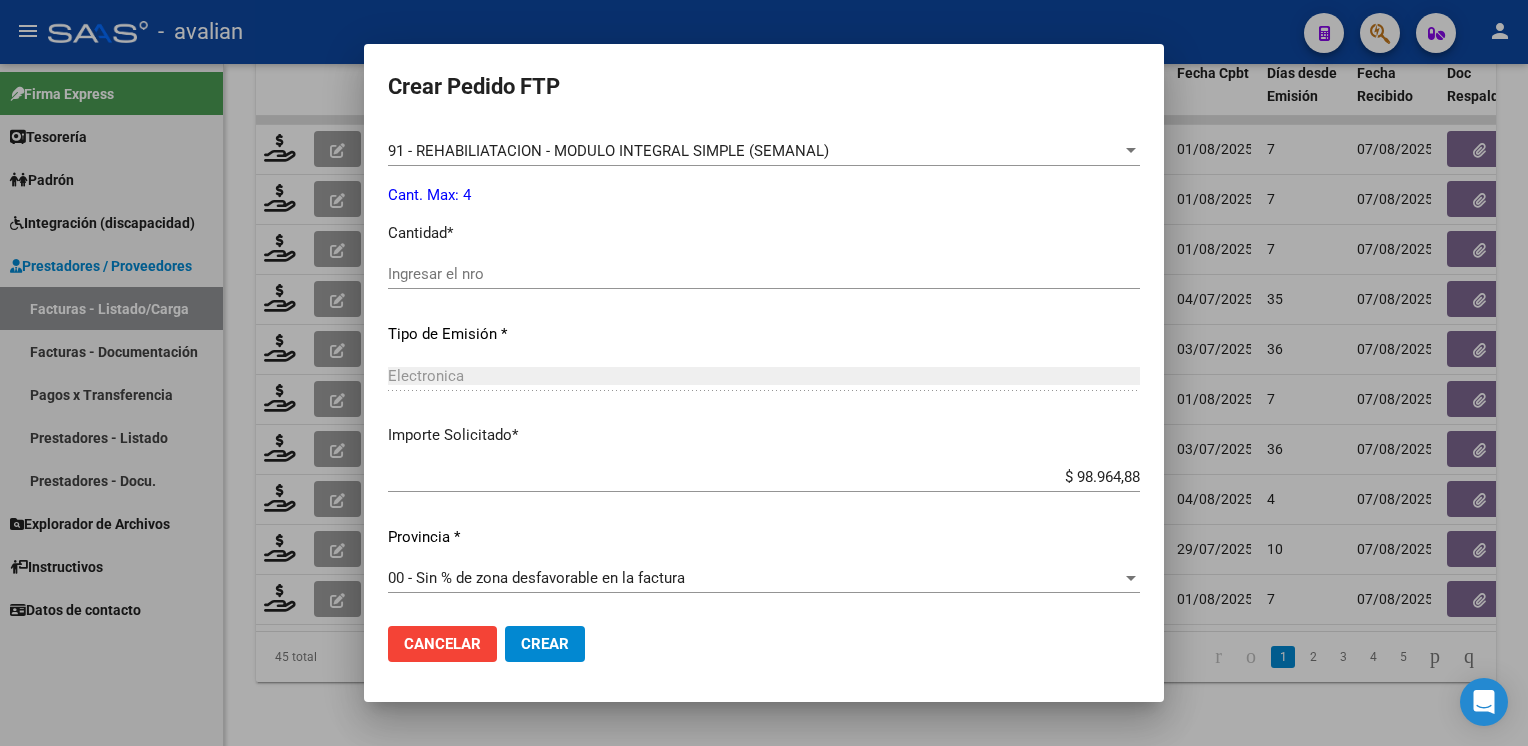 scroll, scrollTop: 876, scrollLeft: 0, axis: vertical 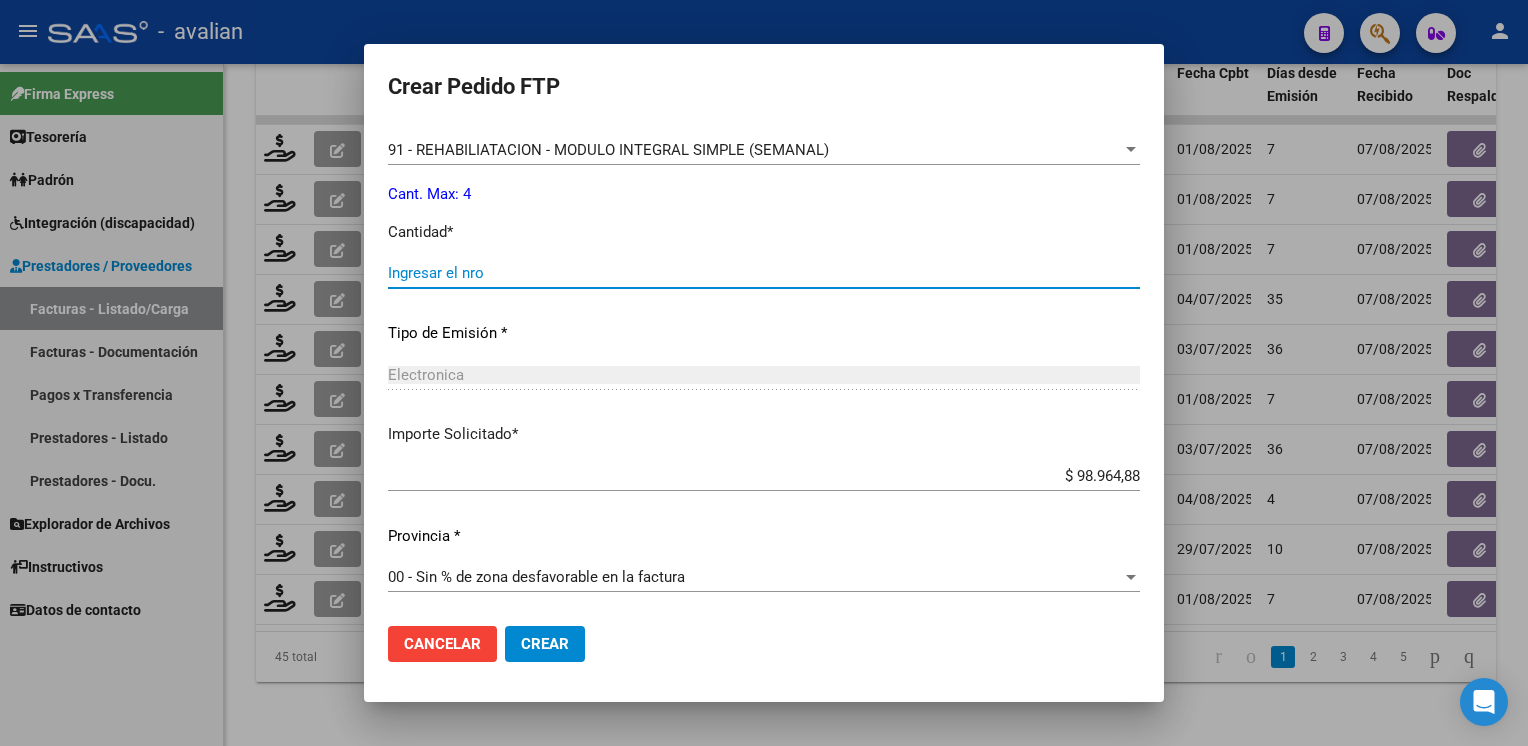 click on "Ingresar el nro" at bounding box center [764, 273] 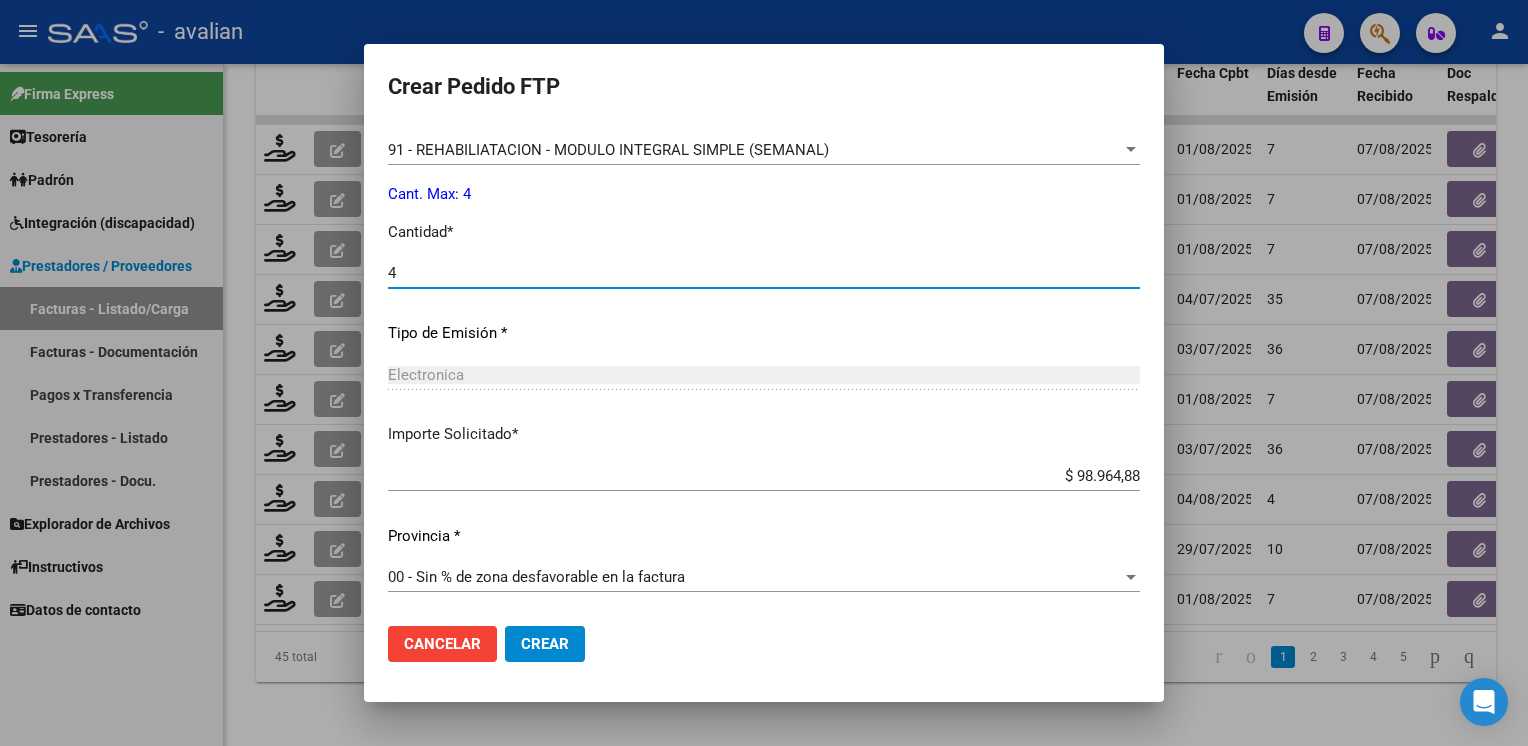 type on "4" 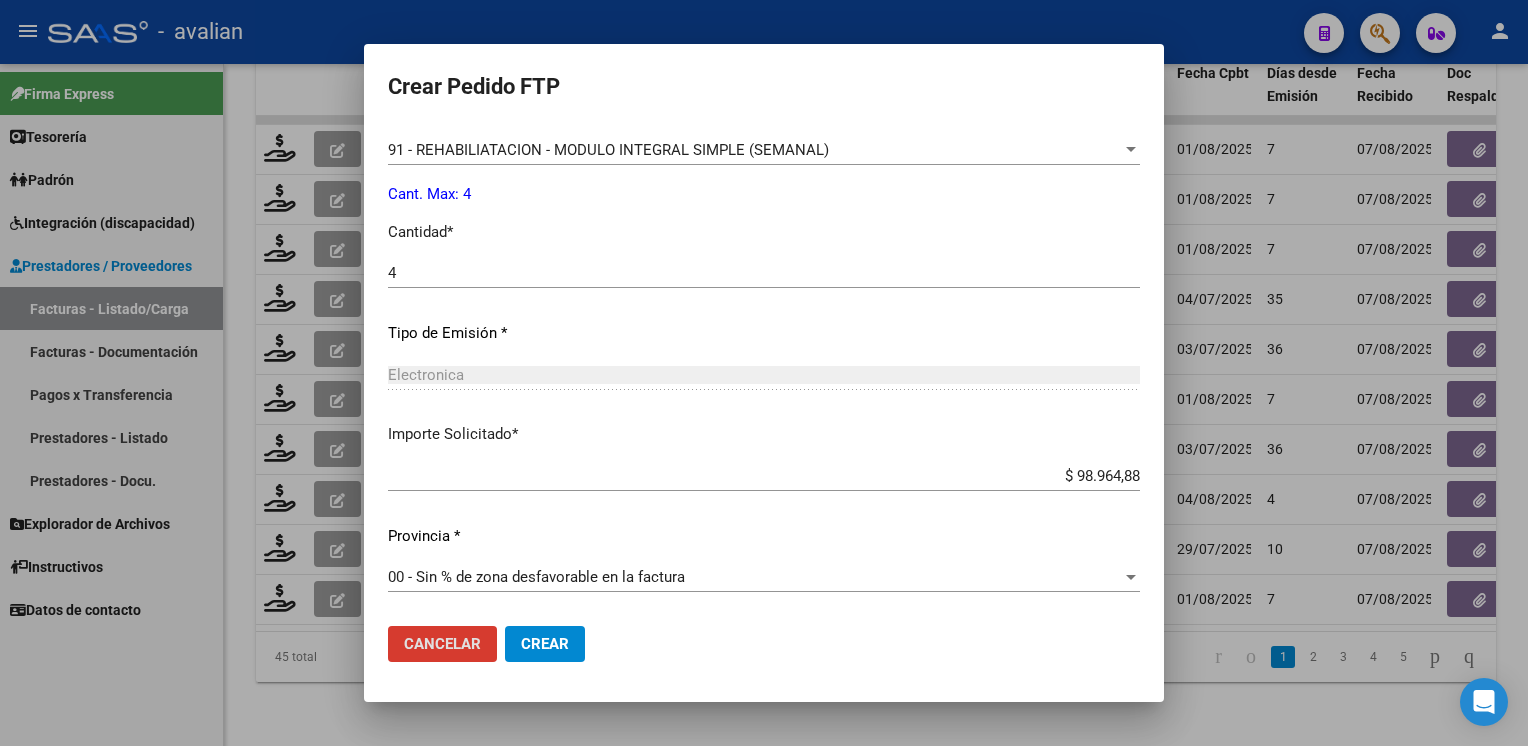 type 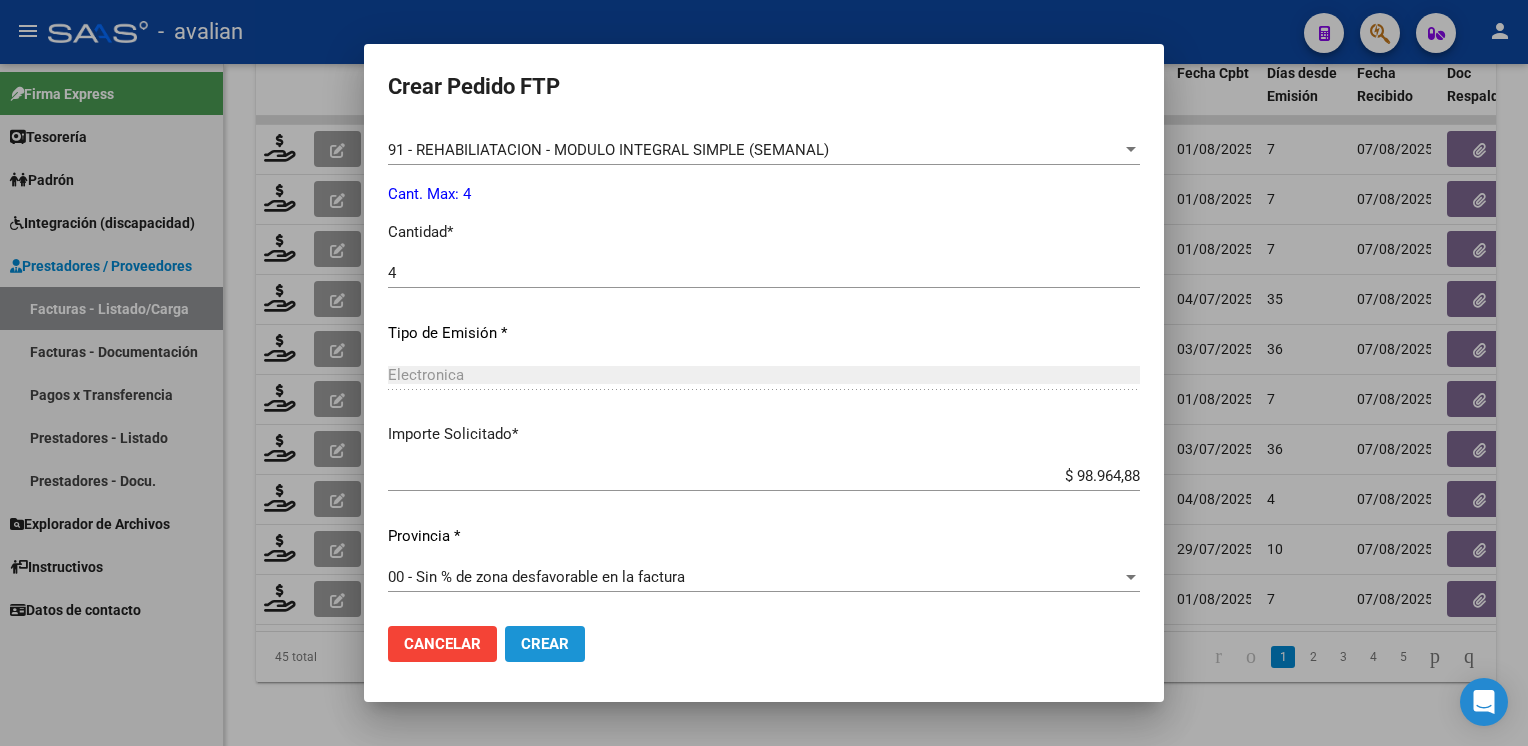 click on "Crear" 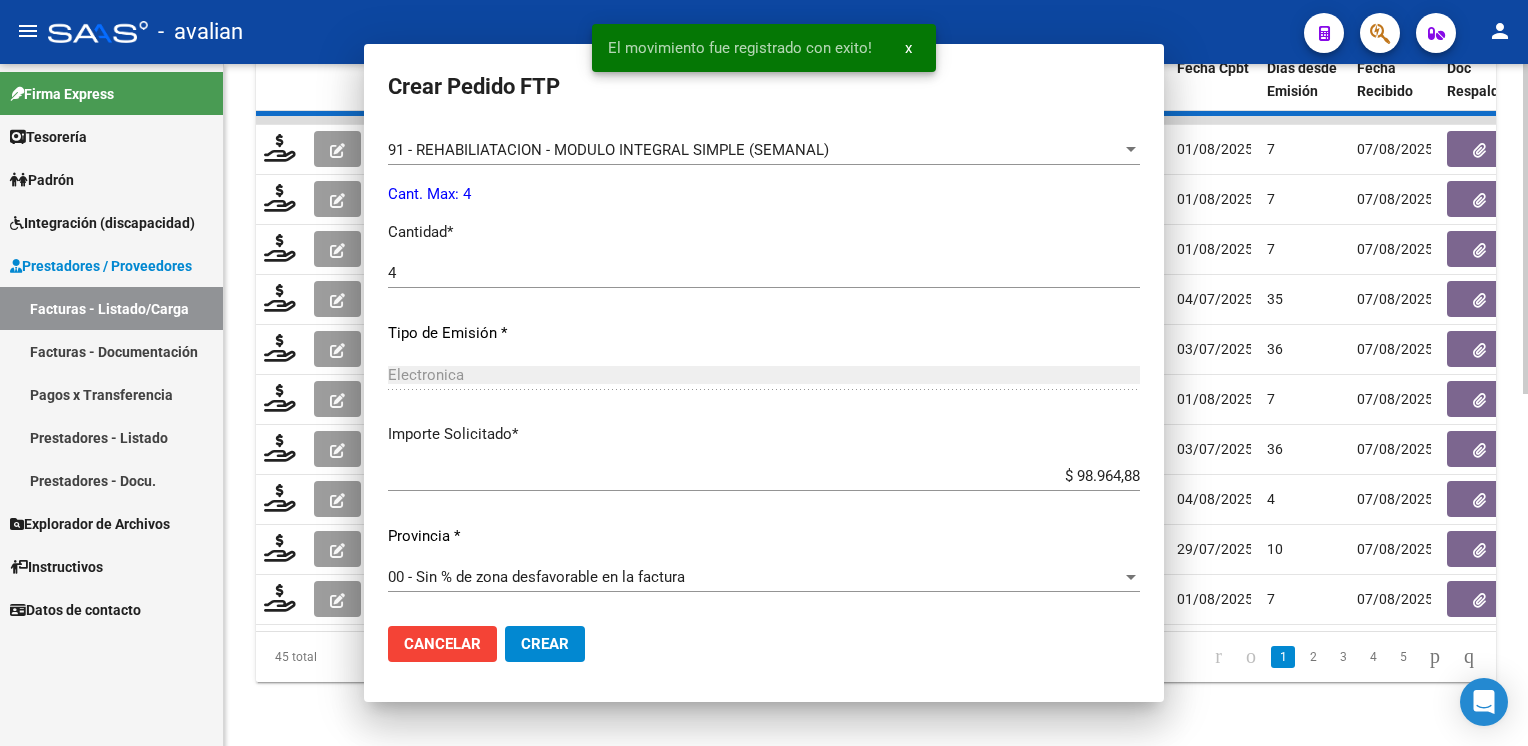 scroll, scrollTop: 0, scrollLeft: 0, axis: both 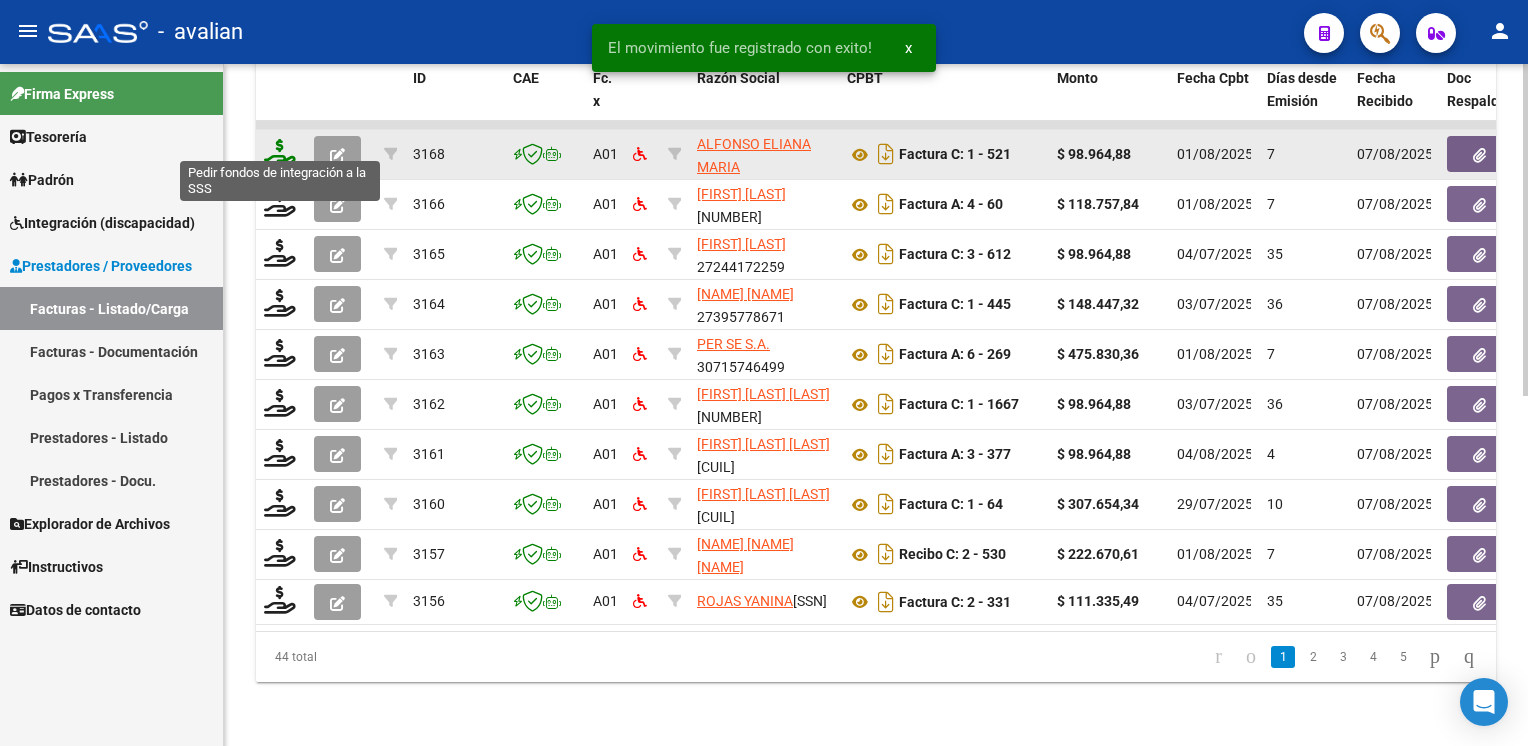 click 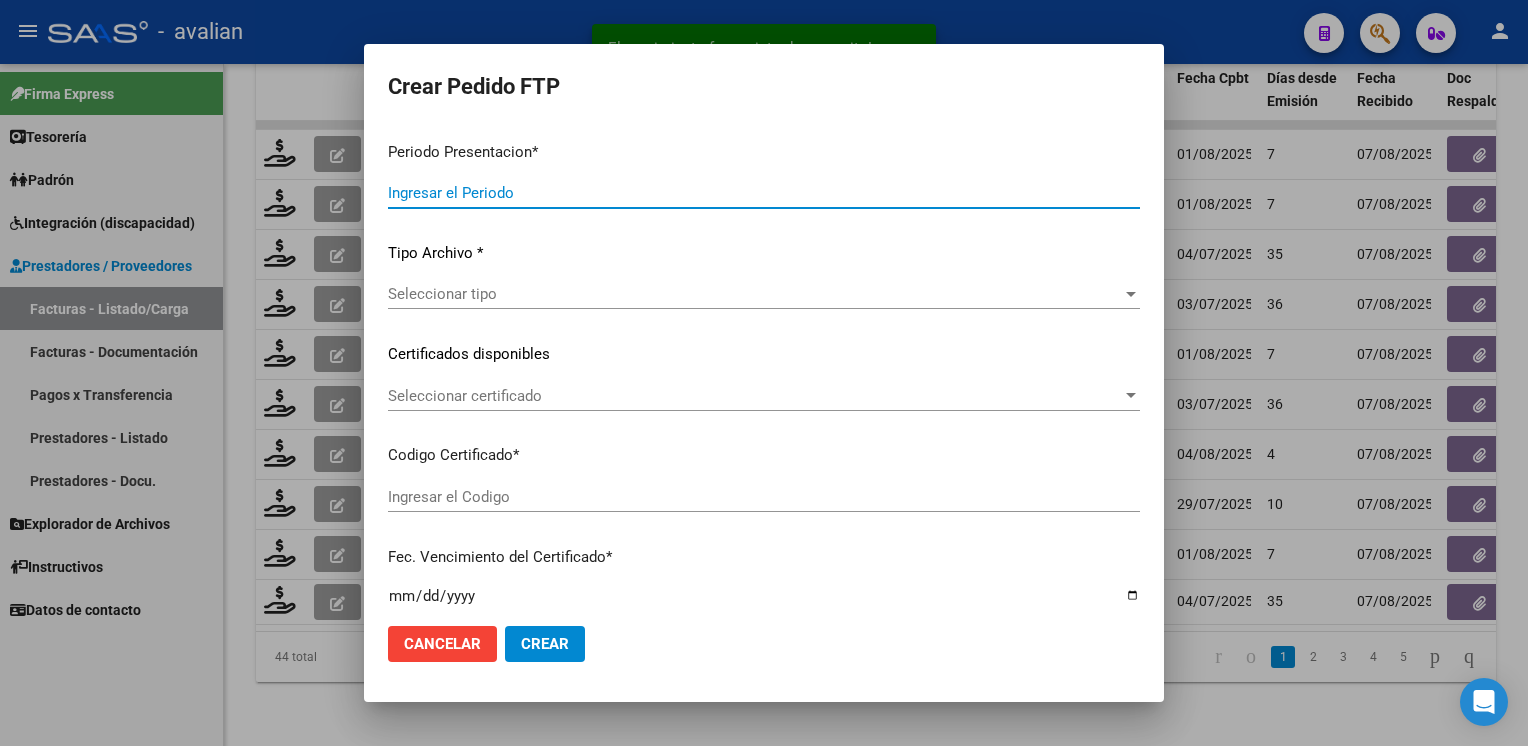 type on "202507" 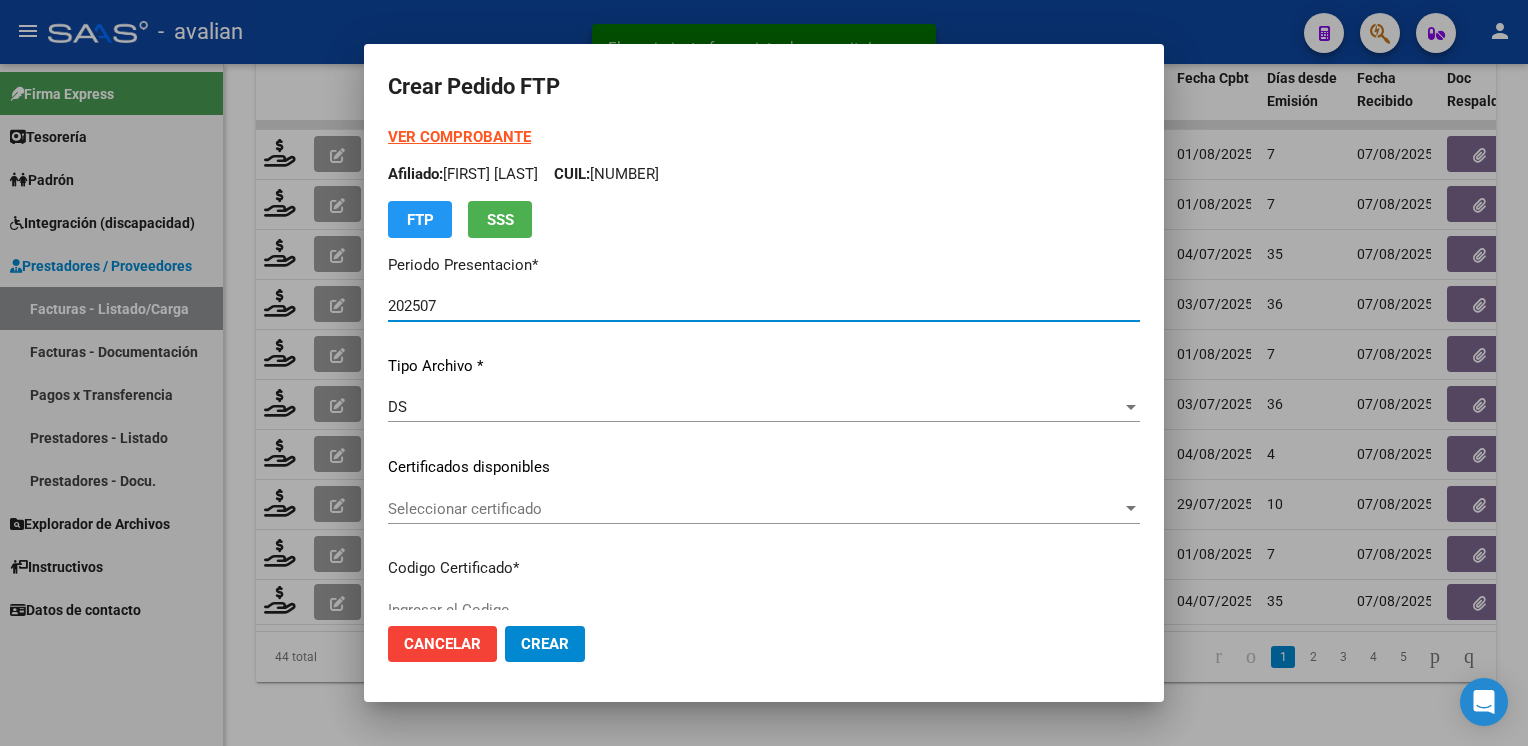 type on "ARG01000575721472023113020281130SFE192" 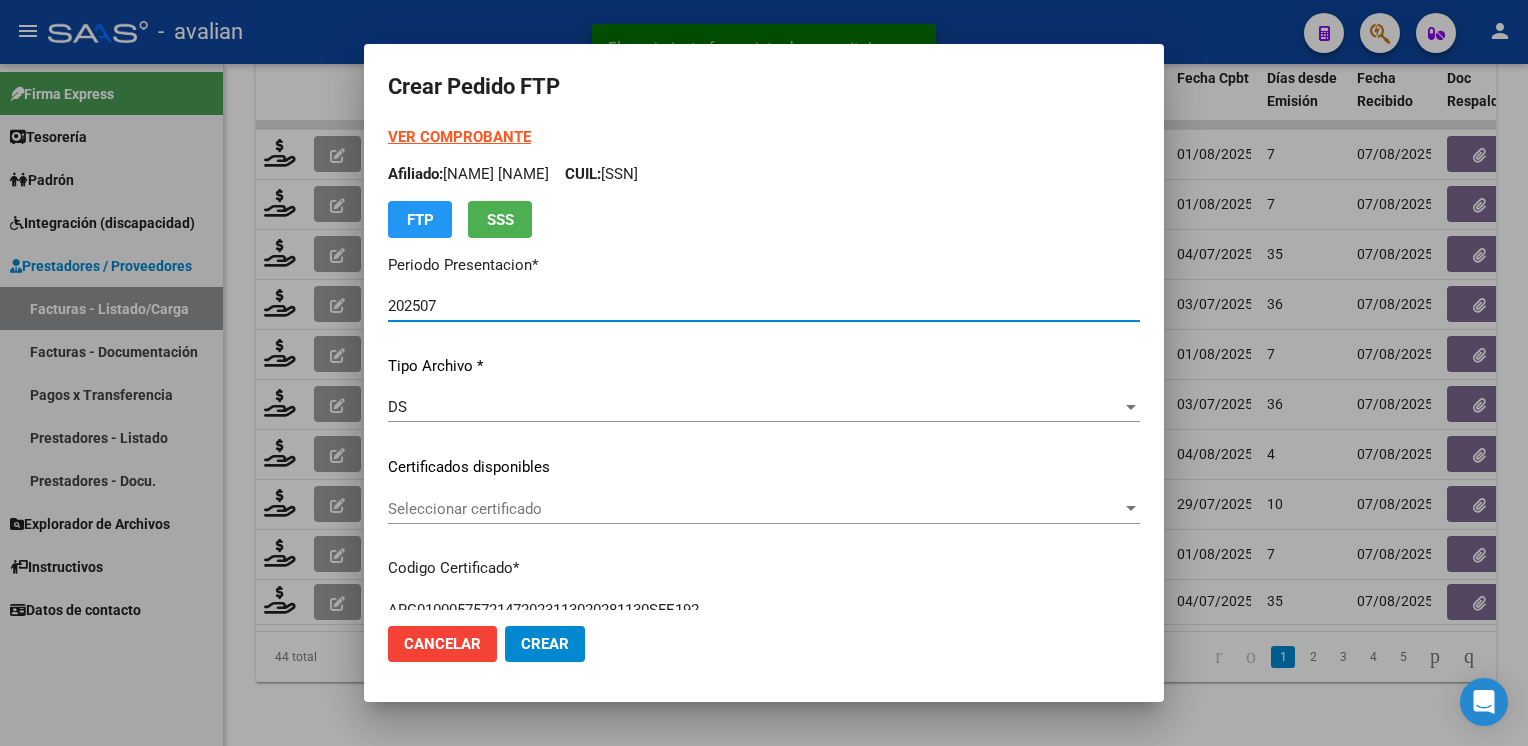 click on "Seleccionar certificado Seleccionar certificado" 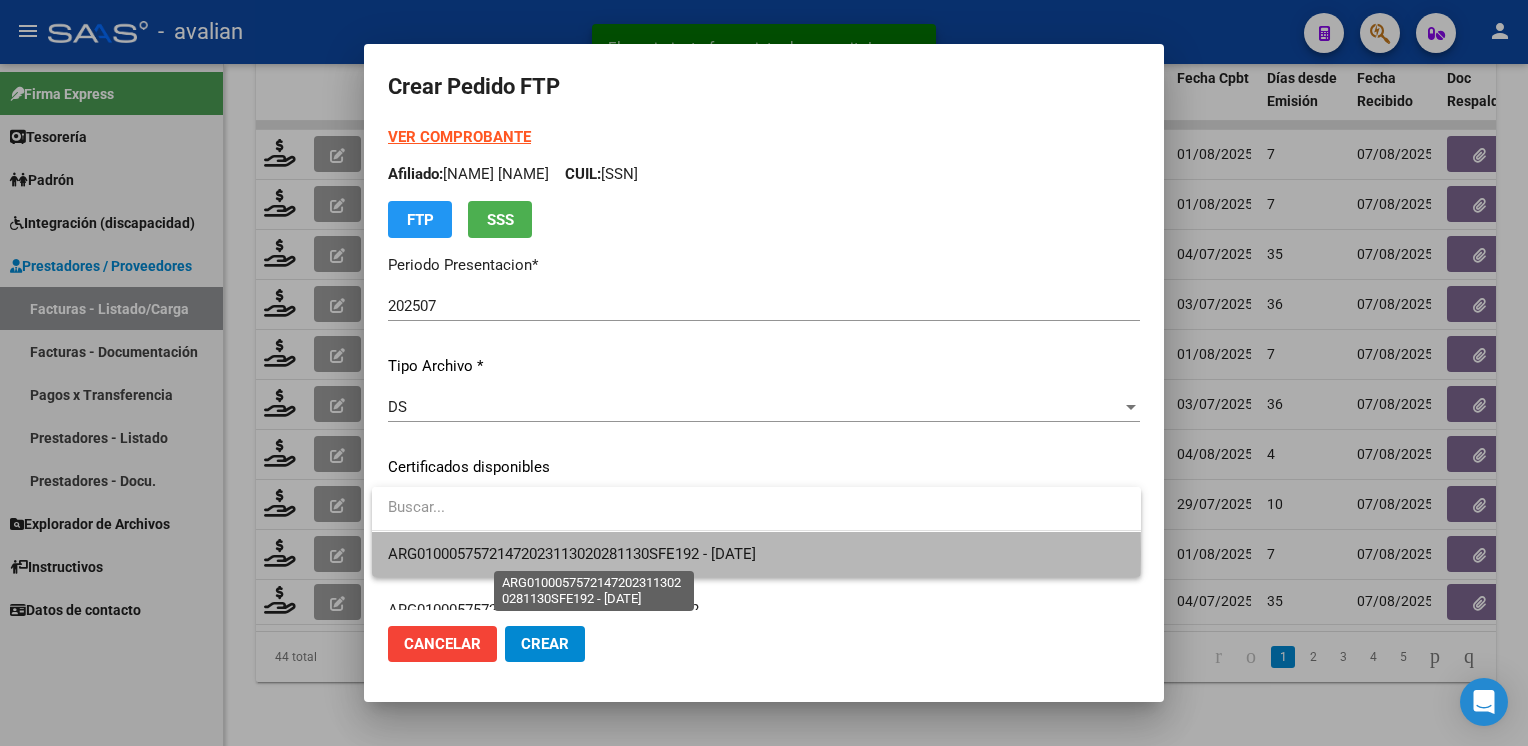 click on "ARG01000575721472023113020281130SFE192 - [DATE]" at bounding box center [572, 554] 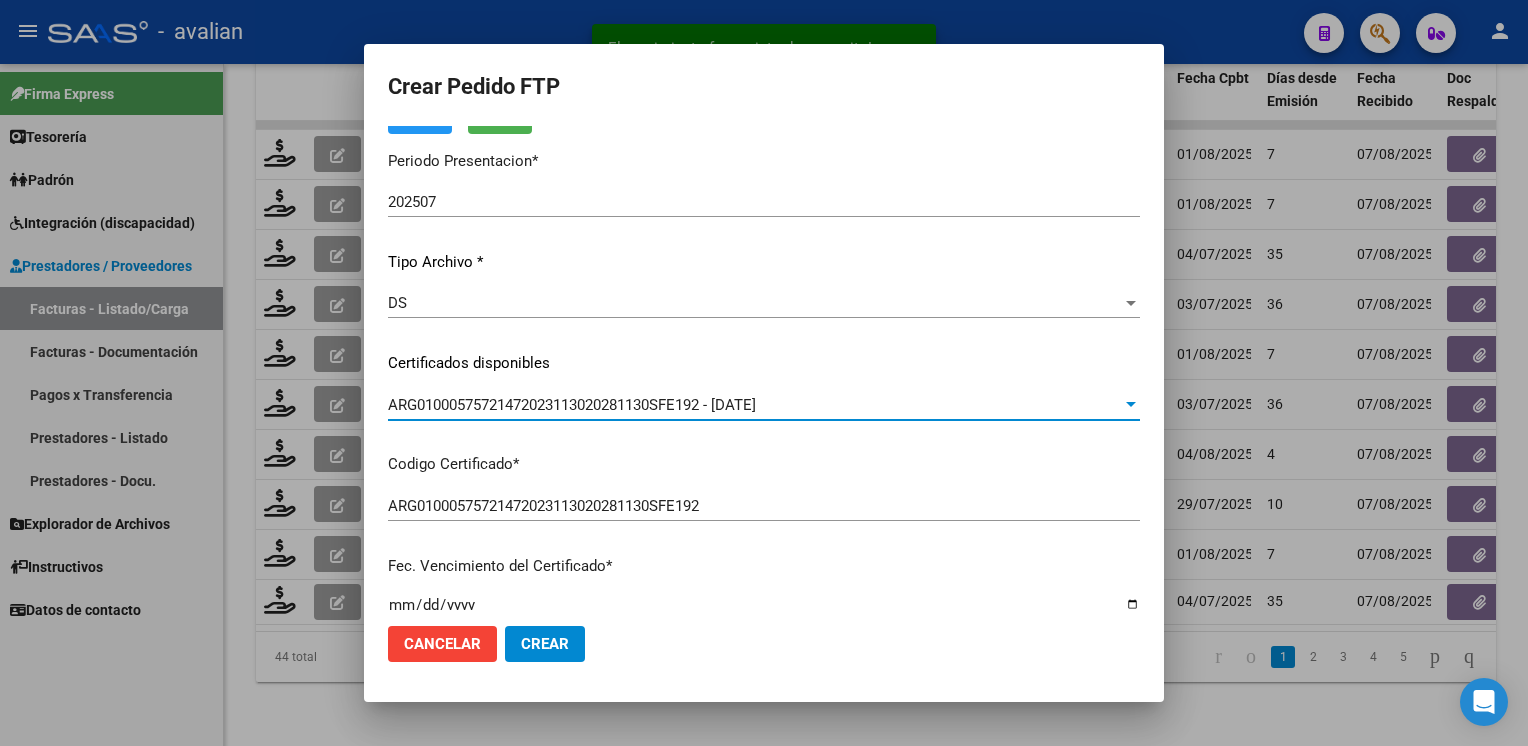 scroll, scrollTop: 0, scrollLeft: 0, axis: both 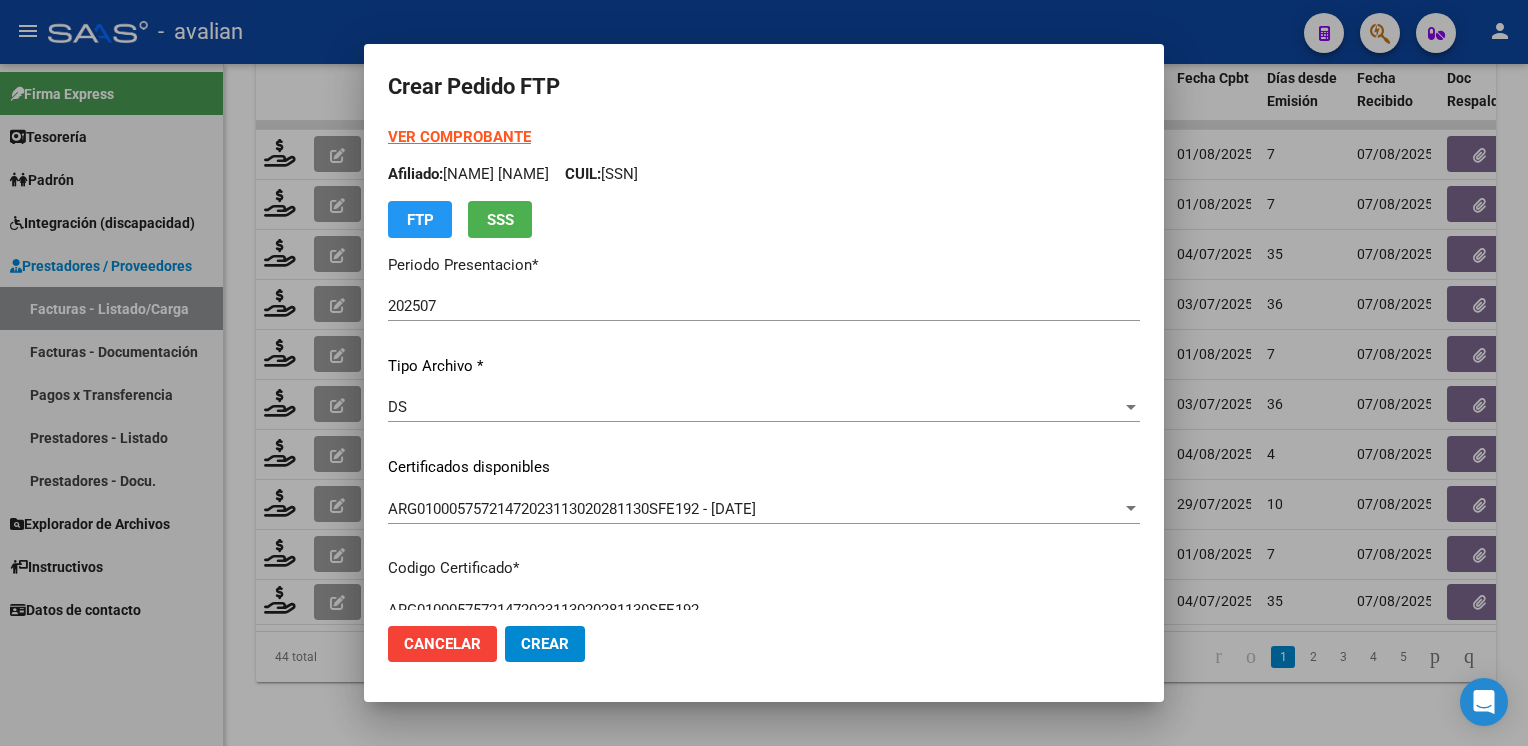 click on "VER COMPROBANTE ARCA Padrón Afiliado:  [NAME] [NAME] [NAME]  CUIL:  [CUIL]  FTP SSS" at bounding box center [764, 182] 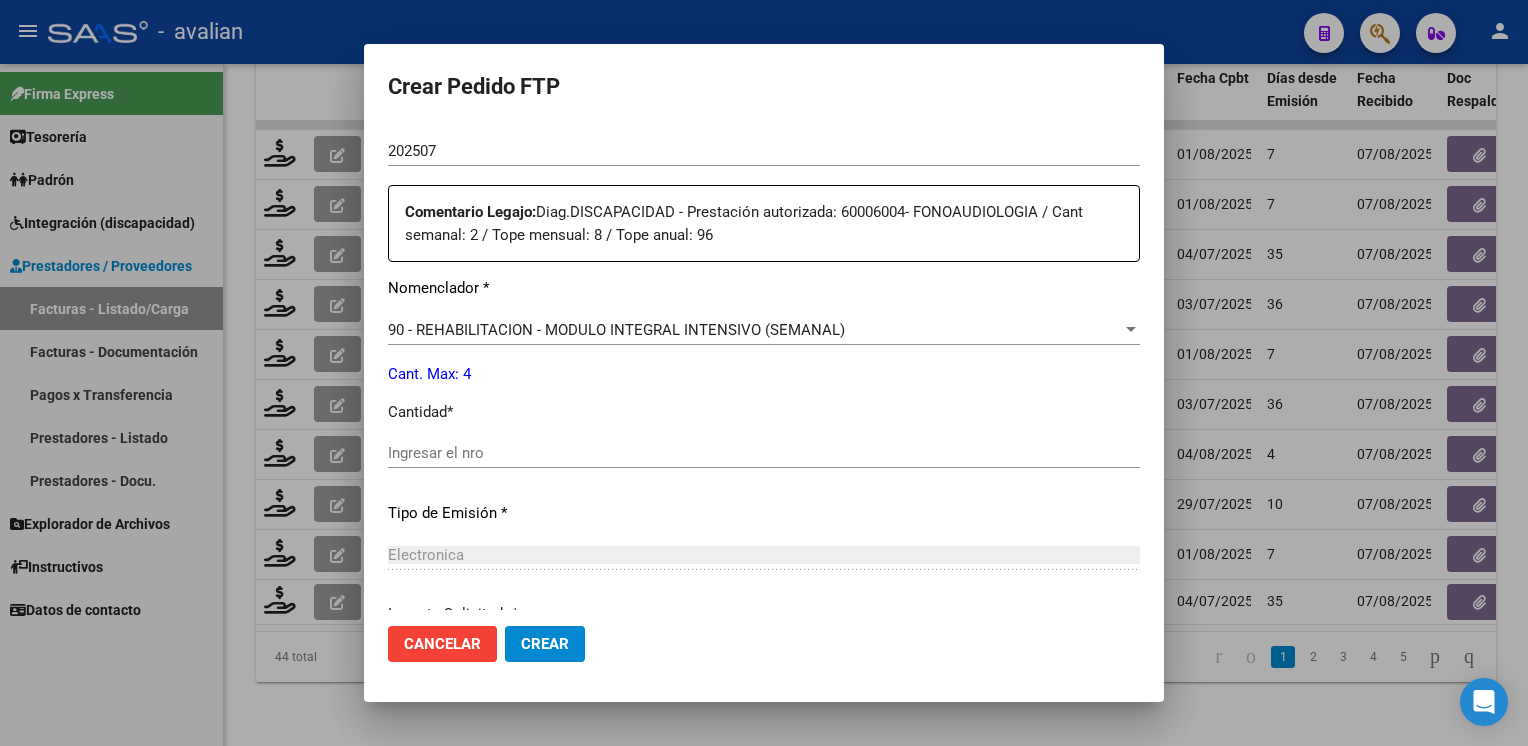 scroll, scrollTop: 700, scrollLeft: 0, axis: vertical 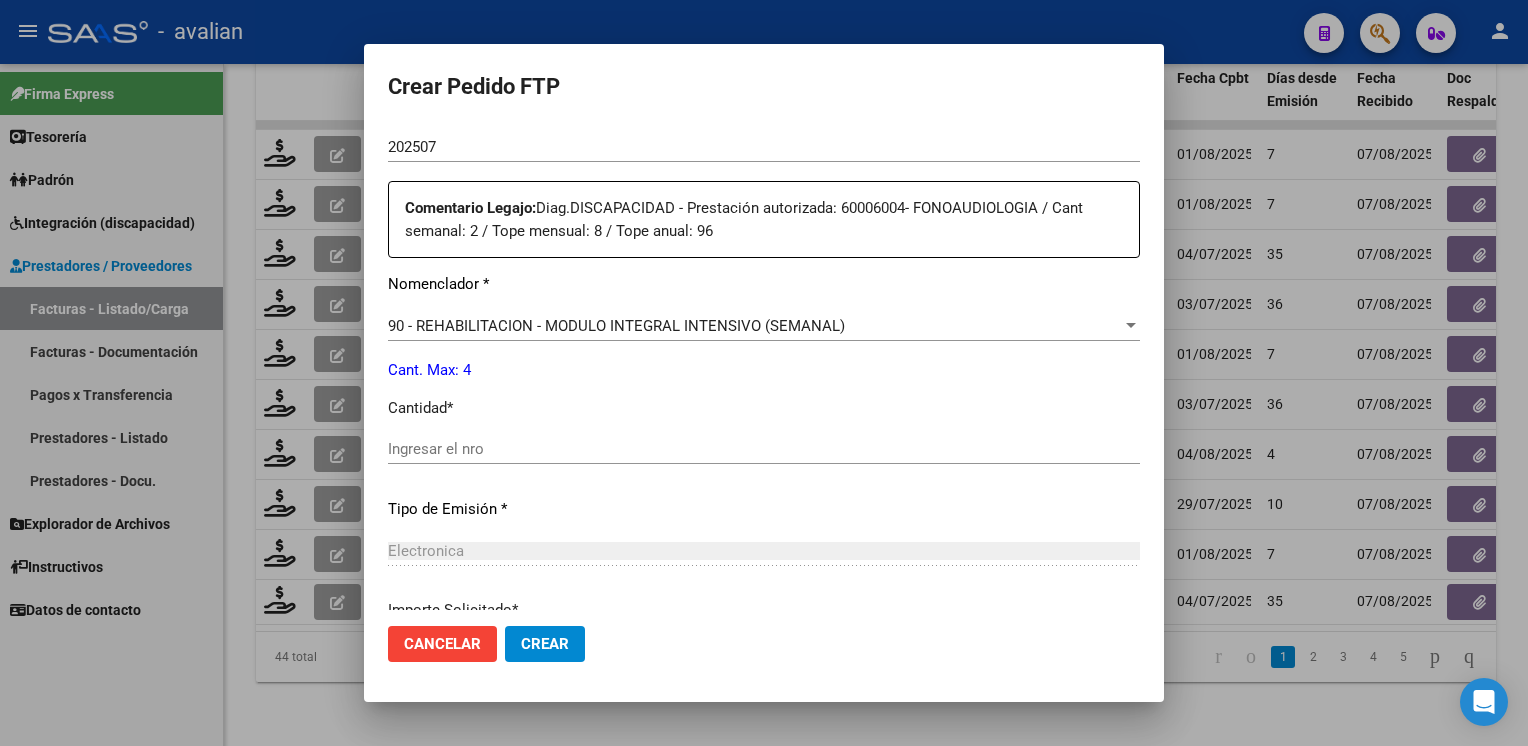 click on "Periodo Prestacion  *   202507 Ingresar el Periodo Prestacion  Comentario Legajo:    Diag.DISCAPACIDAD - Prestación autorizada: 60006004- FONOAUDIOLOGIA / Cant semanal: 2 / Tope mensual: 8 / Tope anual: 96  Nomenclador * 90 - REHABILITACION - MODULO INTEGRAL INTENSIVO (SEMANAL) Seleccionar nomenclador Cant. Max: 4 Cantidad  *   Ingresar el nro   Tipo de Emisión * Electronica Seleccionar tipo Importe Solicitado  *   $ 98.964,88 Ingresar imp. solicitado   Provincia * 00 - Sin % de zona desfavorable en la factura Seleccionar provincia" at bounding box center [764, 433] 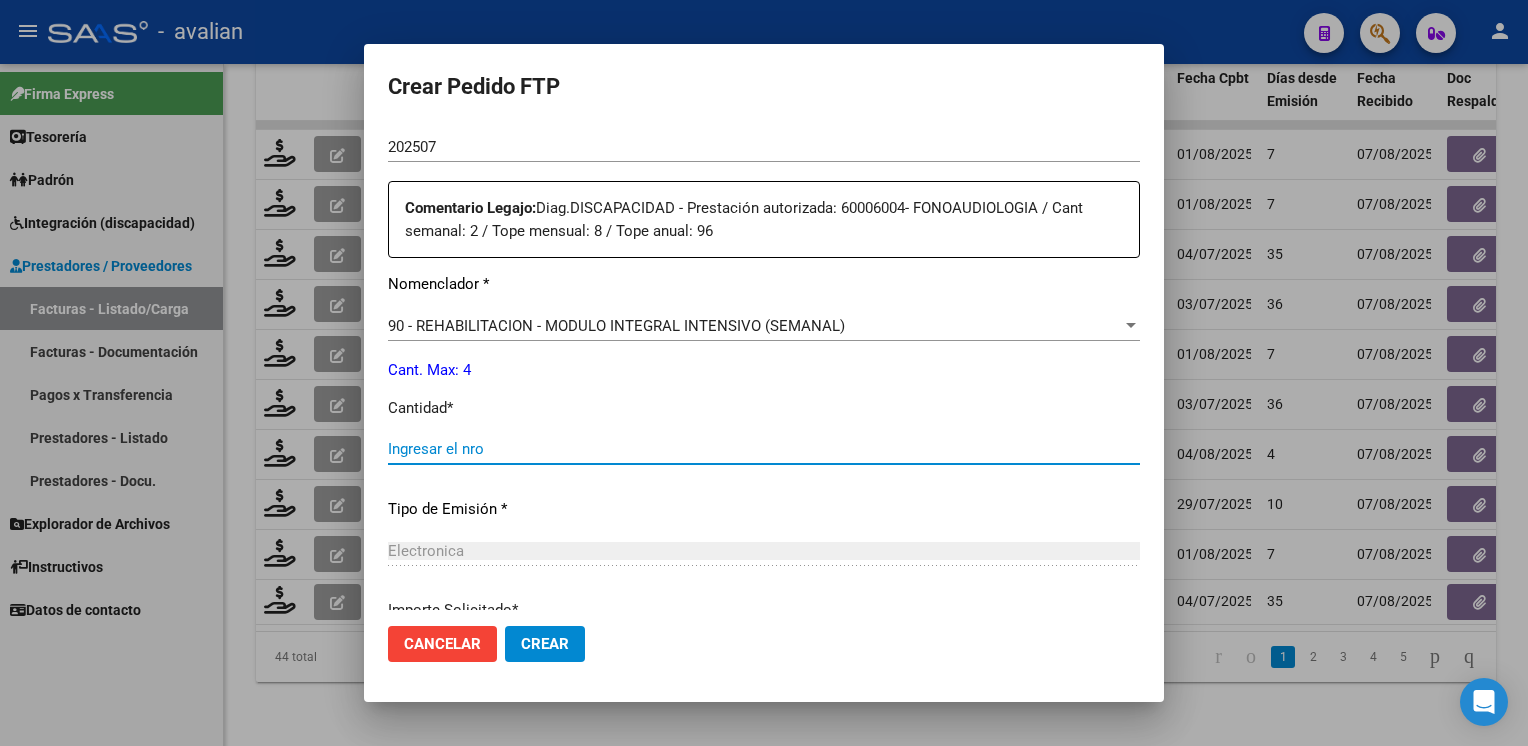 click on "Ingresar el nro" at bounding box center (764, 449) 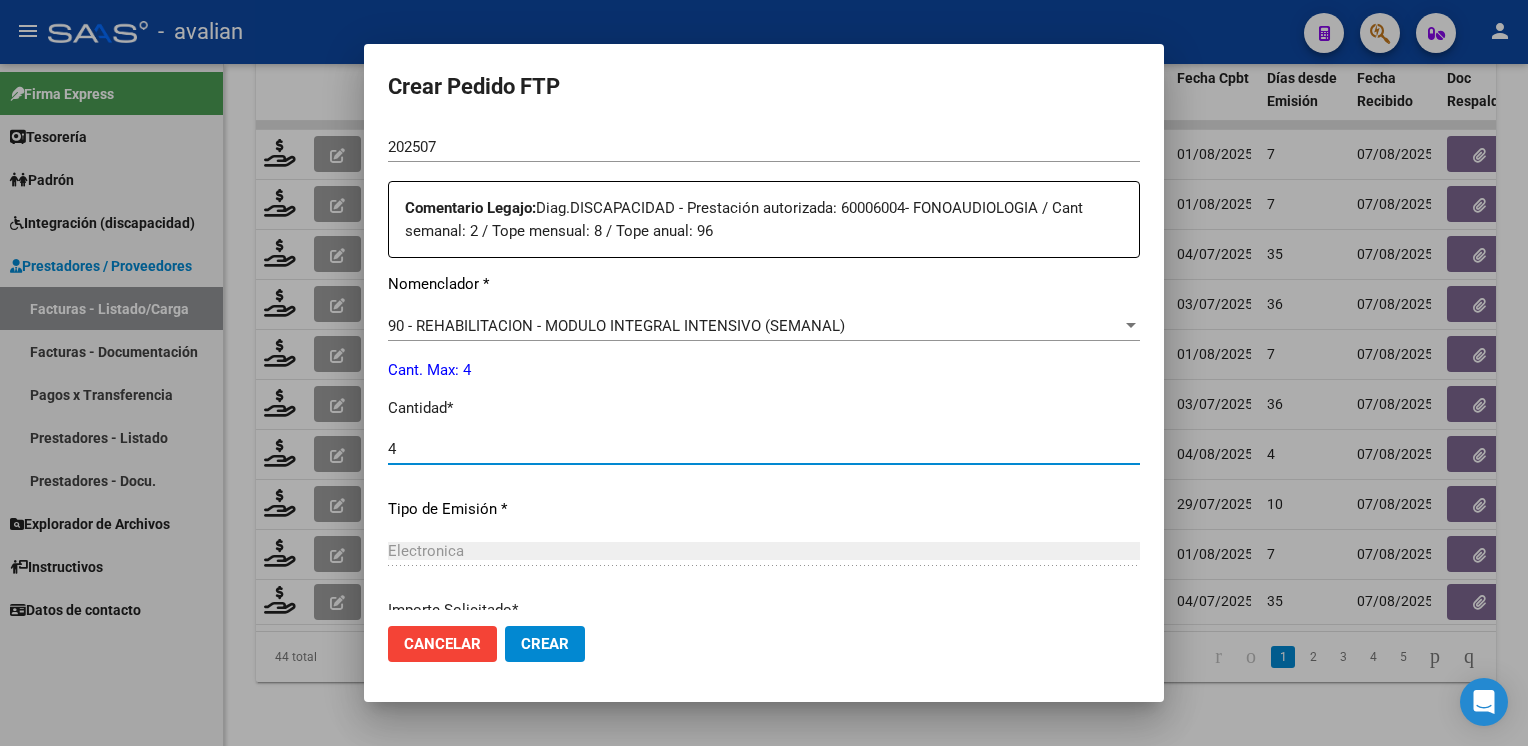 type on "4" 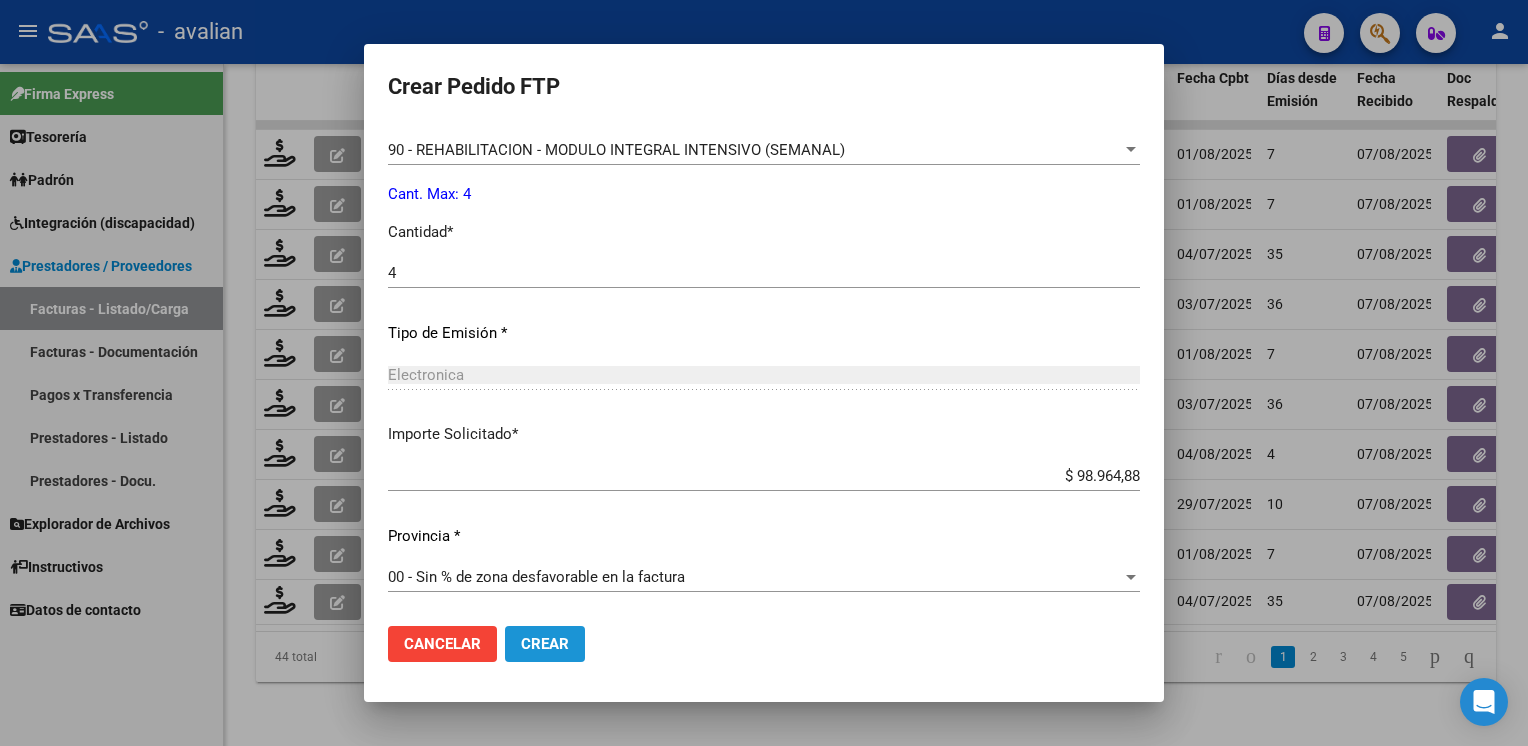 click on "Crear" 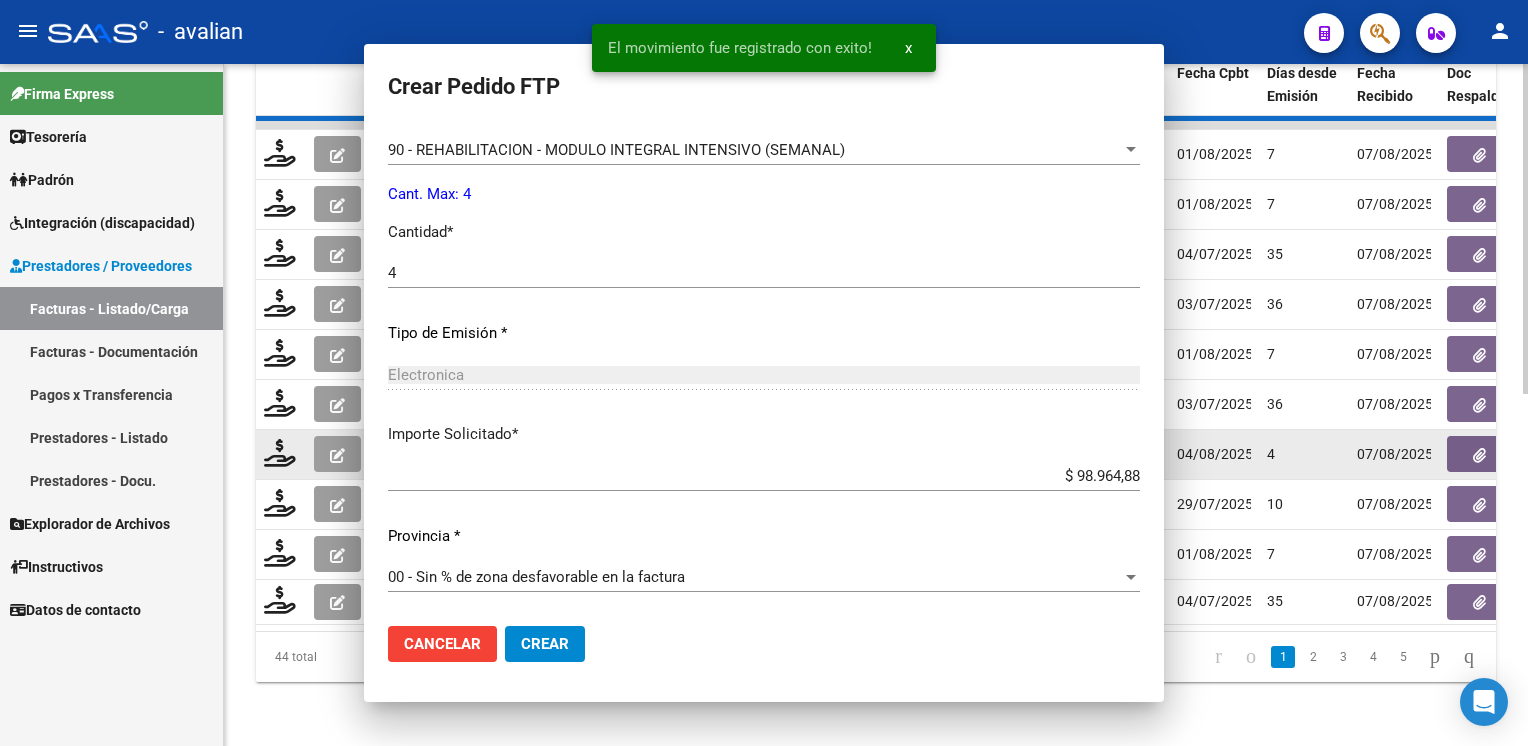 scroll, scrollTop: 763, scrollLeft: 0, axis: vertical 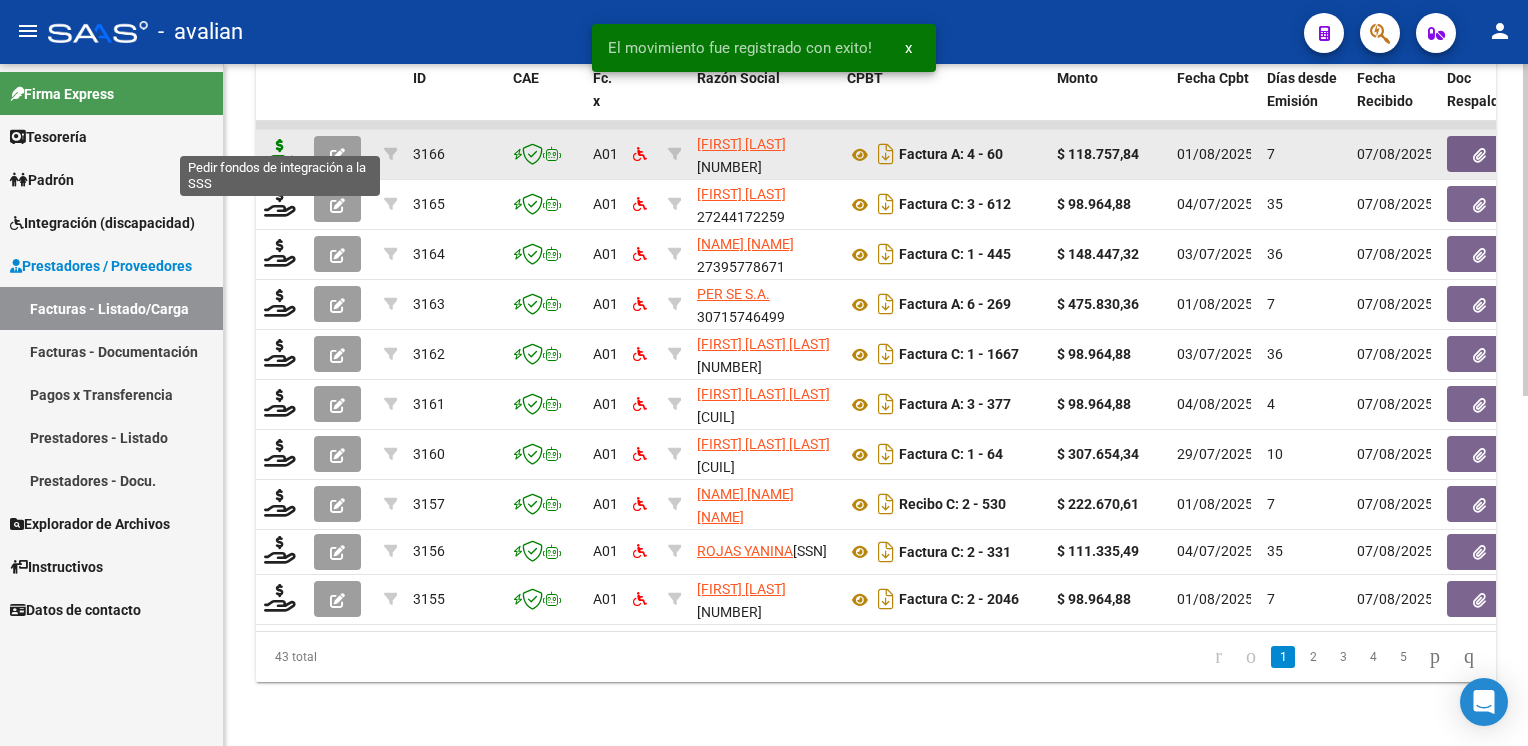 click 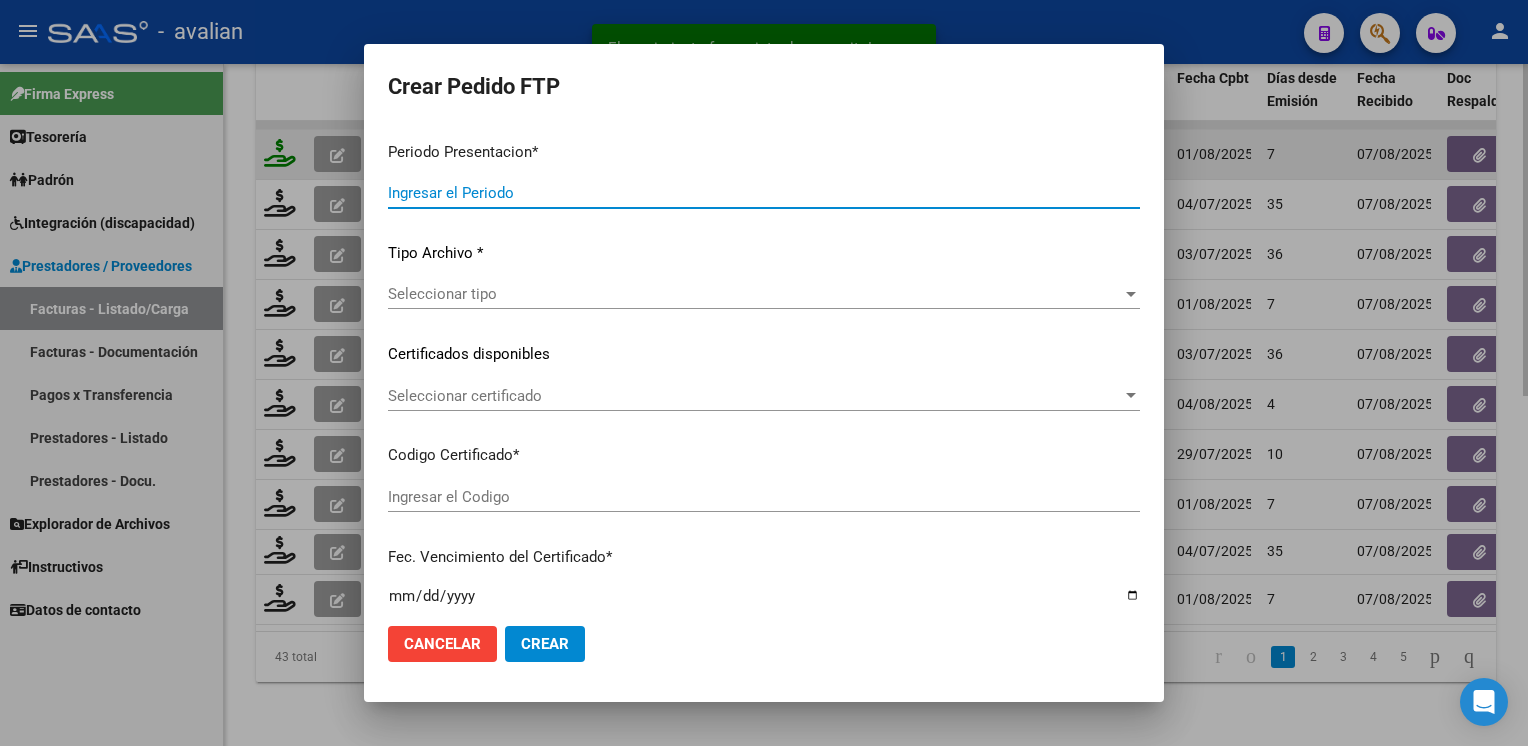 type on "202507" 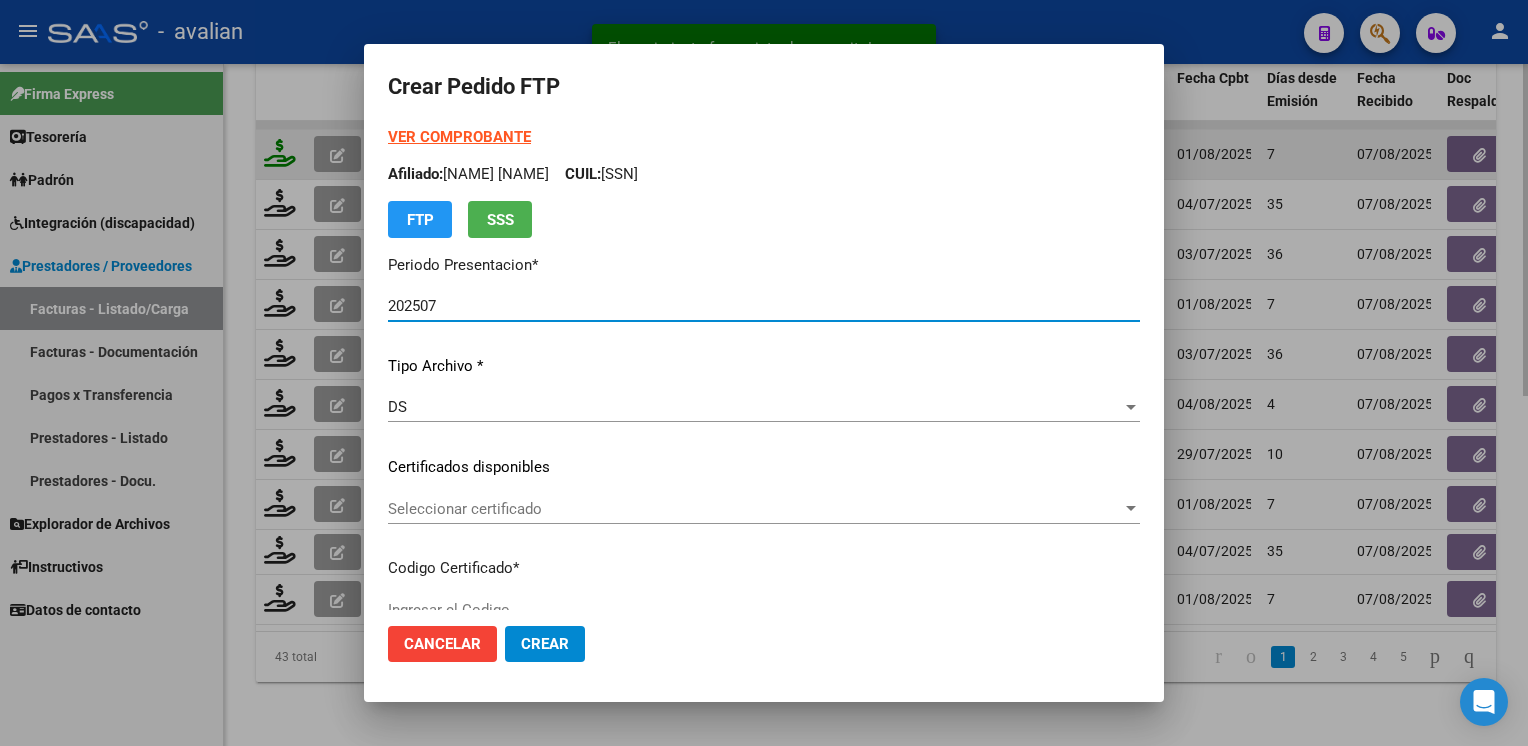 type on "ARG02000554635752024012520280125RIO145" 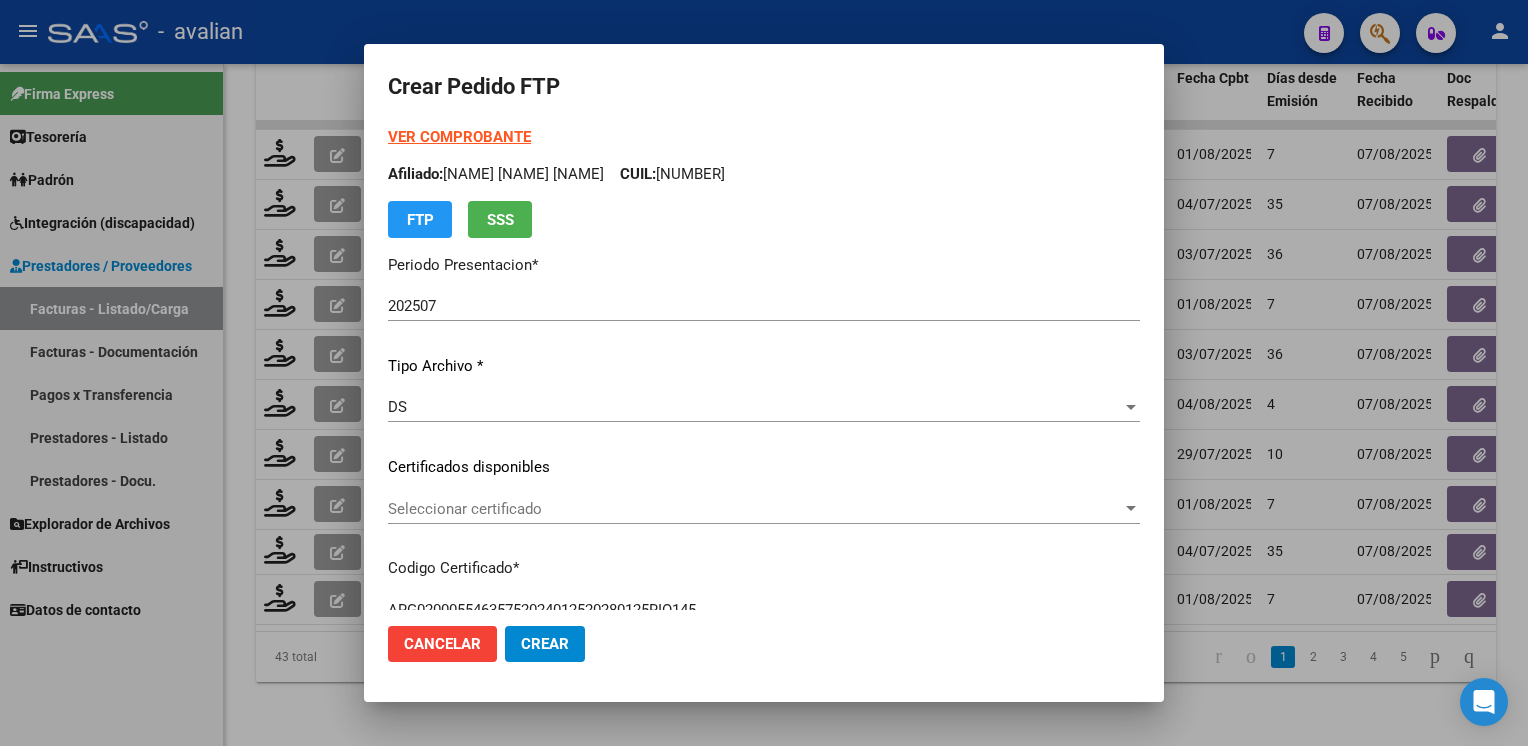 click at bounding box center (764, 373) 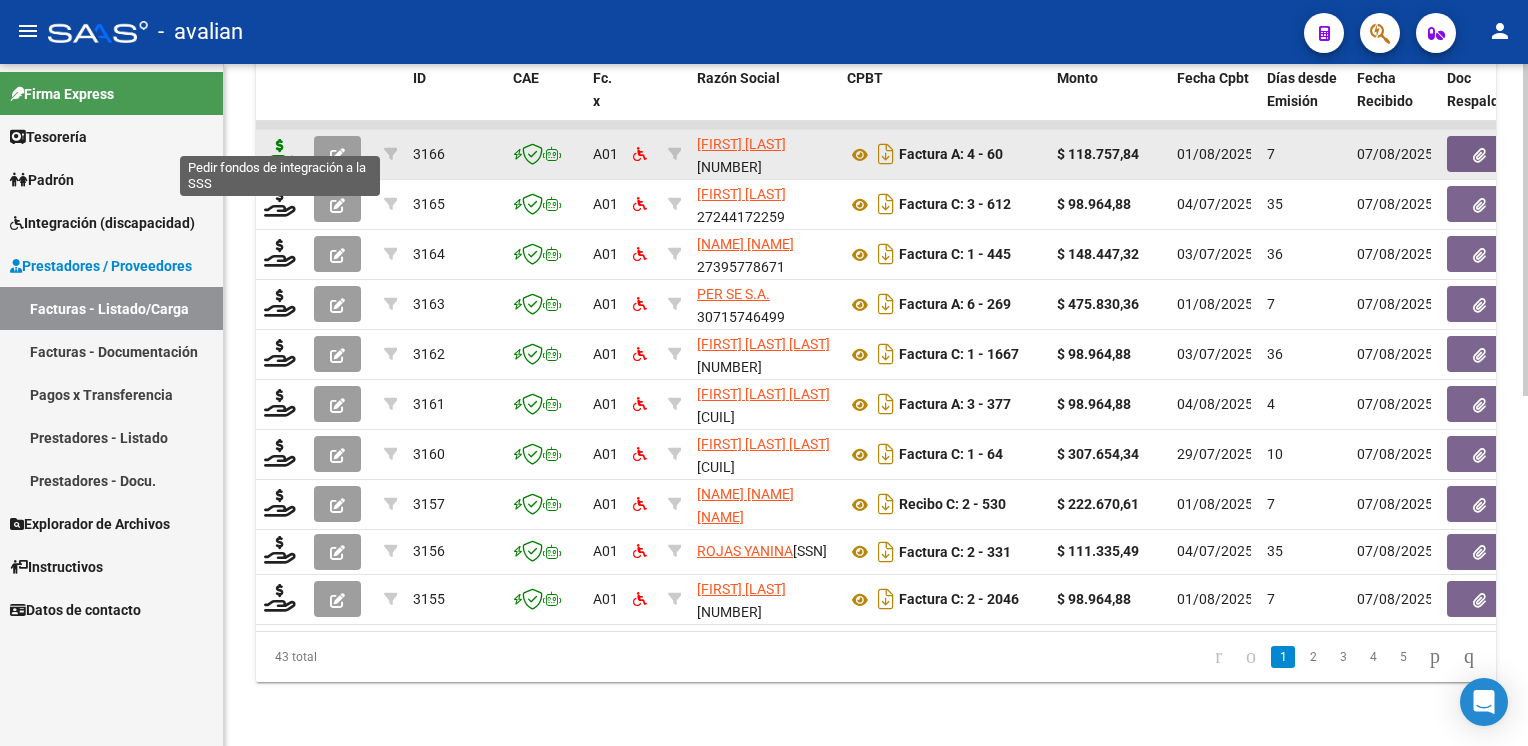 click 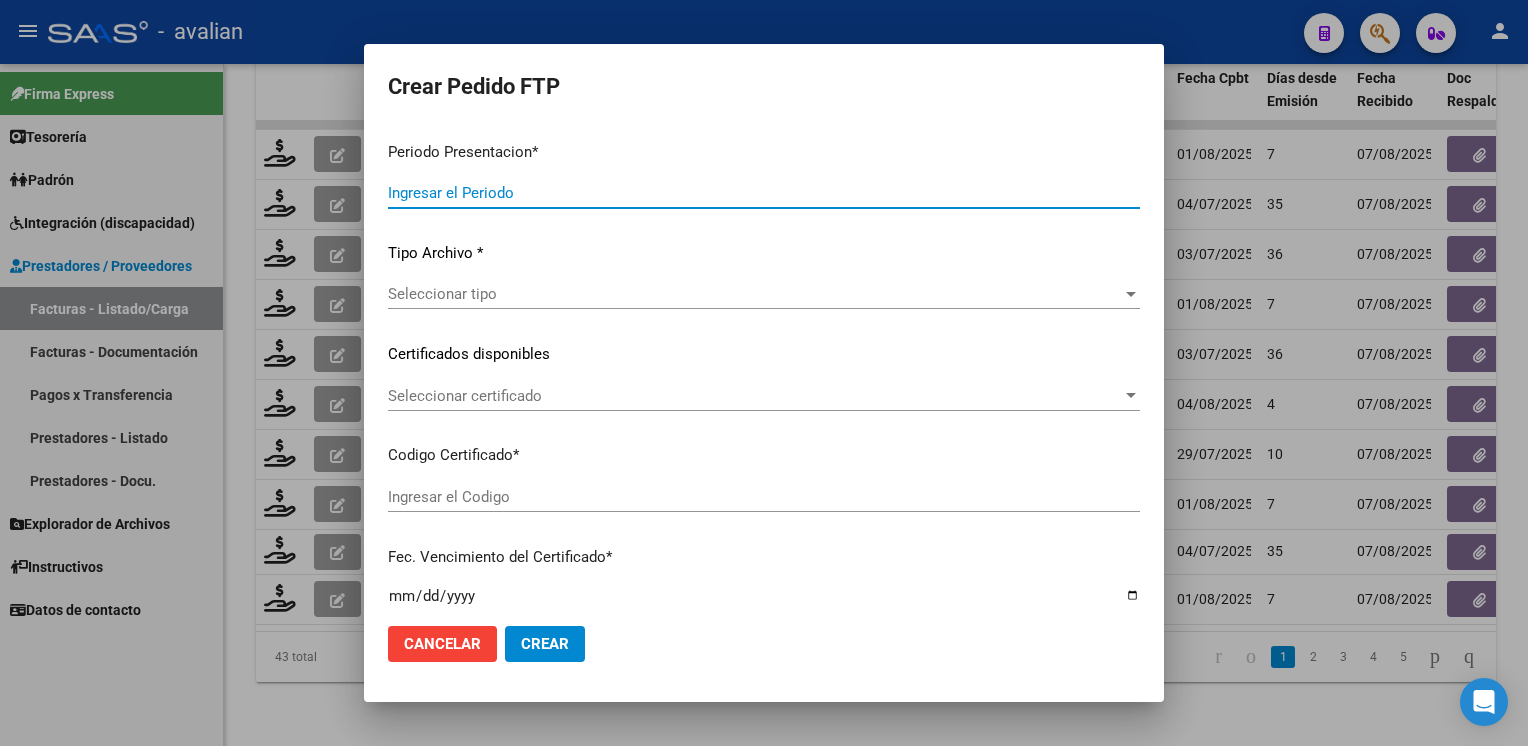 type on "202507" 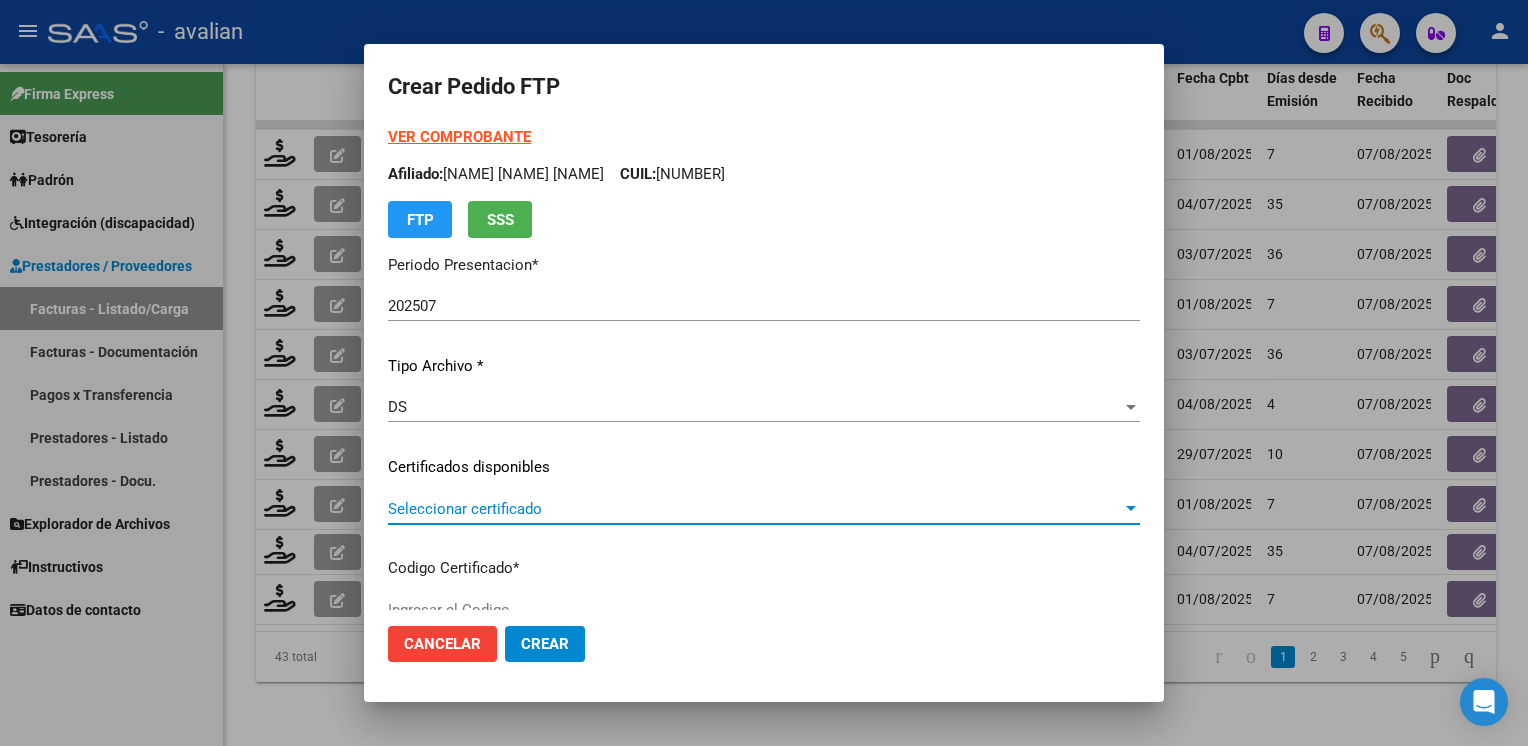 click on "Seleccionar certificado" at bounding box center [755, 509] 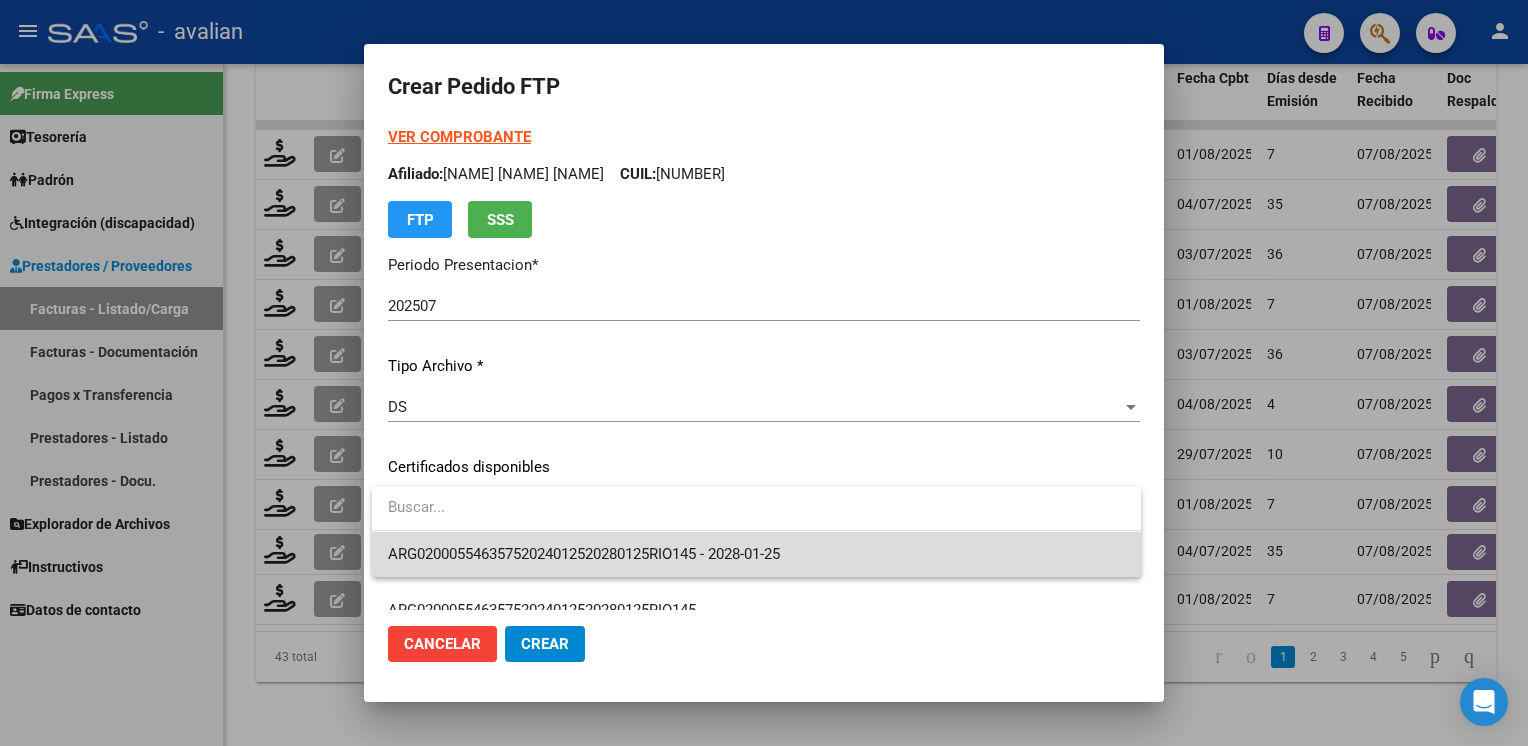 click on "ARG02000554635752024012520280125RIO145 - 2028-01-25" at bounding box center (756, 554) 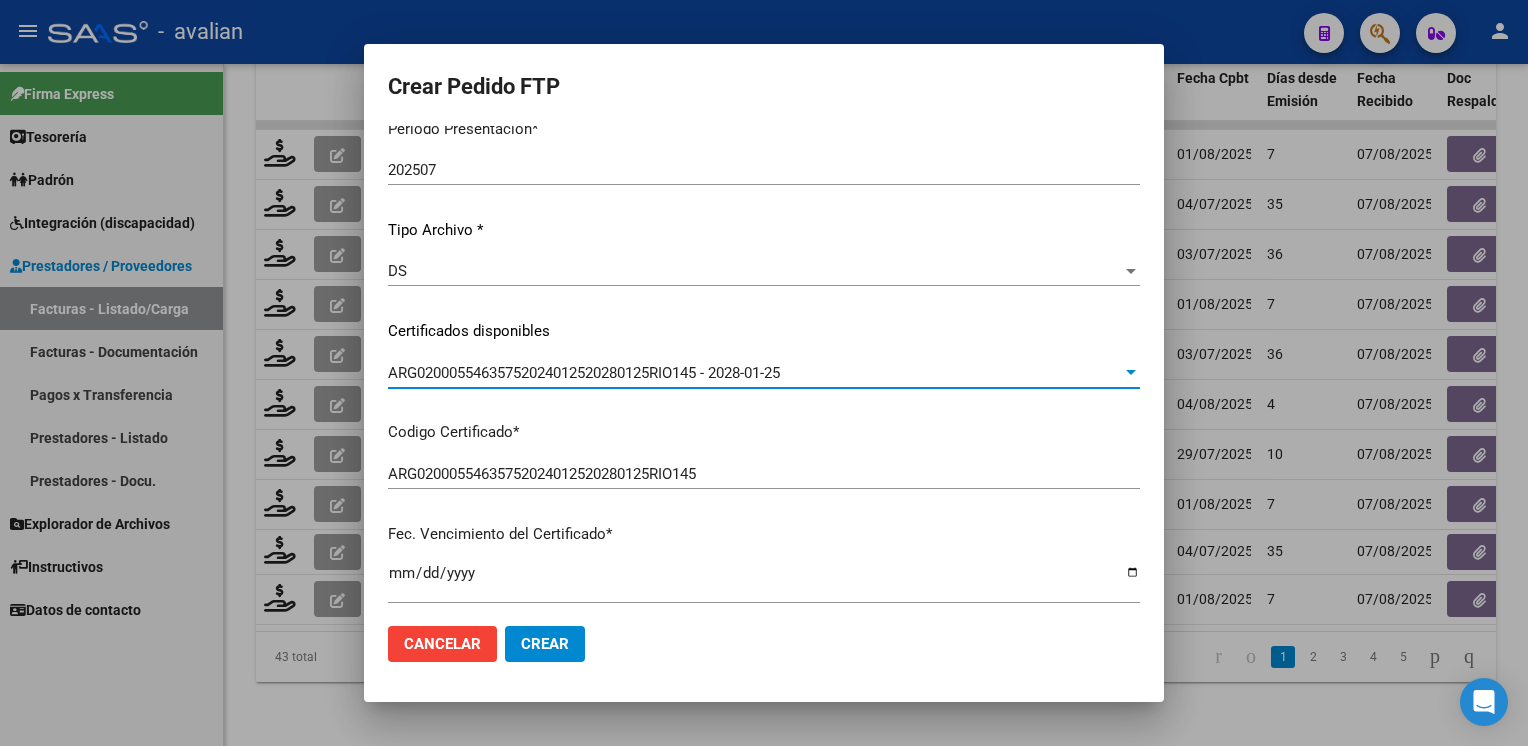 scroll, scrollTop: 0, scrollLeft: 0, axis: both 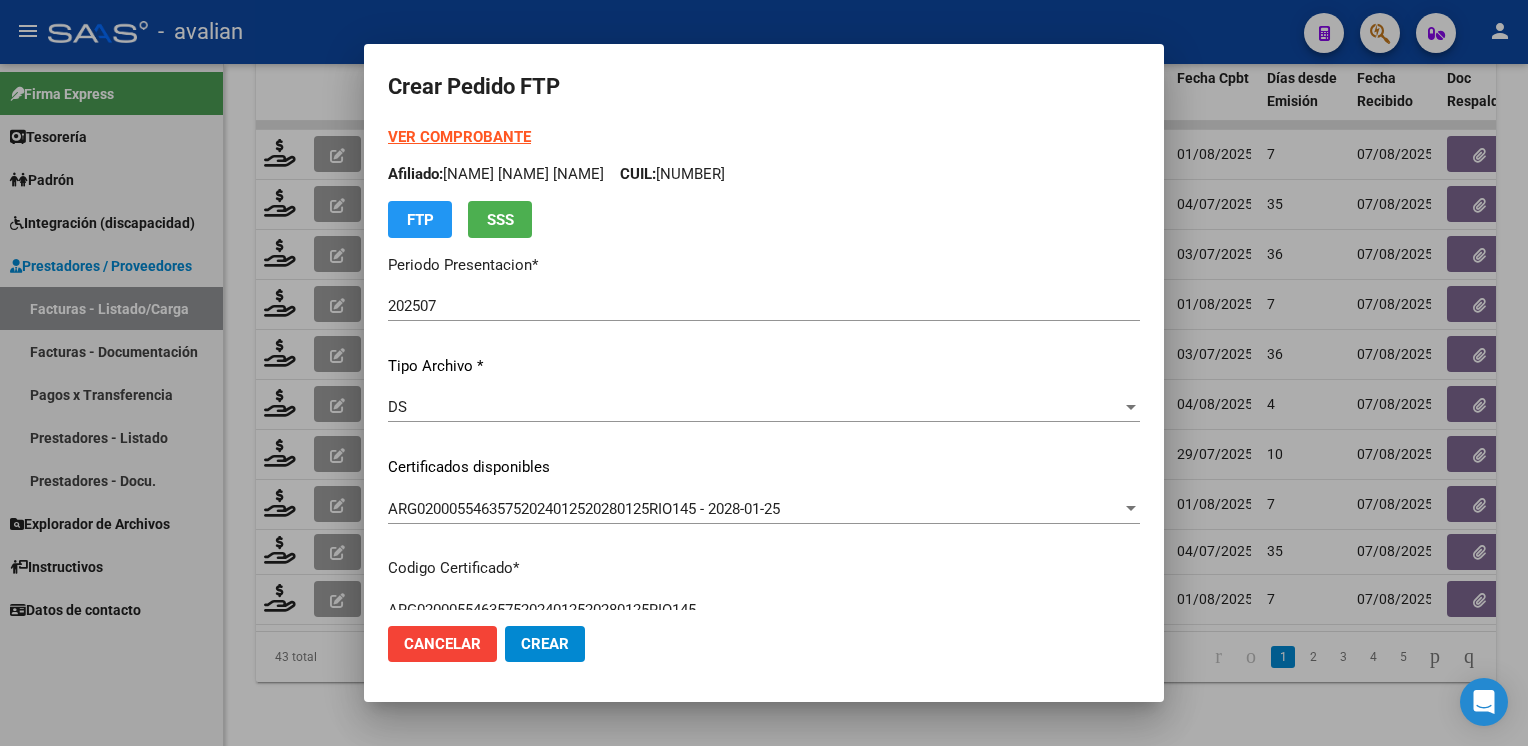 click on "Afiliado:  [LAST] [LAST] [FIRST] [FIRST] [FIRST]  CUIL:  [NUMBER]" at bounding box center (764, 174) 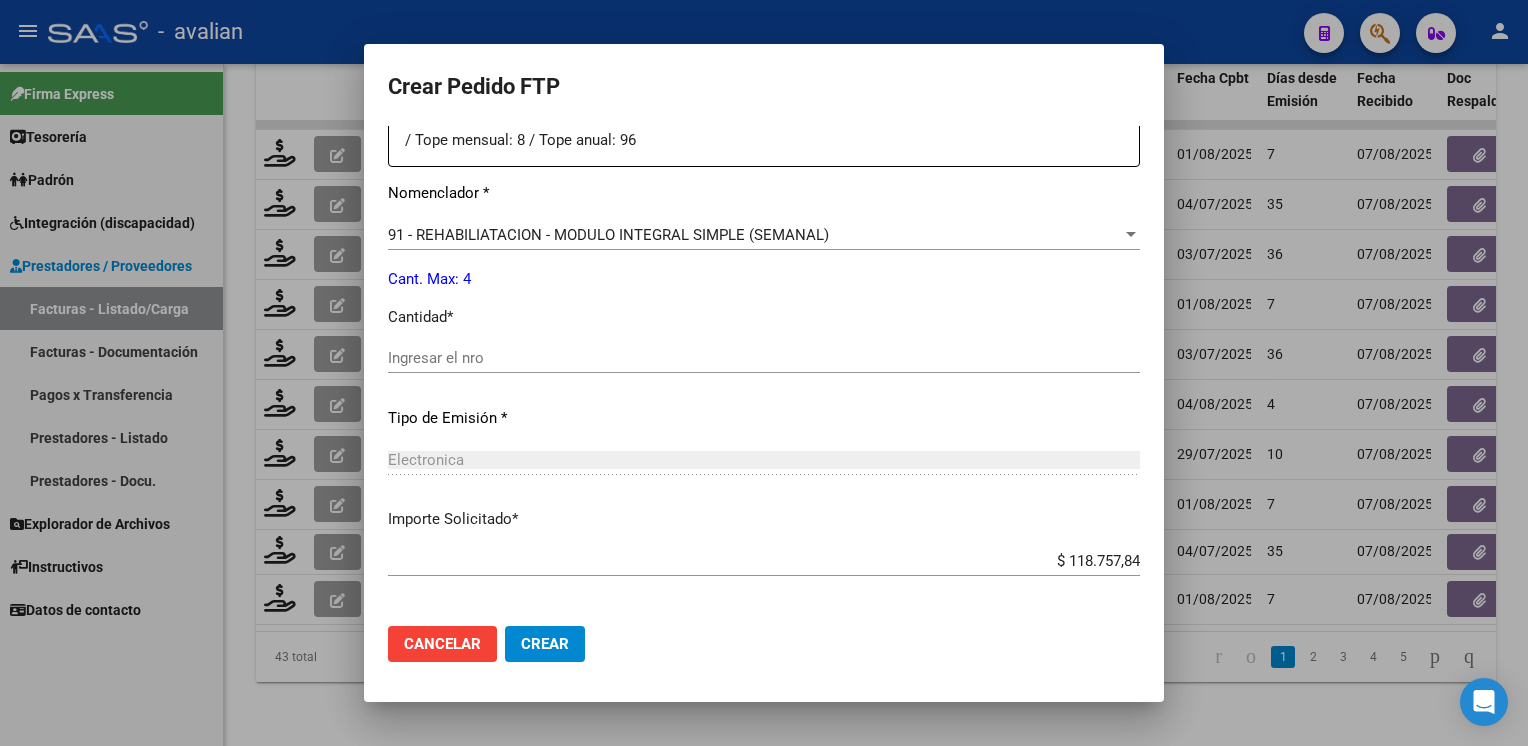 scroll, scrollTop: 876, scrollLeft: 0, axis: vertical 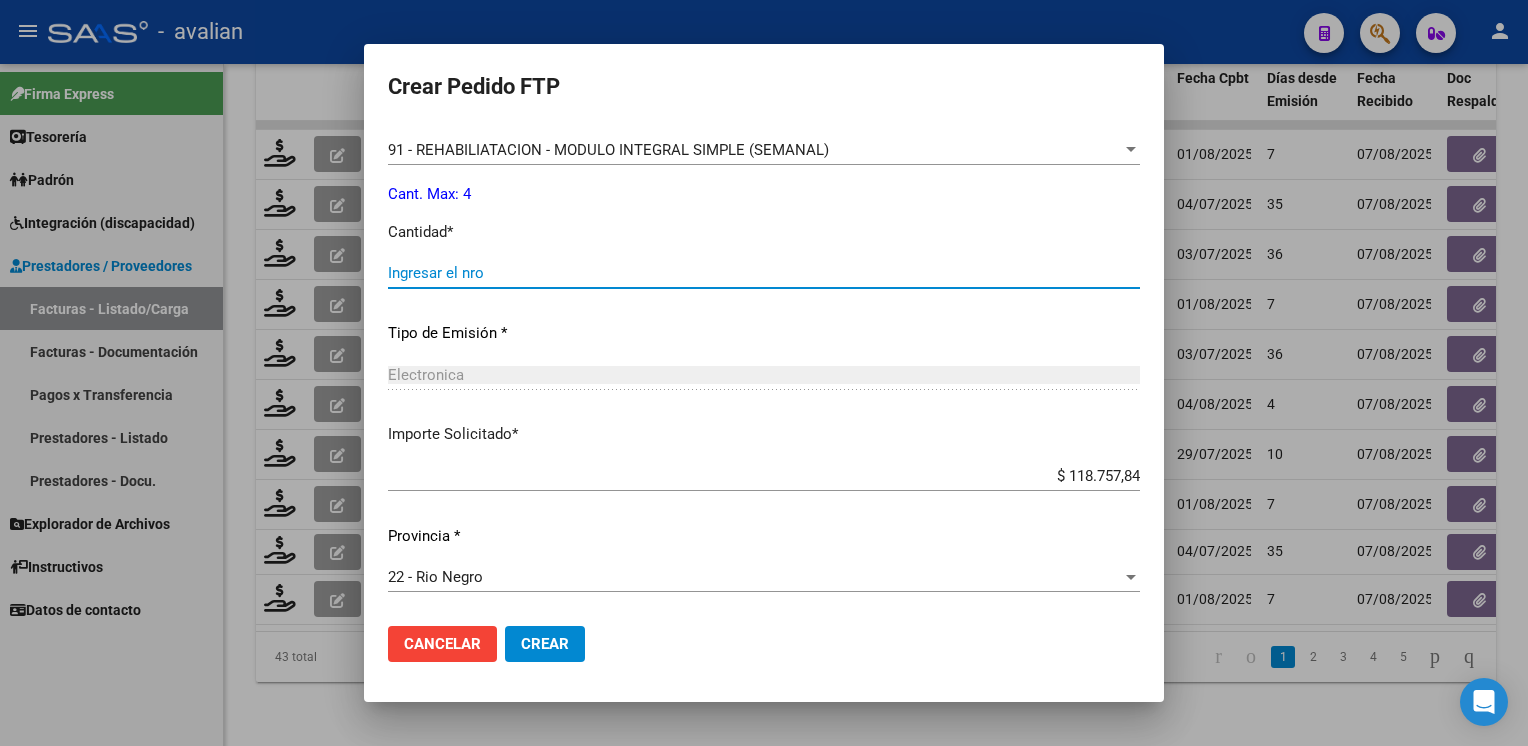 click on "Ingresar el nro" at bounding box center [764, 273] 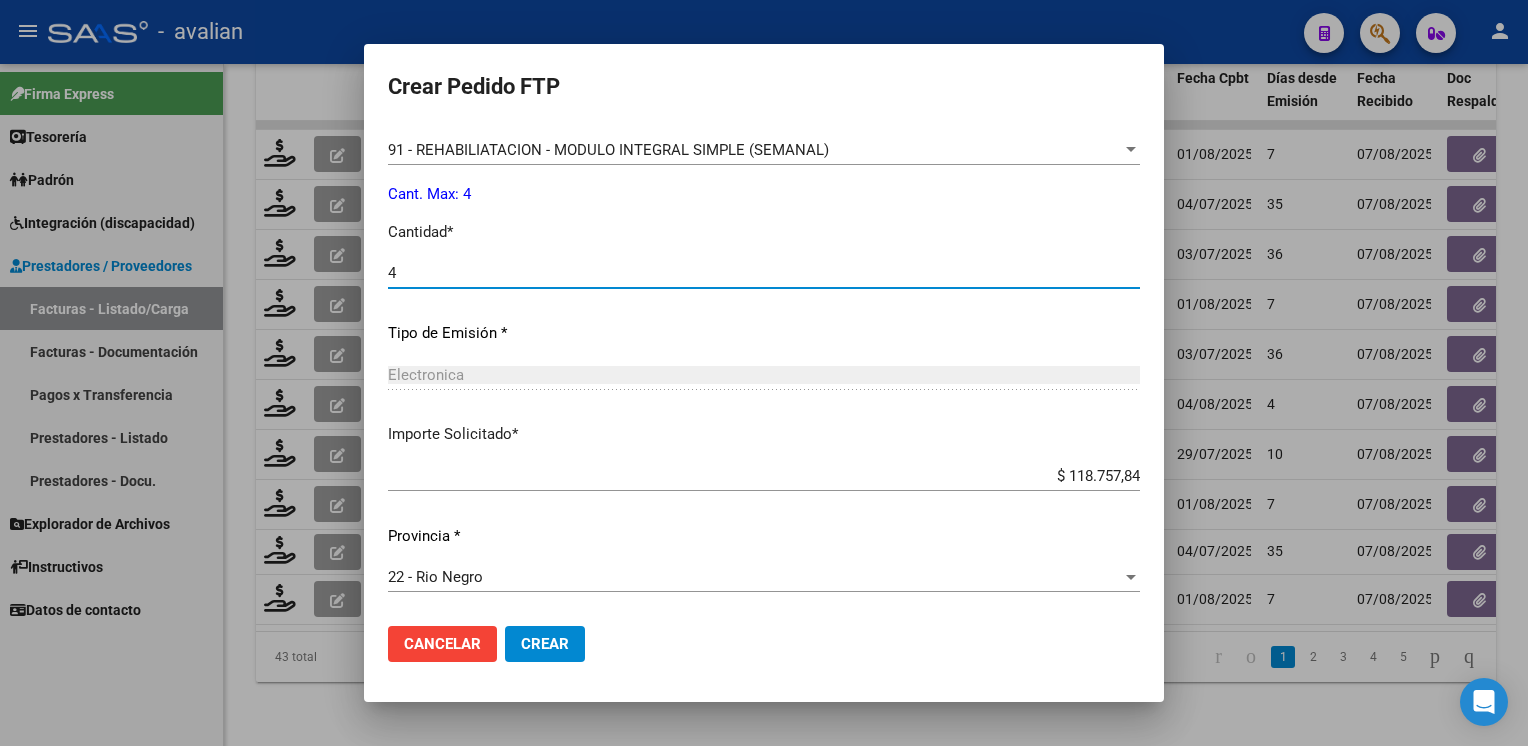 type on "4" 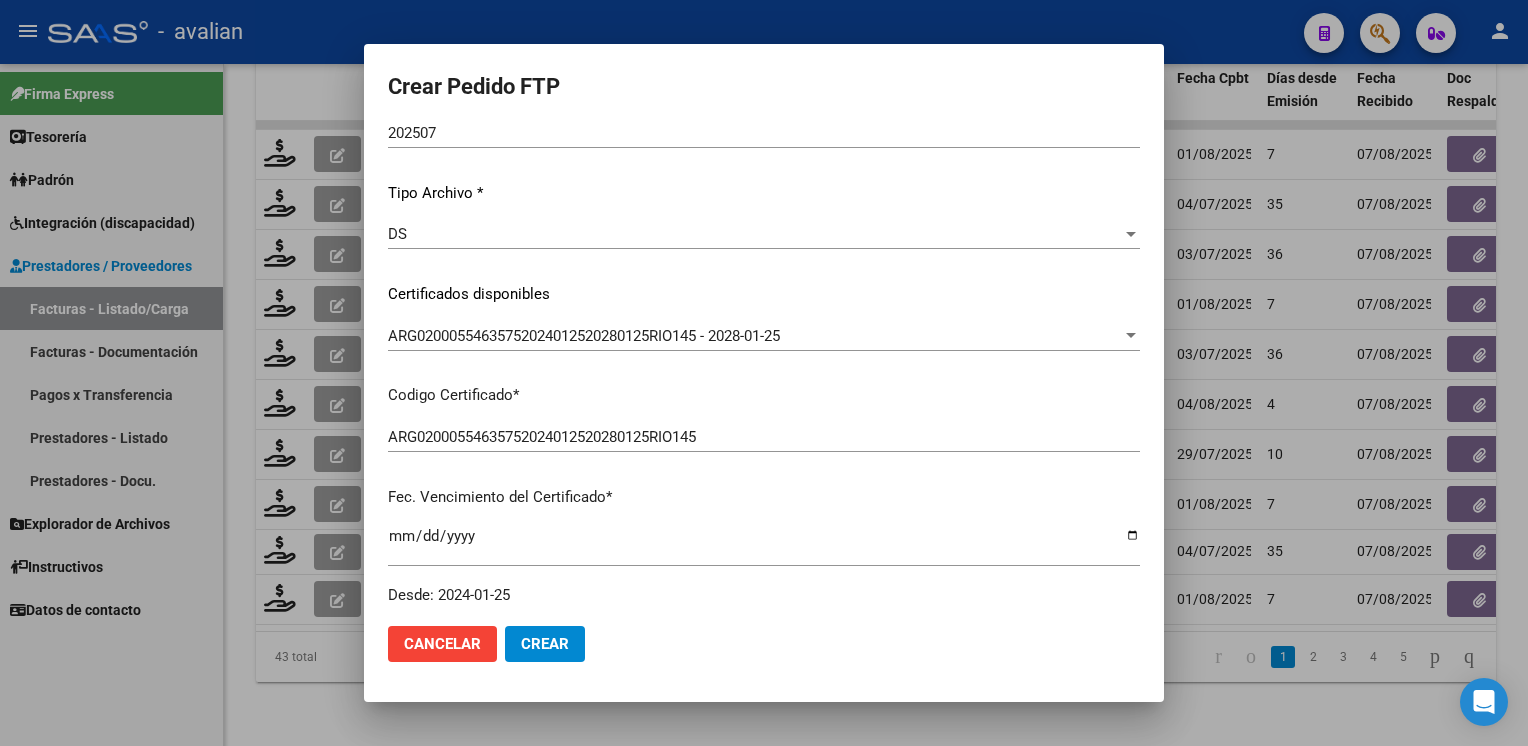scroll, scrollTop: 0, scrollLeft: 0, axis: both 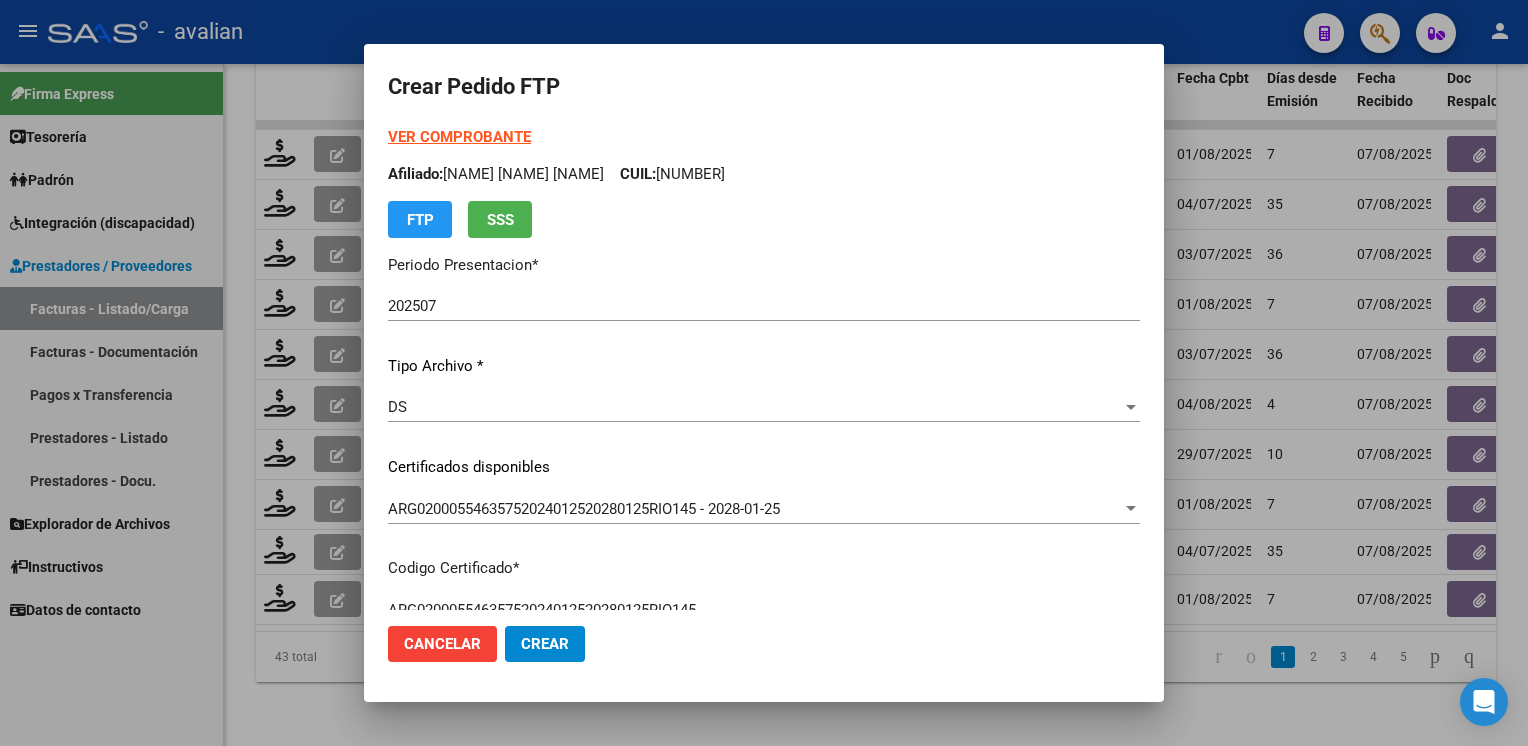 drag, startPoint x: 808, startPoint y: 172, endPoint x: 871, endPoint y: 176, distance: 63.126858 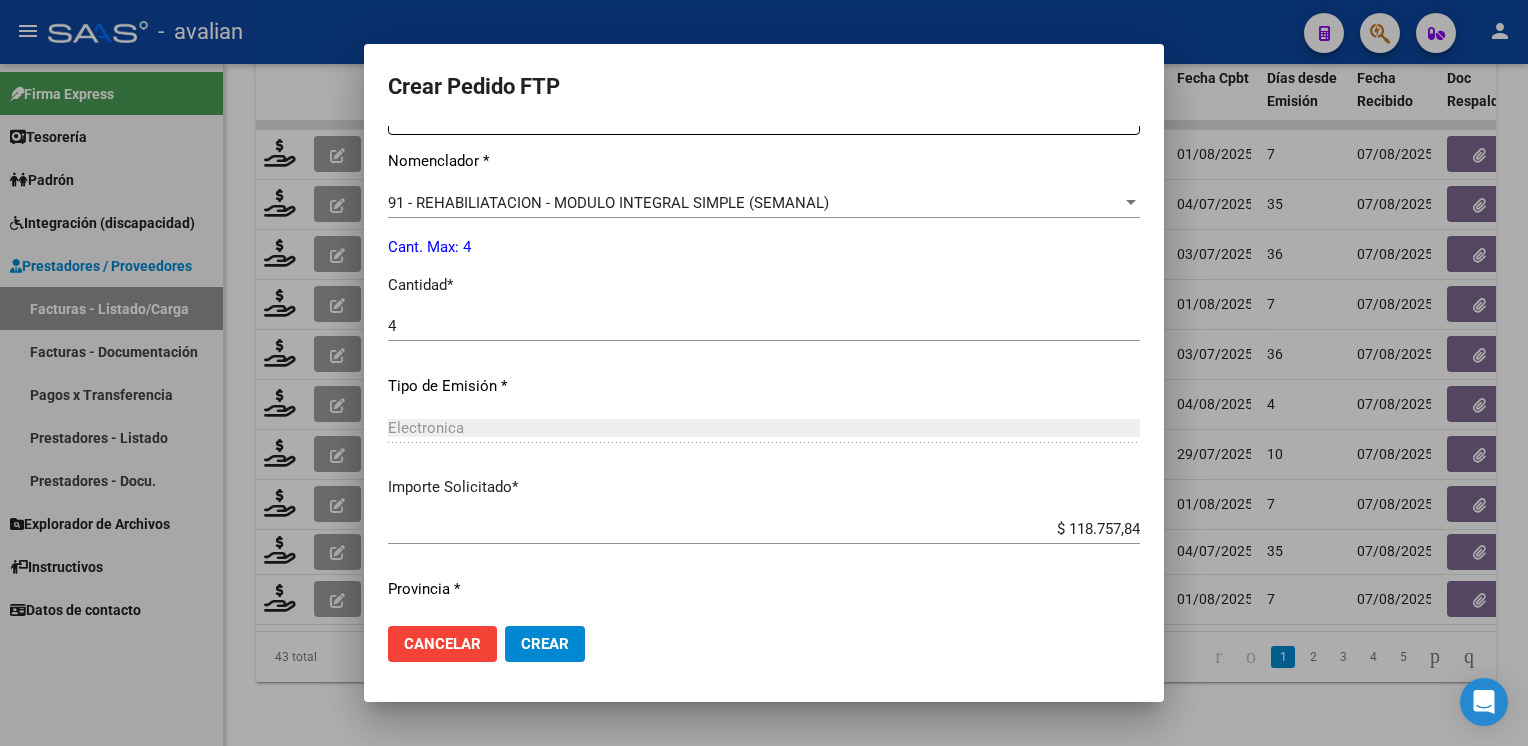 scroll, scrollTop: 876, scrollLeft: 0, axis: vertical 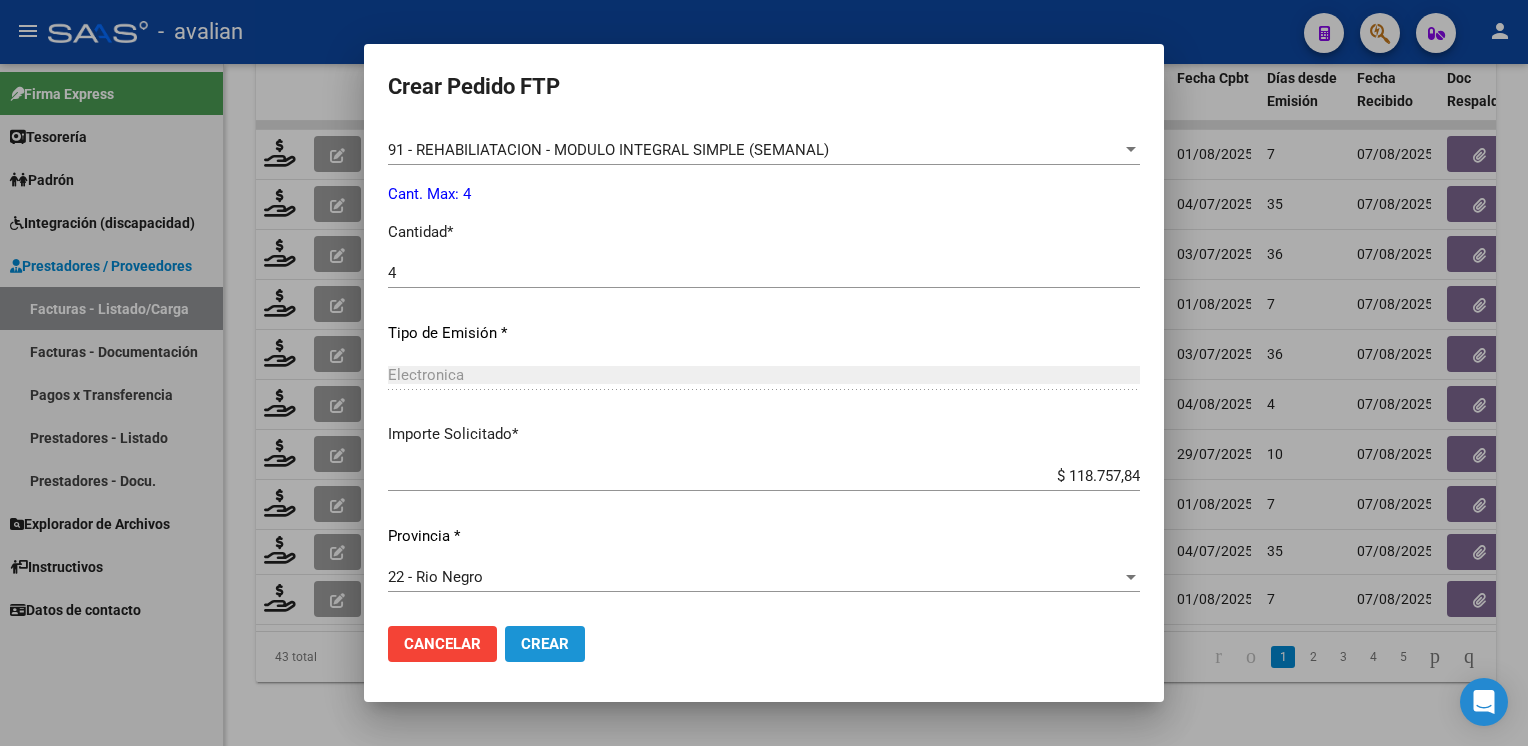 click on "Crear" 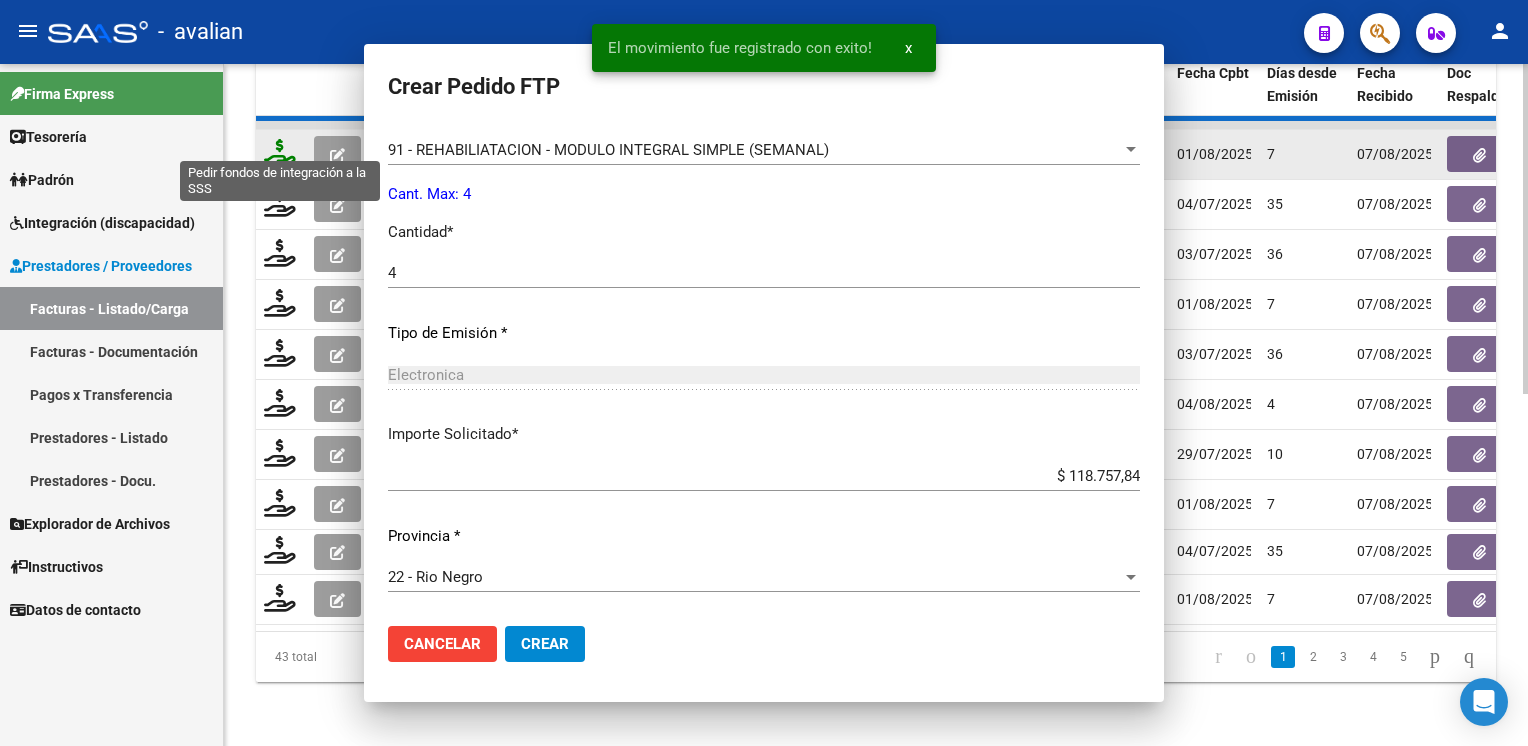 scroll, scrollTop: 0, scrollLeft: 0, axis: both 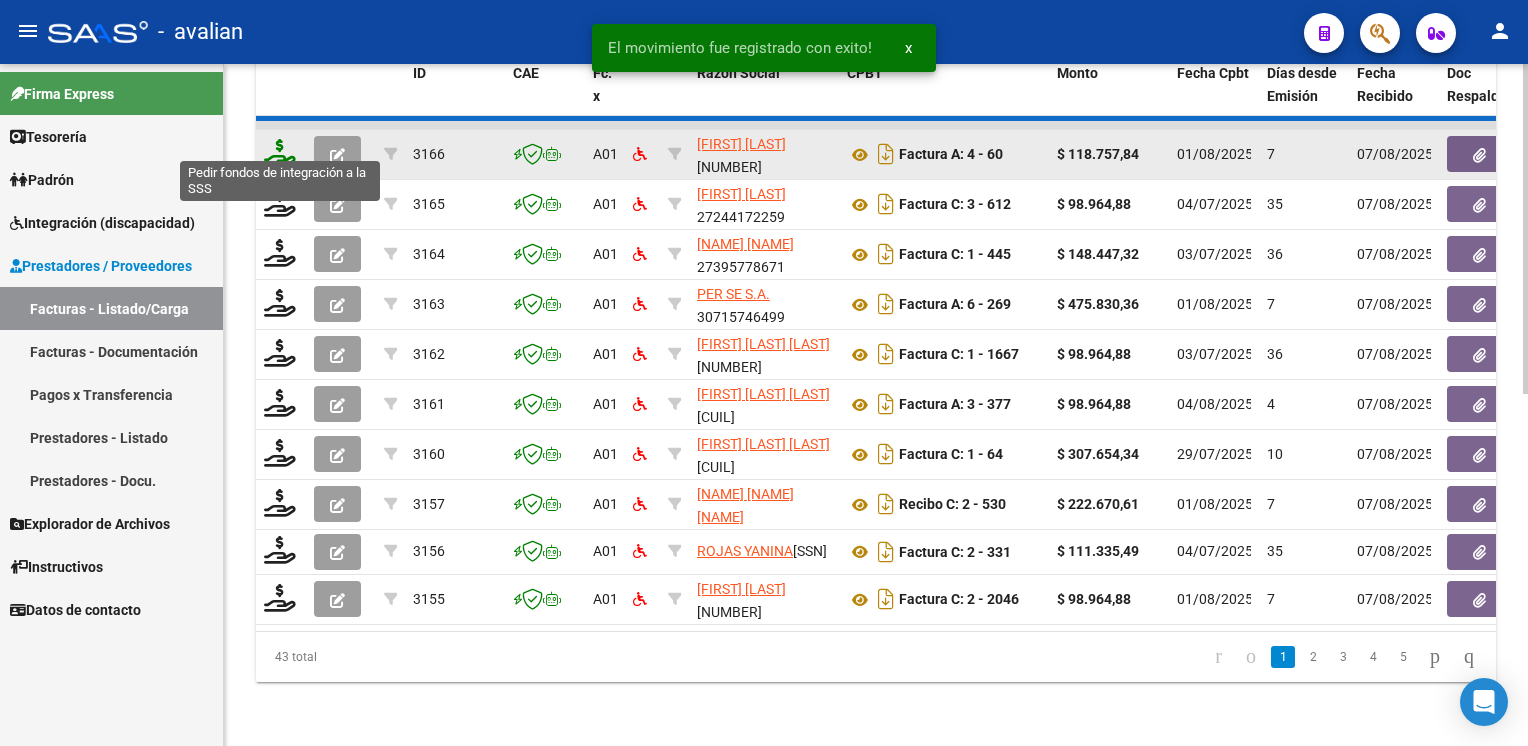 click 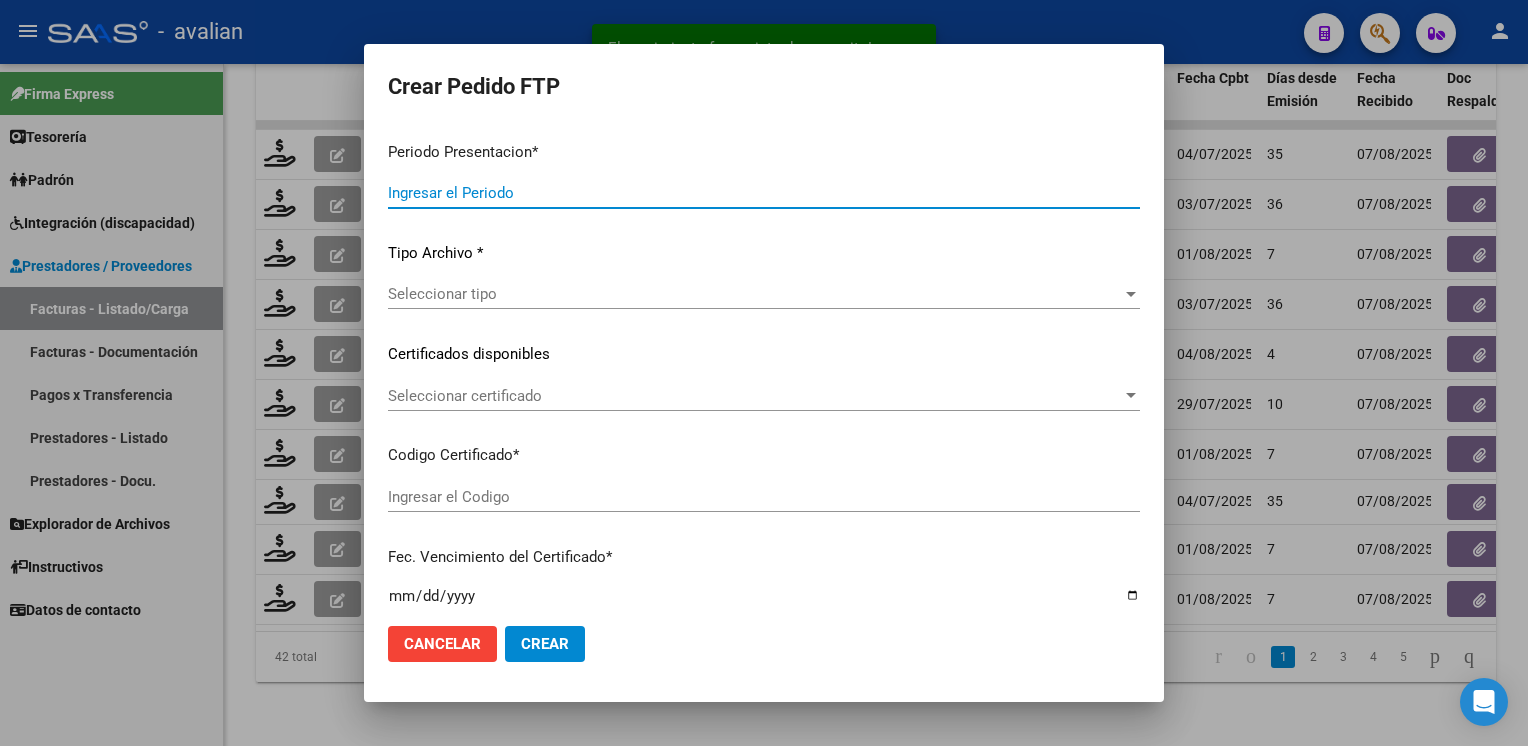 type on "202507" 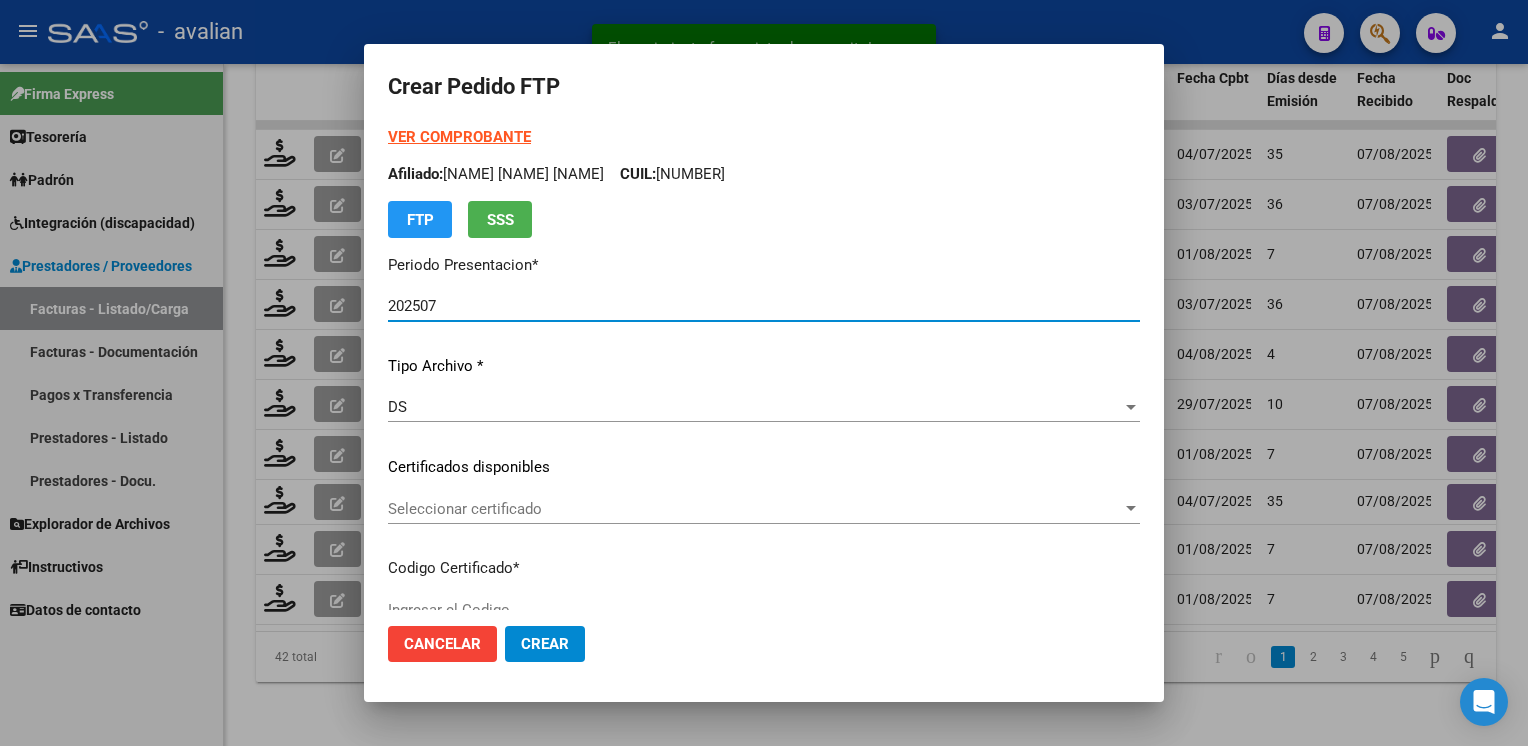 type on "ARG01000544232532021102120261021BSAS465" 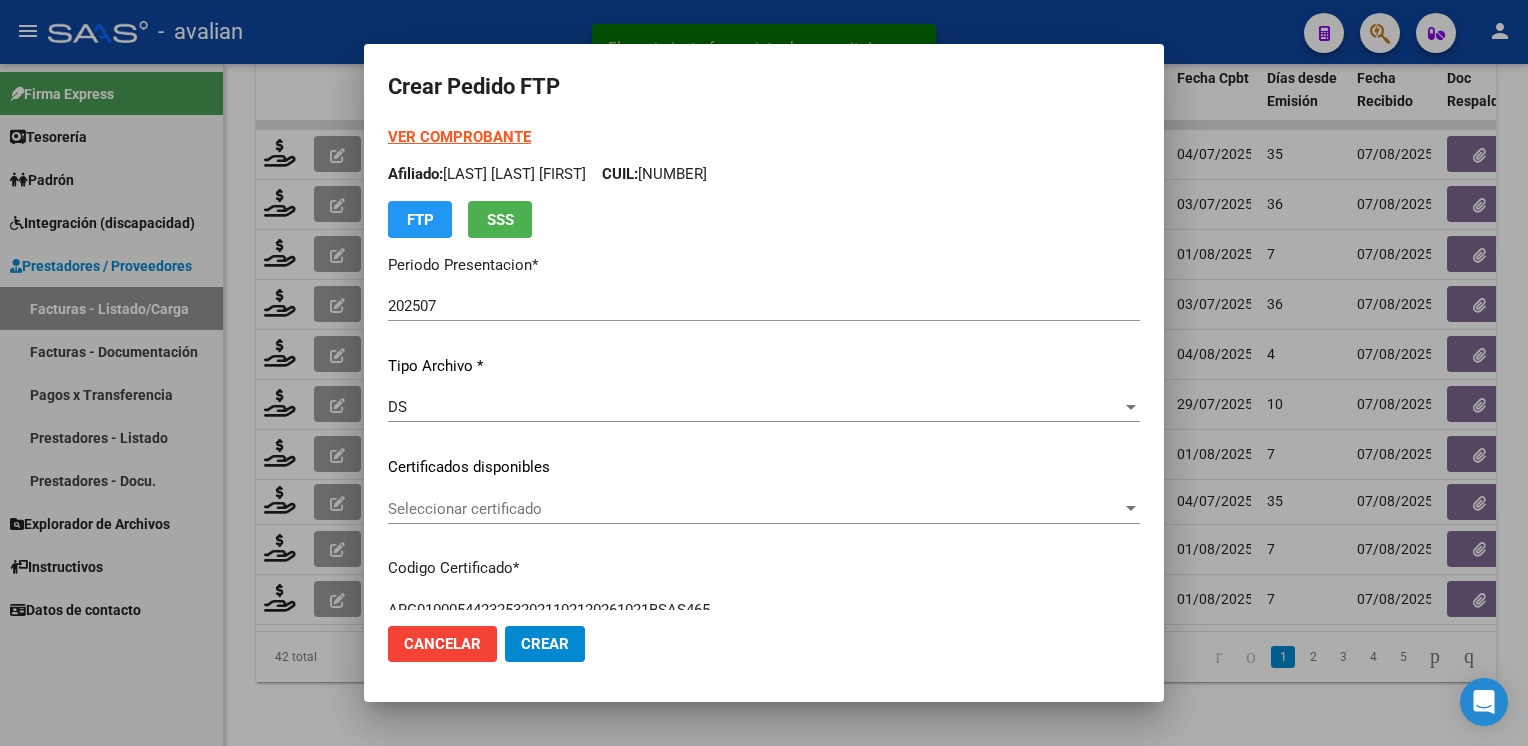 click on "Seleccionar certificado Seleccionar certificado" 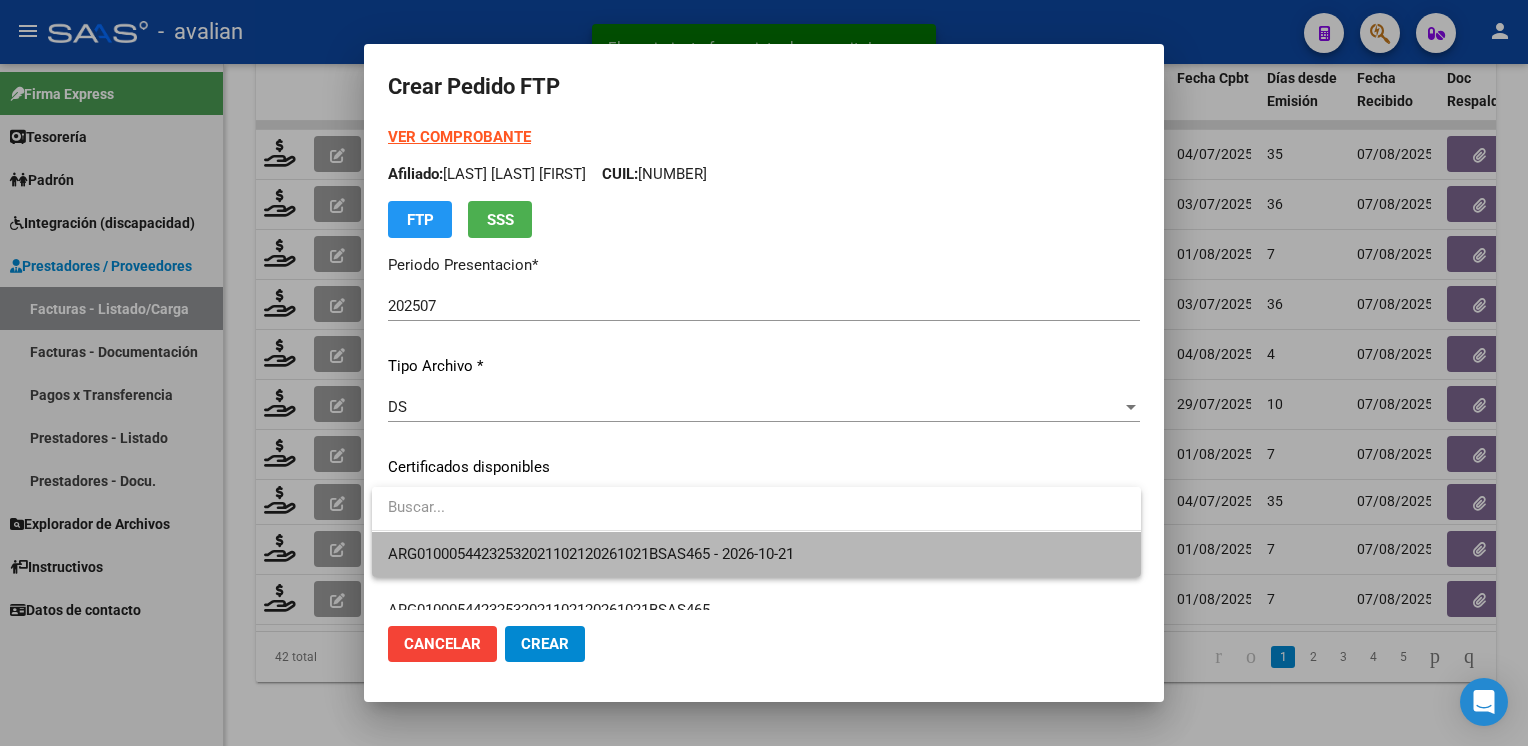 click on "ARG01000544232532021102120261021BSAS465 - 2026-10-21" at bounding box center (756, 554) 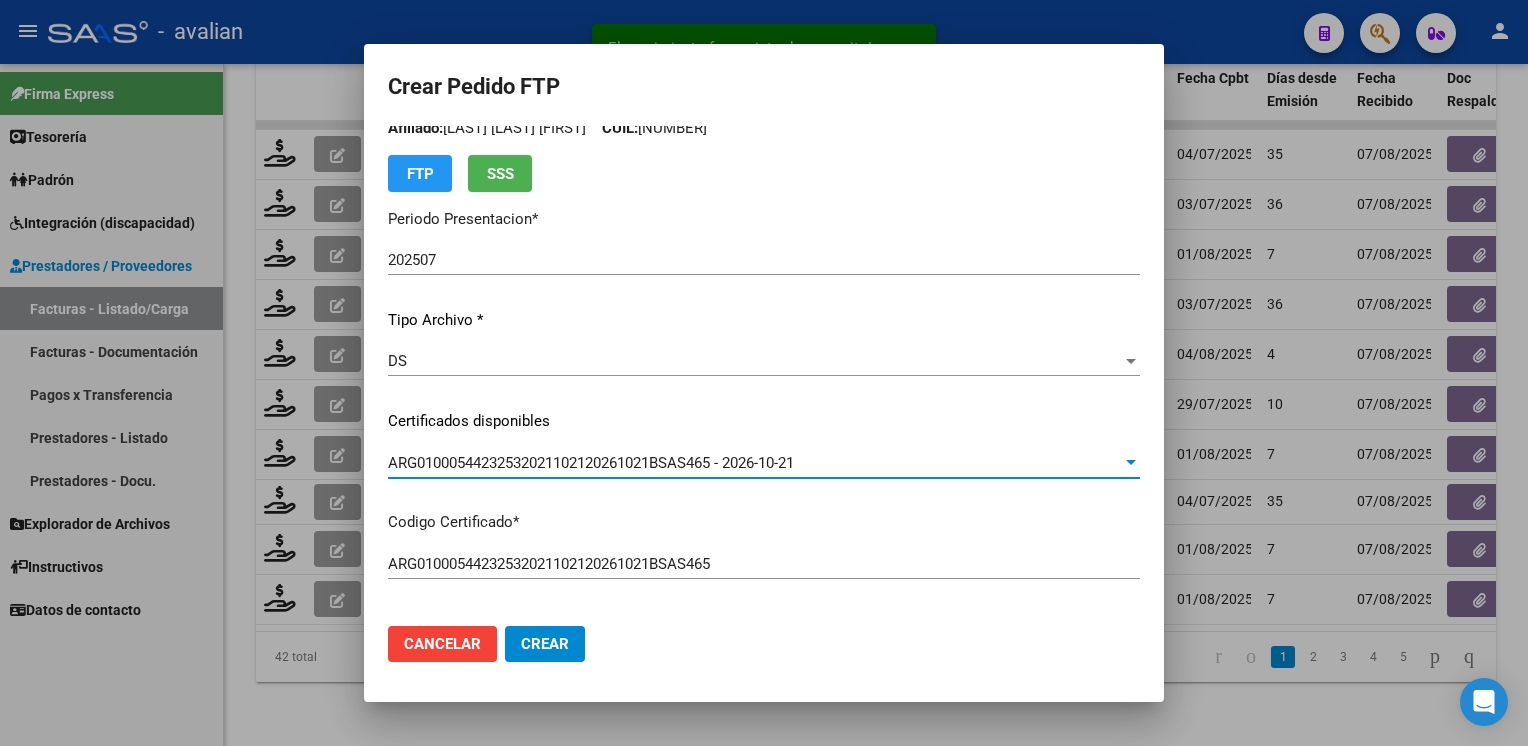 scroll, scrollTop: 0, scrollLeft: 0, axis: both 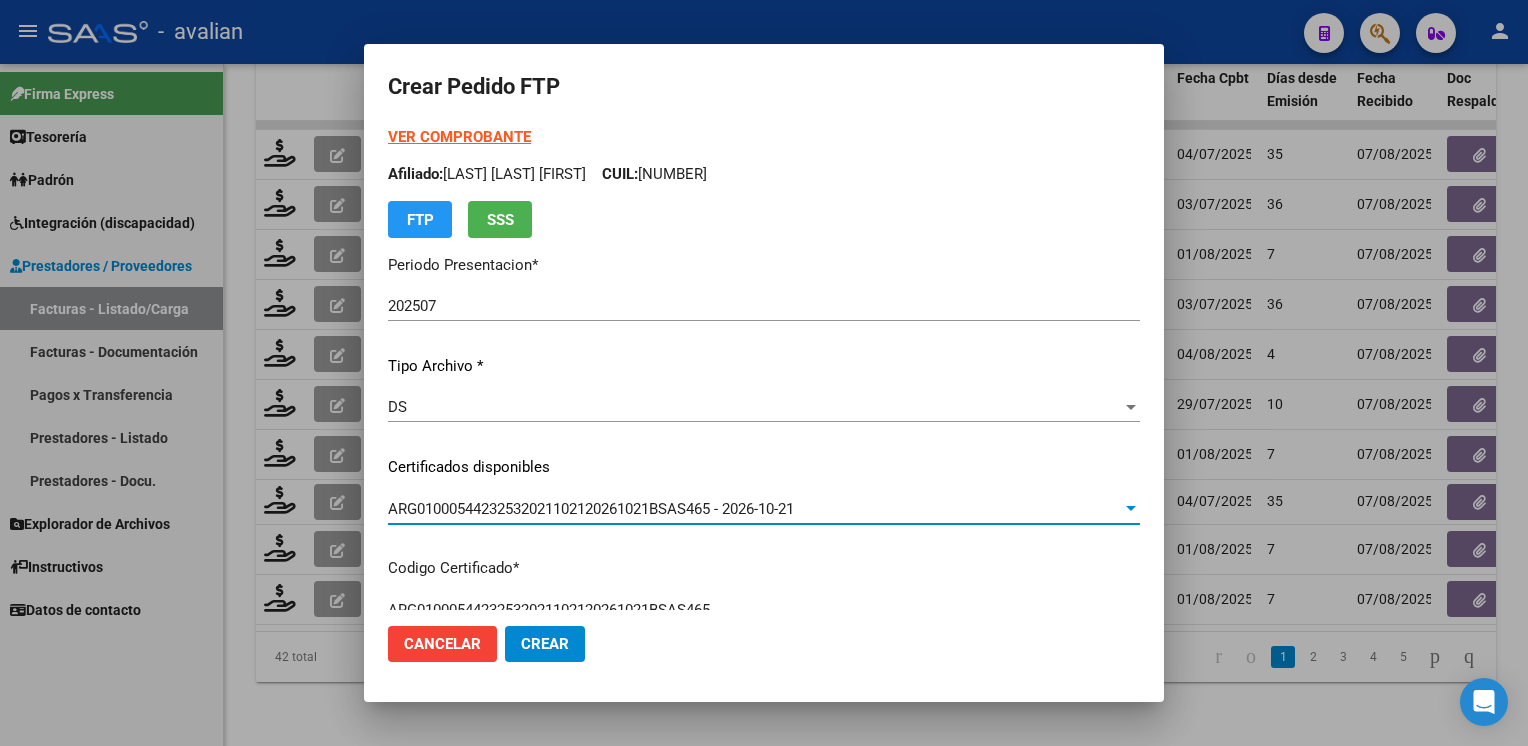 click on "Afiliado:  [FIRST] [LAST]  CUIL:  [SSN]" at bounding box center (764, 174) 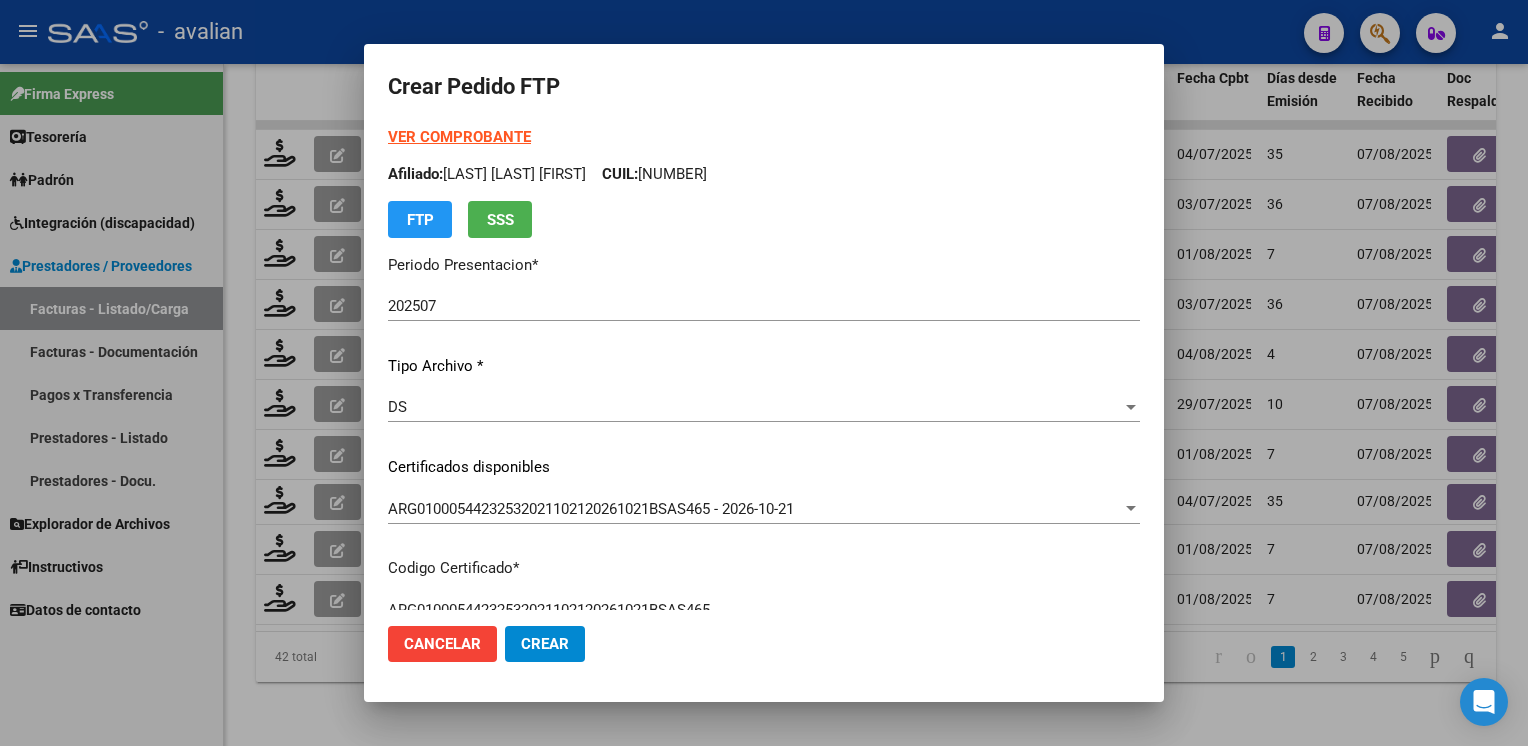 click on "Afiliado:  [FIRST] [LAST]  CUIL:  [SSN]" at bounding box center (764, 174) 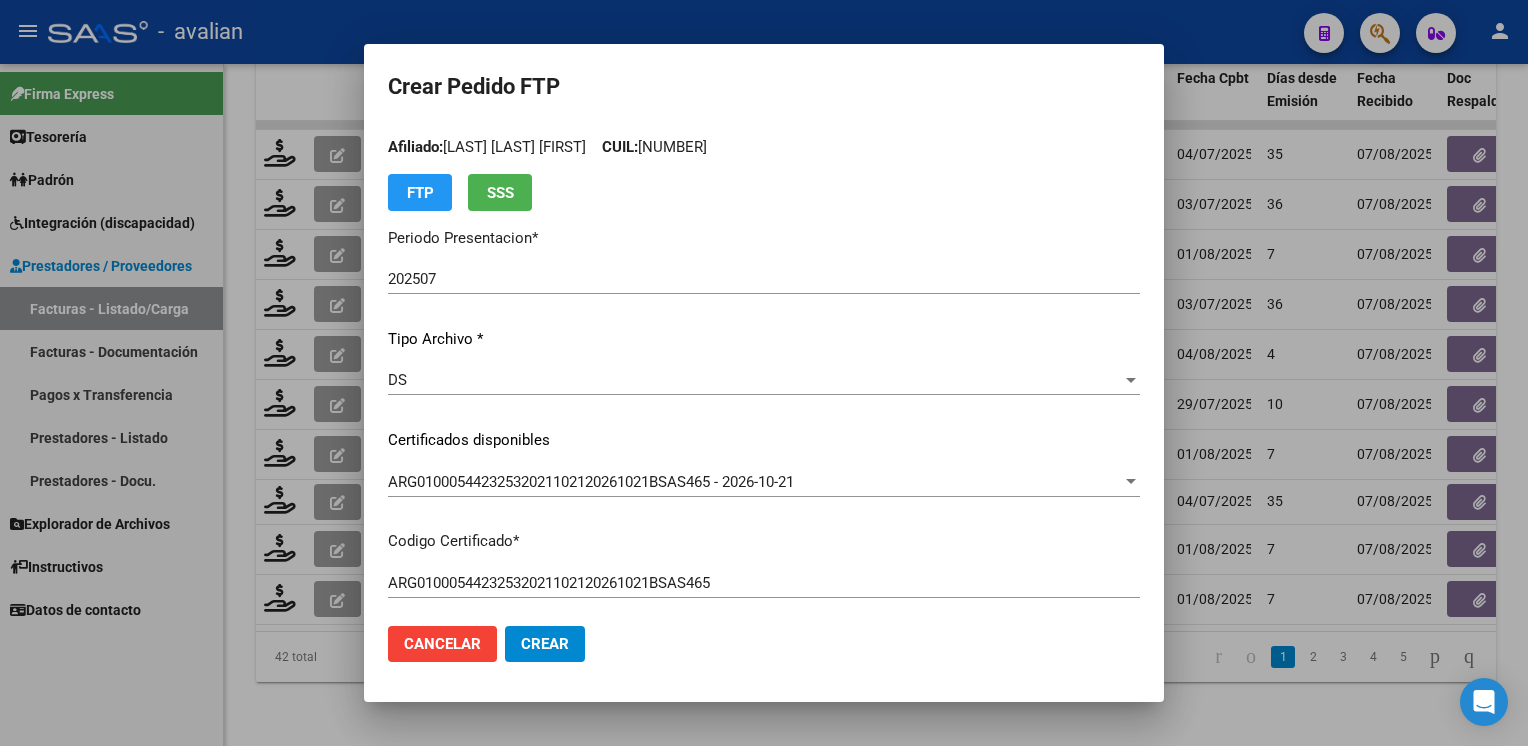 scroll, scrollTop: 0, scrollLeft: 0, axis: both 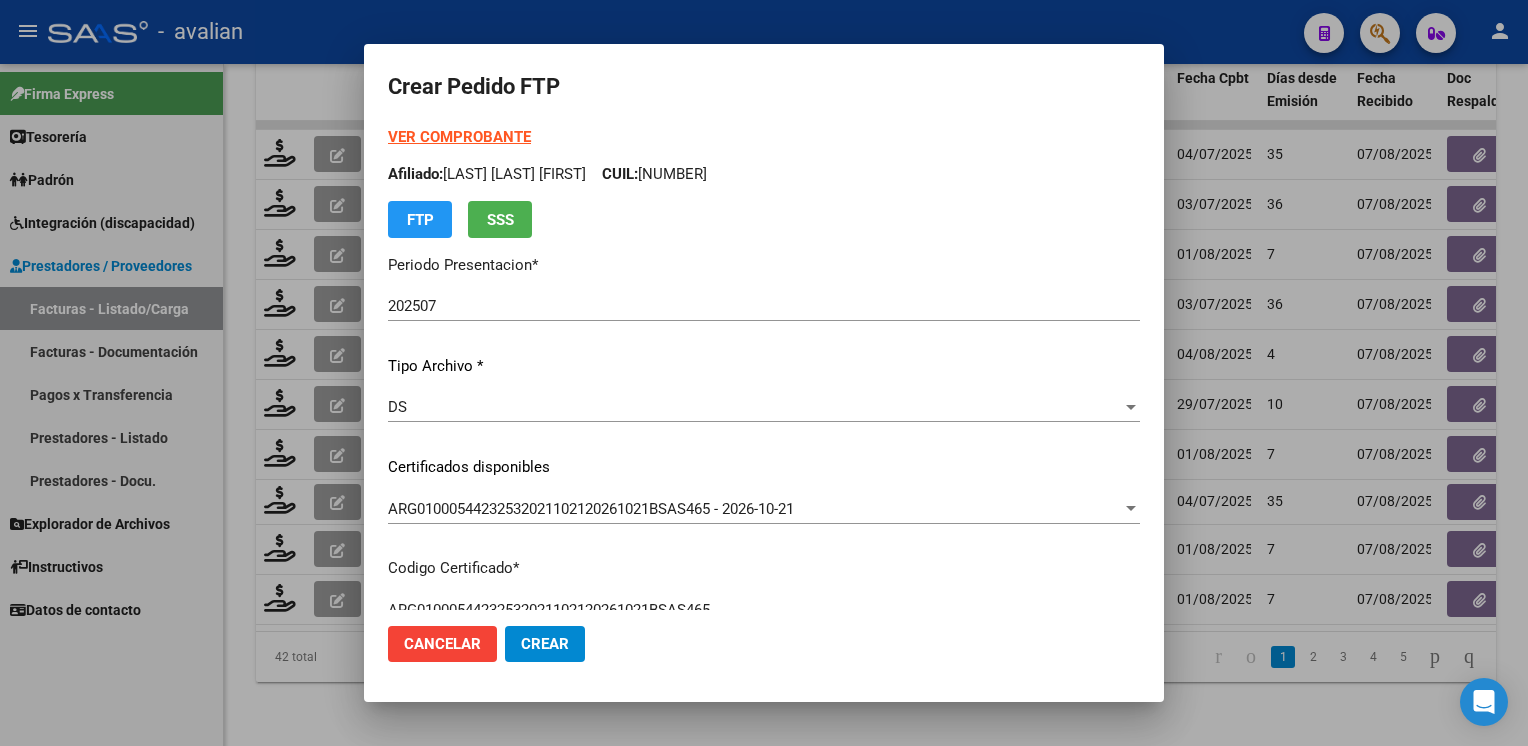 click on "VER COMPROBANTE" at bounding box center [459, 137] 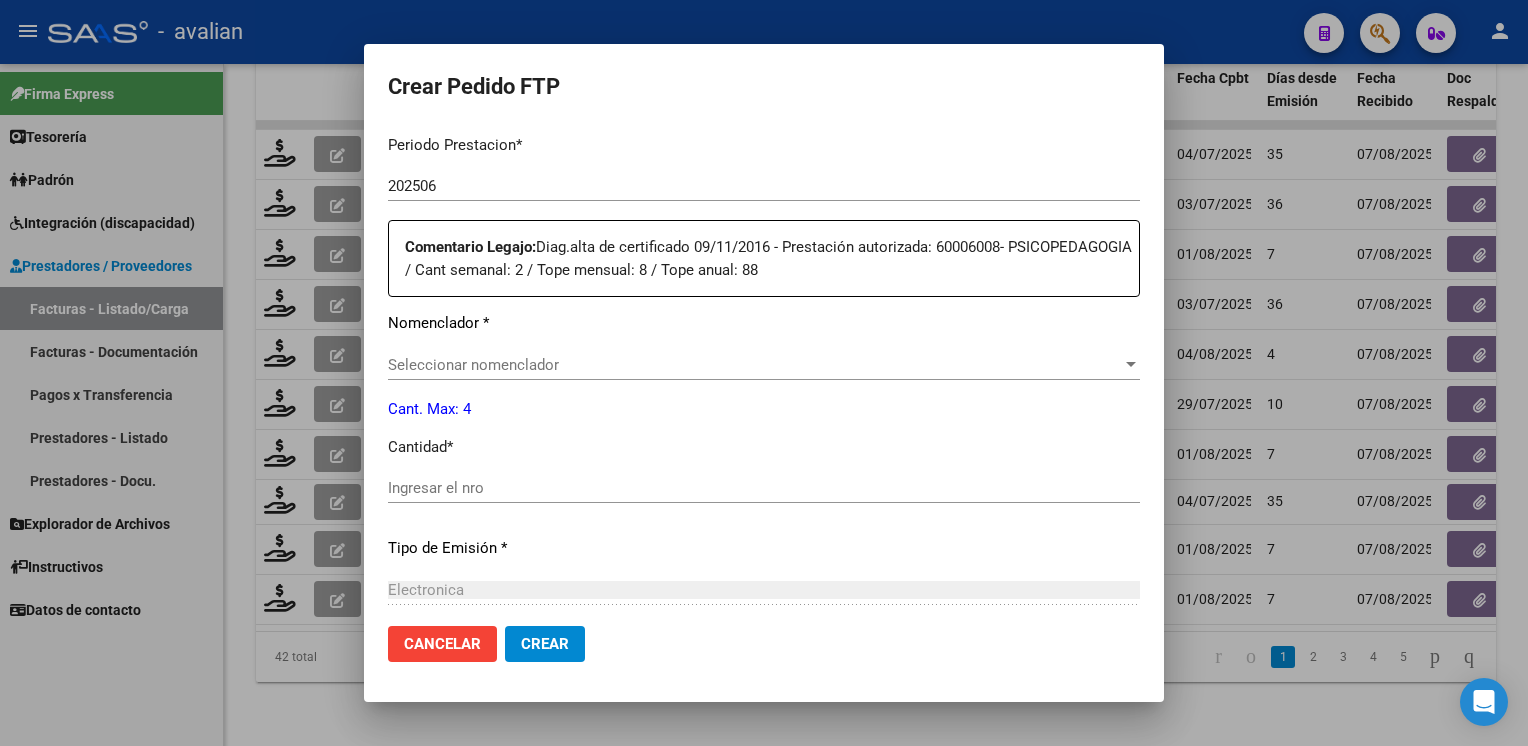 scroll, scrollTop: 800, scrollLeft: 0, axis: vertical 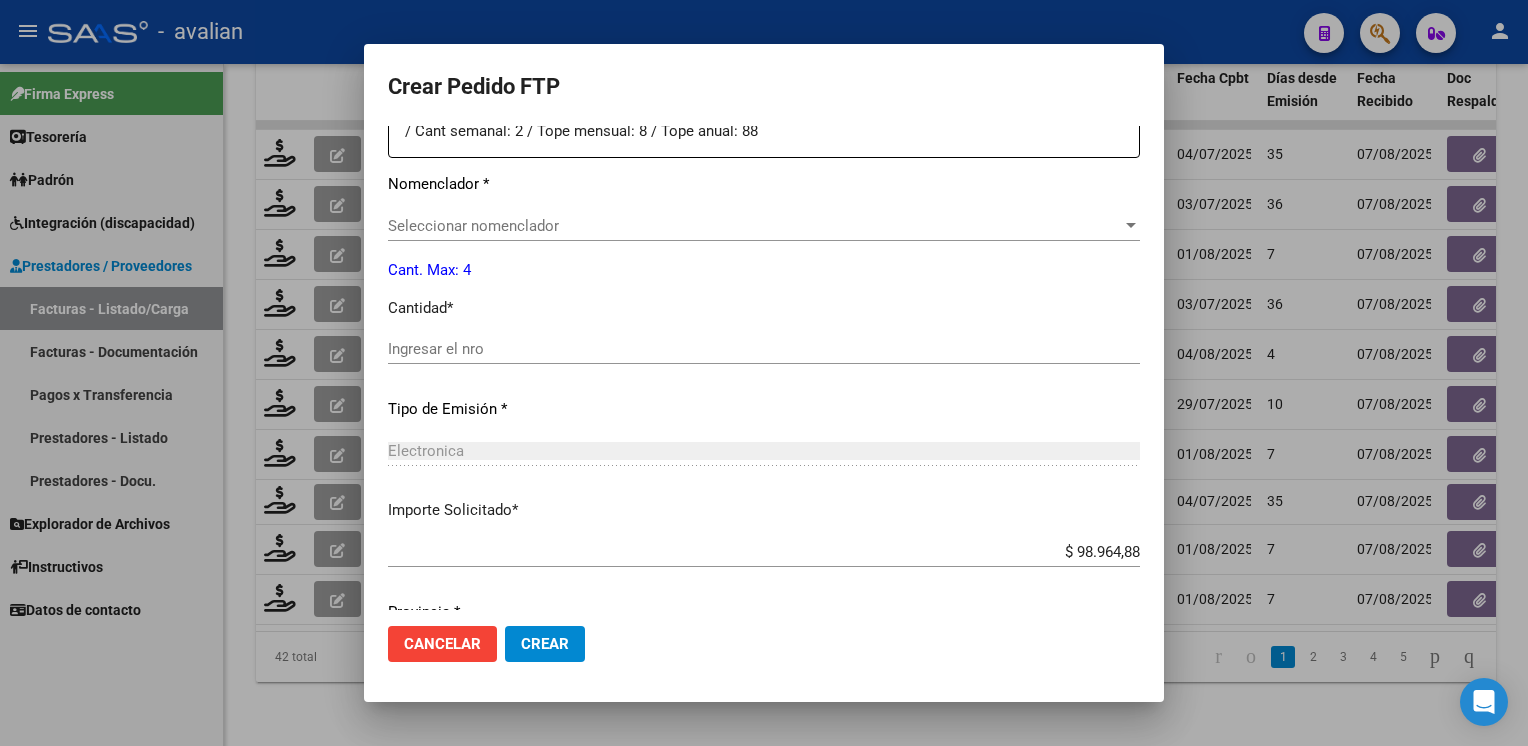 click on "Seleccionar nomenclador Seleccionar nomenclador" 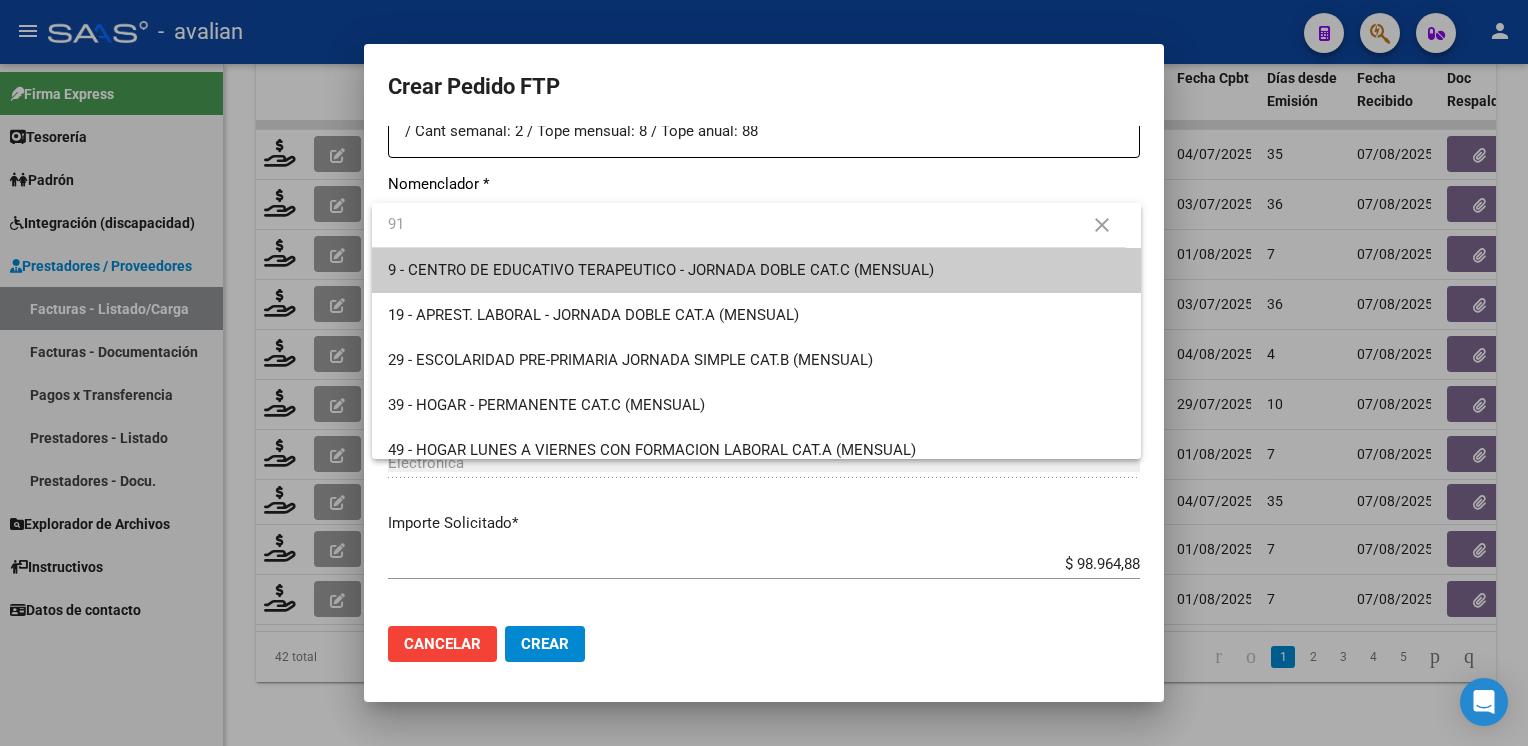type on "91" 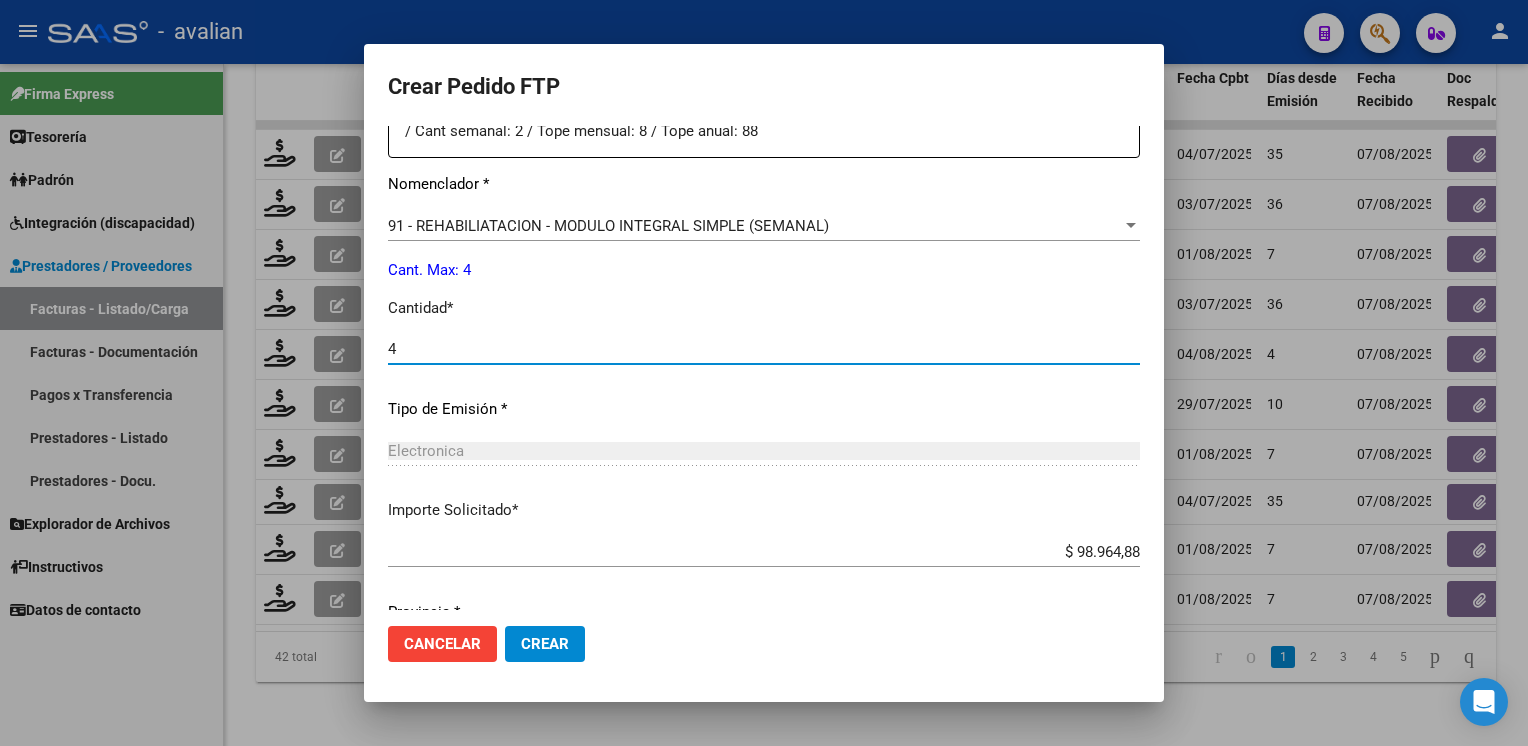 type on "4" 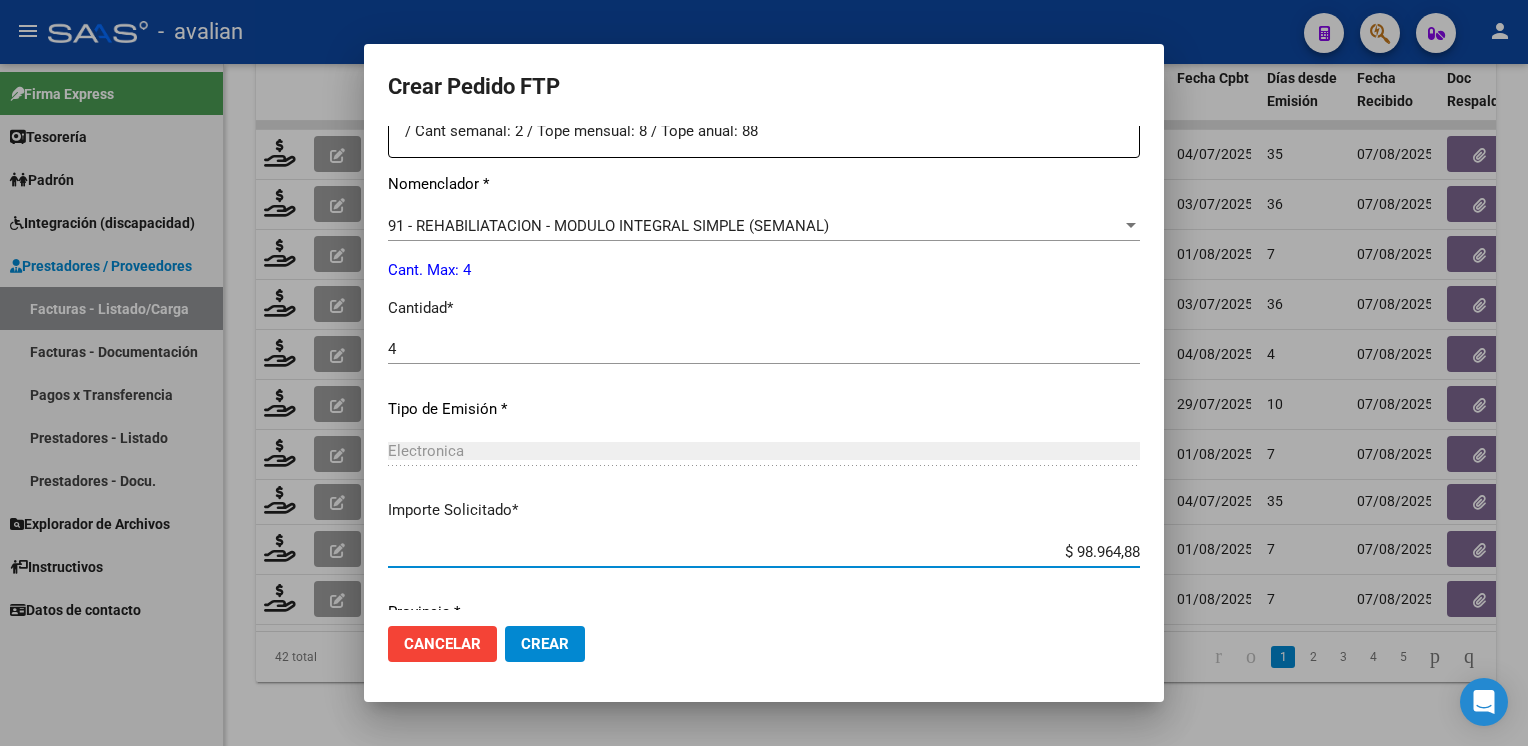 scroll, scrollTop: 876, scrollLeft: 0, axis: vertical 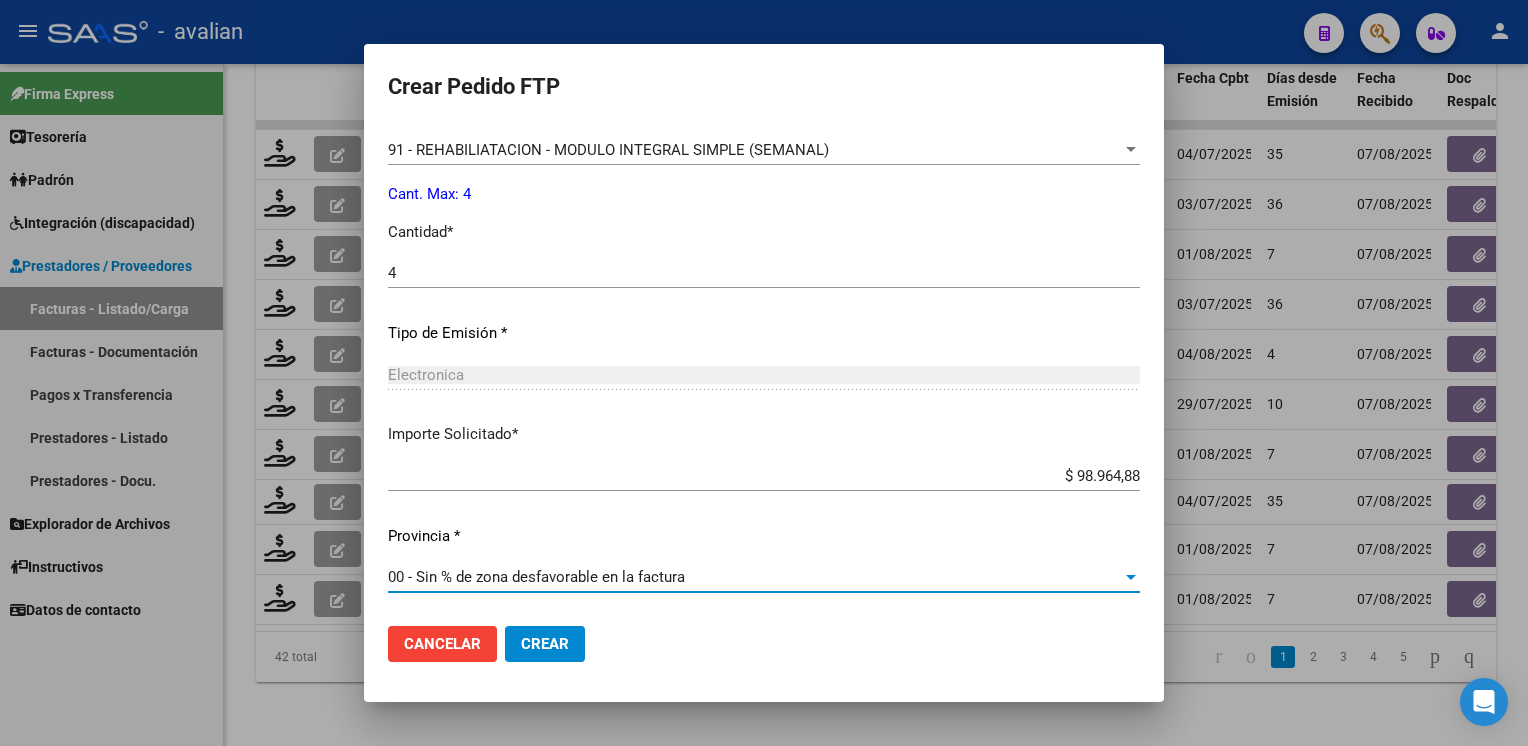 click on "Crear" 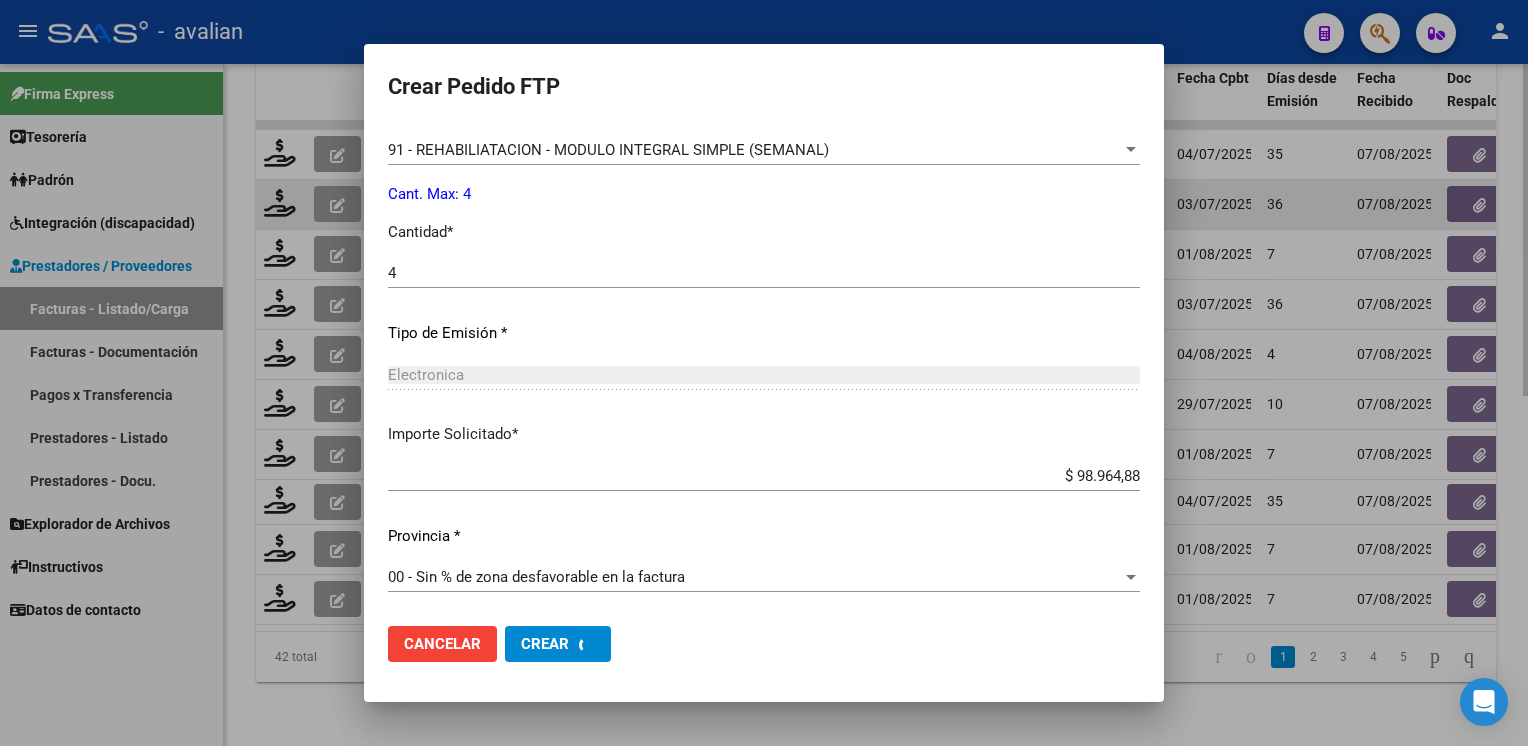 scroll, scrollTop: 0, scrollLeft: 0, axis: both 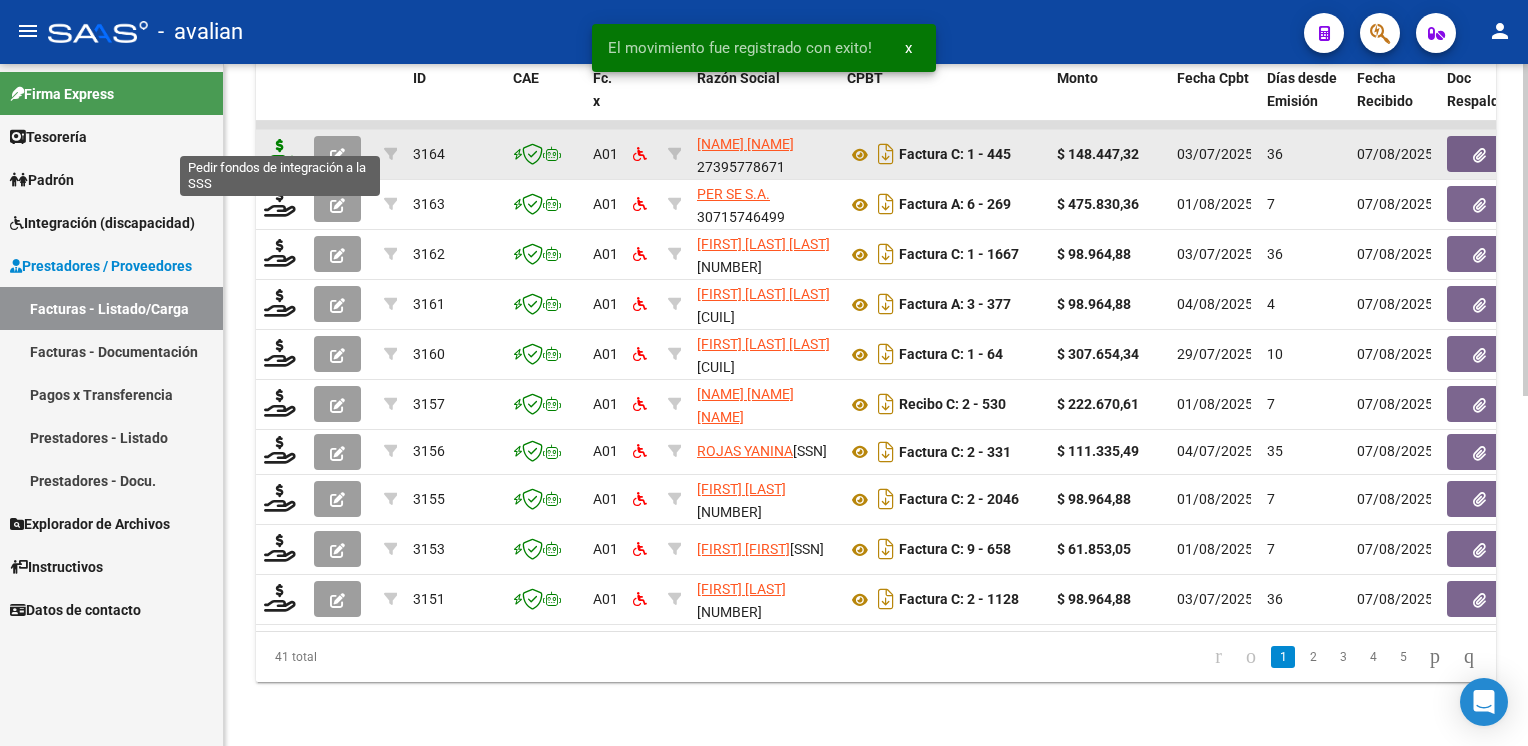 click 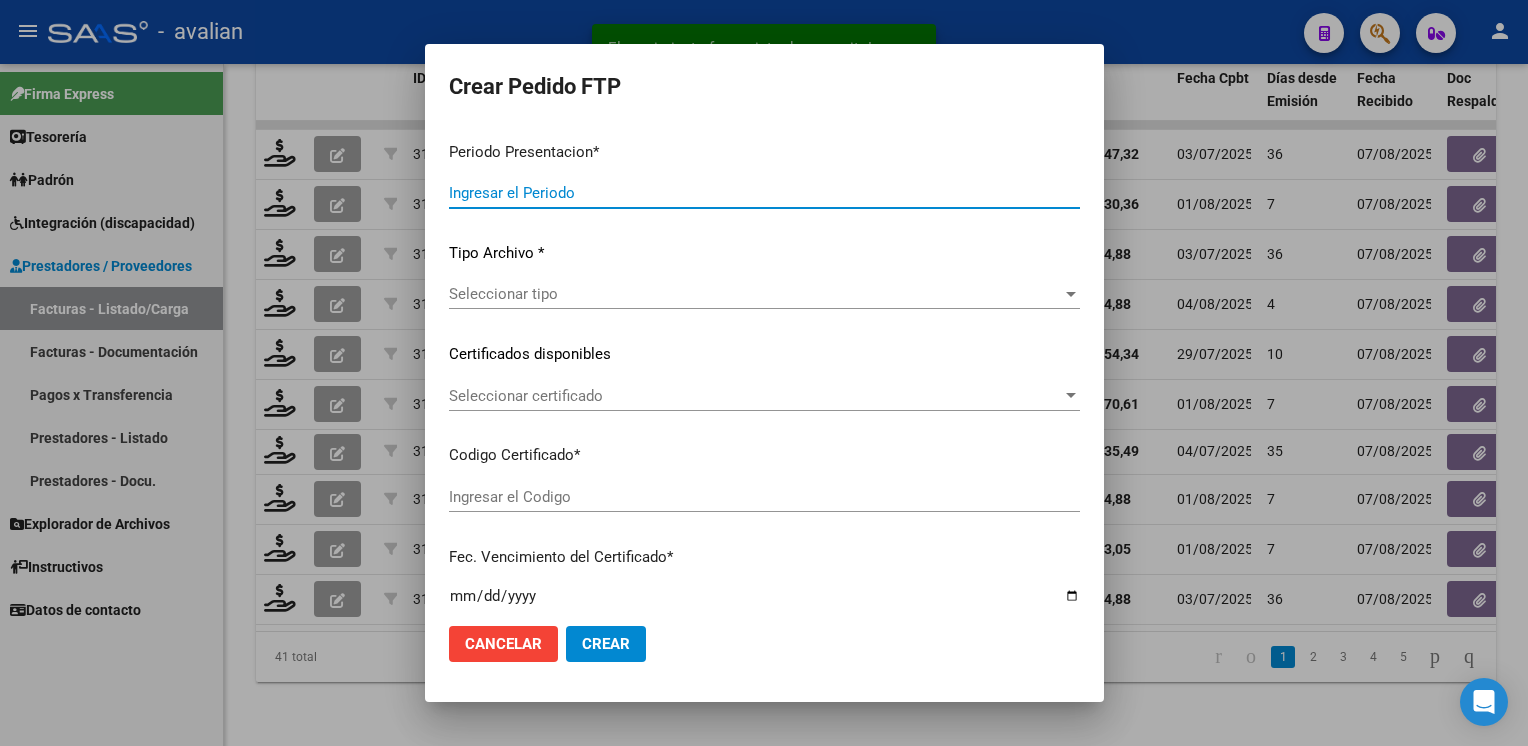type on "202507" 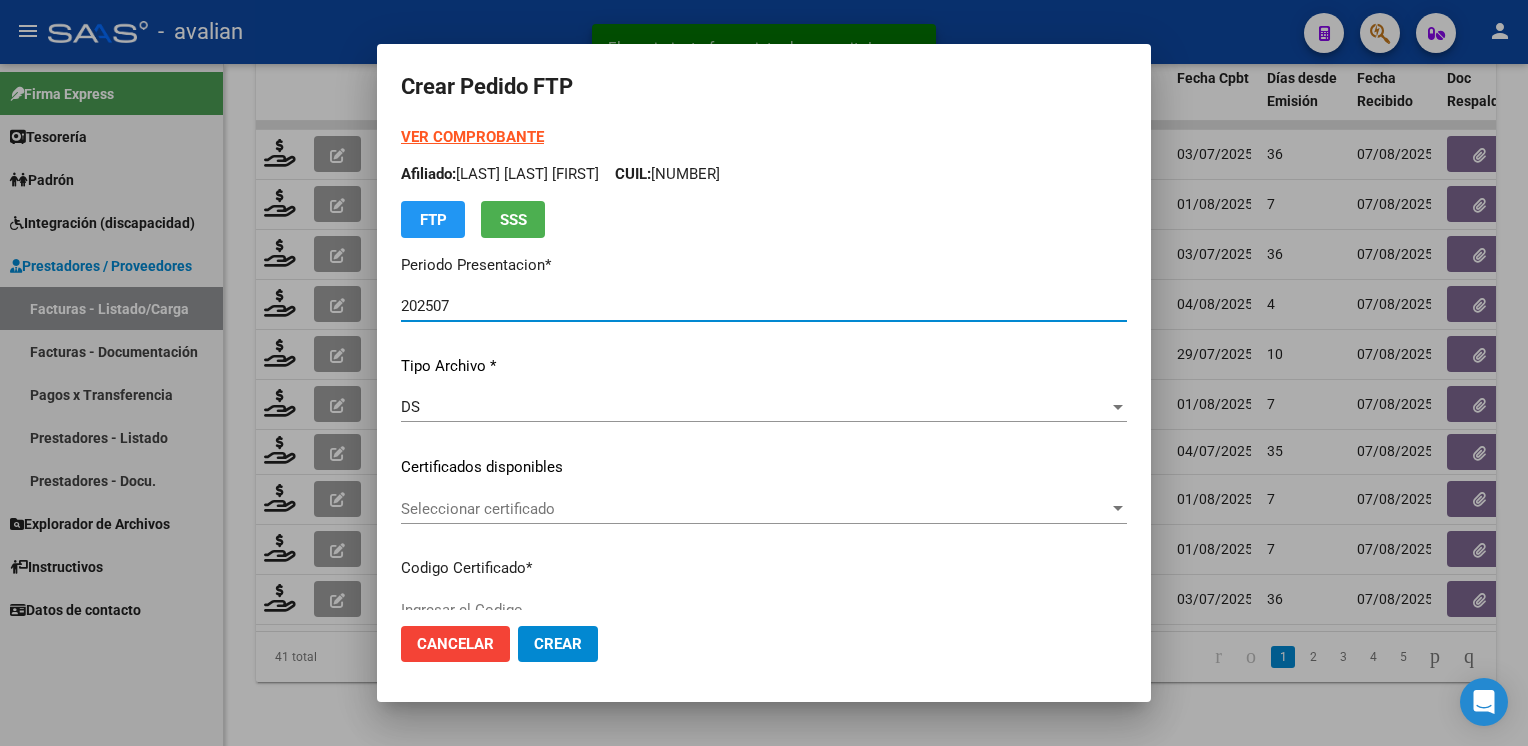 type on "ARG02000572918612022082220250822ERI307" 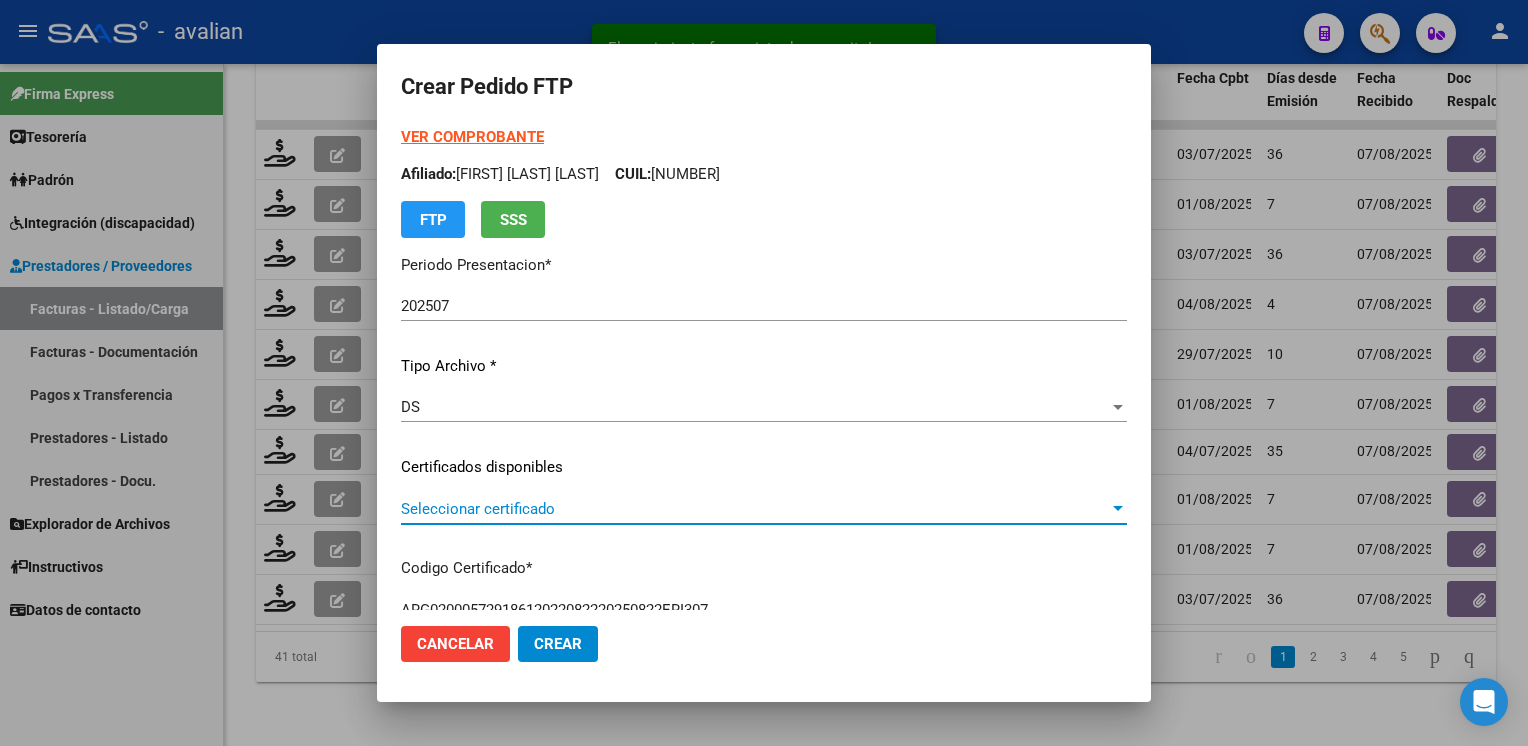 click on "Seleccionar certificado" at bounding box center [755, 509] 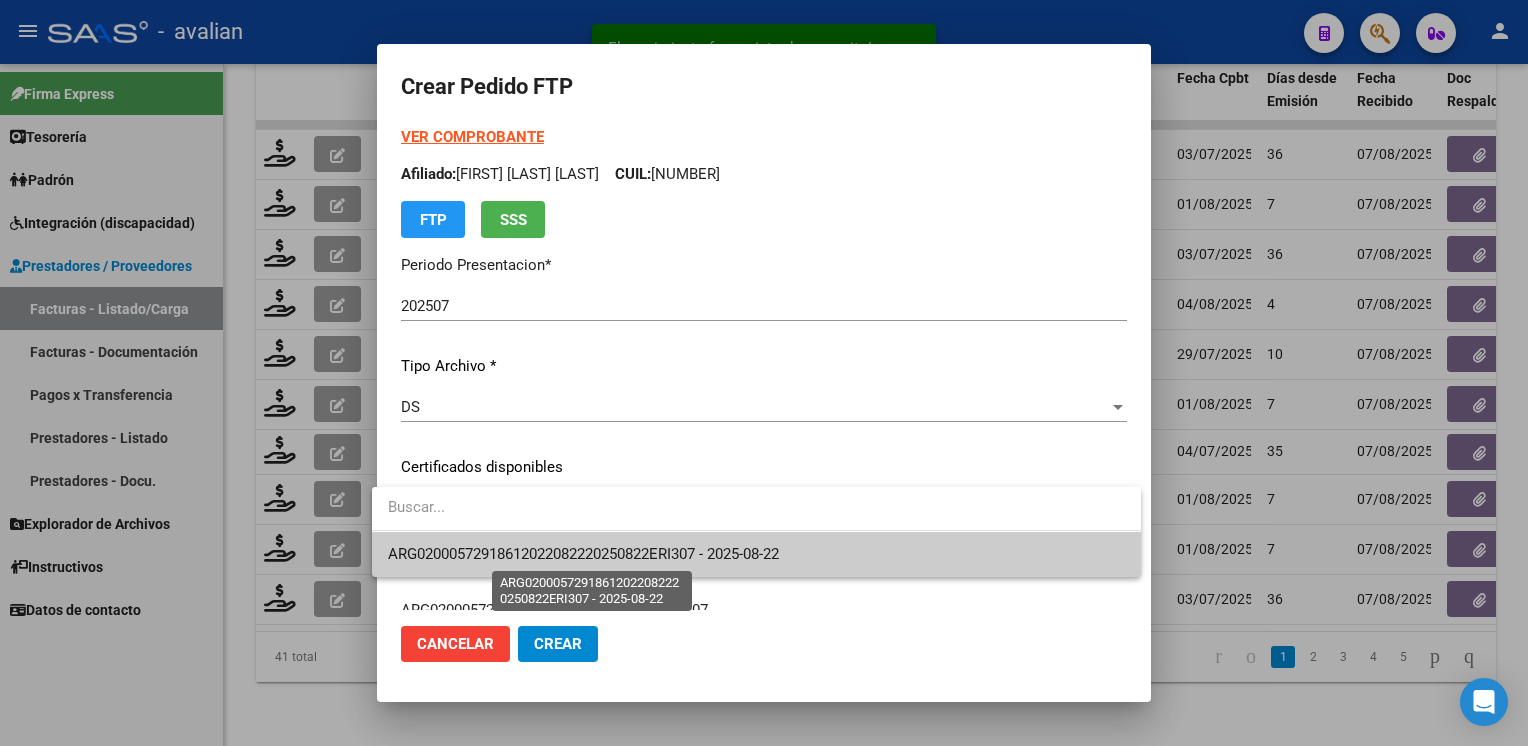 click on "ARG02000572918612022082220250822ERI307 - 2025-08-22" at bounding box center [583, 554] 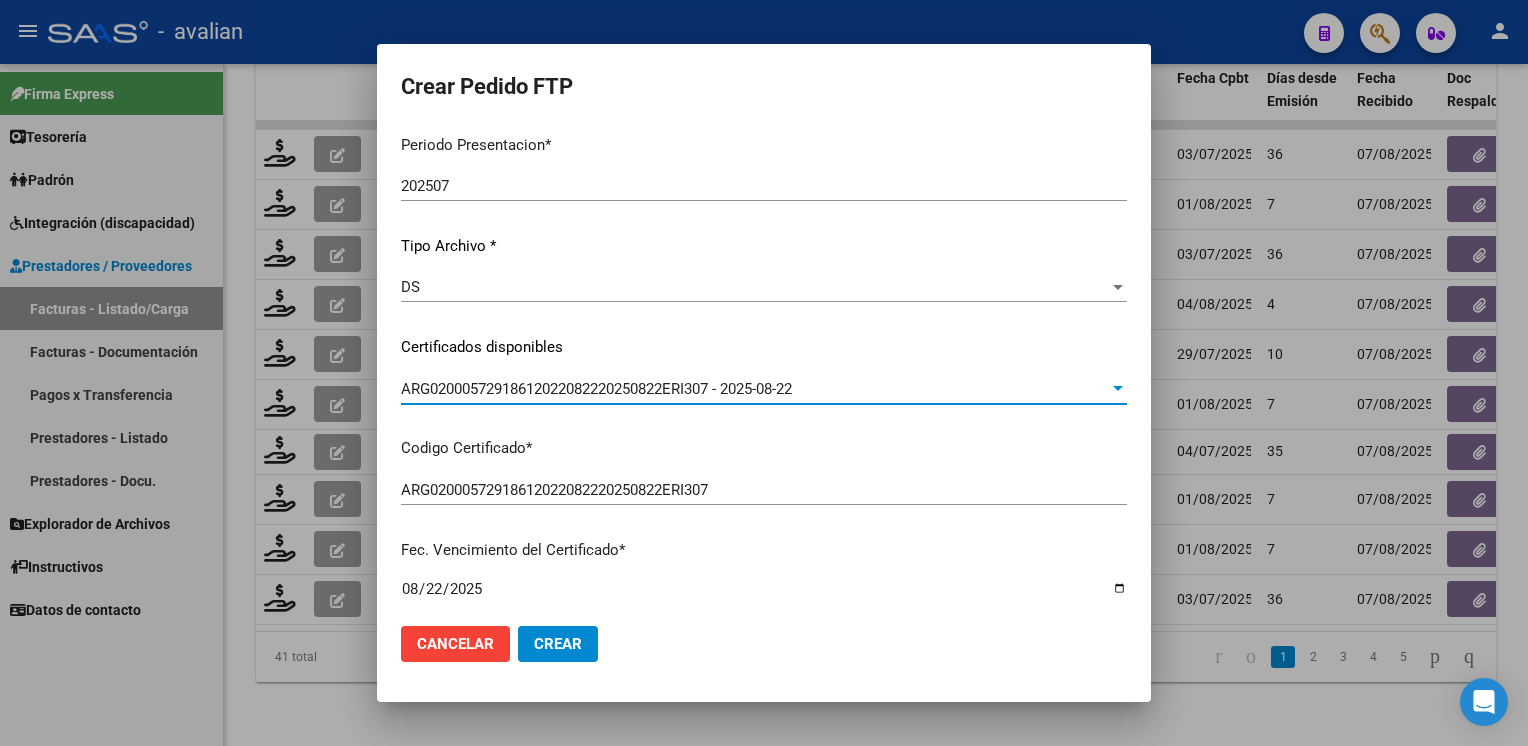 scroll, scrollTop: 0, scrollLeft: 0, axis: both 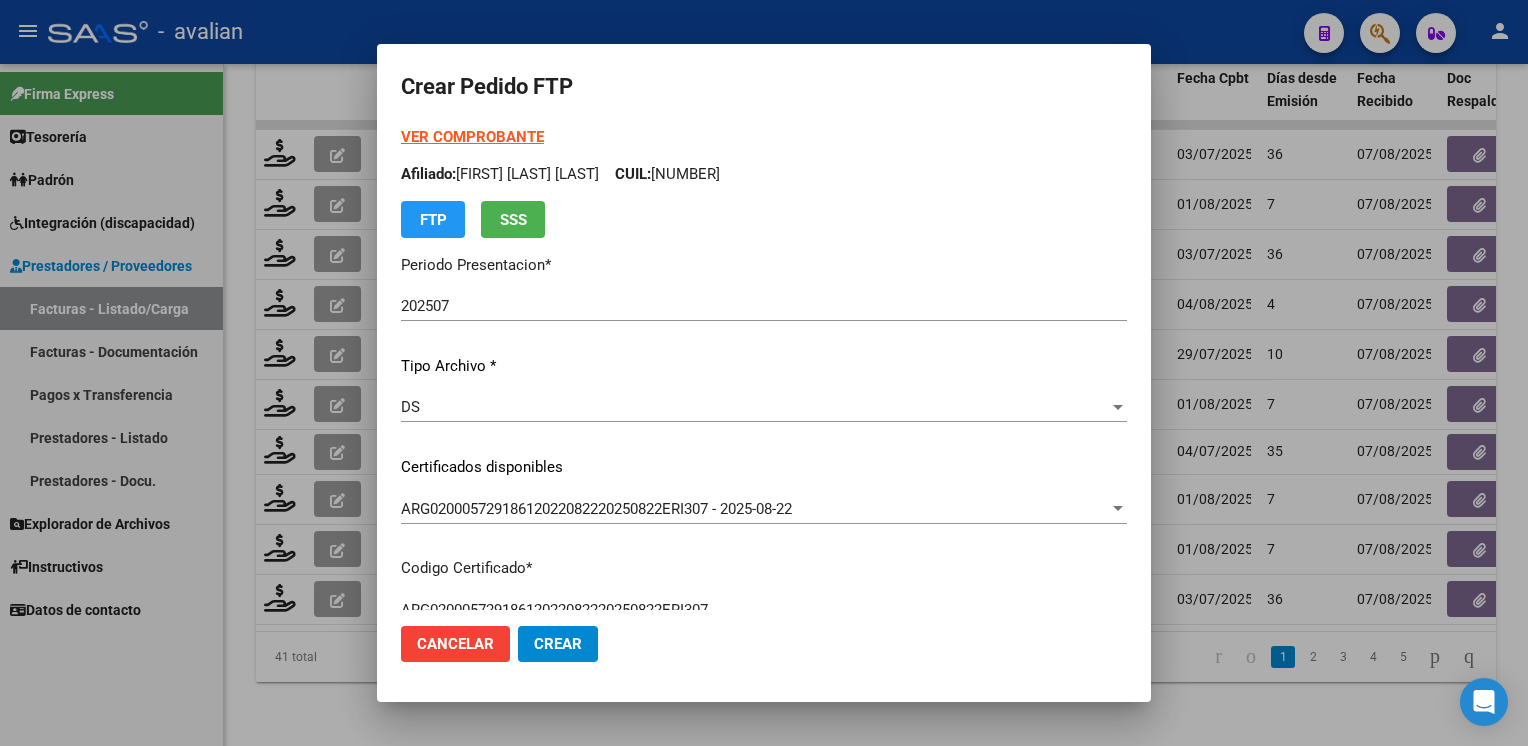 click on "Afiliado:  [FIRST] [FIRST] [FIRST]  CUIL:  [NUMBER]" at bounding box center (764, 174) 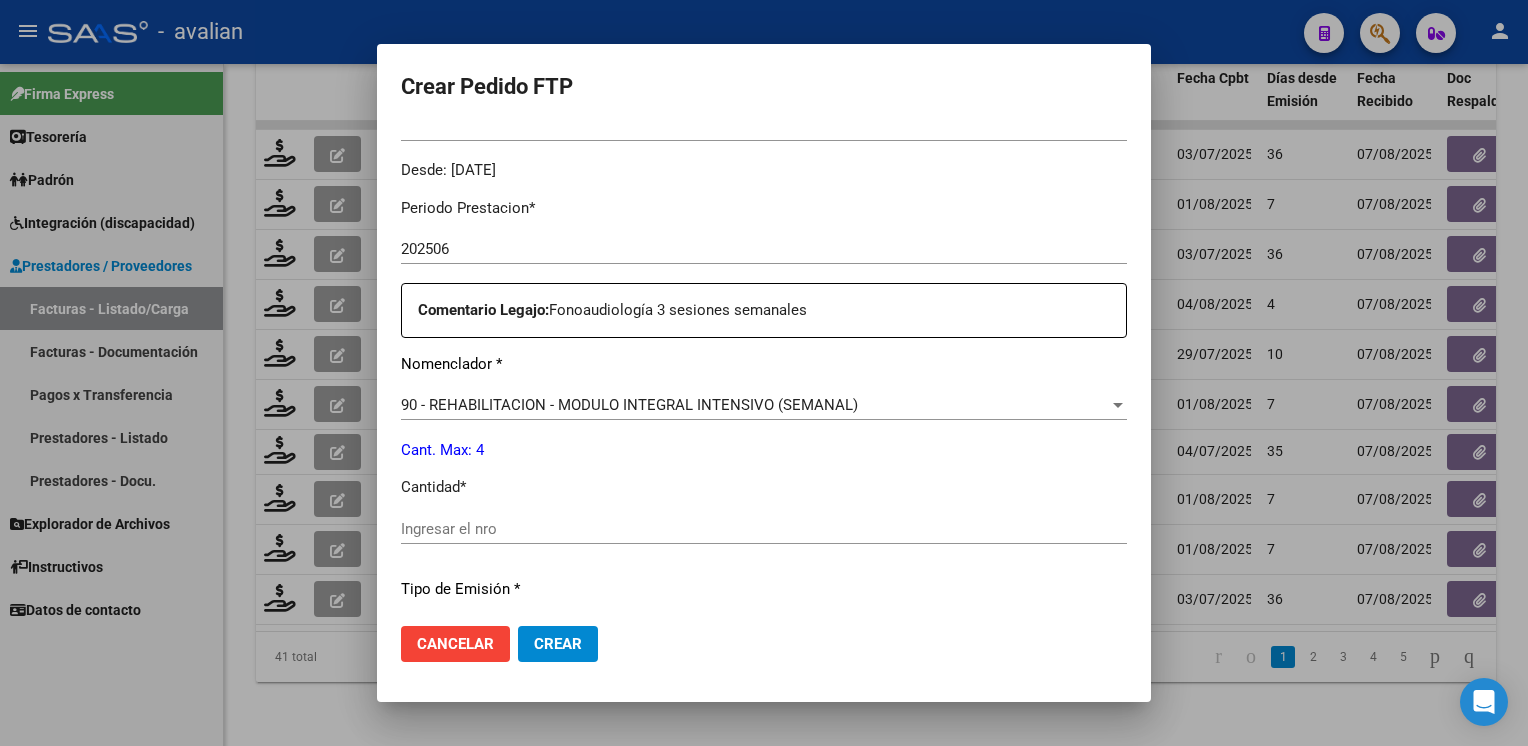 scroll, scrollTop: 600, scrollLeft: 0, axis: vertical 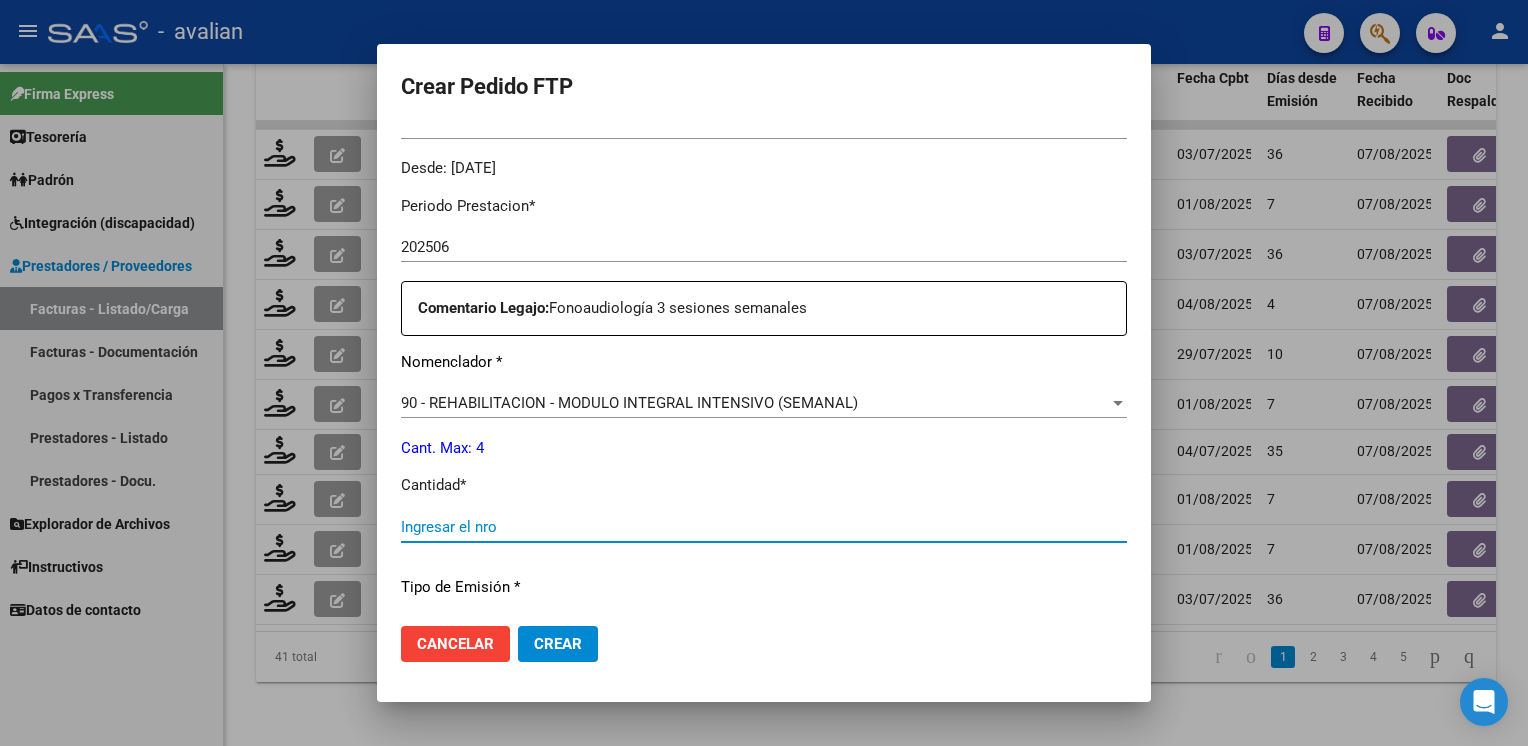 click on "Ingresar el nro" at bounding box center (764, 527) 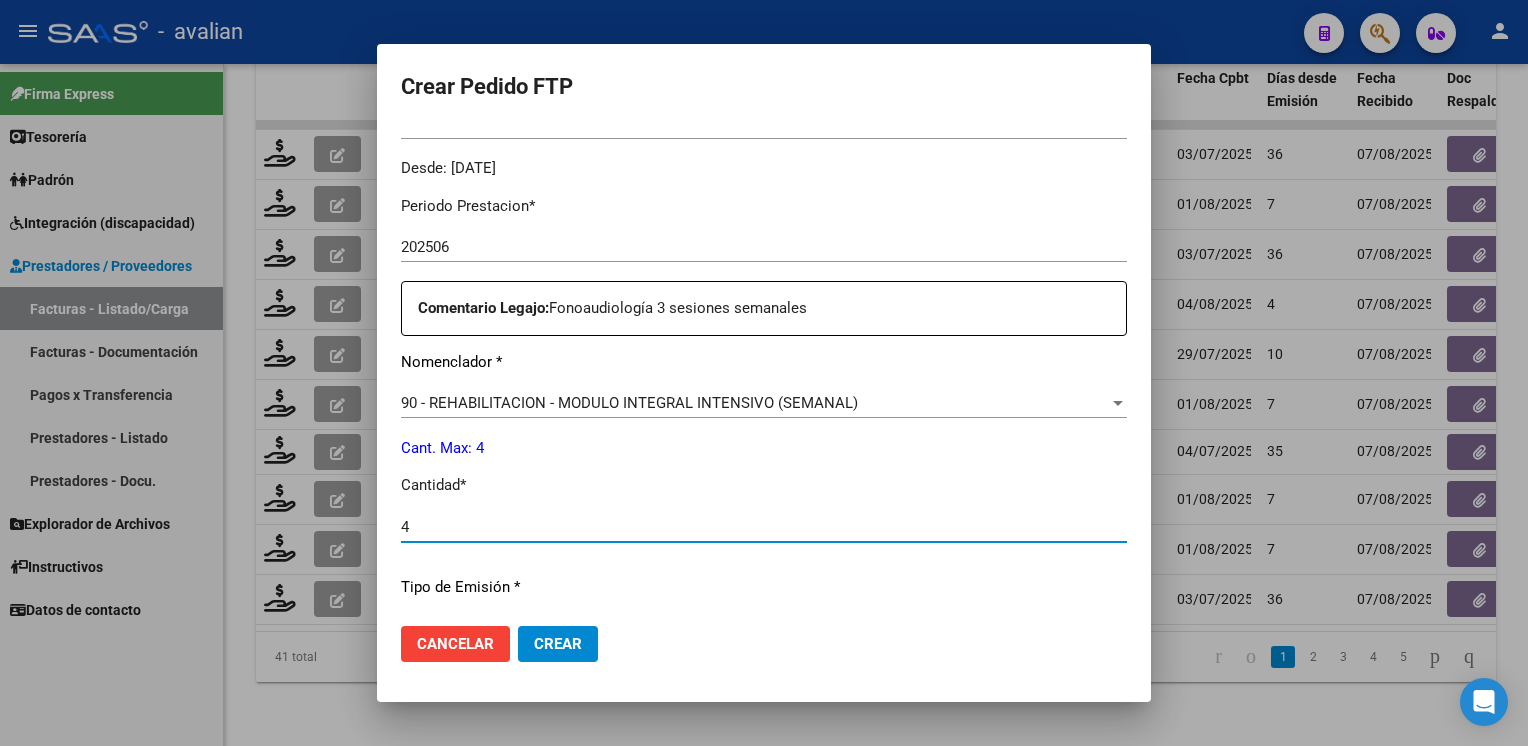 type on "4" 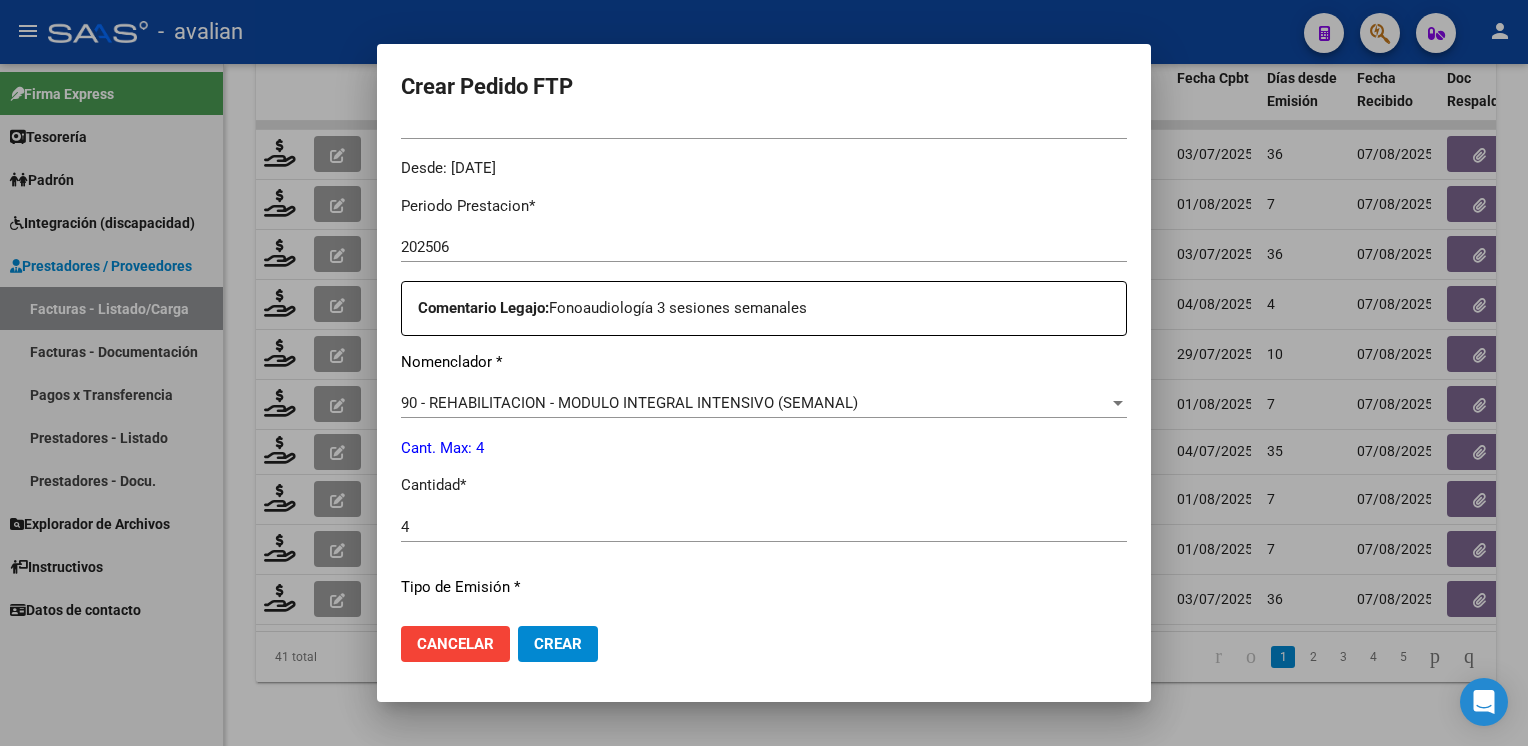 scroll, scrollTop: 853, scrollLeft: 0, axis: vertical 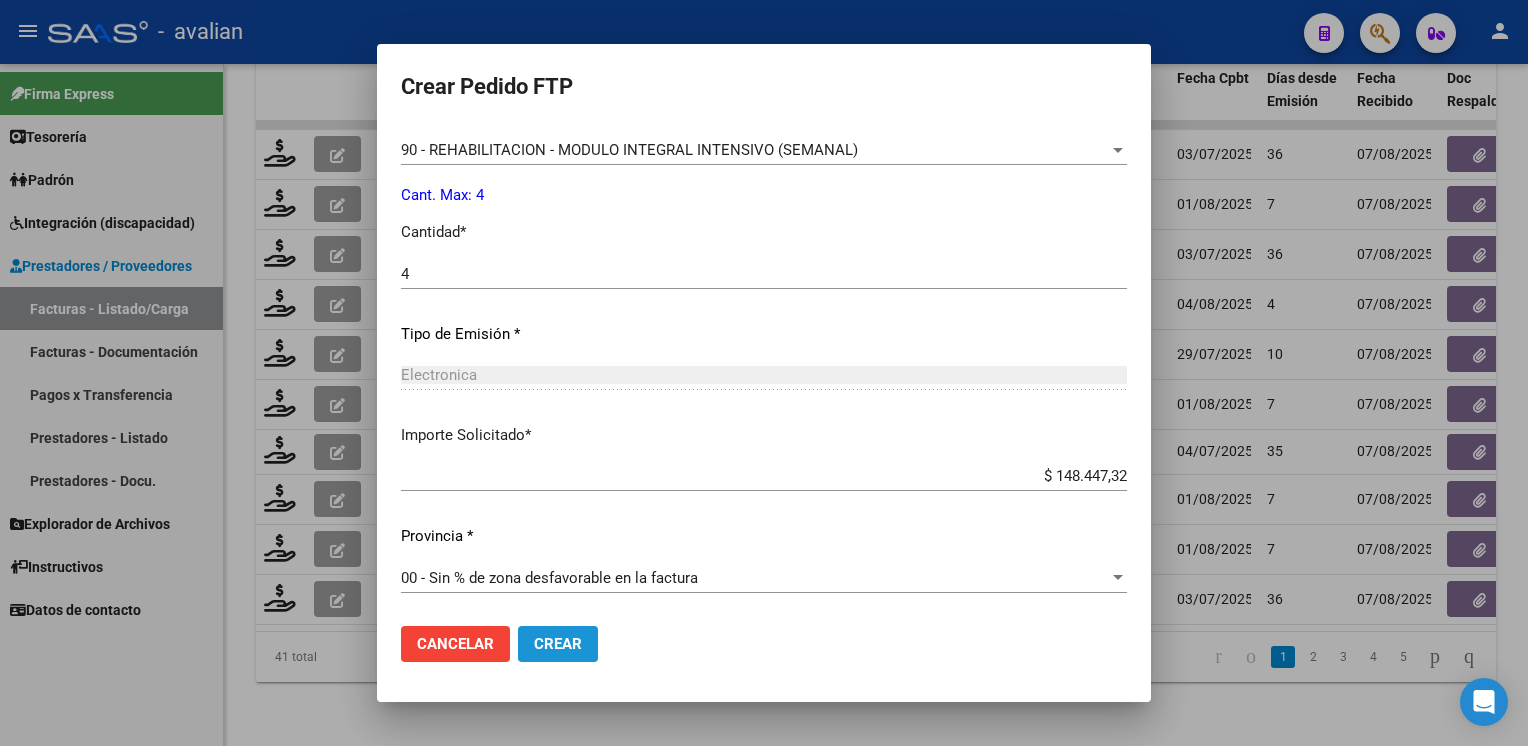 click on "Crear" 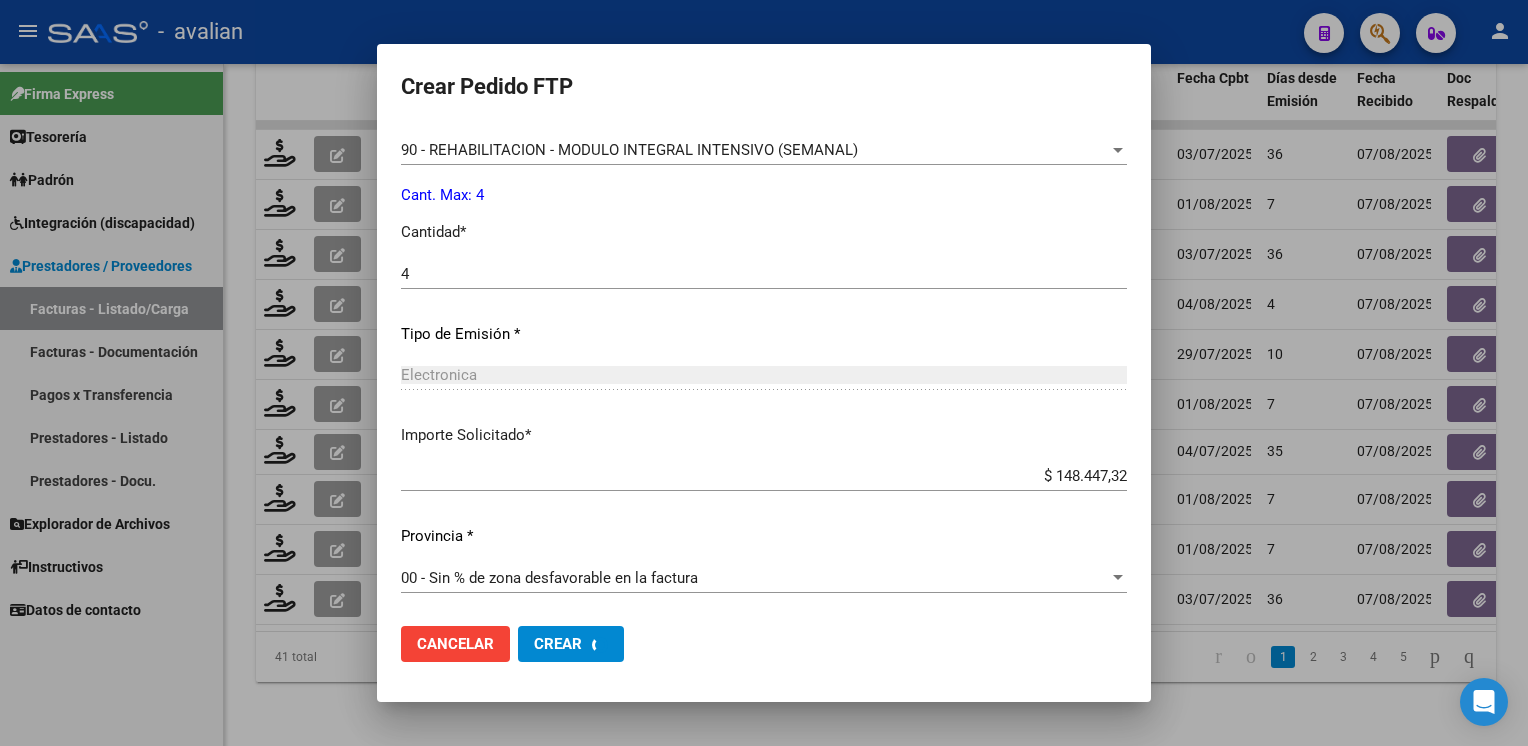 scroll, scrollTop: 0, scrollLeft: 0, axis: both 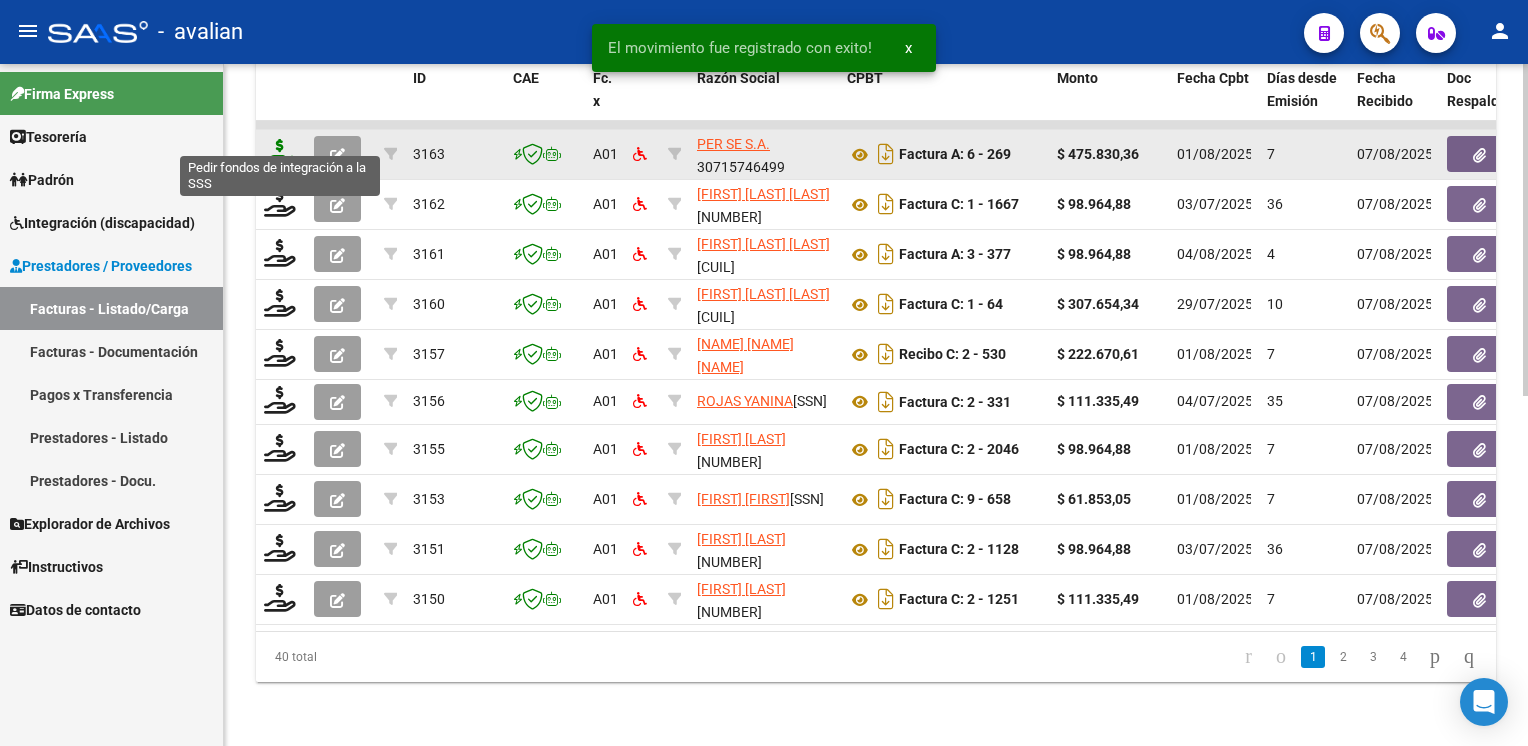 click 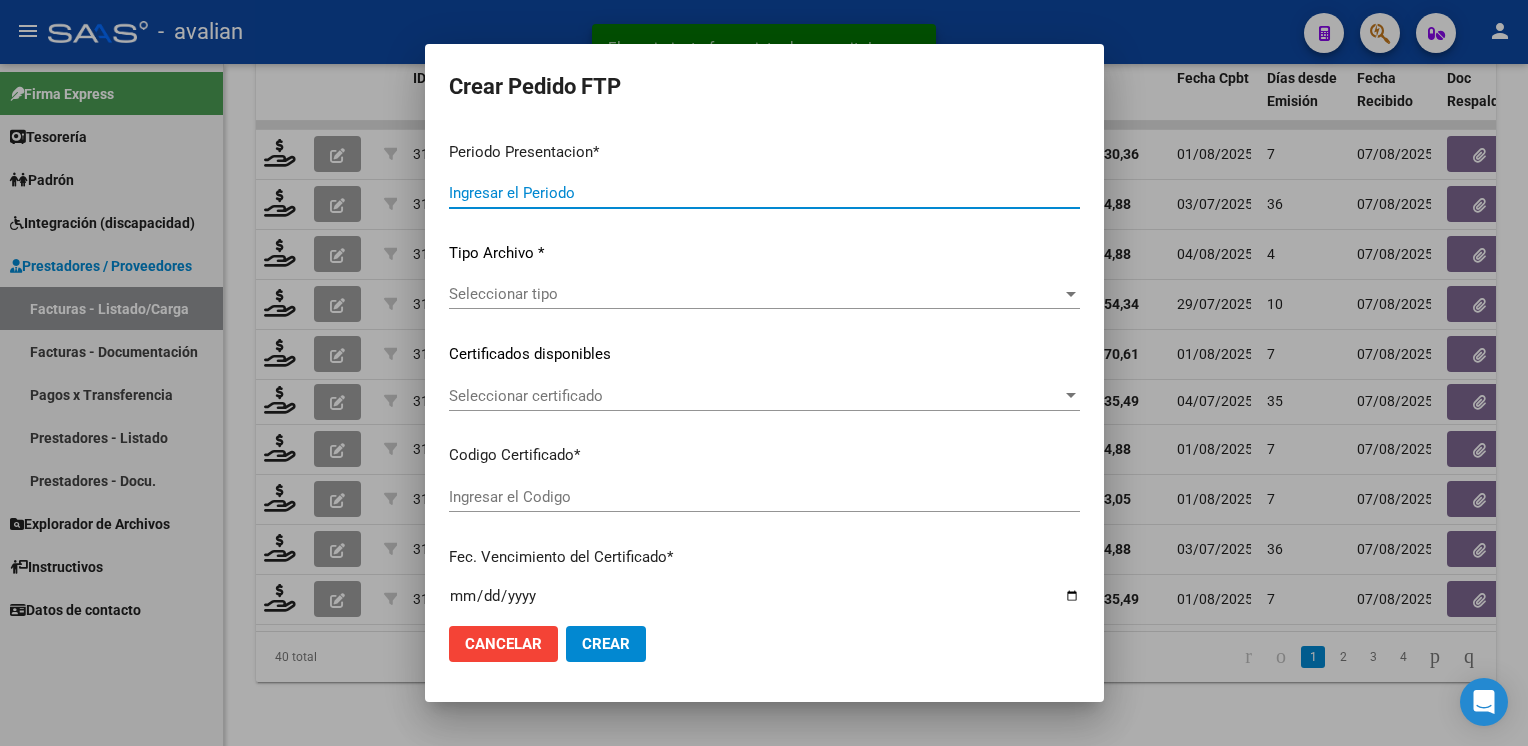 type on "202507" 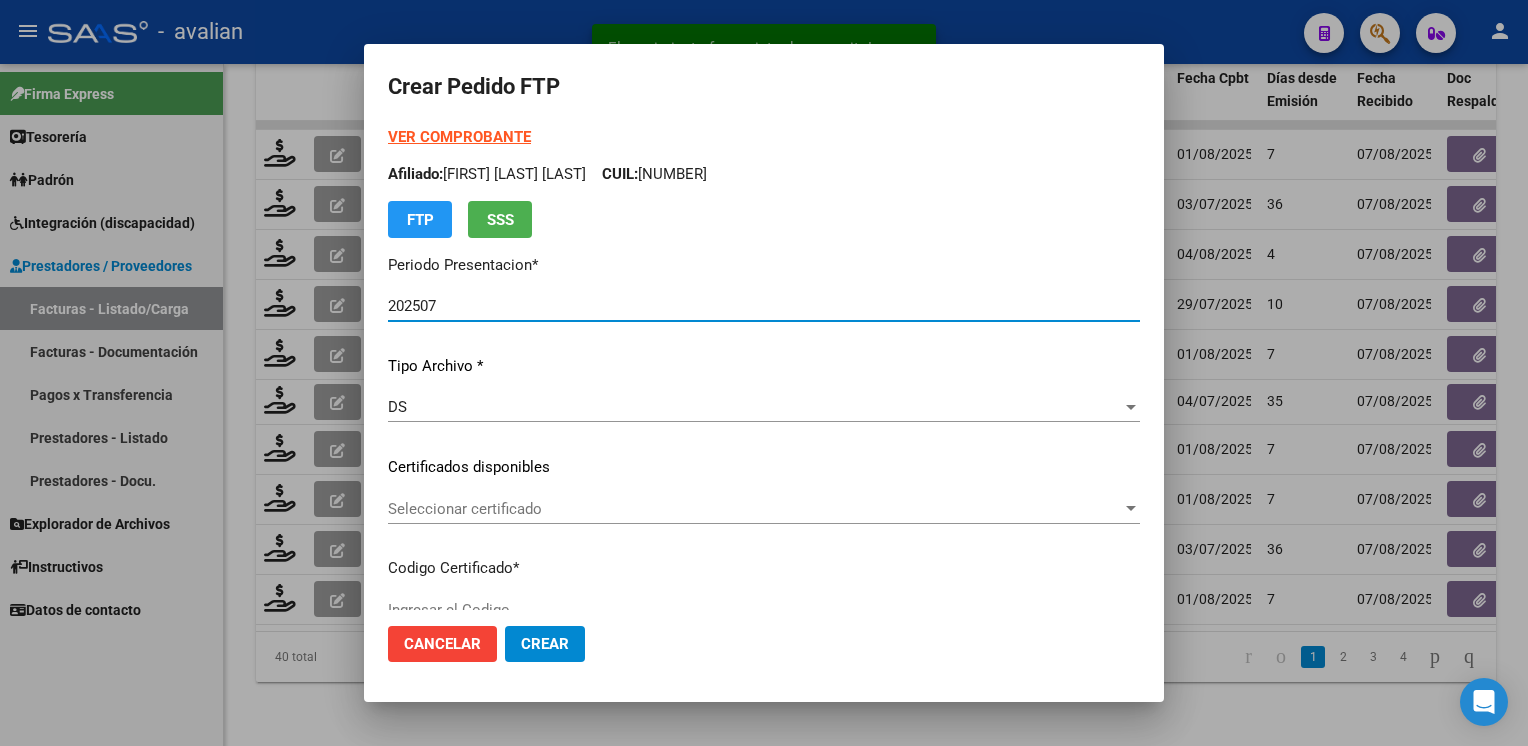 type on "ARG01000576392732024110720291107BSAS436" 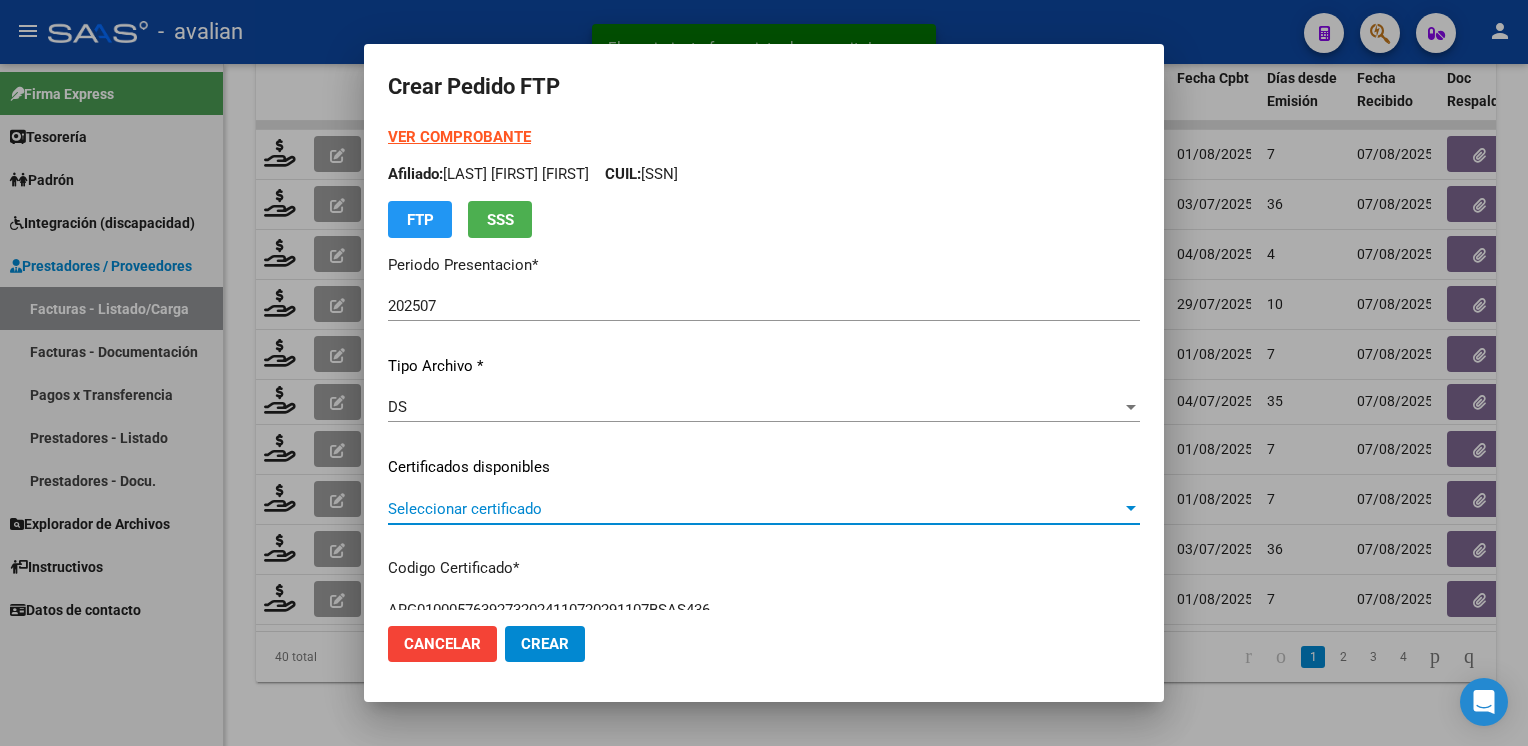click on "Seleccionar certificado" at bounding box center (755, 509) 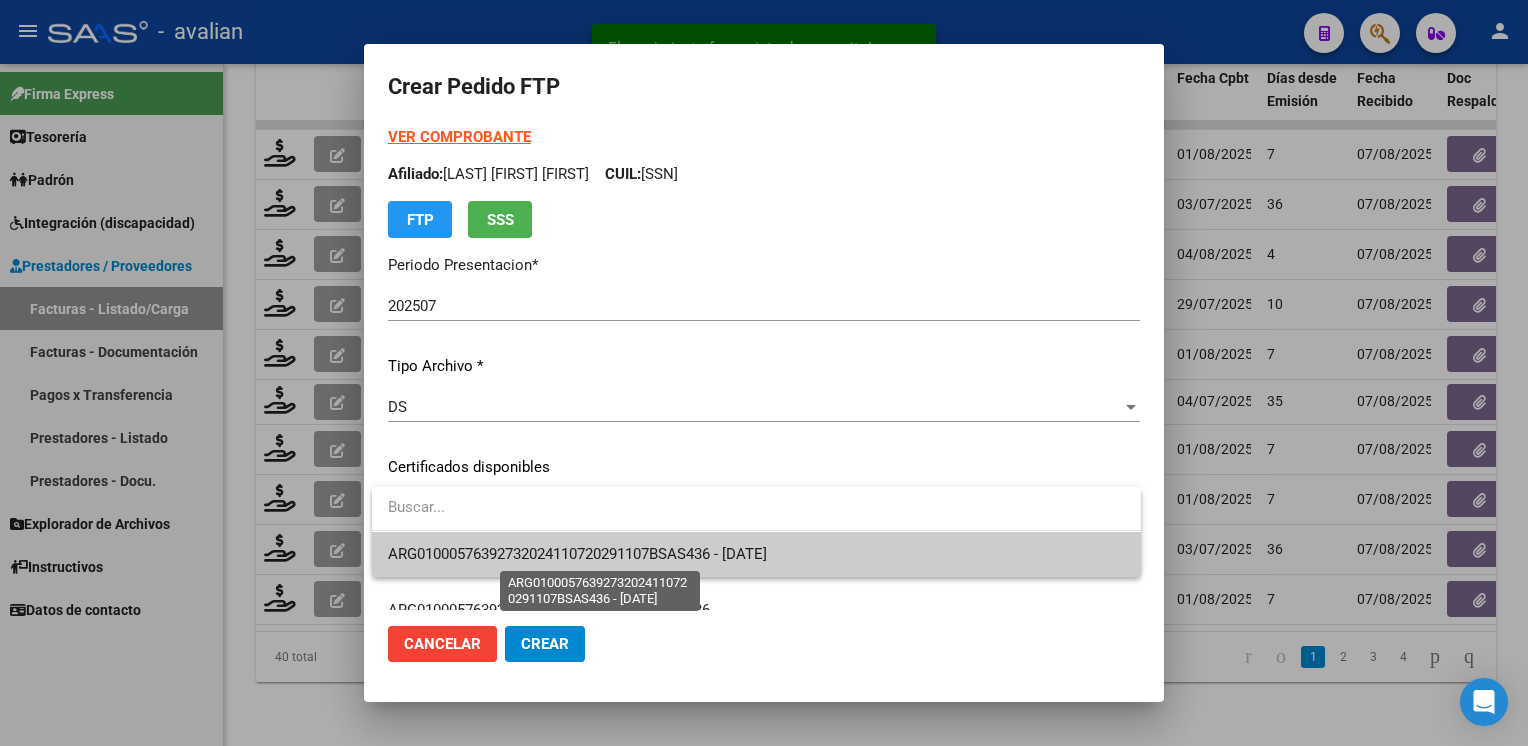 click on "ARG01000576392732024110720291107BSAS436 - [DATE]" at bounding box center (577, 554) 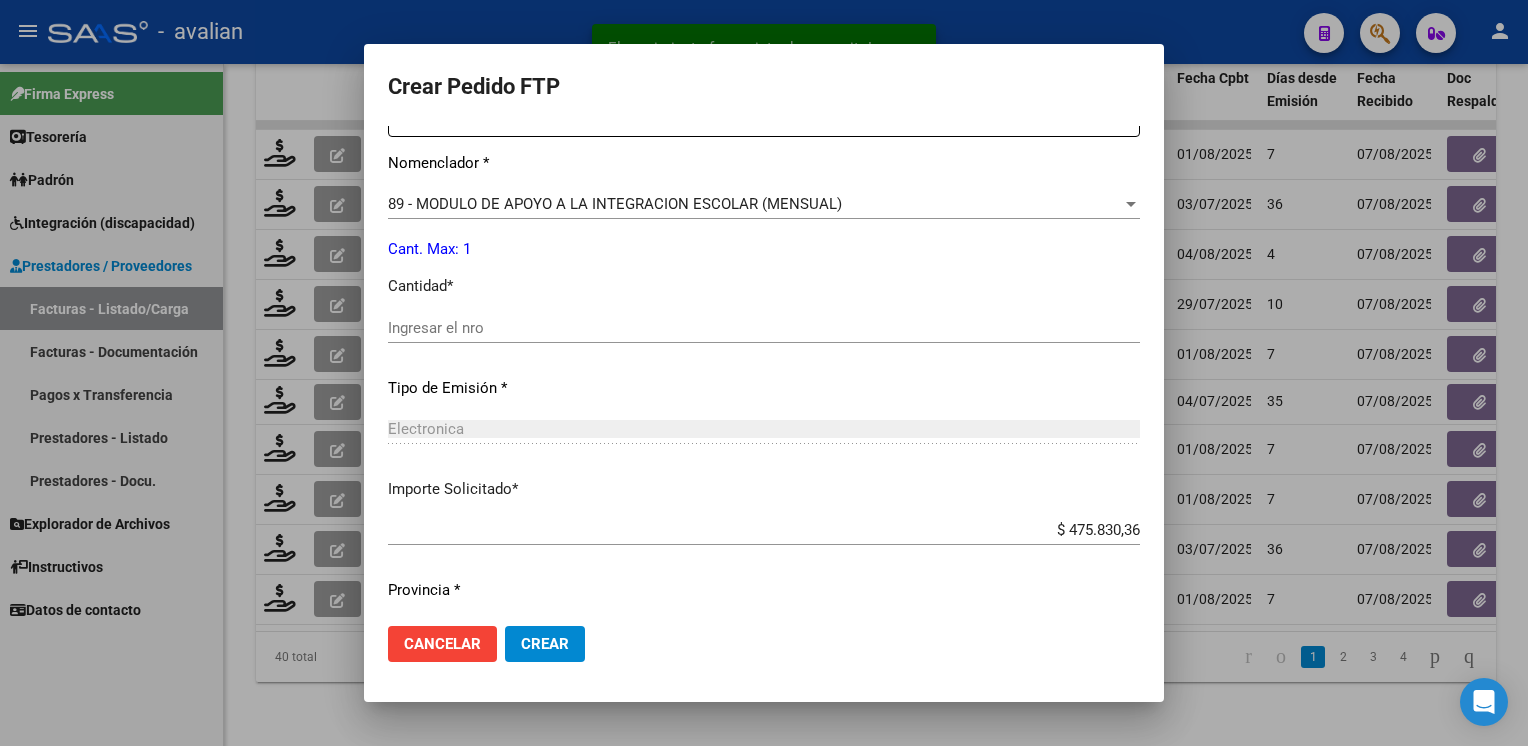scroll, scrollTop: 800, scrollLeft: 0, axis: vertical 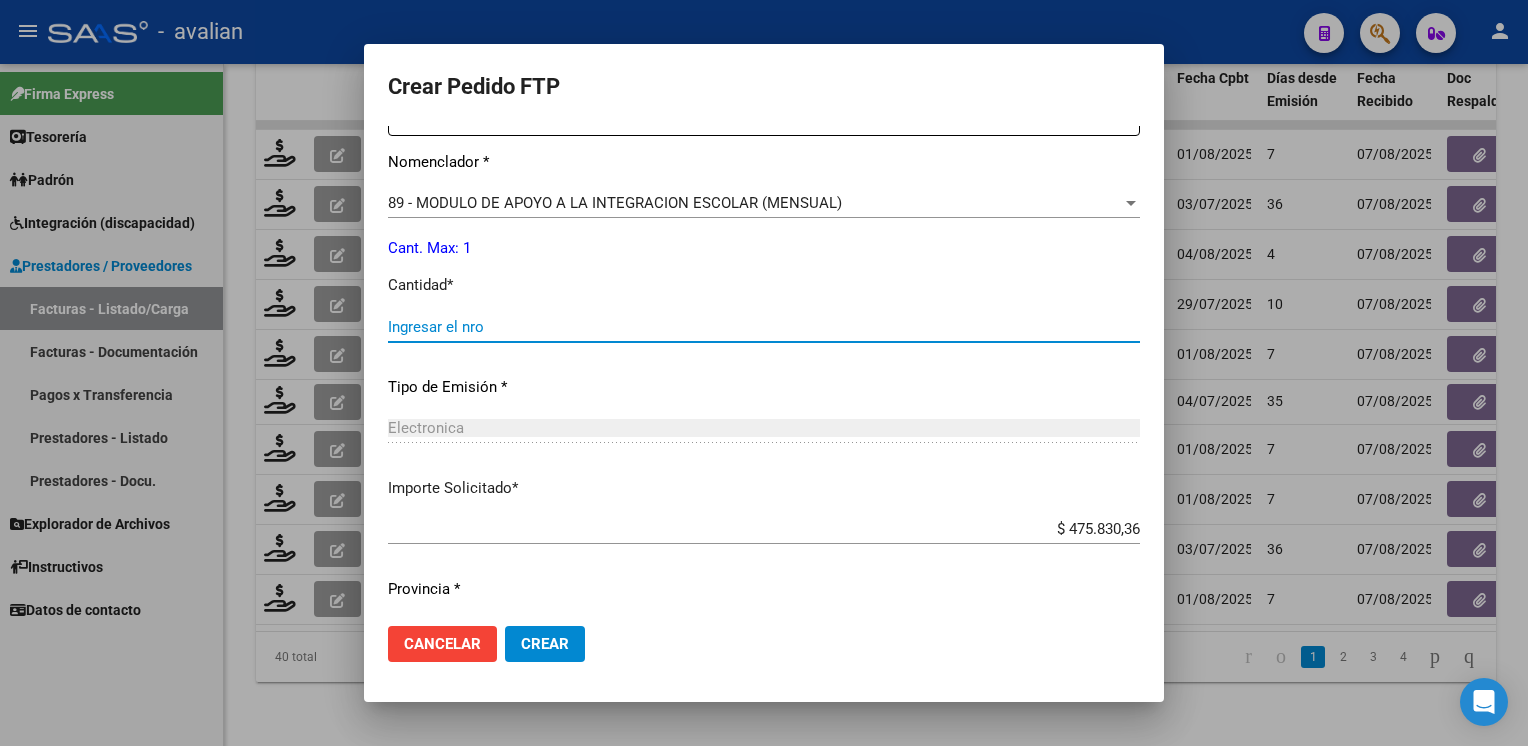 click on "Ingresar el nro" at bounding box center [764, 327] 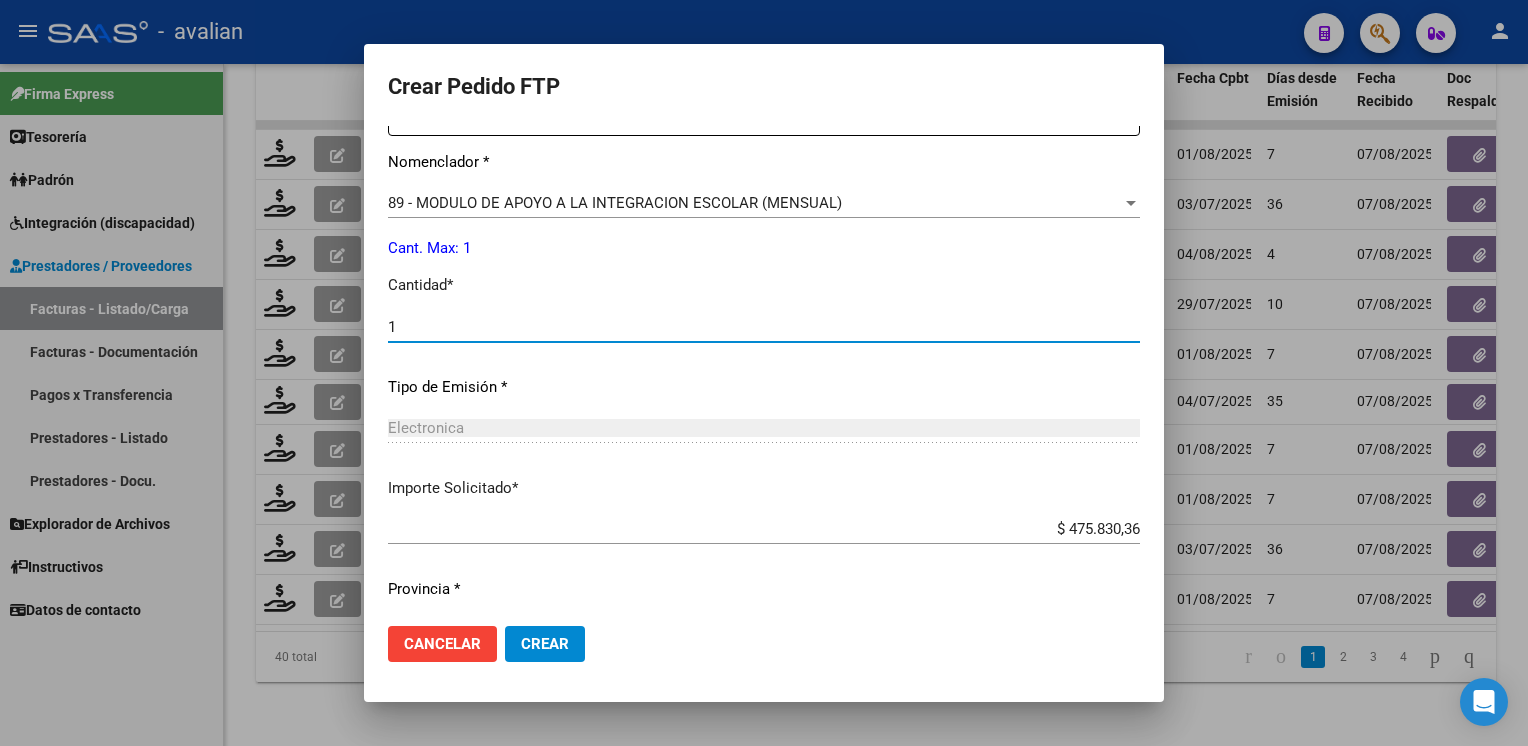 type on "1" 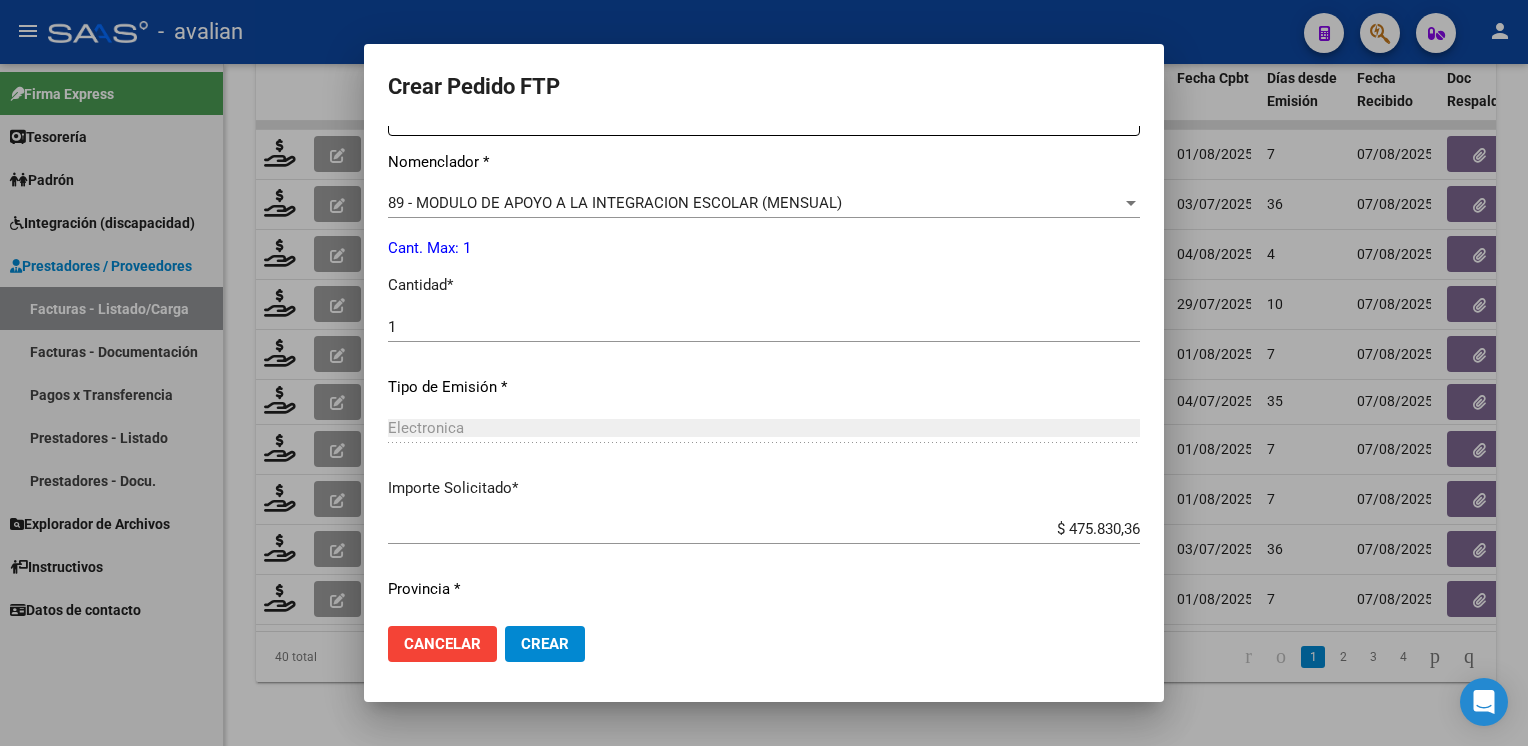 scroll, scrollTop: 853, scrollLeft: 0, axis: vertical 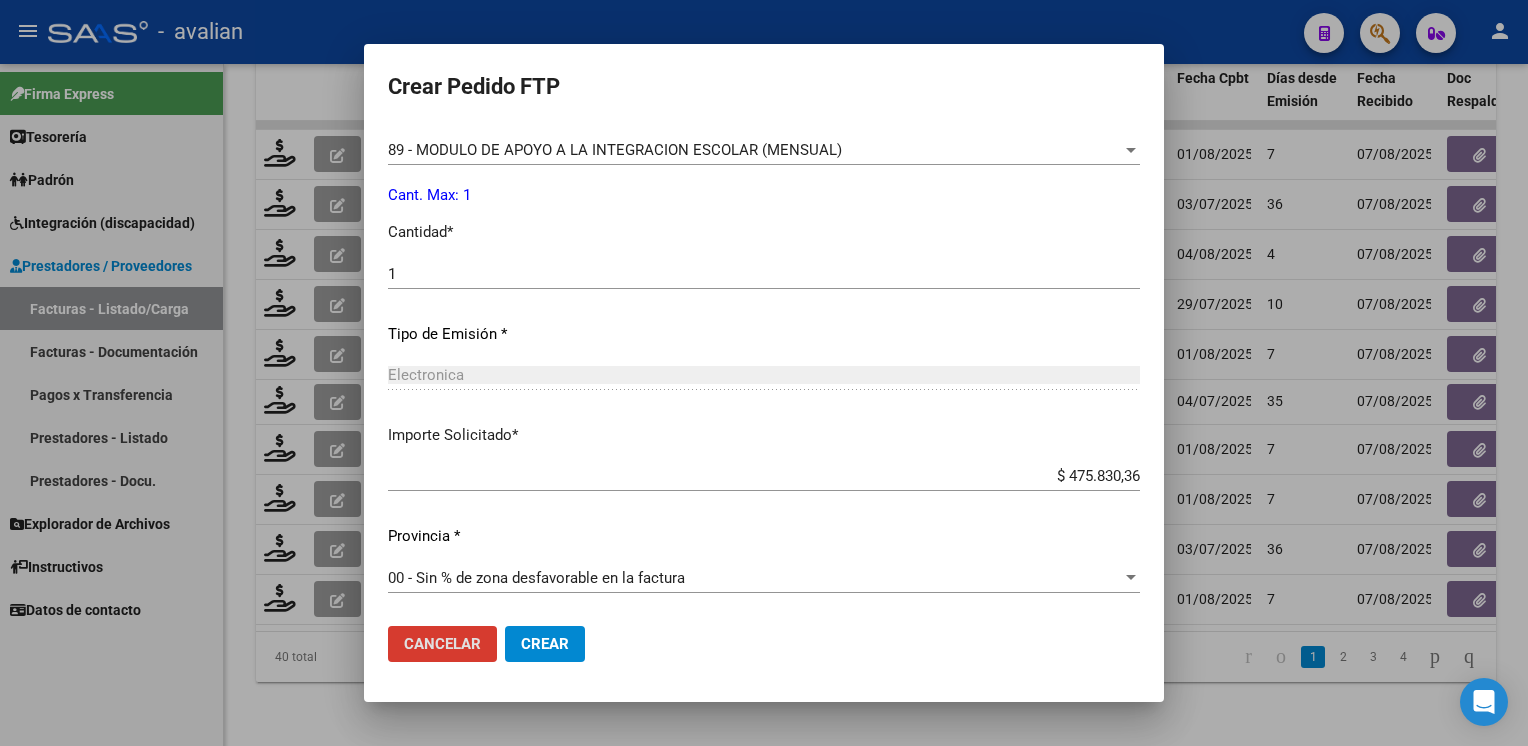 type 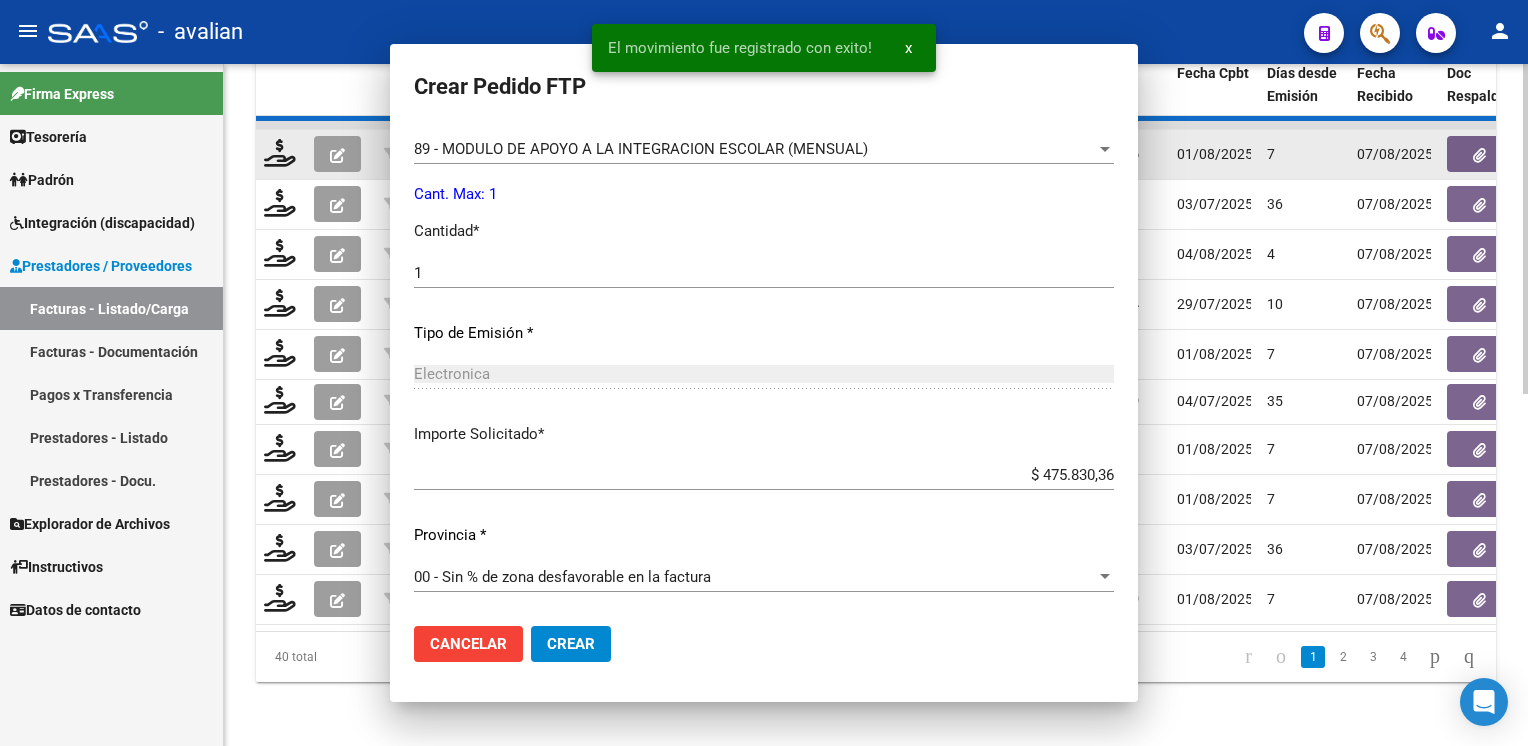 scroll, scrollTop: 740, scrollLeft: 0, axis: vertical 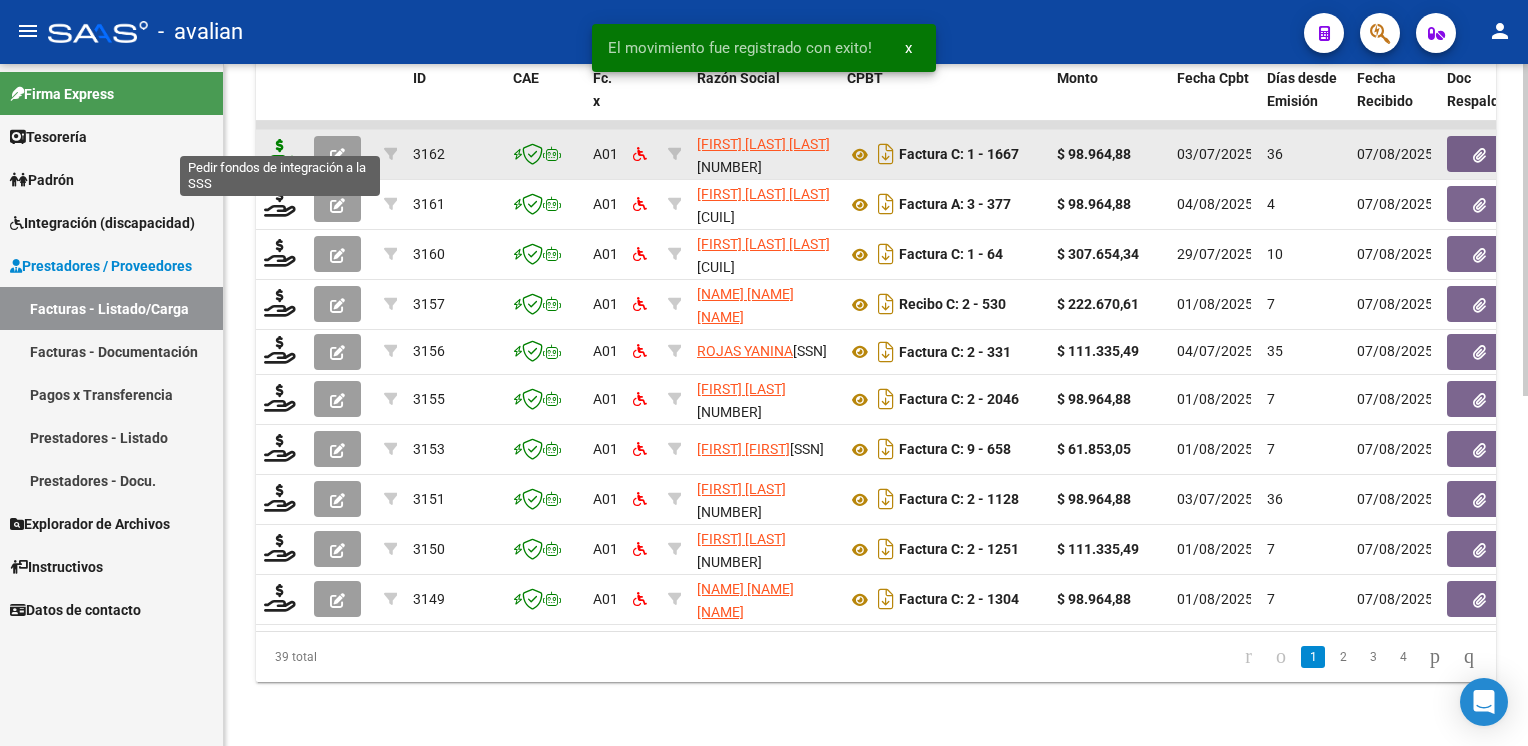 click 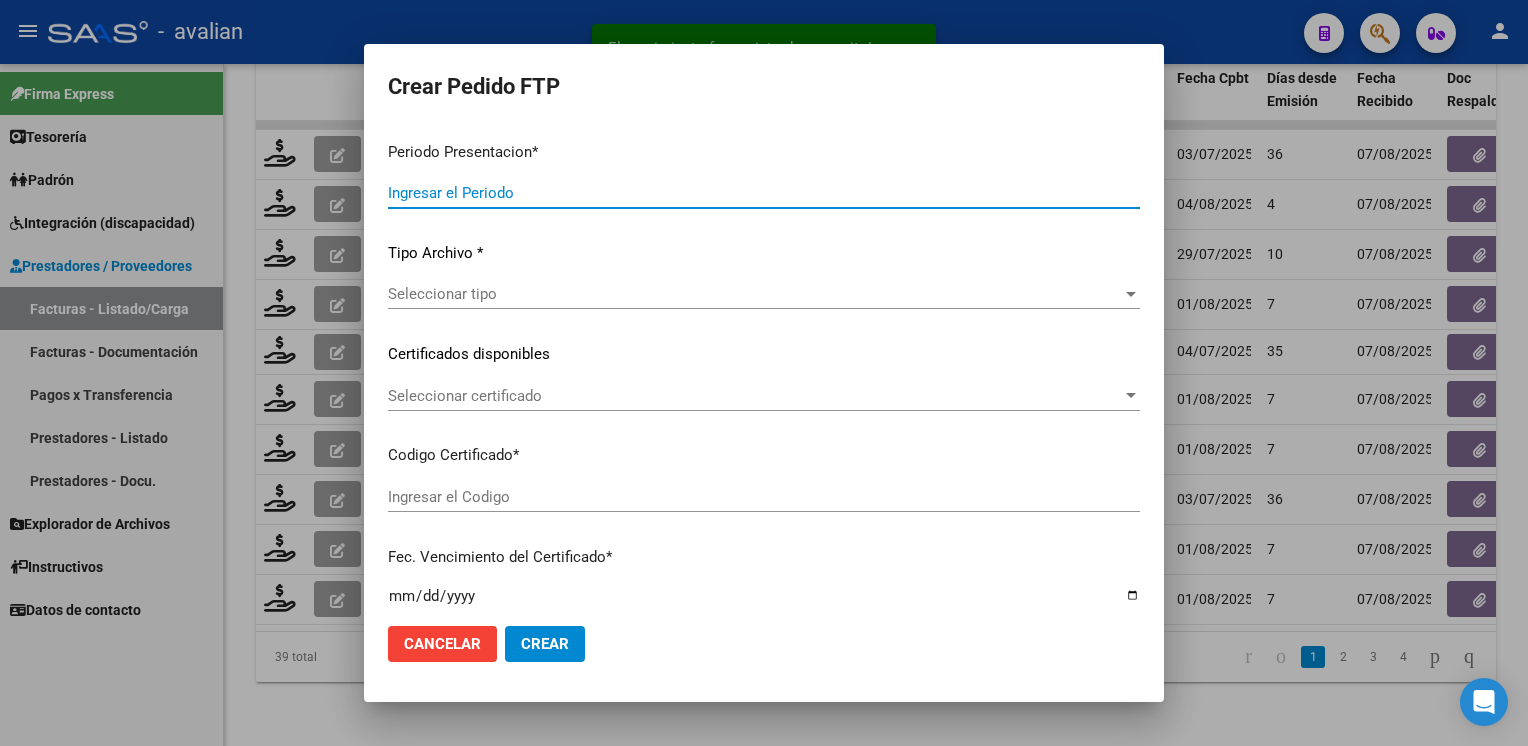 type on "202507" 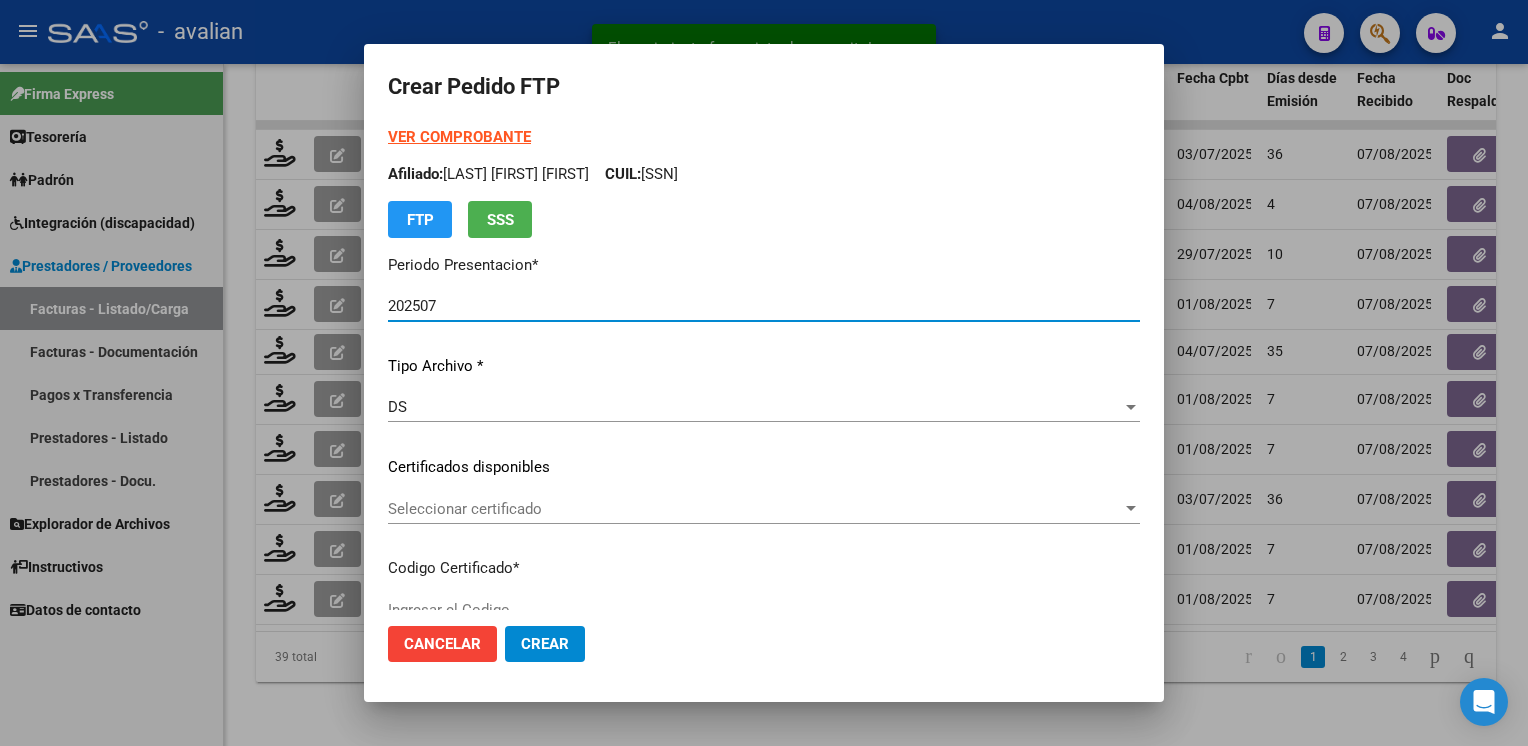 type on "ARG02000531446792020081020300810BSAS419" 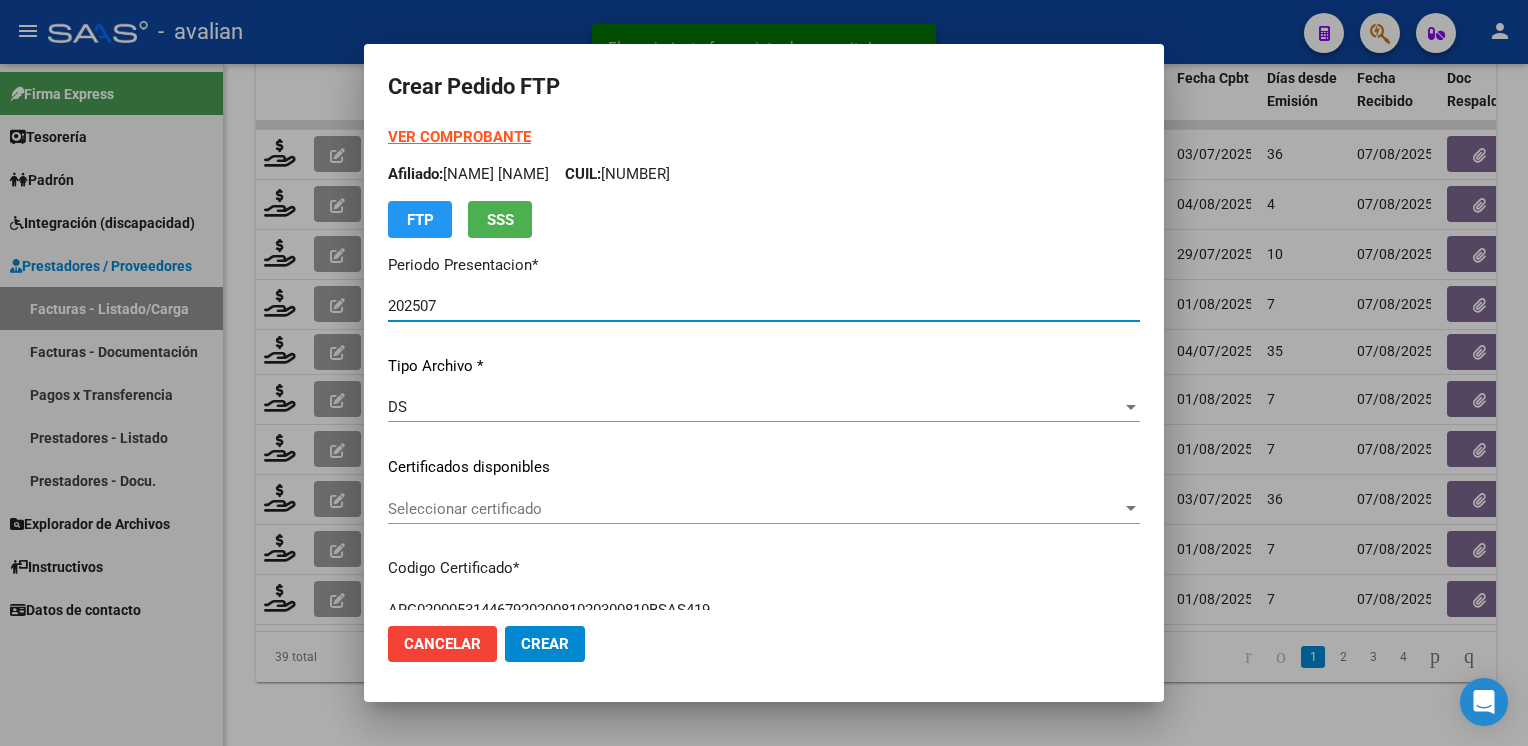 click on "Seleccionar certificado Seleccionar certificado" 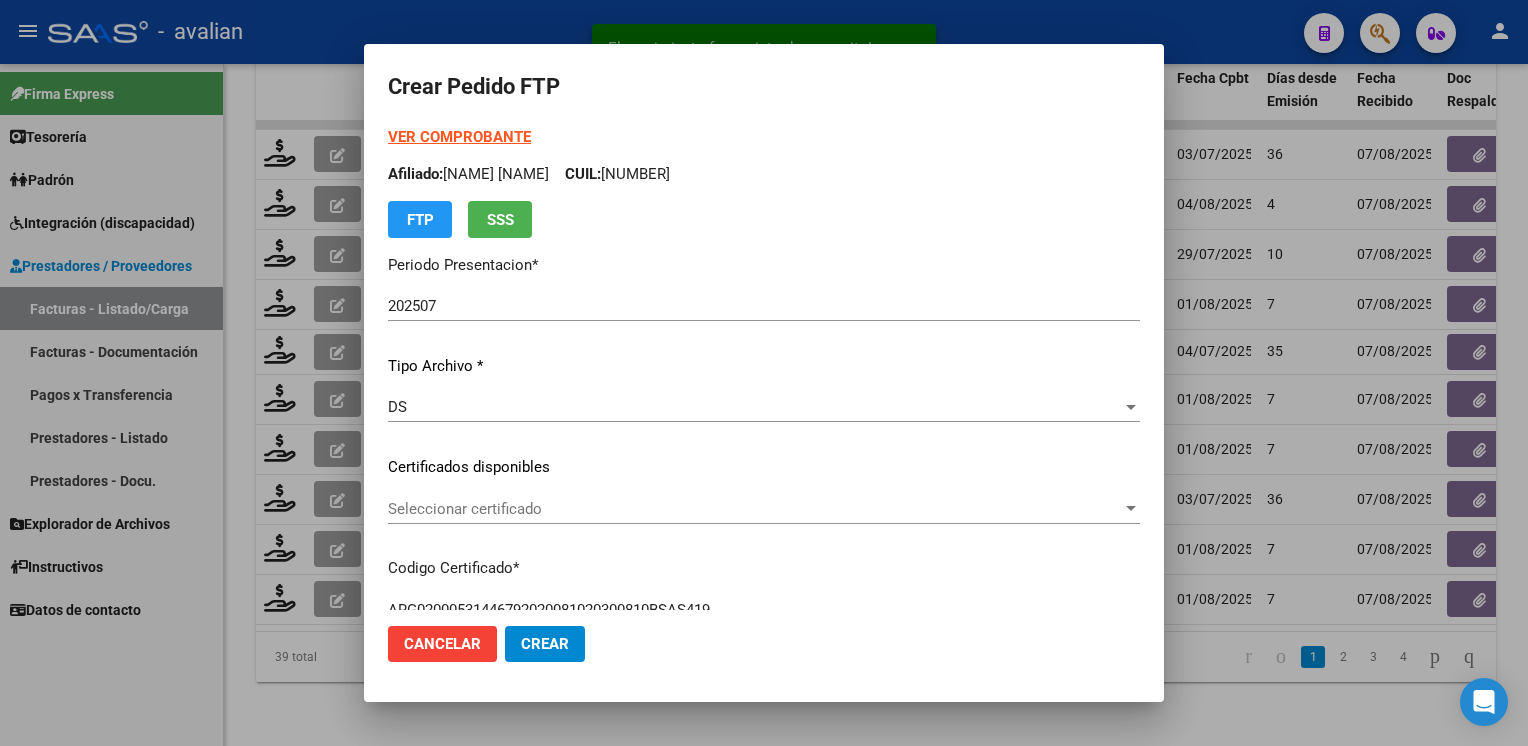 click on "Seleccionar certificado" at bounding box center (755, 509) 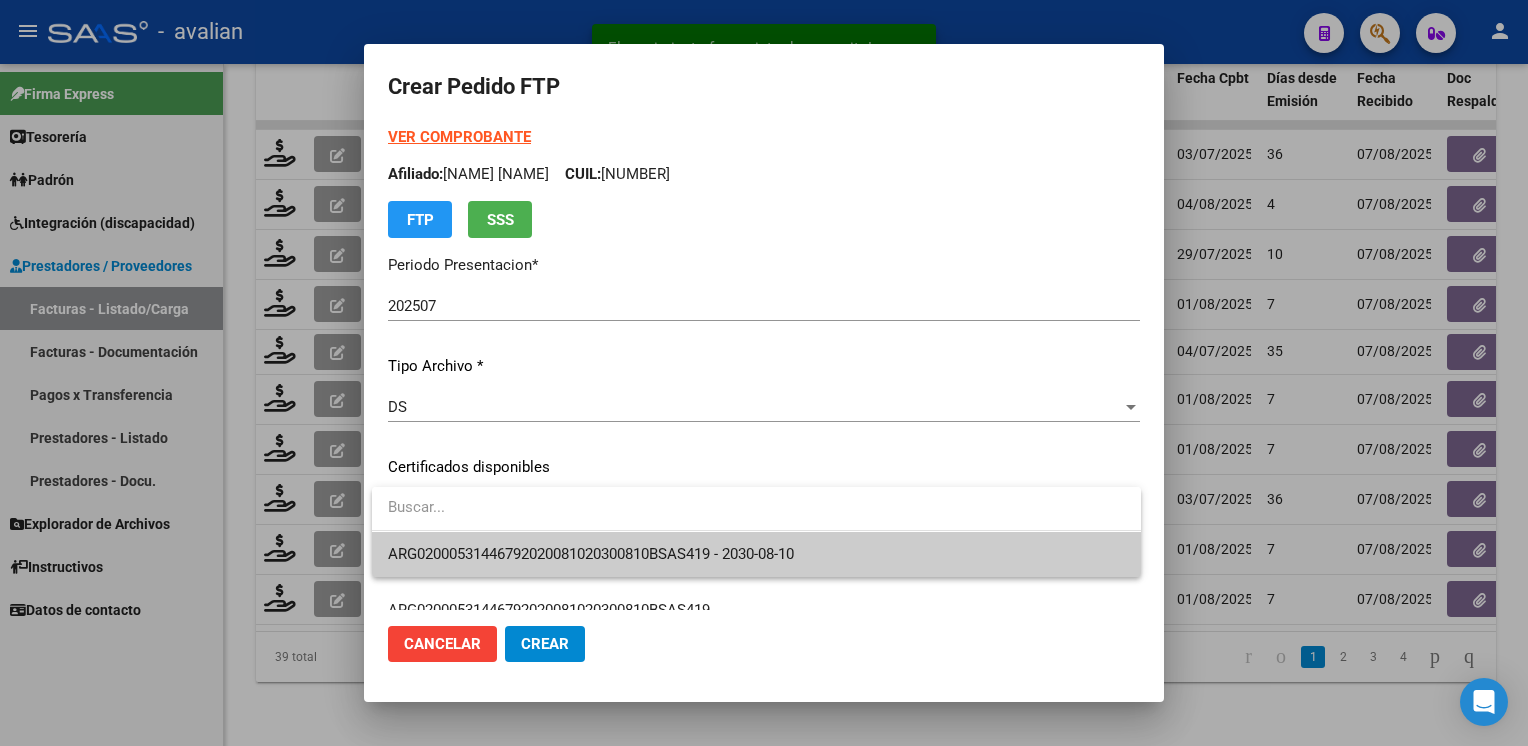 click on "ARG02000531446792020081020300810BSAS419 - 2030-08-10" at bounding box center (756, 554) 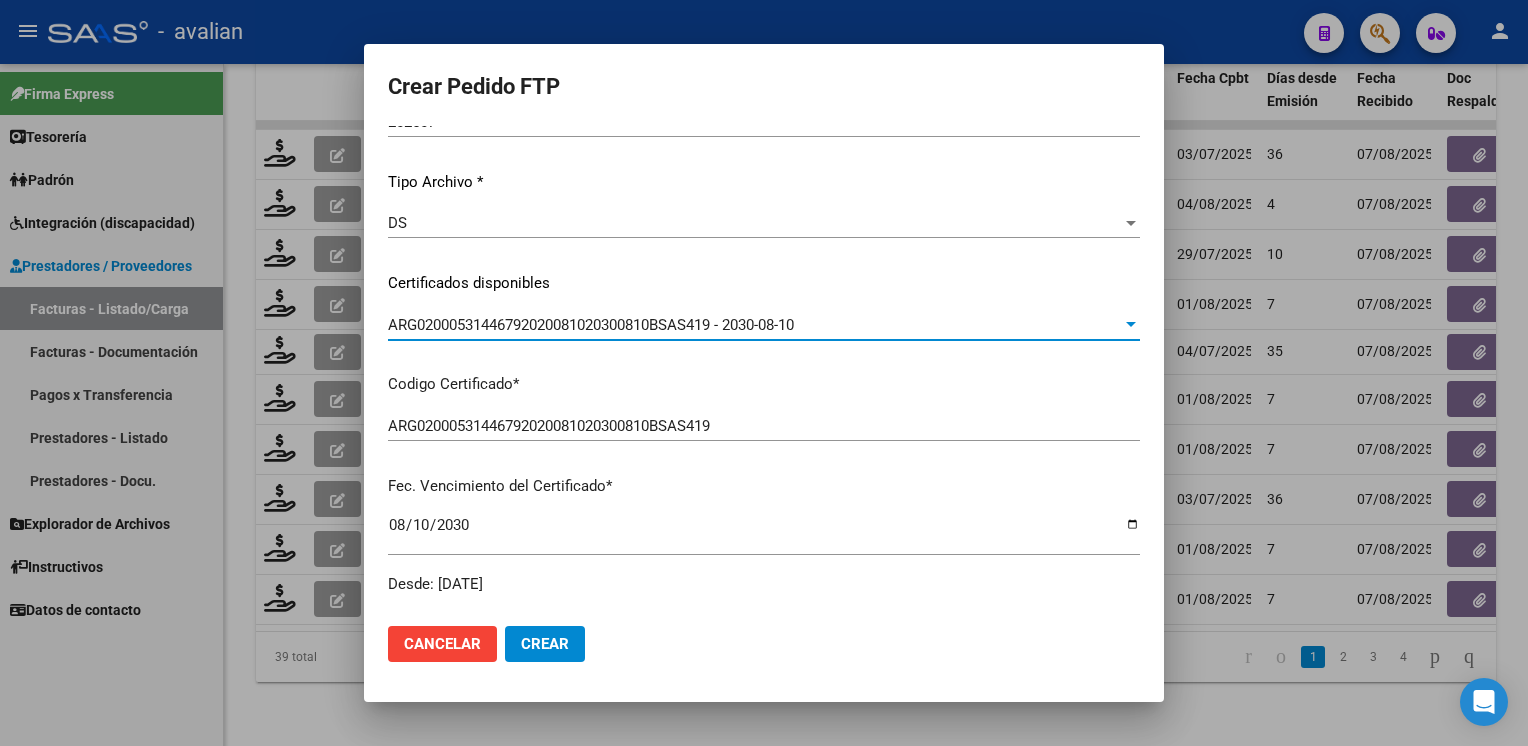 scroll, scrollTop: 0, scrollLeft: 0, axis: both 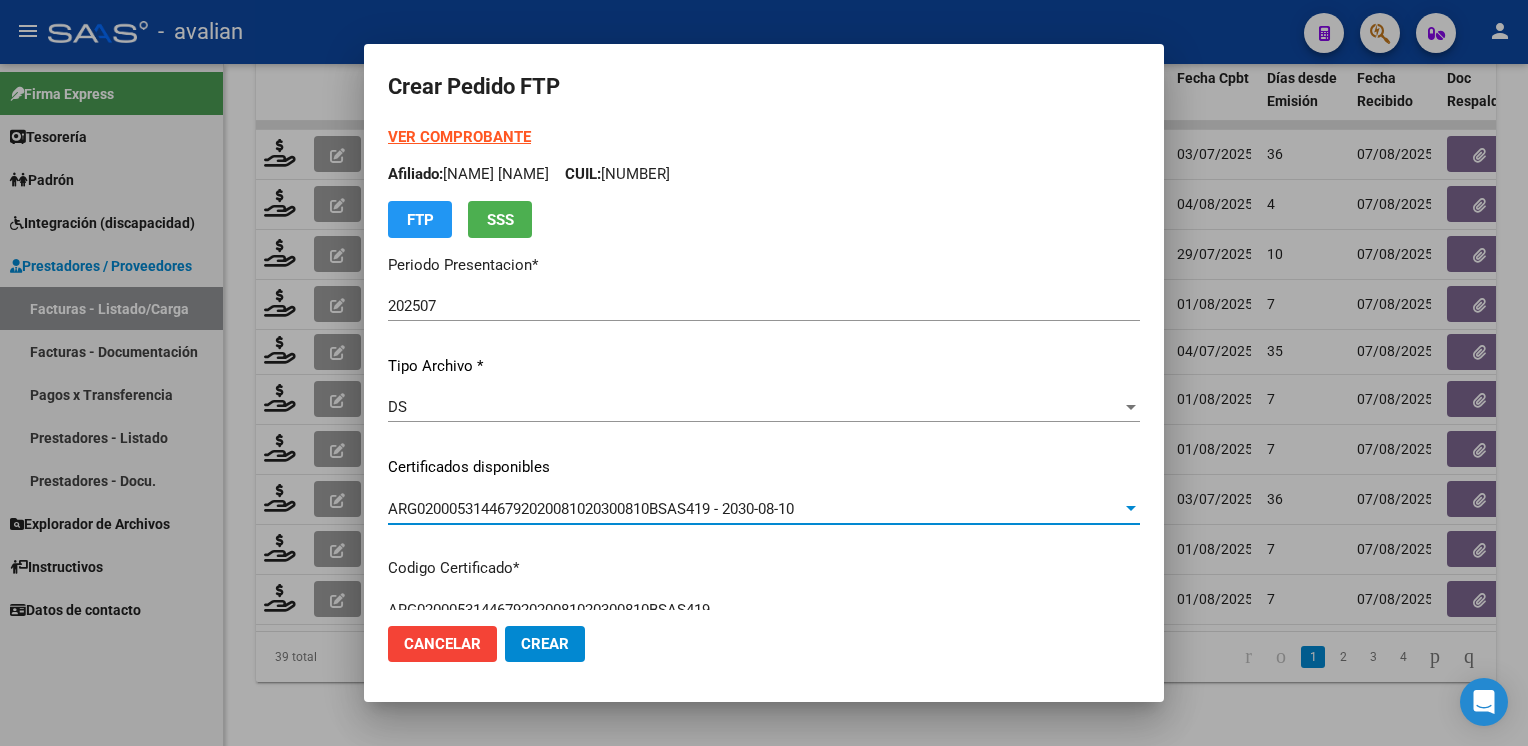 click on "Afiliado:  [NAME] [NAME]  CUIL:  [CUIL]" at bounding box center (764, 174) 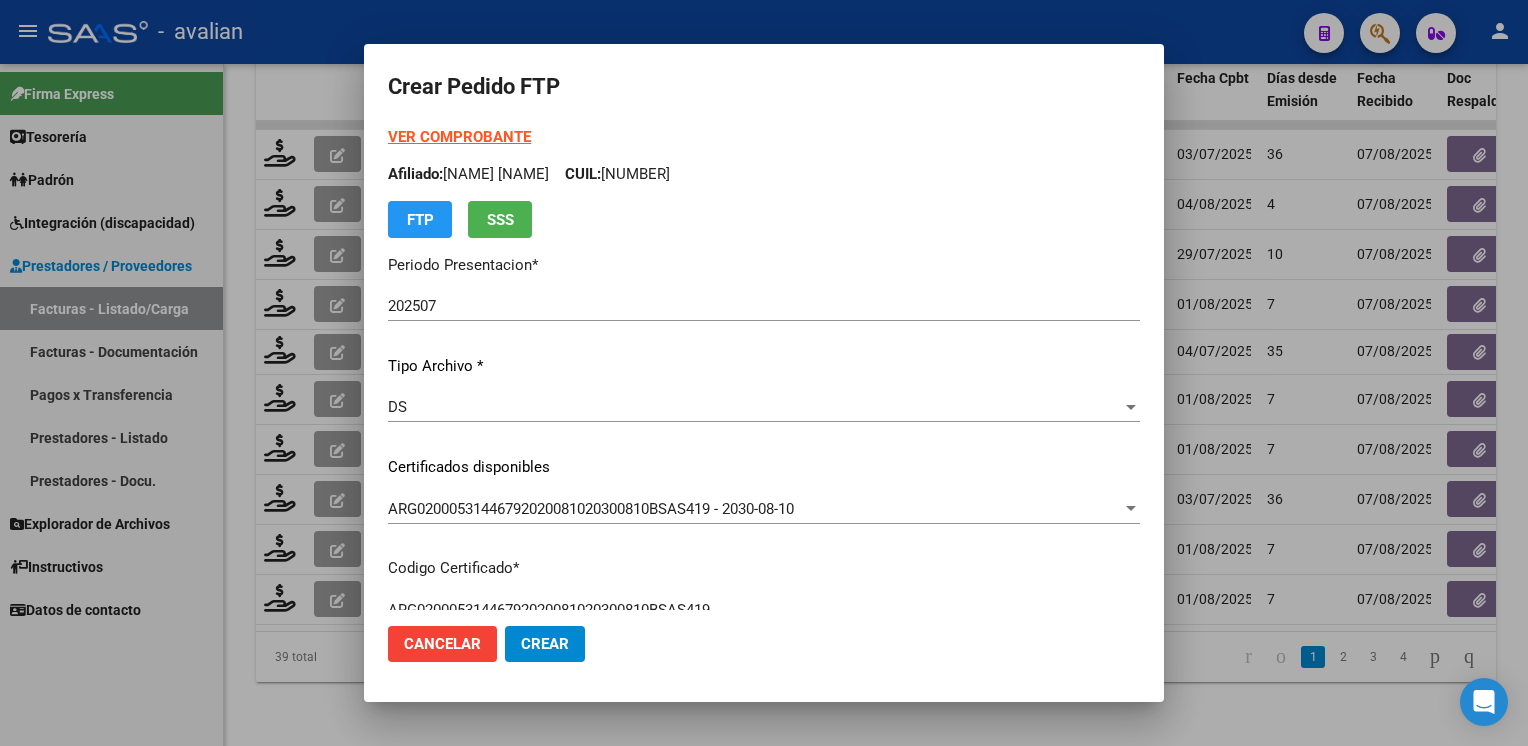 click on "Afiliado:  [NAME] [NAME]  CUIL:  [CUIL]" at bounding box center [764, 174] 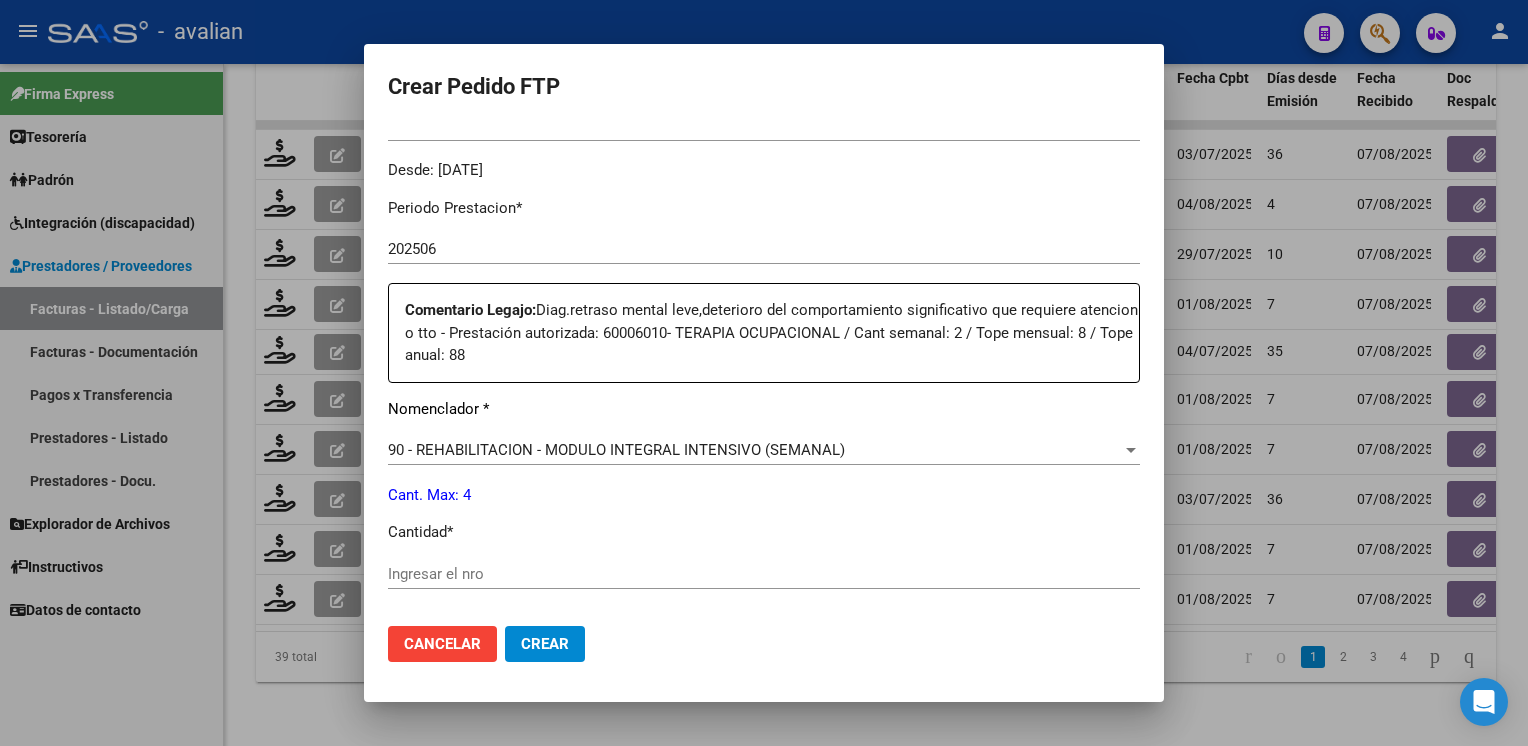 scroll, scrollTop: 600, scrollLeft: 0, axis: vertical 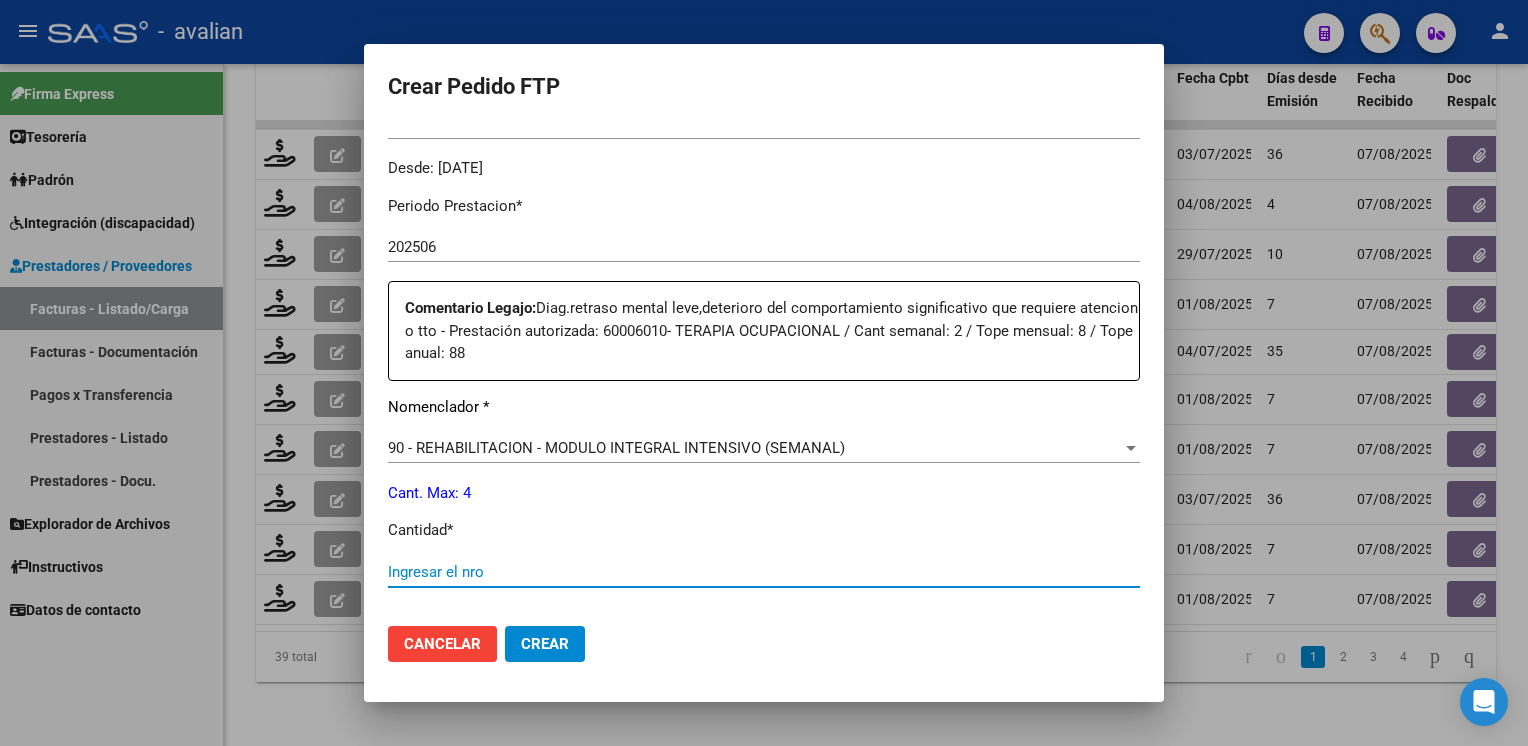 click on "Ingresar el nro" at bounding box center (764, 572) 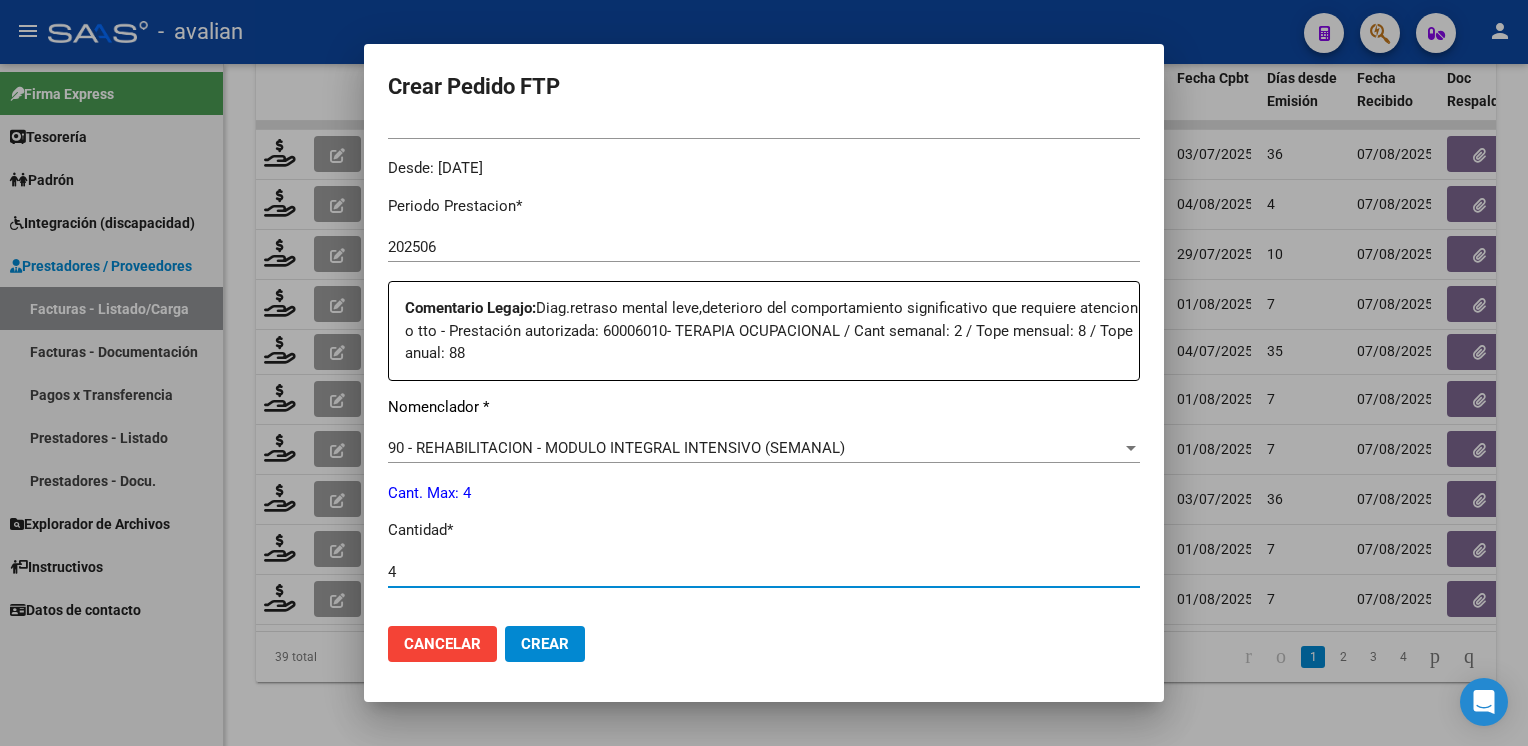 type on "4" 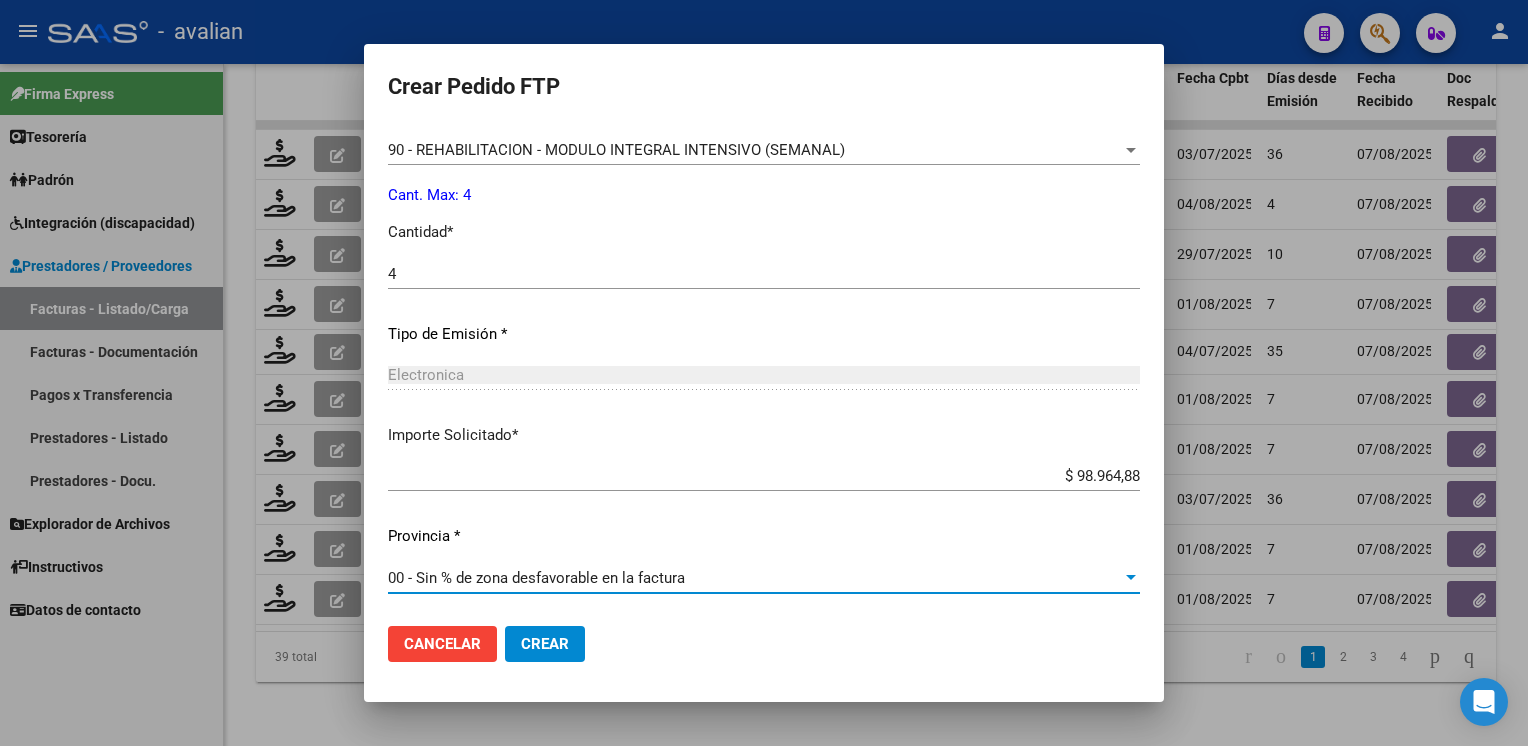 click on "Crear" 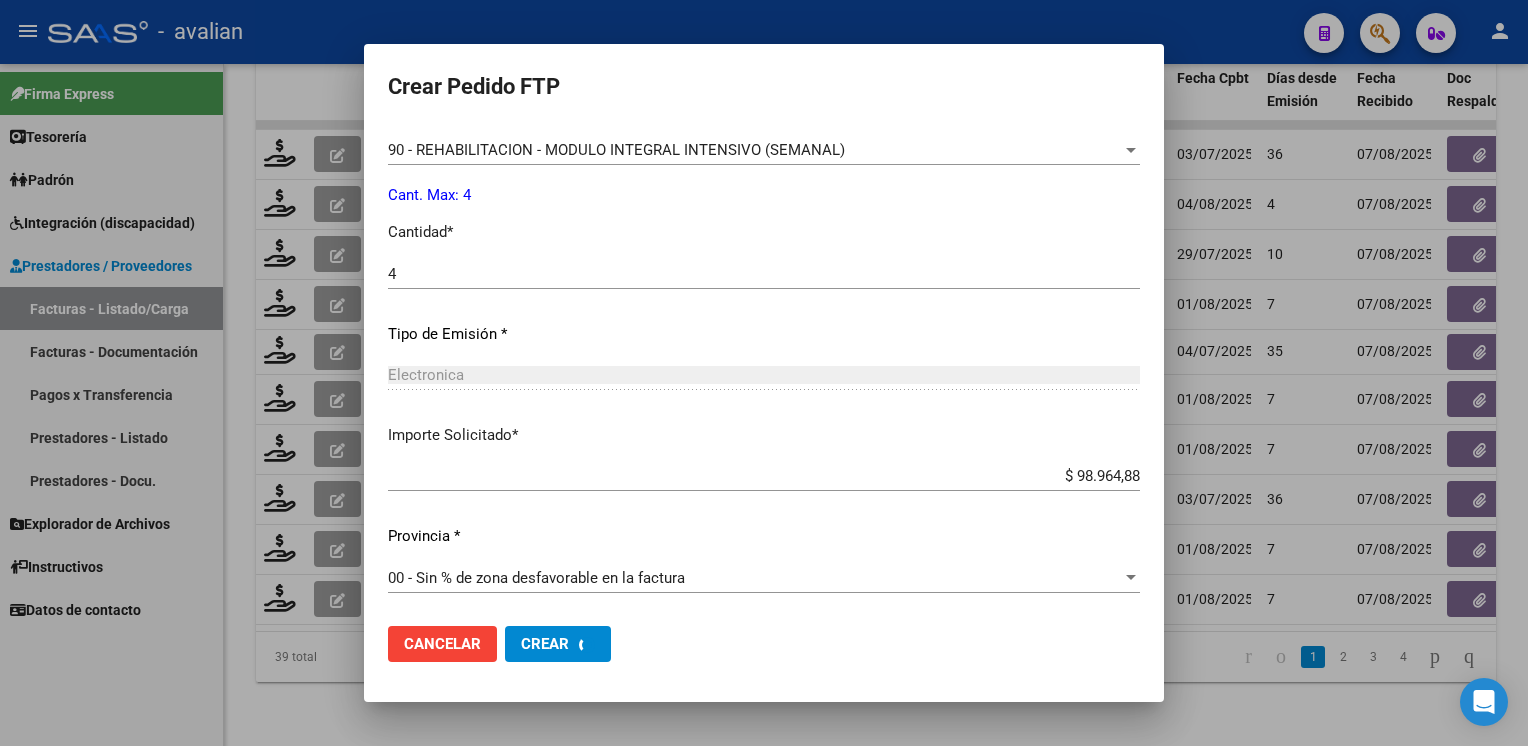 scroll, scrollTop: 0, scrollLeft: 0, axis: both 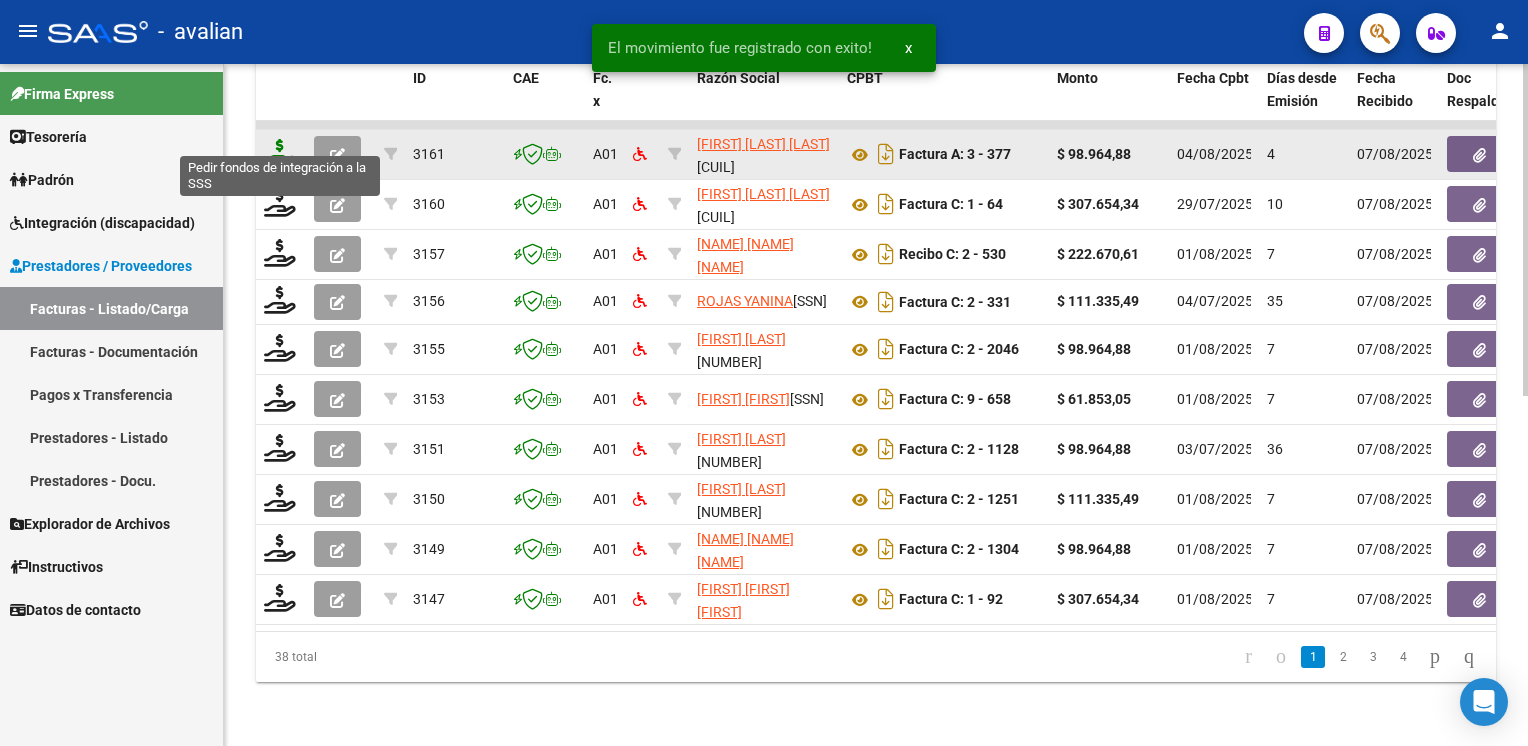 click 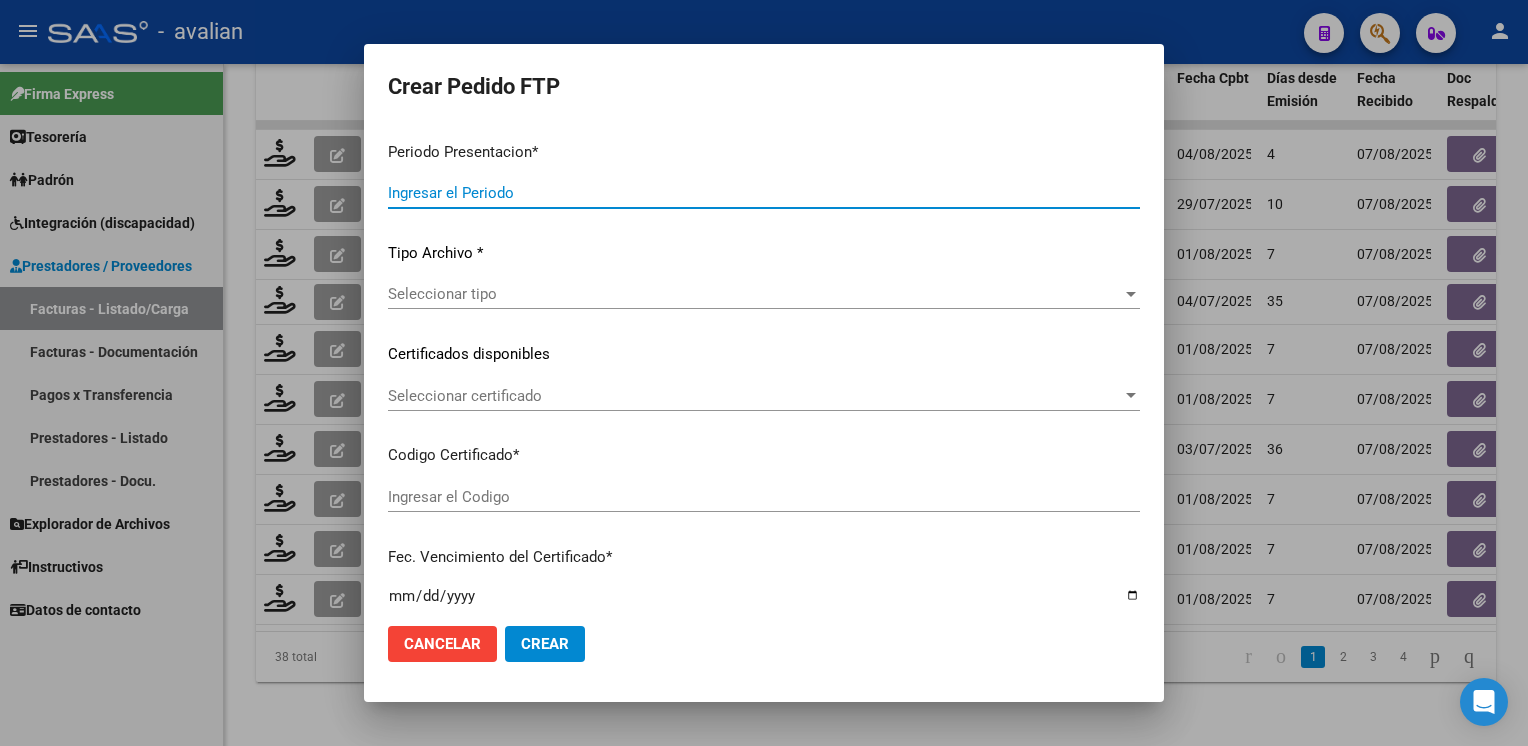 type on "202507" 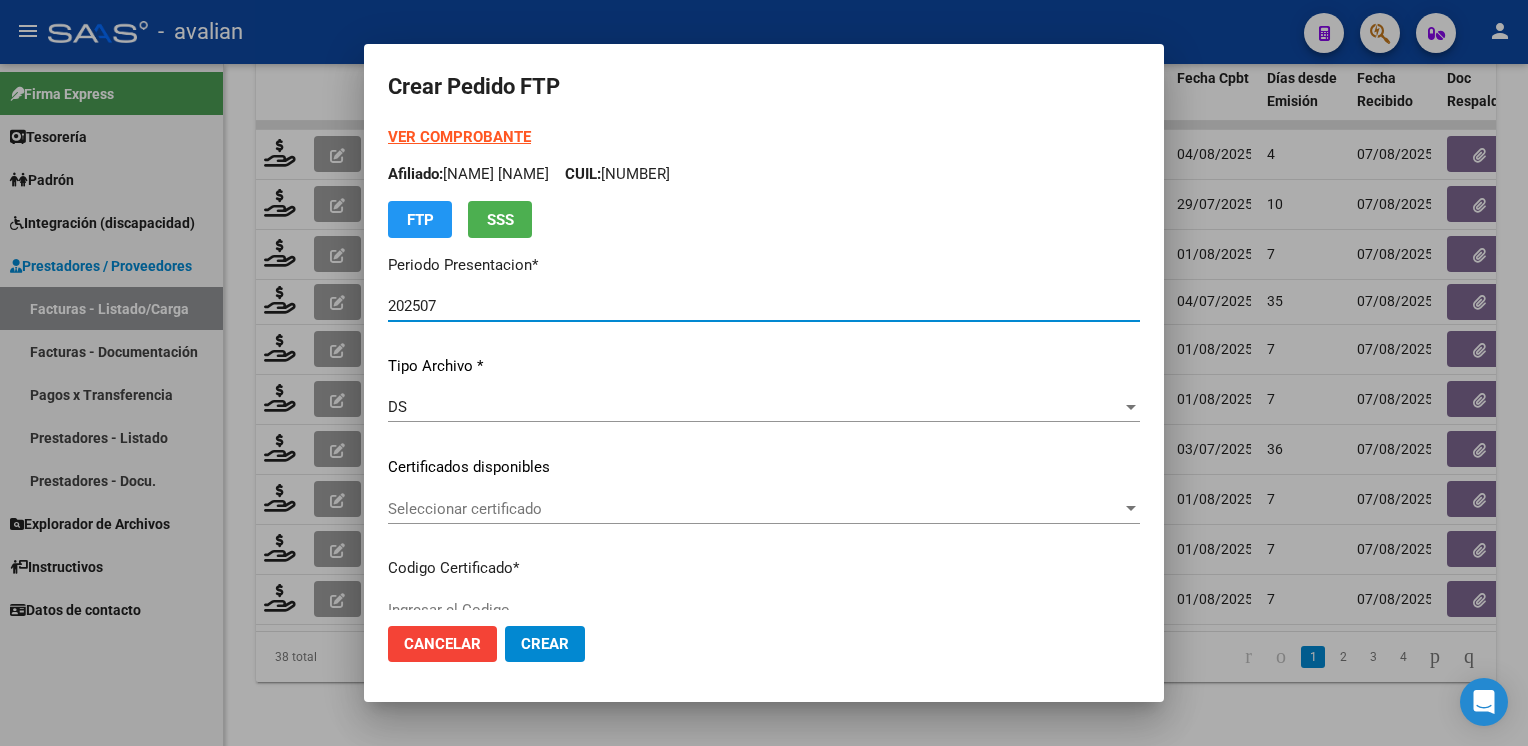 type on "ARG01000585672662023011620260116BSAS342" 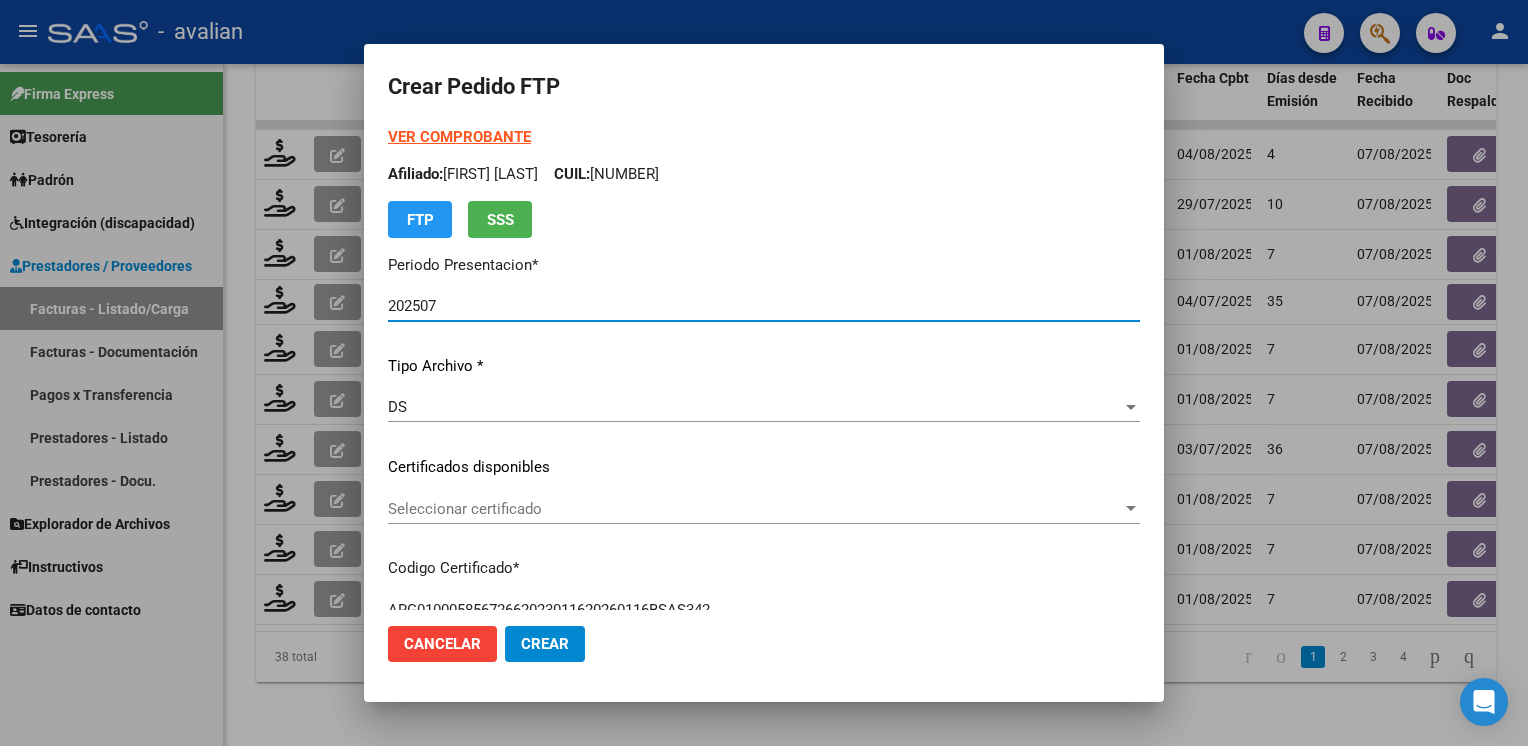 click on "Seleccionar certificado" at bounding box center [755, 509] 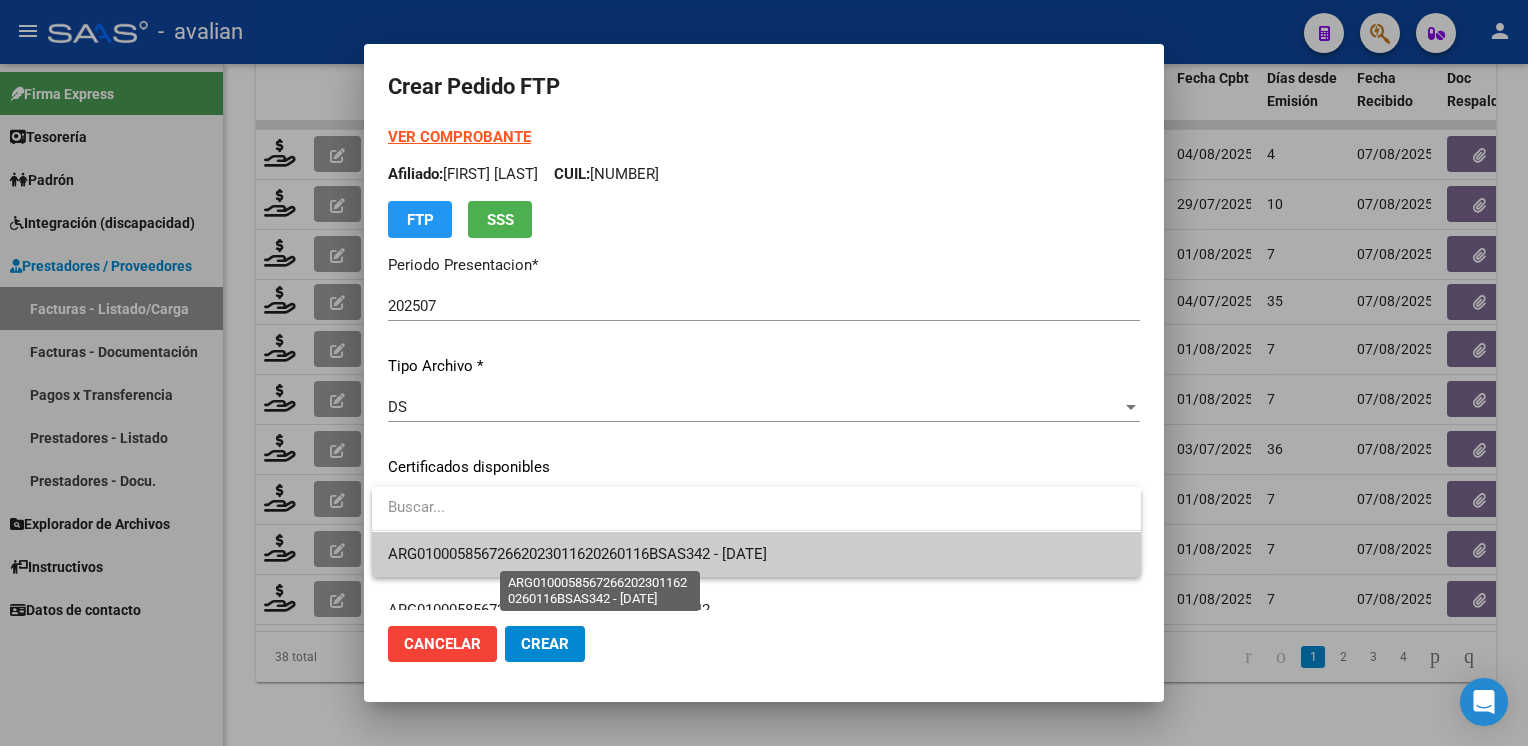 click on "ARG01000585672662023011620260116BSAS342 - [DATE]" at bounding box center (577, 554) 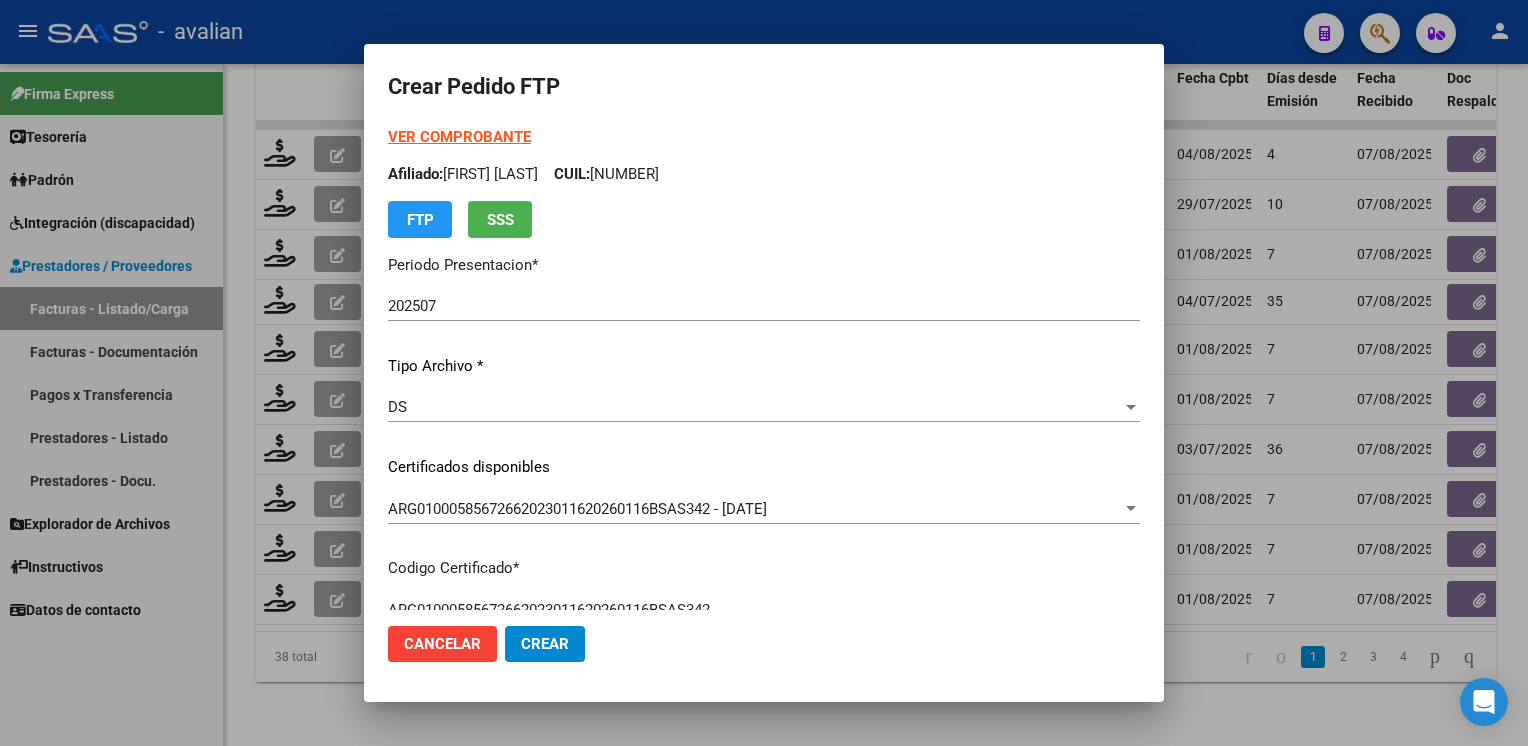 click on "Afiliado:  MORENO EVA SOPHIA  CUIL:  [CUIL]" at bounding box center [764, 174] 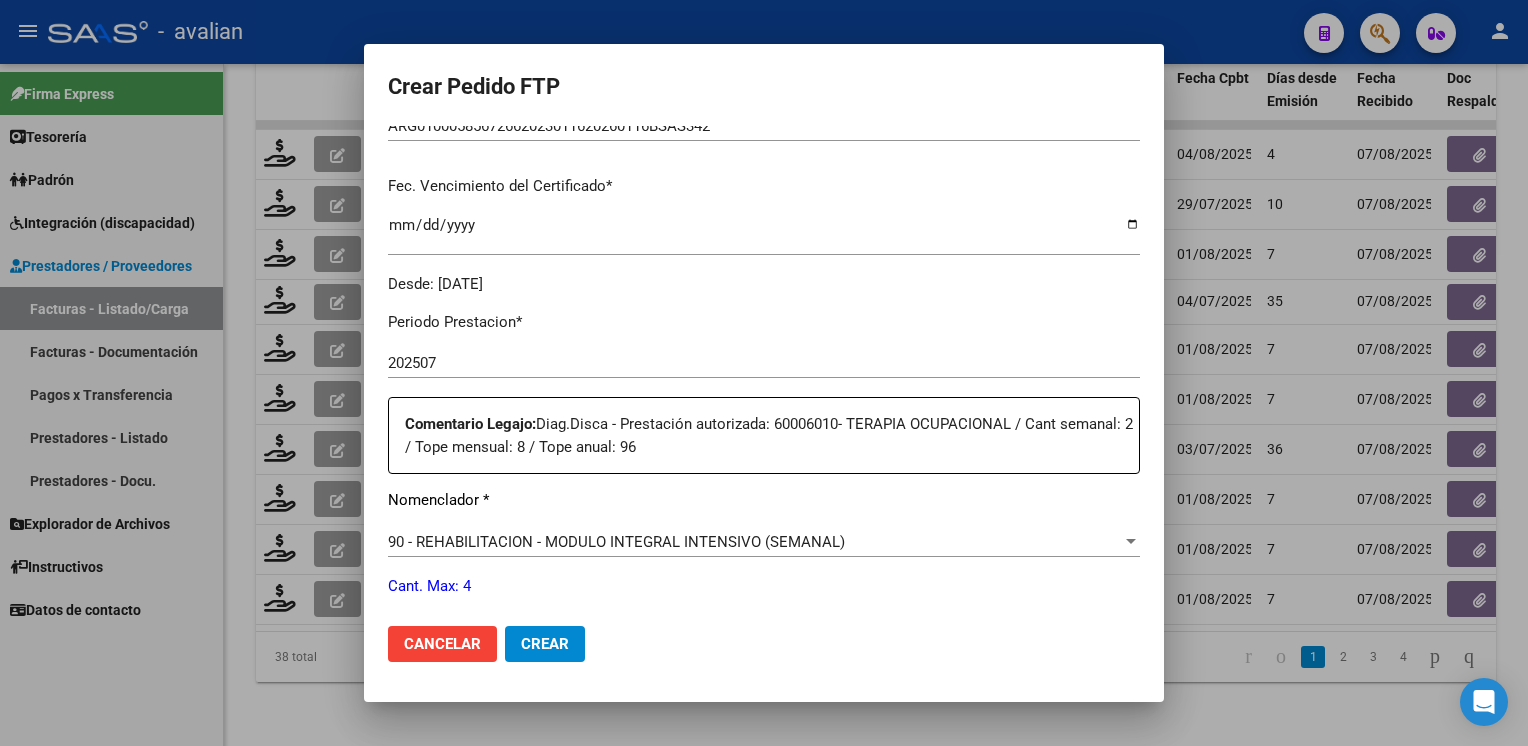 scroll, scrollTop: 600, scrollLeft: 0, axis: vertical 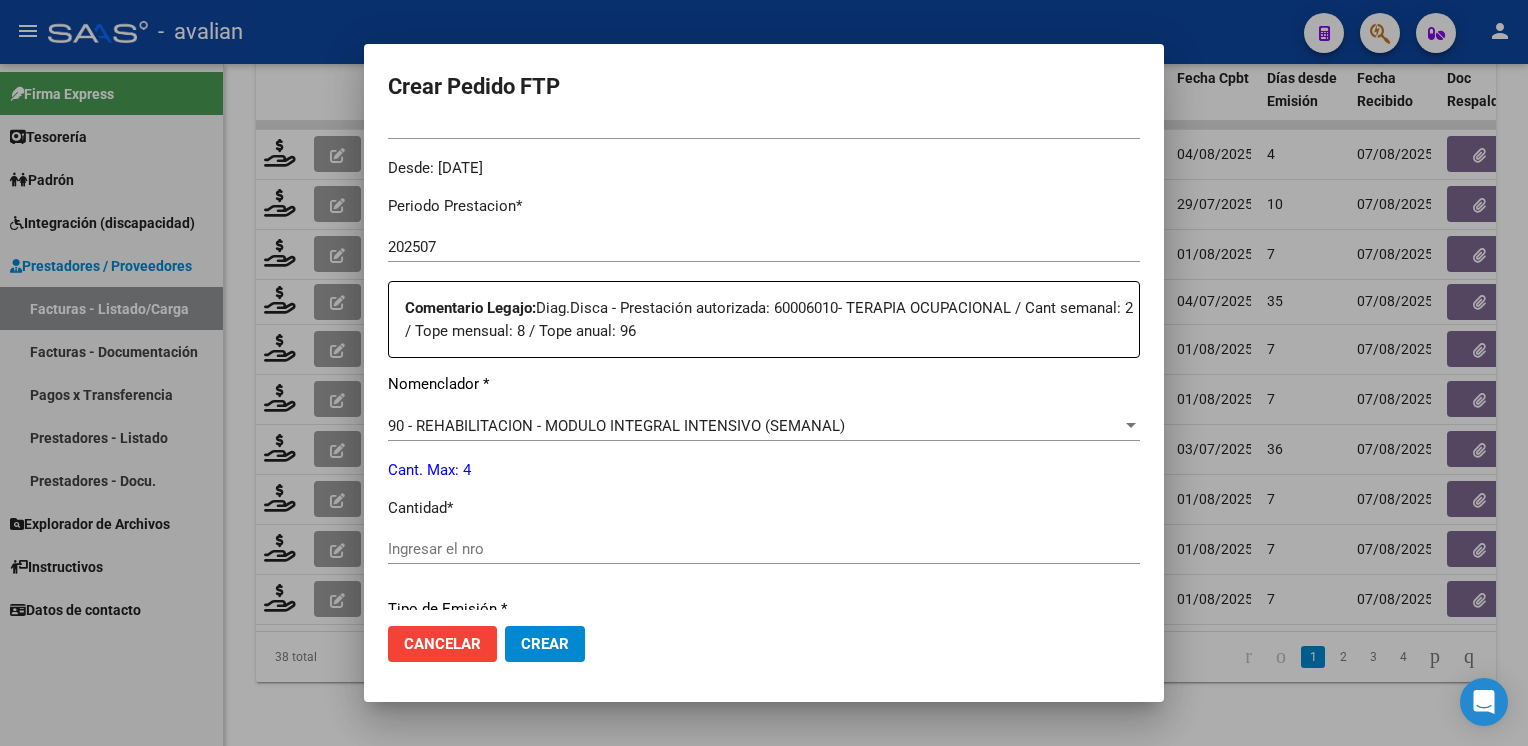 click on "Ingresar el nro" at bounding box center [764, 549] 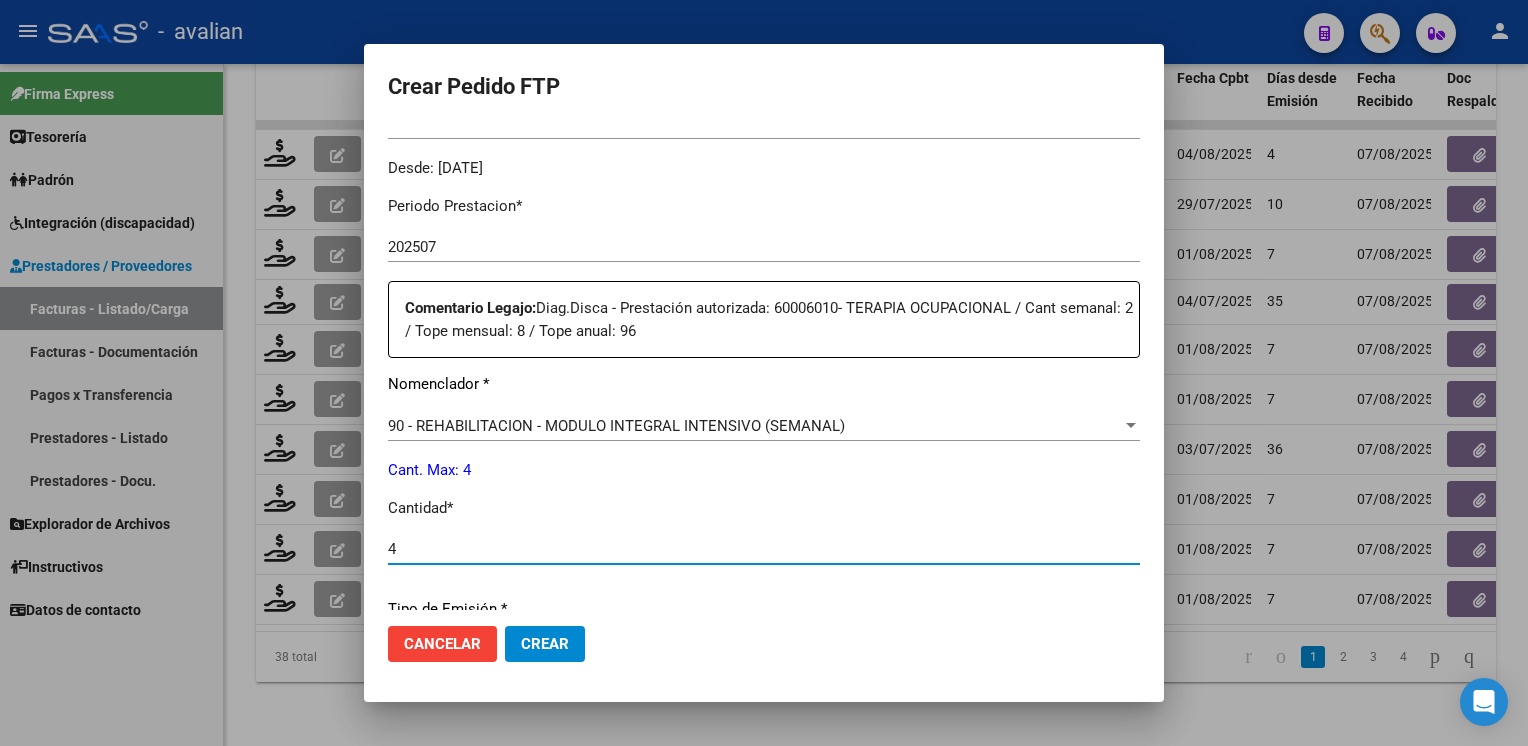 type on "4" 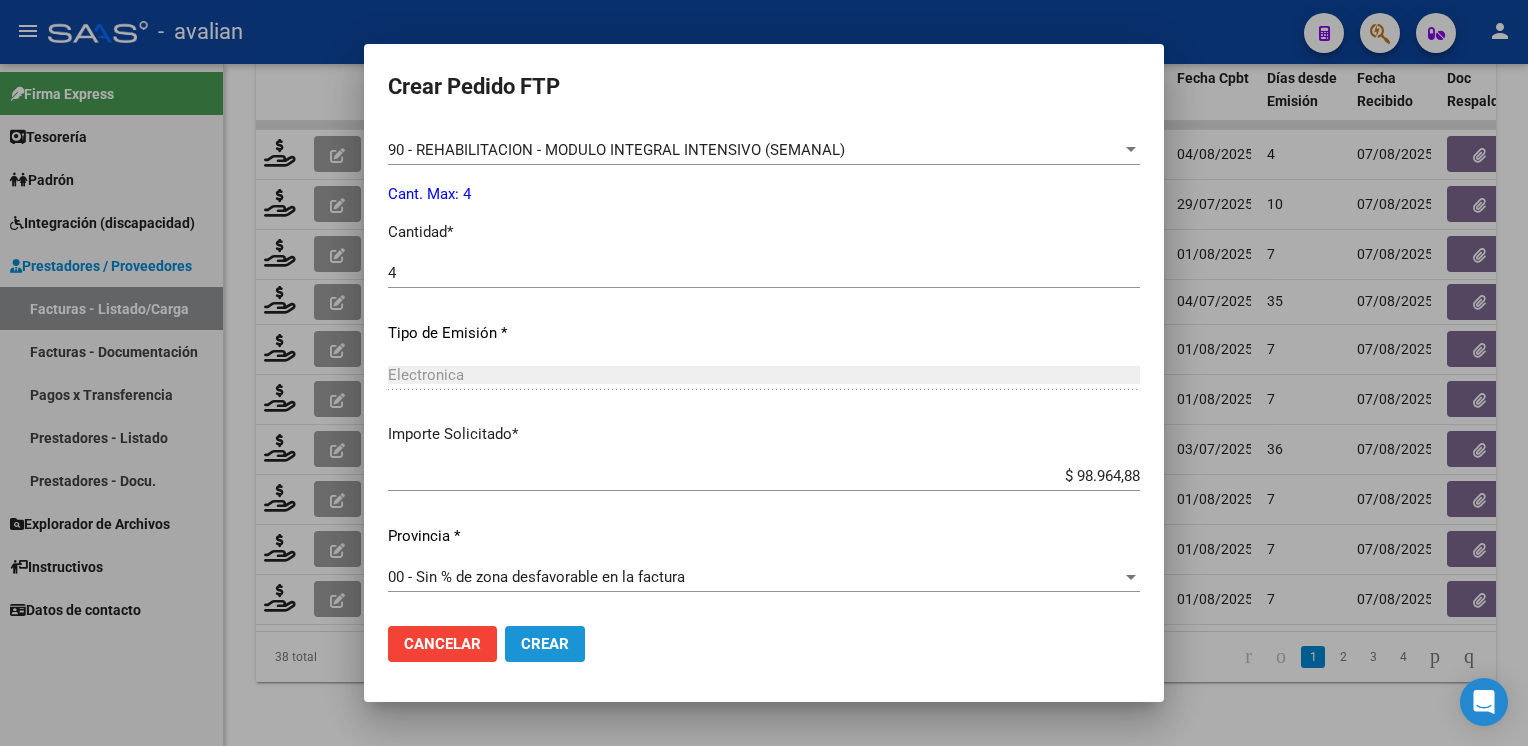 click on "Crear" 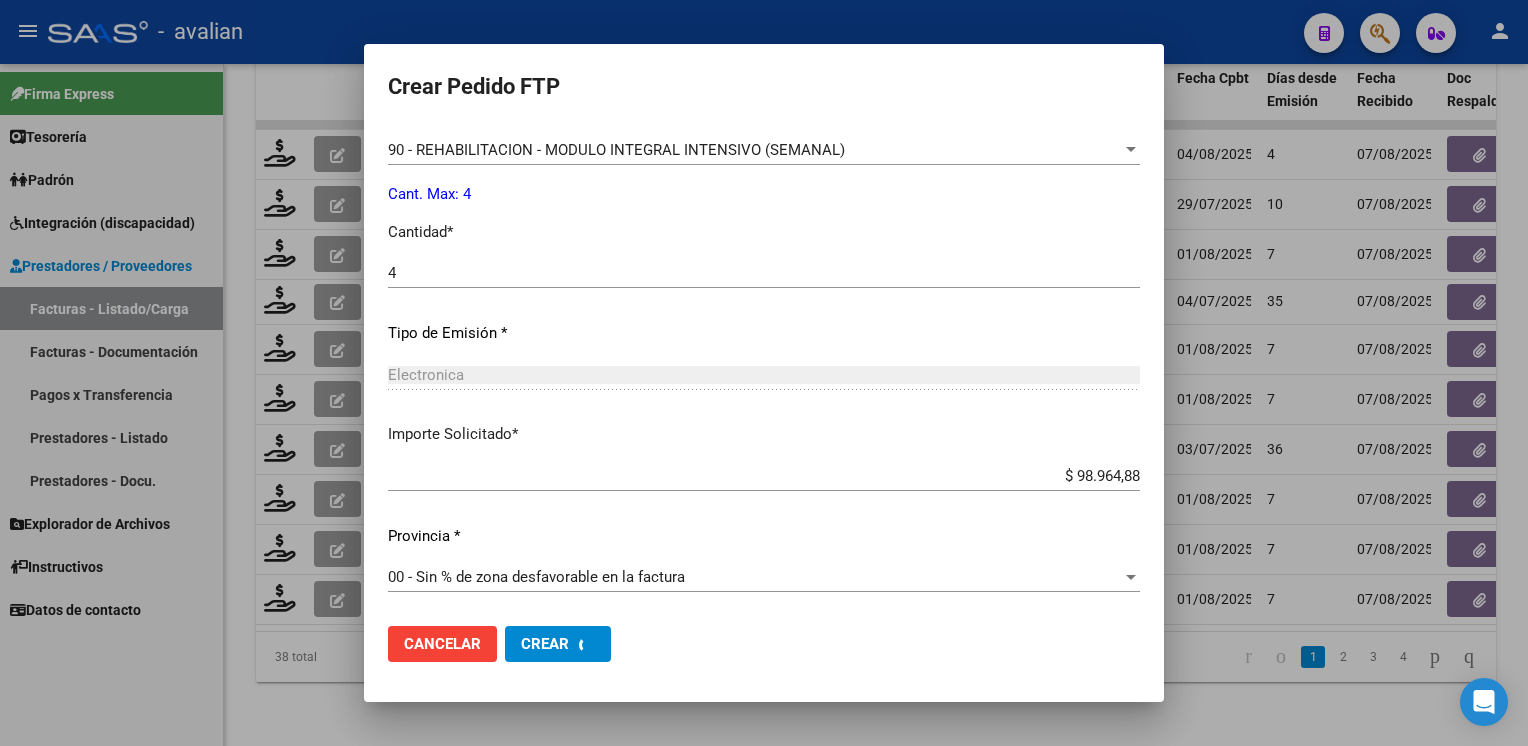 scroll, scrollTop: 0, scrollLeft: 0, axis: both 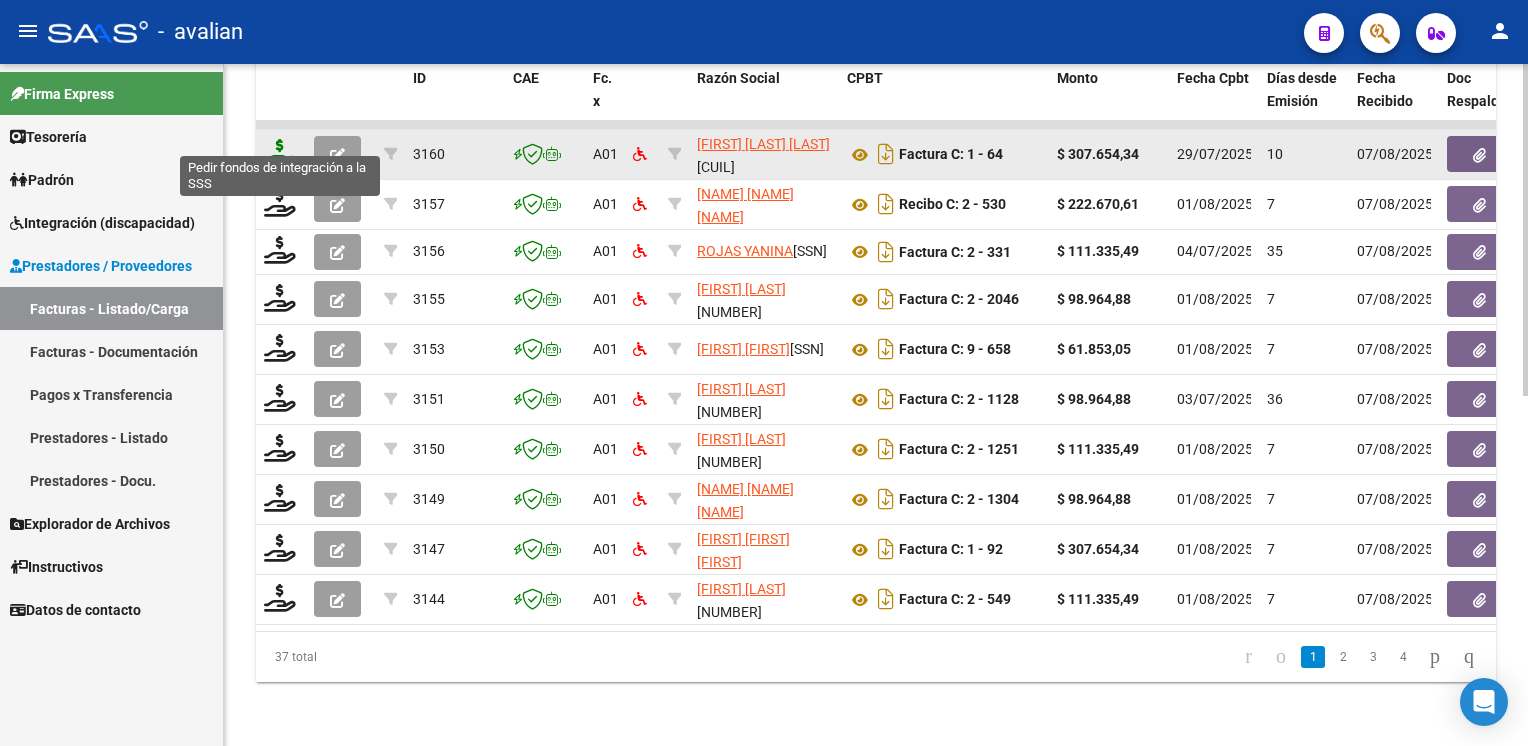 click 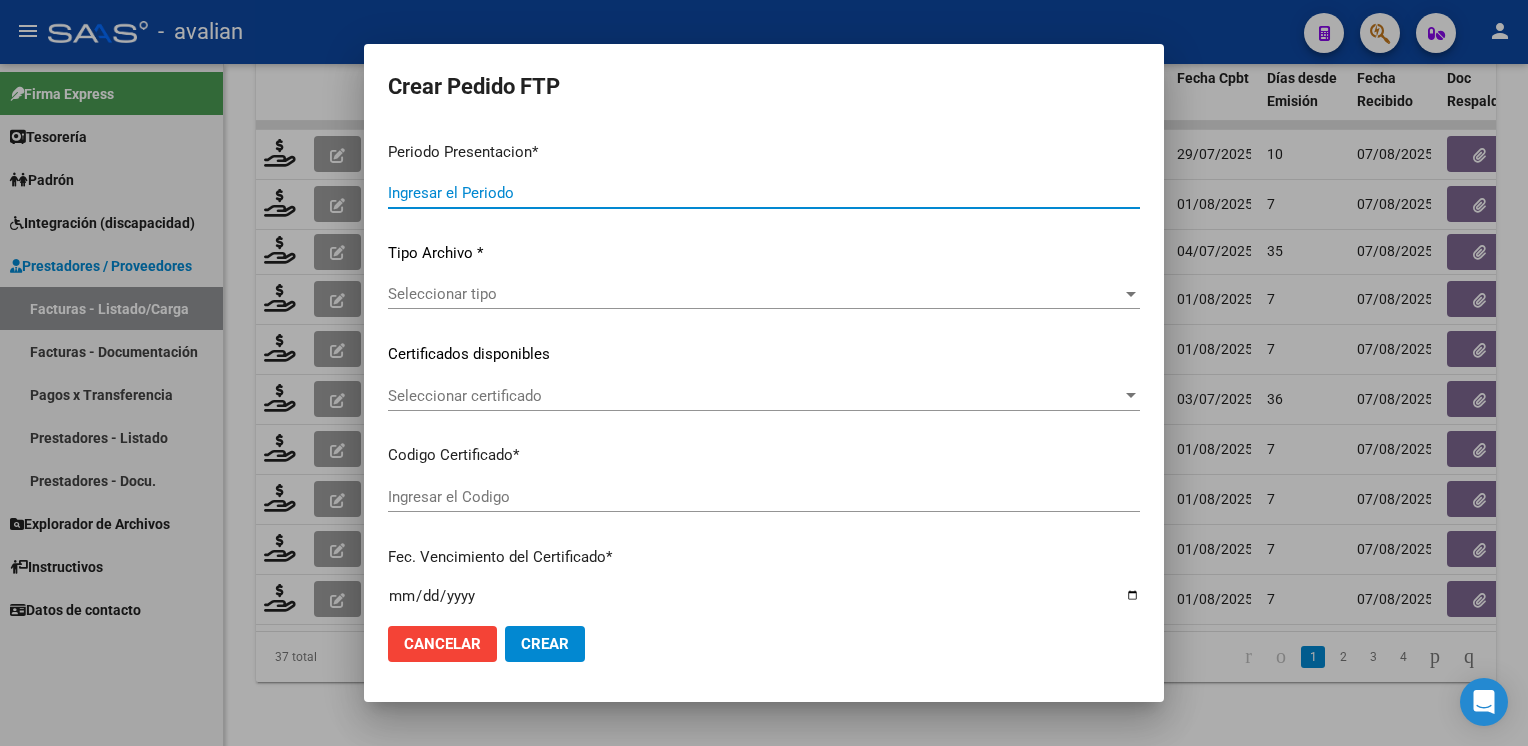 type on "202507" 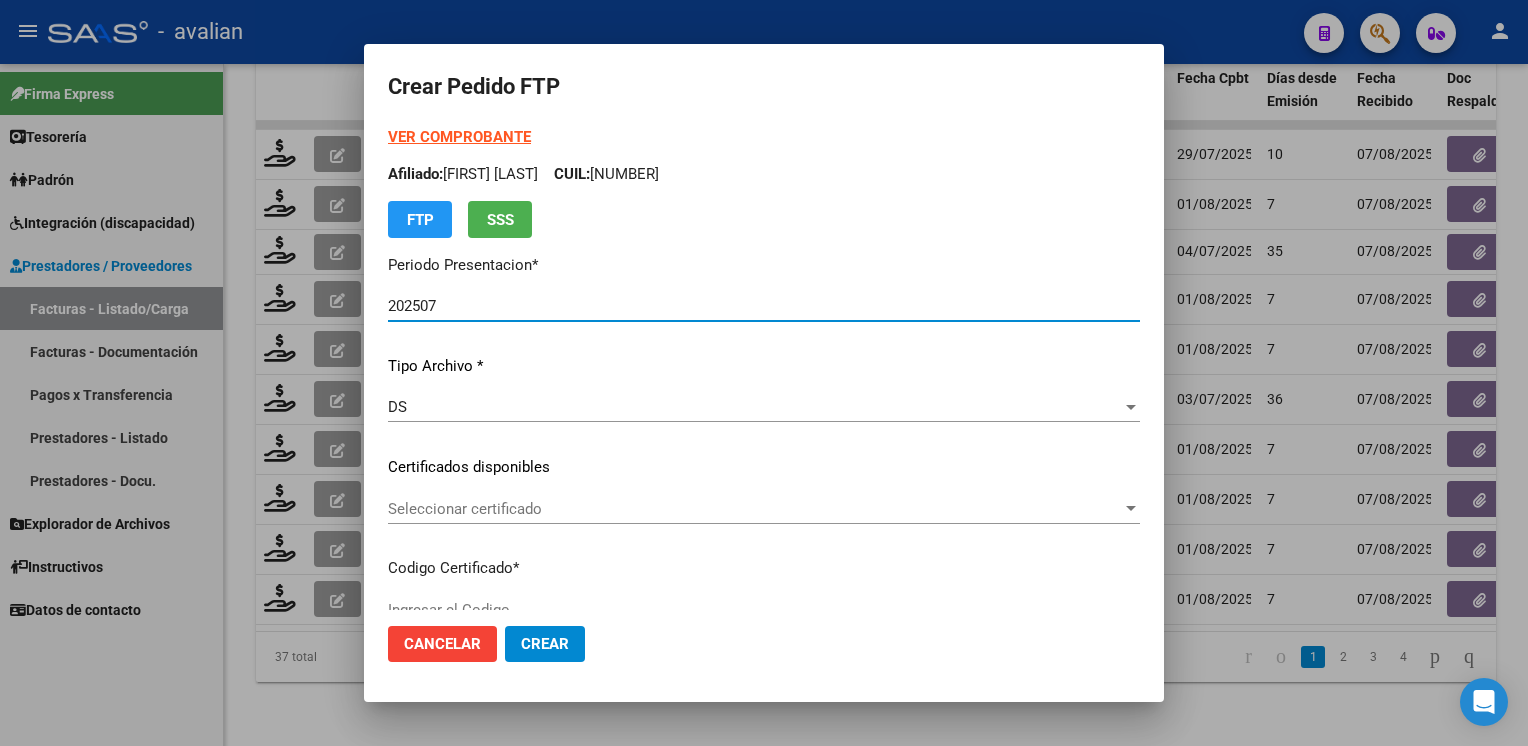 type on "ARG02000522557882022042020260420ERI186" 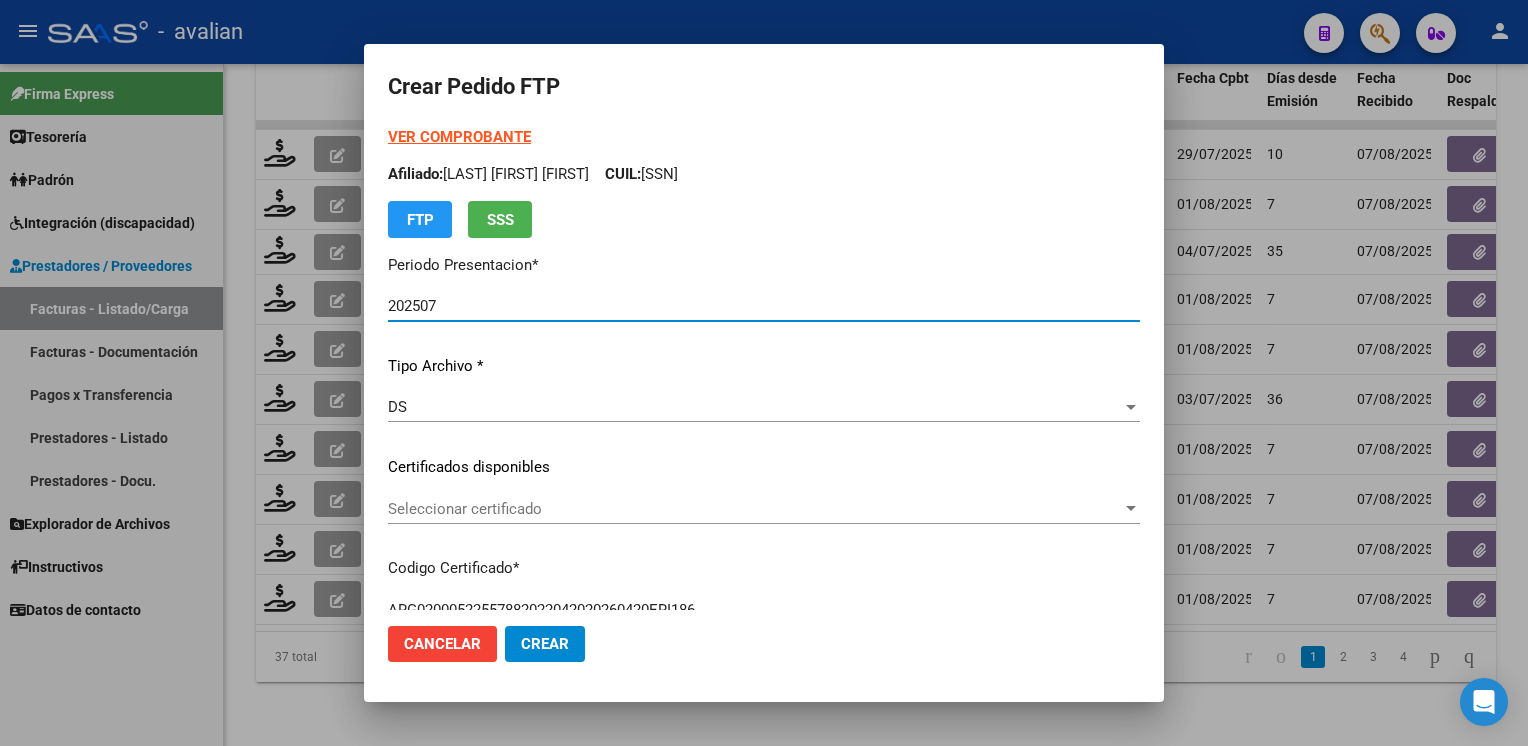 scroll, scrollTop: 100, scrollLeft: 0, axis: vertical 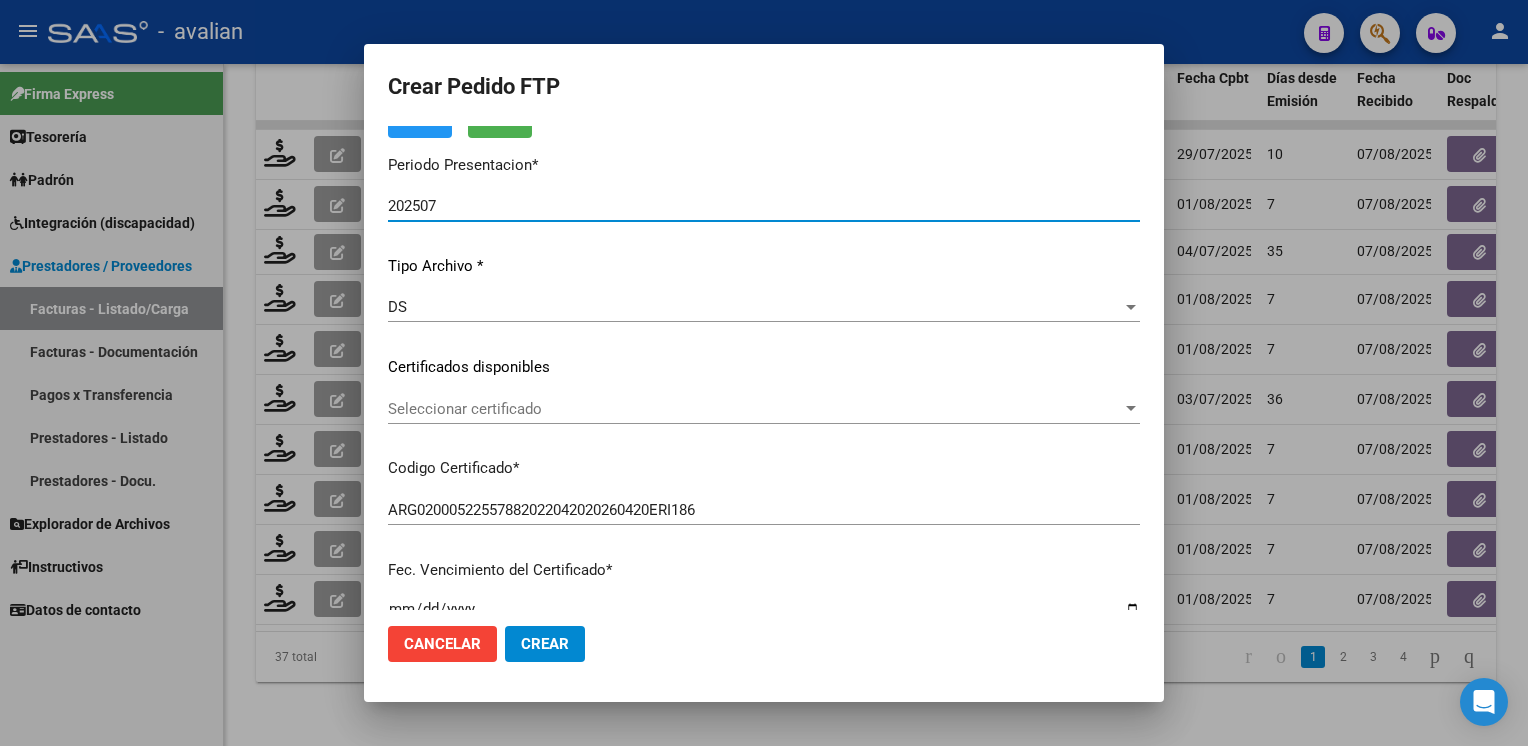 click on "Seleccionar certificado" at bounding box center (755, 409) 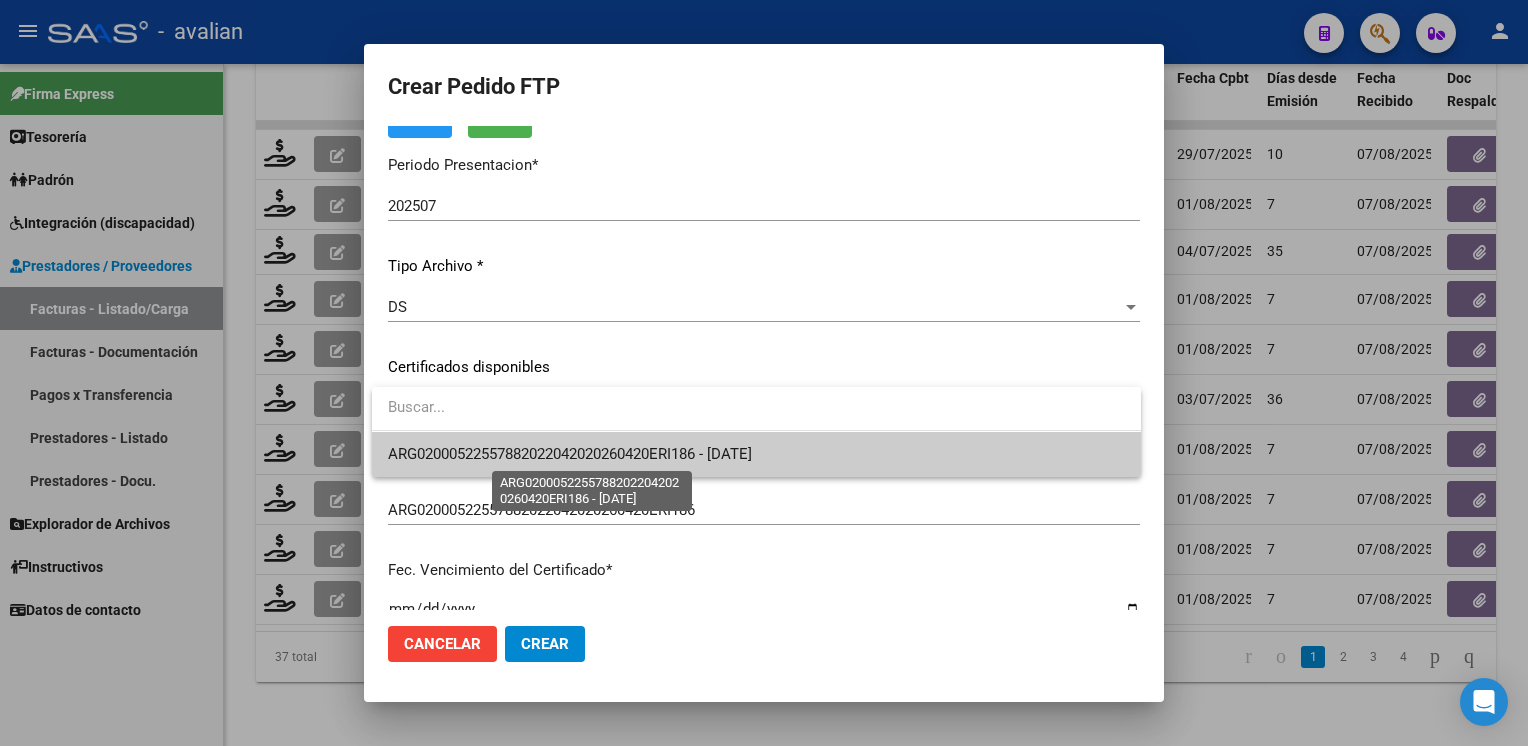 click on "ARG02000522557882022042020260420ERI186 - [DATE]" at bounding box center [756, 454] 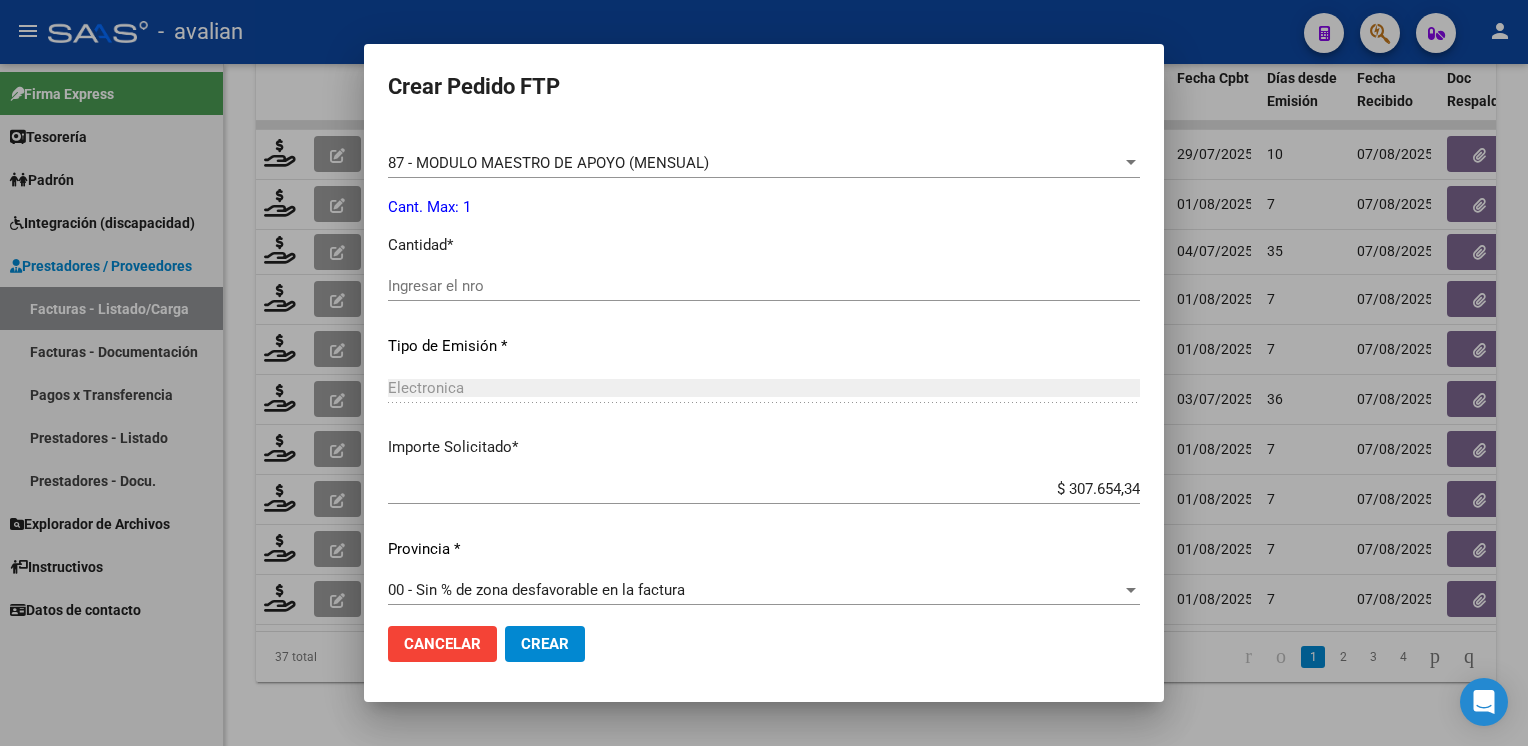 scroll, scrollTop: 876, scrollLeft: 0, axis: vertical 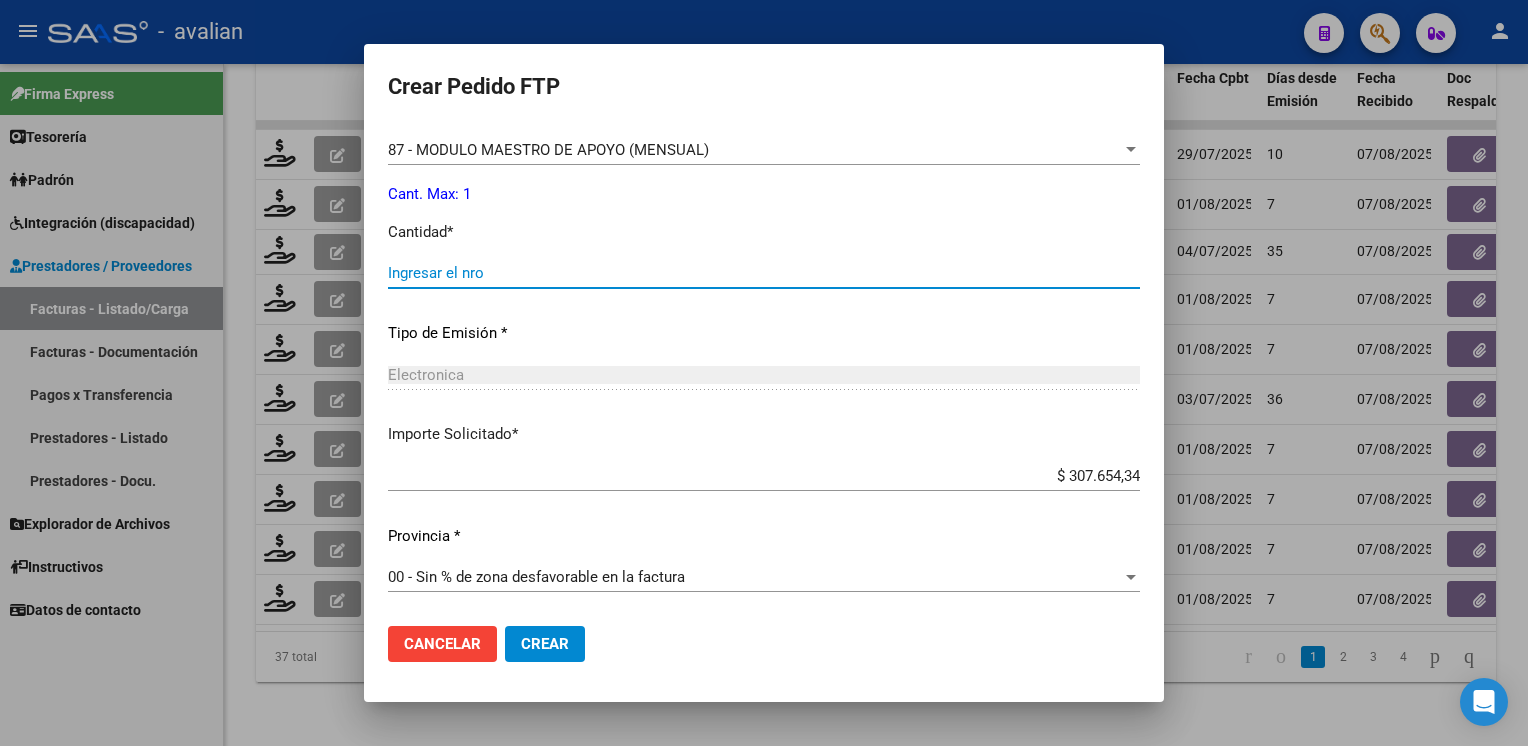 click on "Ingresar el nro" at bounding box center (764, 273) 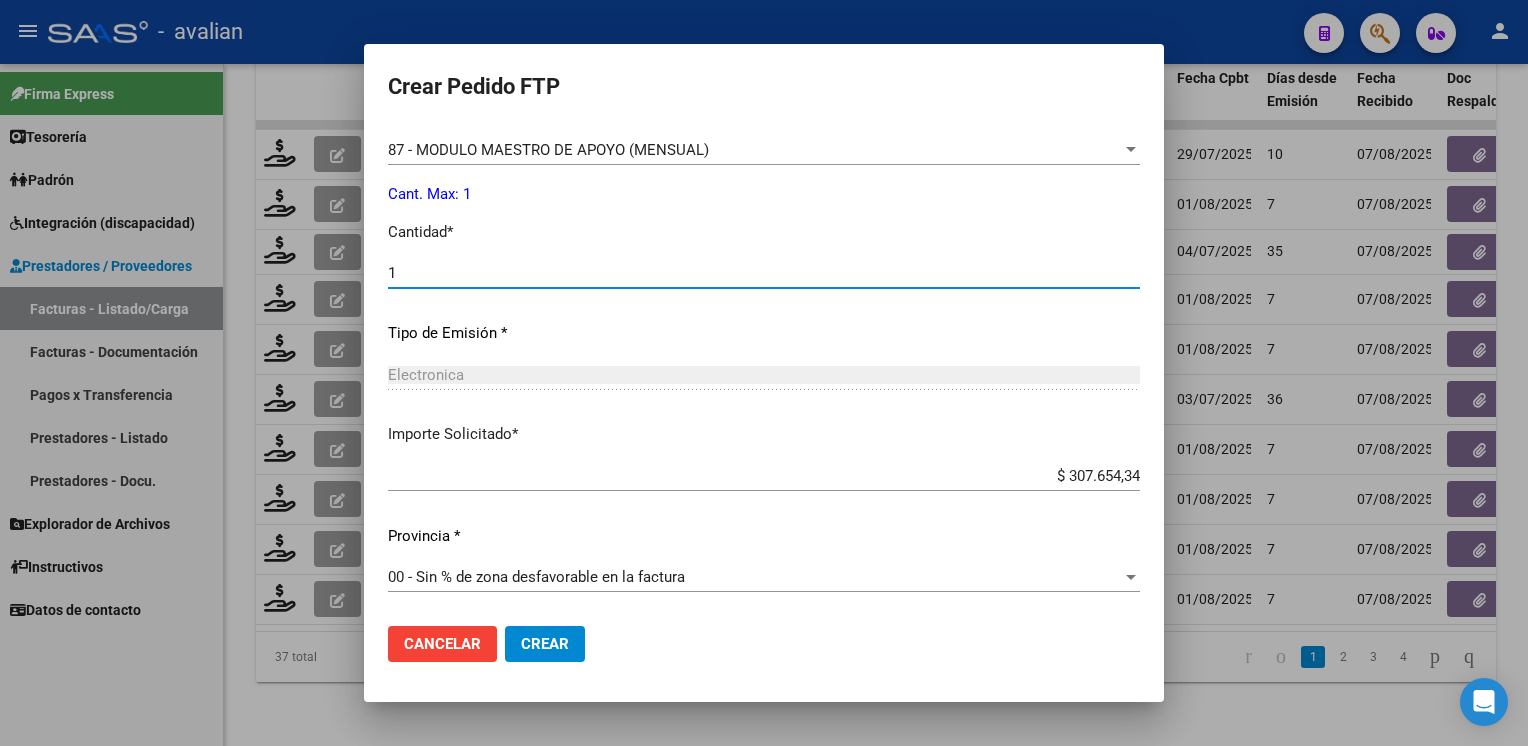 type on "1" 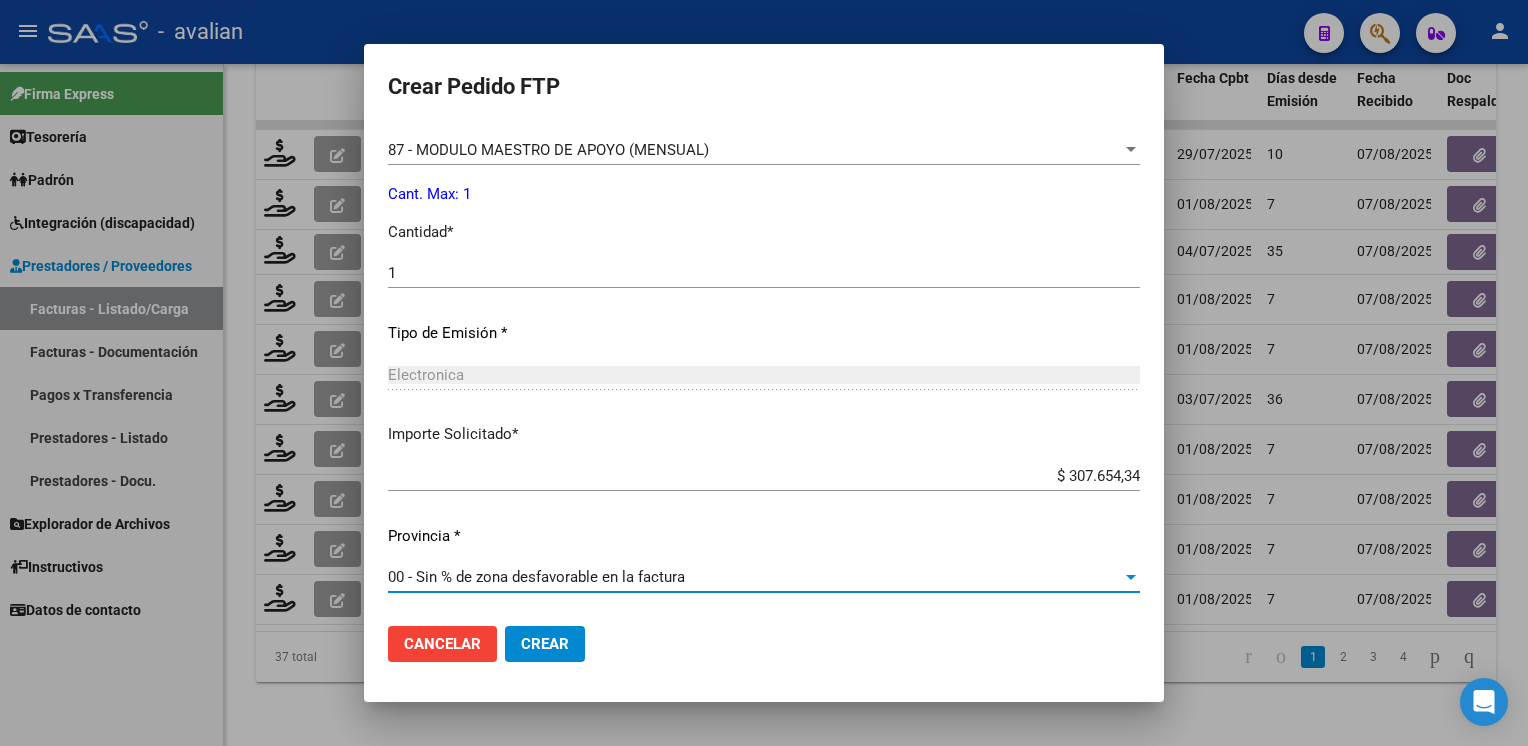 type 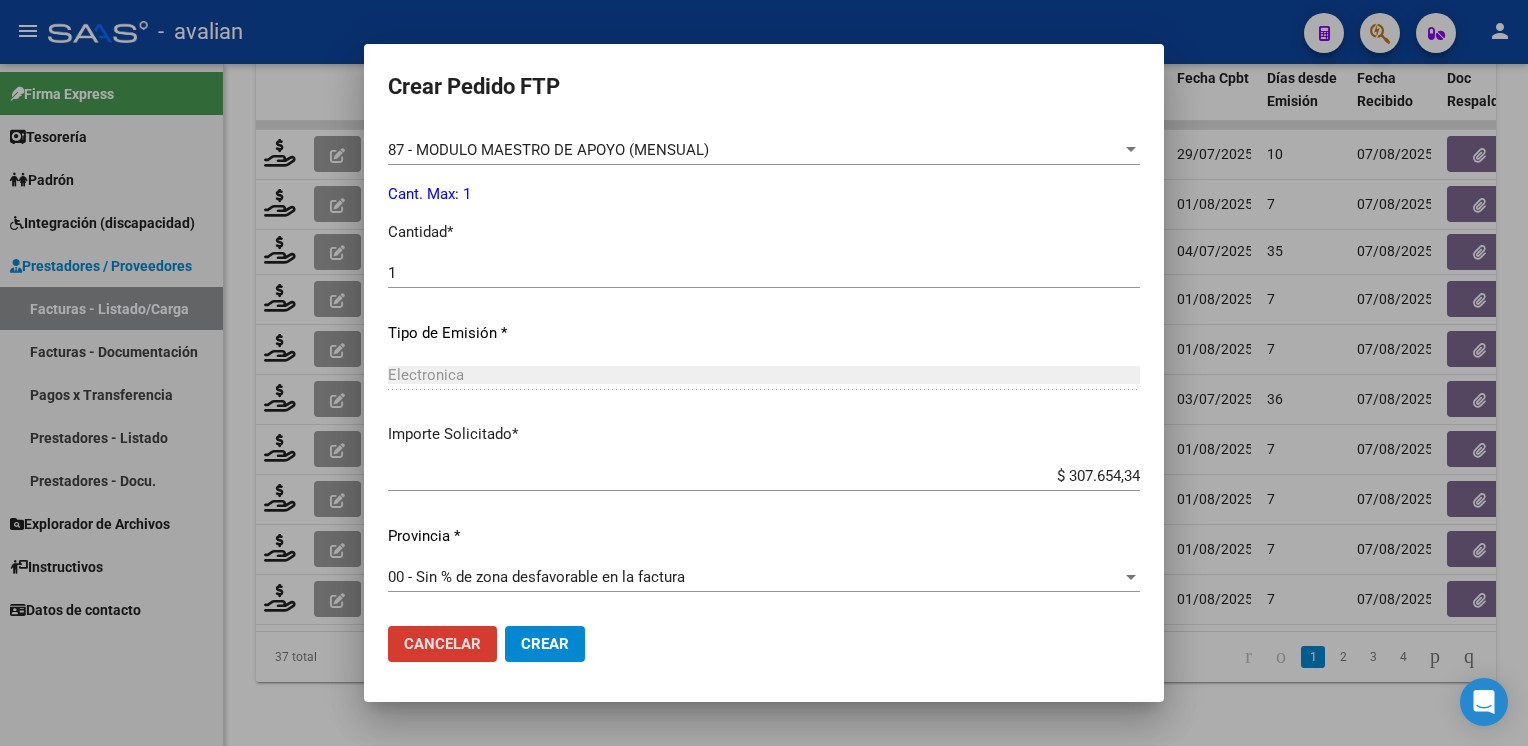 click on "Crear" 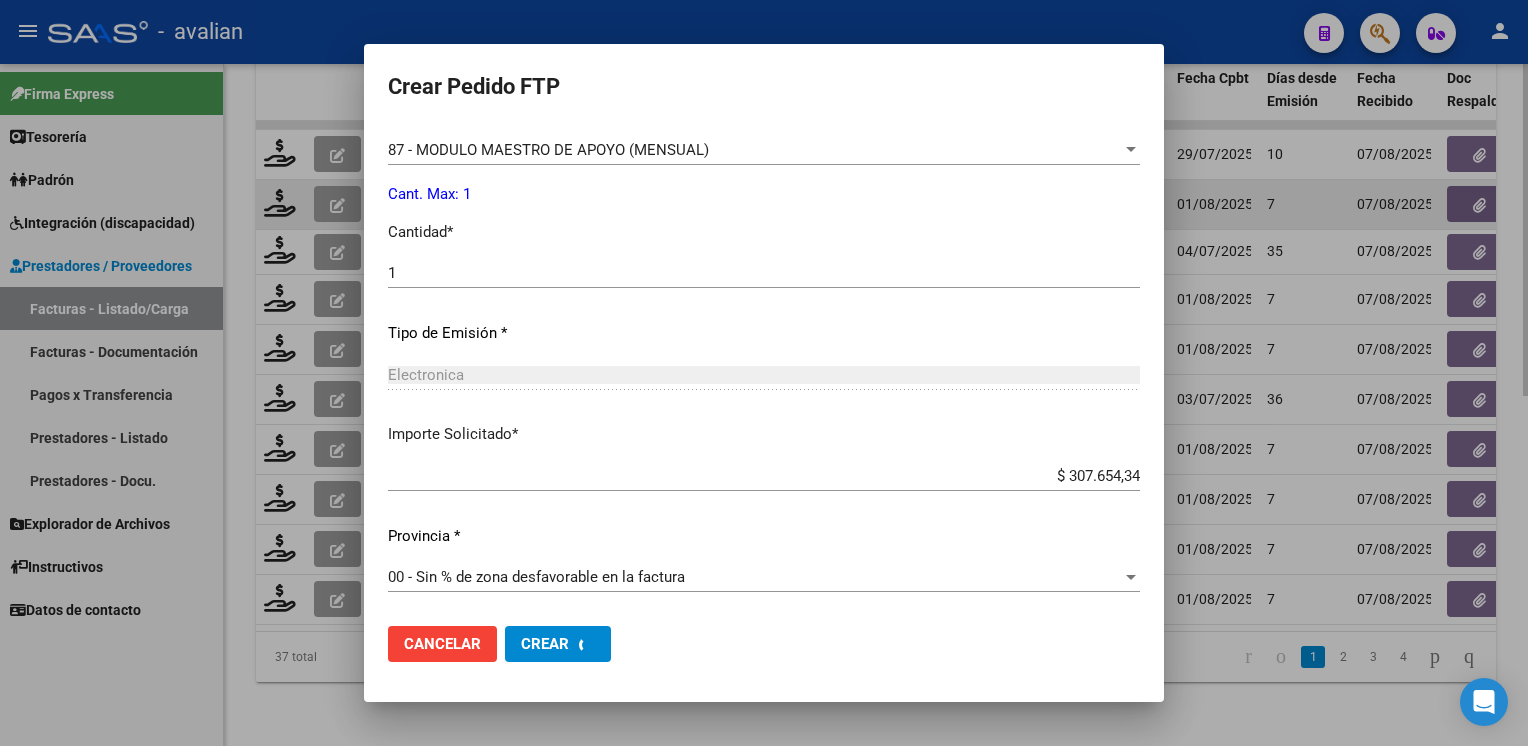 scroll, scrollTop: 0, scrollLeft: 0, axis: both 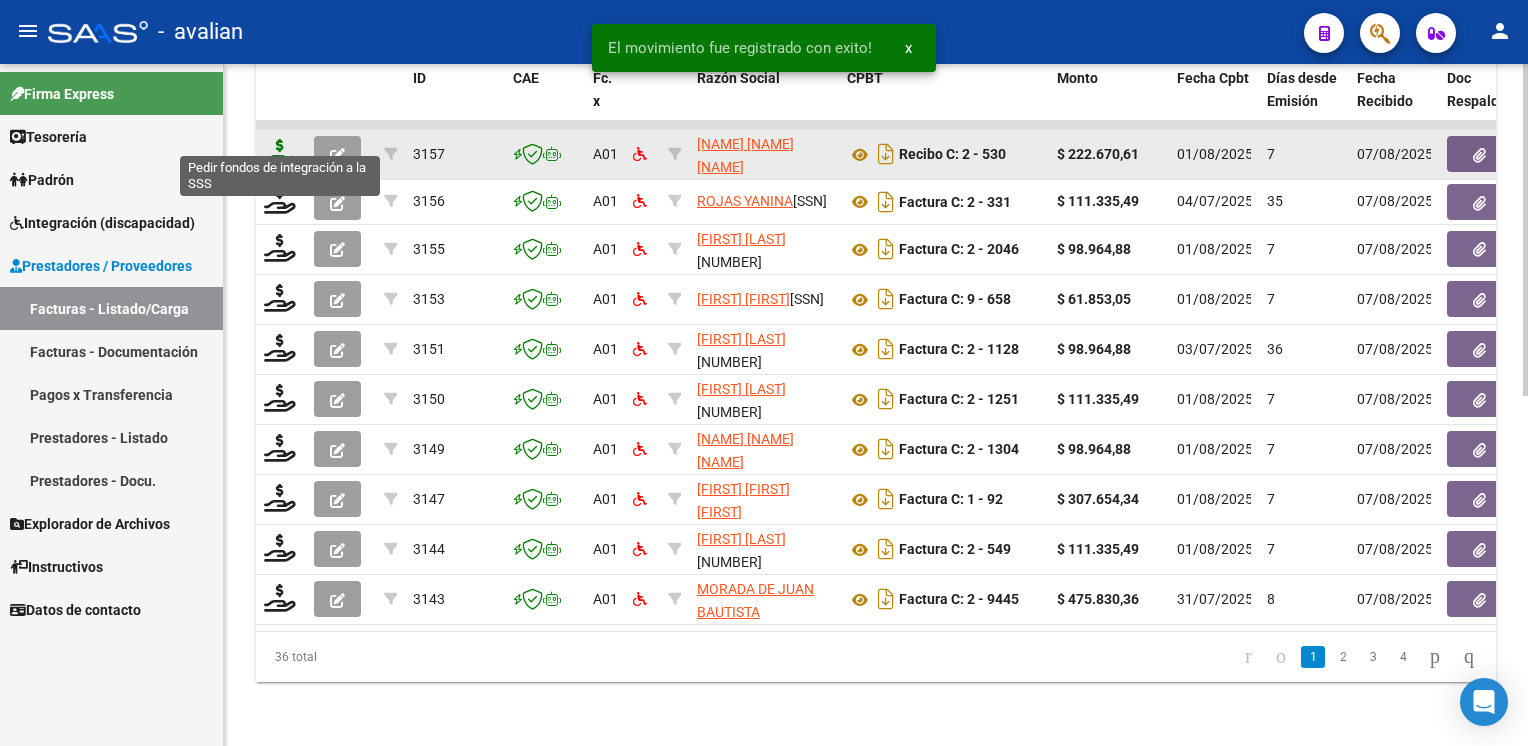 click 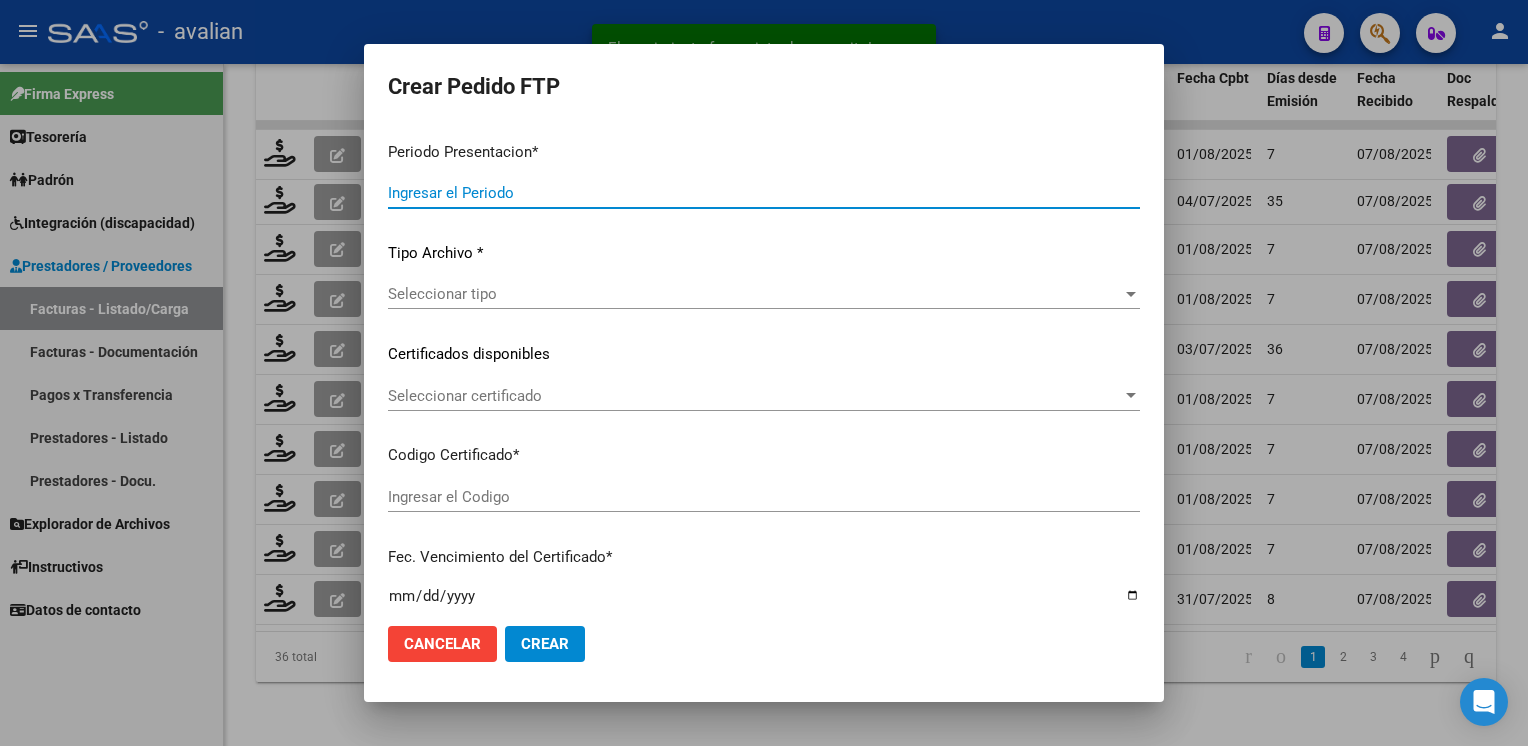 type on "202507" 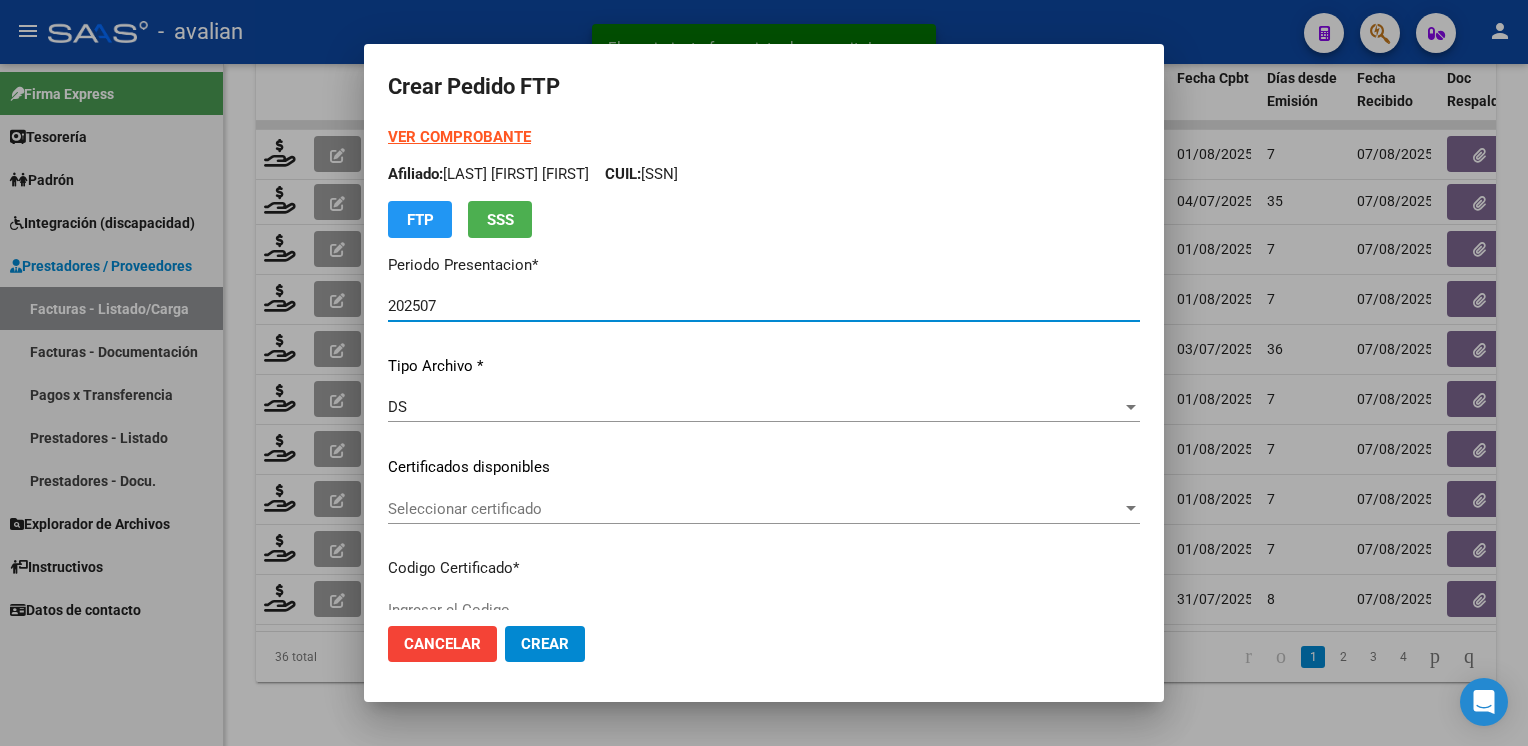 type on "ARG02000493062412020102320301023BSAS433" 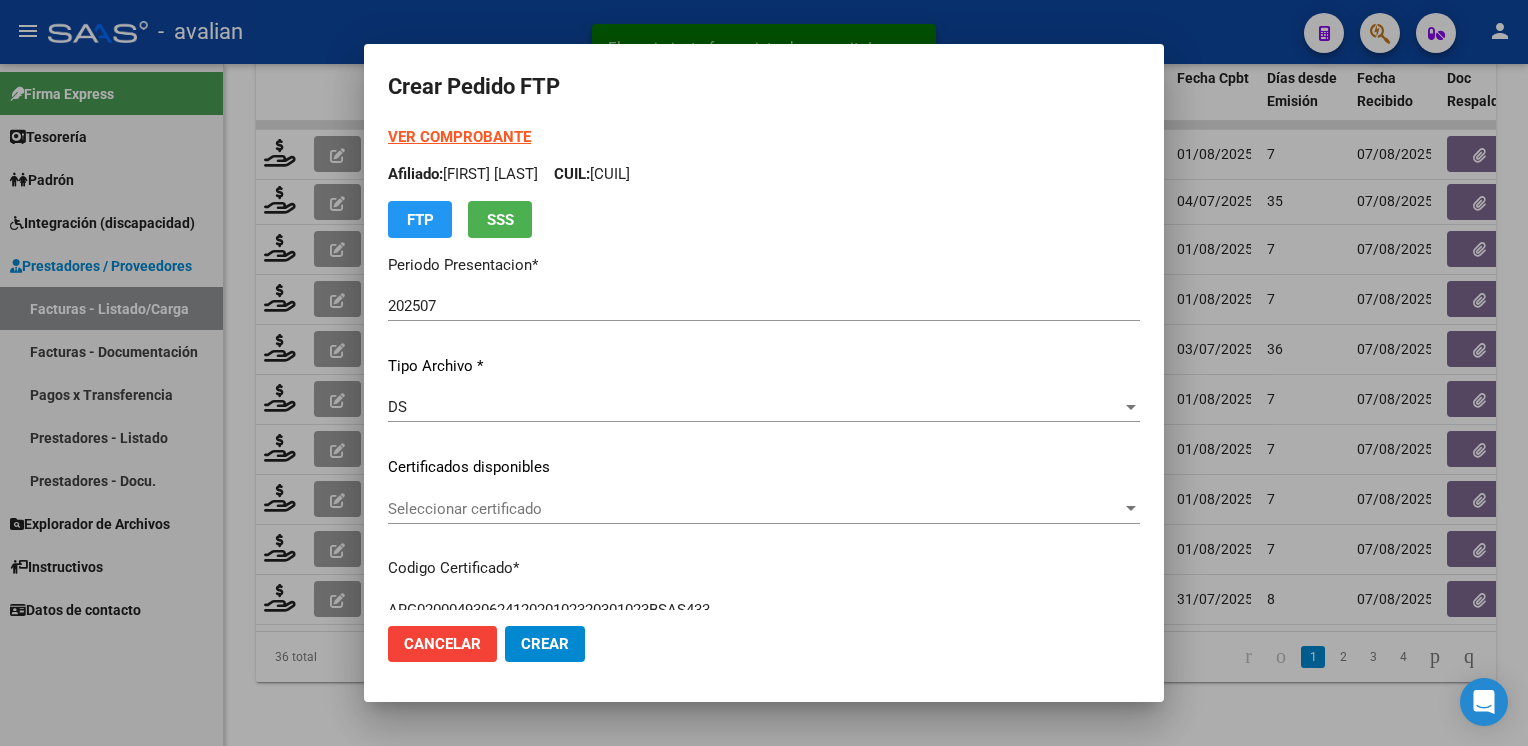 click on "VER COMPROBANTE ARCA Padrón Afiliado:  [FIRST] [LAST]  CUIL:  [NUMBER]  FTP SSS Periodo Presentacion  *   202507 Ingresar el Periodo   Tipo Archivo * DS Seleccionar tipo  Certificados disponibles  Seleccionar certificado Seleccionar certificado Codigo Certificado  *   ARG02000493062412020102320301023BSAS433 Ingresar el Codigo  Fec. Vencimiento del Certificado  *   [DATE] Ingresar el fecha  Desde: [DATE]" at bounding box center [764, 453] 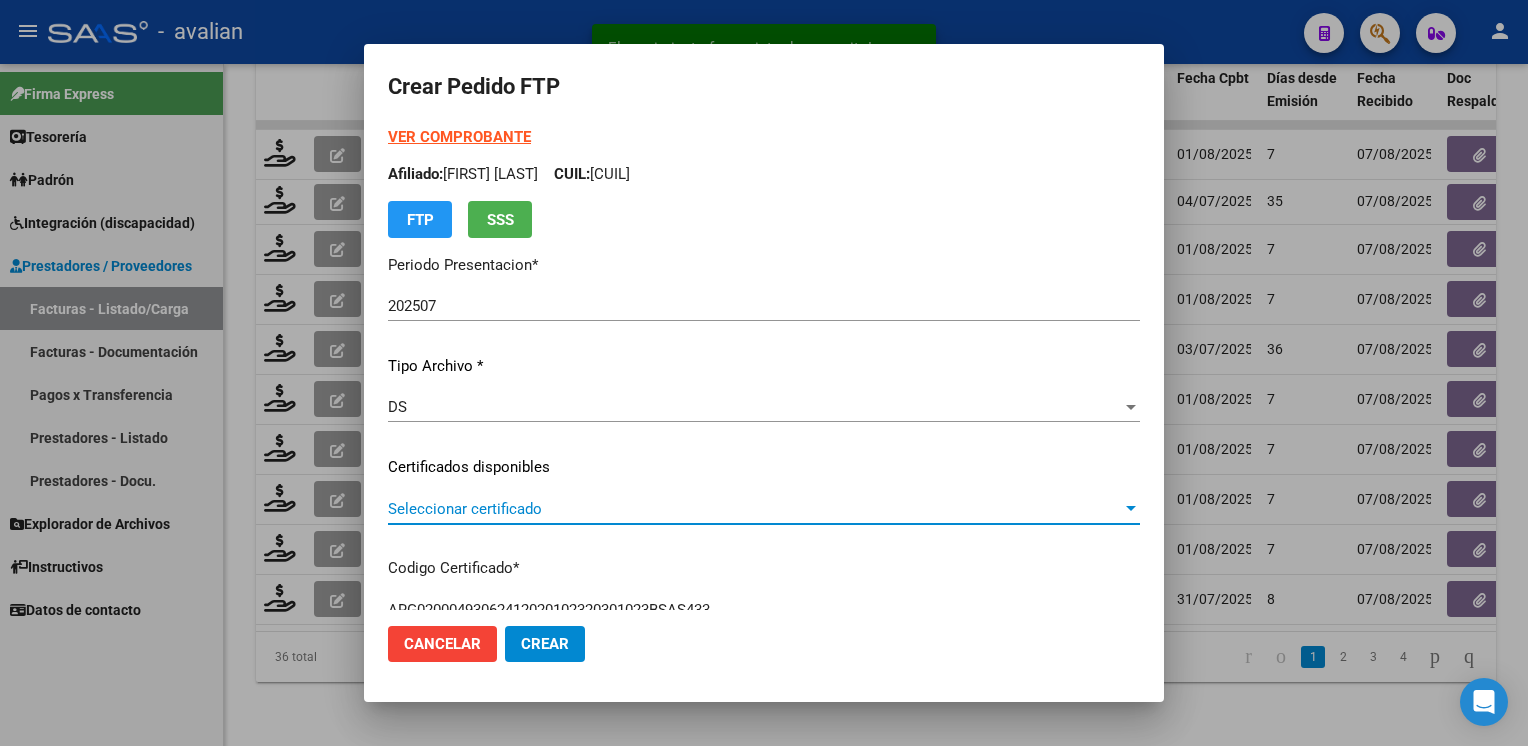 click on "Seleccionar certificado" at bounding box center [755, 509] 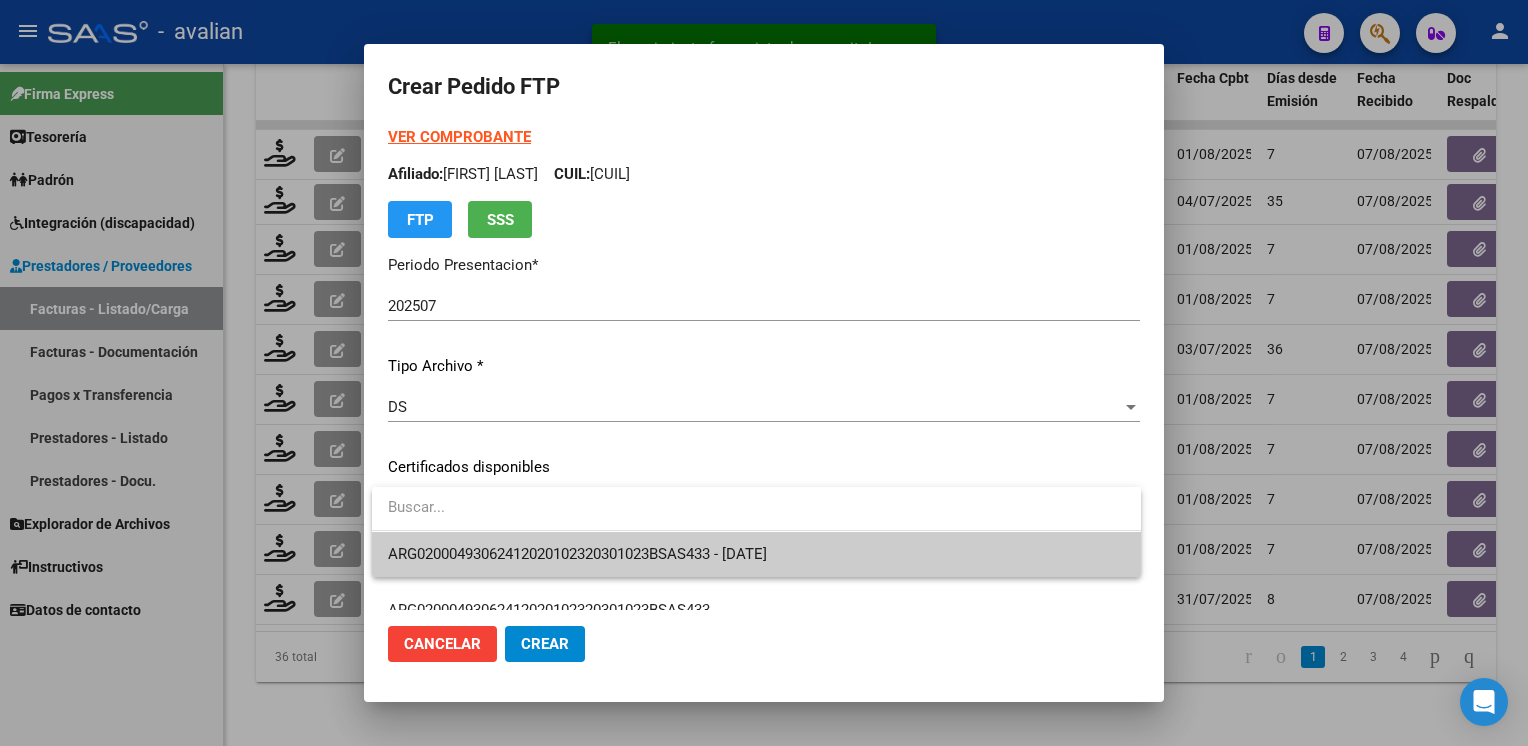 click on "ARG02000493062412020102320301023BSAS433 - [DATE]" at bounding box center (577, 554) 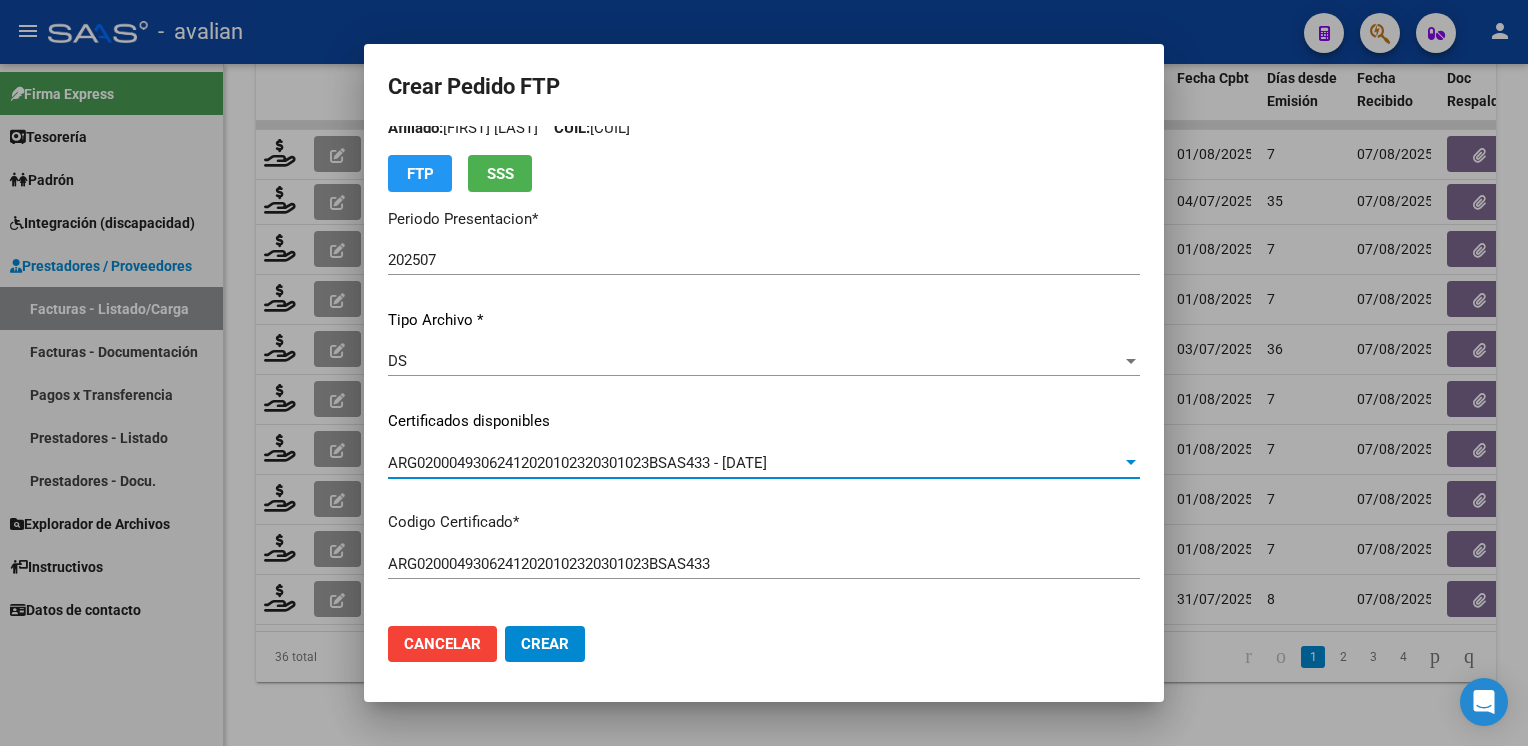 scroll, scrollTop: 0, scrollLeft: 0, axis: both 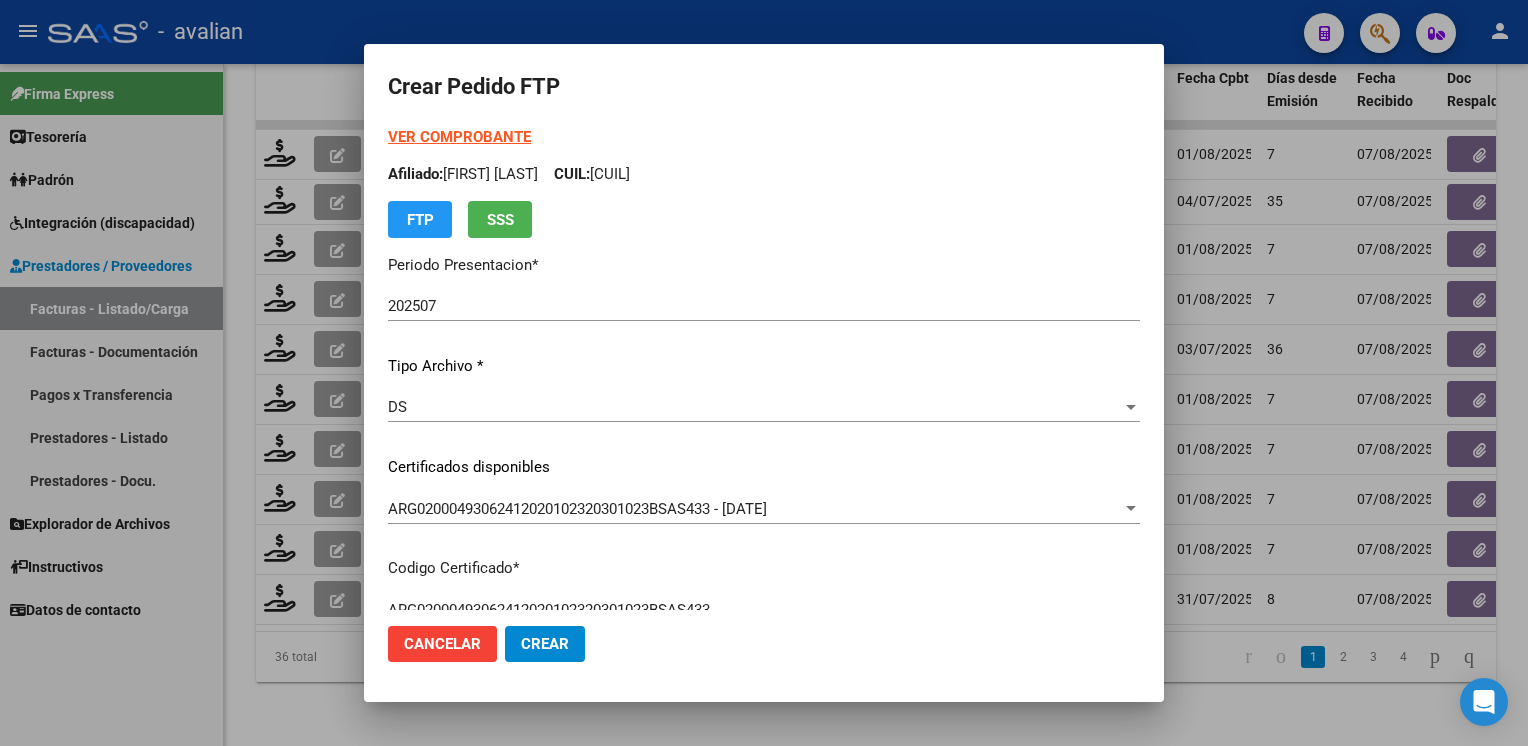 click on "Afiliado:  [FIRST] [LAST]  CUIL:  [SSN]" at bounding box center (764, 174) 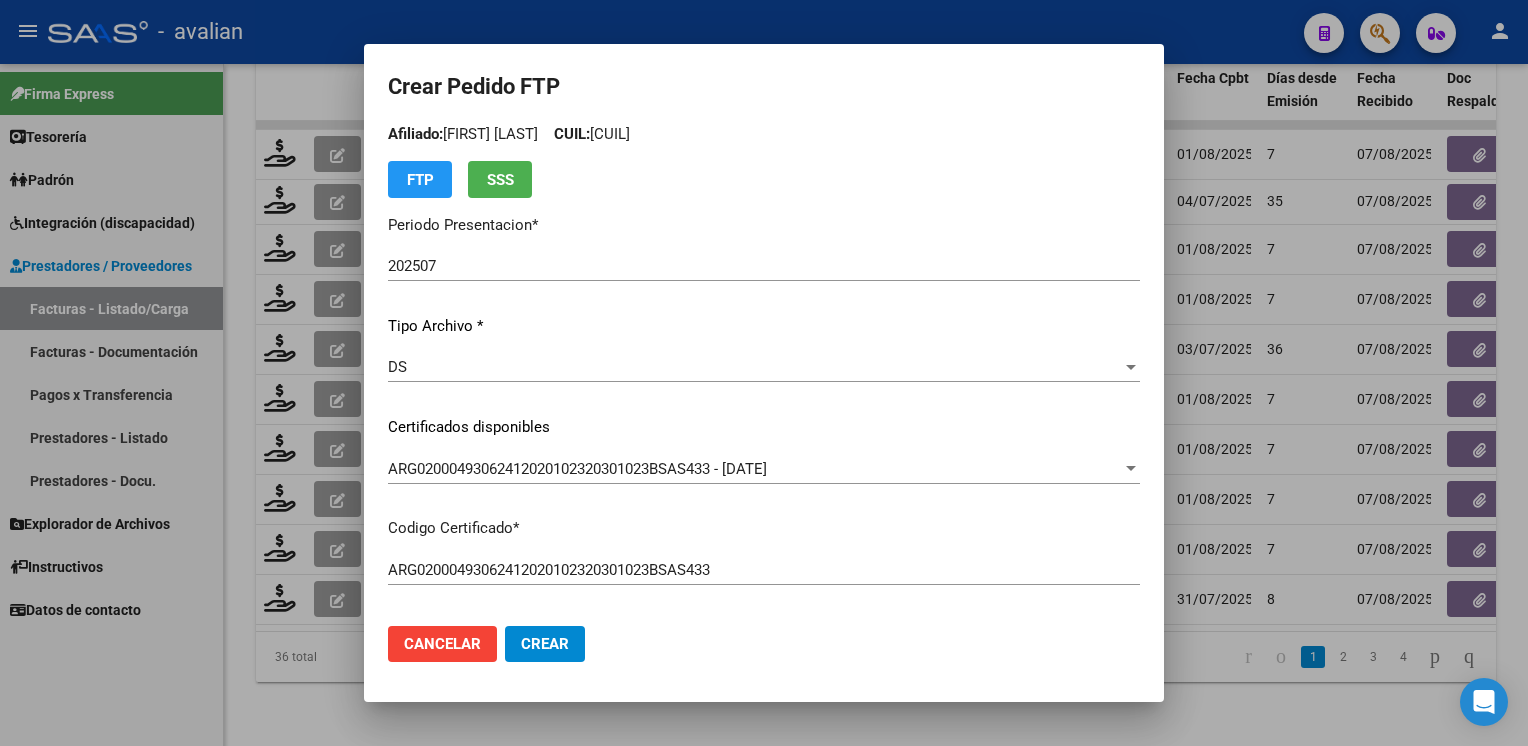 scroll, scrollTop: 0, scrollLeft: 0, axis: both 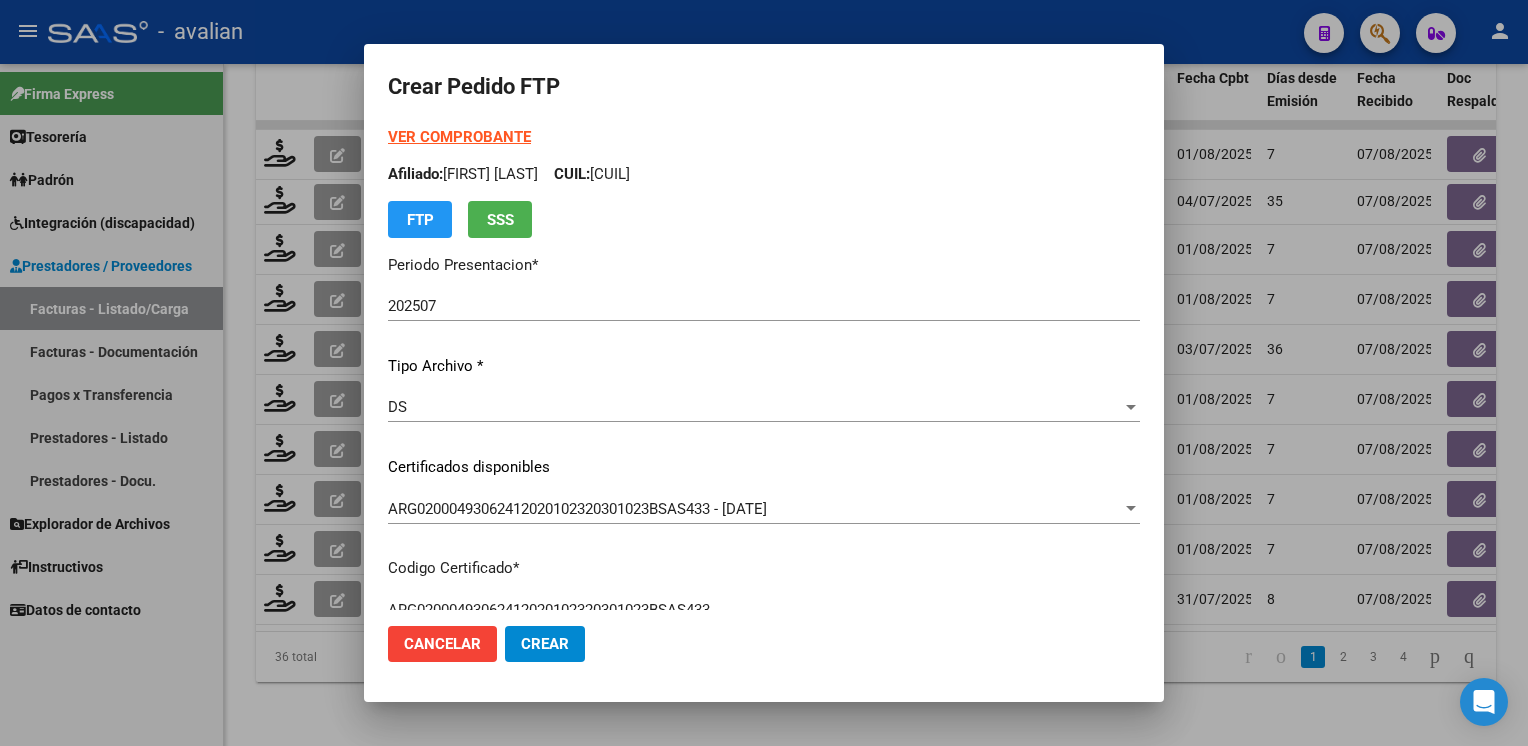 click on "VER COMPROBANTE" at bounding box center (459, 137) 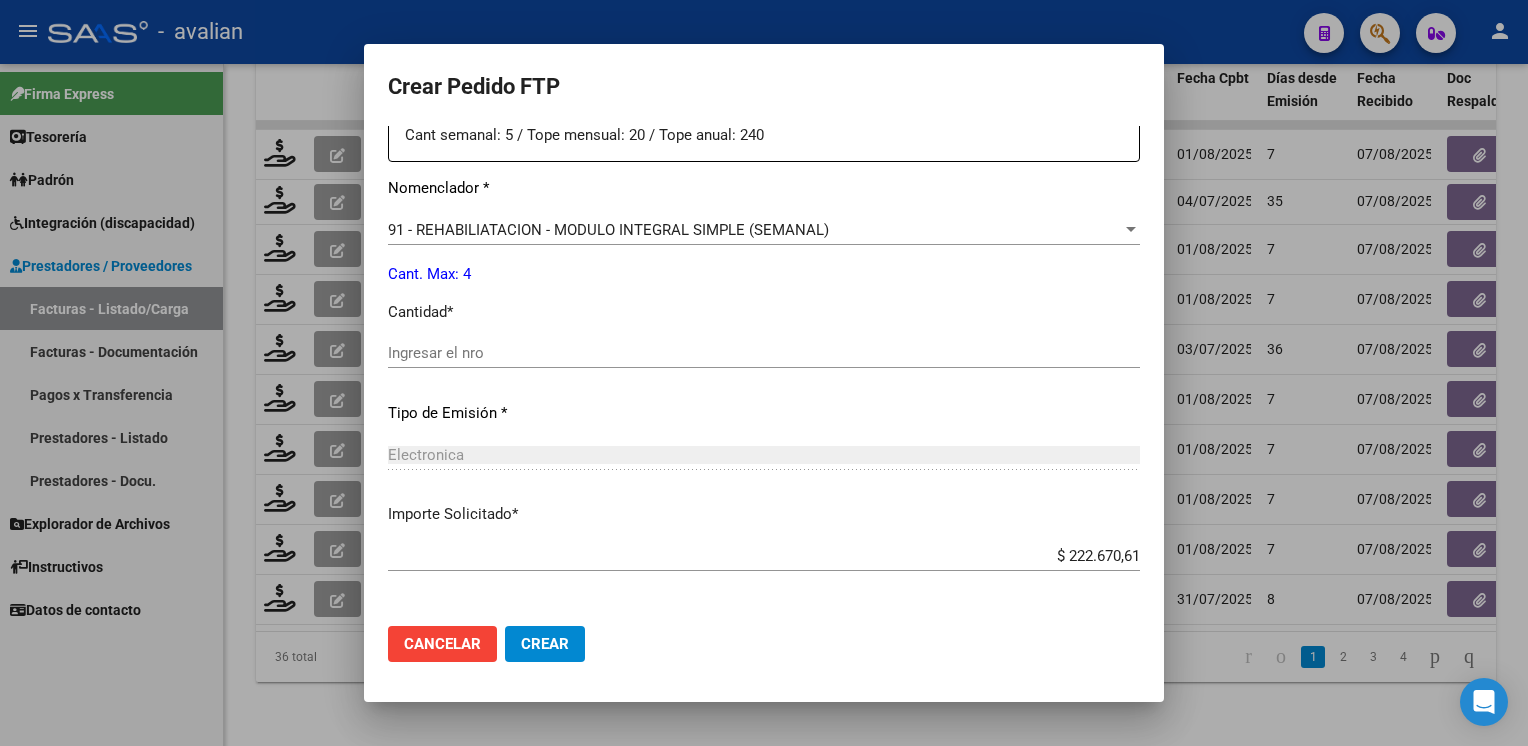 scroll, scrollTop: 800, scrollLeft: 0, axis: vertical 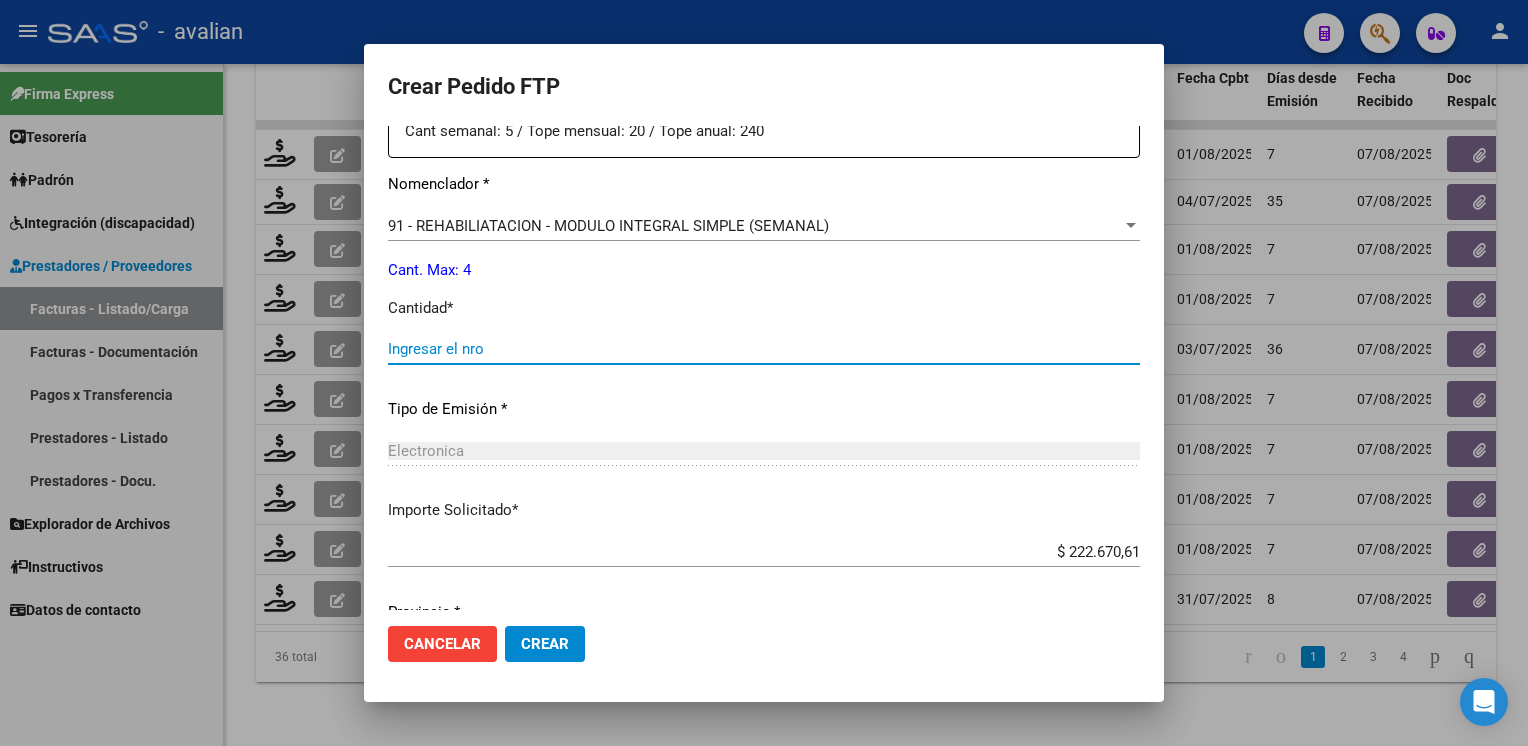 click on "Ingresar el nro" at bounding box center (764, 349) 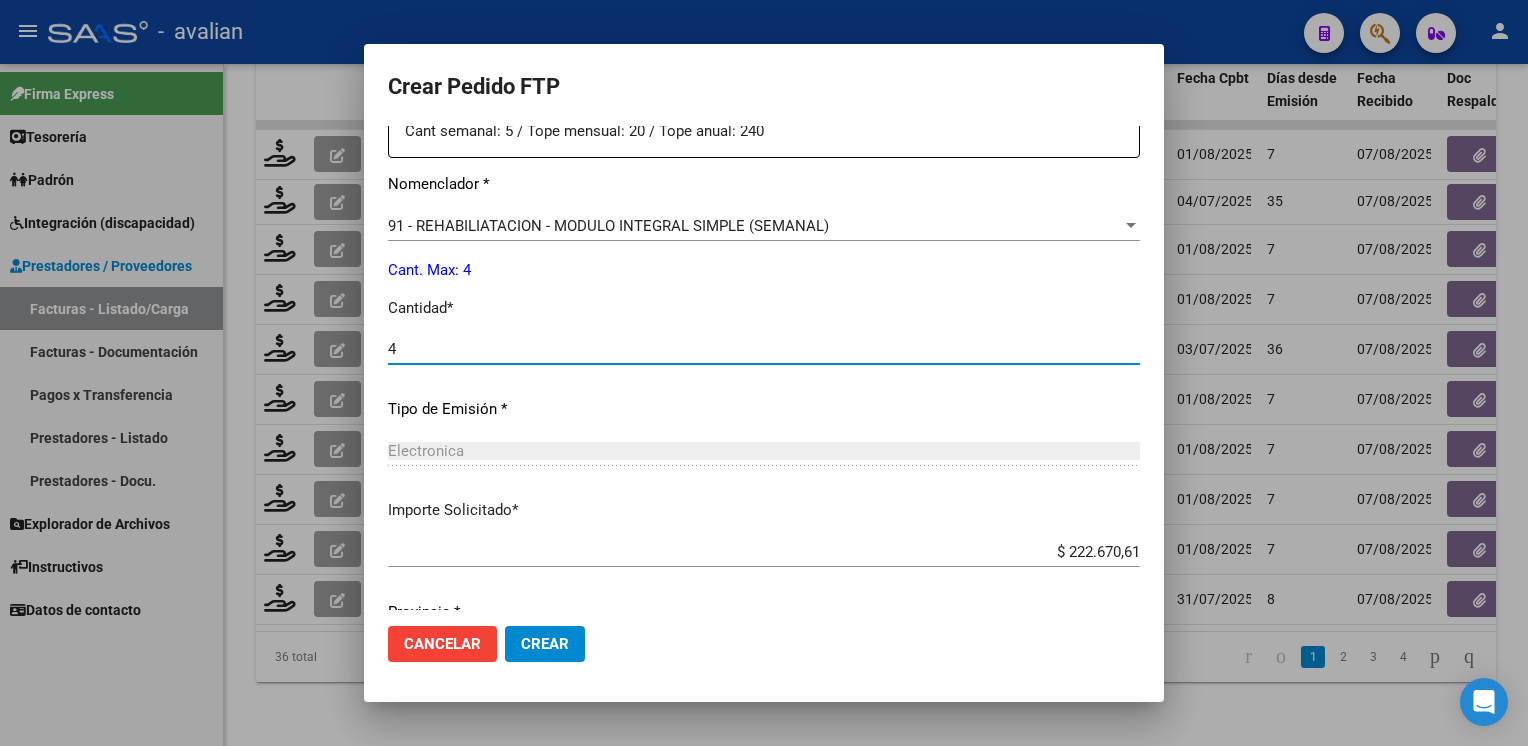 type on "4" 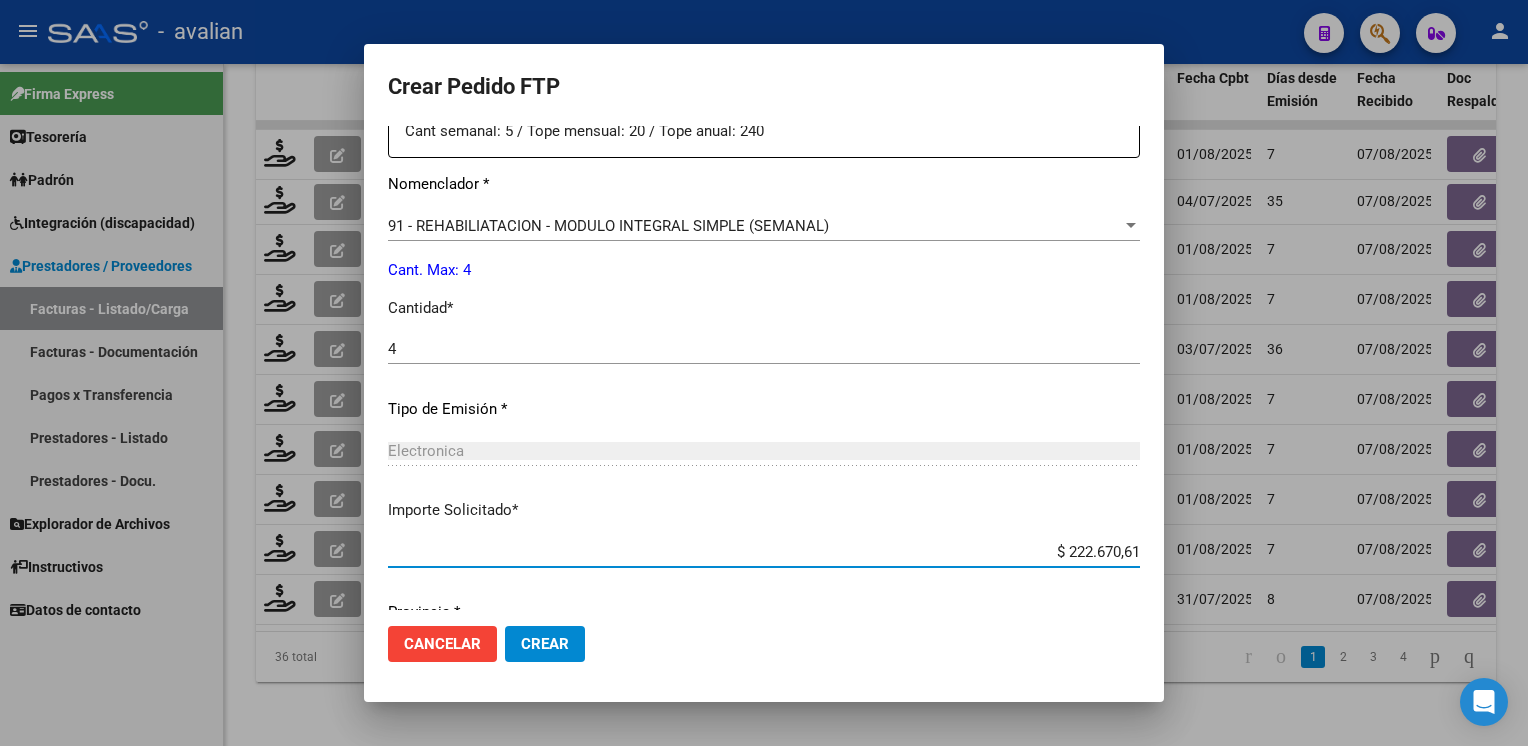 scroll, scrollTop: 876, scrollLeft: 0, axis: vertical 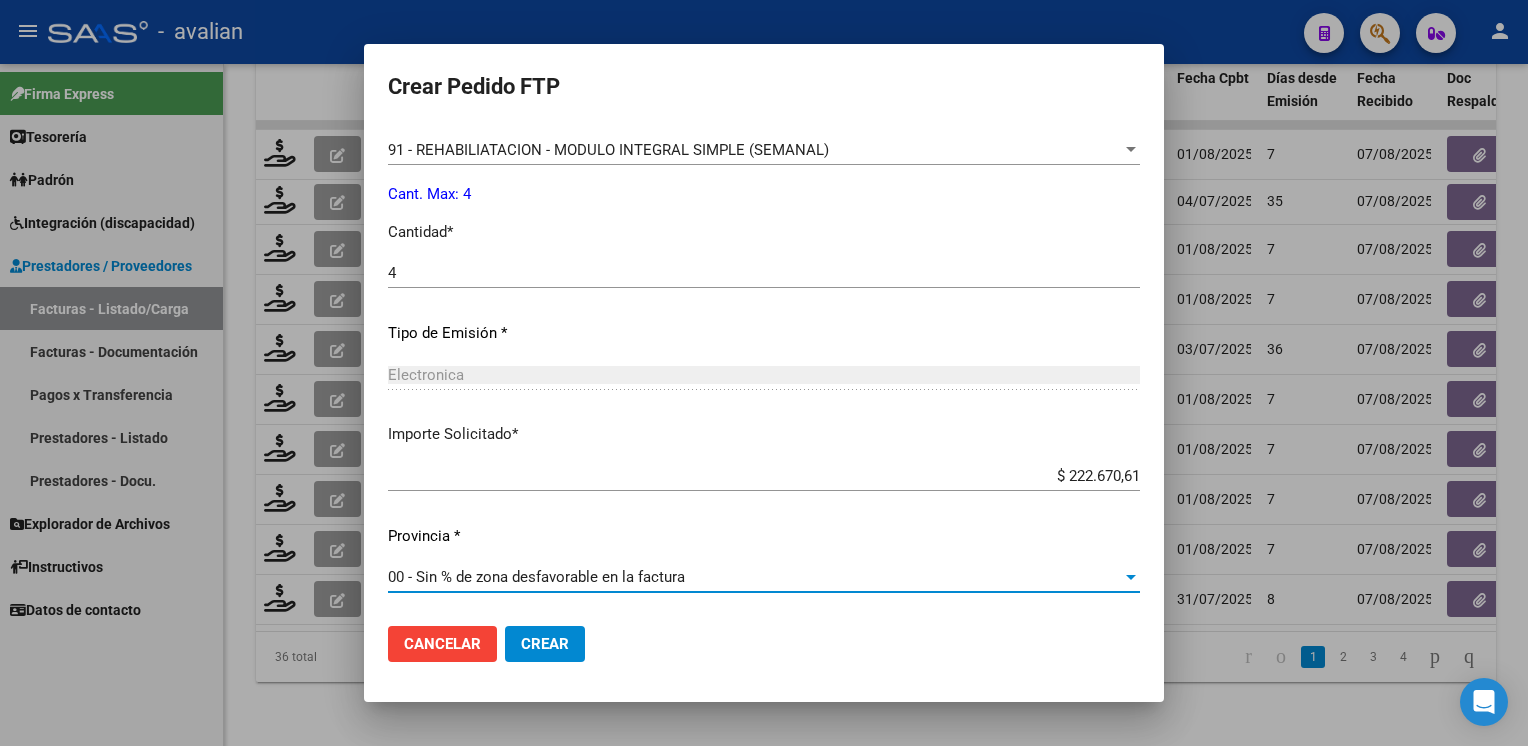 click on "Crear" 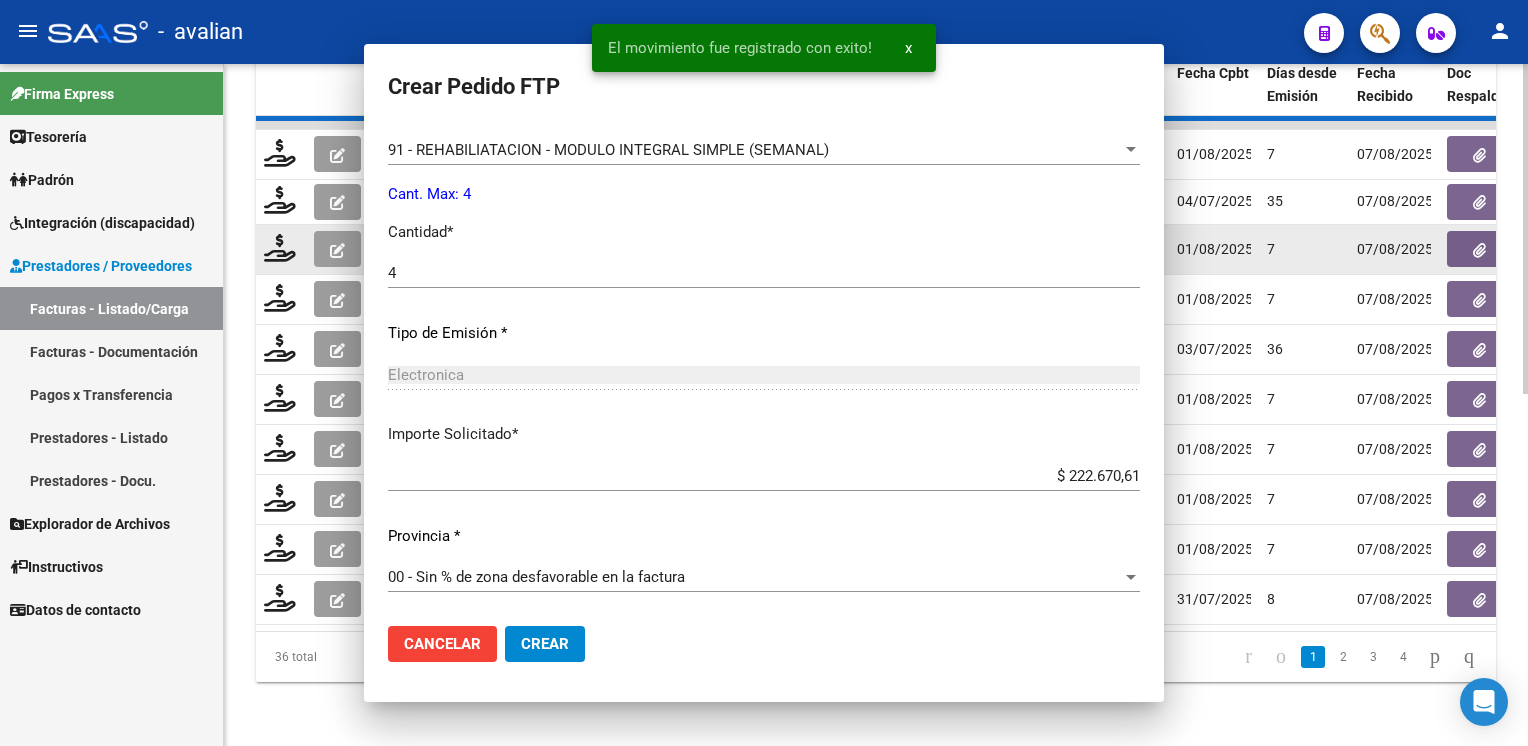 scroll, scrollTop: 763, scrollLeft: 0, axis: vertical 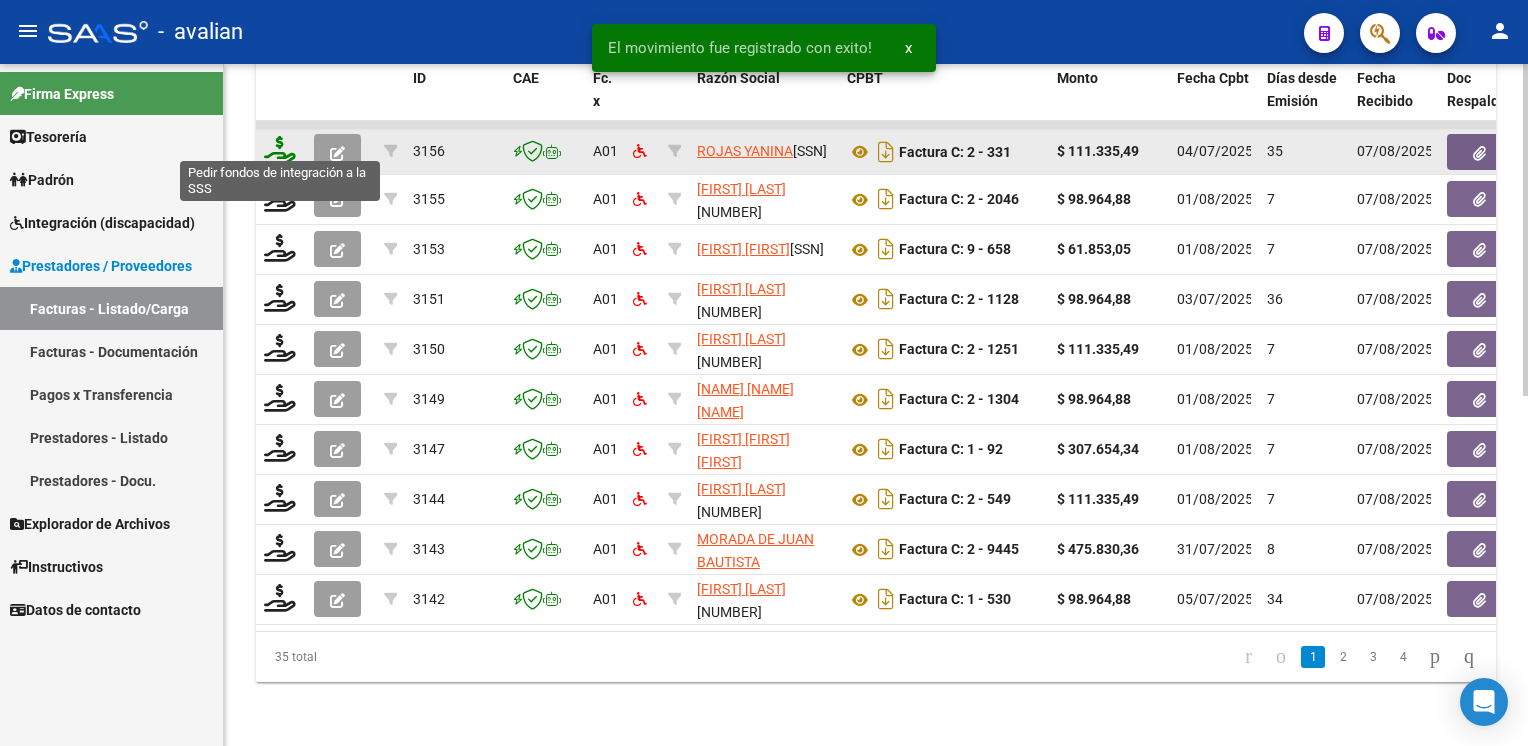 click 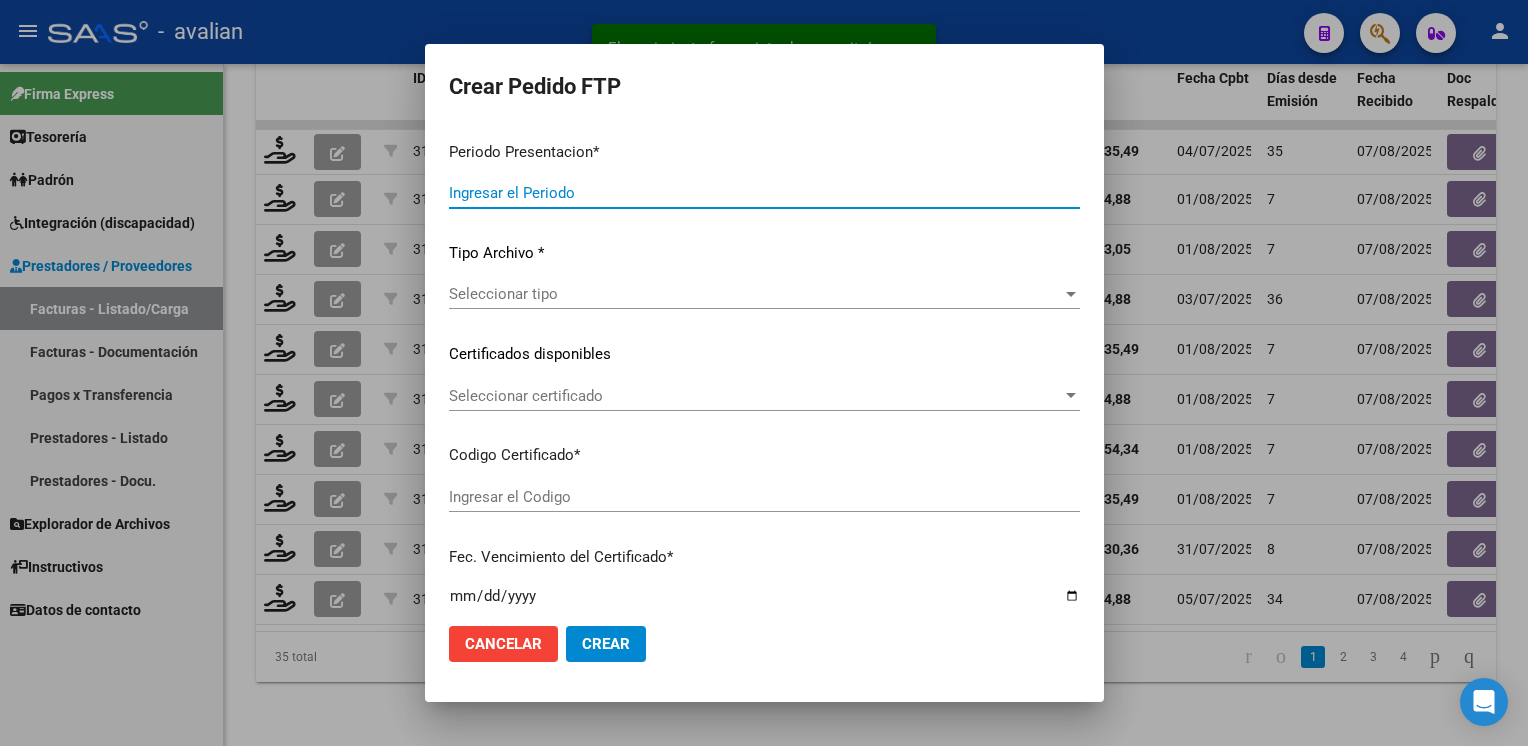 type on "202507" 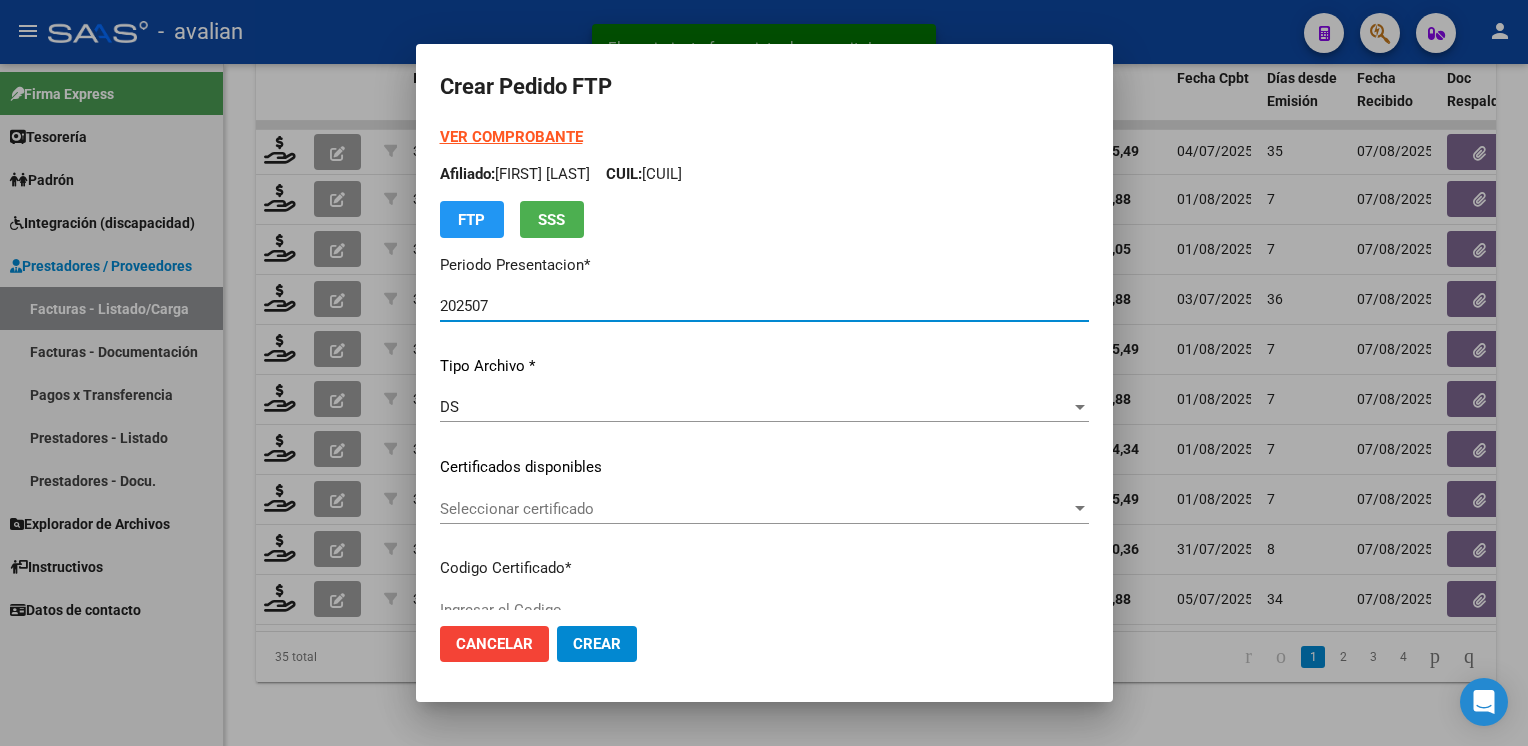 type on "ARG01000576392732024110720291107BSAS436" 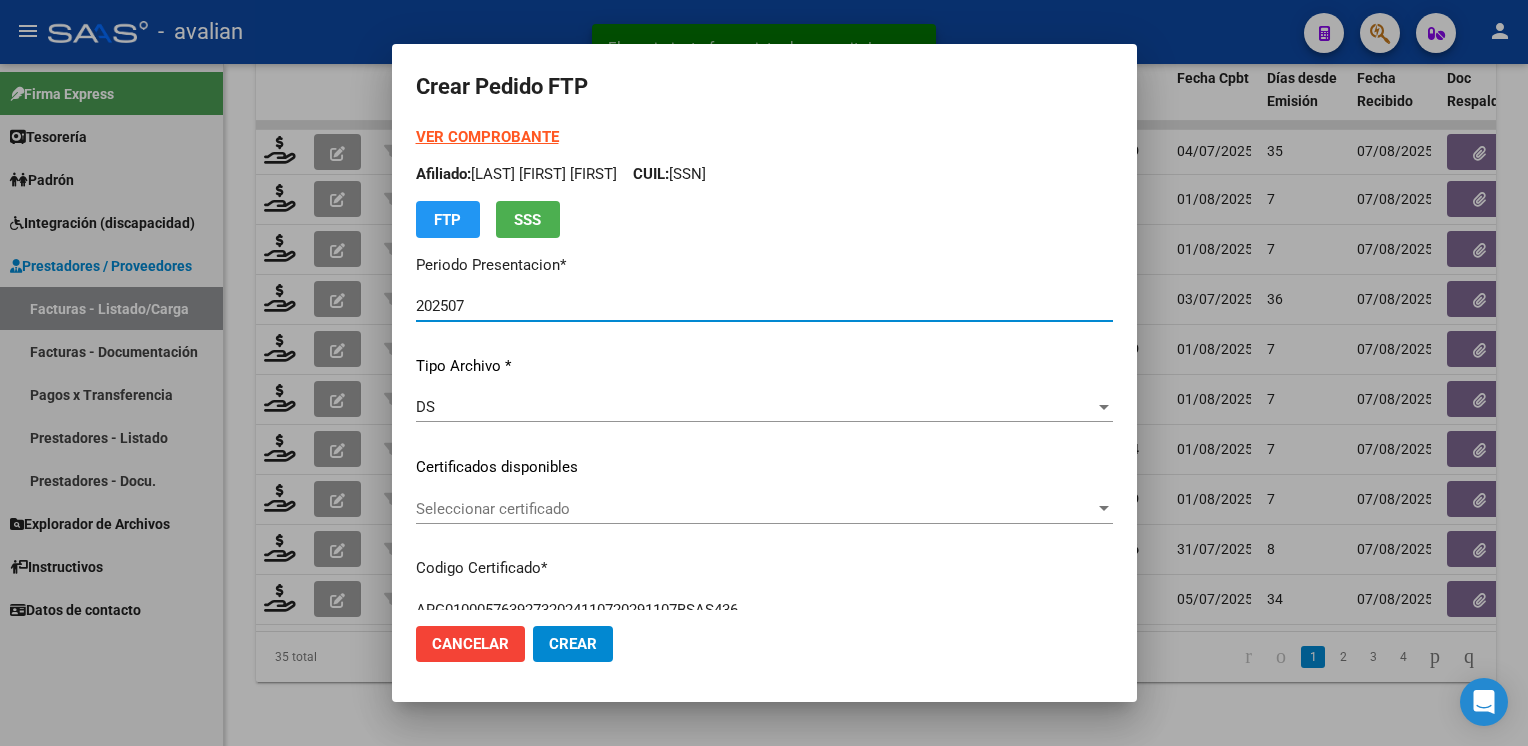 click on "Seleccionar certificado" at bounding box center (755, 509) 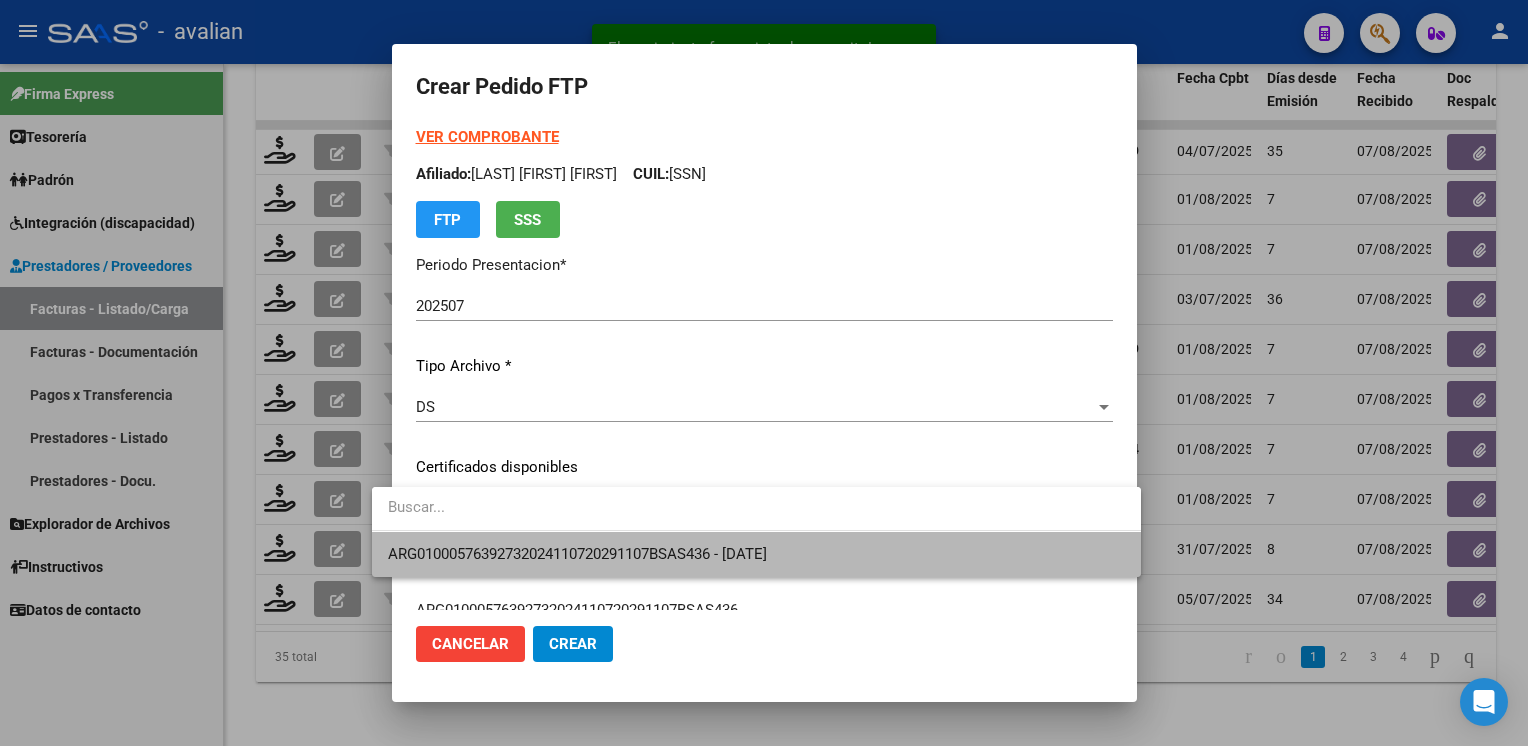 click on "ARG01000576392732024110720291107BSAS436 - [DATE]" at bounding box center [756, 554] 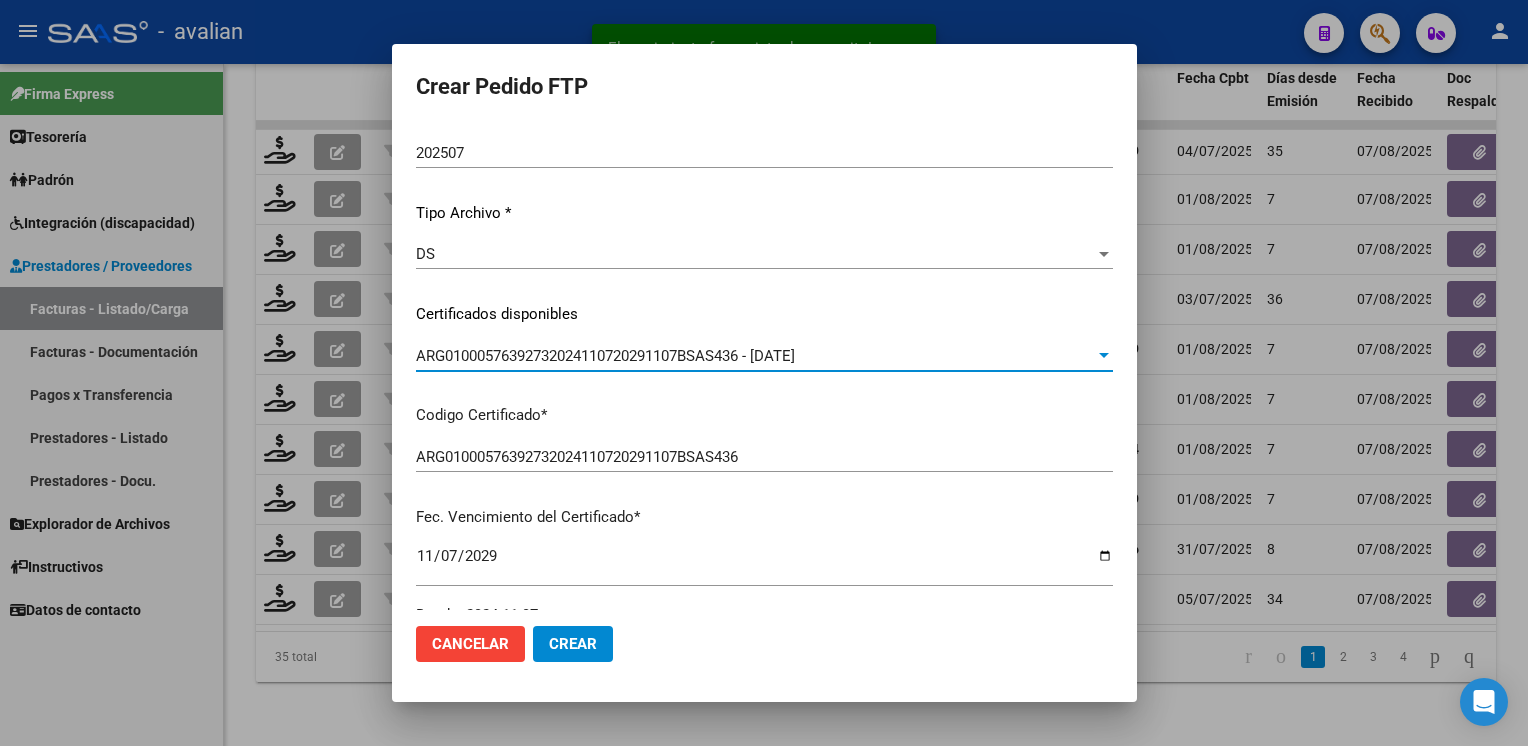 scroll, scrollTop: 0, scrollLeft: 0, axis: both 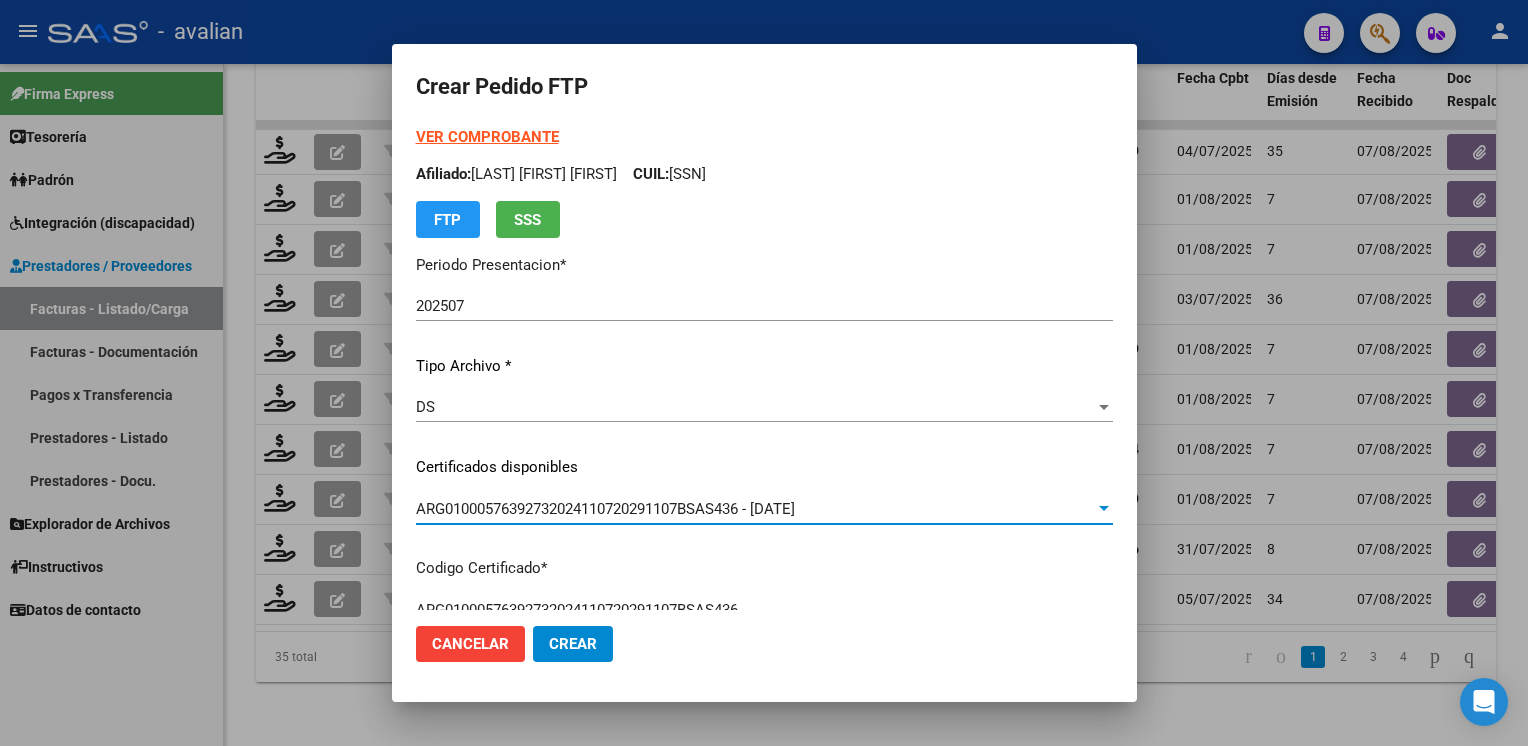 click on "Afiliado:  SOSA VICTORIA JOSEFINA  CUIL:  [CUIL]" at bounding box center (764, 174) 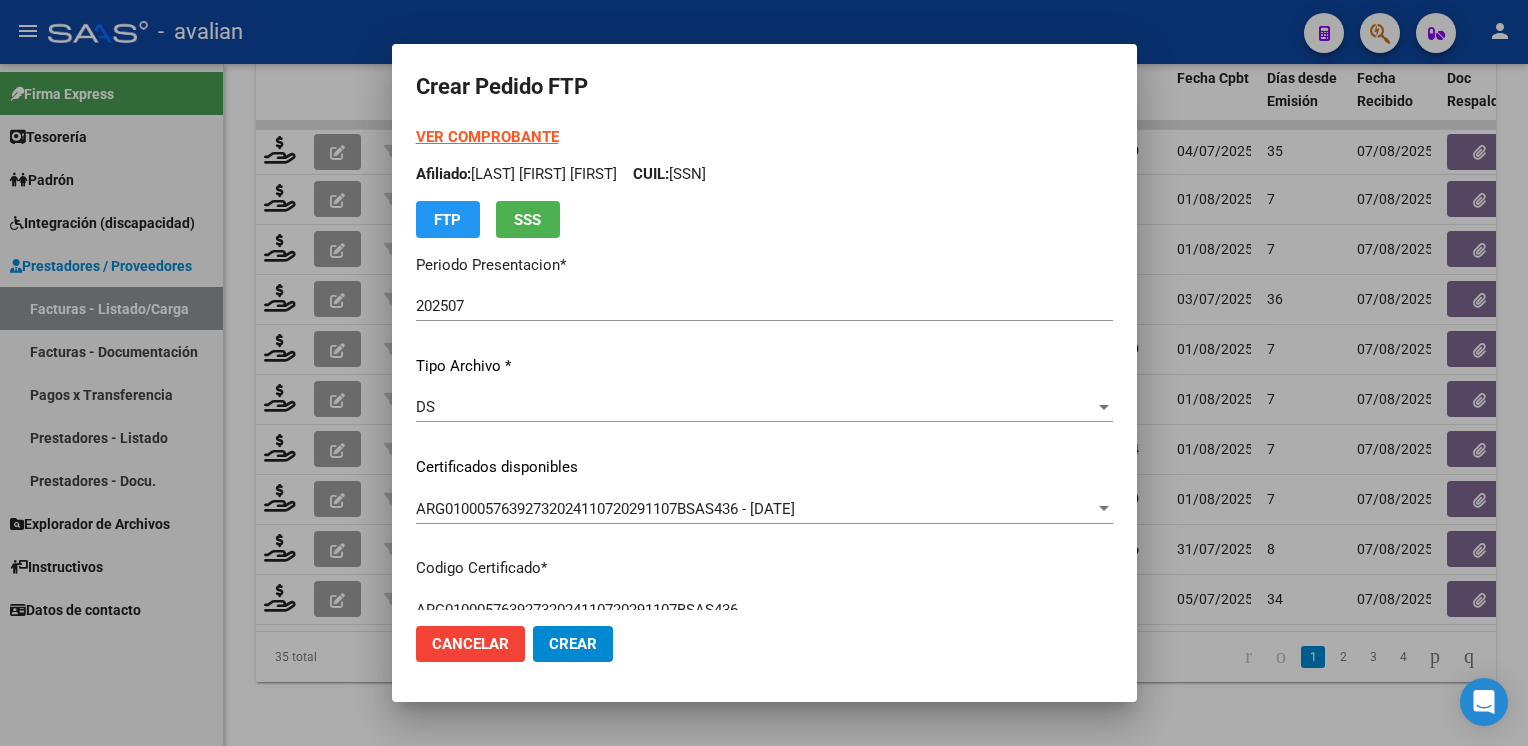 click on "Afiliado:  SOSA VICTORIA JOSEFINA  CUIL:  [CUIL]" at bounding box center (764, 174) 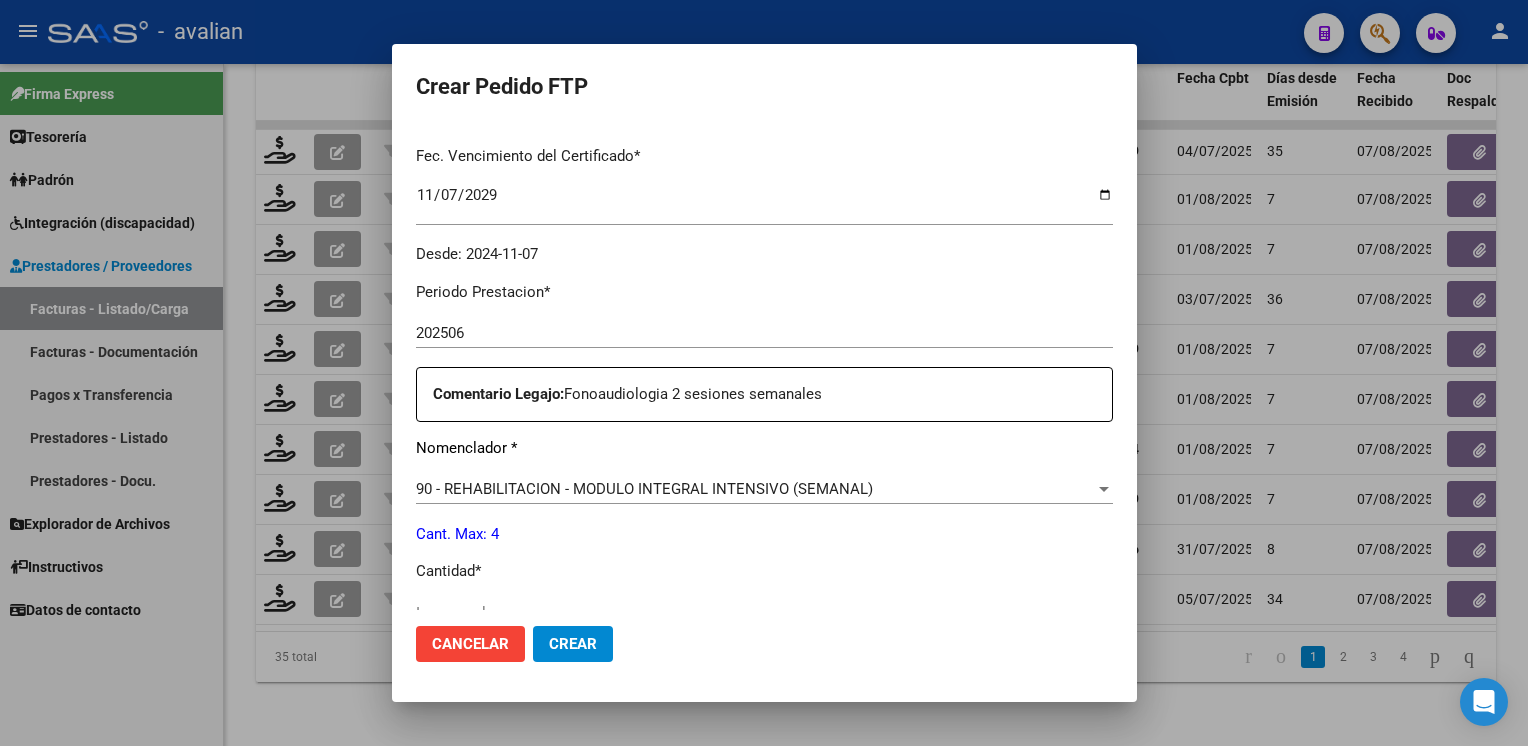 scroll, scrollTop: 600, scrollLeft: 0, axis: vertical 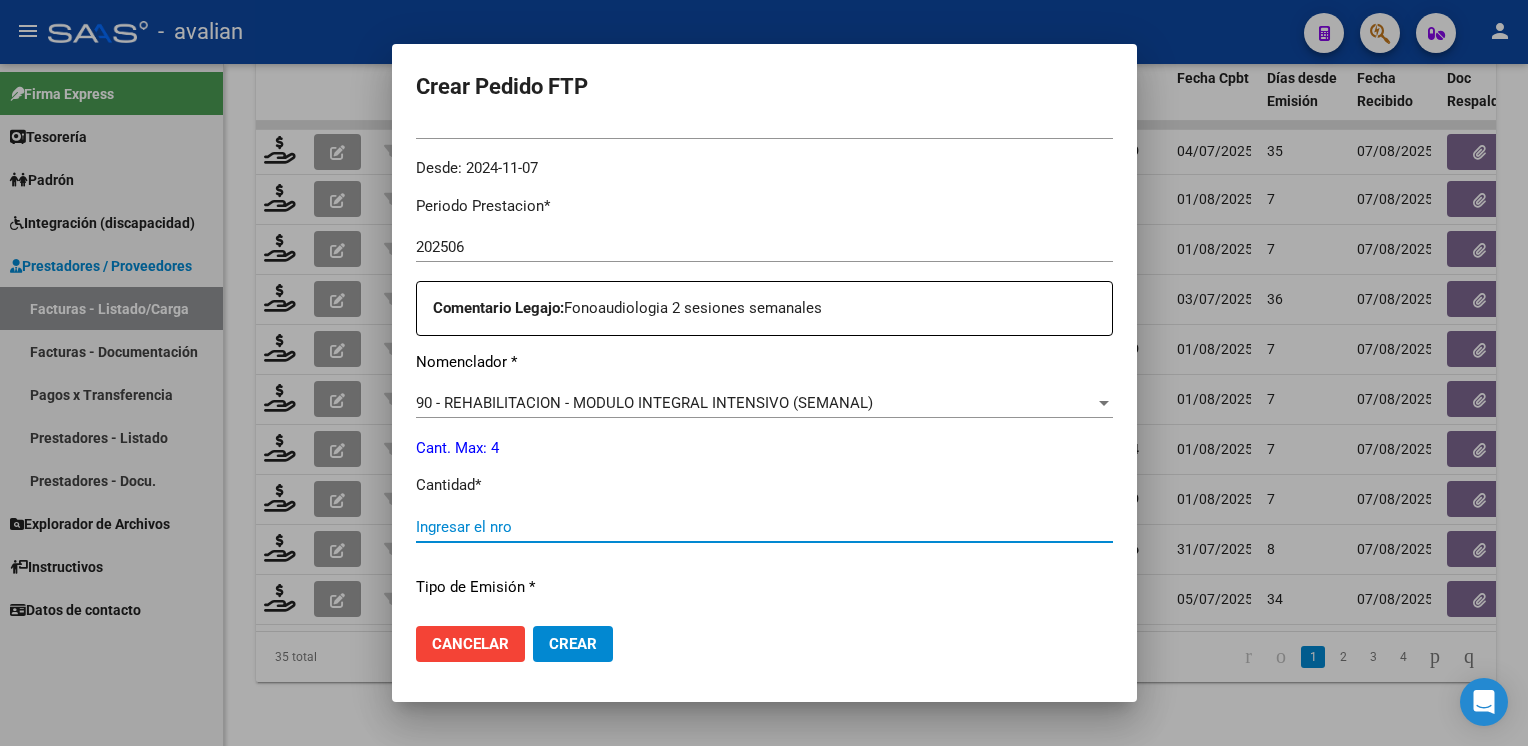 click on "Ingresar el nro" at bounding box center (764, 527) 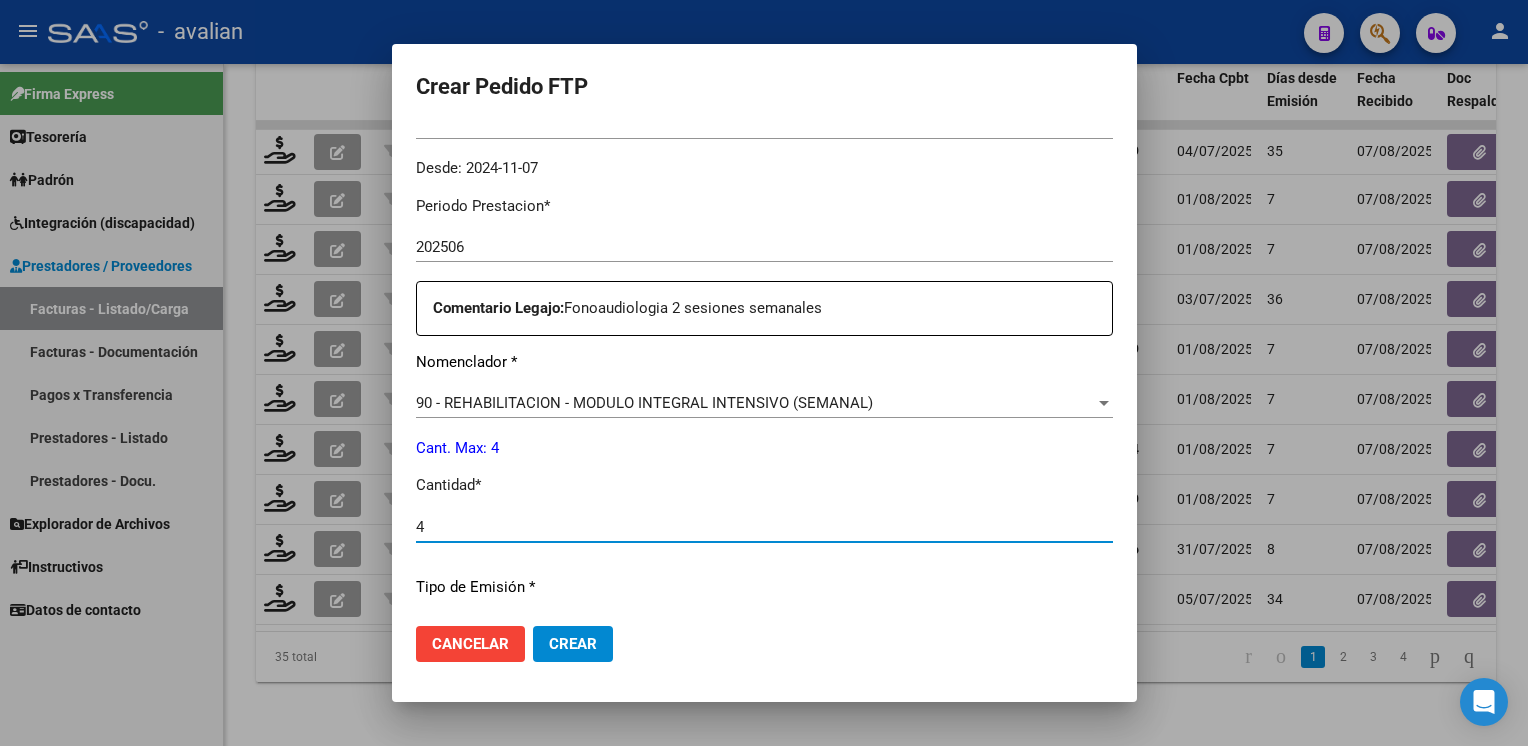 type on "4" 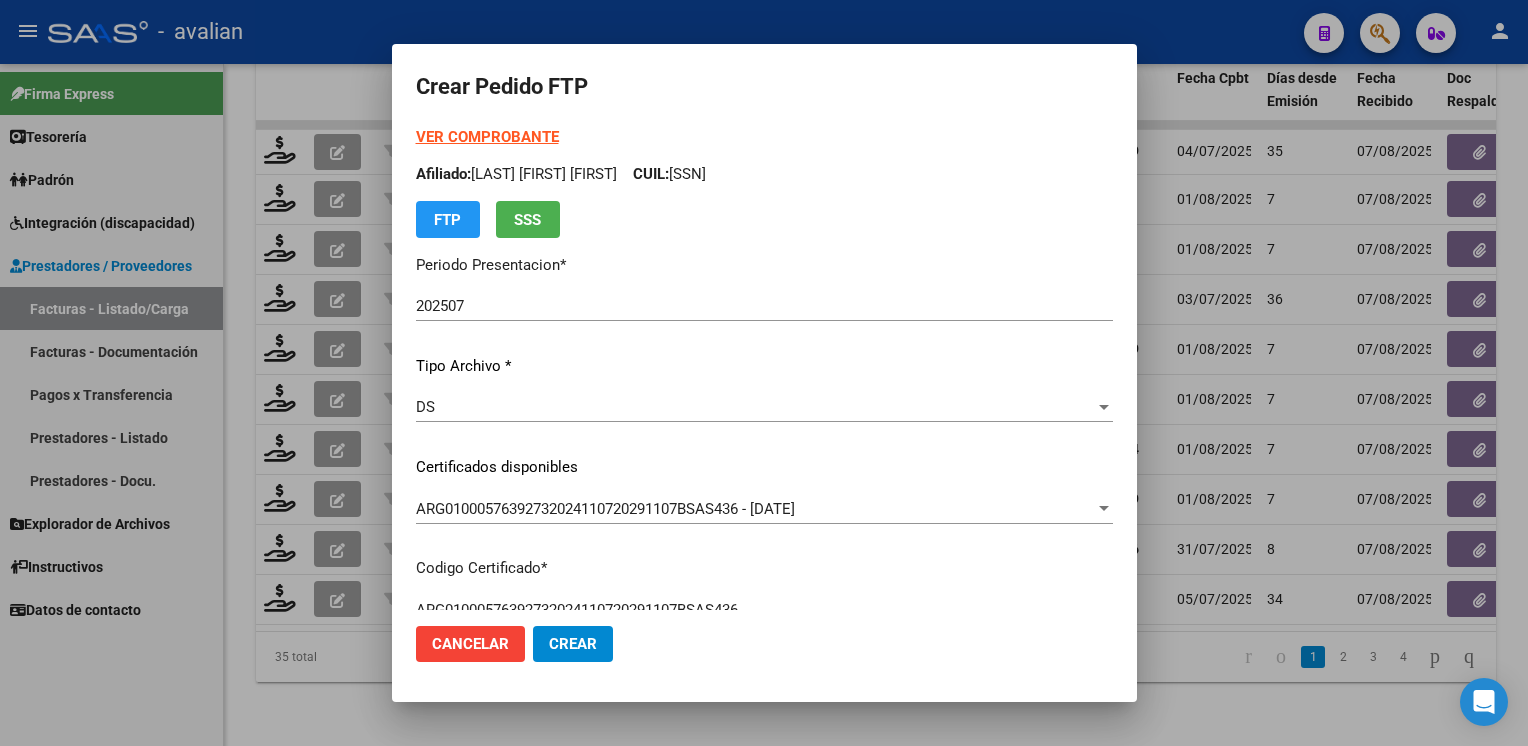 scroll, scrollTop: 0, scrollLeft: 0, axis: both 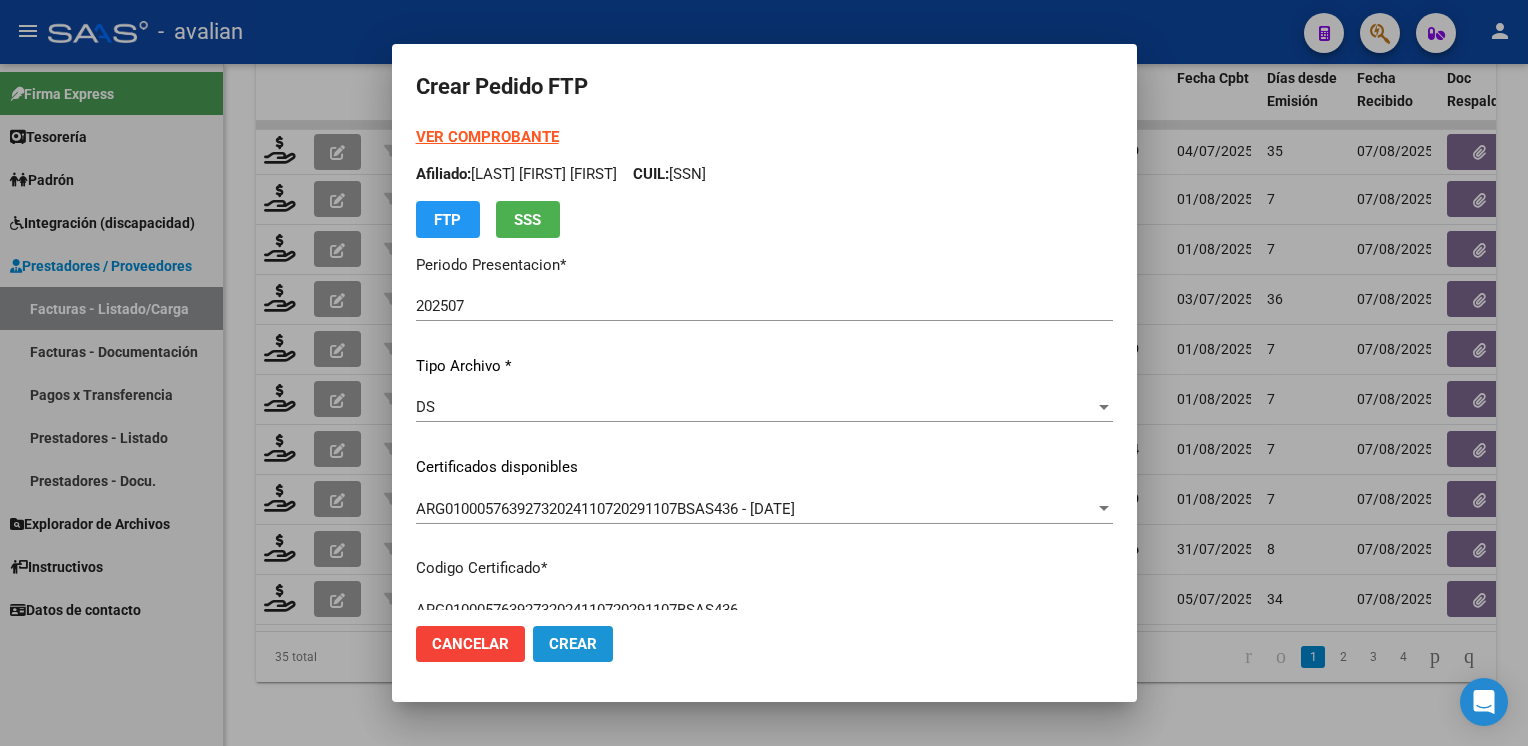 click on "Crear" 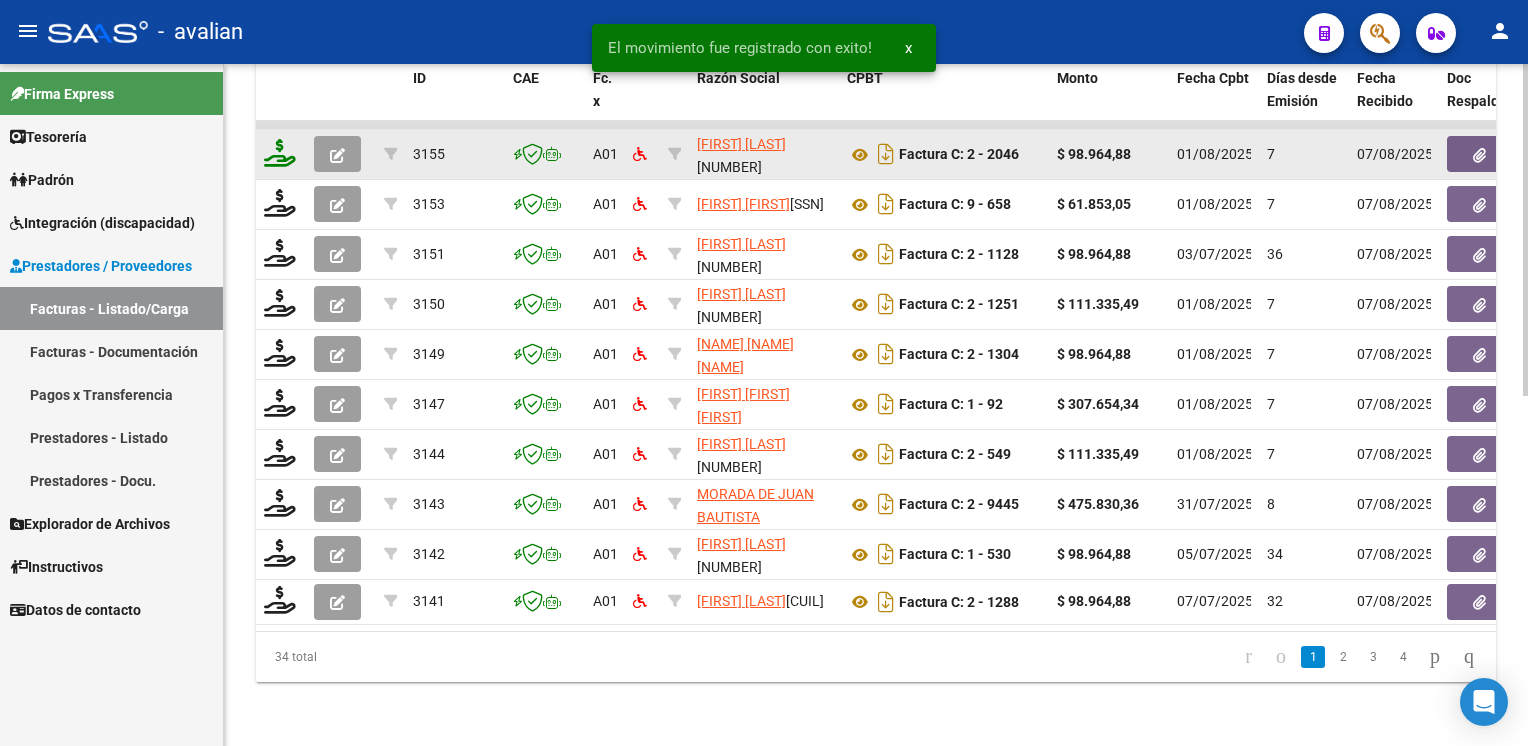 click 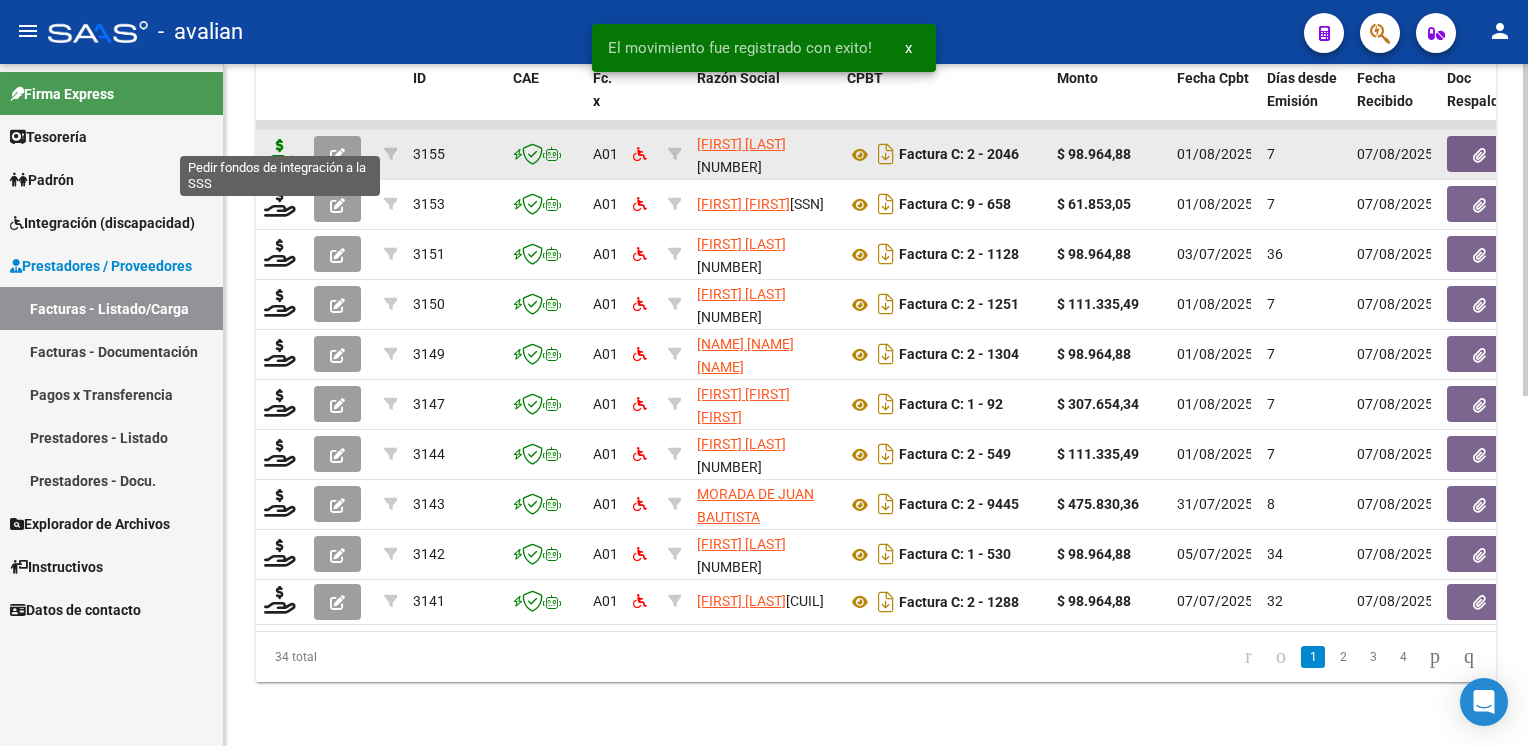 click 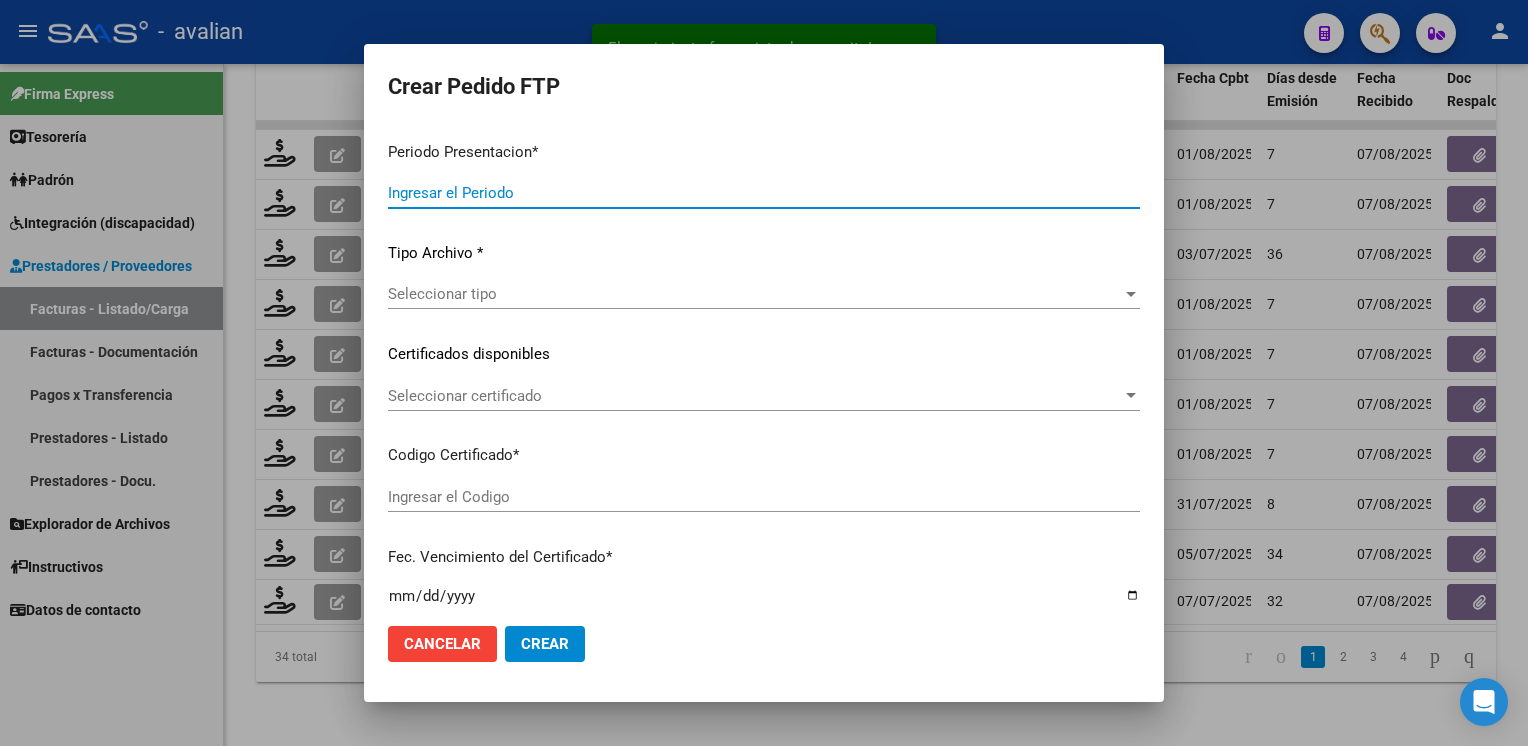 type on "202507" 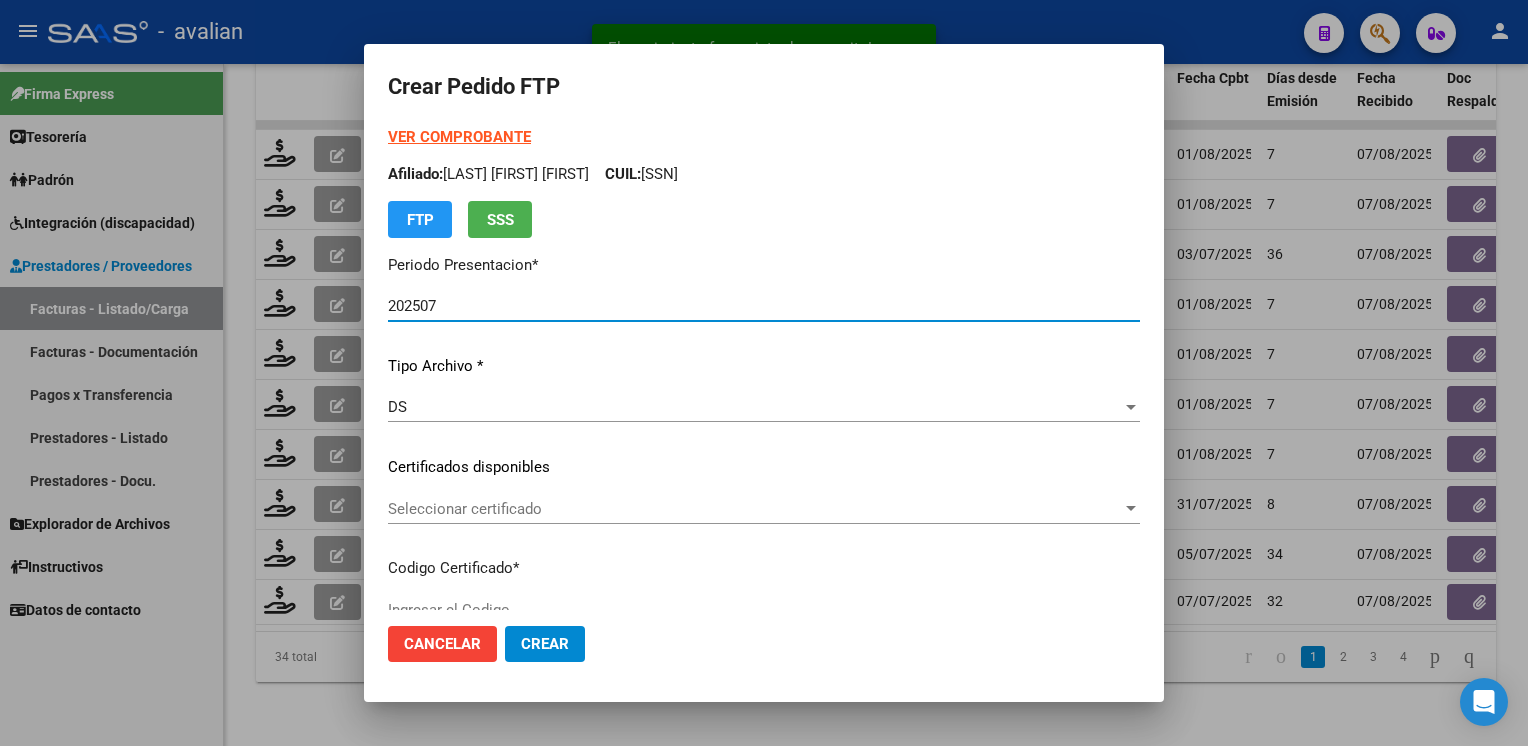 type on "ARG02000561207982021042320260423BSAS387" 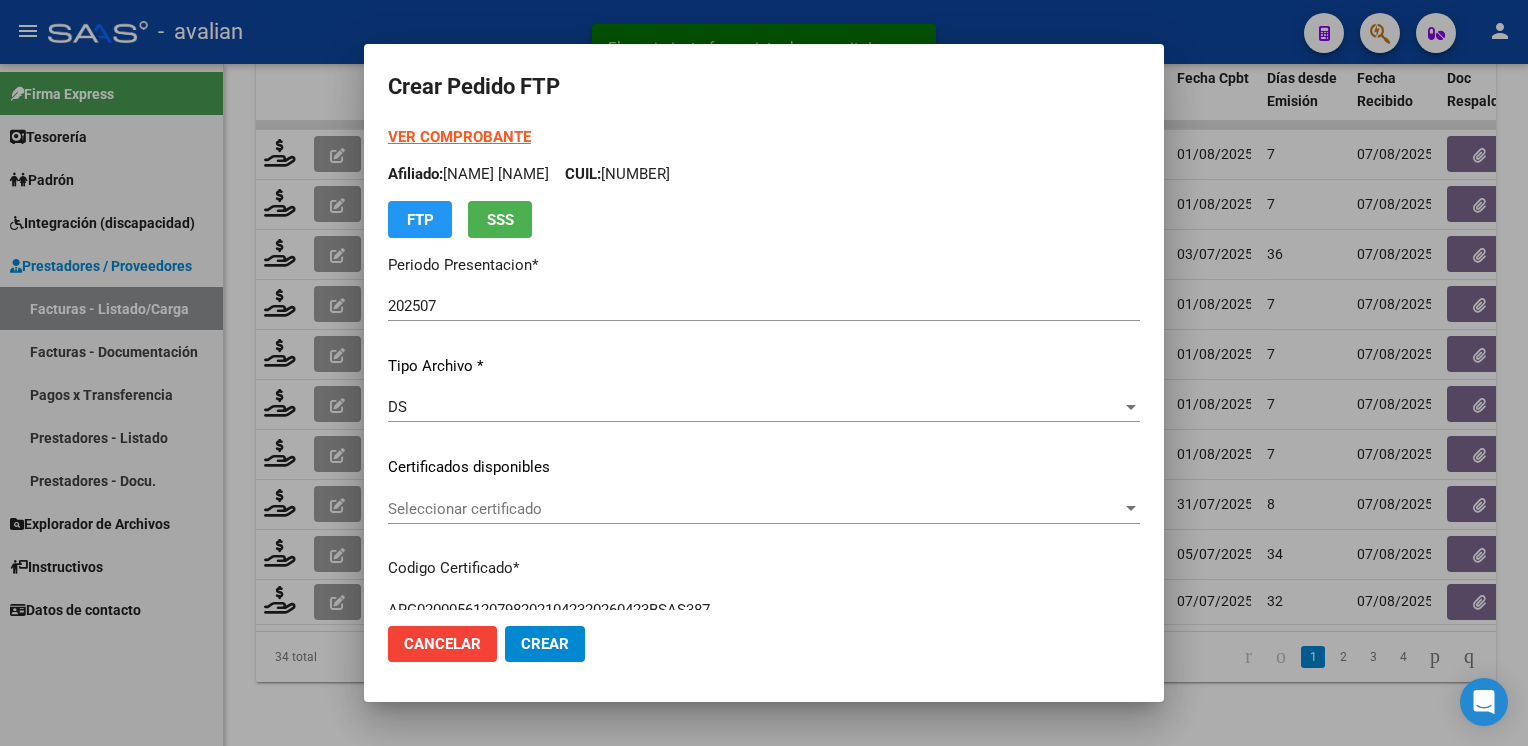 click on "Seleccionar certificado Seleccionar certificado" 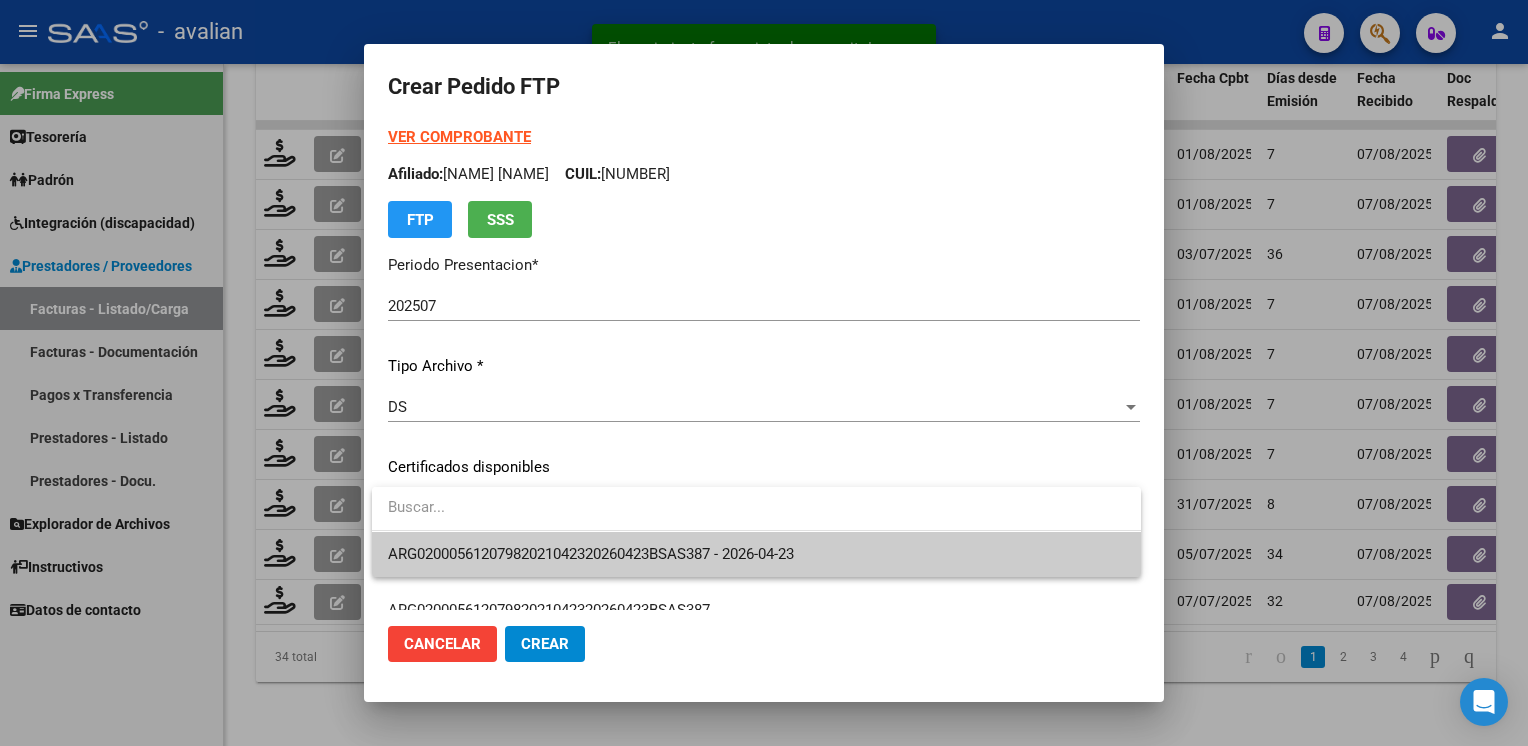 click on "ARG02000561207982021042320260423BSAS387 - 2026-04-23" at bounding box center (591, 554) 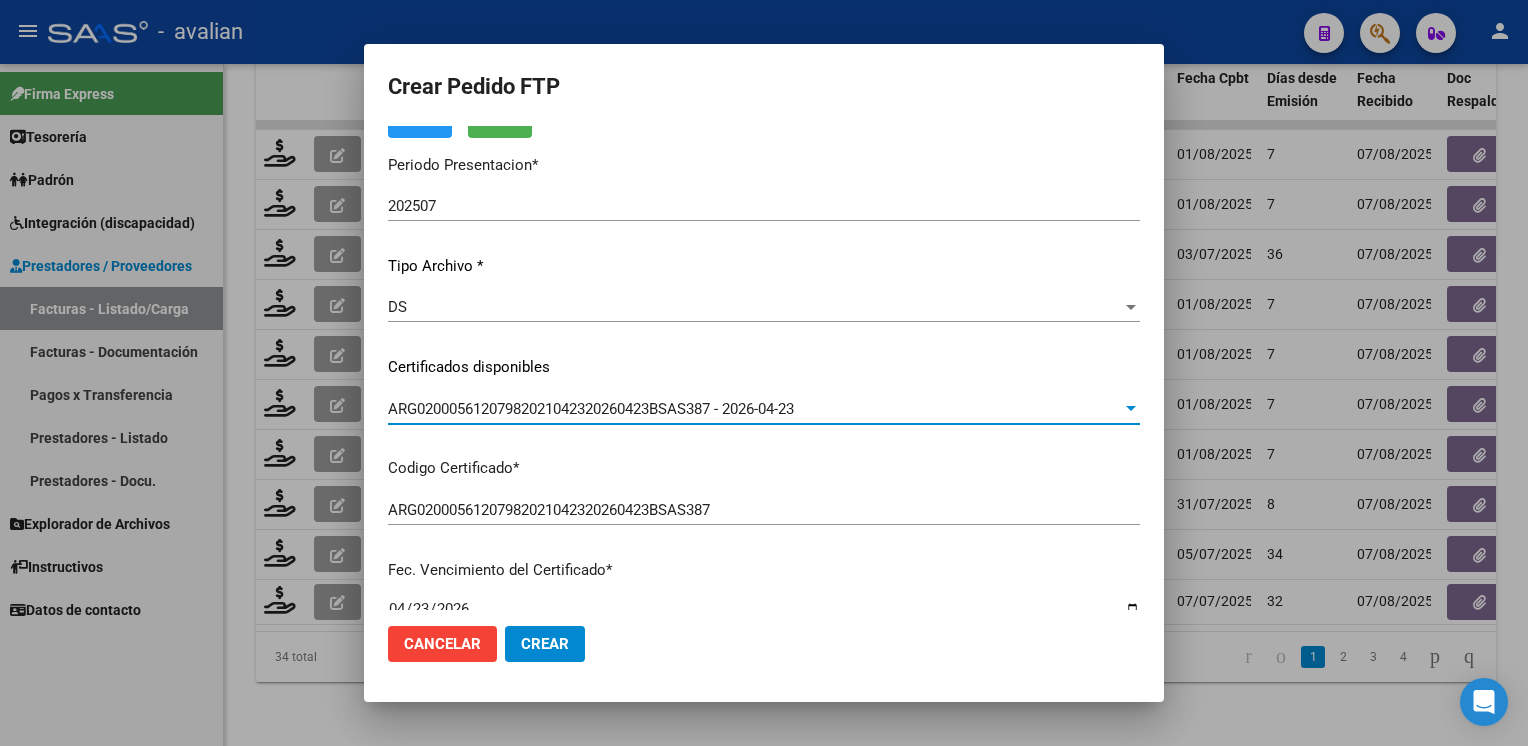 scroll, scrollTop: 0, scrollLeft: 0, axis: both 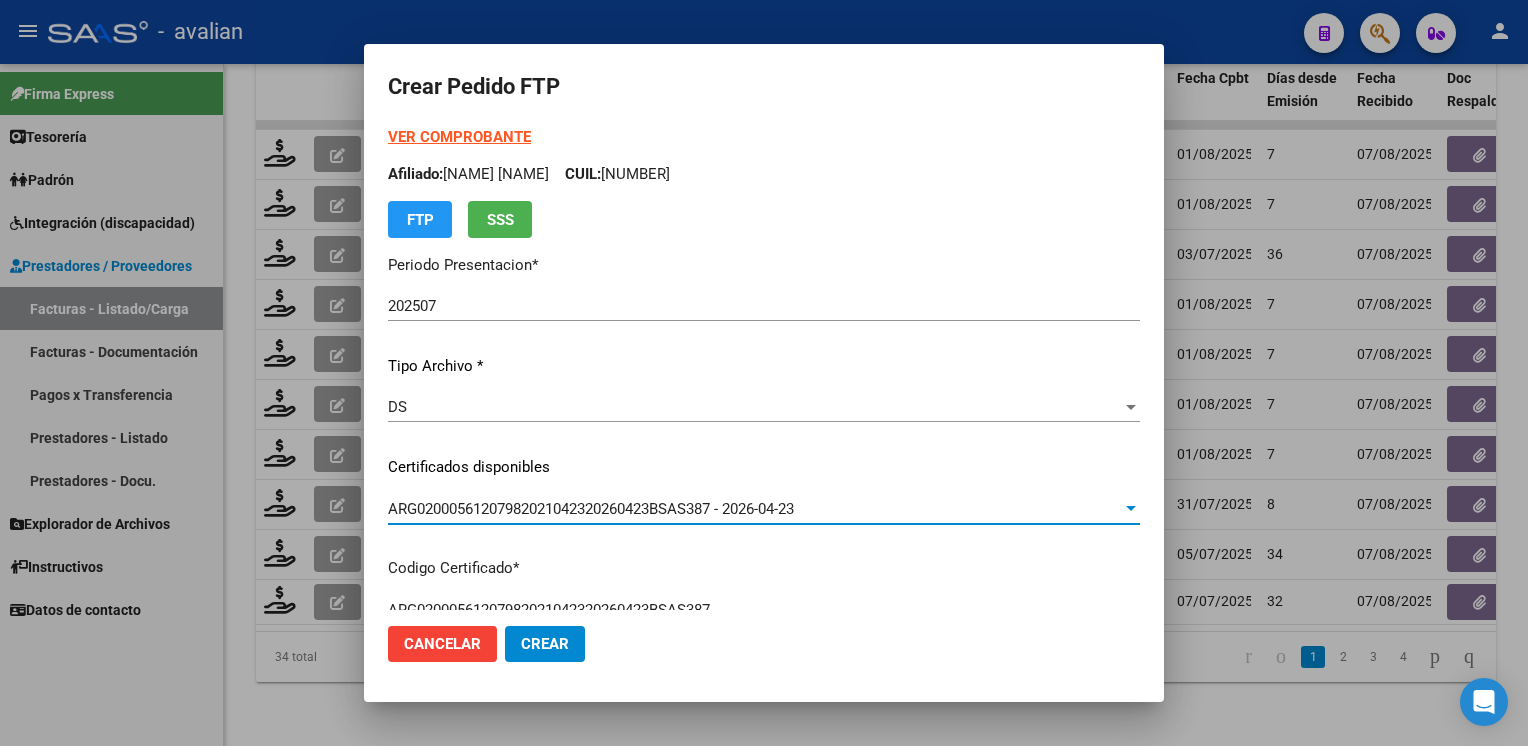 click on "Afiliado:  [LAST] [FIRST]  CUIL:  [NUMBER]" at bounding box center (764, 174) 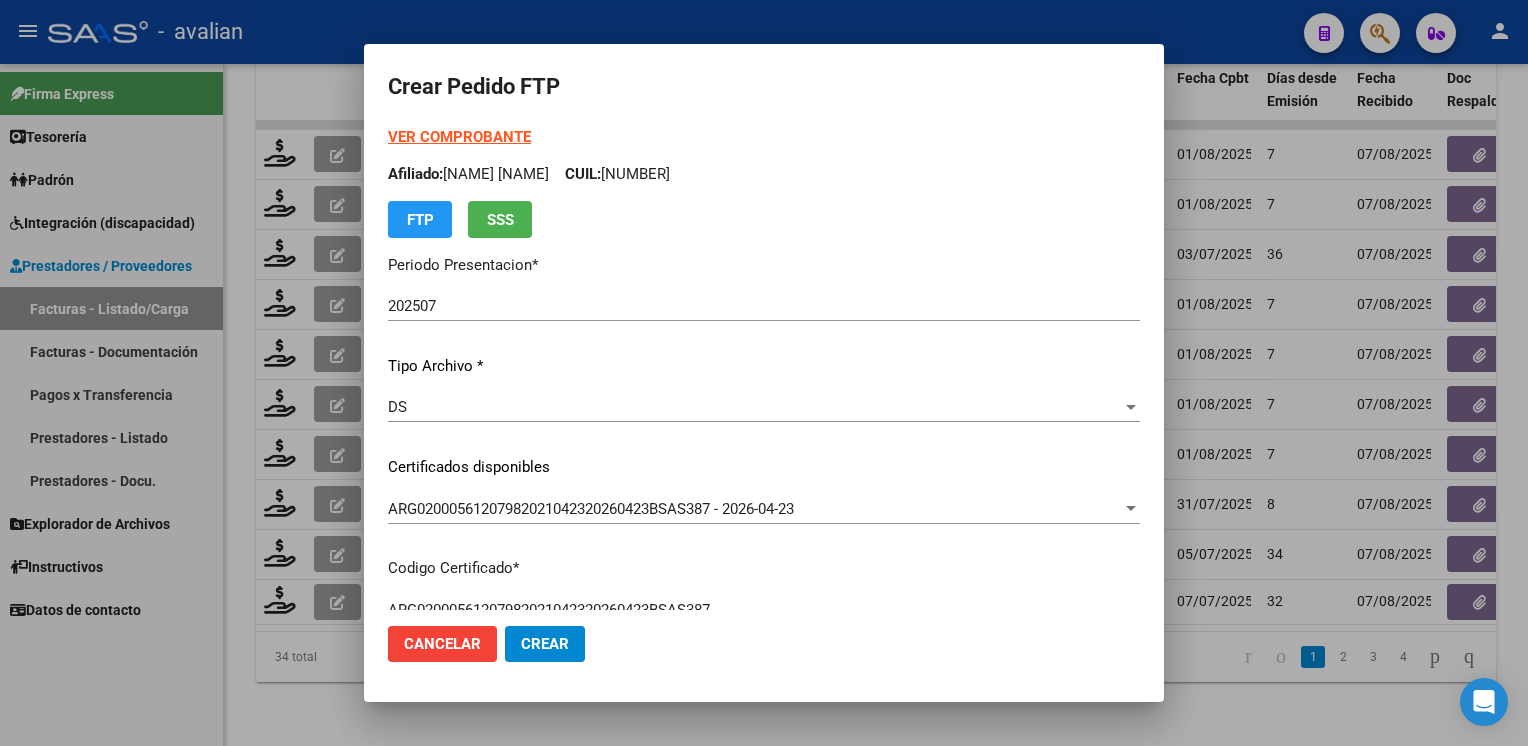 click on "Afiliado:  [LAST] [FIRST]  CUIL:  [NUMBER]" at bounding box center (764, 174) 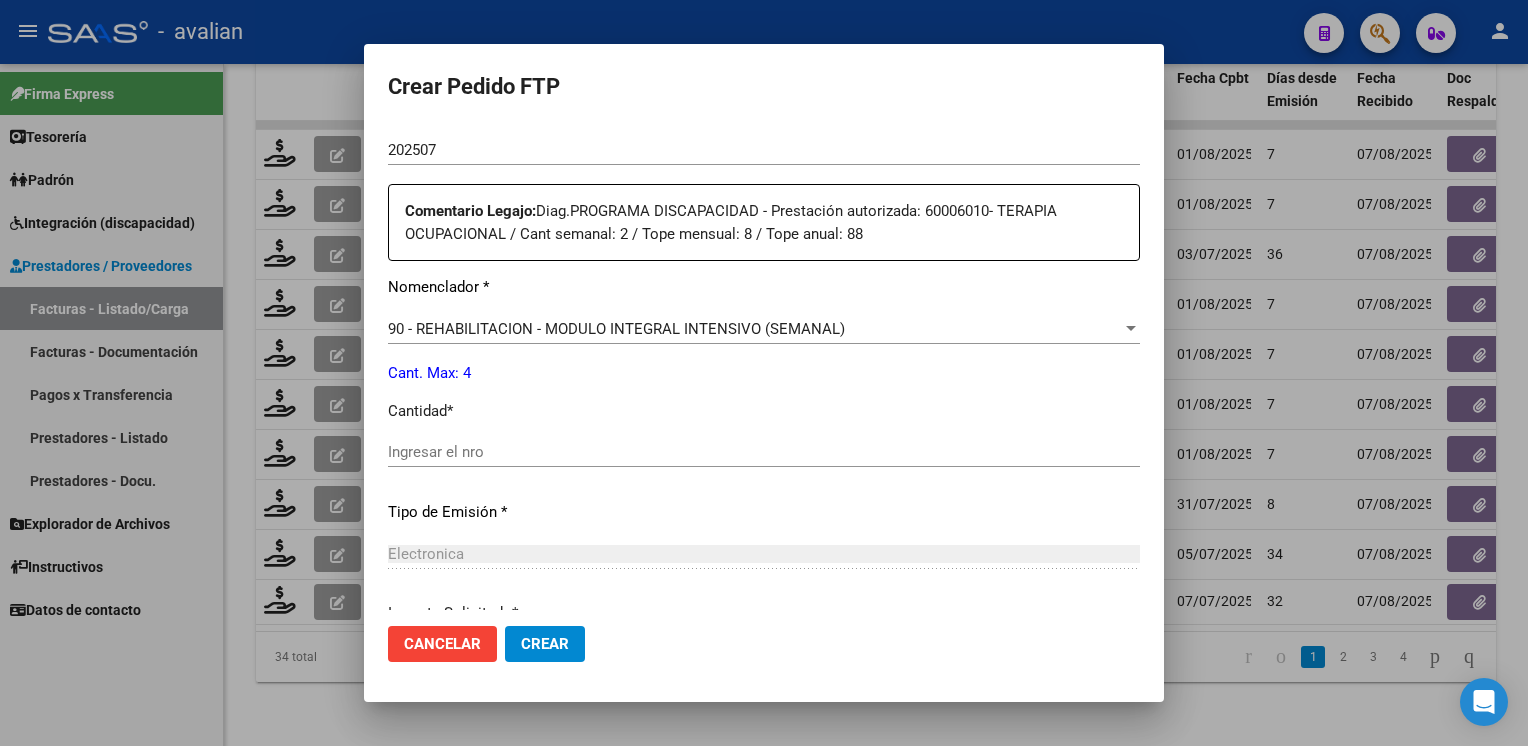 scroll, scrollTop: 700, scrollLeft: 0, axis: vertical 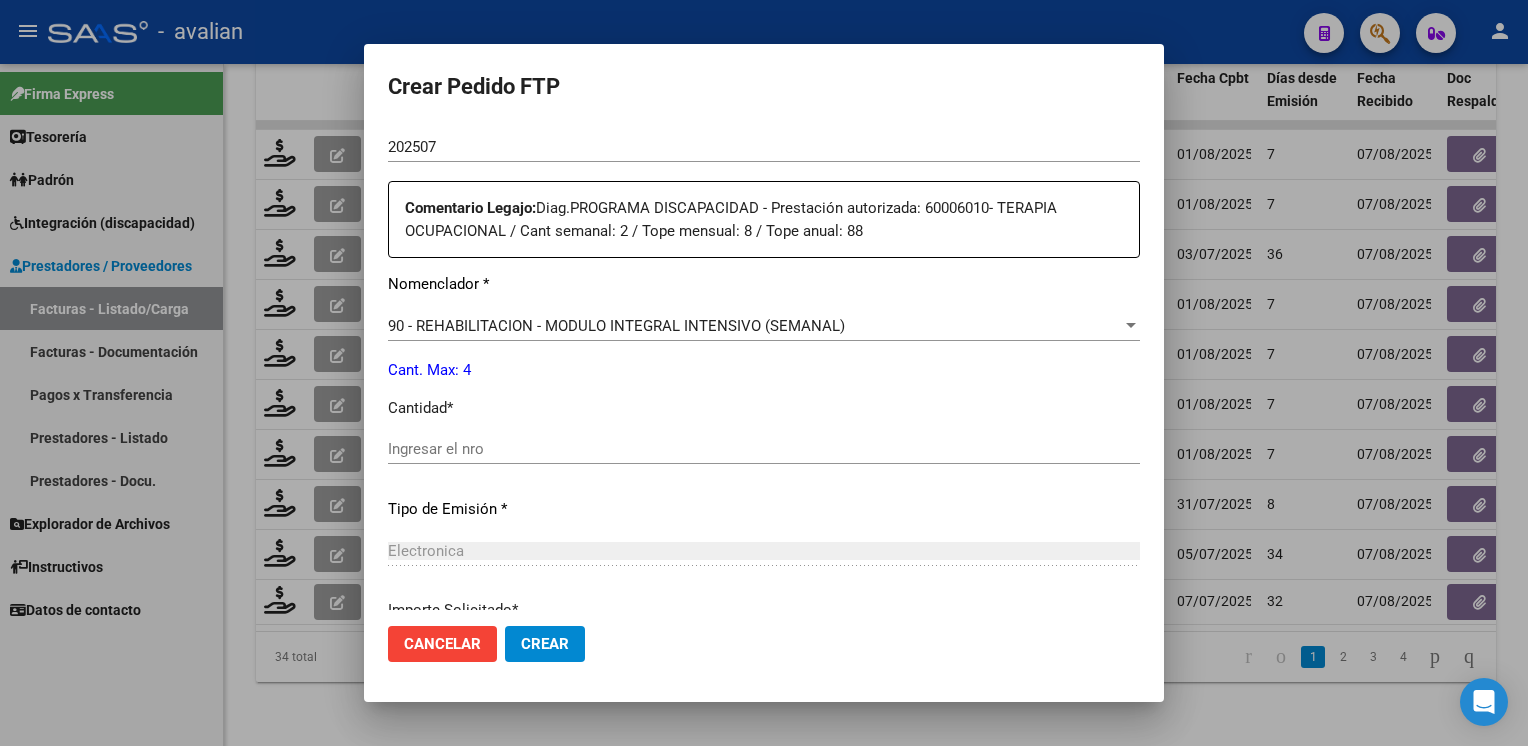 click on "Ingresar el nro" 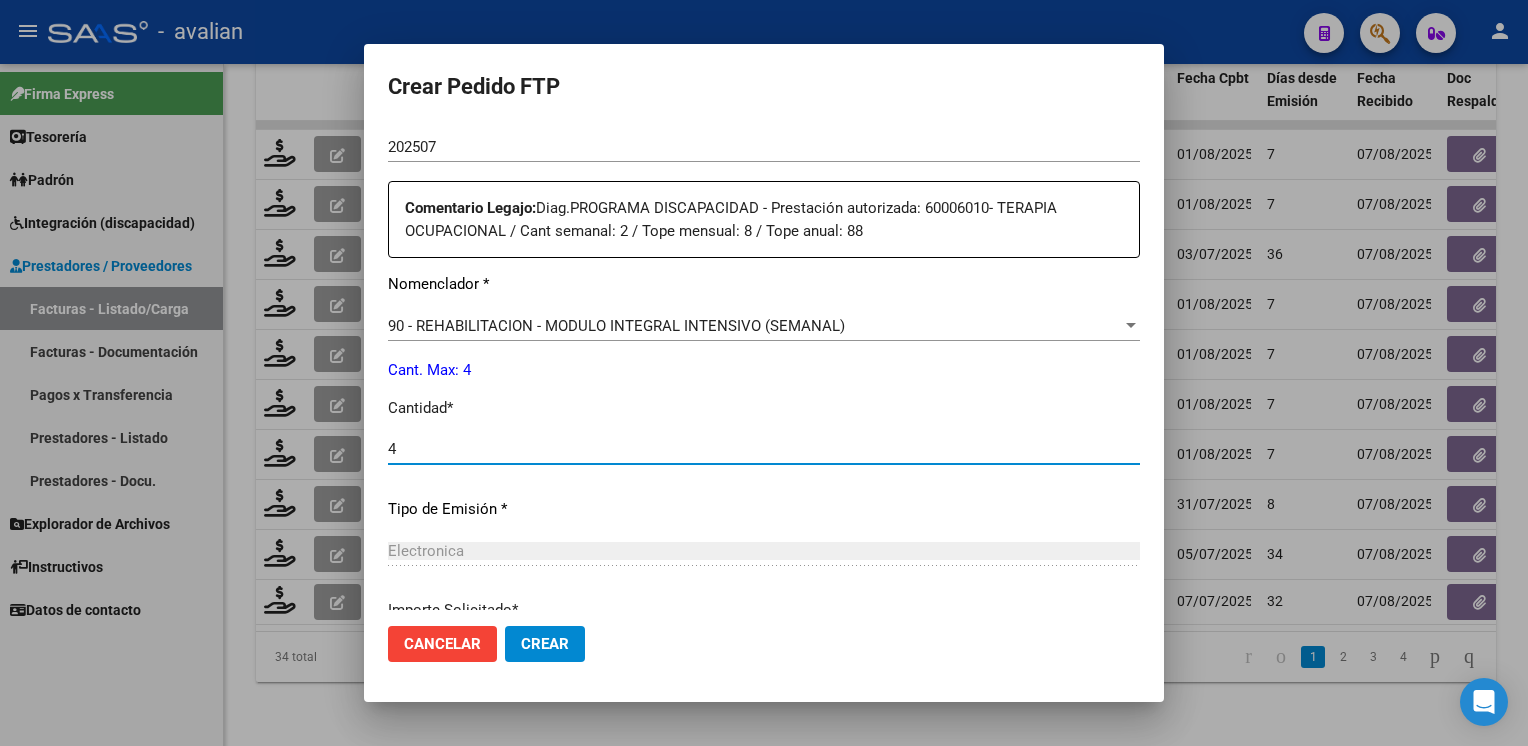 type on "4" 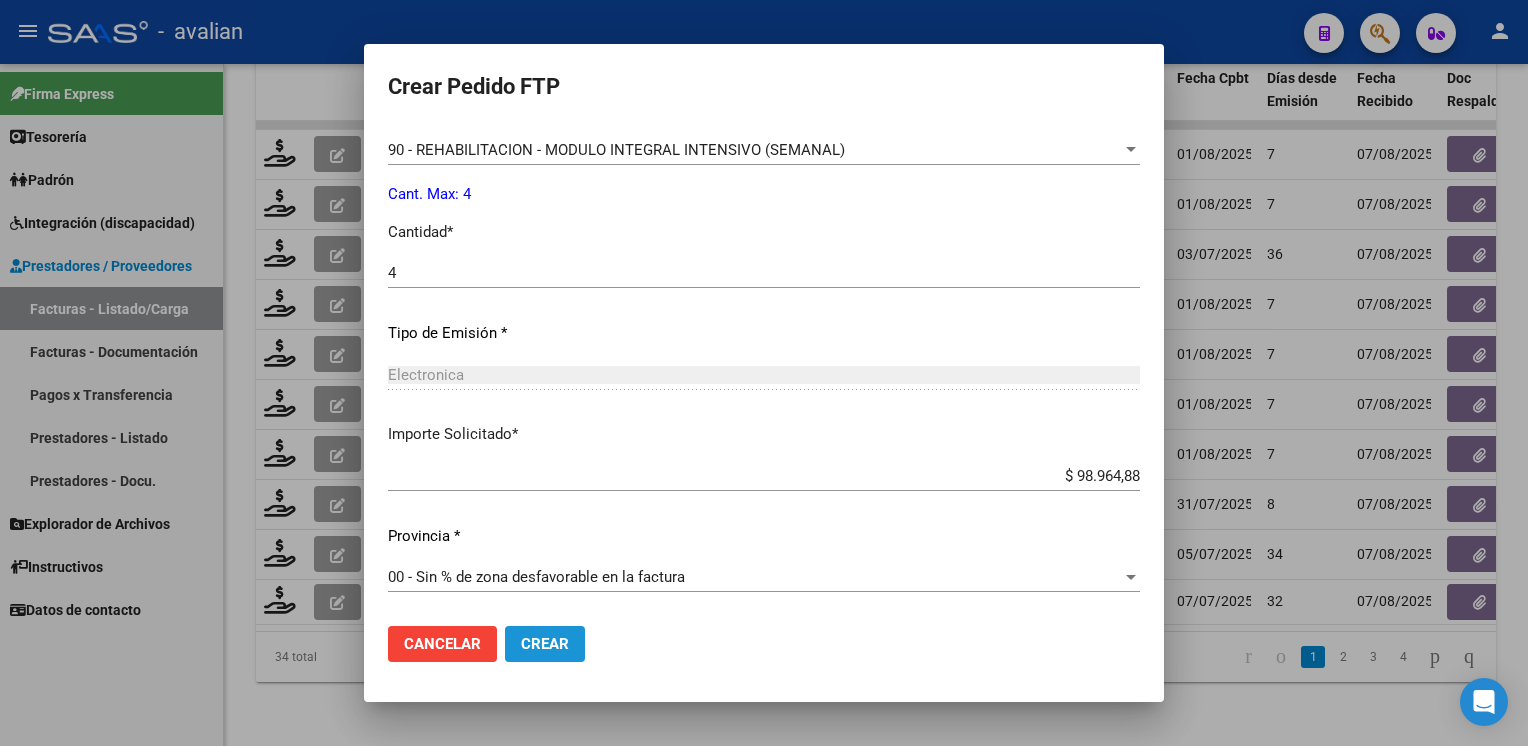 click on "Crear" 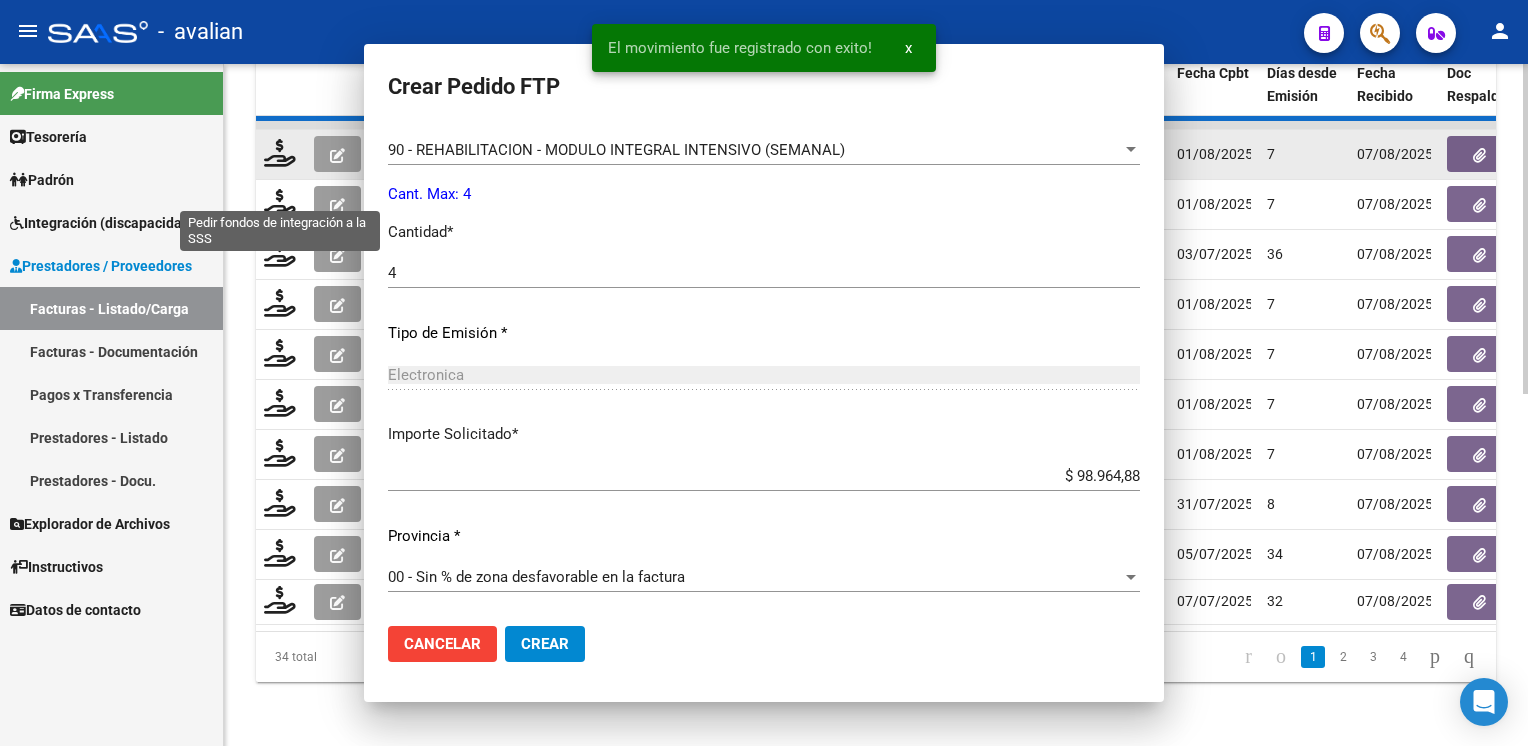 scroll, scrollTop: 0, scrollLeft: 0, axis: both 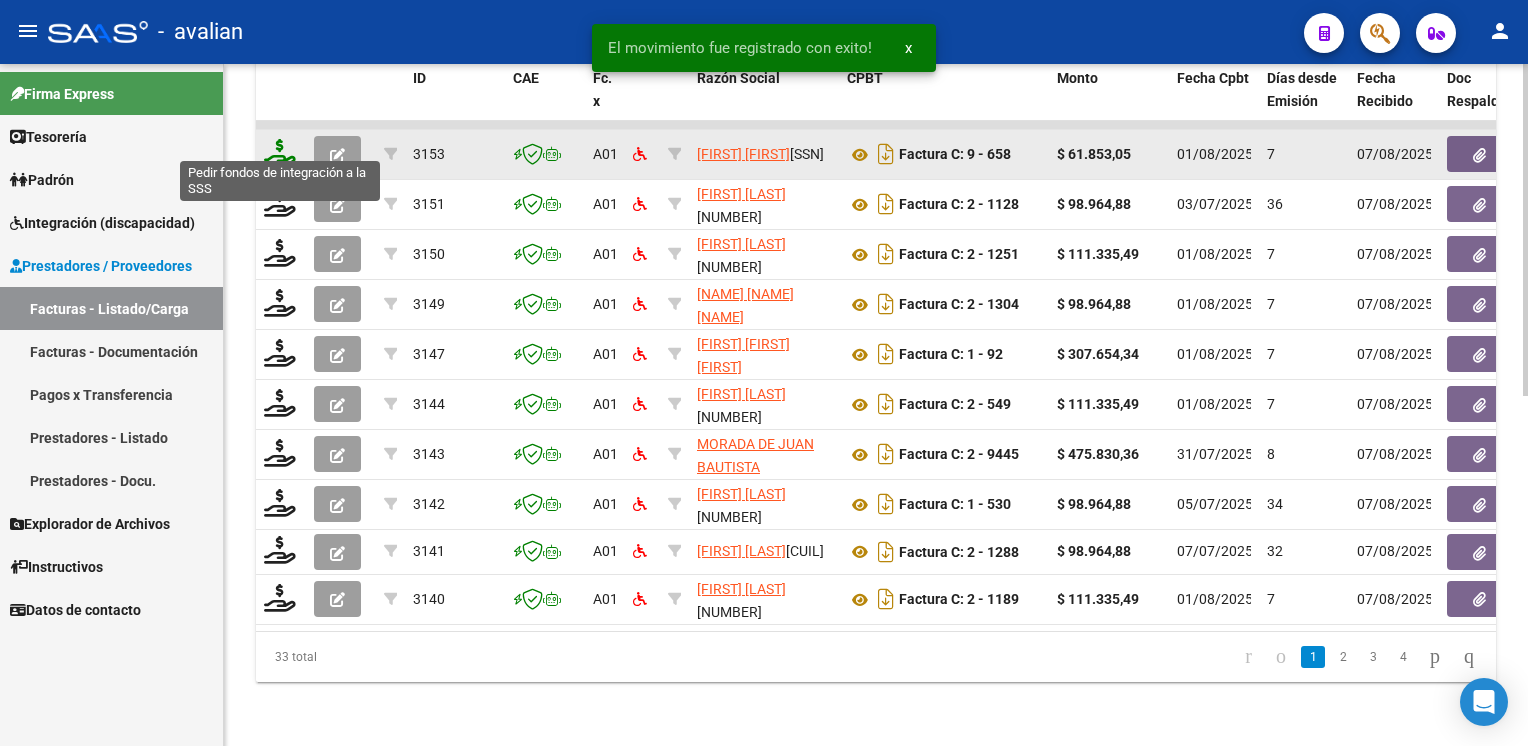 click 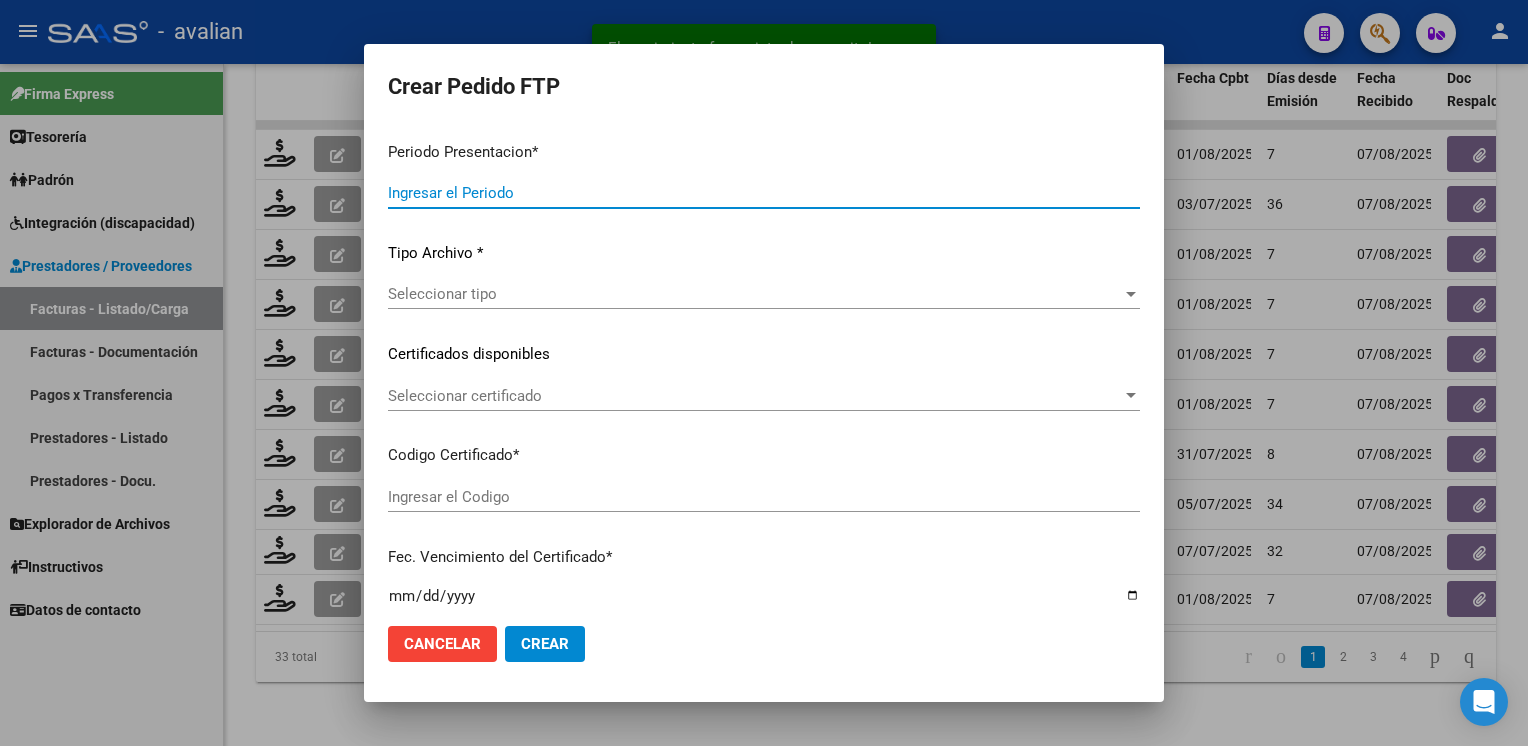 type on "202507" 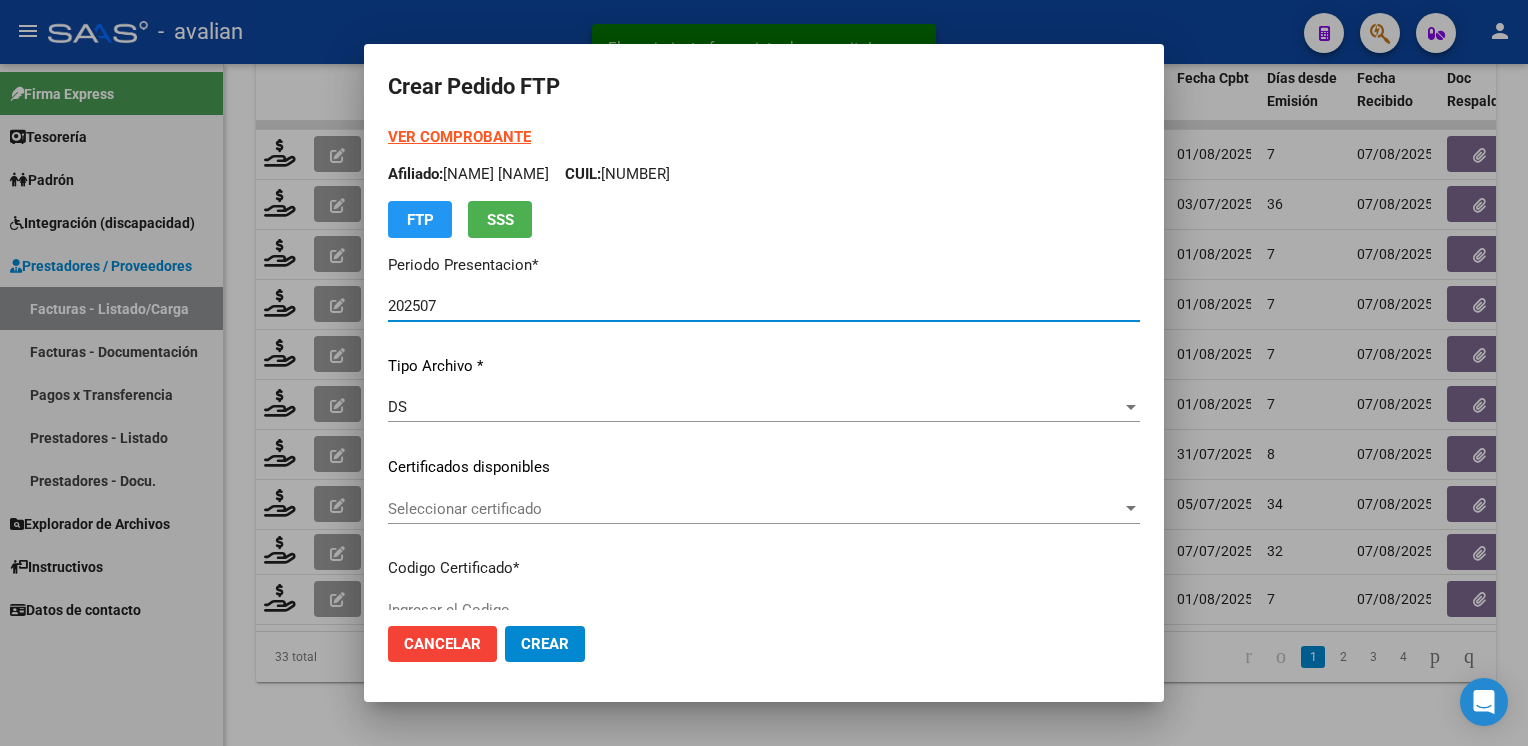 type on "ARG02000569665782023041020280410SFE214" 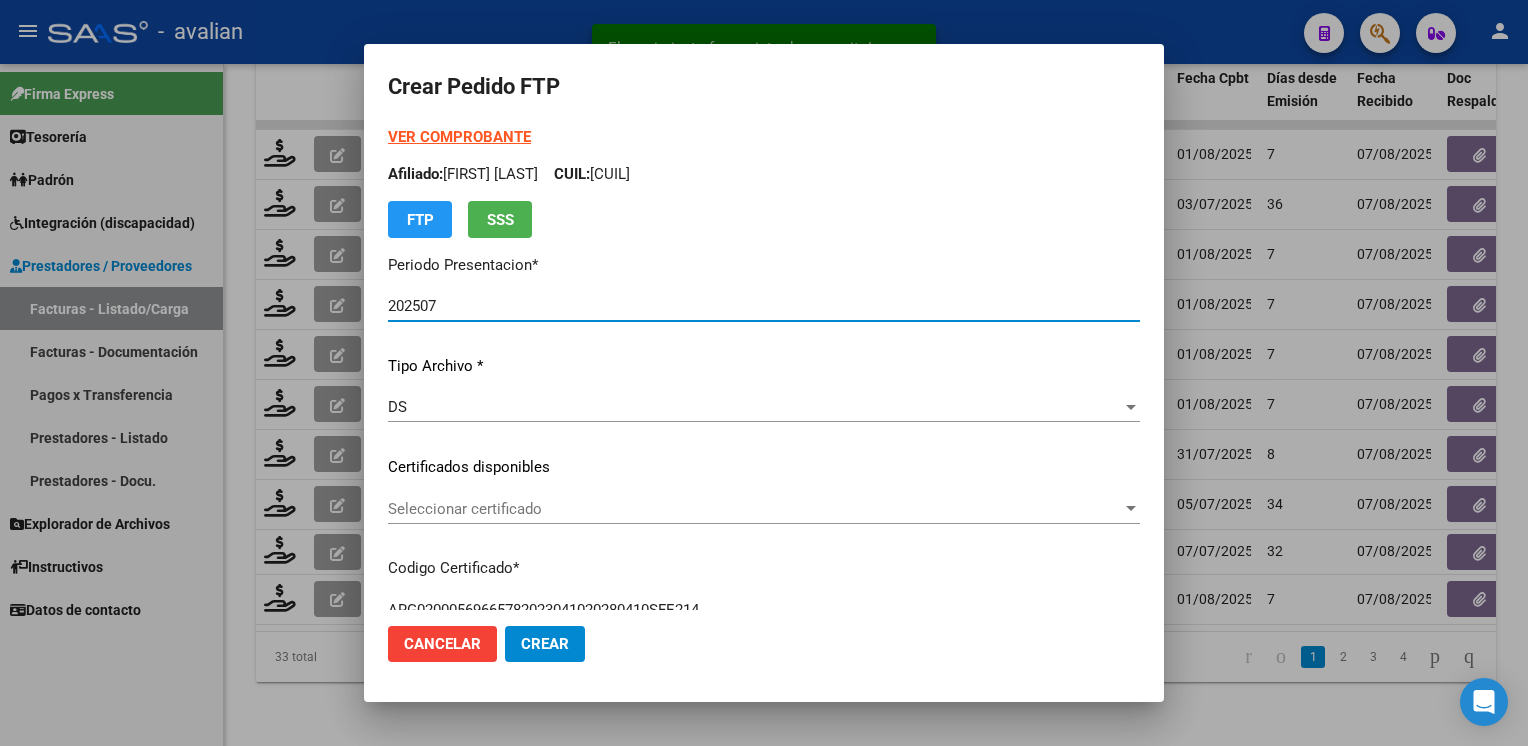 click on "Seleccionar certificado Seleccionar certificado" 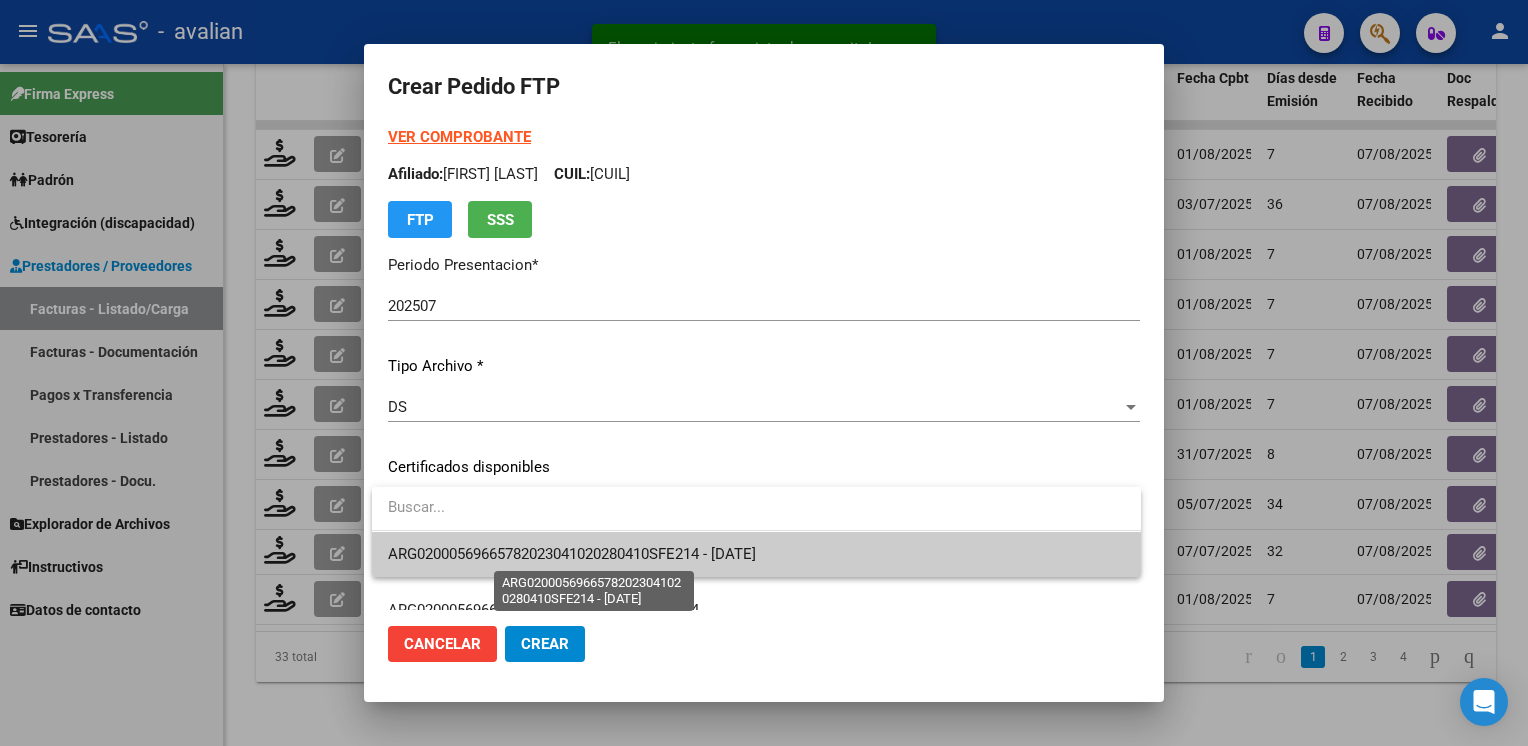 click on "ARG02000569665782023041020280410SFE214 - [DATE]" at bounding box center (572, 554) 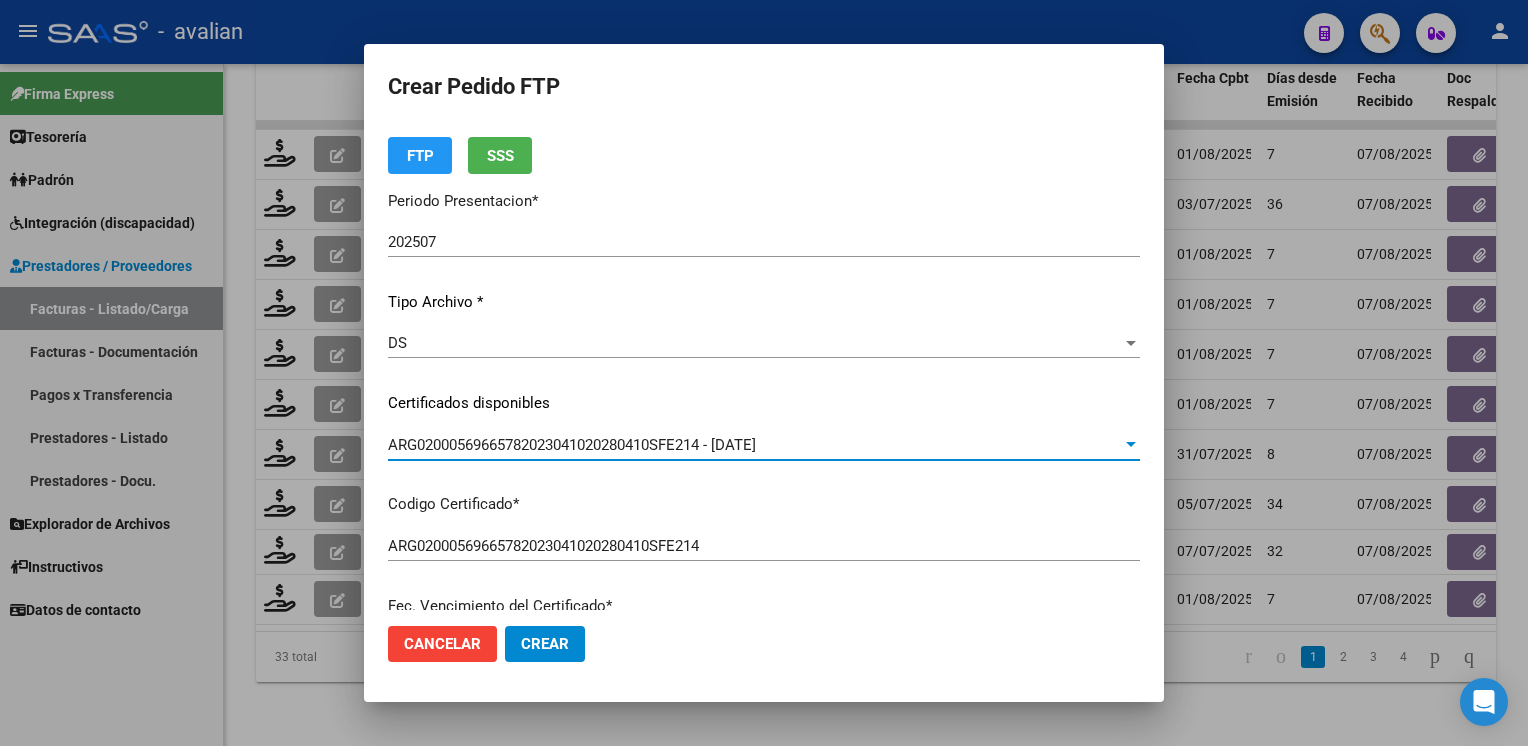 scroll, scrollTop: 0, scrollLeft: 0, axis: both 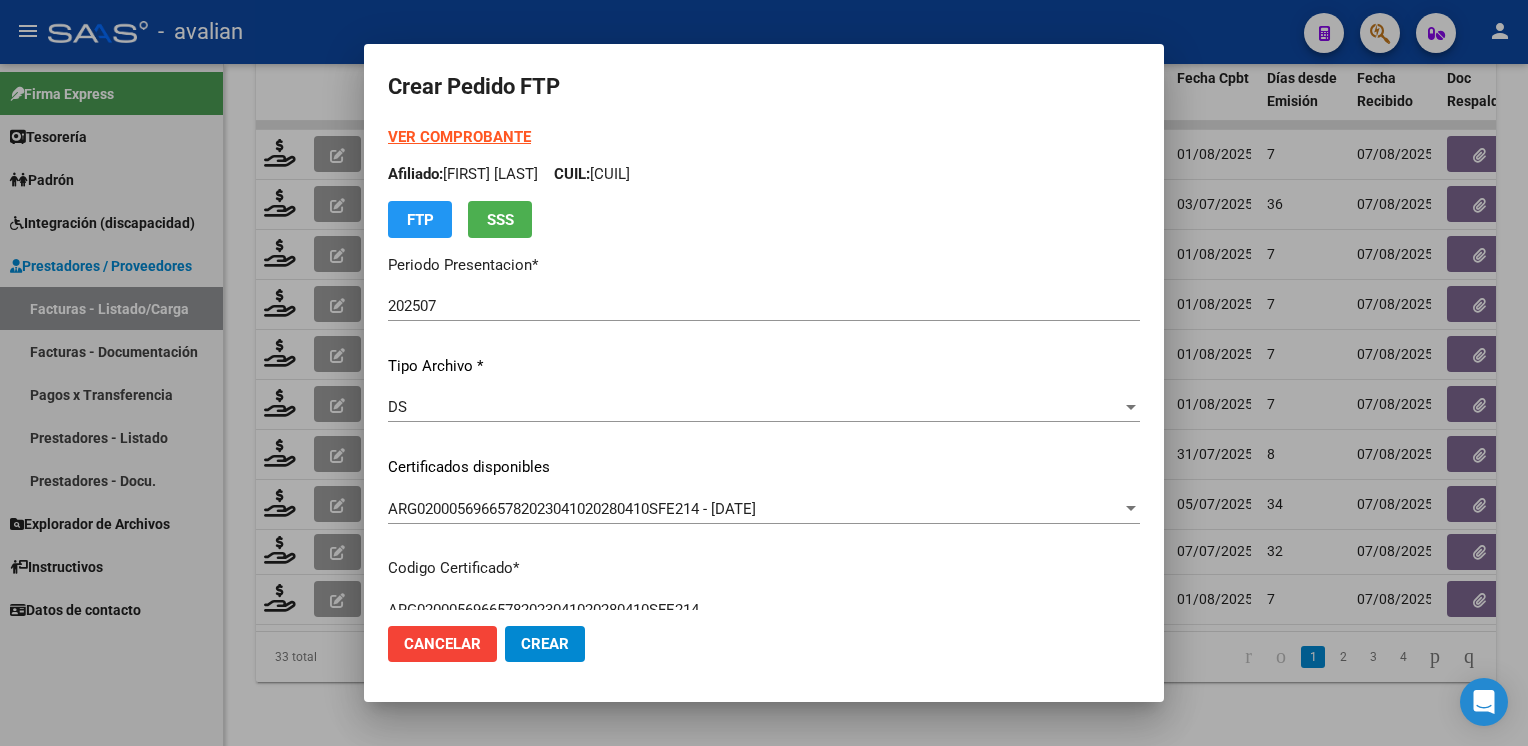 click on "Afiliado:  [FIRST] [LAST]  CUIL:  [NUMBER]" at bounding box center [764, 174] 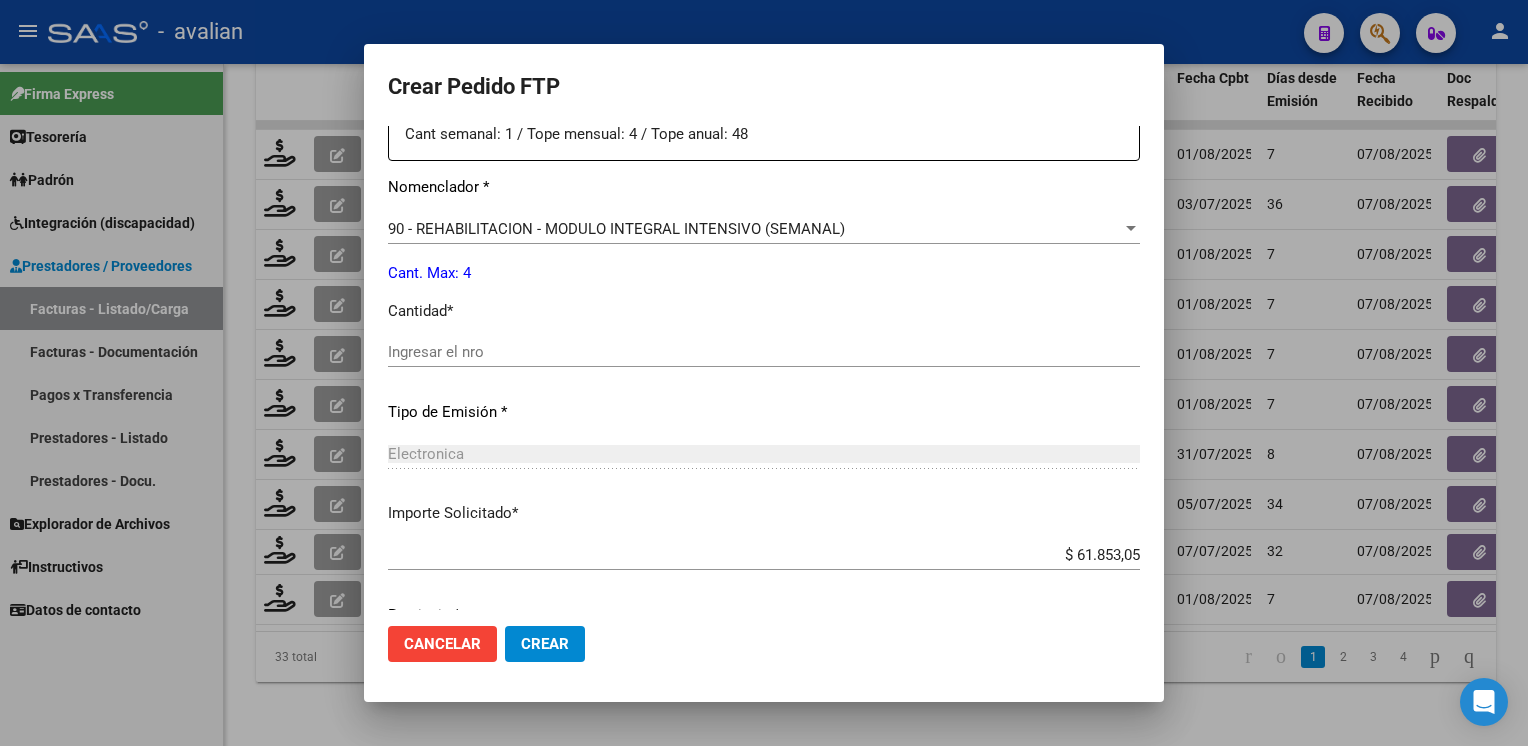 scroll, scrollTop: 800, scrollLeft: 0, axis: vertical 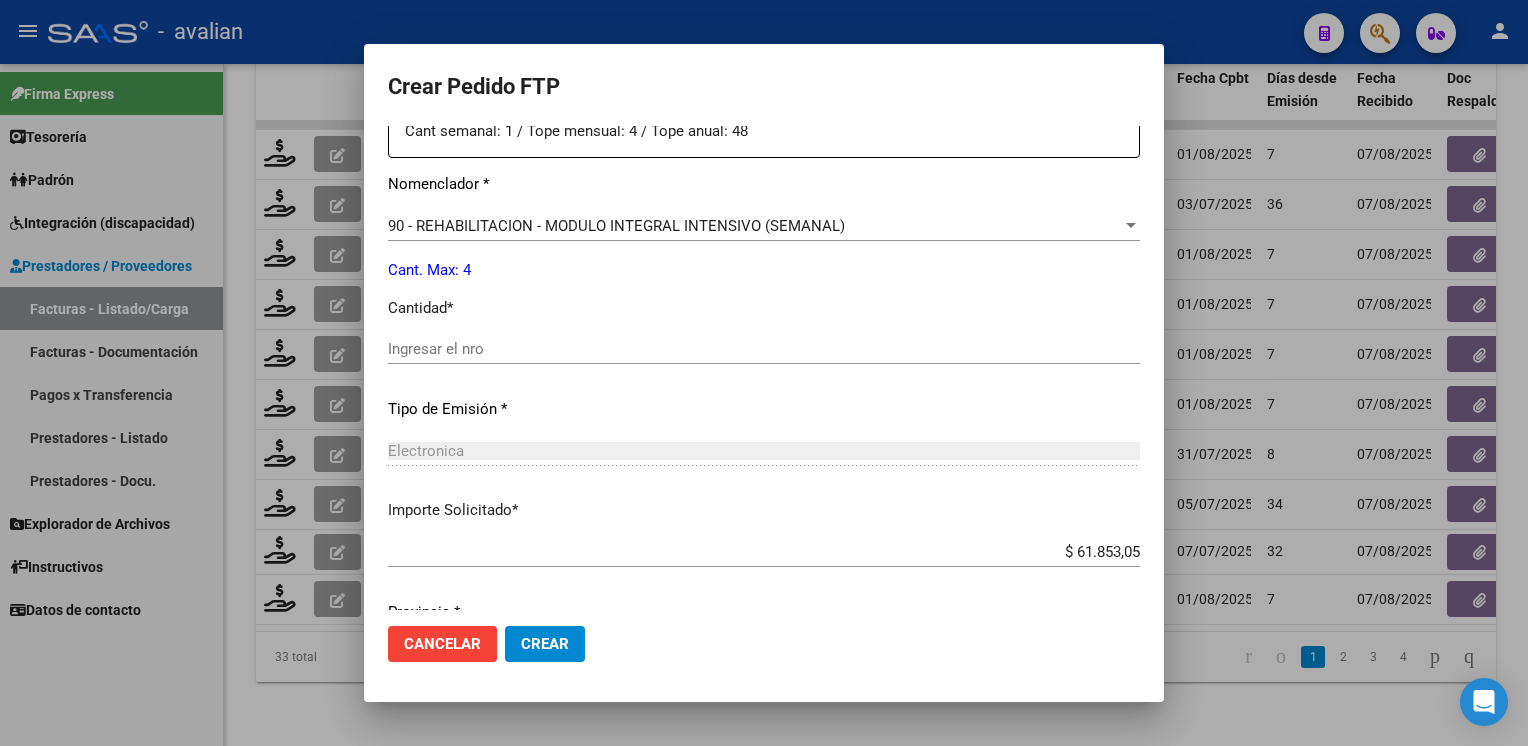 click on "Ingresar el nro" at bounding box center [764, 349] 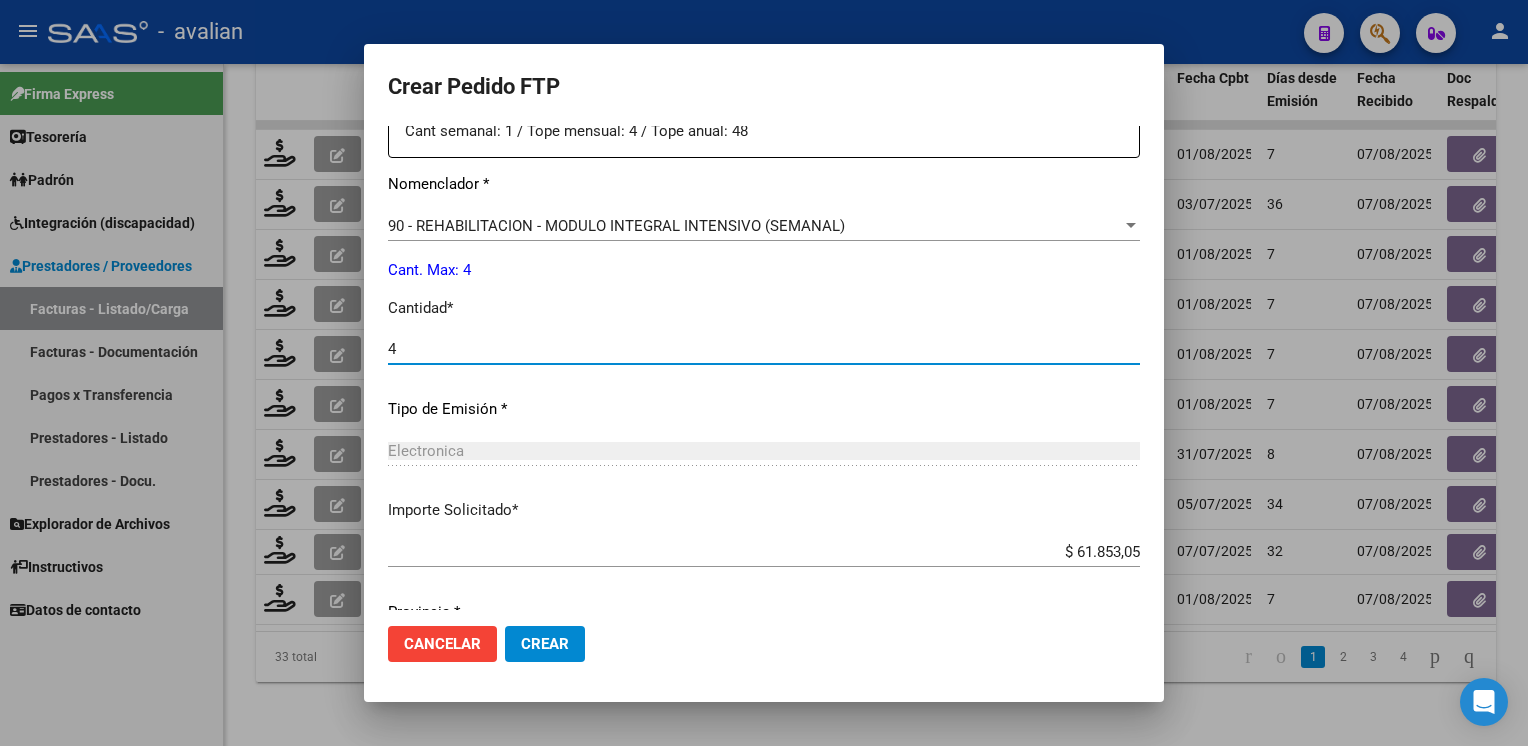 type on "4" 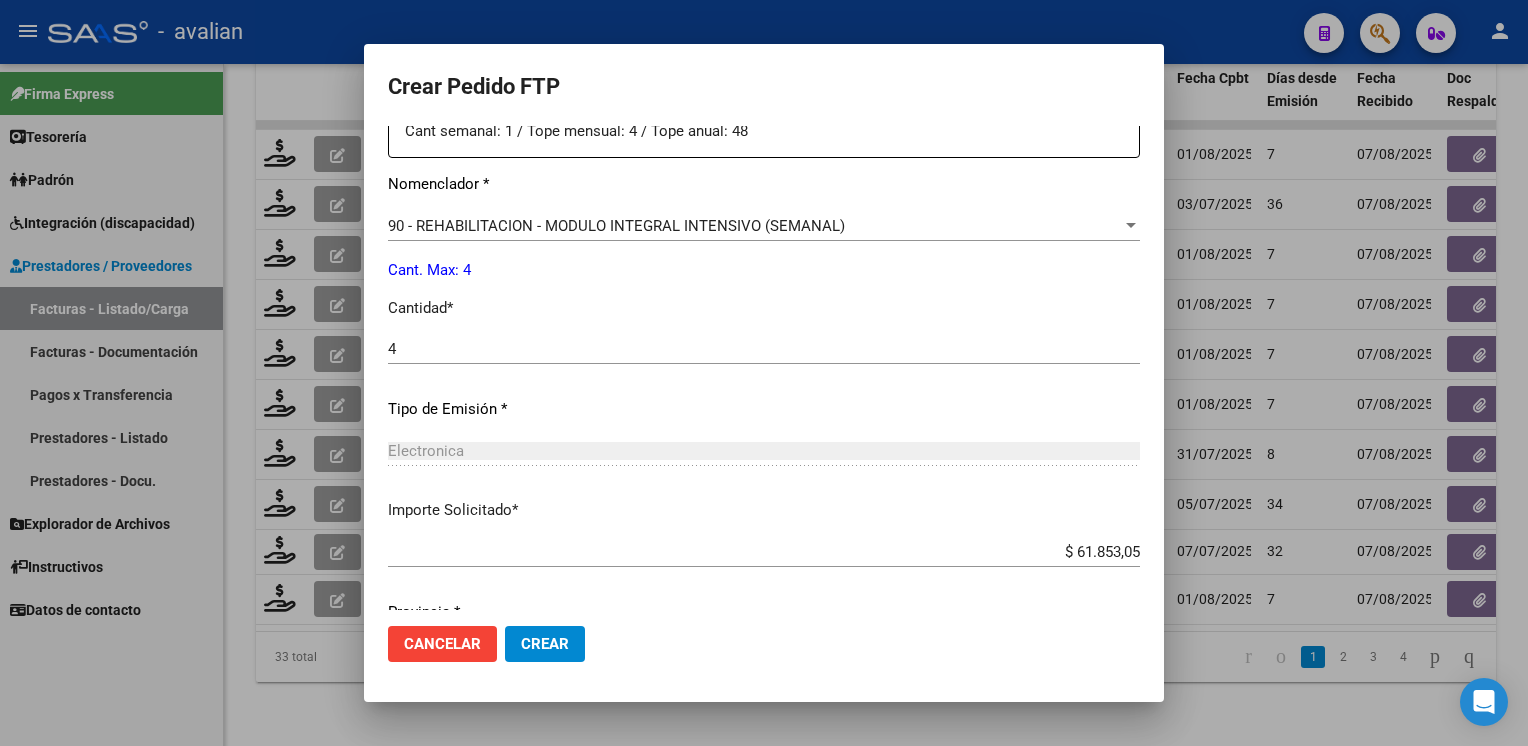 scroll, scrollTop: 876, scrollLeft: 0, axis: vertical 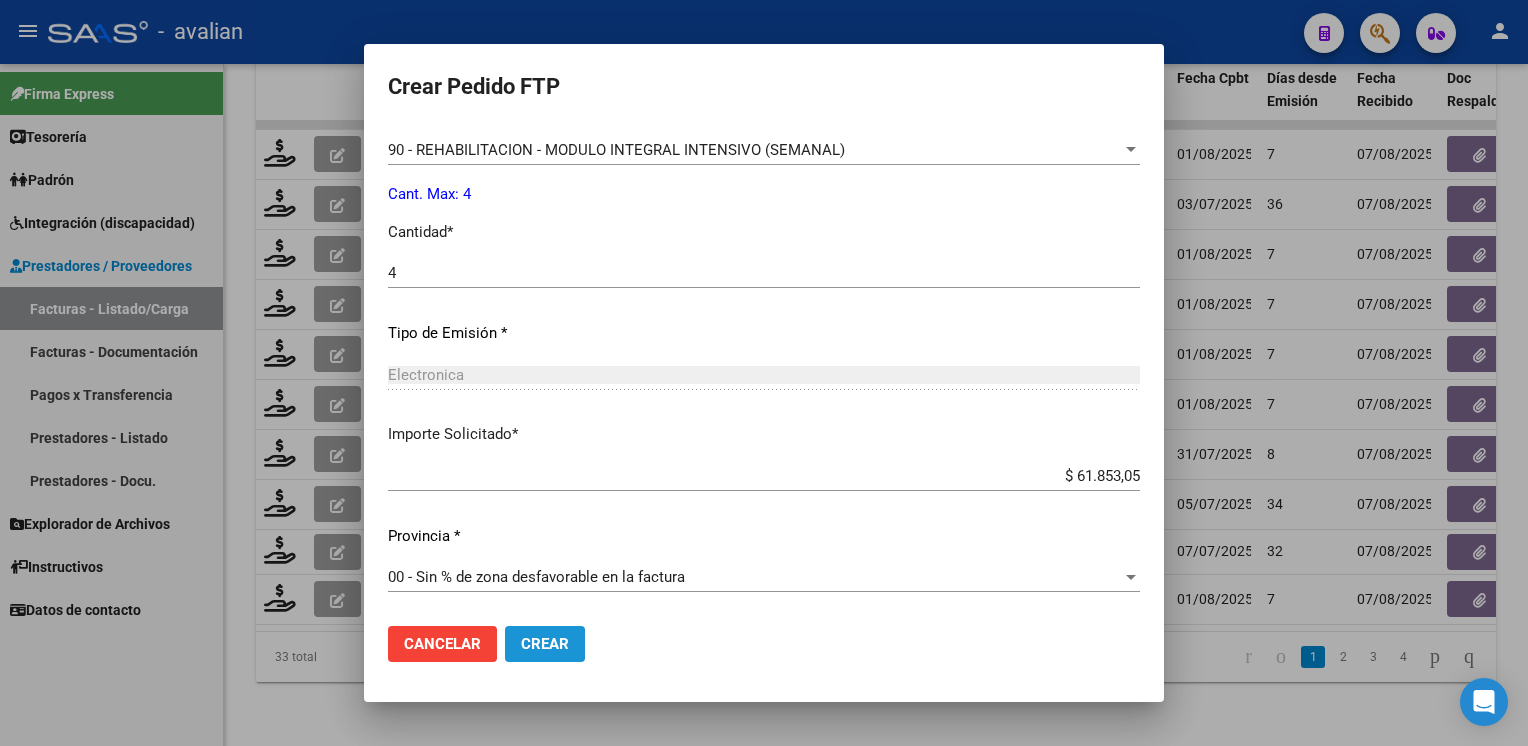 click on "Crear" 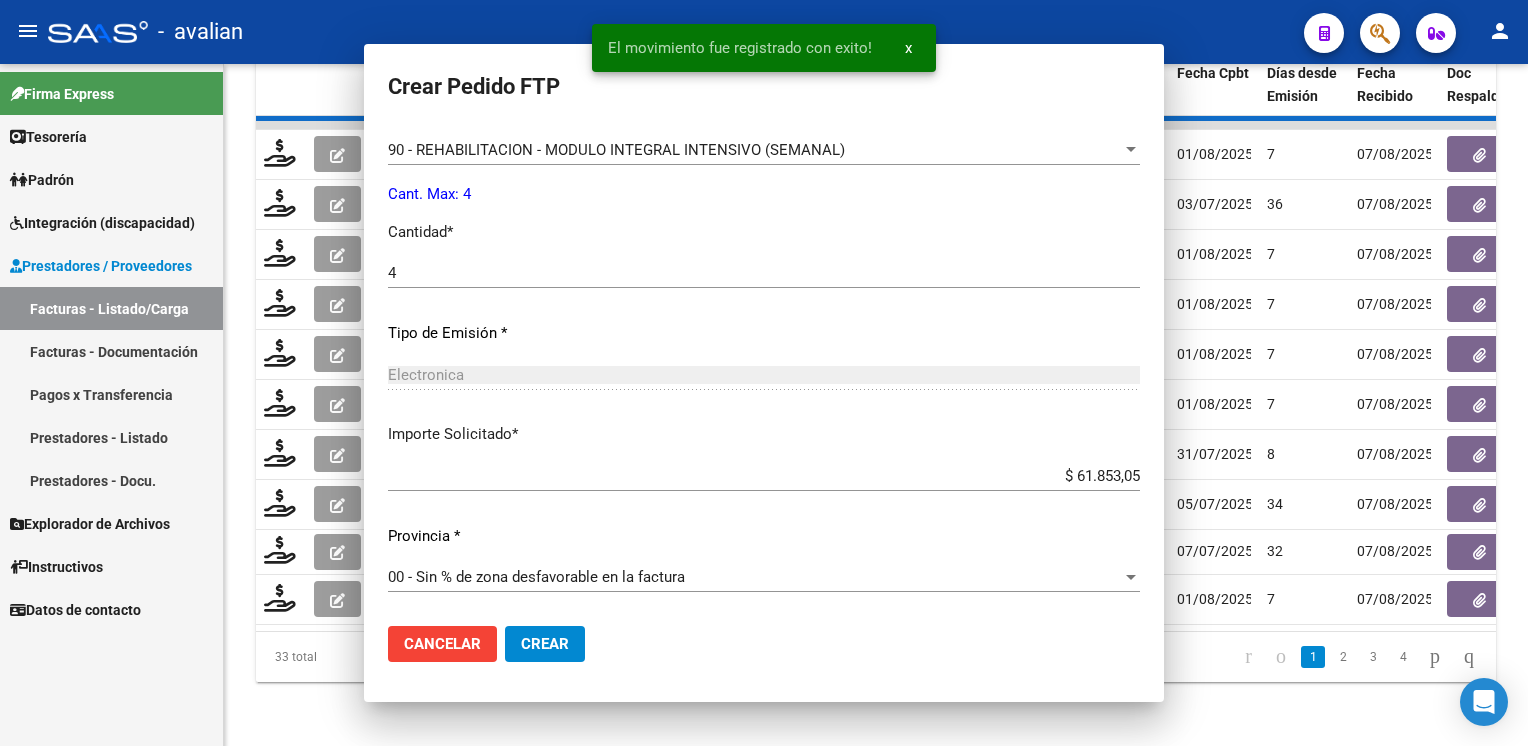 scroll, scrollTop: 763, scrollLeft: 0, axis: vertical 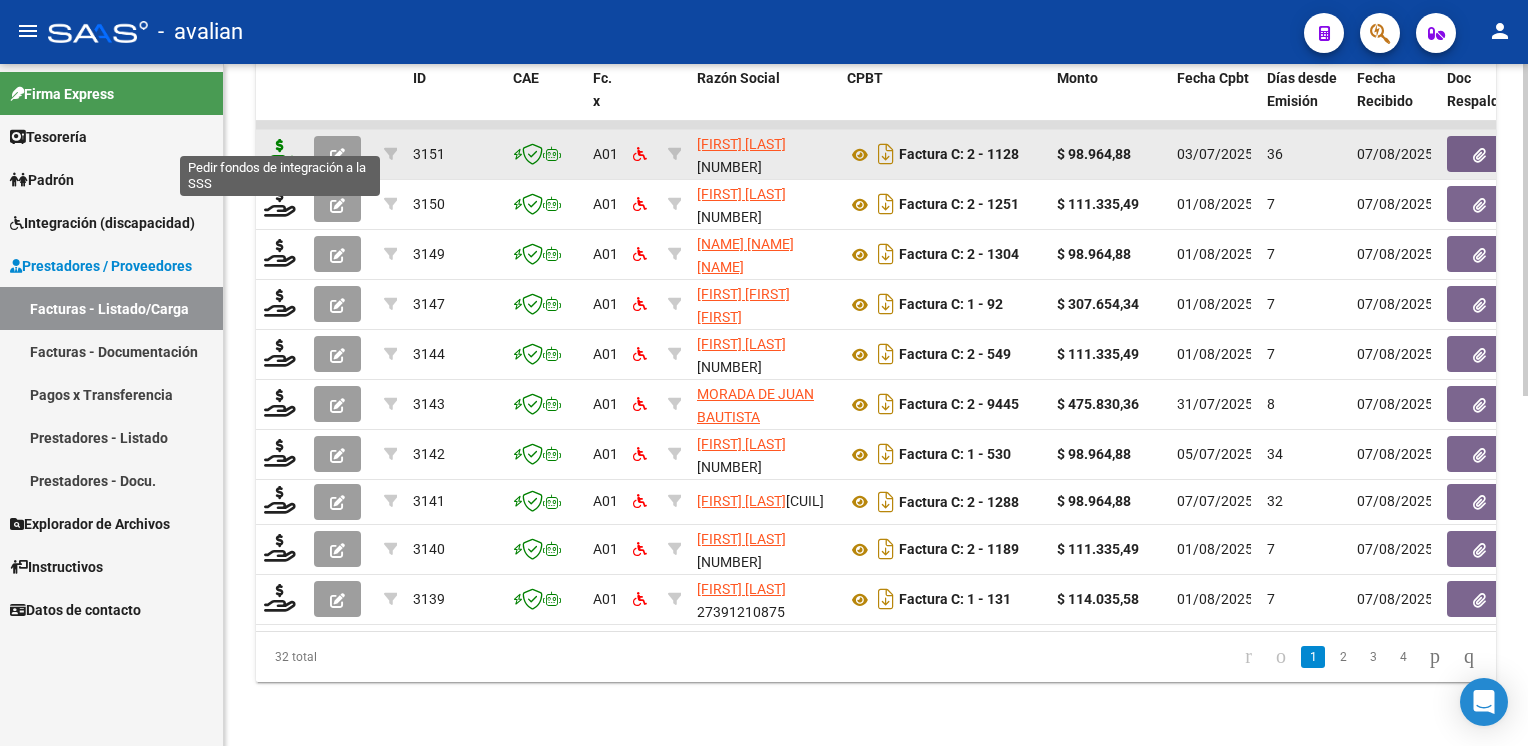 click 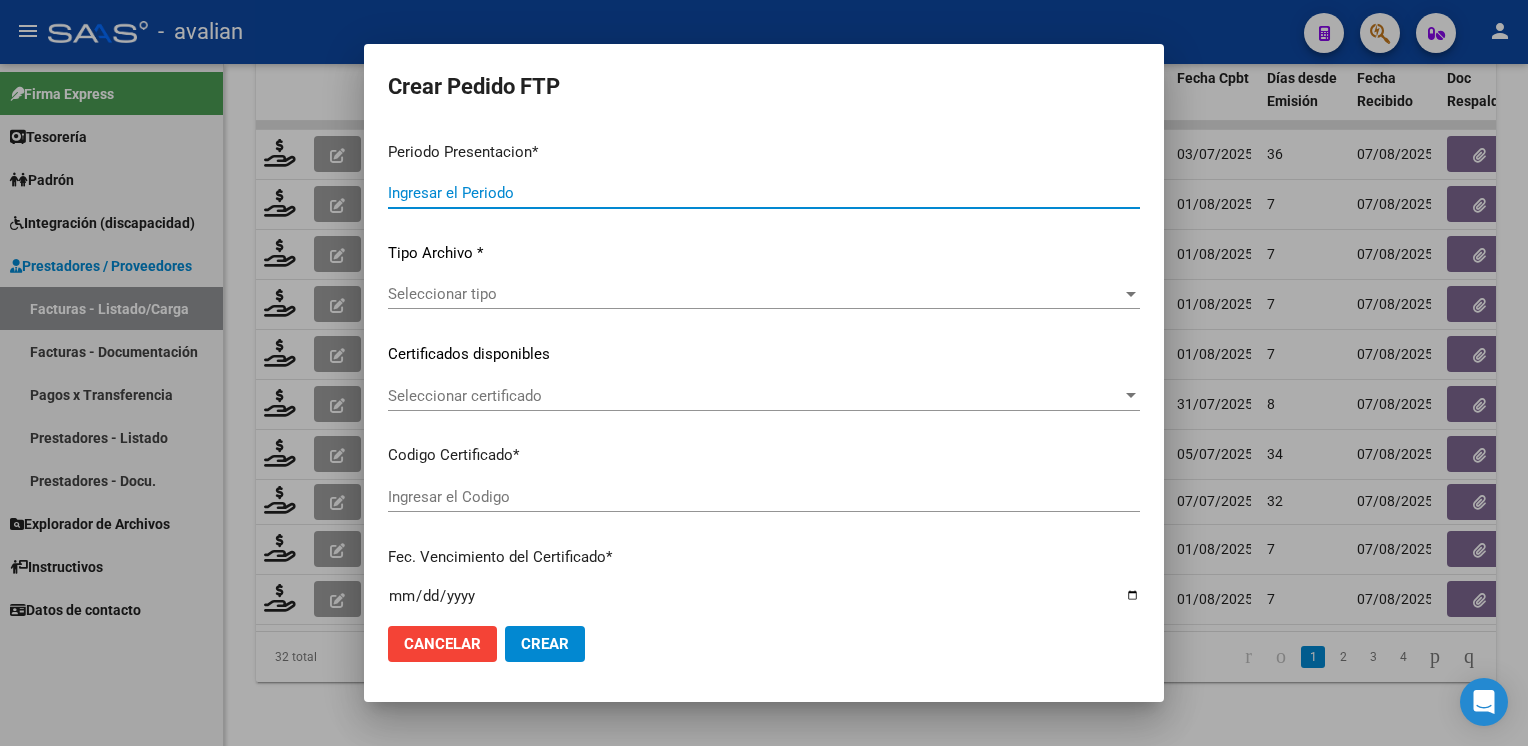 type on "202507" 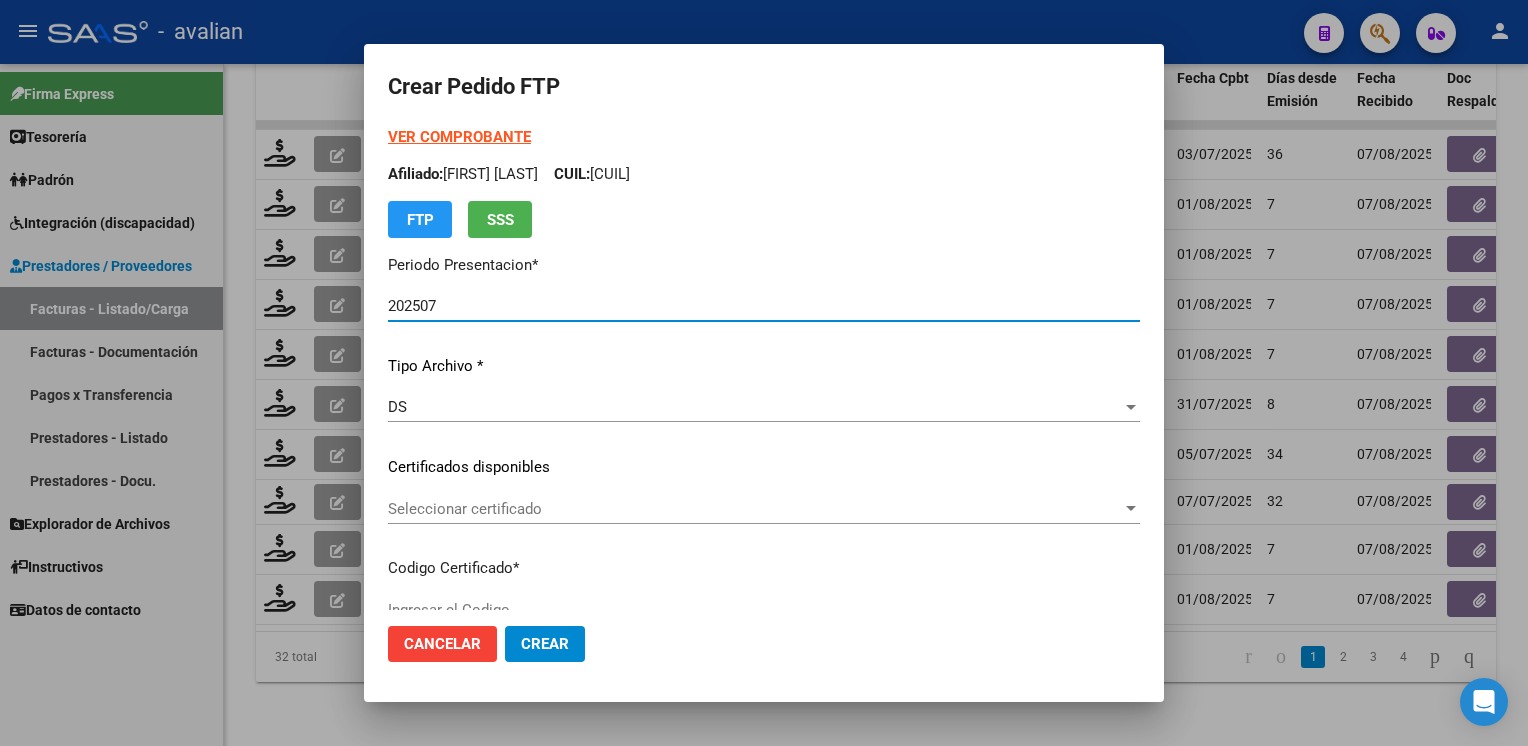 type on "ARG02000576685102023080120280801BSAS358" 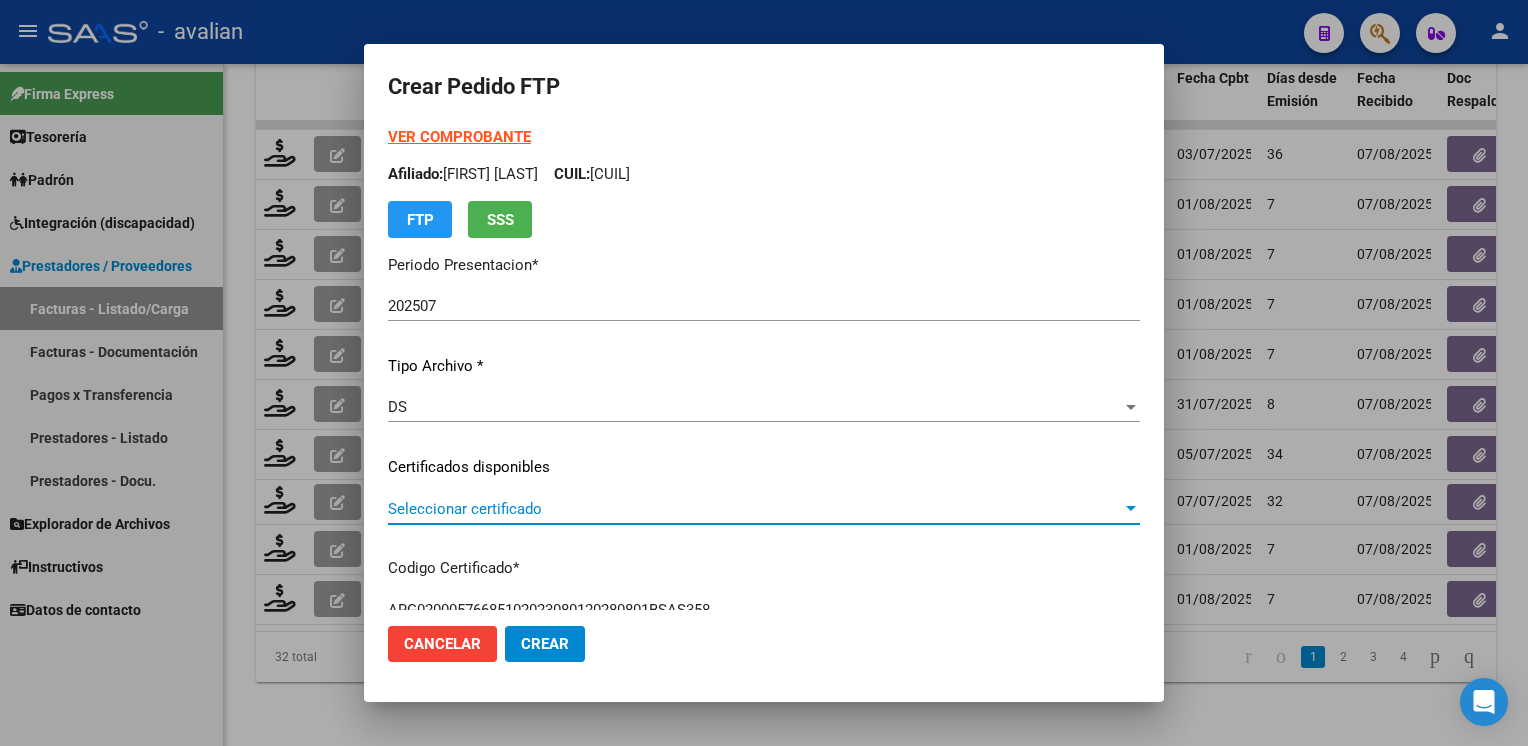 click on "Seleccionar certificado" at bounding box center [755, 509] 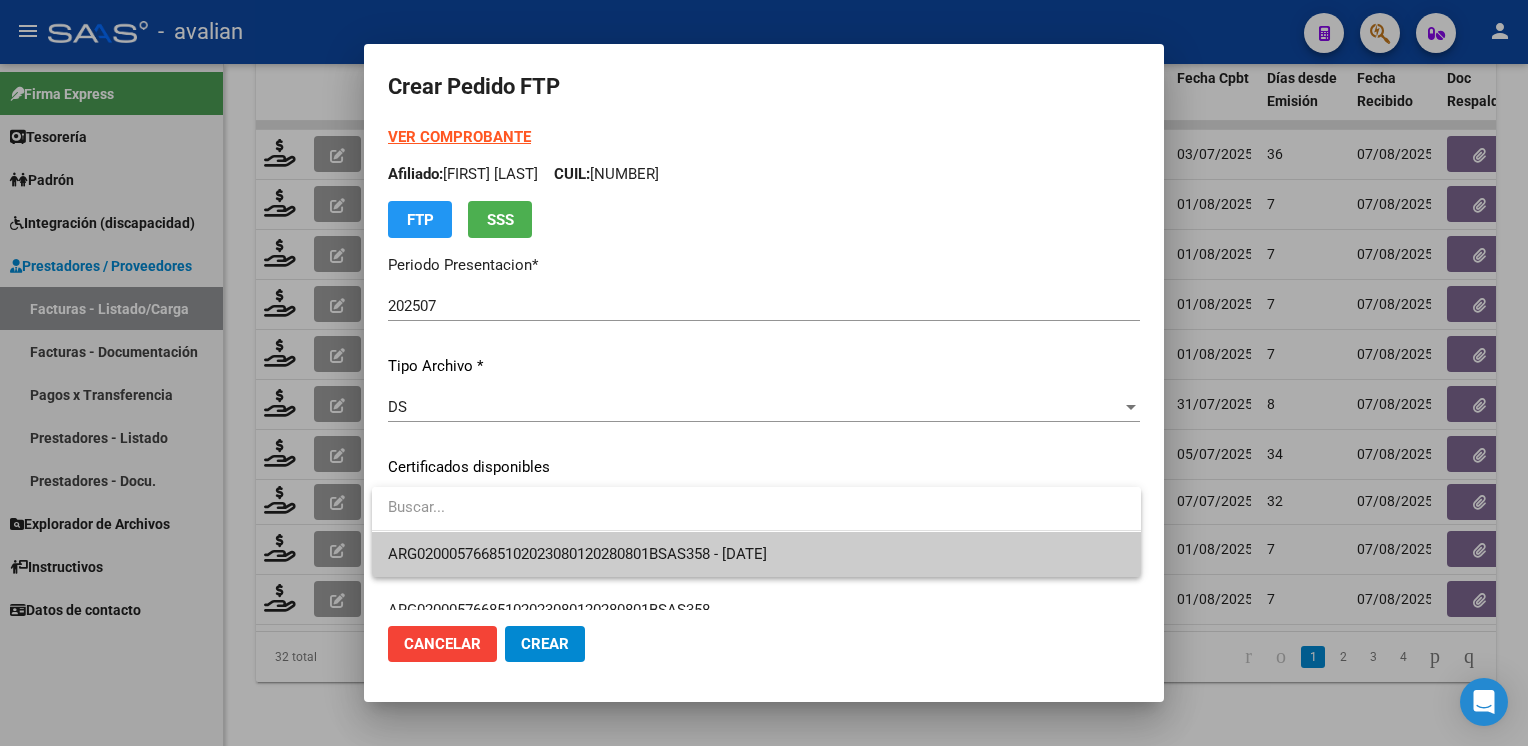 click on "ARG02000576685102023080120280801BSAS358 - [DATE]" at bounding box center [577, 554] 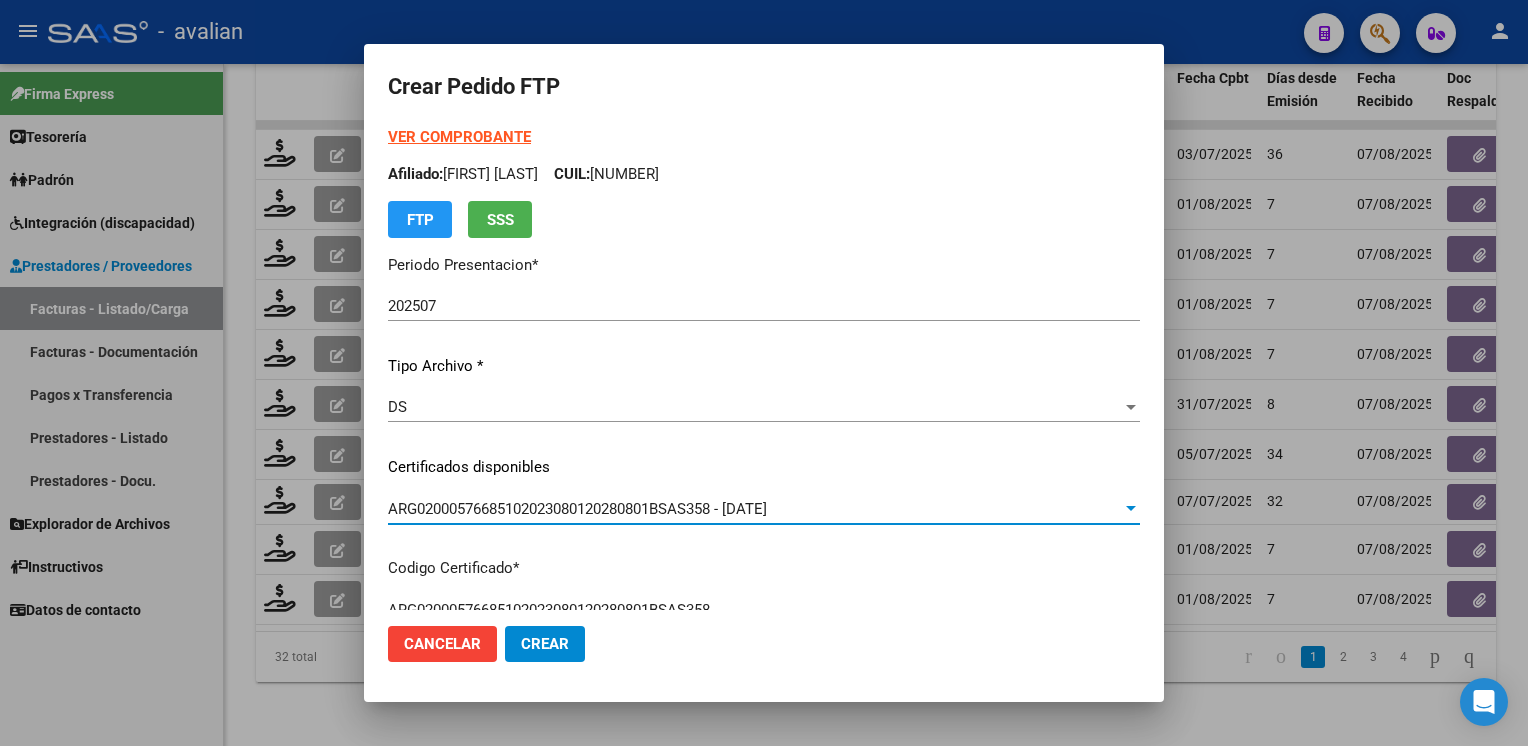 click on "Afiliado:  [FIRST] [FIRST]  CUIL:  [NUMBER]" at bounding box center (764, 174) 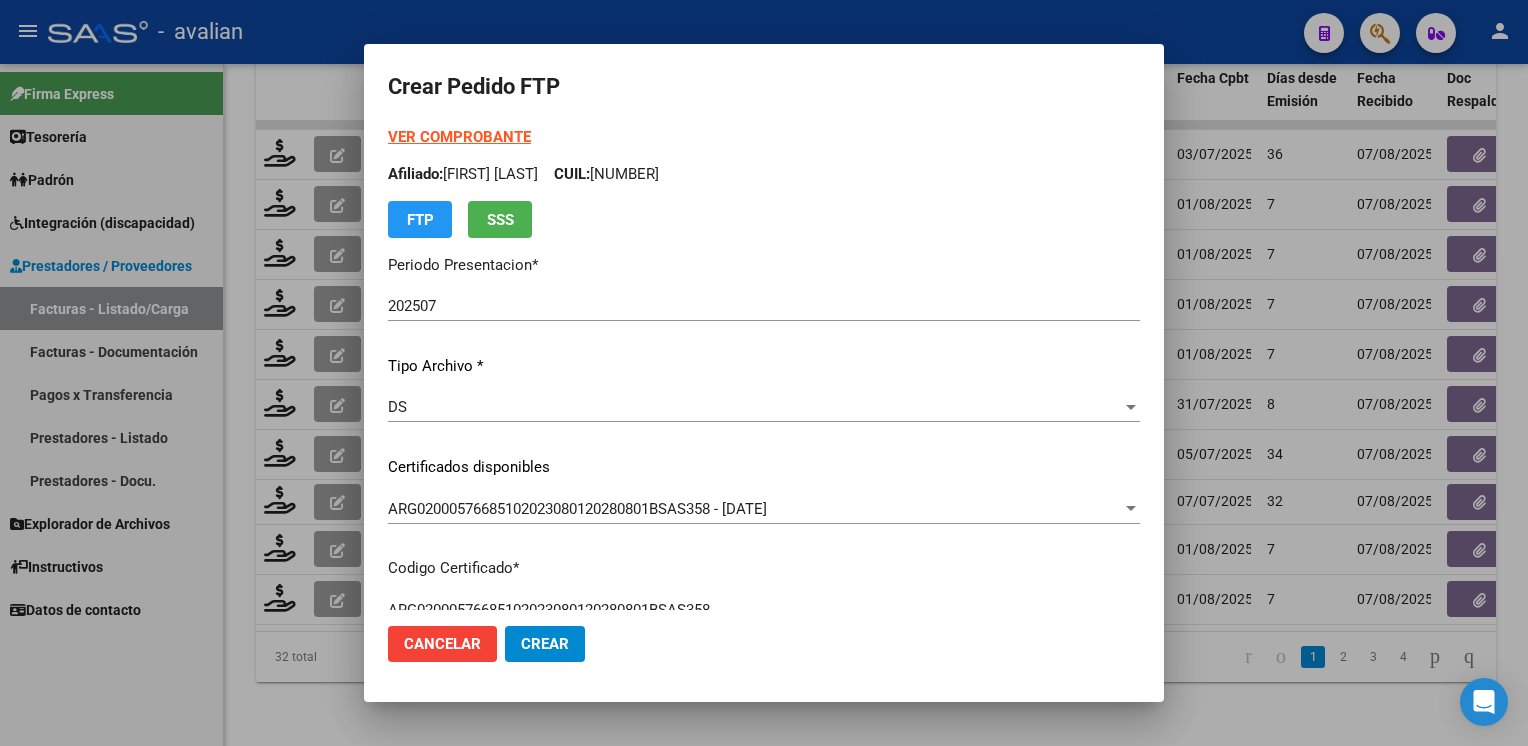 click on "Afiliado:  [FIRST] [FIRST]  CUIL:  [NUMBER]" at bounding box center (764, 174) 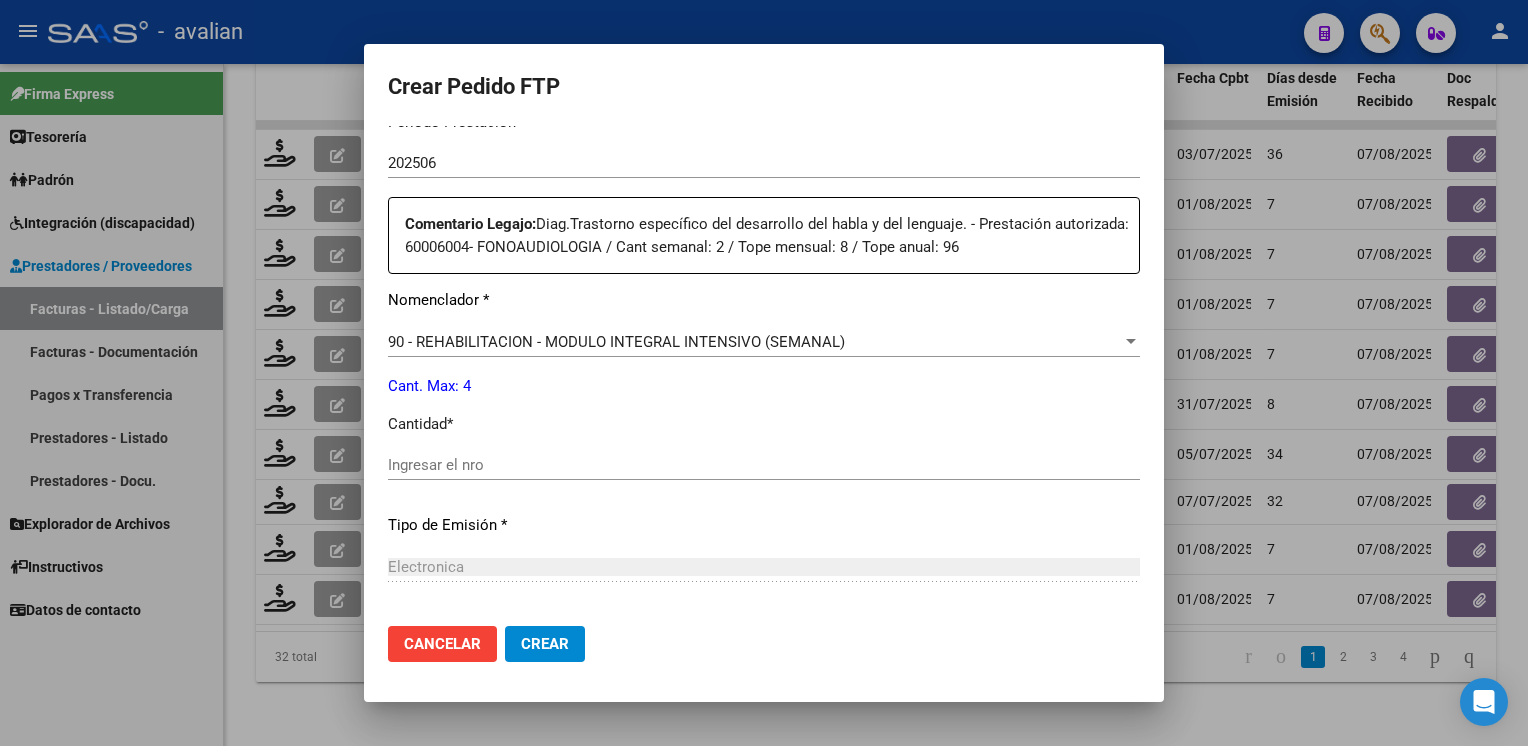 scroll, scrollTop: 700, scrollLeft: 0, axis: vertical 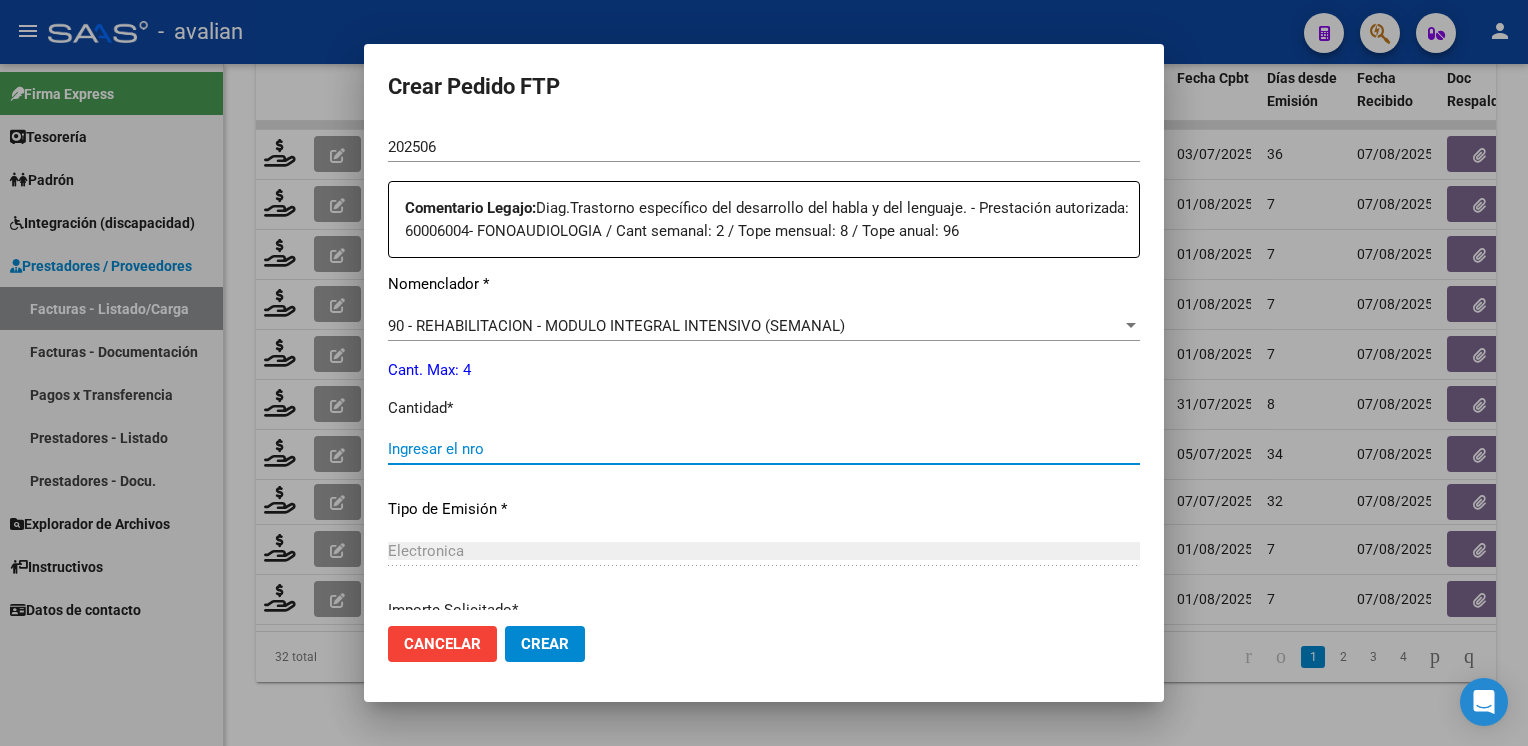 click on "Ingresar el nro" at bounding box center [764, 449] 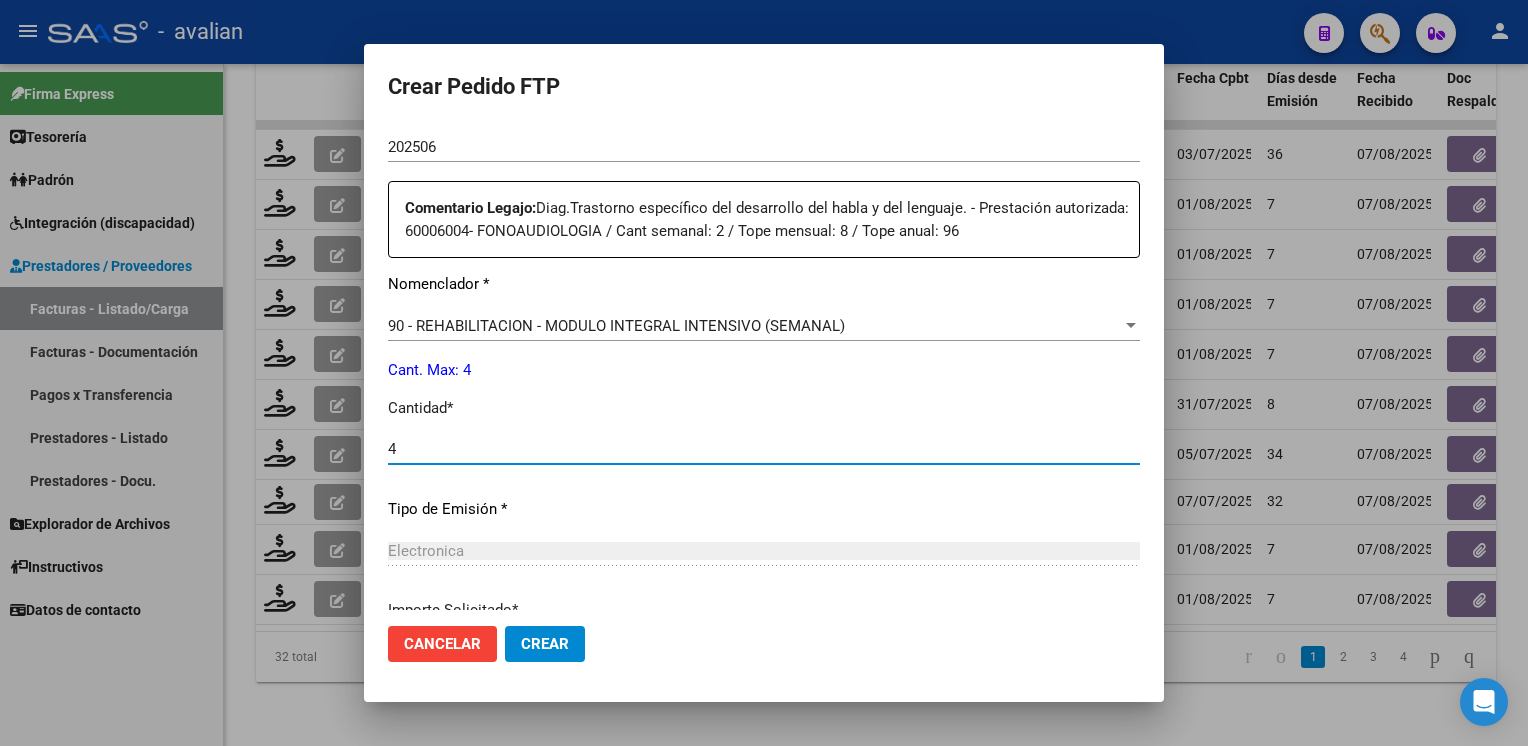 type on "4" 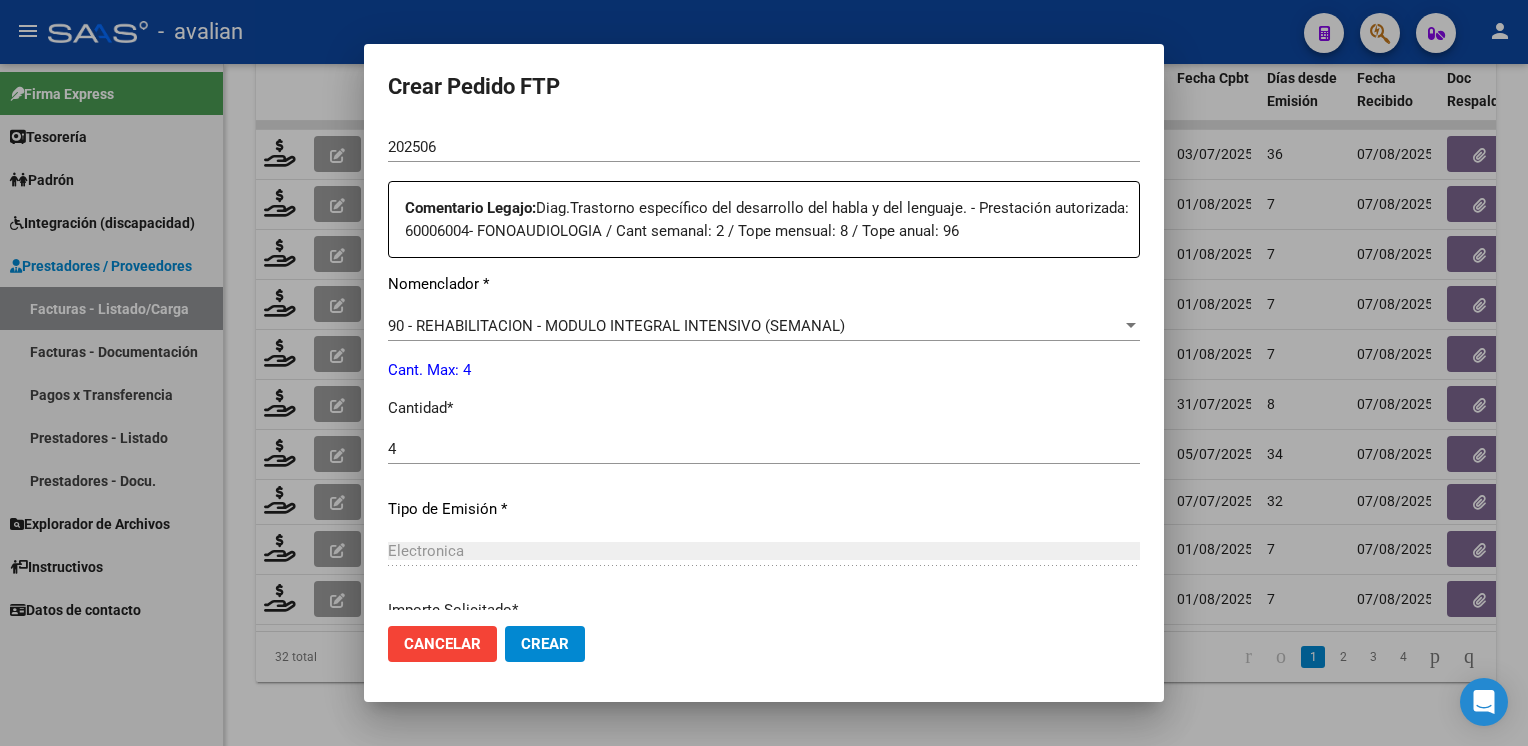 scroll, scrollTop: 876, scrollLeft: 0, axis: vertical 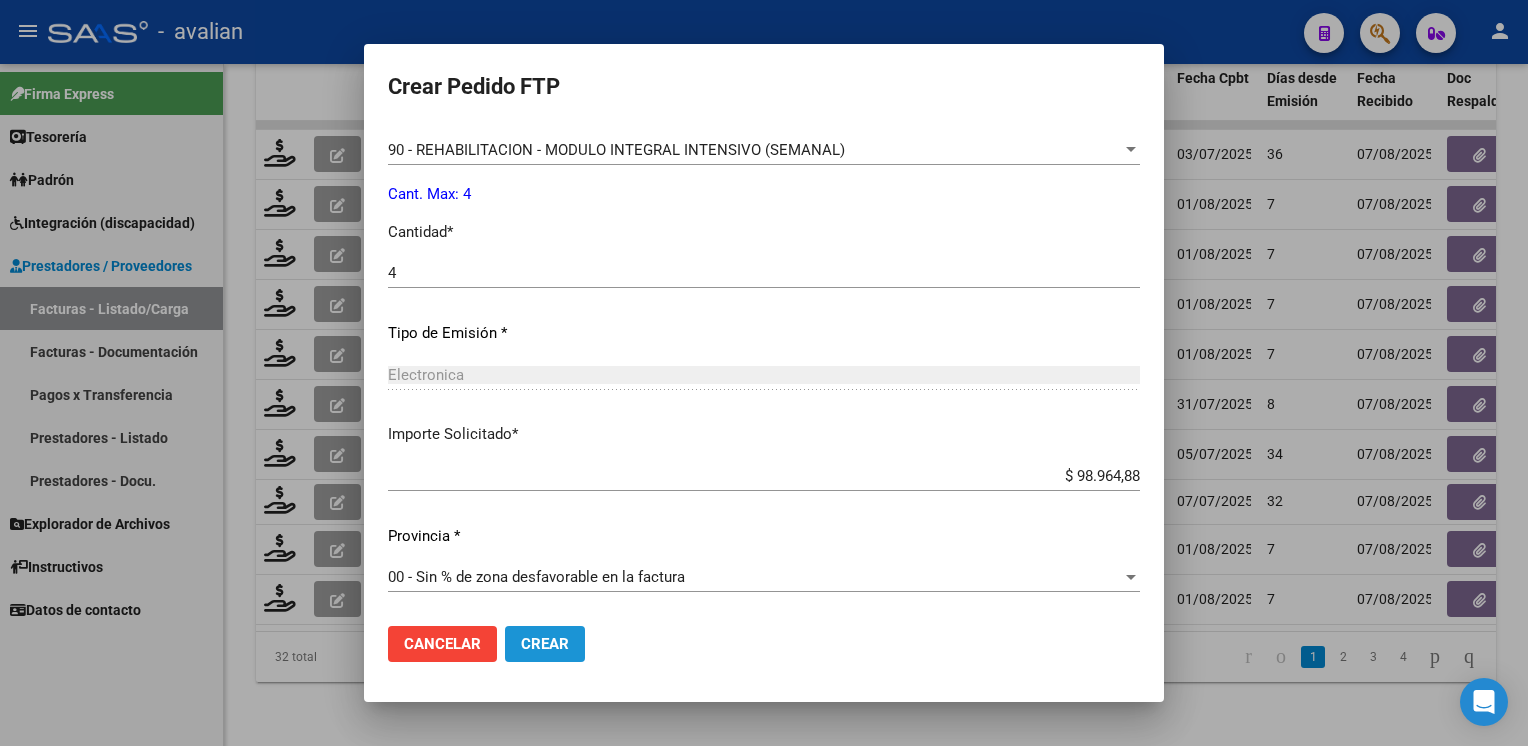 click on "Crear" 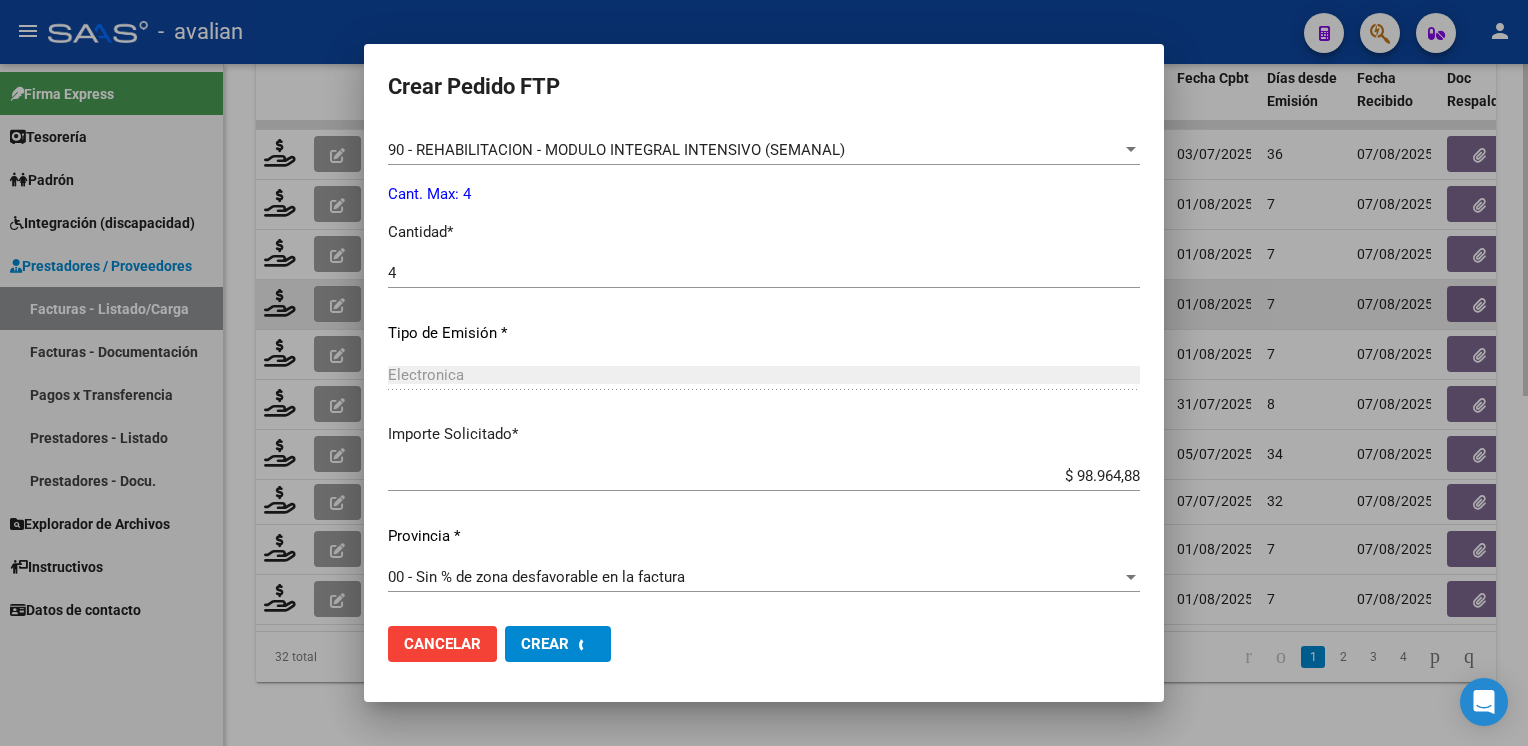 scroll, scrollTop: 0, scrollLeft: 0, axis: both 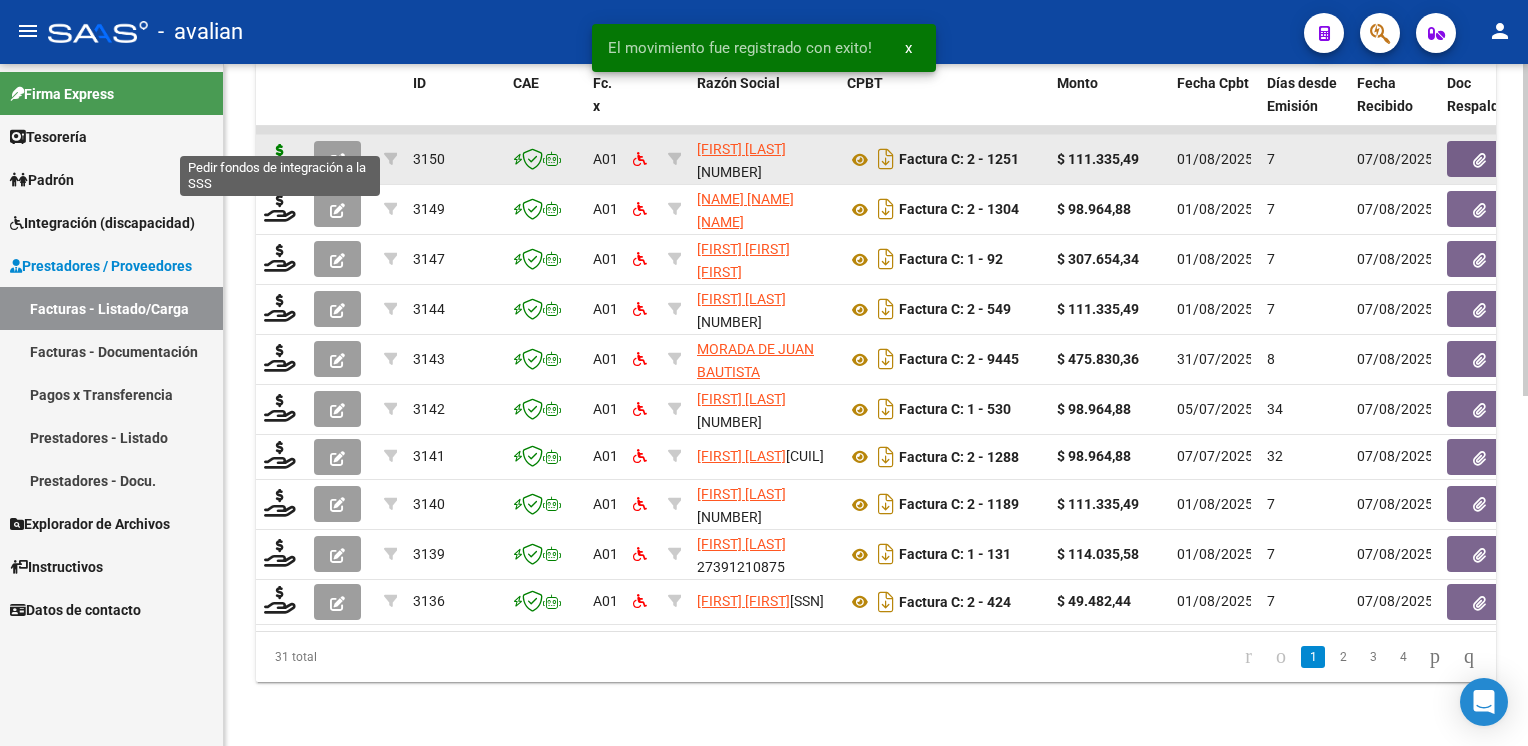 click 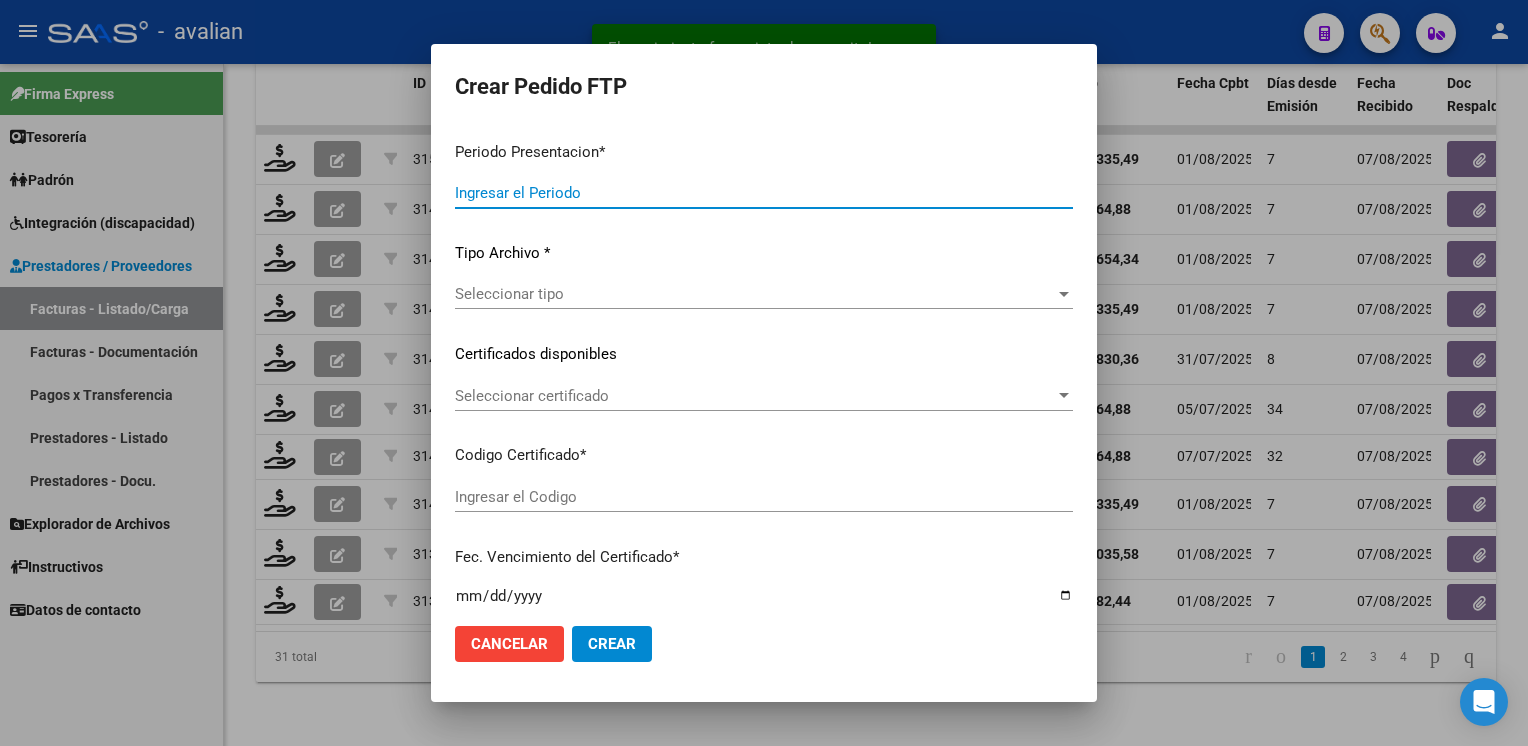 type on "202507" 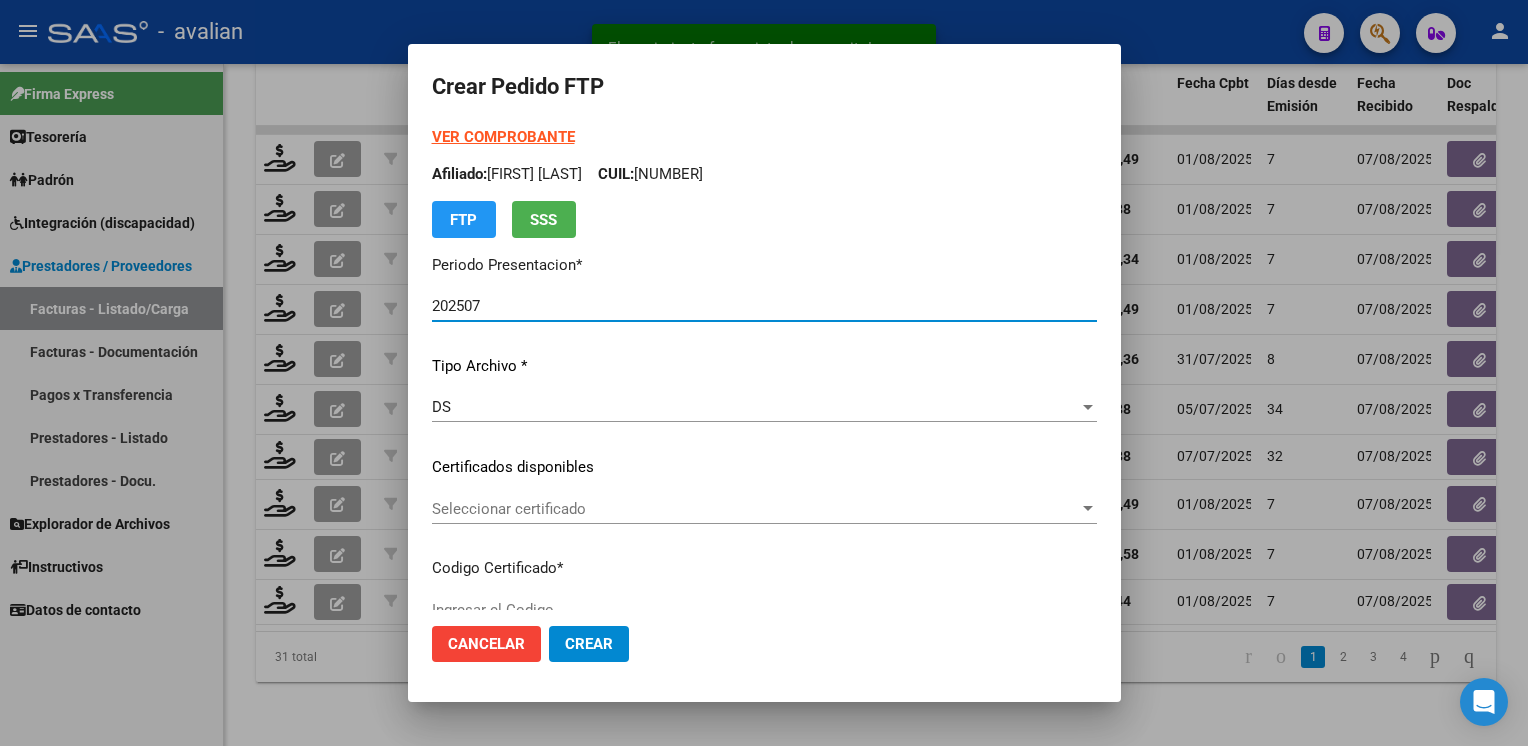 type on "ARG02000541460742022092820320928BSAS387" 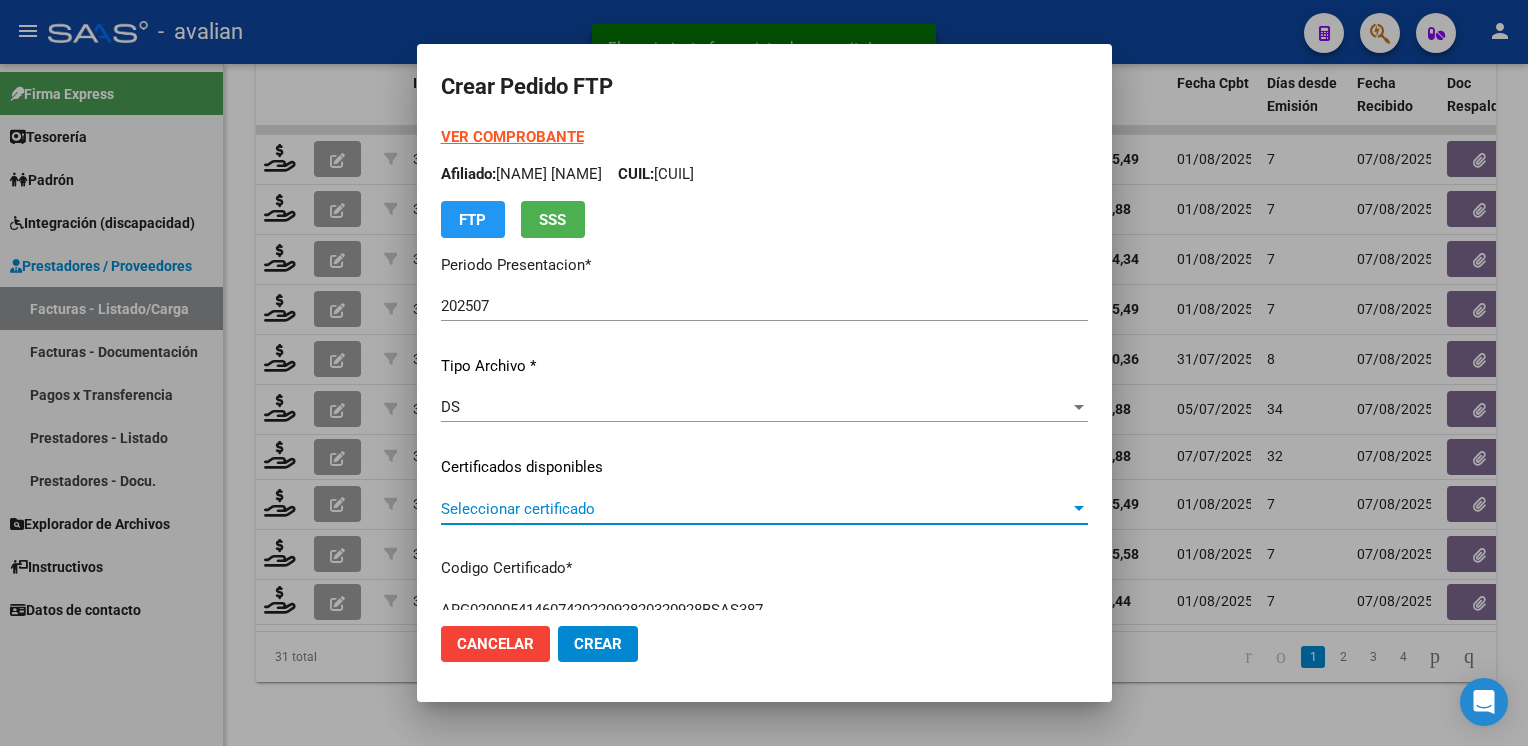 click on "Seleccionar certificado" at bounding box center (755, 509) 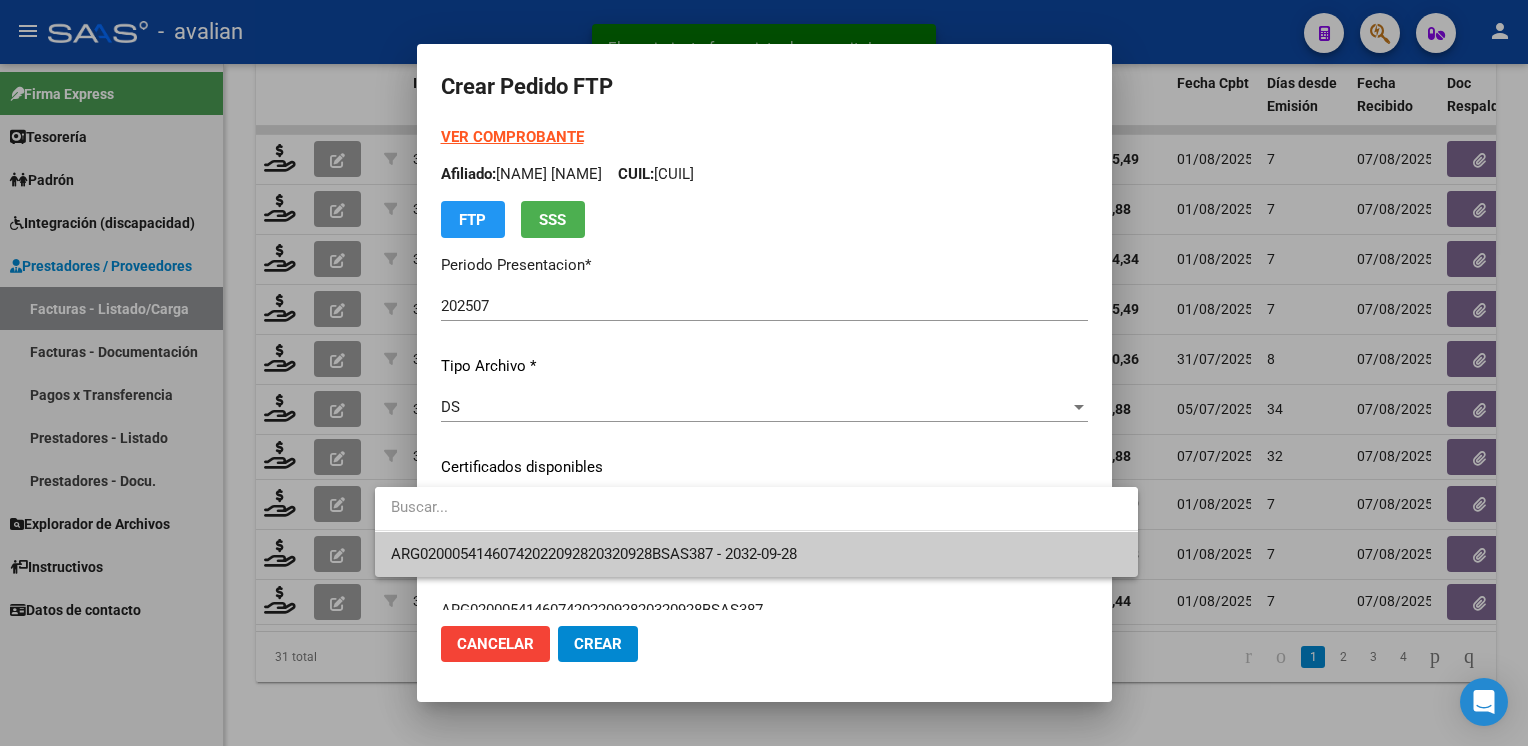 click on "ARG02000541460742022092820320928BSAS387 - 2032-09-28" at bounding box center [594, 554] 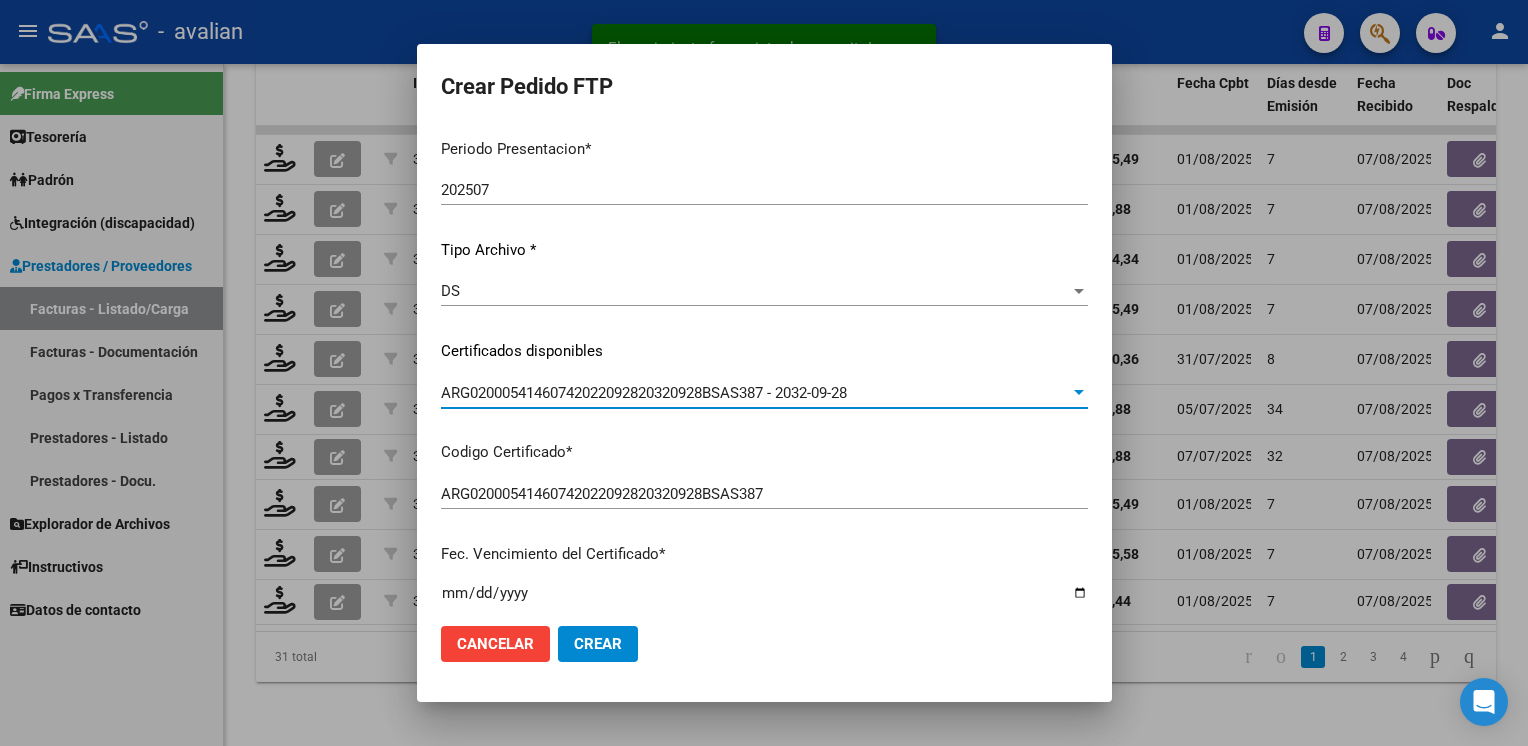 scroll, scrollTop: 0, scrollLeft: 0, axis: both 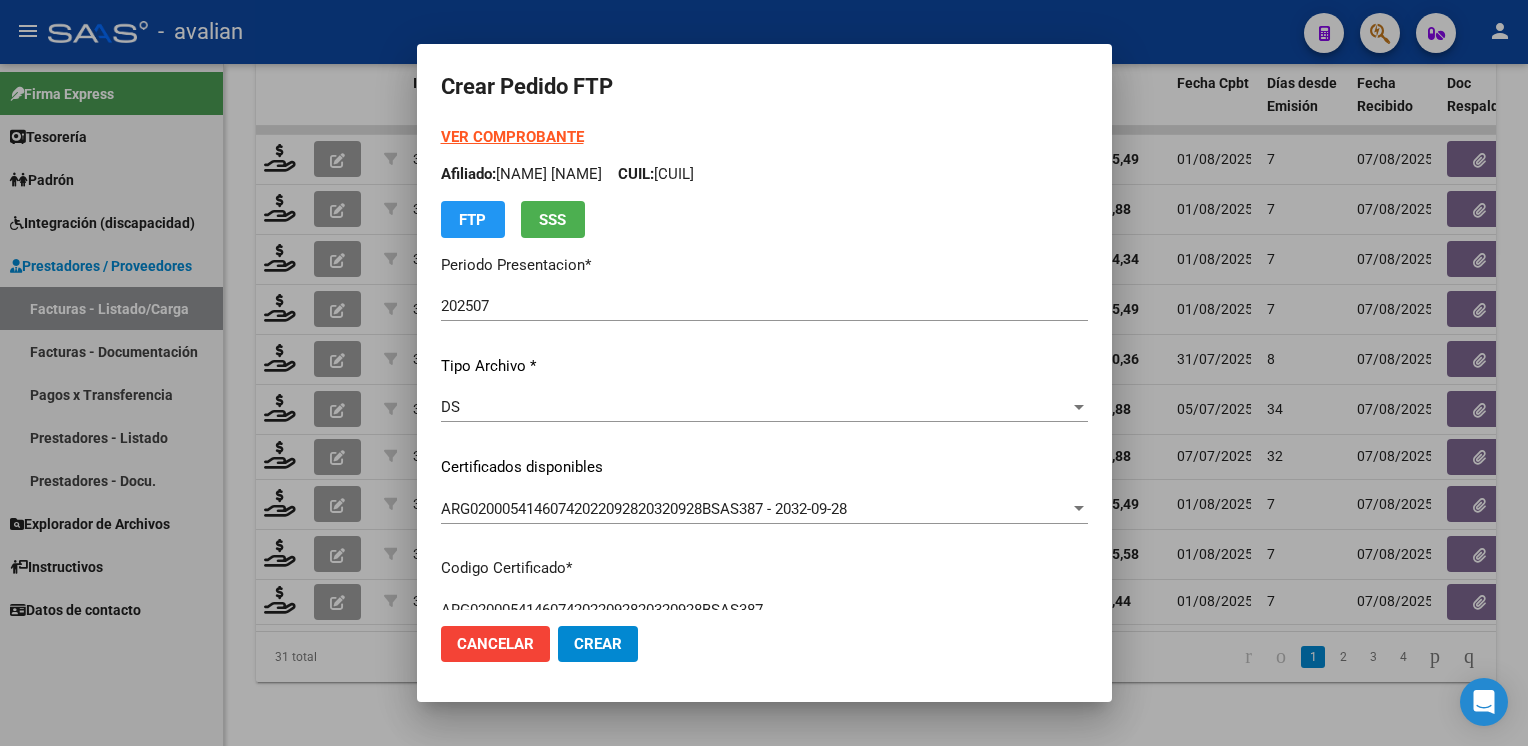 click on "Afiliado:  [LAST] [FIRST]  CUIL:  [NUMBER]" at bounding box center [764, 174] 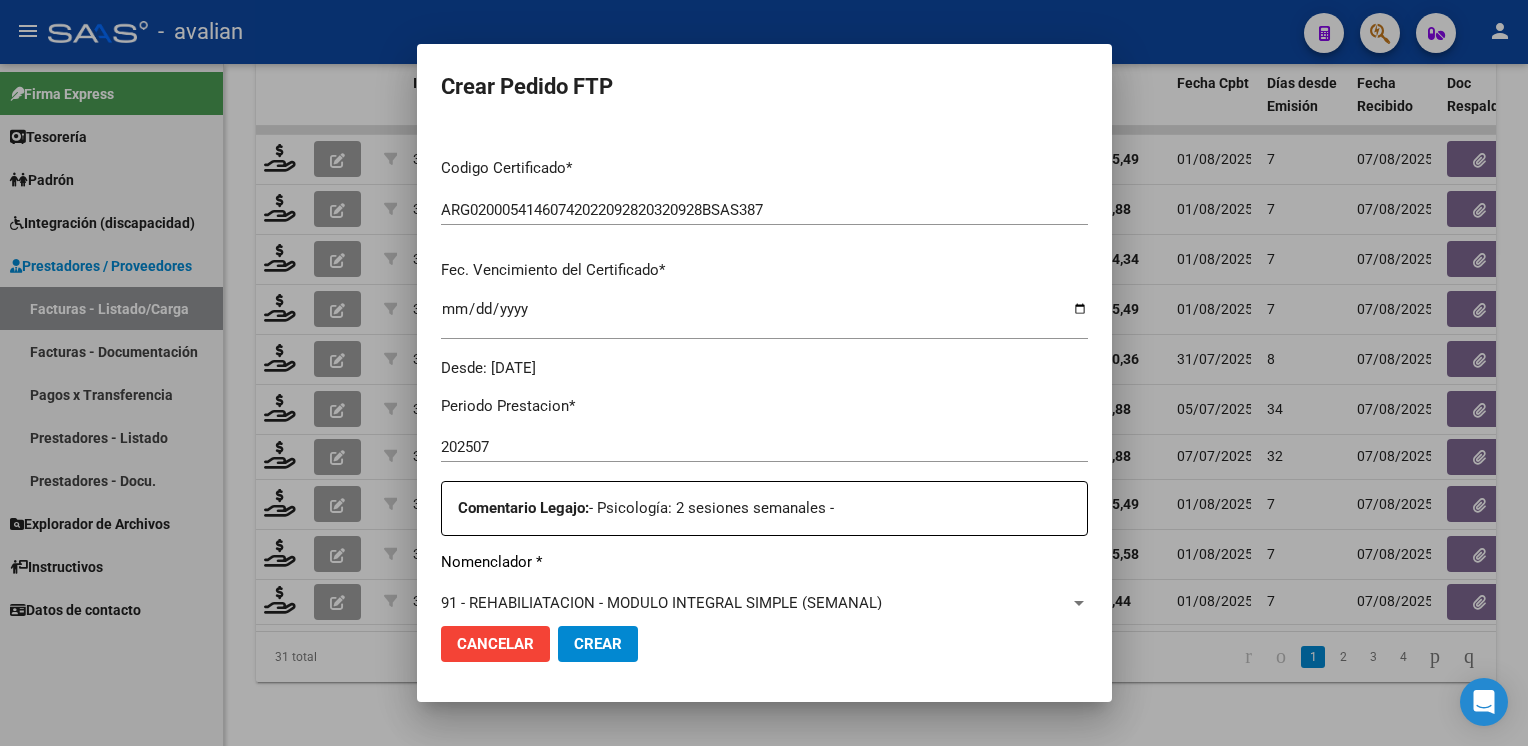 scroll, scrollTop: 800, scrollLeft: 0, axis: vertical 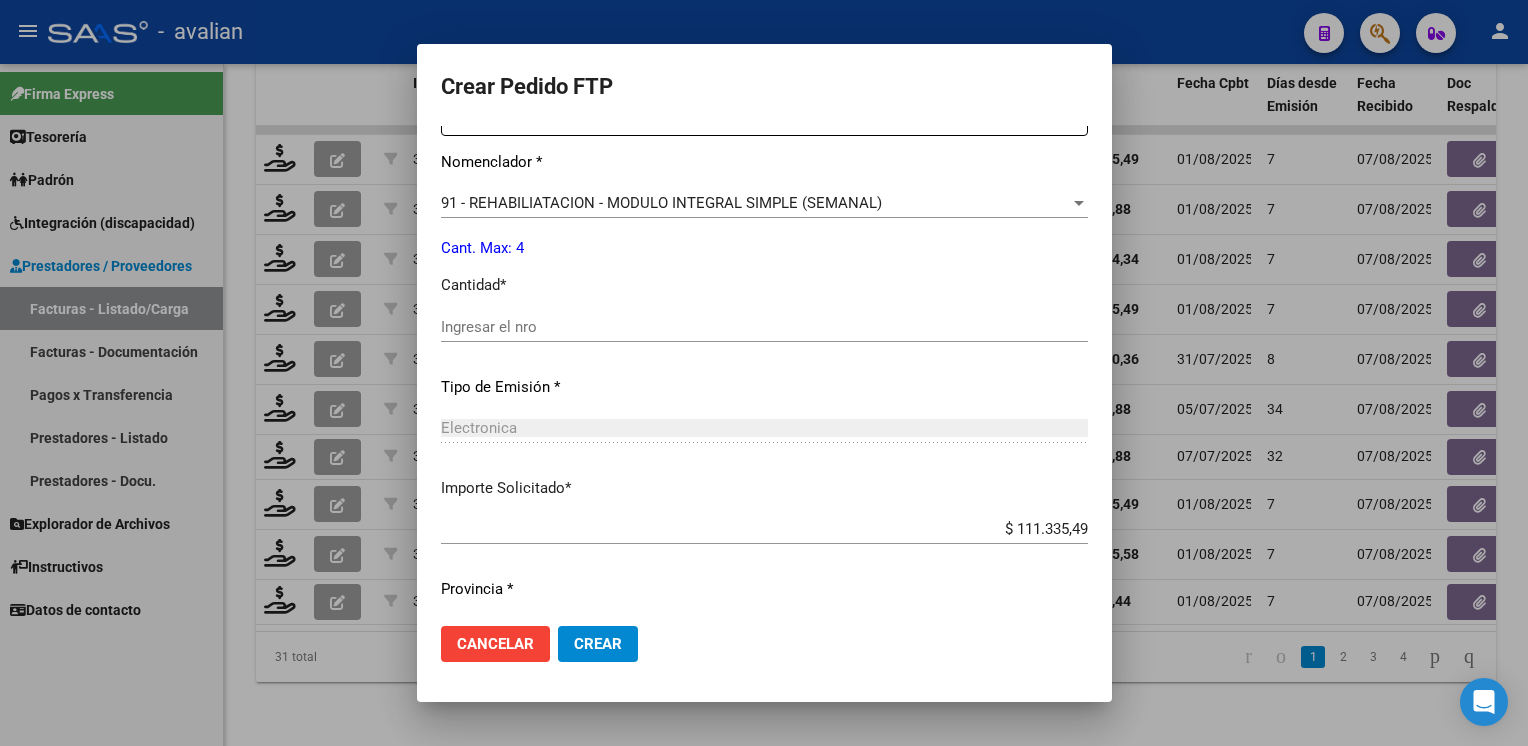 click on "Periodo Prestacion  *   202507 Ingresar el Periodo Prestacion  Comentario Legajo:    - Psicología: 2 sesiones semanales -  Nomenclador * 91 - REHABILIATACION - MODULO INTEGRAL SIMPLE (SEMANAL) Seleccionar nomenclador Cant. Max: 4 Cantidad  *   Ingresar el nro   Tipo de Emisión * Electronica Seleccionar tipo Importe Solicitado  *   $ 111.335,49 Ingresar imp. solicitado   Provincia * 00 - Sin % de zona desfavorable en la factura Seleccionar provincia" at bounding box center [764, 322] 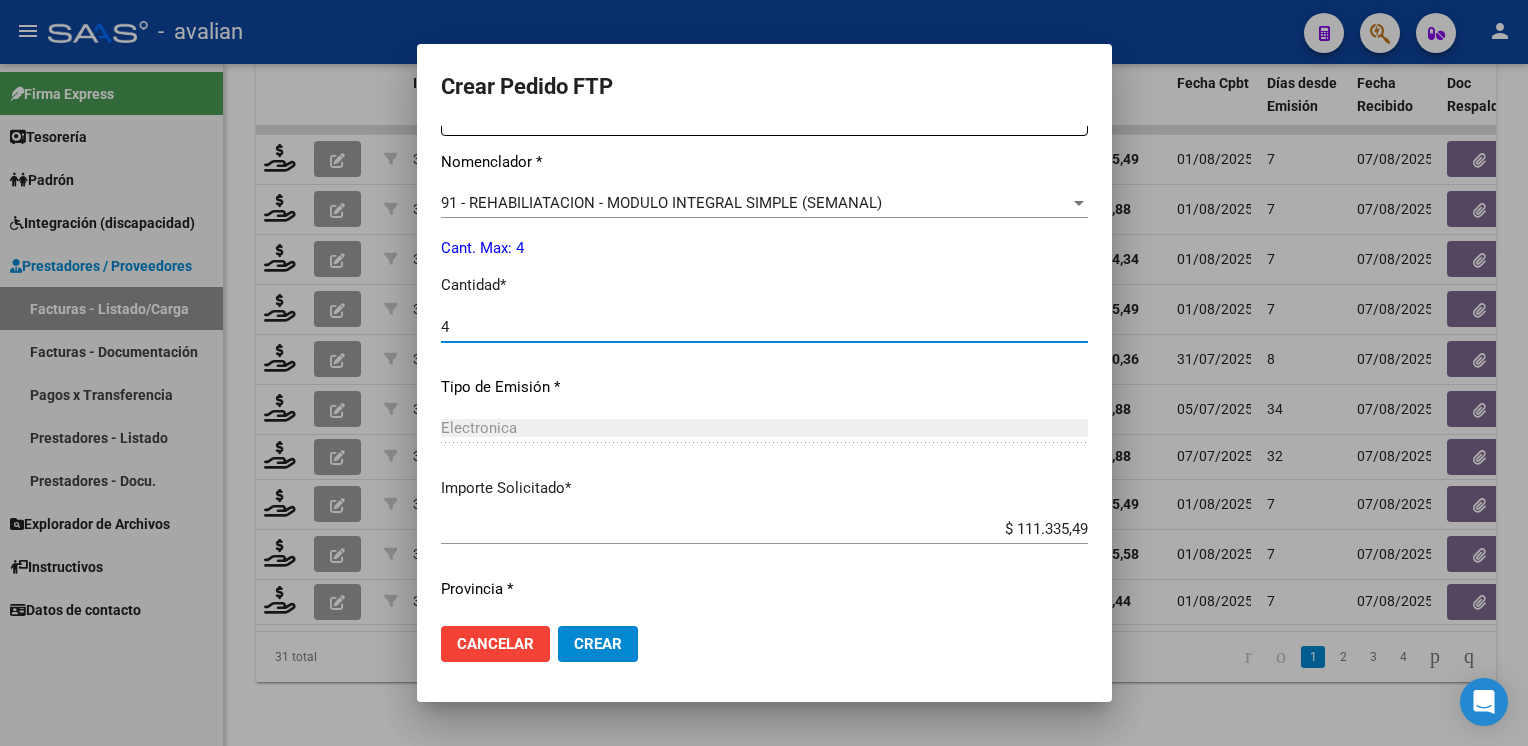 type on "4" 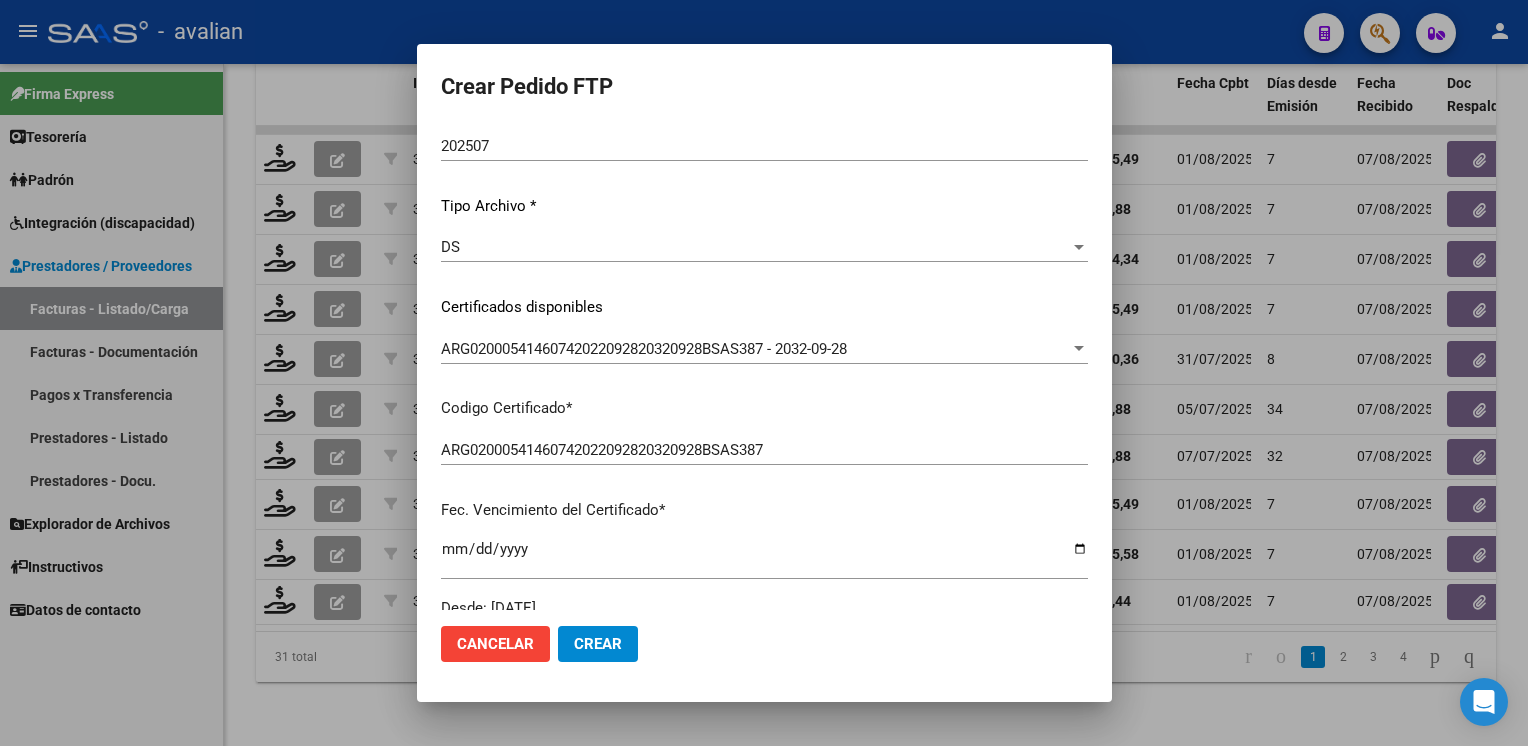 scroll, scrollTop: 0, scrollLeft: 0, axis: both 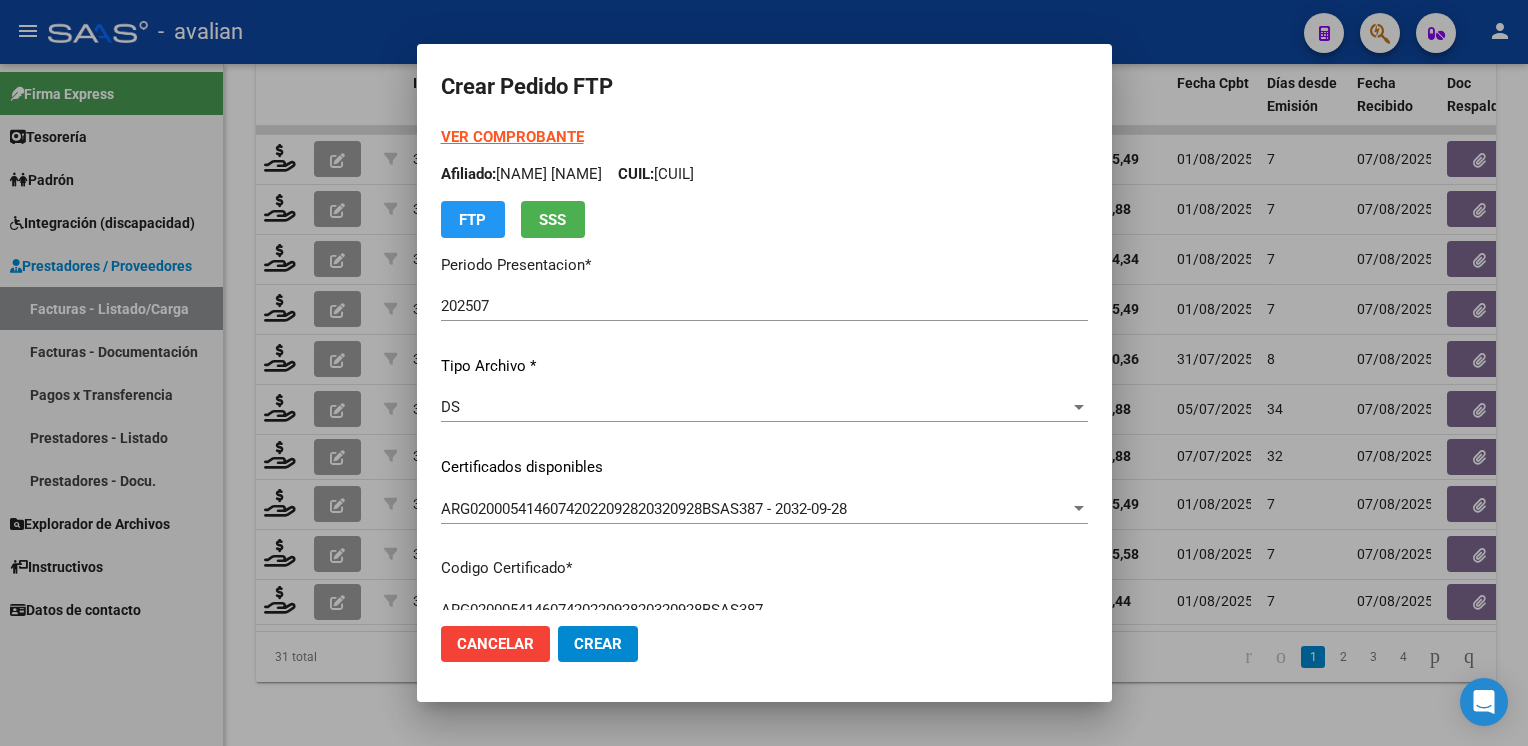 click on "VER COMPROBANTE" at bounding box center [512, 137] 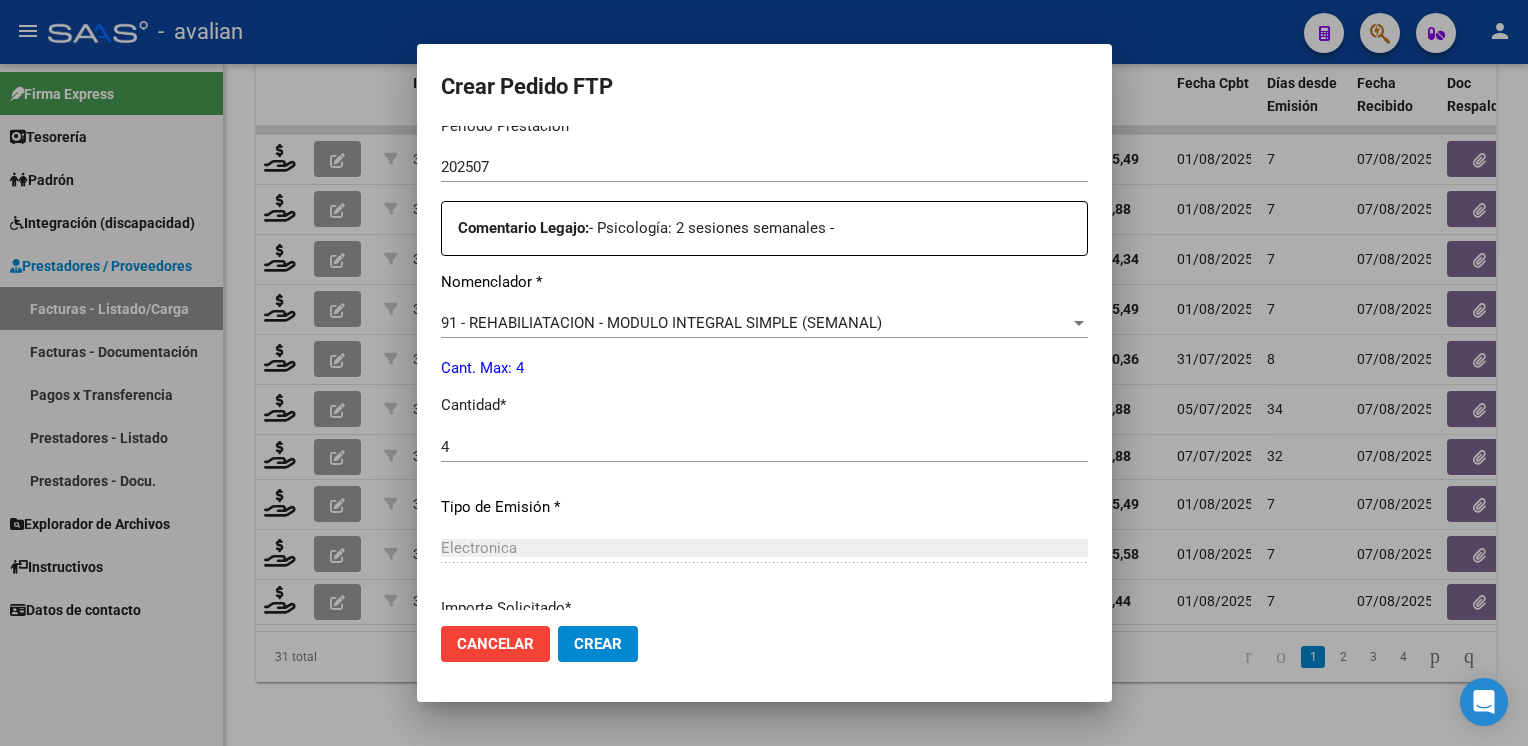 scroll, scrollTop: 853, scrollLeft: 0, axis: vertical 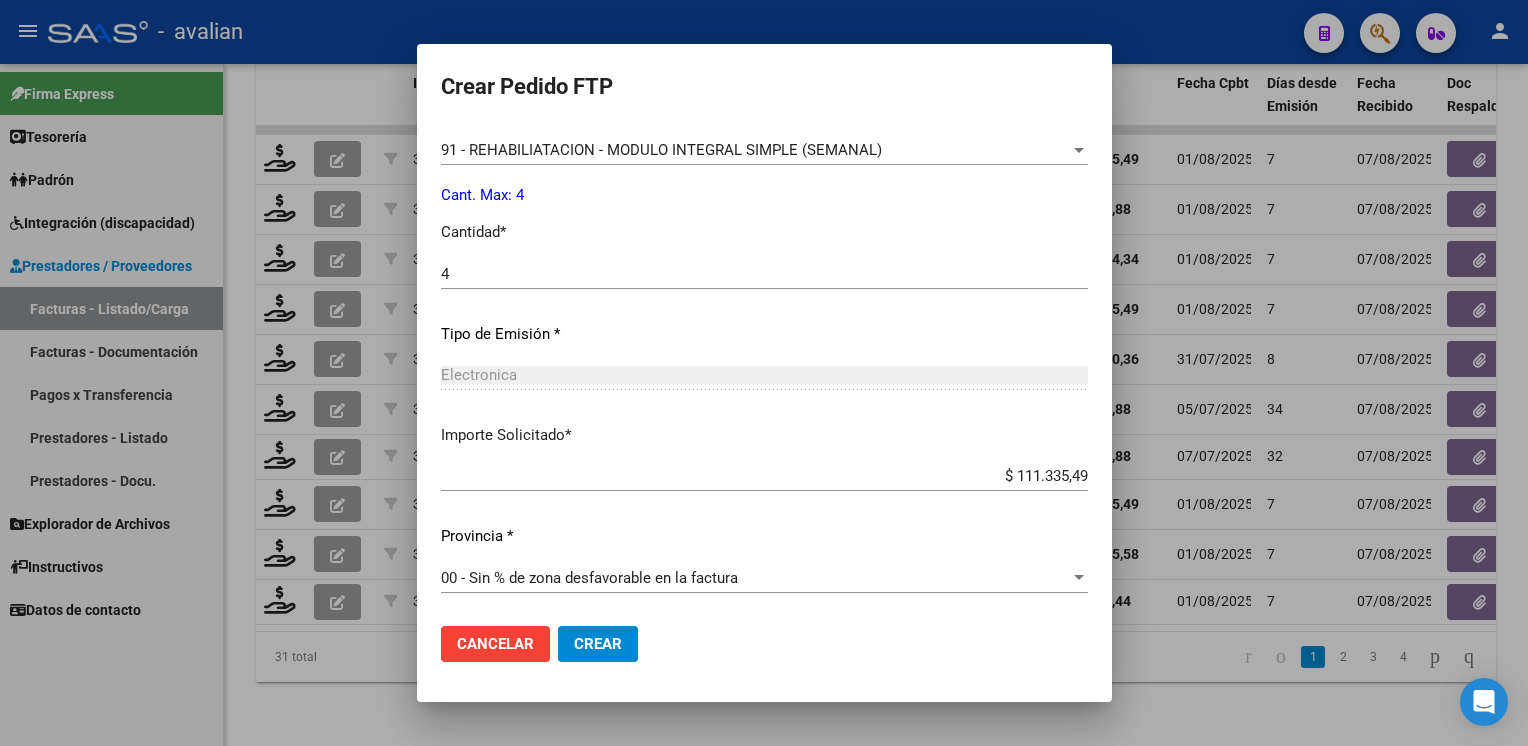 click on "Crear" 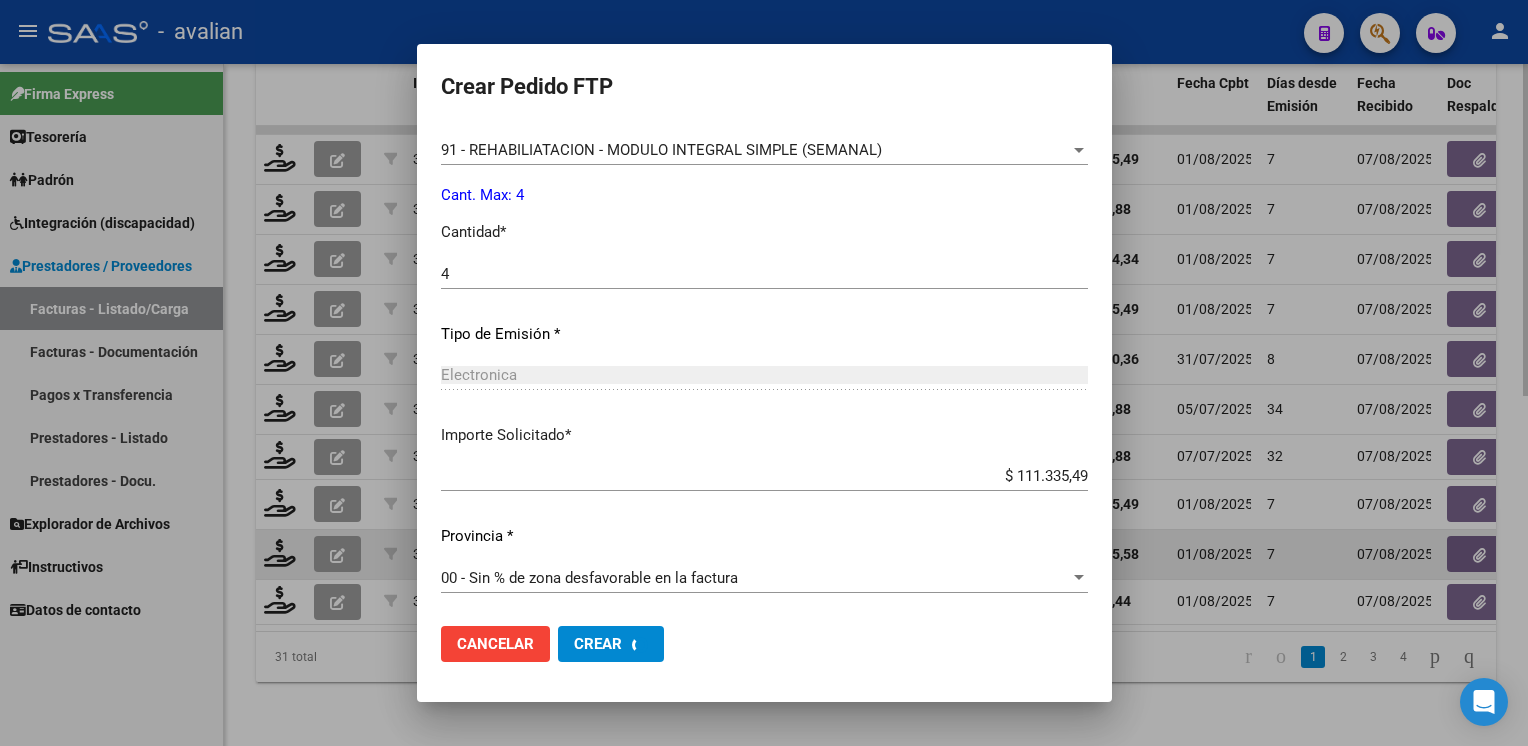 scroll, scrollTop: 0, scrollLeft: 0, axis: both 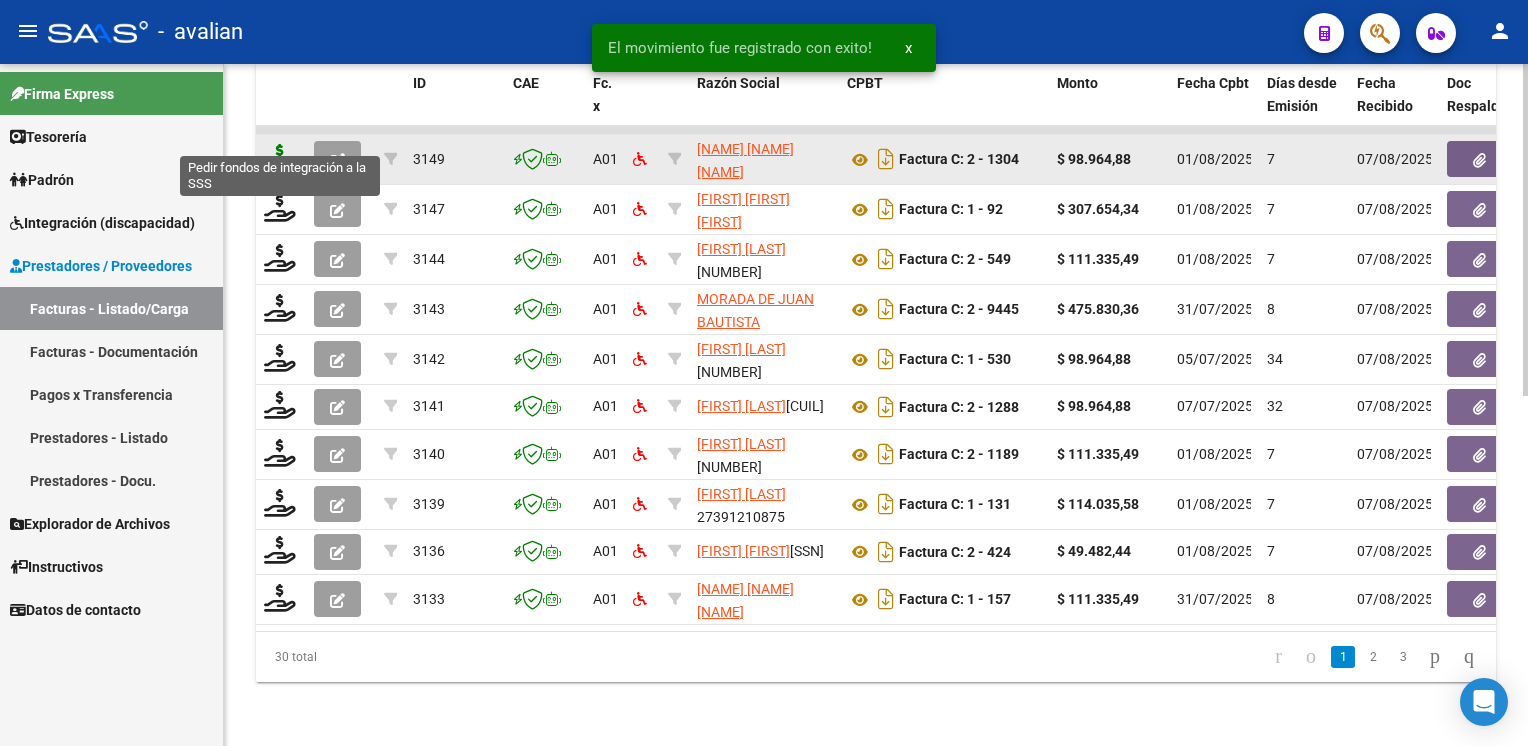 click 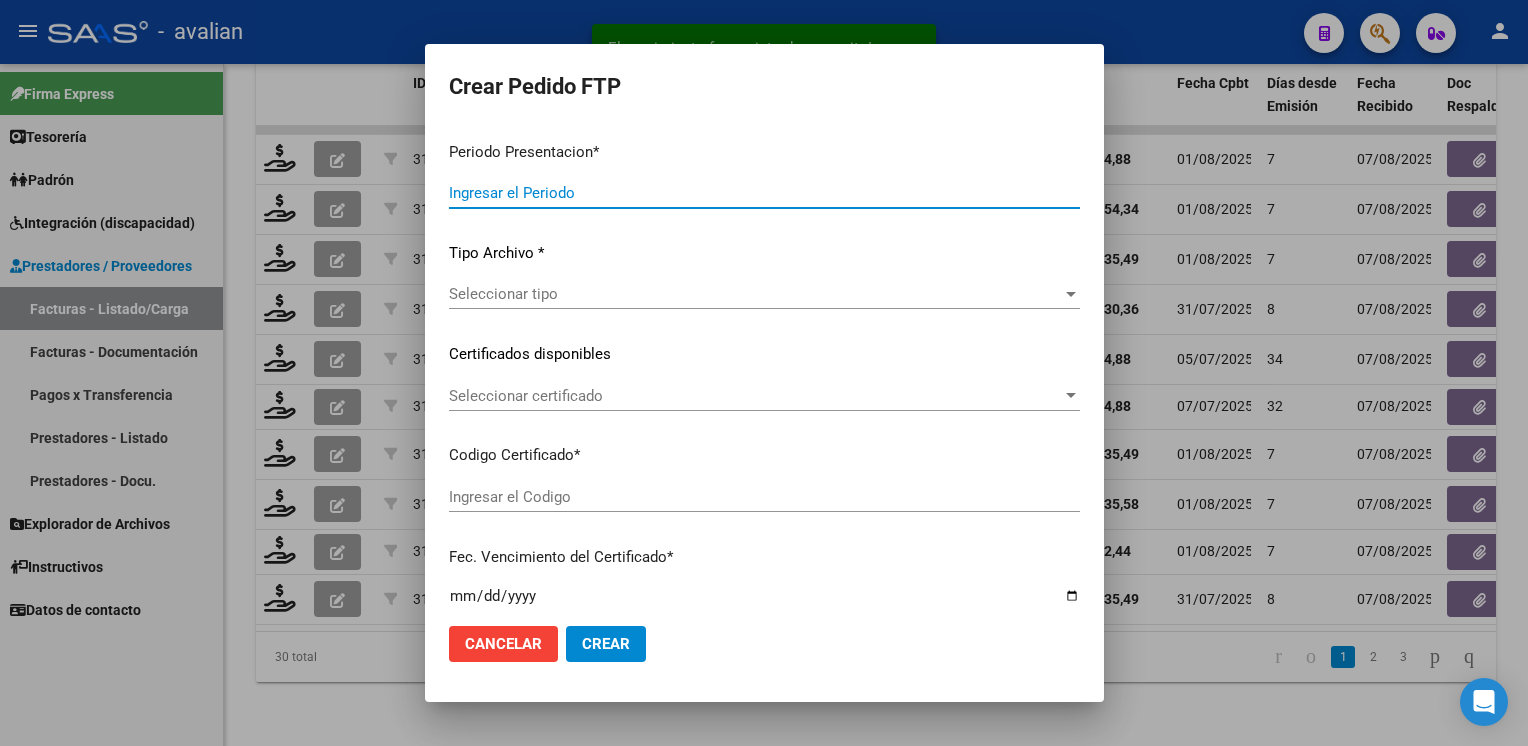 type on "202507" 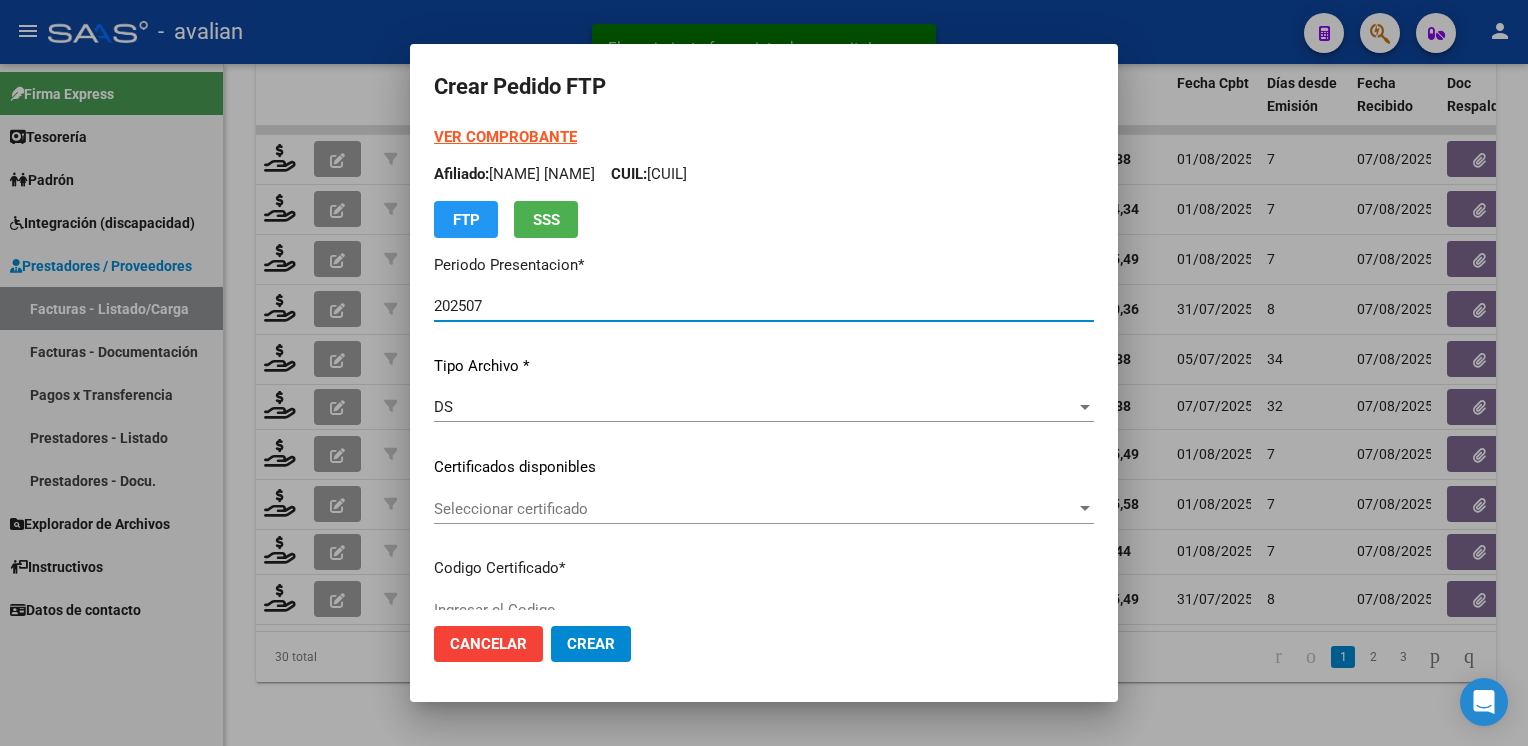 type on "ARG02000460421842025051920400519SFE215" 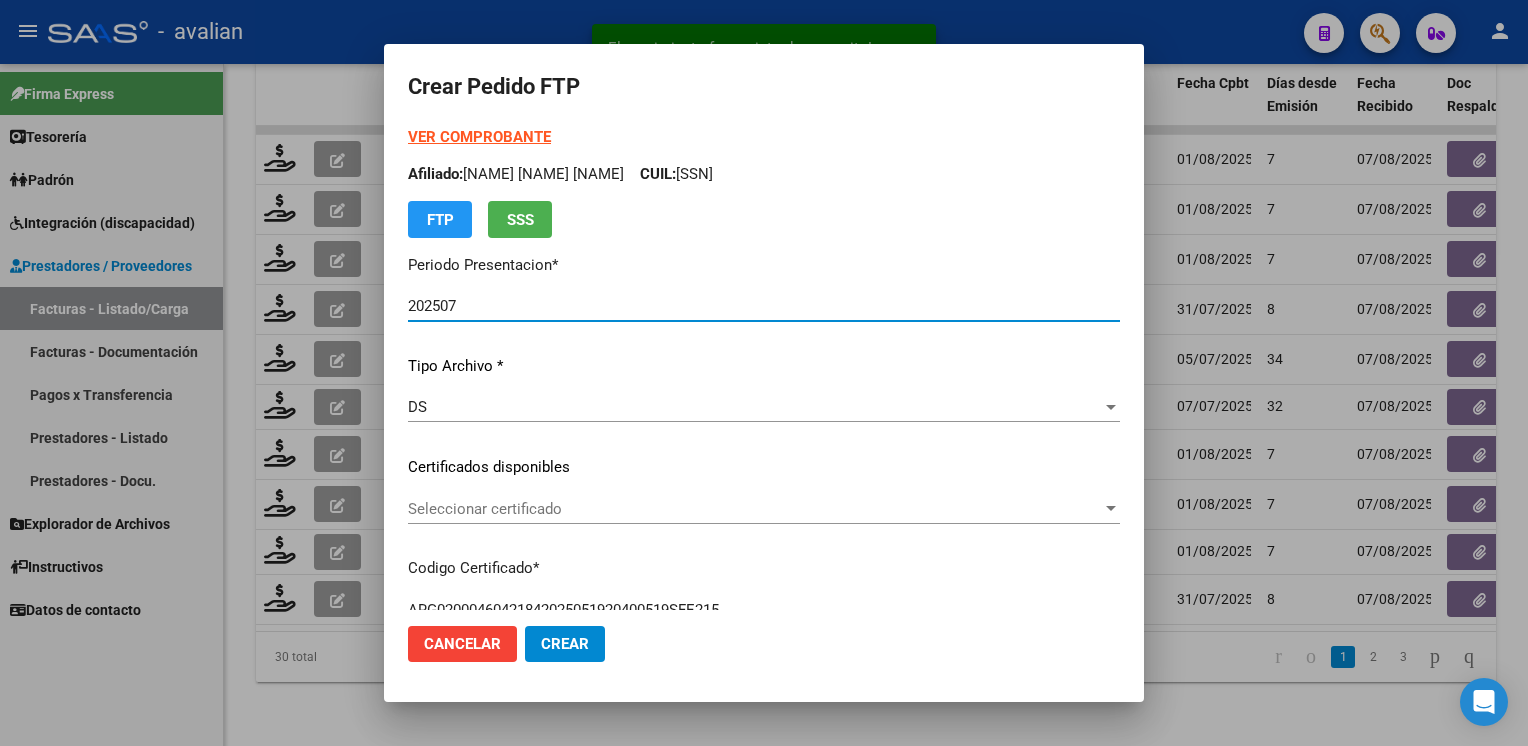 click on "Seleccionar certificado Seleccionar certificado" 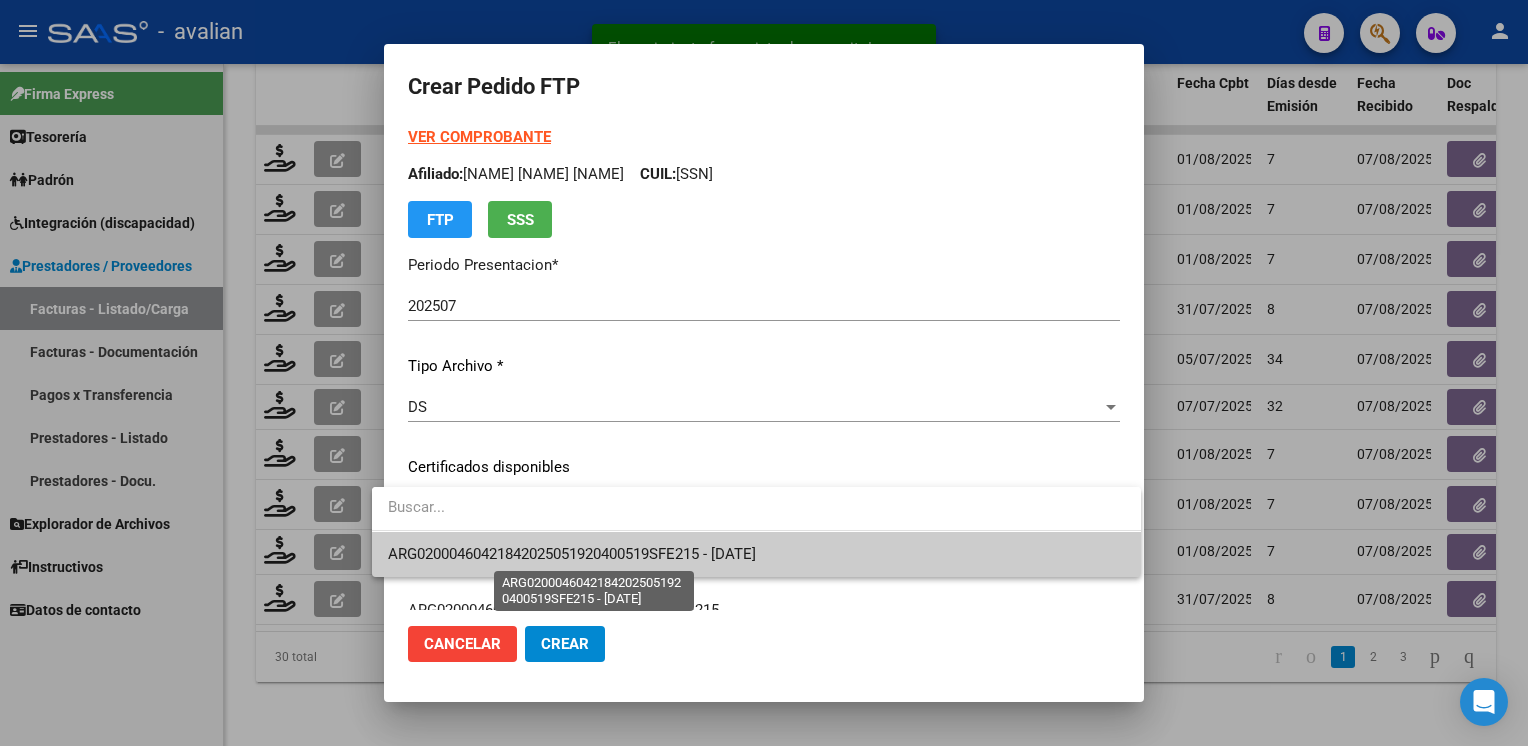 drag, startPoint x: 522, startPoint y: 558, endPoint x: 550, endPoint y: 550, distance: 29.12044 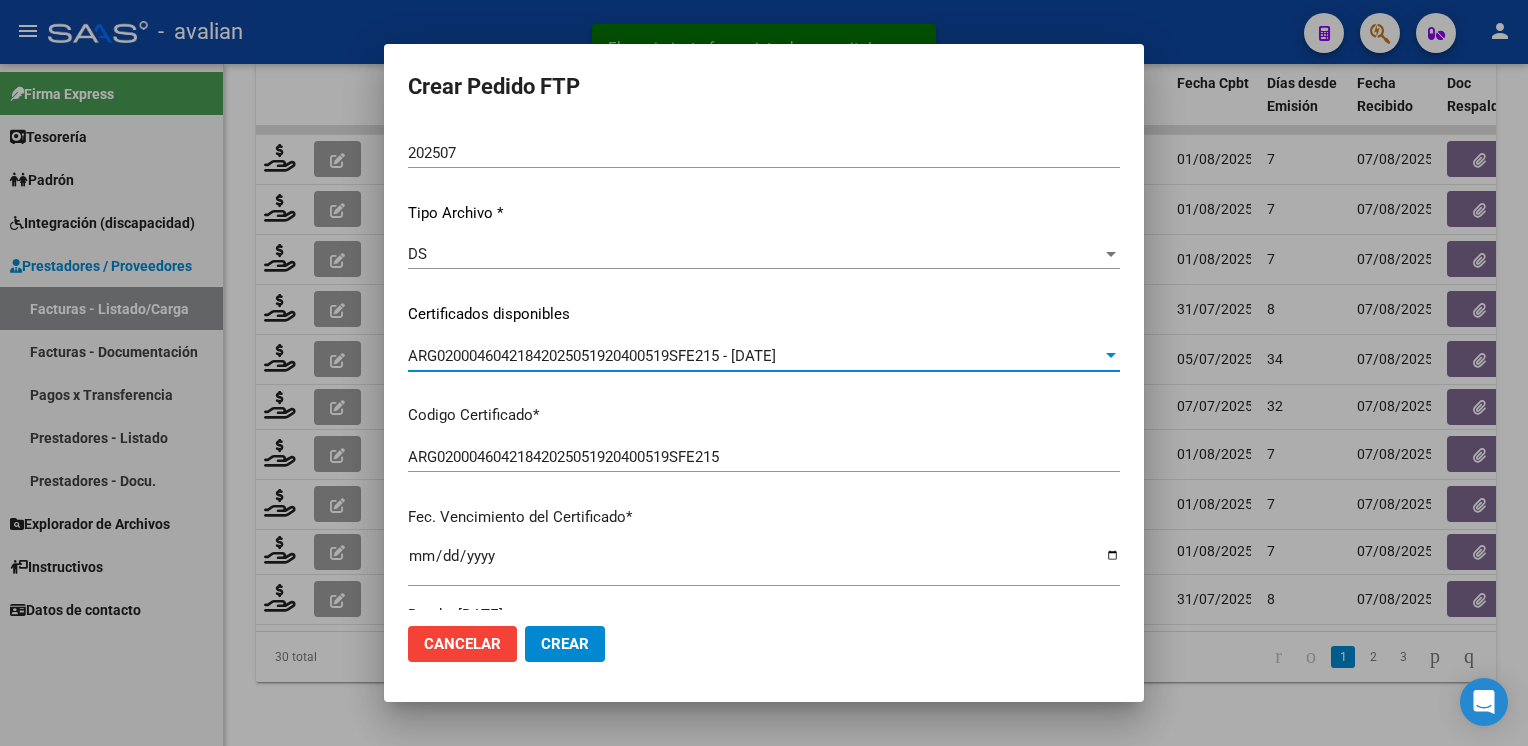 scroll, scrollTop: 0, scrollLeft: 0, axis: both 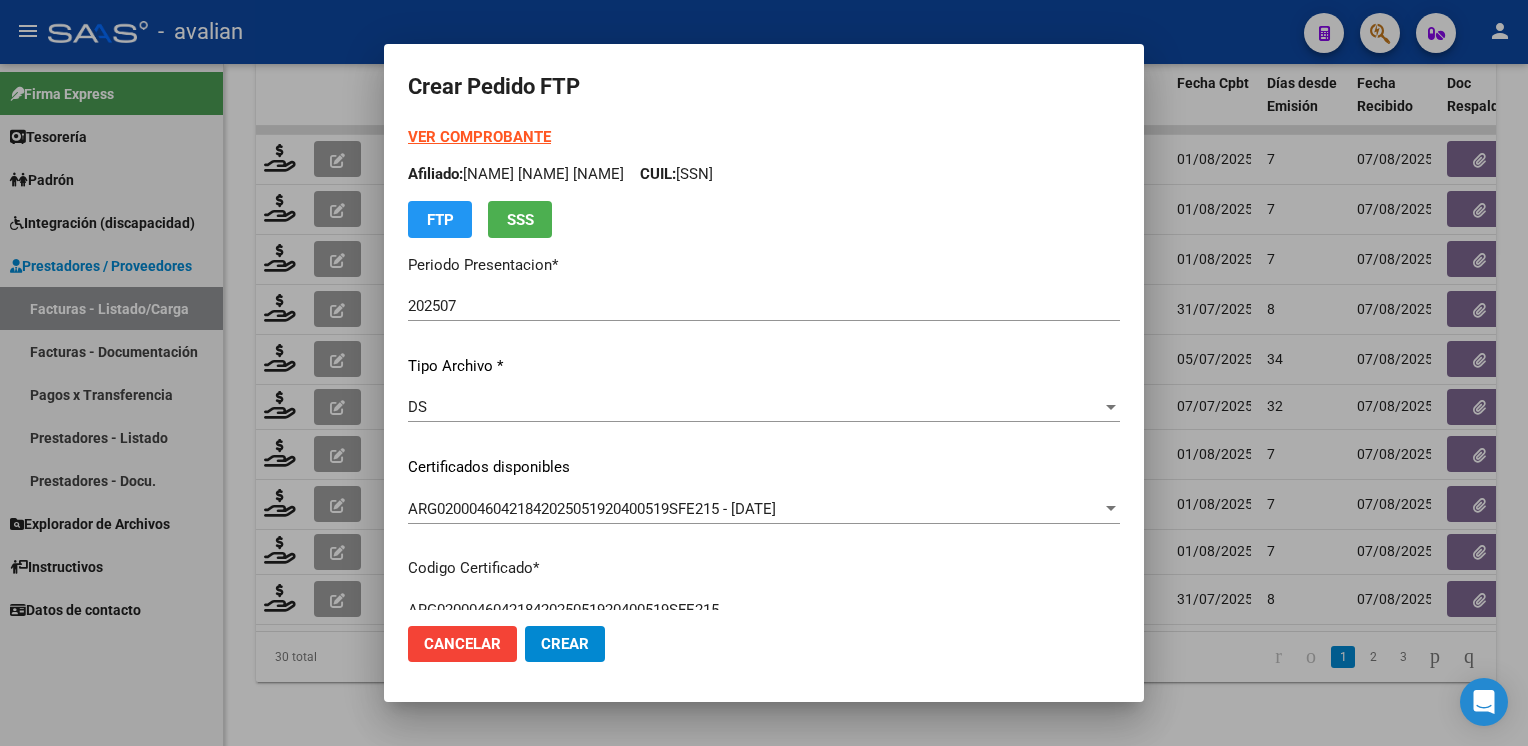 click on "Afiliado:  [NAME] [NAME] [NAME]  CUIL:  [CUIL]" at bounding box center (764, 174) 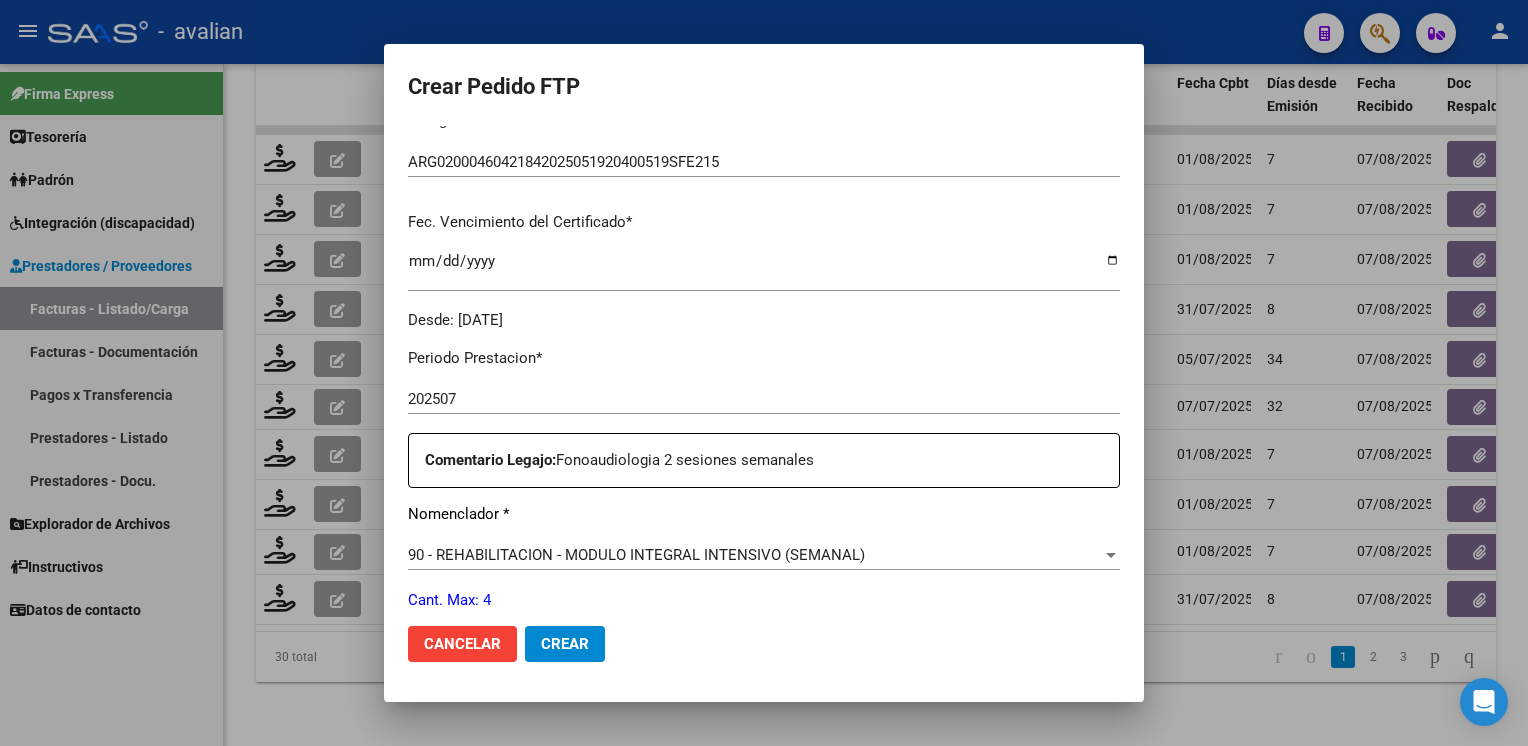 scroll, scrollTop: 600, scrollLeft: 0, axis: vertical 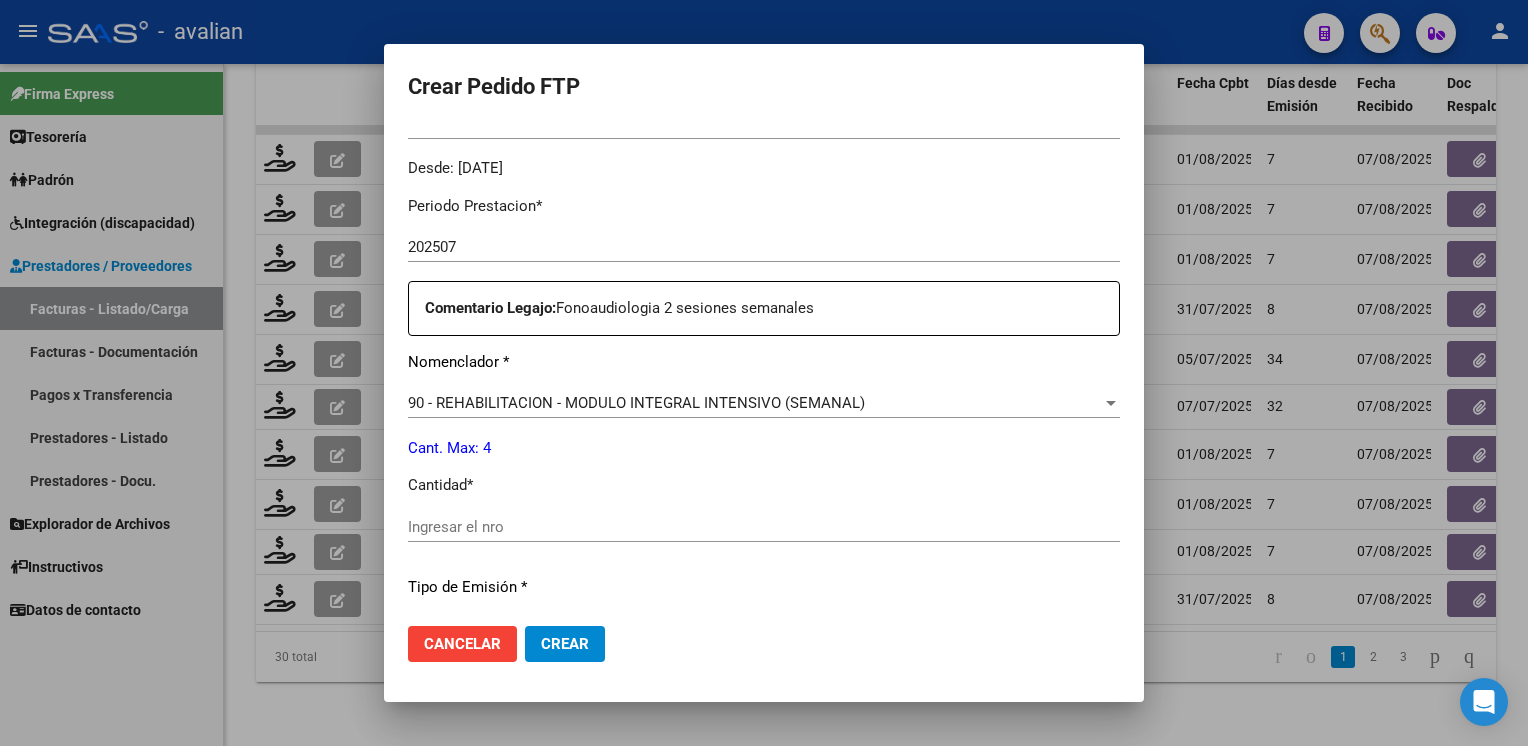 click on "Ingresar el nro" at bounding box center [764, 527] 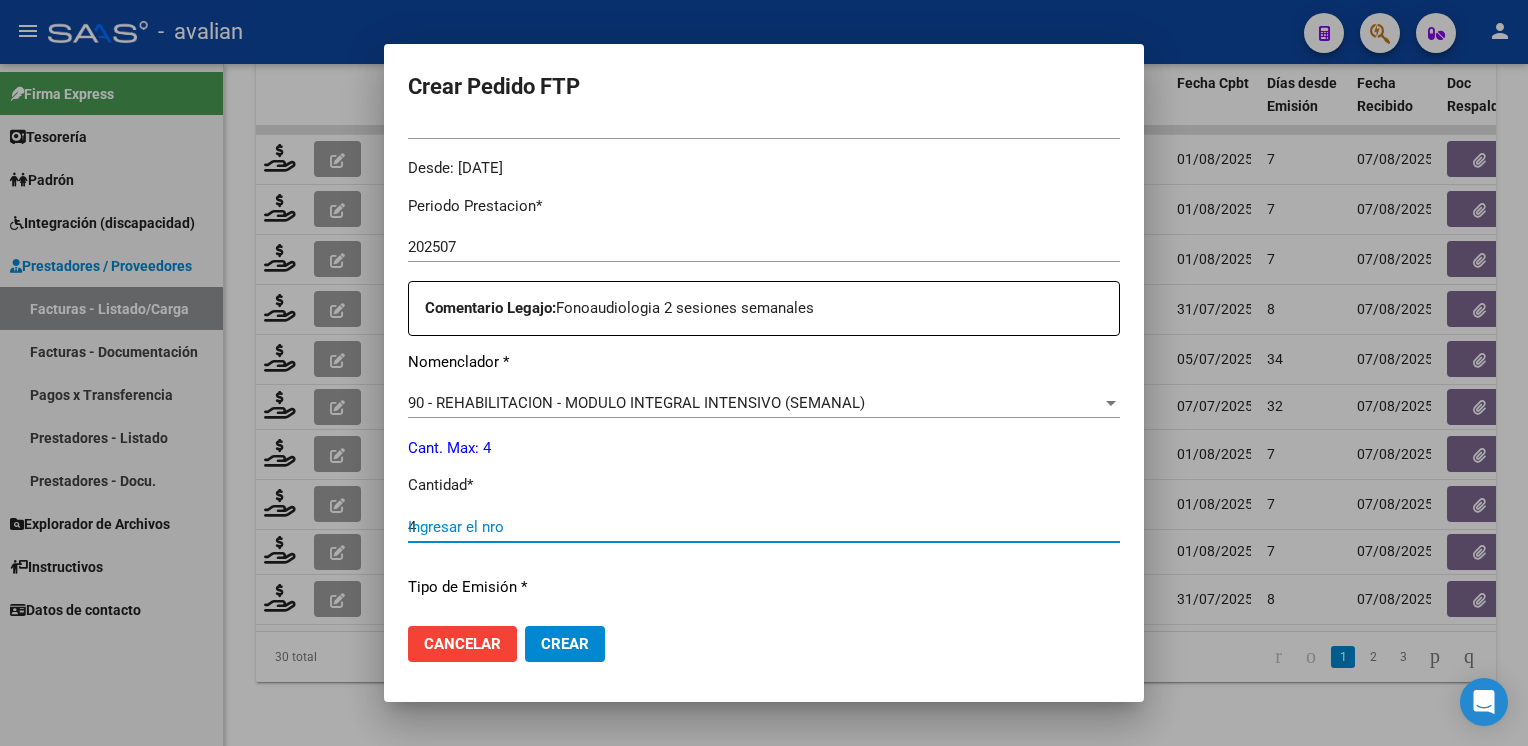 type on "4" 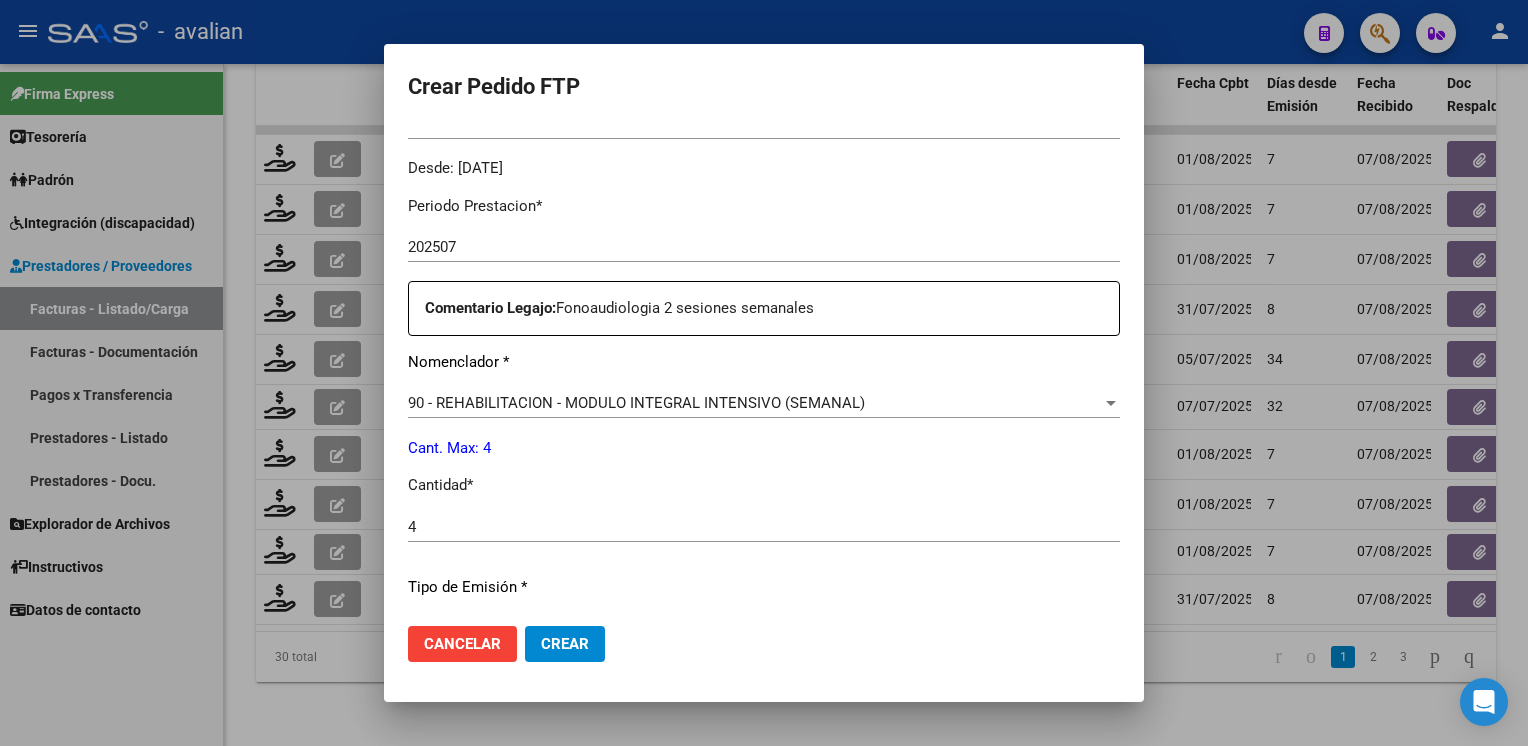 scroll, scrollTop: 853, scrollLeft: 0, axis: vertical 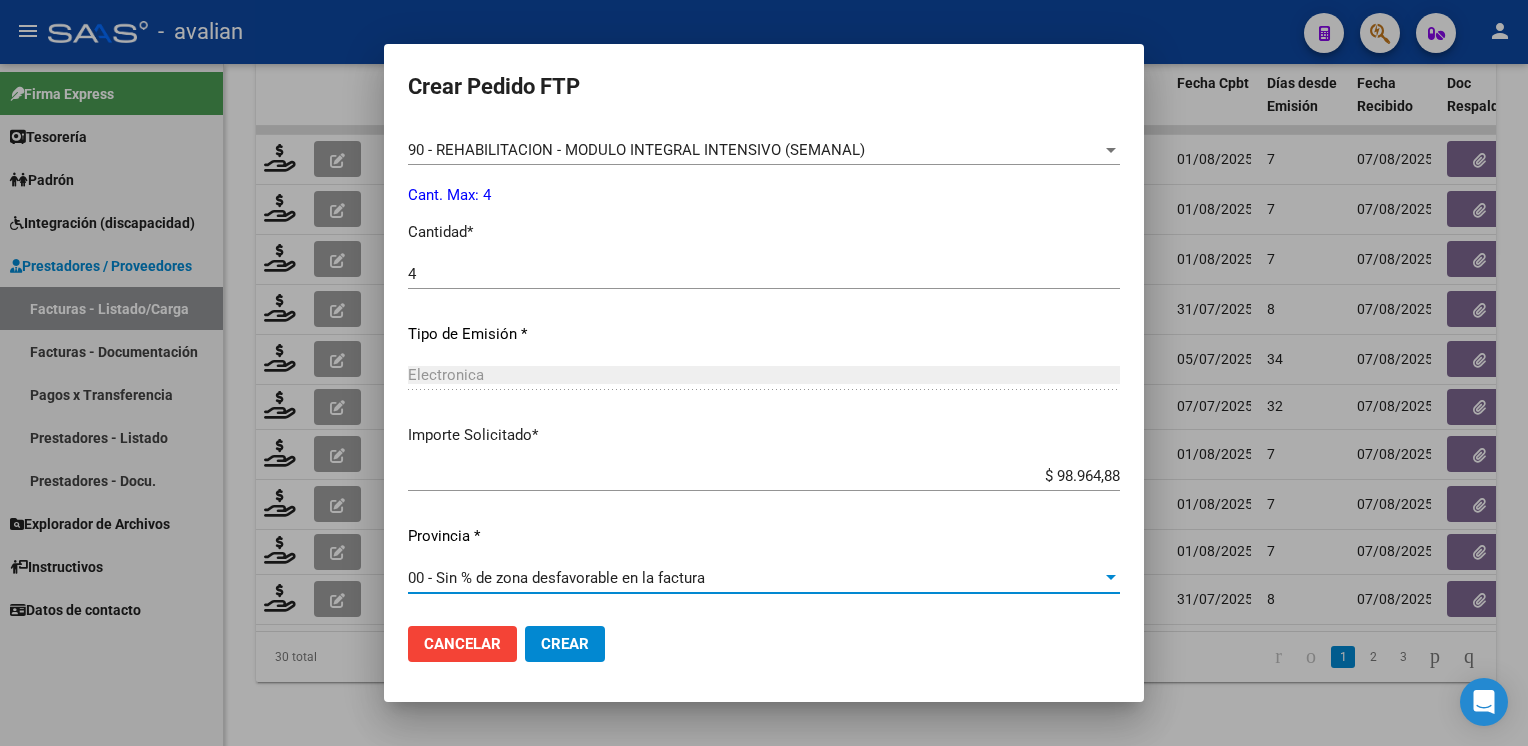 click on "Crear" 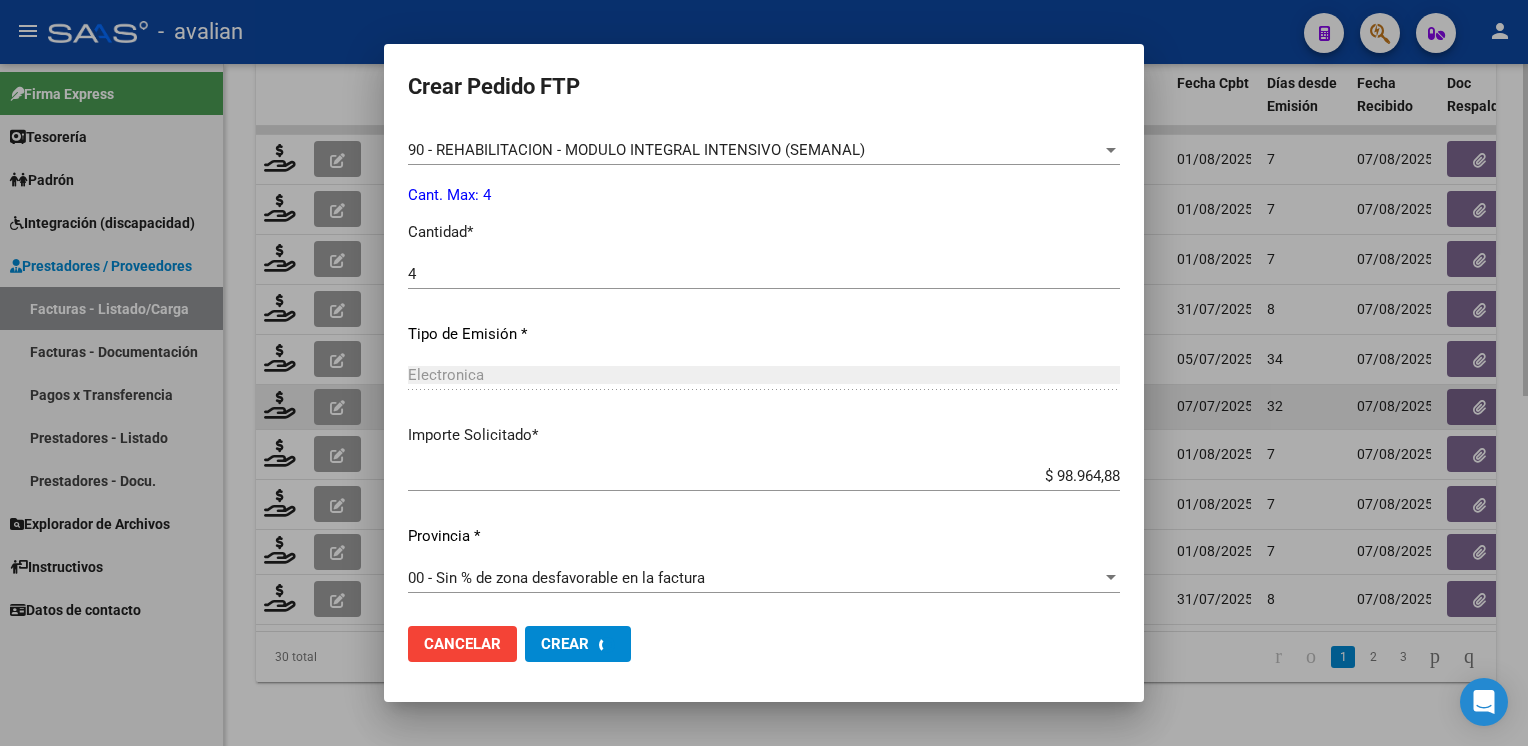 scroll, scrollTop: 0, scrollLeft: 0, axis: both 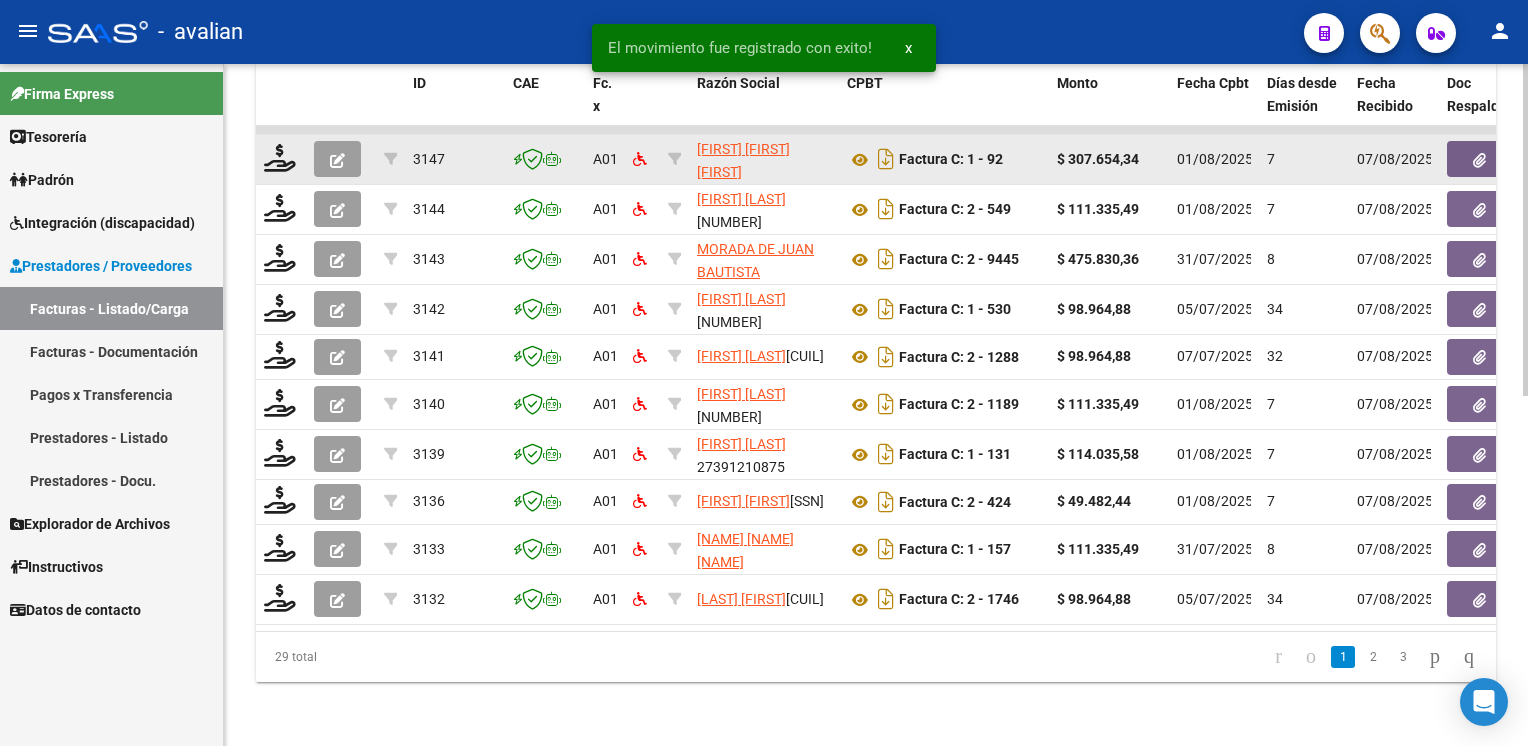 click 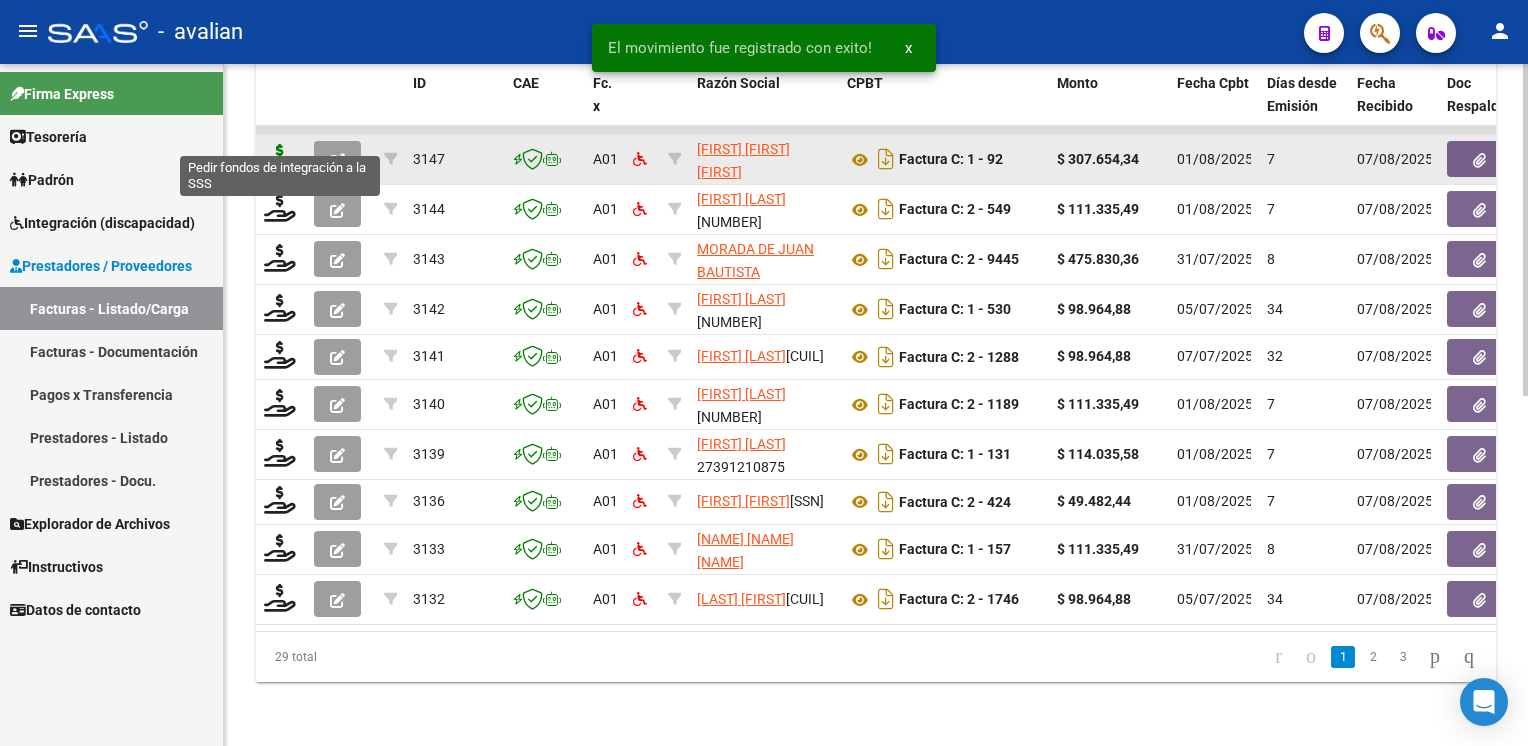 click 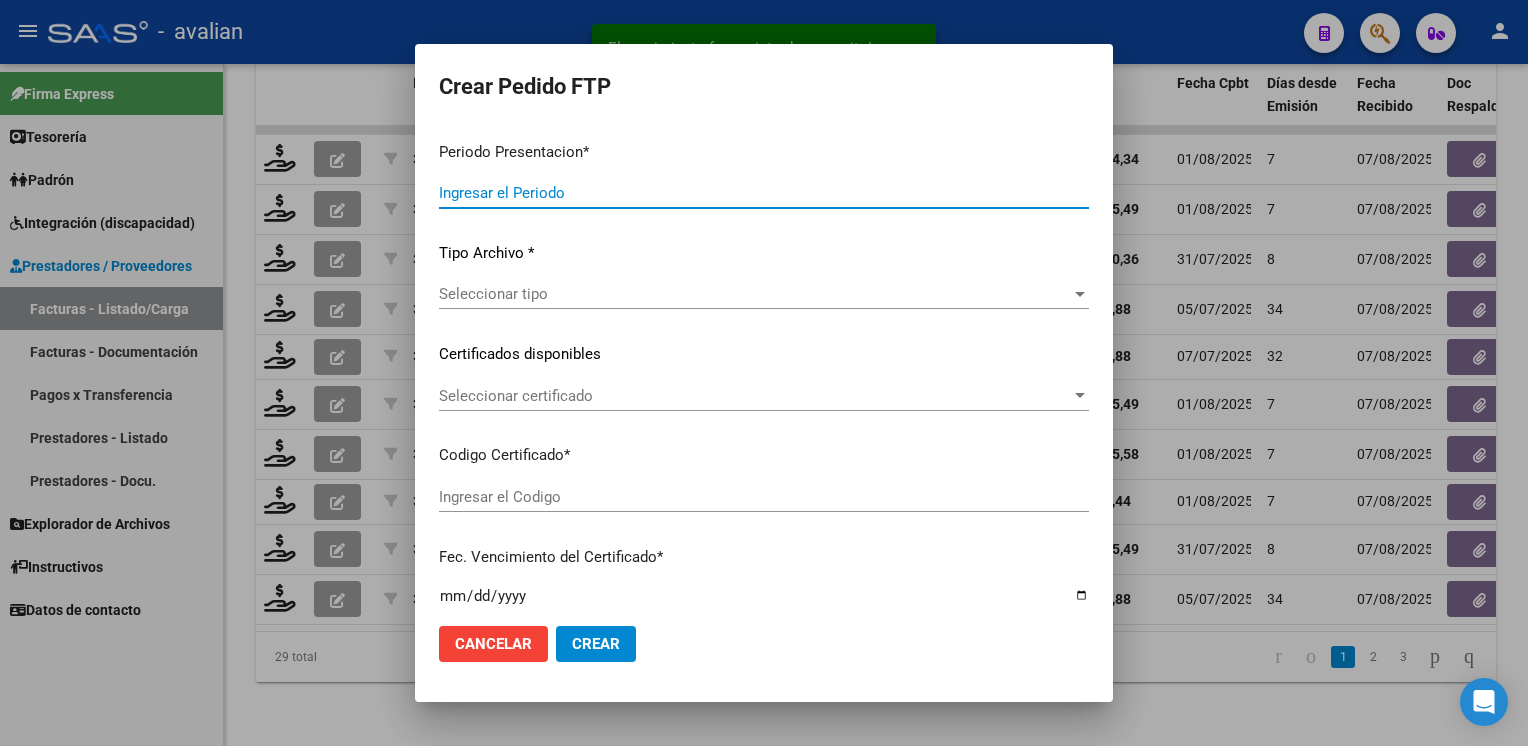 type on "202507" 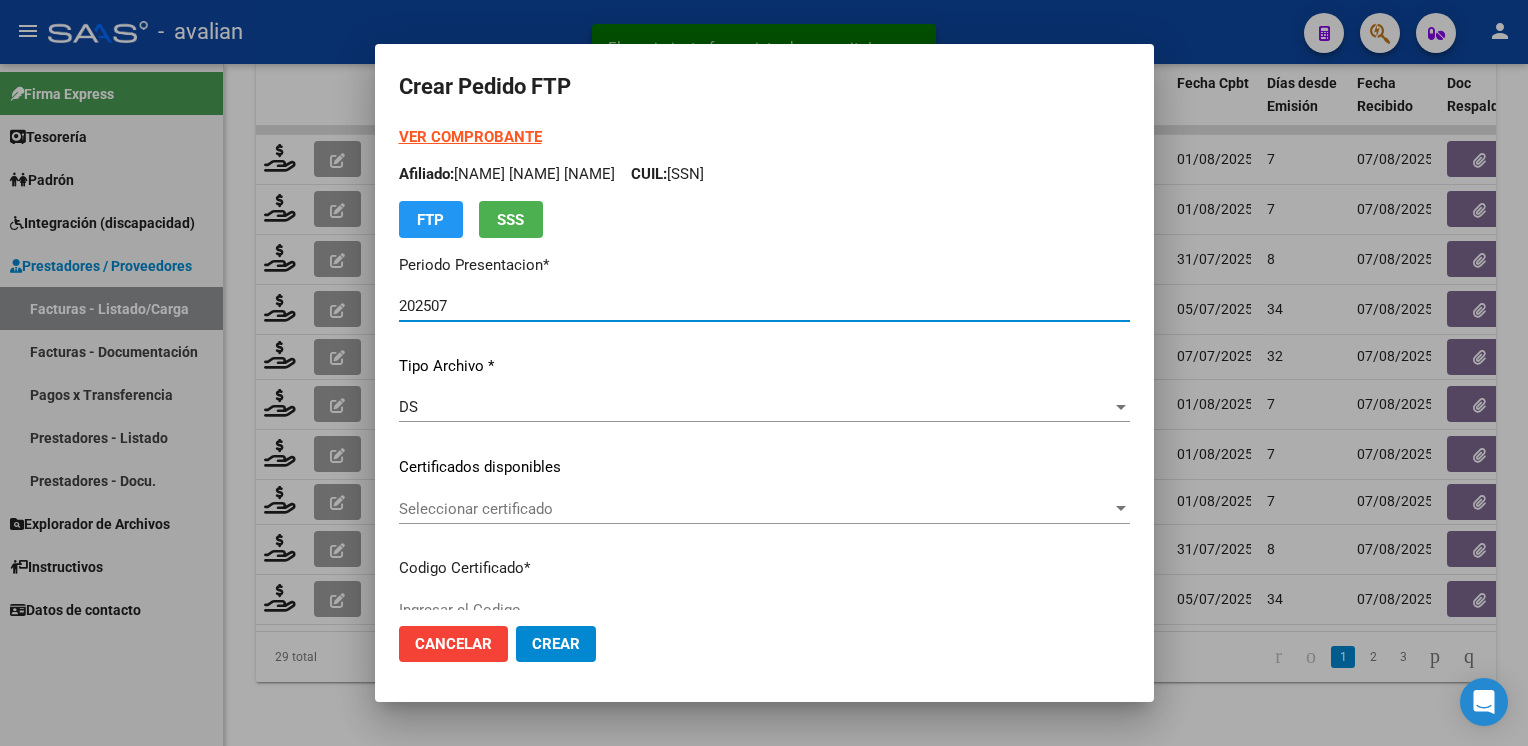 type on "ARG01000552167812019092620250926SFE193" 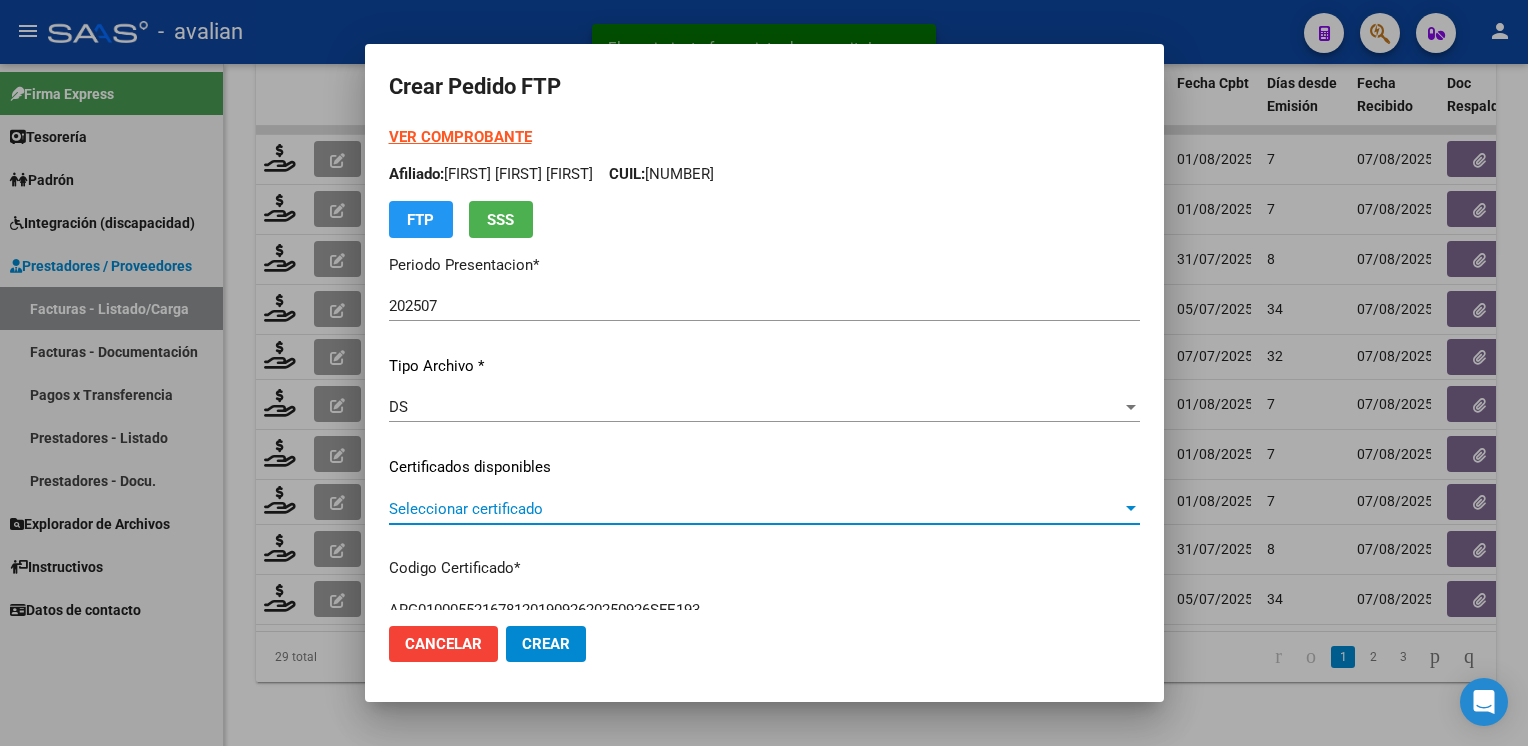 click on "Seleccionar certificado" at bounding box center (755, 509) 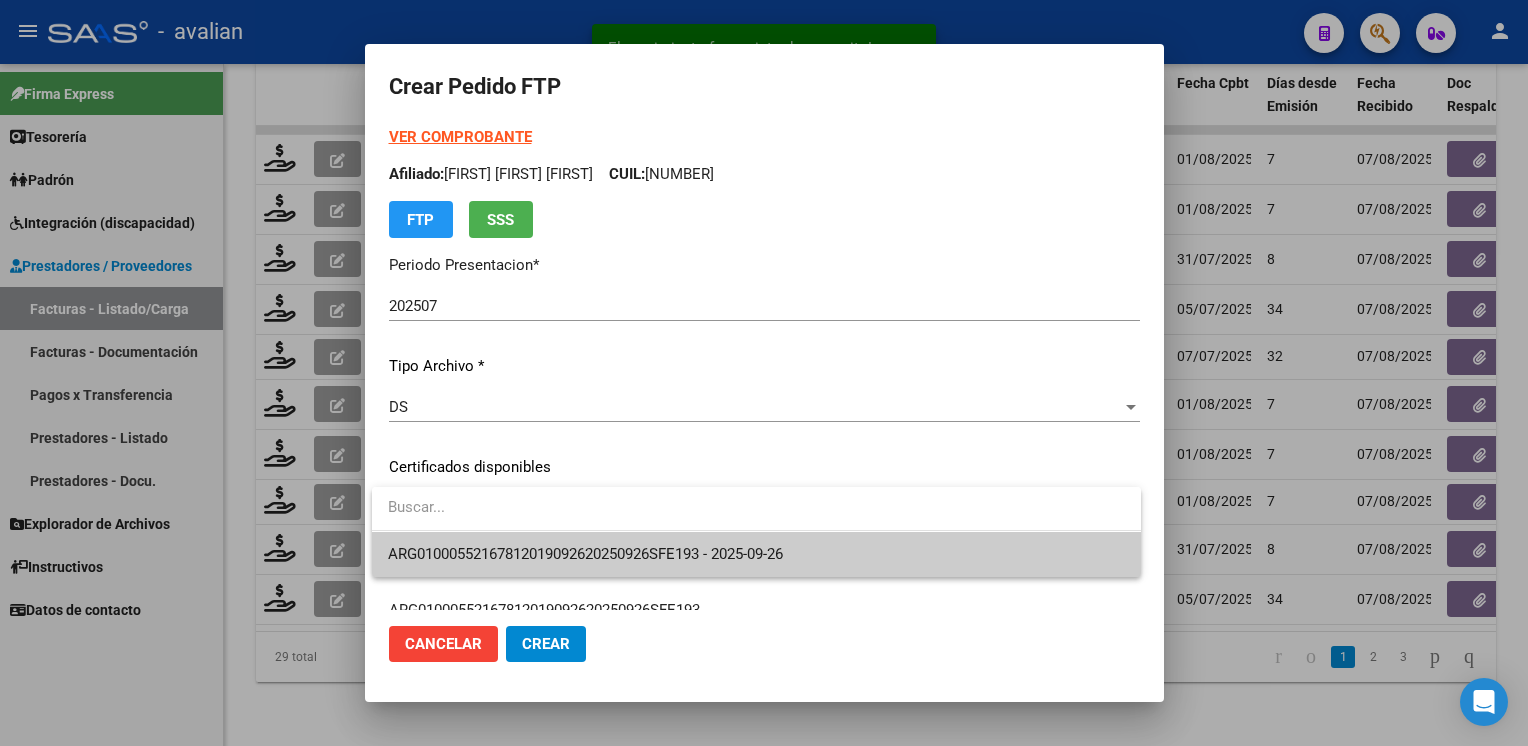 click on "ARG01000552167812019092620250926SFE193 - 2025-09-26" at bounding box center [756, 554] 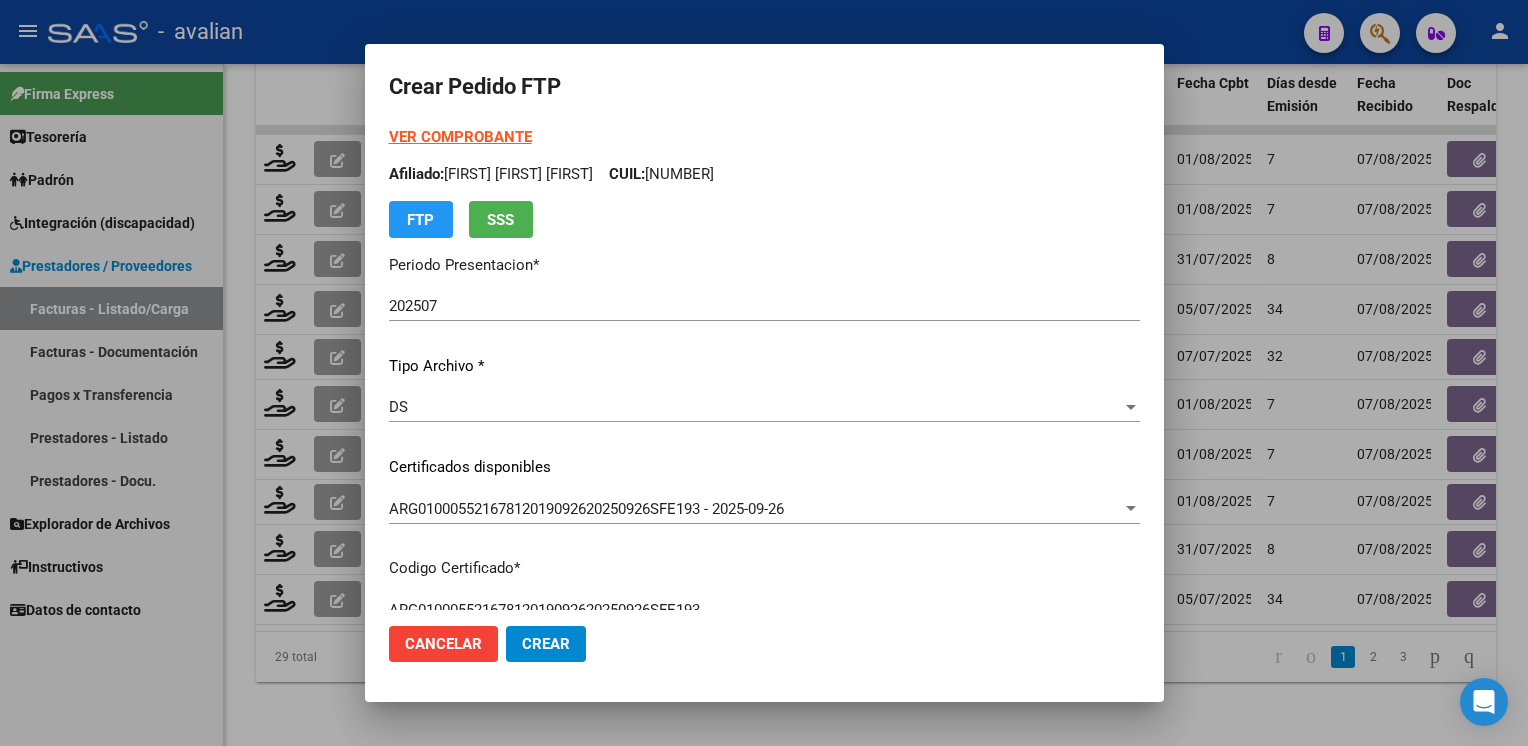 click on "VER COMPROBANTE ARCA Padrón Afiliado:  [NAME] [NAME] [NAME]  CUIL:  [CUIL]  FTP SSS" at bounding box center (764, 182) 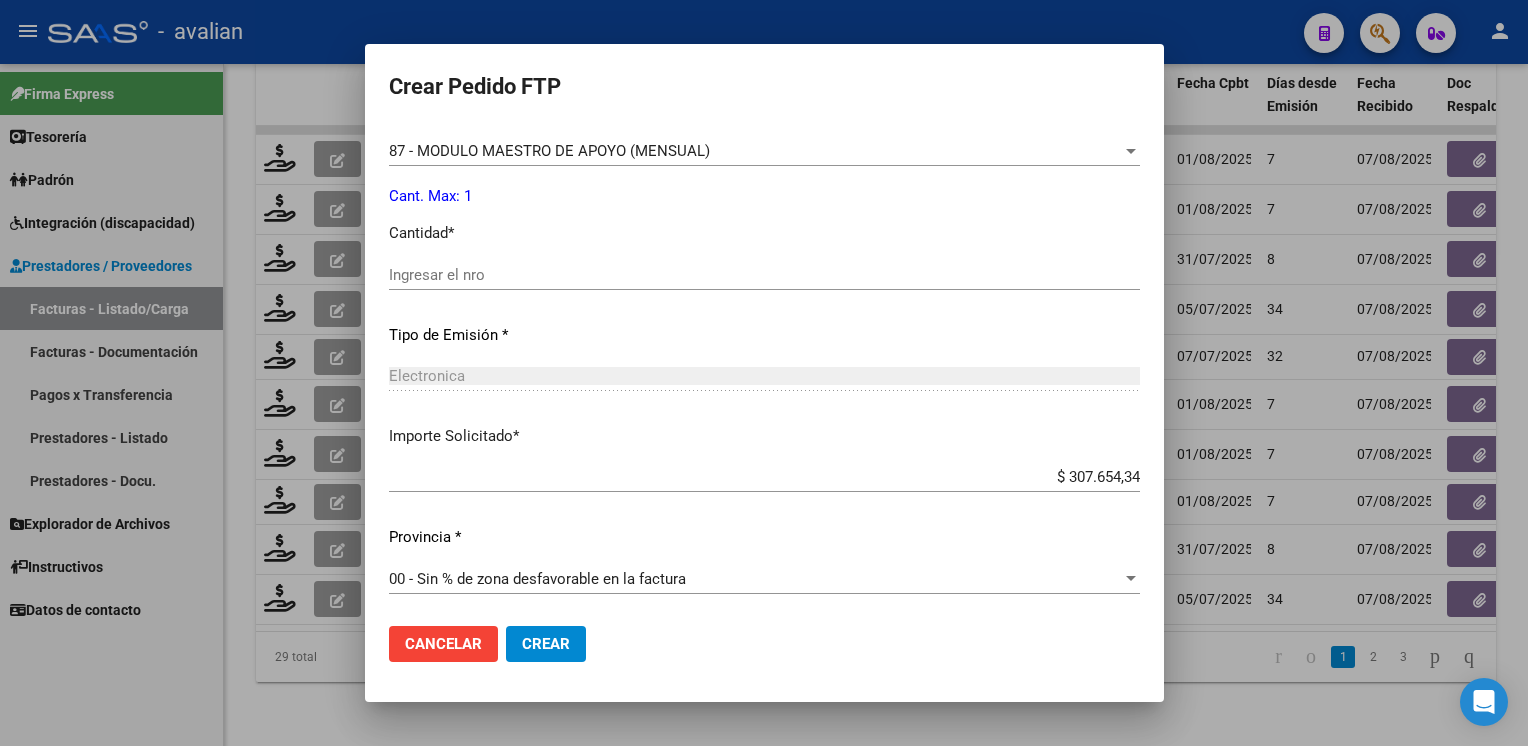 scroll, scrollTop: 853, scrollLeft: 0, axis: vertical 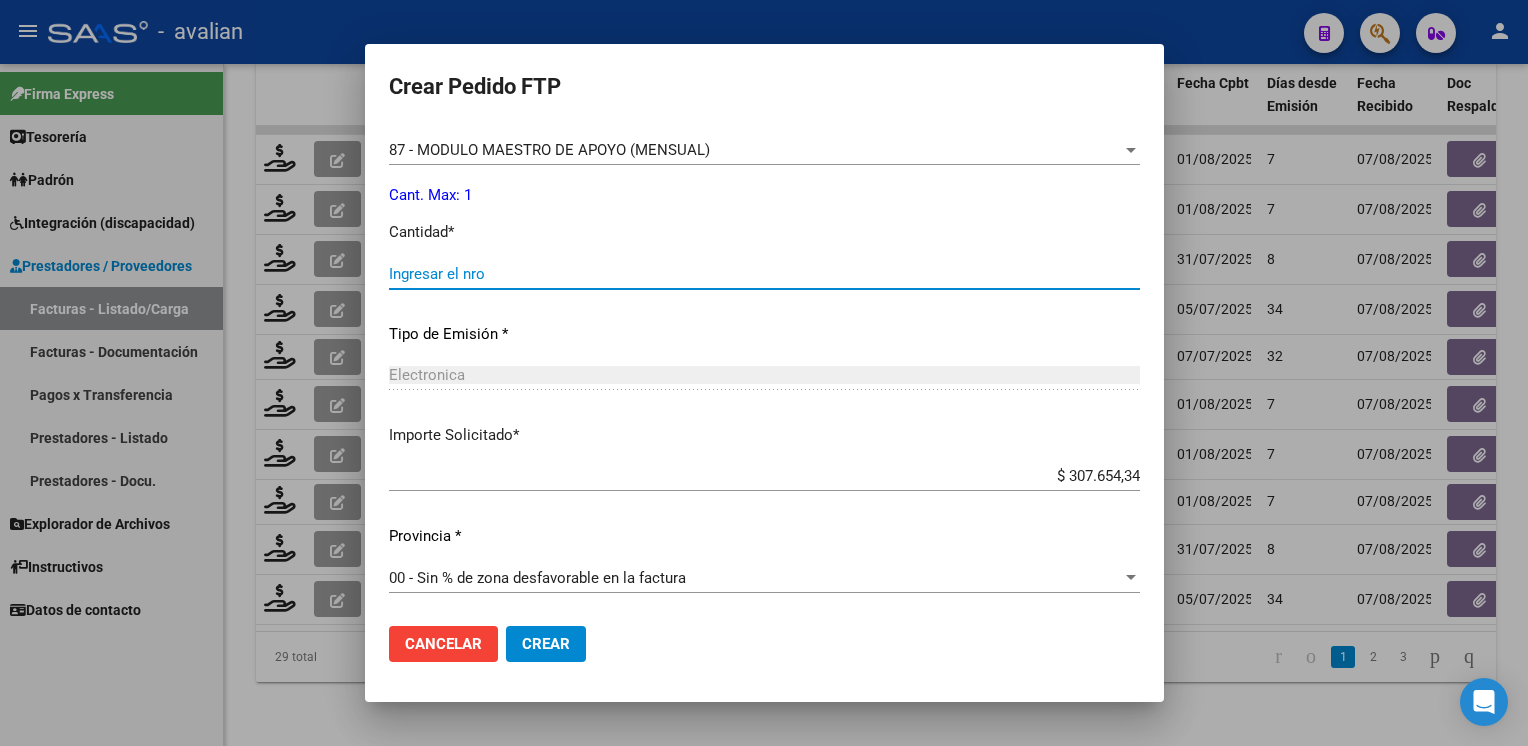 click on "Ingresar el nro" at bounding box center [764, 274] 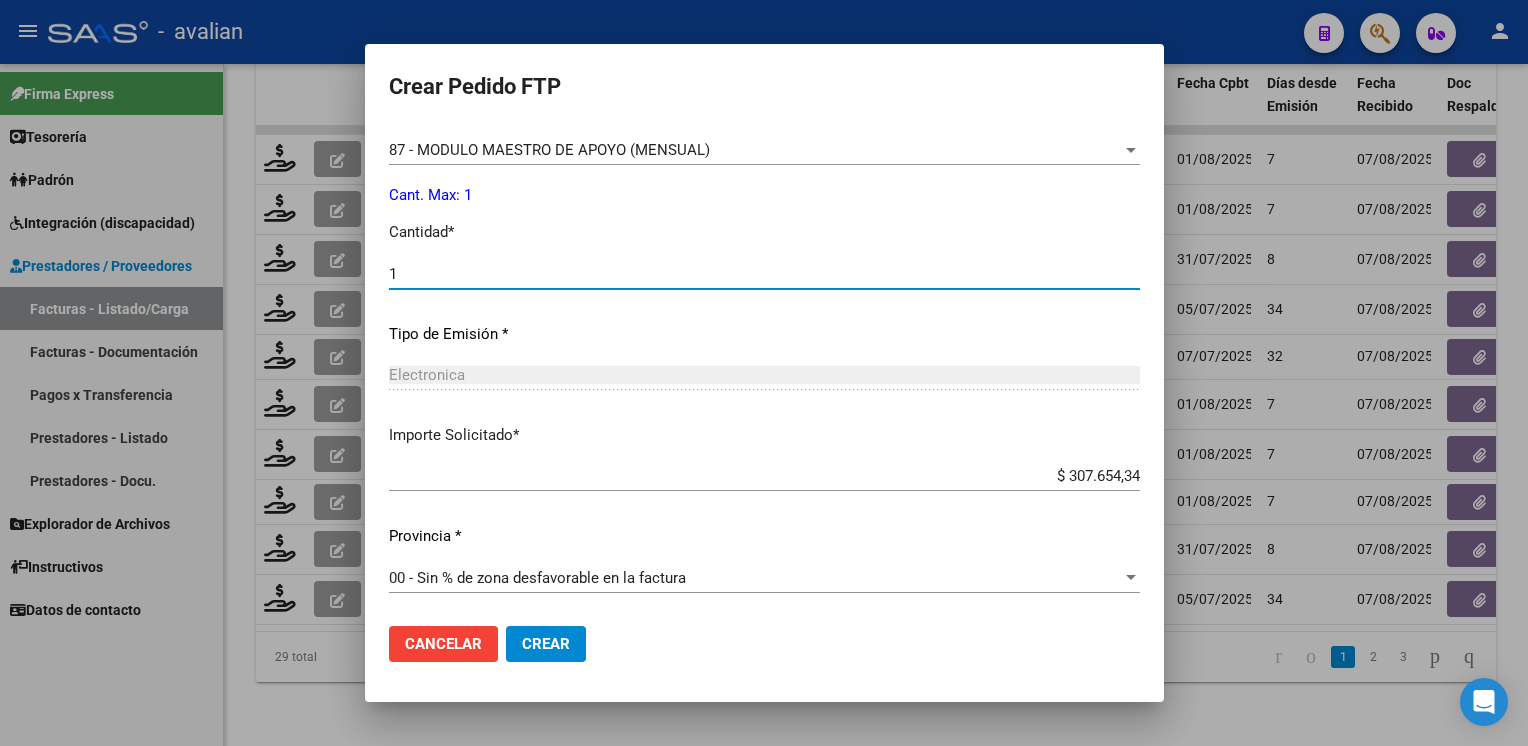 type on "1" 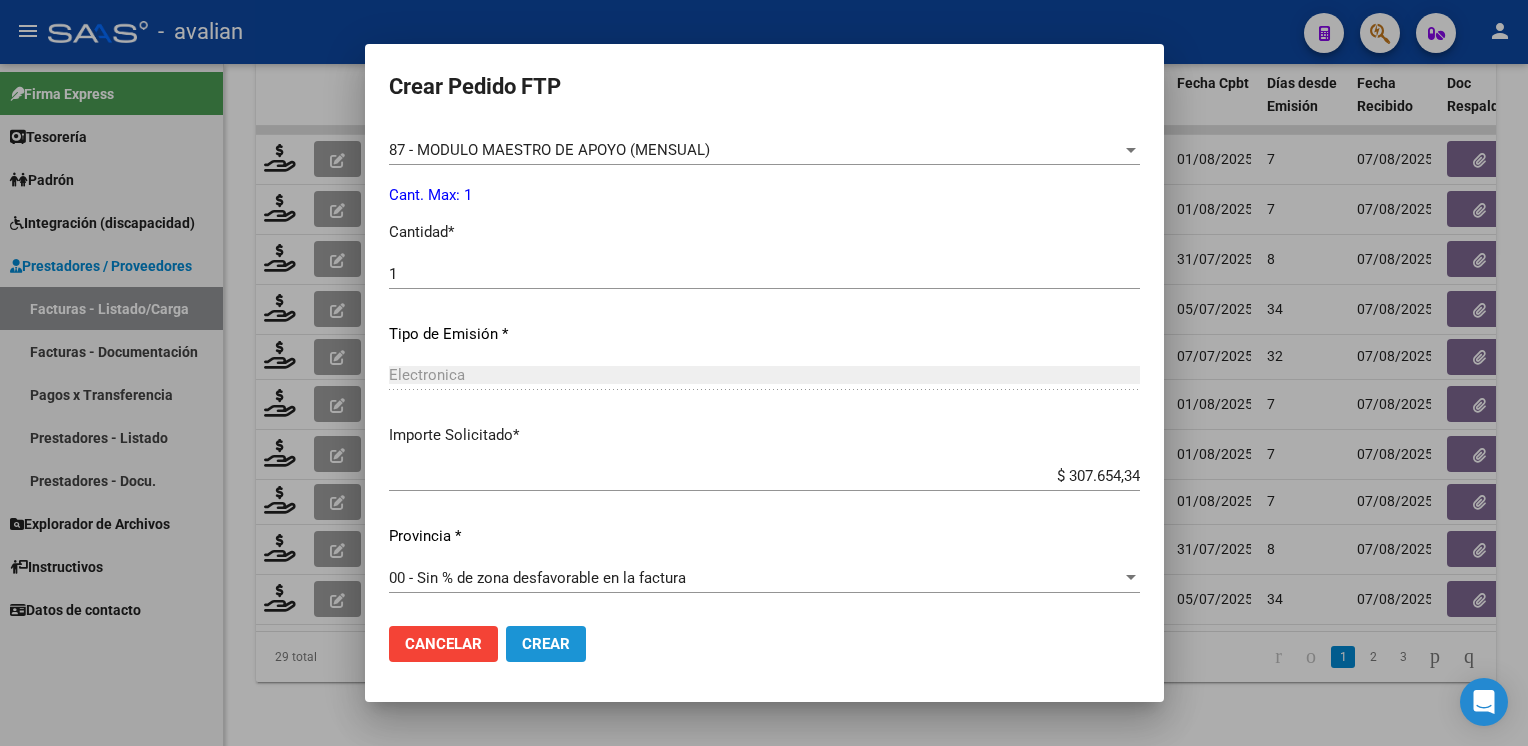click on "Crear" 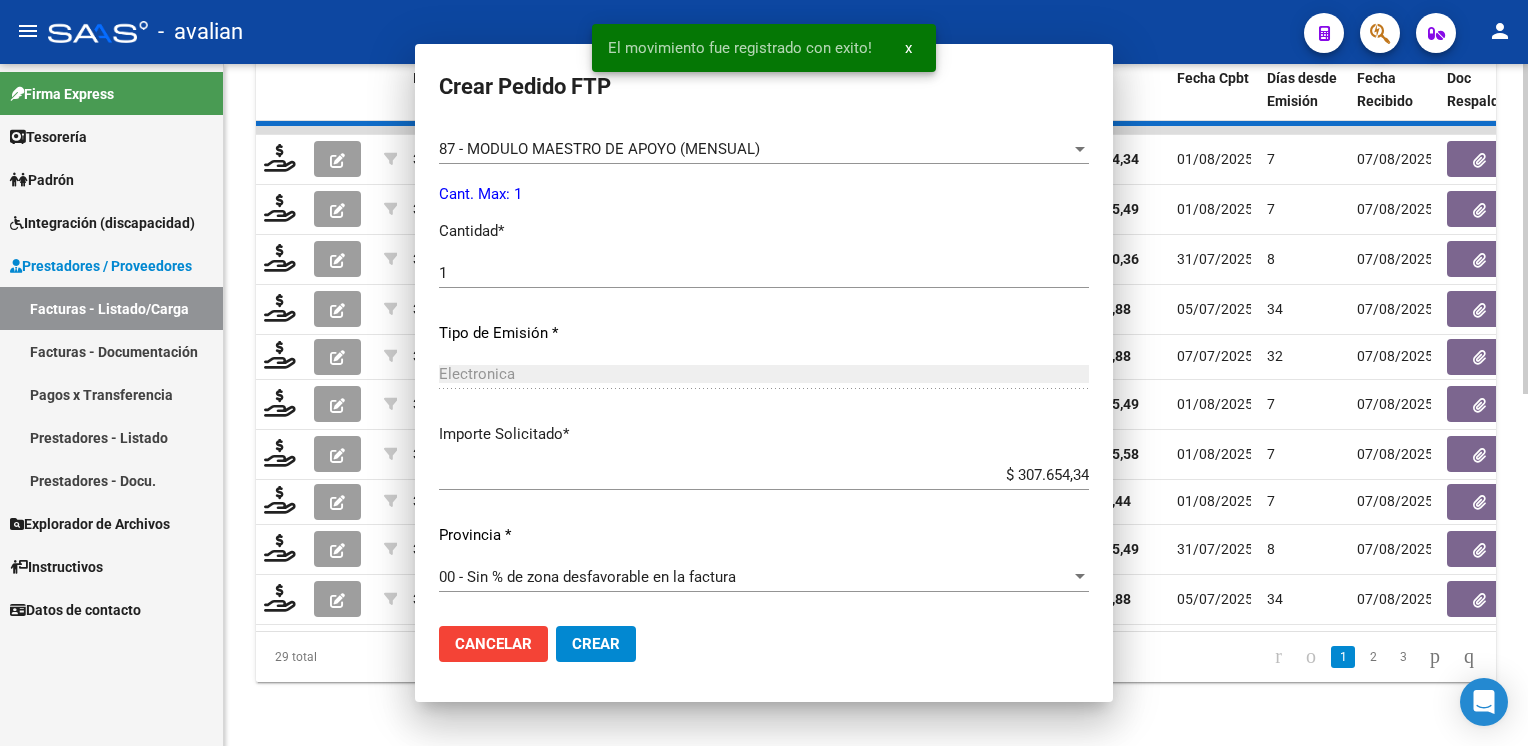 scroll, scrollTop: 0, scrollLeft: 0, axis: both 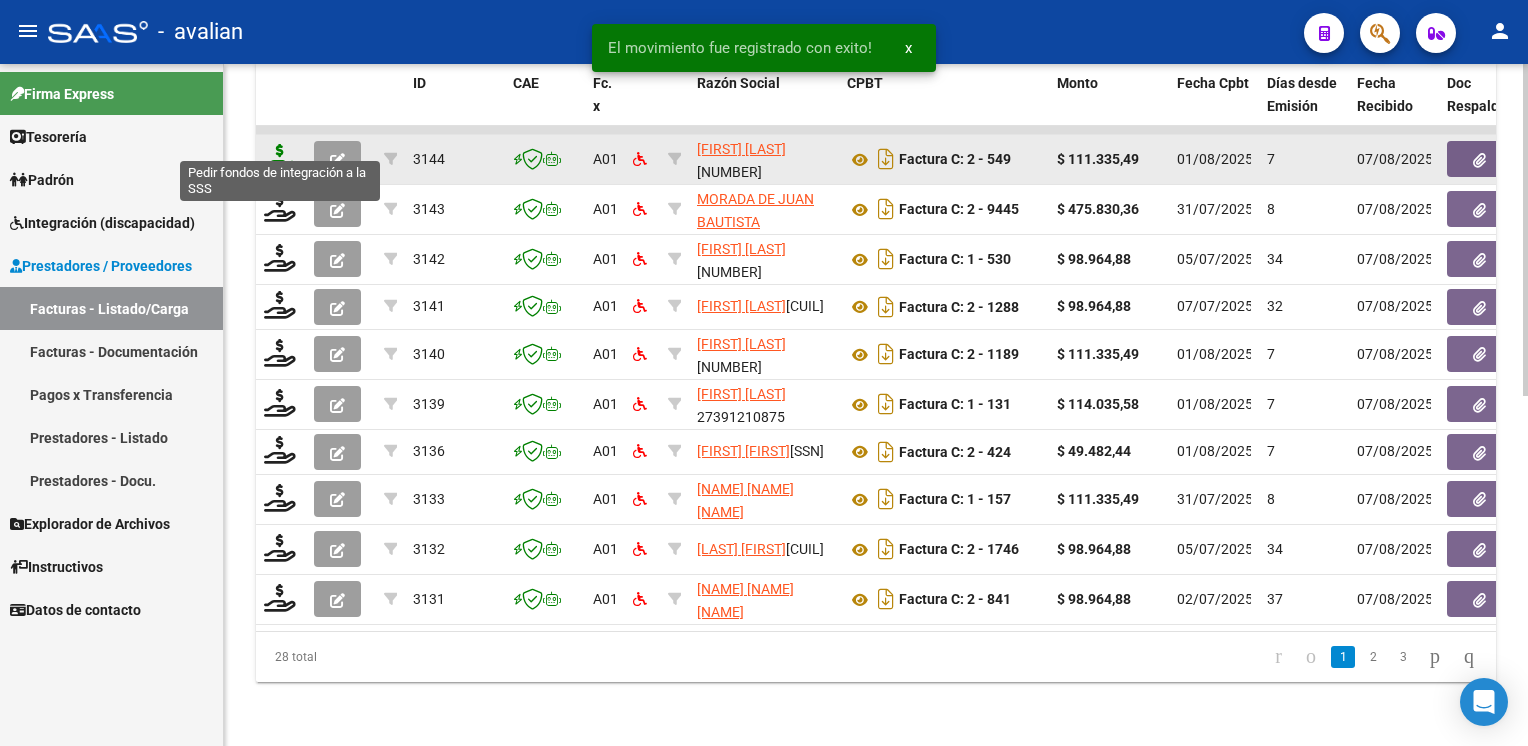 click 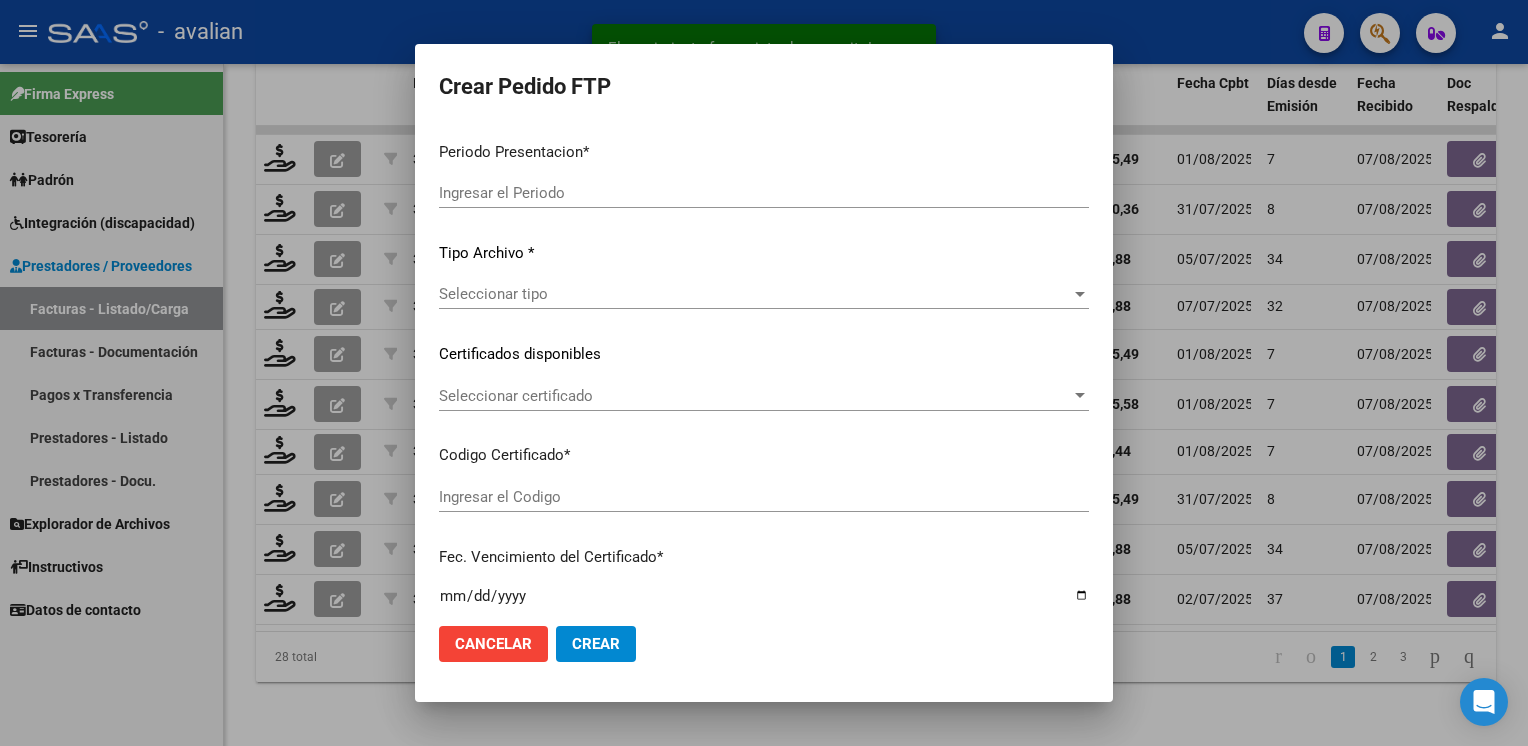 type on "202507" 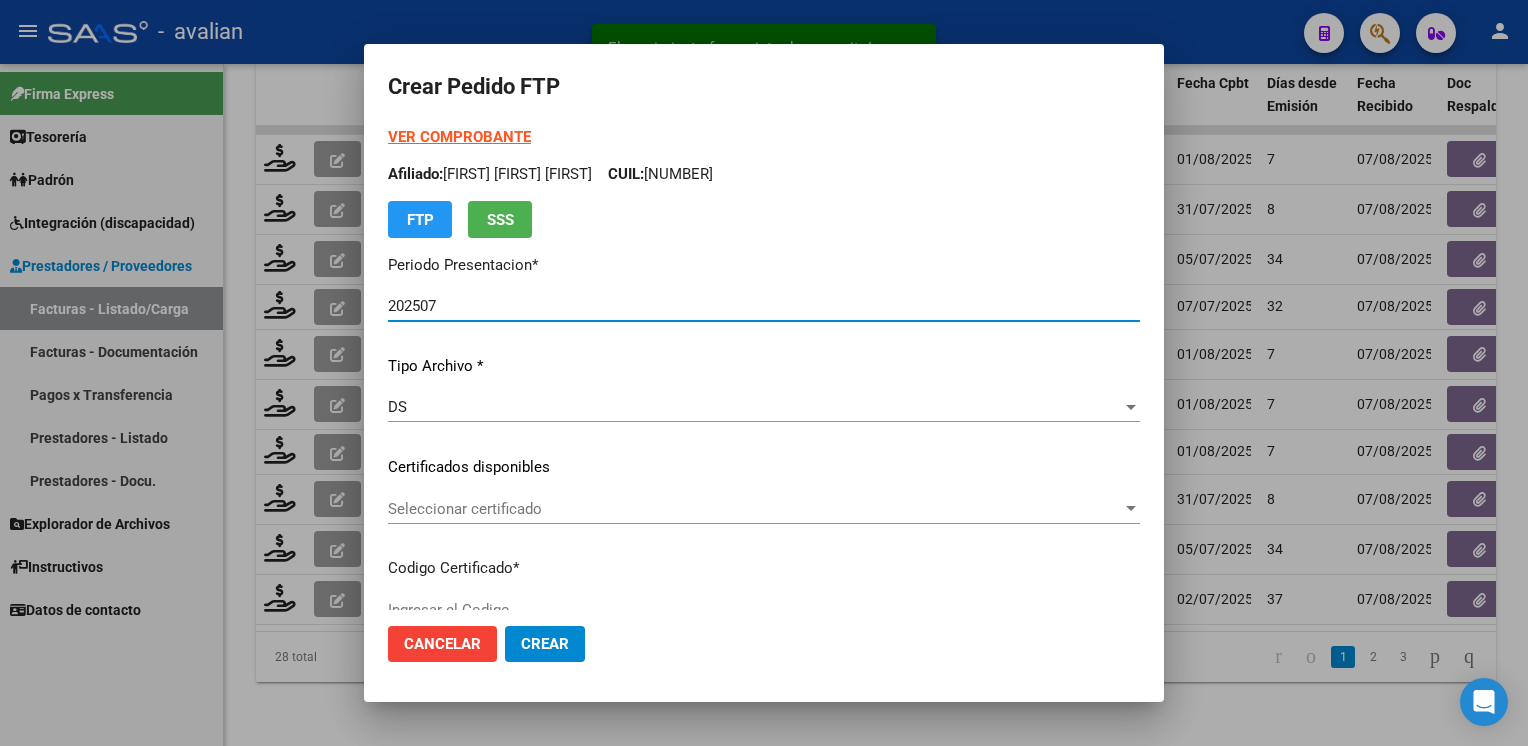 type on "ARG02000577652222023081520280815BSAS387" 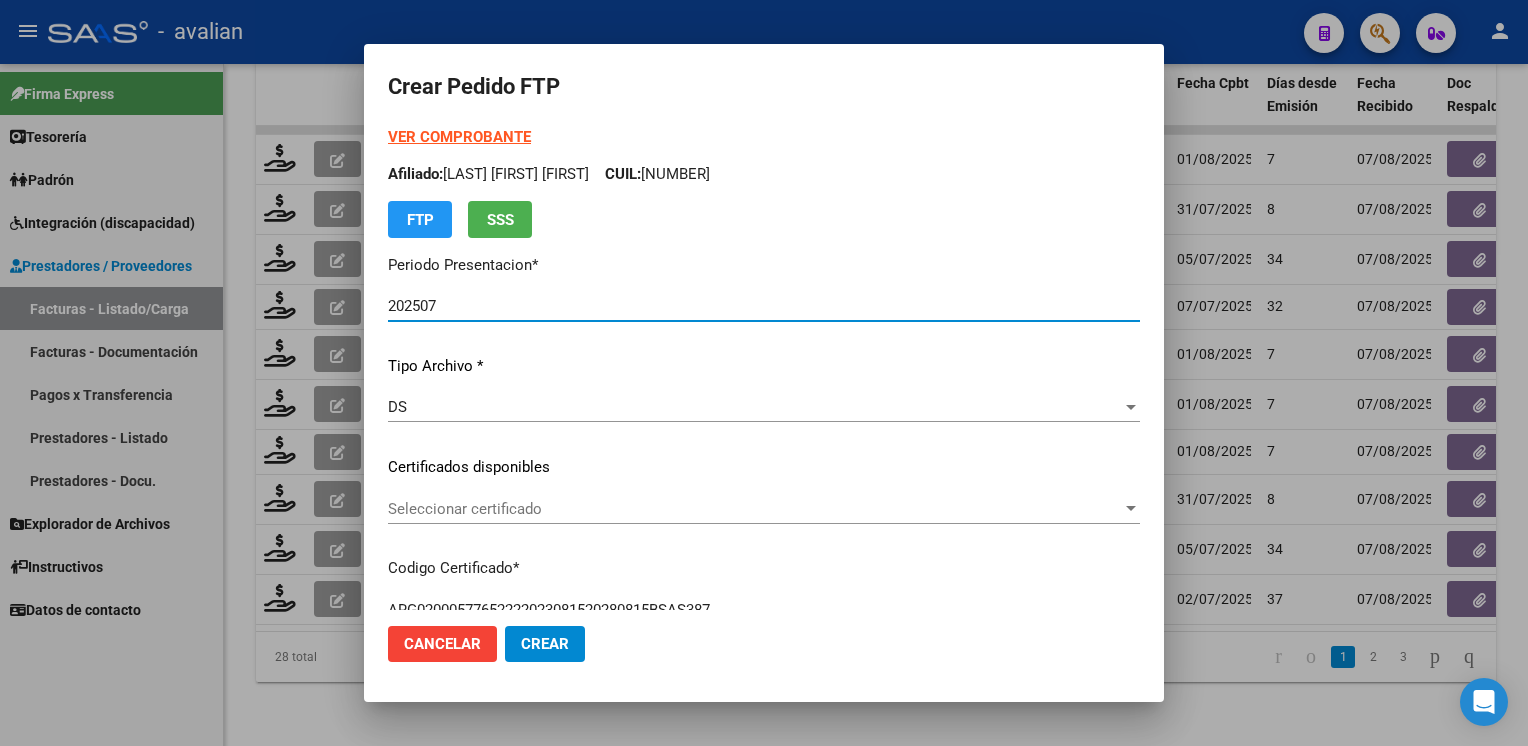click on "Seleccionar certificado" at bounding box center [755, 509] 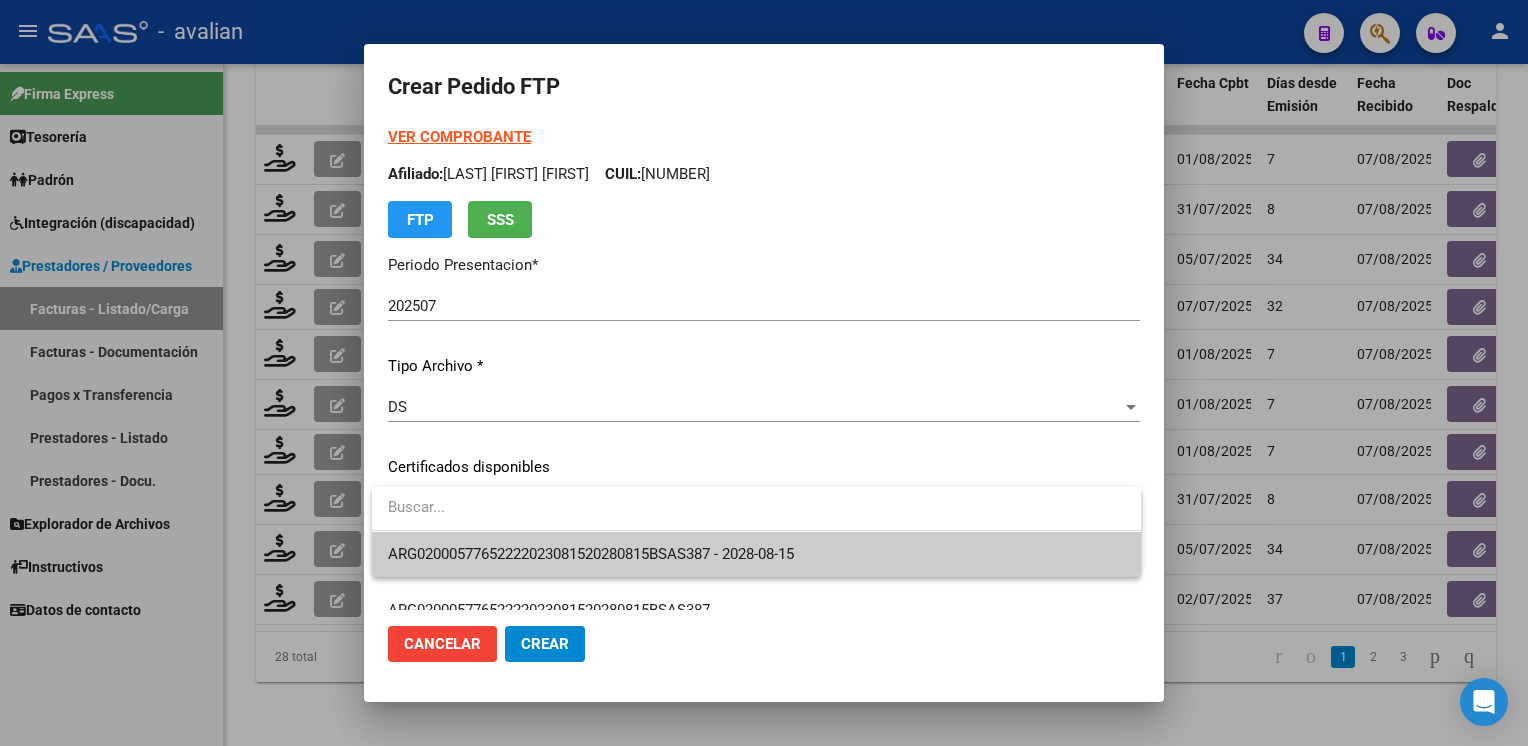 click on "ARG02000577652222023081520280815BSAS387 - 2028-08-15" at bounding box center (756, 554) 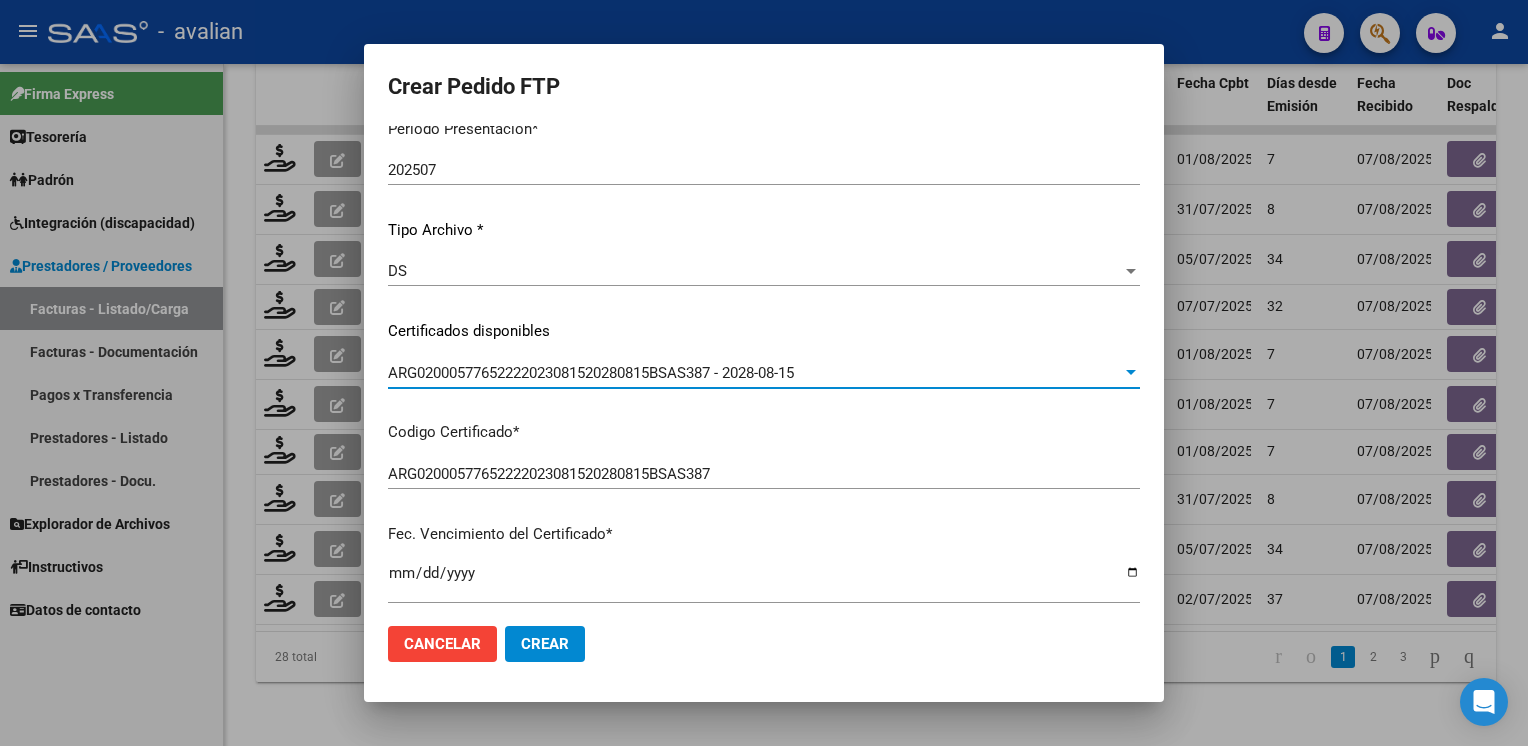 scroll, scrollTop: 0, scrollLeft: 0, axis: both 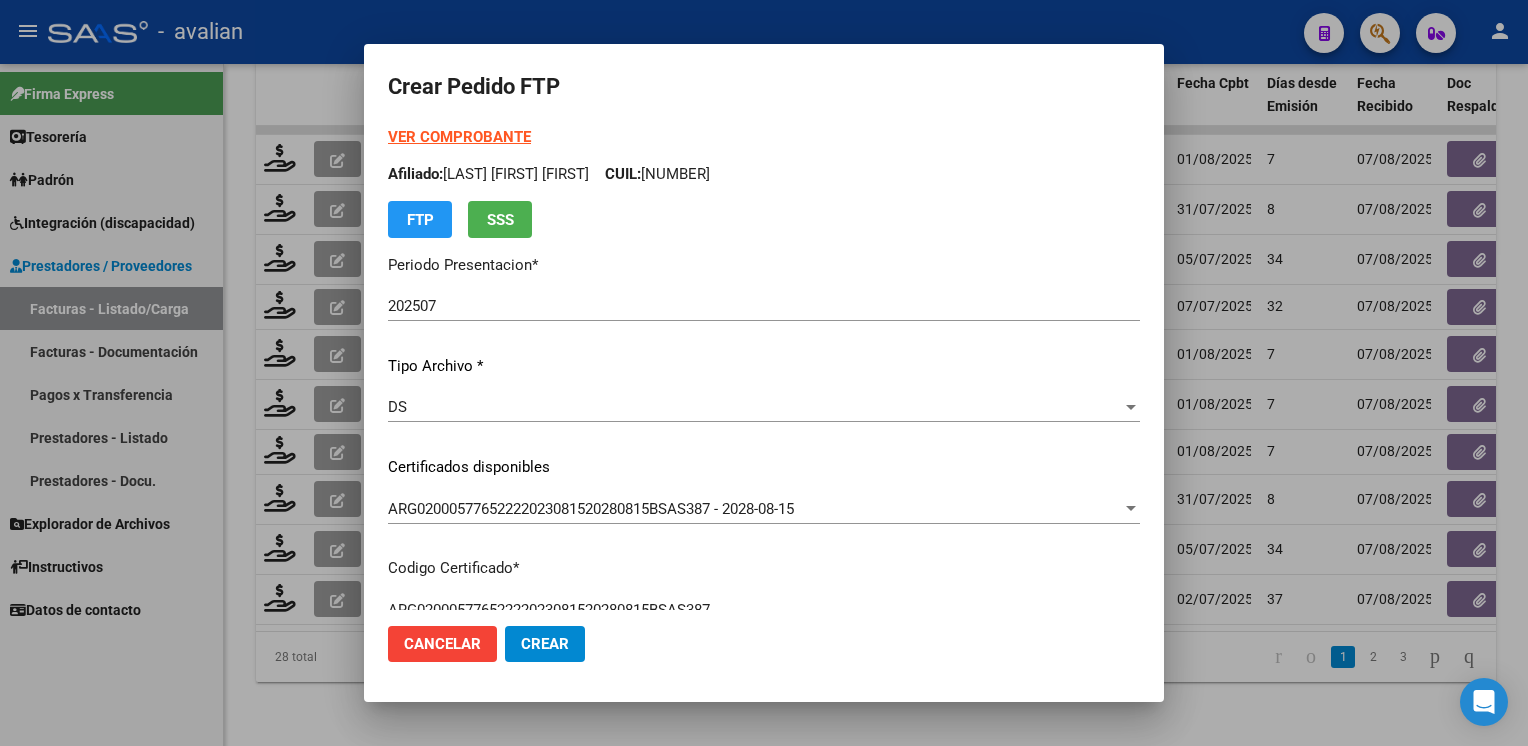 click on "Afiliado:  [NAME] [NAME] [NAME]  CUIL:  [CUIL]" at bounding box center [764, 174] 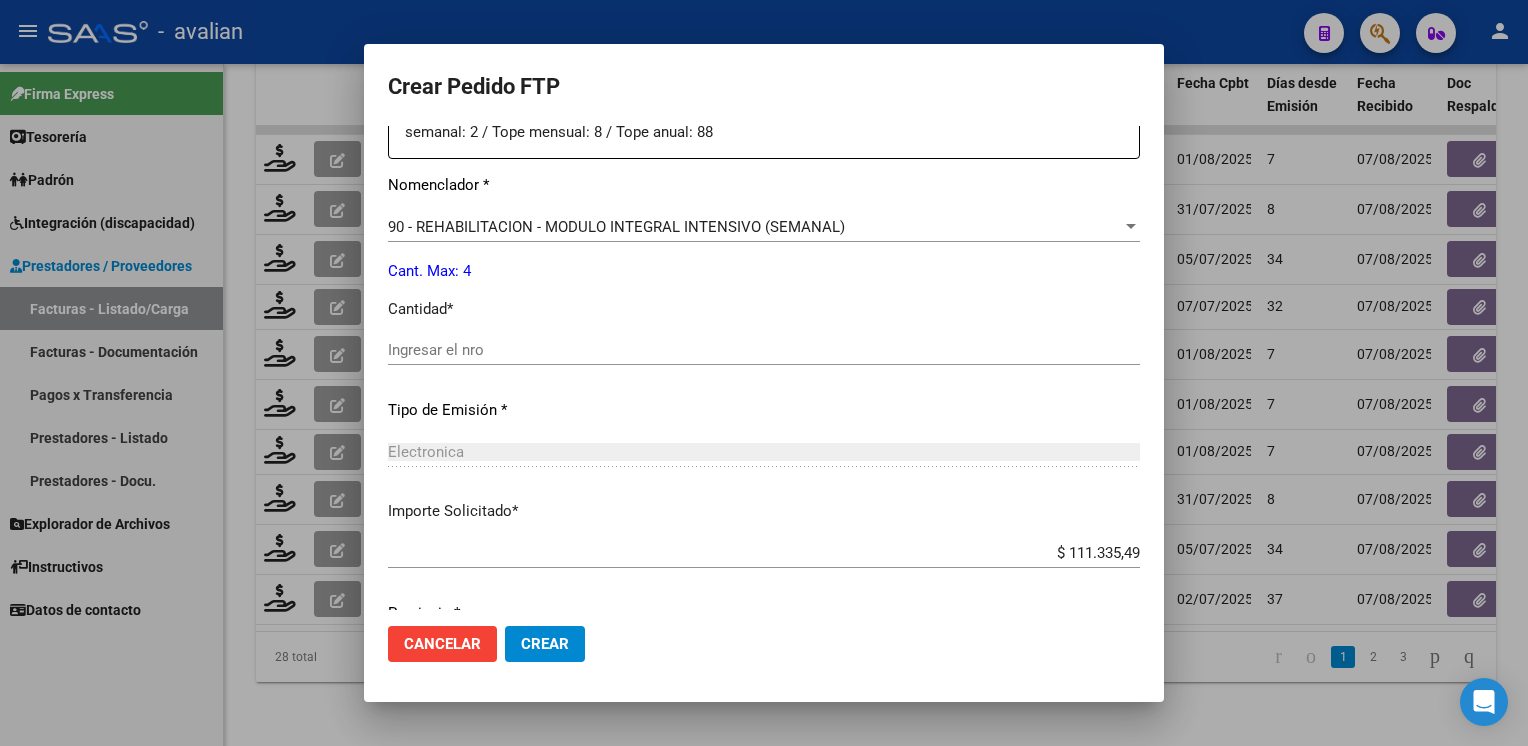 scroll, scrollTop: 800, scrollLeft: 0, axis: vertical 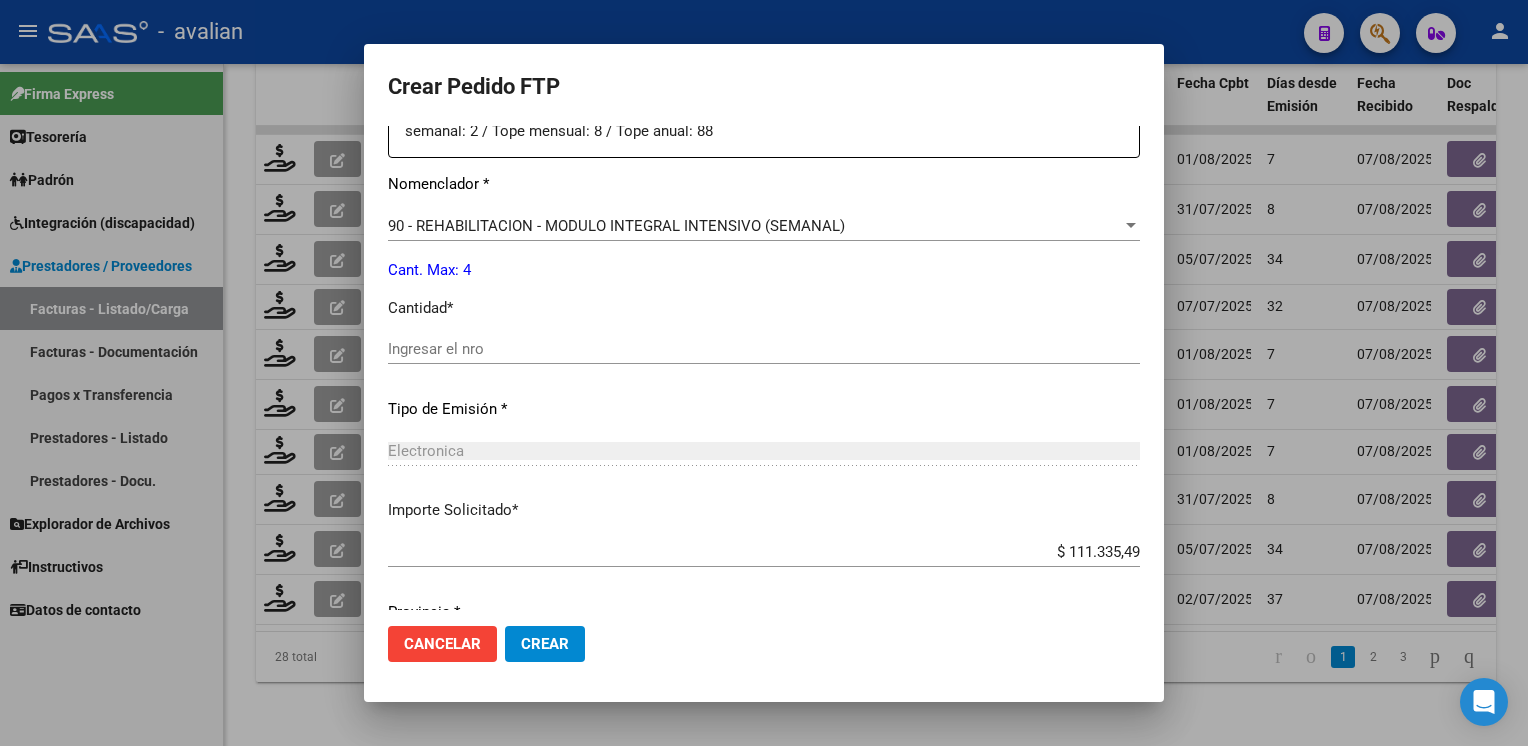 click on "Ingresar el nro" at bounding box center [764, 349] 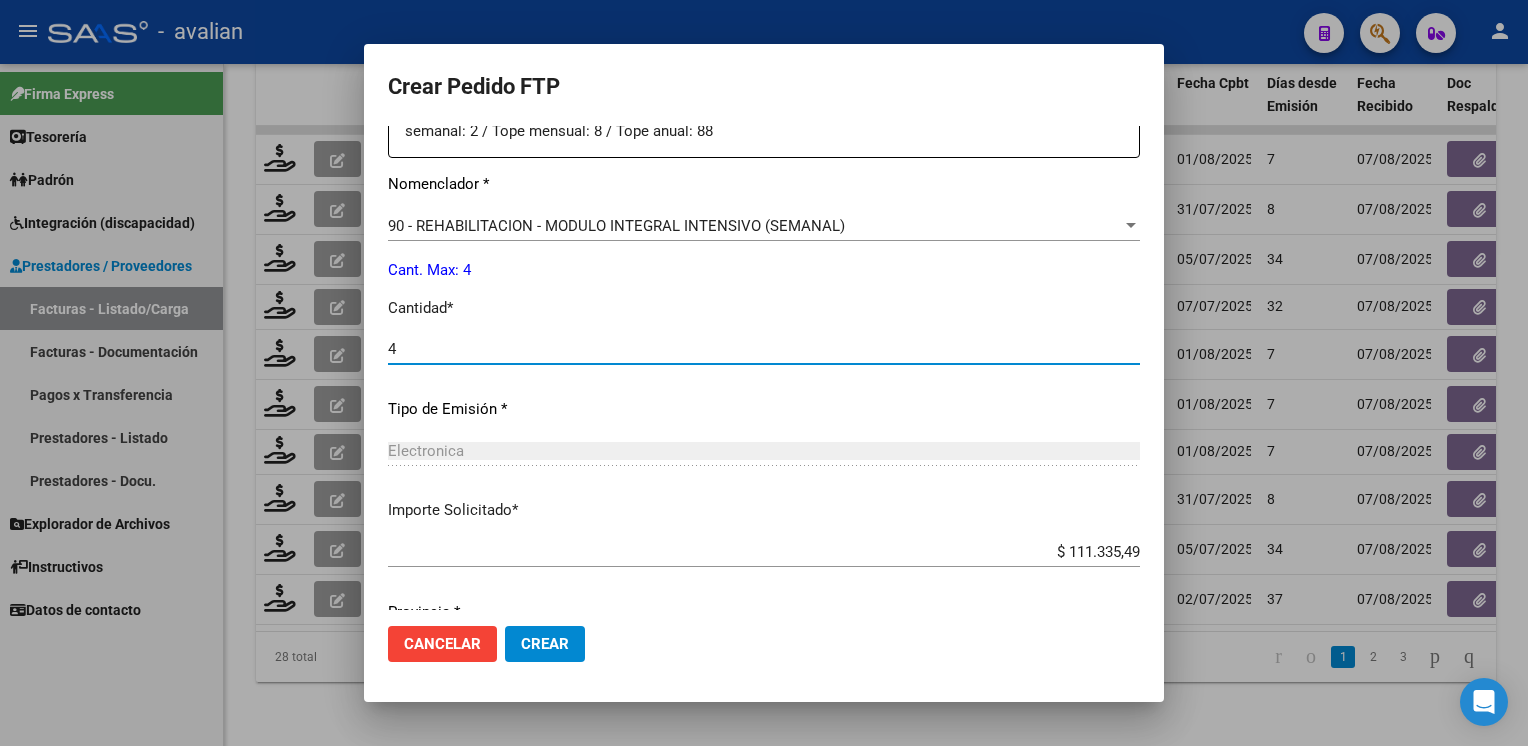 type on "4" 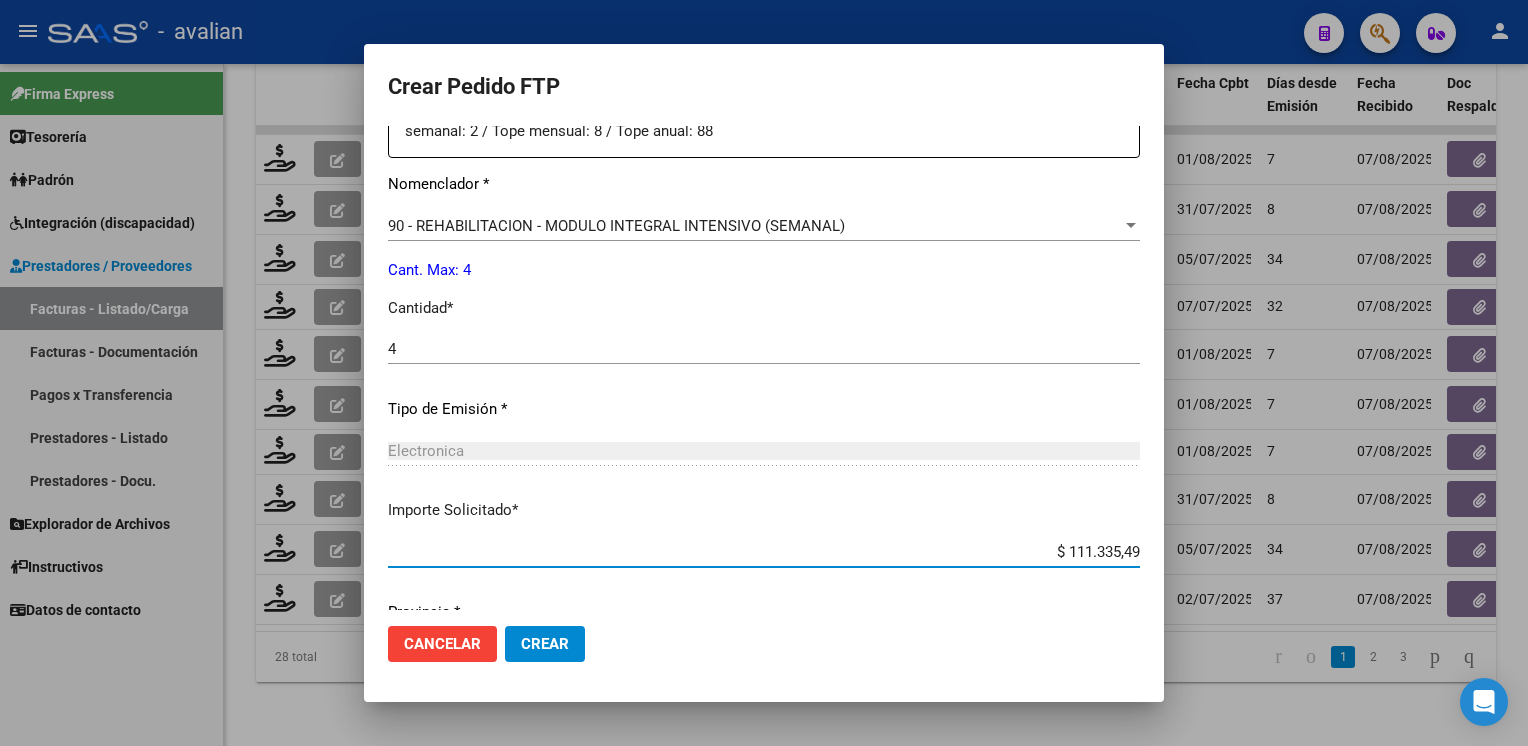 scroll, scrollTop: 876, scrollLeft: 0, axis: vertical 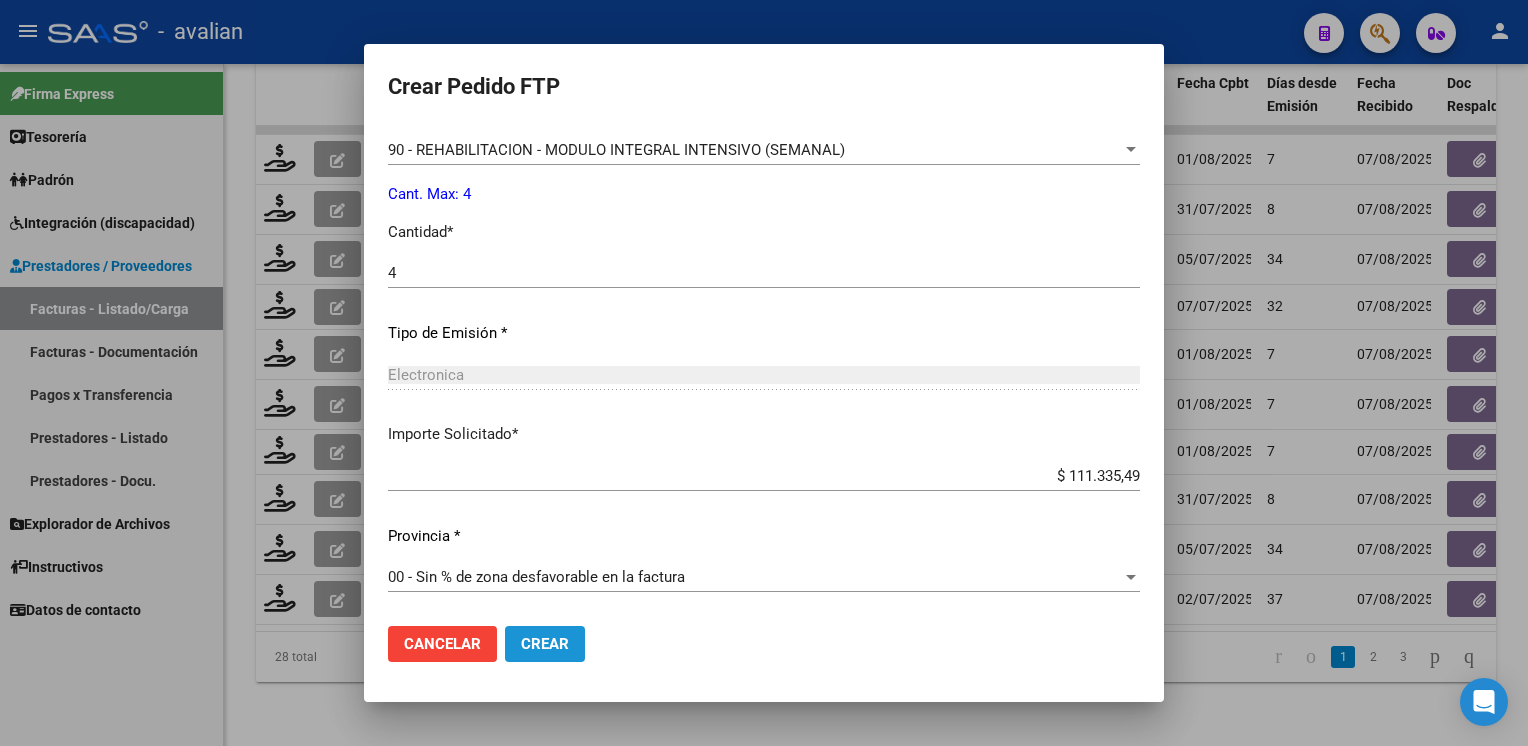 click on "Crear" 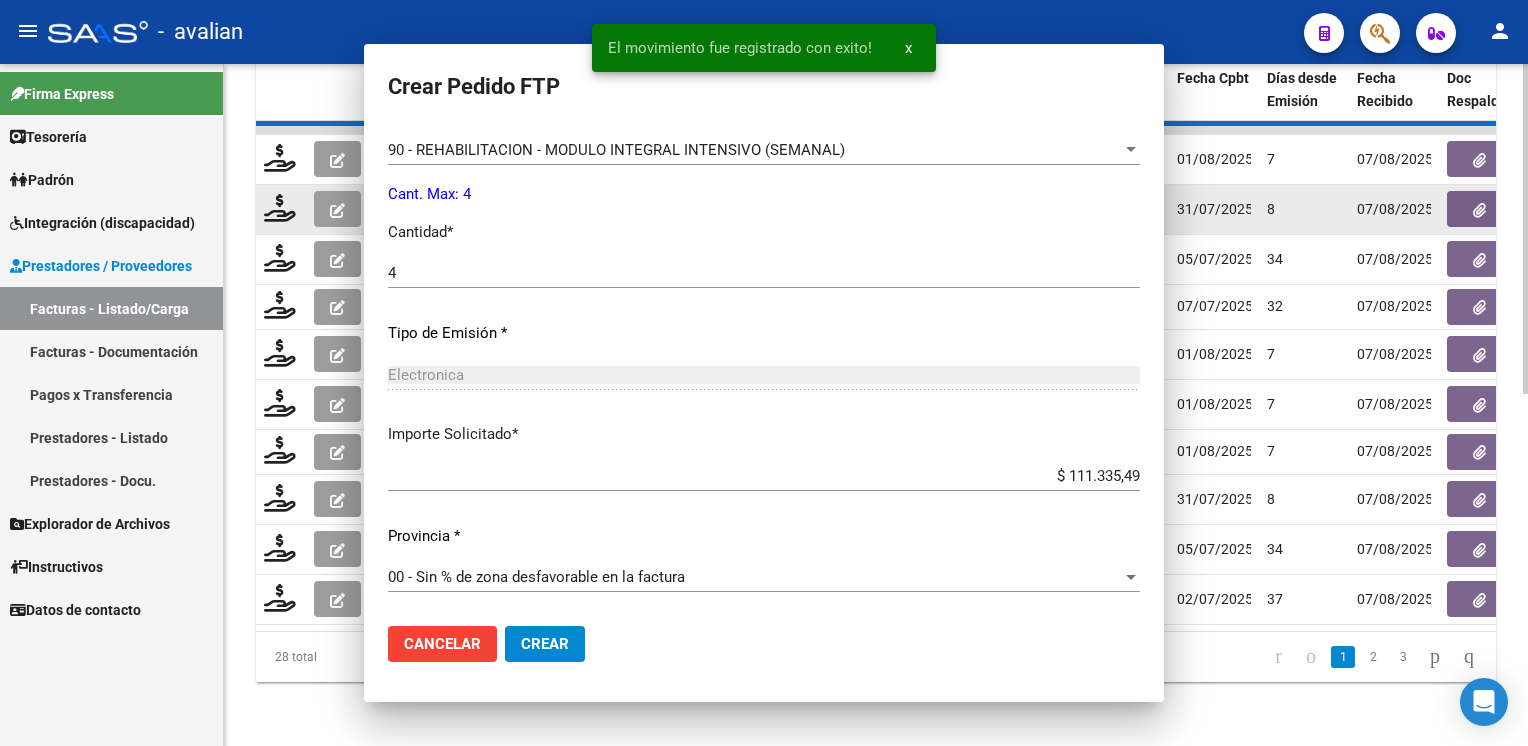 scroll, scrollTop: 0, scrollLeft: 0, axis: both 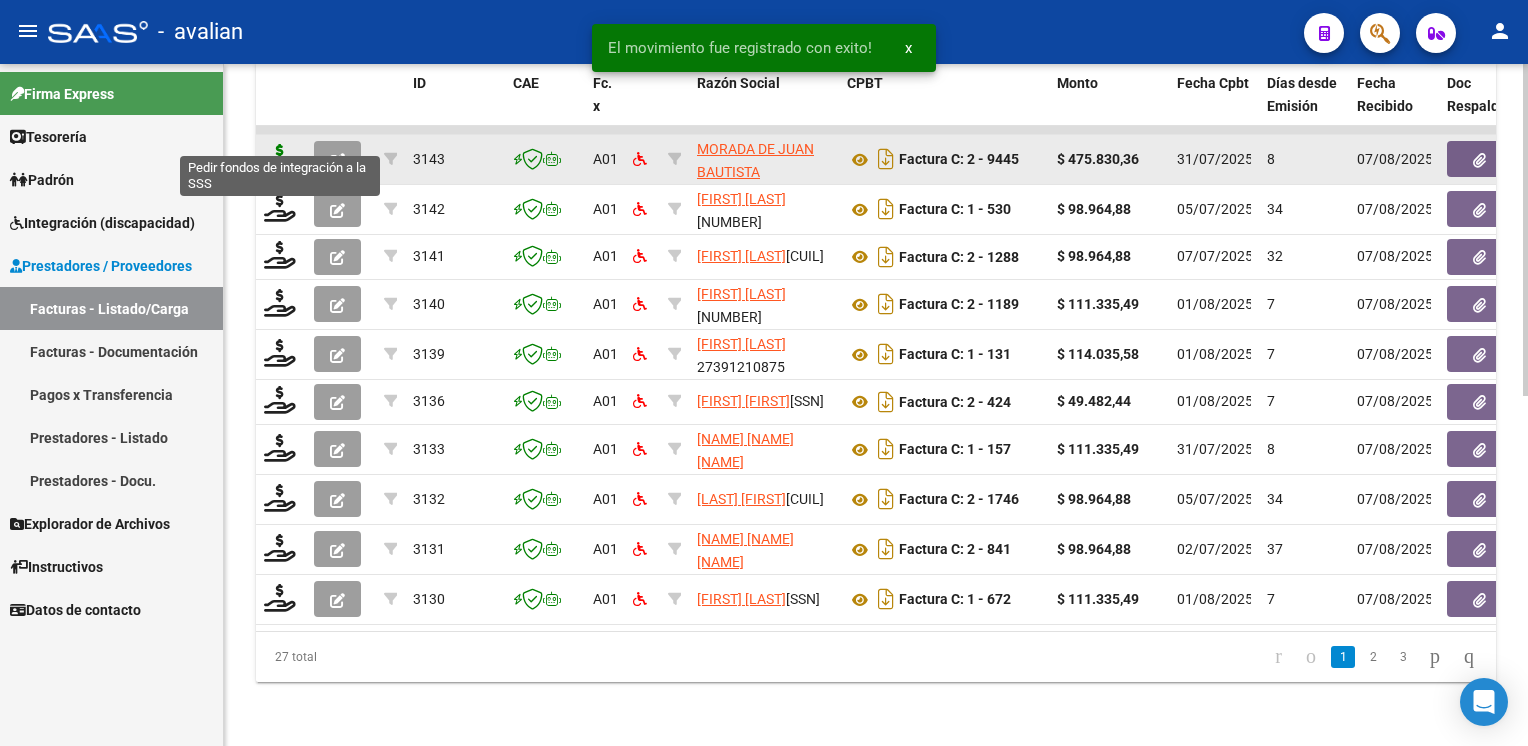 click 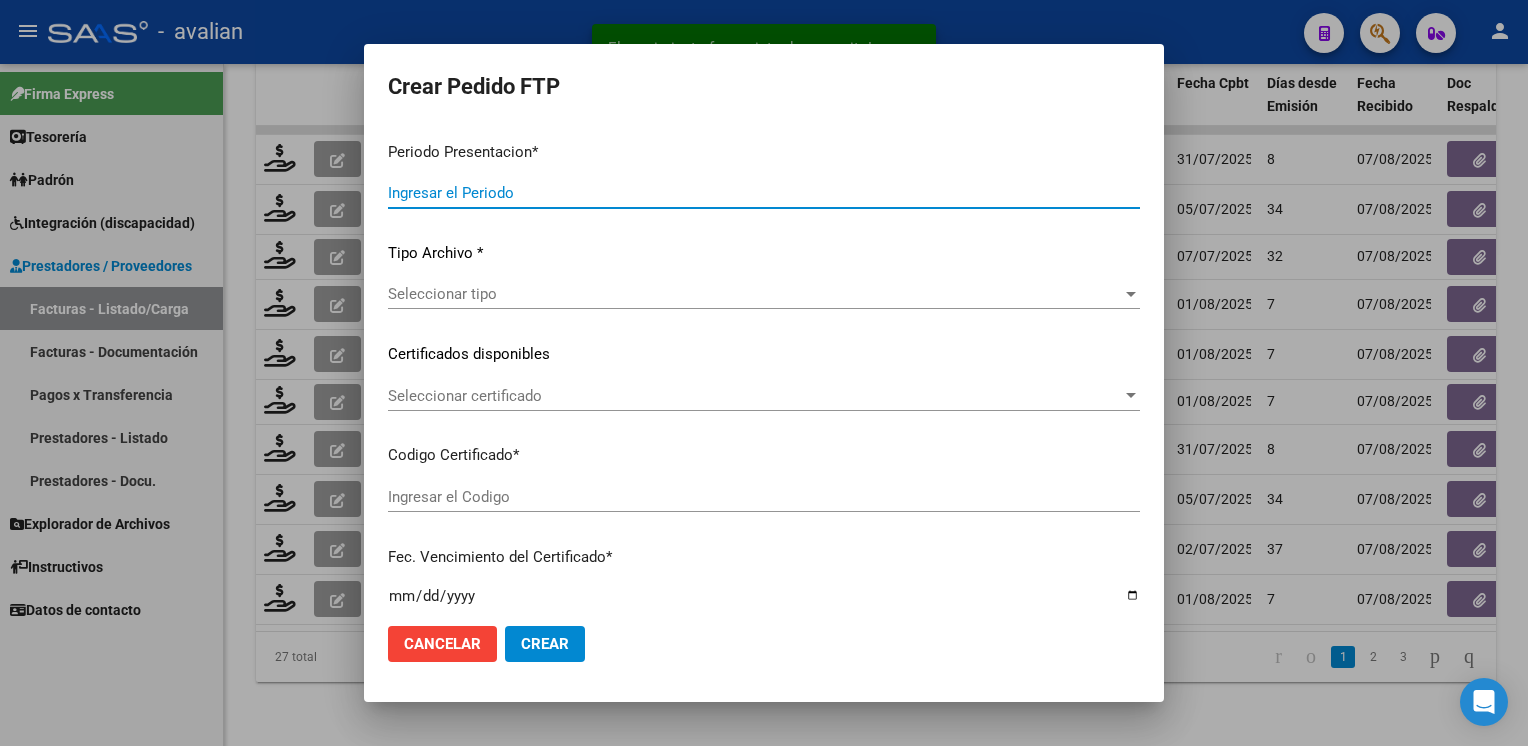 type on "202507" 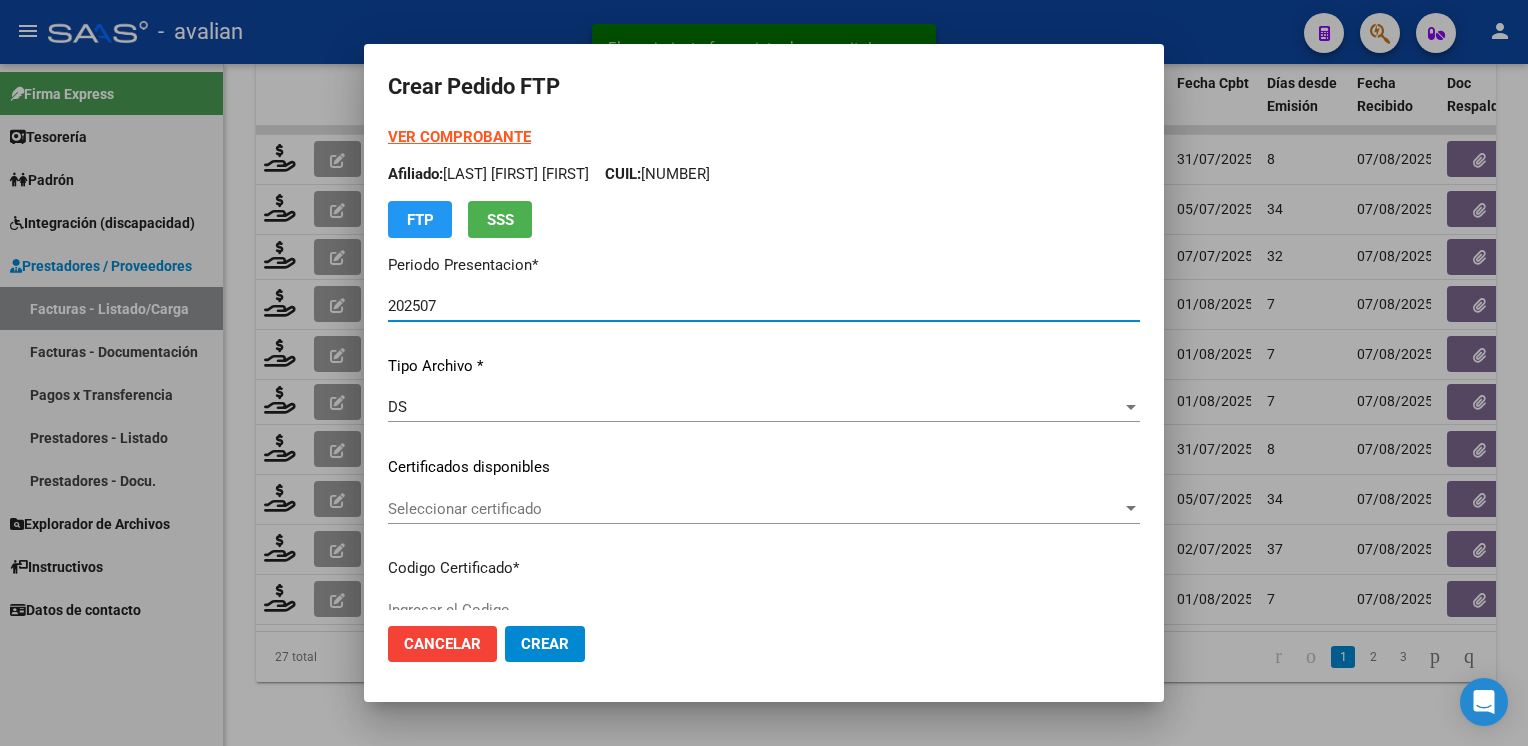 type on "ARG02000580654262024020920290209BS450" 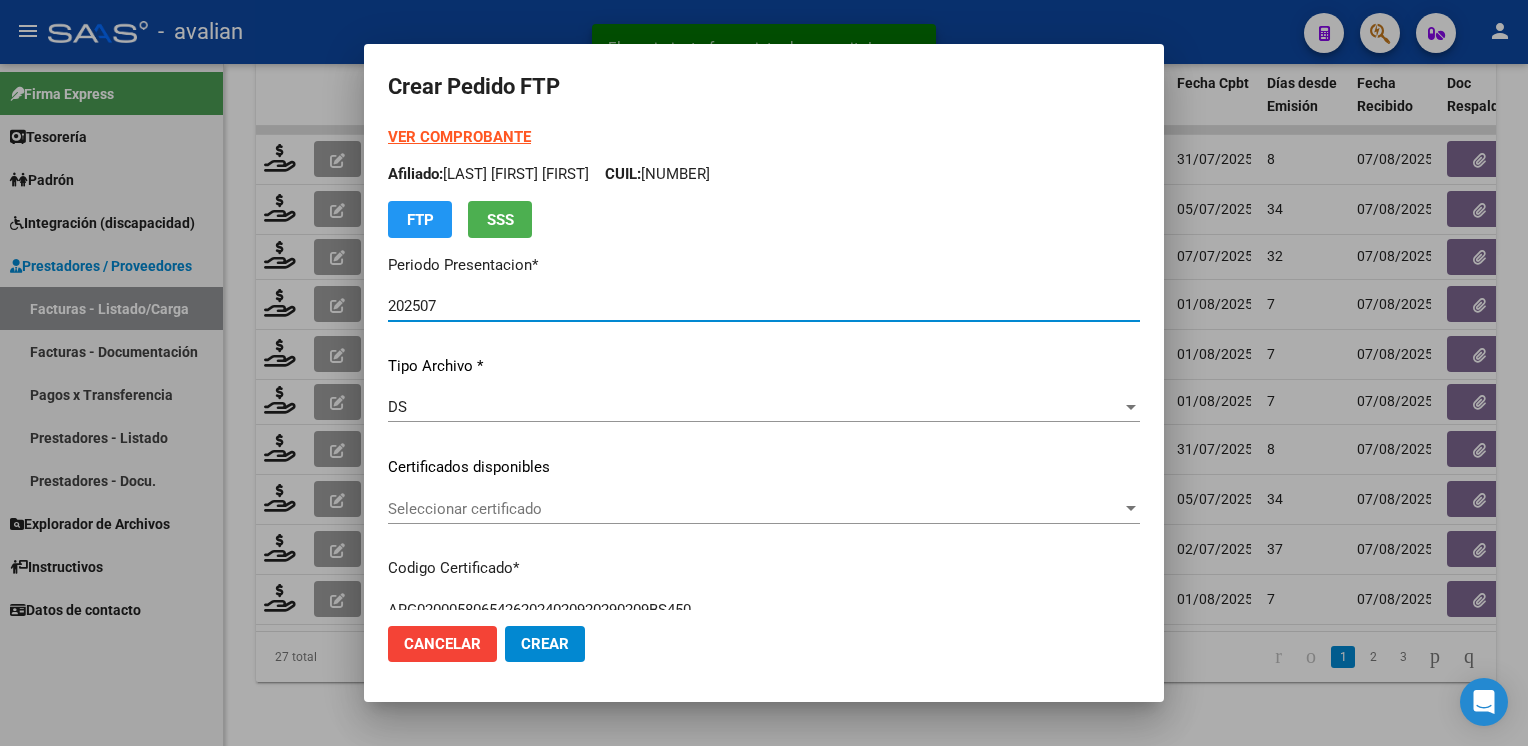 click on "Seleccionar certificado" at bounding box center [755, 509] 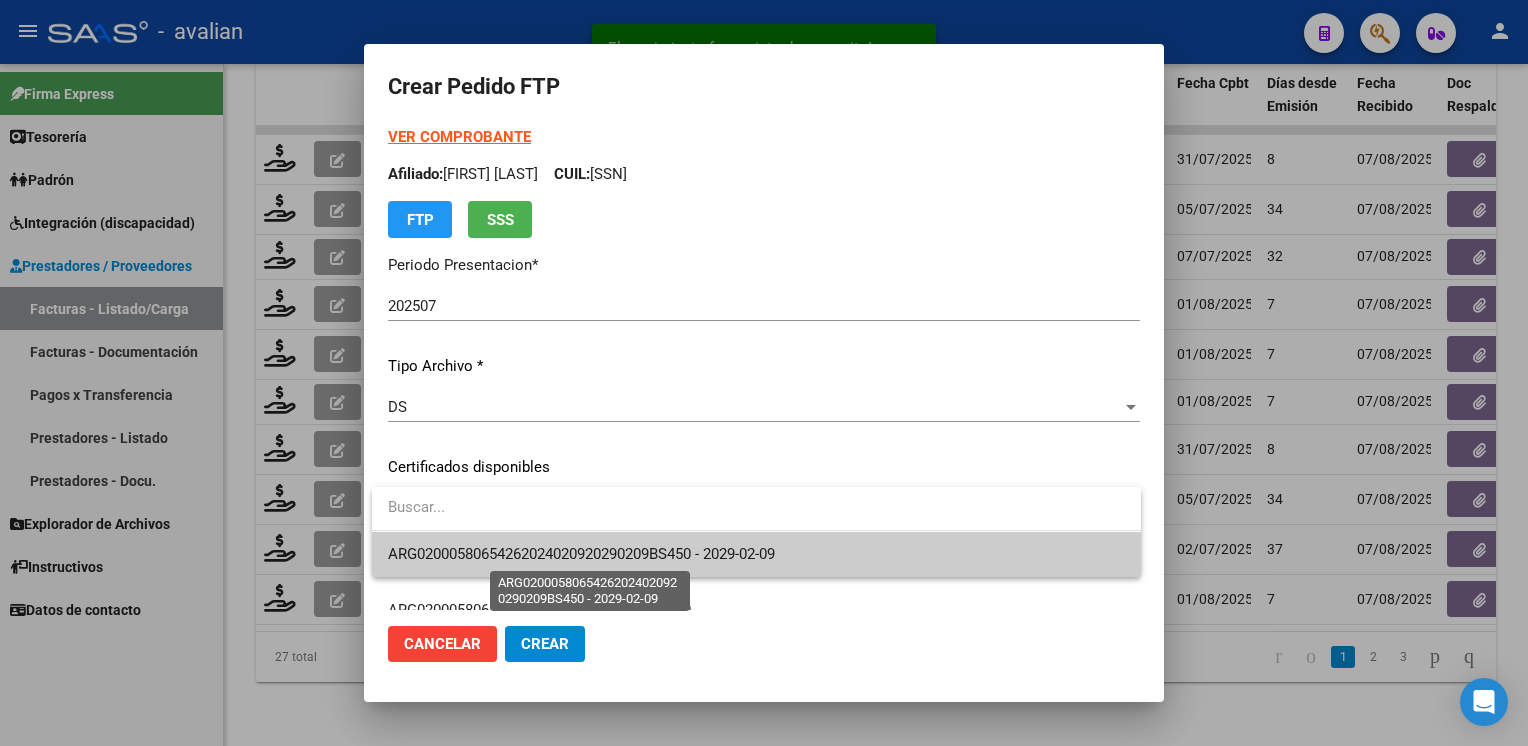 click on "ARG02000580654262024020920290209BS450 - 2029-02-09" at bounding box center (581, 554) 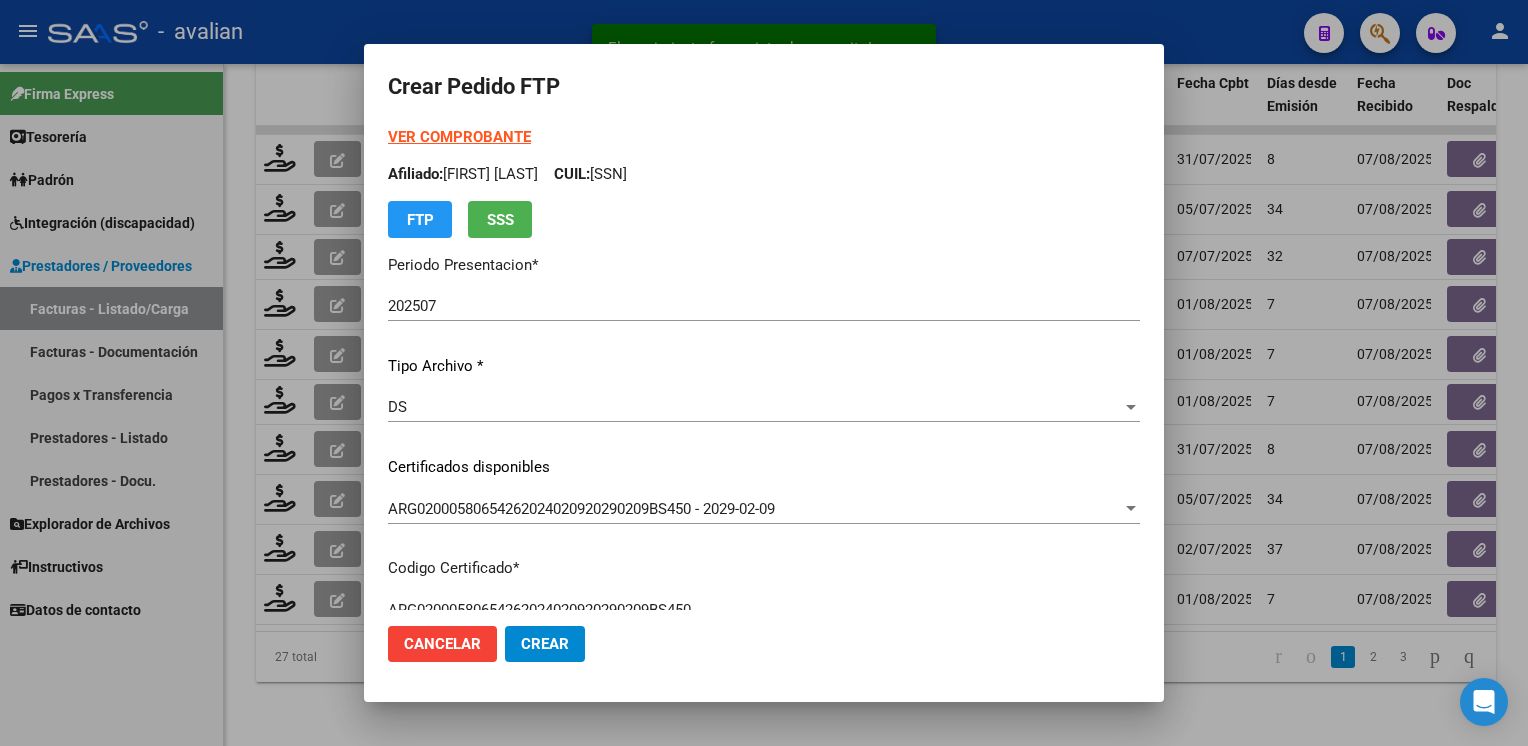 click on "Afiliado:  TOMASENIA APOLO  CUIL:  [CUIL]" at bounding box center (764, 174) 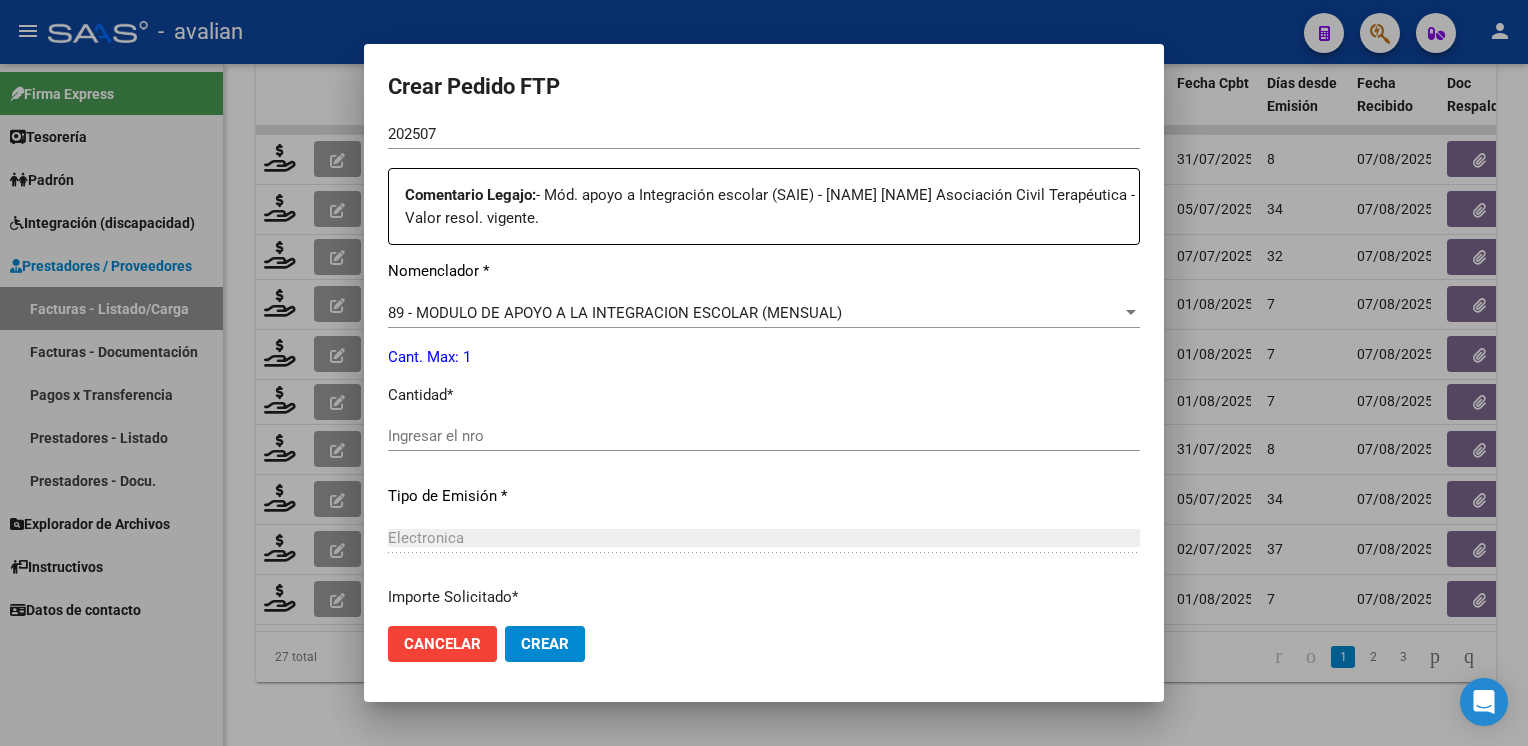 scroll, scrollTop: 800, scrollLeft: 0, axis: vertical 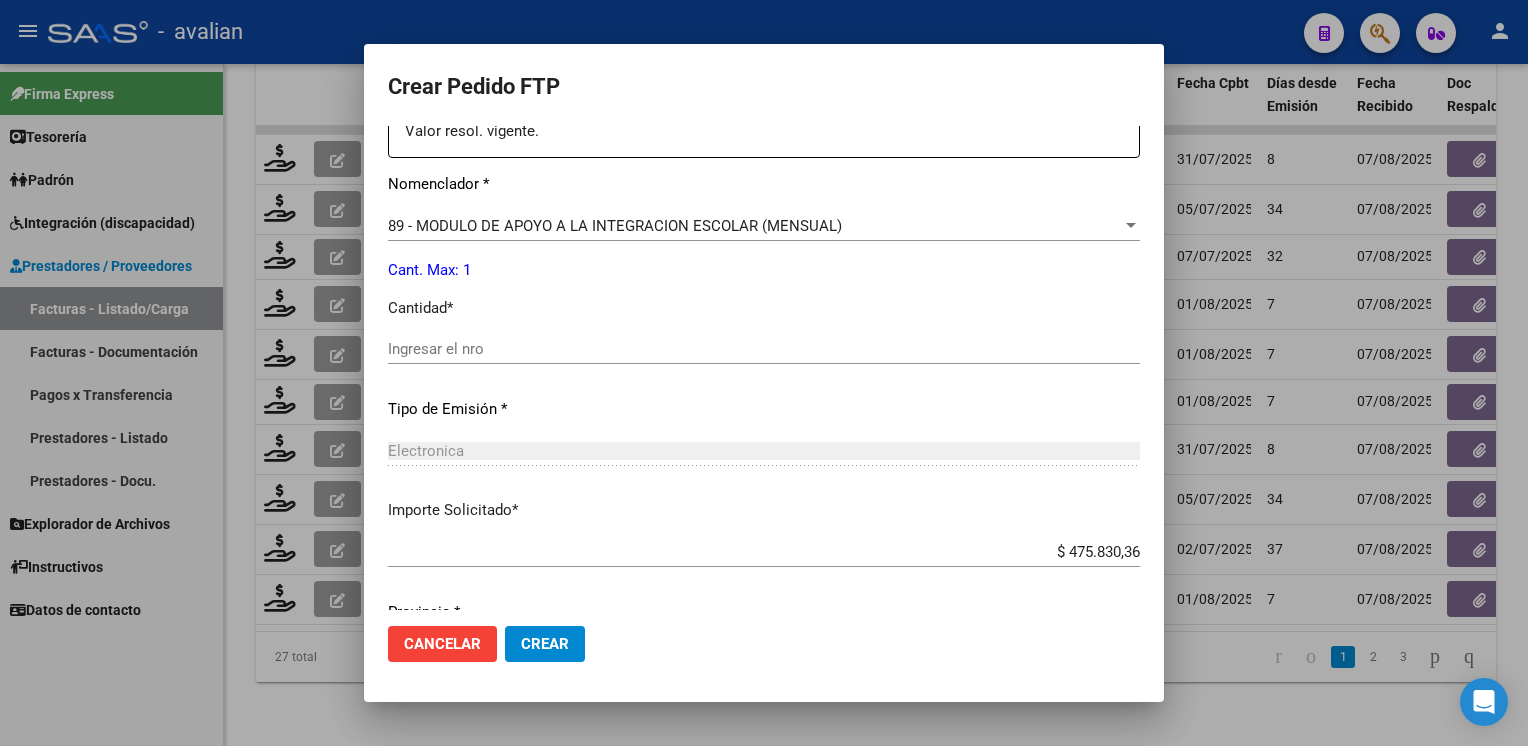 click on "Ingresar el nro" at bounding box center (764, 349) 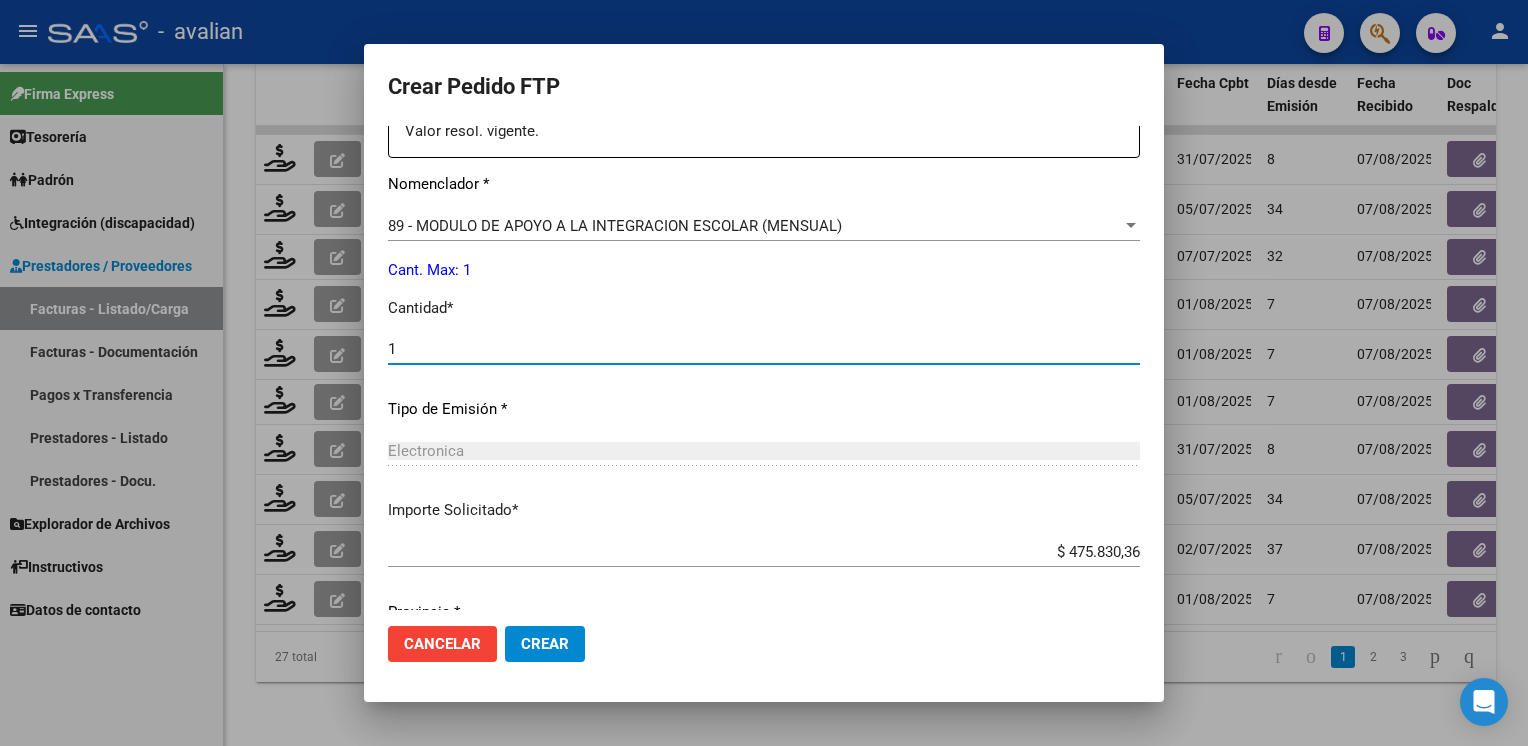 type on "1" 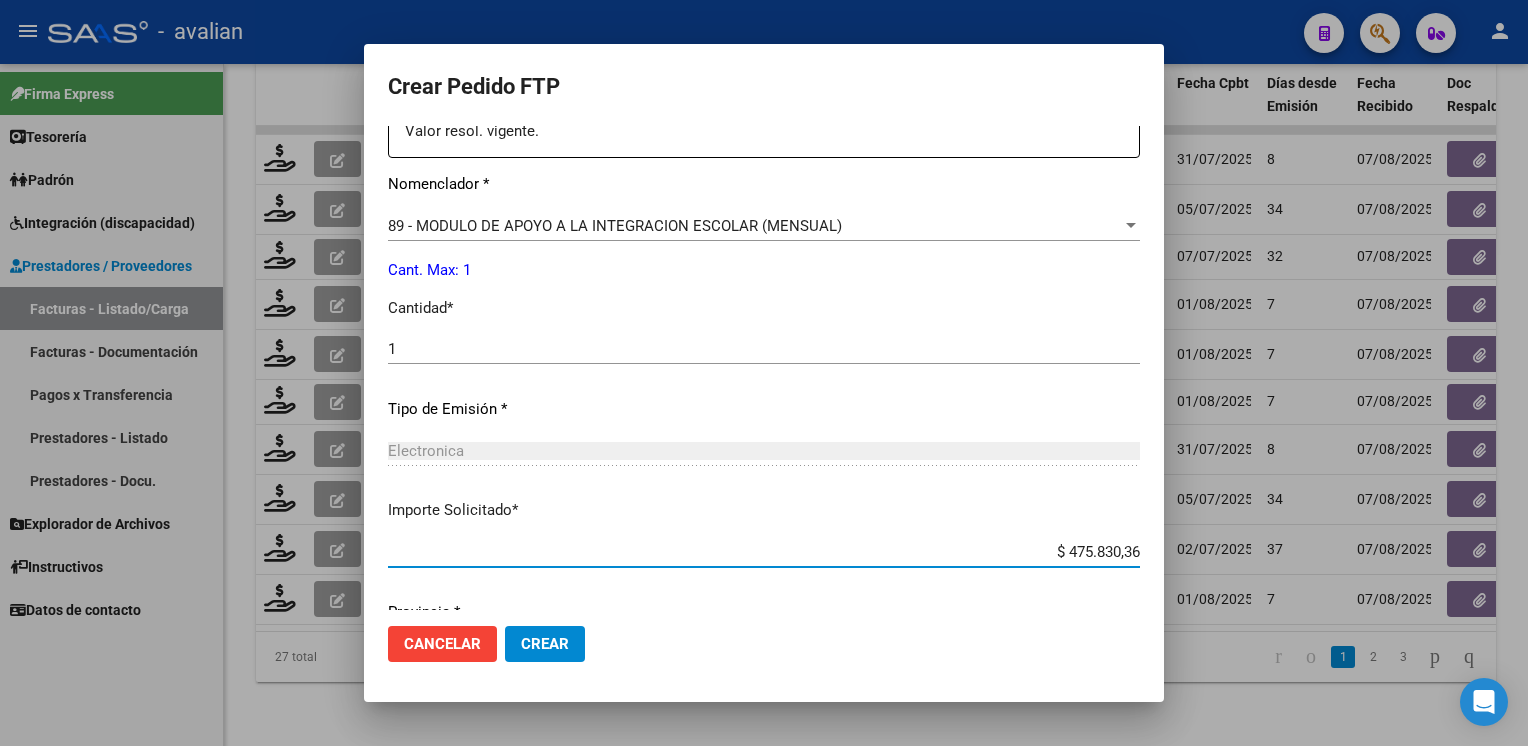 scroll, scrollTop: 876, scrollLeft: 0, axis: vertical 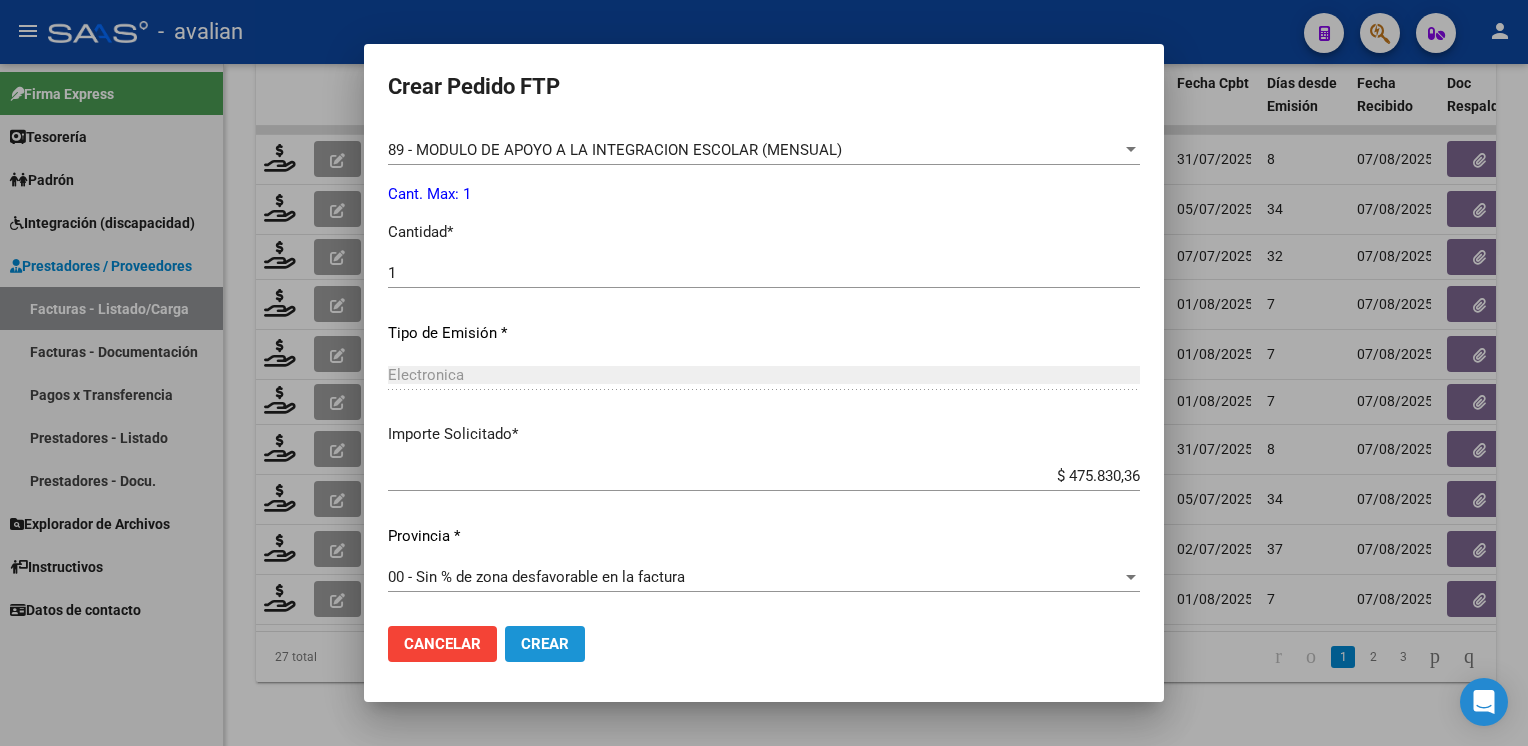 click on "Crear" 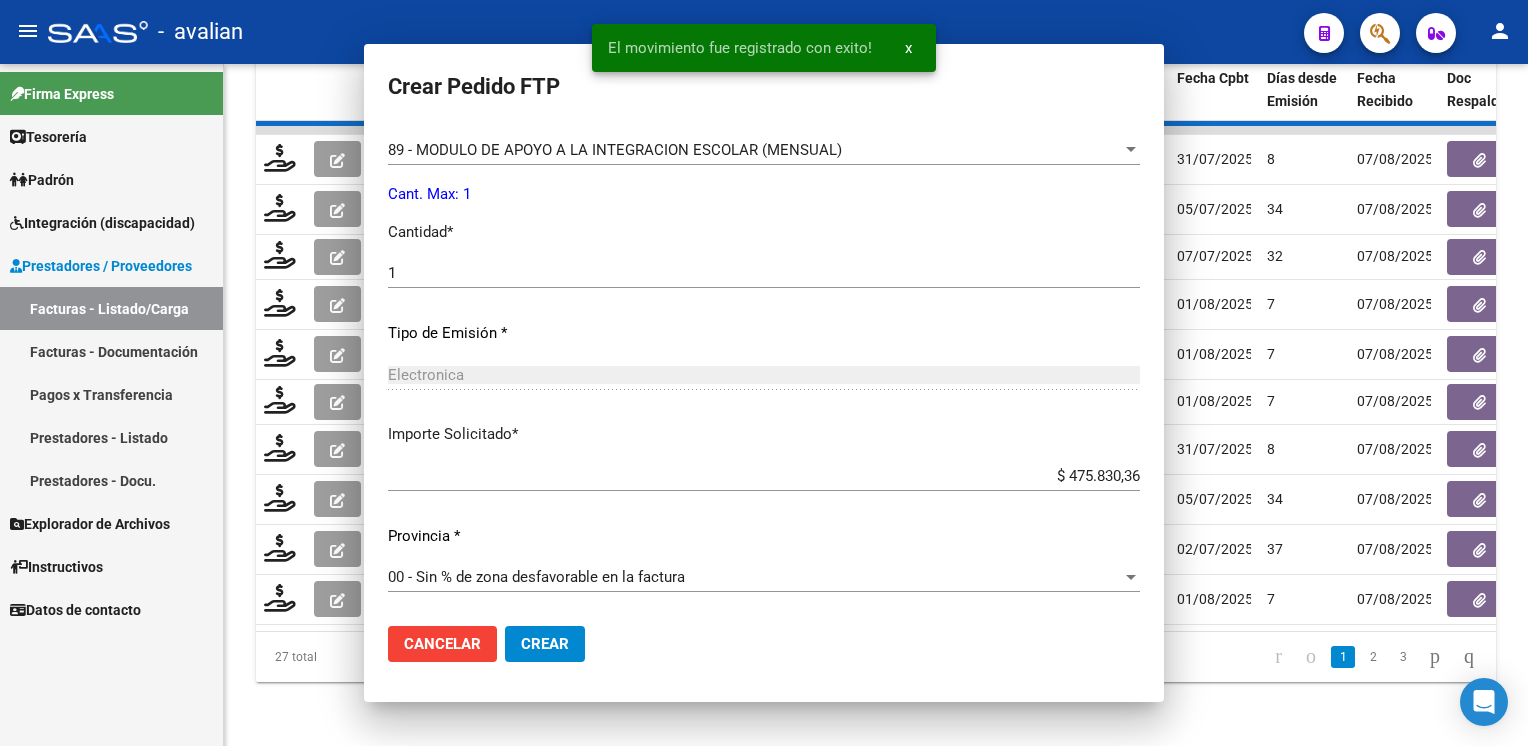 scroll, scrollTop: 763, scrollLeft: 0, axis: vertical 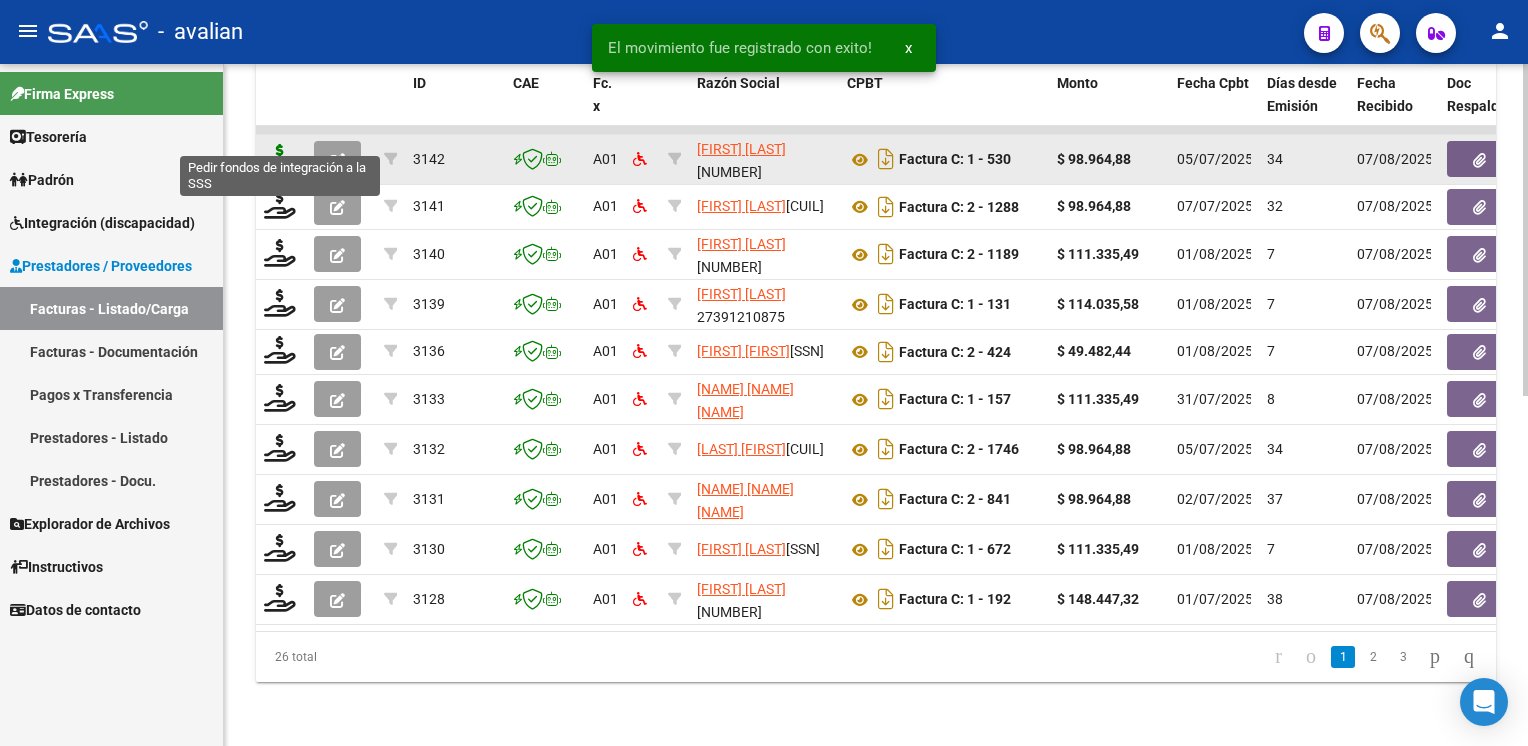 click 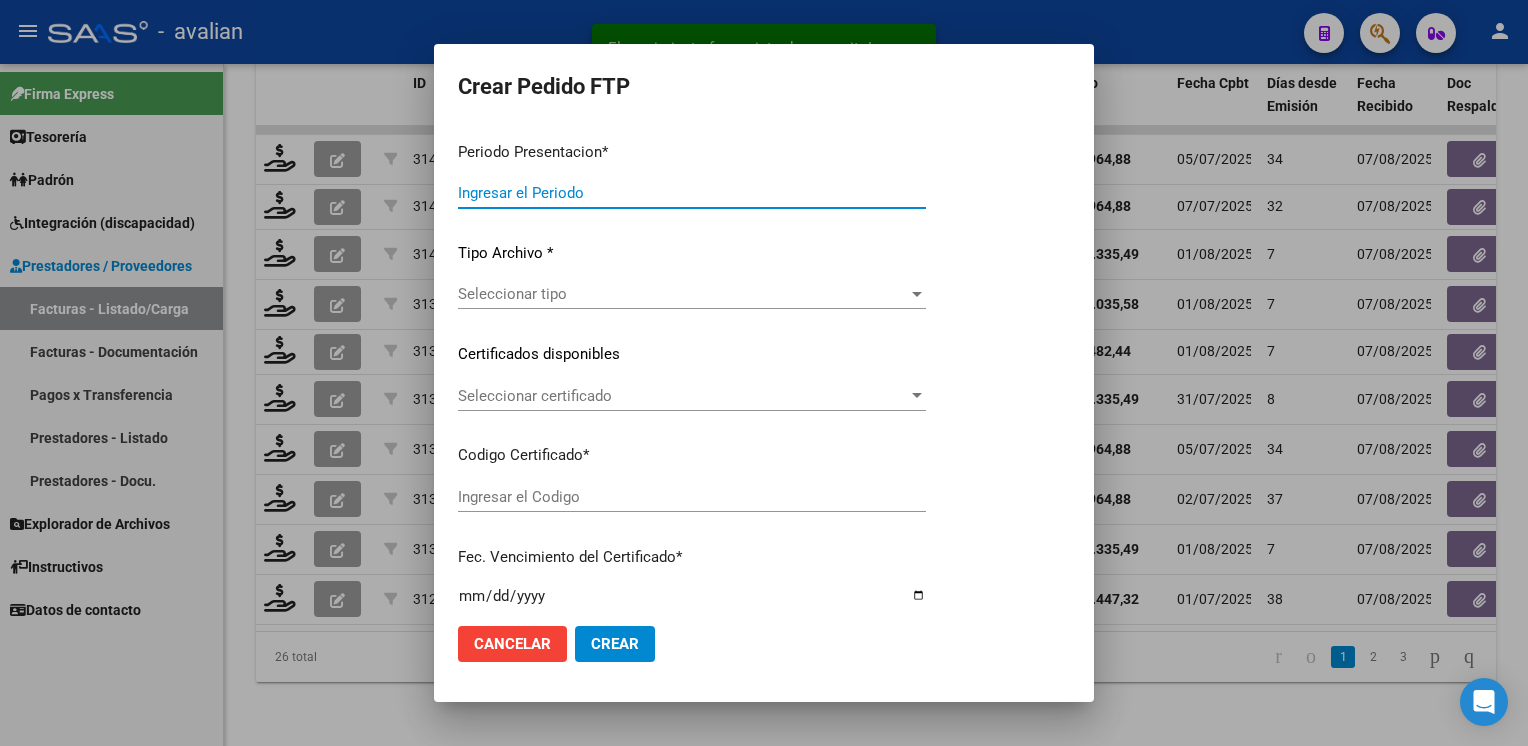 type on "202507" 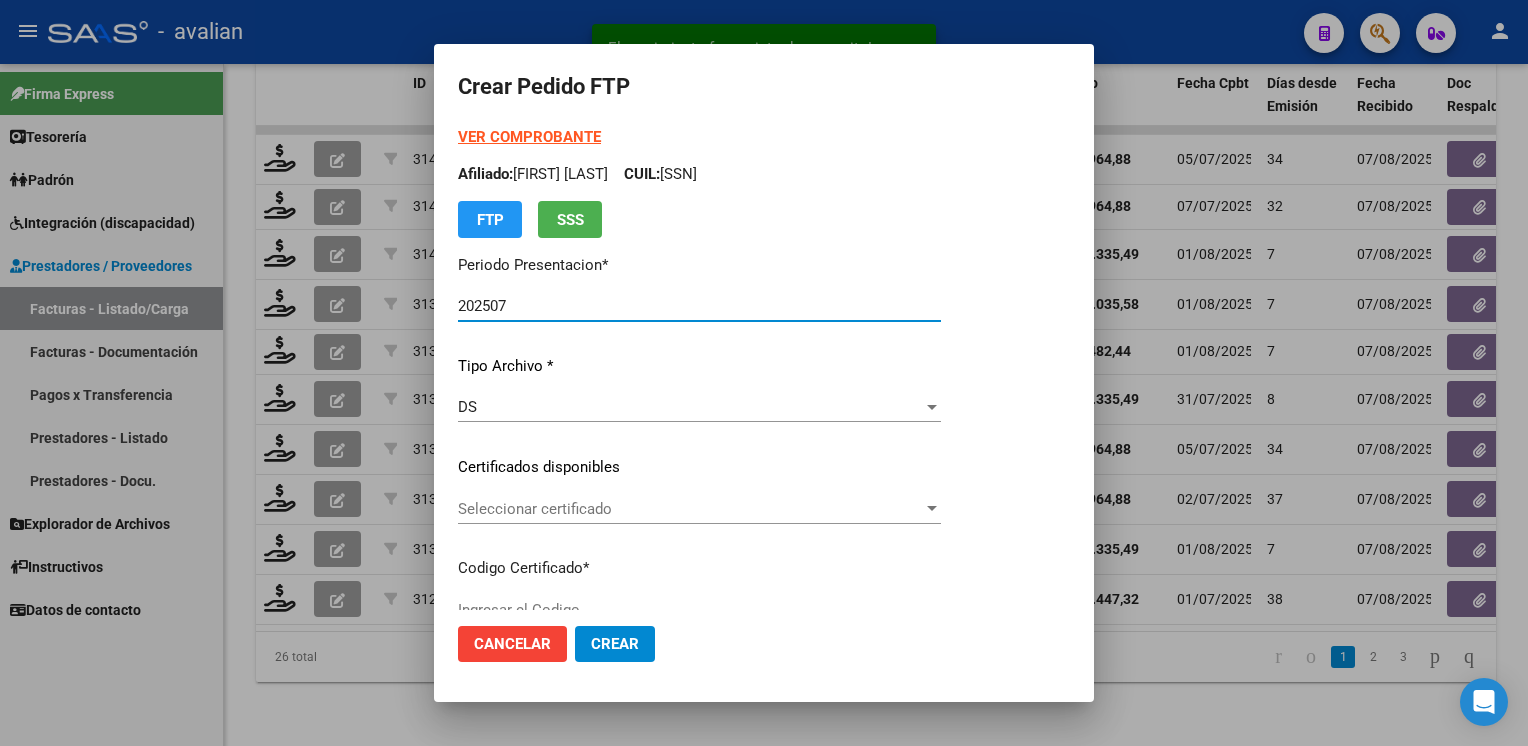 type on "ARG02000554936342024082220290822BSAS423" 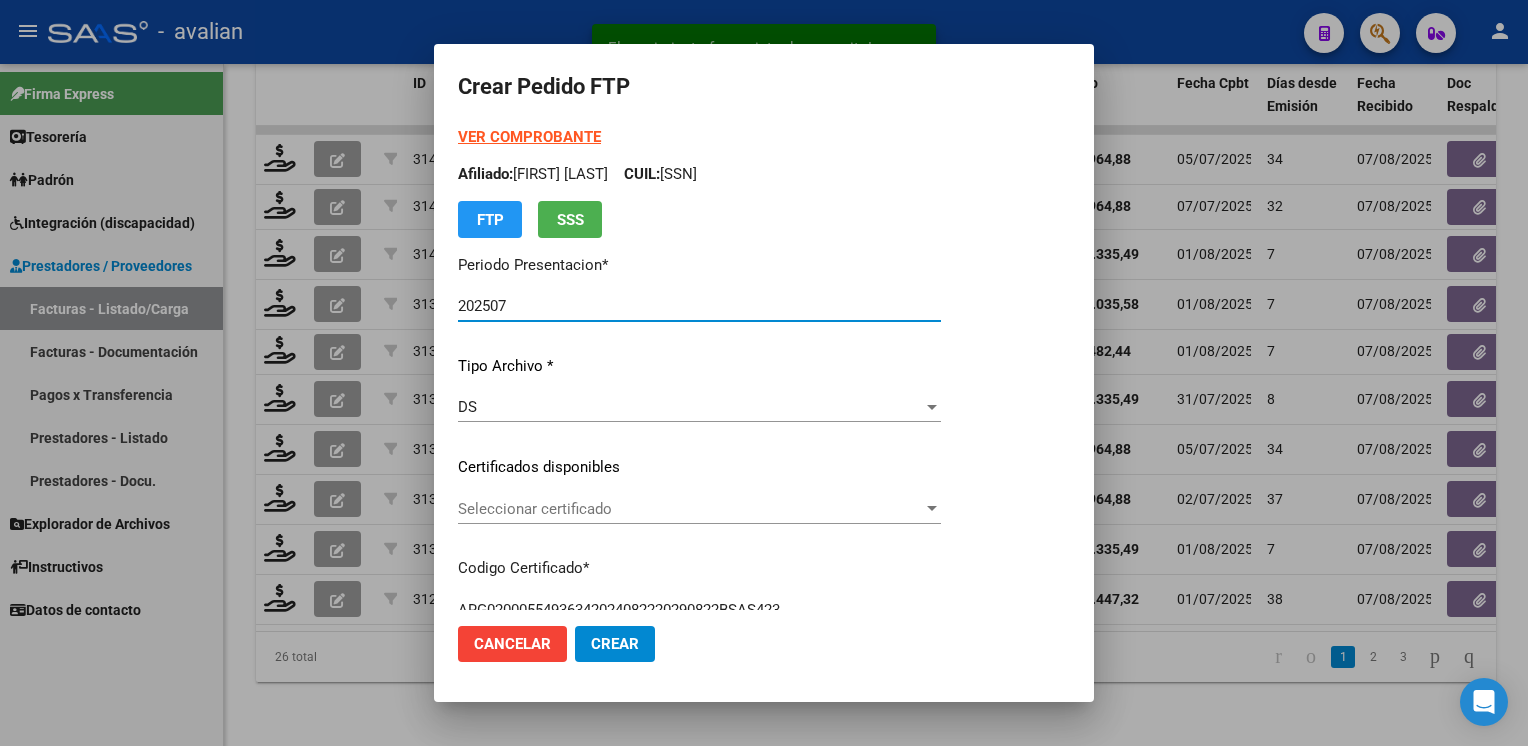 click on "Seleccionar certificado Seleccionar certificado" 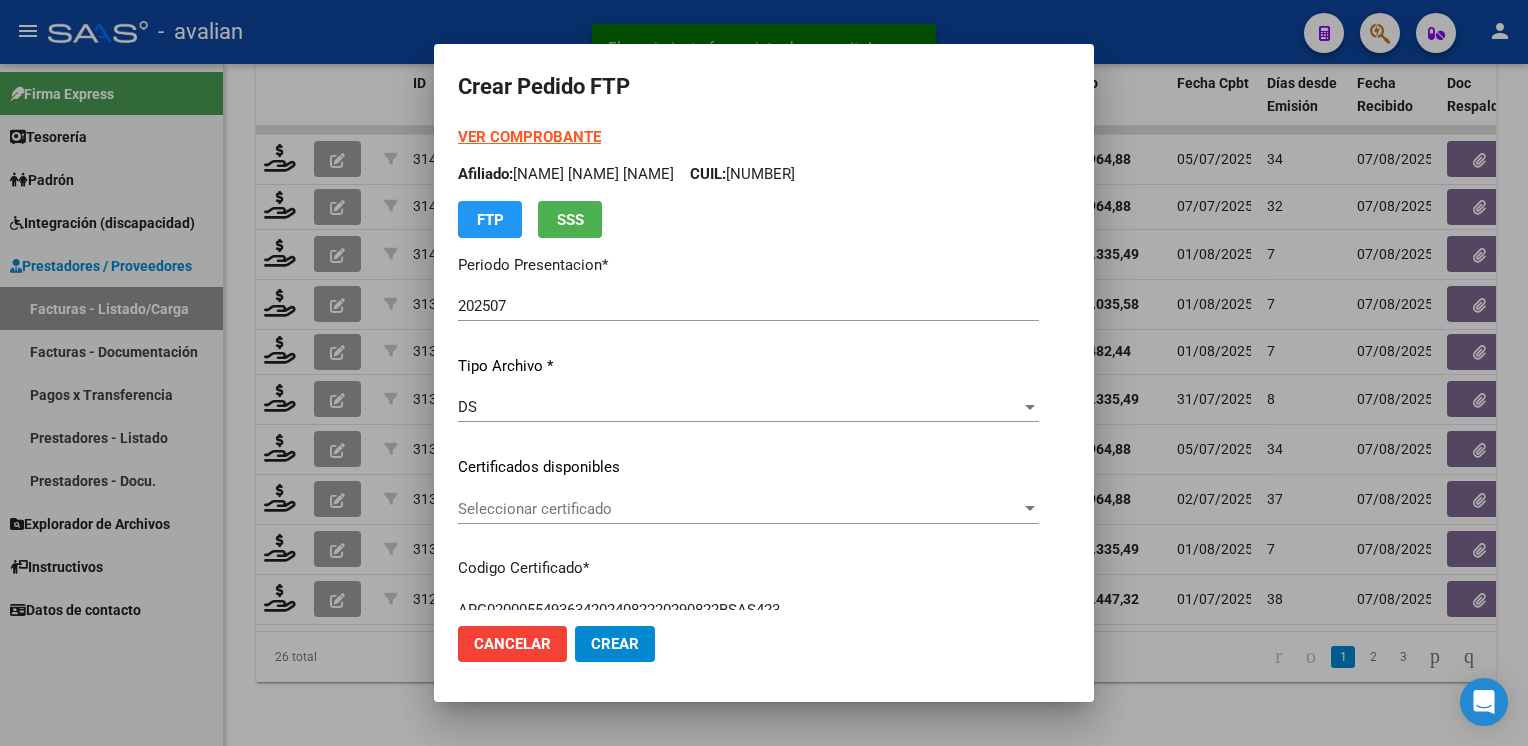 click on "Seleccionar certificado Seleccionar certificado" 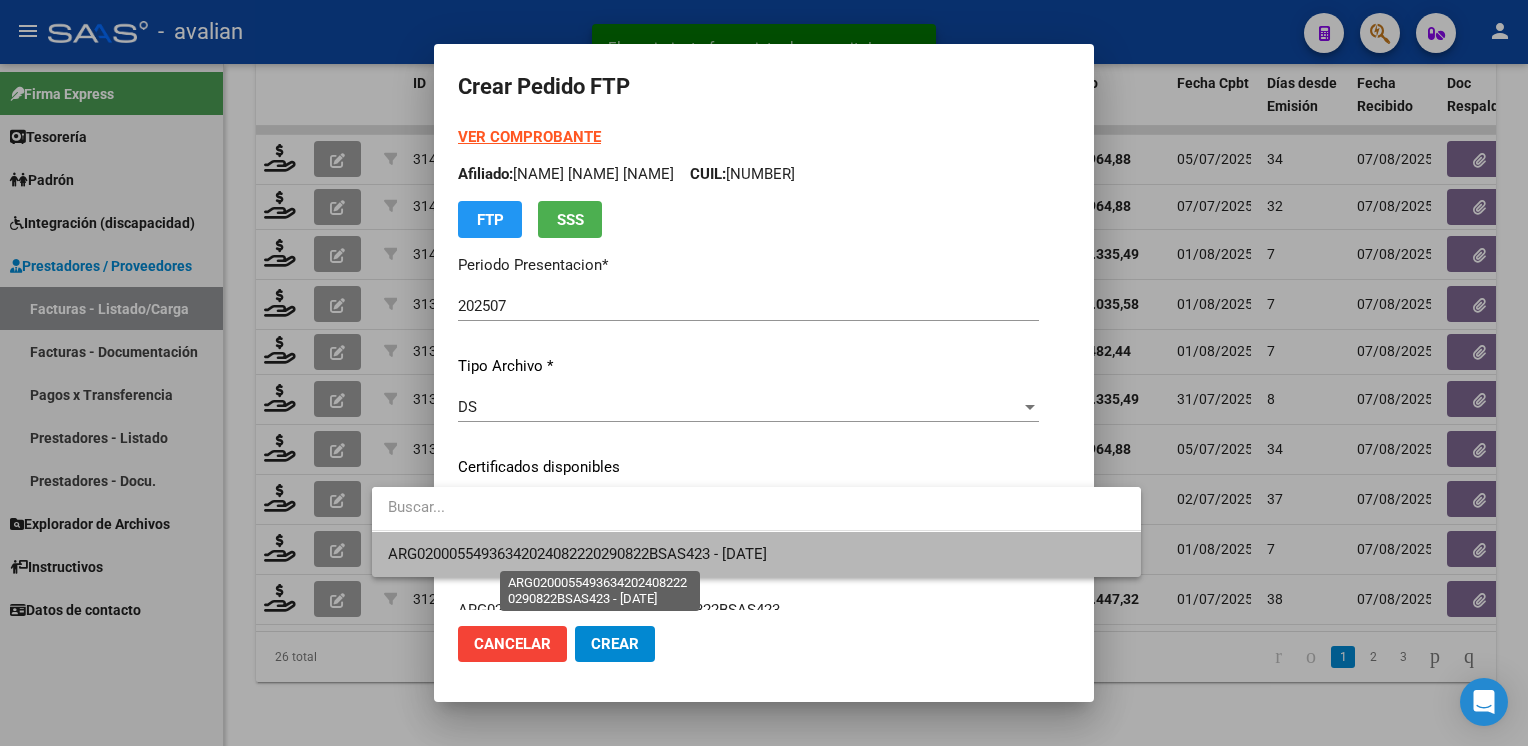click on "ARG02000554936342024082220290822BSAS423 - [DATE]" at bounding box center (577, 554) 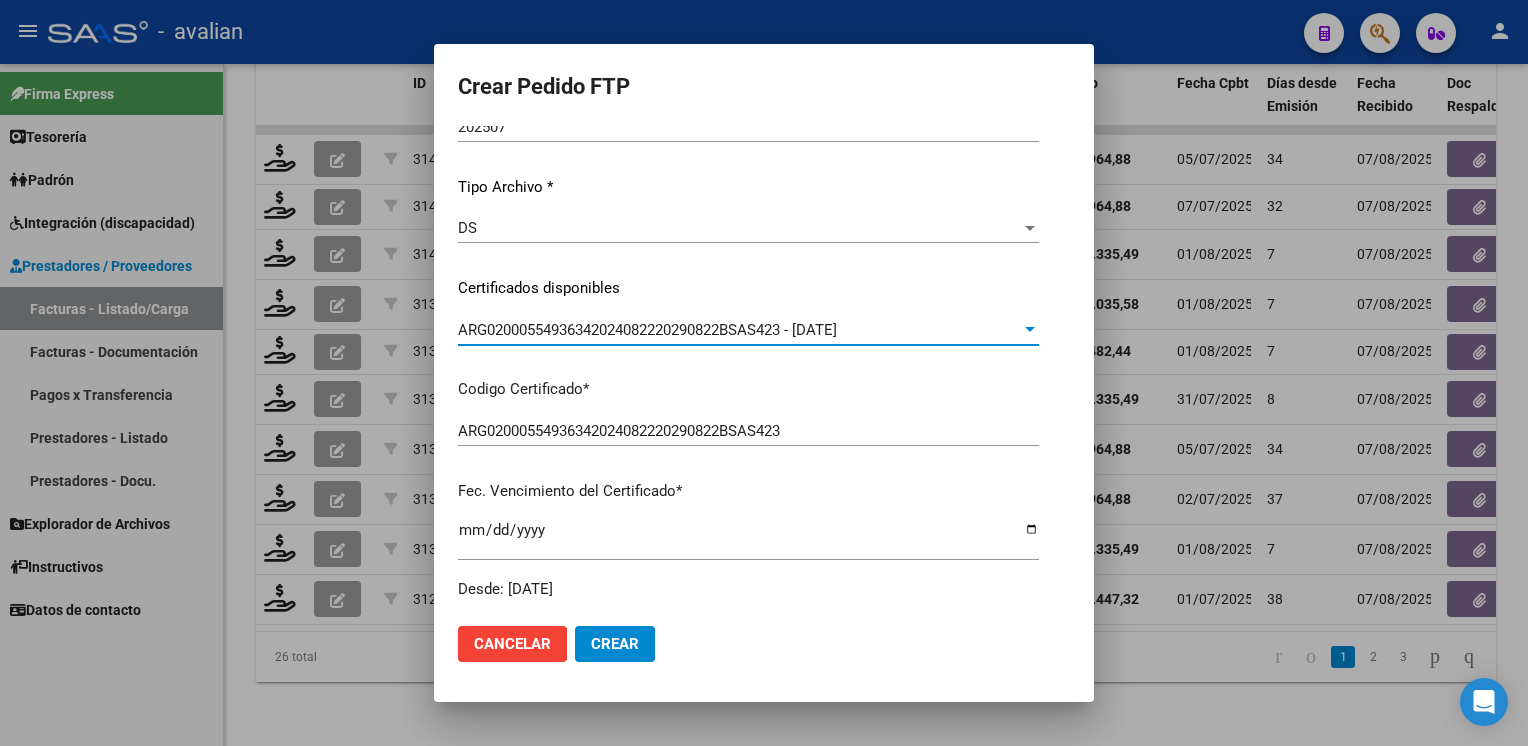 scroll, scrollTop: 0, scrollLeft: 0, axis: both 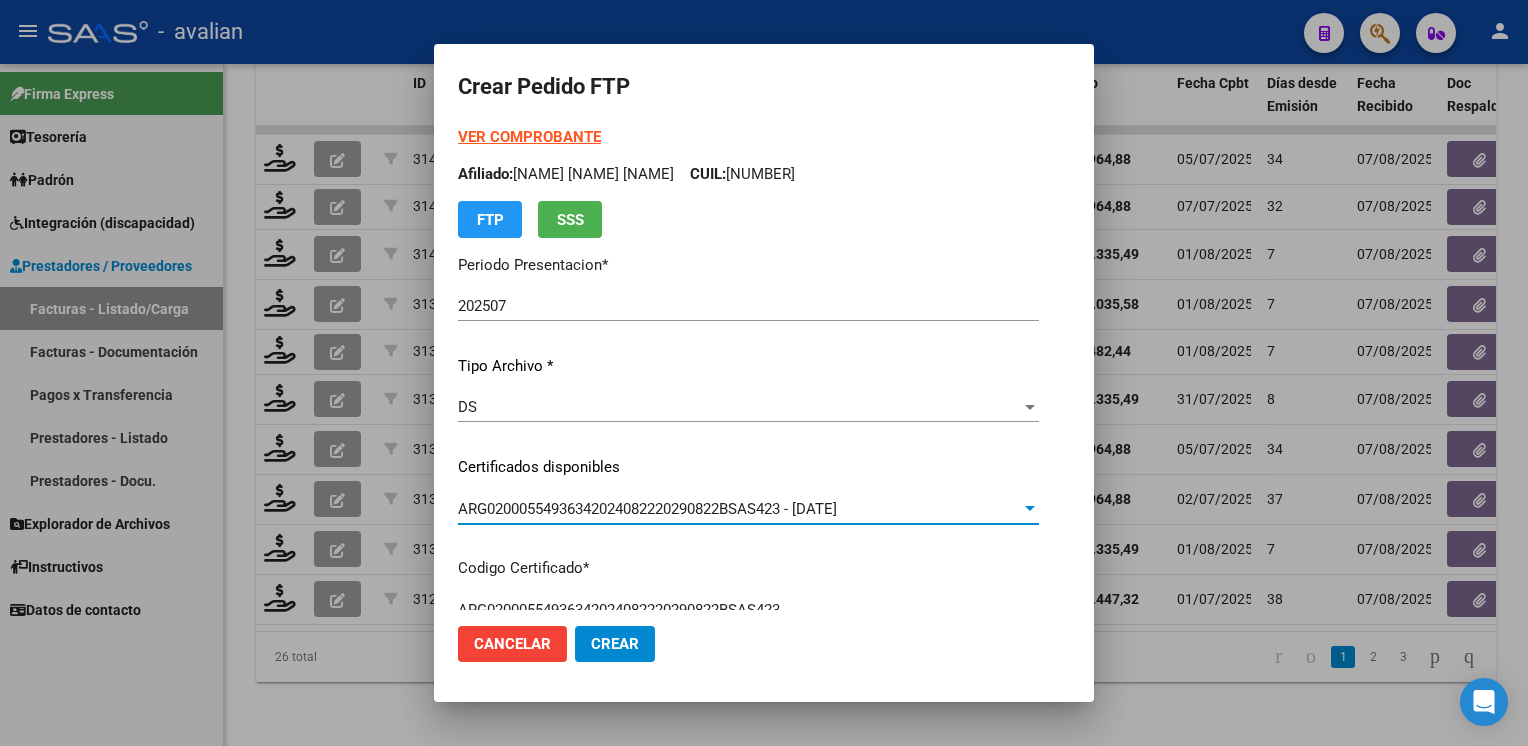 click on "Afiliado:  [LAST] [FIRST] [FIRST]  CUIL:  [NUMBER]" at bounding box center (748, 174) 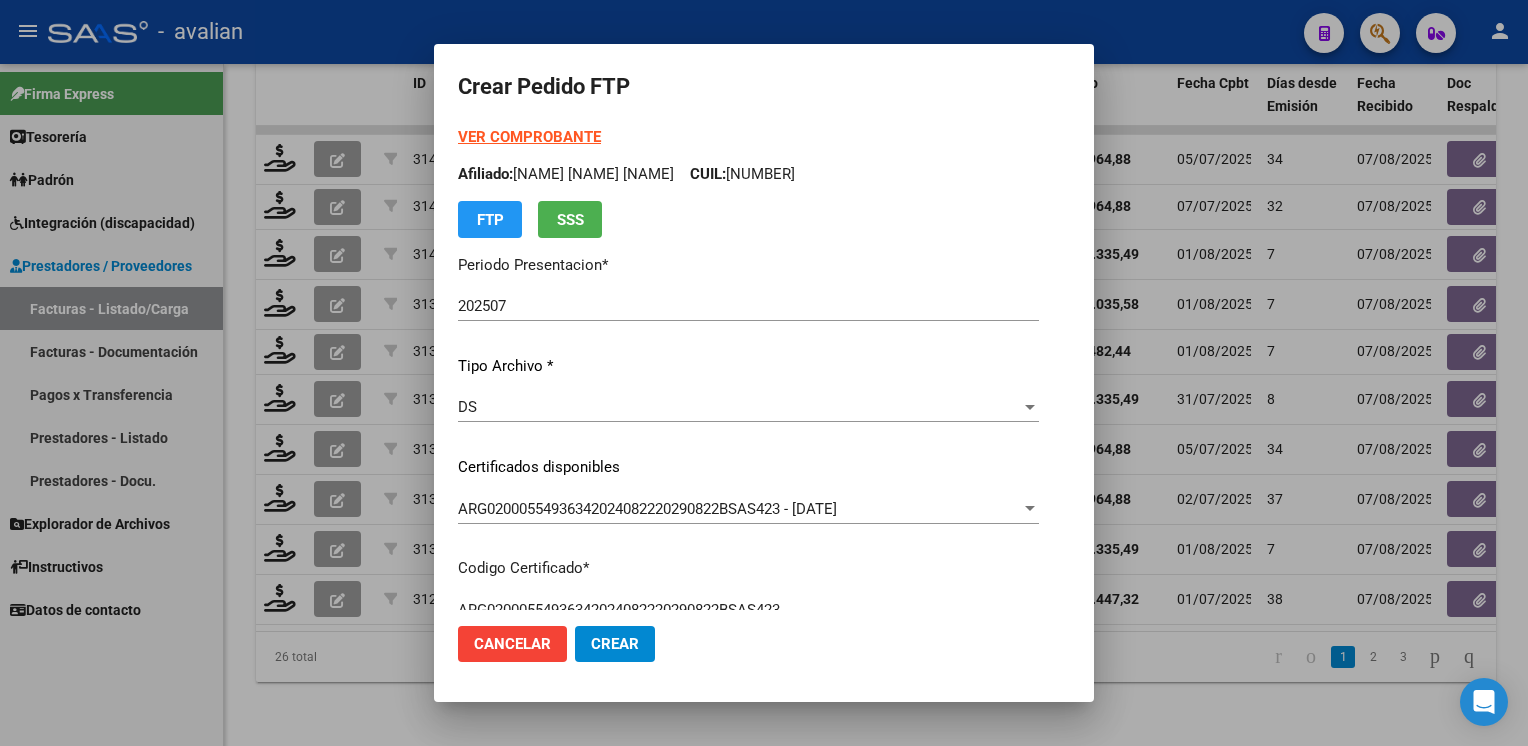 click on "Afiliado:  [LAST] [FIRST] [FIRST]  CUIL:  [NUMBER]" at bounding box center (748, 174) 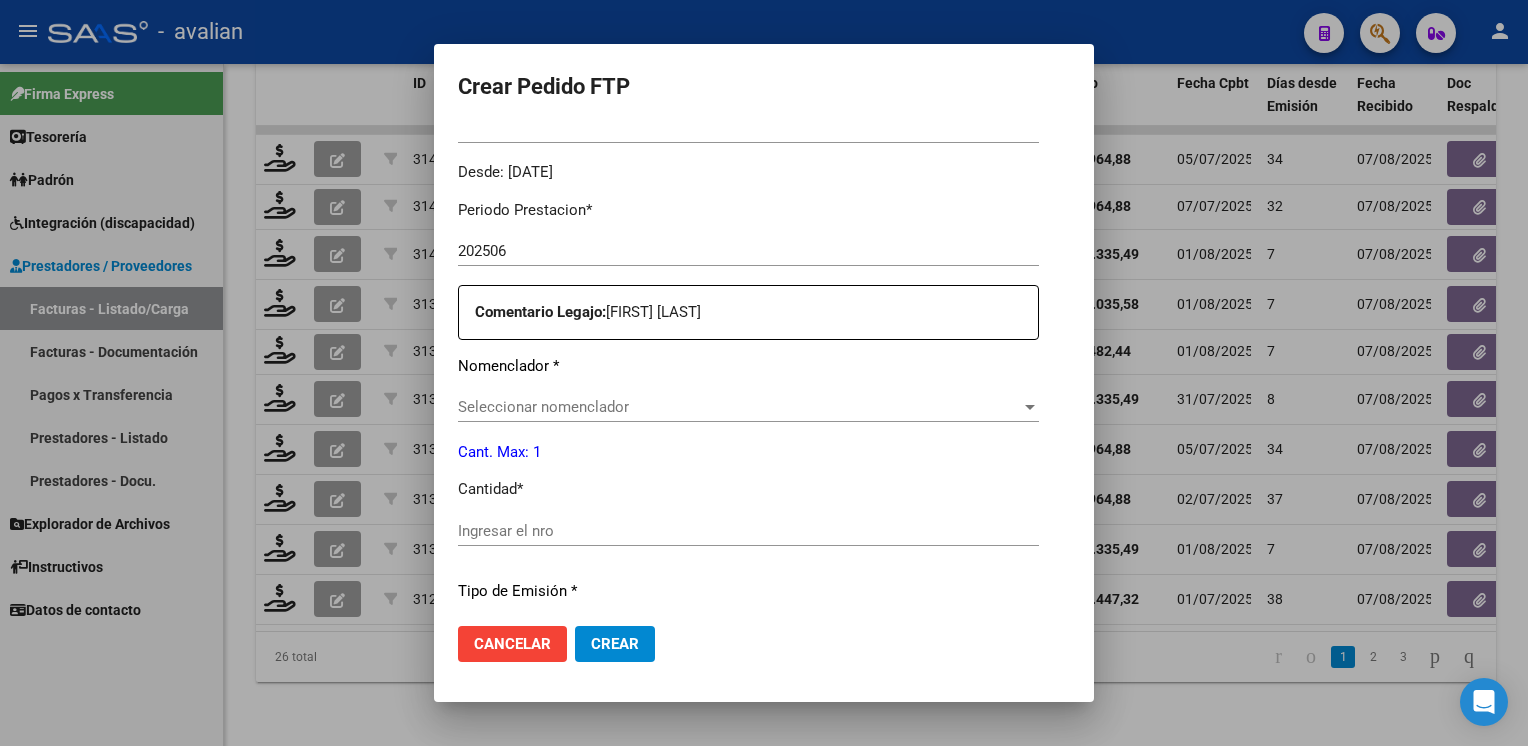 scroll, scrollTop: 600, scrollLeft: 0, axis: vertical 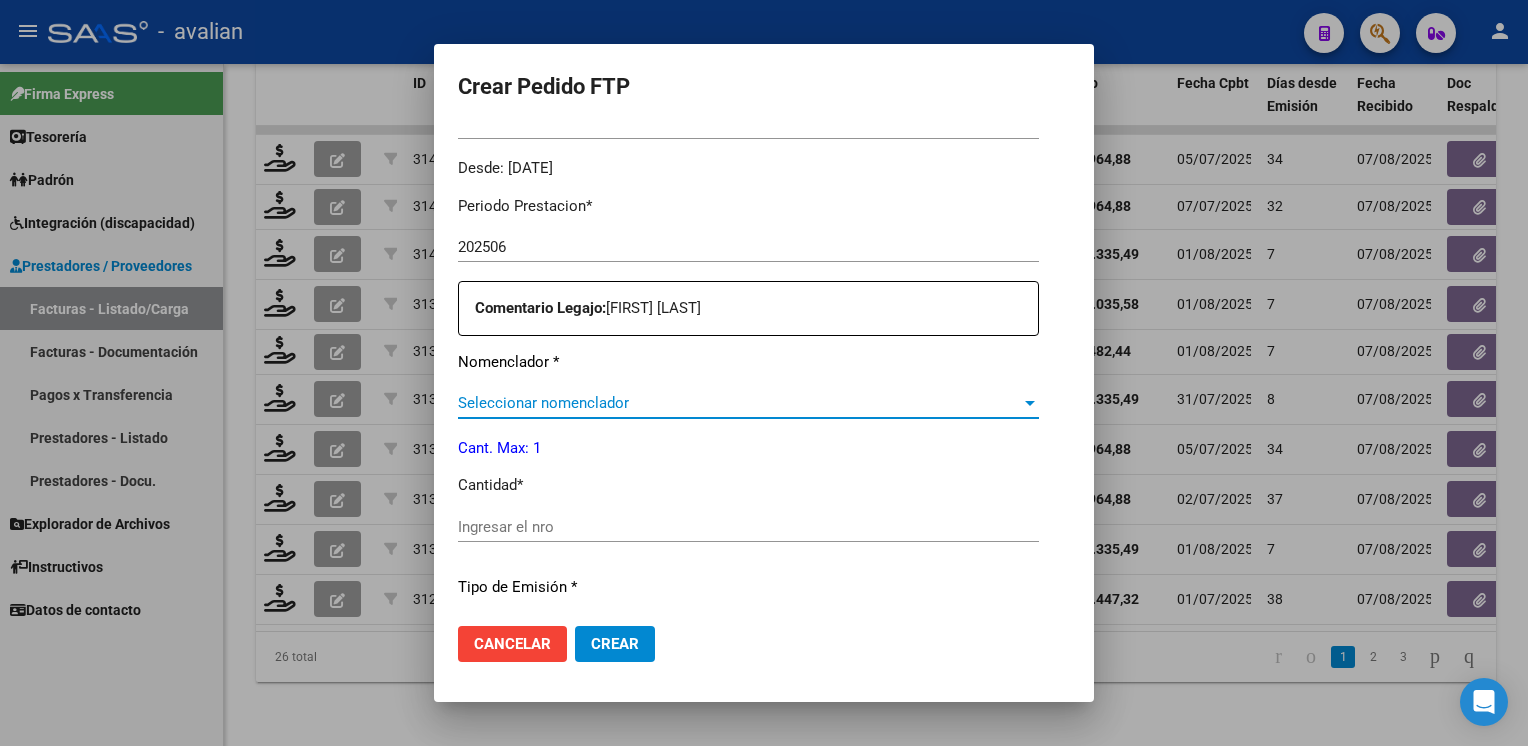 click on "Seleccionar nomenclador" at bounding box center (739, 403) 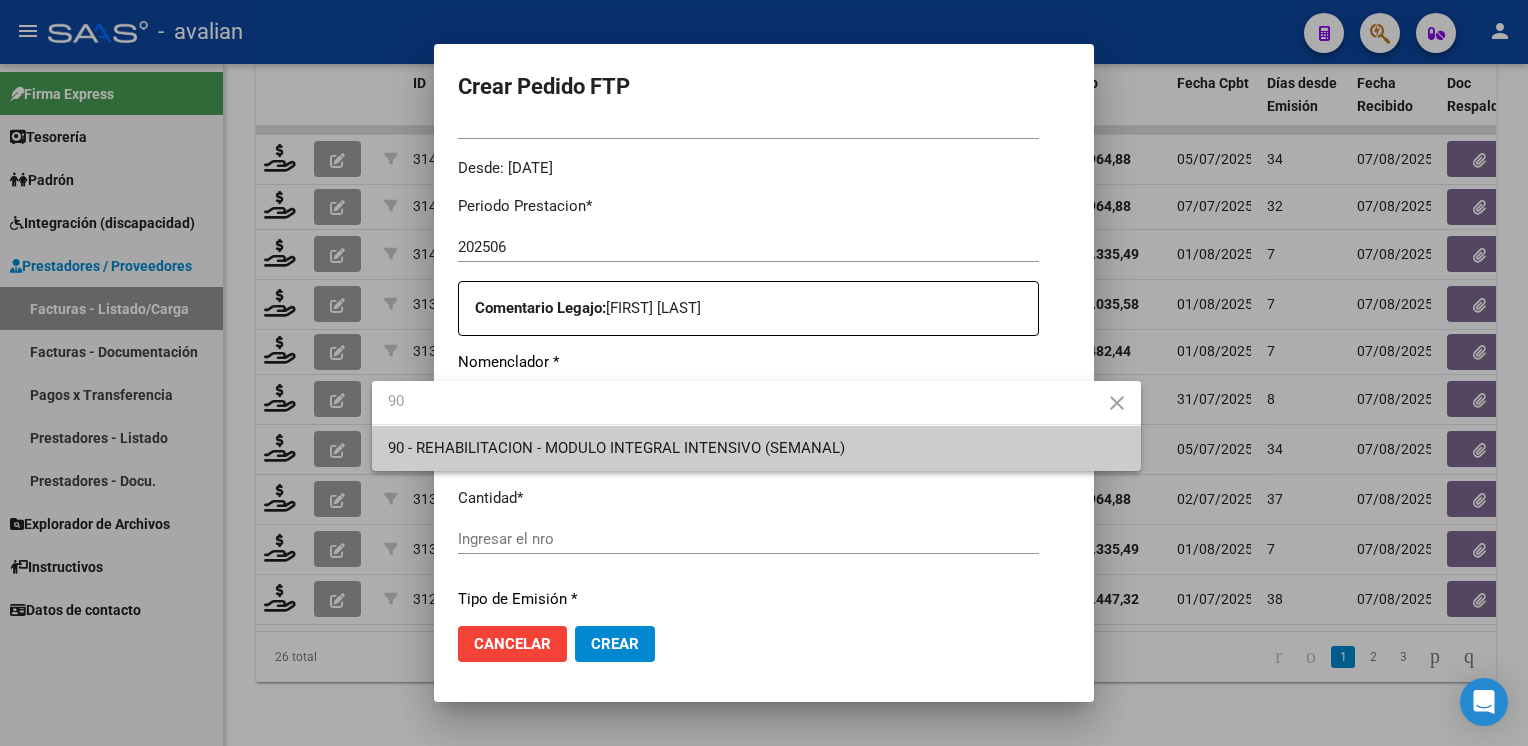 type on "90" 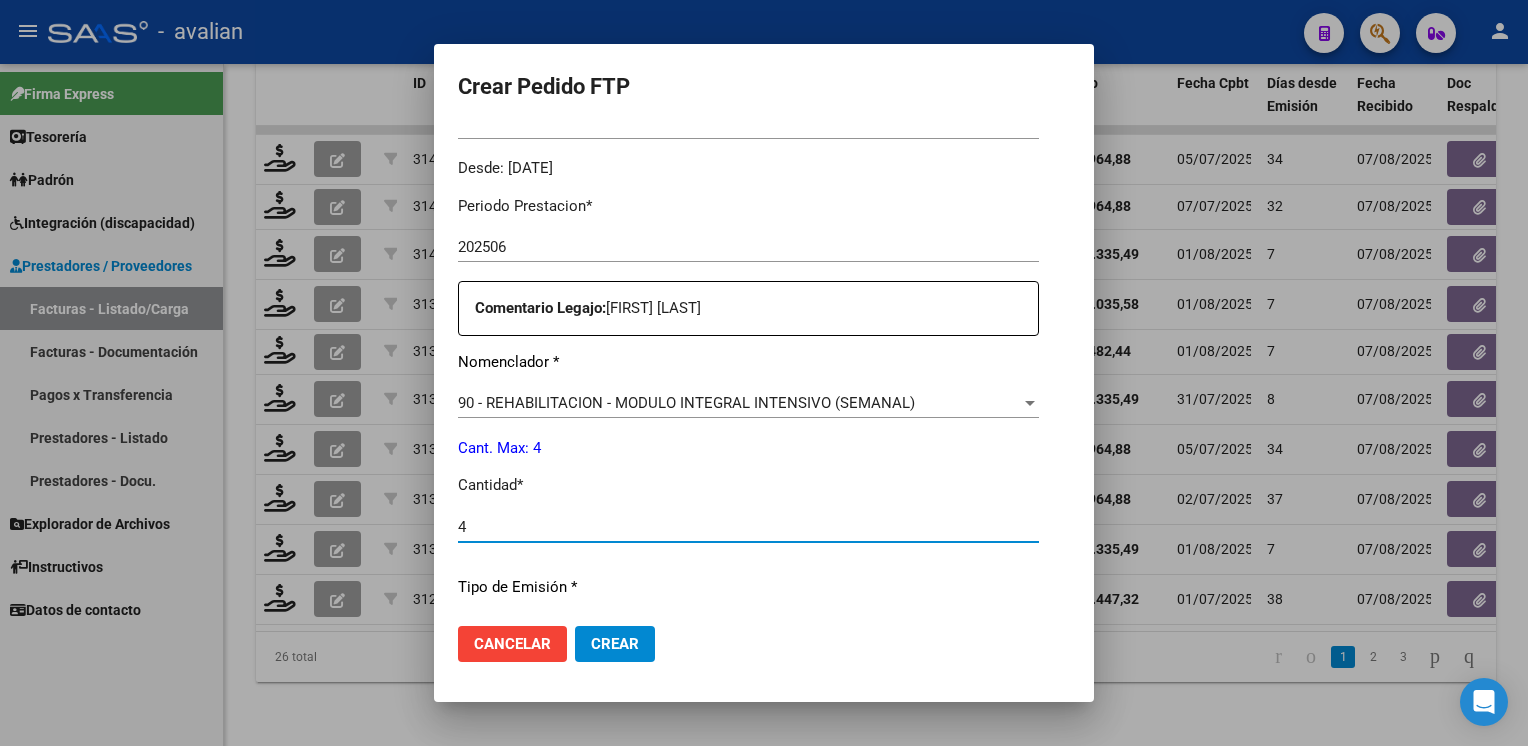 type on "4" 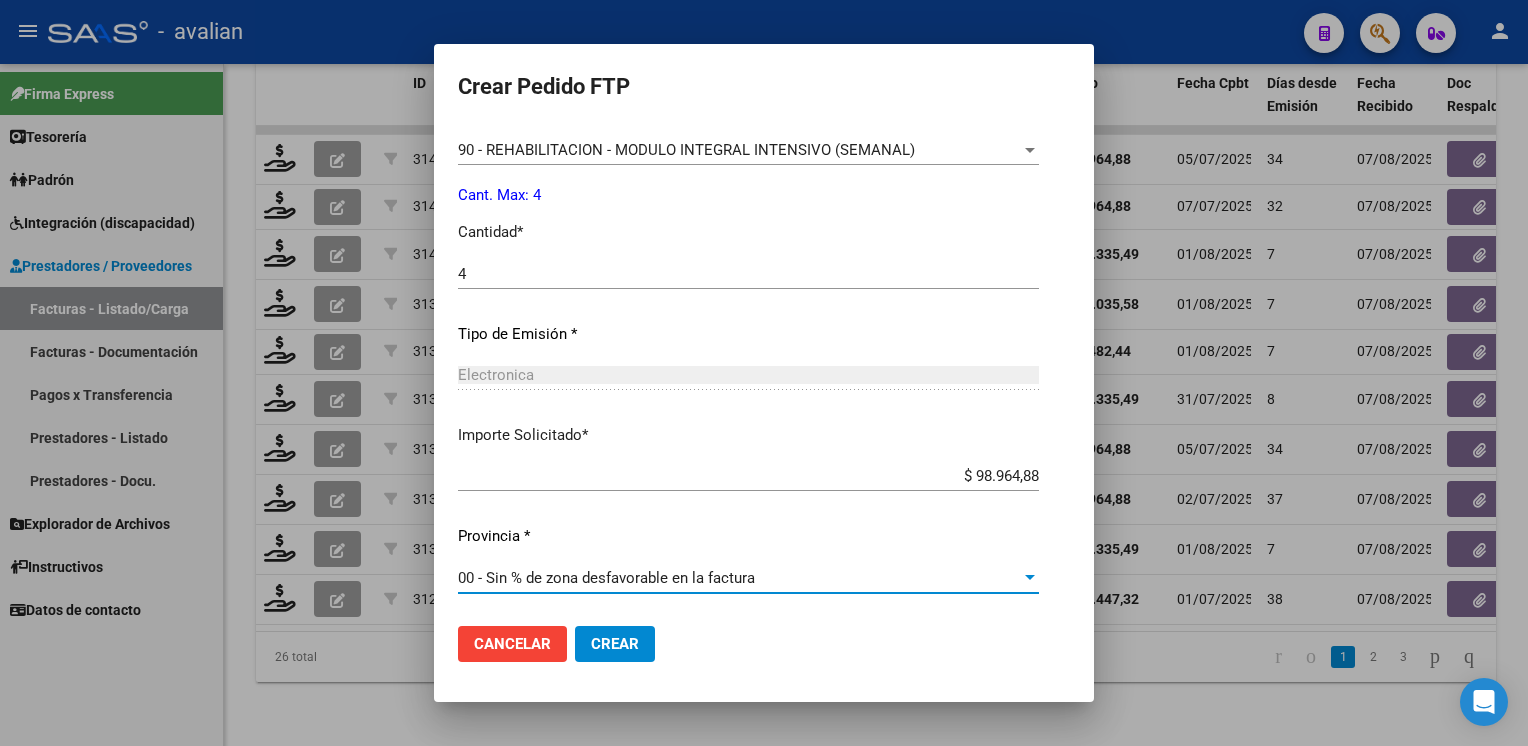 click on "Crear" 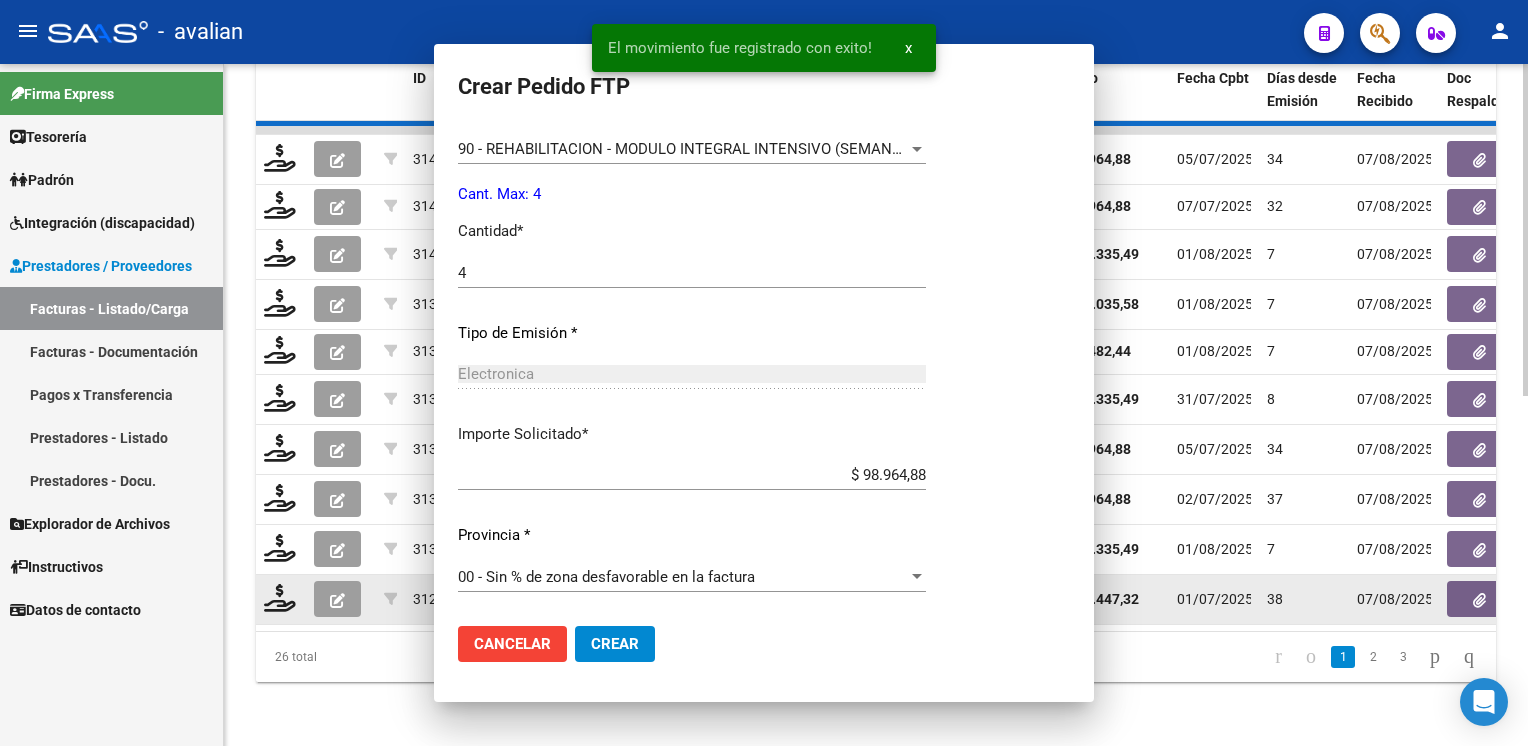 scroll, scrollTop: 740, scrollLeft: 0, axis: vertical 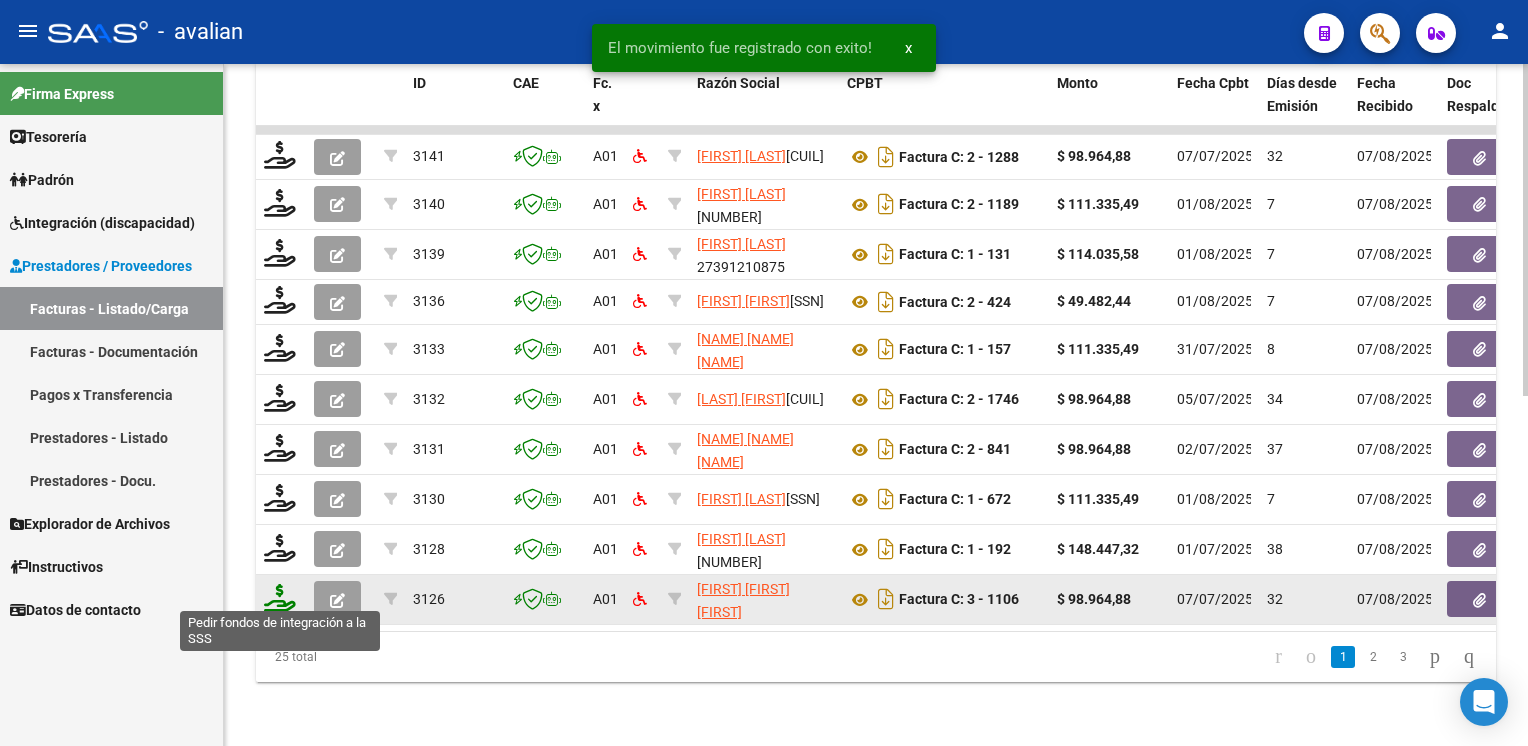click 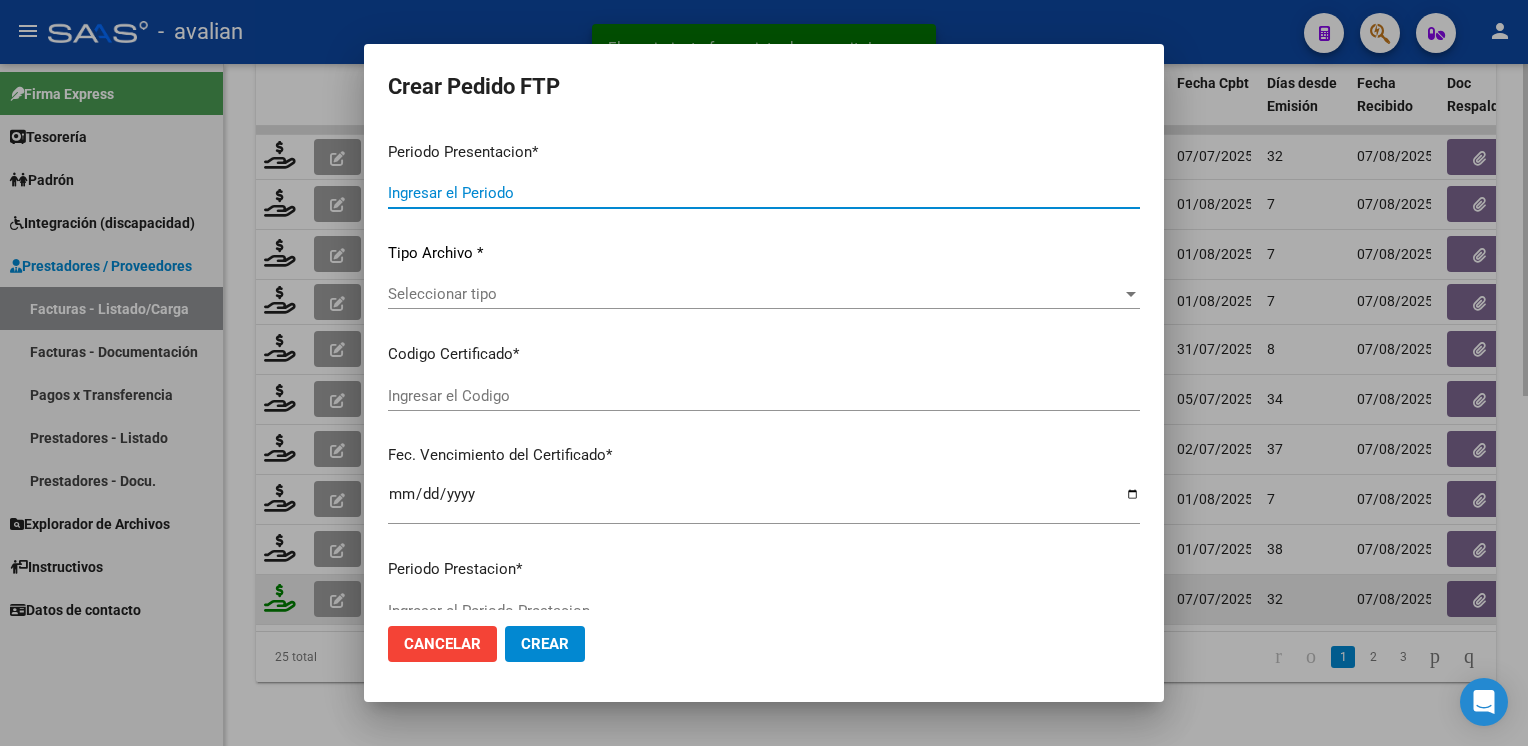 type on "202507" 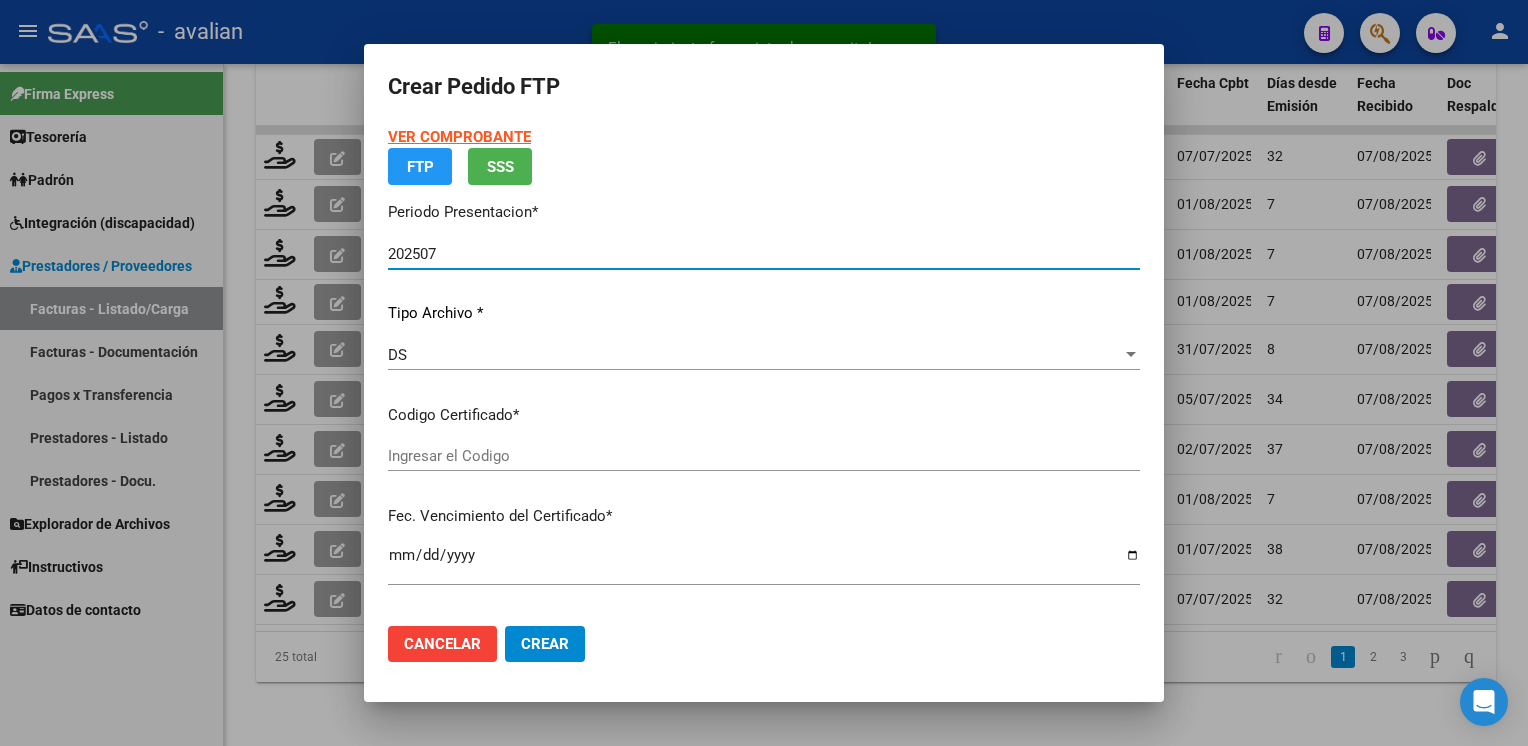 type on "ARG02000512986802024040920340409COR471" 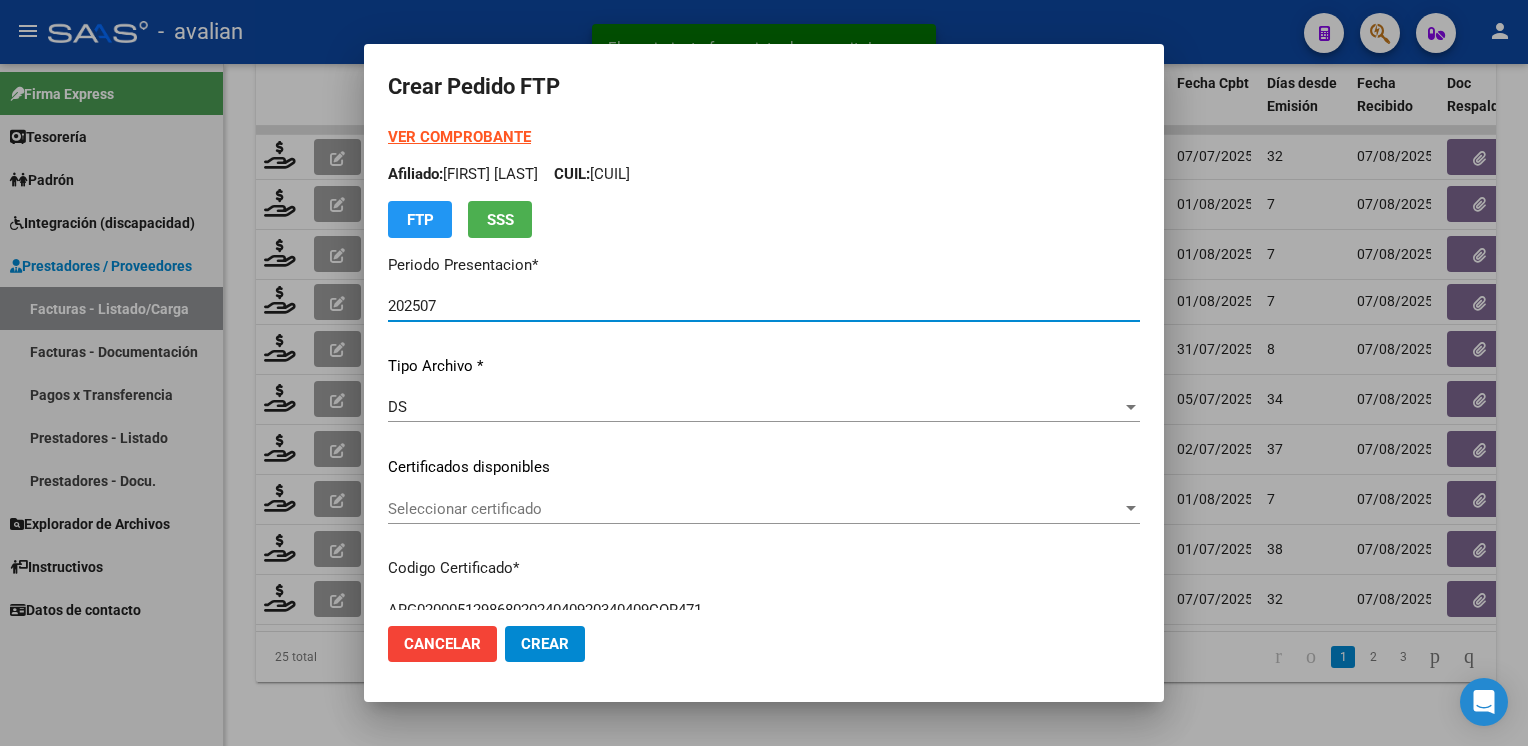 click on "Certificados disponibles" 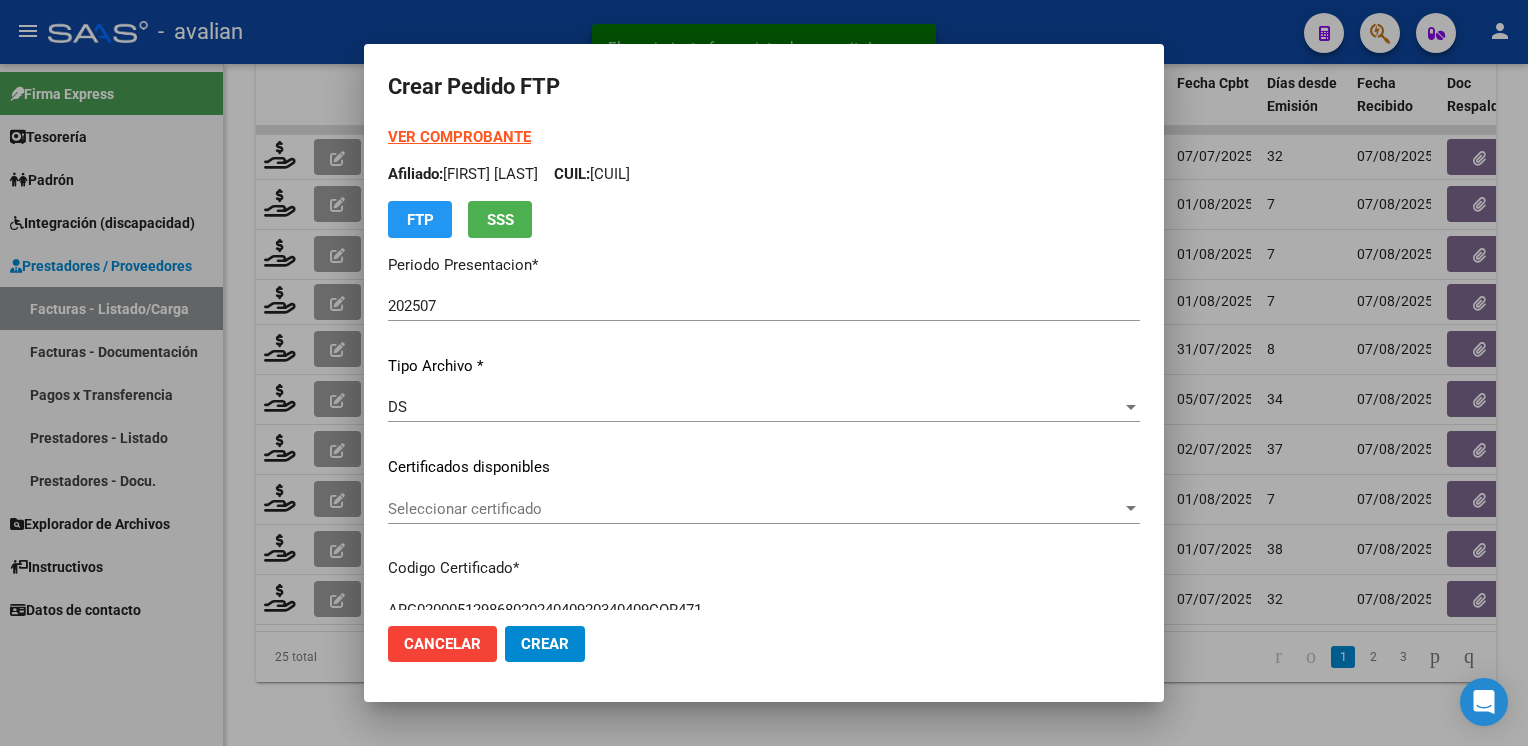 click on "VER COMPROBANTE ARCA Padrón Afiliado:  [FIRST] [LAST]  CUIL:  [SSN]  FTP SSS Periodo Presentacion  *   202507 Ingresar el Periodo   Tipo Archivo * DS Seleccionar tipo  Certificados disponibles  Seleccionar certificado Seleccionar certificado Codigo Certificado  *   ARG02000512986802024040920340409COR471 Ingresar el Codigo  Fec. Vencimiento del Certificado  *   2034-04-09 Ingresar el fecha  Desde: 2024-04-09" at bounding box center [764, 453] 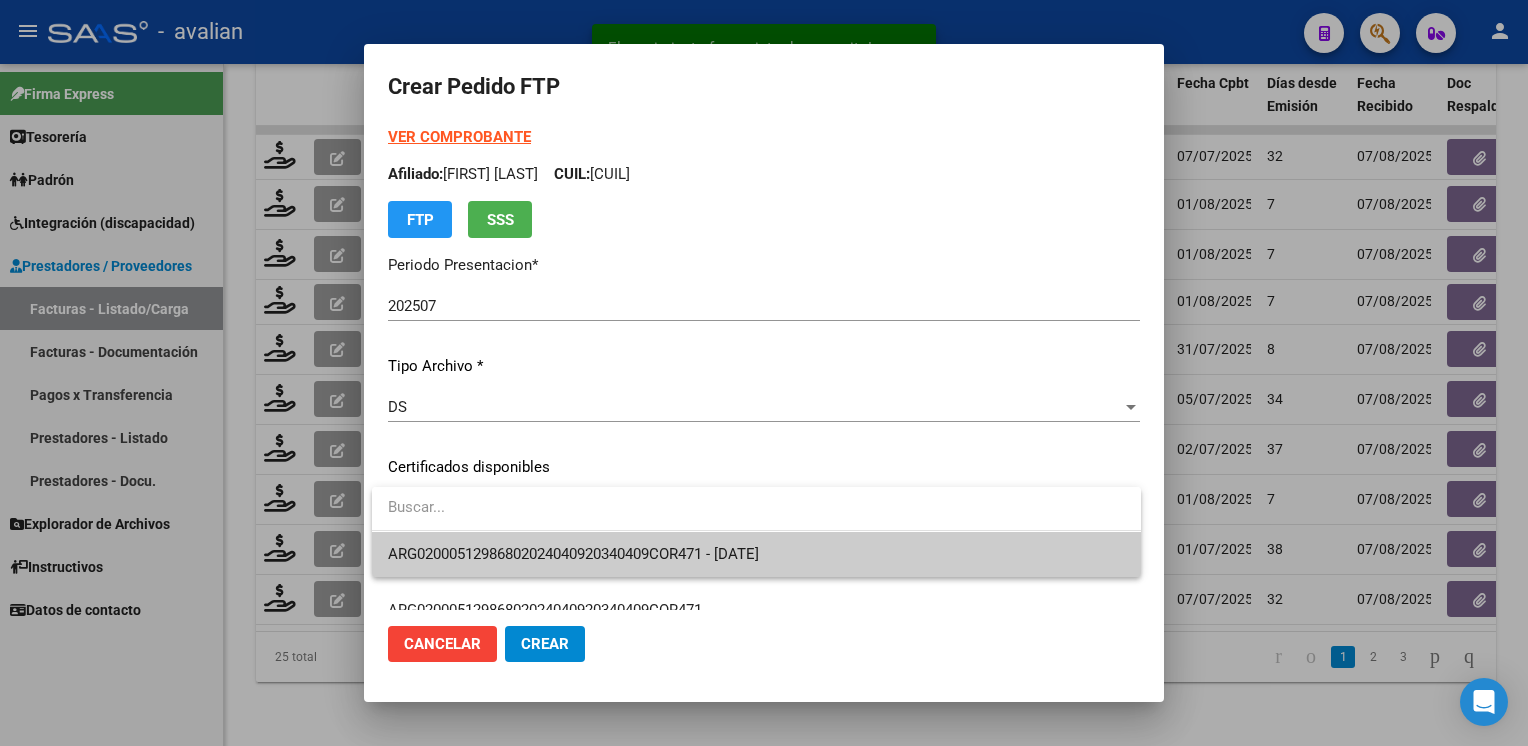 drag, startPoint x: 489, startPoint y: 503, endPoint x: 491, endPoint y: 555, distance: 52.03845 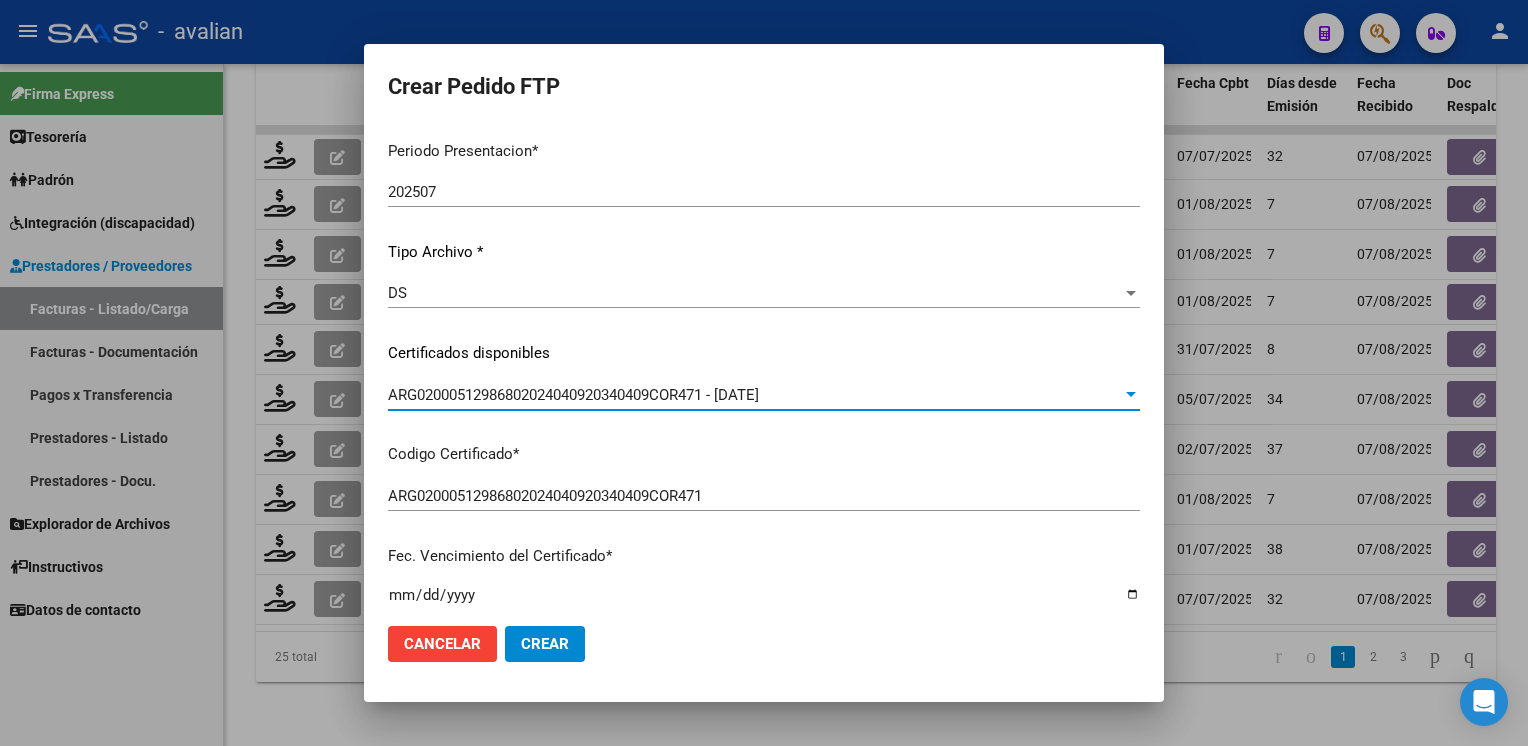 scroll, scrollTop: 0, scrollLeft: 0, axis: both 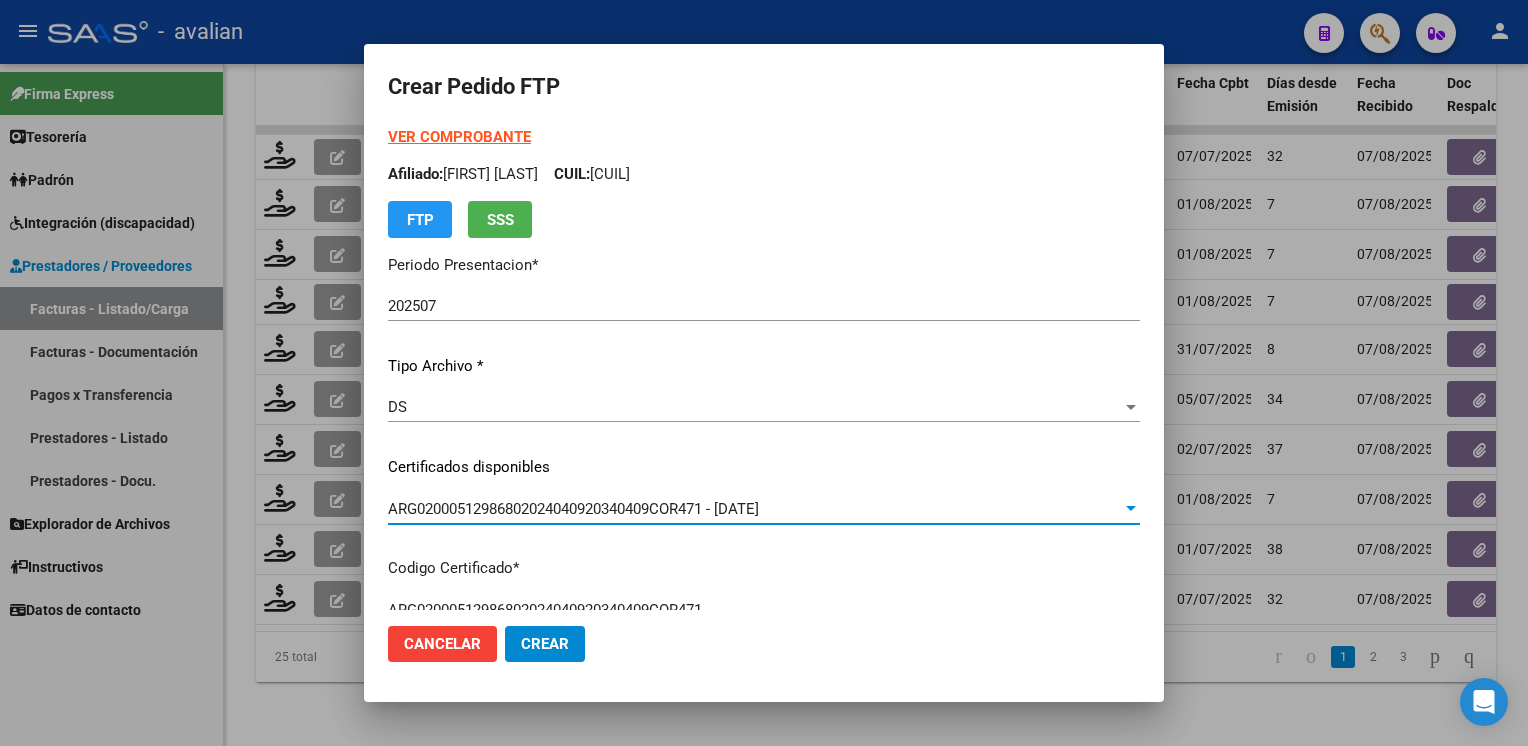 click on "Afiliado:  BALBUENA JEREMIAS  CUIL:  [CUIL]" at bounding box center [764, 174] 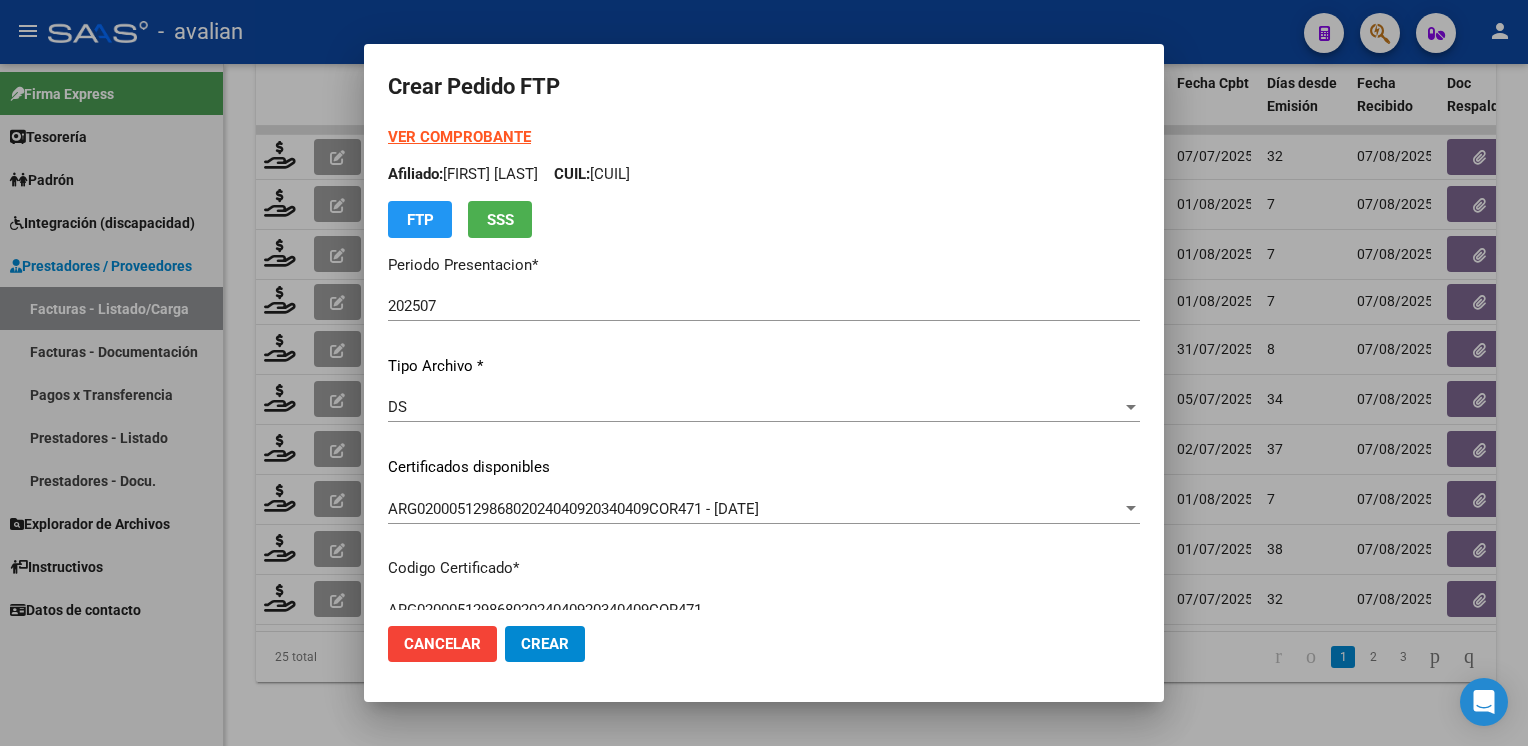 click on "Afiliado:  BALBUENA JEREMIAS  CUIL:  [CUIL]" at bounding box center [764, 174] 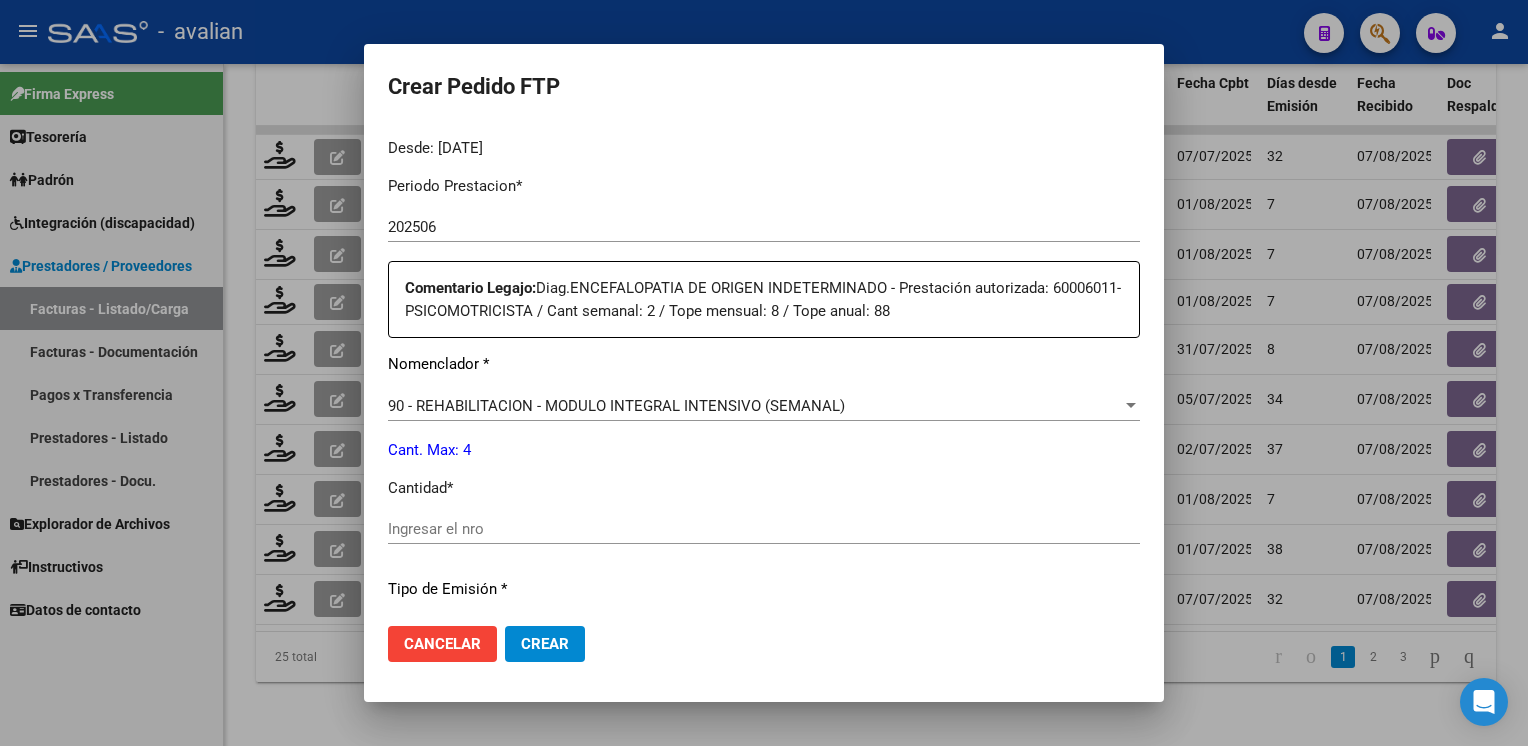 scroll, scrollTop: 700, scrollLeft: 0, axis: vertical 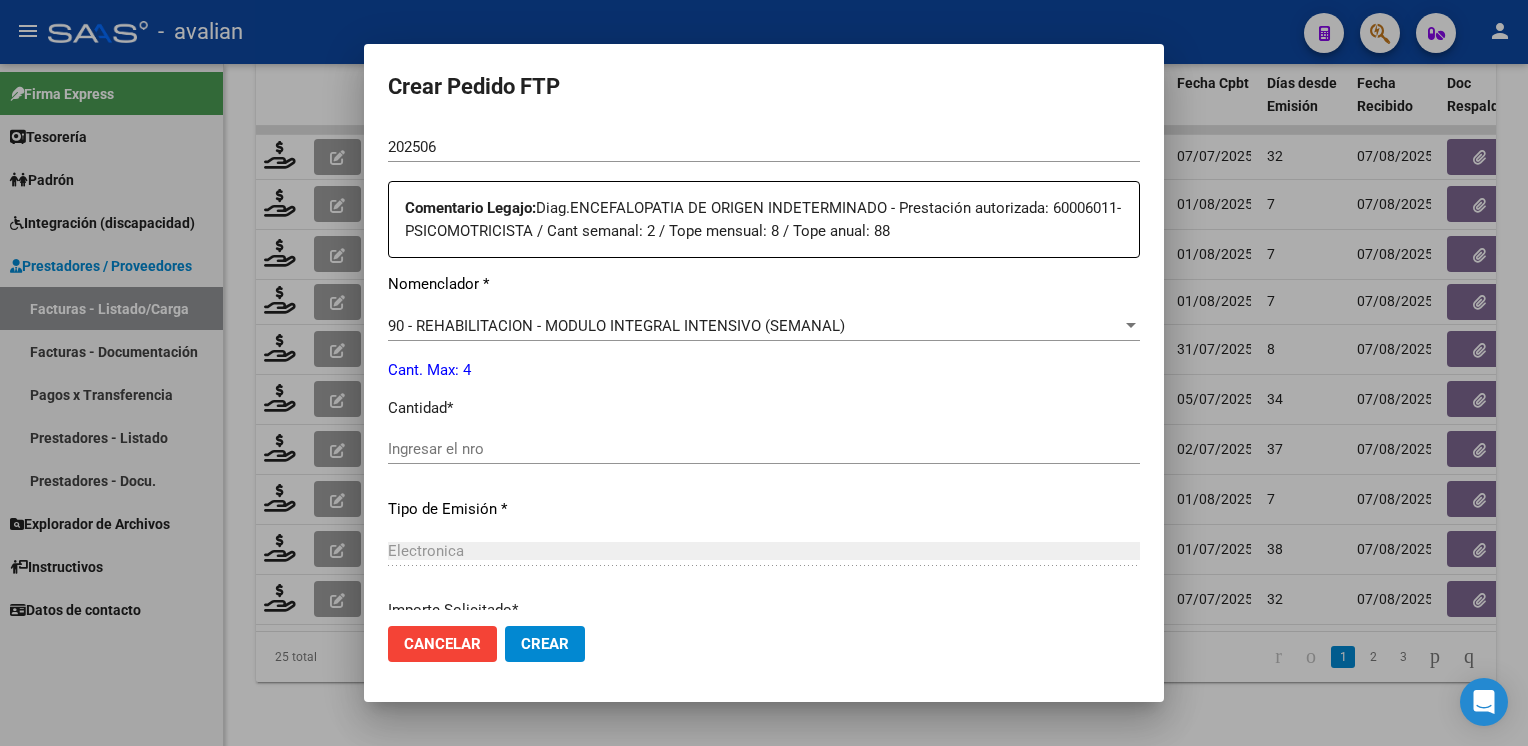 click on "Ingresar el nro" at bounding box center [764, 449] 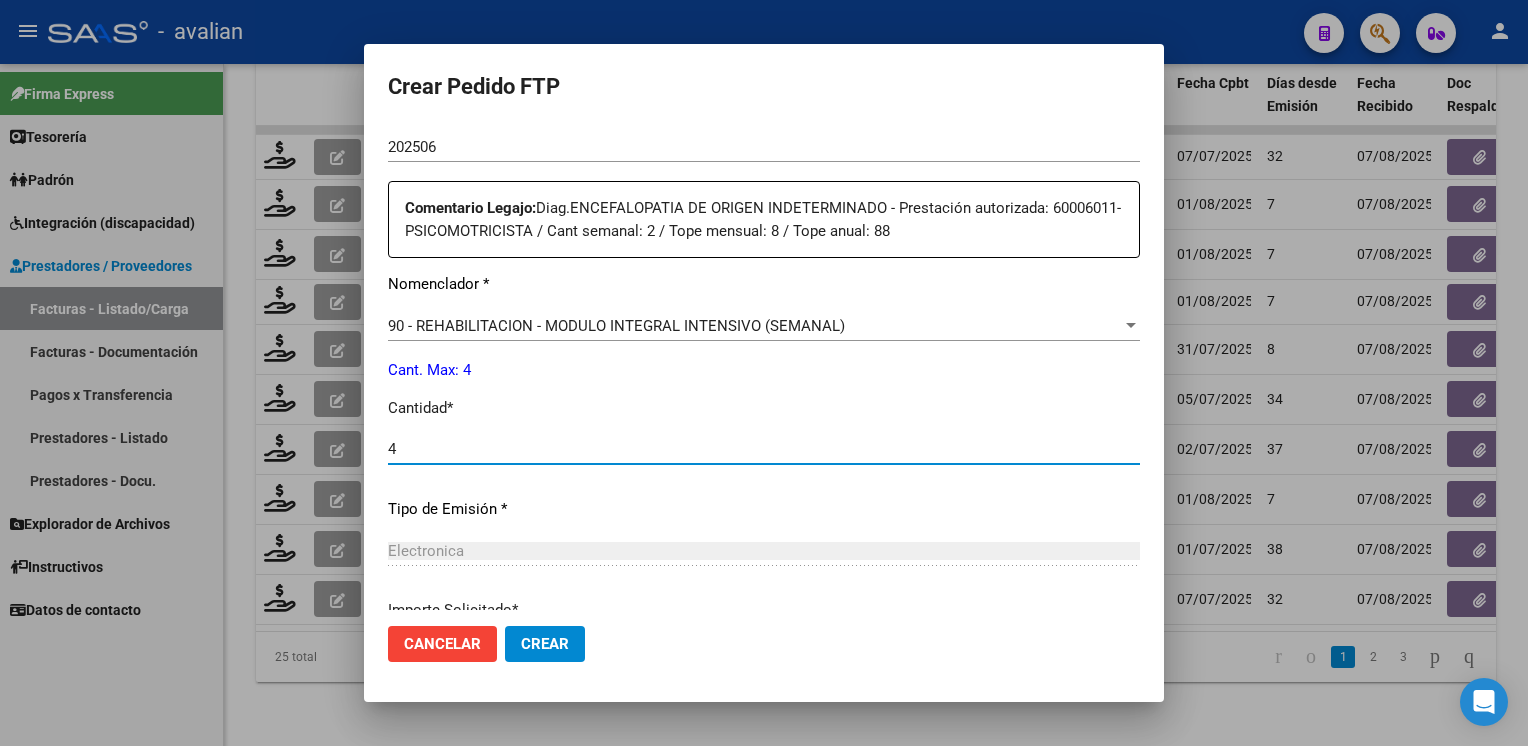 type on "4" 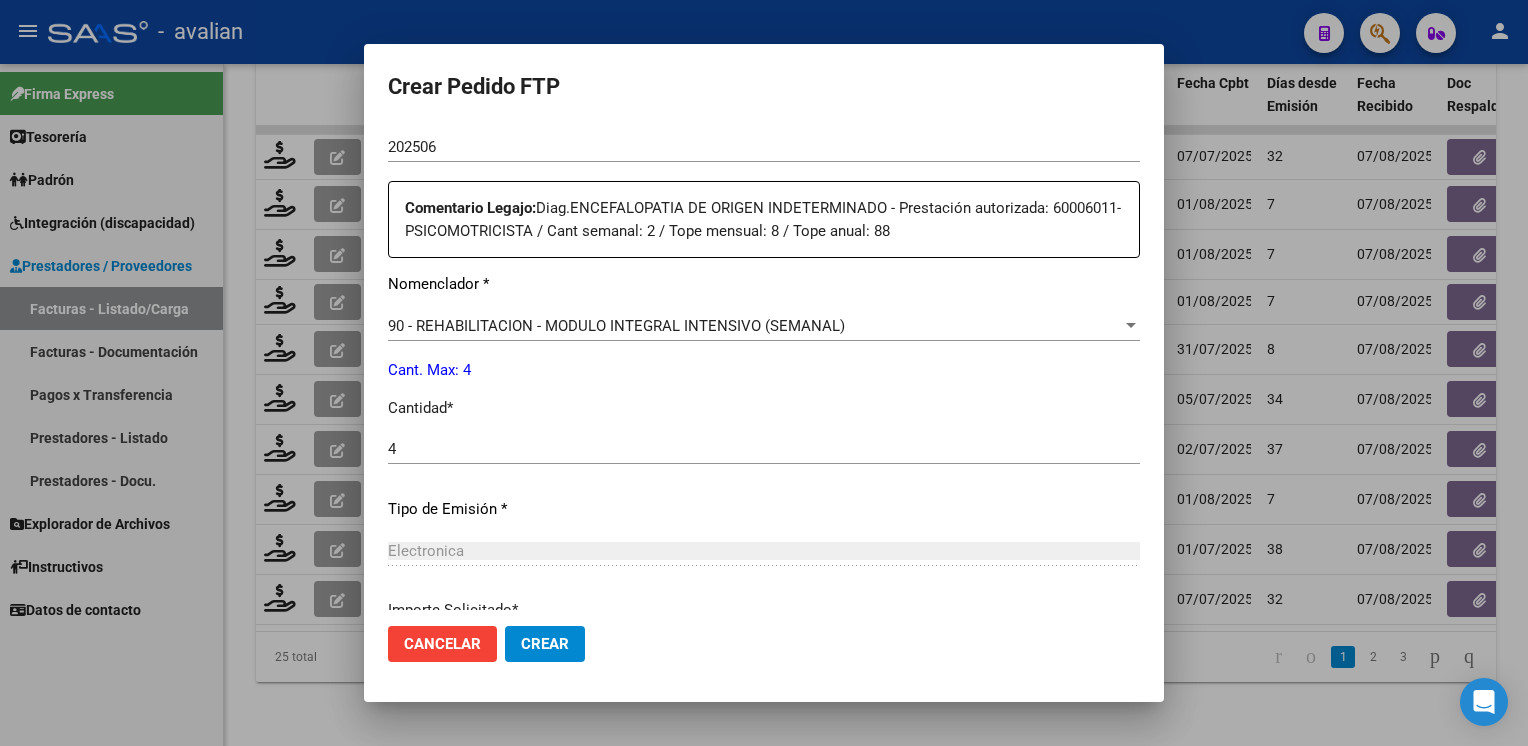 scroll, scrollTop: 876, scrollLeft: 0, axis: vertical 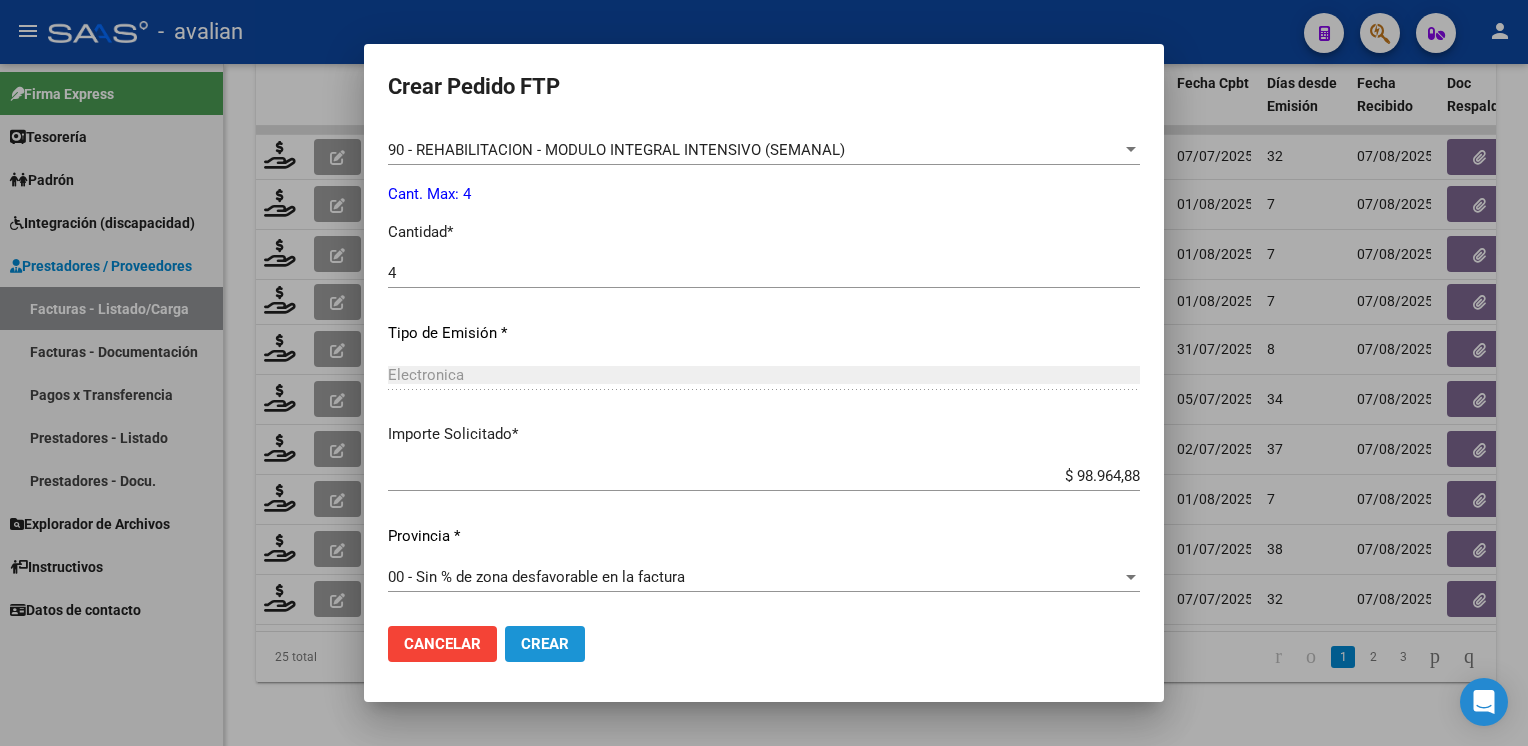 click on "Crear" 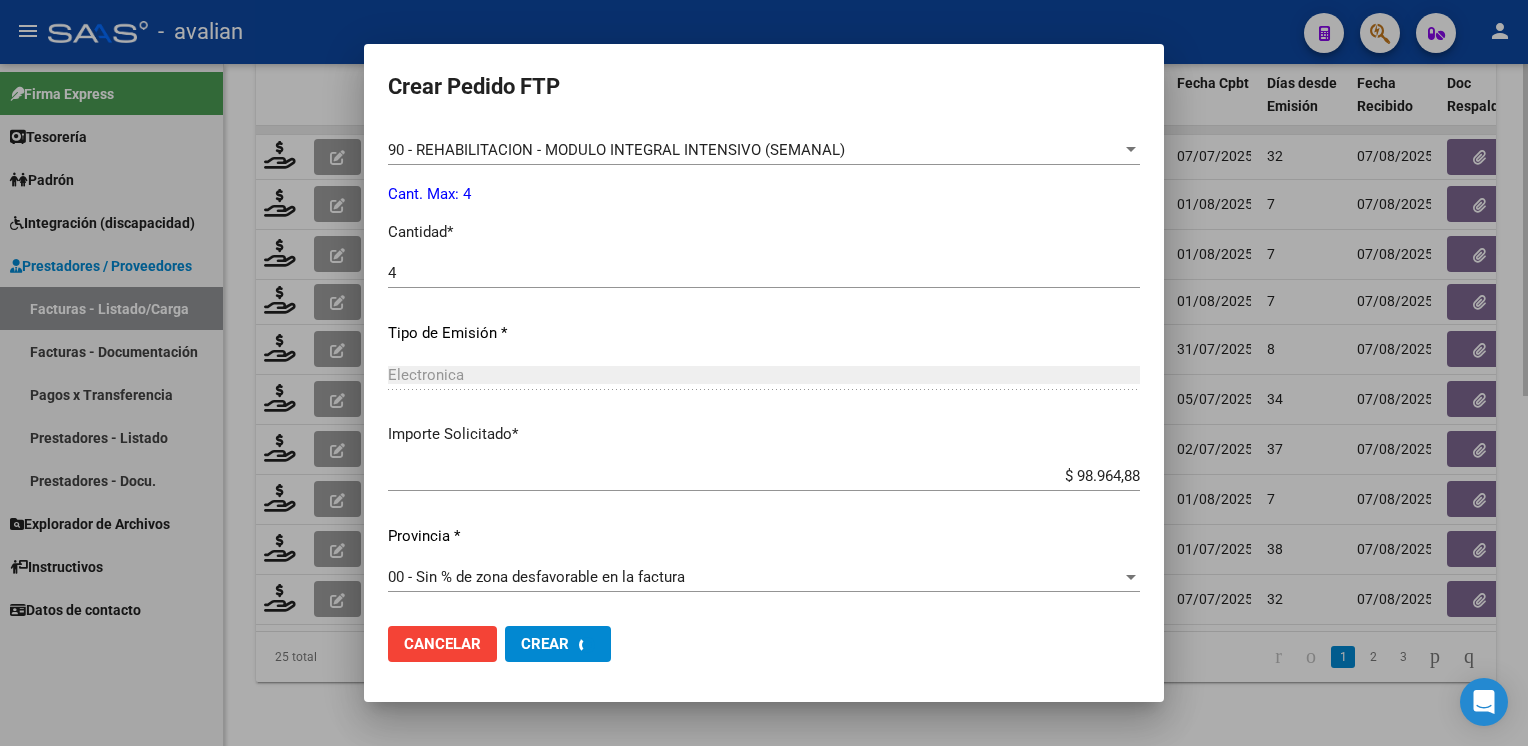 scroll, scrollTop: 0, scrollLeft: 0, axis: both 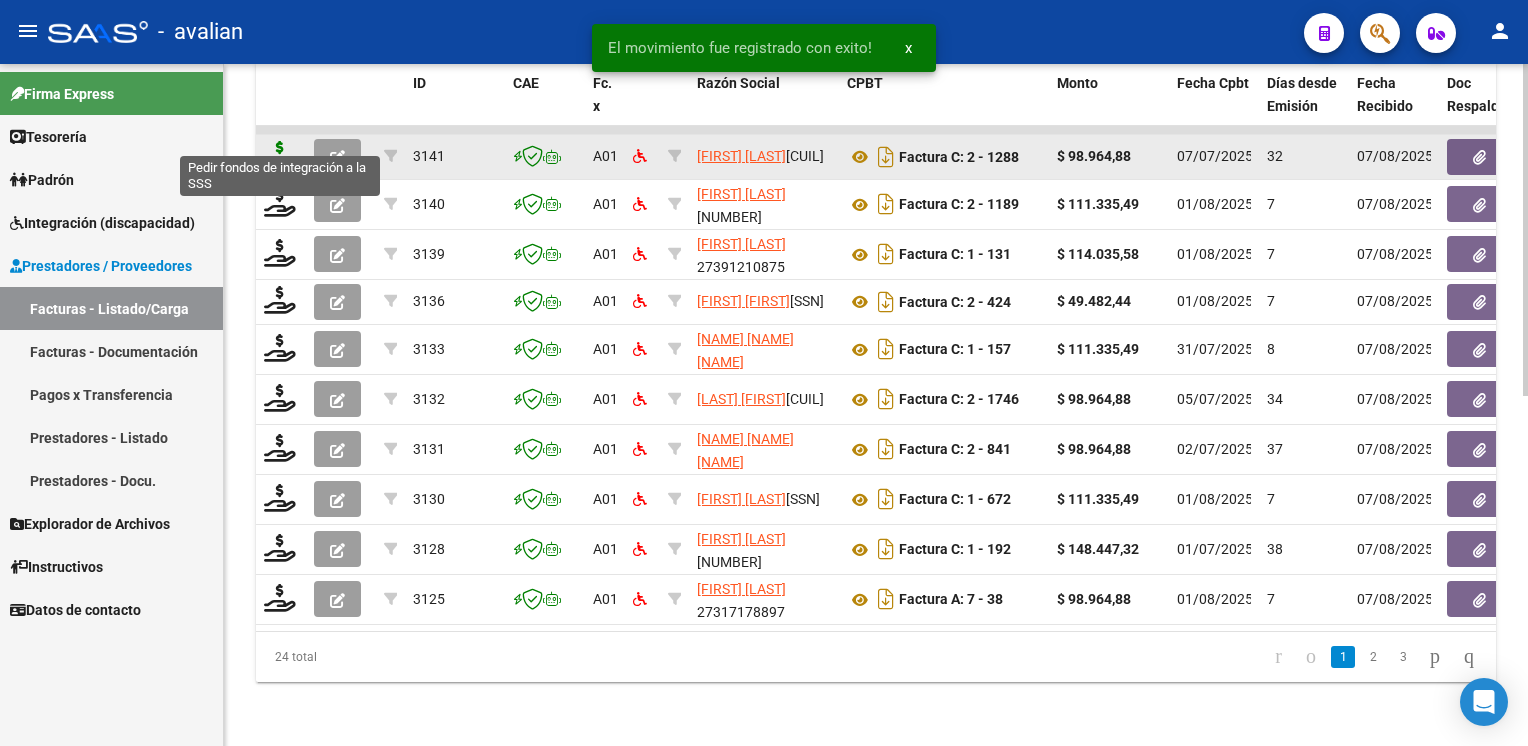 click 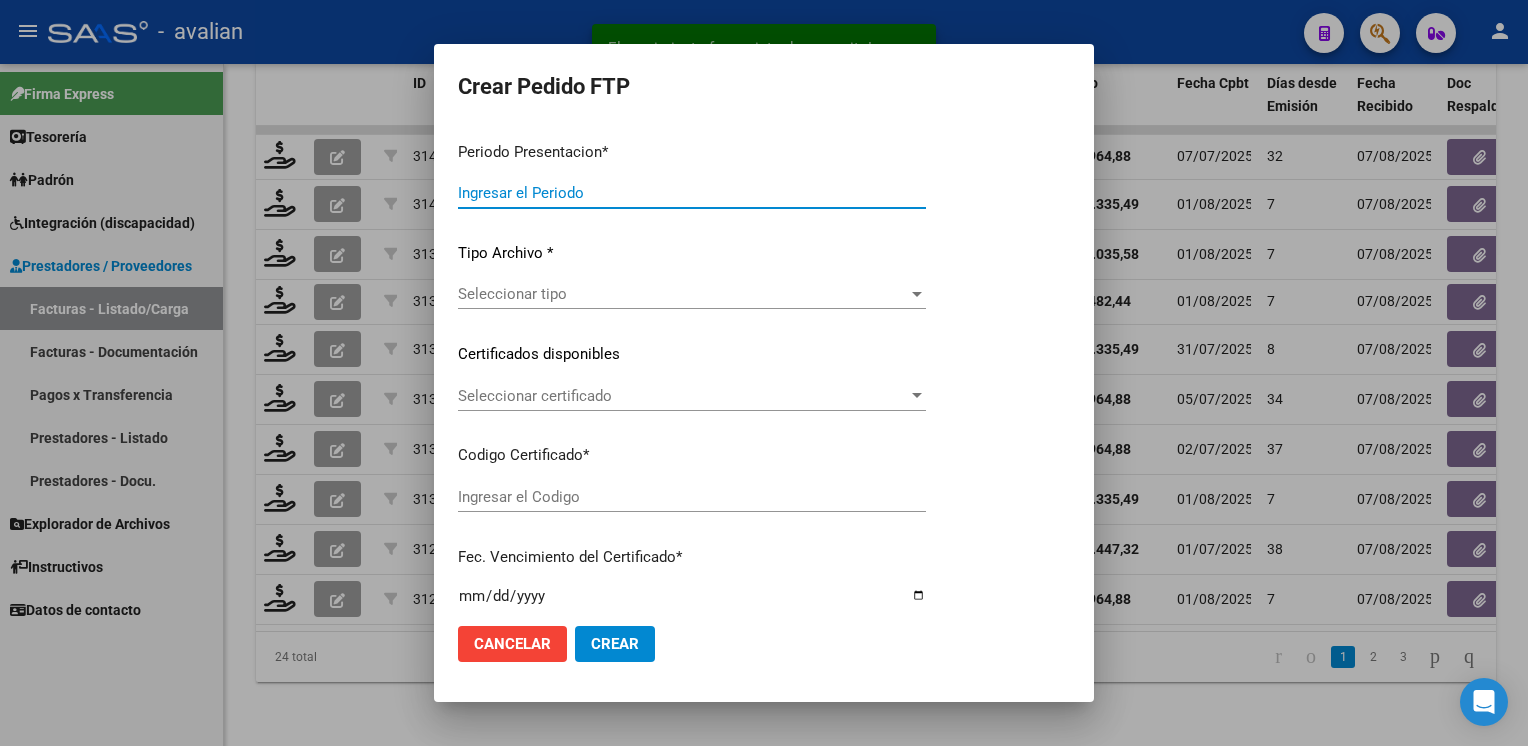 type on "202507" 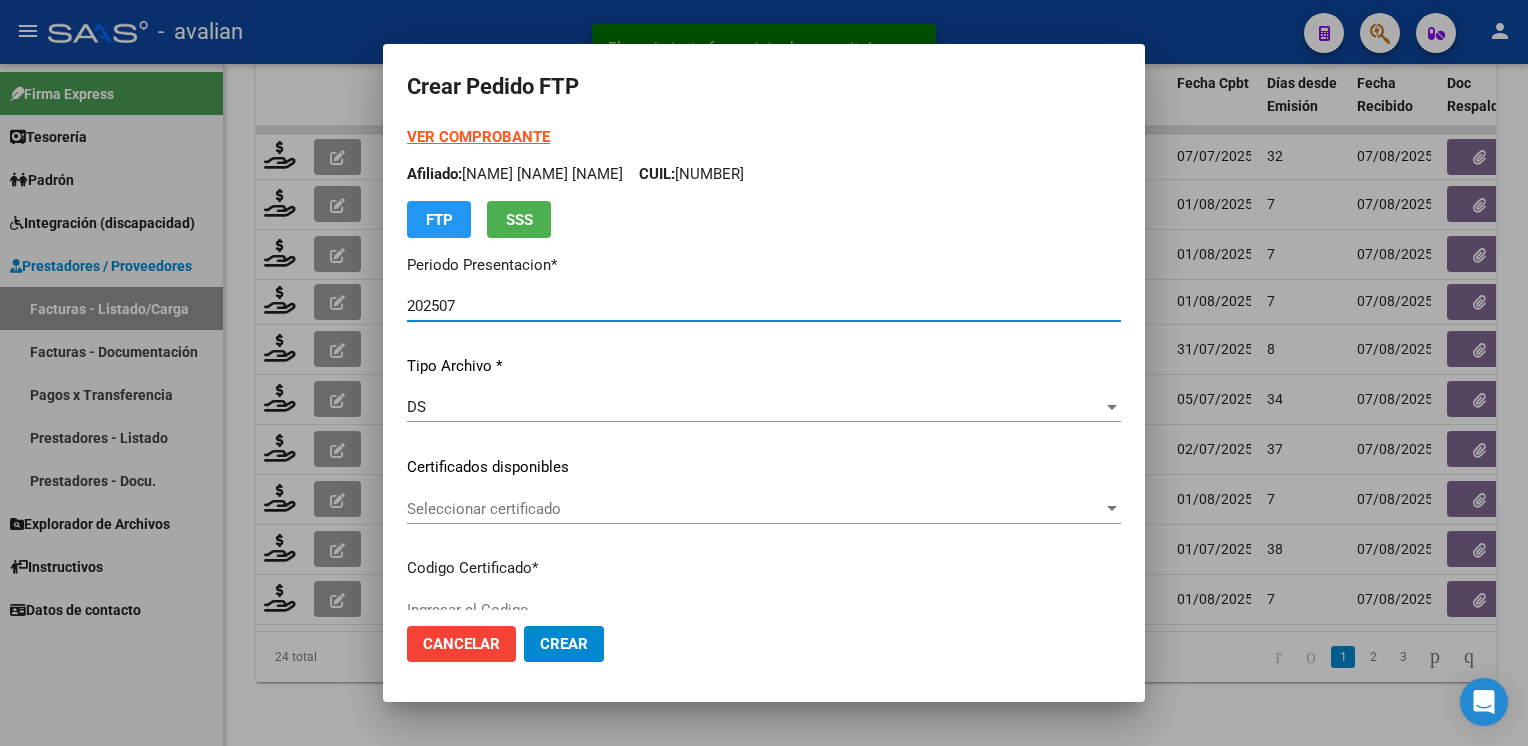 type on "ARG02000573217552025040920350409SAN159" 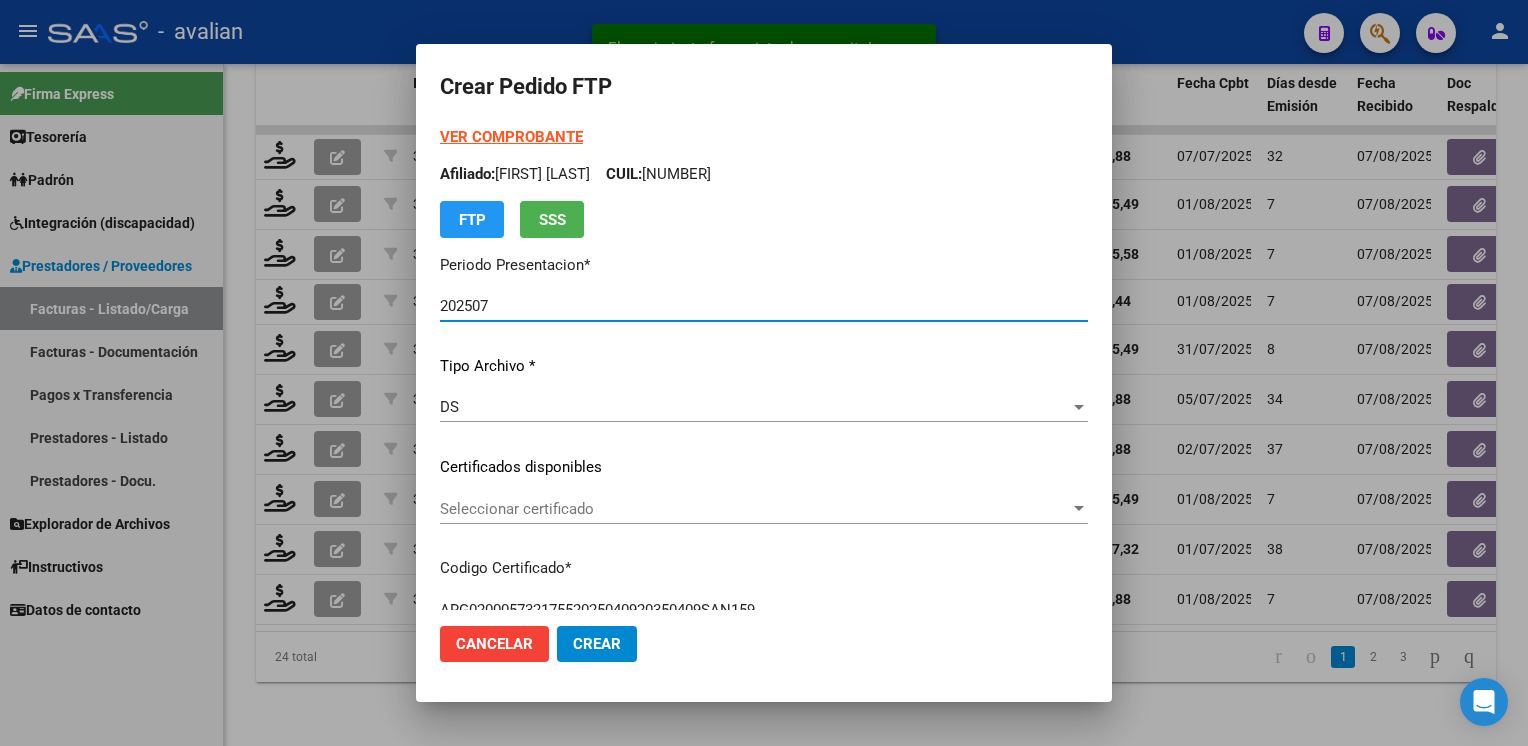 click on "Seleccionar certificado" at bounding box center [755, 509] 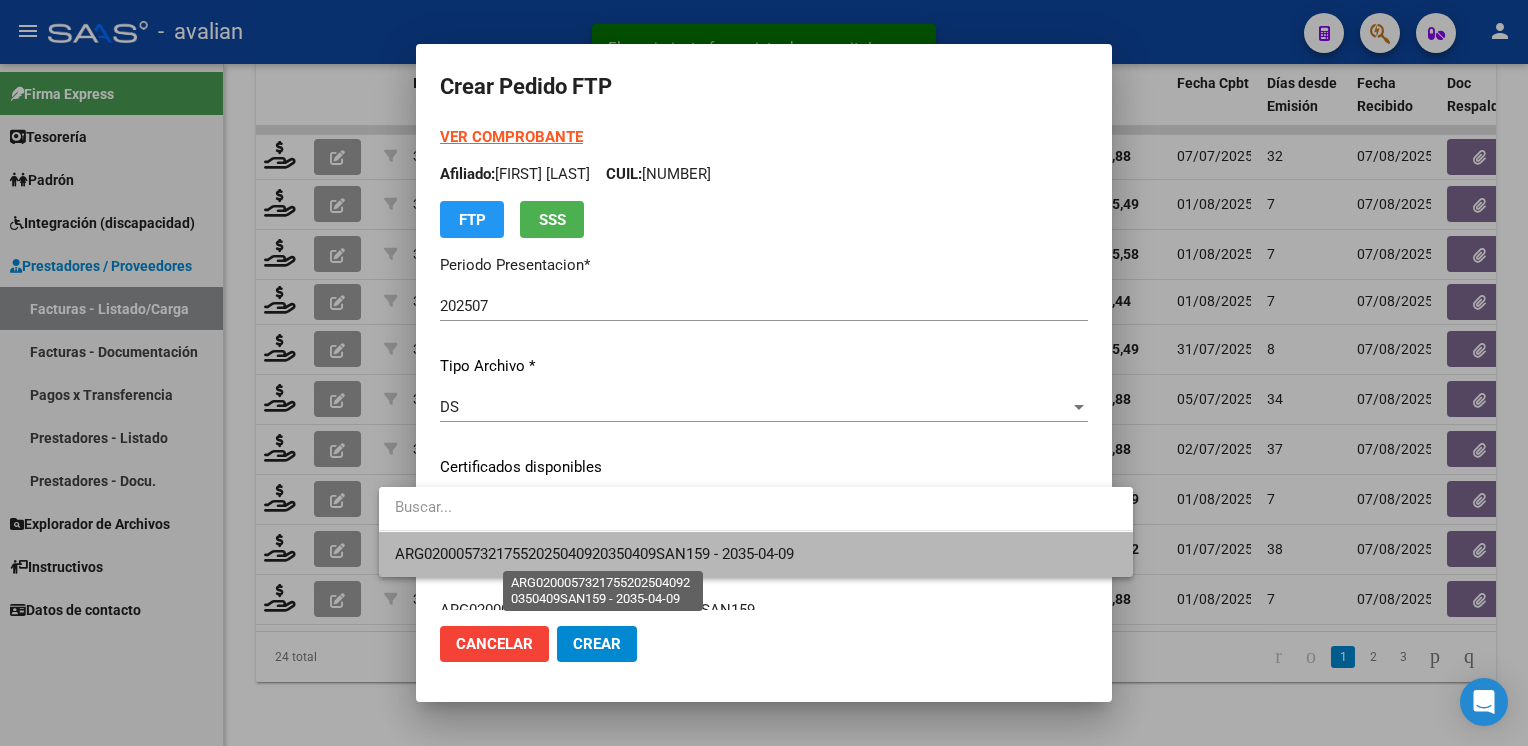 click on "ARG02000573217552025040920350409SAN159 - 2035-04-09" at bounding box center (594, 554) 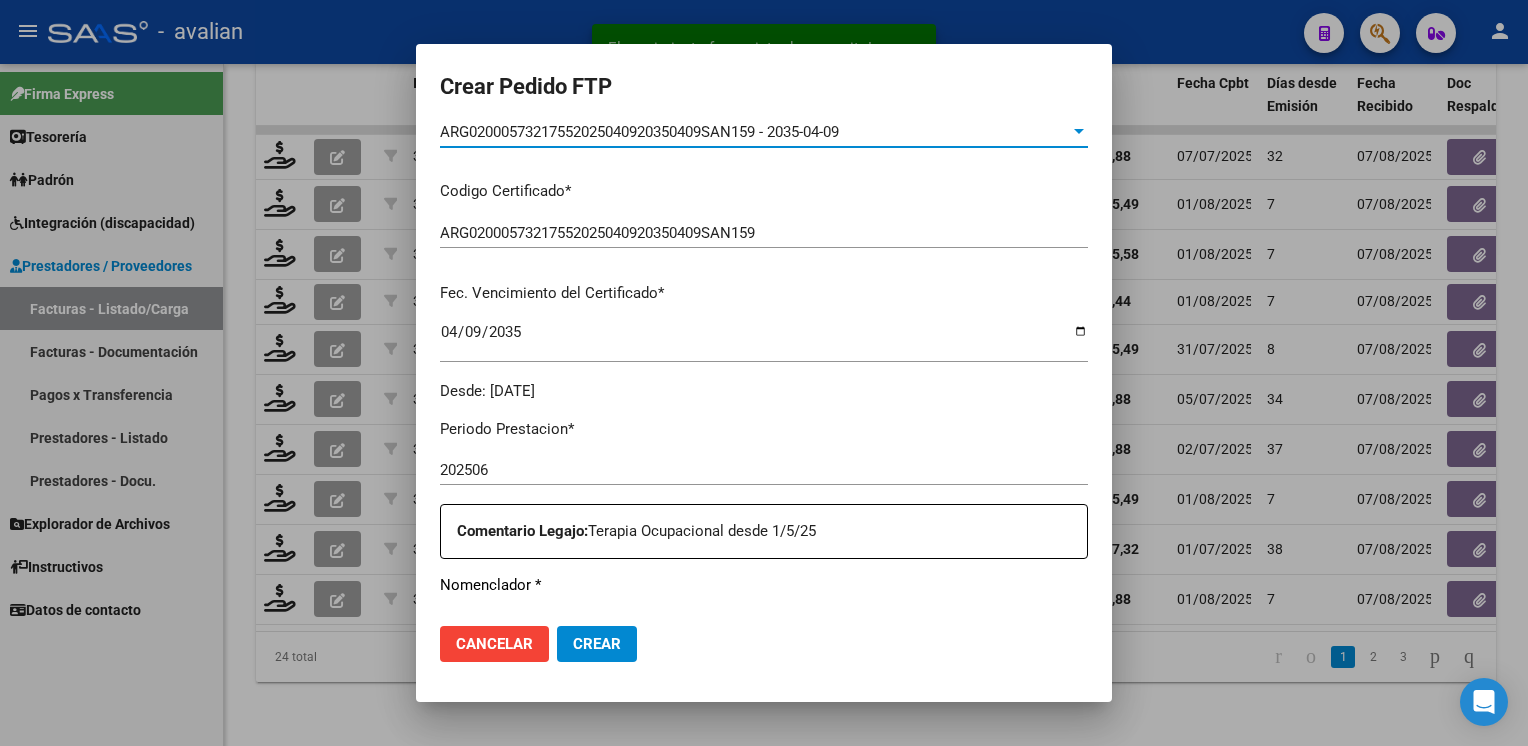 scroll, scrollTop: 0, scrollLeft: 0, axis: both 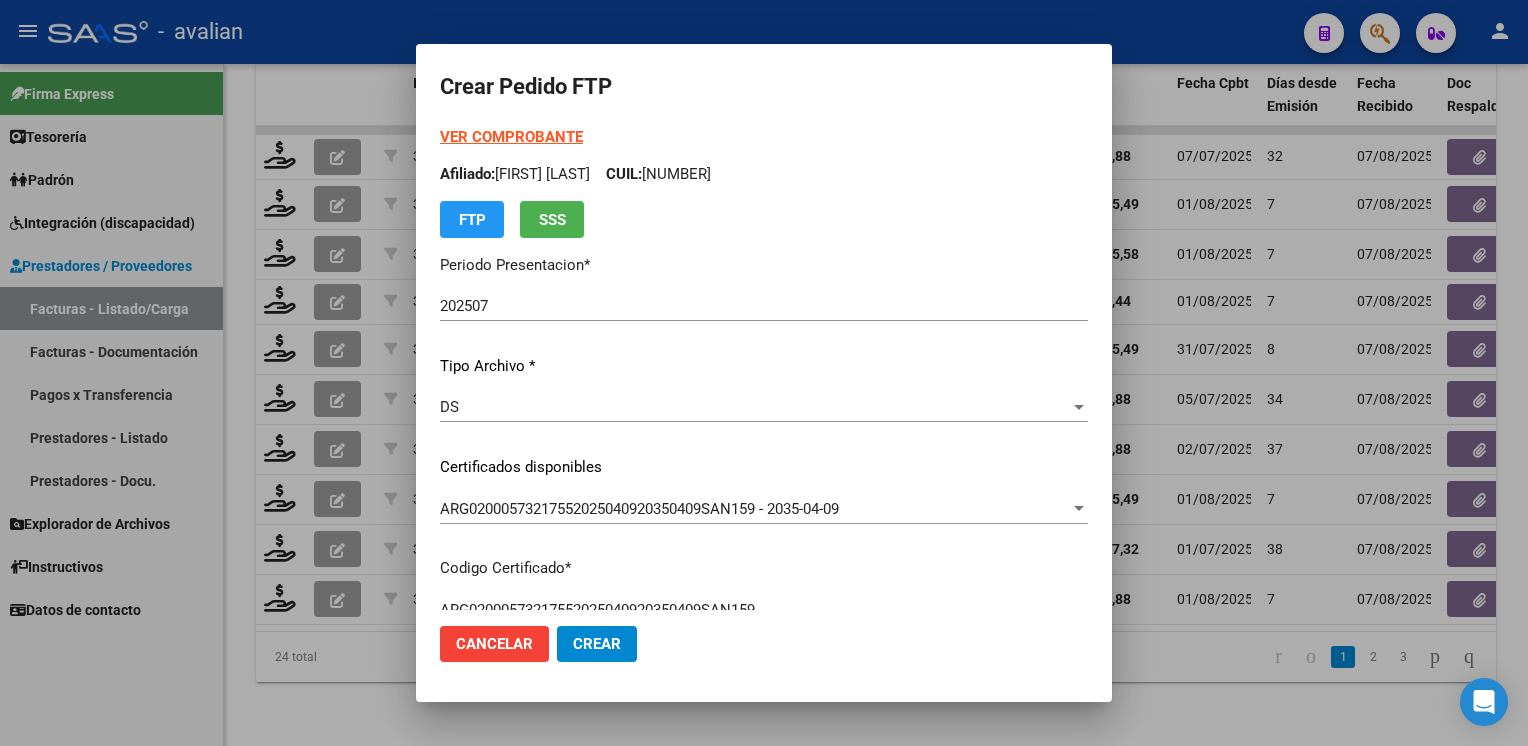 click on "Afiliado:  [NAME] [NAME]  CUIL:  [CUIL]" at bounding box center [764, 174] 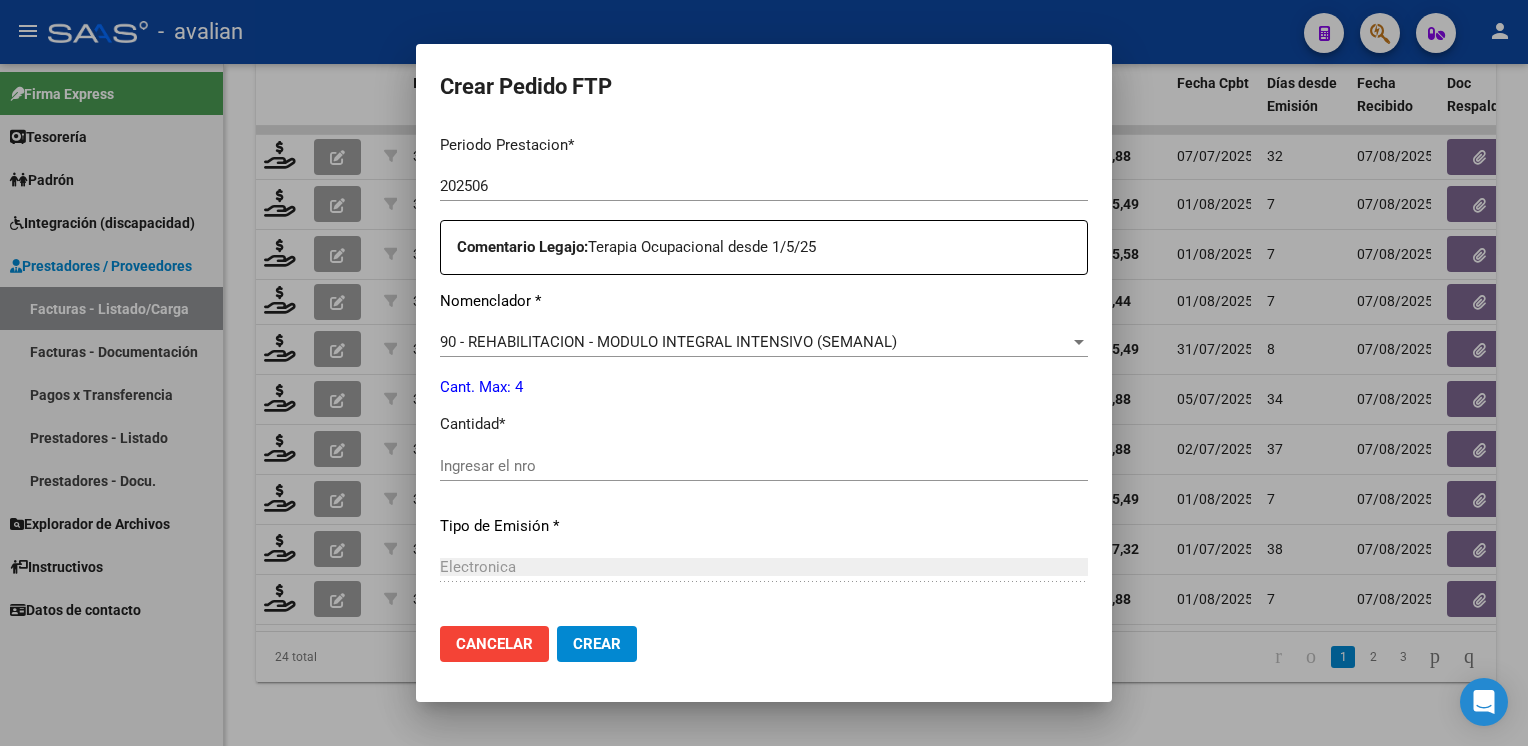 scroll, scrollTop: 700, scrollLeft: 0, axis: vertical 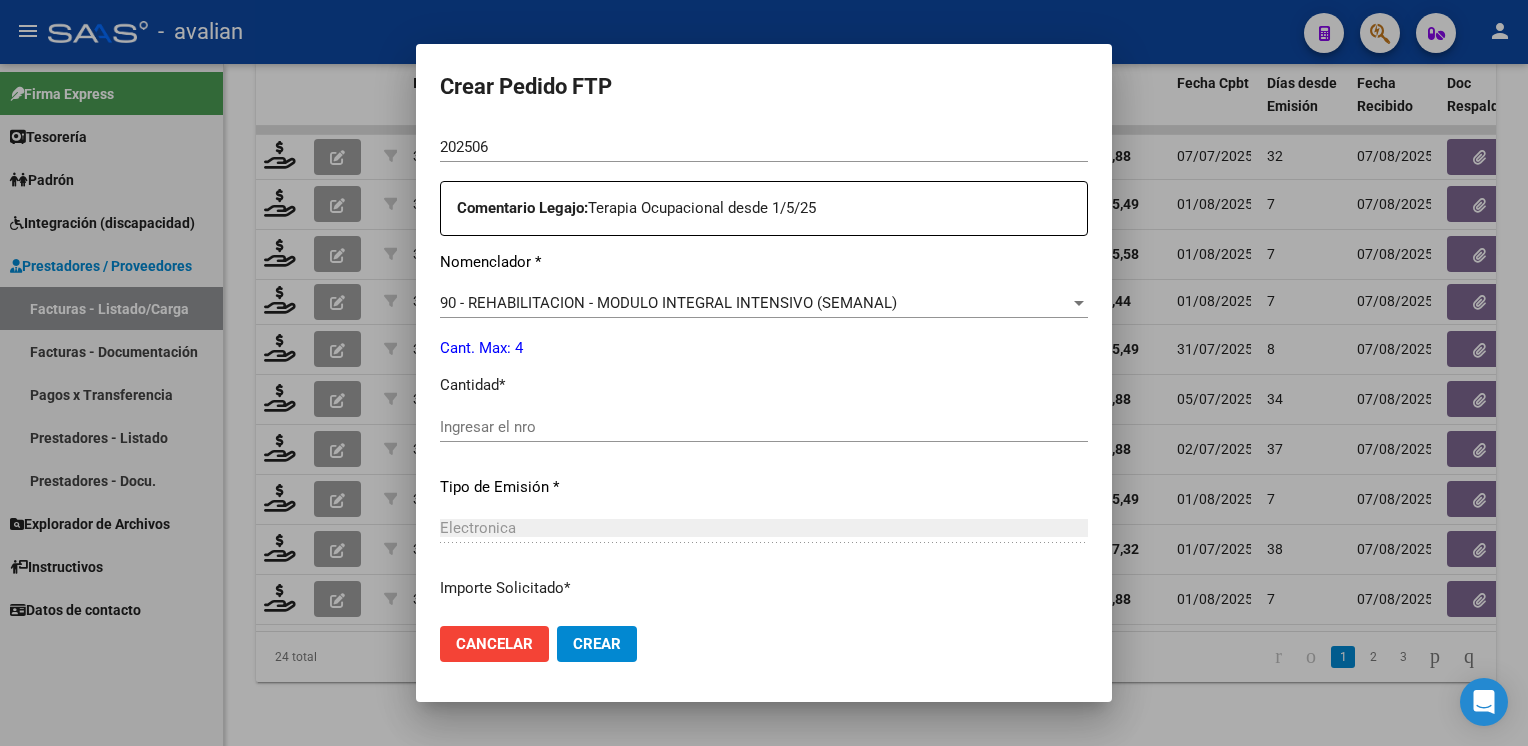 click on "Ingresar el nro" at bounding box center [764, 427] 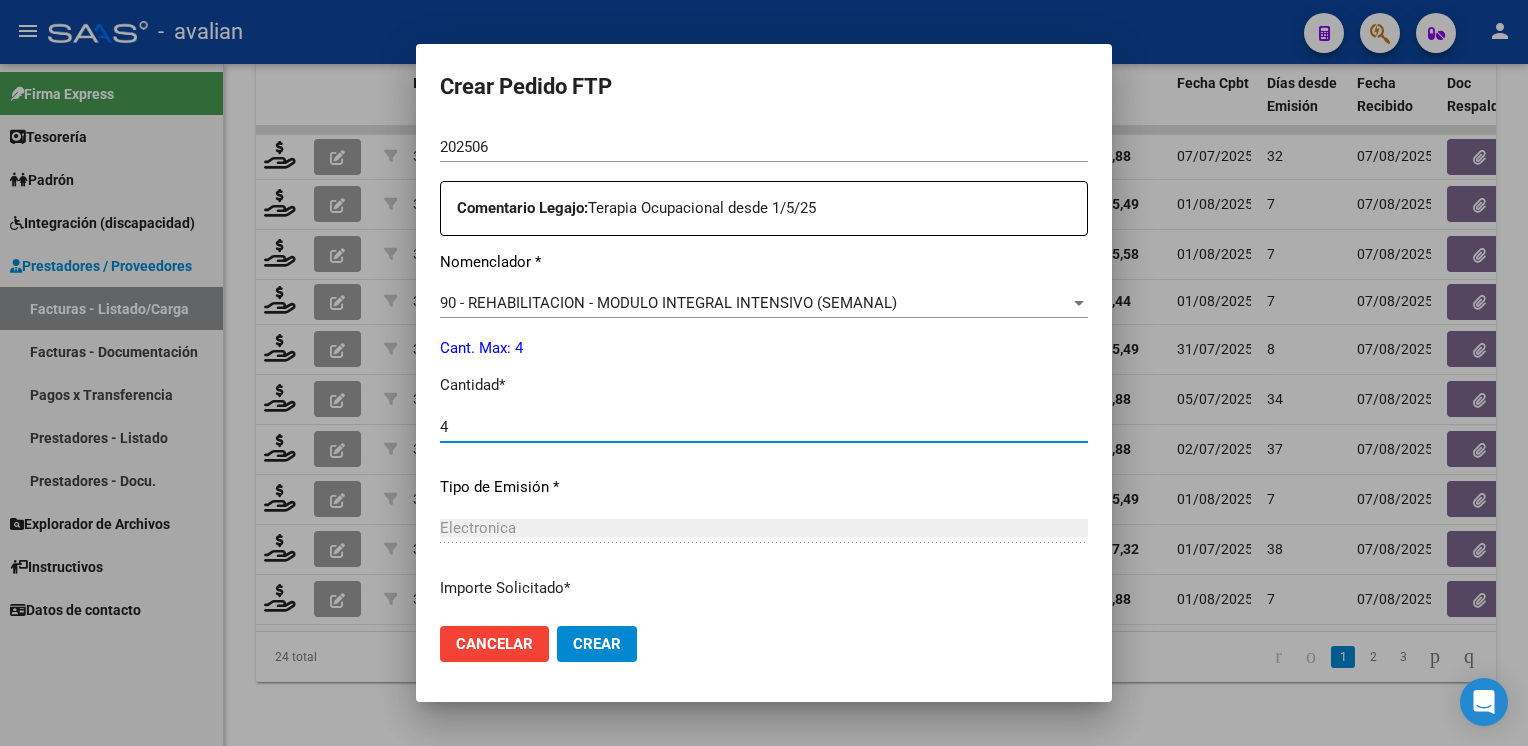 type on "4" 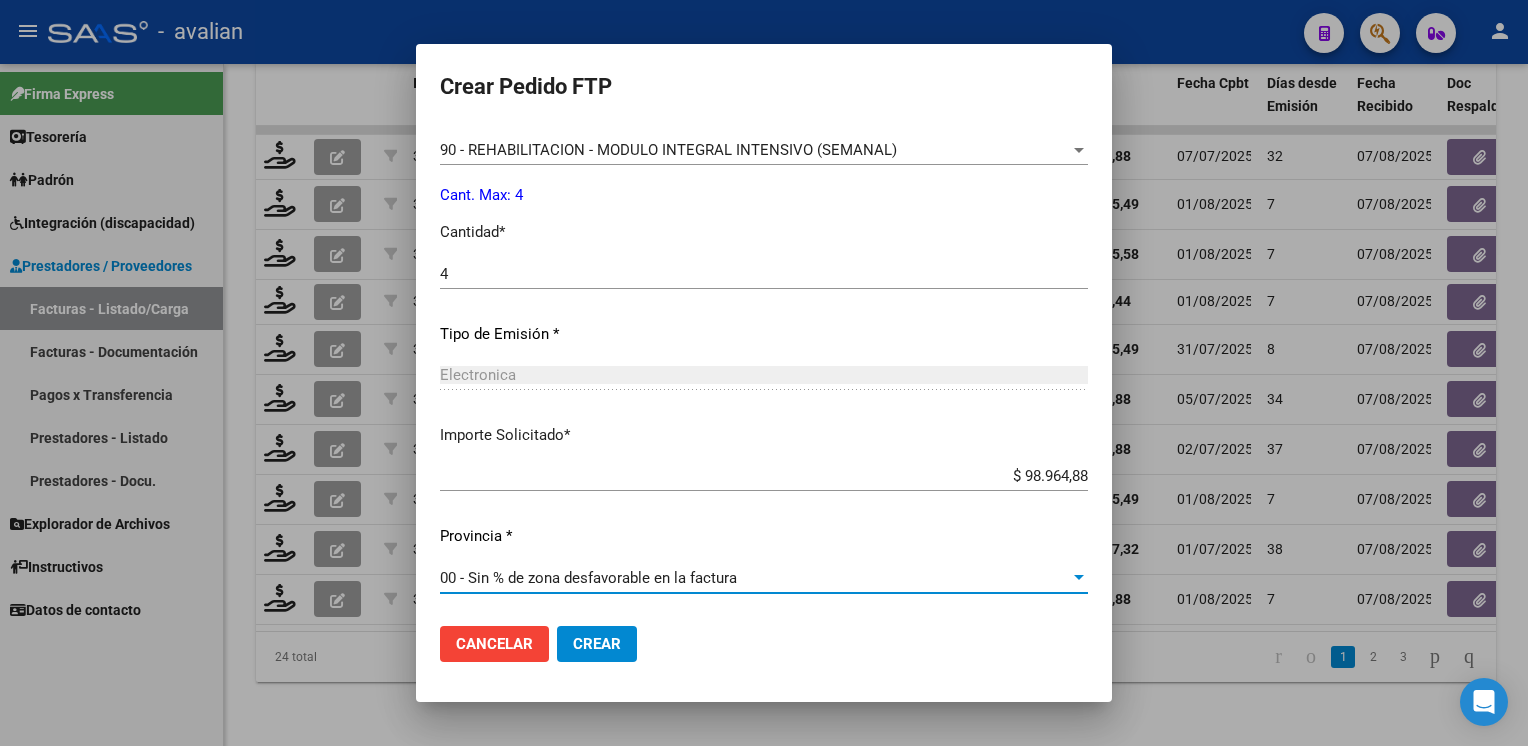 type 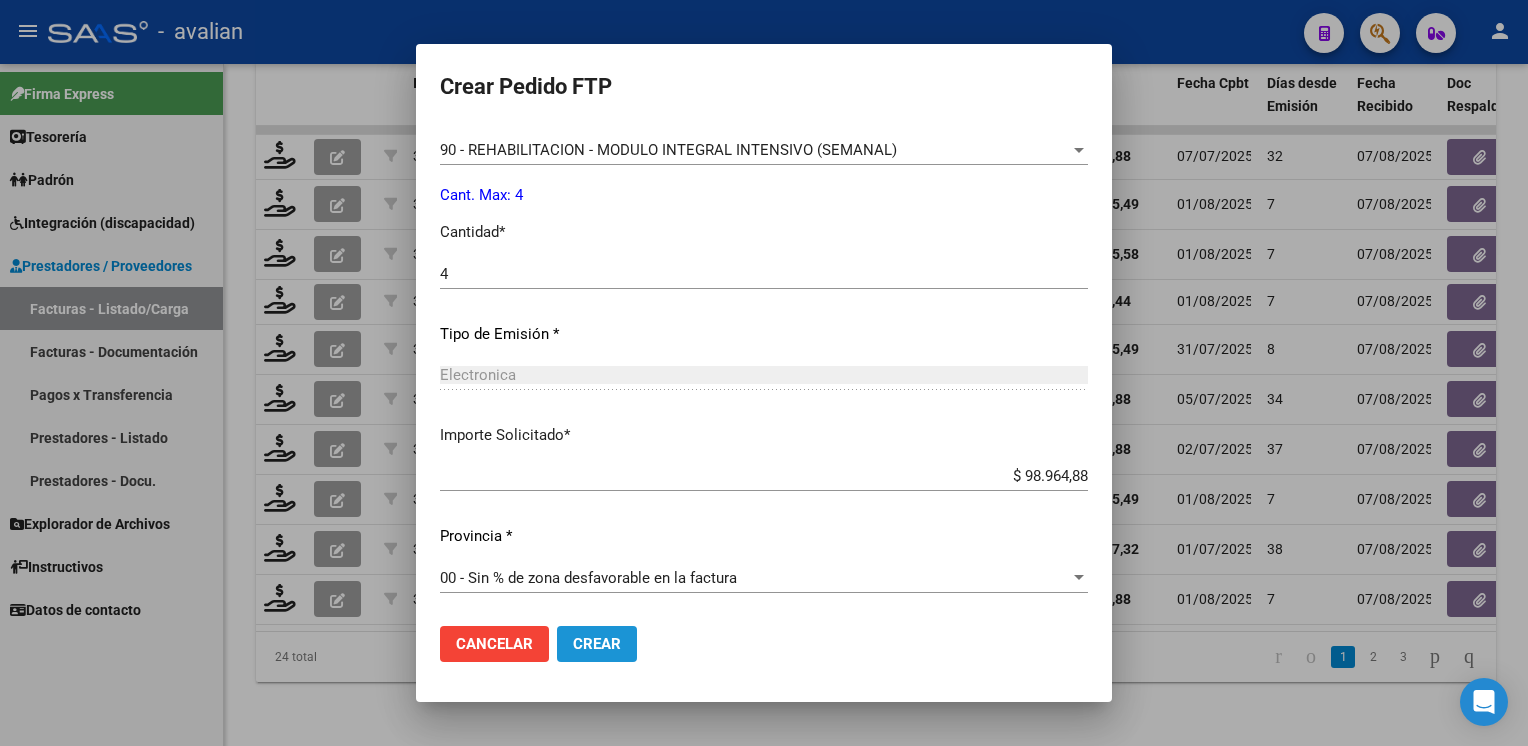 click on "Crear" 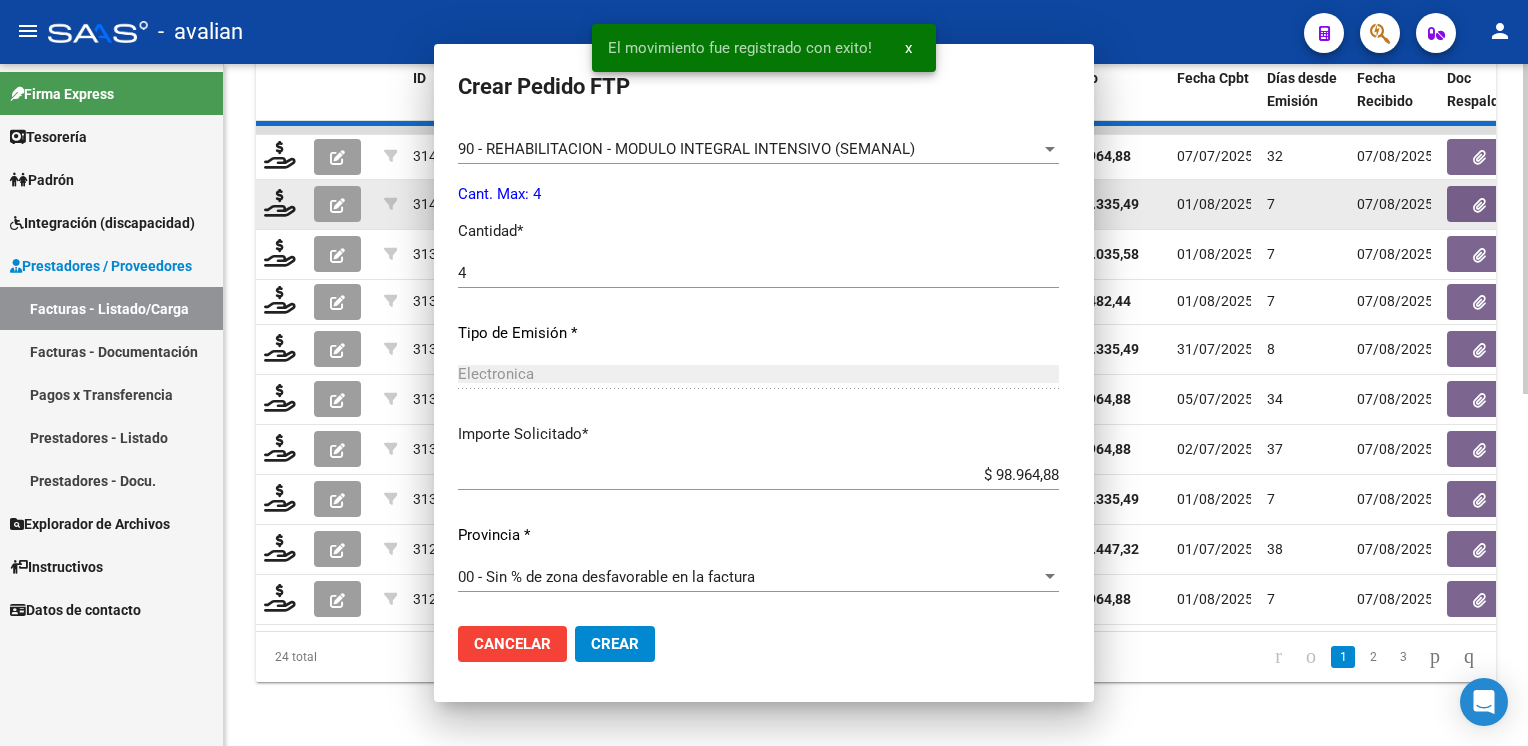 scroll, scrollTop: 0, scrollLeft: 0, axis: both 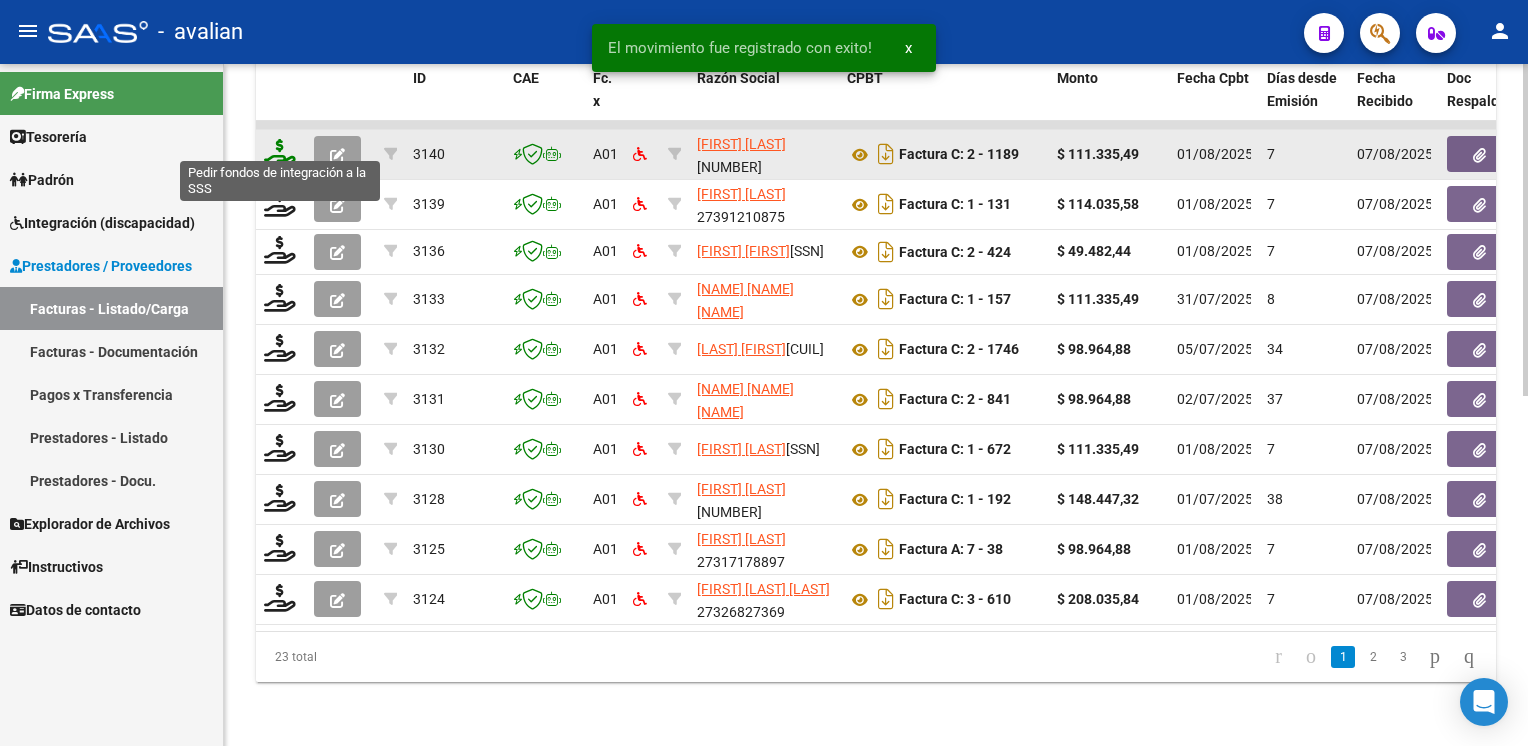 click 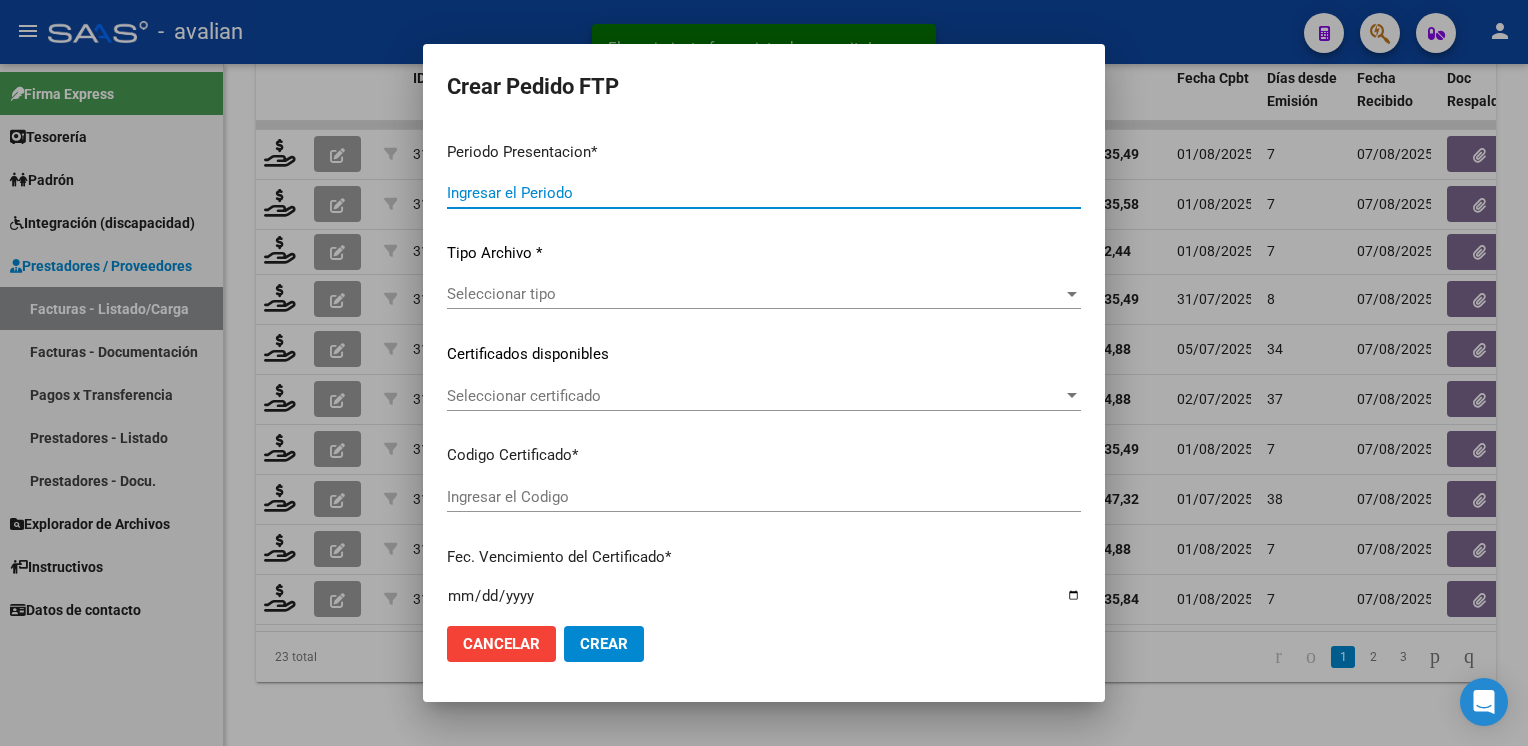 type on "202507" 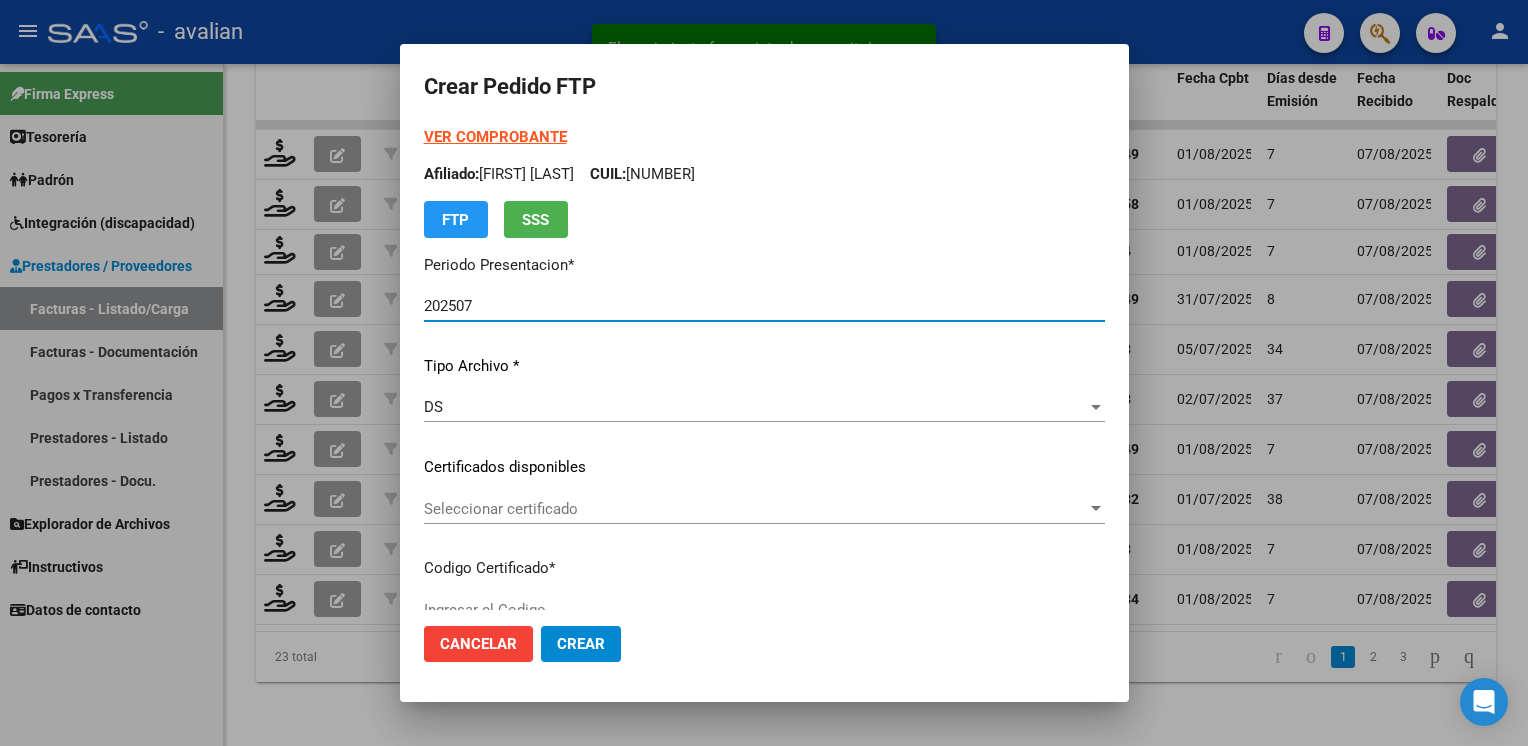 type on "ARG02000541460742022092820320928BSAS387" 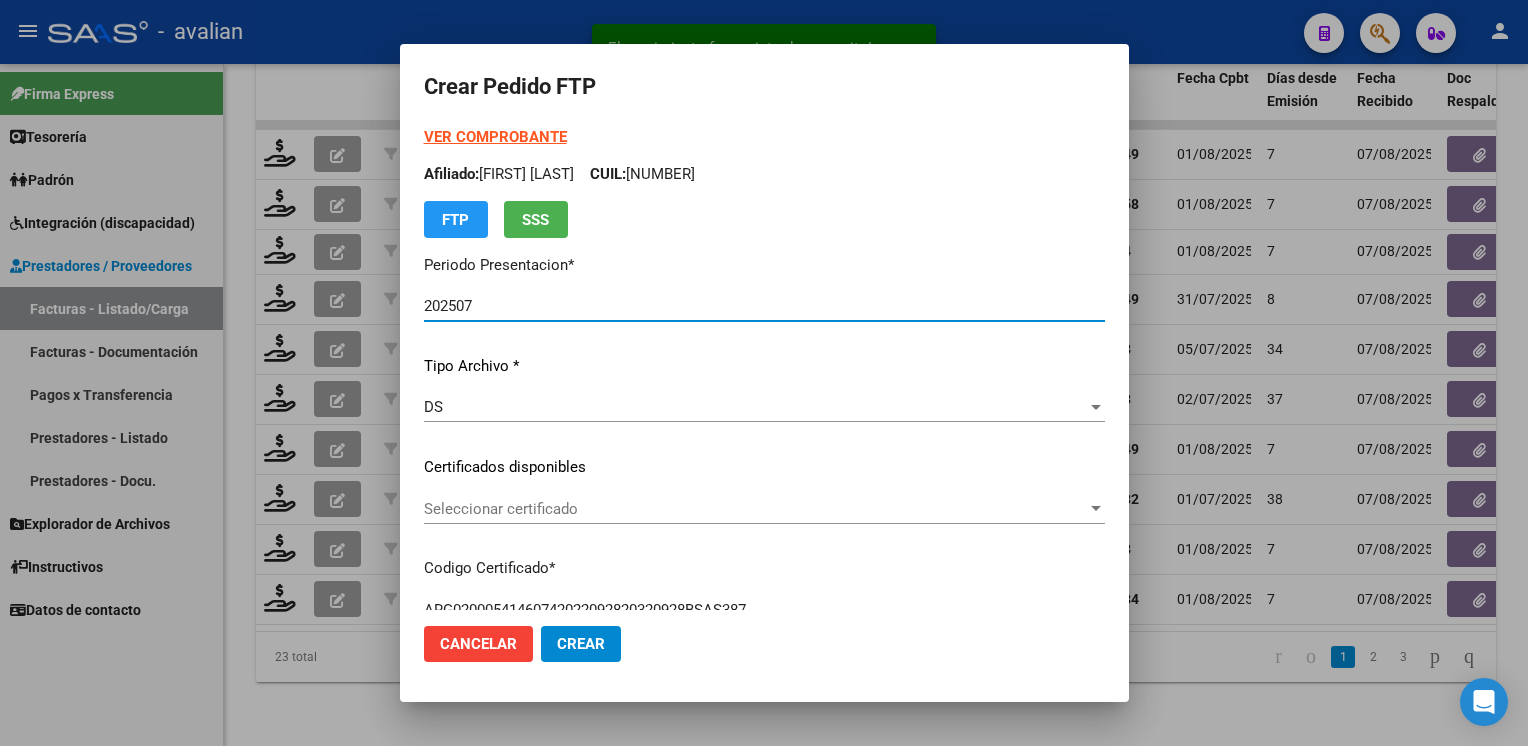 click on "Seleccionar certificado" at bounding box center [755, 509] 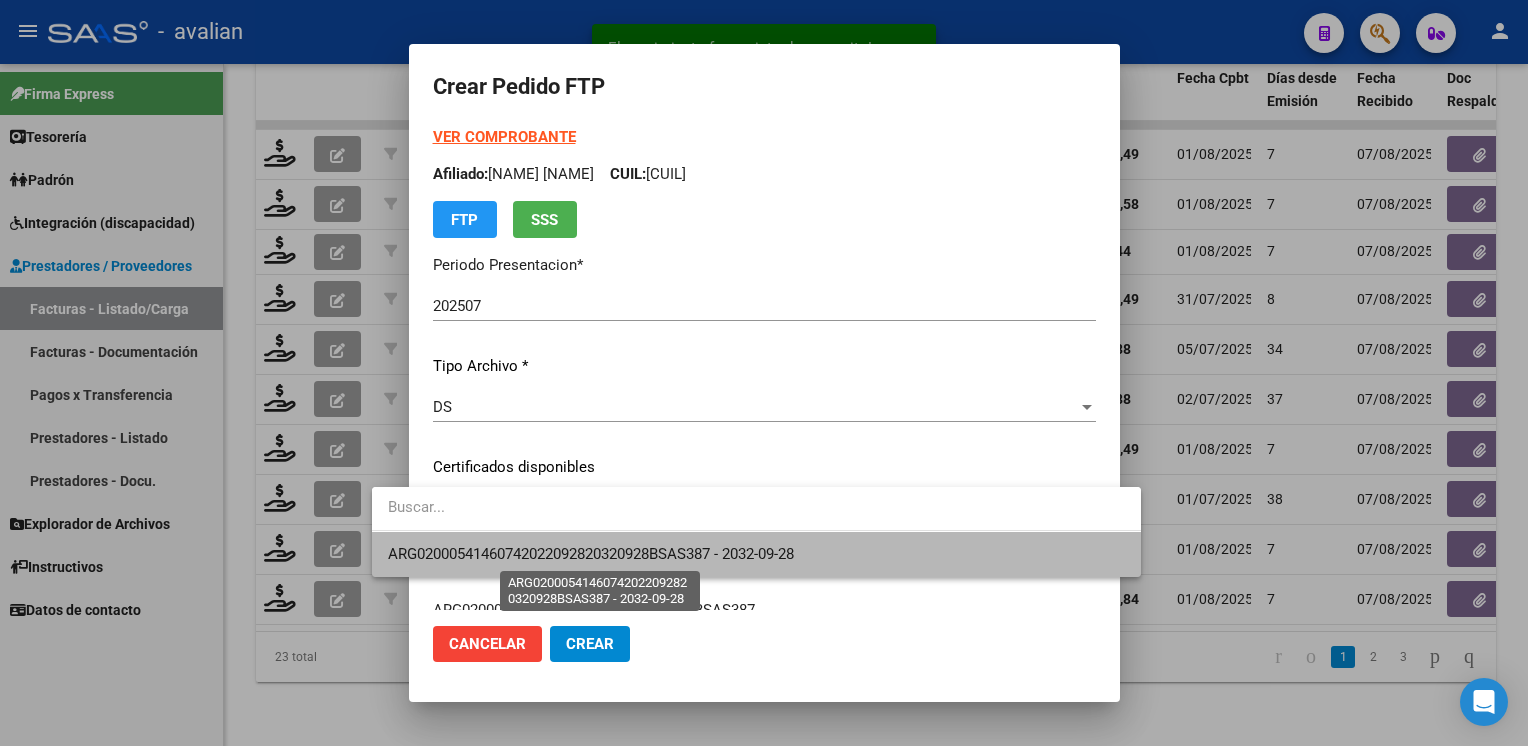 click on "ARG02000541460742022092820320928BSAS387 - 2032-09-28" at bounding box center (591, 554) 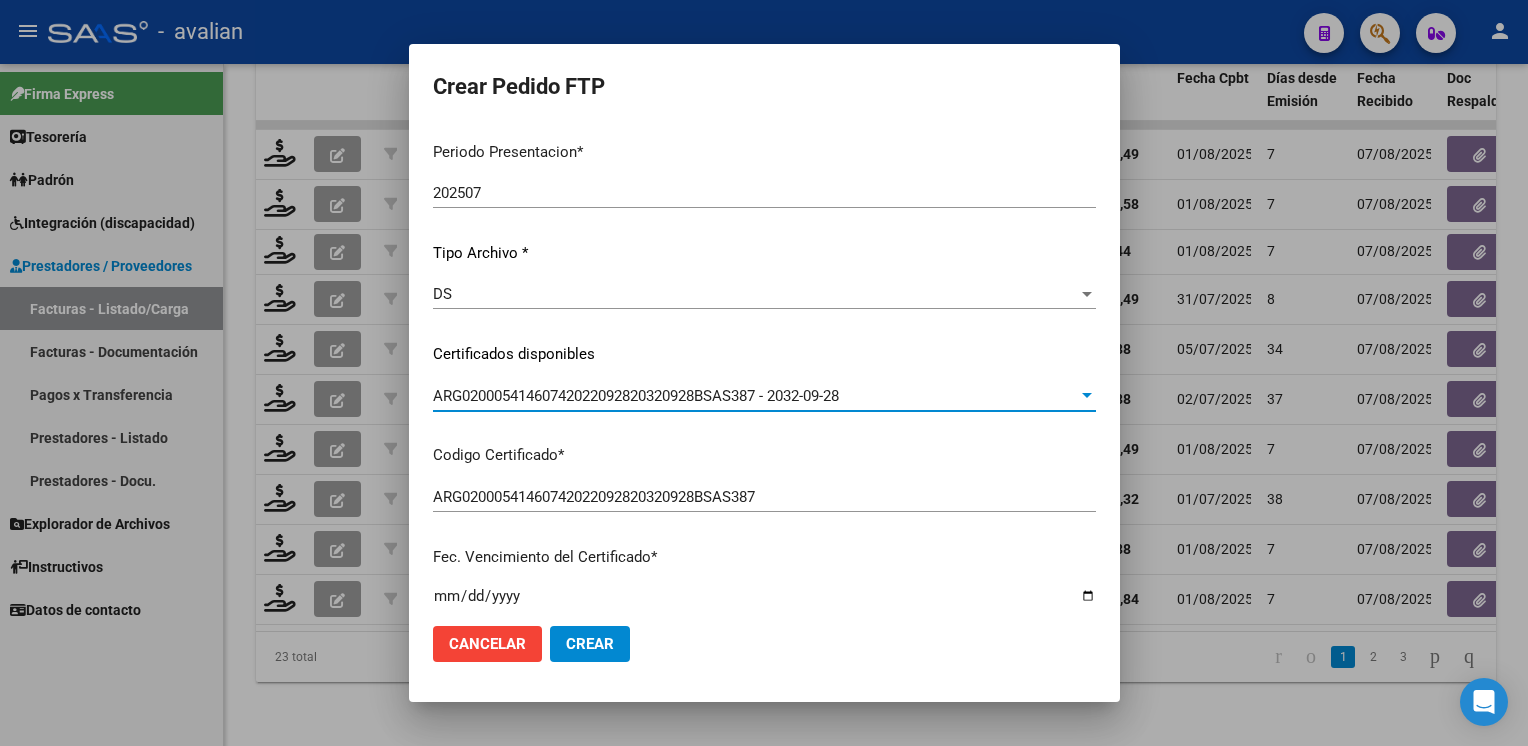 scroll, scrollTop: 0, scrollLeft: 0, axis: both 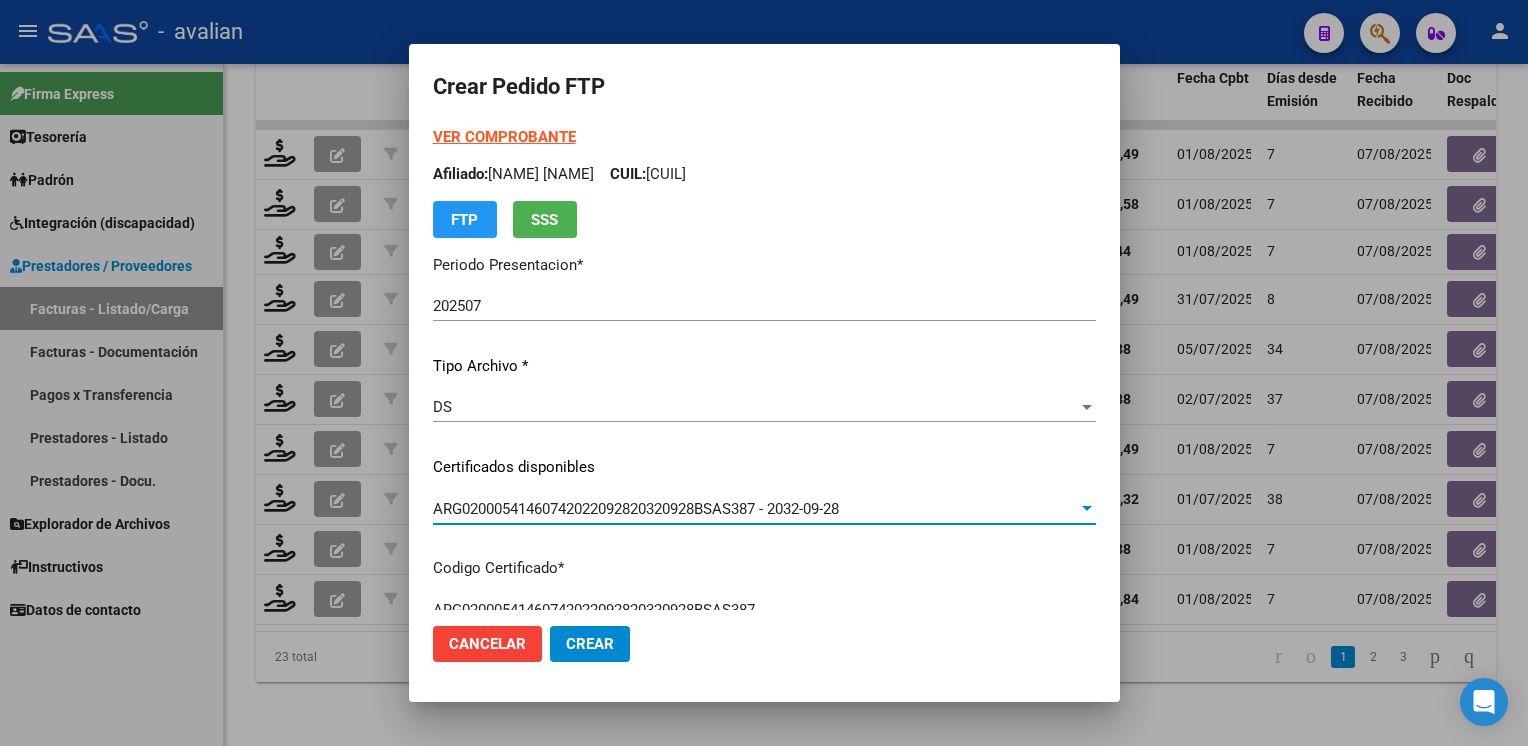 click on "Afiliado:  [LAST] [FIRST]  CUIL:  [NUMBER]" at bounding box center [764, 174] 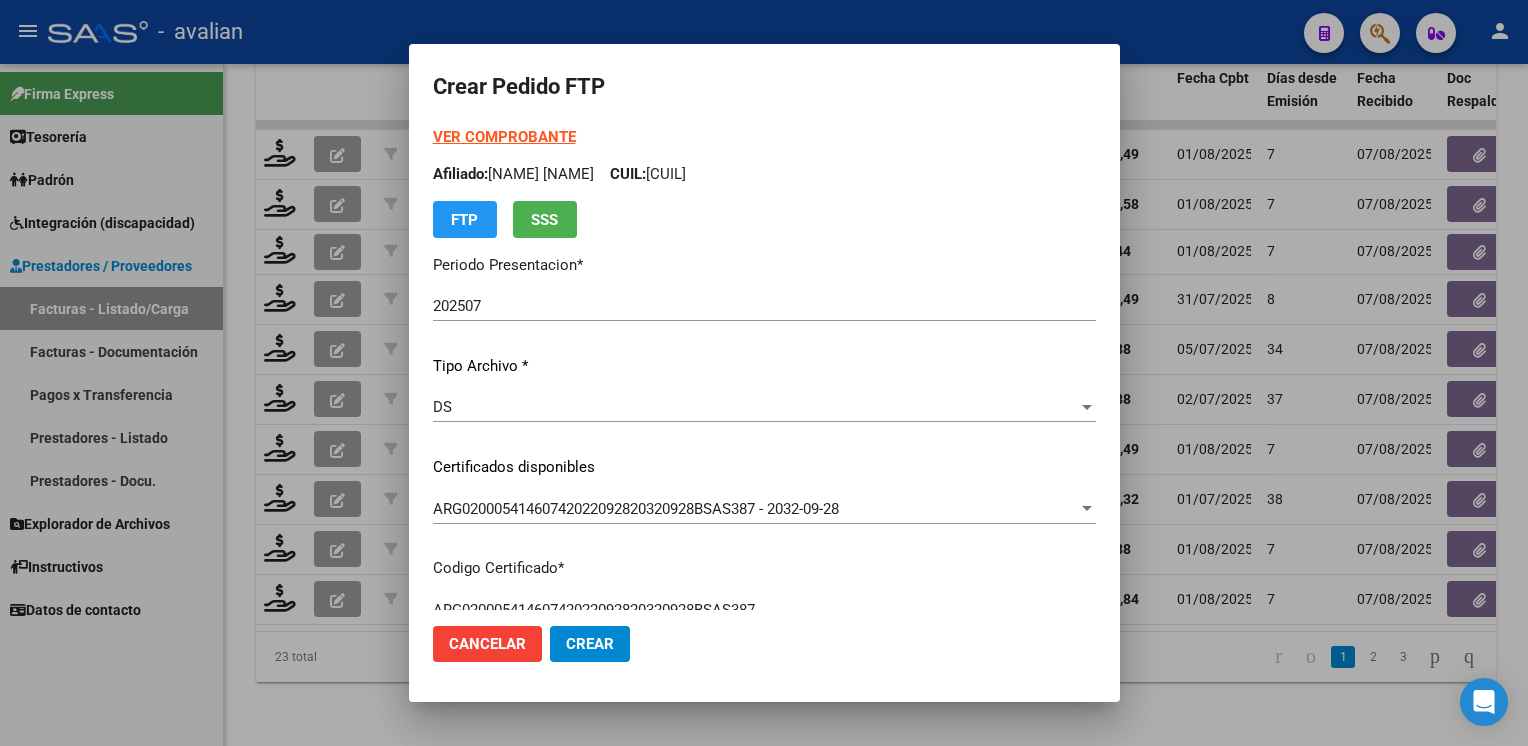 click on "Afiliado:  [LAST] [FIRST]  CUIL:  [NUMBER]" at bounding box center (764, 174) 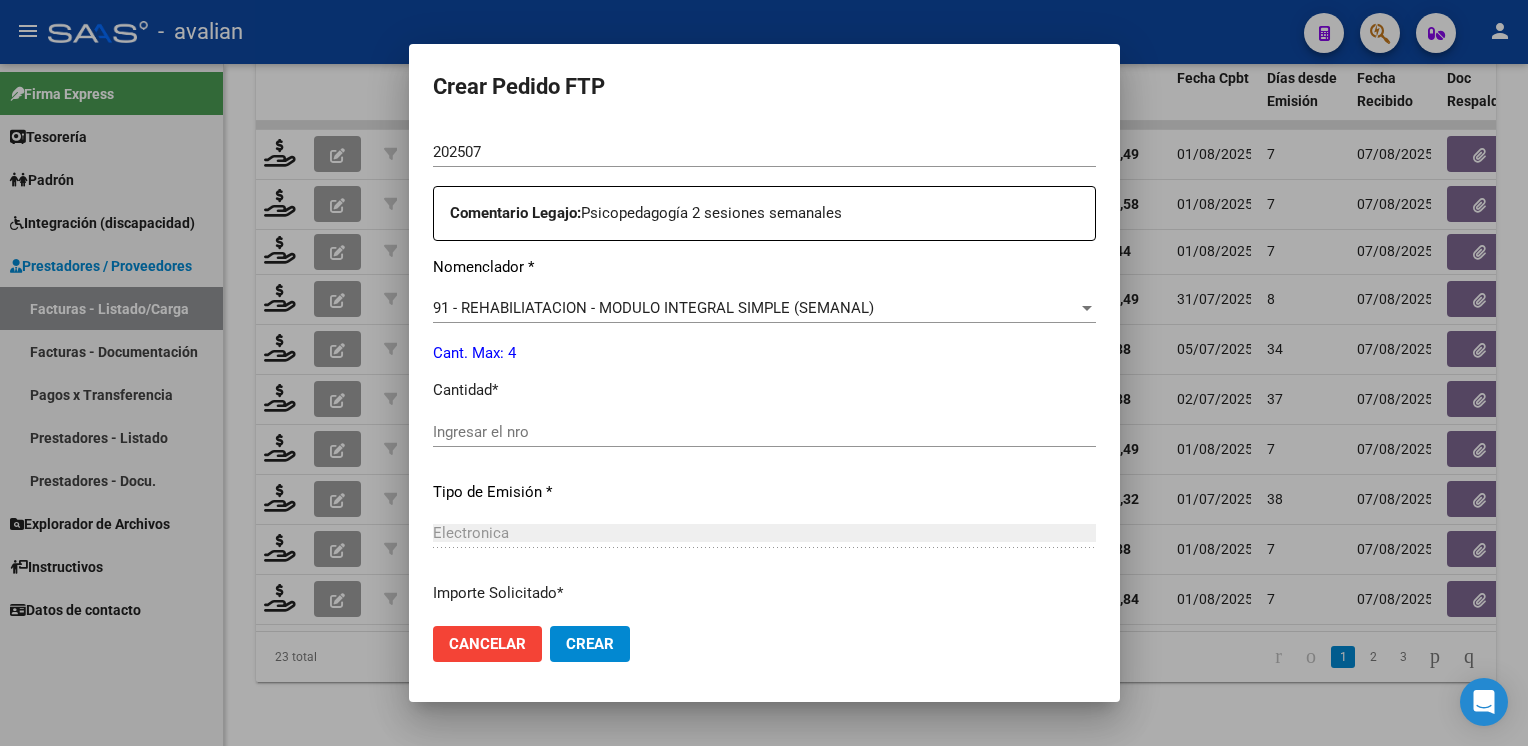 scroll, scrollTop: 800, scrollLeft: 0, axis: vertical 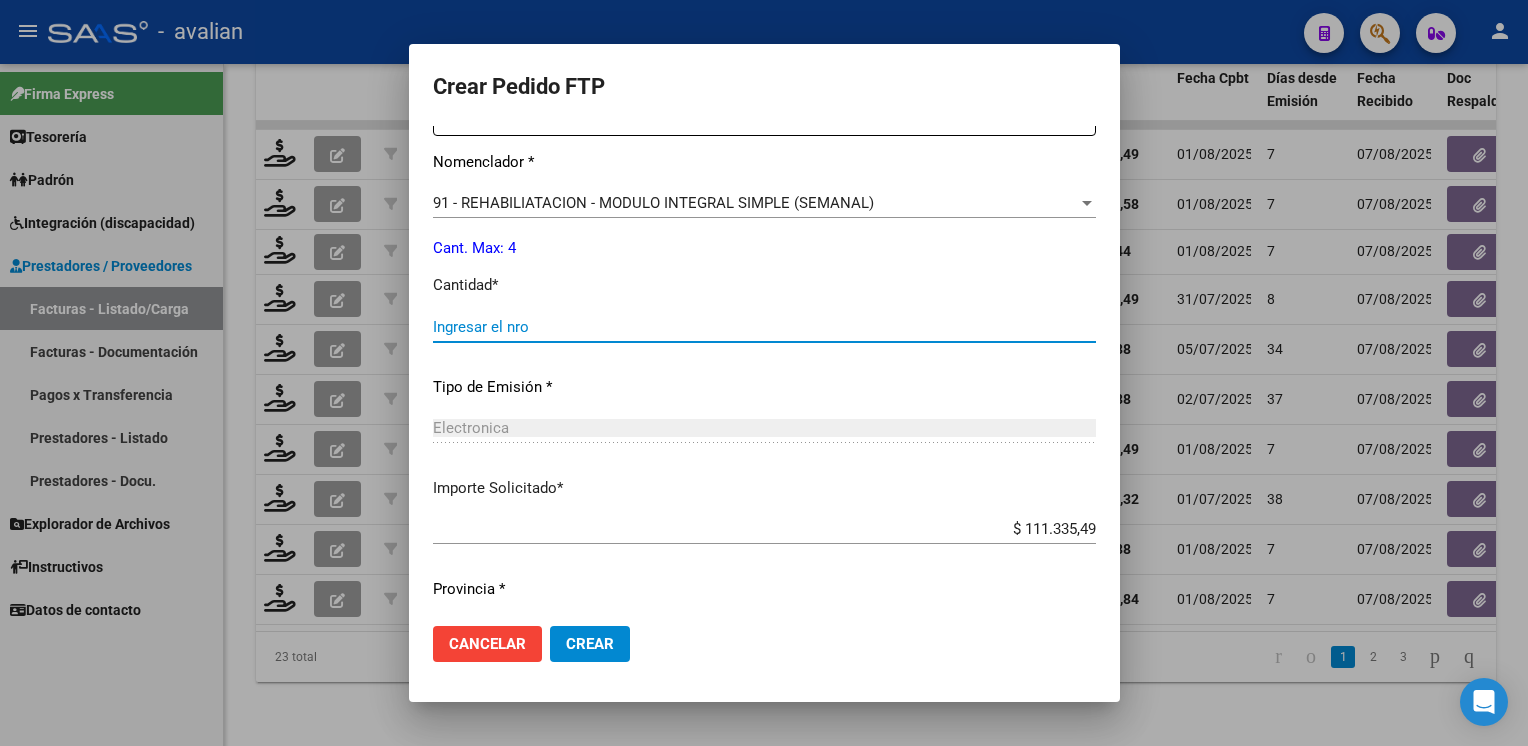 click on "Ingresar el nro" at bounding box center [764, 327] 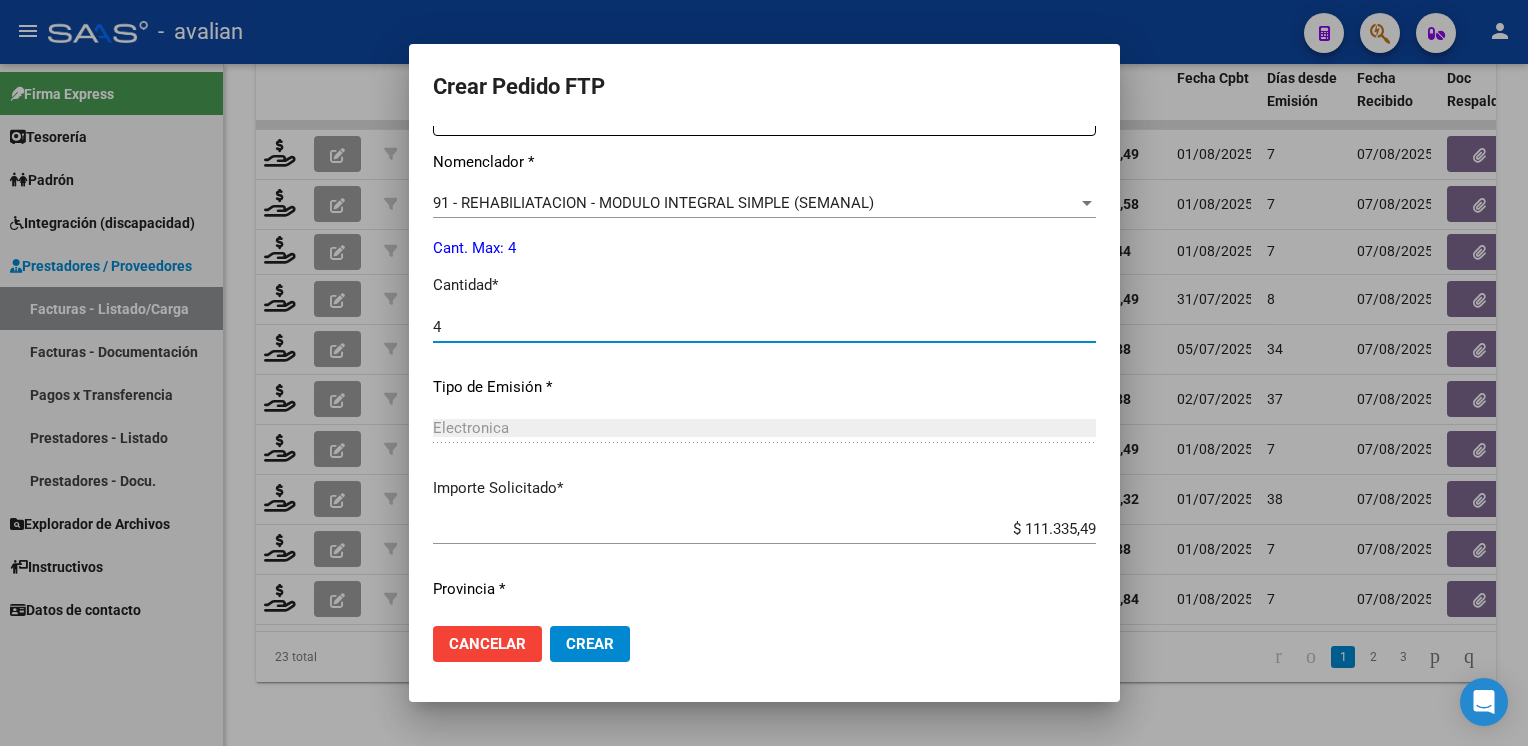 type on "4" 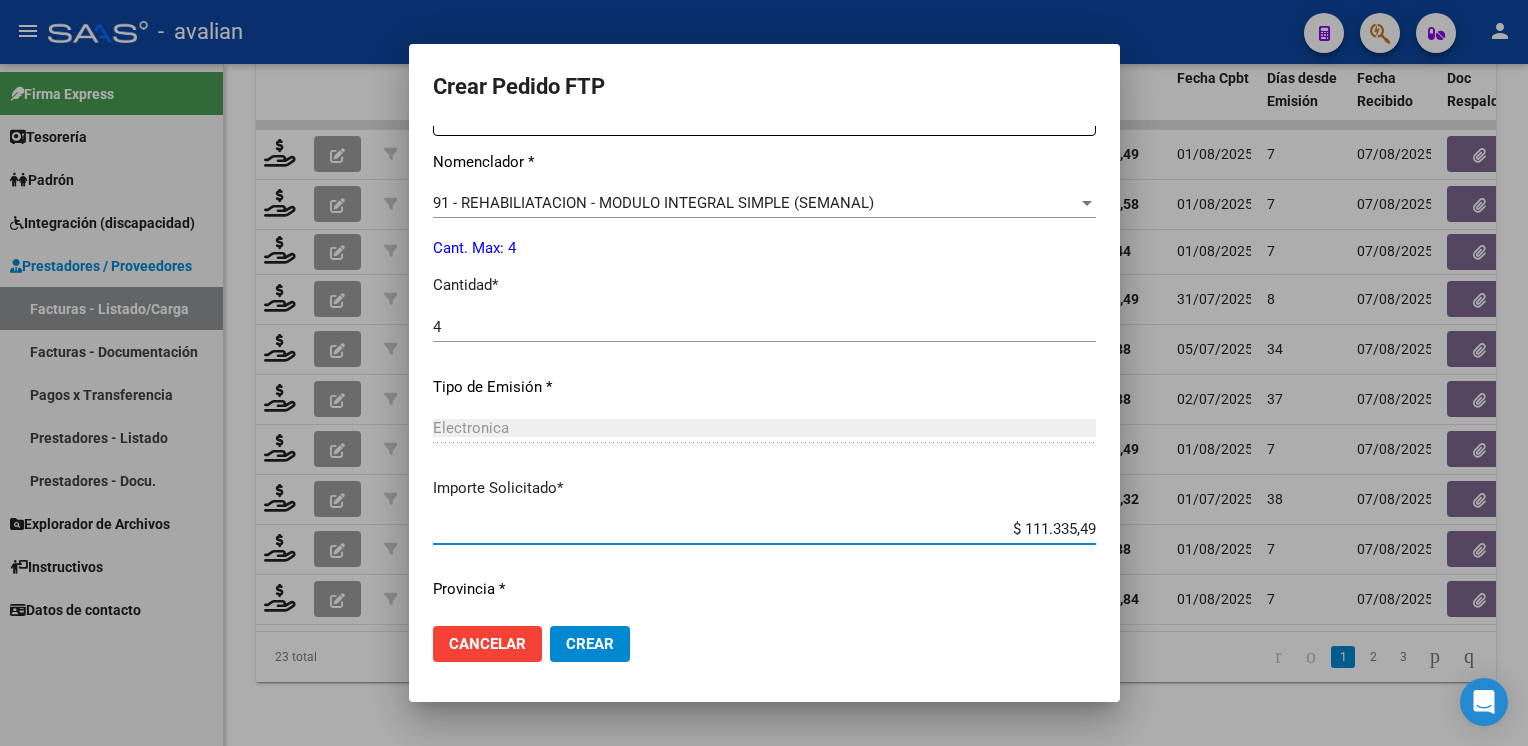 scroll, scrollTop: 853, scrollLeft: 0, axis: vertical 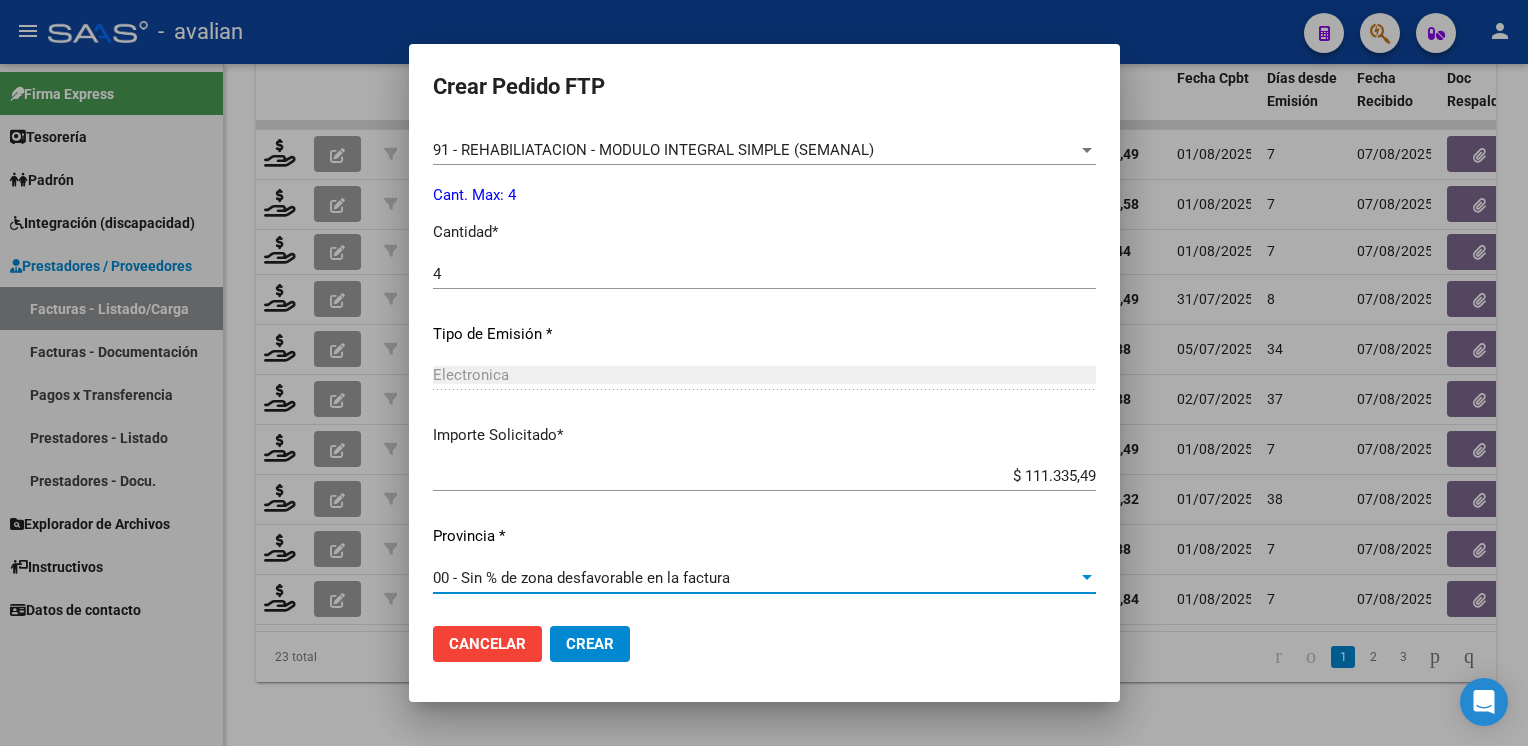 click on "Crear" 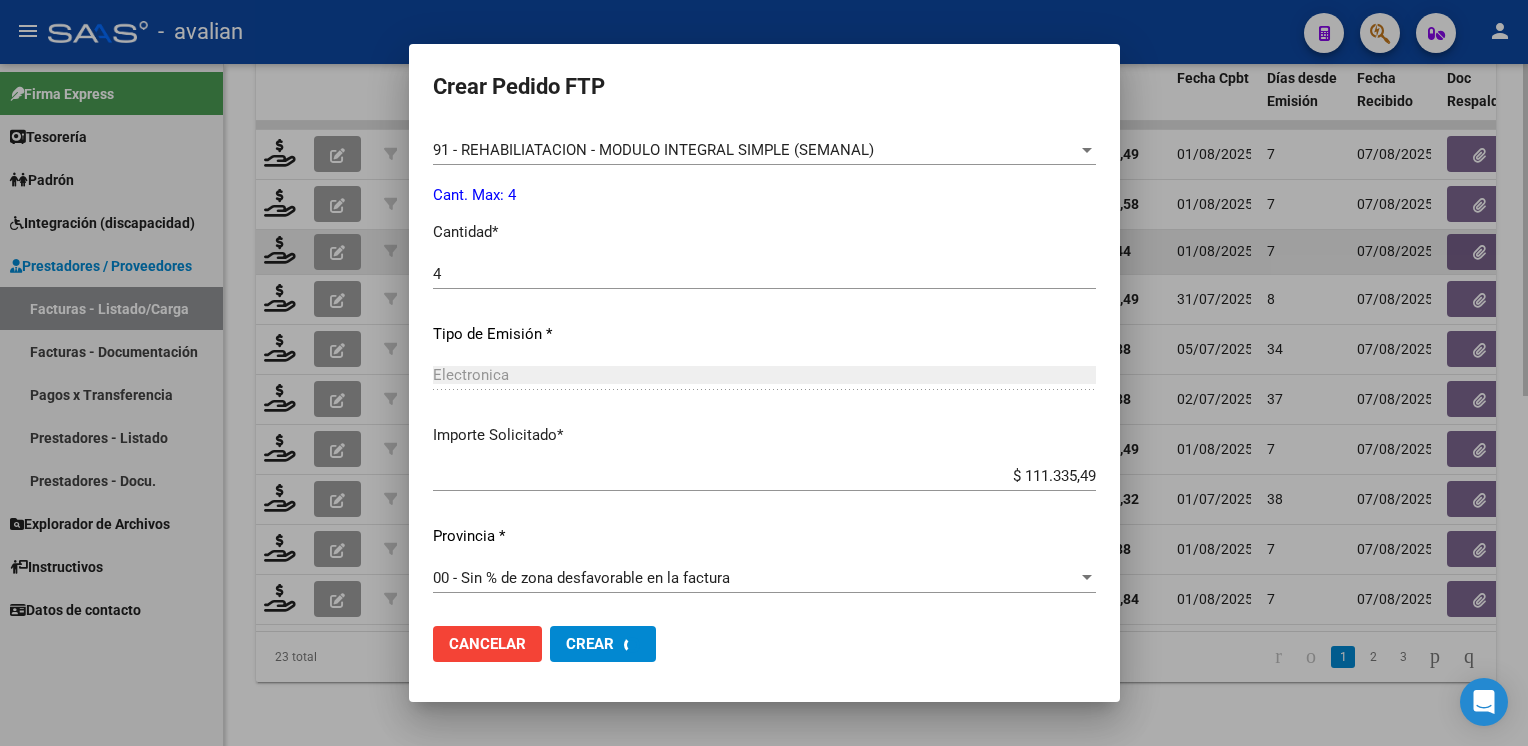 scroll, scrollTop: 0, scrollLeft: 0, axis: both 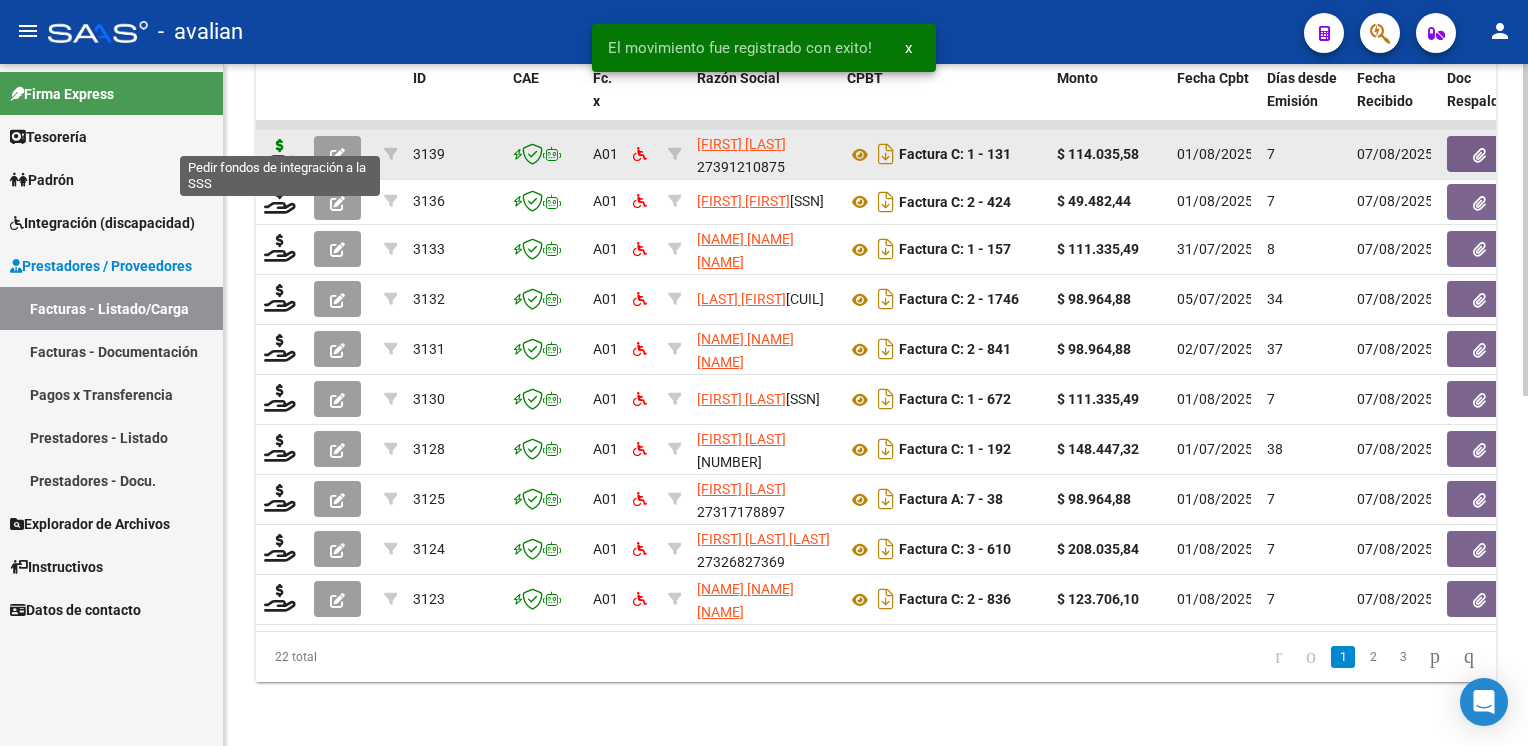 click 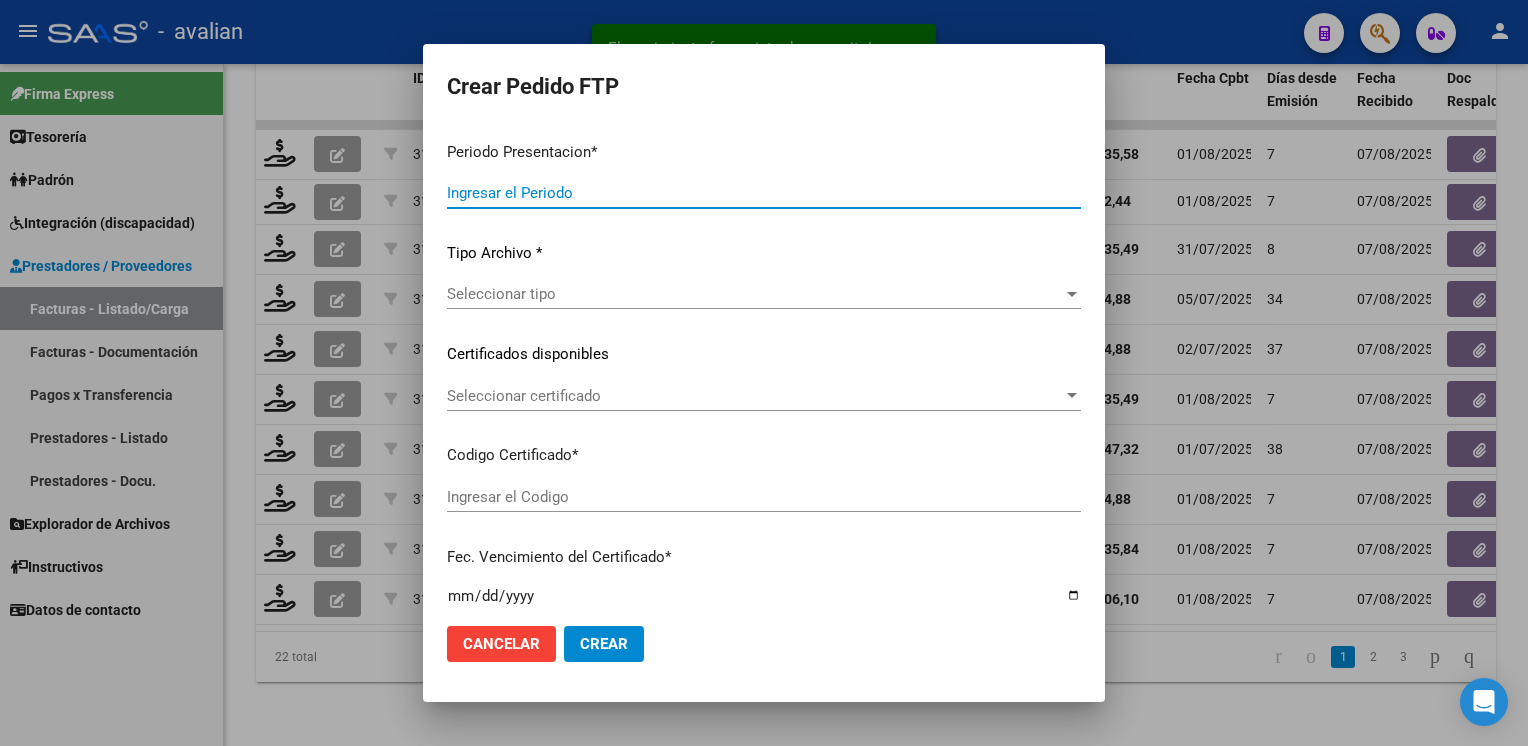 type on "202507" 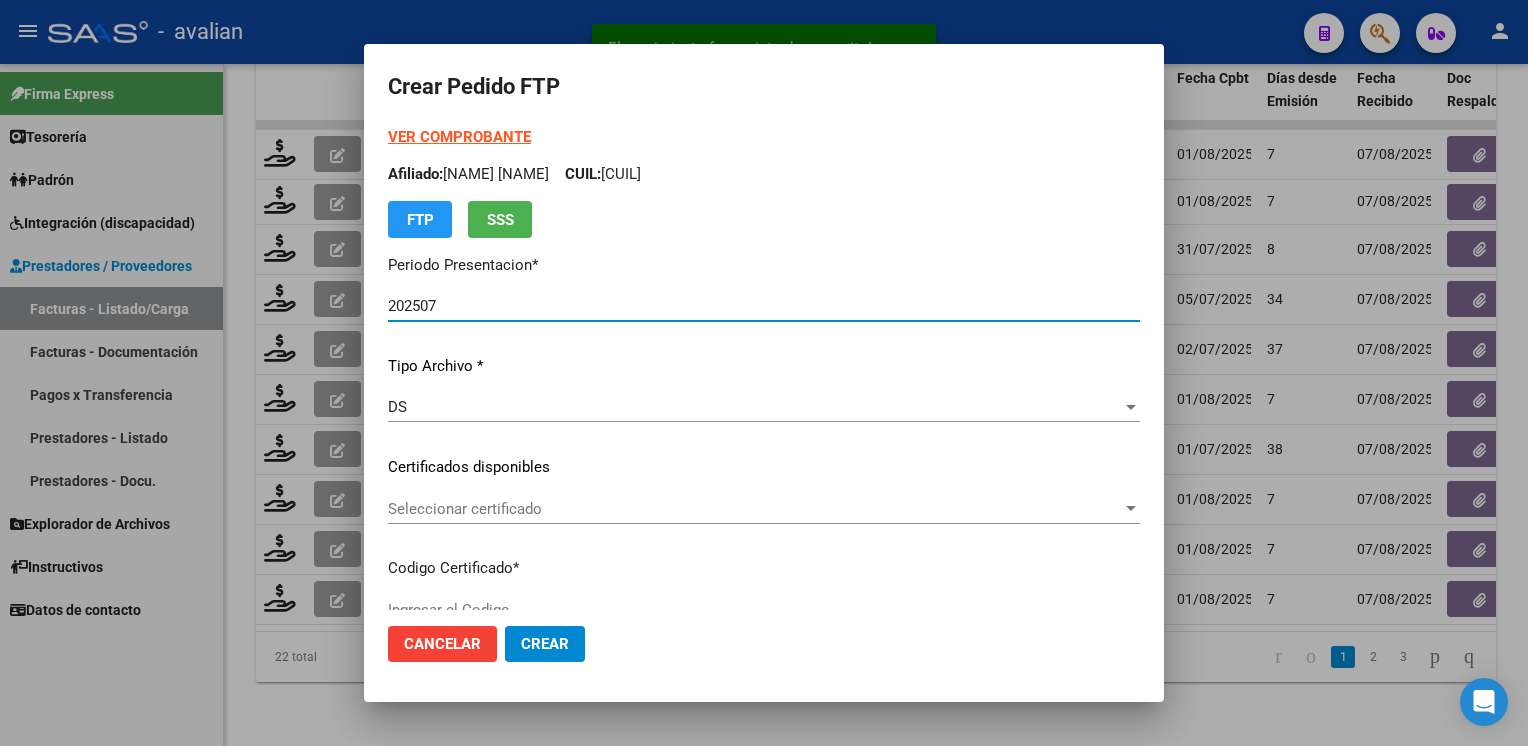 type on "ARG02000559339982022122020271220SFE168" 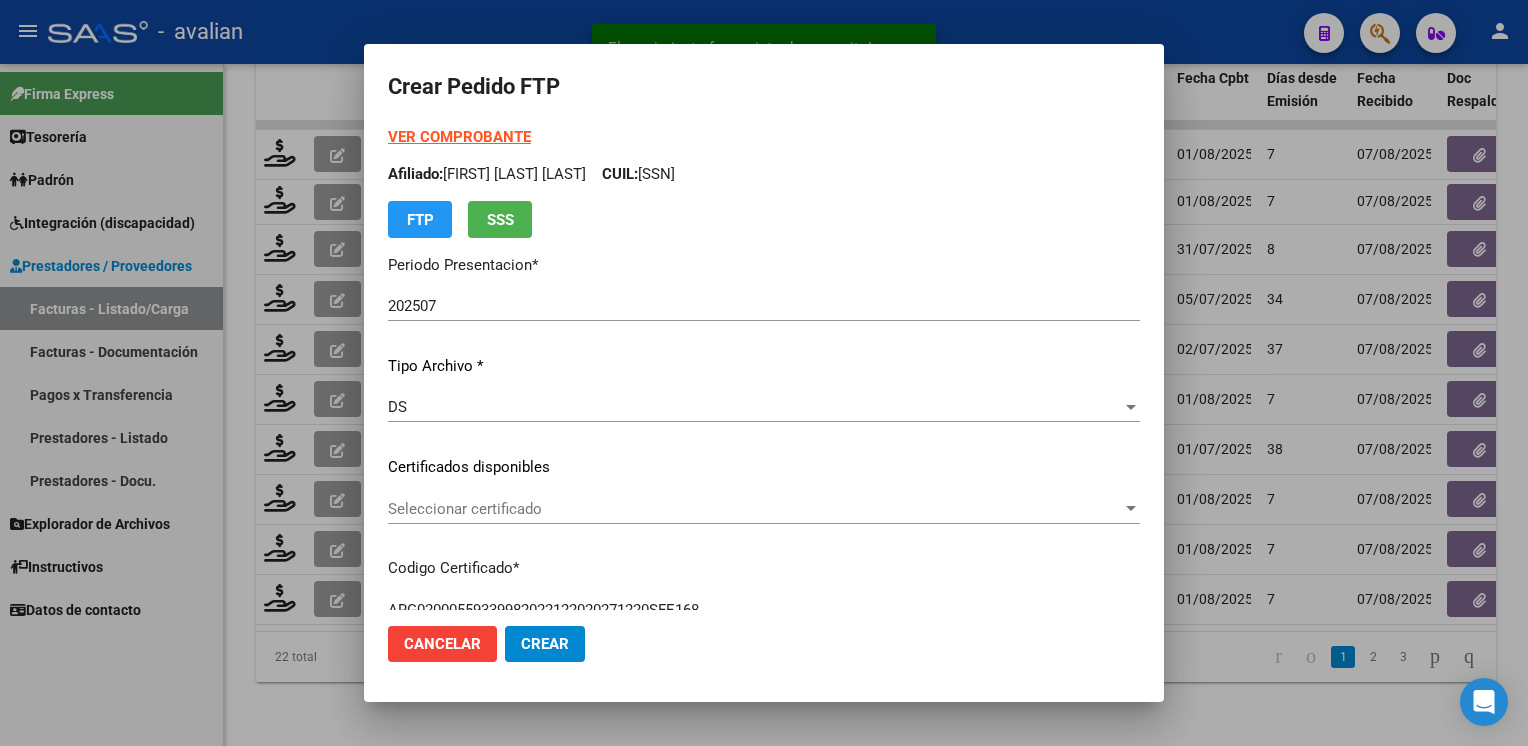 click on "Seleccionar certificado Seleccionar certificado" 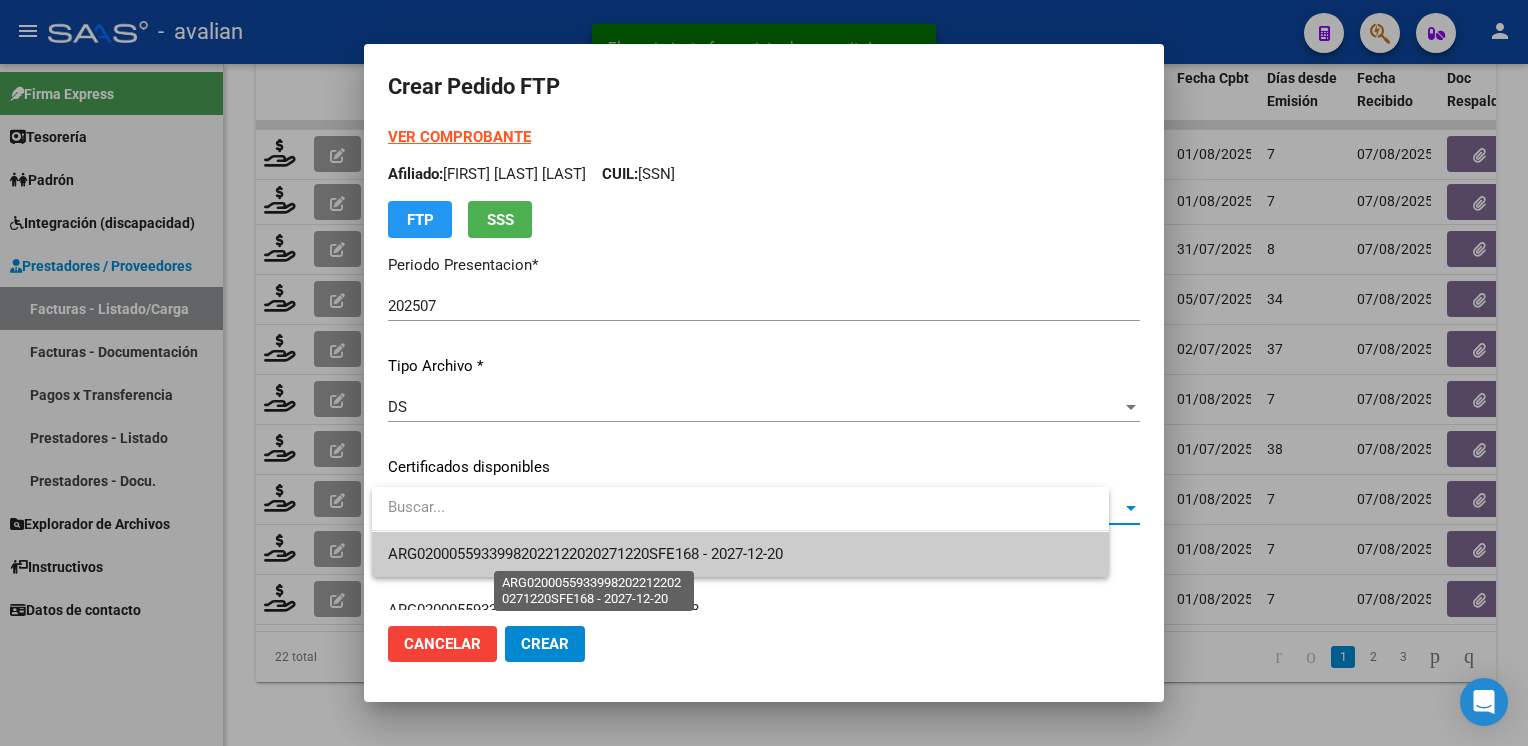 click on "ARG02000559339982022122020271220SFE168 - 2027-12-20" at bounding box center [585, 554] 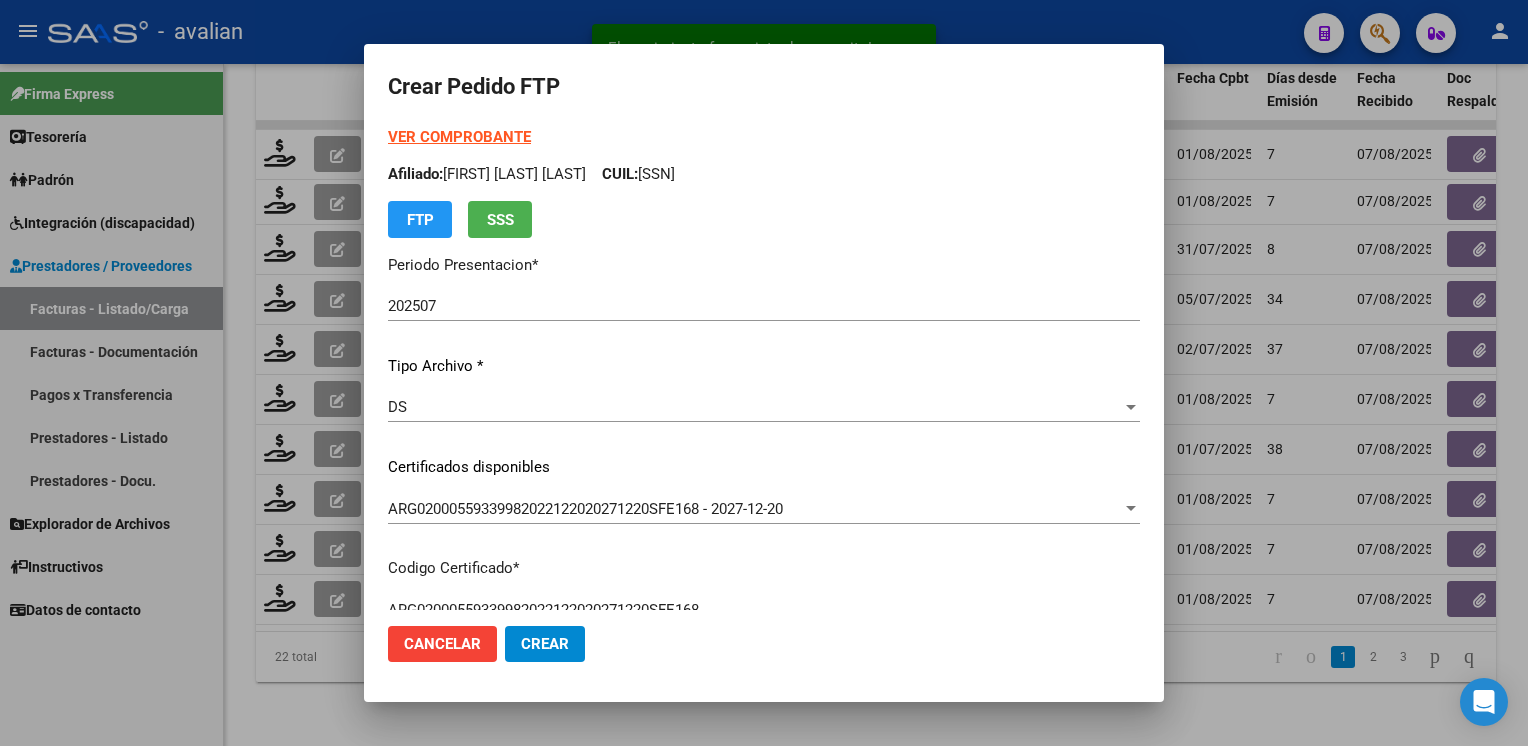 click on "Afiliado:  [FIRST] [LAST]  CUIL:  [SSN]" at bounding box center [764, 174] 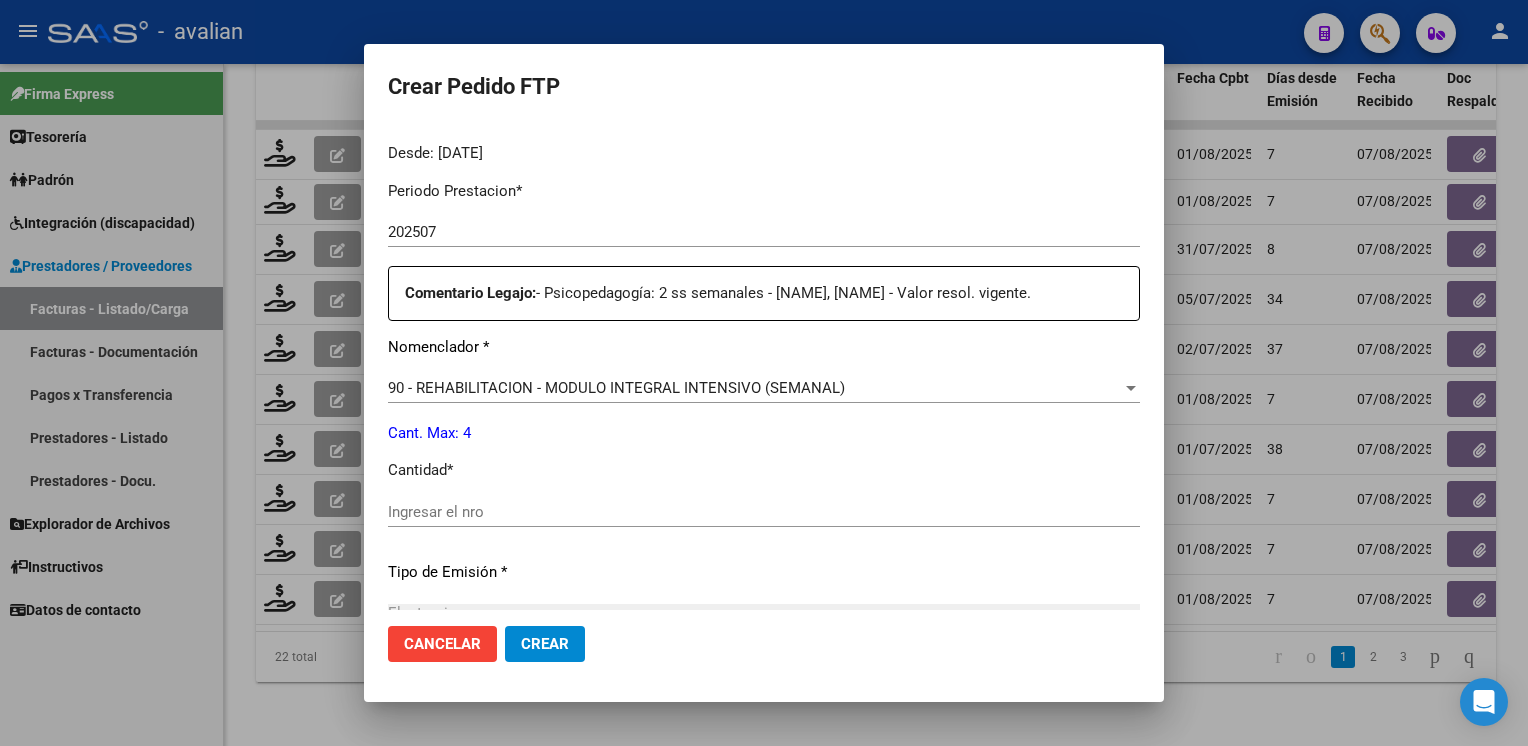 scroll, scrollTop: 800, scrollLeft: 0, axis: vertical 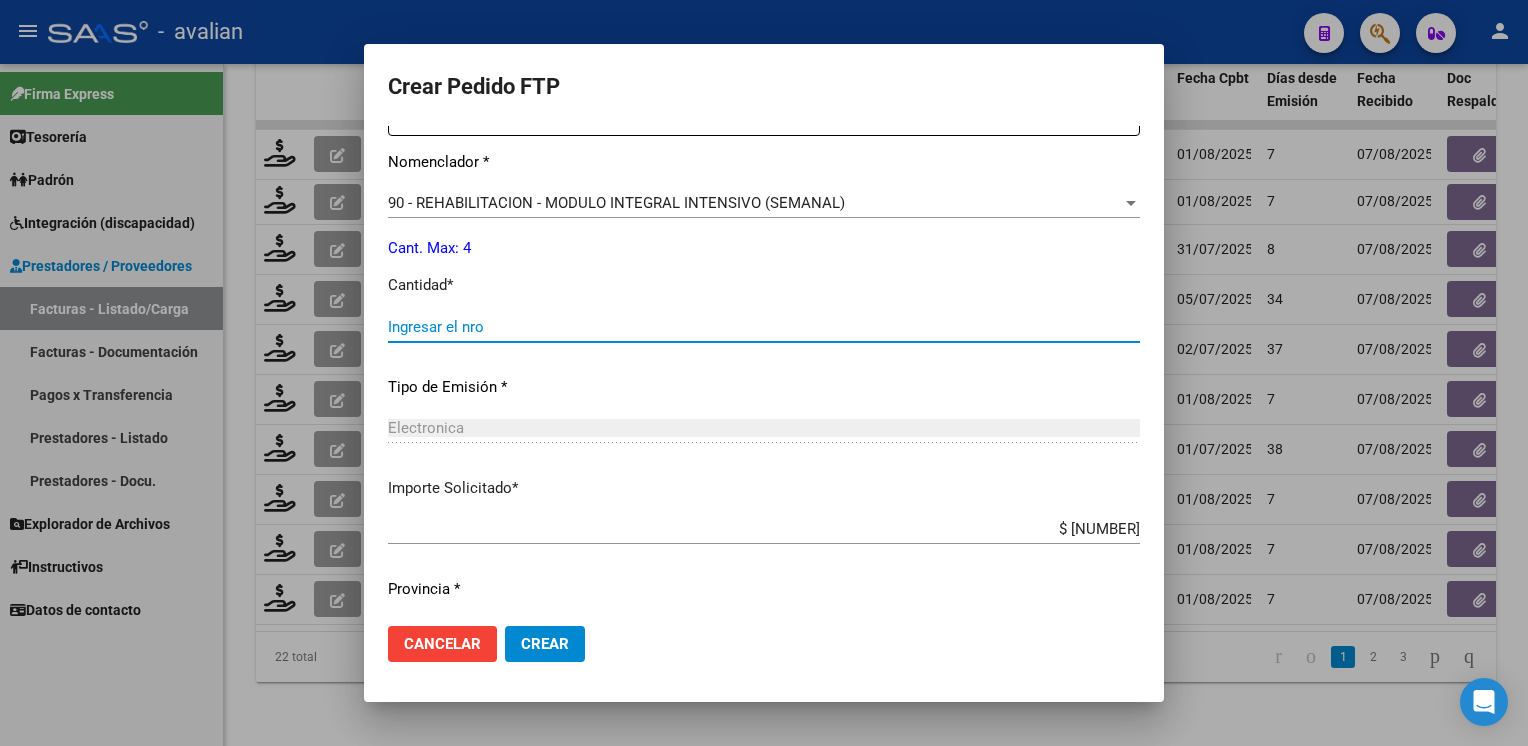 click on "Ingresar el nro" at bounding box center [764, 327] 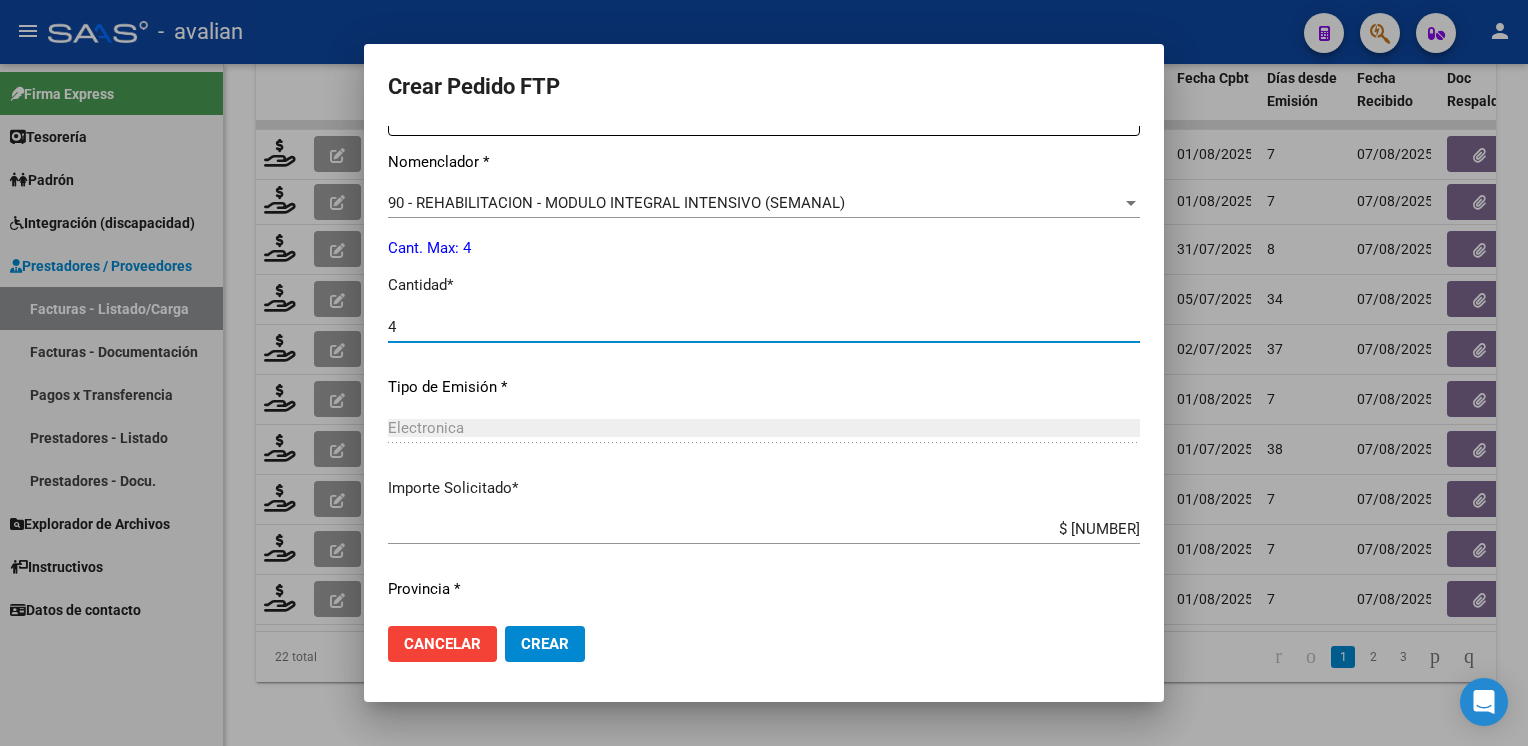 type on "4" 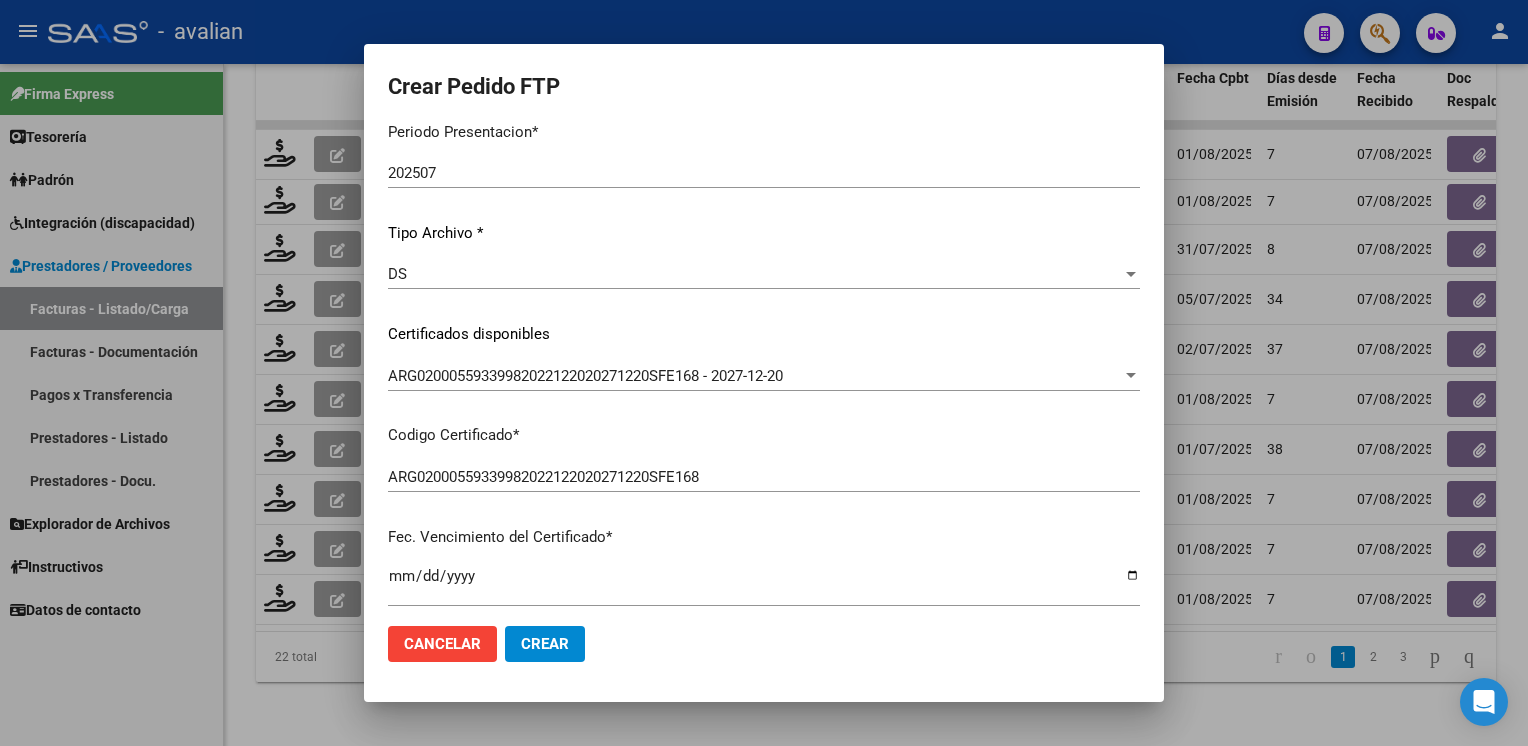scroll, scrollTop: 0, scrollLeft: 0, axis: both 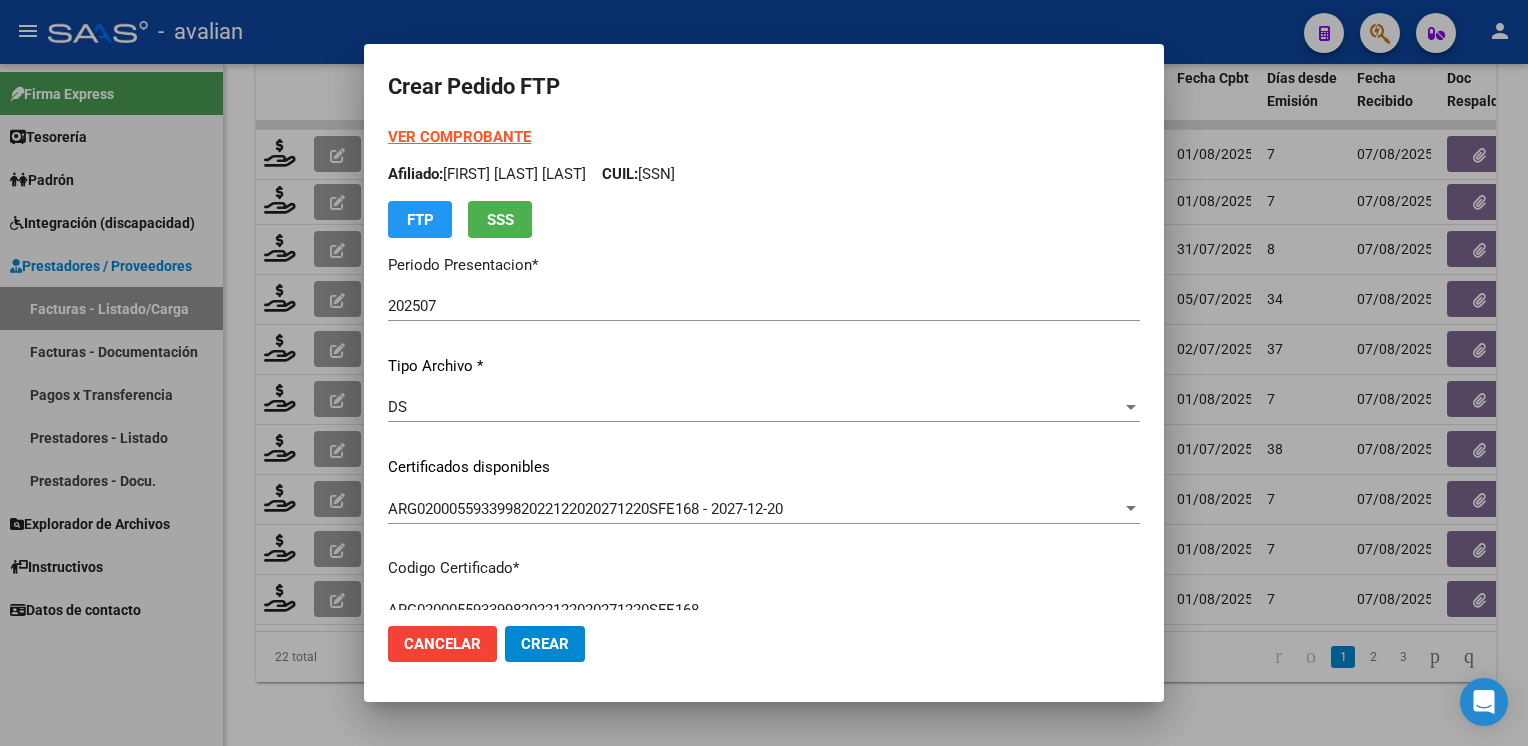 click on "VER COMPROBANTE" at bounding box center [459, 137] 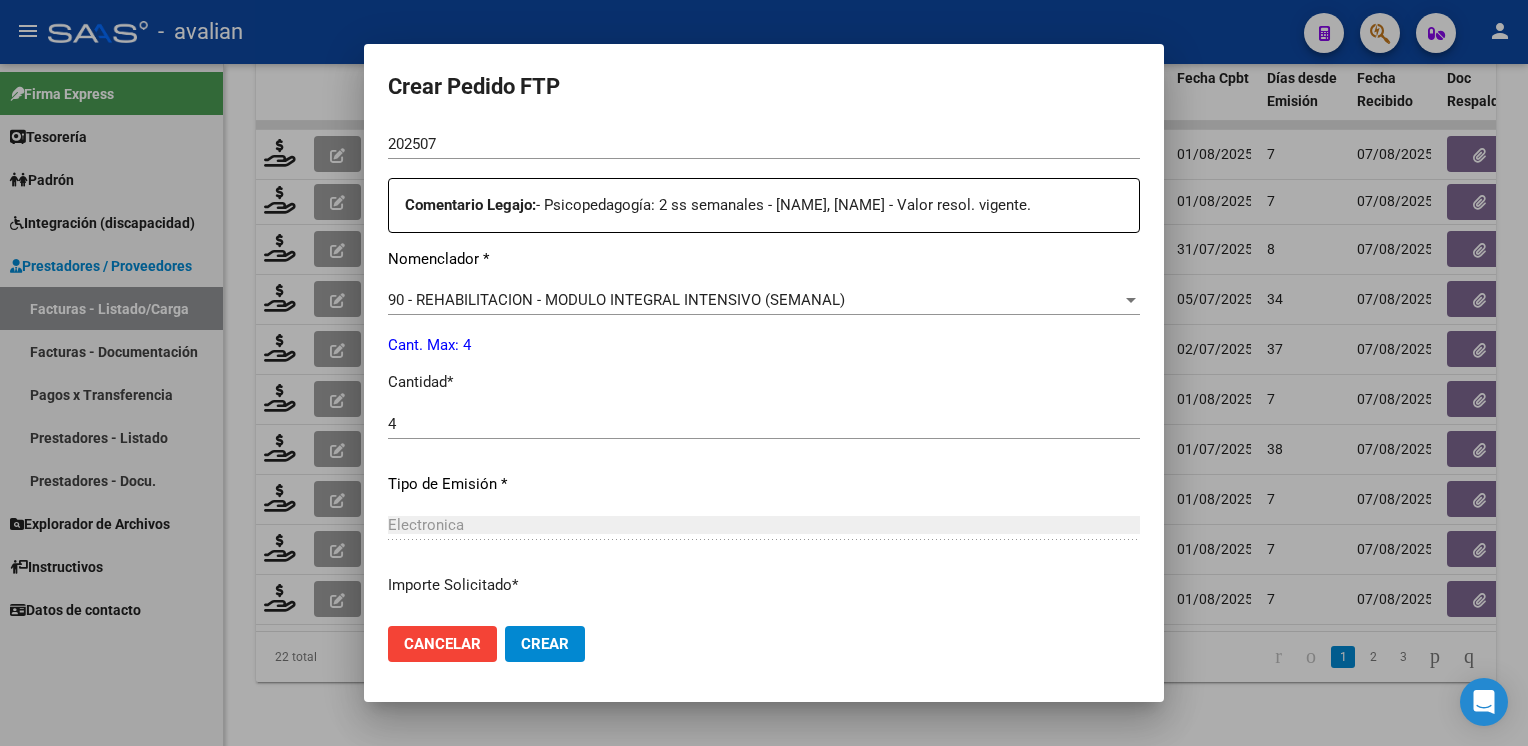 scroll, scrollTop: 853, scrollLeft: 0, axis: vertical 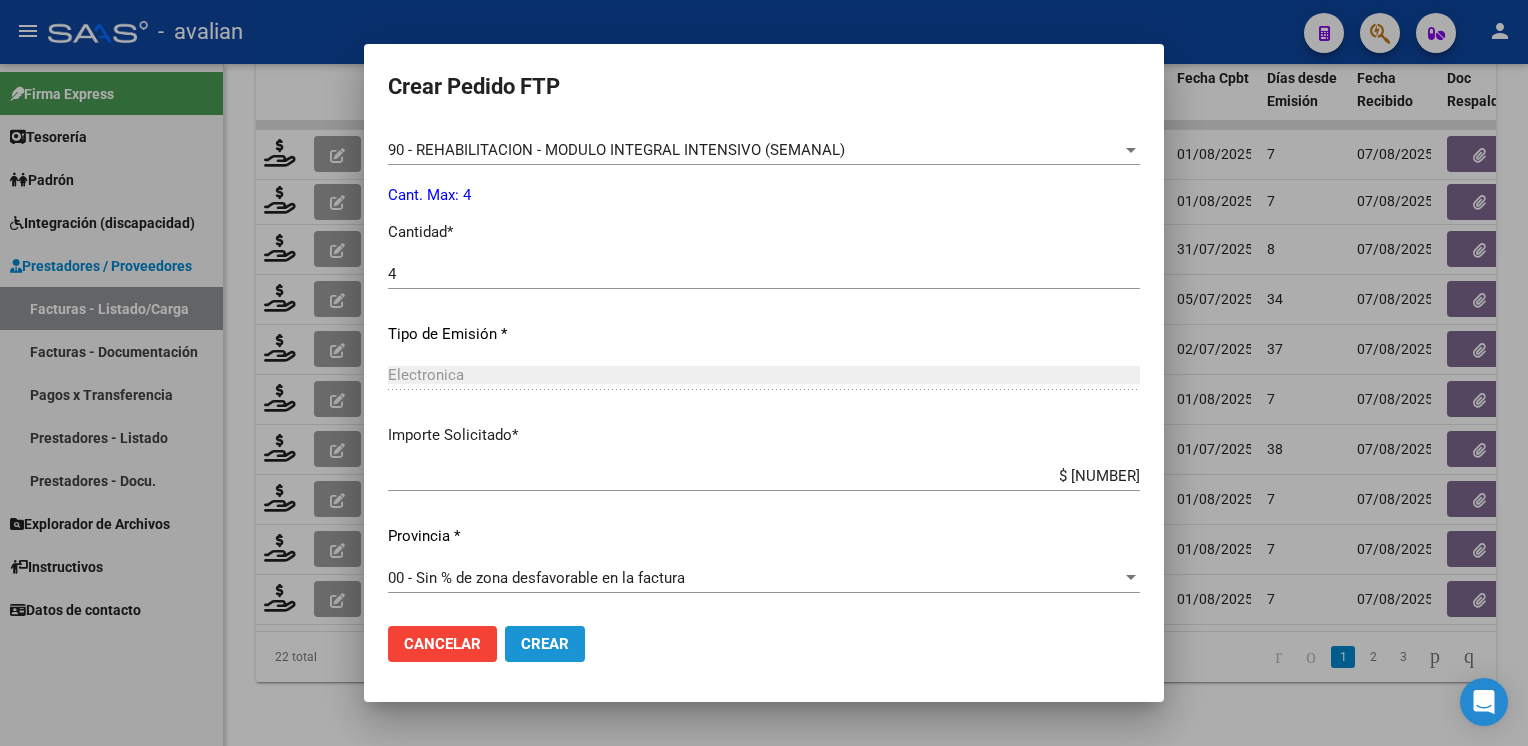 drag, startPoint x: 548, startPoint y: 638, endPoint x: 427, endPoint y: 546, distance: 152.0033 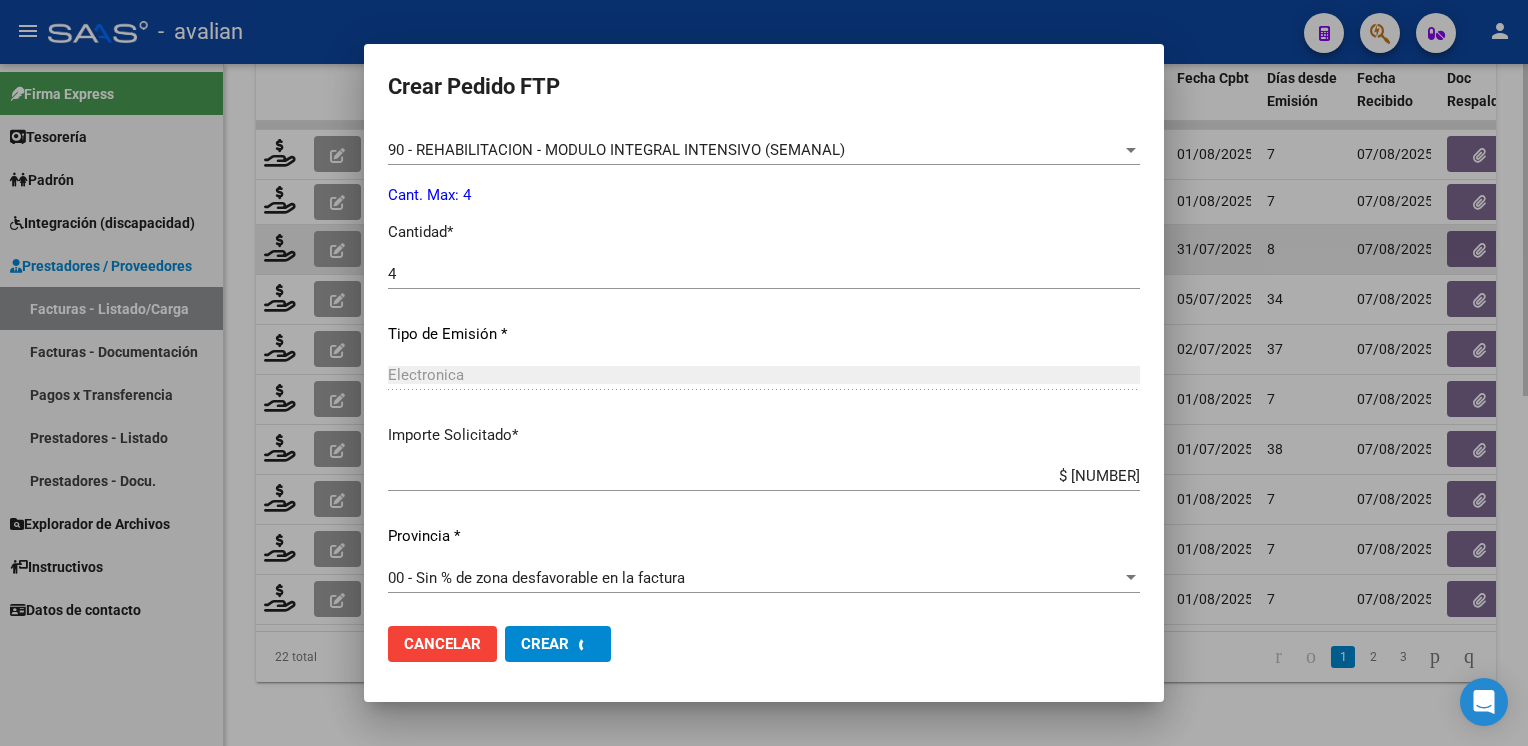 scroll, scrollTop: 0, scrollLeft: 0, axis: both 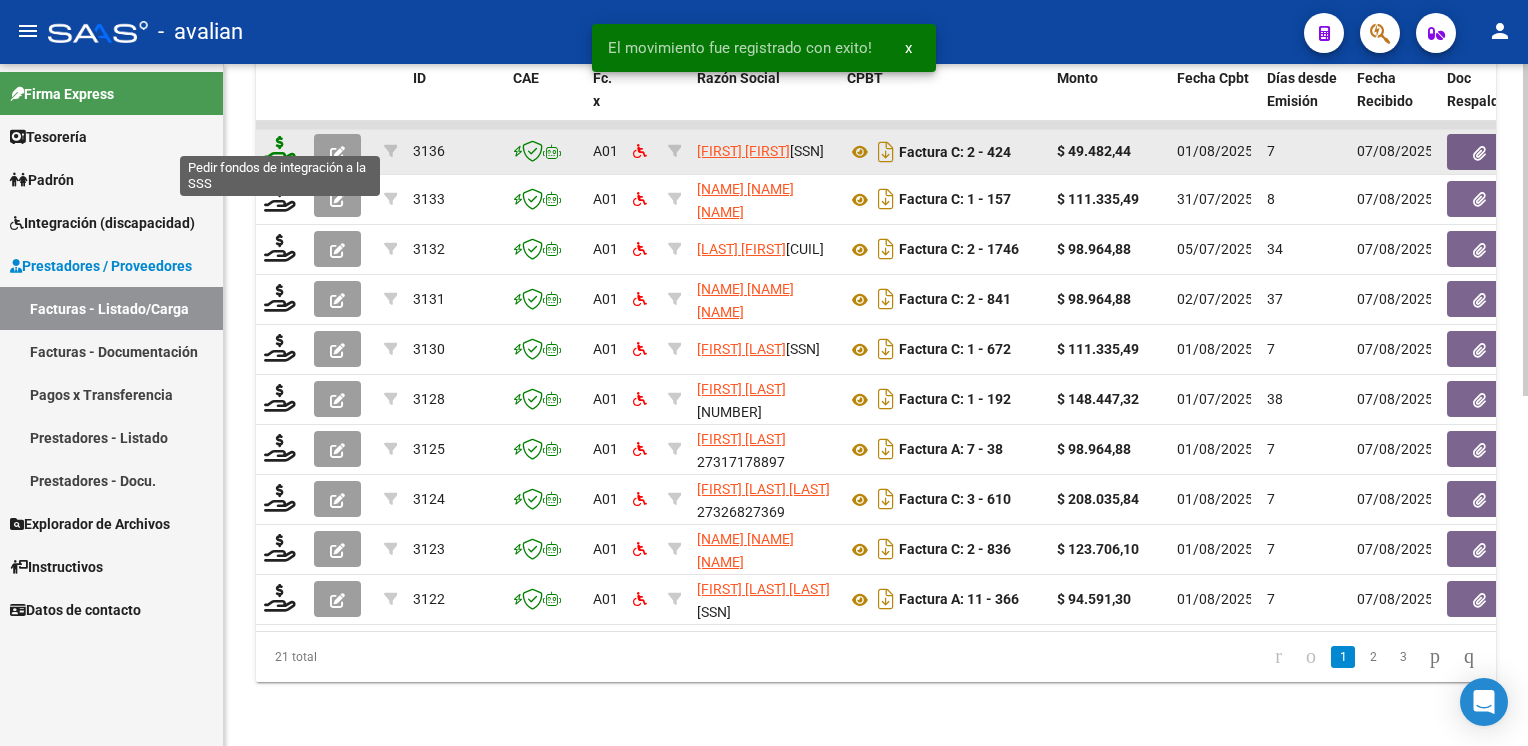 click 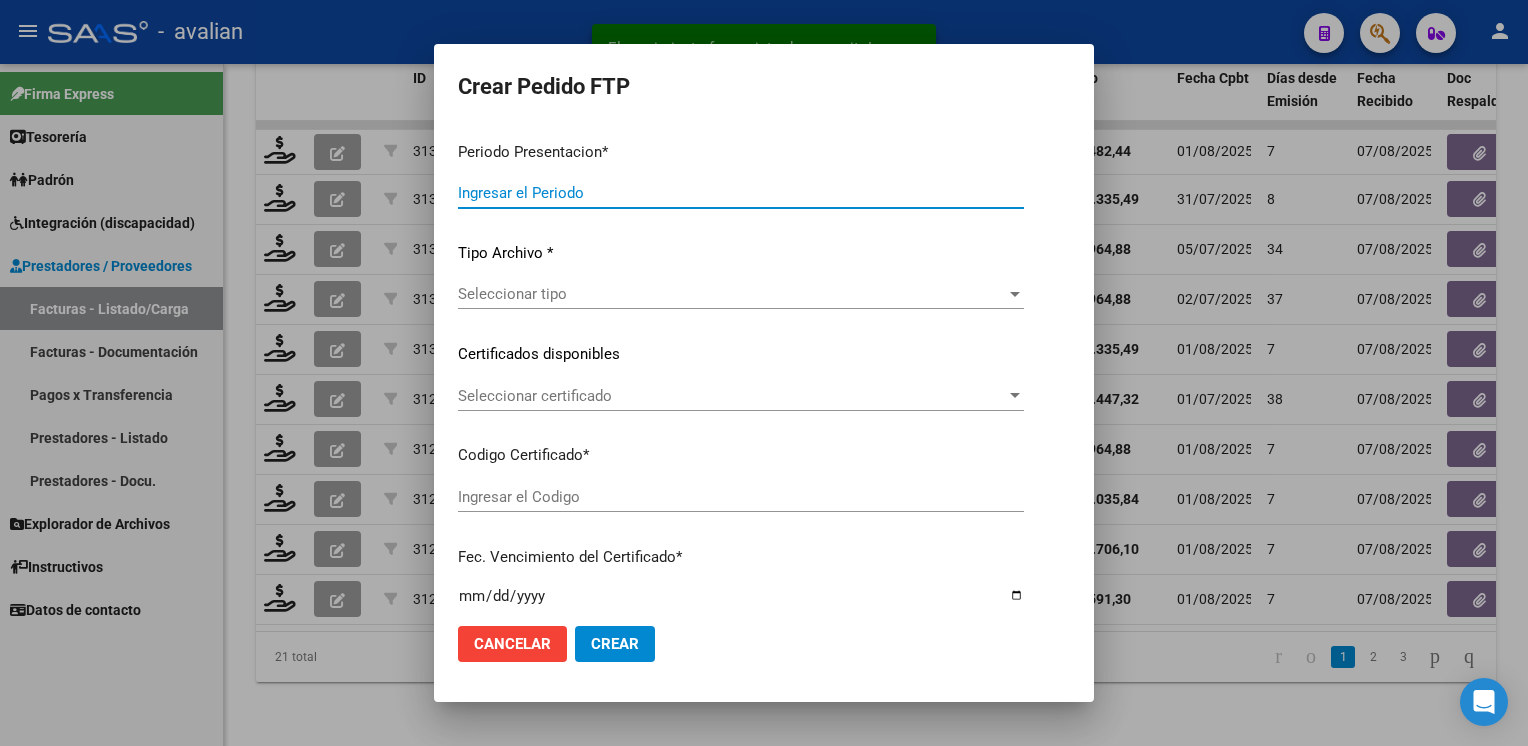 type on "202507" 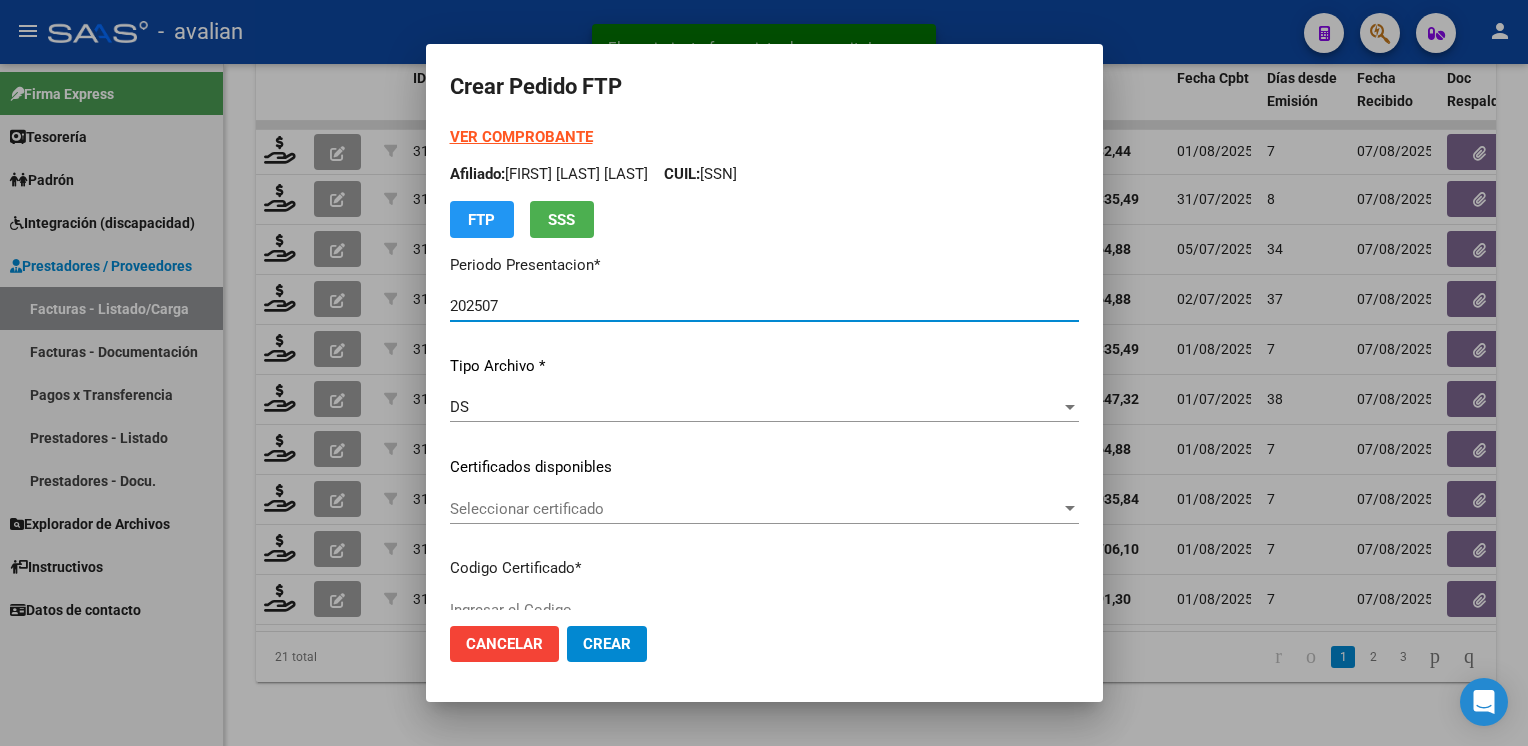 type 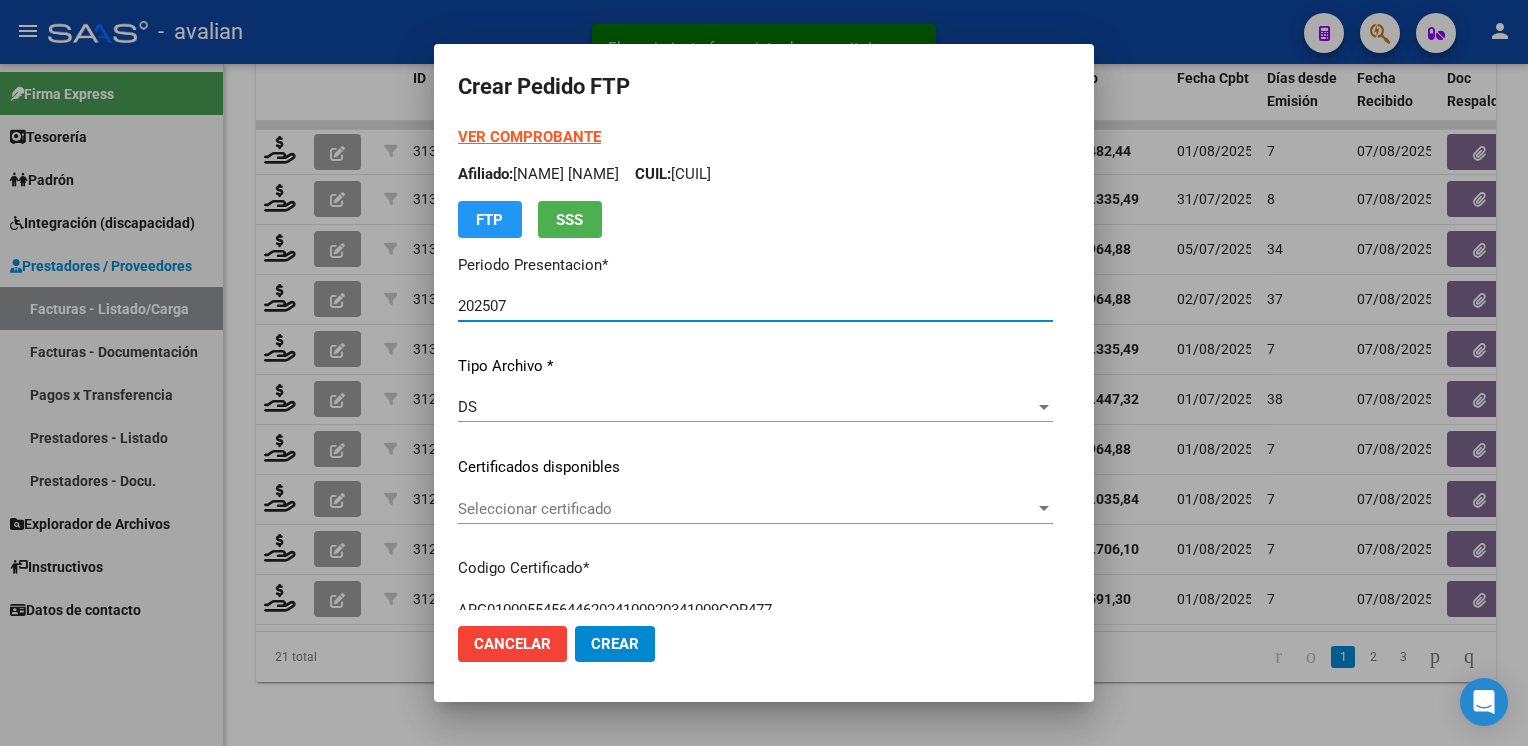 click on "Seleccionar certificado" at bounding box center [746, 509] 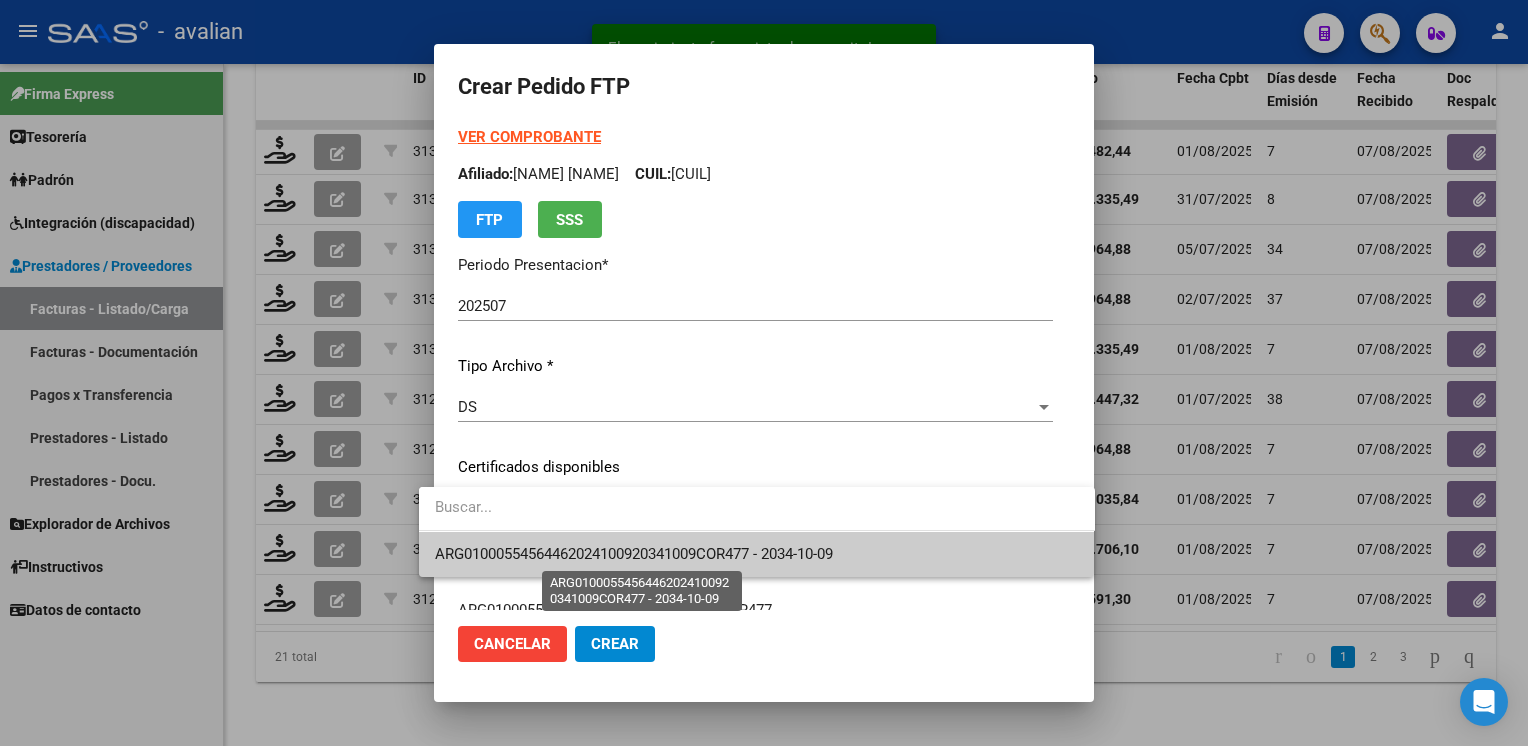 click on "ARG01000554564462024100920341009COR477 - 2034-10-09" at bounding box center (634, 554) 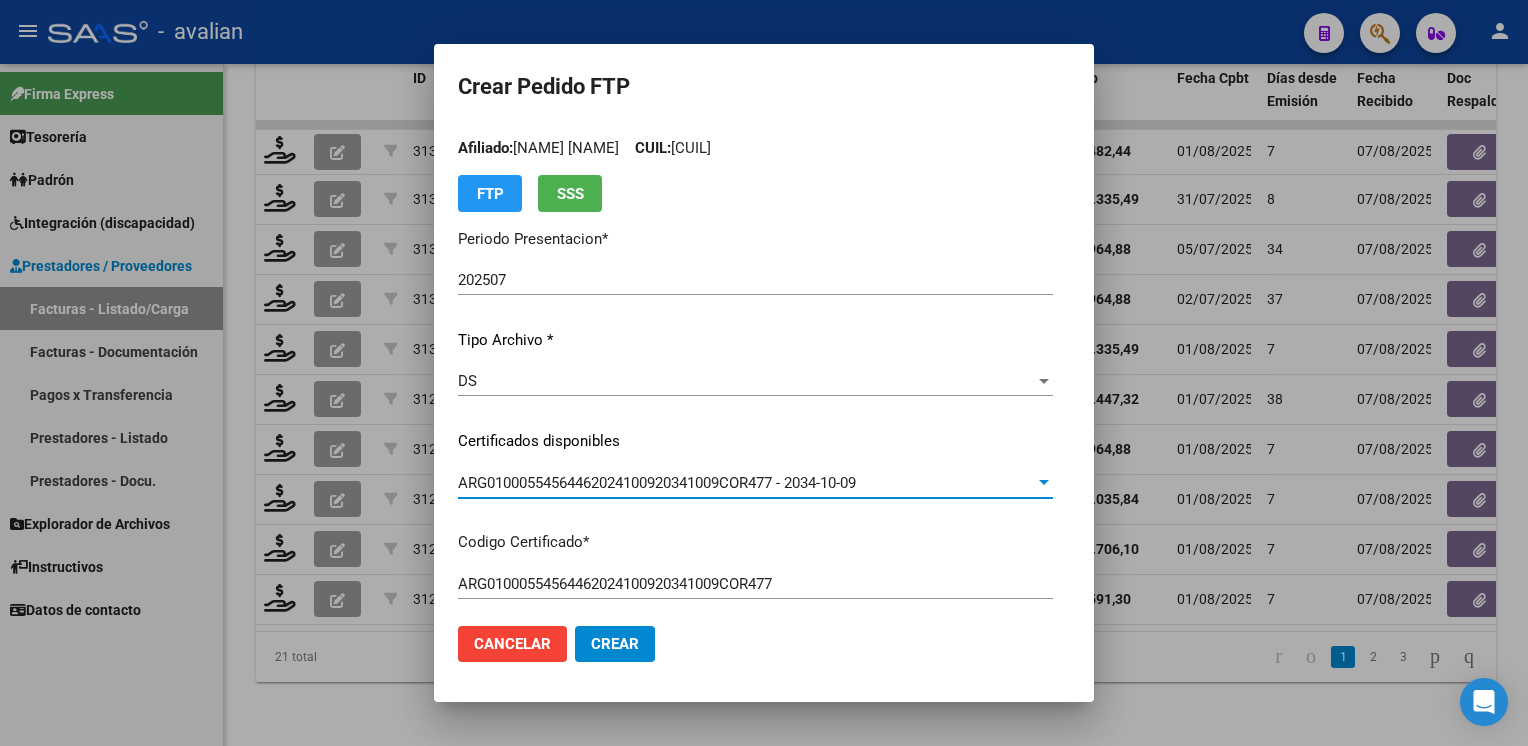 scroll, scrollTop: 0, scrollLeft: 0, axis: both 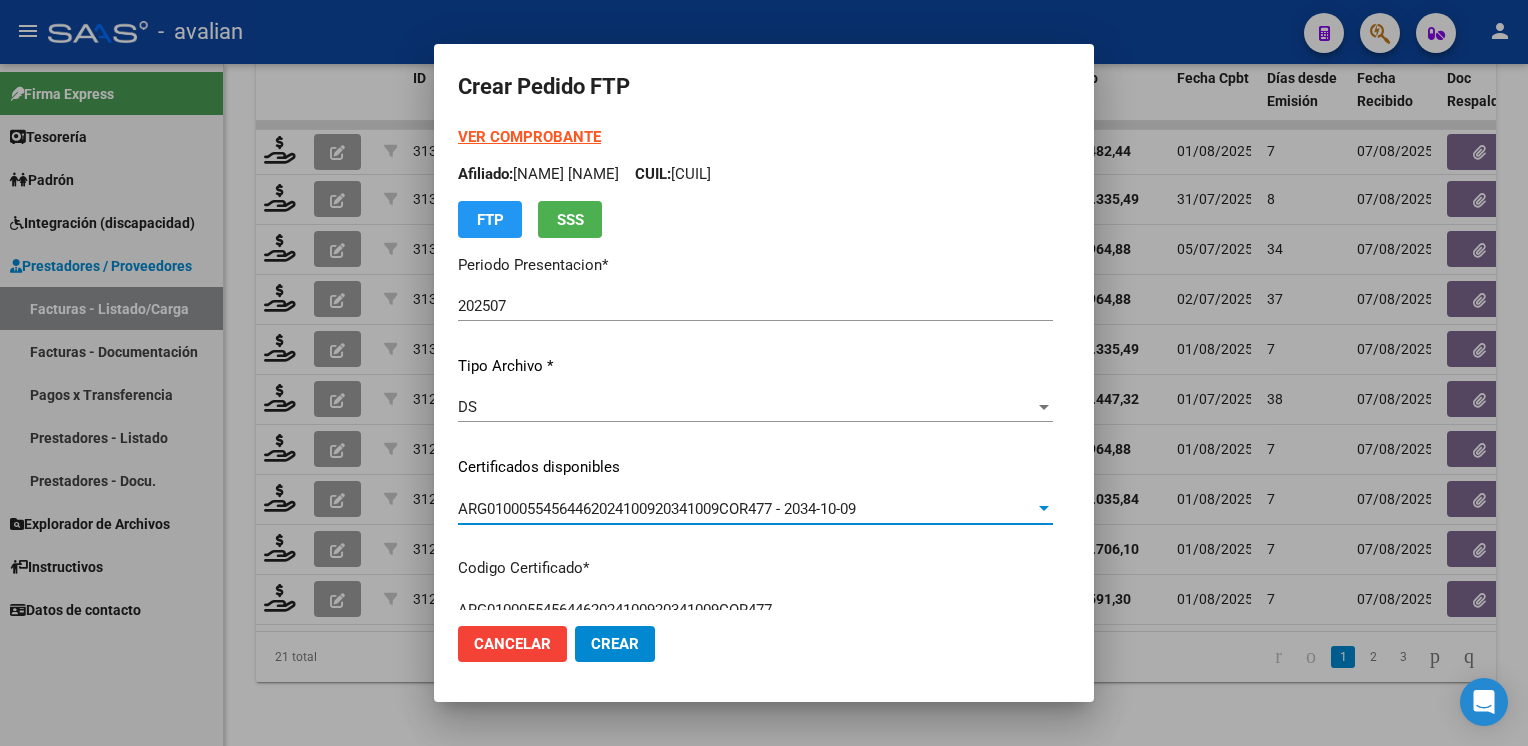 click on "Afiliado:  [FIRST] [LAST]  CUIL:  [NUMBER]" at bounding box center (755, 174) 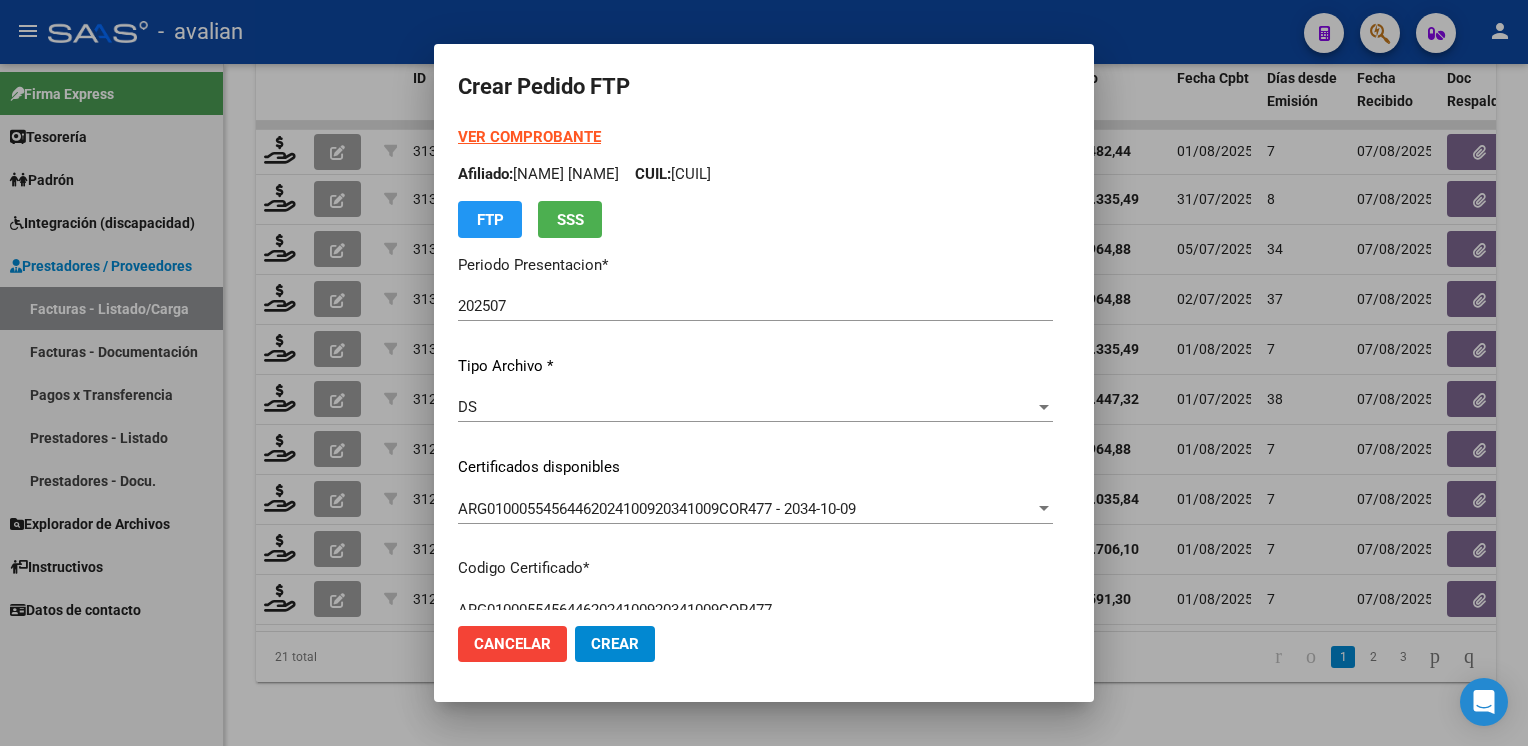 click on "Afiliado:  [FIRST] [LAST]  CUIL:  [NUMBER]" at bounding box center [755, 174] 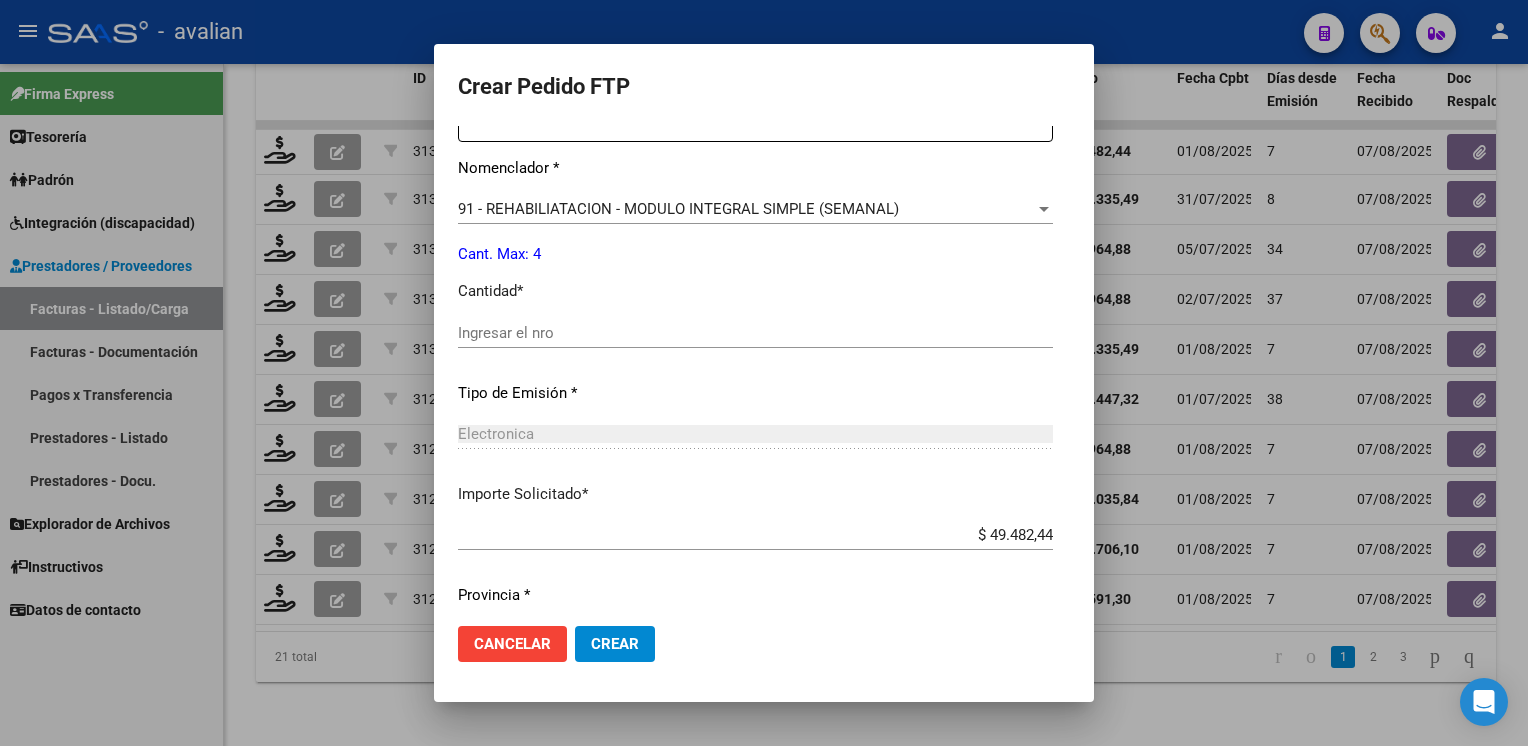 scroll, scrollTop: 800, scrollLeft: 0, axis: vertical 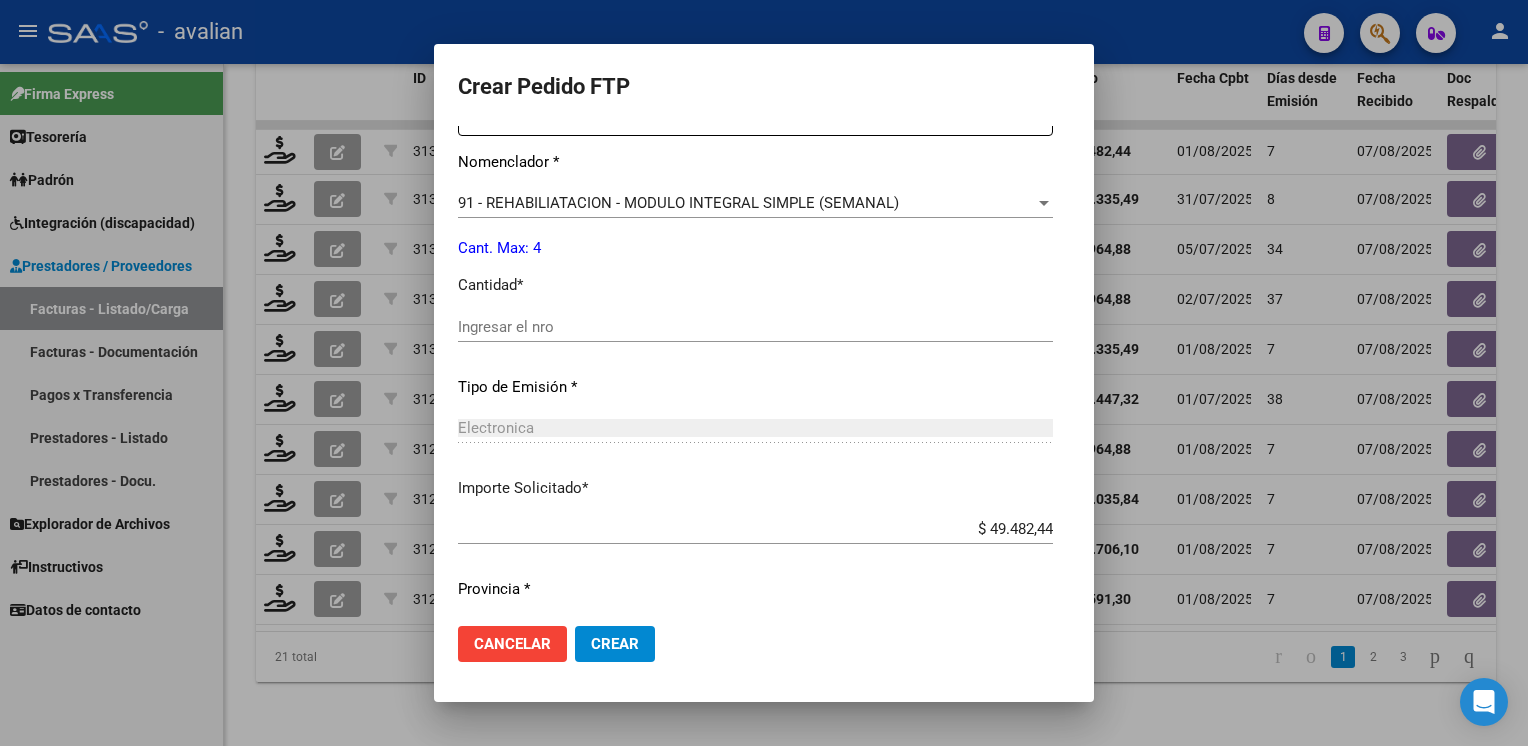 click on "Ingresar el nro" 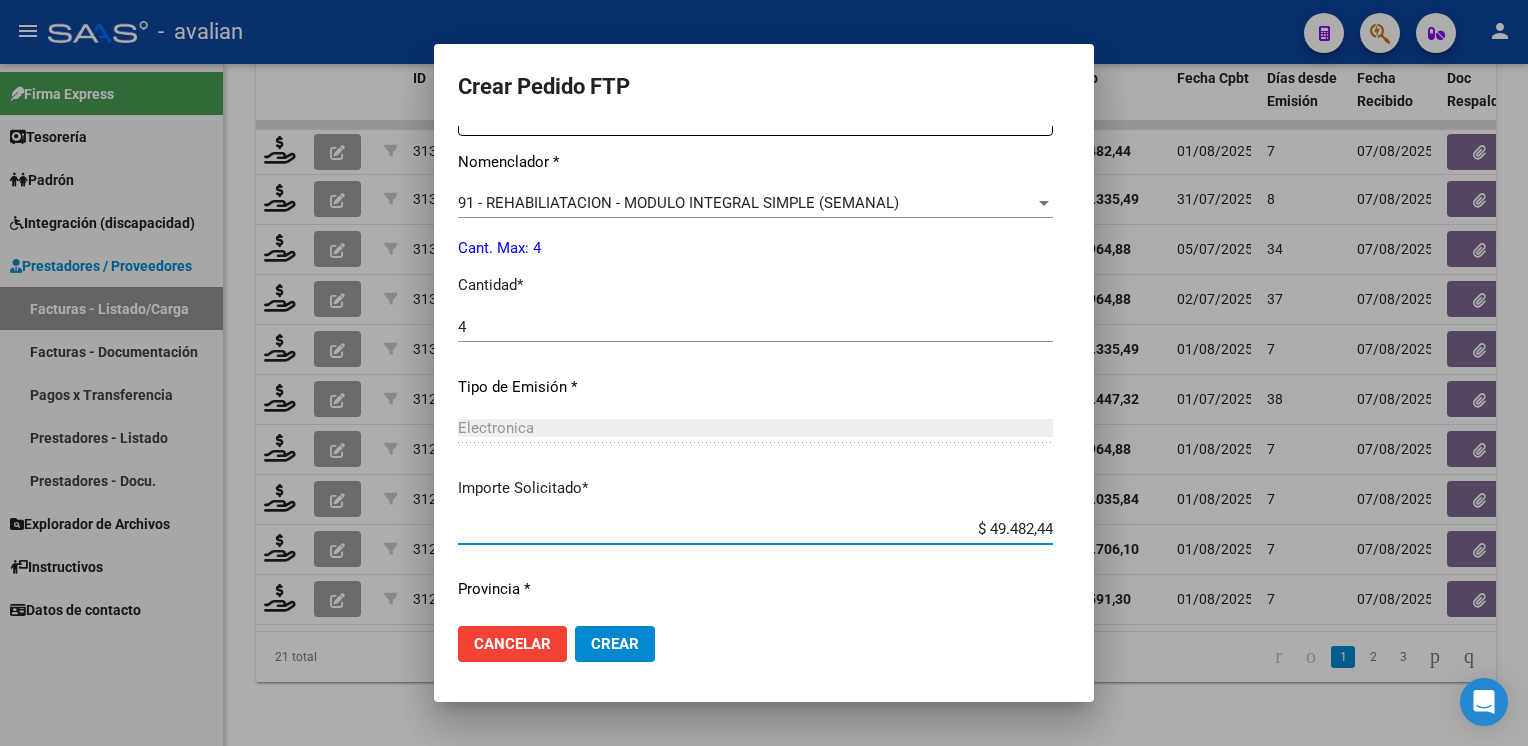 scroll, scrollTop: 853, scrollLeft: 0, axis: vertical 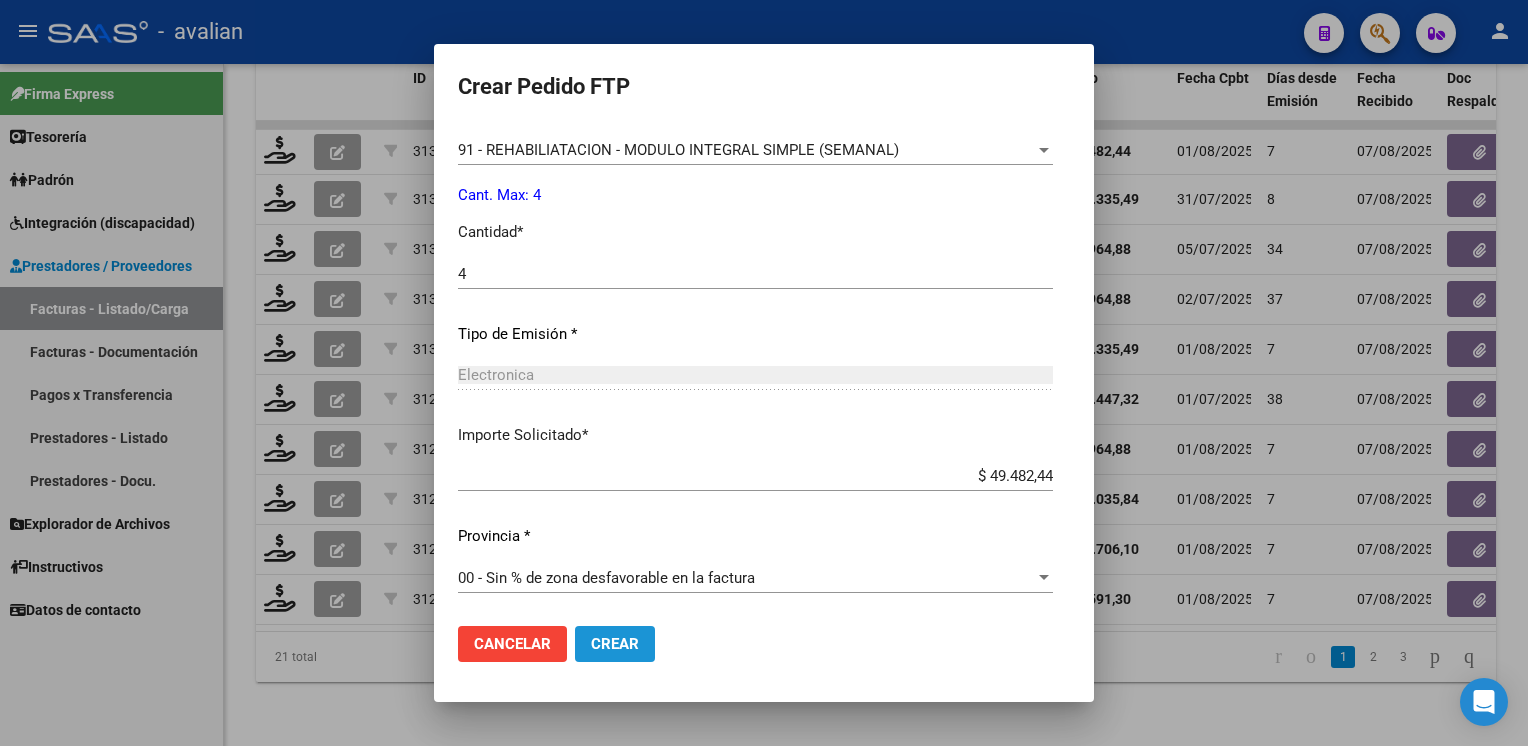 click on "Crear" 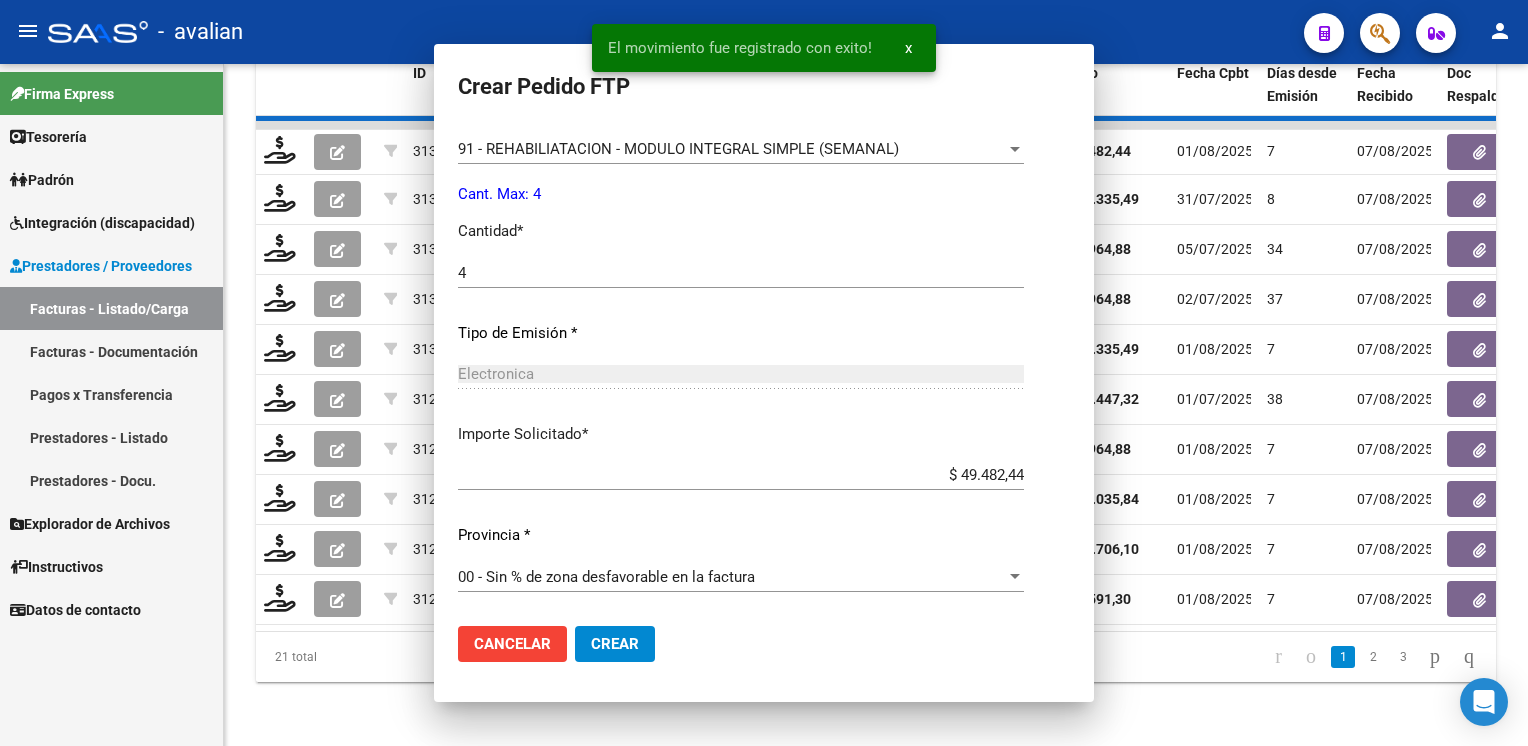 scroll, scrollTop: 0, scrollLeft: 0, axis: both 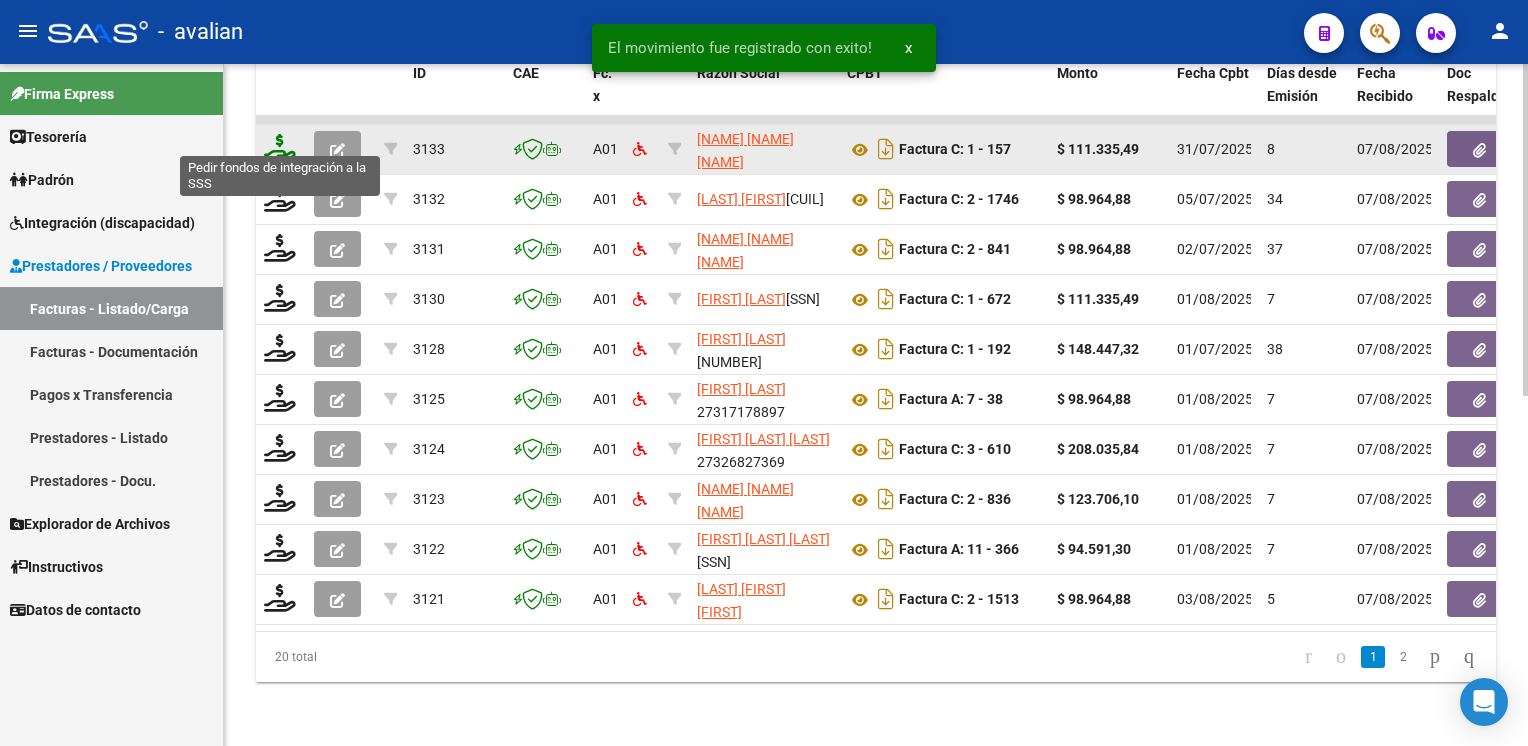 click 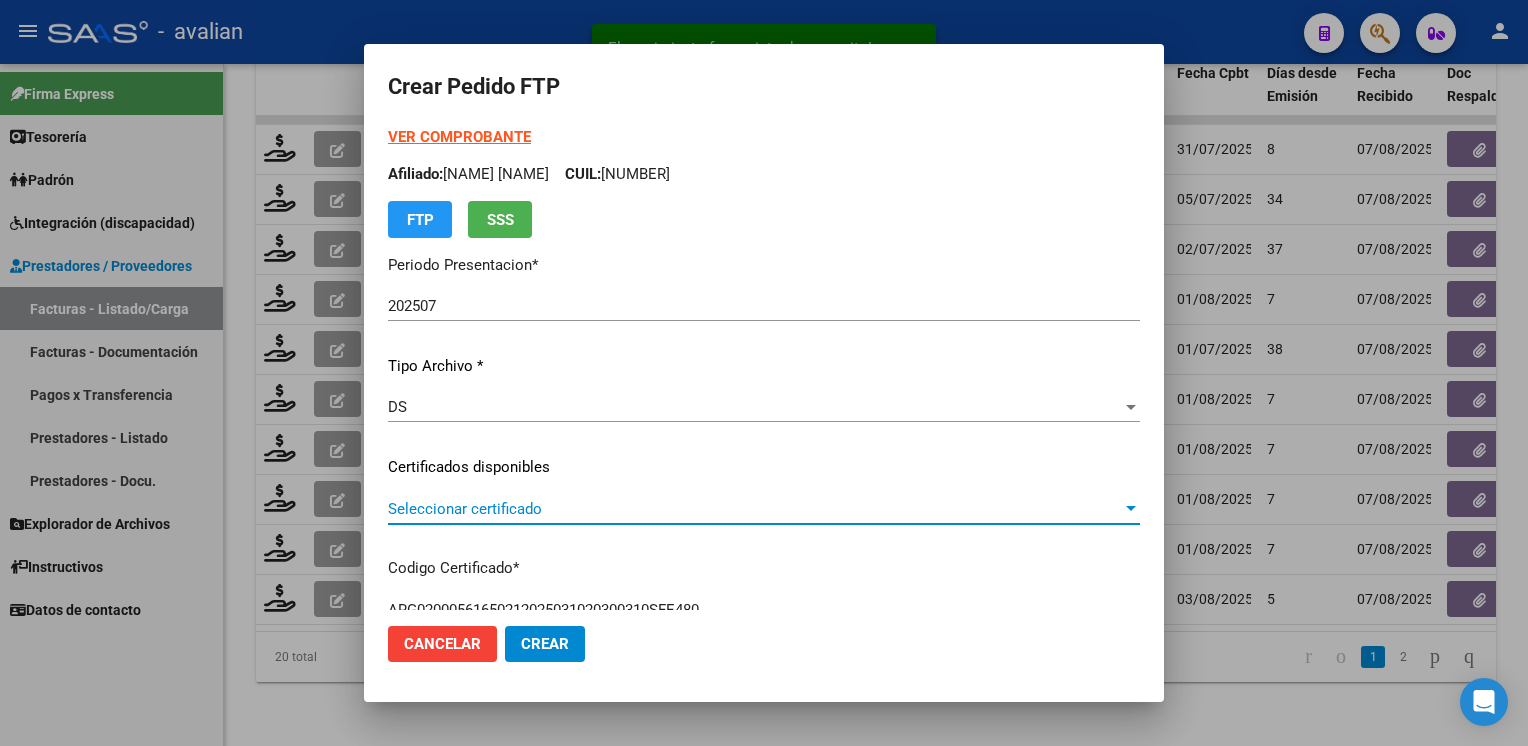 click on "Seleccionar certificado" at bounding box center [755, 509] 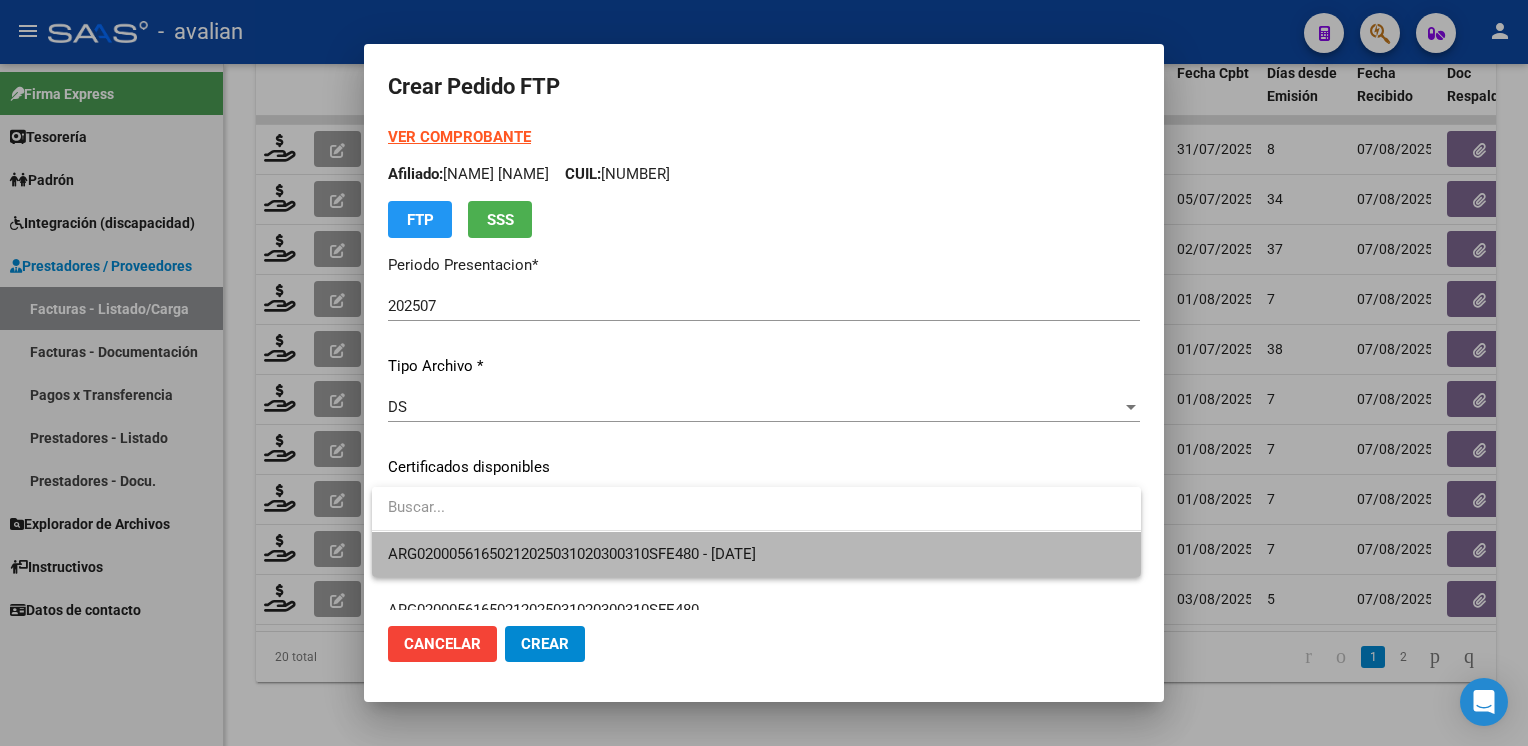 click on "ARG02000561650212025031020300310SFE480 - [DATE]" at bounding box center (756, 554) 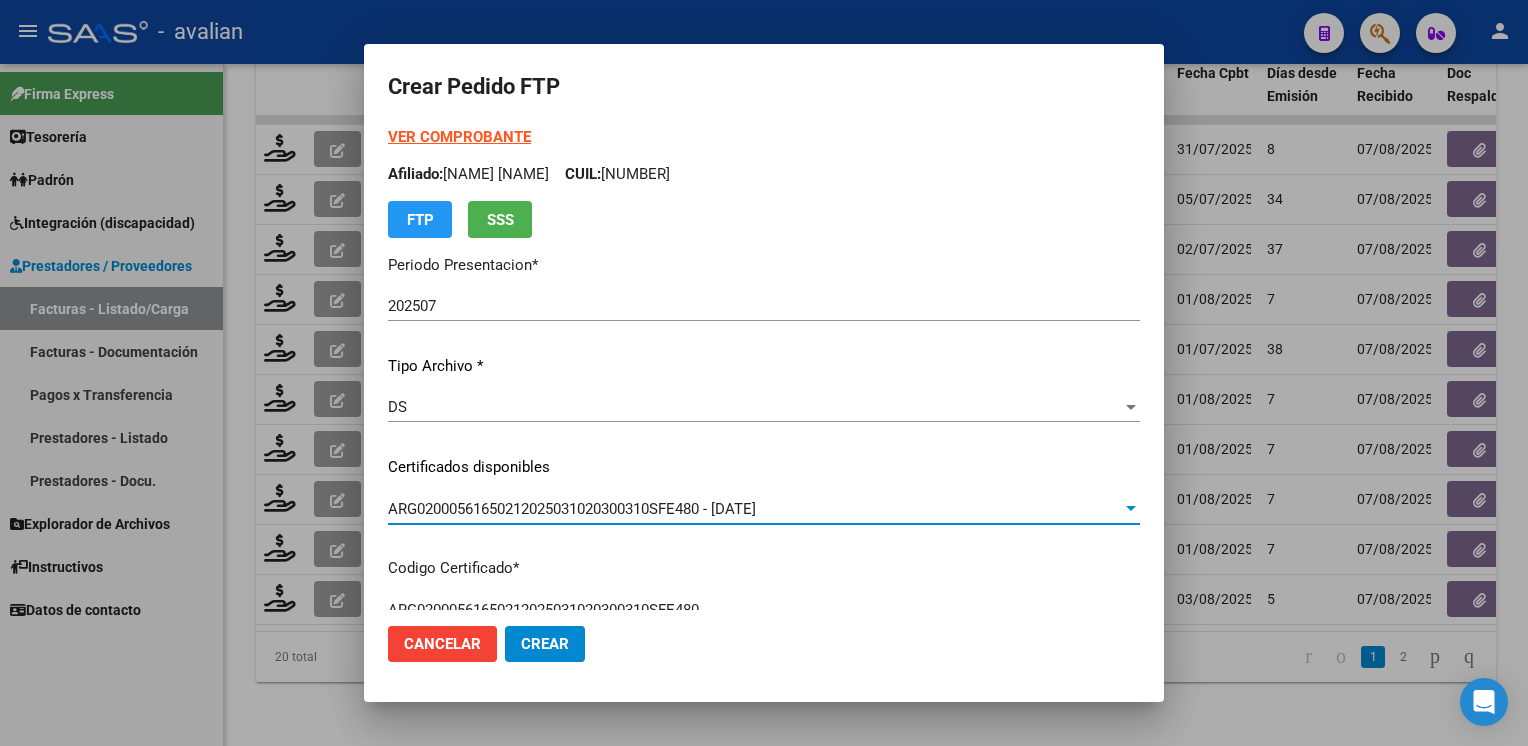 click on "Afiliado:  [FIRST] [LAST]  CUIL:  [SSN]" at bounding box center [764, 174] 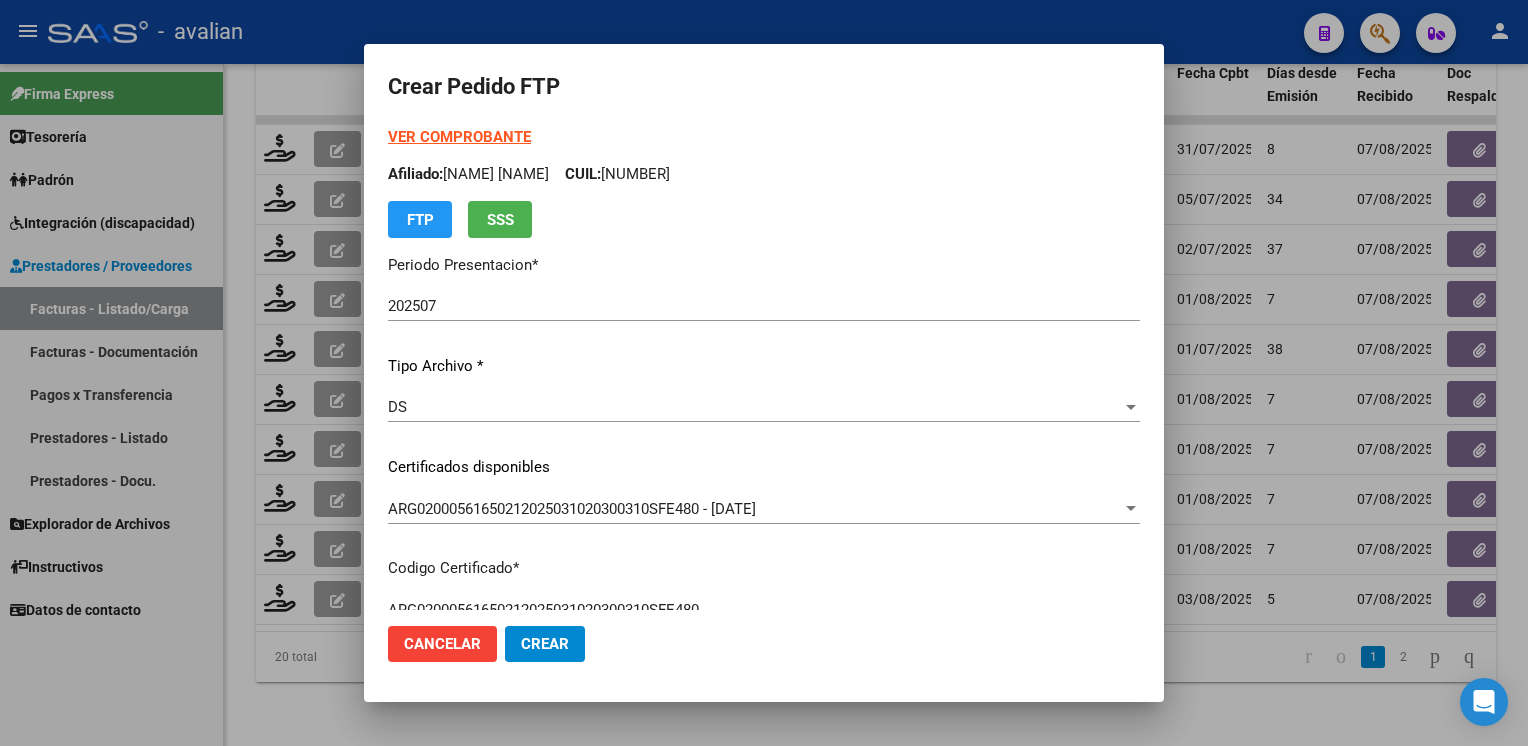 click on "Afiliado:  [FIRST] [LAST]  CUIL:  [SSN]" at bounding box center [764, 174] 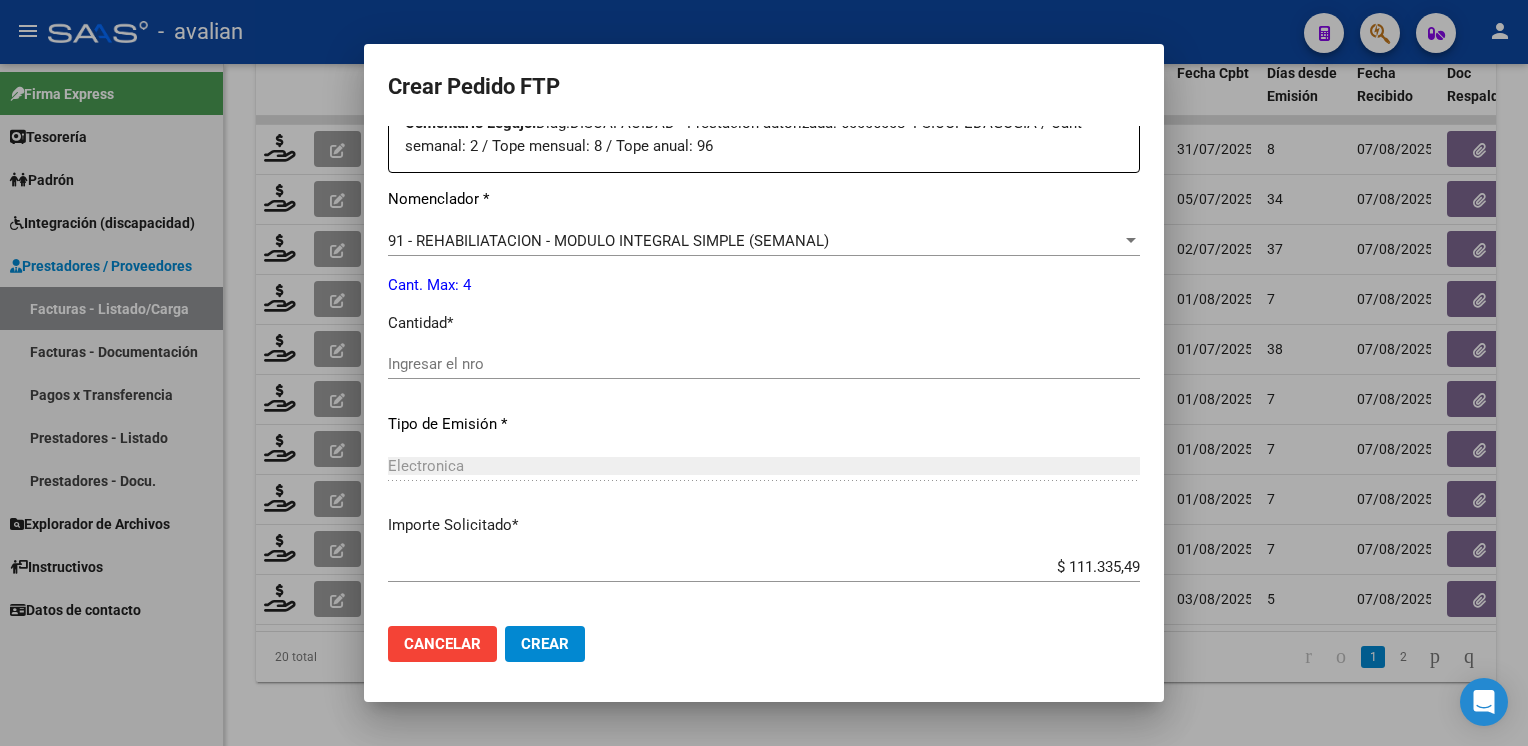 scroll, scrollTop: 800, scrollLeft: 0, axis: vertical 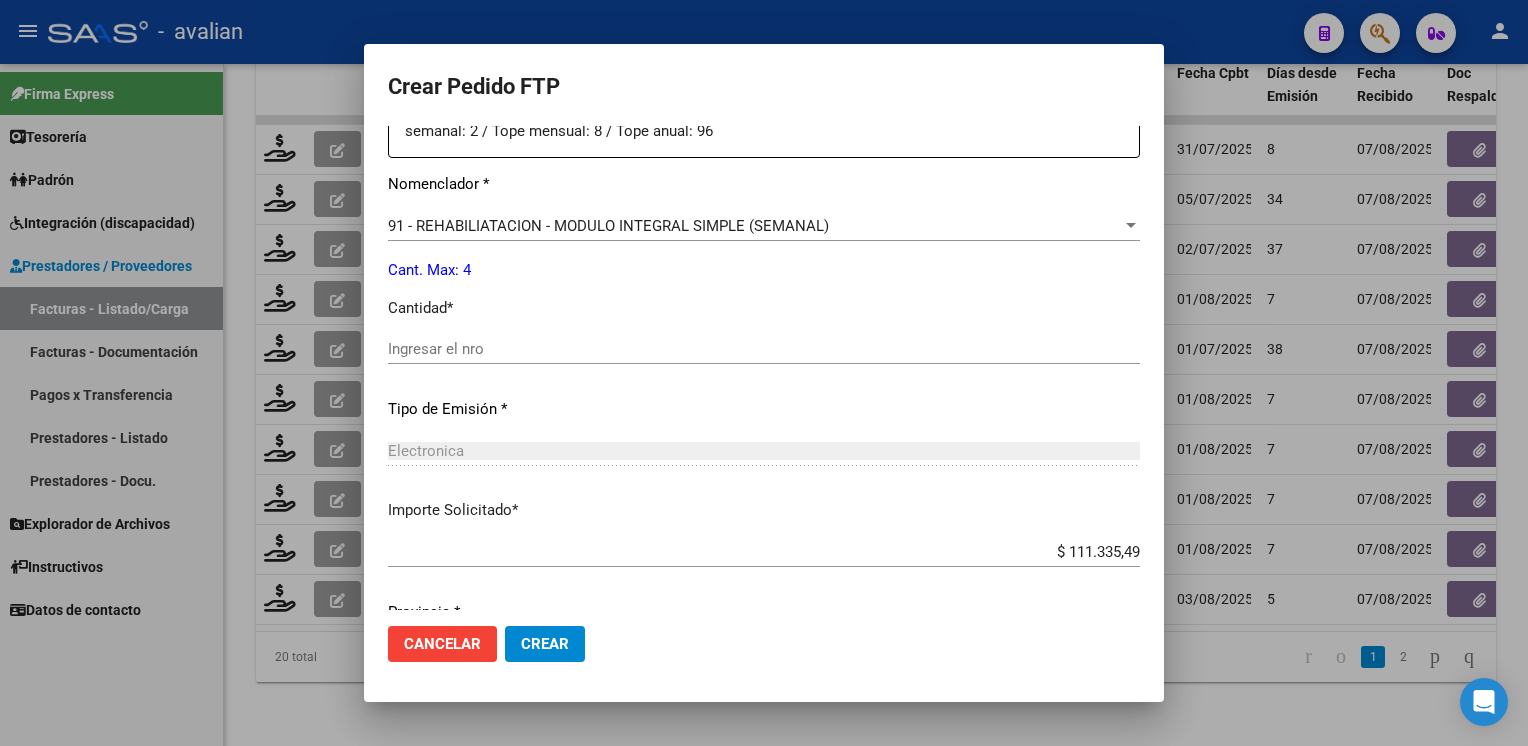 click on "Ingresar el nro" at bounding box center [764, 349] 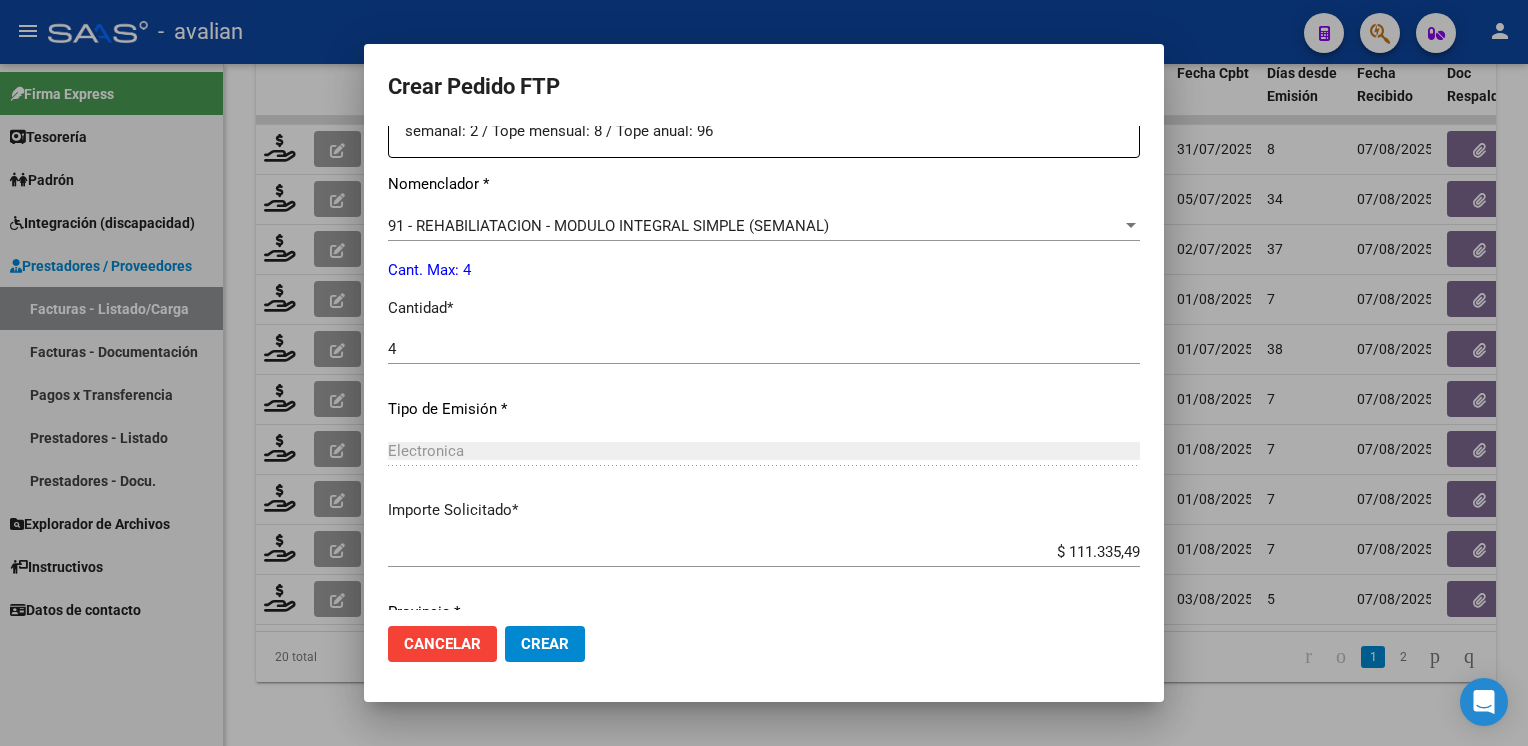 scroll, scrollTop: 876, scrollLeft: 0, axis: vertical 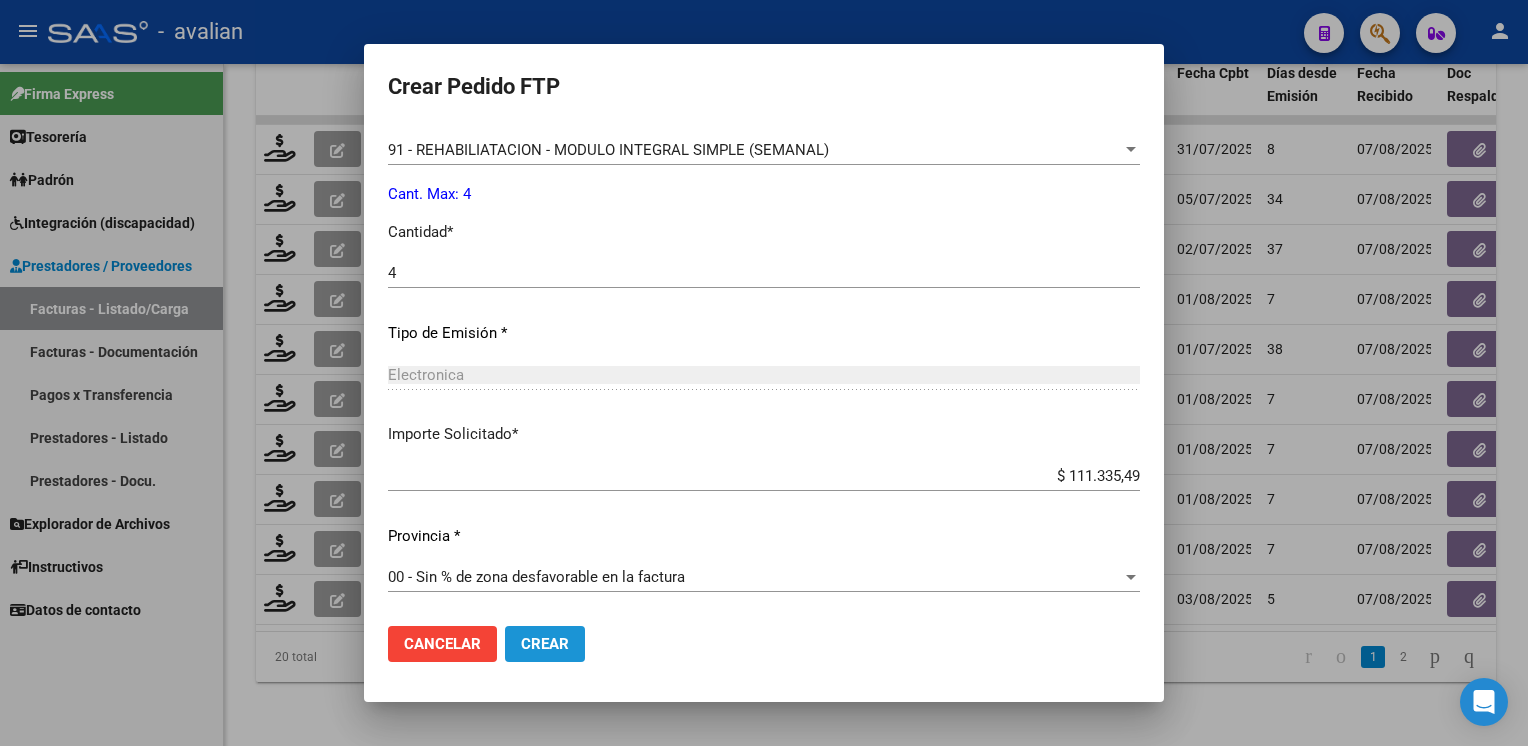 click on "Crear" 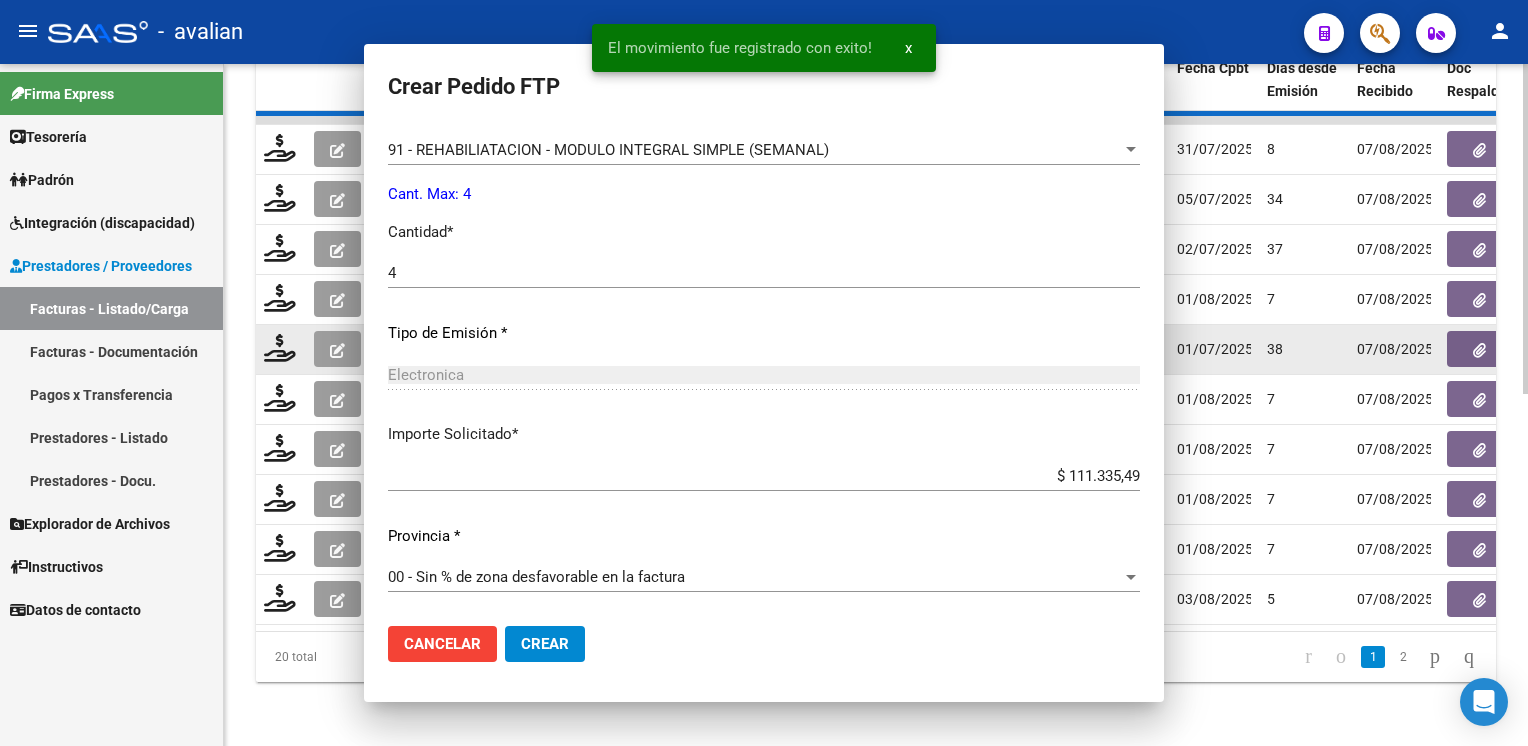 scroll, scrollTop: 763, scrollLeft: 0, axis: vertical 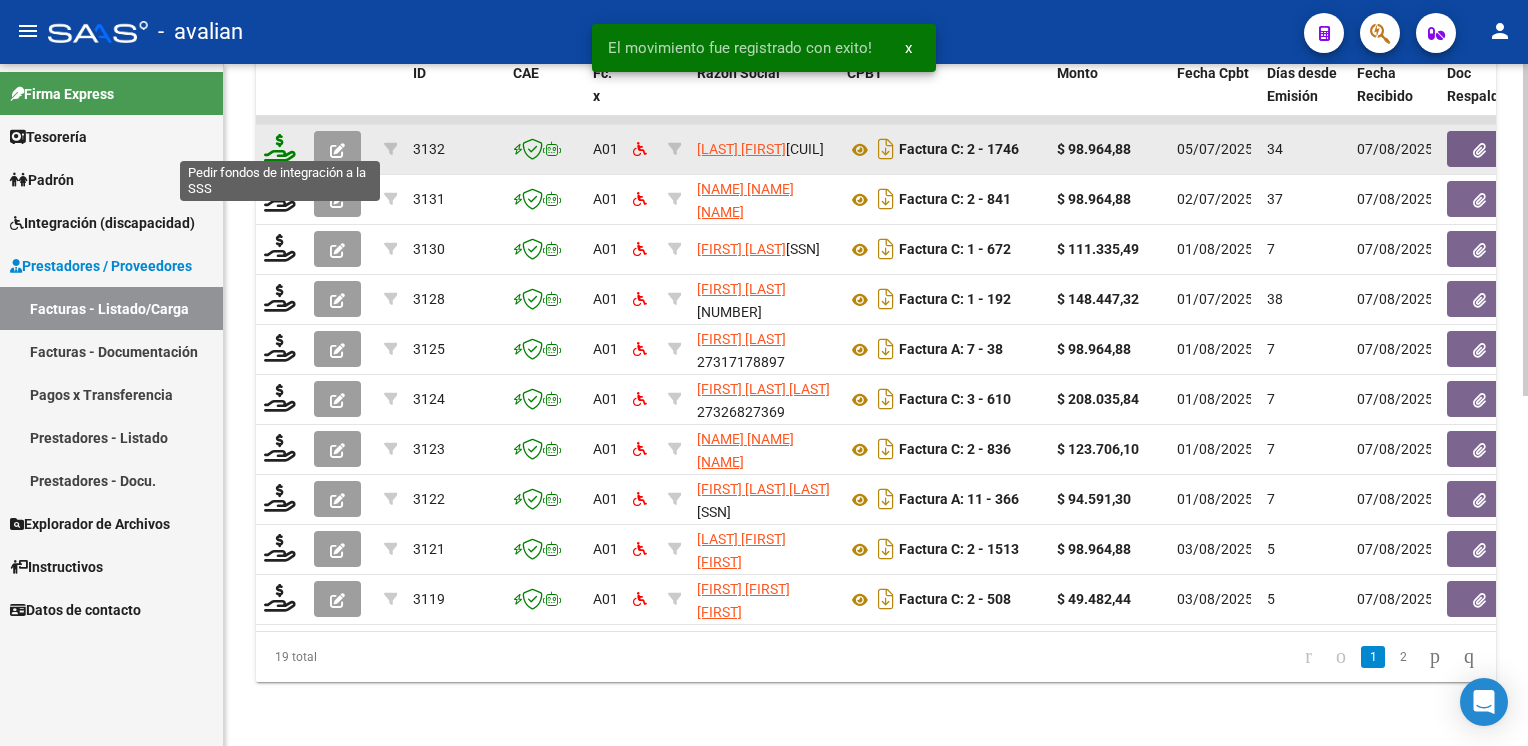 click 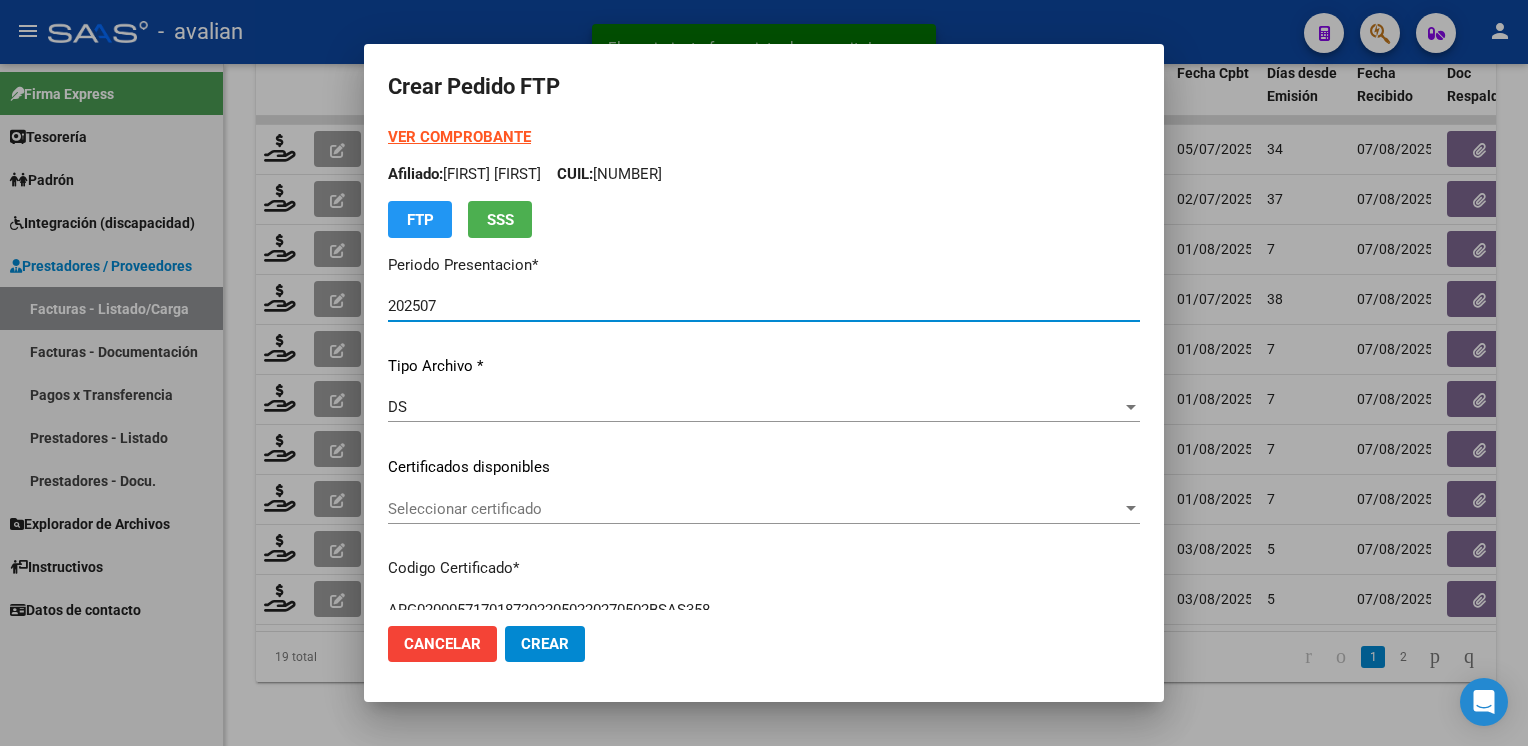 click on "Seleccionar certificado" at bounding box center (755, 509) 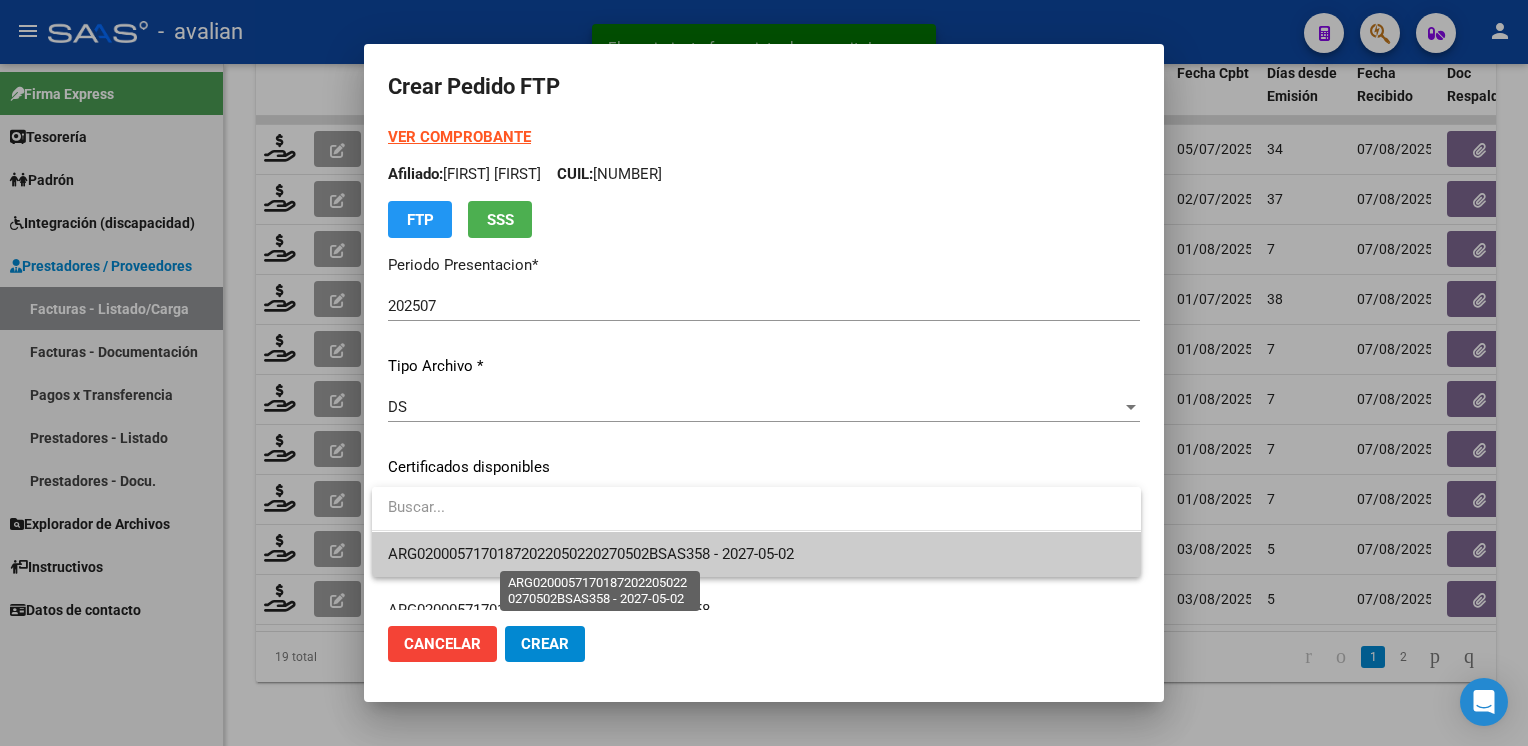 click on "ARG02000571701872022050220270502BSAS358 - 2027-05-02" at bounding box center [591, 554] 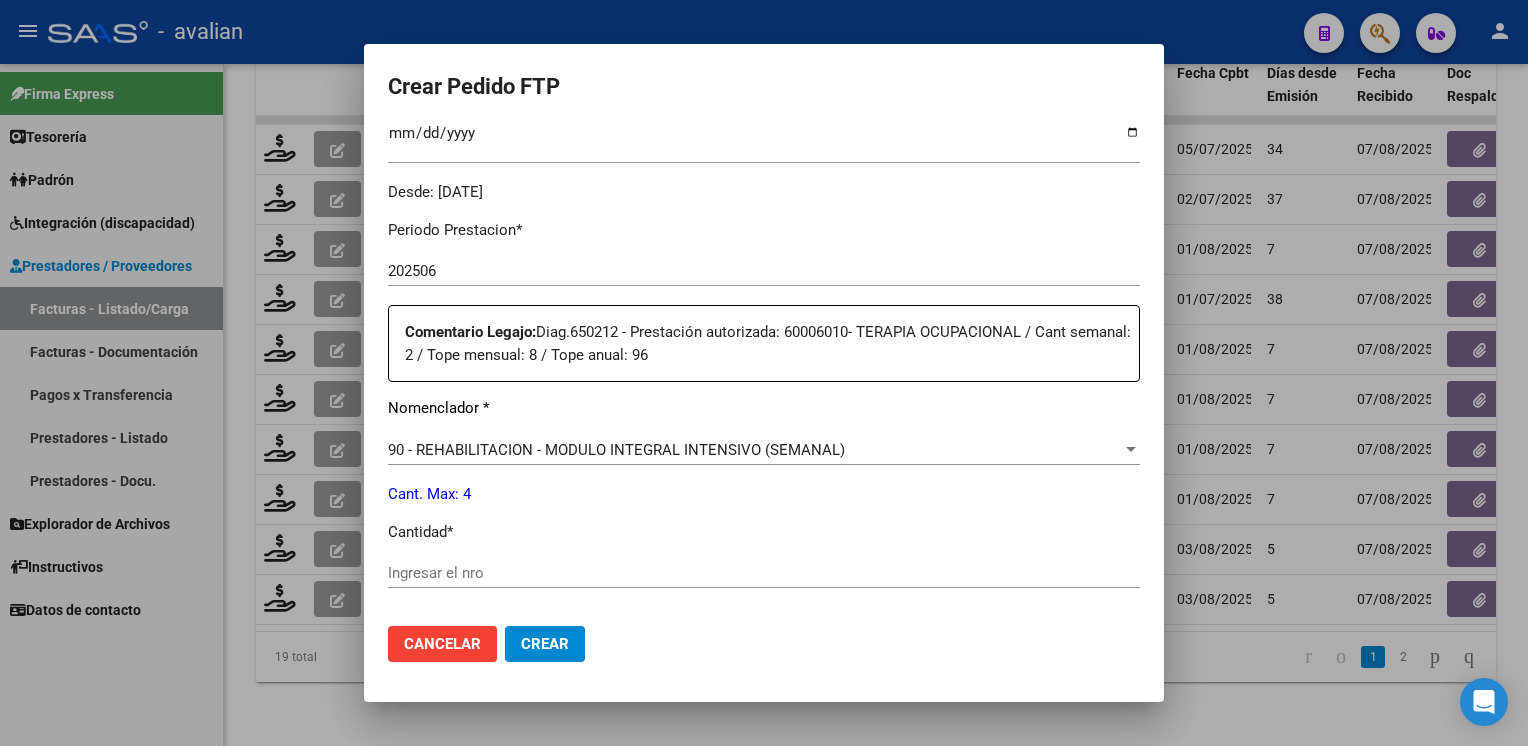 scroll, scrollTop: 800, scrollLeft: 0, axis: vertical 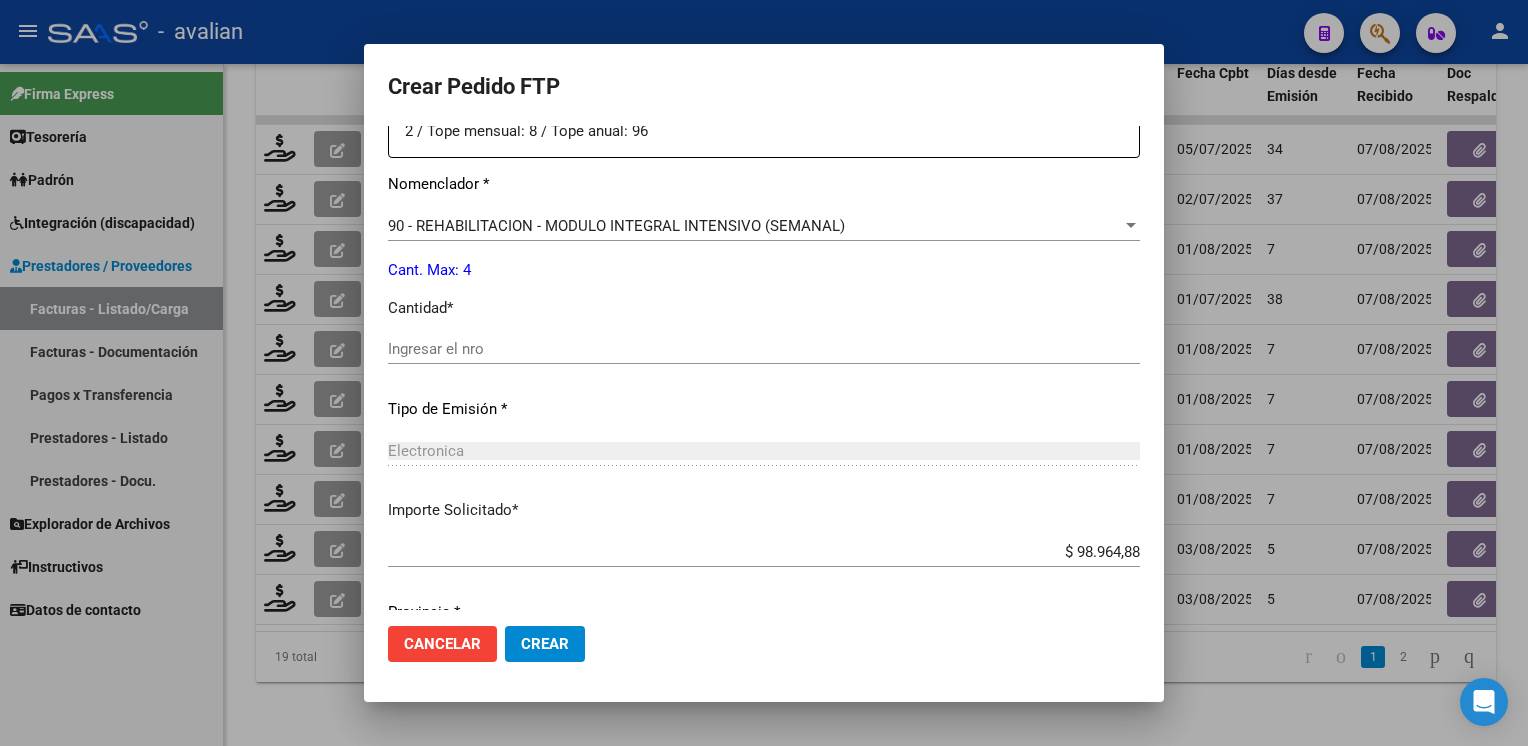 click on "Ingresar el nro" at bounding box center [764, 349] 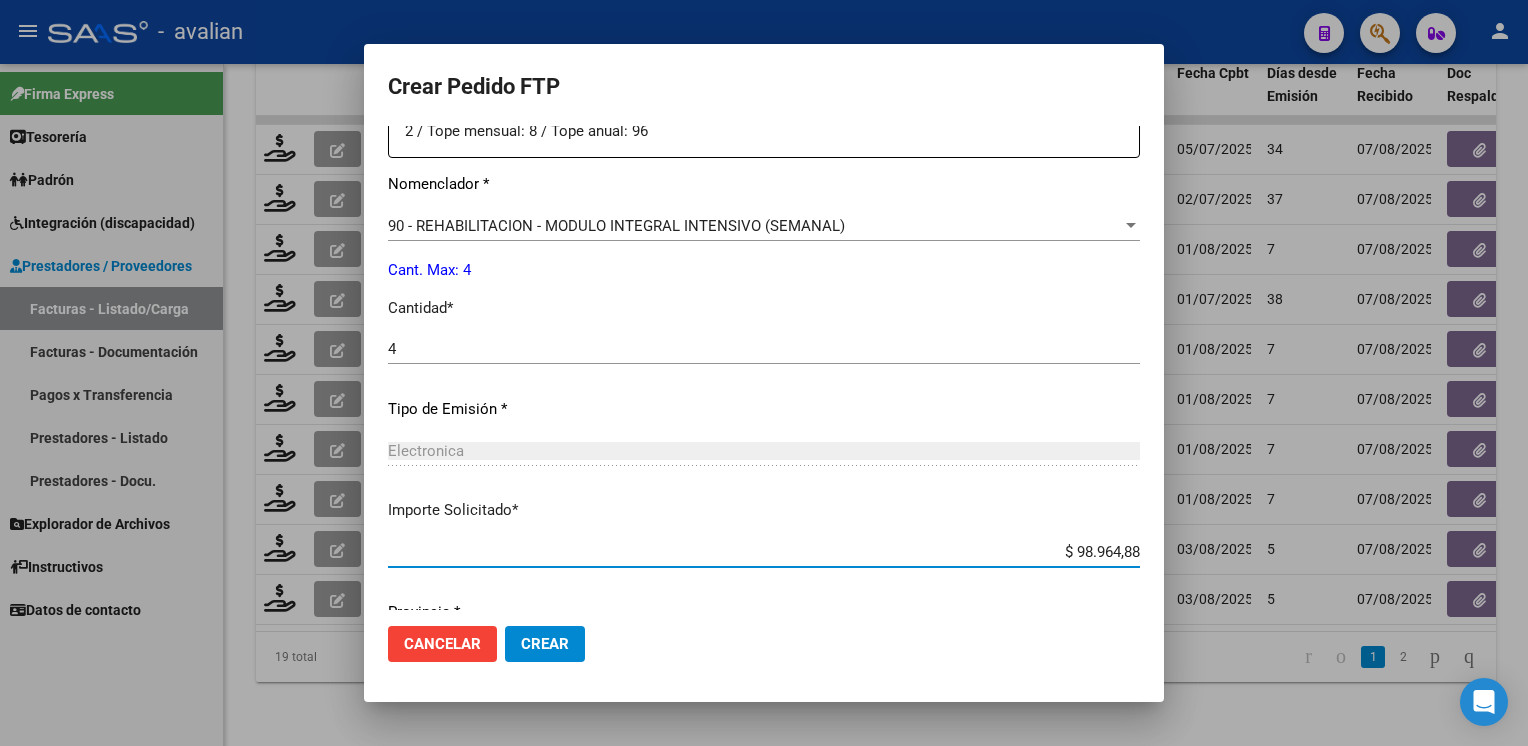 scroll, scrollTop: 876, scrollLeft: 0, axis: vertical 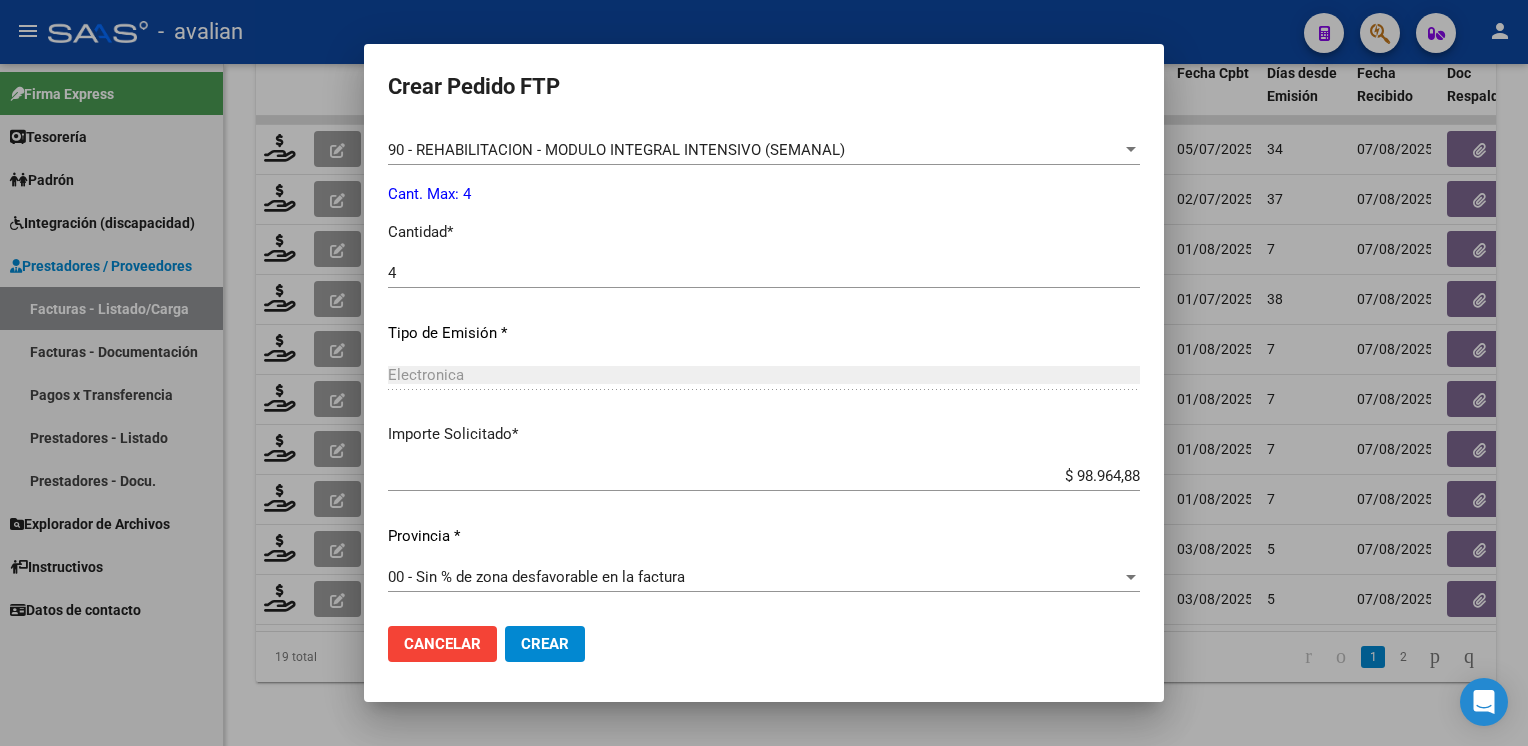 click on "Cancelar Crear" 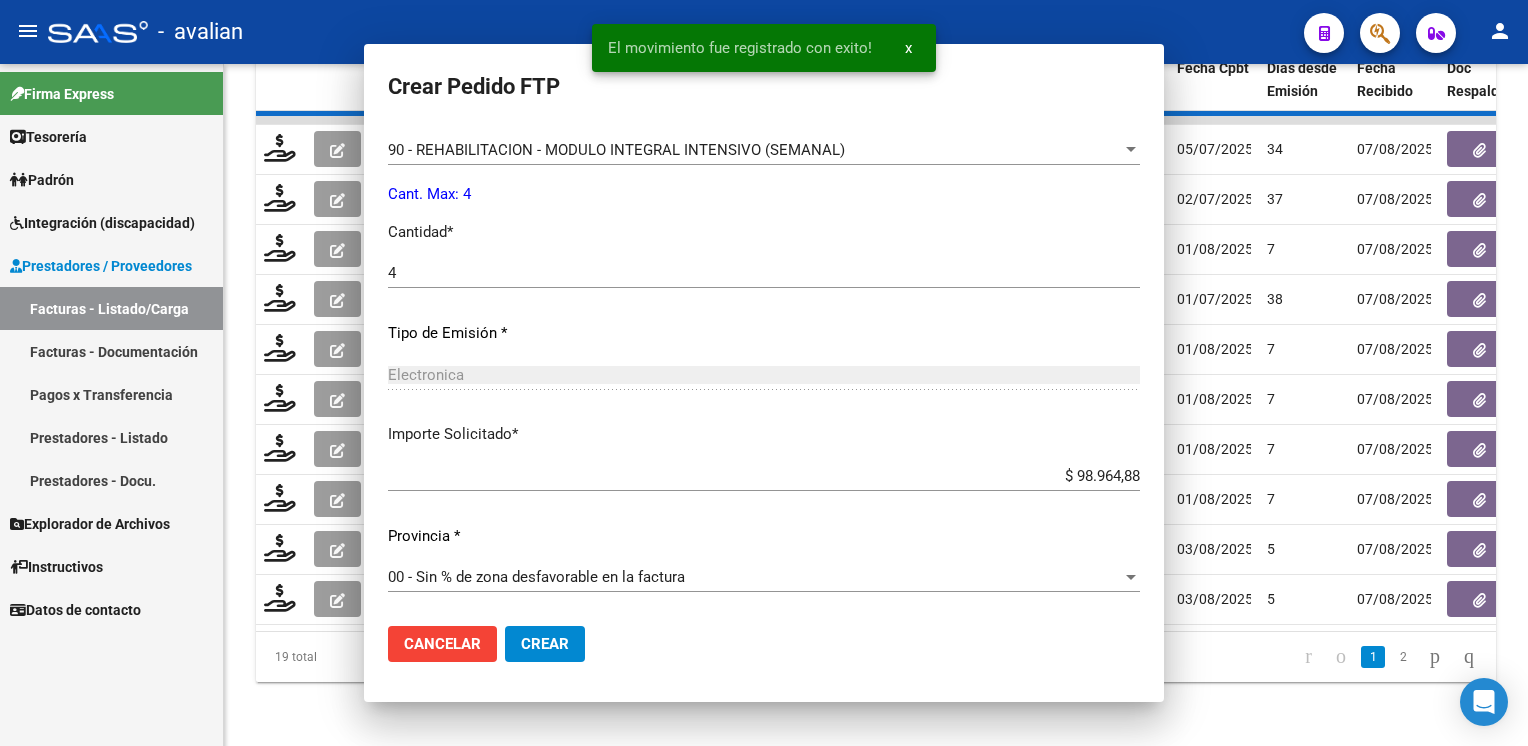 scroll, scrollTop: 0, scrollLeft: 0, axis: both 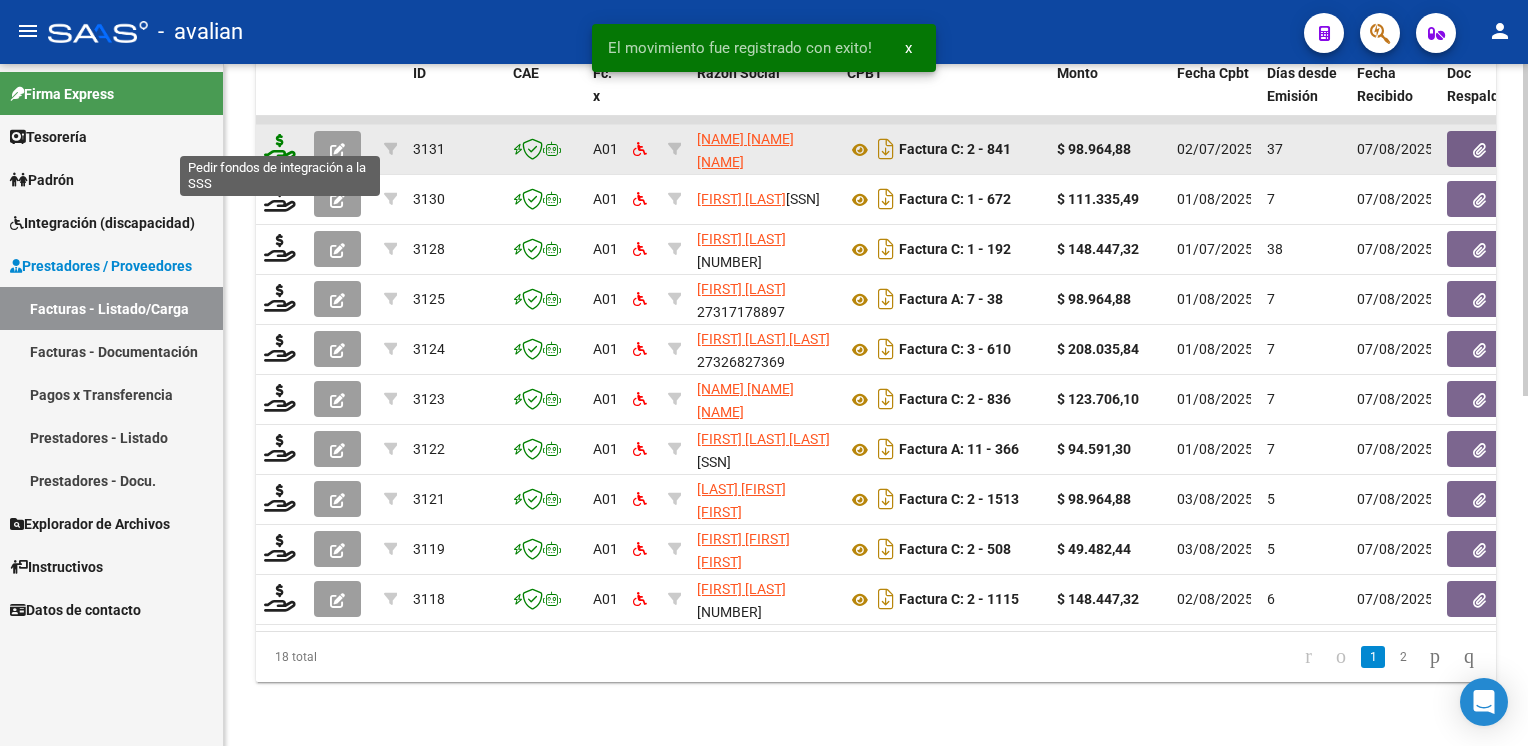 click 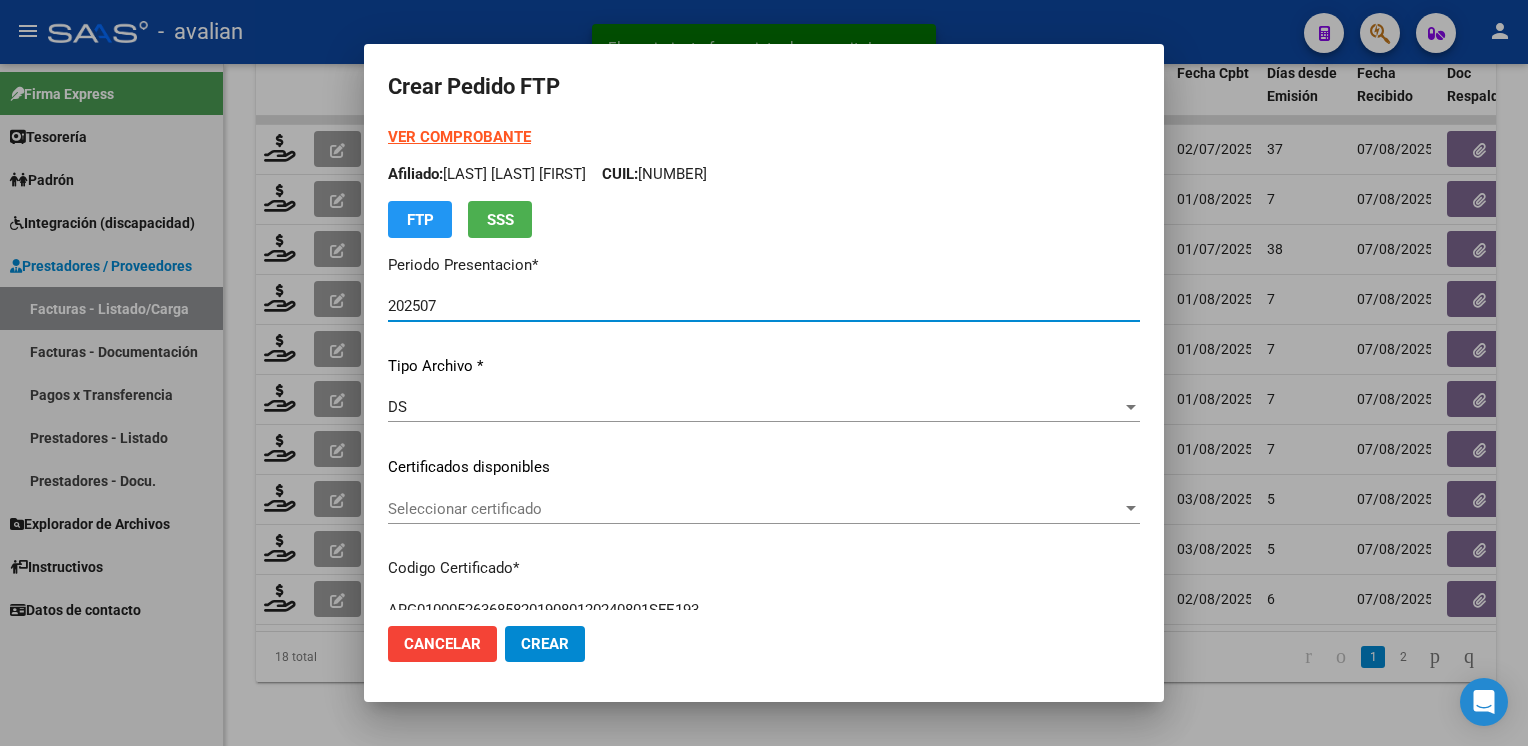 click on "Seleccionar certificado" at bounding box center (755, 509) 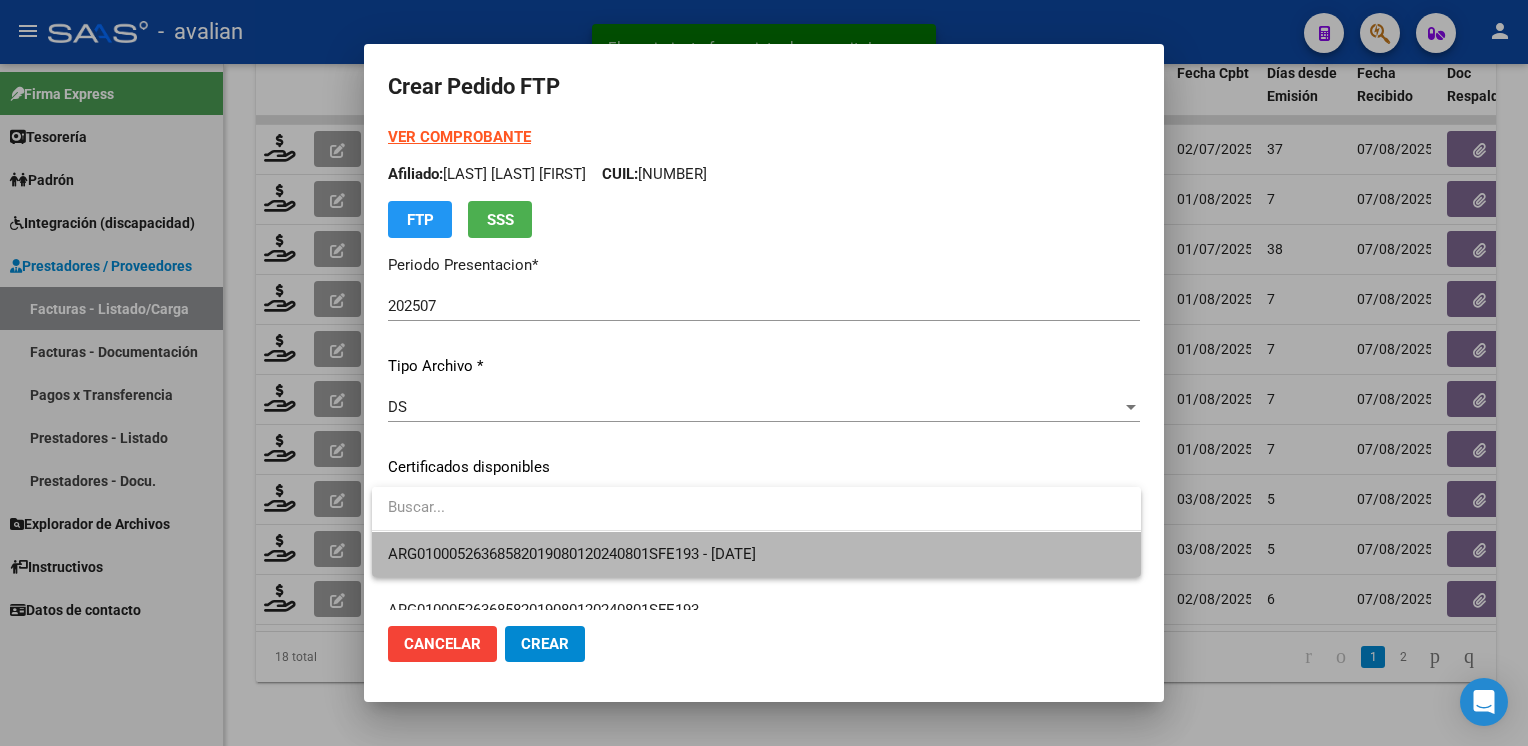 click on "ARG01000526368582019080120240801SFE193 - [DATE]" at bounding box center [756, 554] 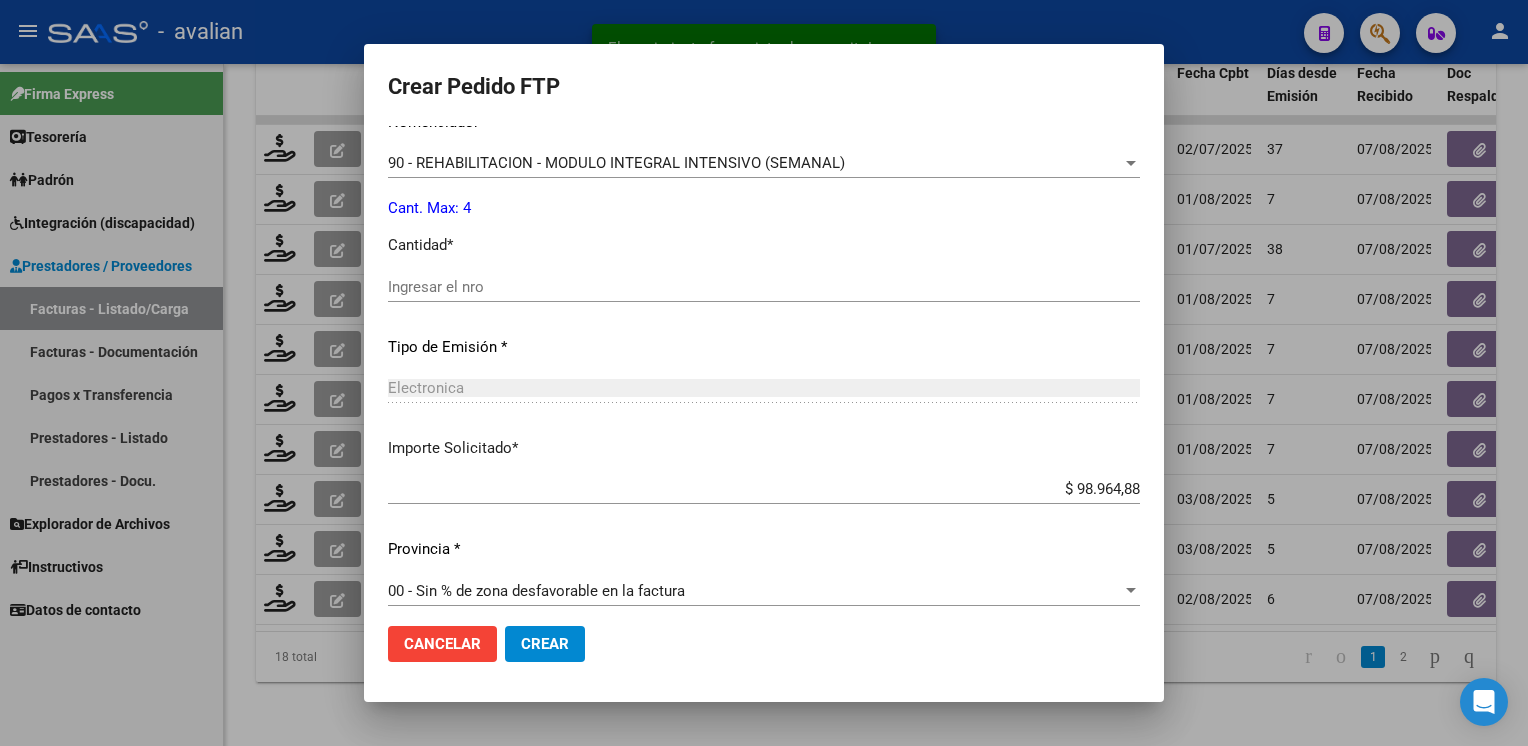 scroll, scrollTop: 853, scrollLeft: 0, axis: vertical 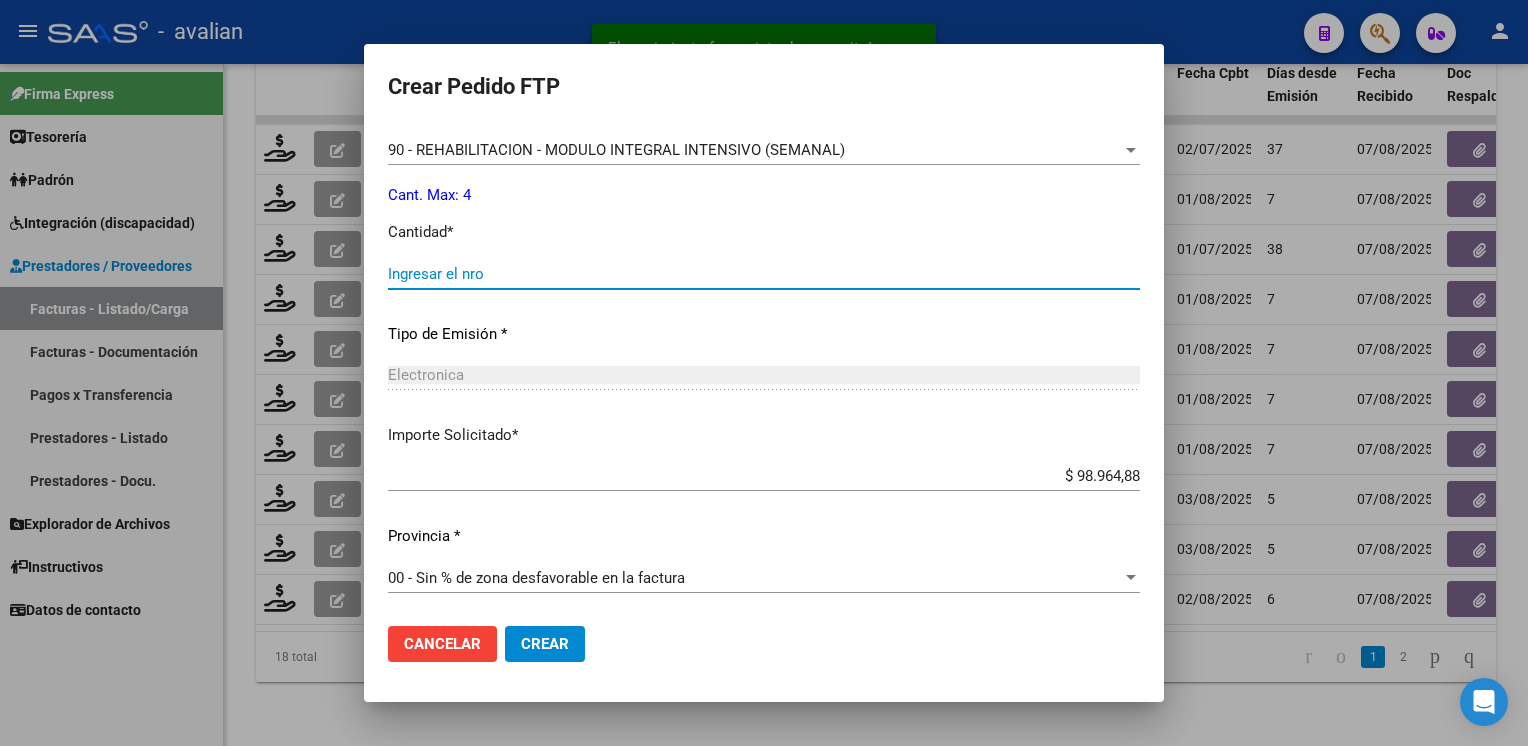 click on "Ingresar el nro" at bounding box center [764, 274] 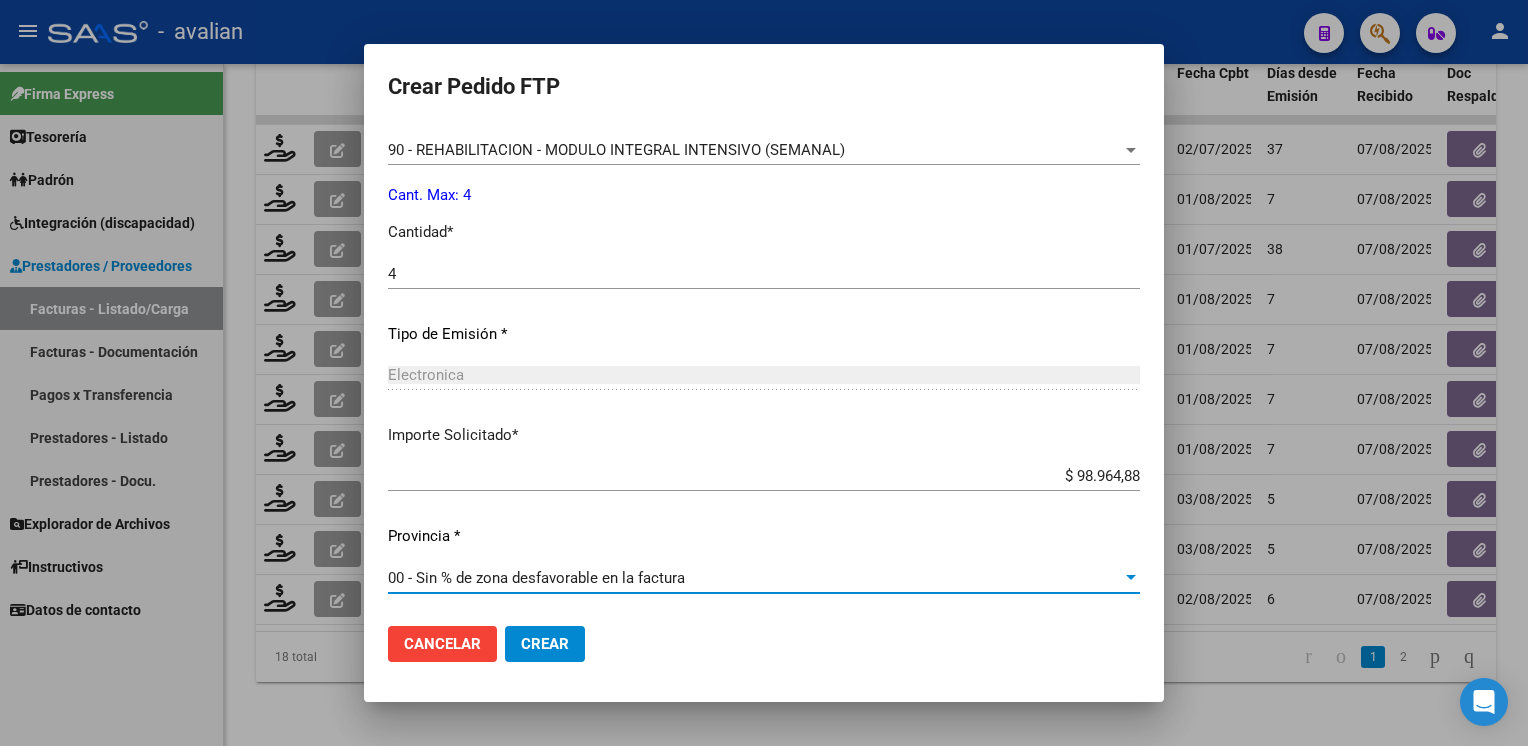 click on "Crear" 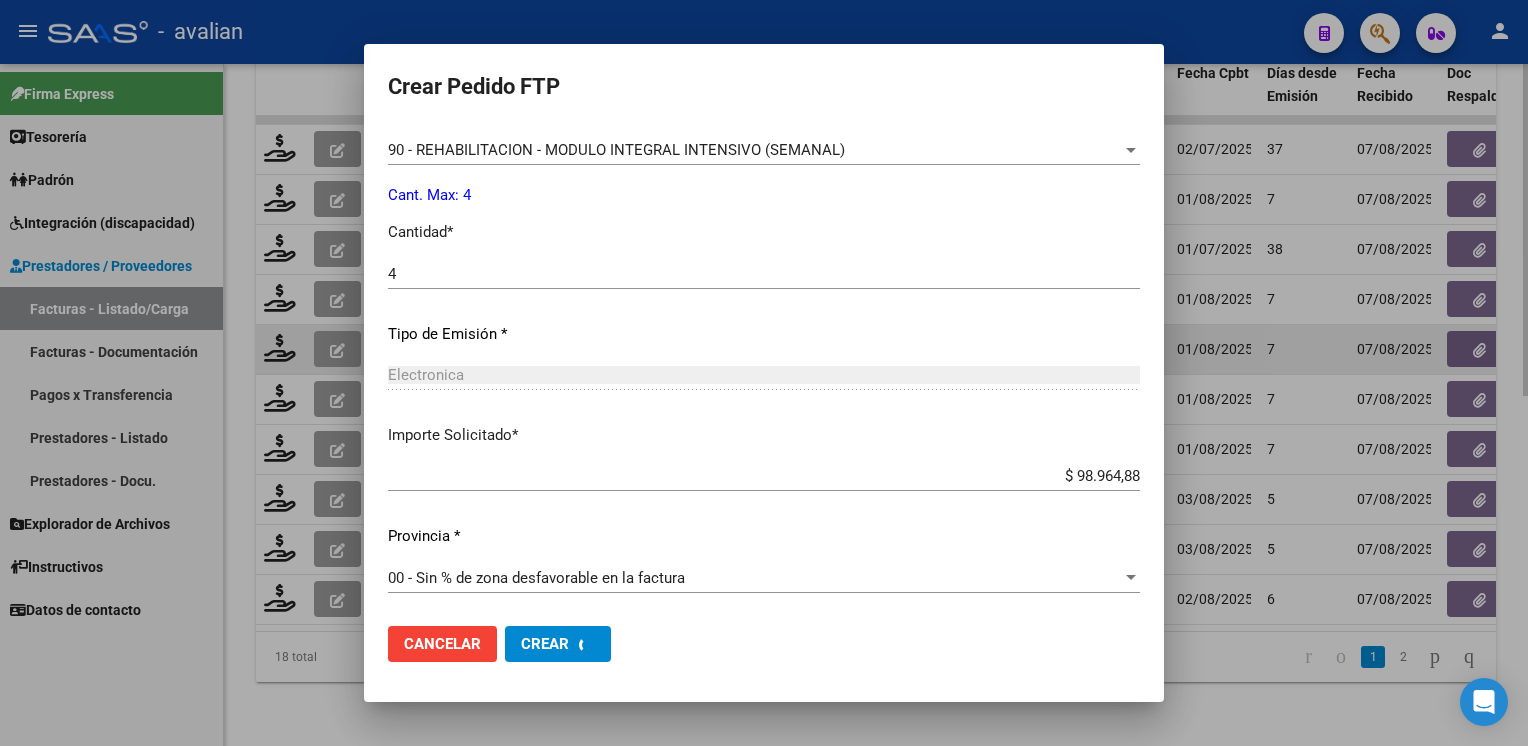 scroll, scrollTop: 0, scrollLeft: 0, axis: both 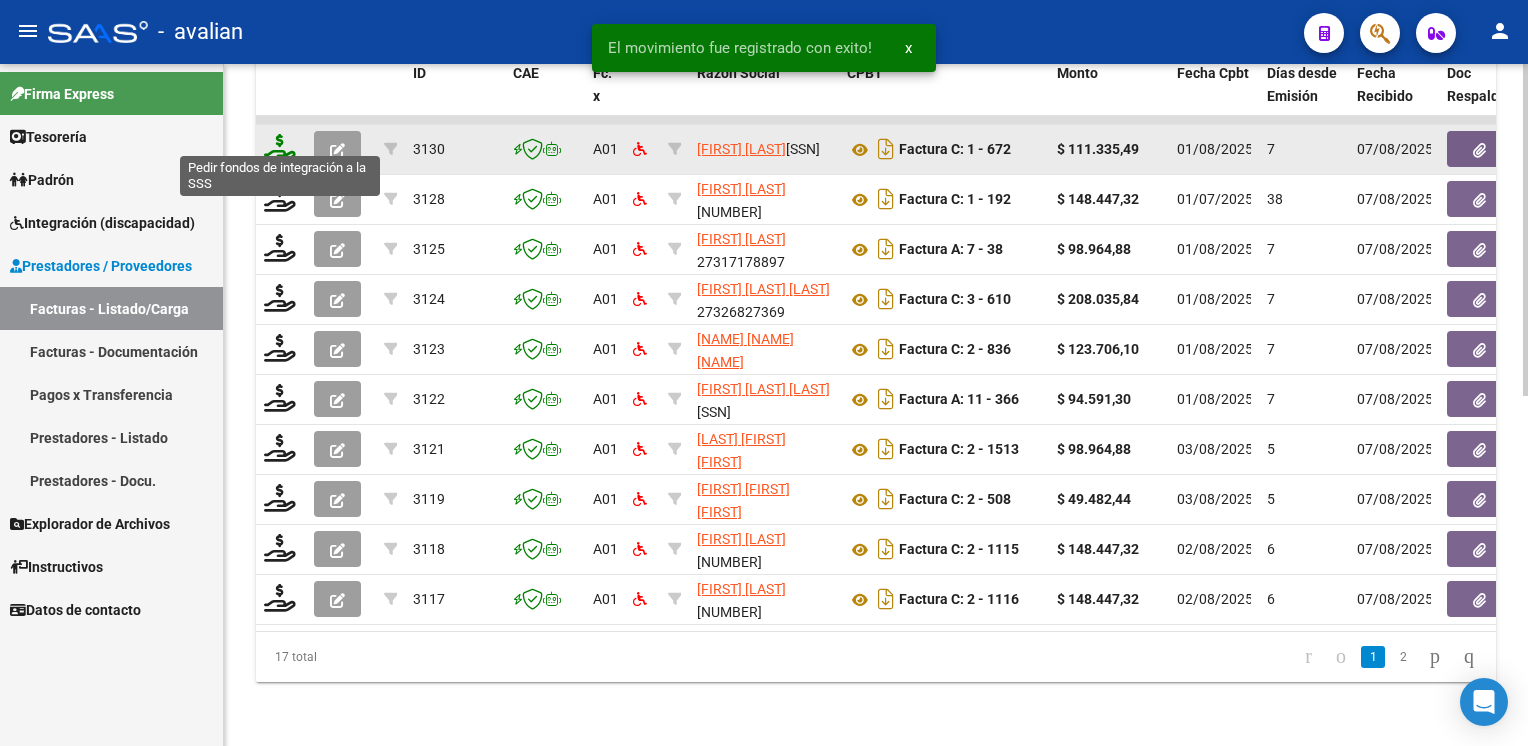 click 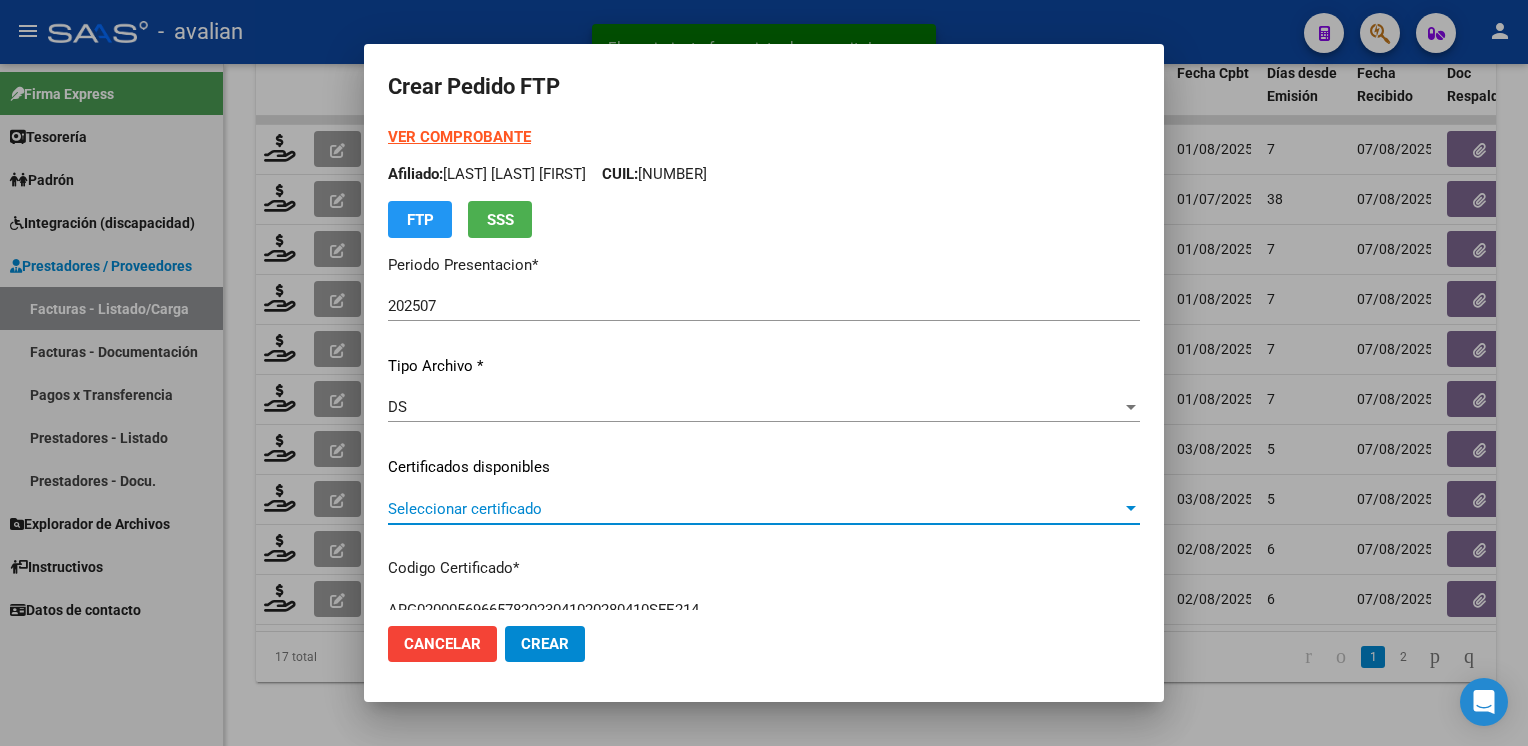 click on "Seleccionar certificado" at bounding box center (755, 509) 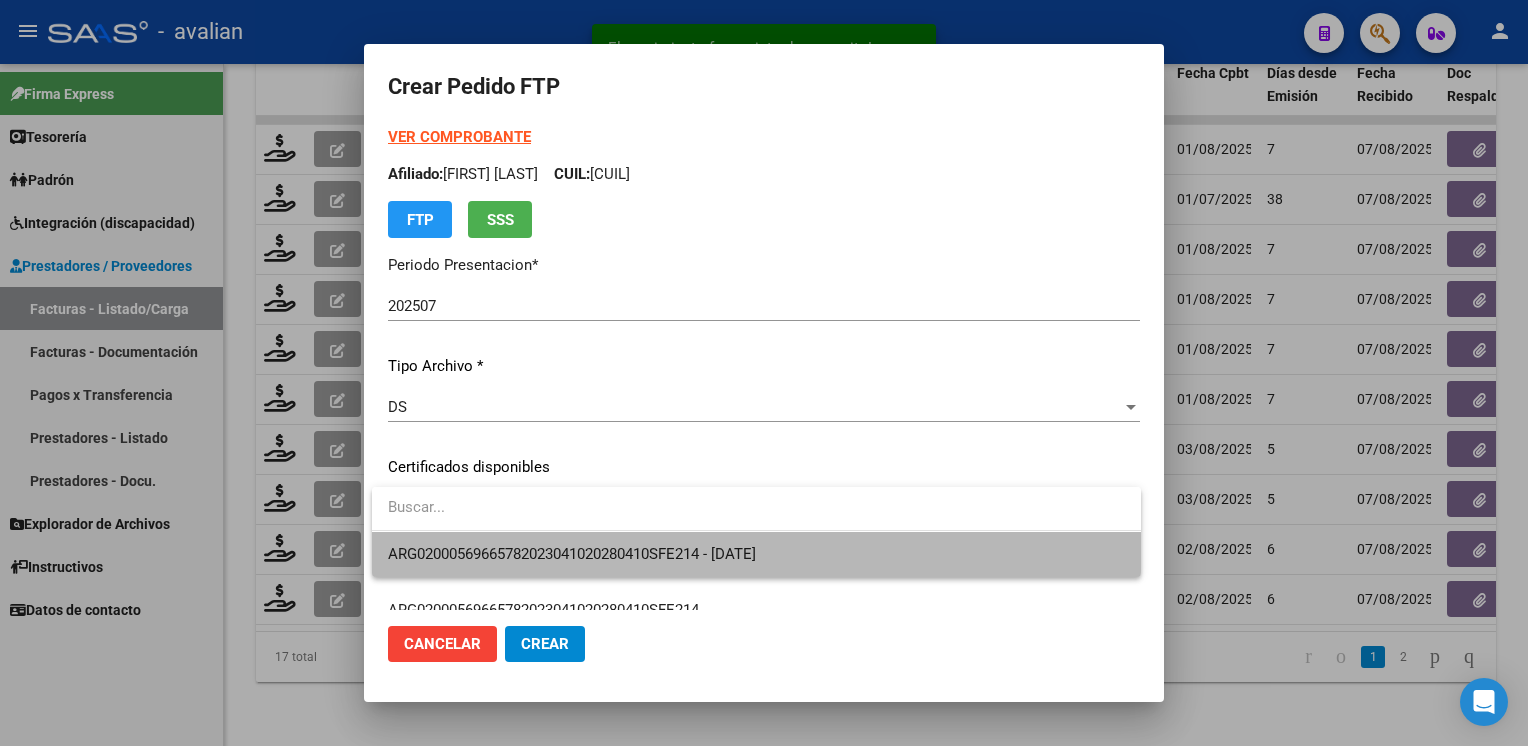click on "ARG02000569665782023041020280410SFE214 - [DATE]" at bounding box center [756, 554] 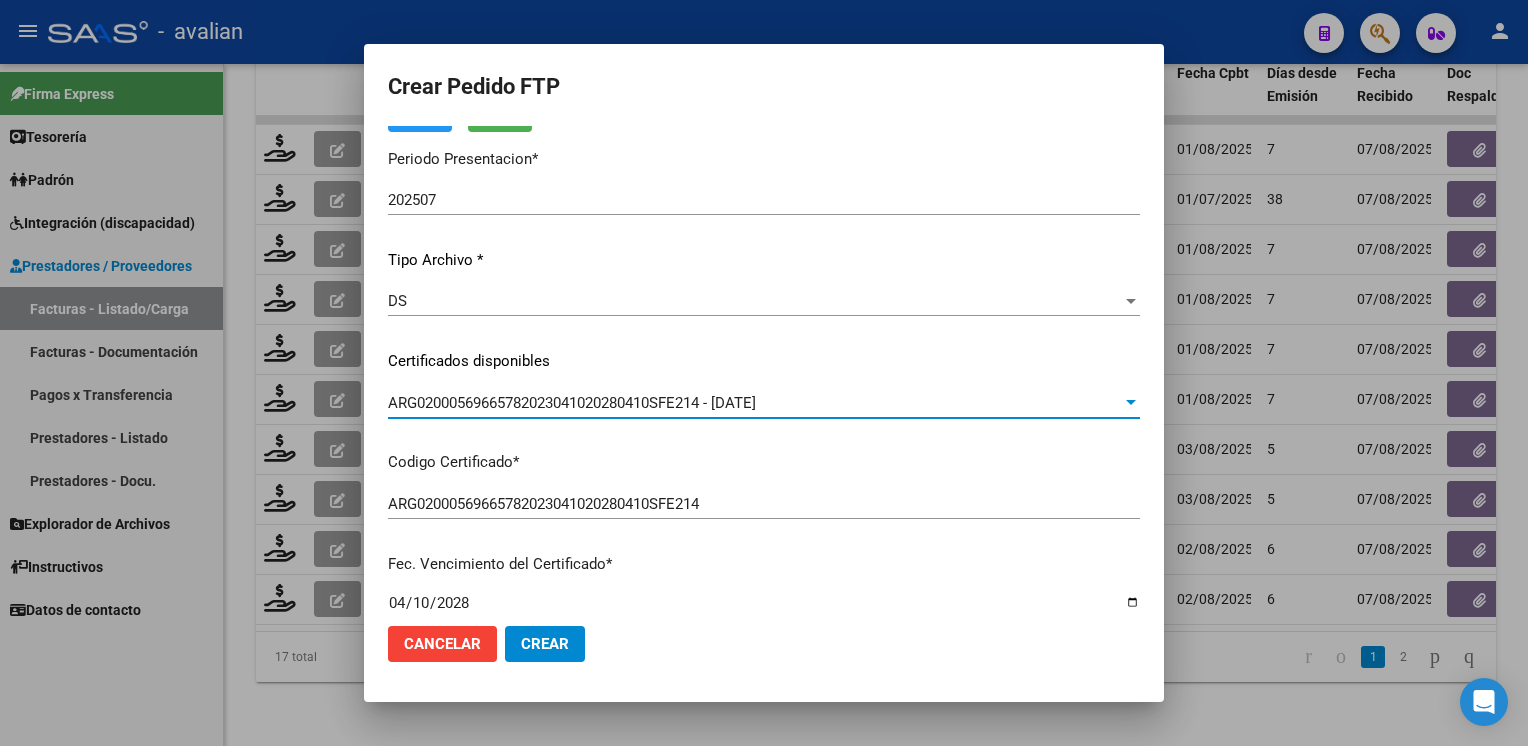 scroll, scrollTop: 0, scrollLeft: 0, axis: both 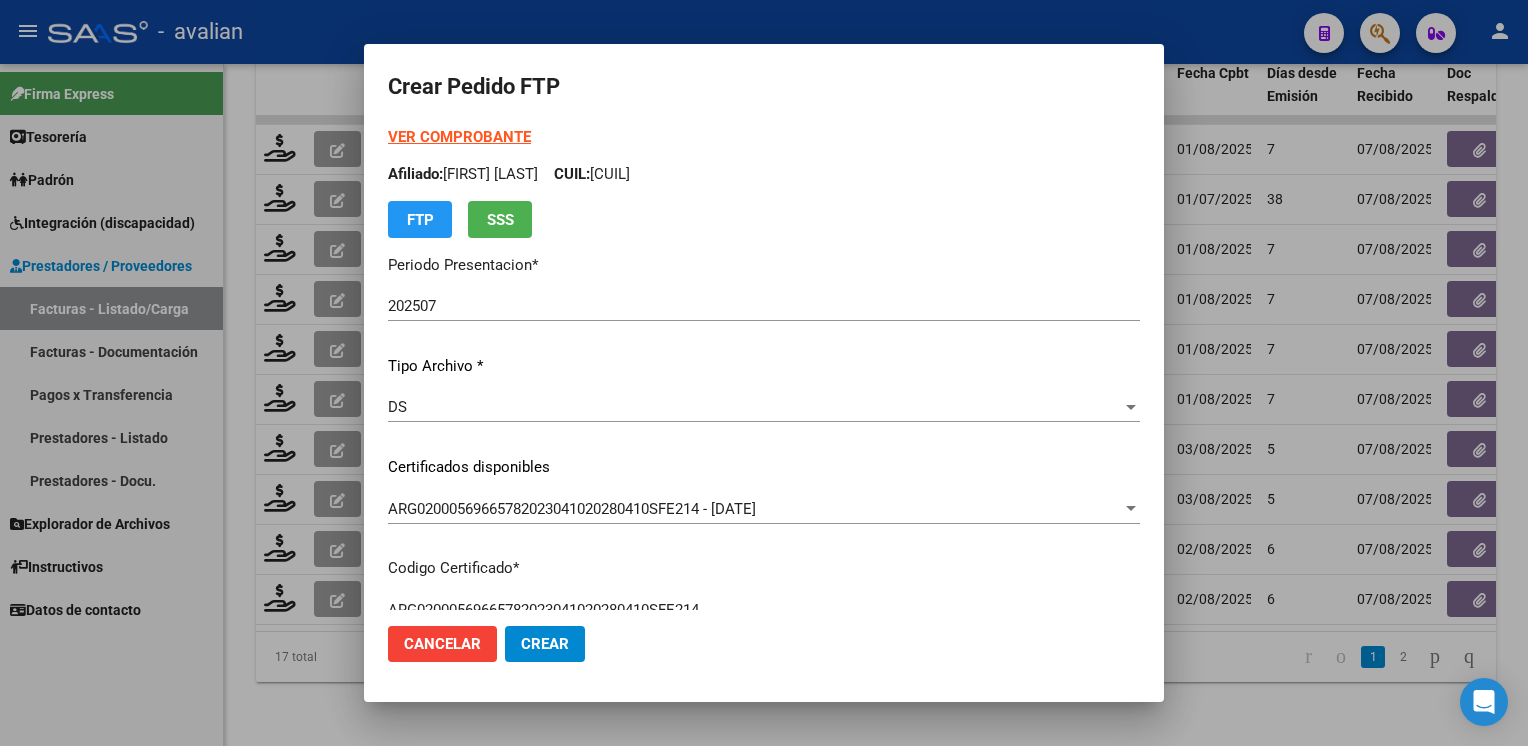 click on "Afiliado:  [FIRST] [LAST]  CUIL:  [NUMBER]" at bounding box center [764, 174] 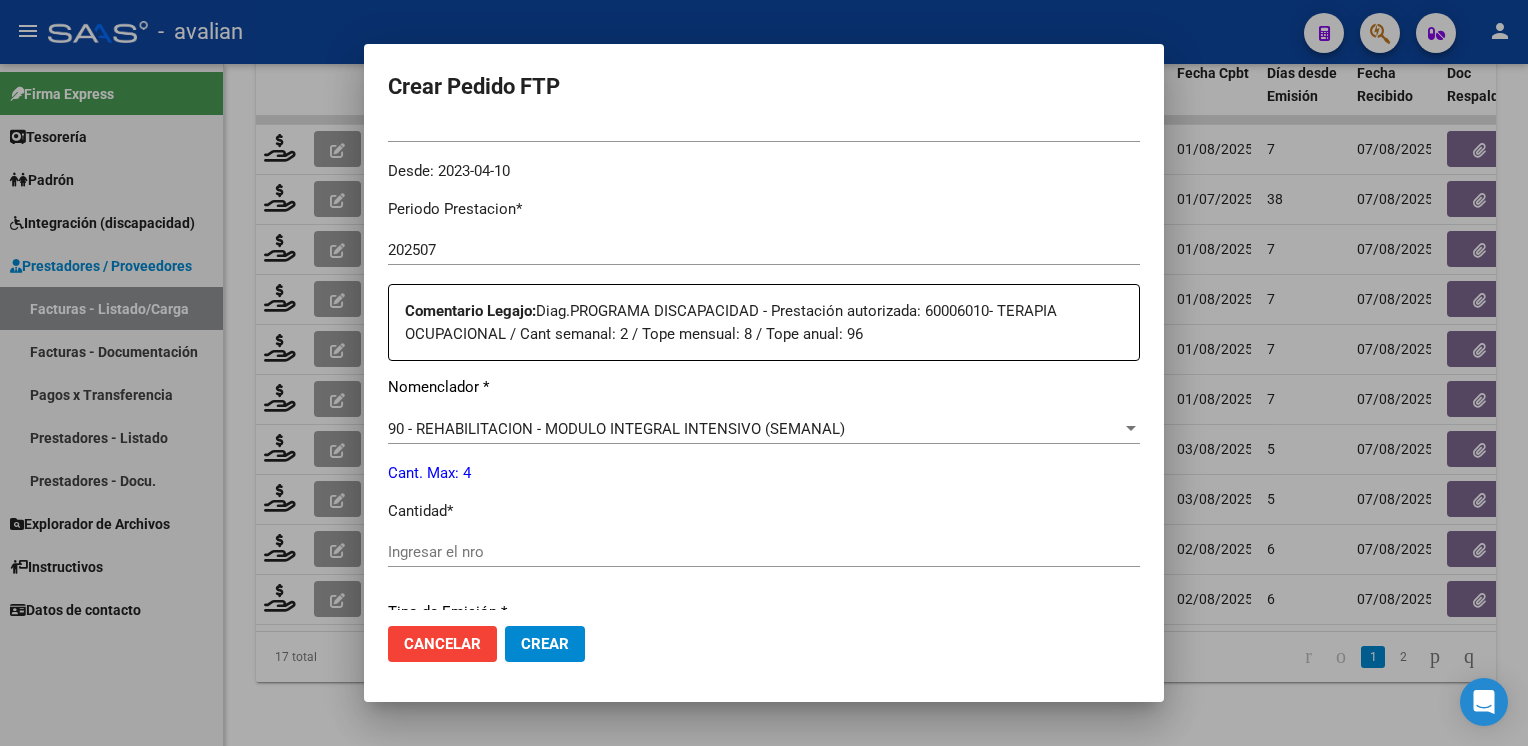 scroll, scrollTop: 876, scrollLeft: 0, axis: vertical 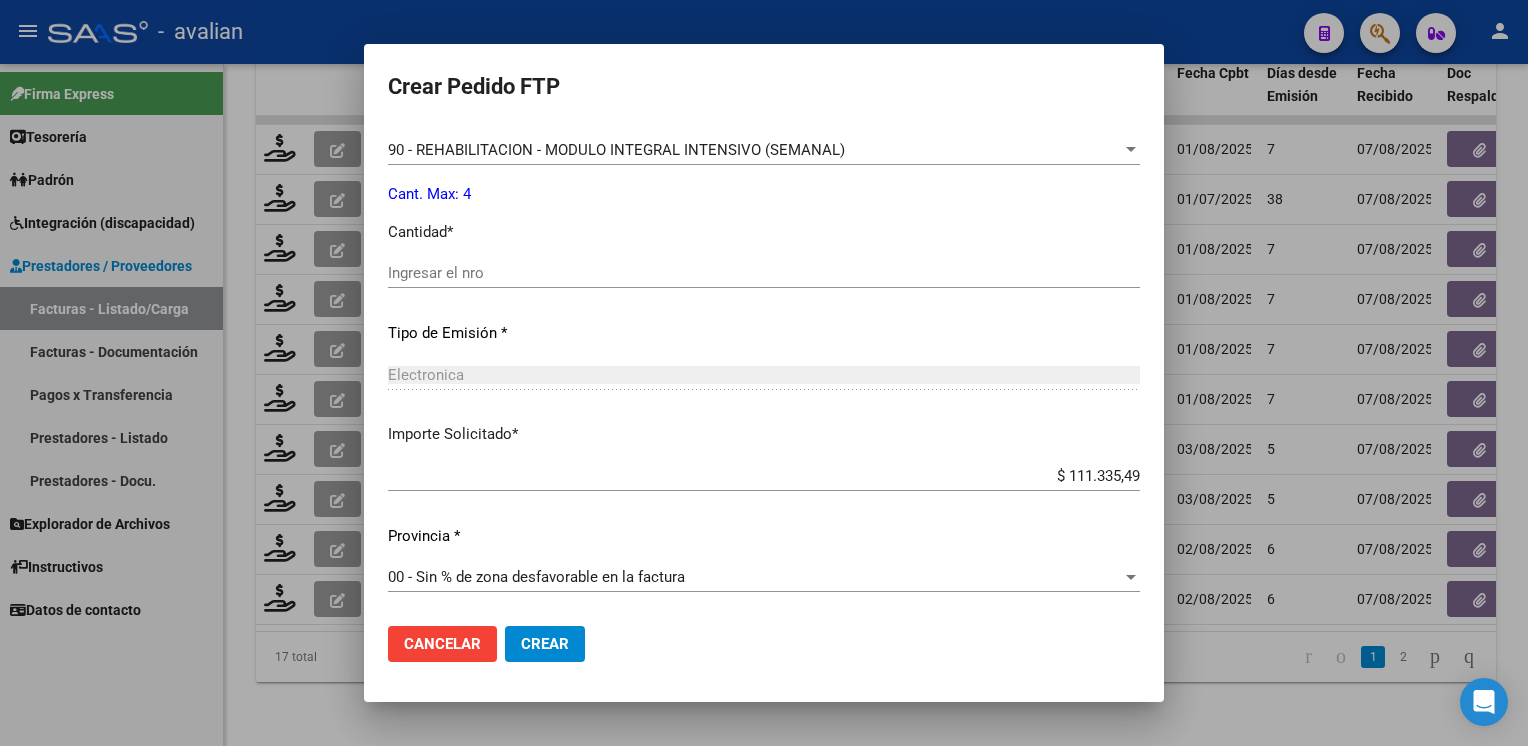 click on "Ingresar el nro" 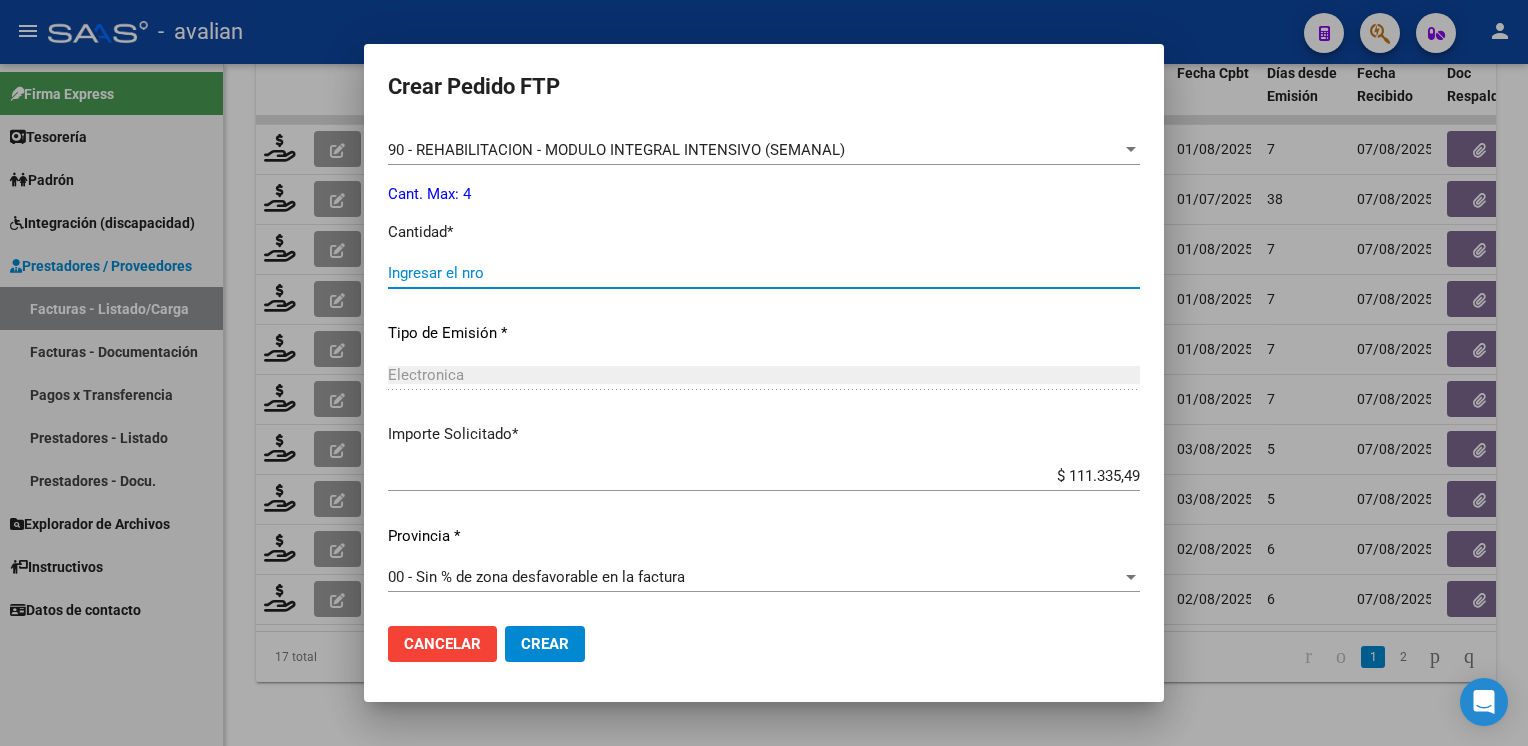 click on "Ingresar el nro" at bounding box center (764, 273) 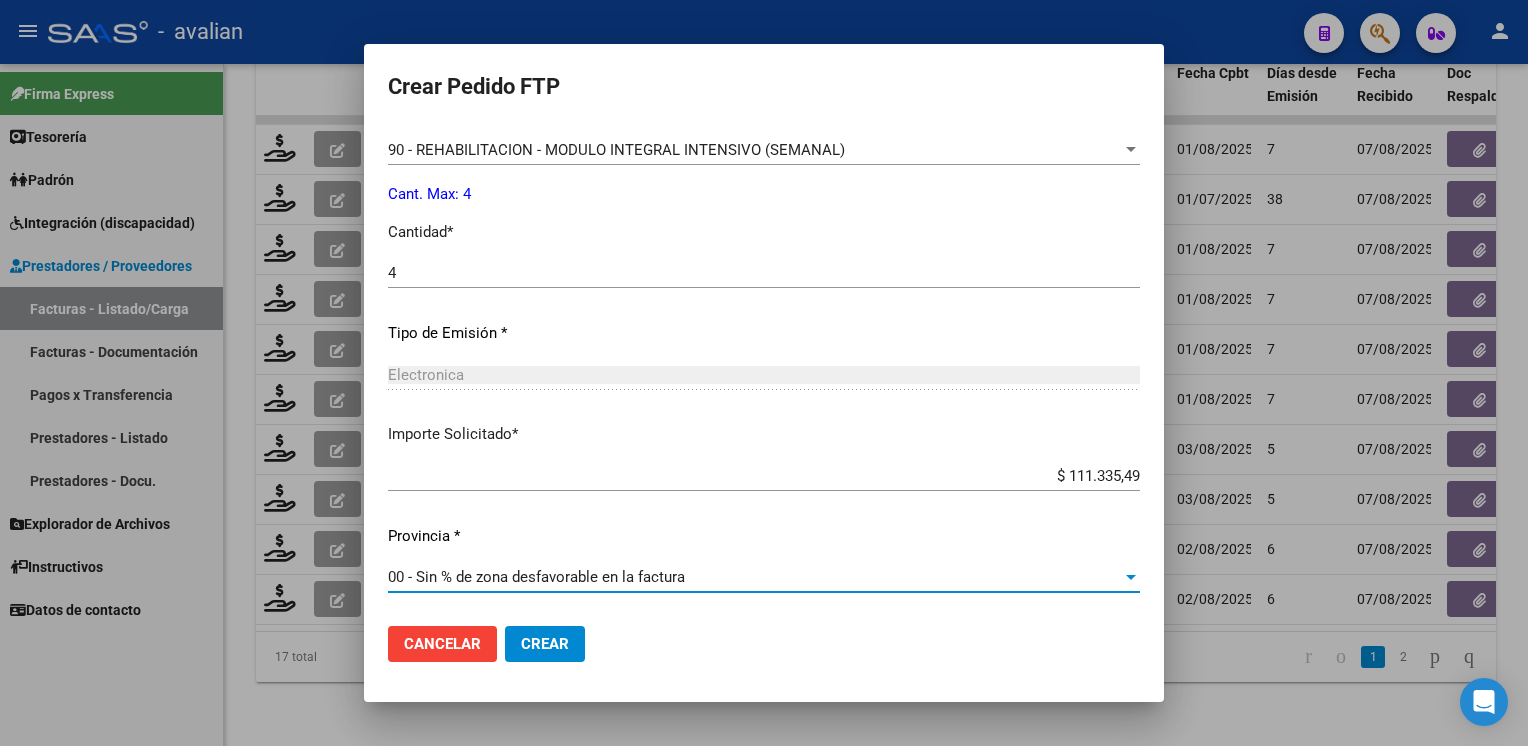 click on "Crear" 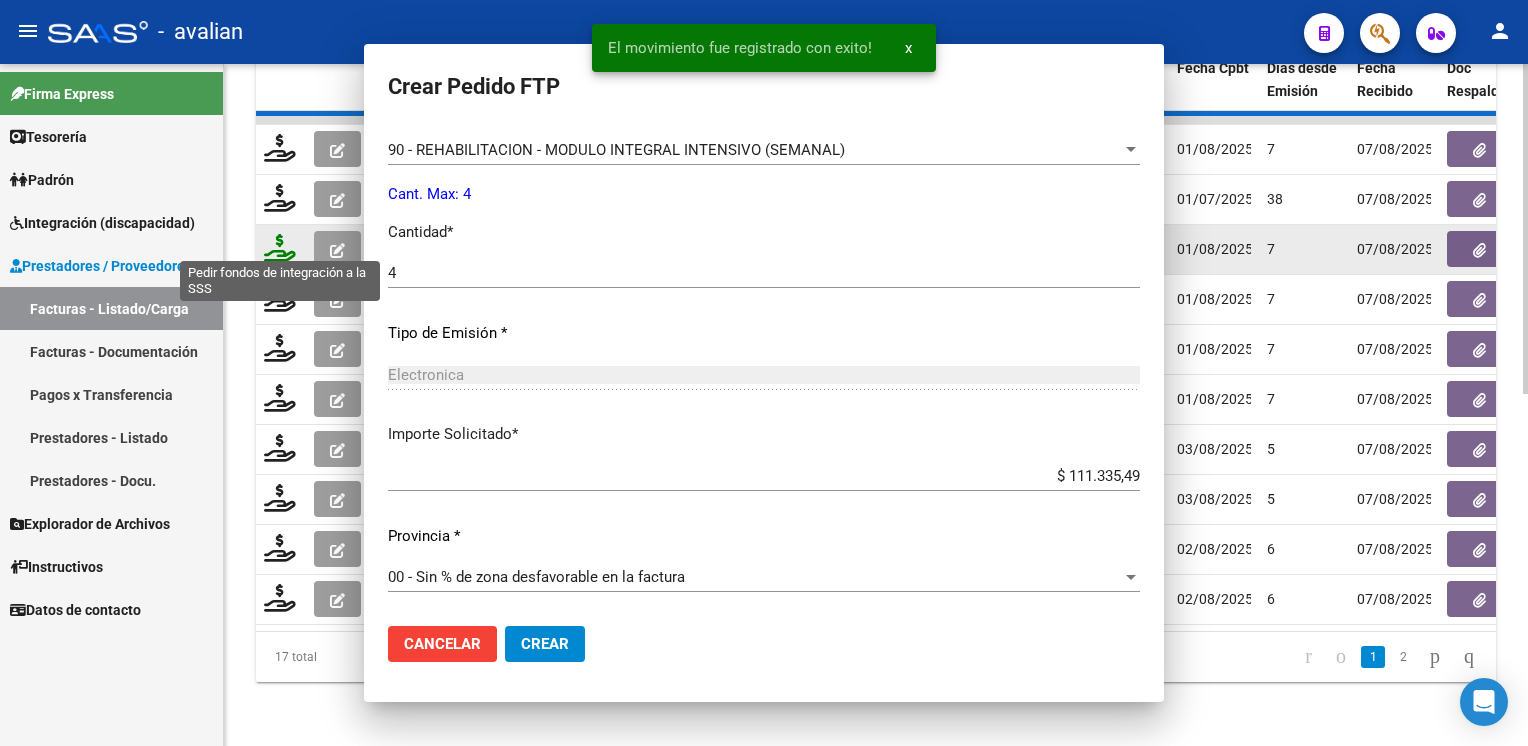 scroll, scrollTop: 0, scrollLeft: 0, axis: both 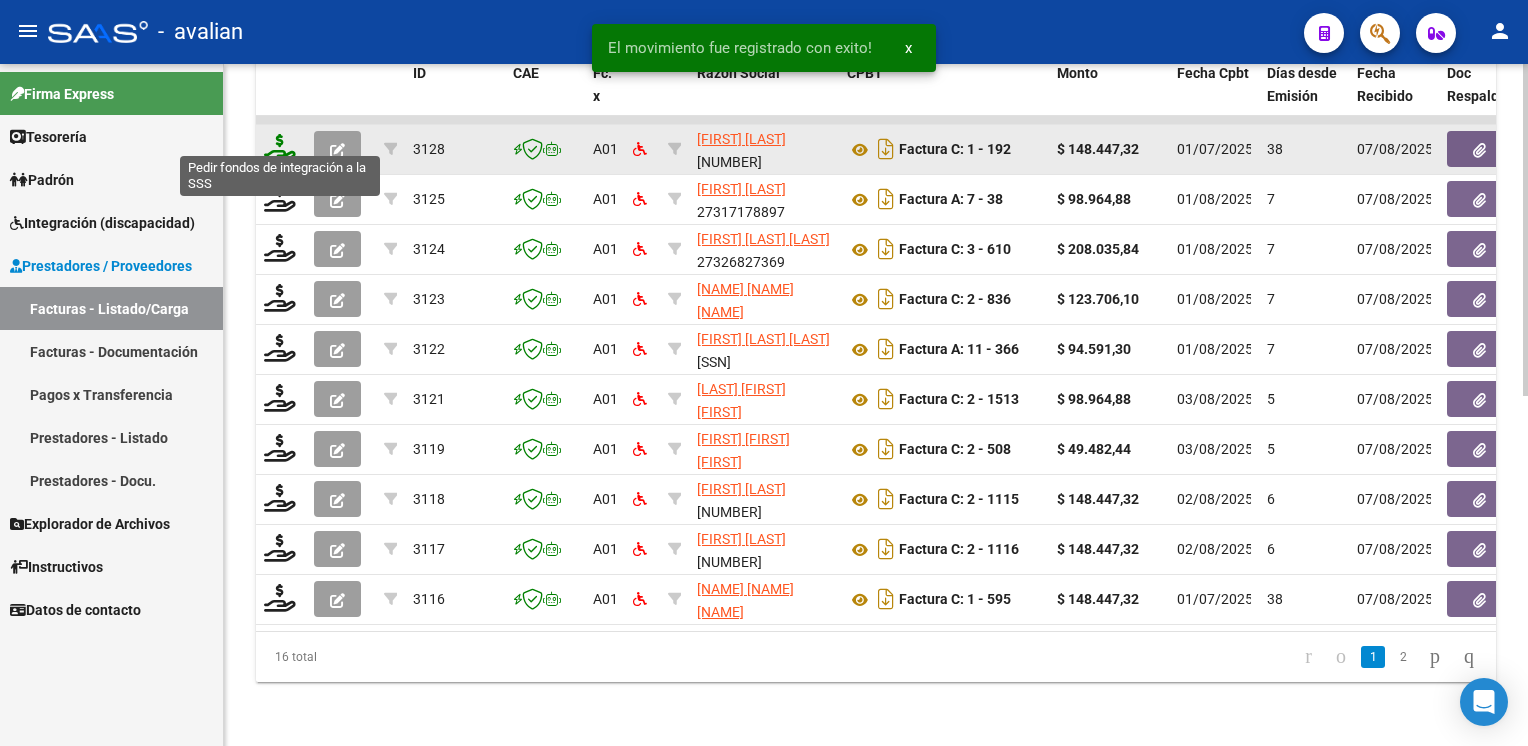 click 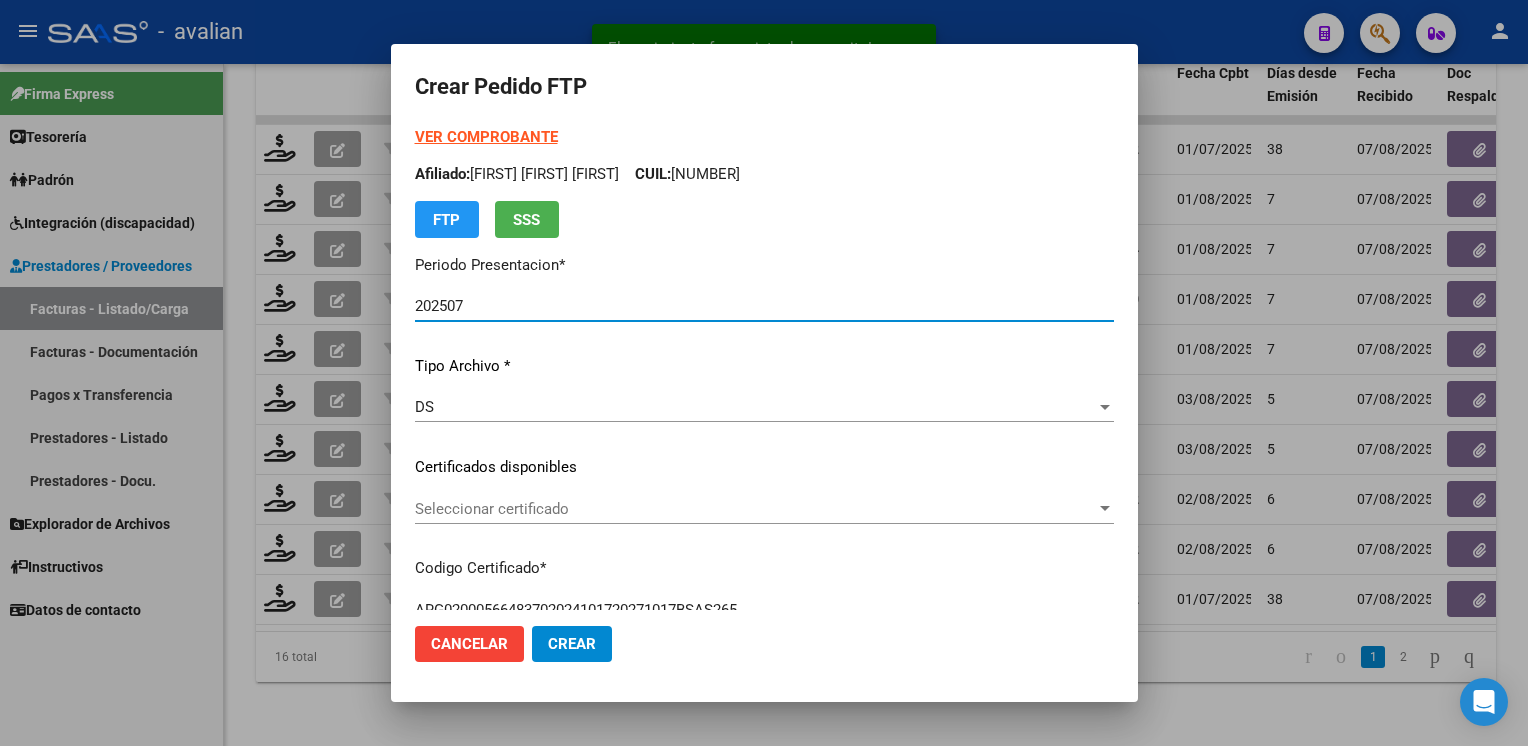 click on "Seleccionar certificado" at bounding box center [755, 509] 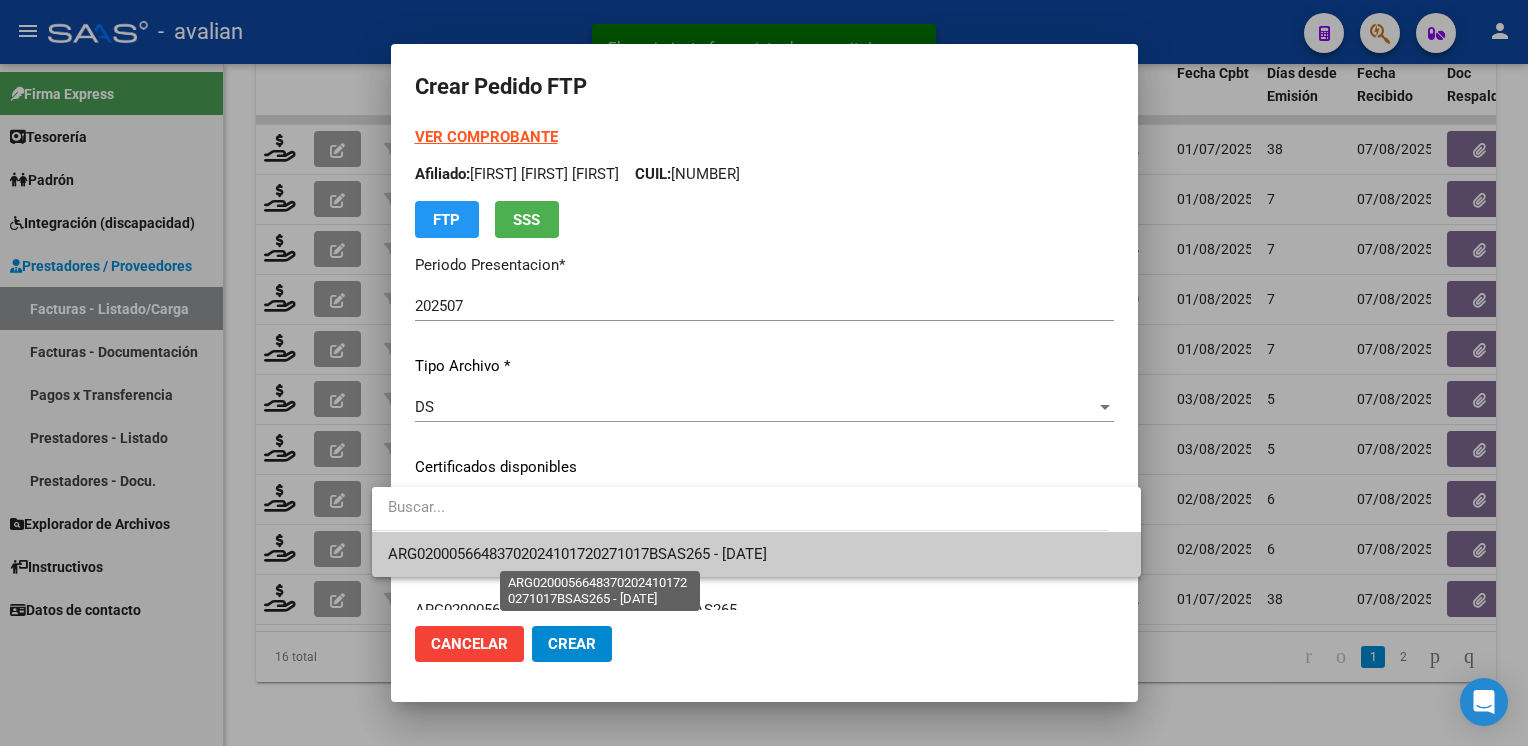 click on "ARG02000566483702024101720271017BSAS265 - [DATE]" at bounding box center [577, 554] 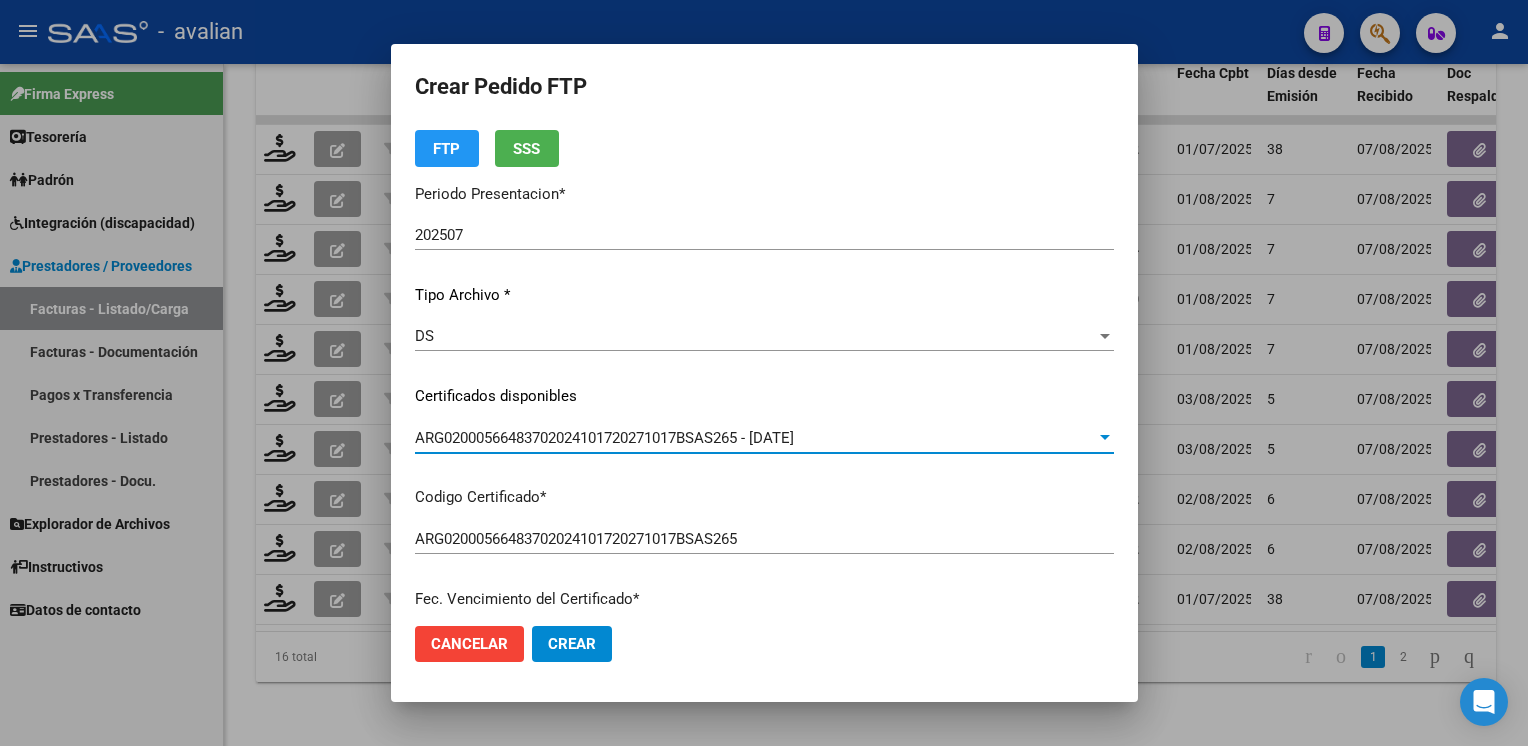 scroll, scrollTop: 0, scrollLeft: 0, axis: both 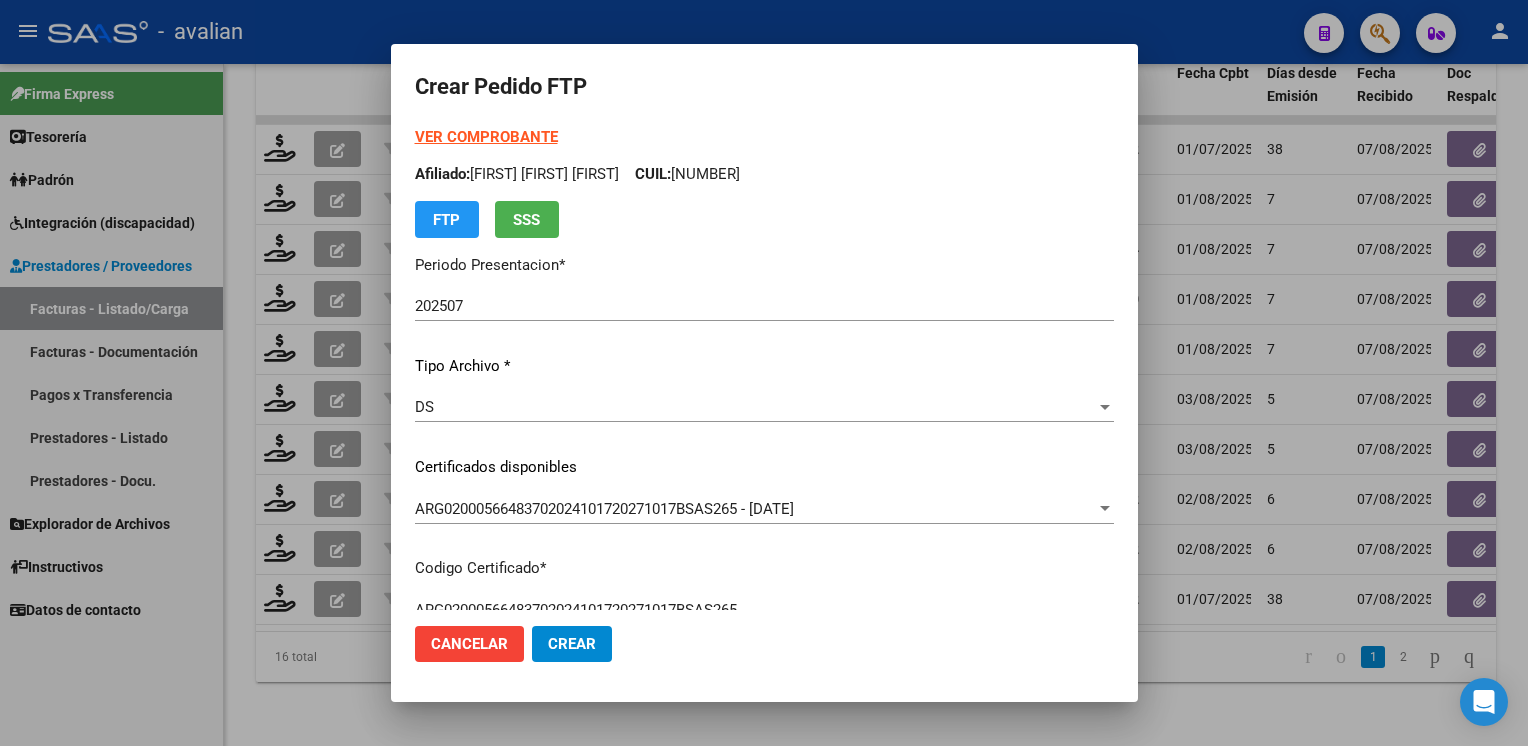 click on "Afiliado:  [FIRST] [LAST]  CUIL:  [SSN]" at bounding box center (764, 174) 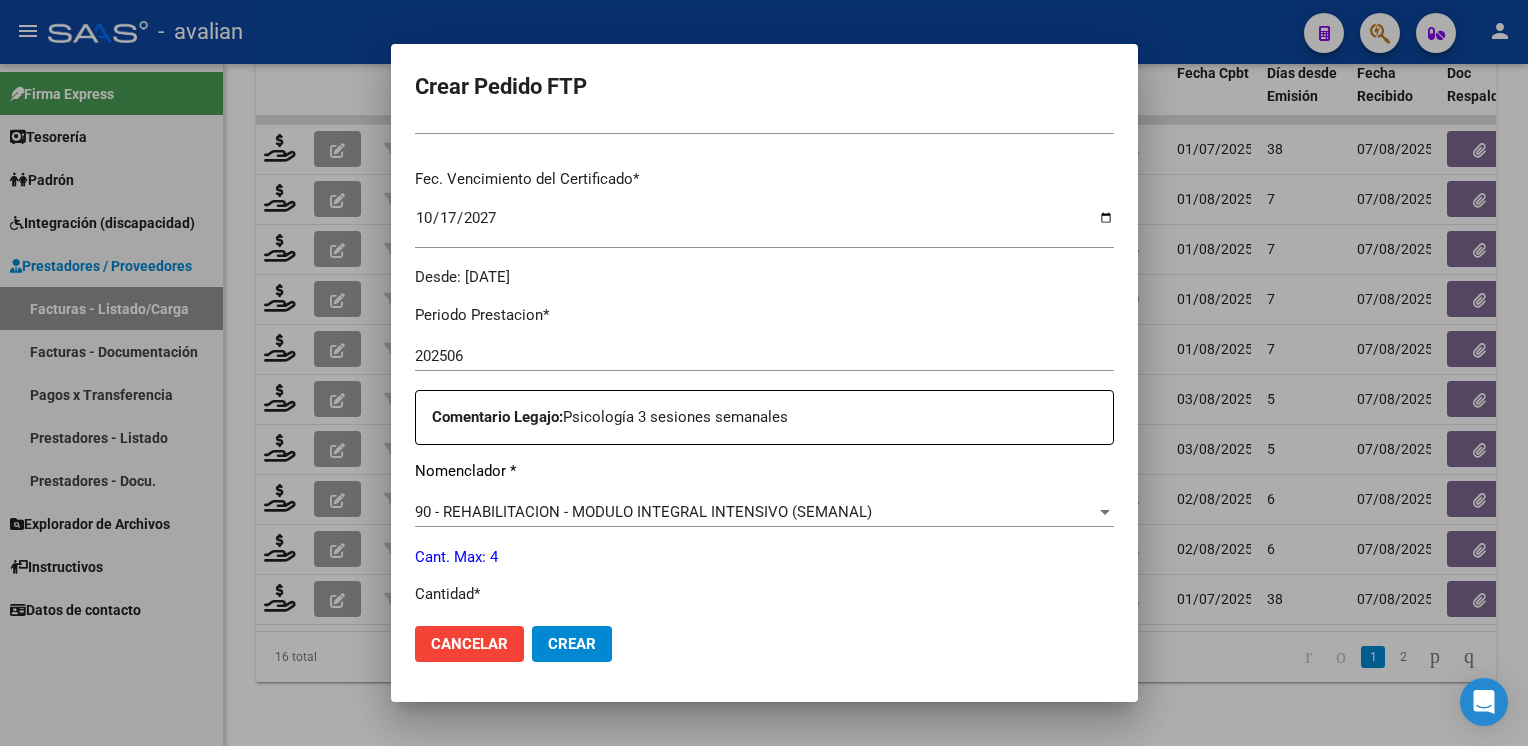 scroll, scrollTop: 600, scrollLeft: 0, axis: vertical 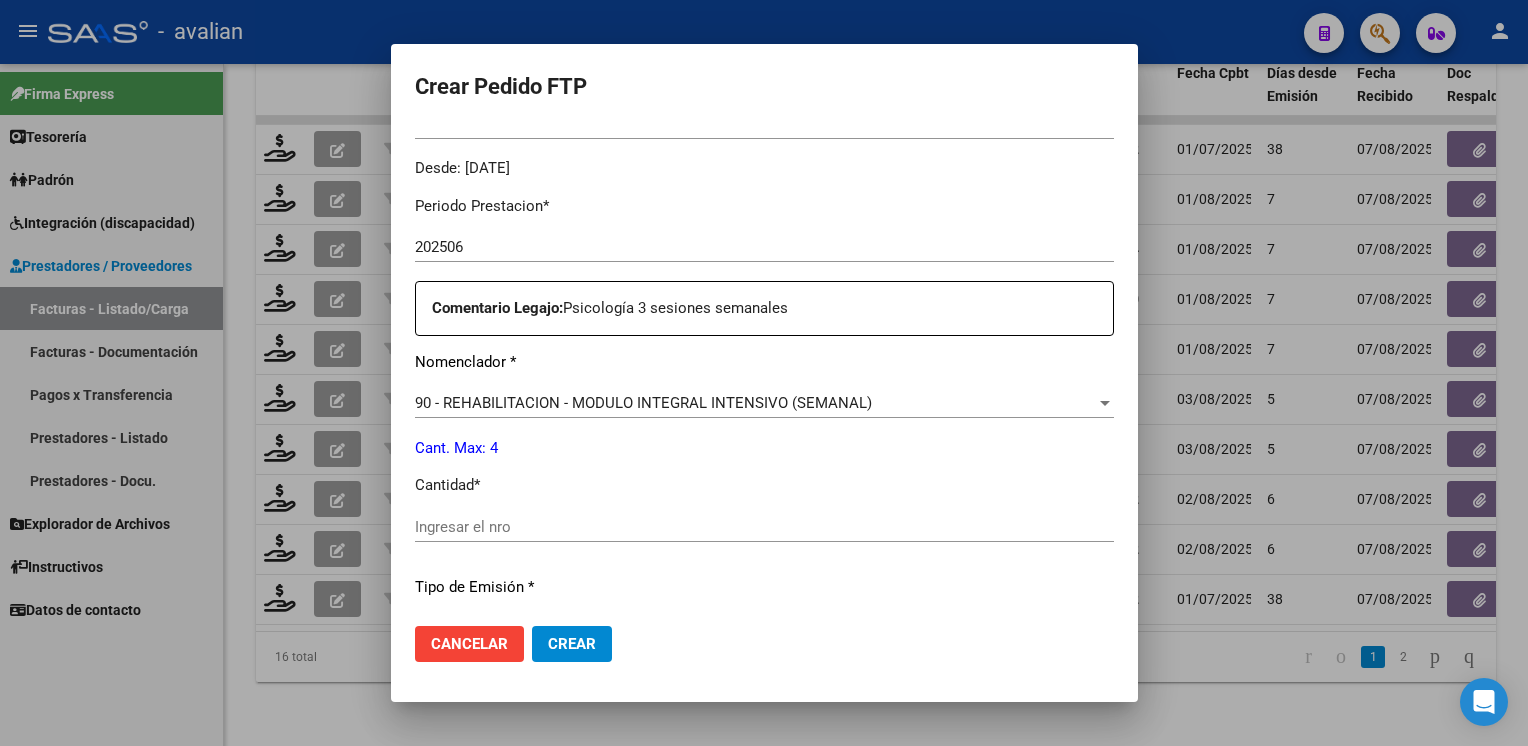 click on "Ingresar el nro" at bounding box center [764, 527] 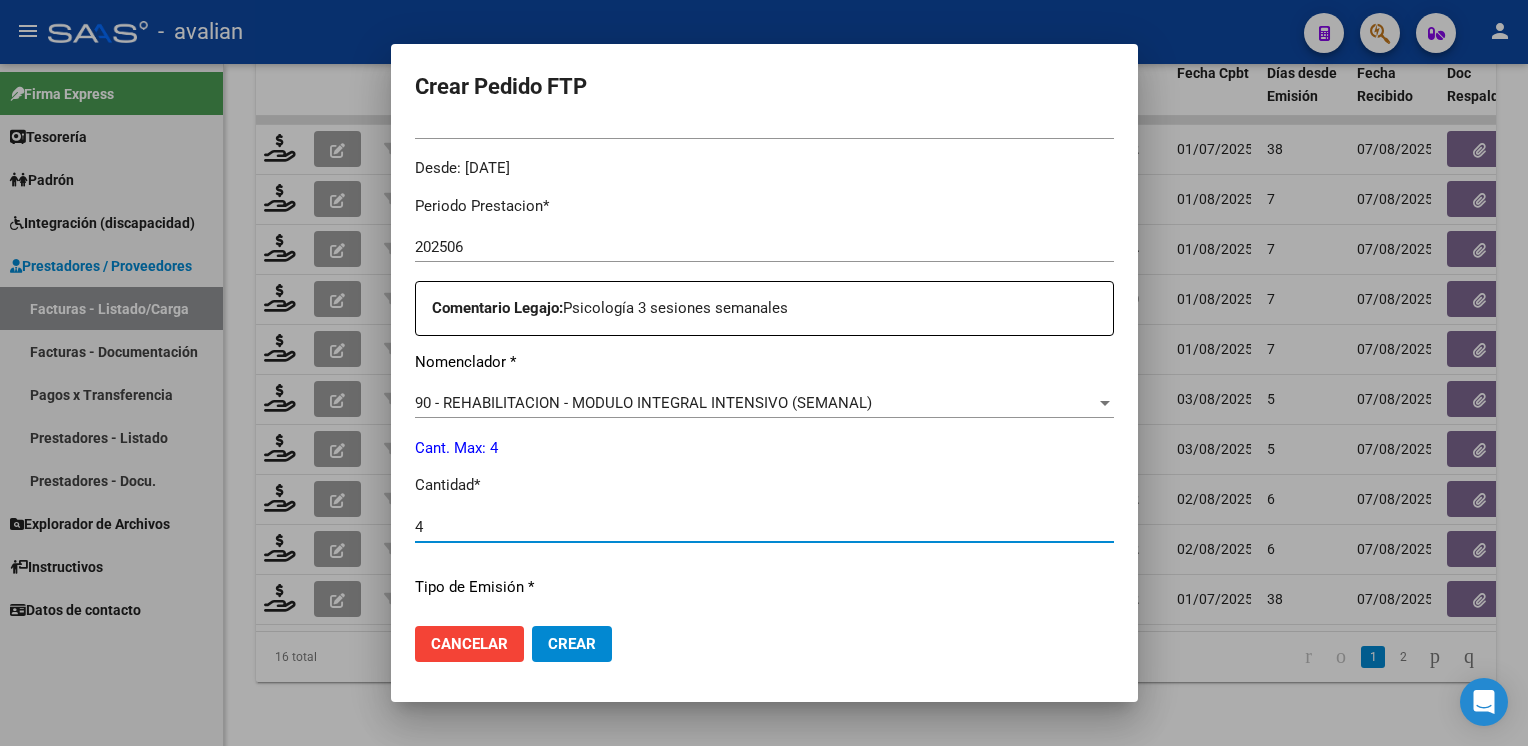 scroll, scrollTop: 853, scrollLeft: 0, axis: vertical 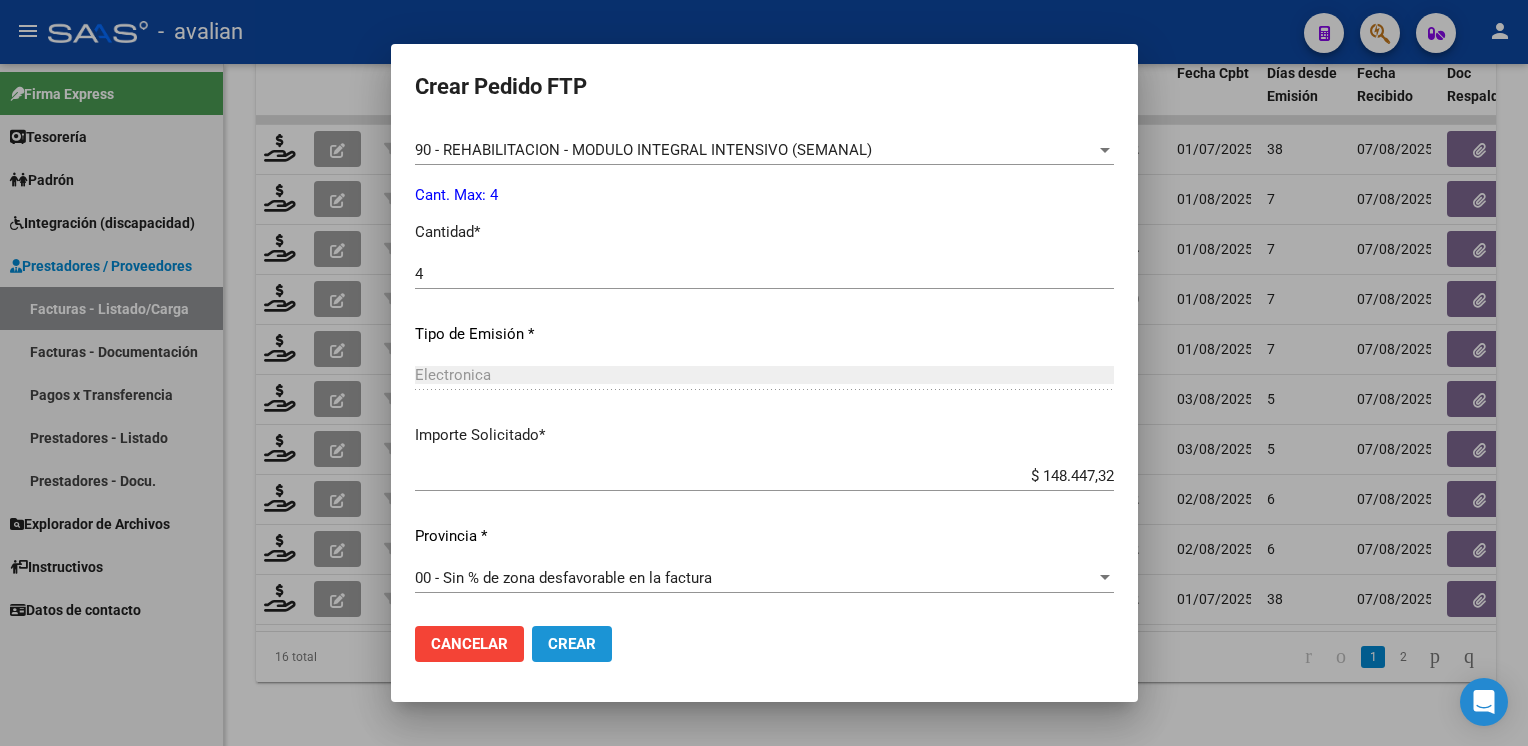 click on "Crear" 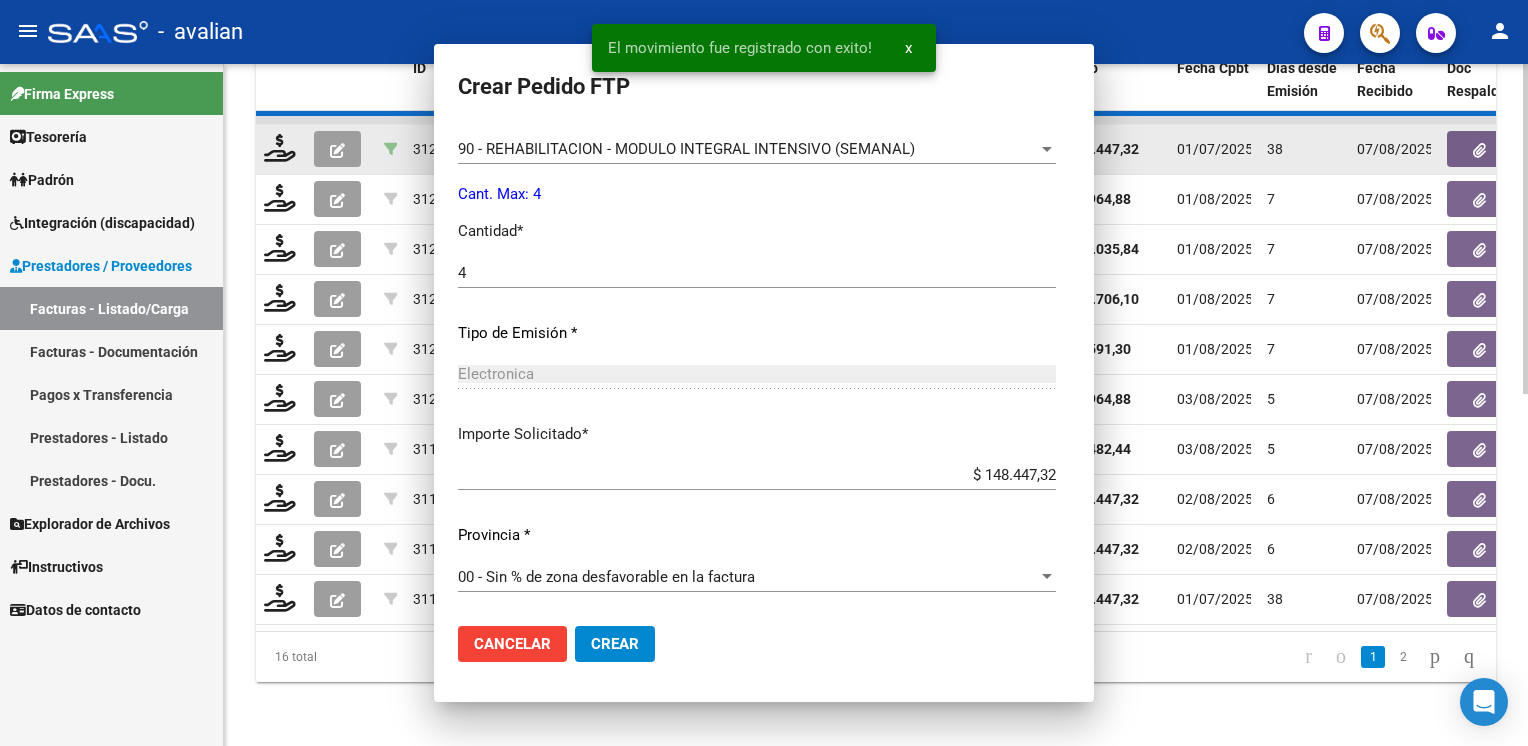 scroll, scrollTop: 0, scrollLeft: 0, axis: both 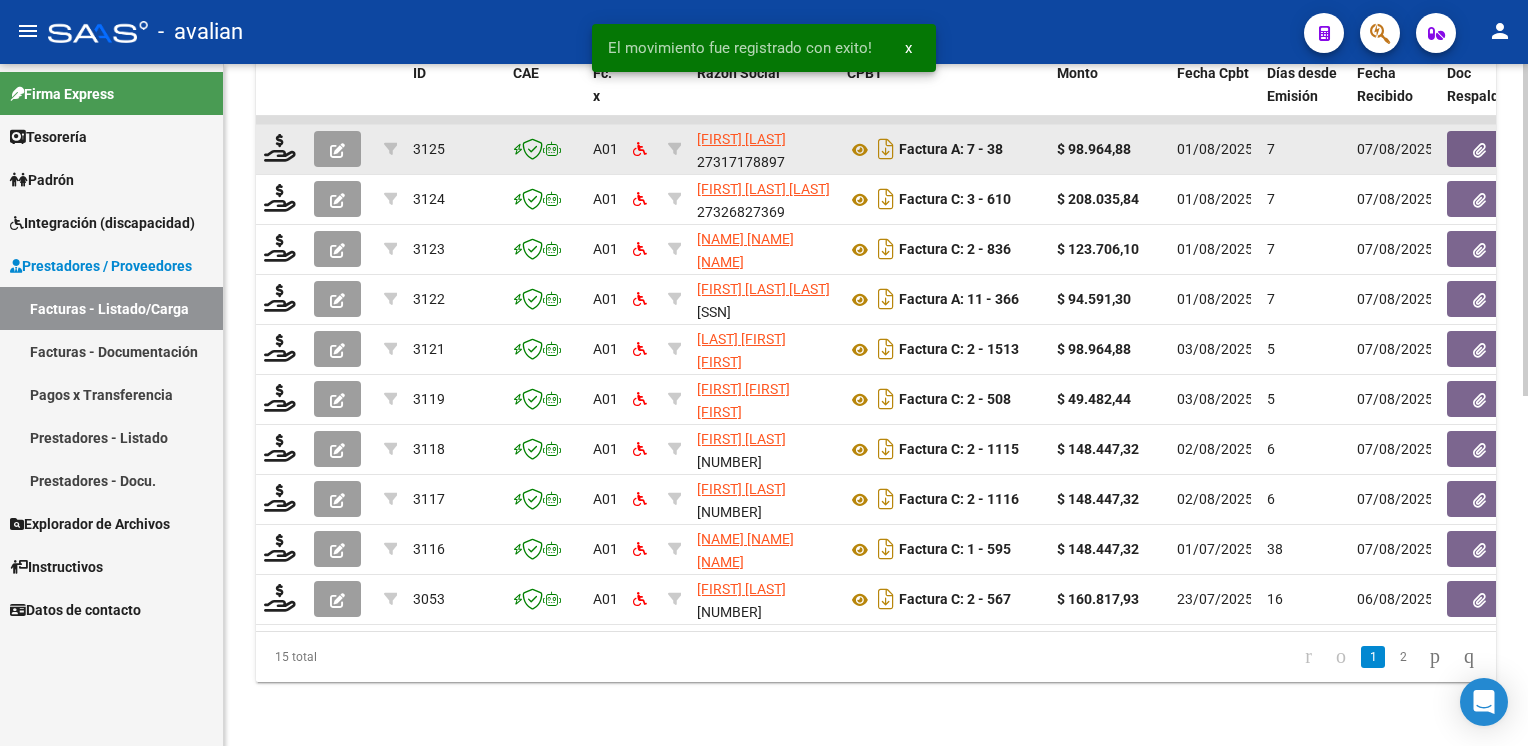 click 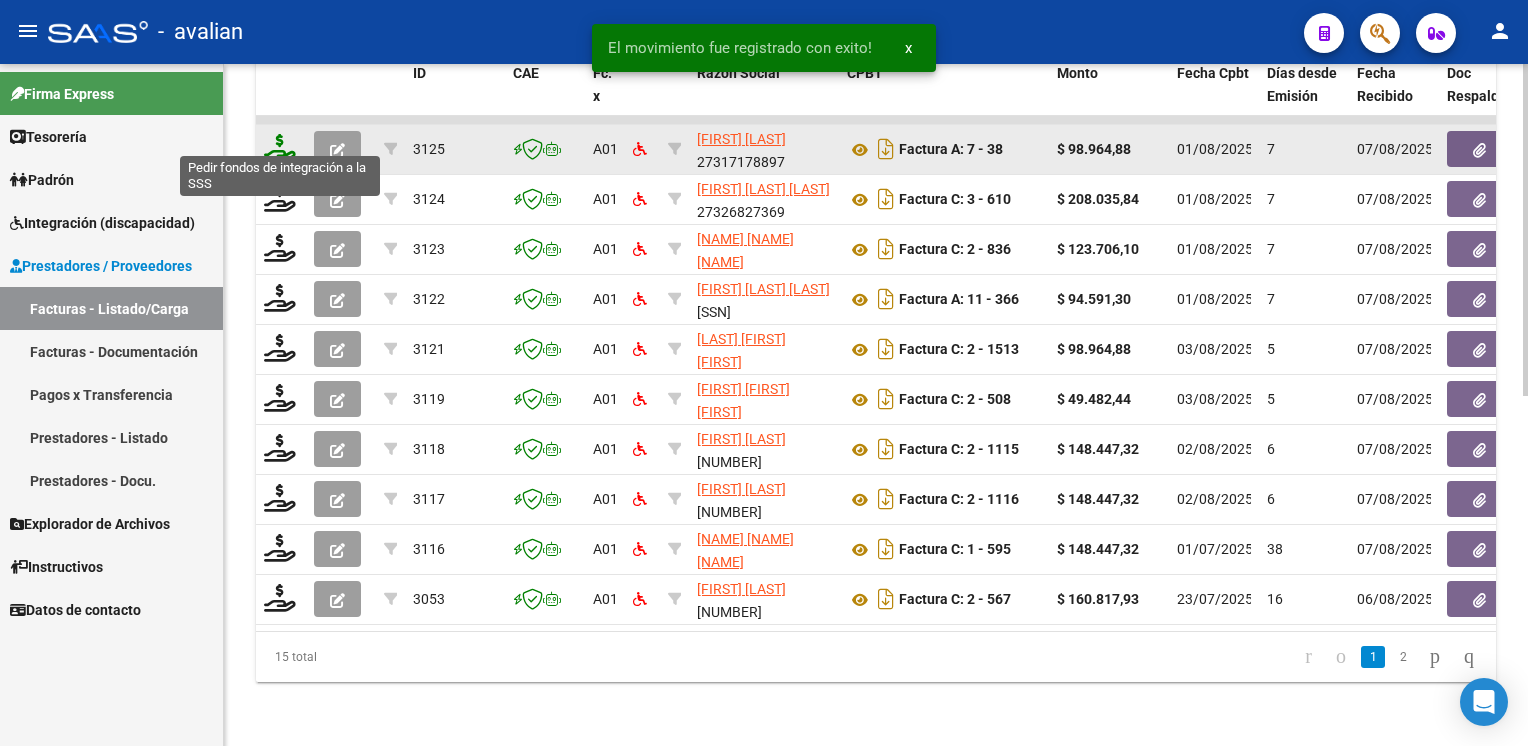 click 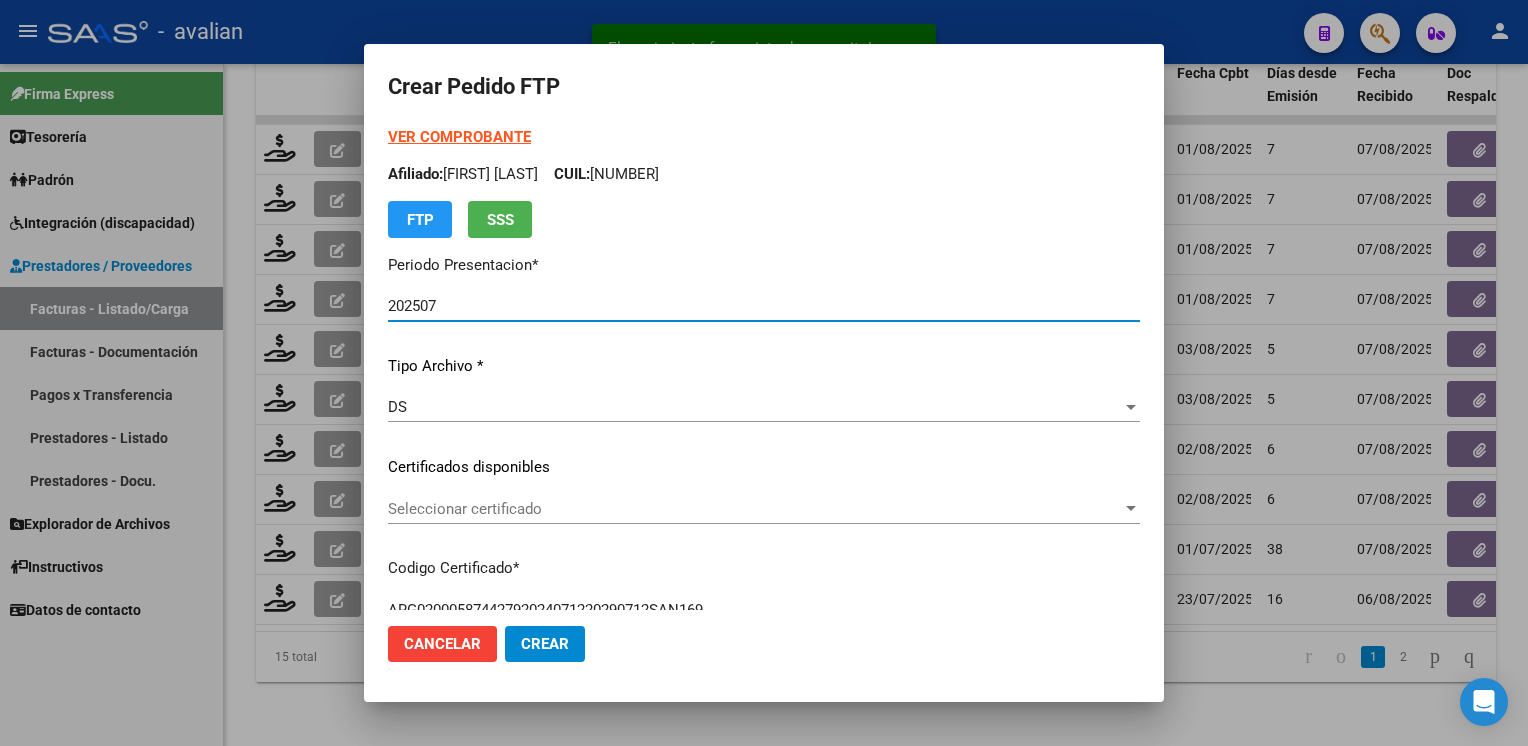click on "Seleccionar certificado" at bounding box center [755, 509] 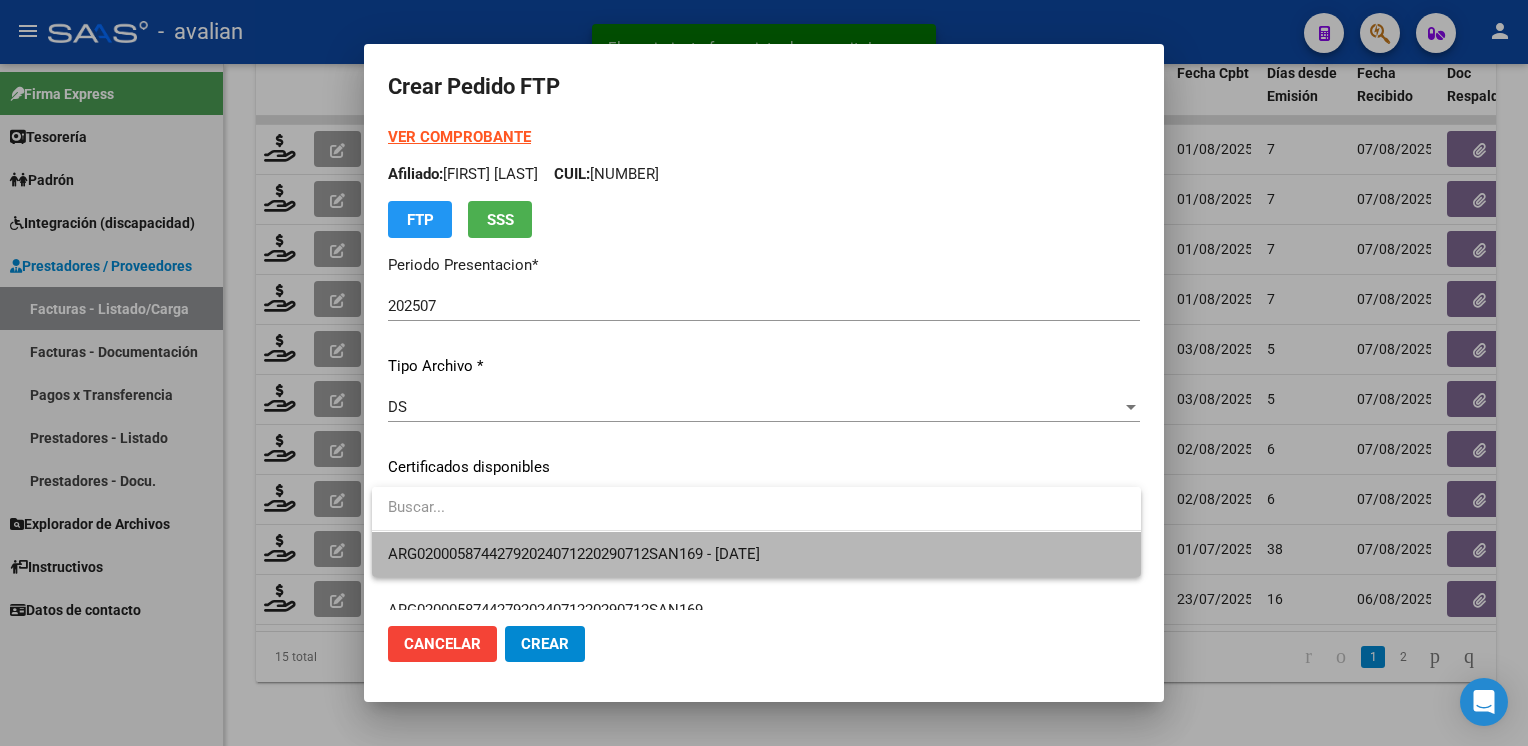 click on "ARG02000587442792024071220290712SAN169 - [DATE]" at bounding box center [756, 554] 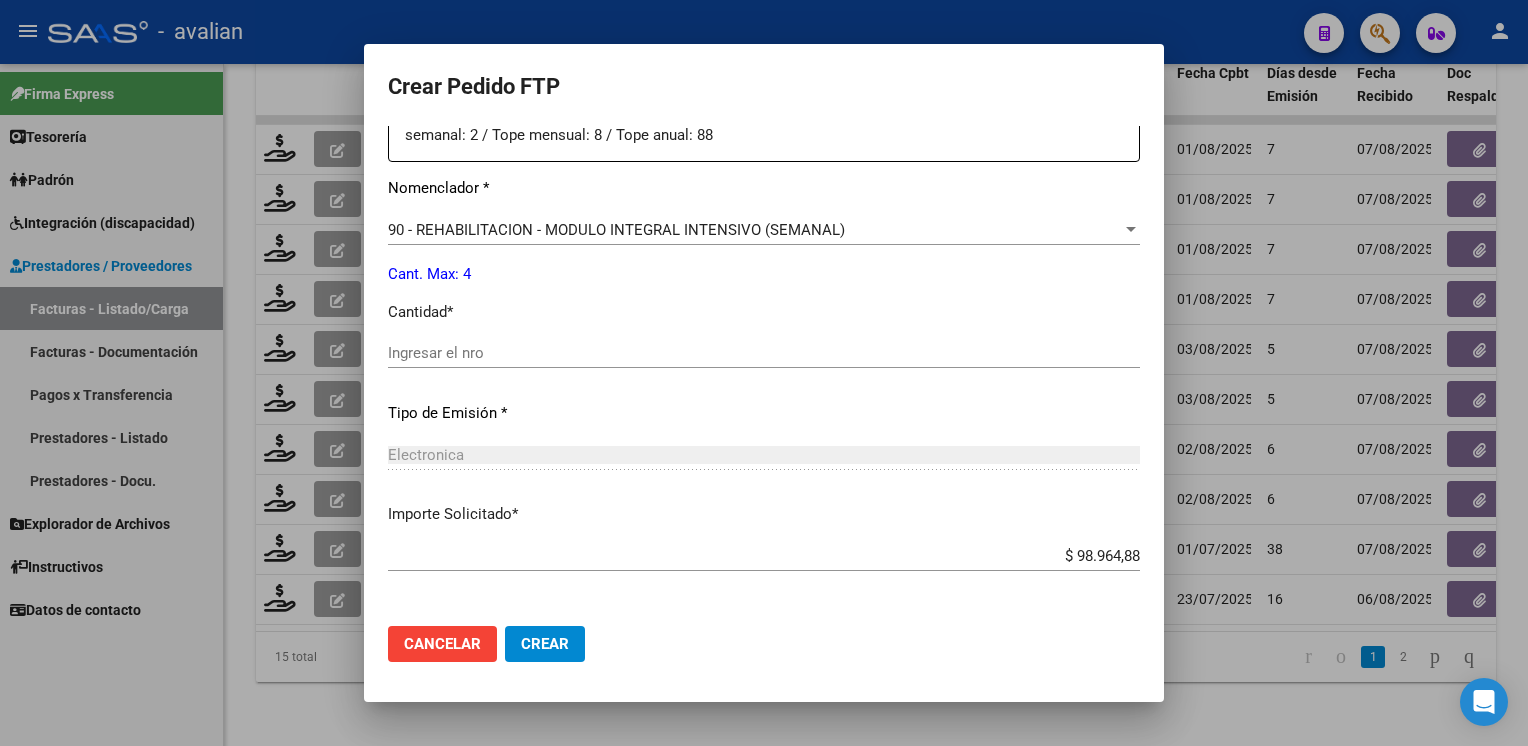 scroll, scrollTop: 876, scrollLeft: 0, axis: vertical 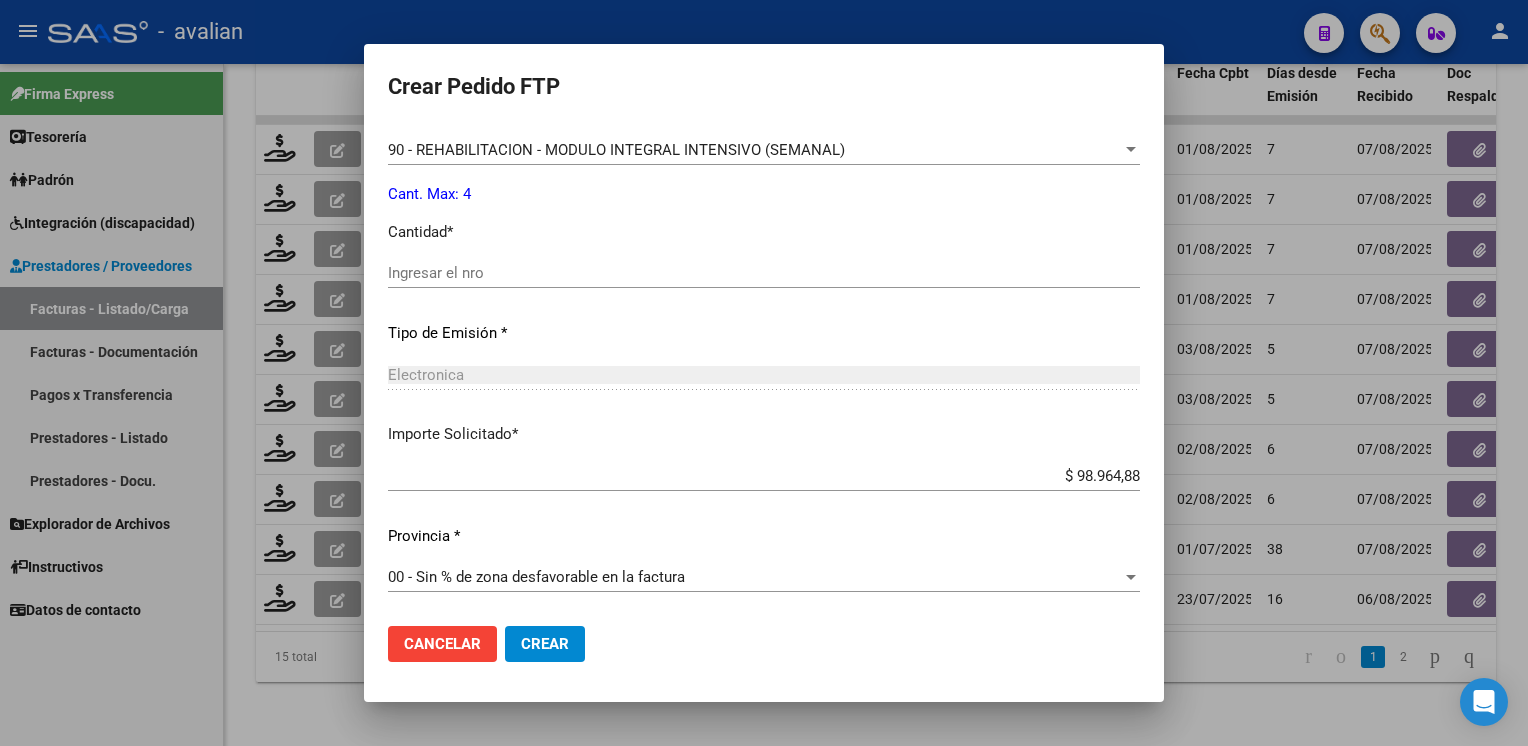 click on "Ingresar el nro" 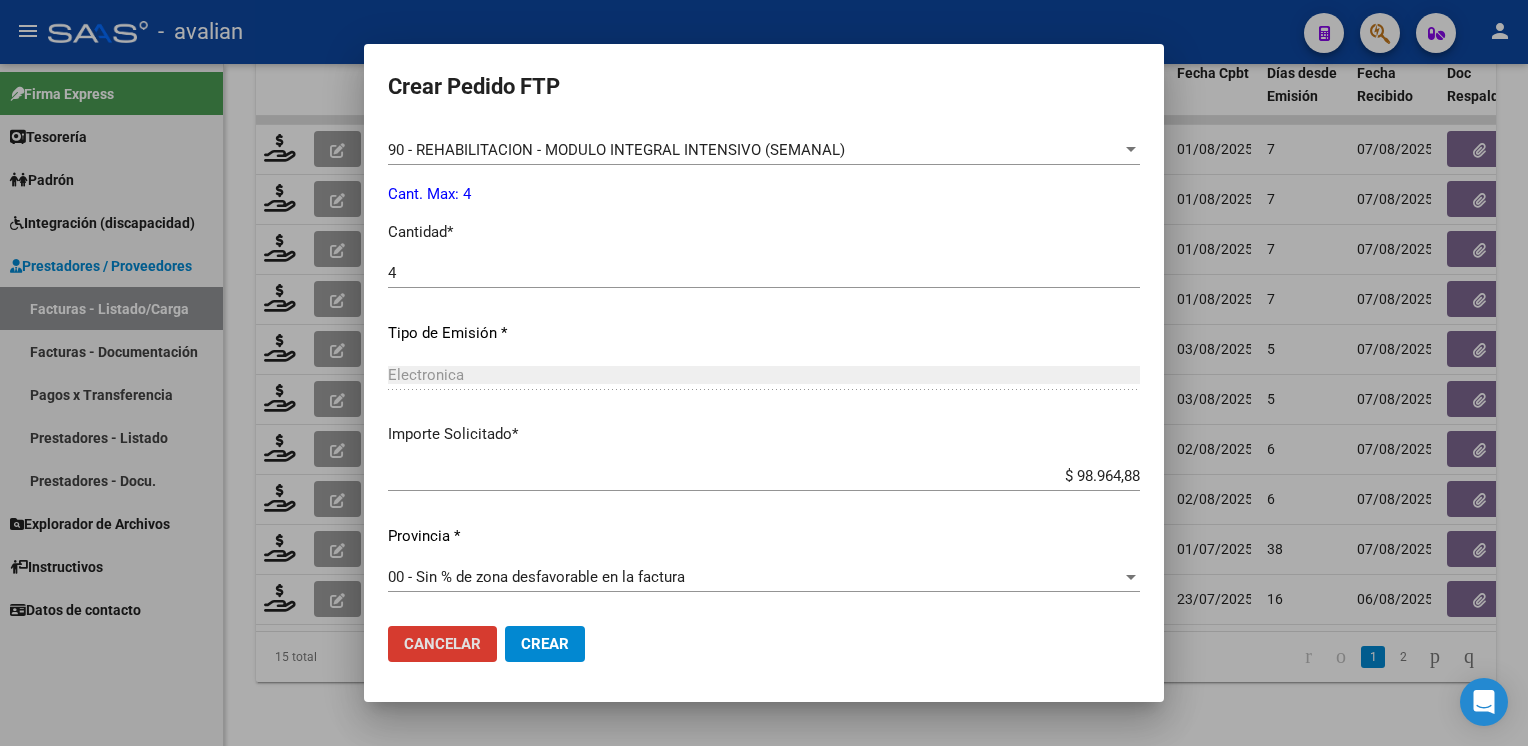 click on "Crear" 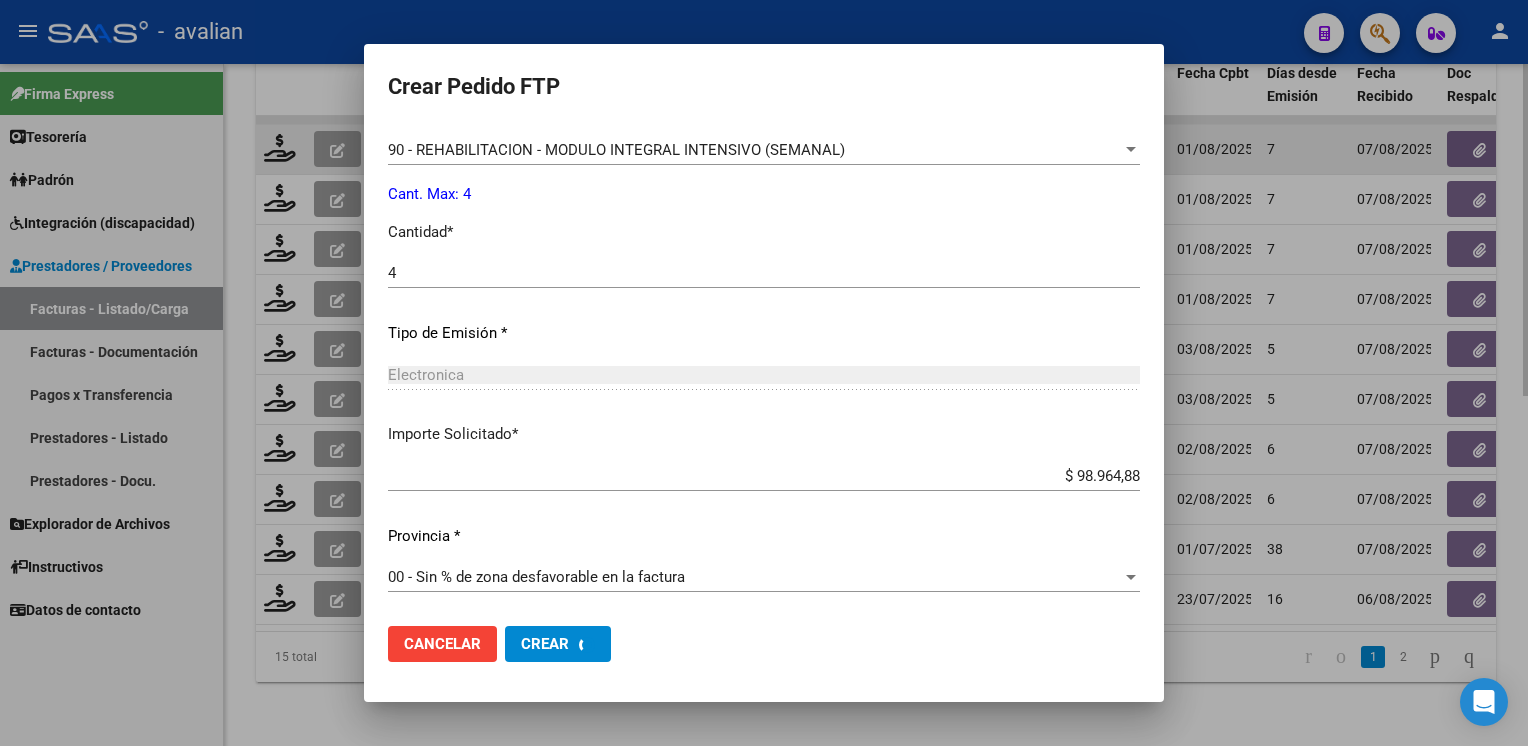 scroll, scrollTop: 0, scrollLeft: 0, axis: both 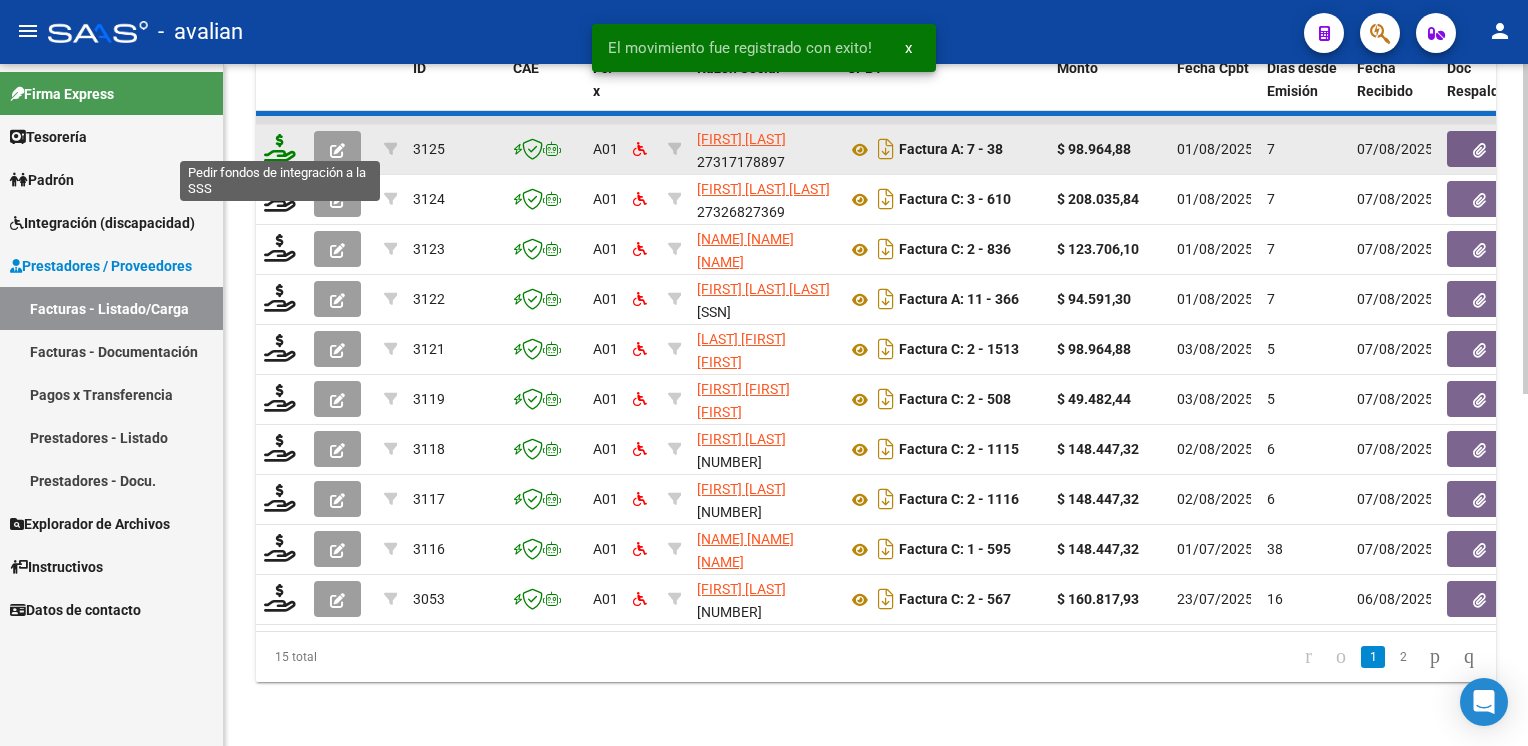 click 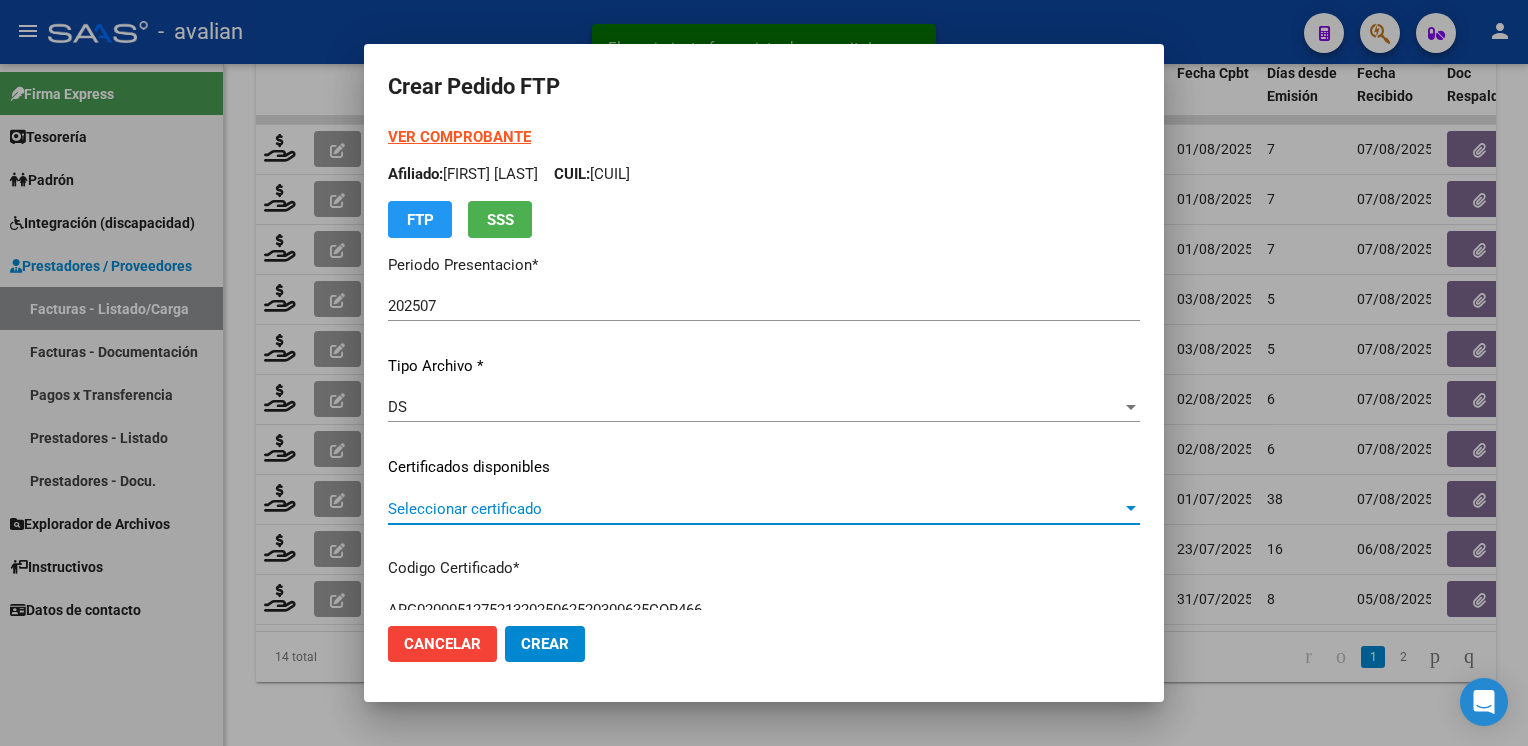 click on "Seleccionar certificado" at bounding box center [755, 509] 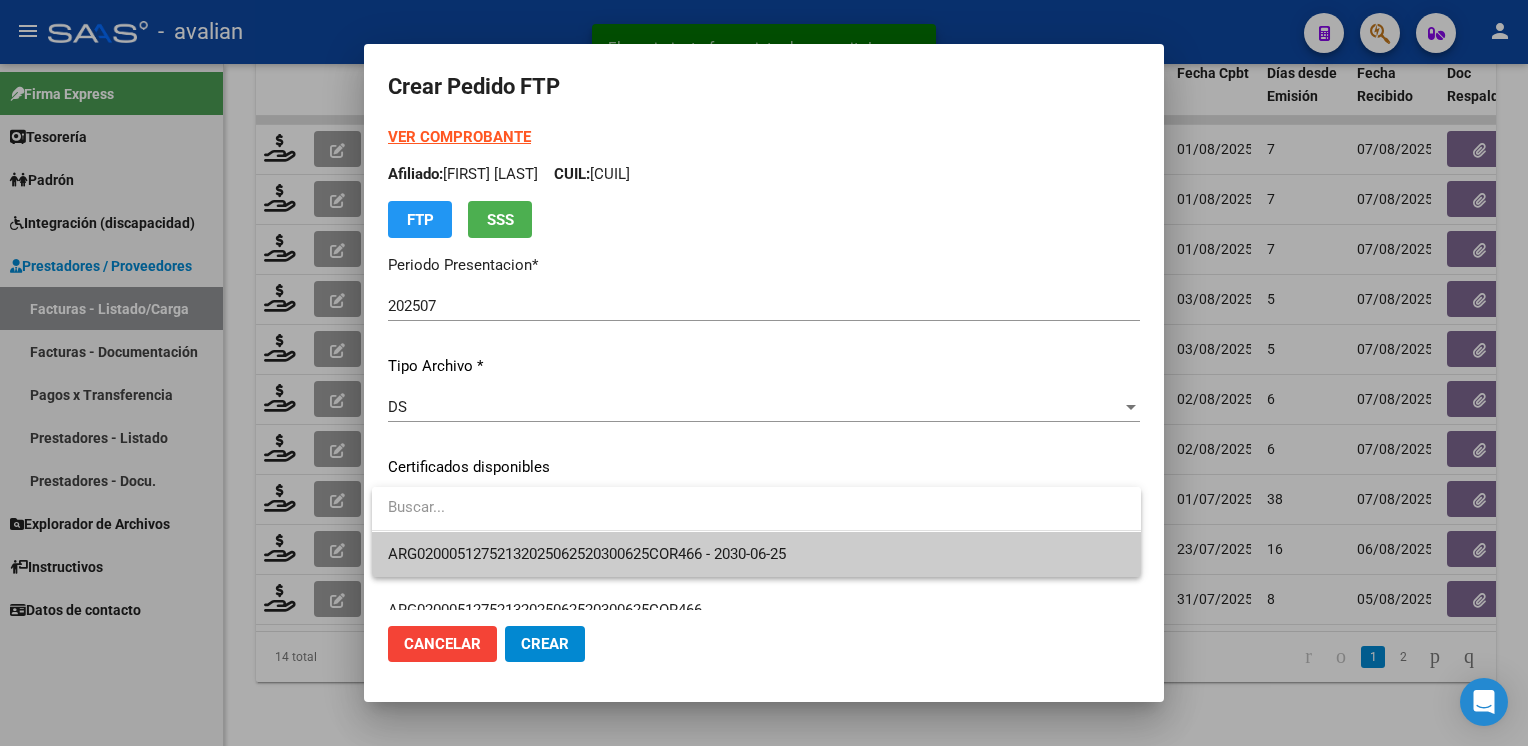 click on "ARG02000512752132025062520300625COR466 - 2030-06-25" at bounding box center (587, 554) 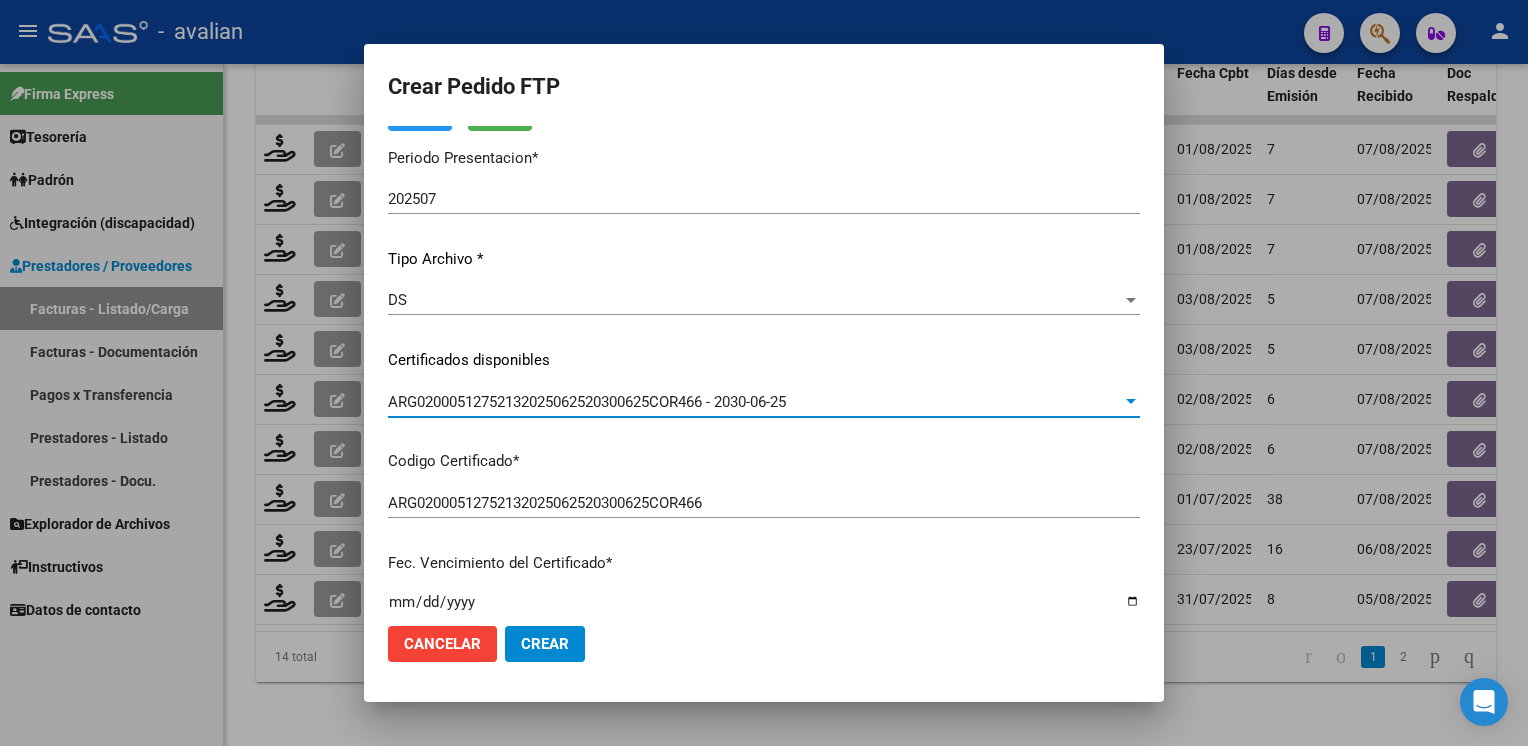 scroll, scrollTop: 0, scrollLeft: 0, axis: both 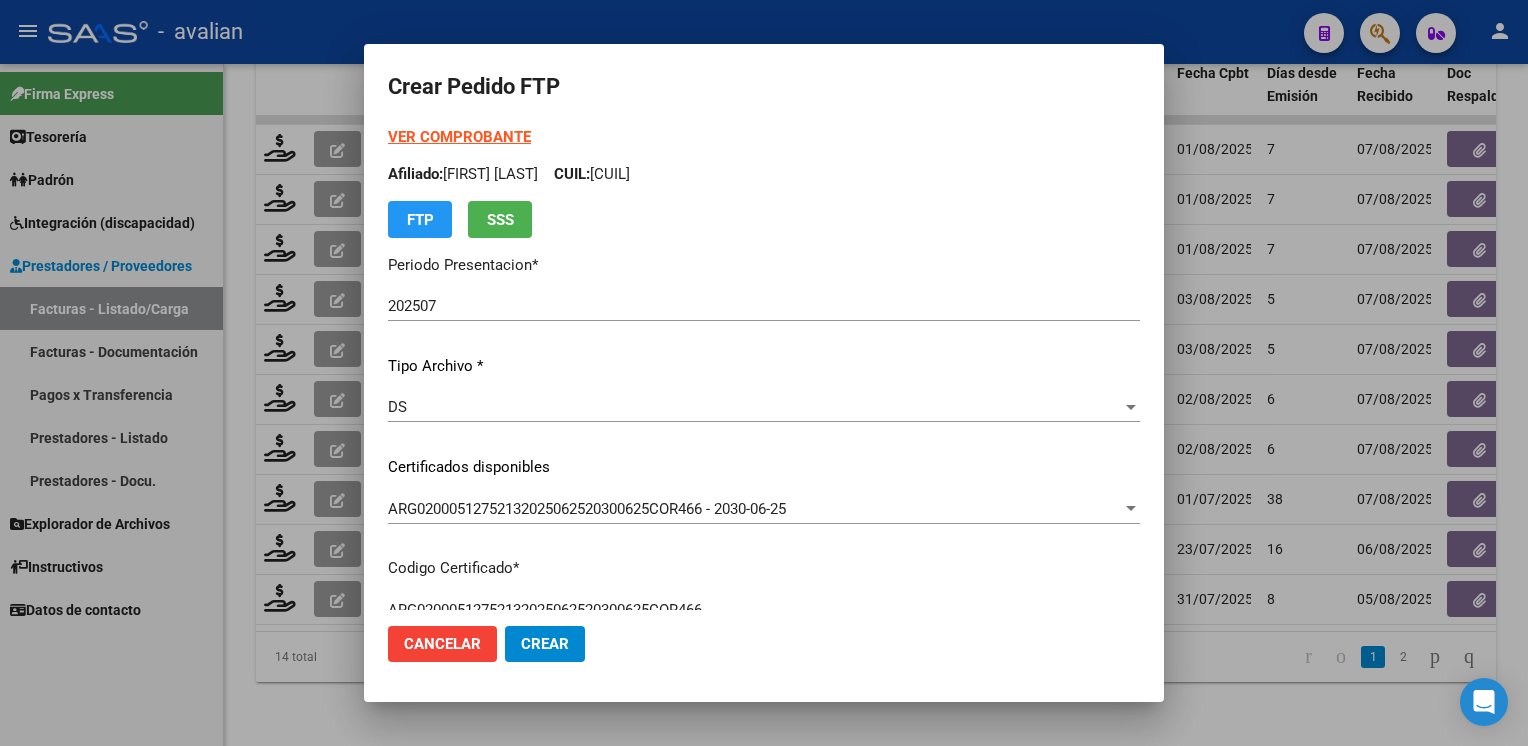click on "VER COMPROBANTE" at bounding box center [459, 137] 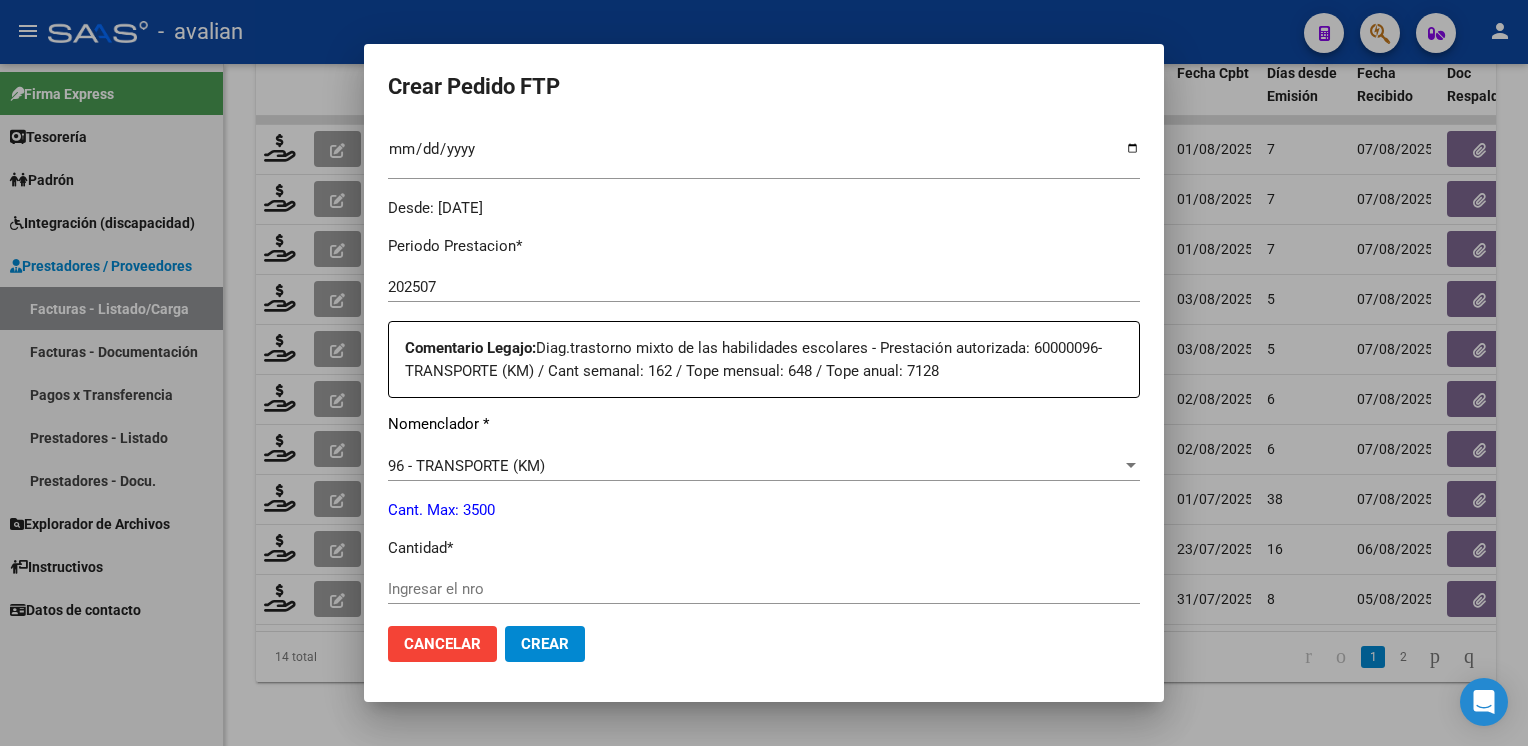 scroll, scrollTop: 800, scrollLeft: 0, axis: vertical 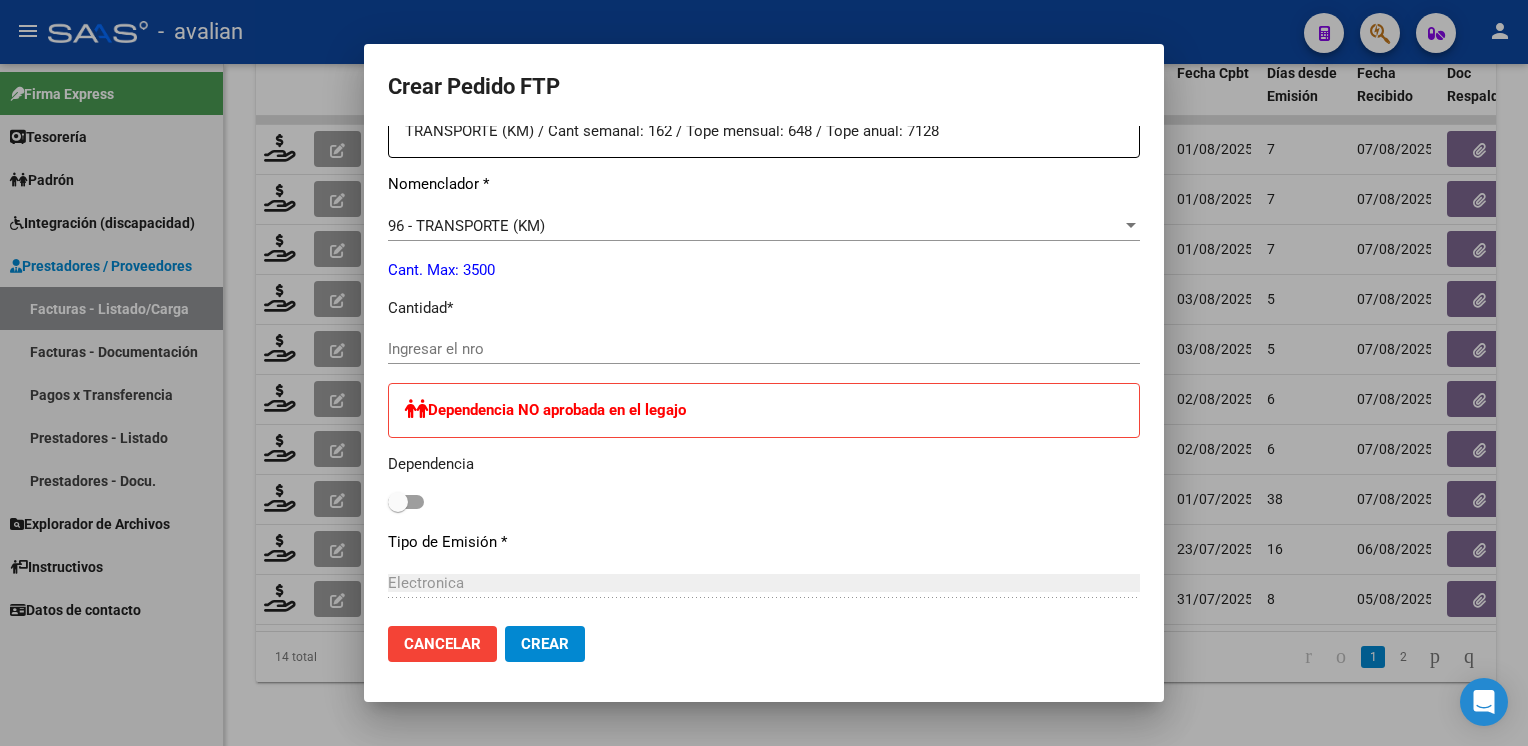 click on "Ingresar el nro" 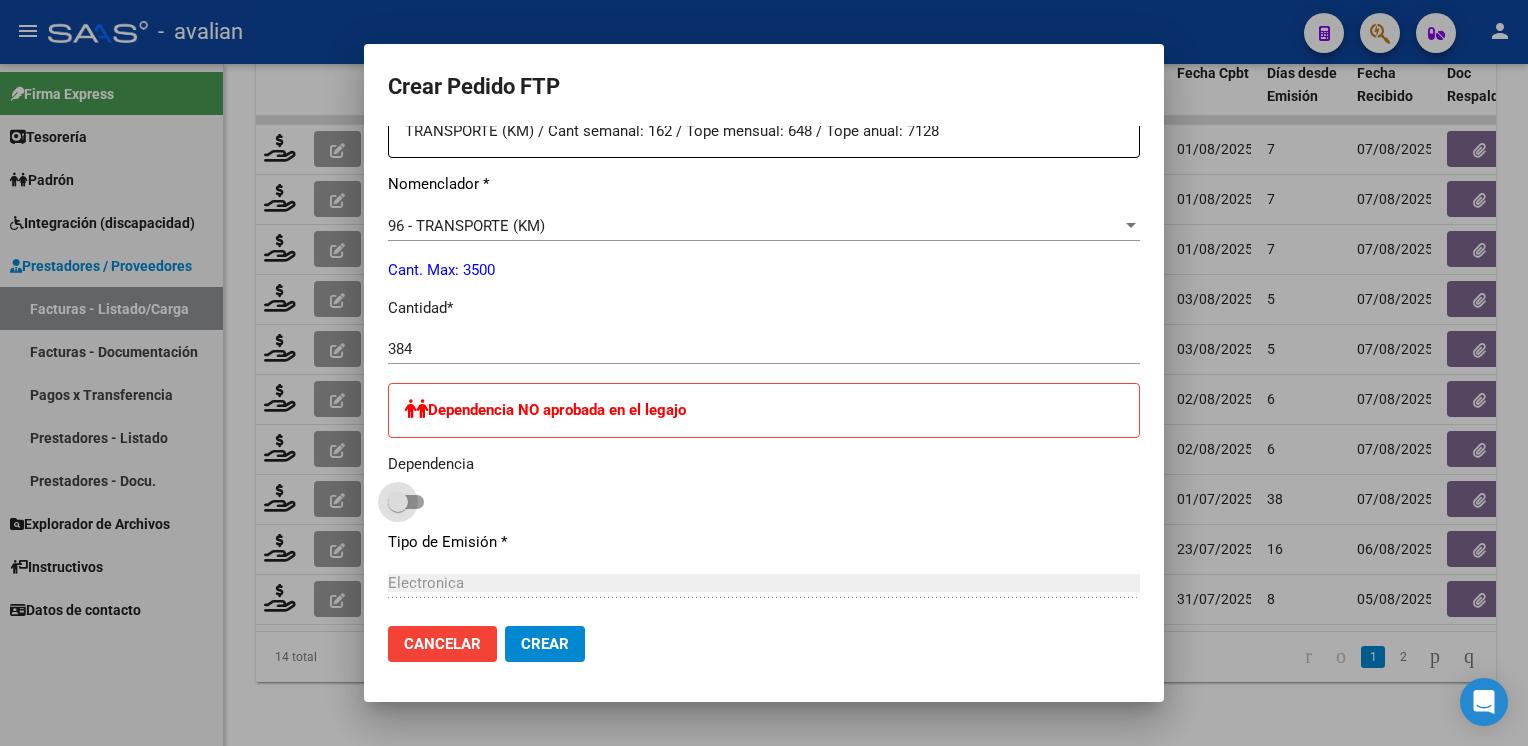 scroll, scrollTop: 1116, scrollLeft: 0, axis: vertical 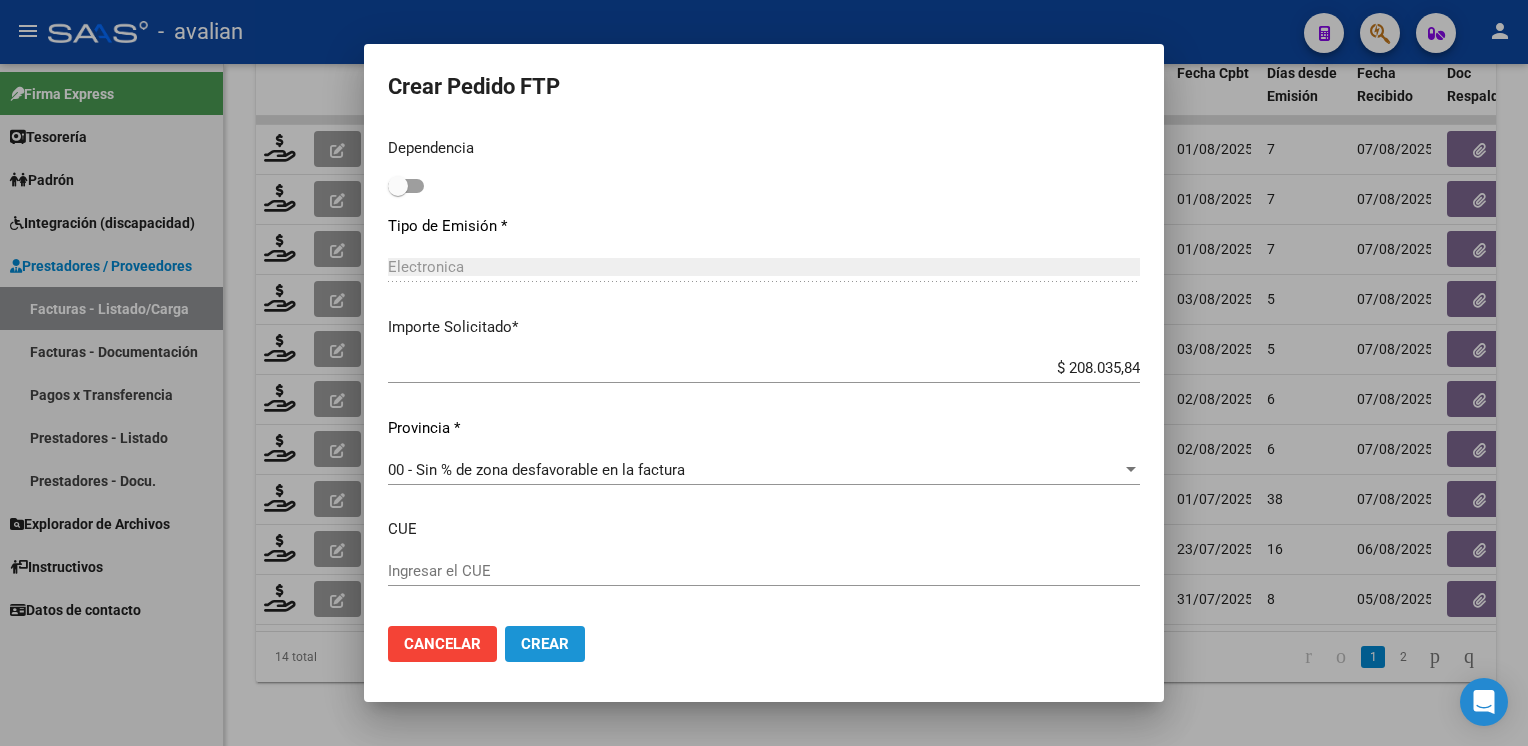 click on "Crear" 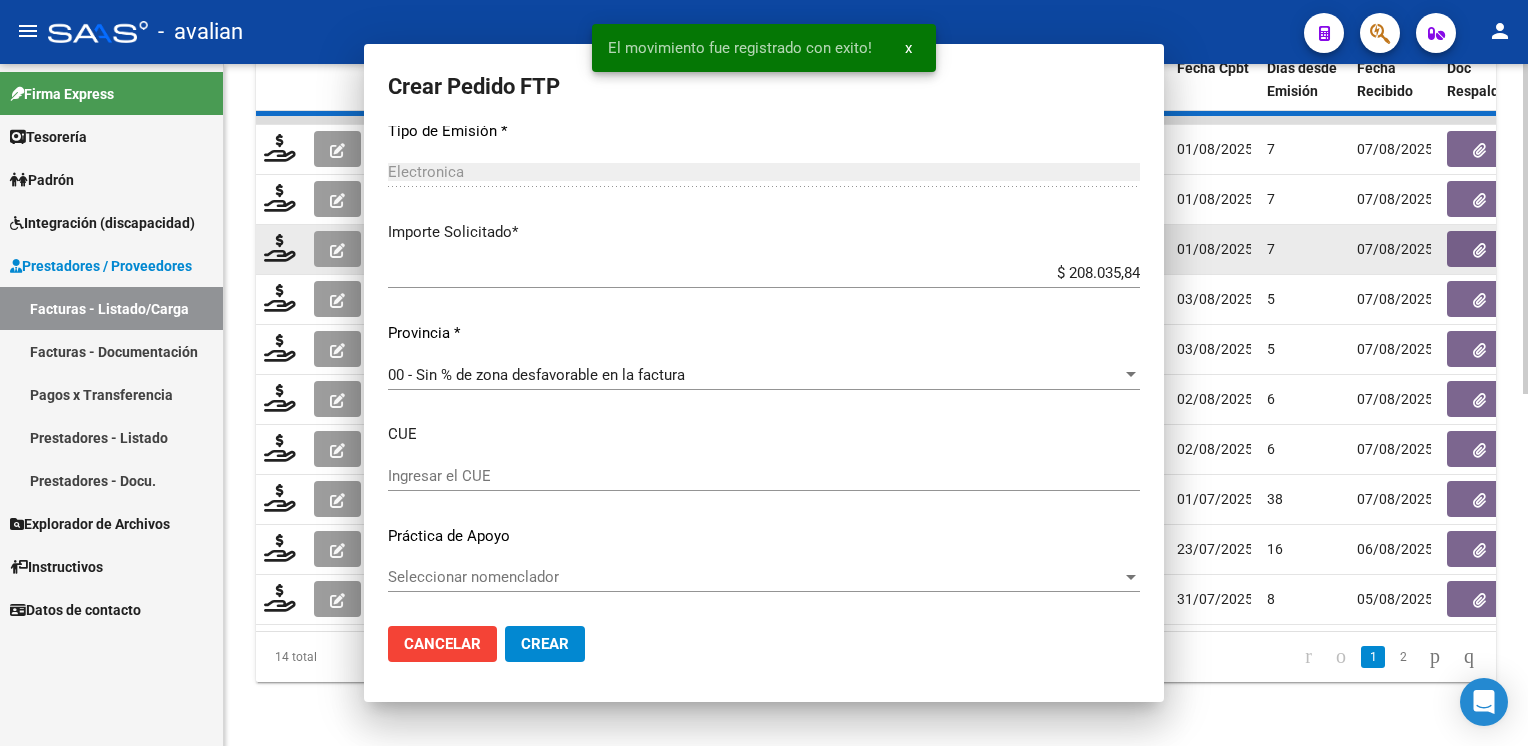 scroll, scrollTop: 0, scrollLeft: 0, axis: both 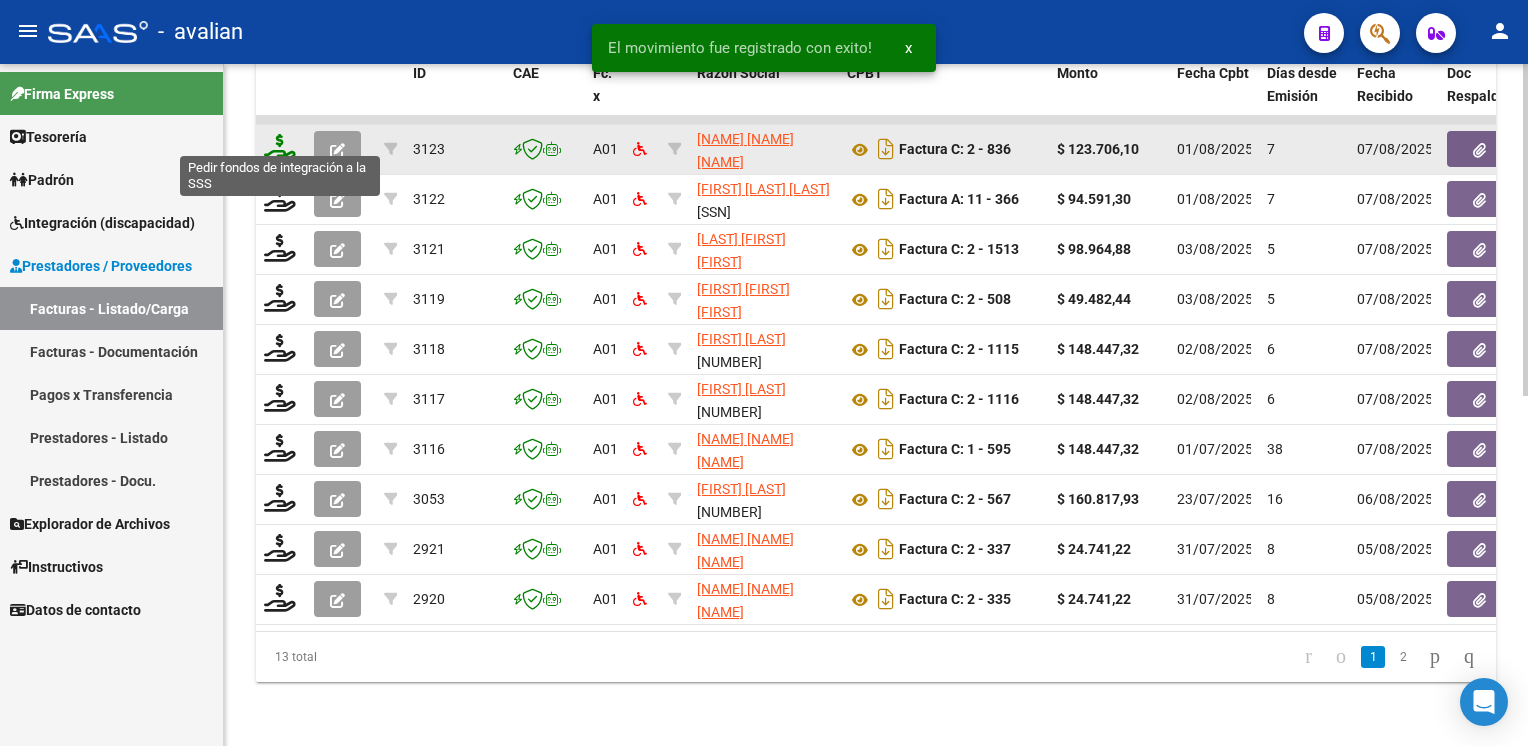 click 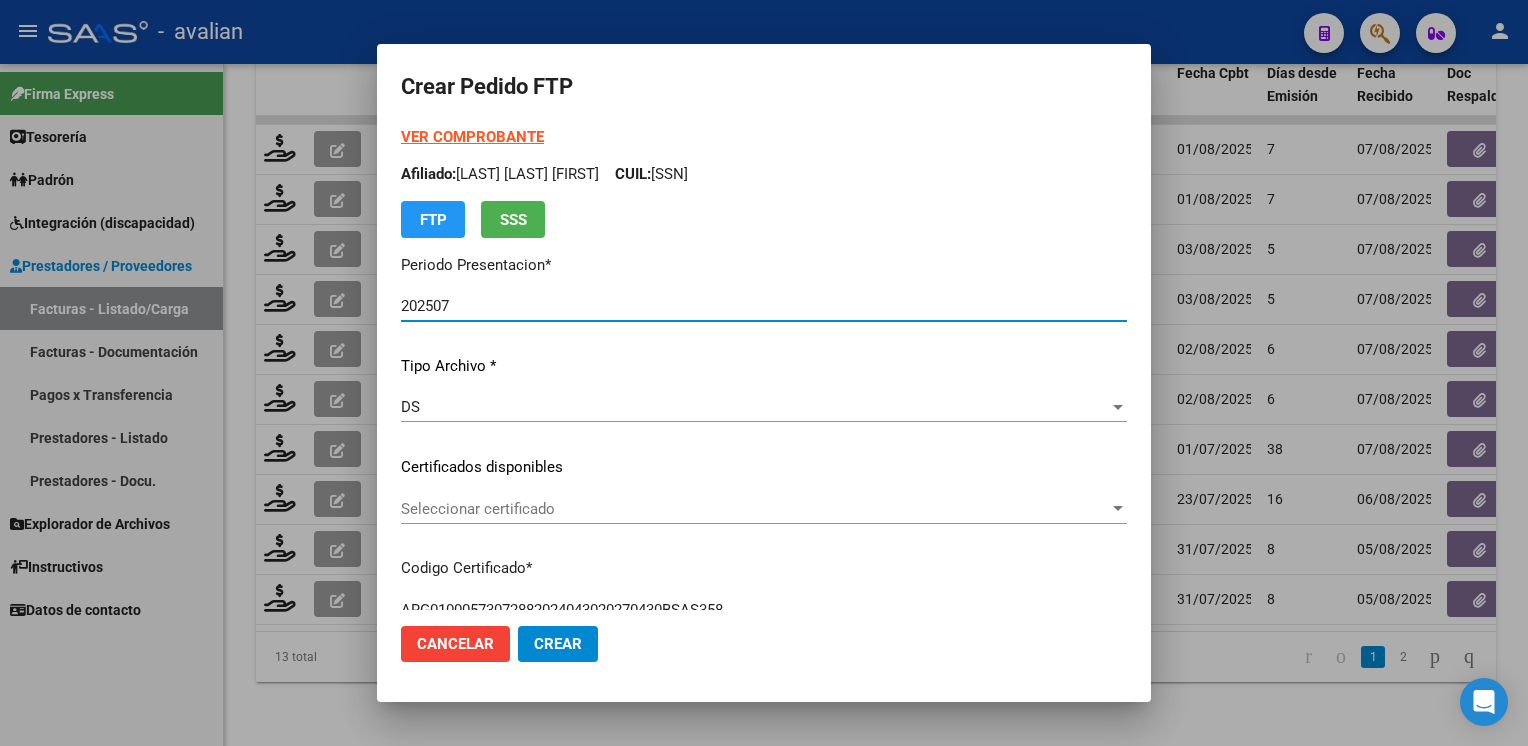 click on "Seleccionar certificado" at bounding box center (755, 509) 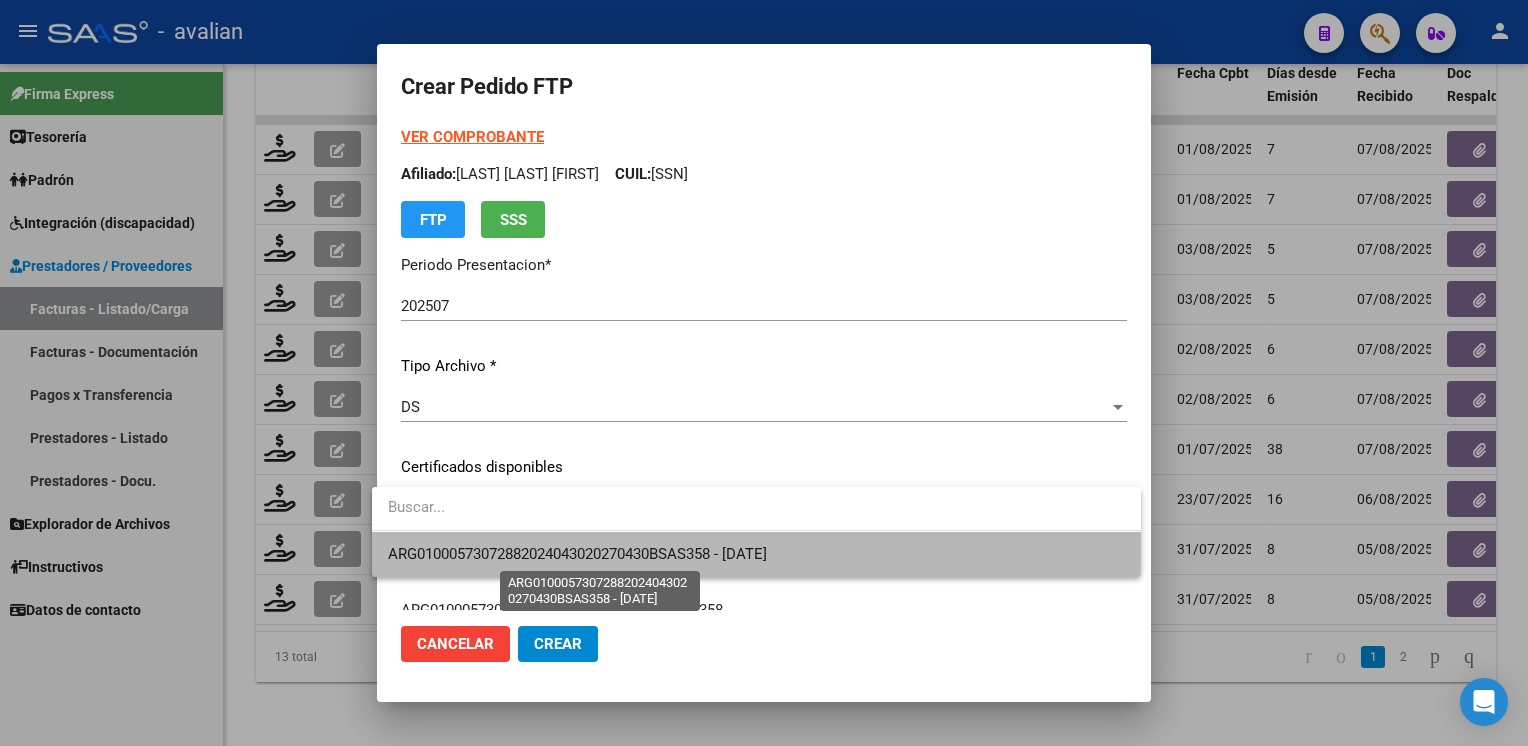 click on "ARG01000573072882024043020270430BSAS358 - [DATE]" at bounding box center (577, 554) 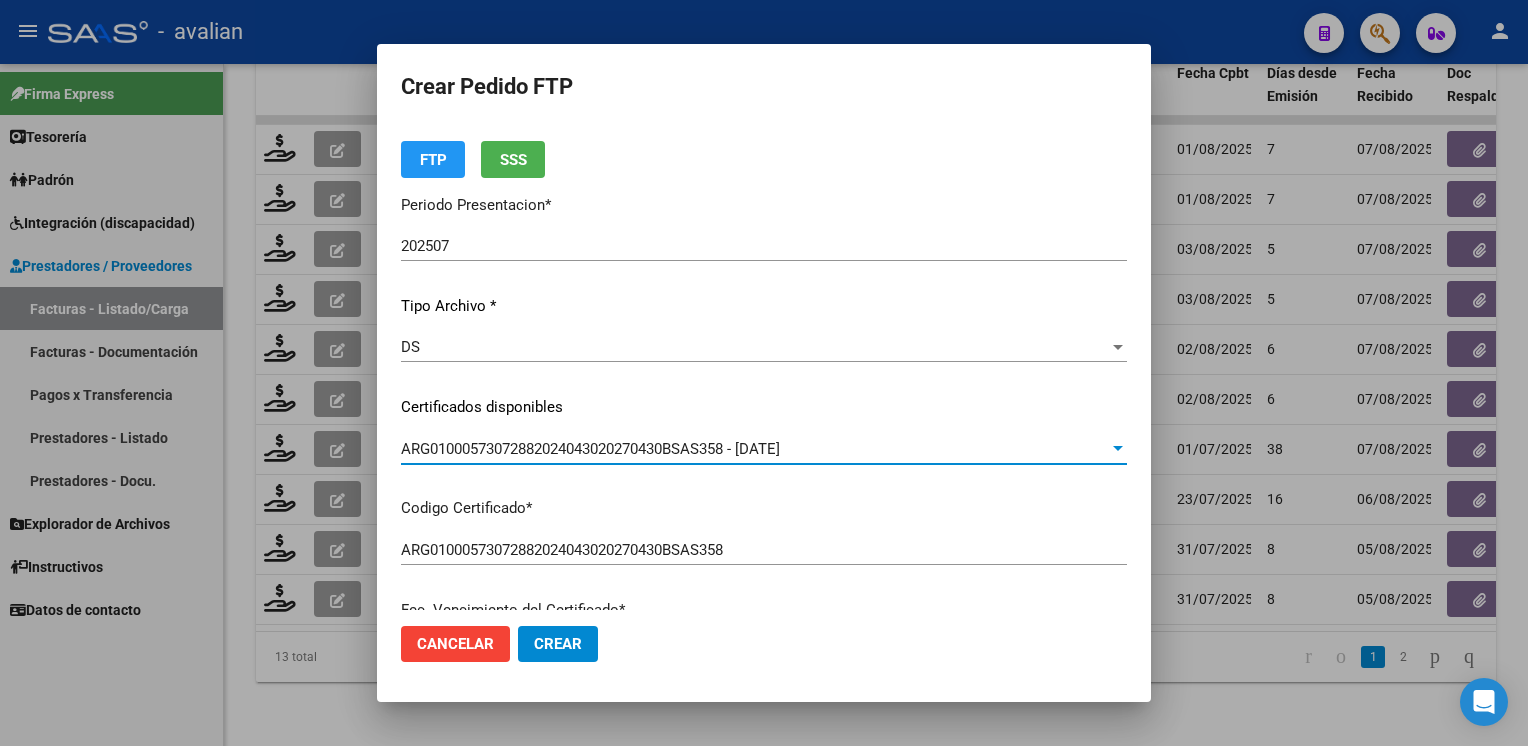 scroll, scrollTop: 0, scrollLeft: 0, axis: both 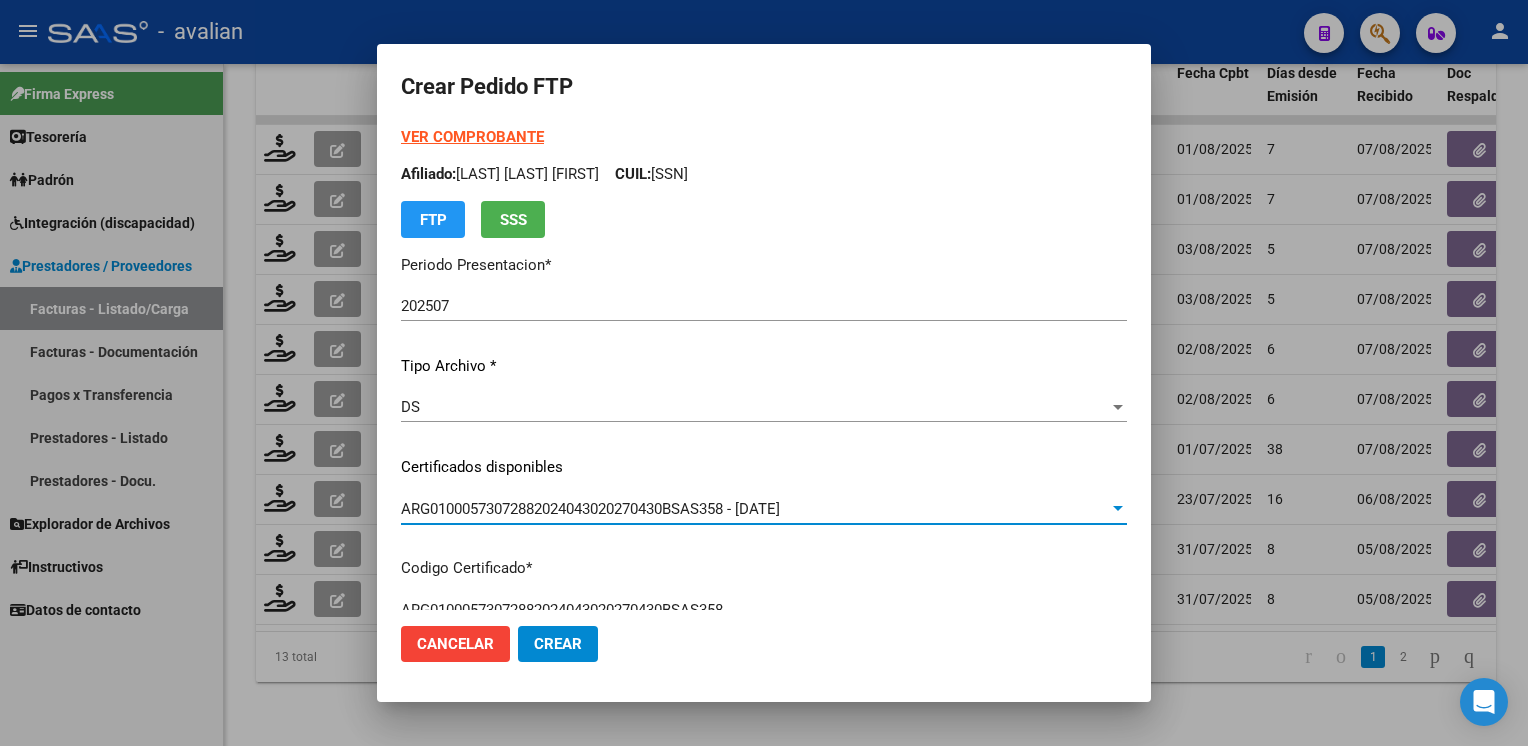 click on "VER COMPROBANTE" at bounding box center (472, 137) 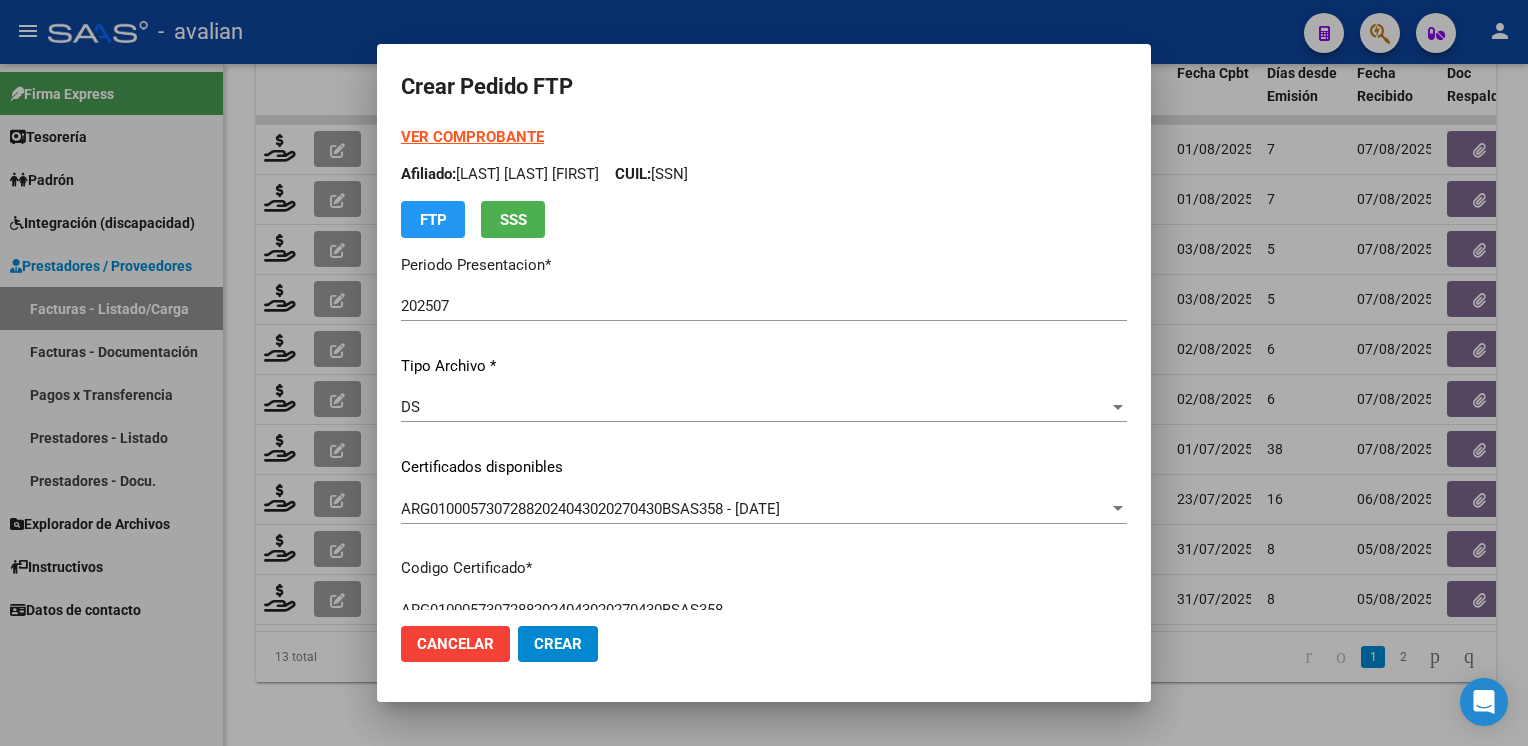 click on "Afiliado:  LASARTE PAREDES ANTONIA  CUIL:  [CUIL]" at bounding box center [764, 174] 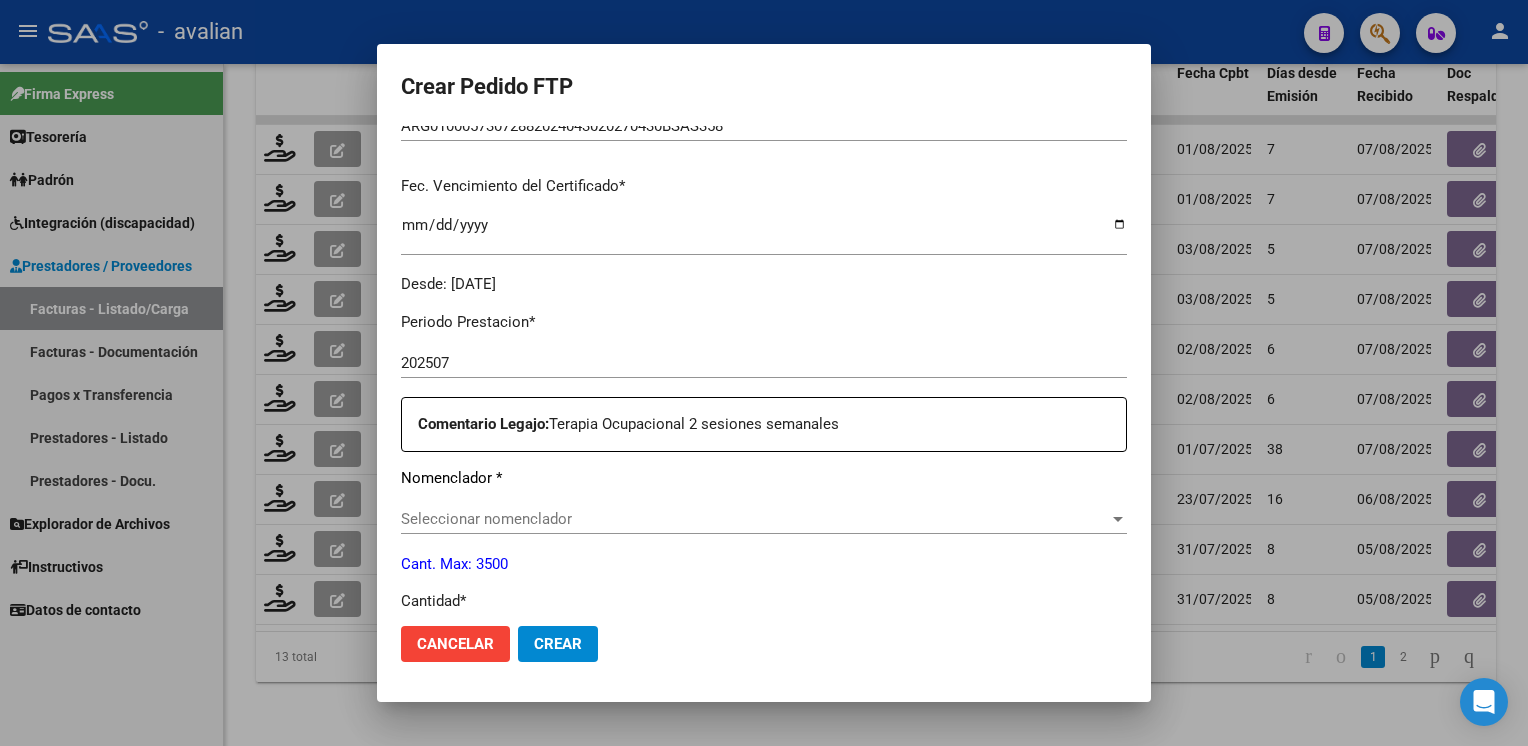 scroll, scrollTop: 600, scrollLeft: 0, axis: vertical 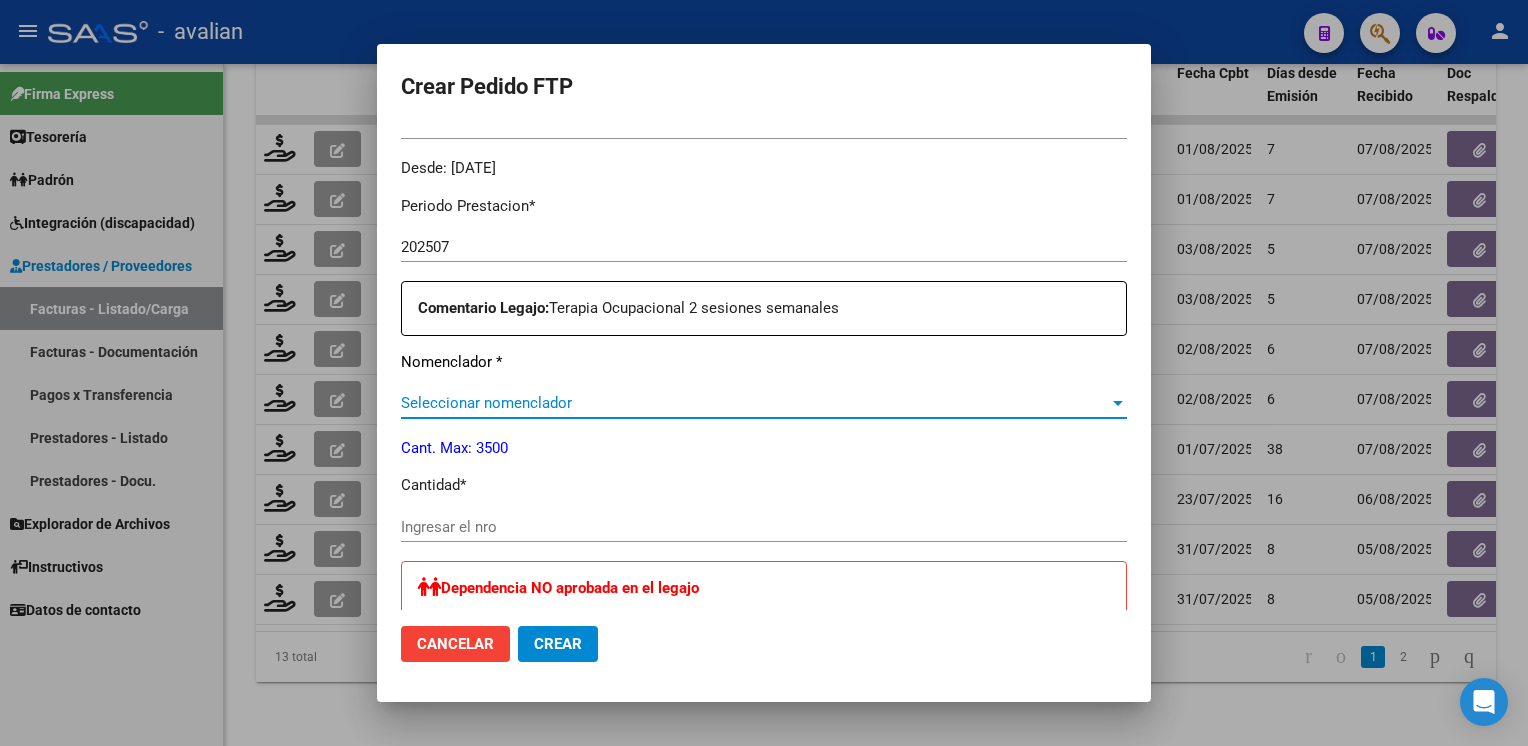 click on "Seleccionar nomenclador" at bounding box center (755, 403) 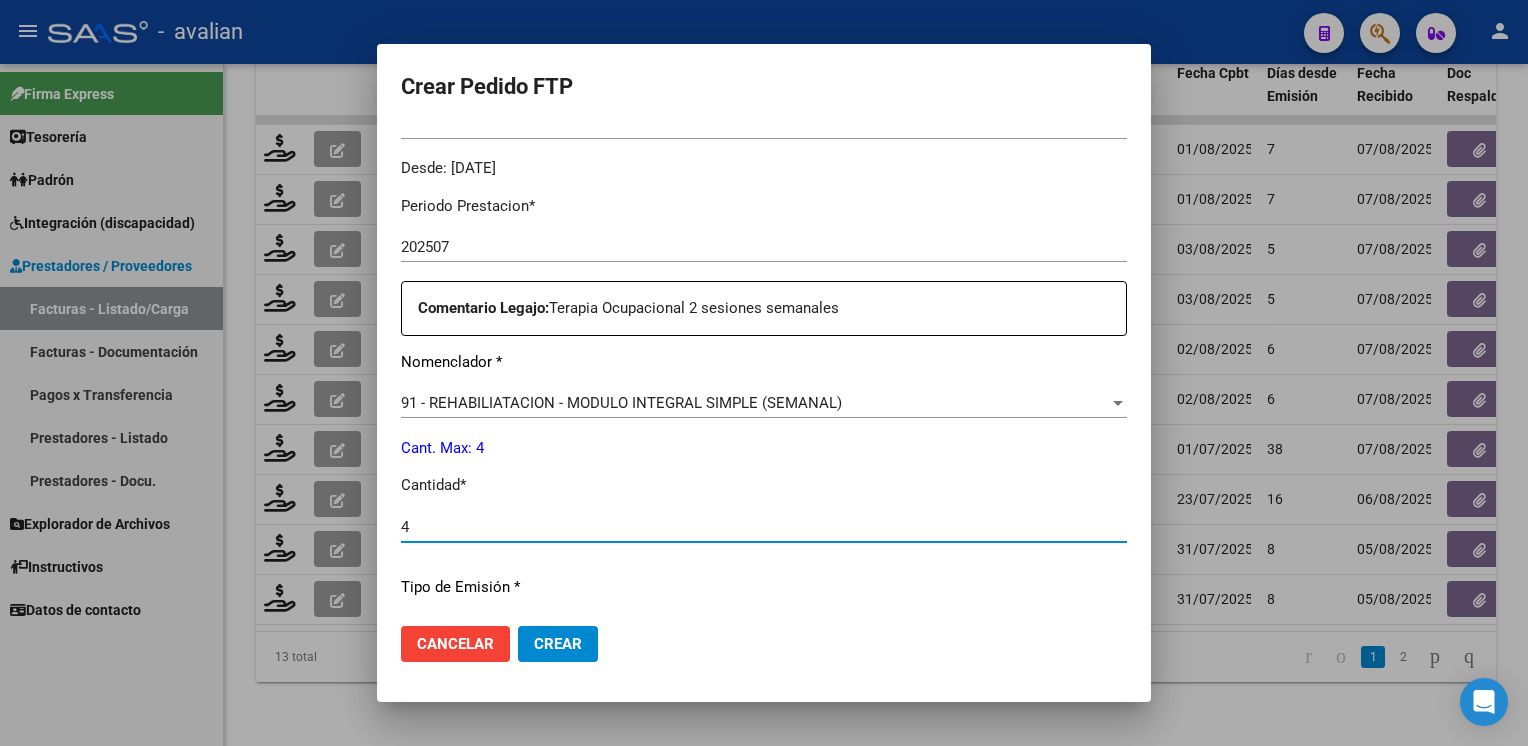 scroll, scrollTop: 853, scrollLeft: 0, axis: vertical 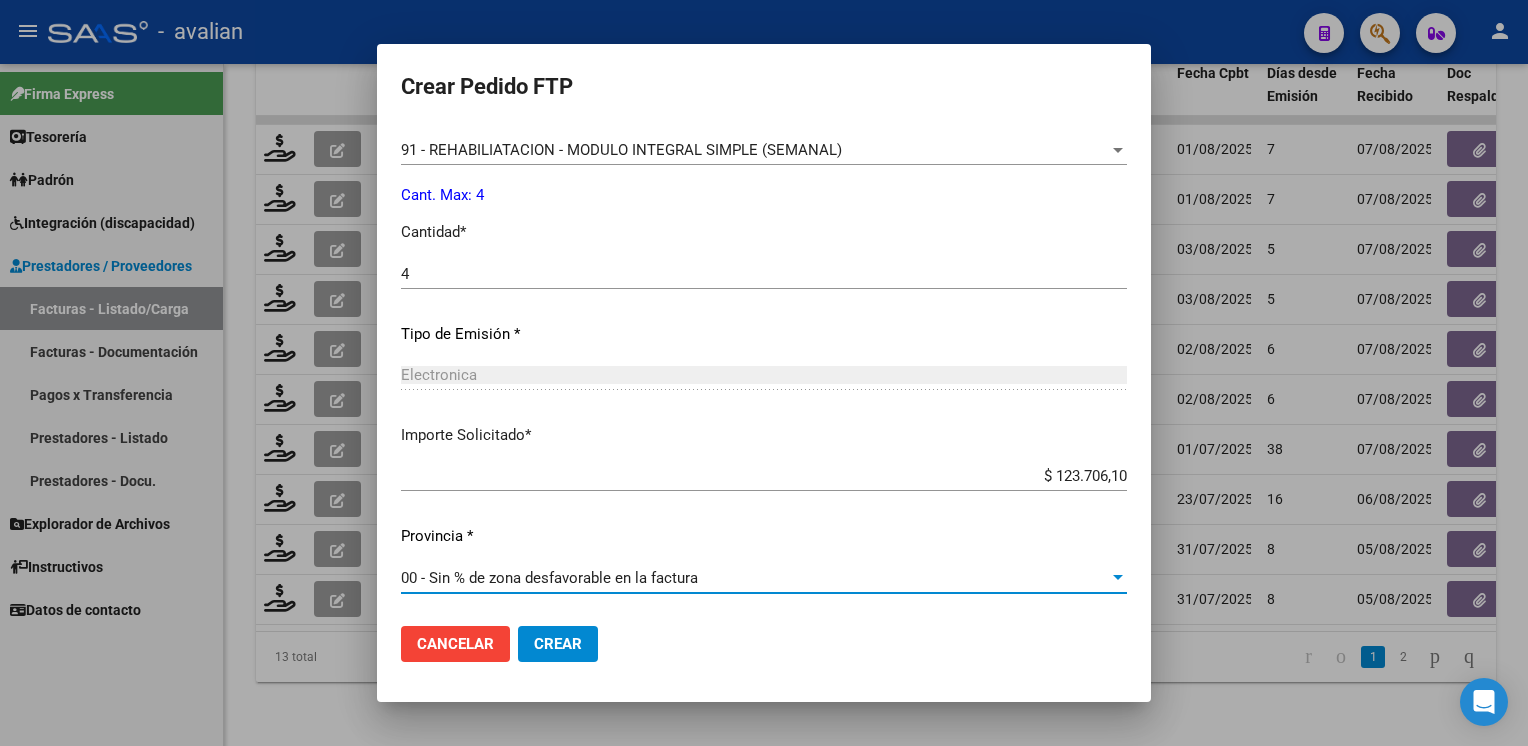 click on "Crear" 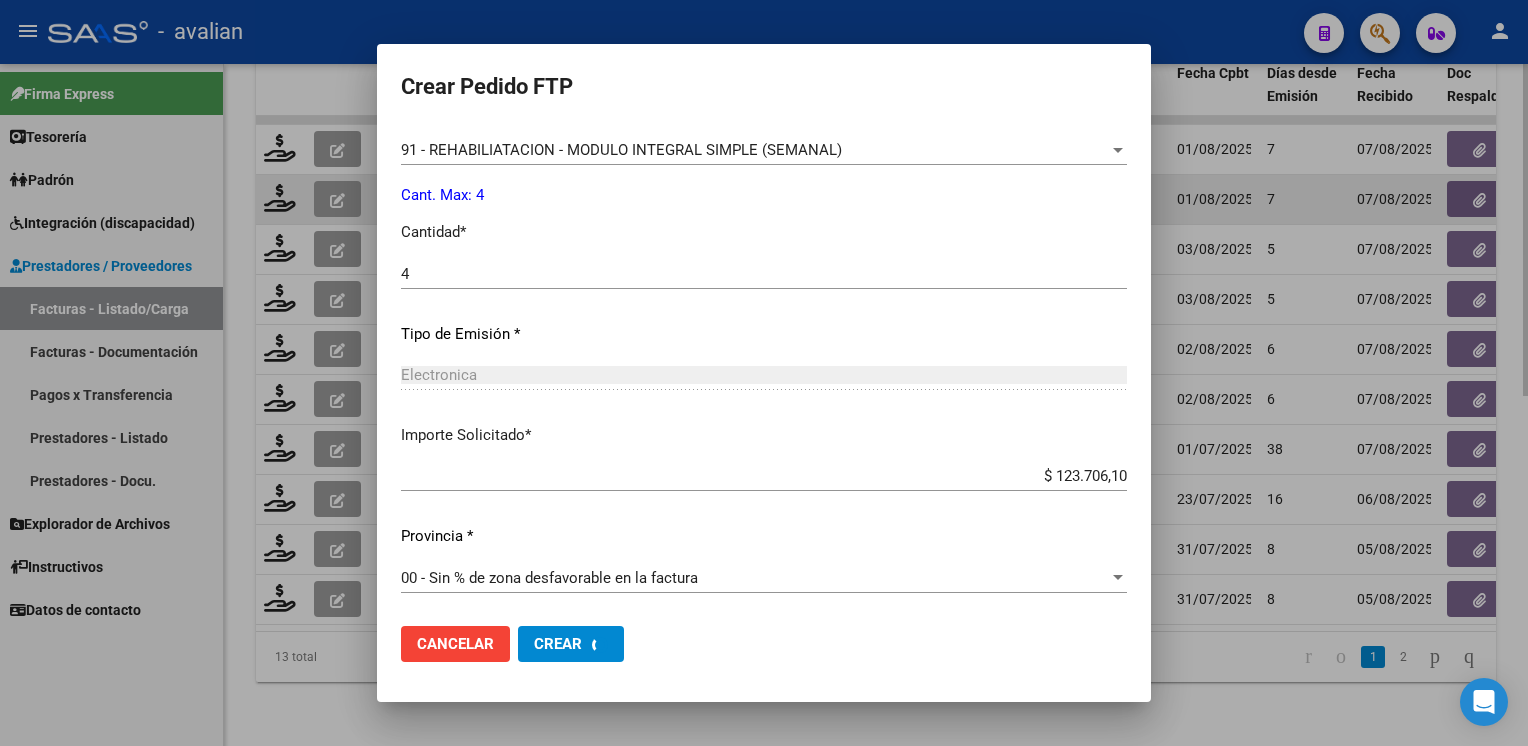 scroll, scrollTop: 0, scrollLeft: 0, axis: both 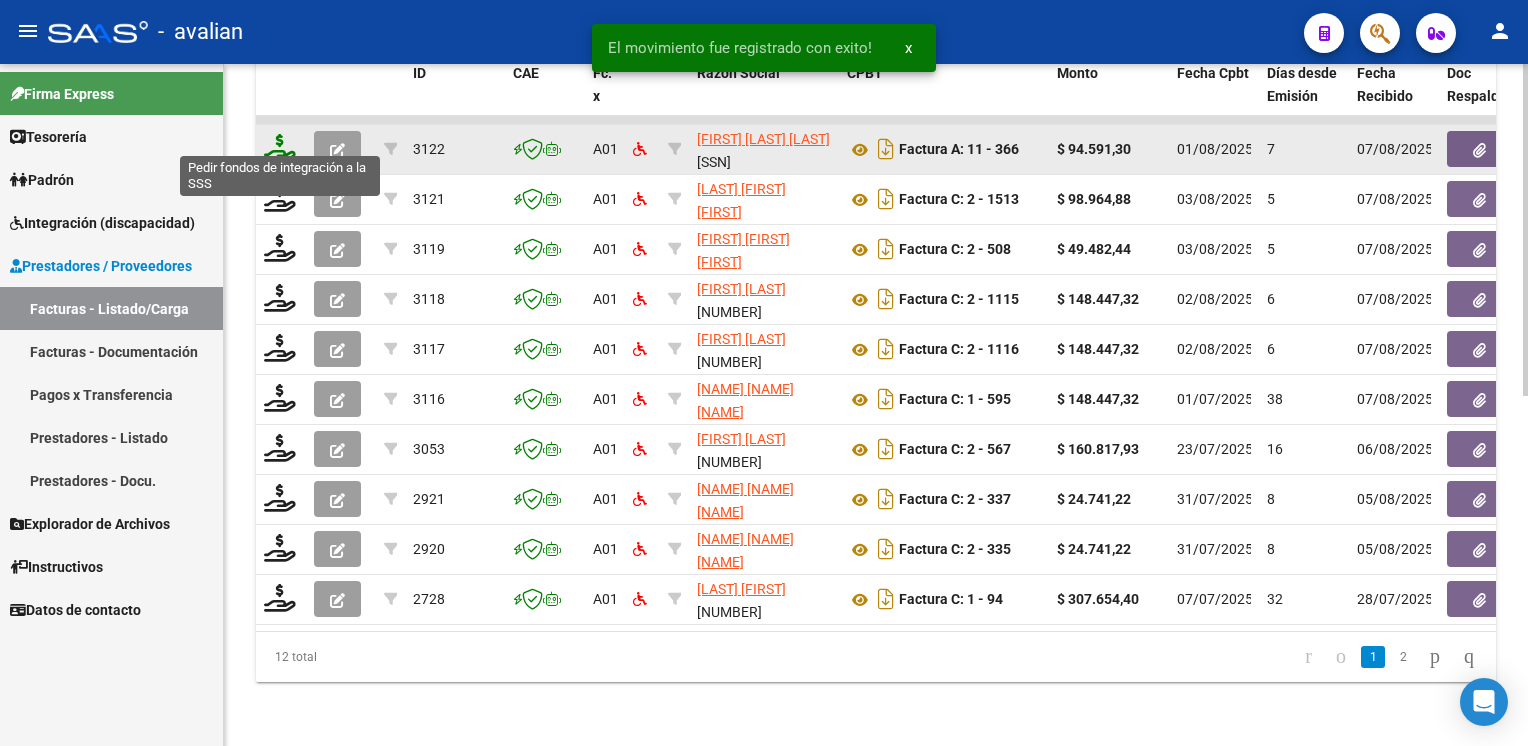 click 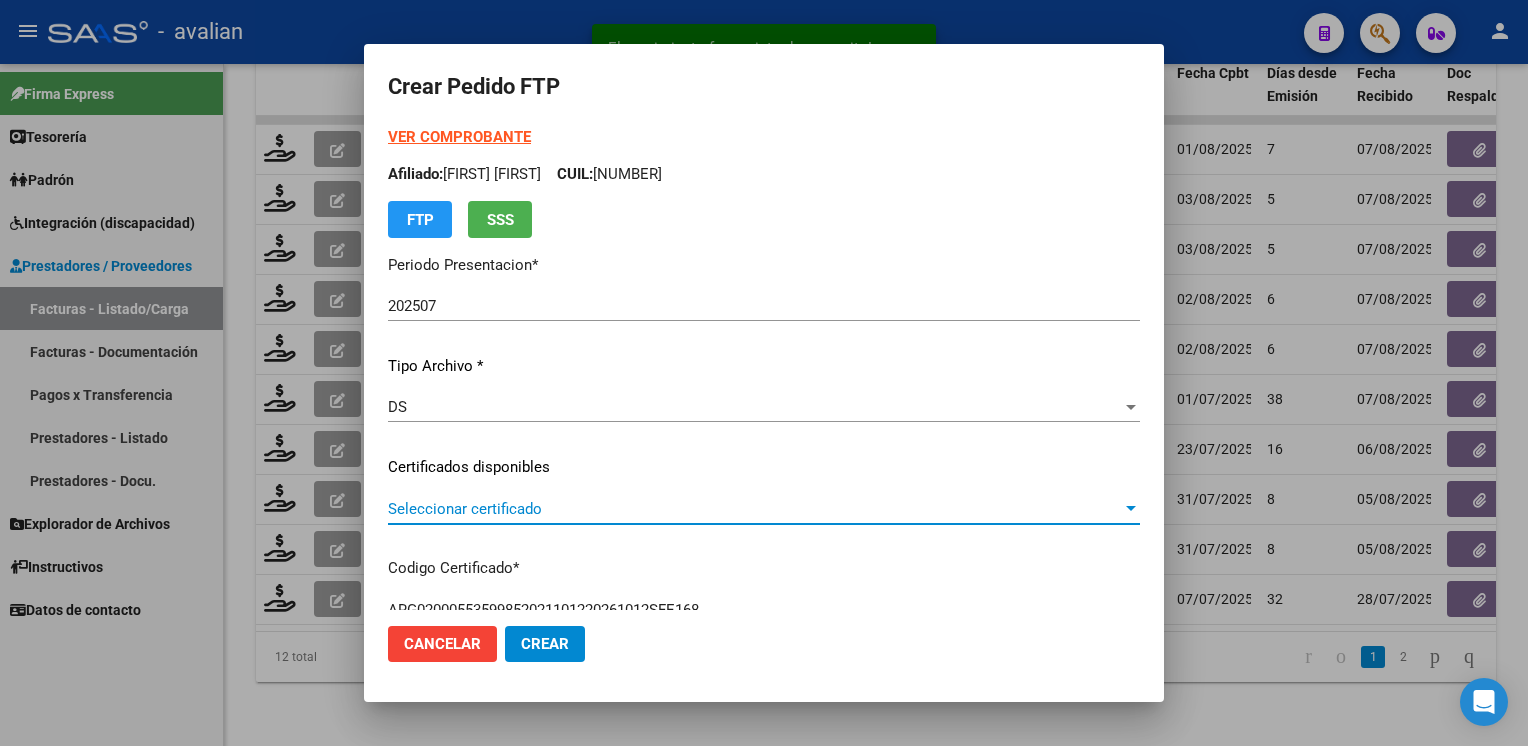 click on "Seleccionar certificado" at bounding box center (755, 509) 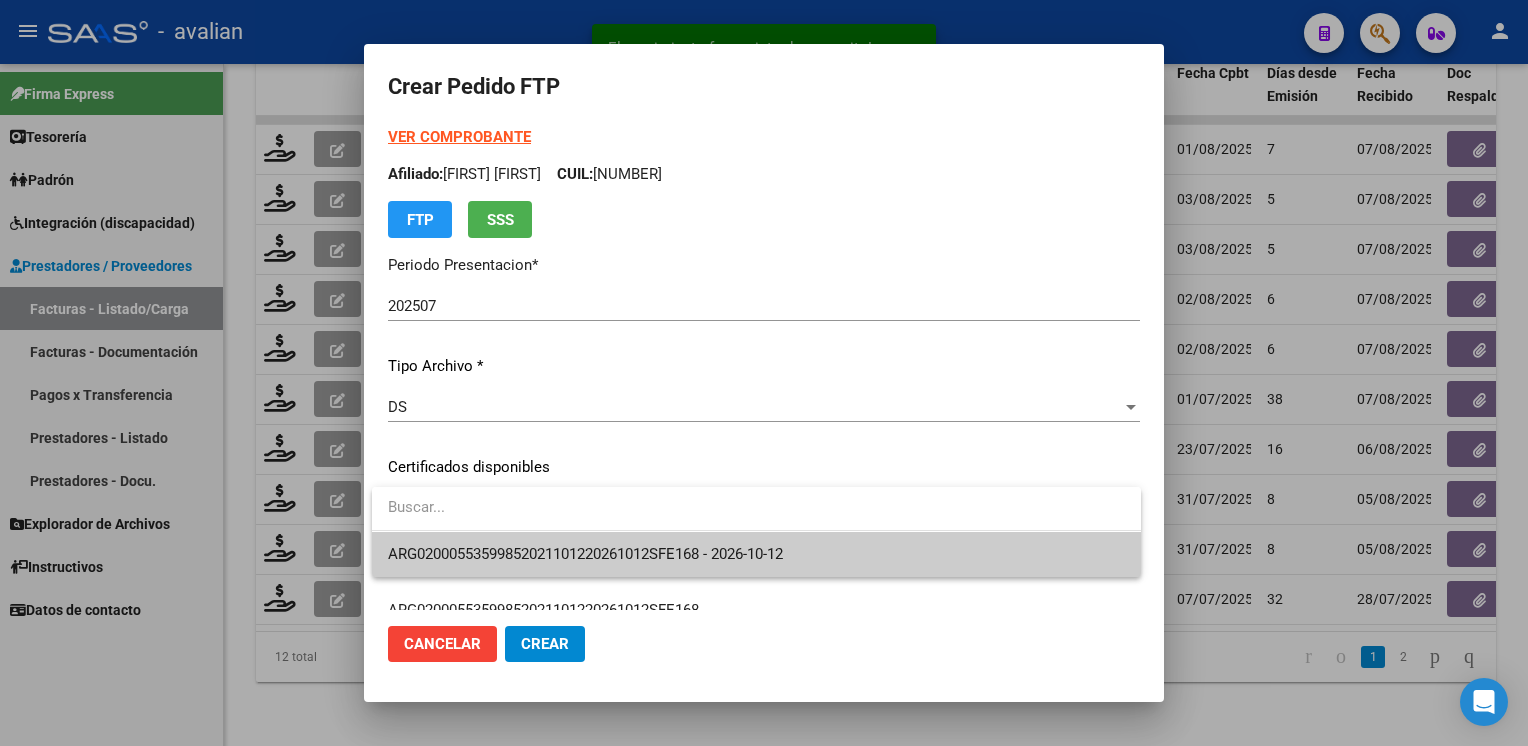 click on "ARG02000553599852021101220261012SFE168 - 2026-10-12" at bounding box center [585, 554] 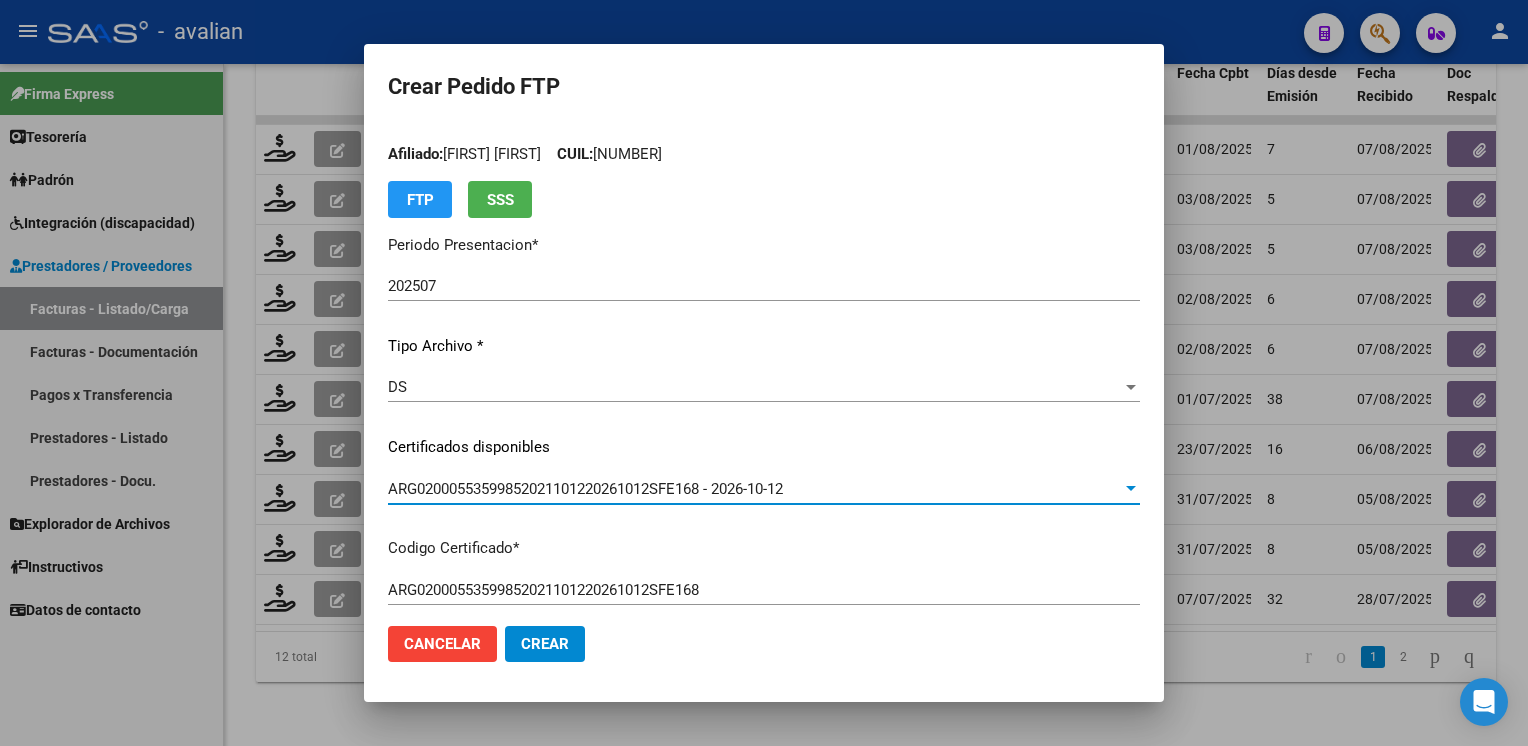 scroll, scrollTop: 0, scrollLeft: 0, axis: both 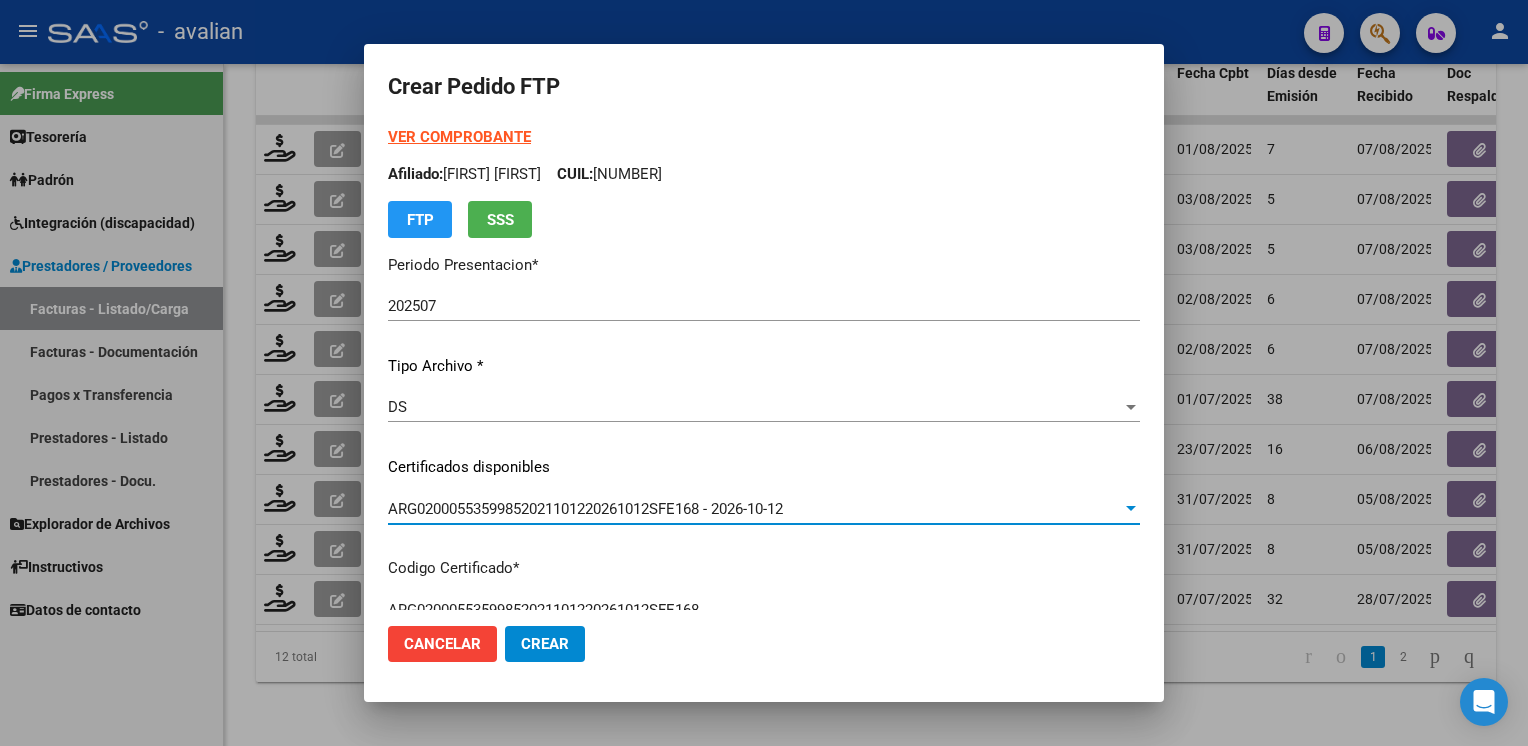click on "Afiliado:  [FIRST] [LAST]  CUIL:  [SSN]" at bounding box center (764, 174) 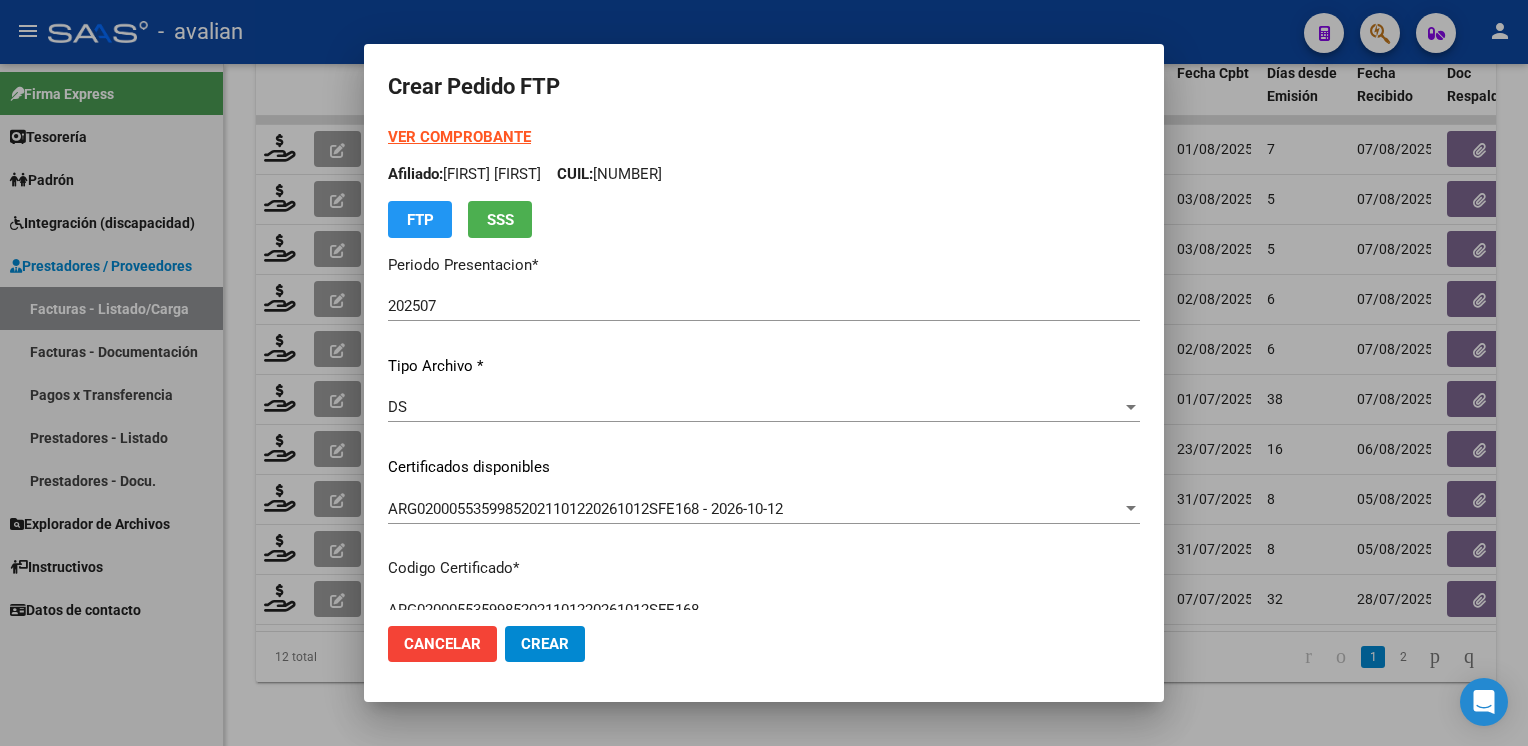 click on "Afiliado:  [FIRST] [LAST]  CUIL:  [SSN]" at bounding box center [764, 174] 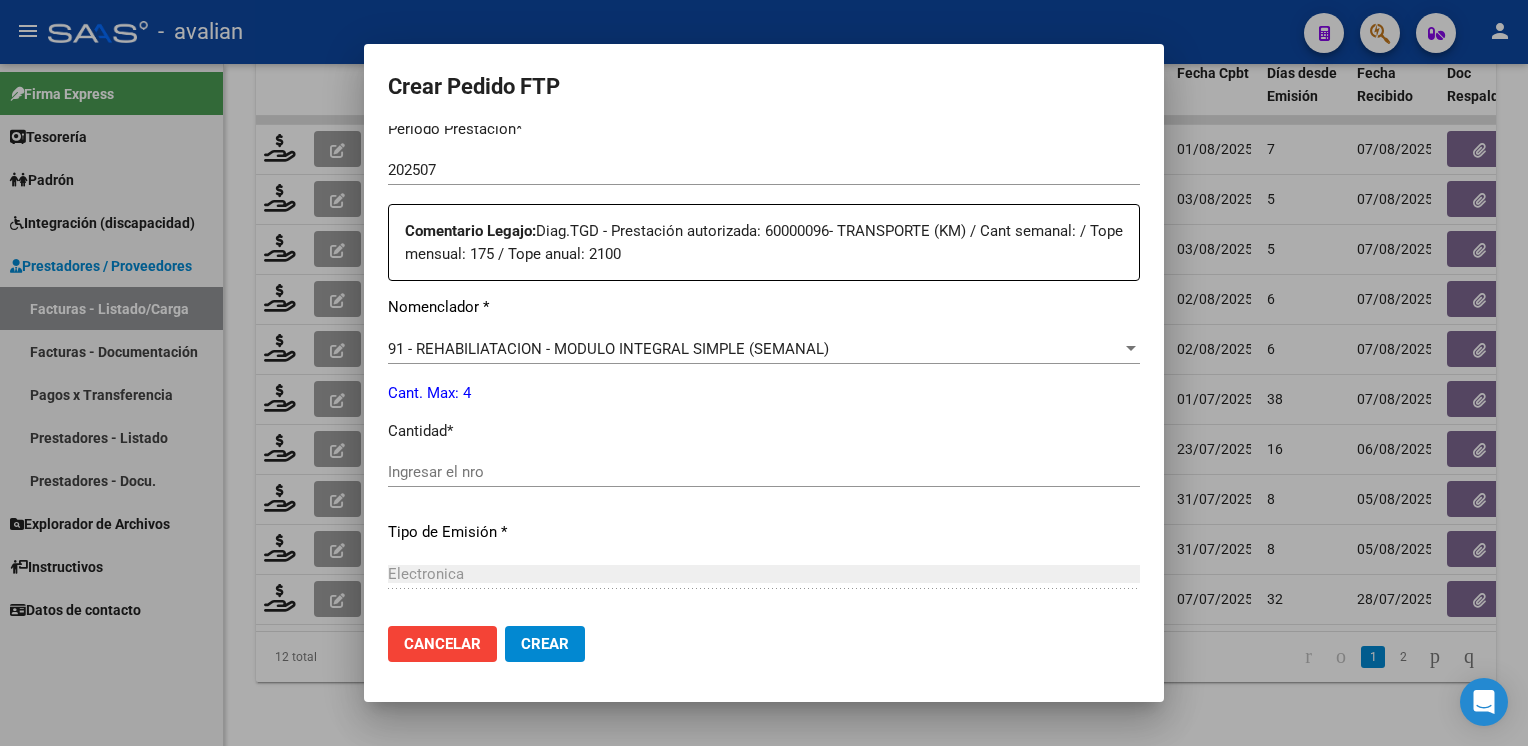 scroll, scrollTop: 800, scrollLeft: 0, axis: vertical 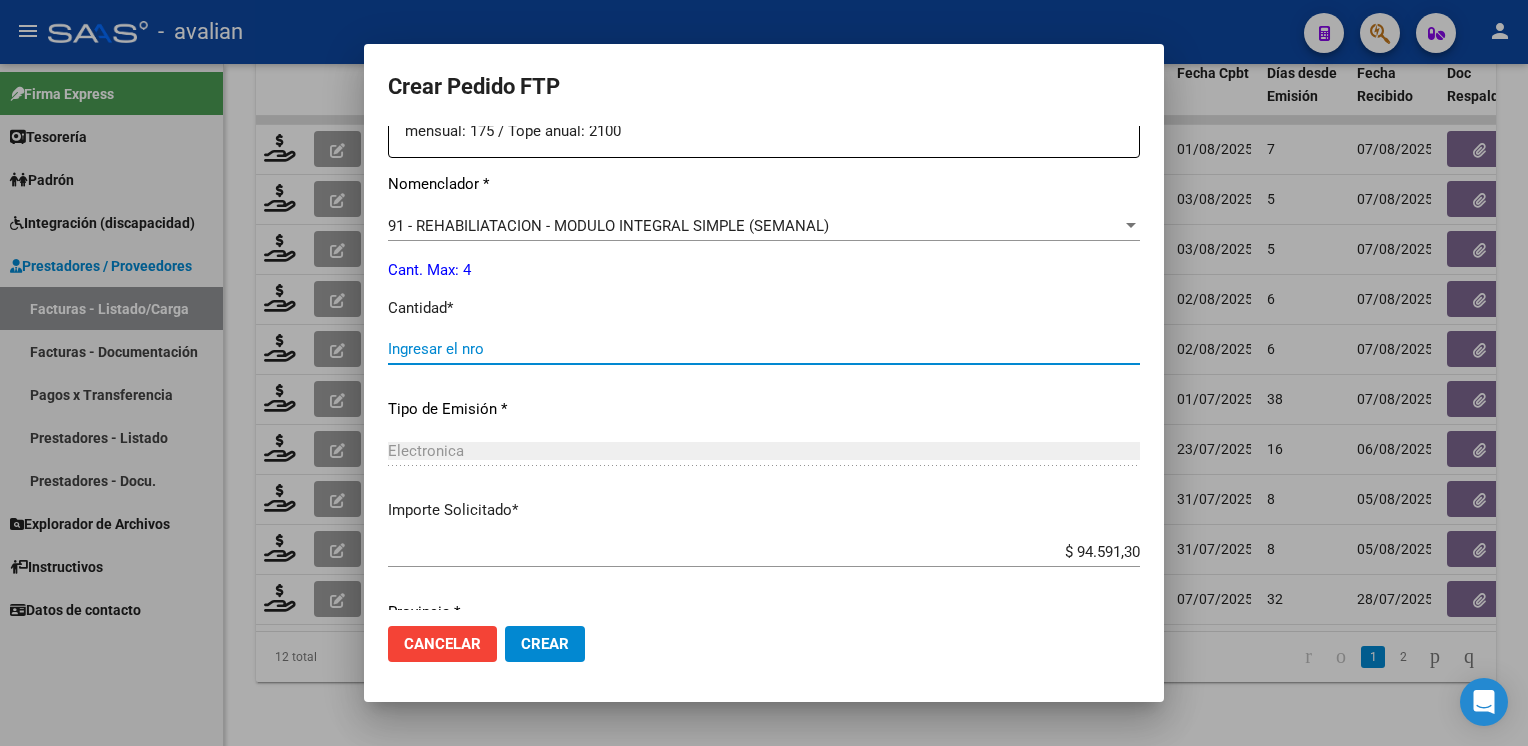 drag, startPoint x: 464, startPoint y: 347, endPoint x: 446, endPoint y: 346, distance: 18.027756 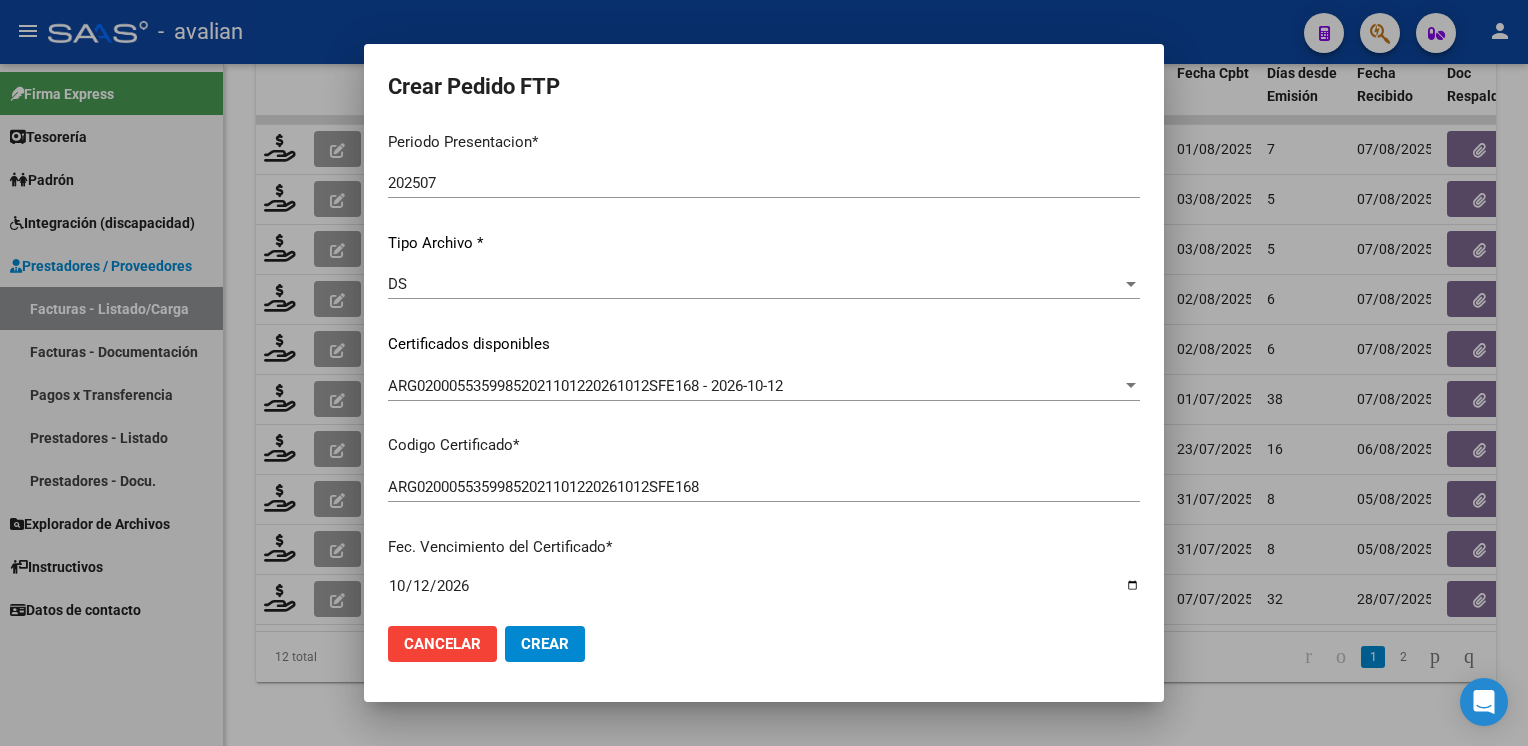 scroll, scrollTop: 0, scrollLeft: 0, axis: both 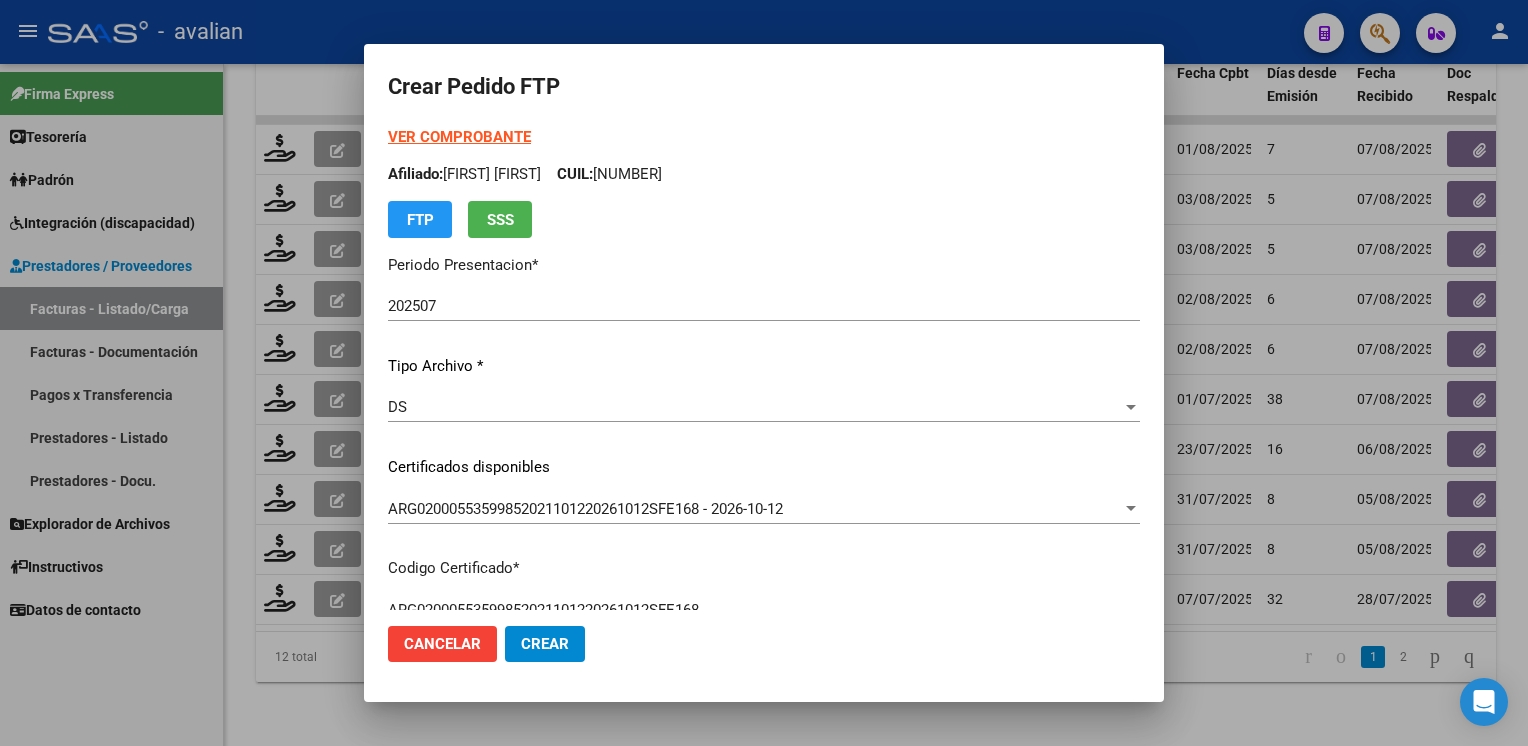 click on "VER COMPROBANTE" at bounding box center (459, 137) 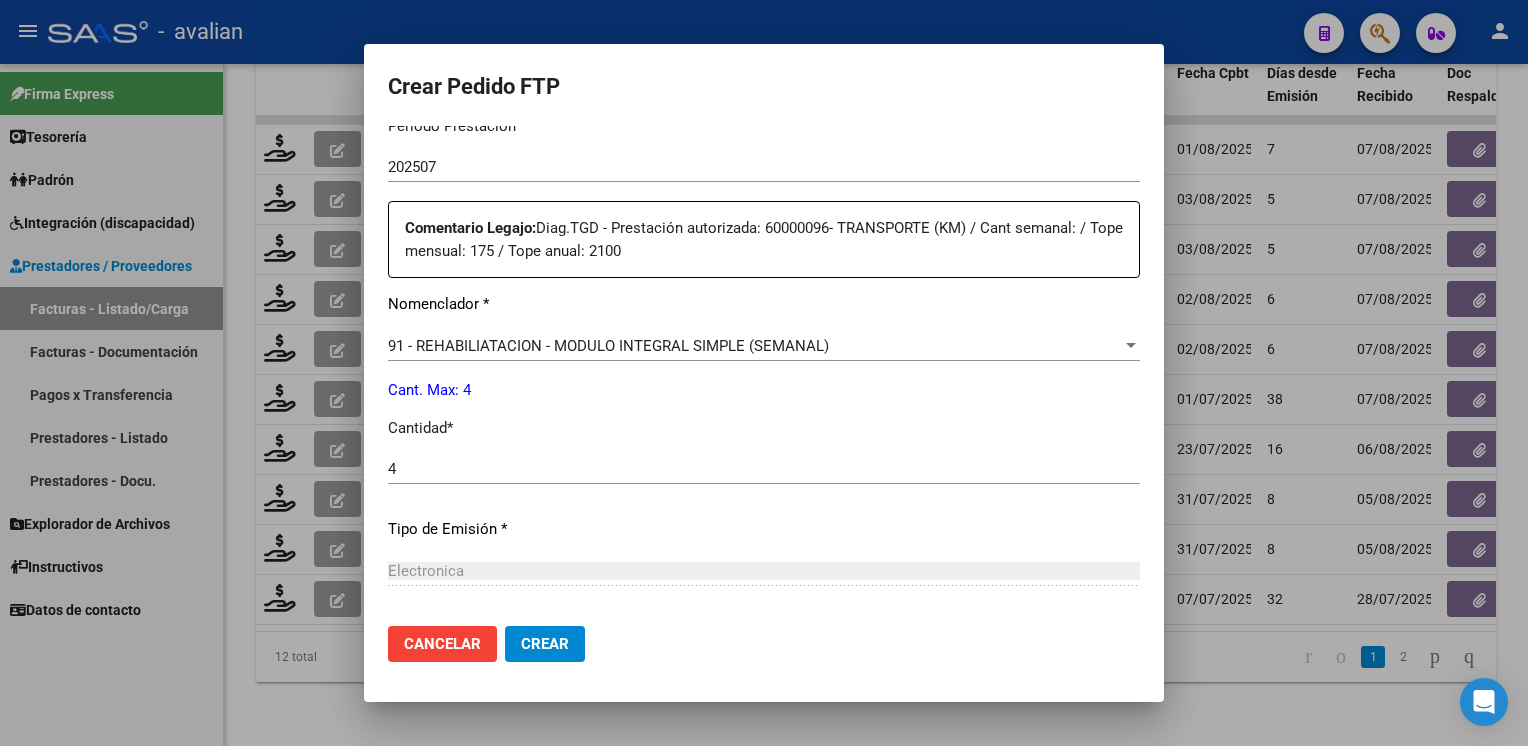 scroll, scrollTop: 700, scrollLeft: 0, axis: vertical 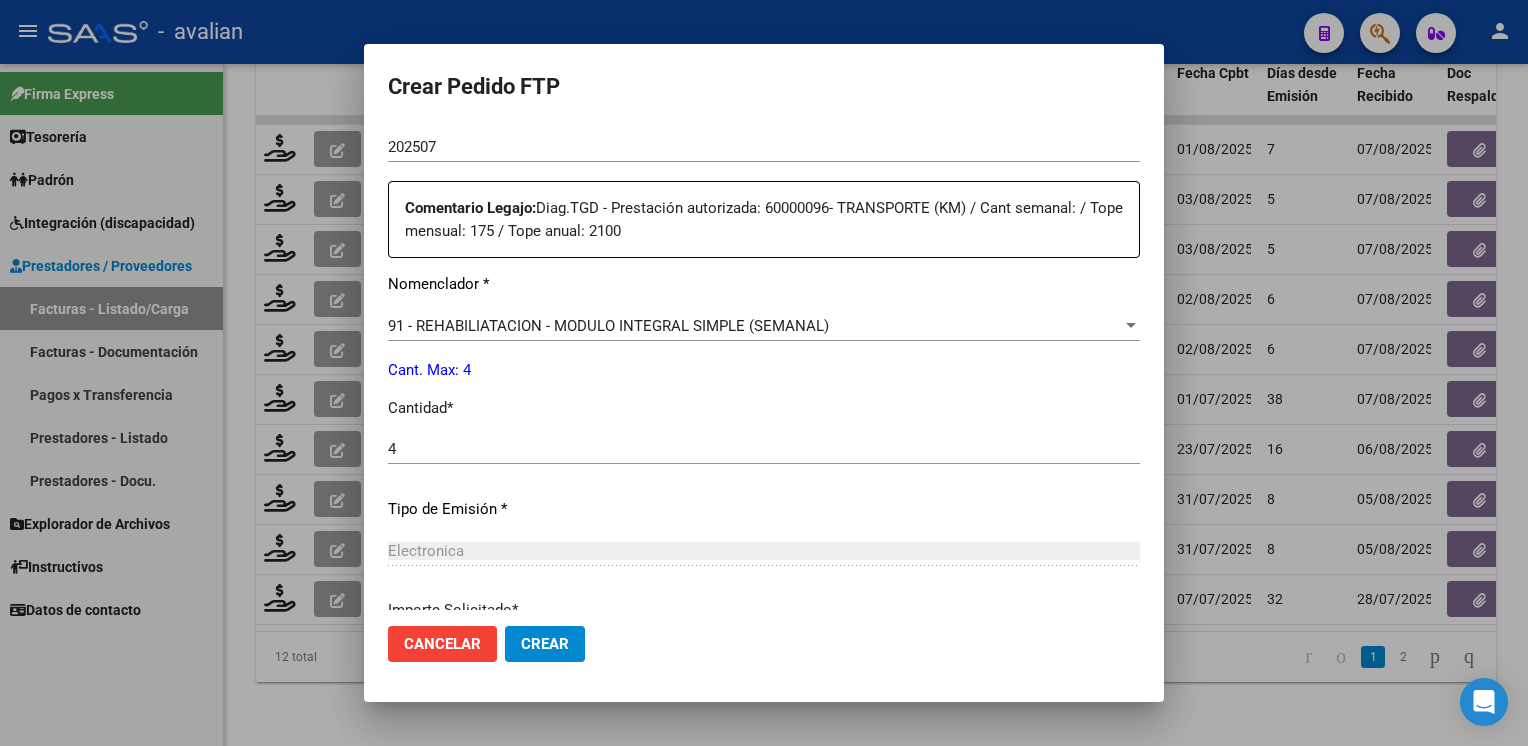 click on "91 - REHABILIATACION - MODULO INTEGRAL SIMPLE (SEMANAL)" at bounding box center (608, 326) 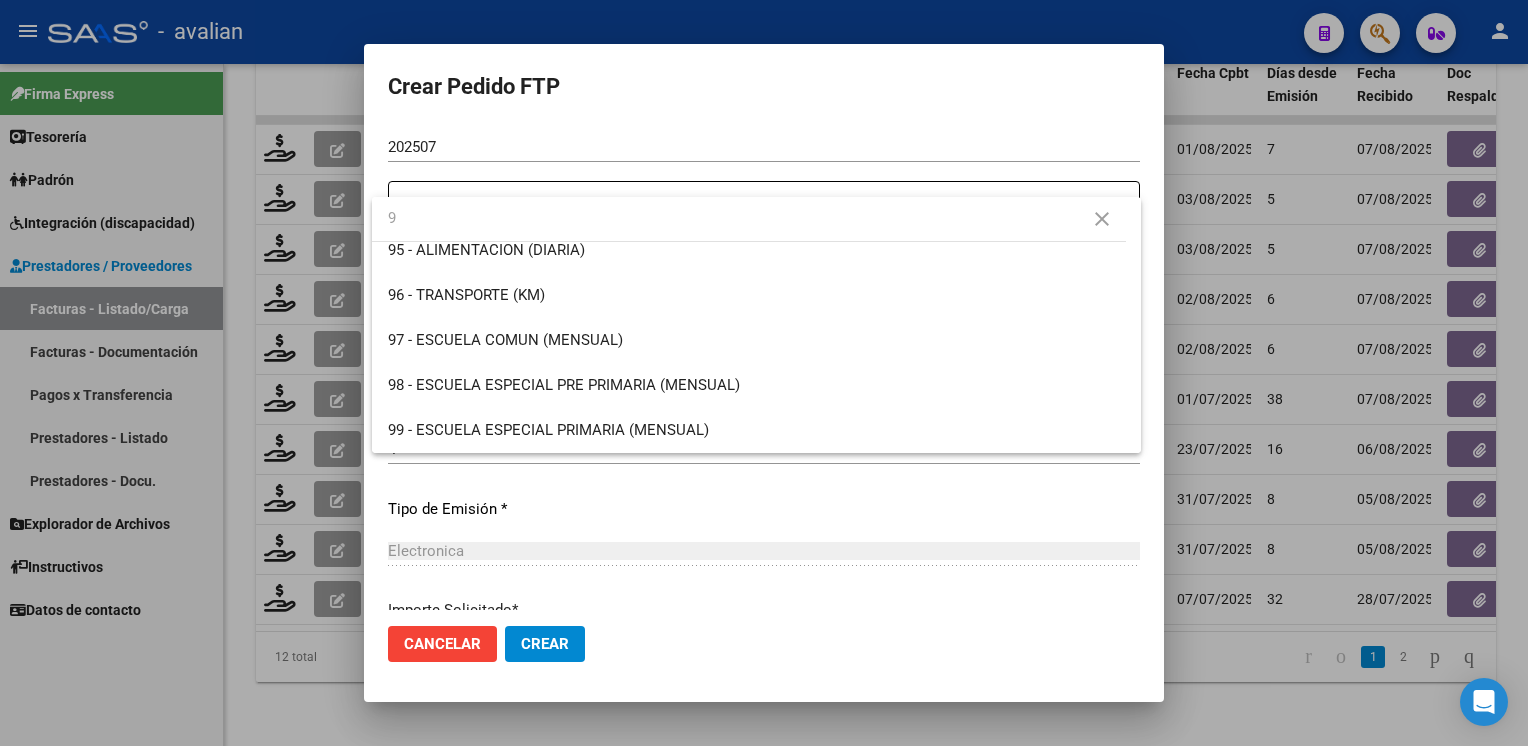 scroll, scrollTop: 0, scrollLeft: 0, axis: both 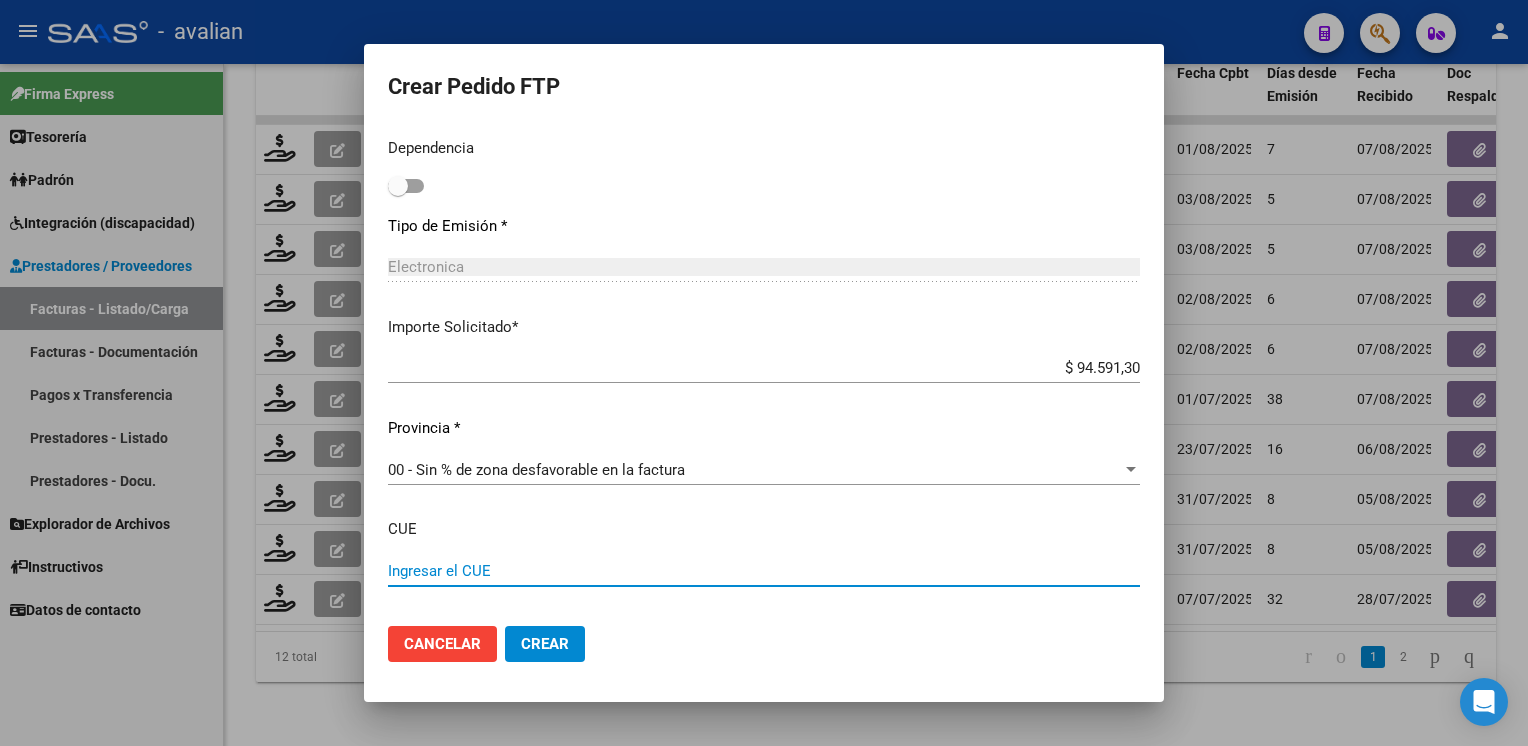 click on "Crear" 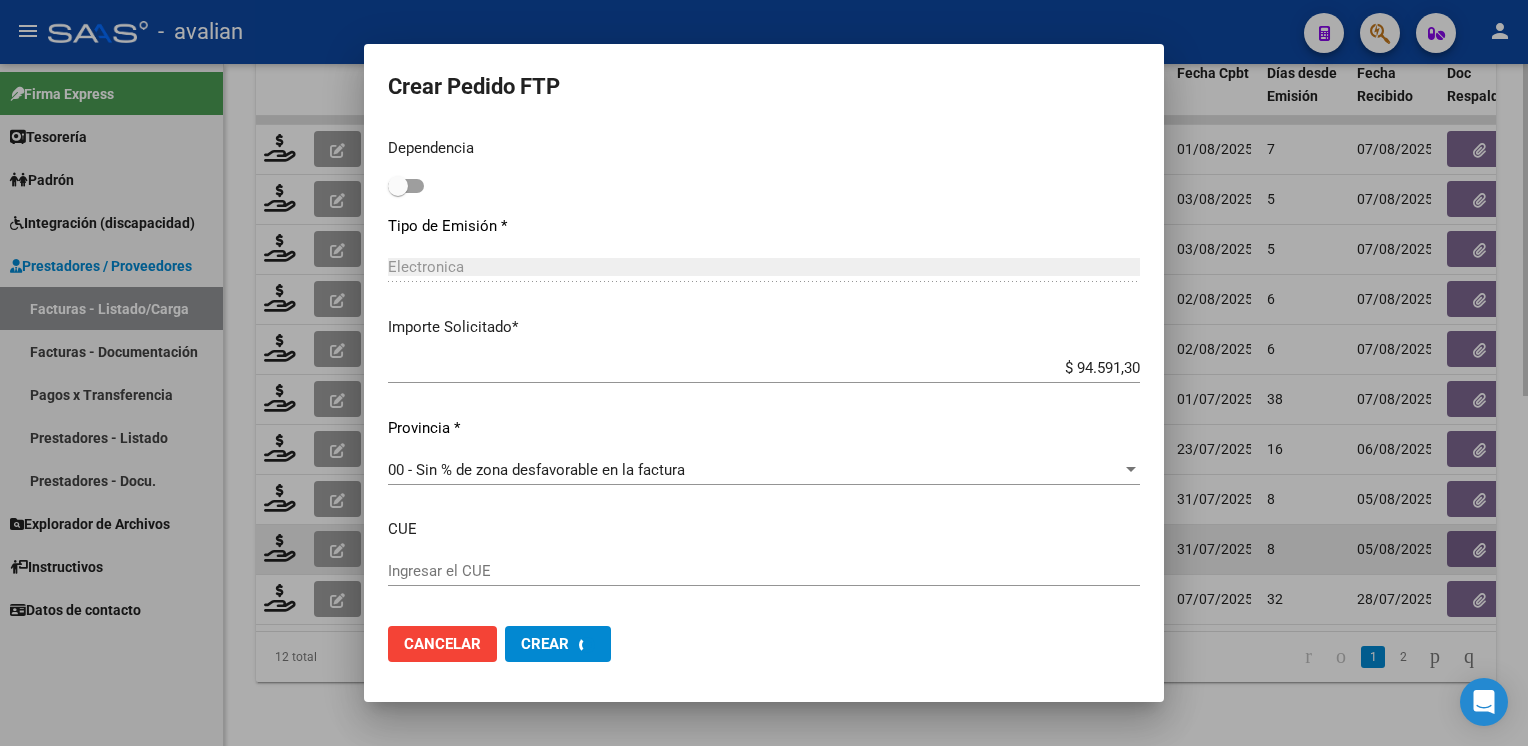 scroll, scrollTop: 0, scrollLeft: 0, axis: both 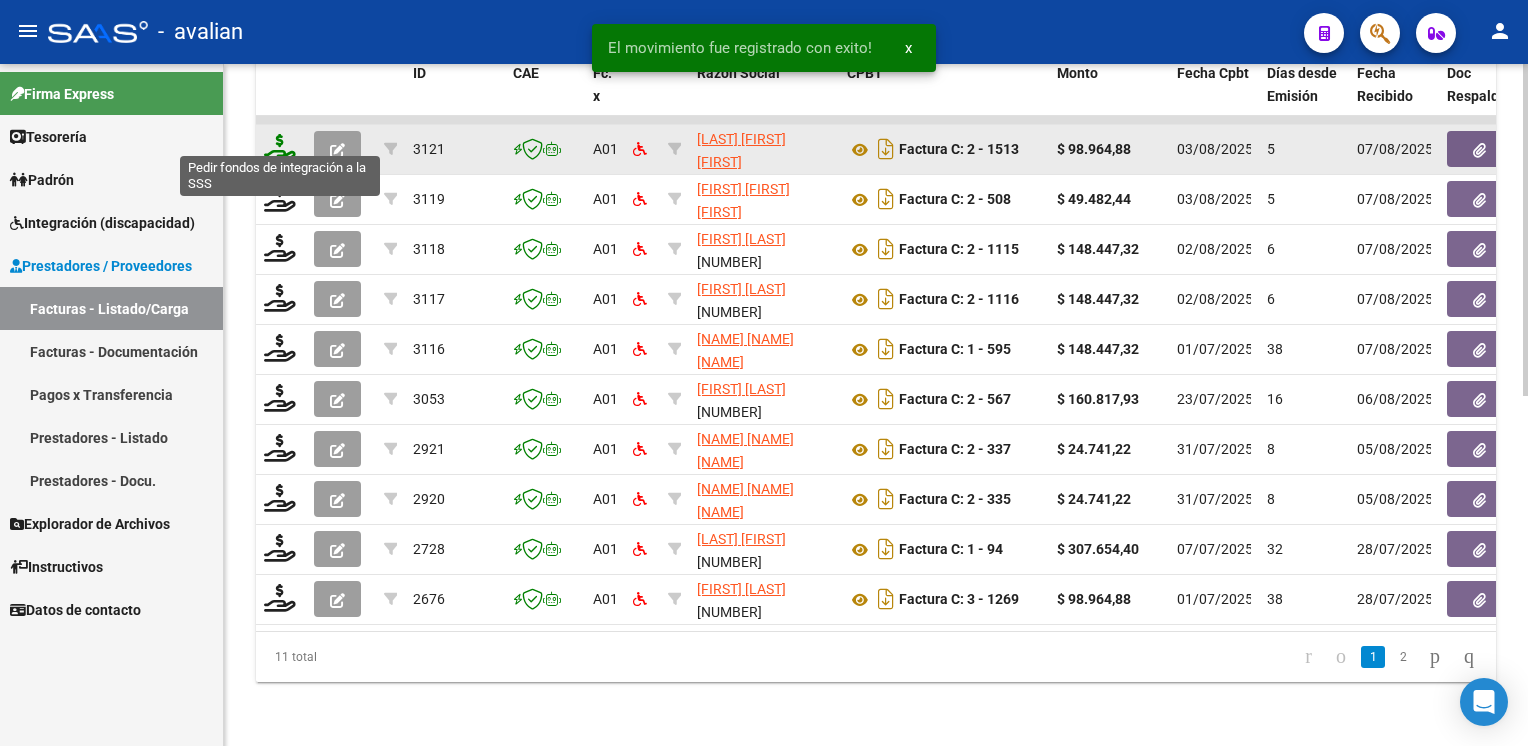 click 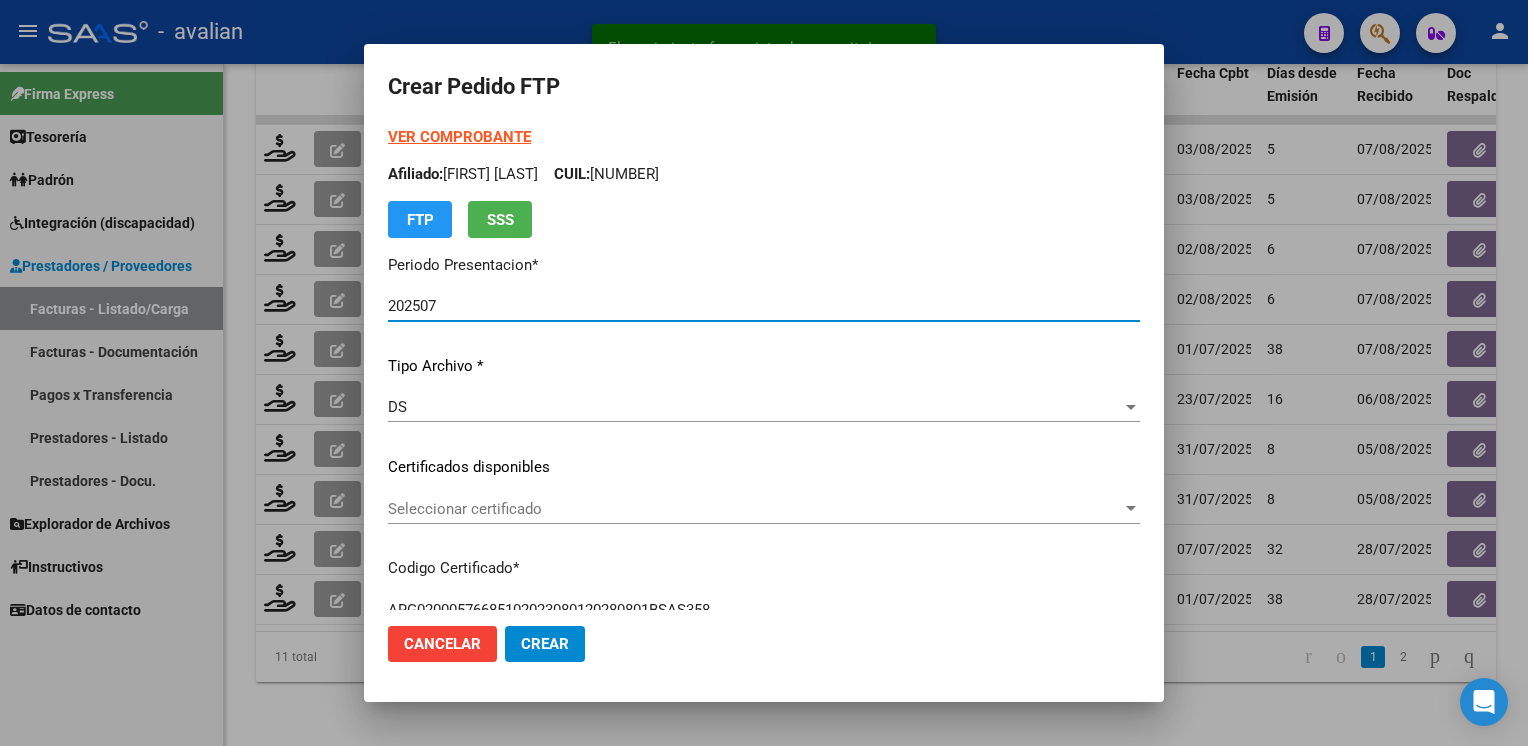click on "Seleccionar certificado Seleccionar certificado" 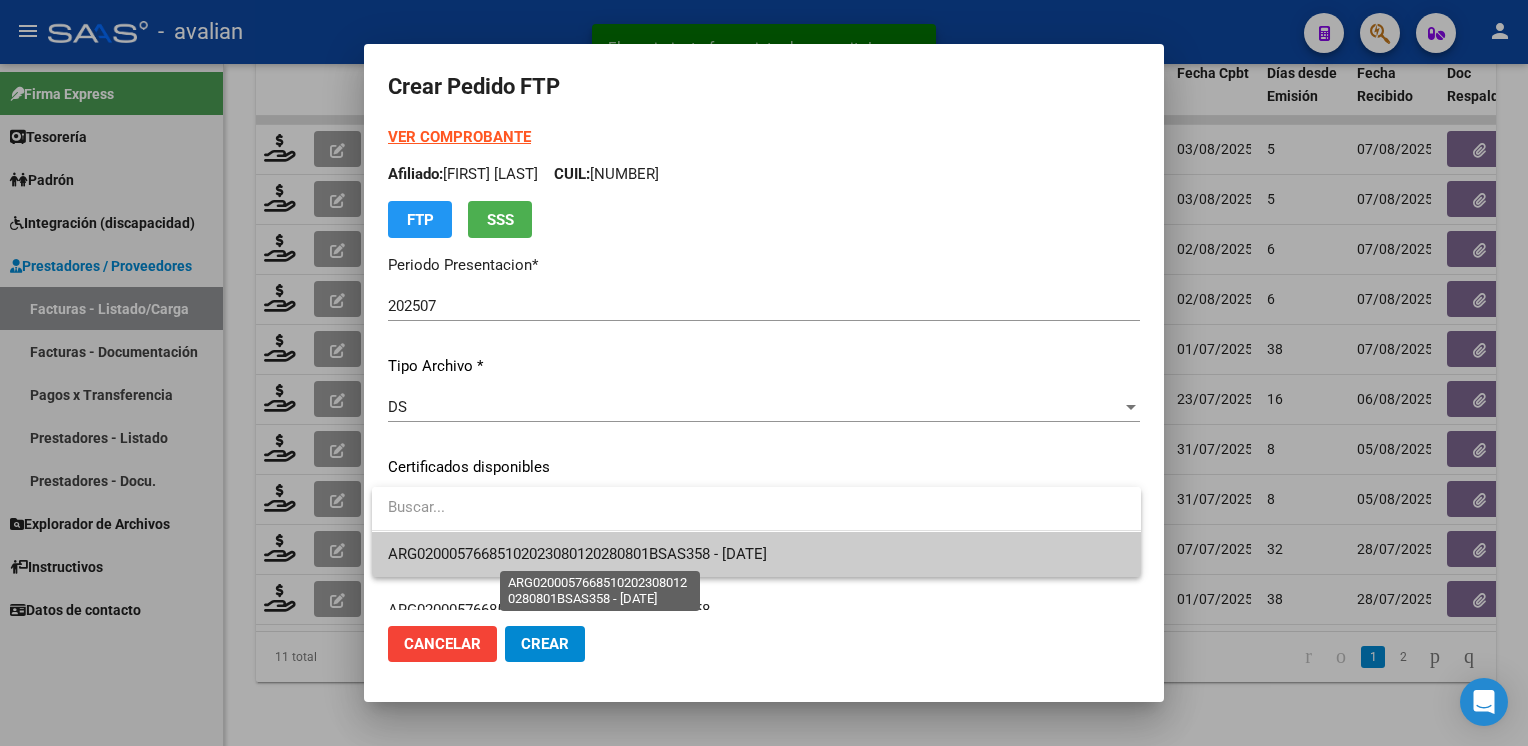 click on "ARG02000576685102023080120280801BSAS358 - [DATE]" at bounding box center [577, 554] 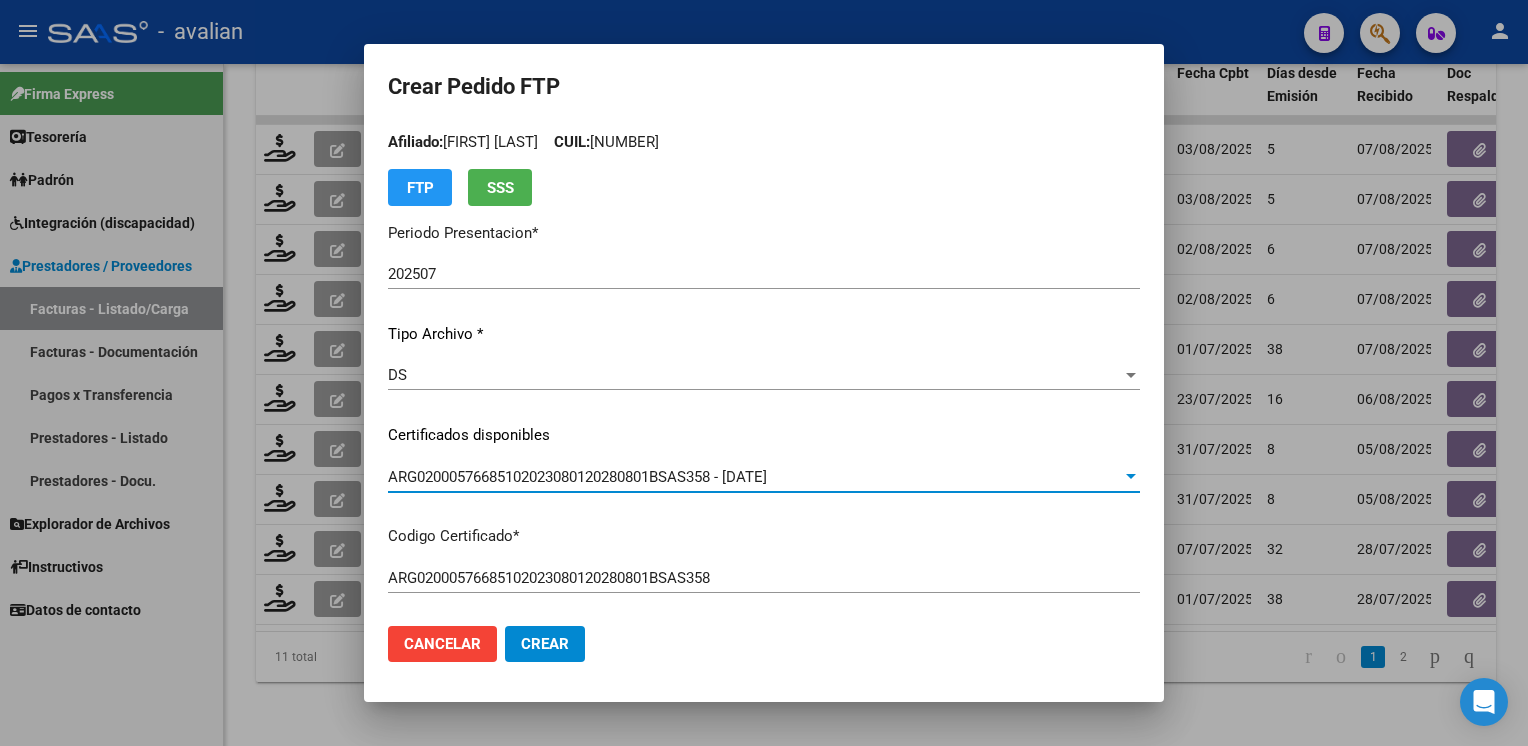 scroll, scrollTop: 0, scrollLeft: 0, axis: both 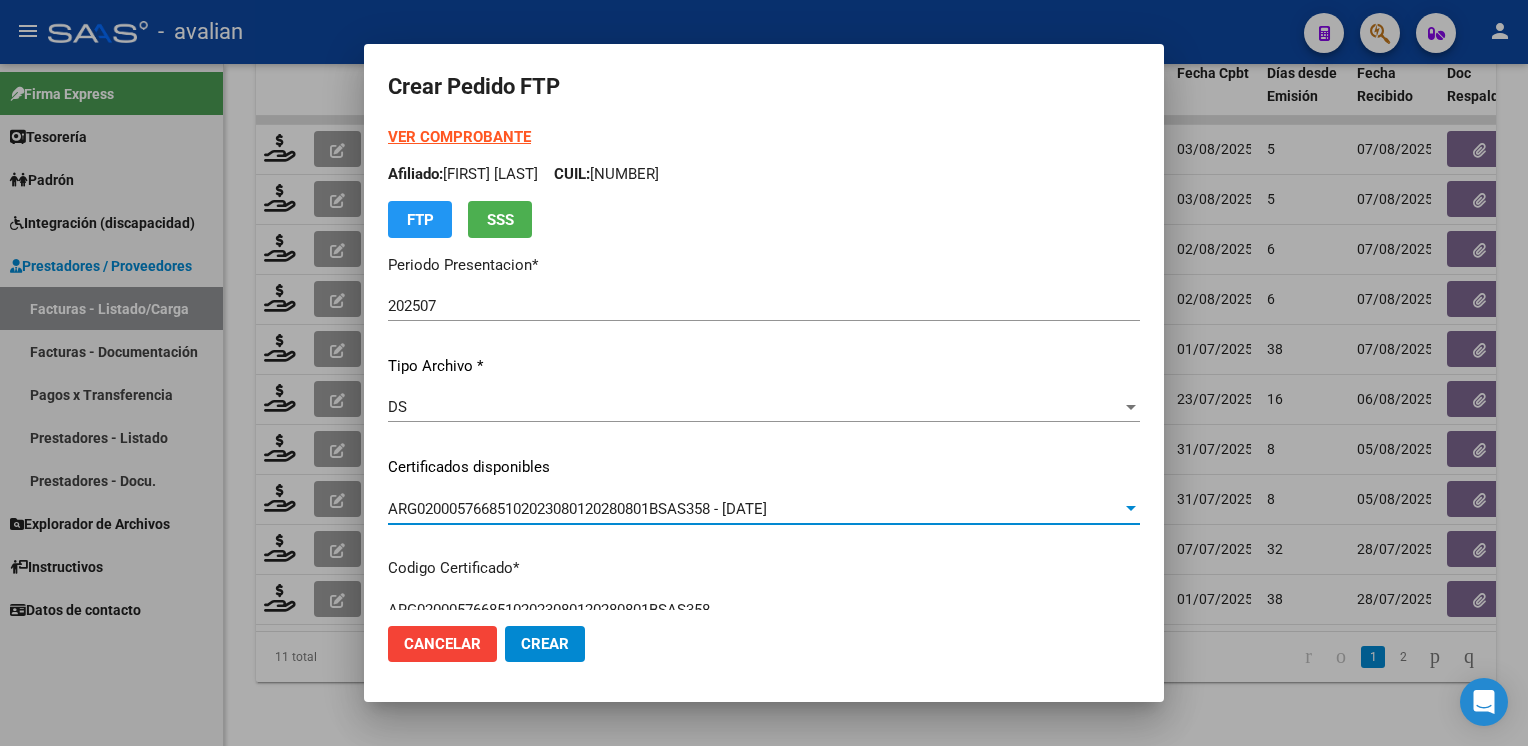 click on "Afiliado:  [FIRST] [FIRST]  CUIL:  [NUMBER]" at bounding box center [764, 174] 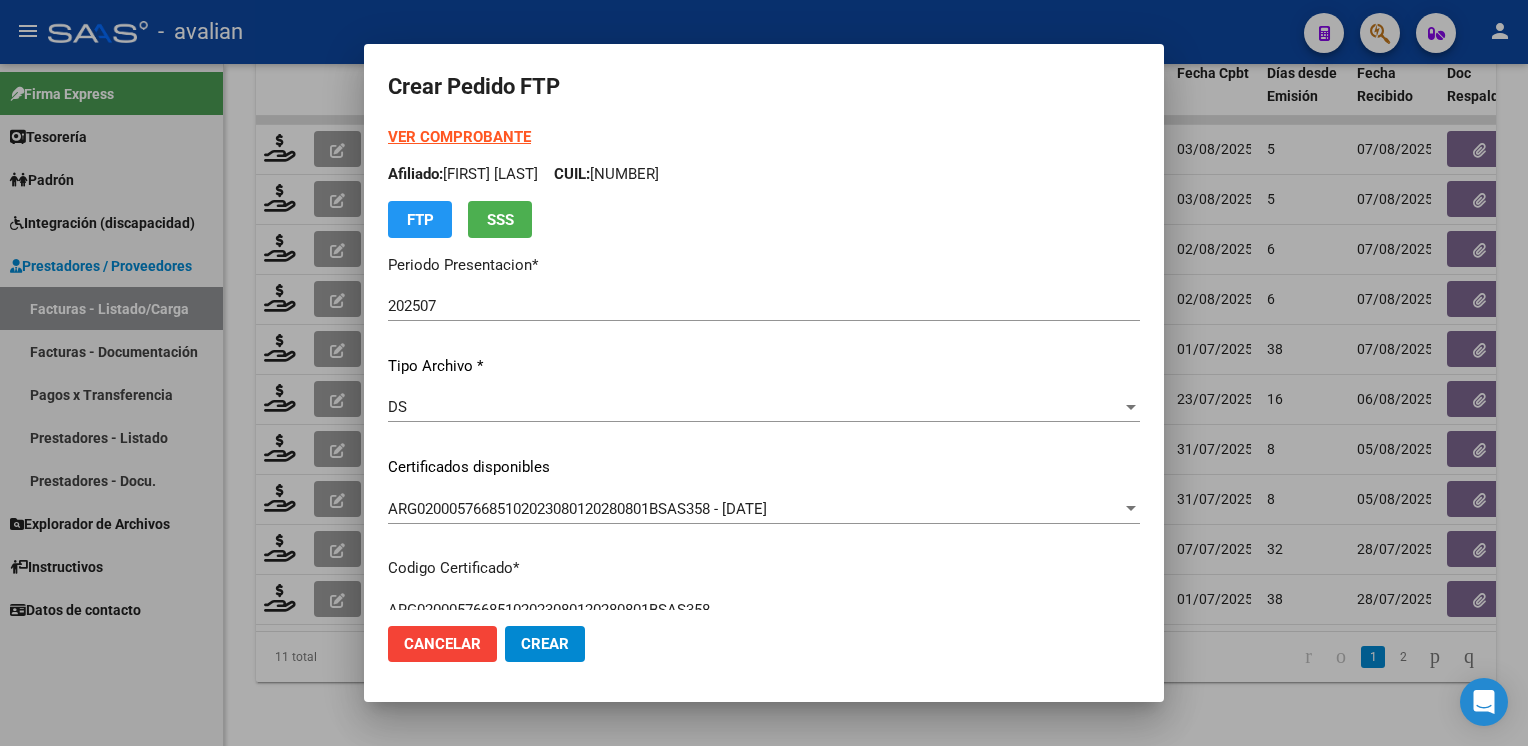 click on "Afiliado:  [FIRST] [FIRST]  CUIL:  [NUMBER]" at bounding box center [764, 174] 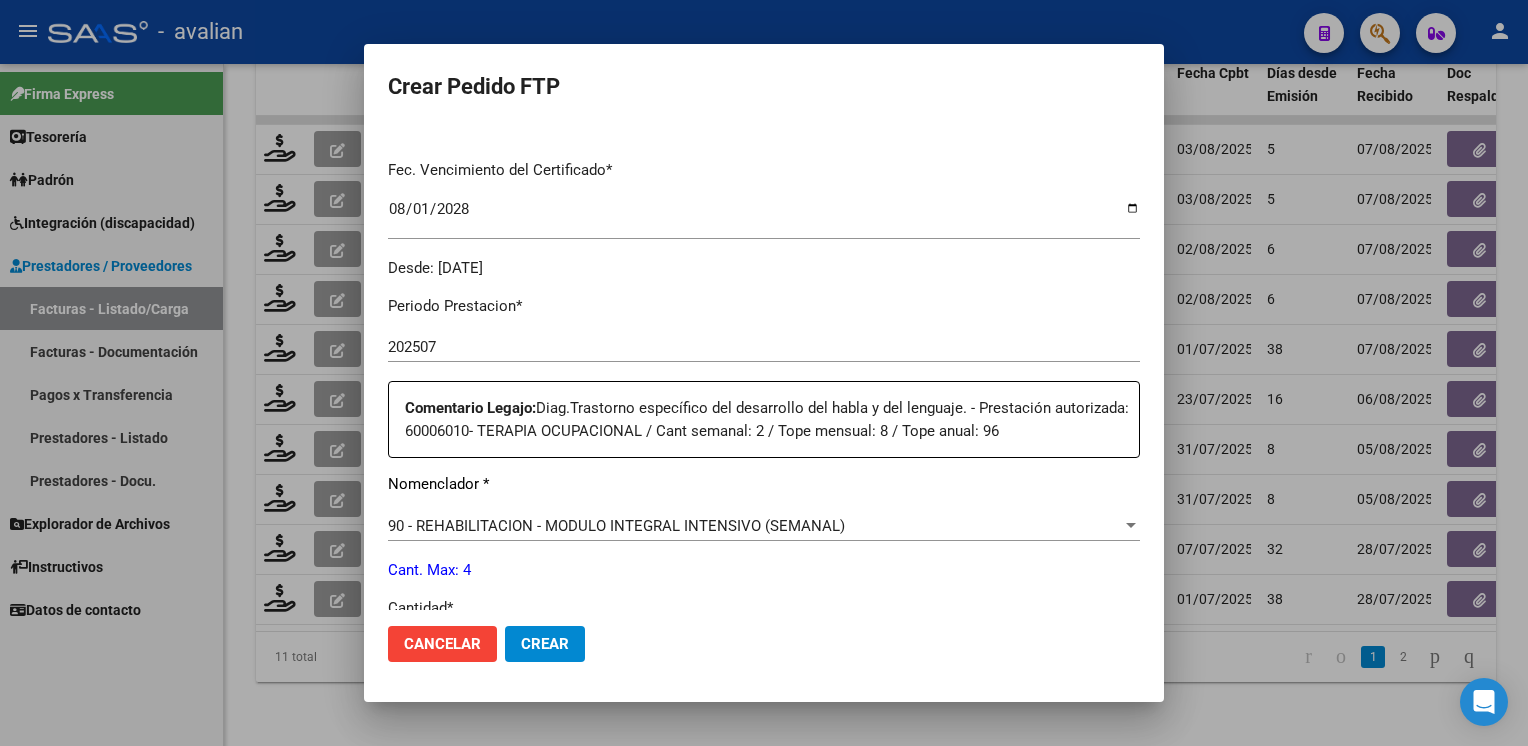 scroll, scrollTop: 800, scrollLeft: 0, axis: vertical 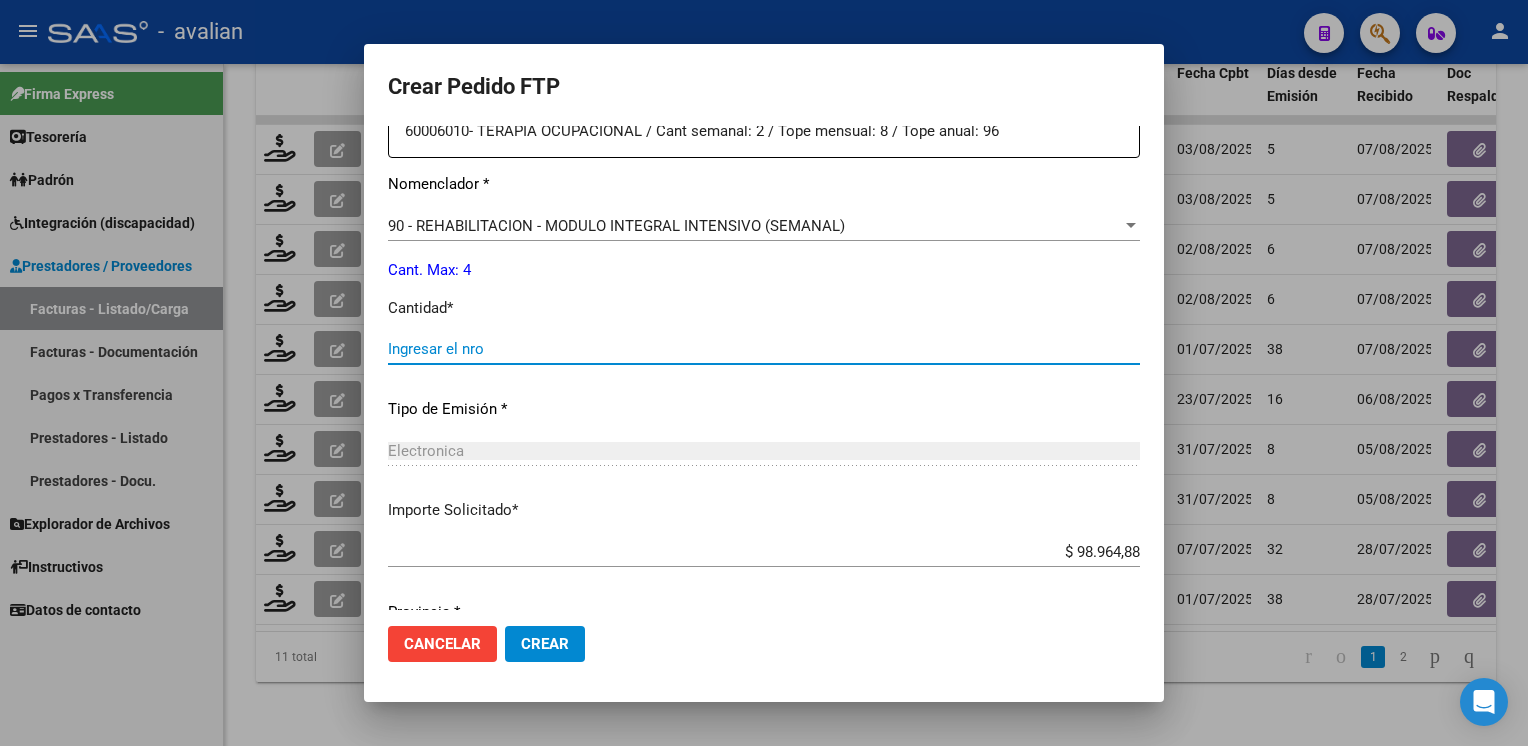 click on "Ingresar el nro" at bounding box center (764, 349) 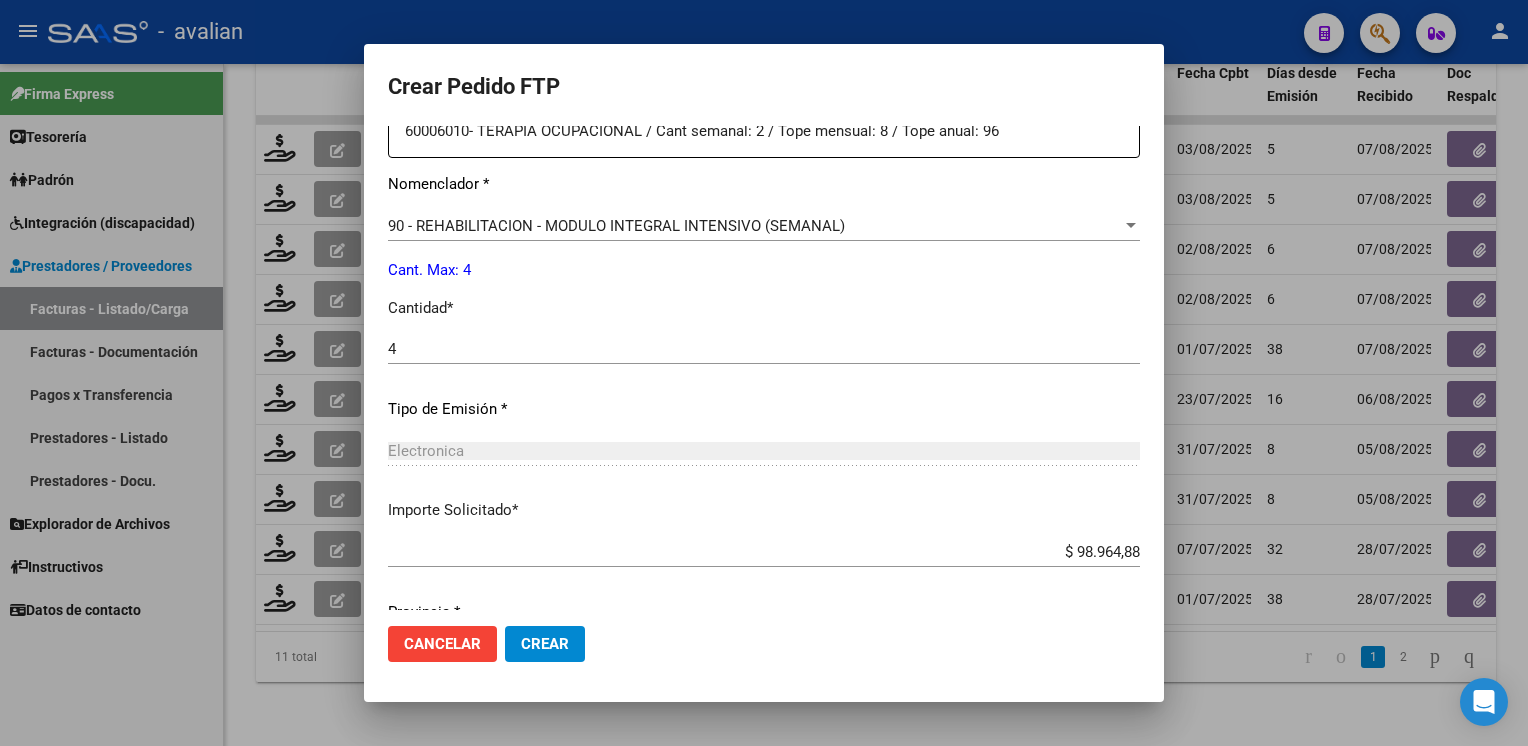 scroll, scrollTop: 876, scrollLeft: 0, axis: vertical 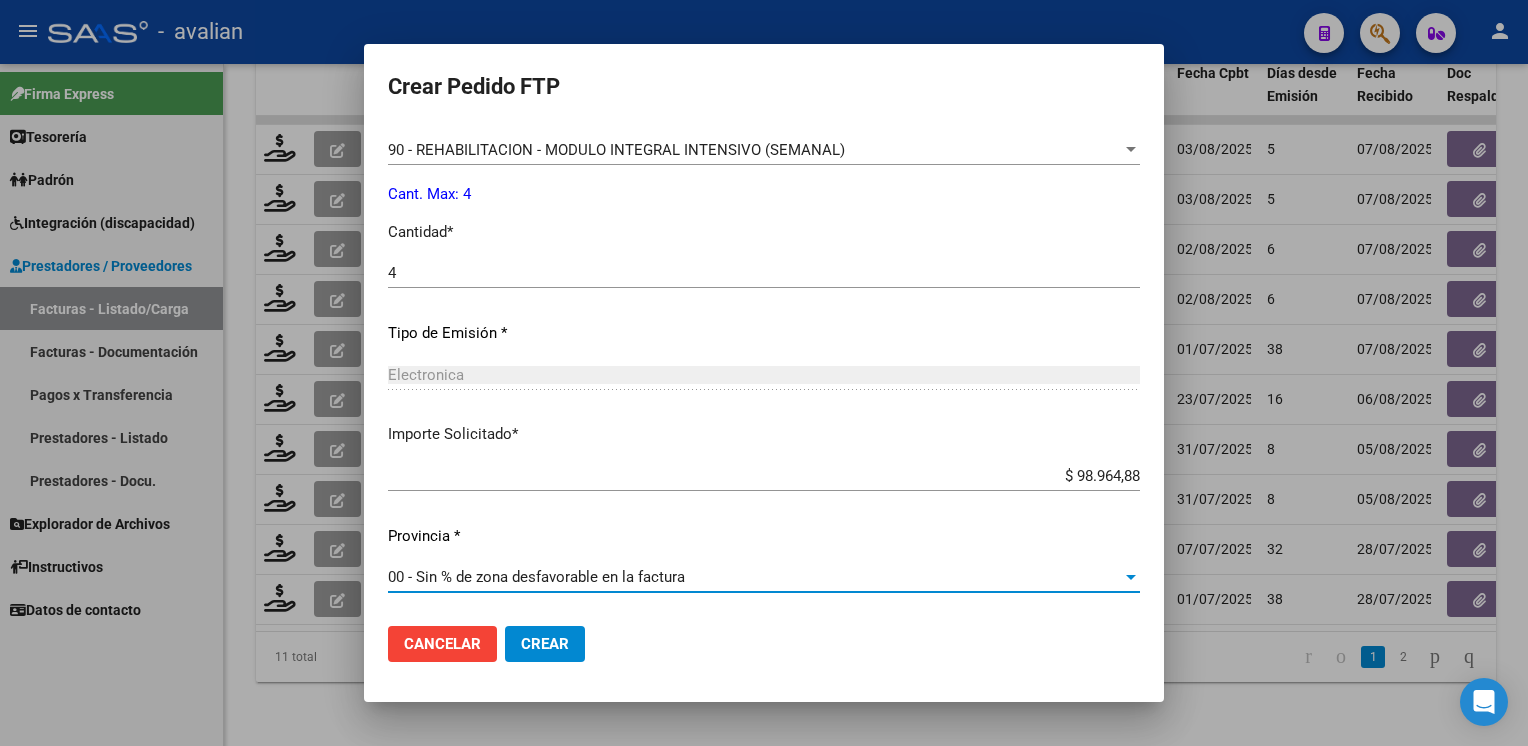 click on "Crear" 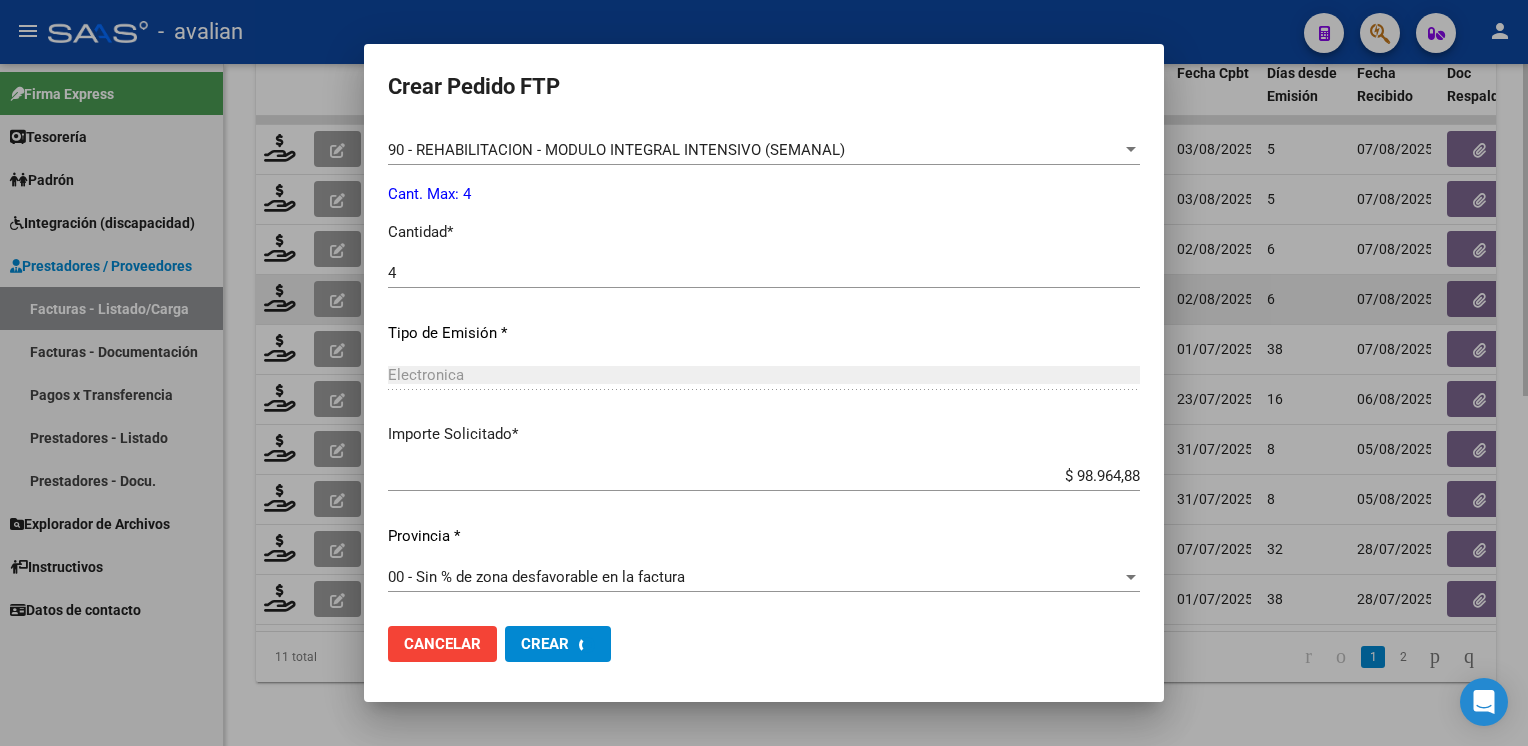 scroll, scrollTop: 0, scrollLeft: 0, axis: both 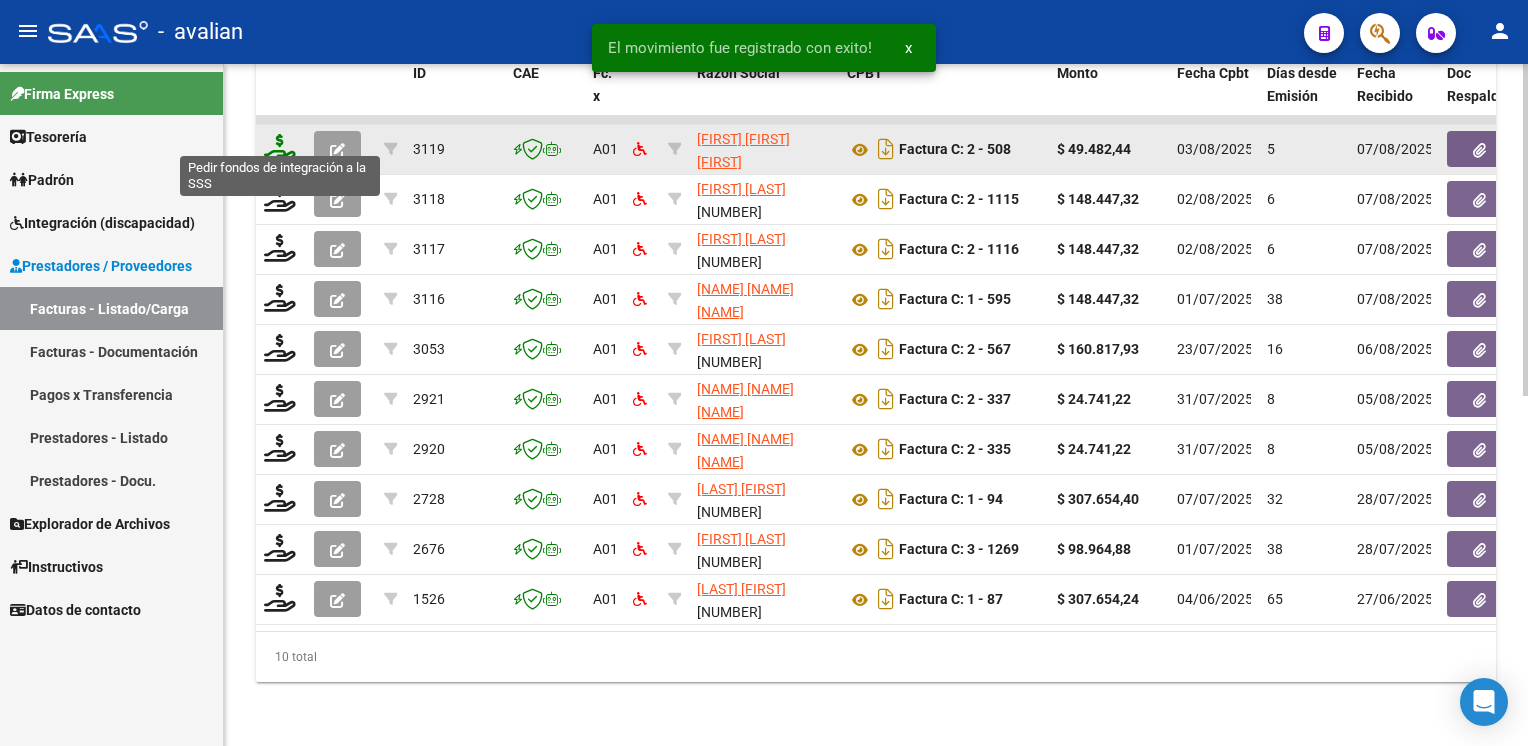 click 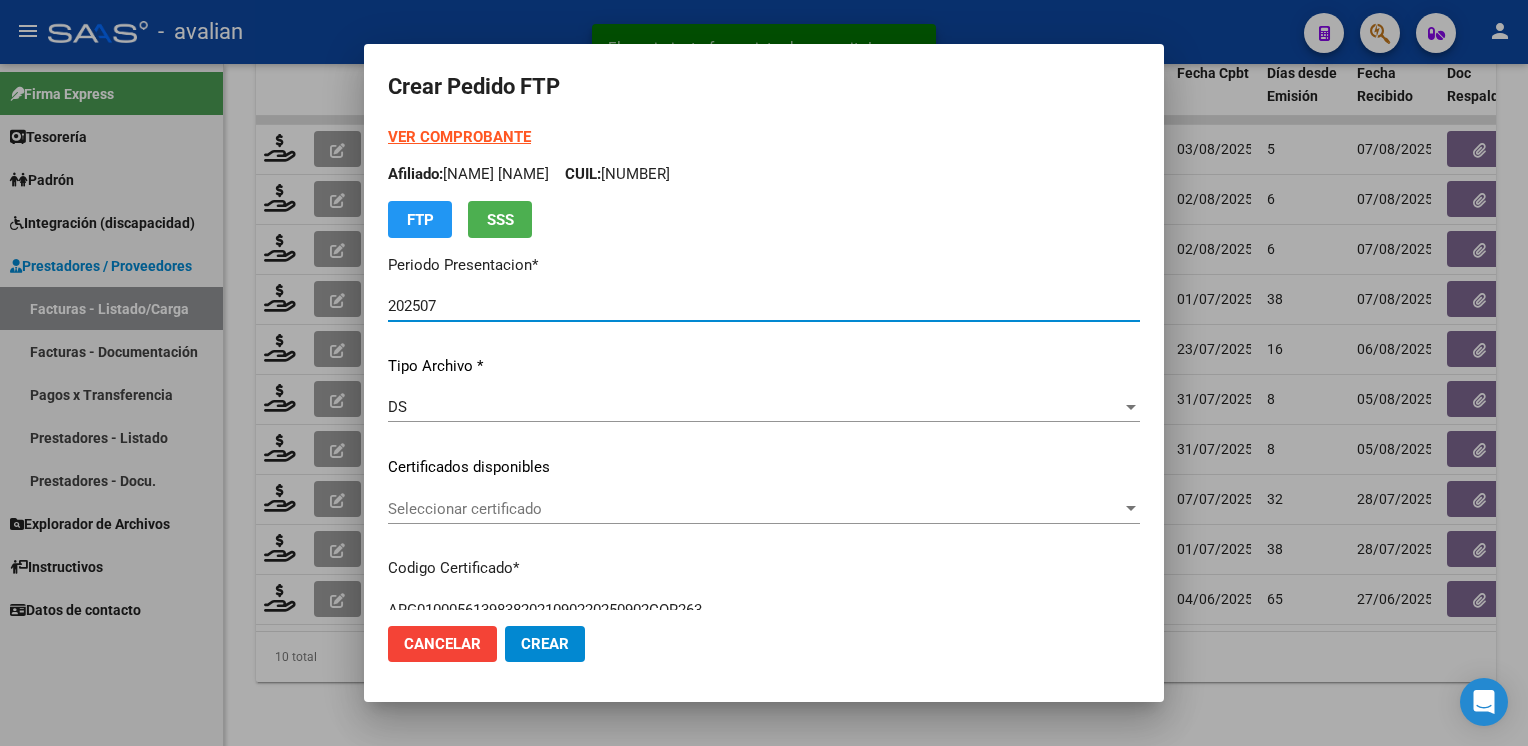 click on "Seleccionar certificado" at bounding box center [755, 509] 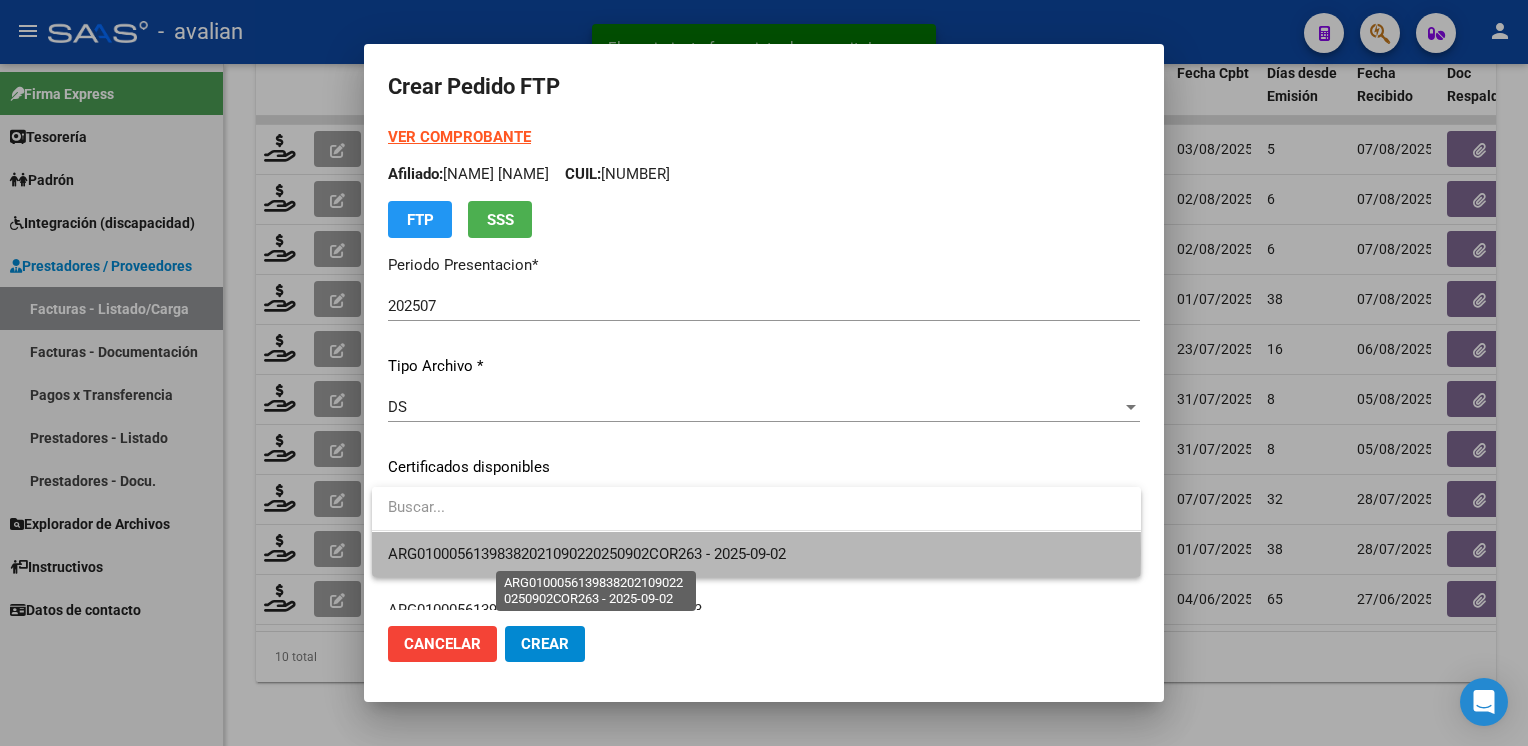 click on "ARG01000561398382021090220250902COR263 - 2025-09-02" at bounding box center (587, 554) 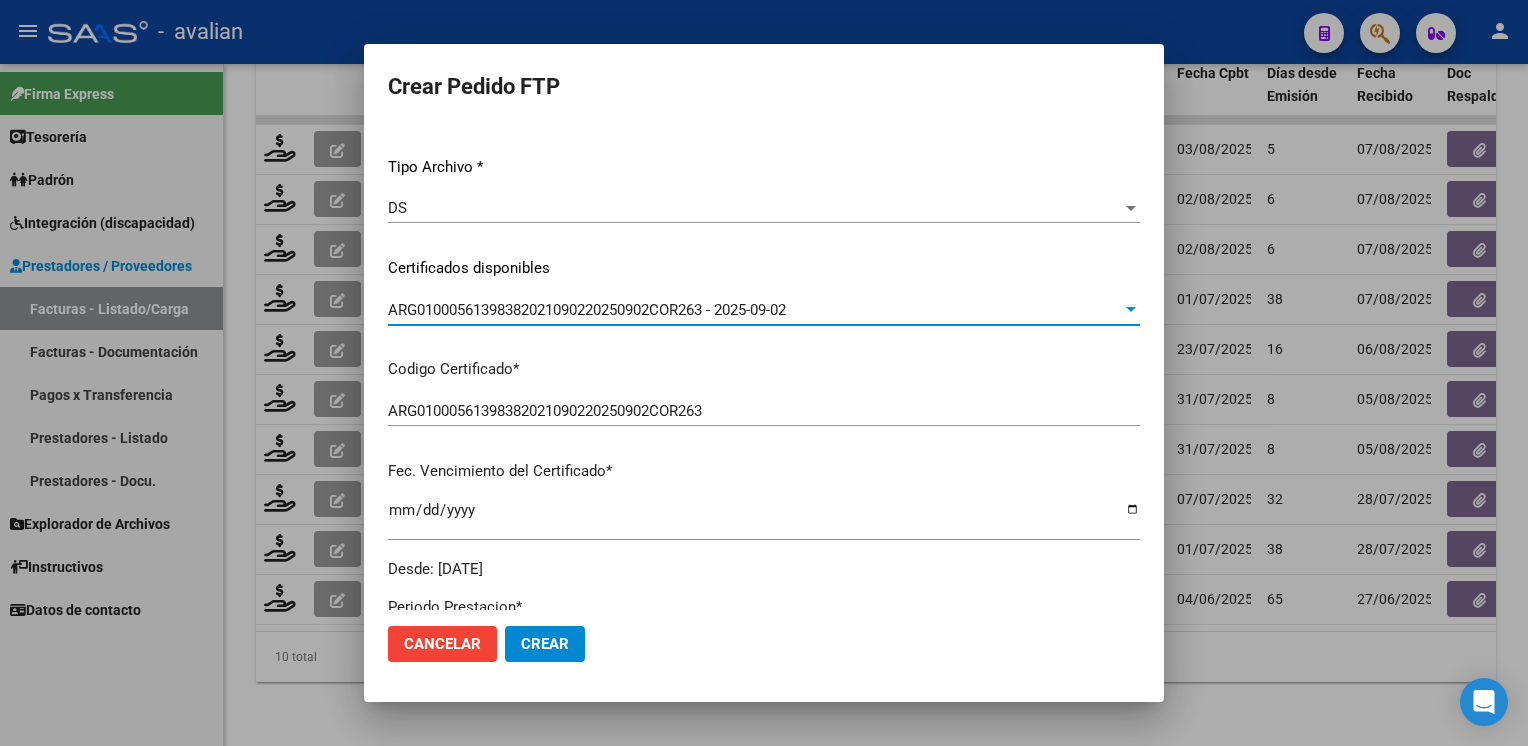 scroll, scrollTop: 0, scrollLeft: 0, axis: both 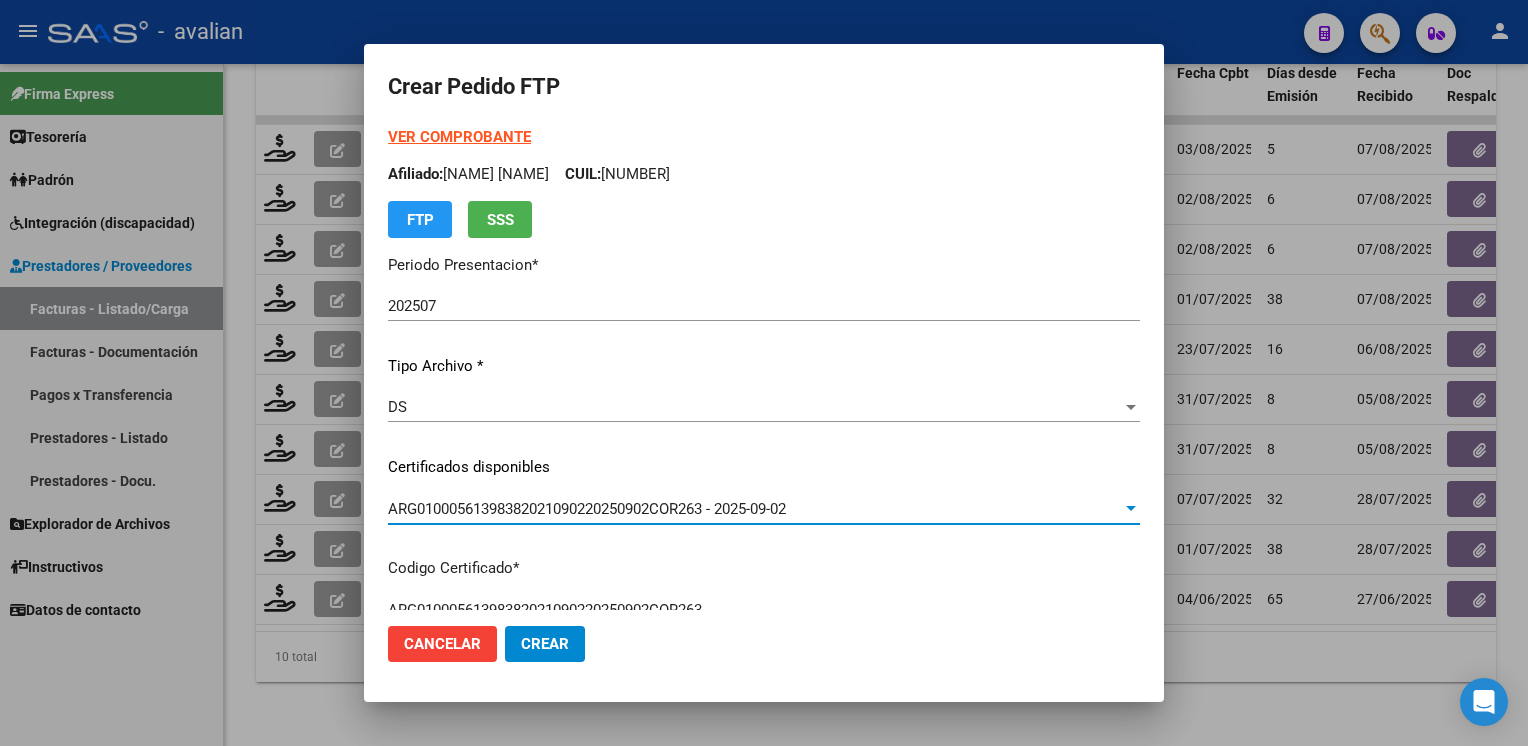 click on "Afiliado:  RUIZ JUANA  CUIL:  [CUIL]" at bounding box center (764, 174) 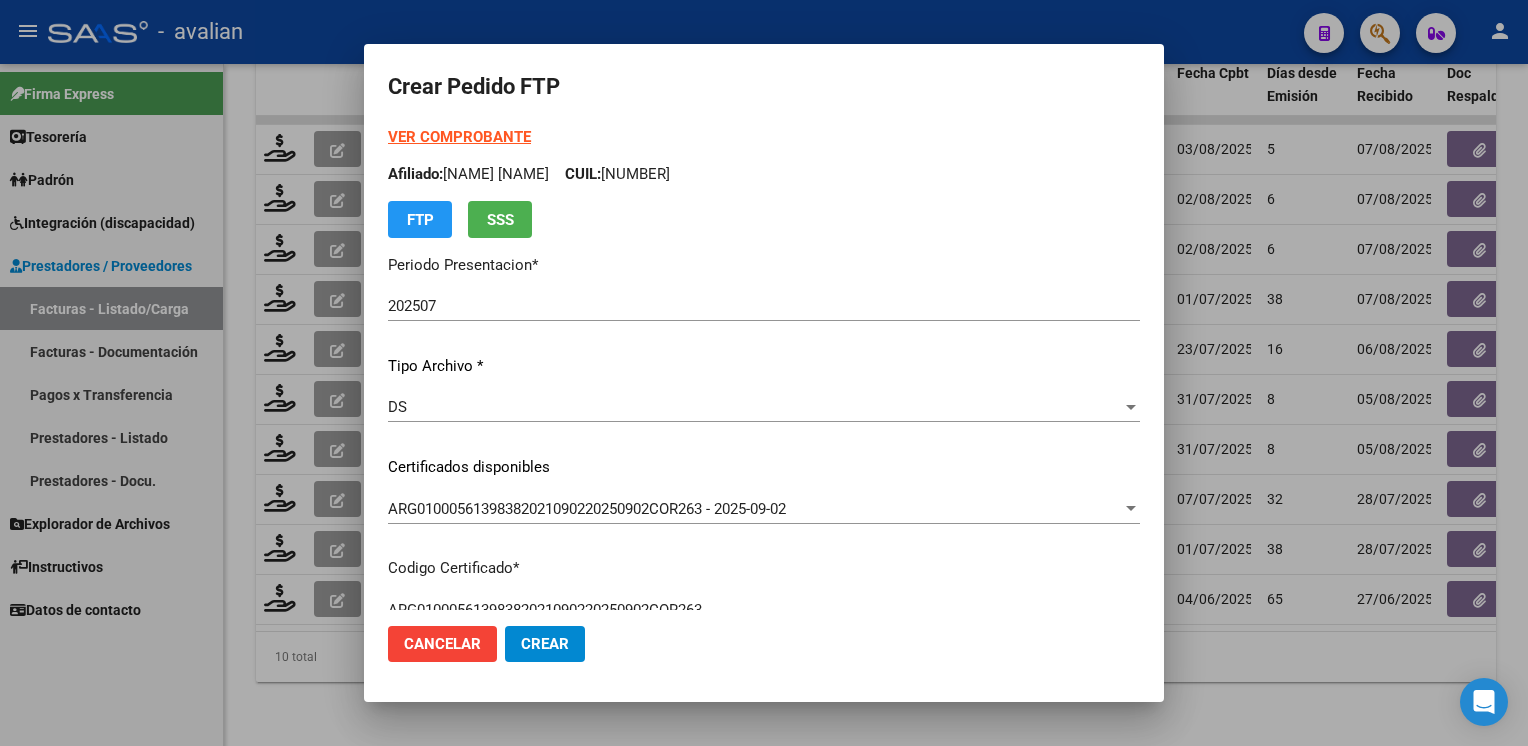 click on "Afiliado:  RUIZ JUANA  CUIL:  [CUIL]" at bounding box center (764, 174) 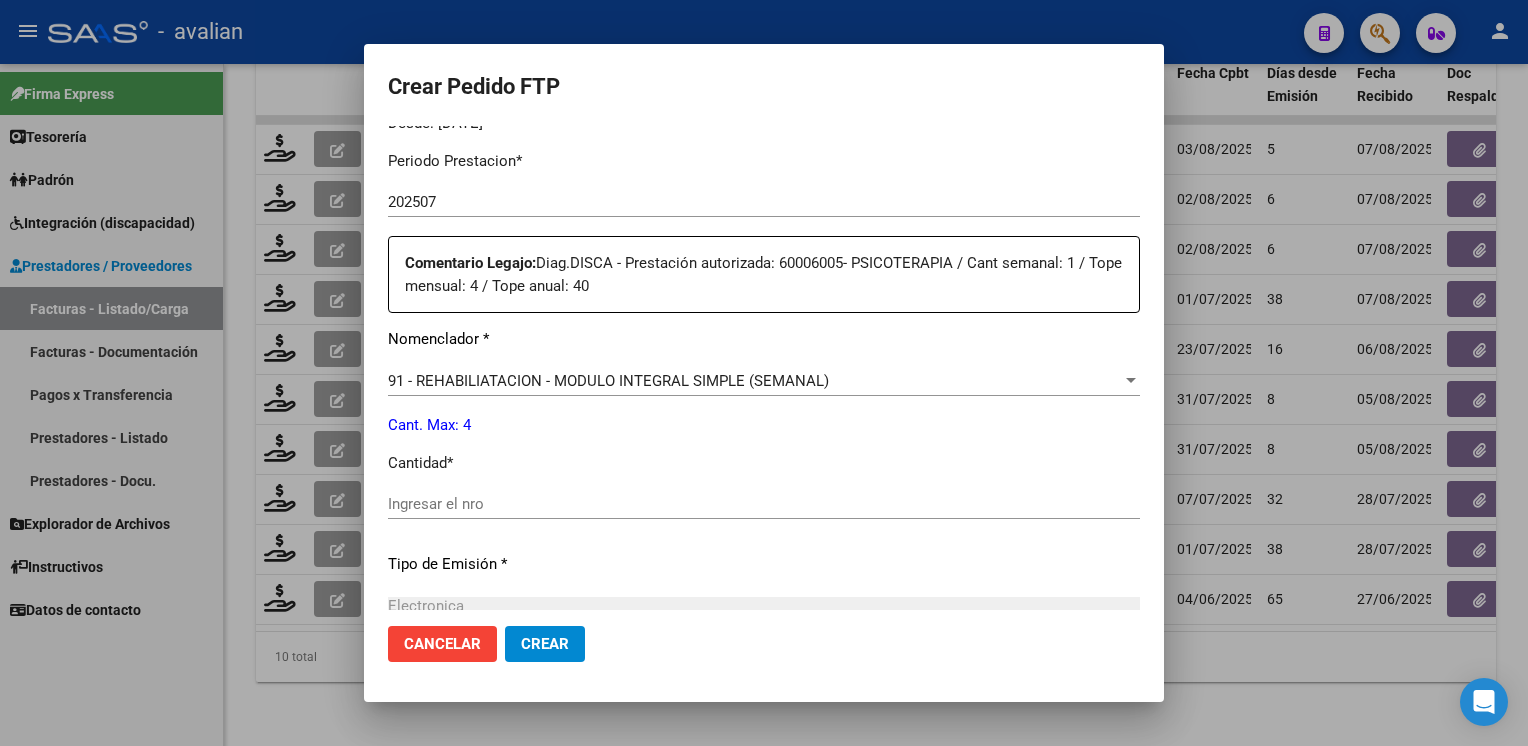 scroll, scrollTop: 800, scrollLeft: 0, axis: vertical 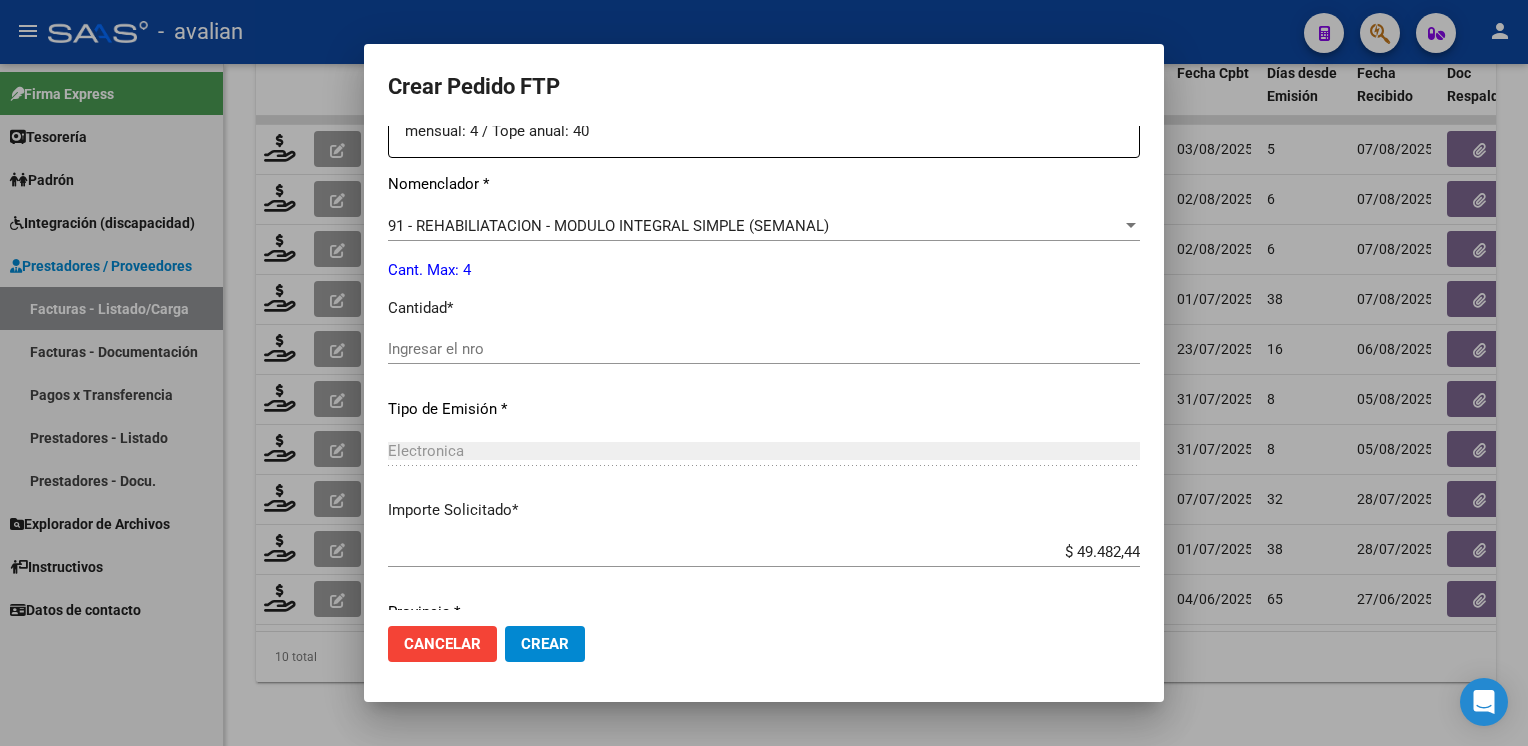 click on "Electronica" at bounding box center [426, 451] 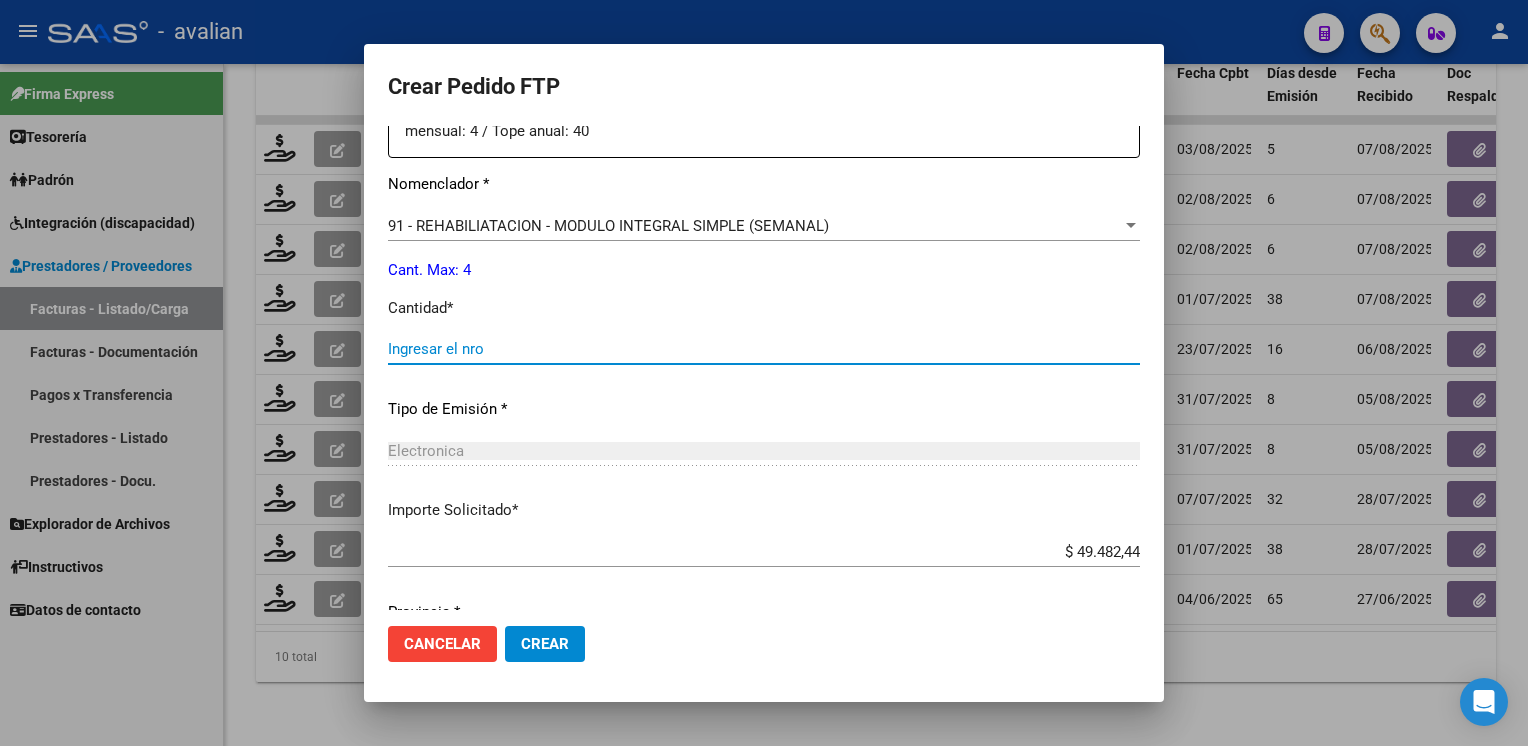 click on "Ingresar el nro" at bounding box center [764, 349] 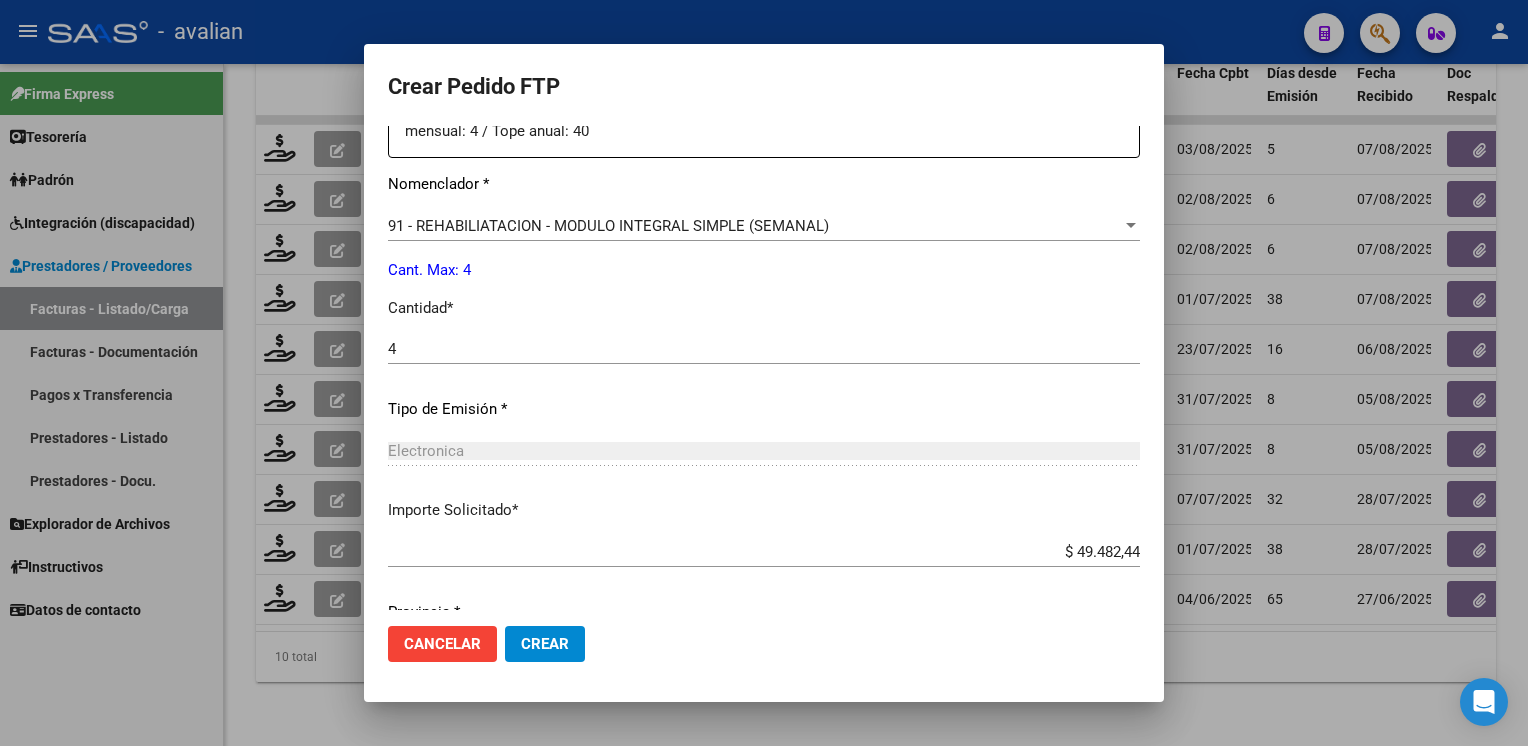 scroll, scrollTop: 876, scrollLeft: 0, axis: vertical 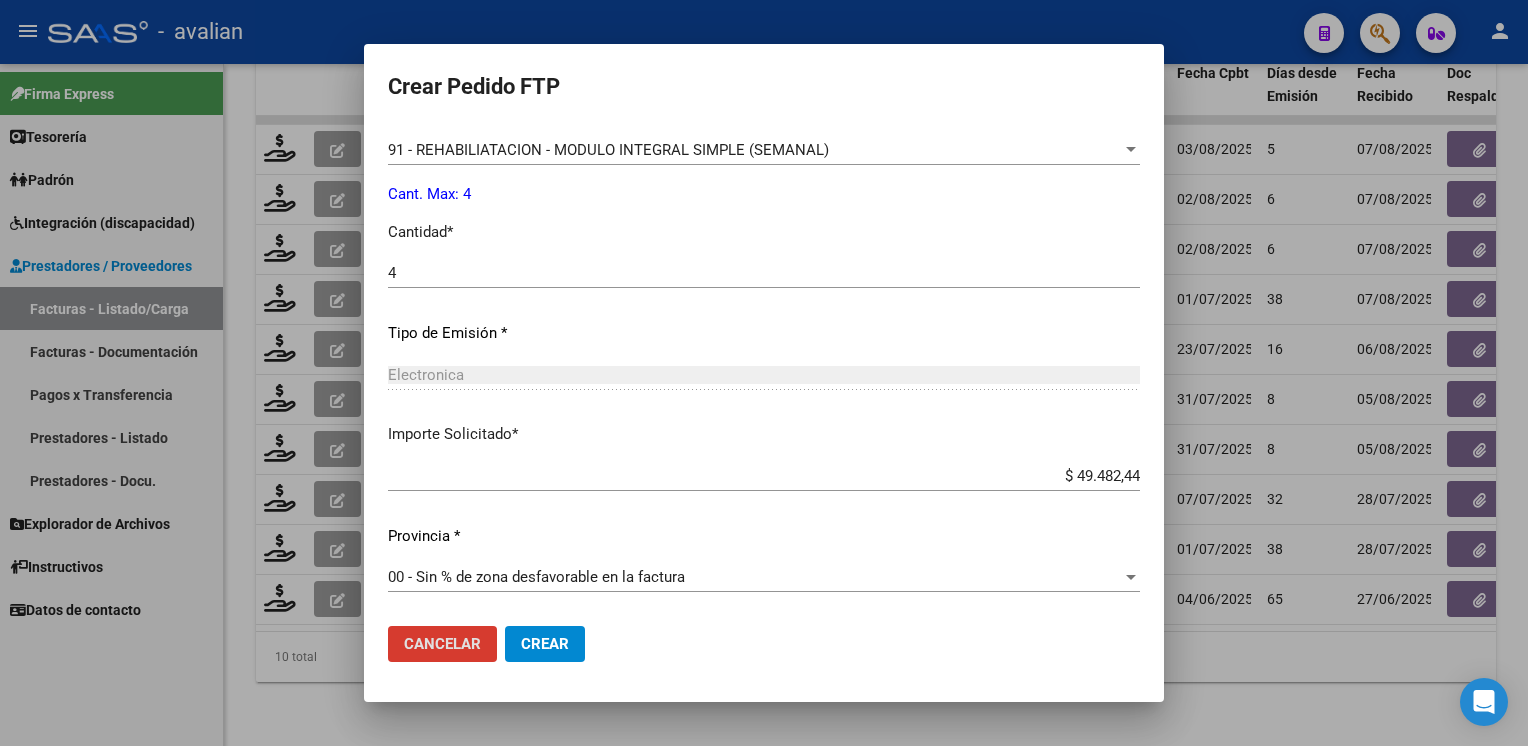 click on "Crear" 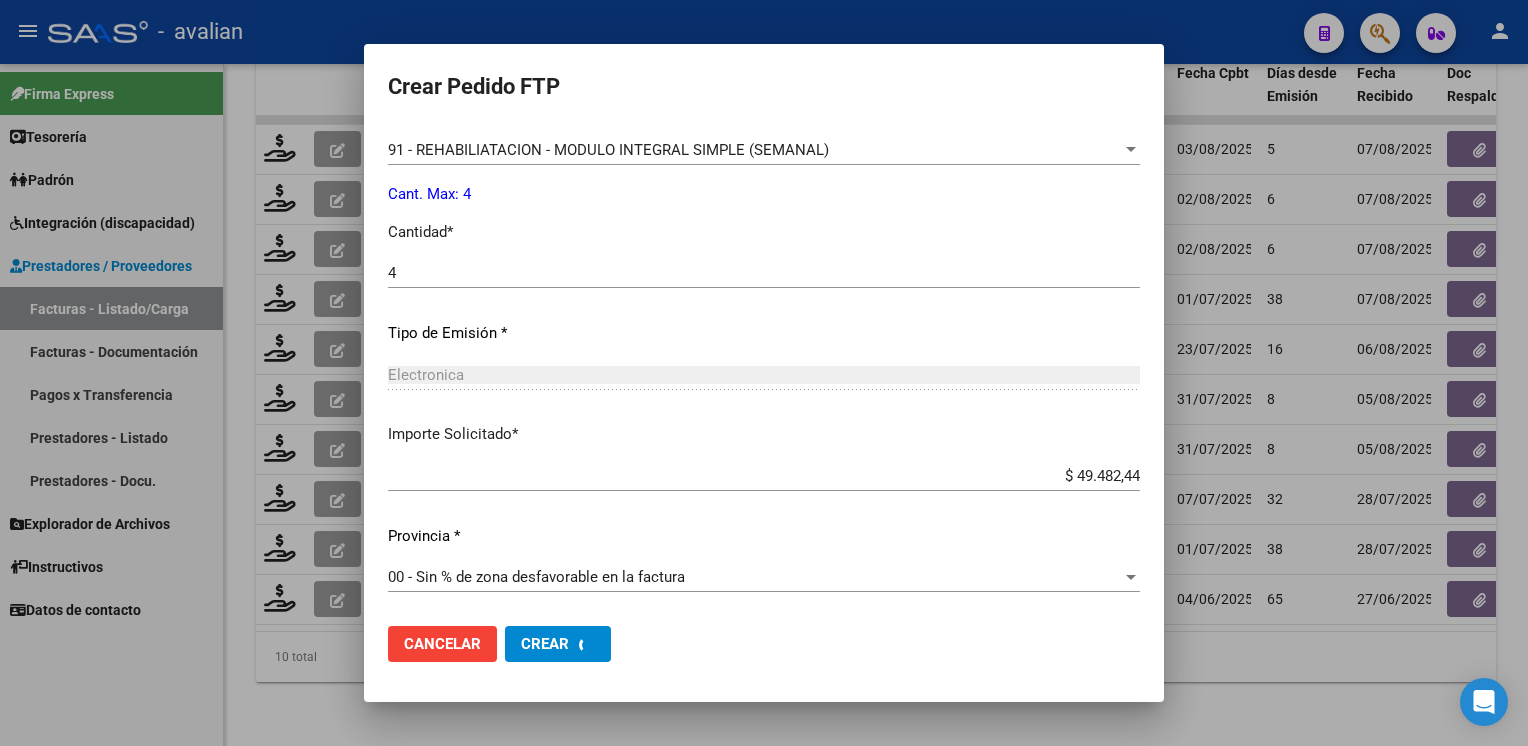 scroll, scrollTop: 0, scrollLeft: 0, axis: both 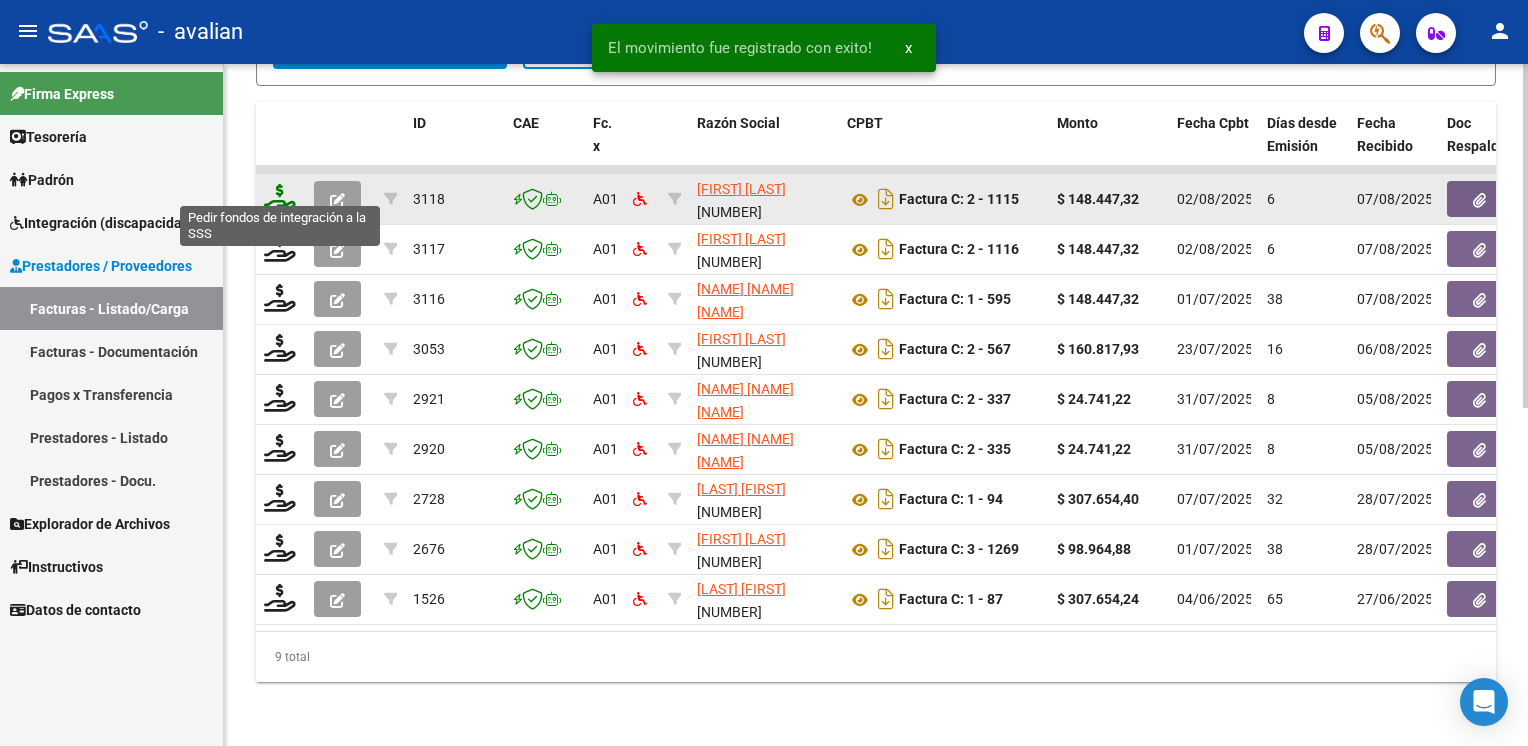 click 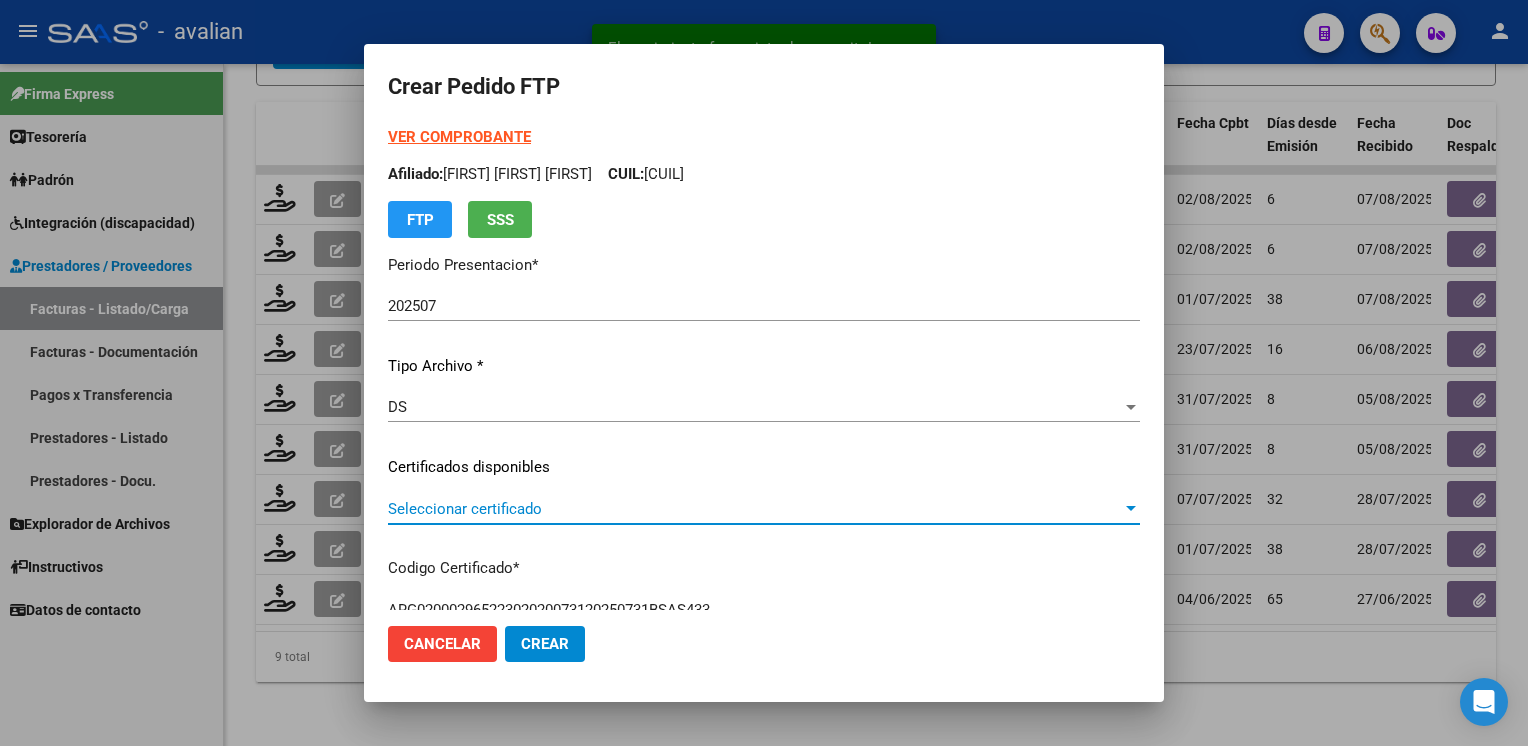 click on "Seleccionar certificado" at bounding box center [755, 509] 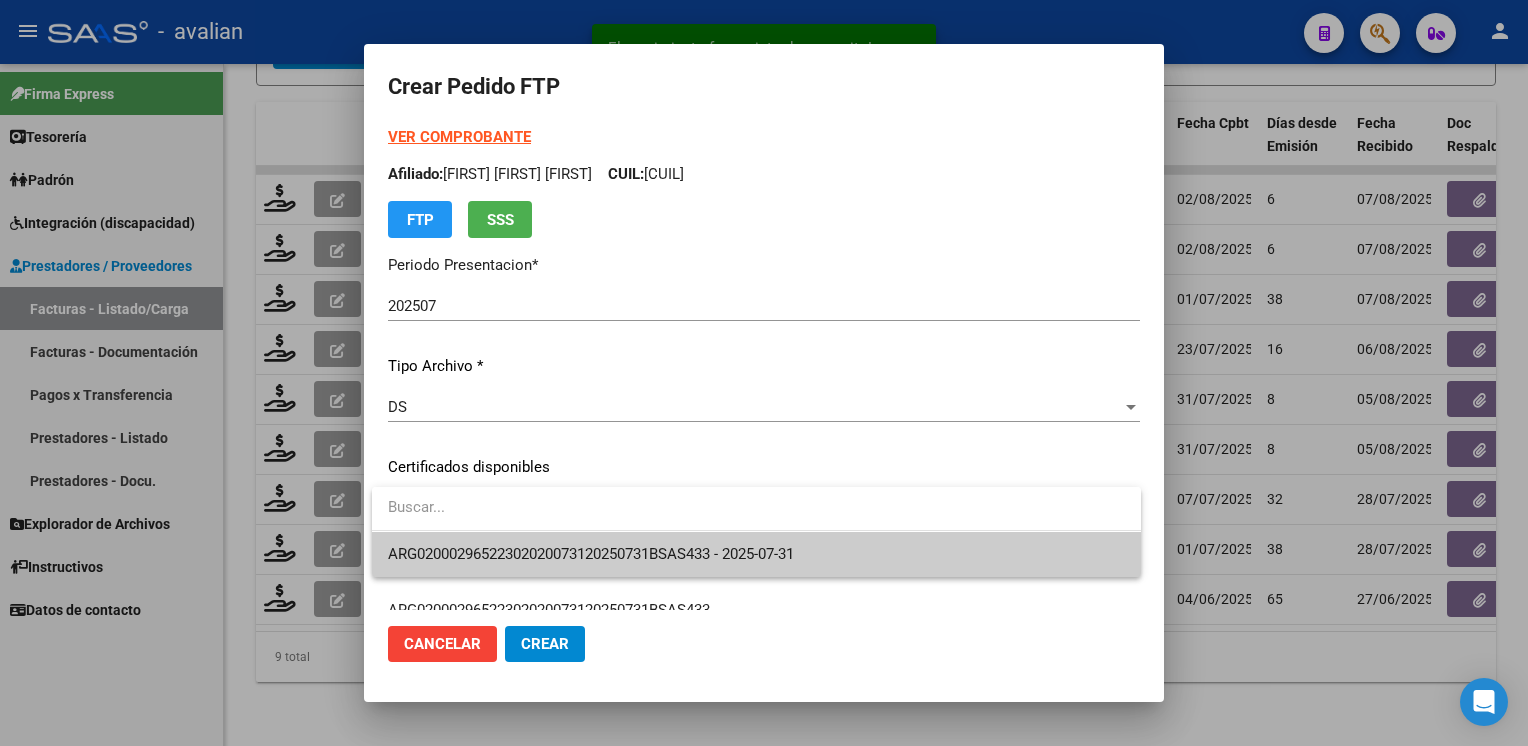 click on "ARG02000296522302020073120250731BSAS433 - 2025-07-31" at bounding box center (591, 554) 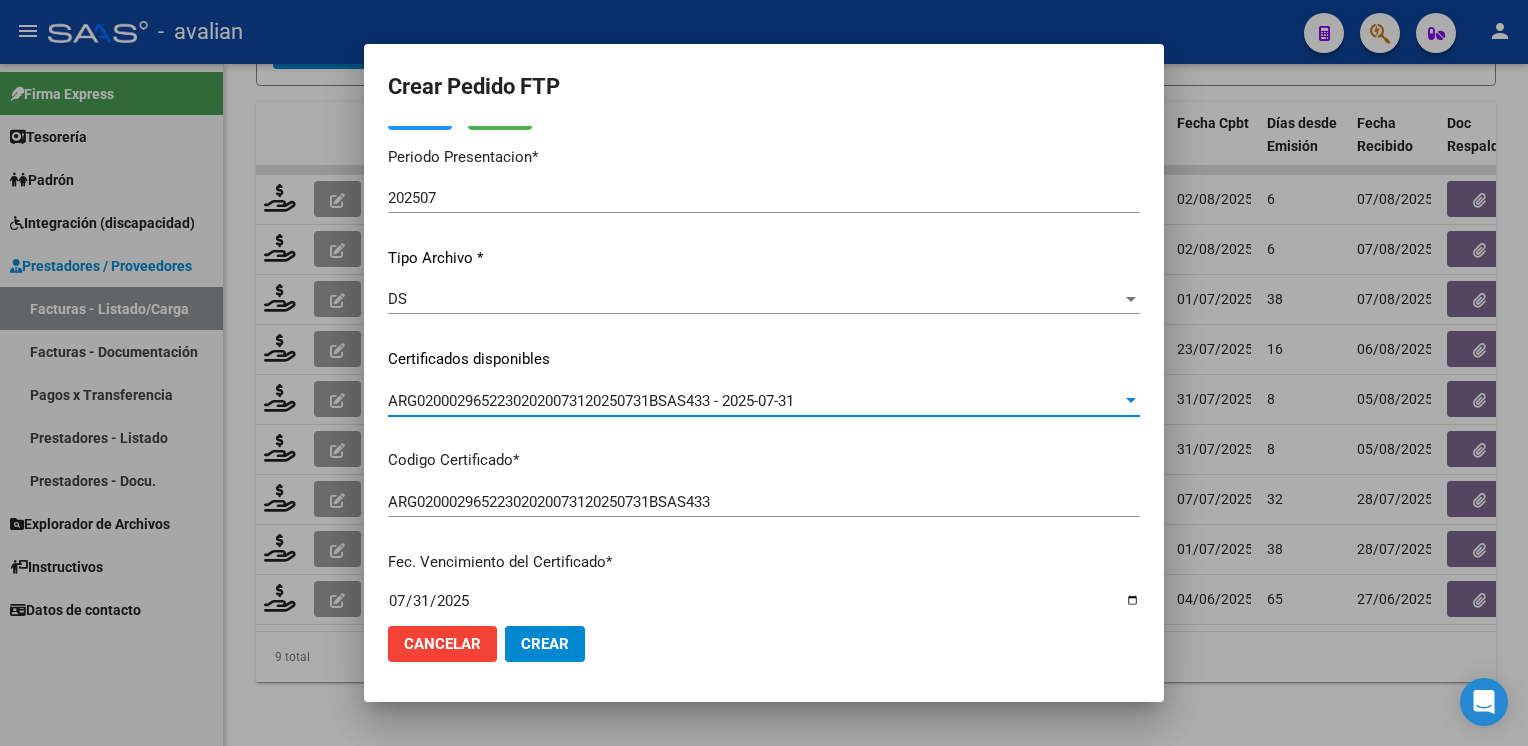scroll, scrollTop: 0, scrollLeft: 0, axis: both 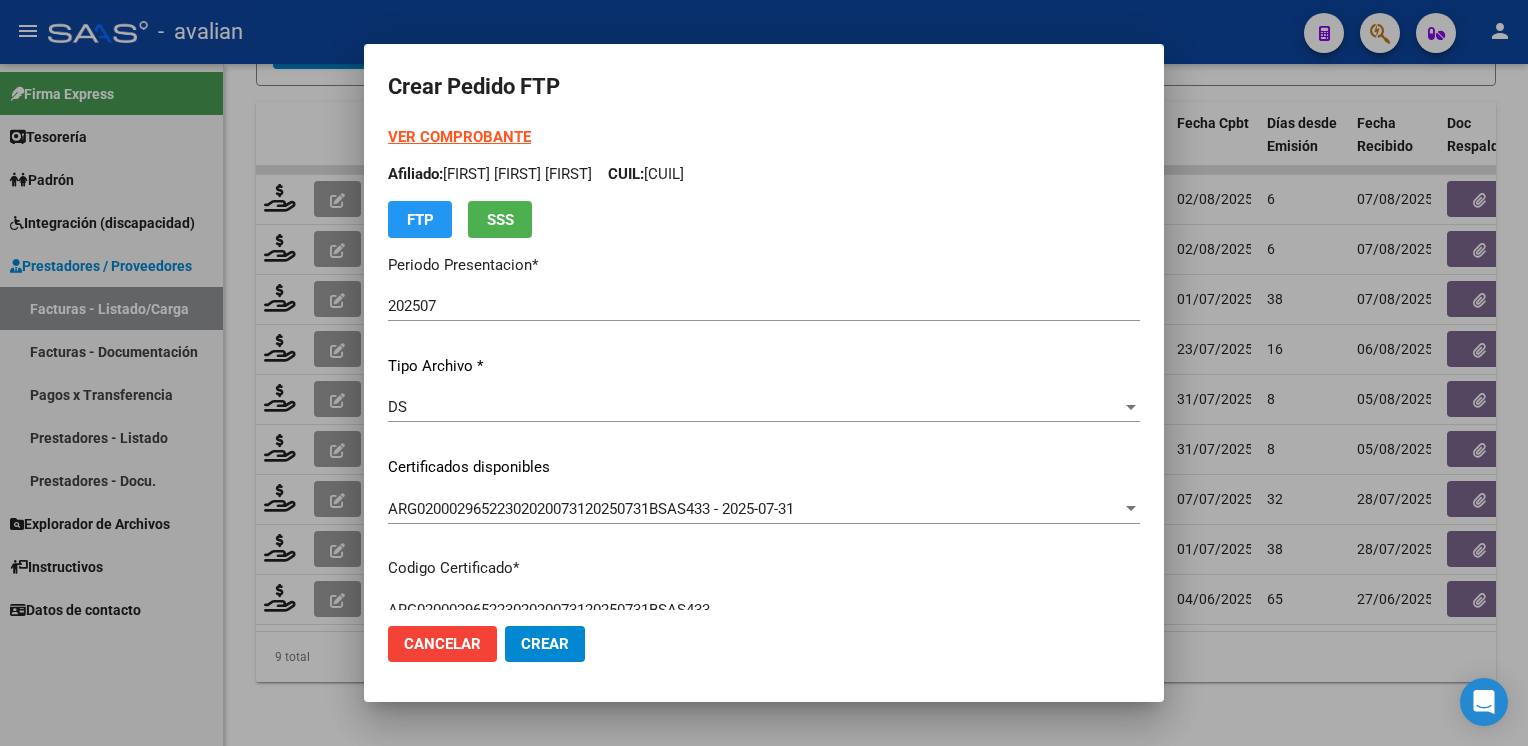 click on "VER COMPROBANTE ARCA Padrón Afiliado:  [NAME] [NAME] [NAME]  CUIL:  [CUIL]  FTP SSS" at bounding box center (764, 182) 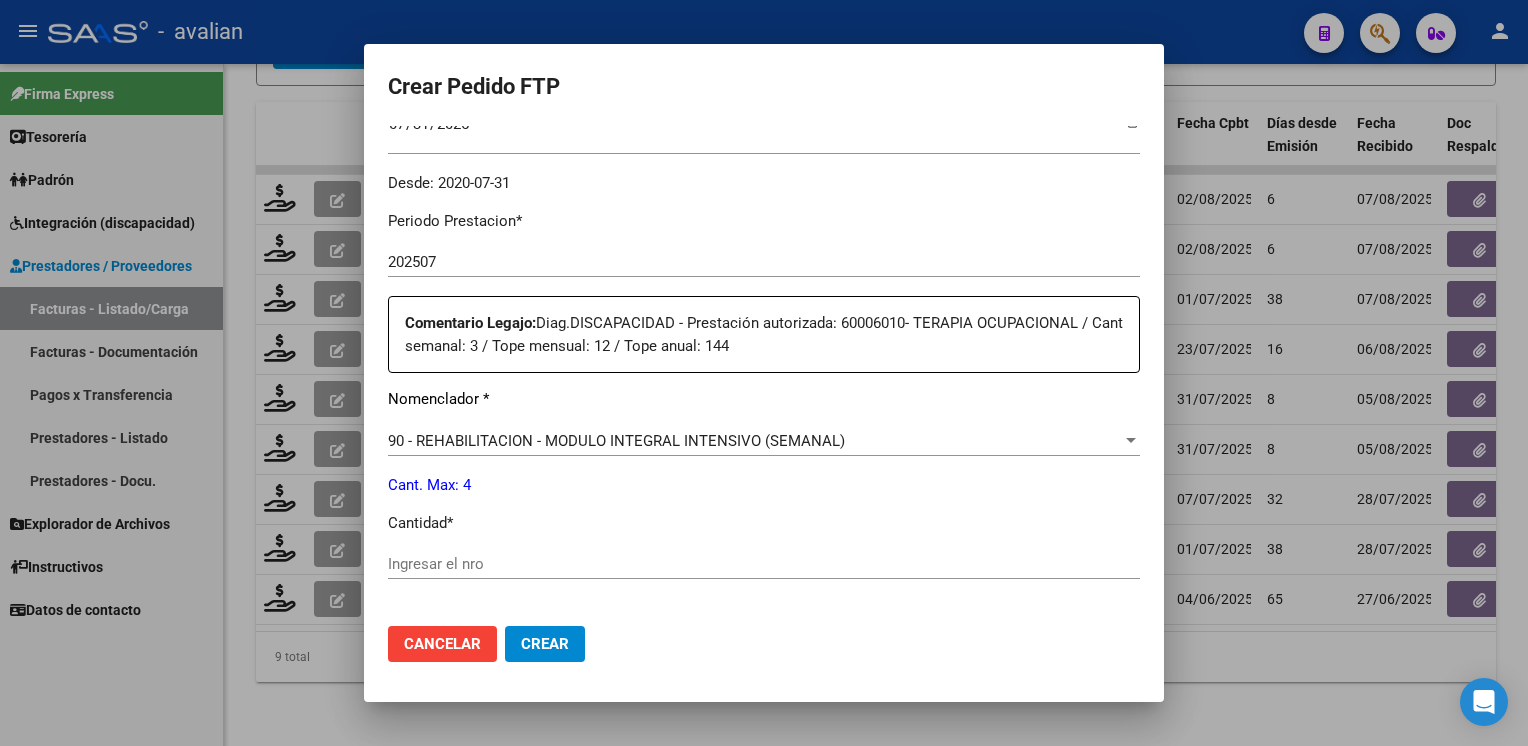 scroll, scrollTop: 800, scrollLeft: 0, axis: vertical 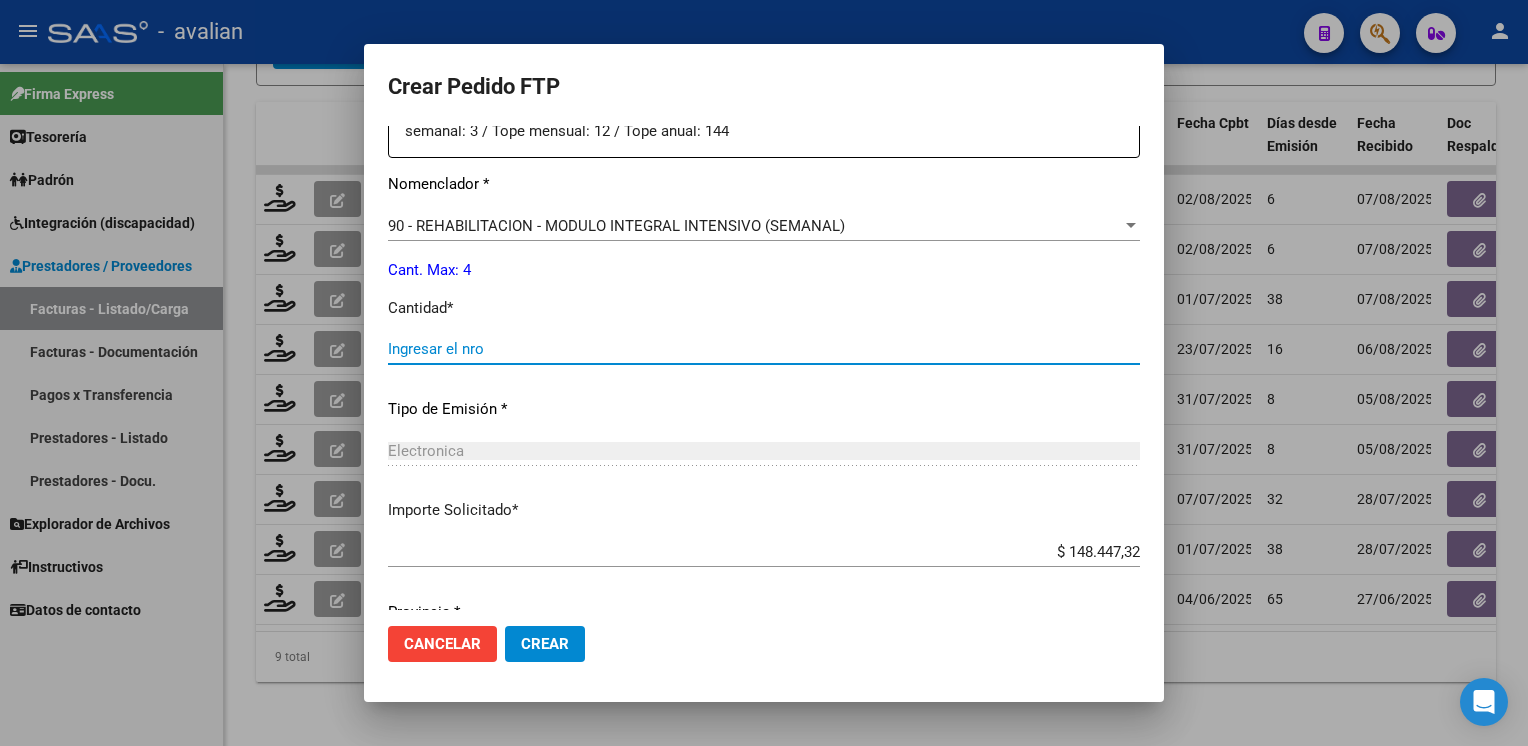 click on "Ingresar el nro" at bounding box center (764, 349) 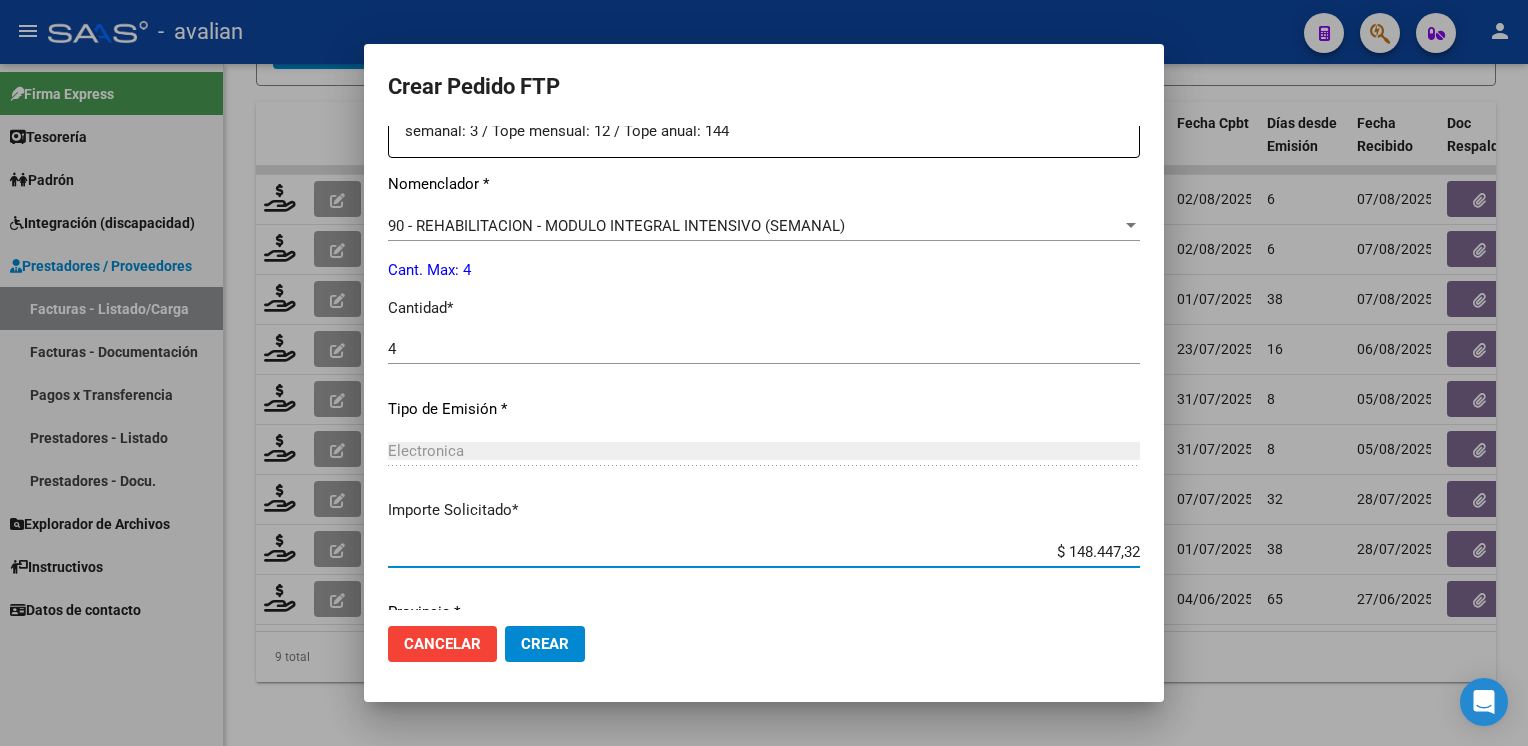 scroll, scrollTop: 876, scrollLeft: 0, axis: vertical 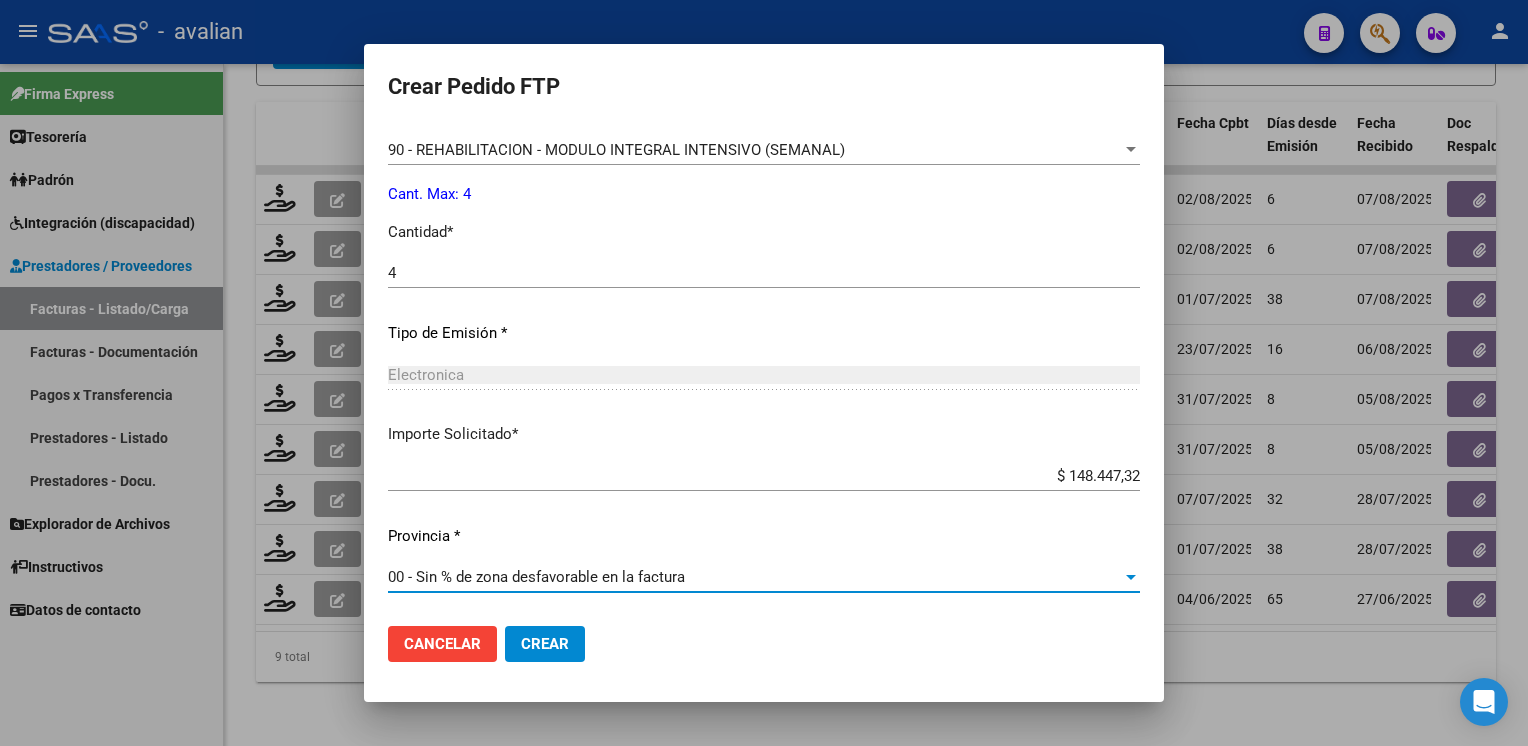 click on "Crear" 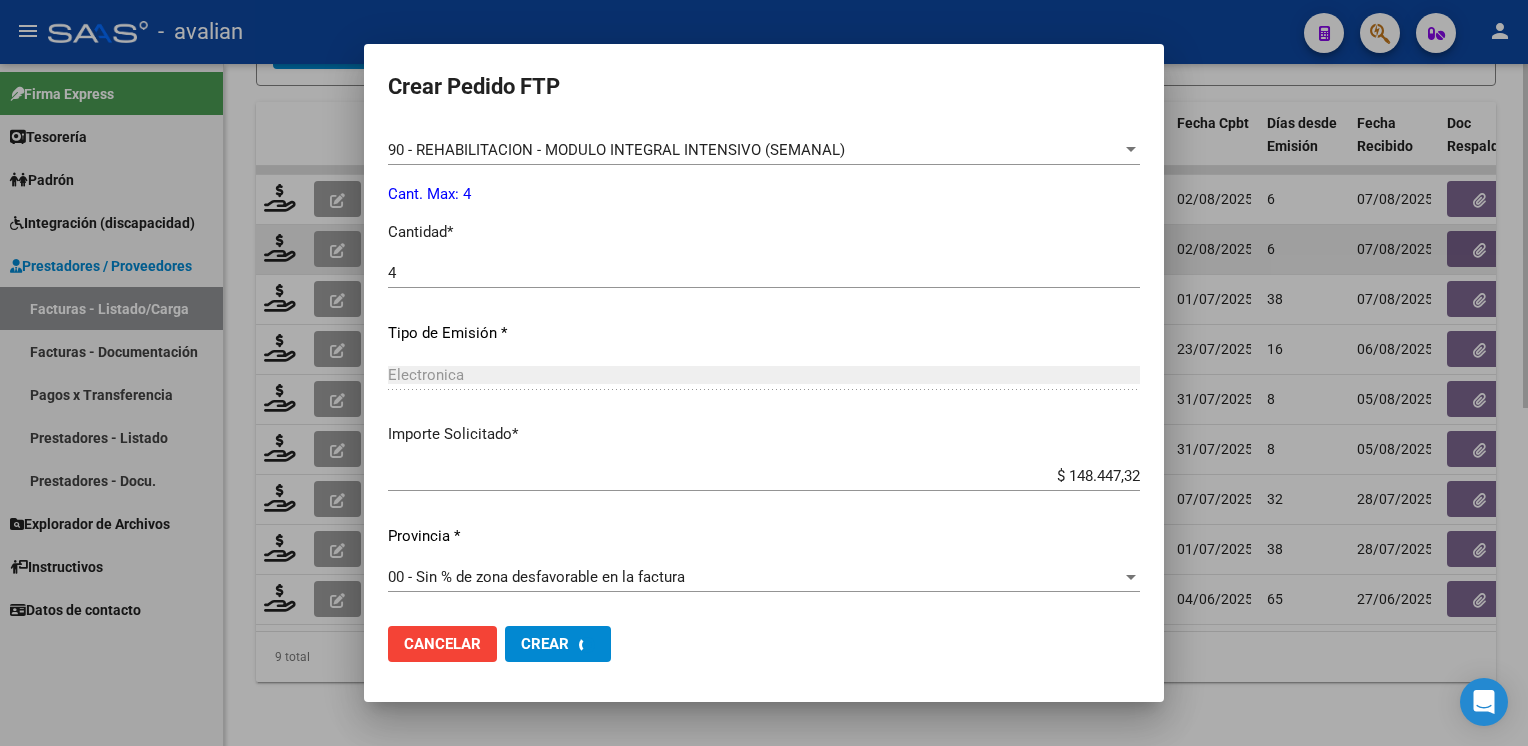 scroll, scrollTop: 0, scrollLeft: 0, axis: both 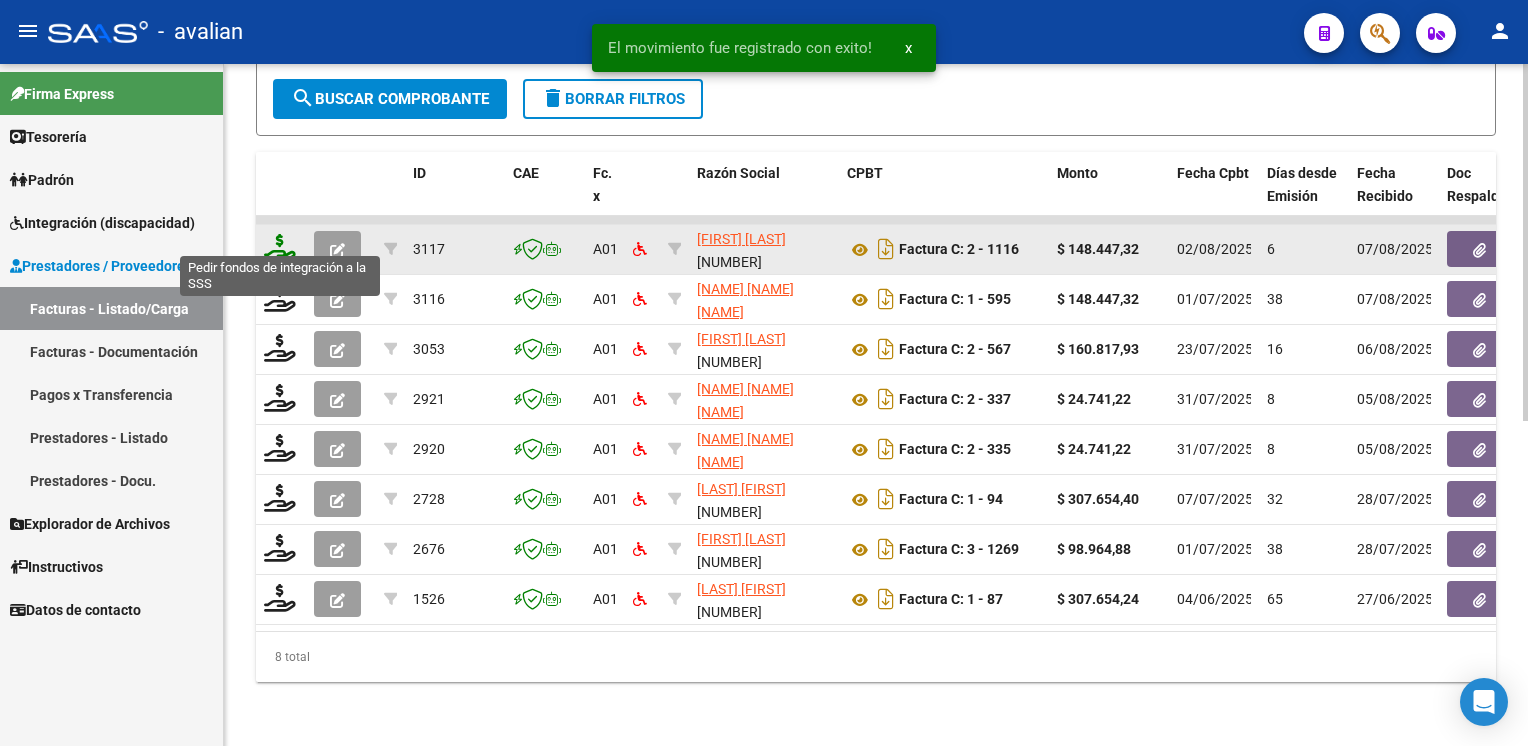 click 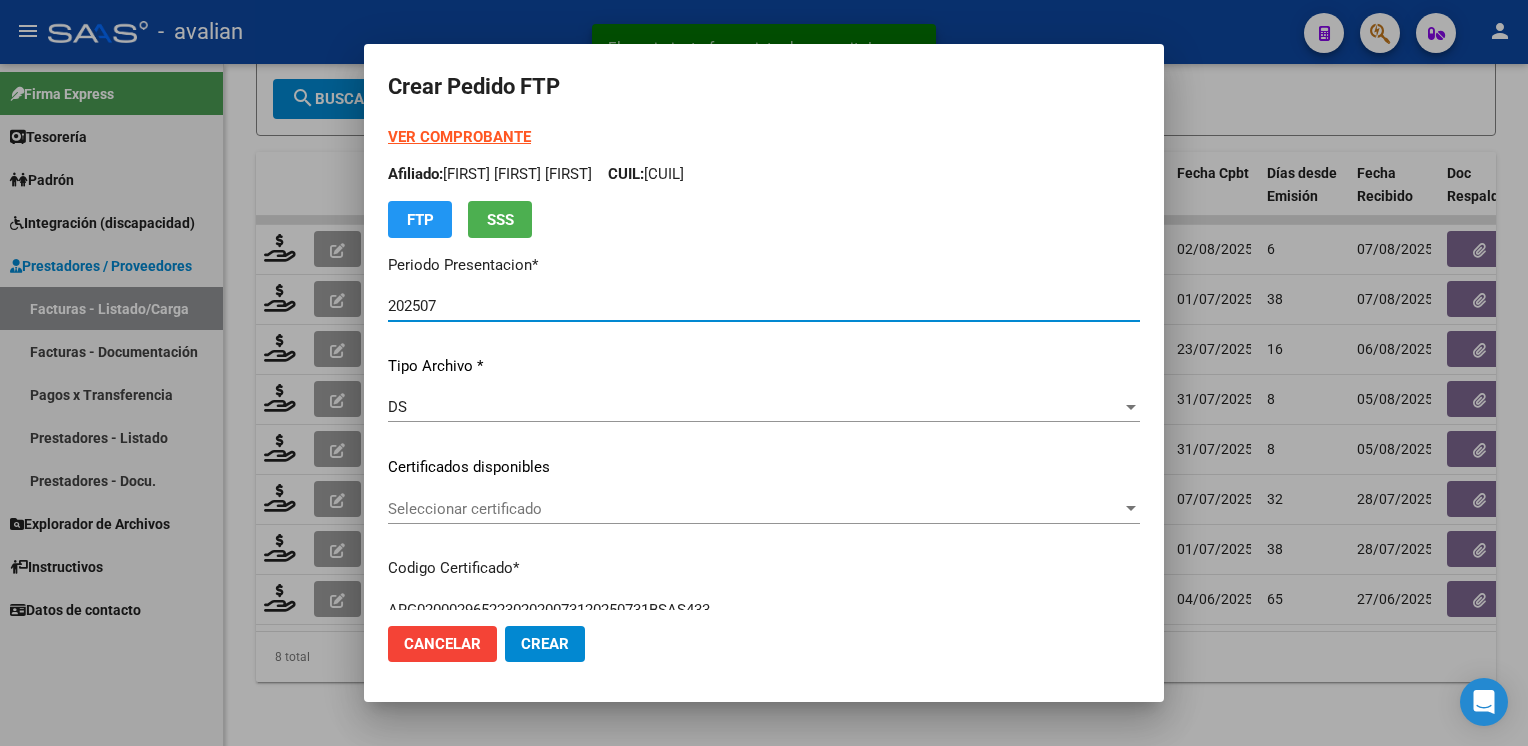 click on "Seleccionar certificado Seleccionar certificado" 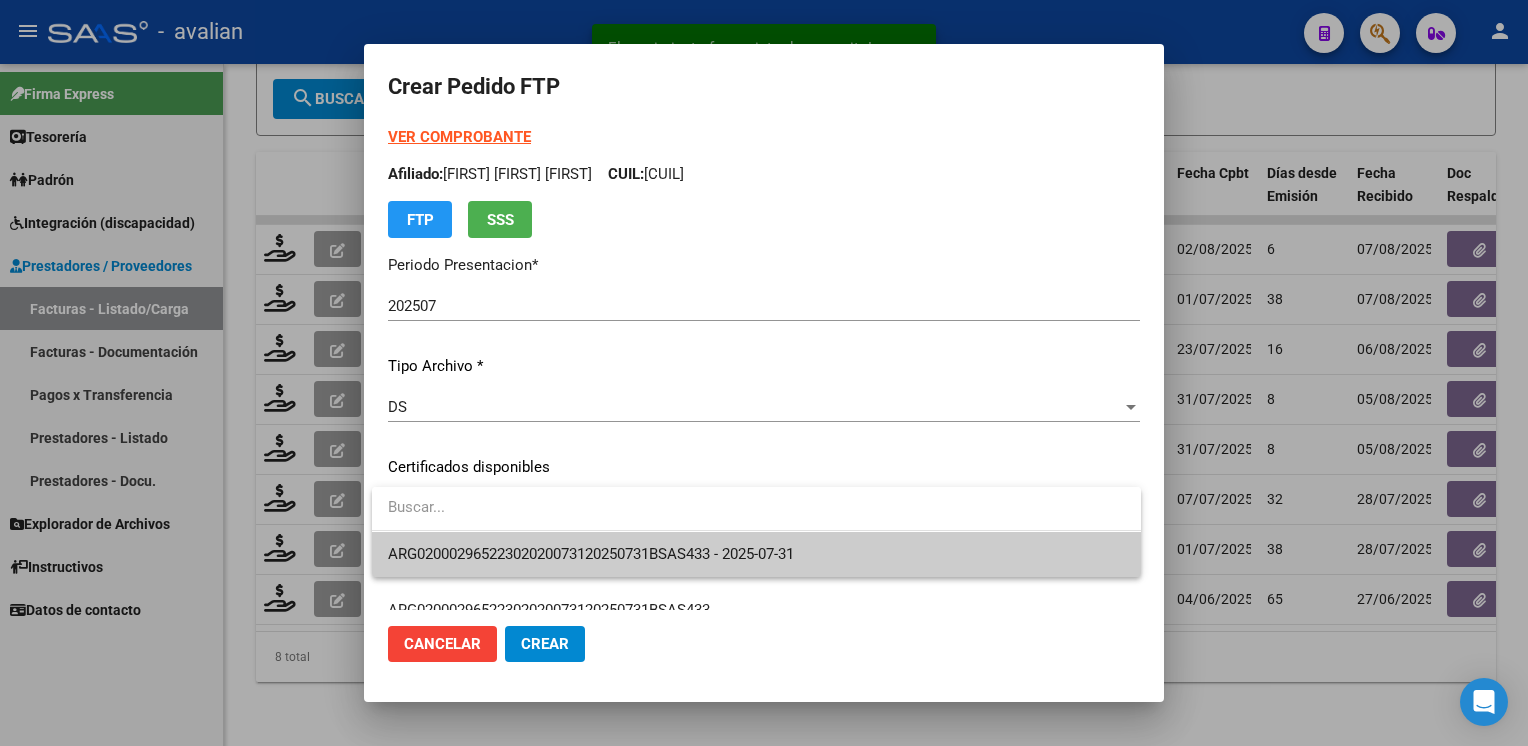 click on "ARG02000296522302020073120250731BSAS433 - 2025-07-31" at bounding box center [756, 554] 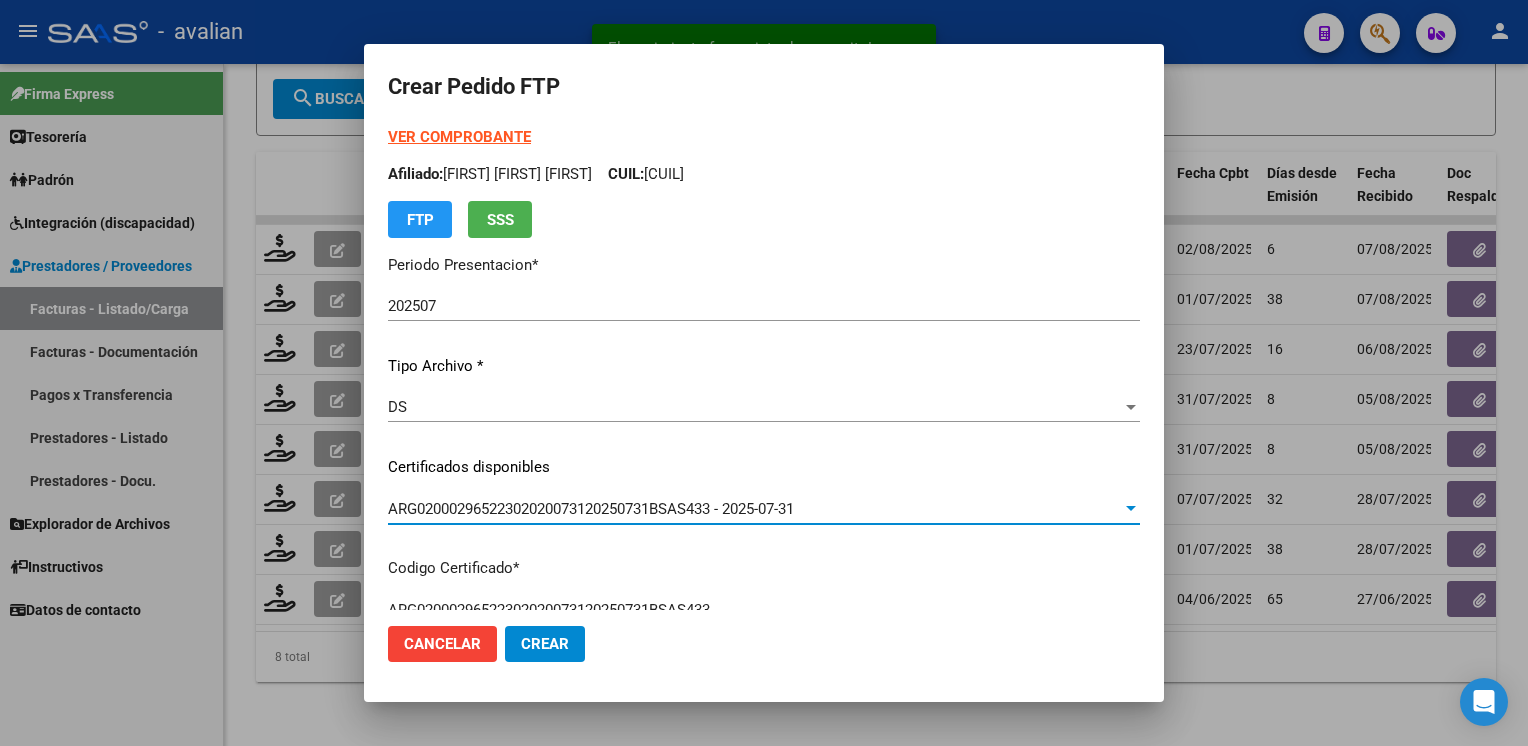 click on "Afiliado:  [FIRST] [LAST] [LAST]  CUIL:  [NUMBER]" at bounding box center [764, 174] 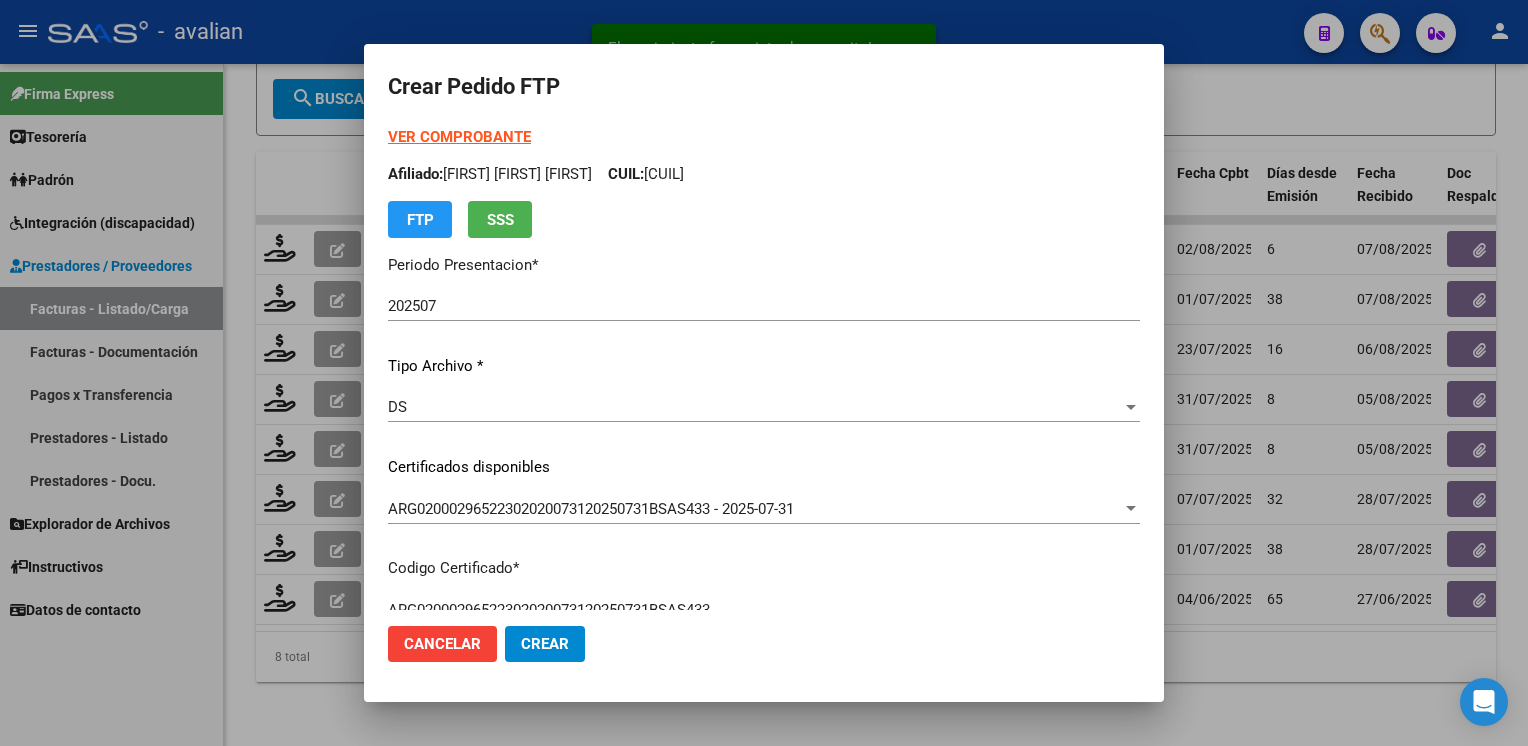 click on "Afiliado:  [FIRST] [LAST] [LAST]  CUIL:  [NUMBER]" at bounding box center (764, 174) 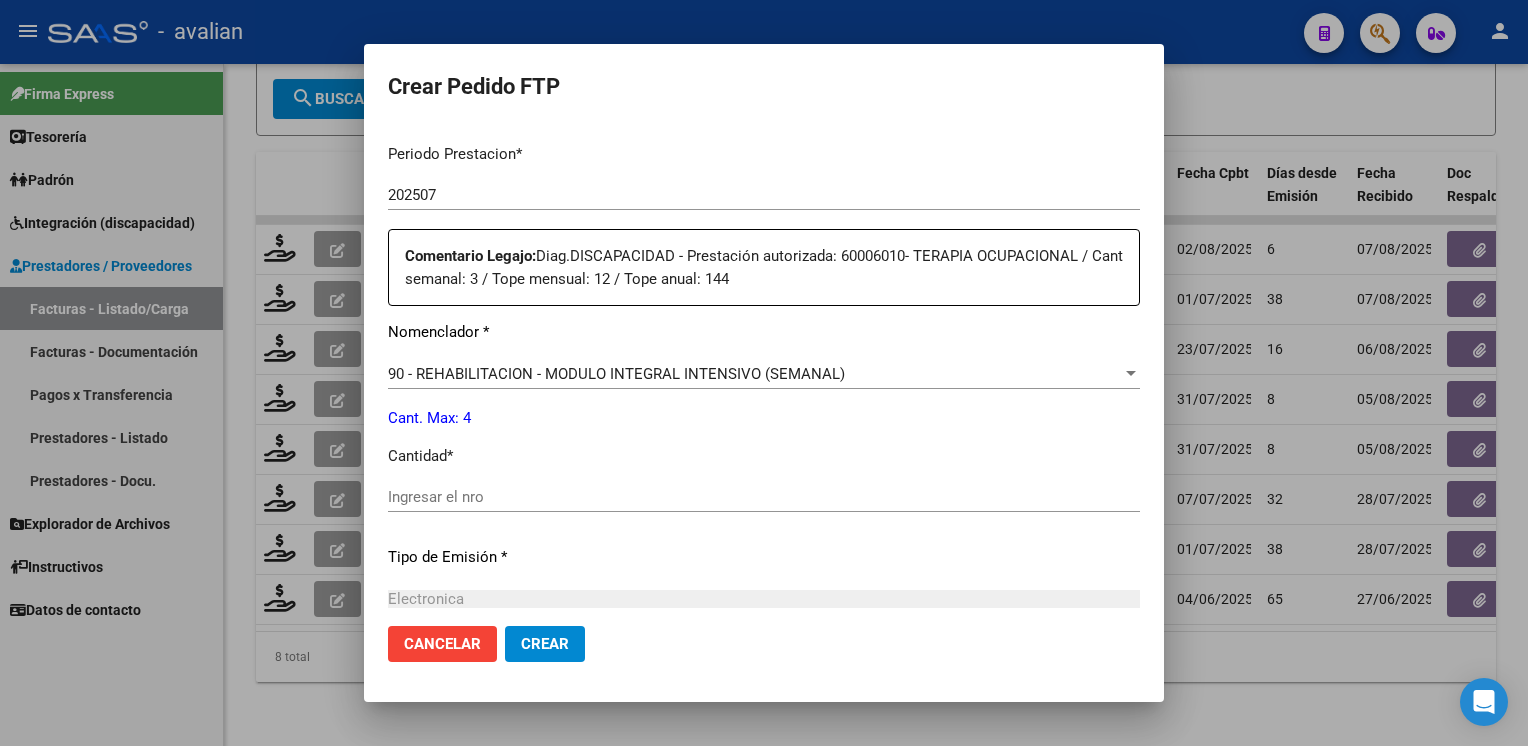 scroll, scrollTop: 700, scrollLeft: 0, axis: vertical 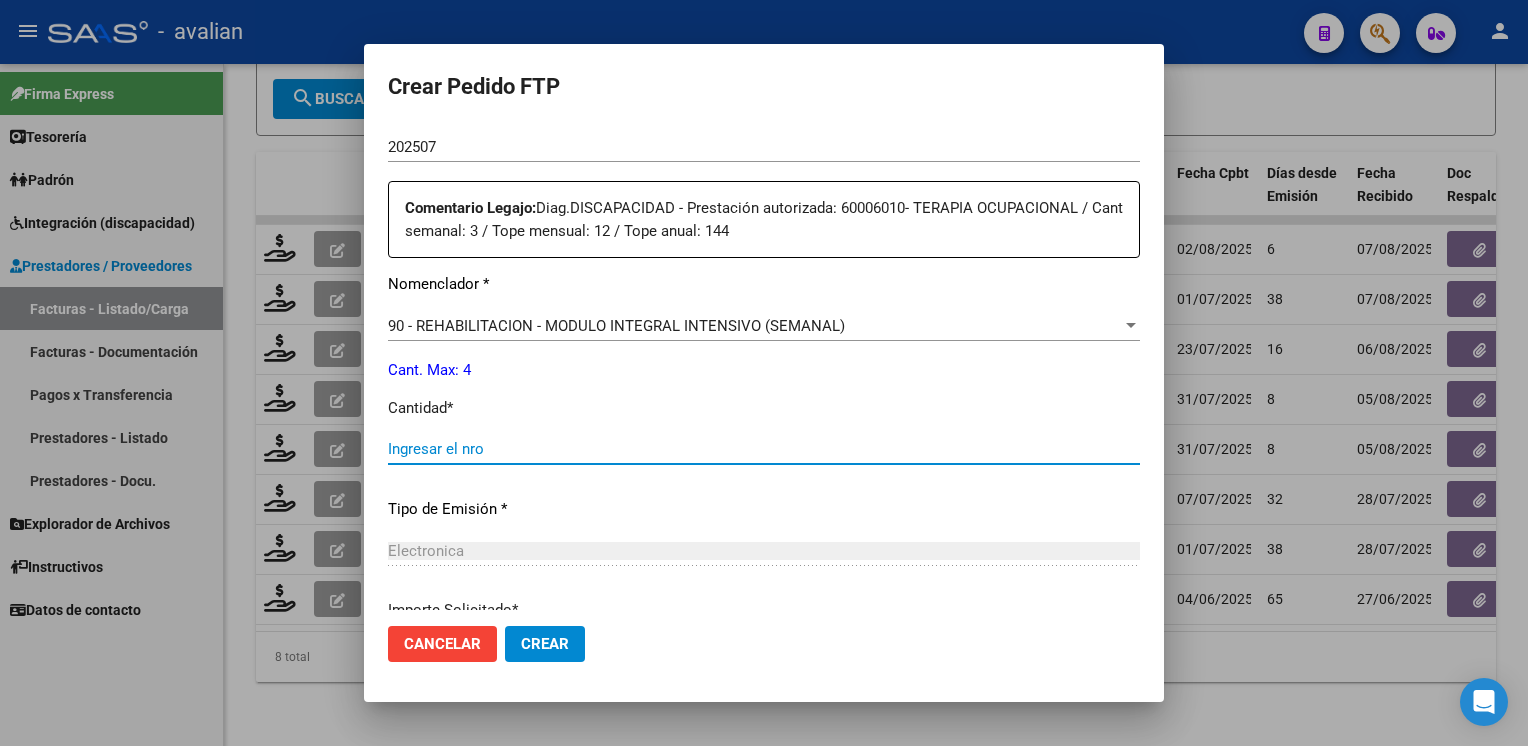 click on "Ingresar el nro" at bounding box center (764, 449) 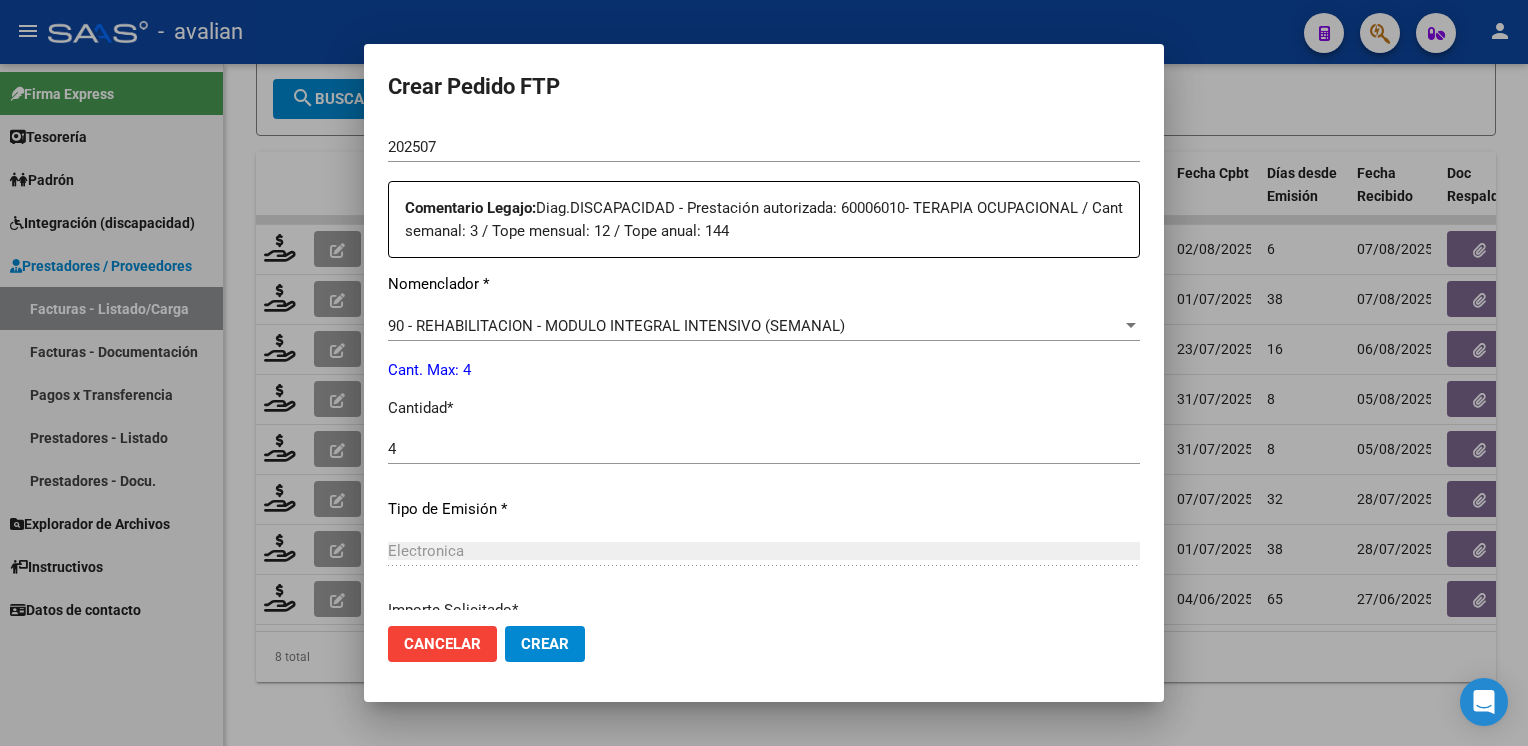 scroll, scrollTop: 876, scrollLeft: 0, axis: vertical 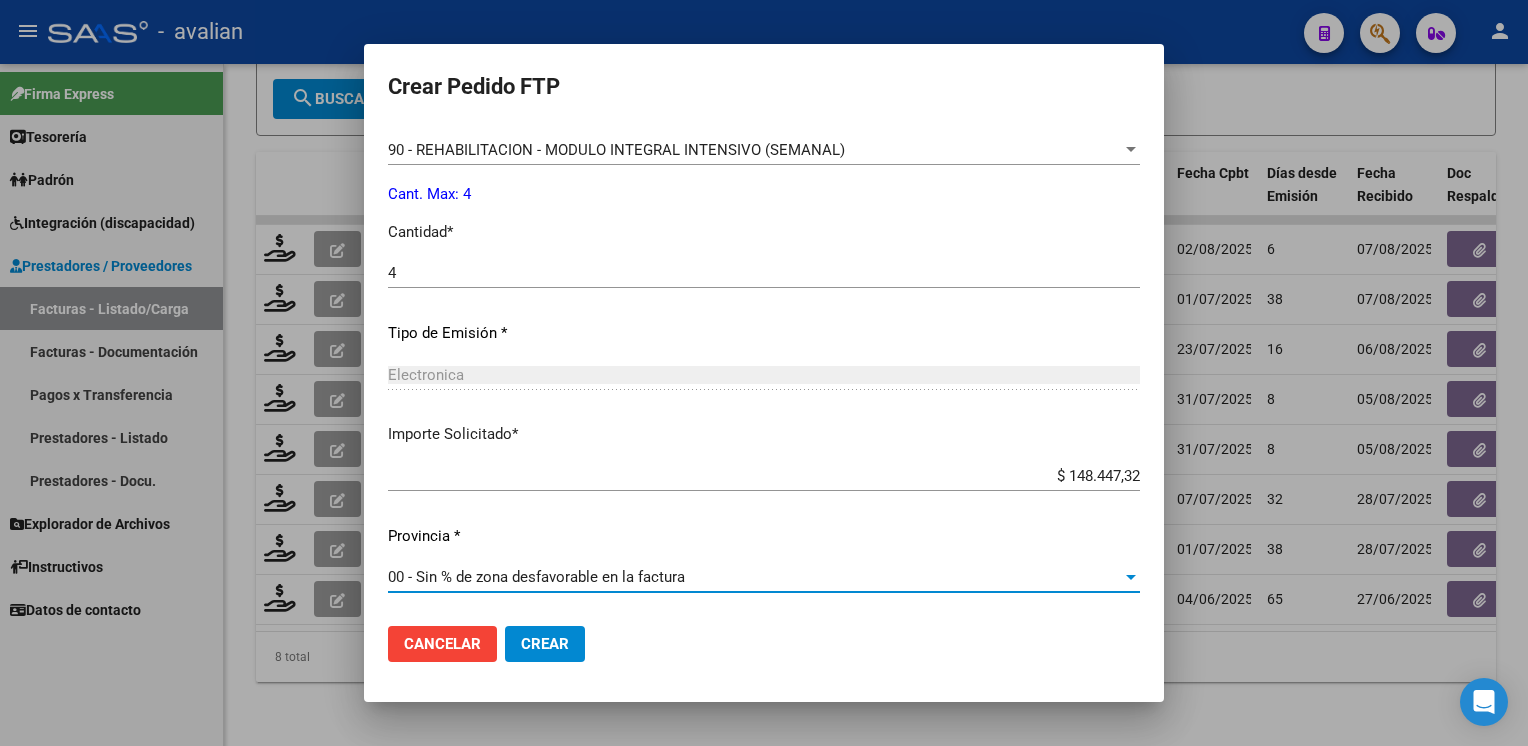 click on "Crear" 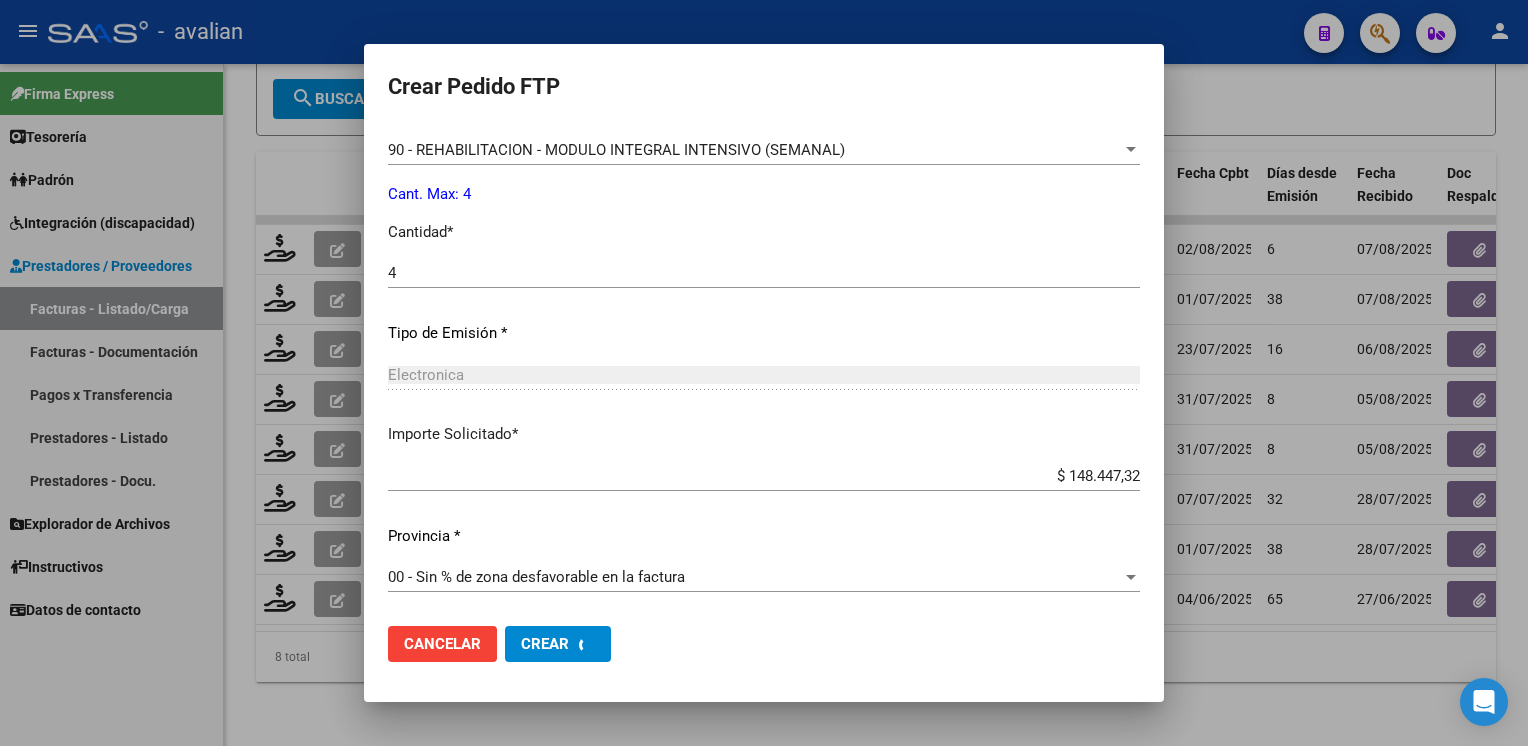 scroll, scrollTop: 763, scrollLeft: 0, axis: vertical 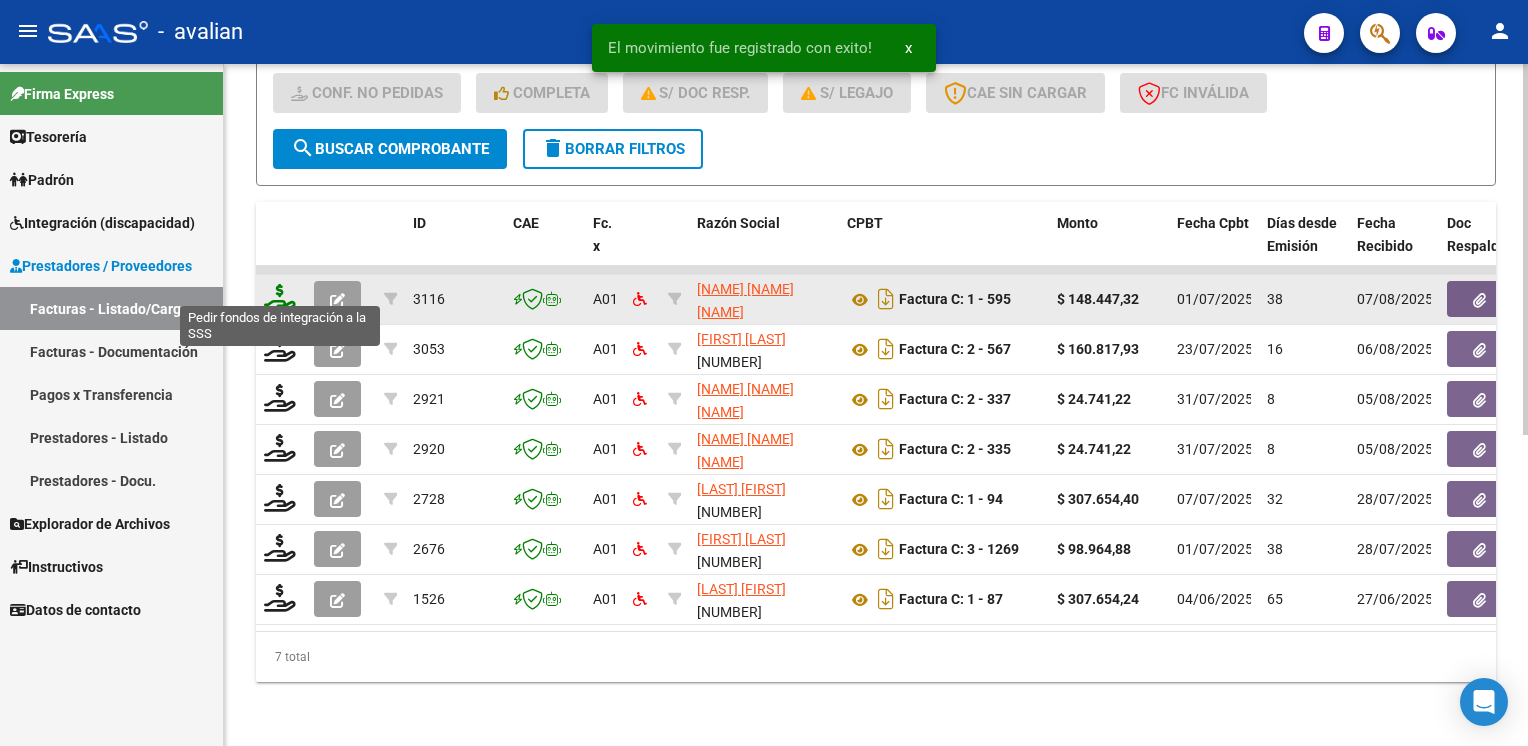 click 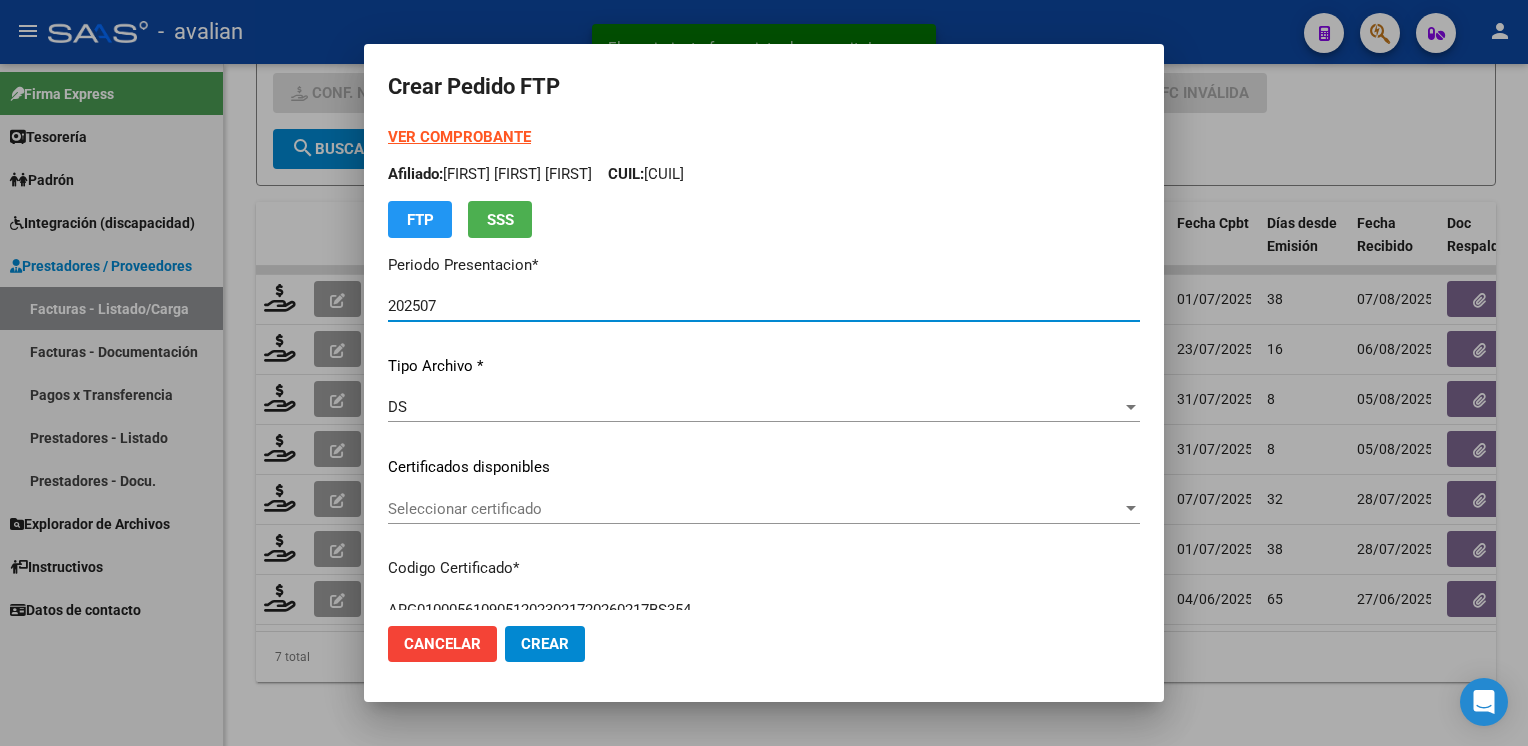 click on "Seleccionar certificado" at bounding box center [755, 509] 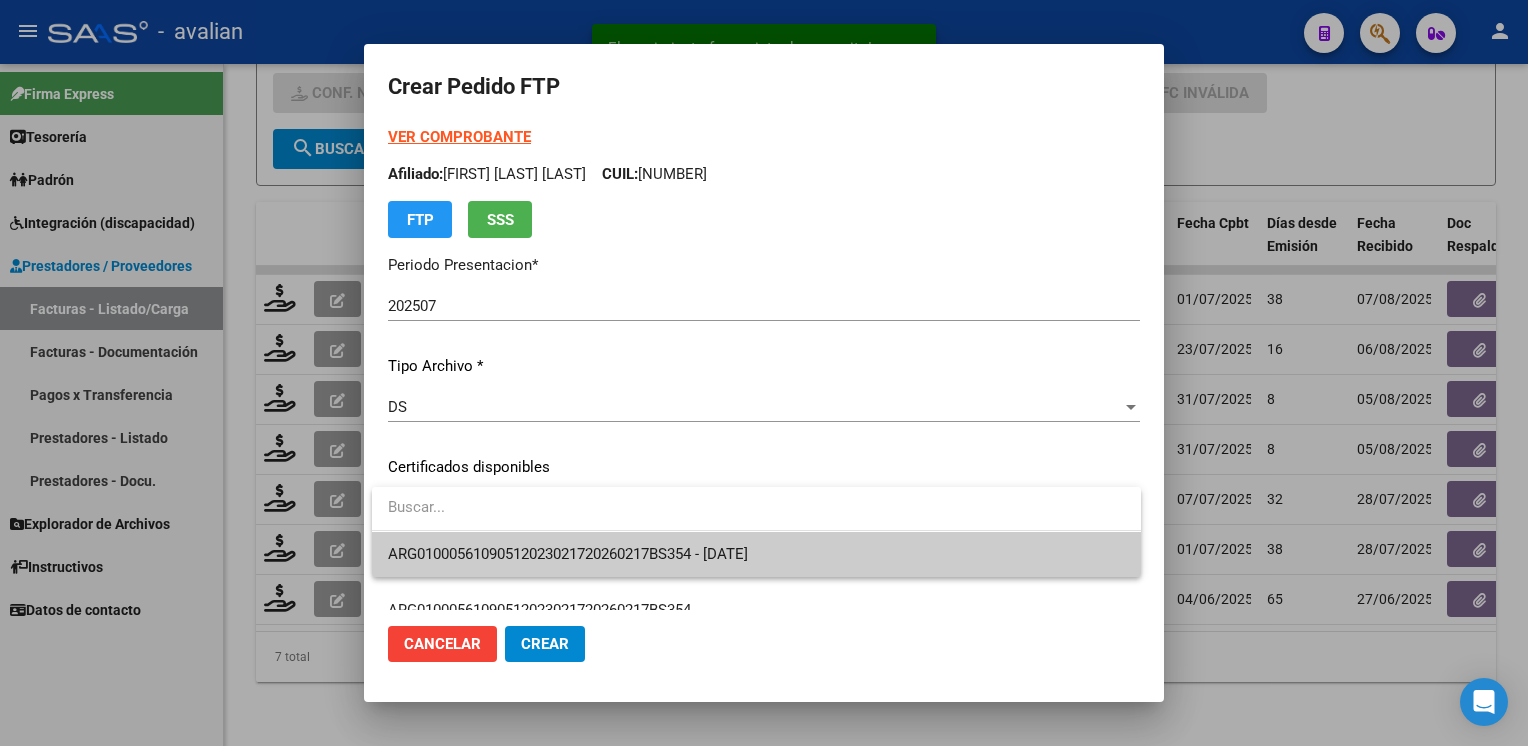 click on "ARG01000561090512023021720260217BS354 - [DATE]" at bounding box center (756, 554) 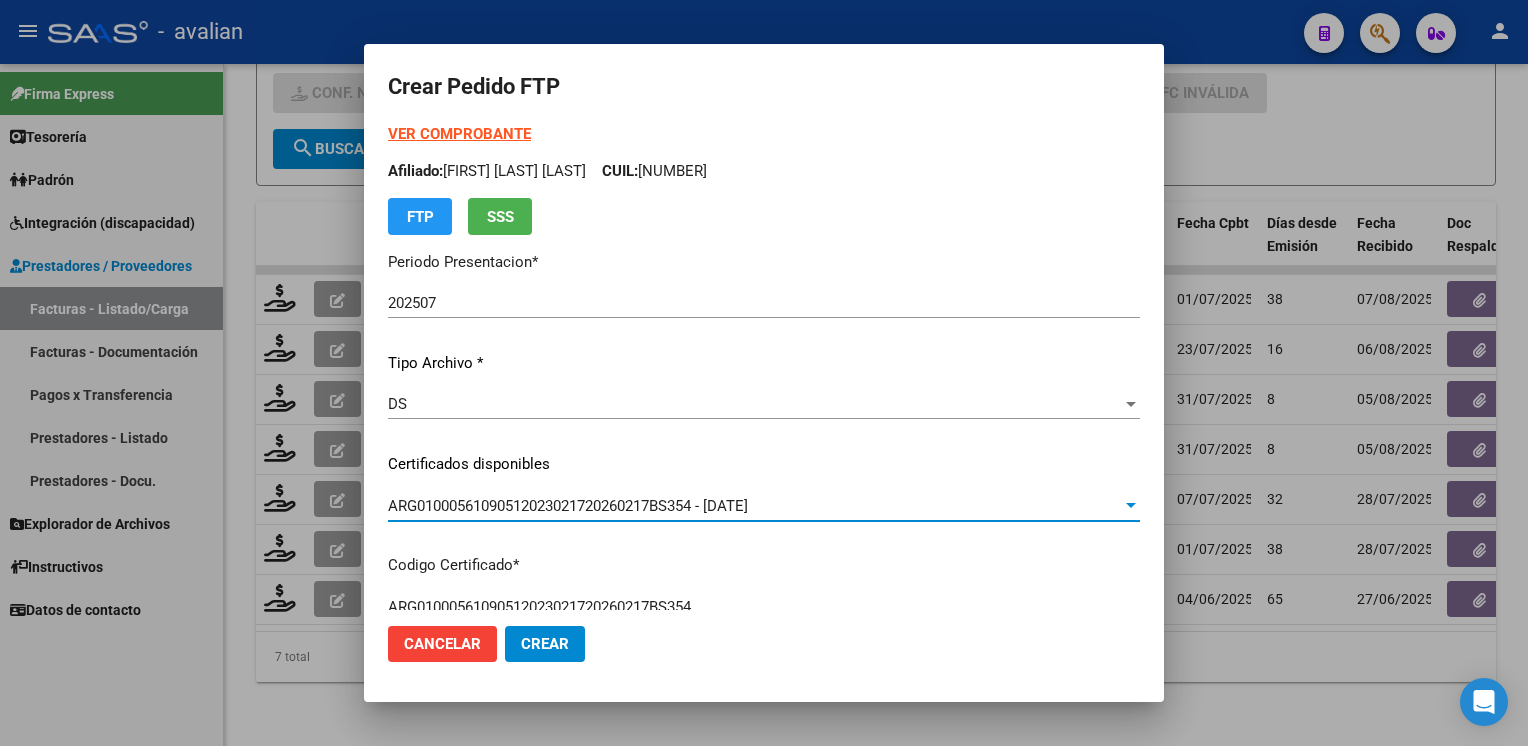 scroll, scrollTop: 0, scrollLeft: 0, axis: both 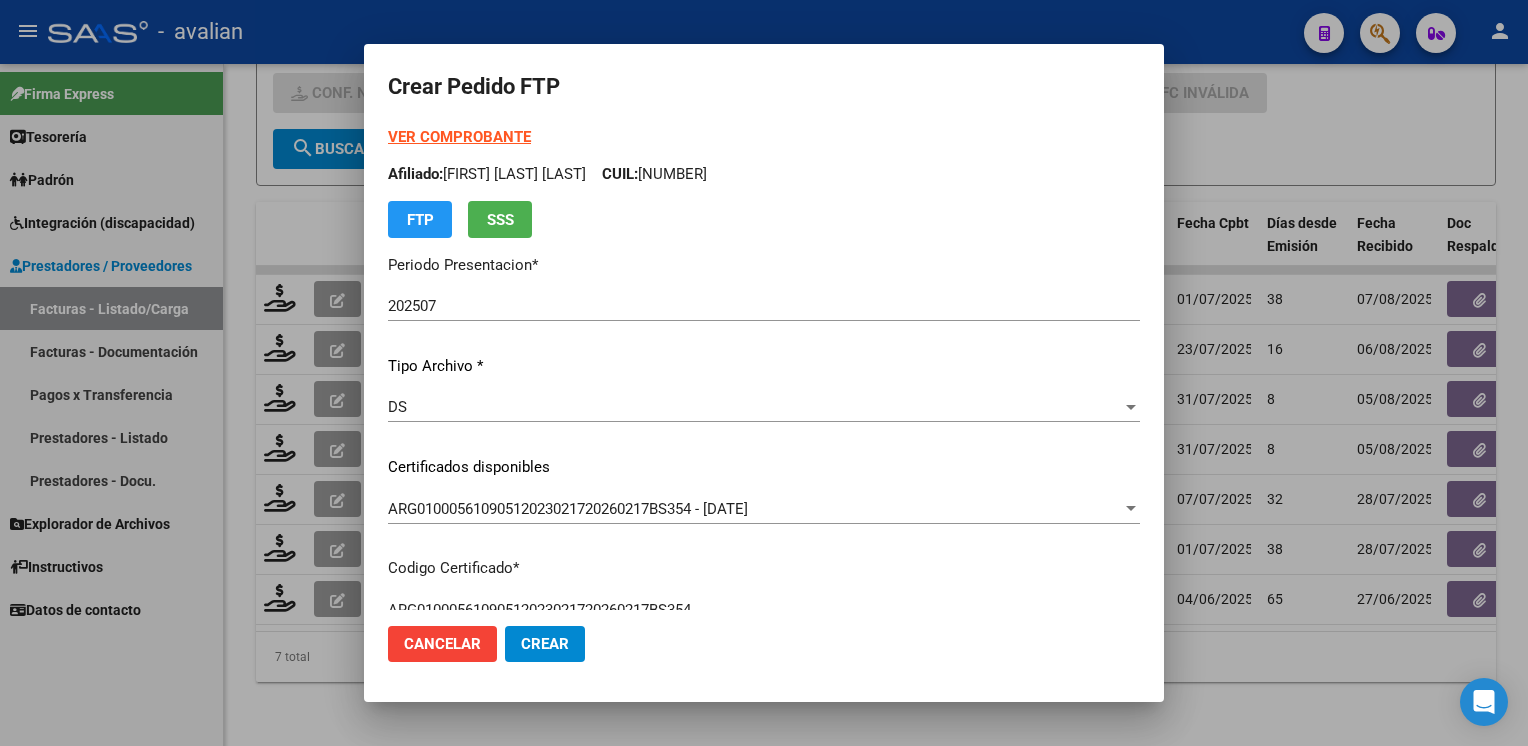 click on "Afiliado:  [FIRST] [LAST]  CUIL:  [SSN]" at bounding box center [764, 174] 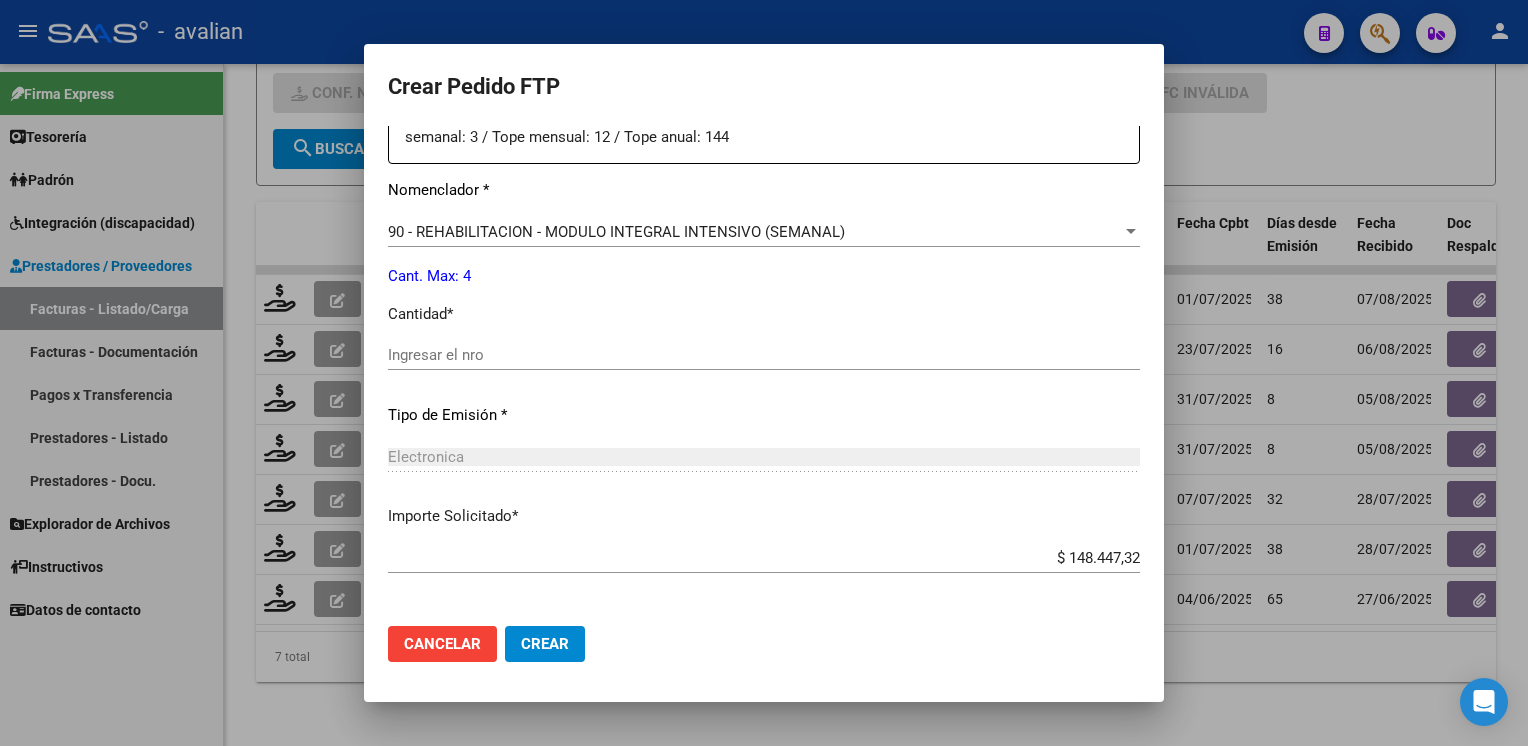 scroll, scrollTop: 800, scrollLeft: 0, axis: vertical 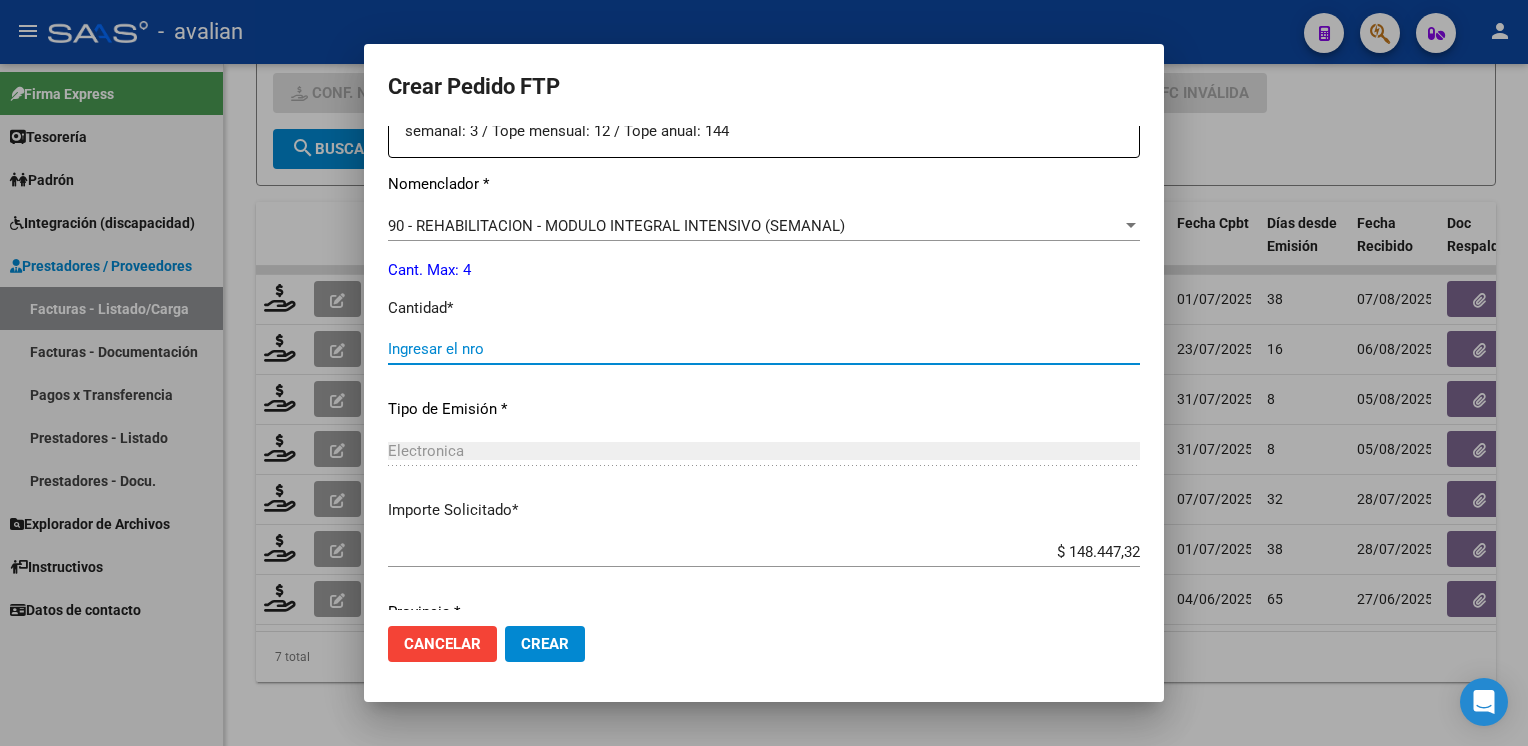 click on "Ingresar el nro" at bounding box center (764, 349) 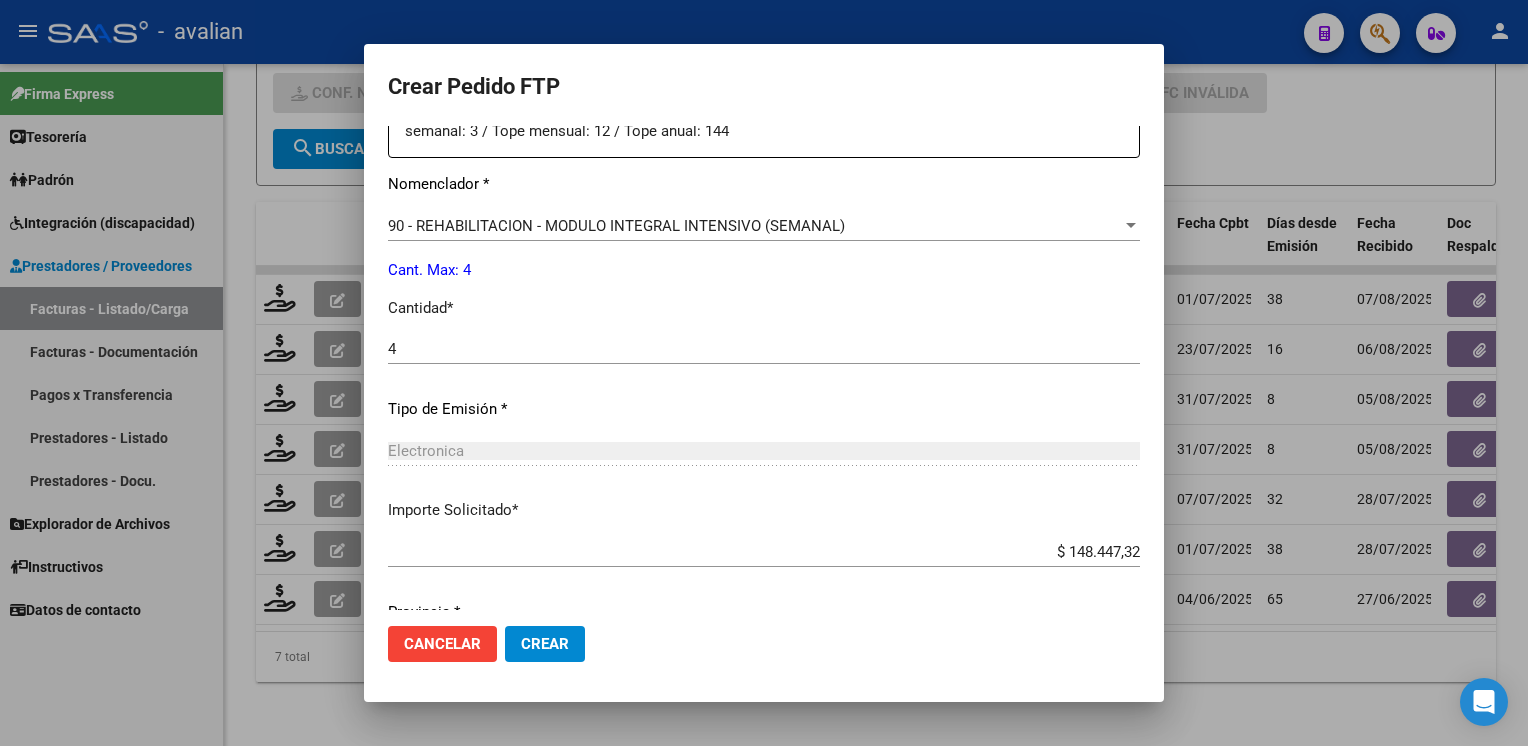 scroll, scrollTop: 876, scrollLeft: 0, axis: vertical 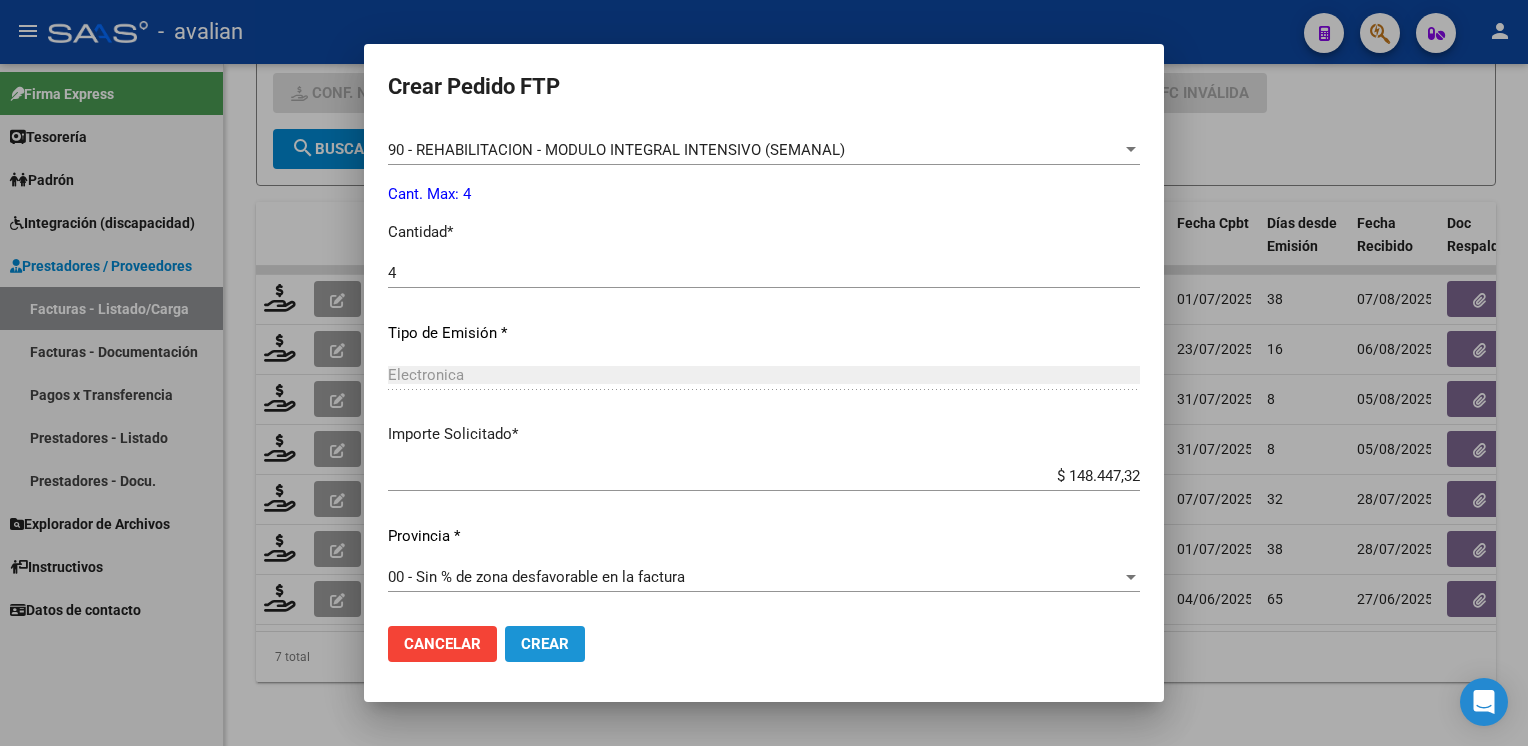 click on "Crear" 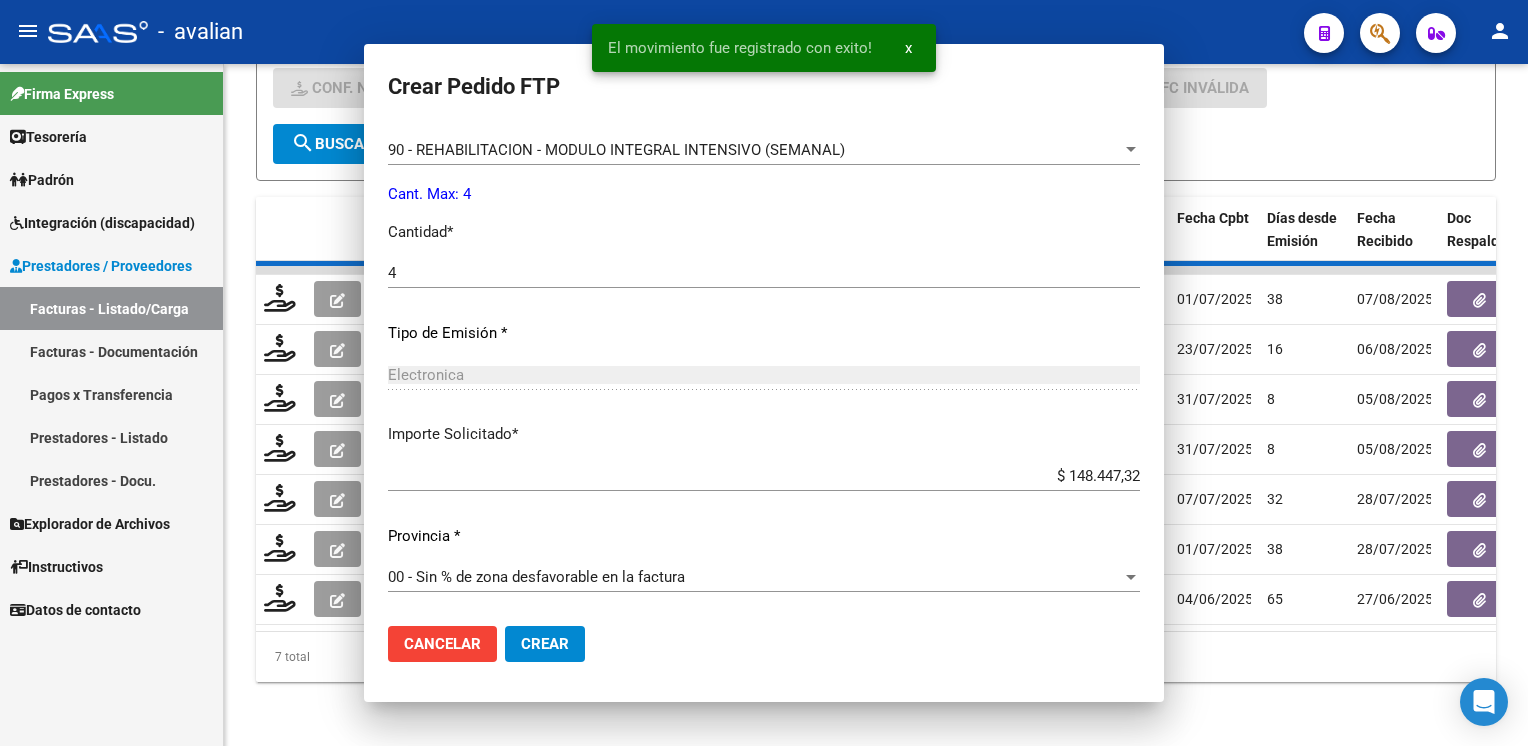 scroll, scrollTop: 0, scrollLeft: 0, axis: both 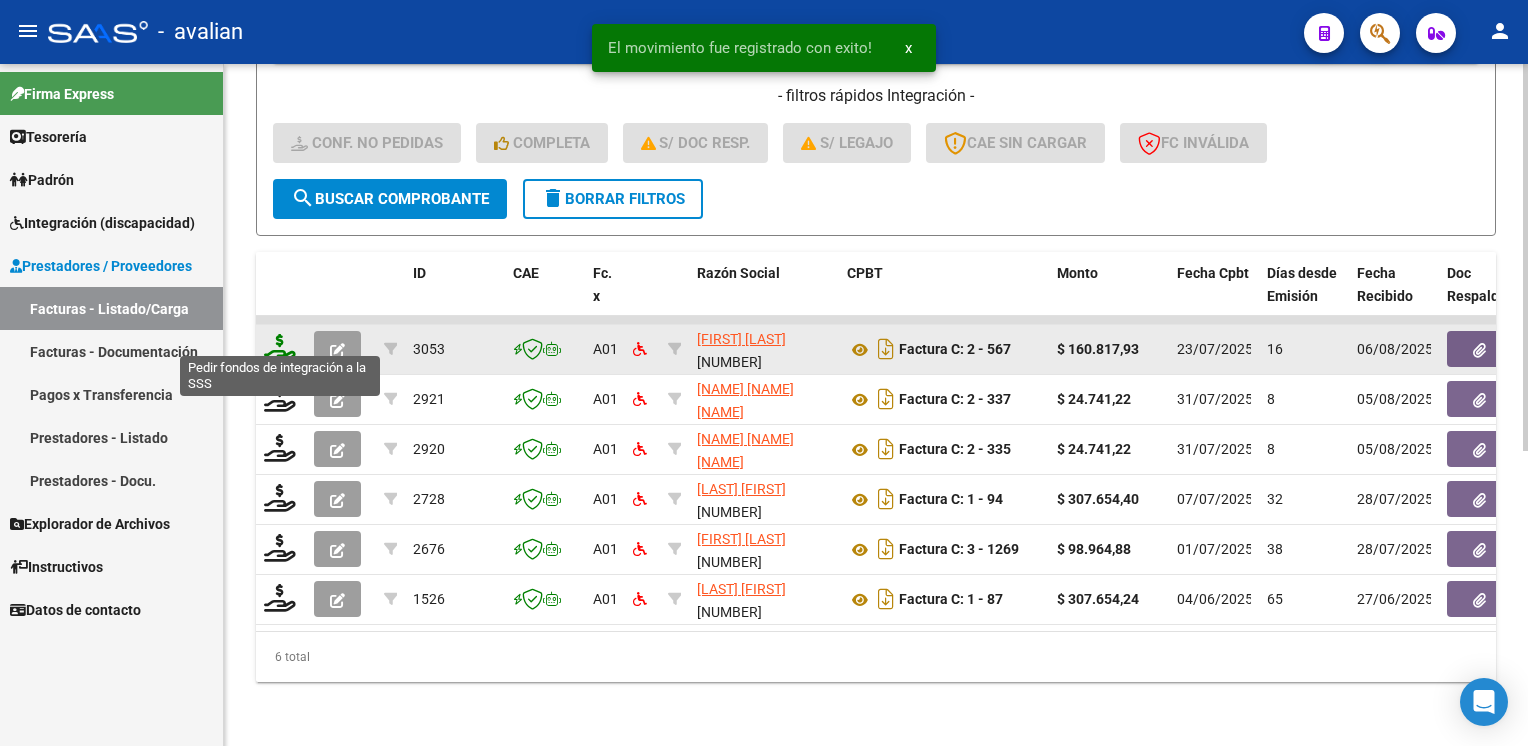 click 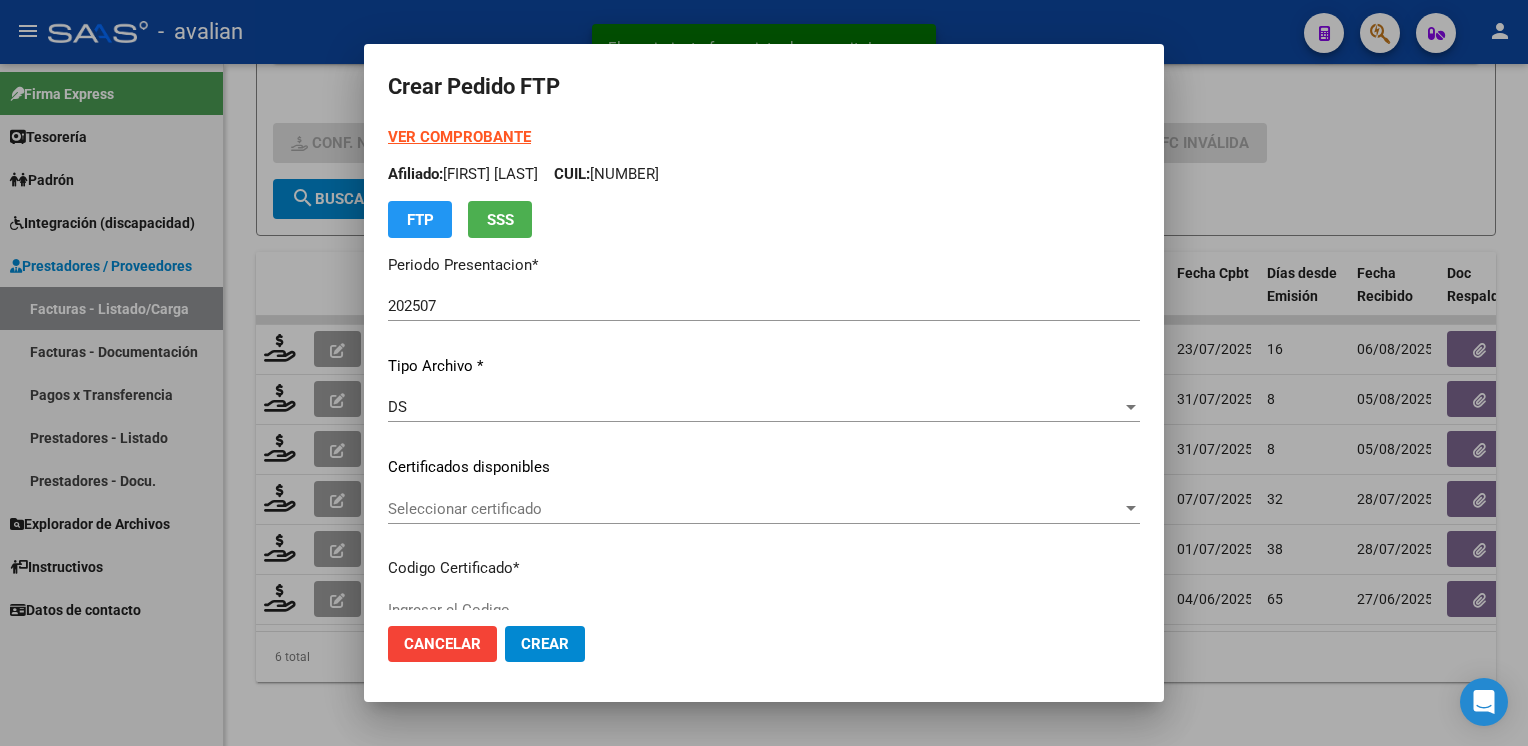 click on "Seleccionar certificado Seleccionar certificado" 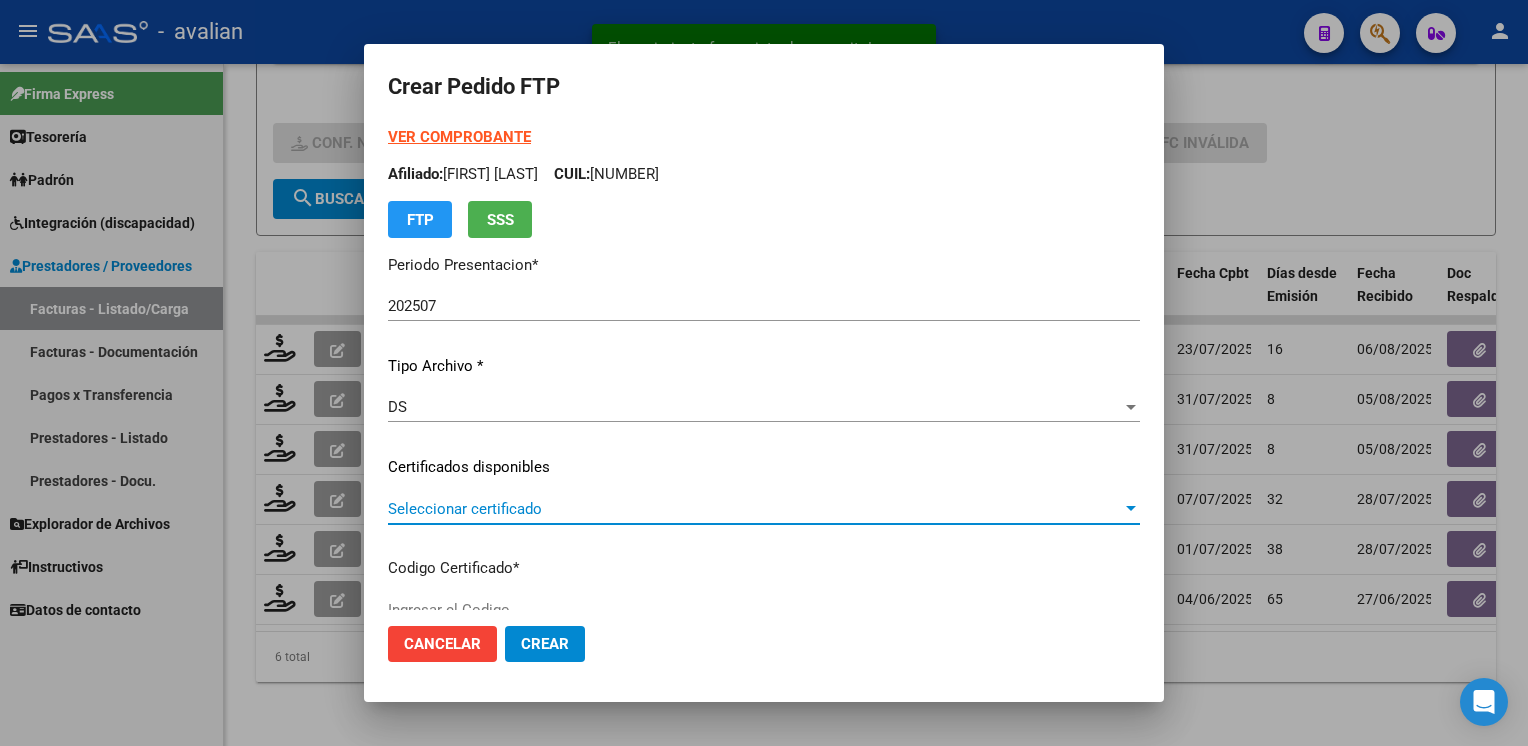 click on "Seleccionar certificado" at bounding box center (755, 509) 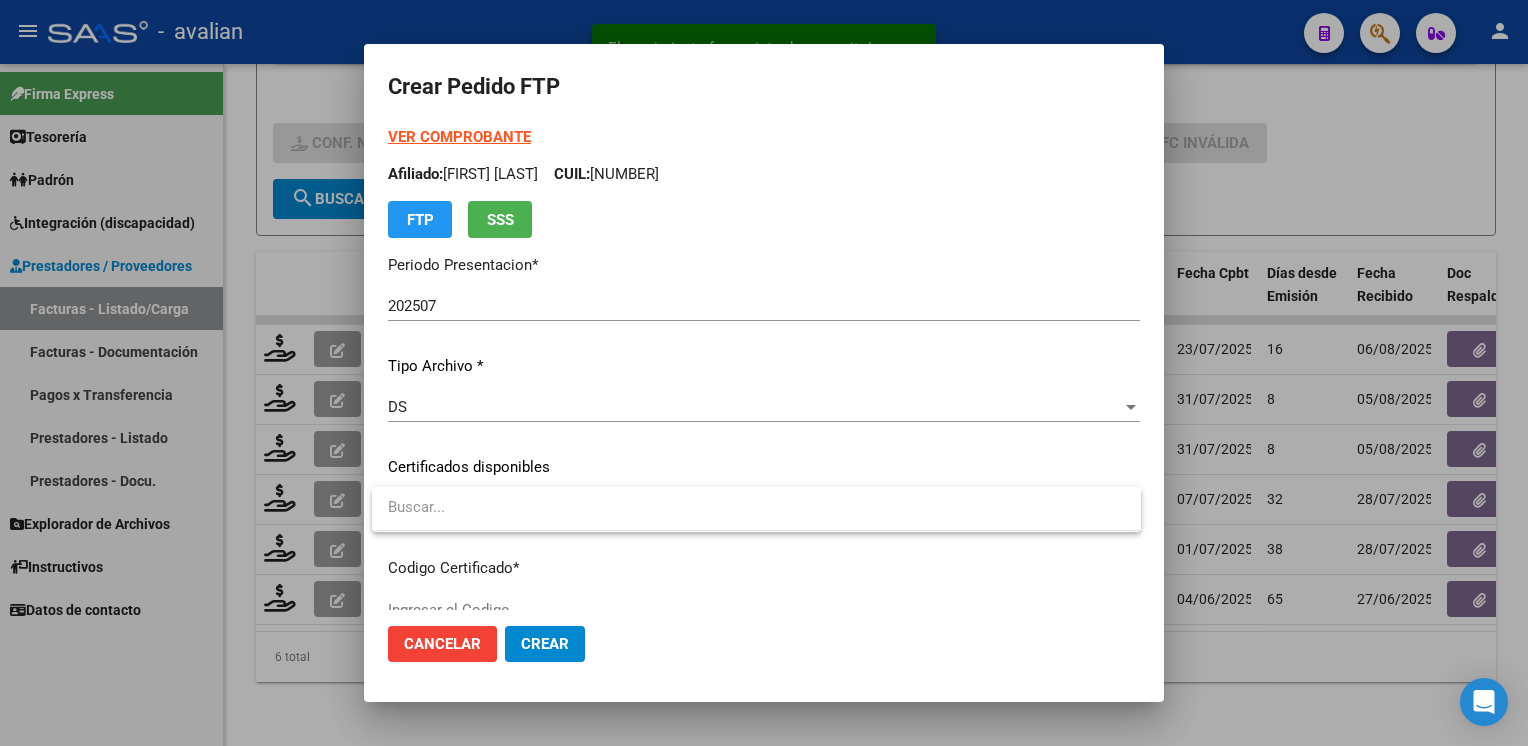 click at bounding box center (764, 373) 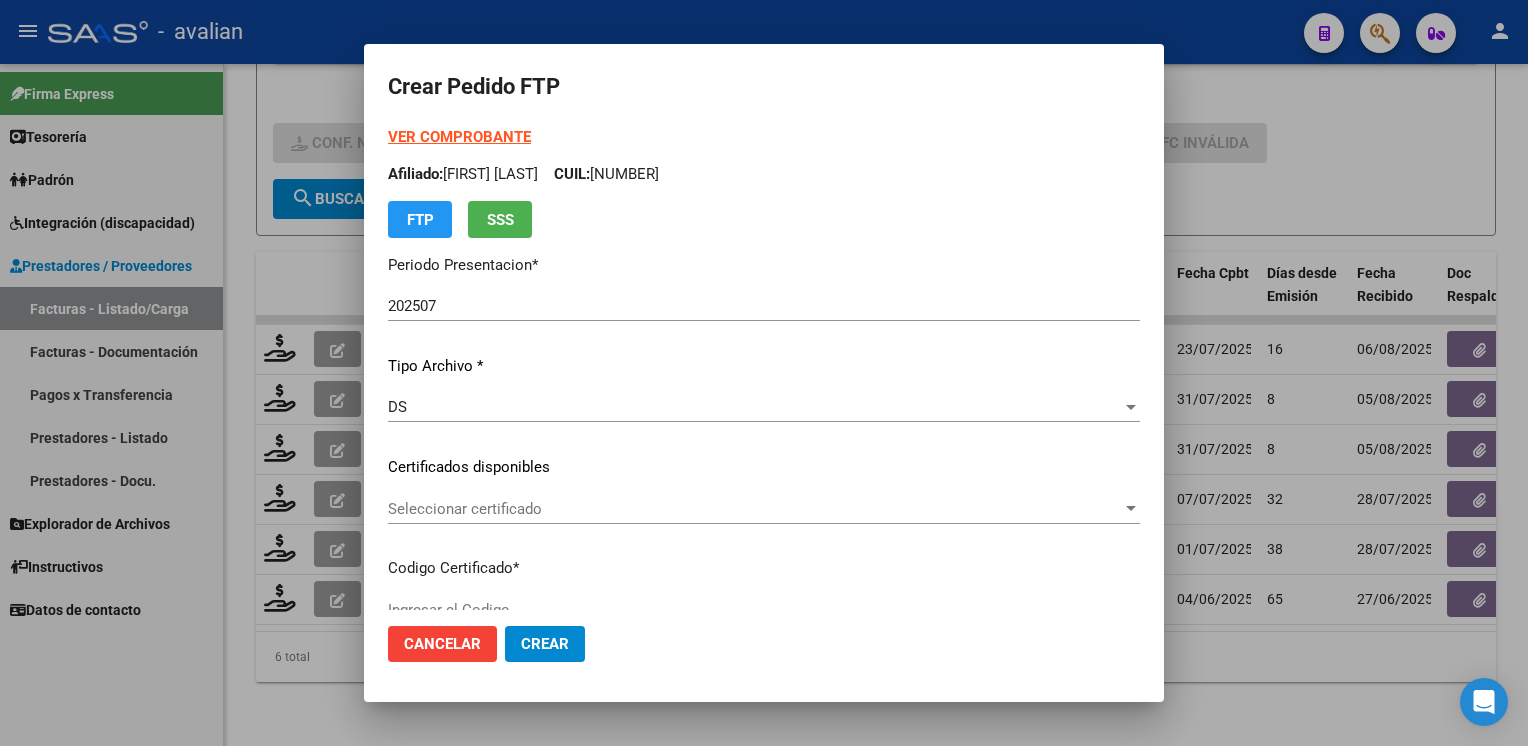 scroll, scrollTop: 200, scrollLeft: 0, axis: vertical 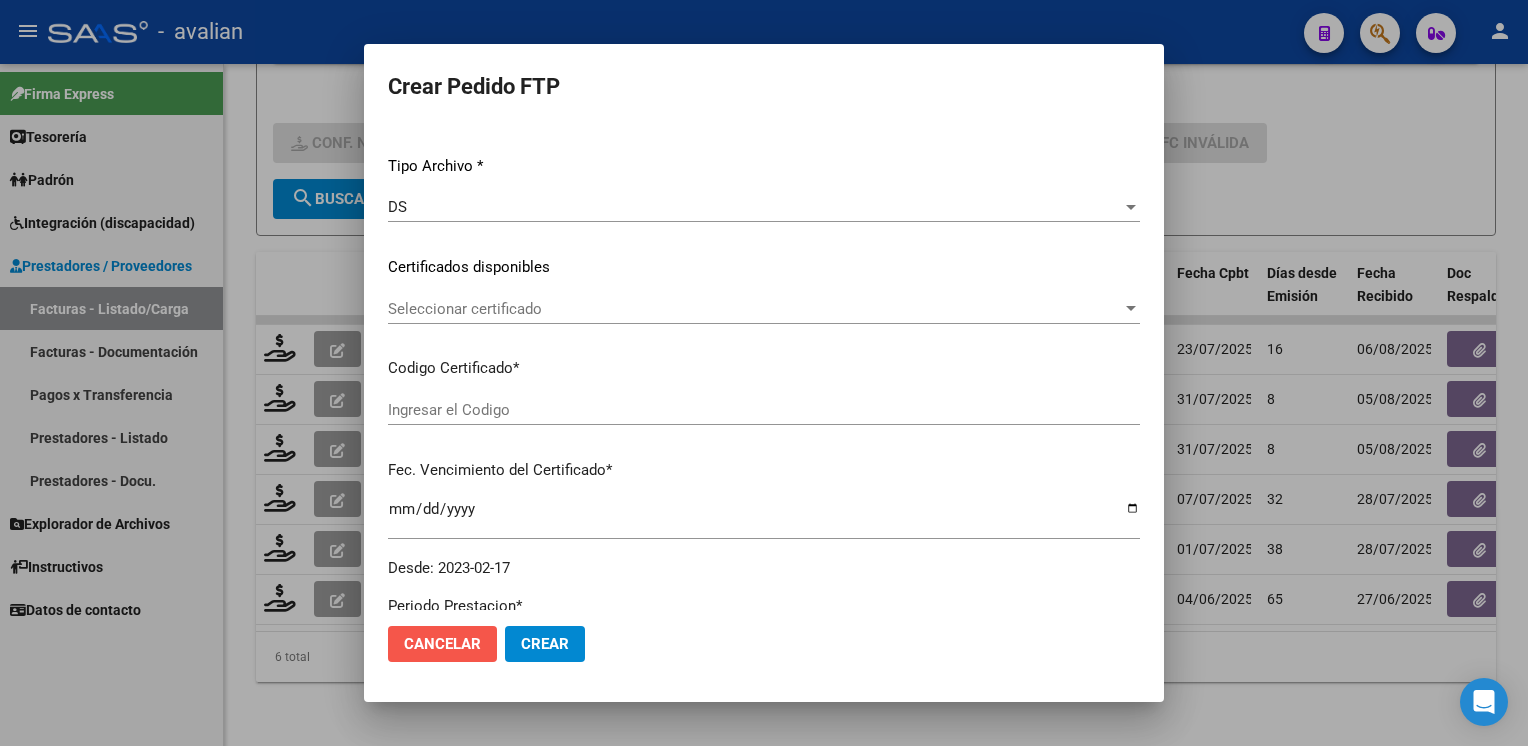 click on "Cancelar" 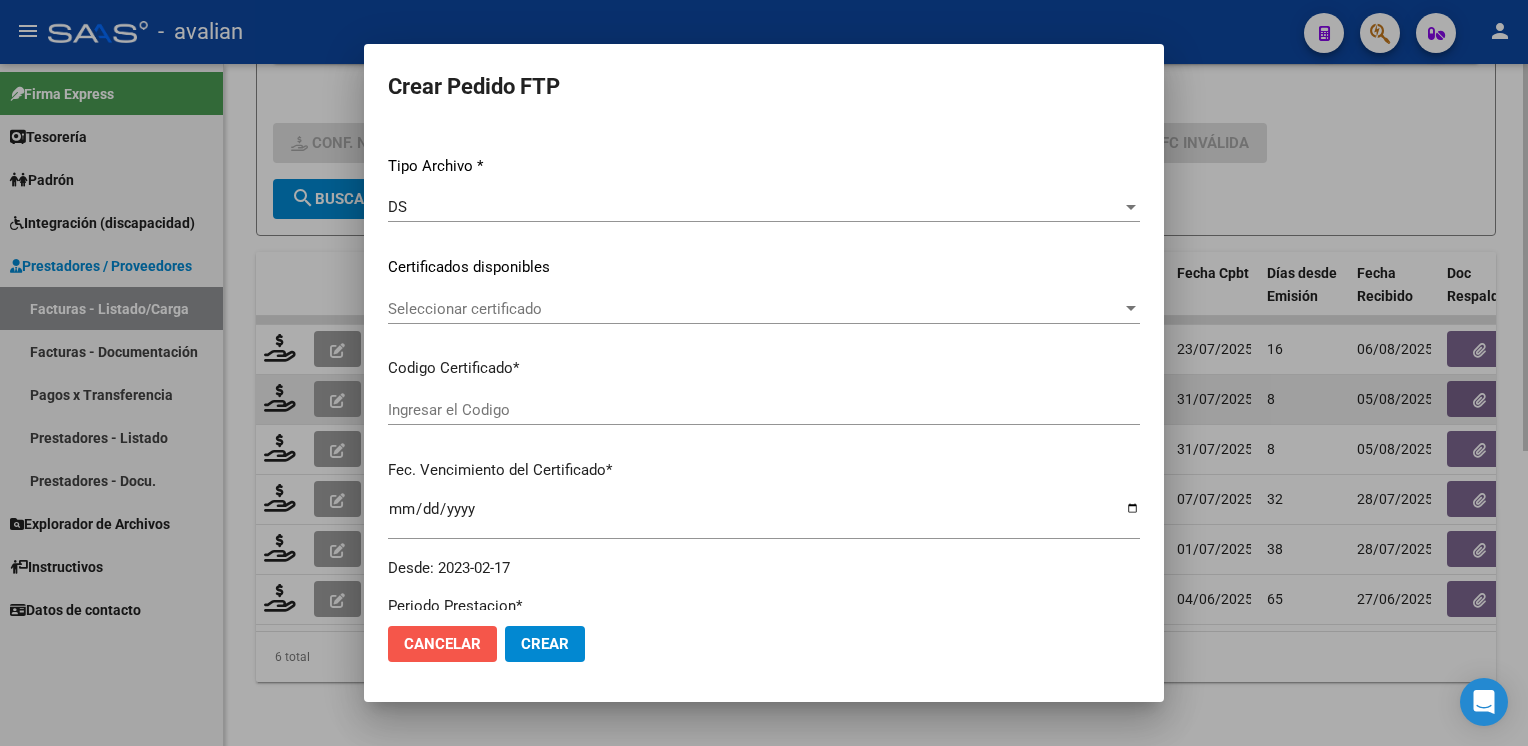 scroll, scrollTop: 0, scrollLeft: 0, axis: both 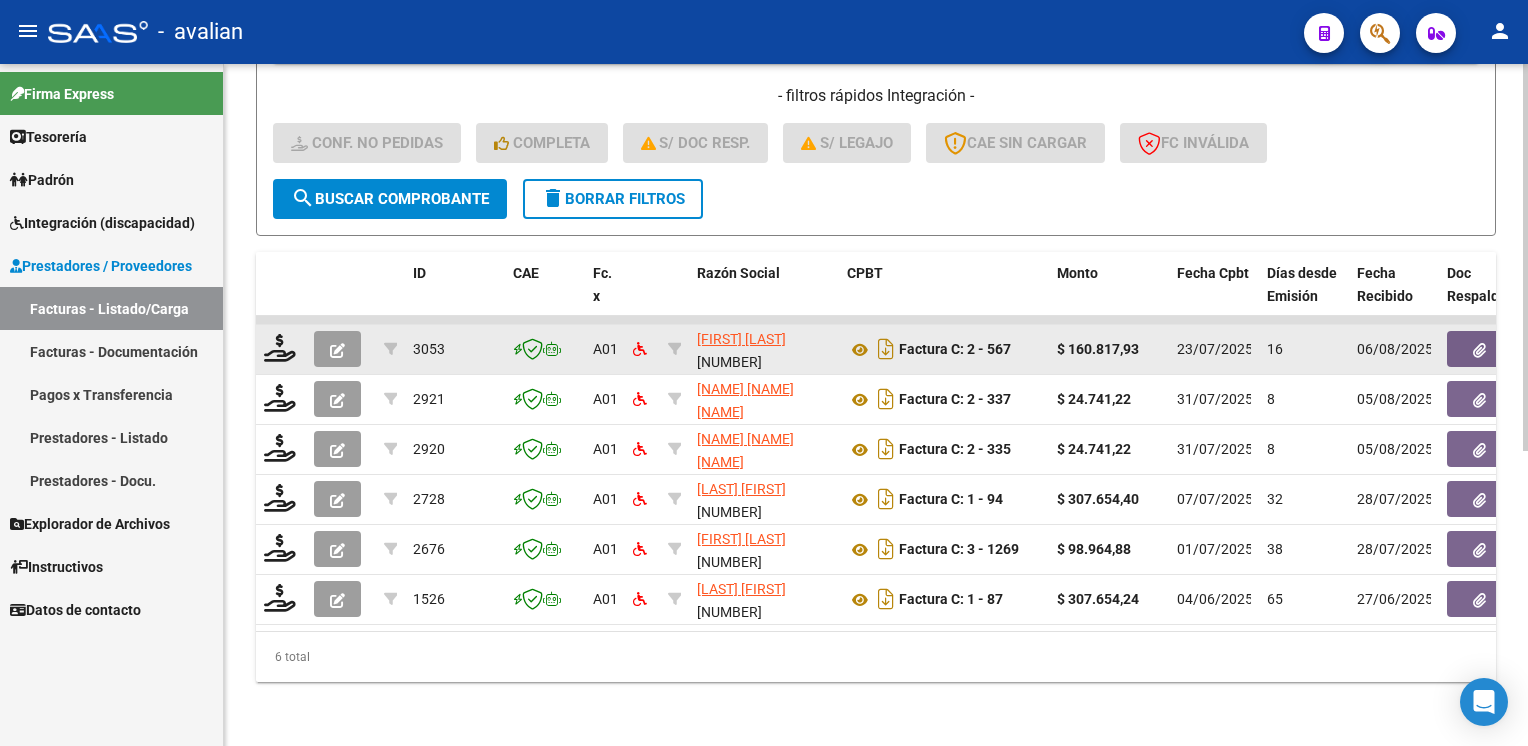 click 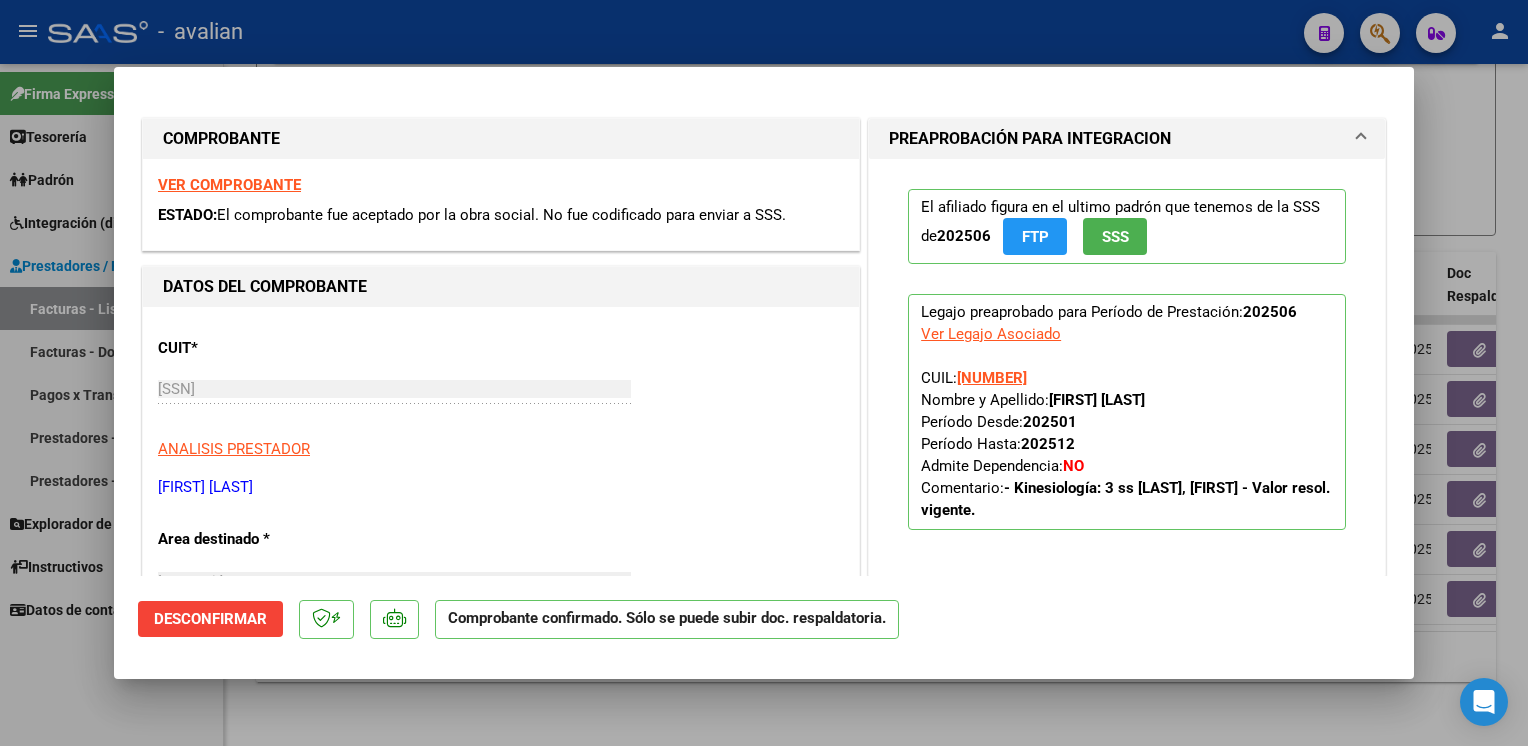 click on "Desconfirmar" 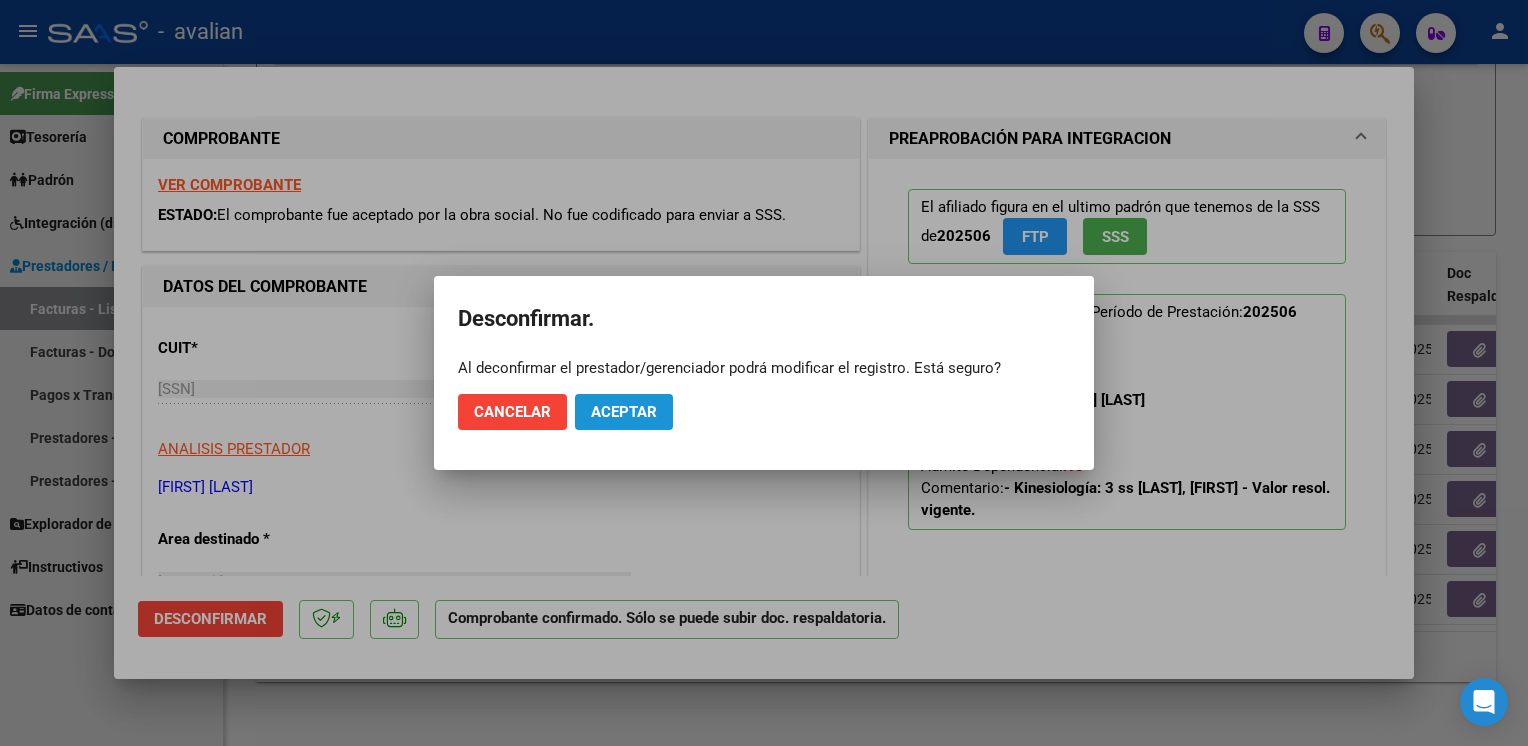 click on "Aceptar" 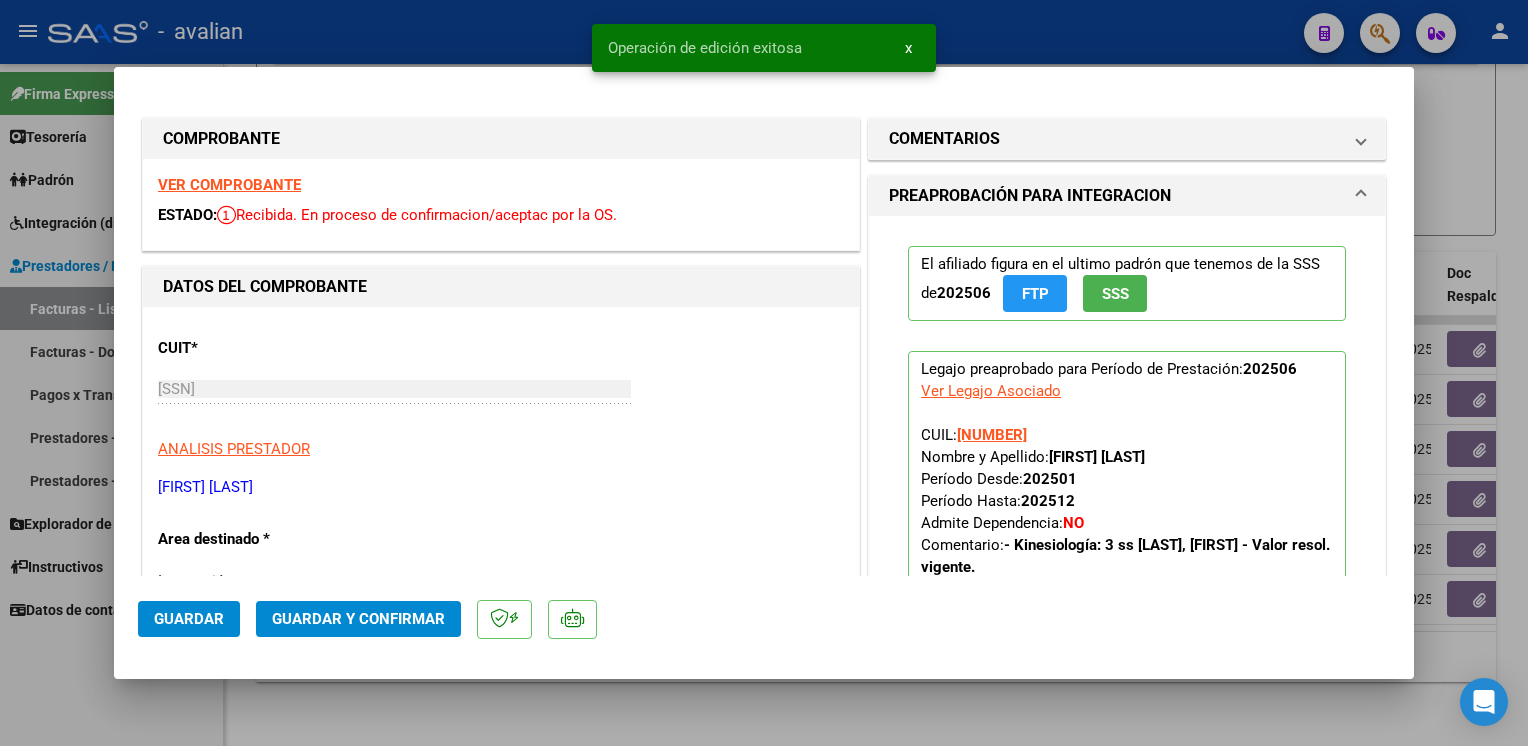 click at bounding box center [764, 373] 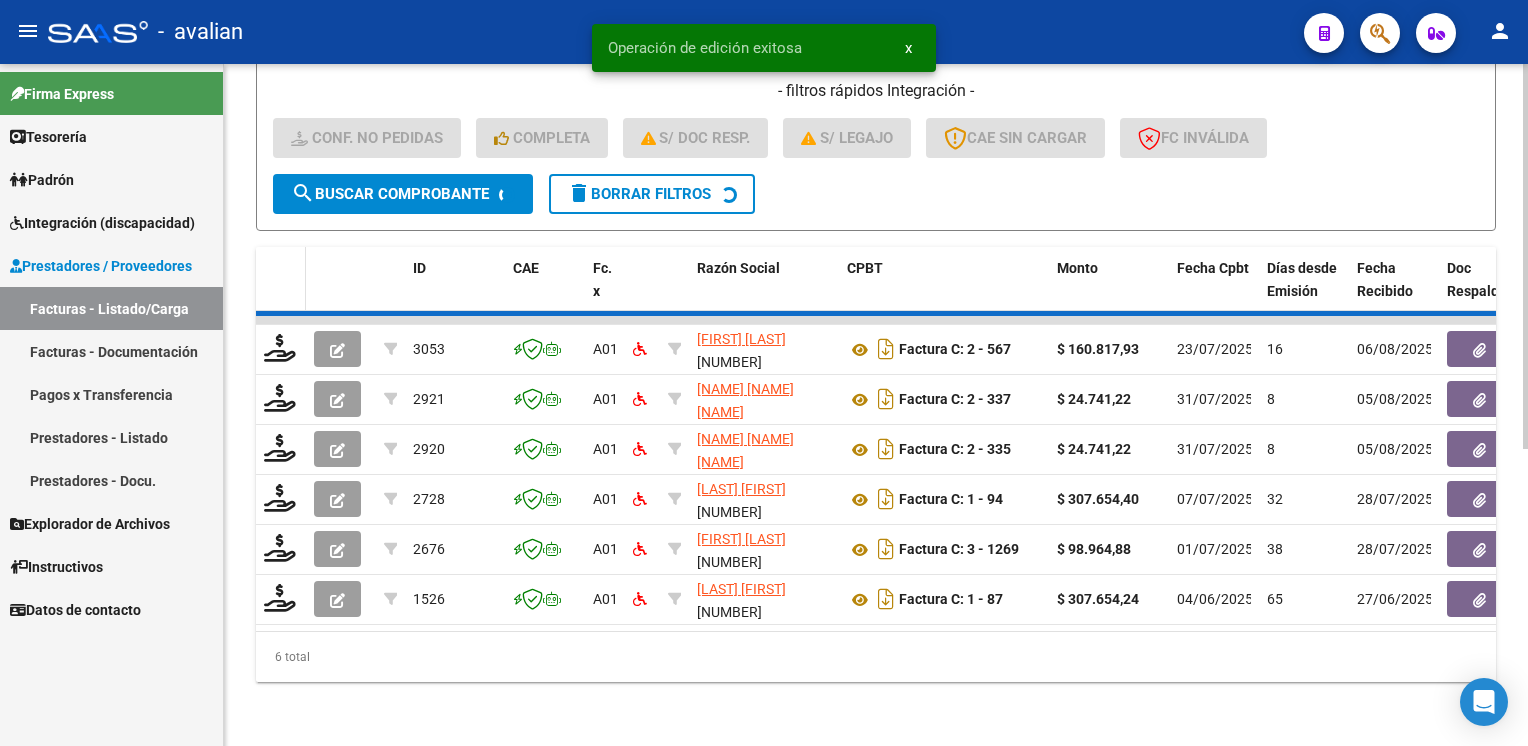 scroll, scrollTop: 470, scrollLeft: 0, axis: vertical 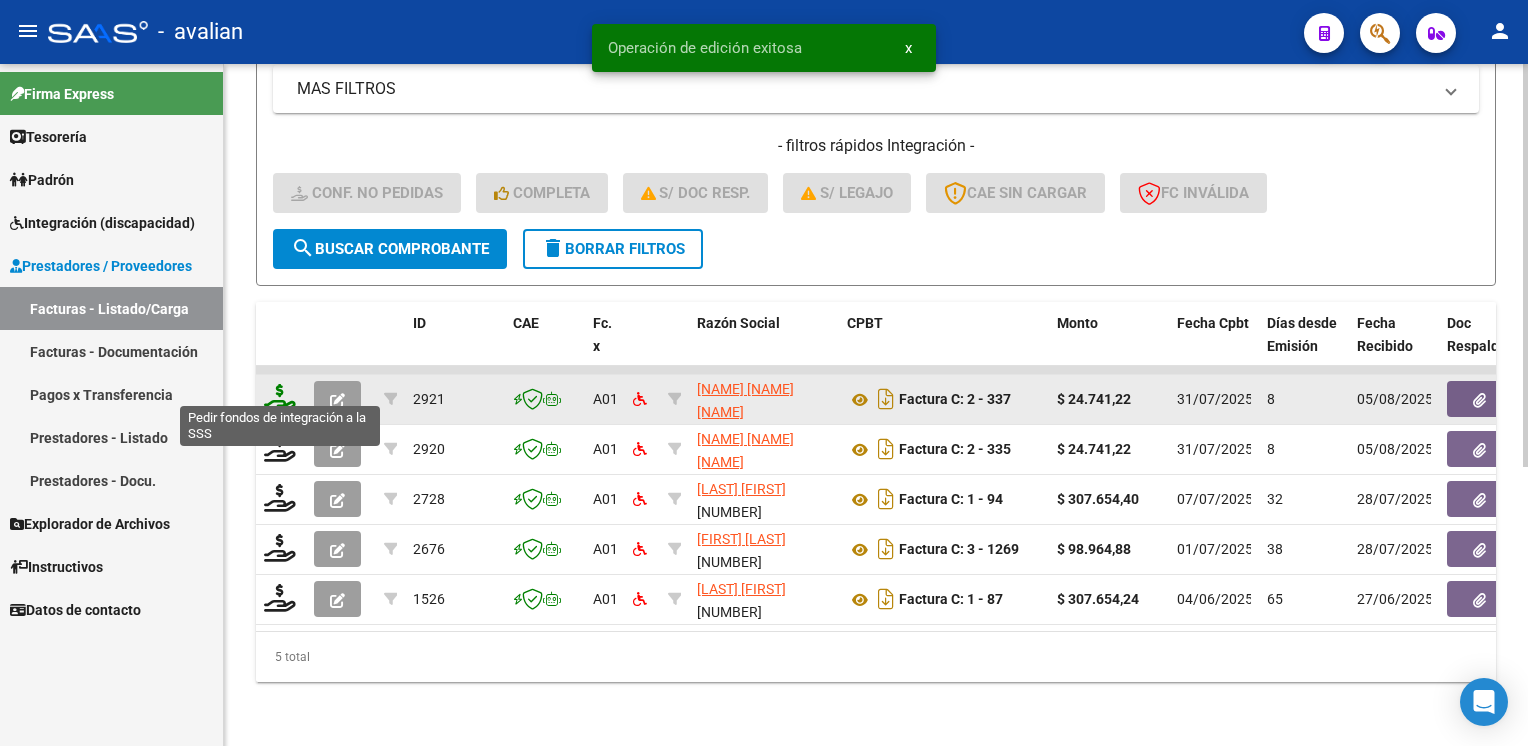 click 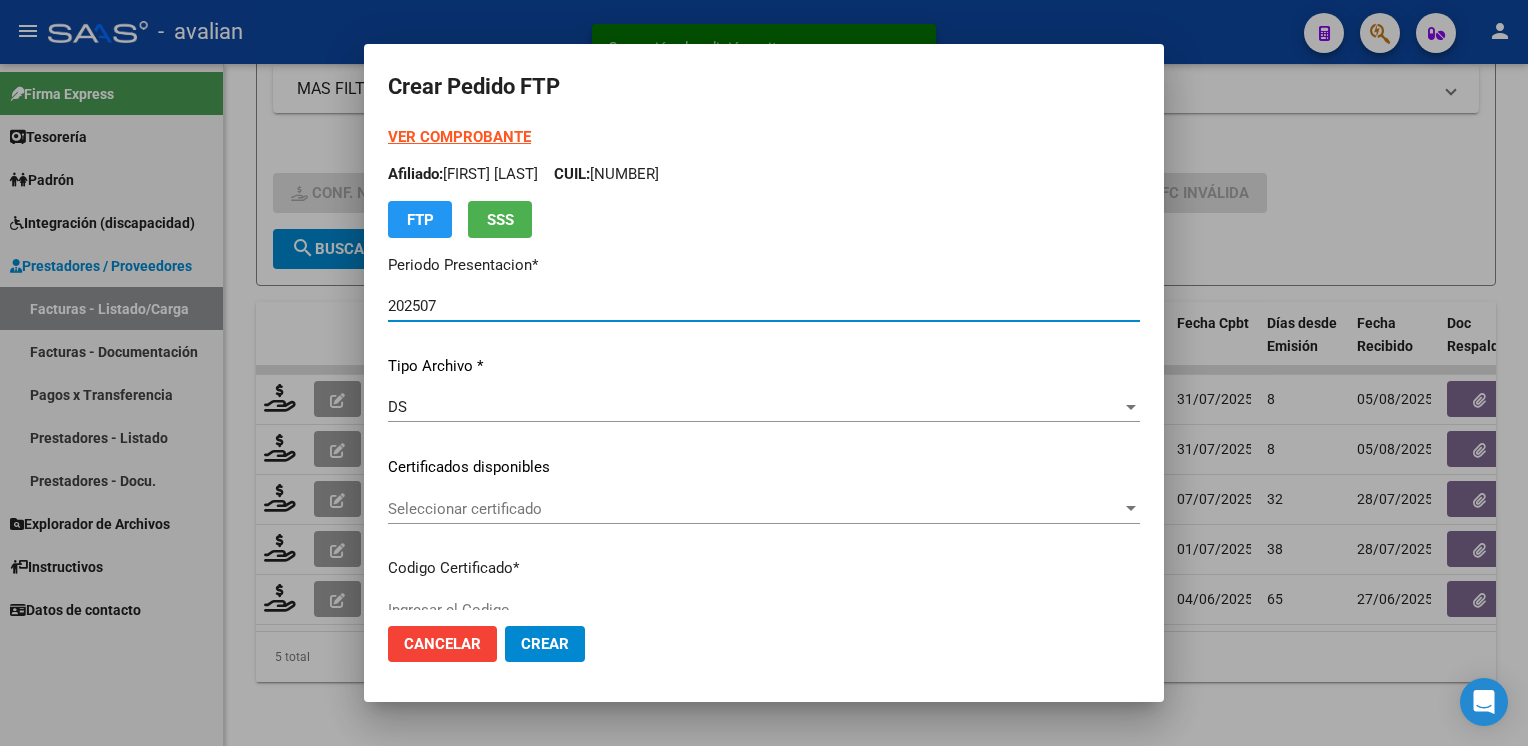 scroll, scrollTop: 200, scrollLeft: 0, axis: vertical 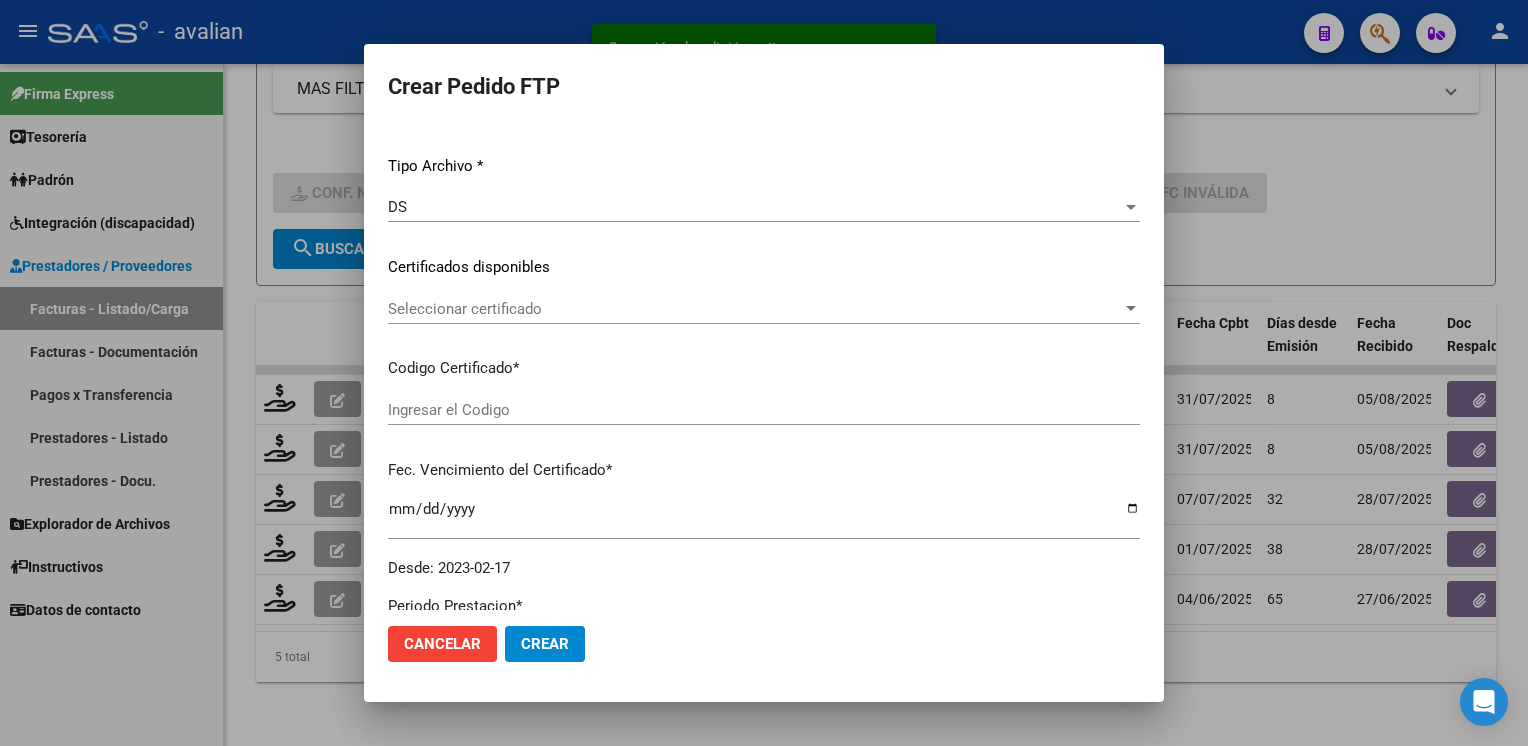 click on "Cancelar" 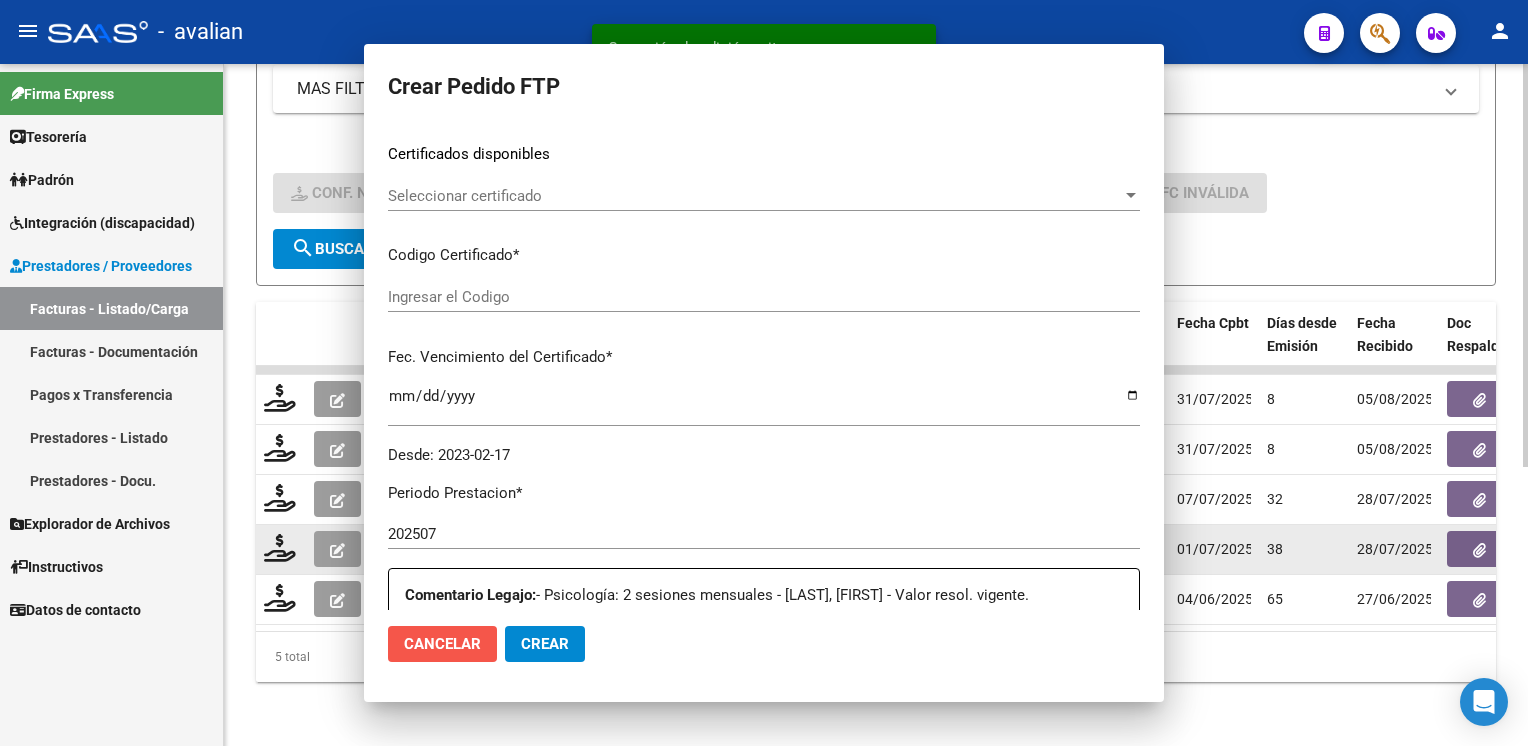 scroll, scrollTop: 0, scrollLeft: 0, axis: both 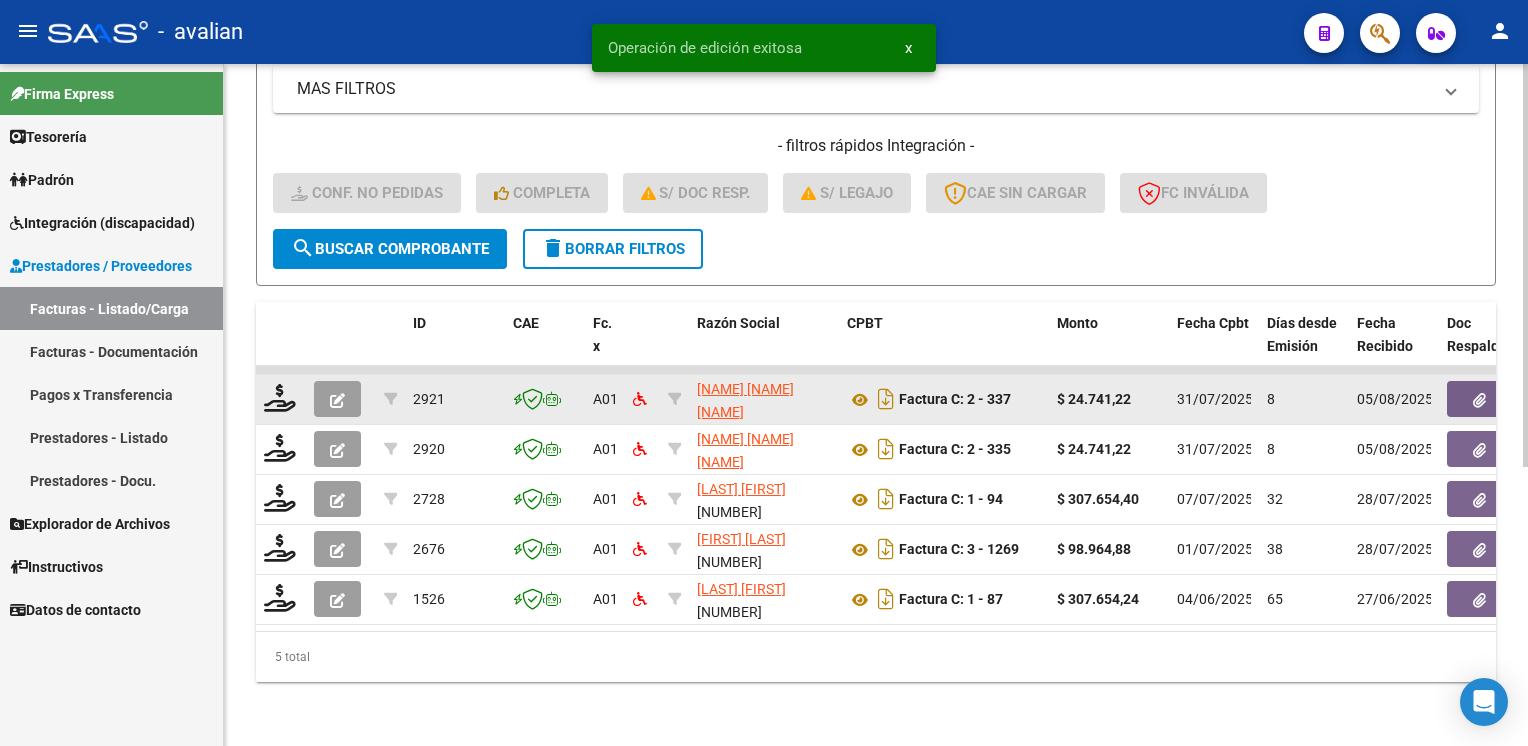 click 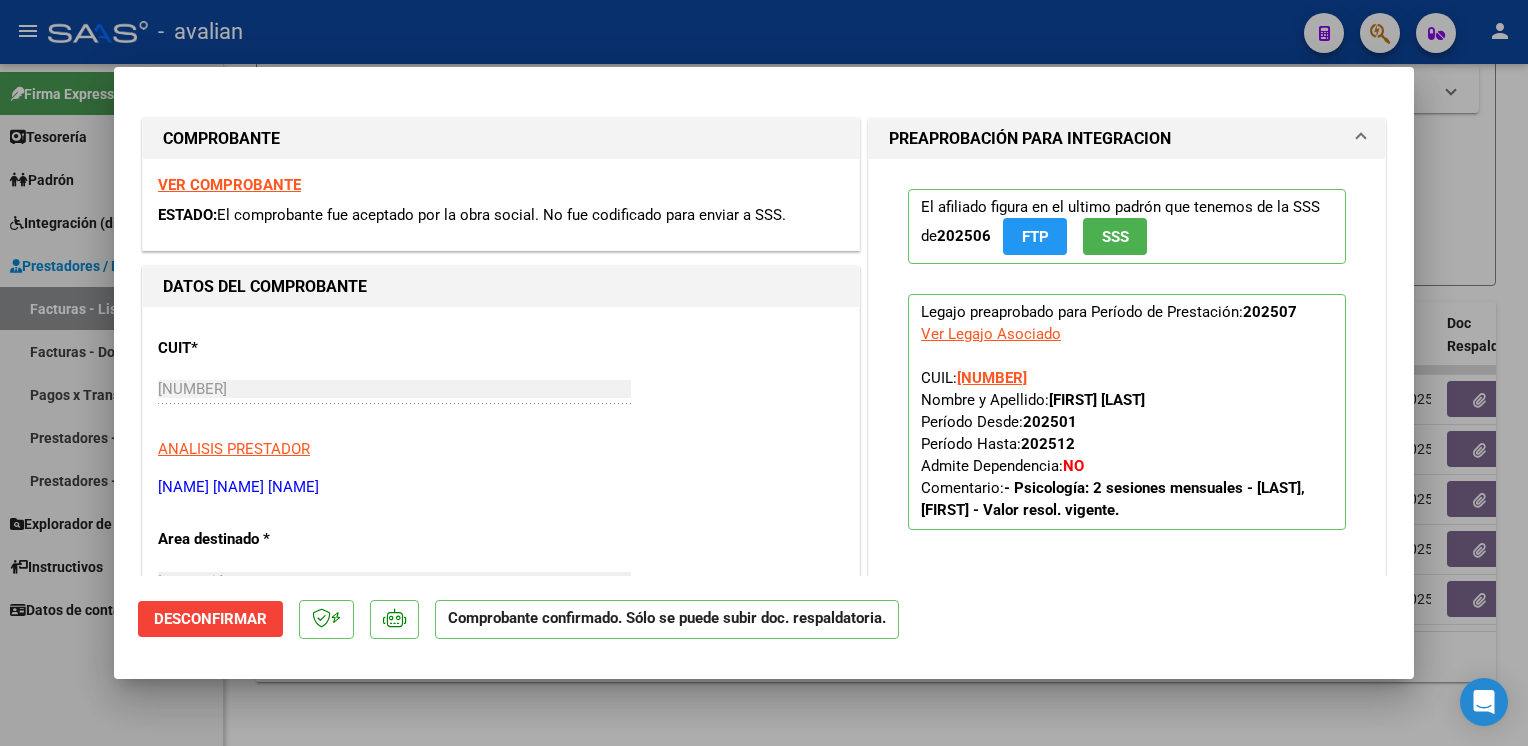 click on "Desconfirmar" 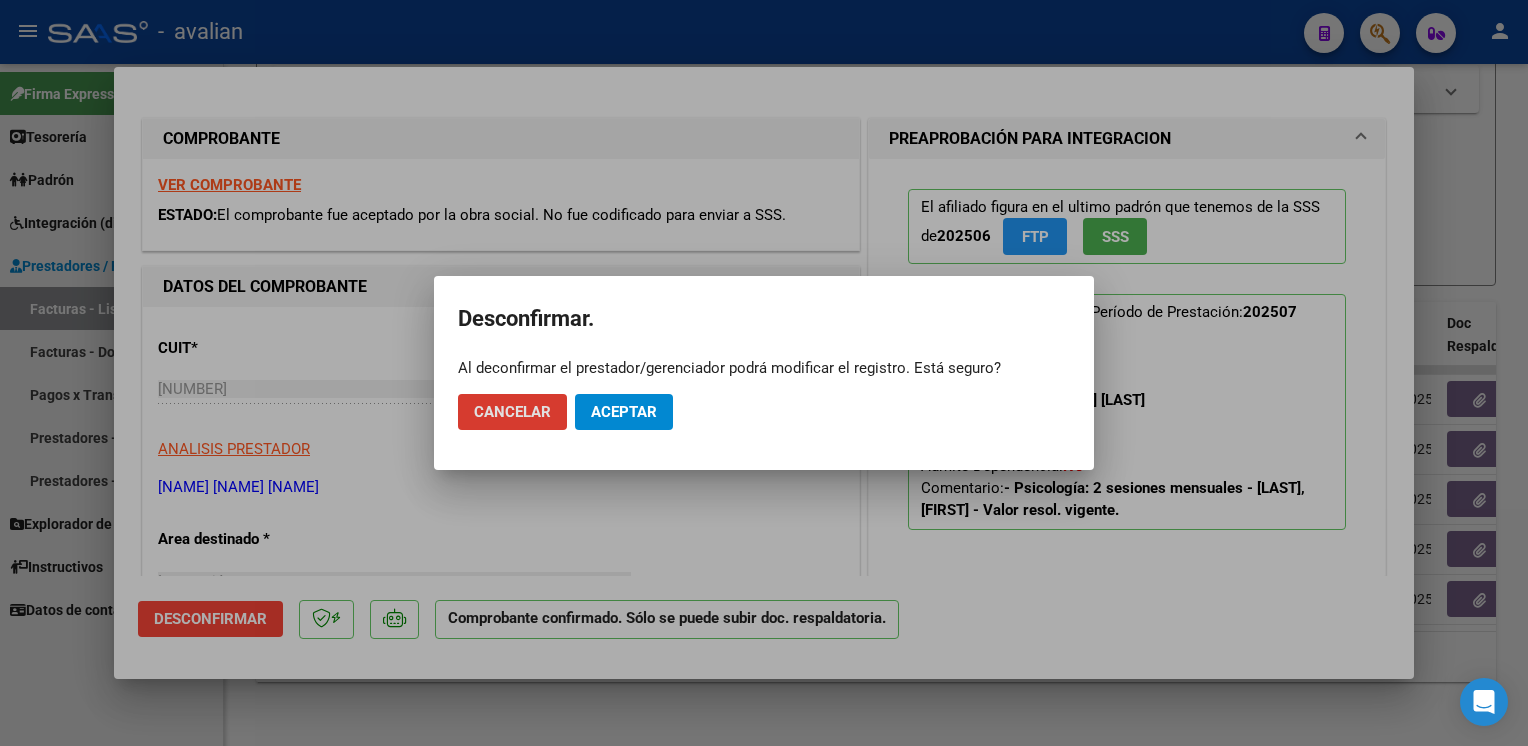 drag, startPoint x: 594, startPoint y: 397, endPoint x: 581, endPoint y: 374, distance: 26.41969 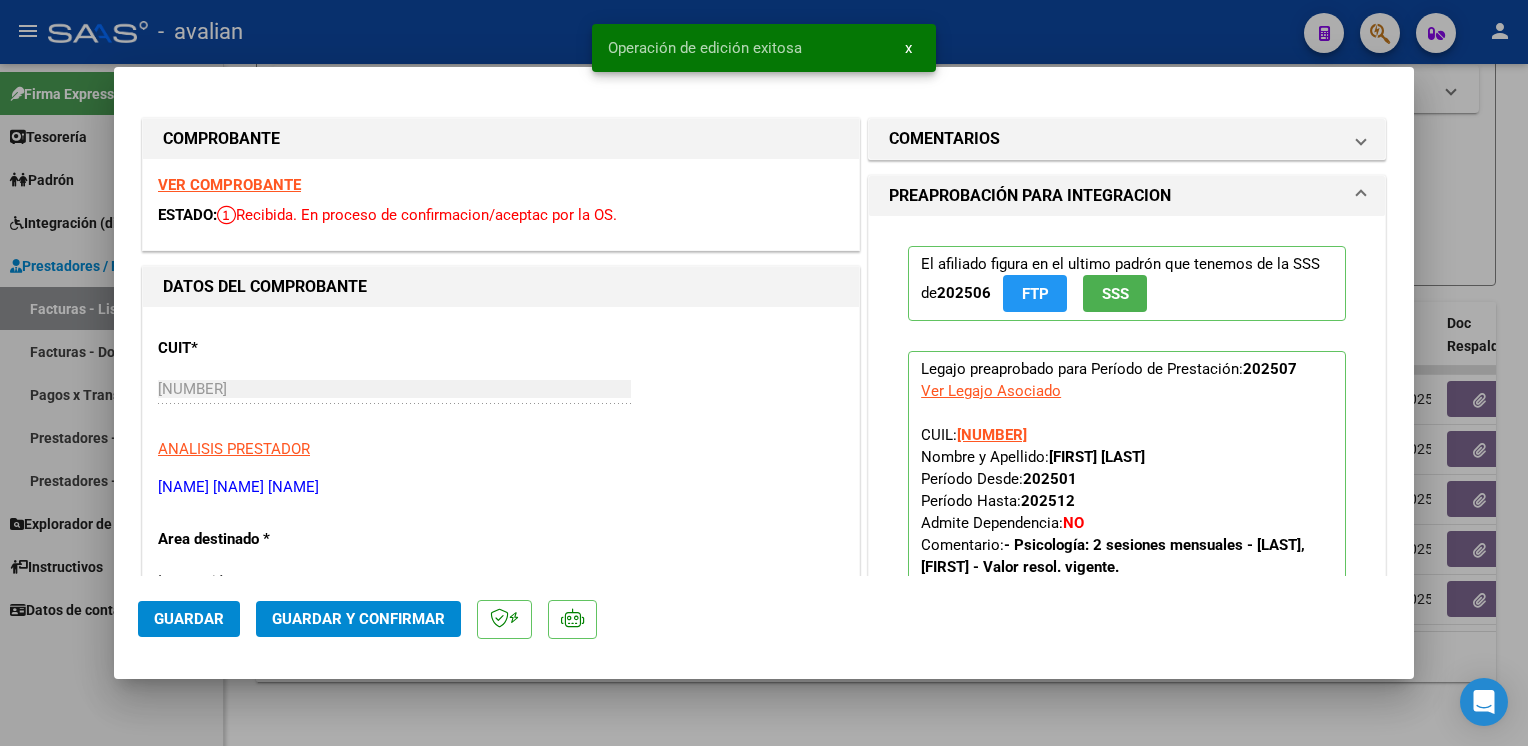 click at bounding box center (764, 373) 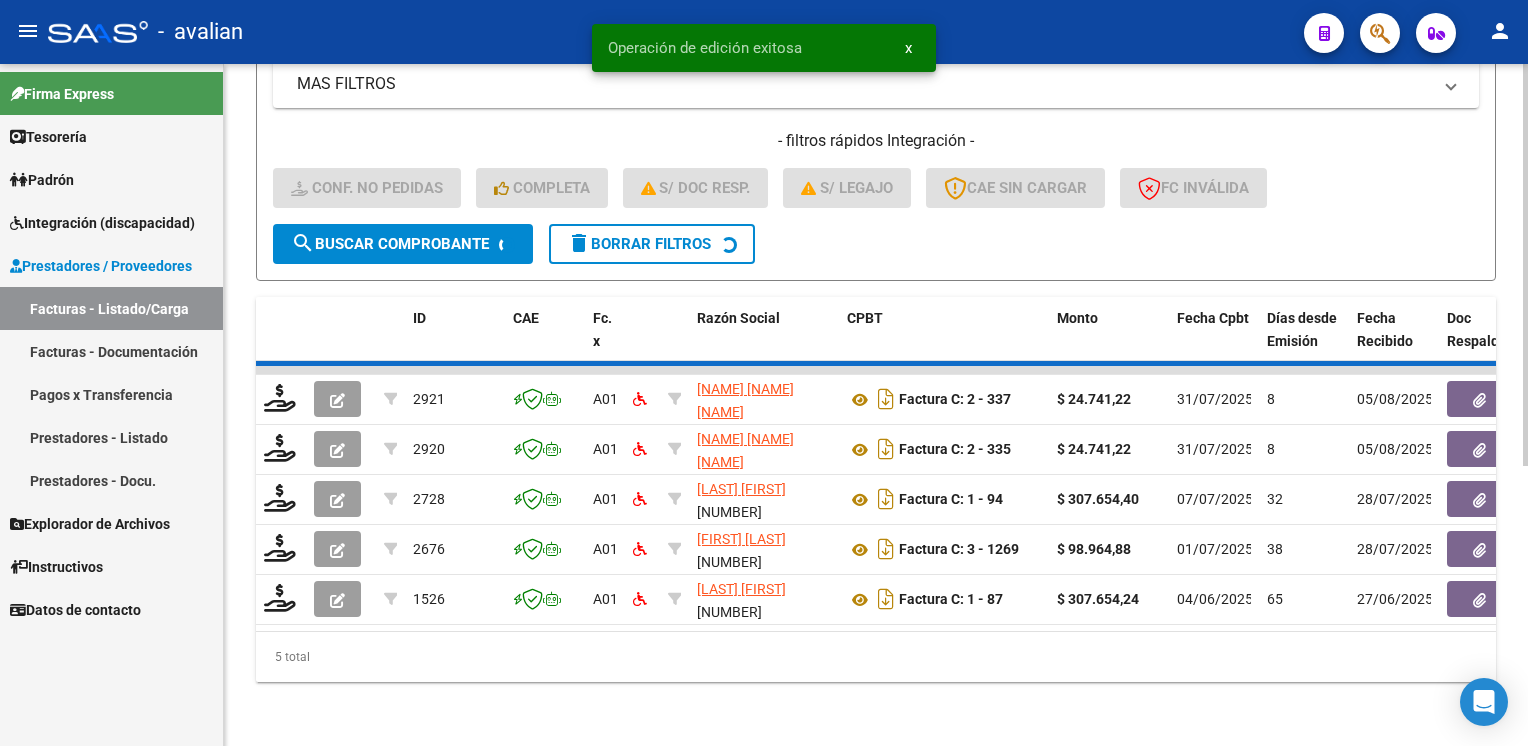 scroll, scrollTop: 420, scrollLeft: 0, axis: vertical 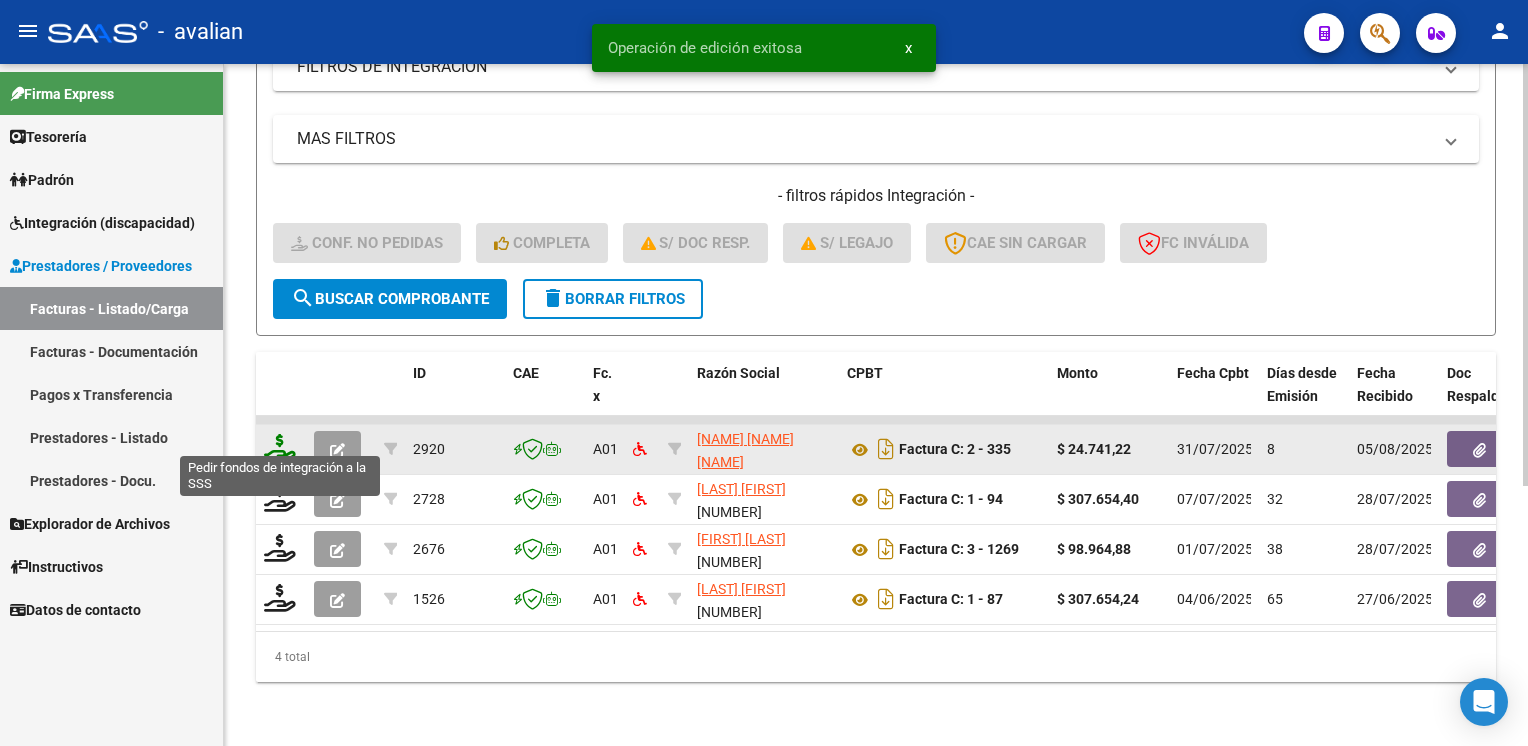 click 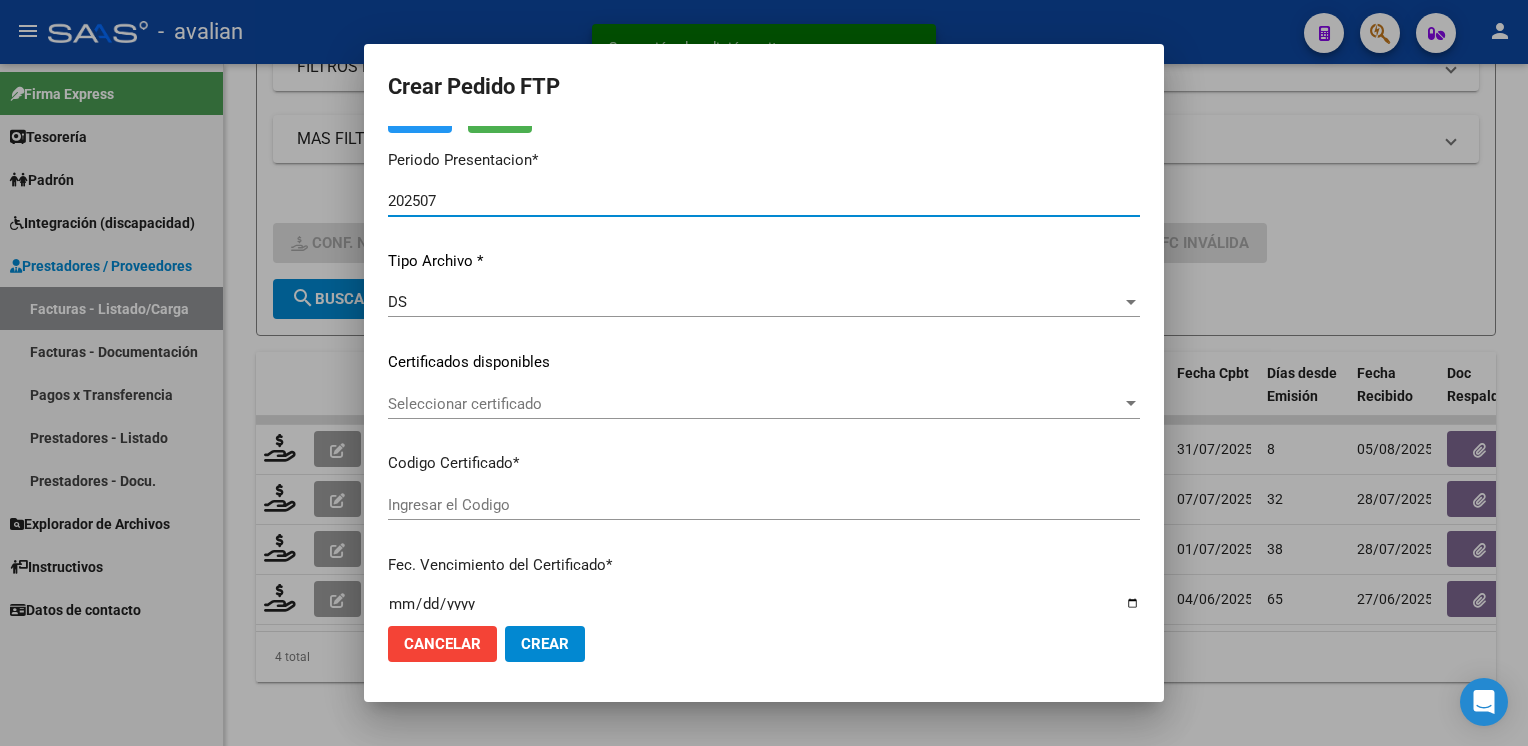 scroll, scrollTop: 200, scrollLeft: 0, axis: vertical 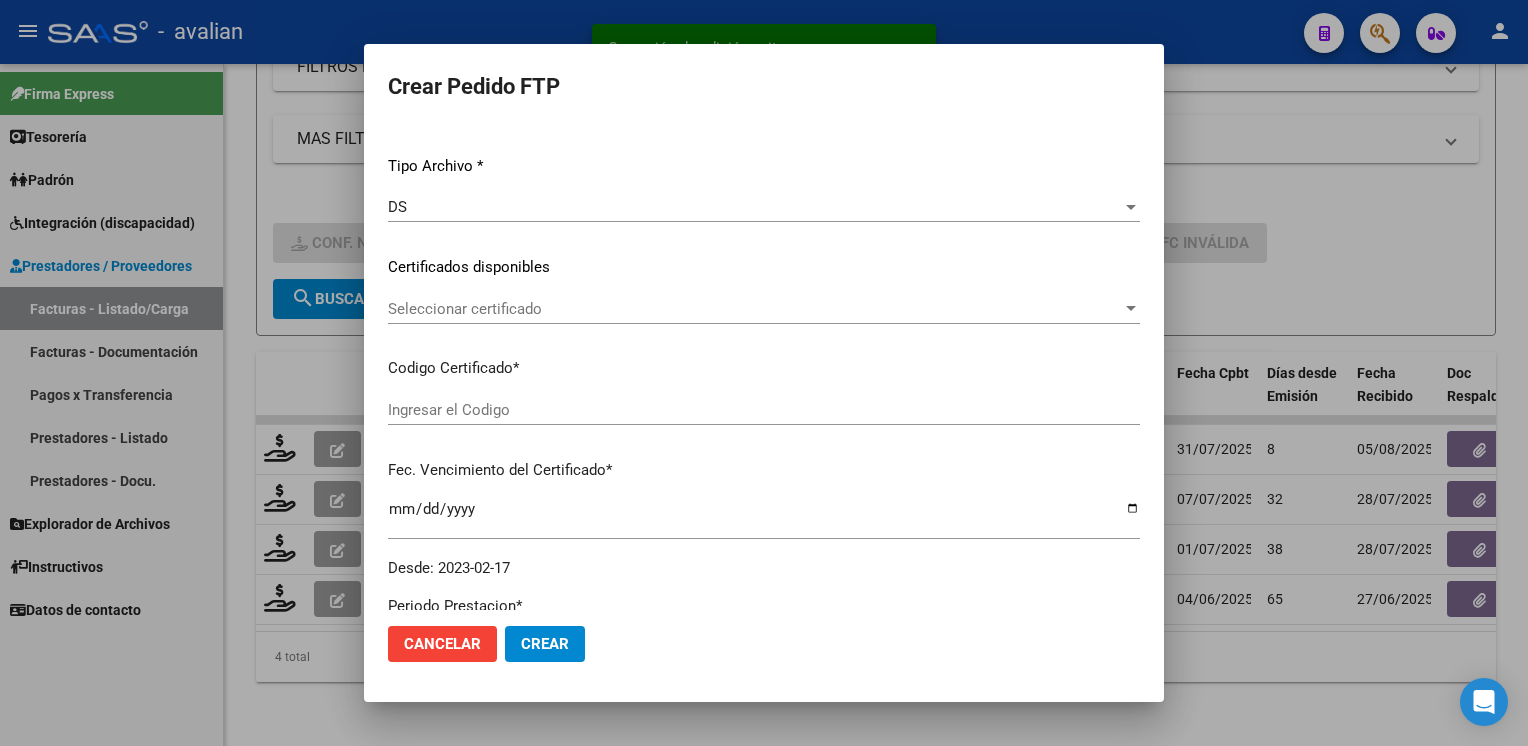 click on "Cancelar" 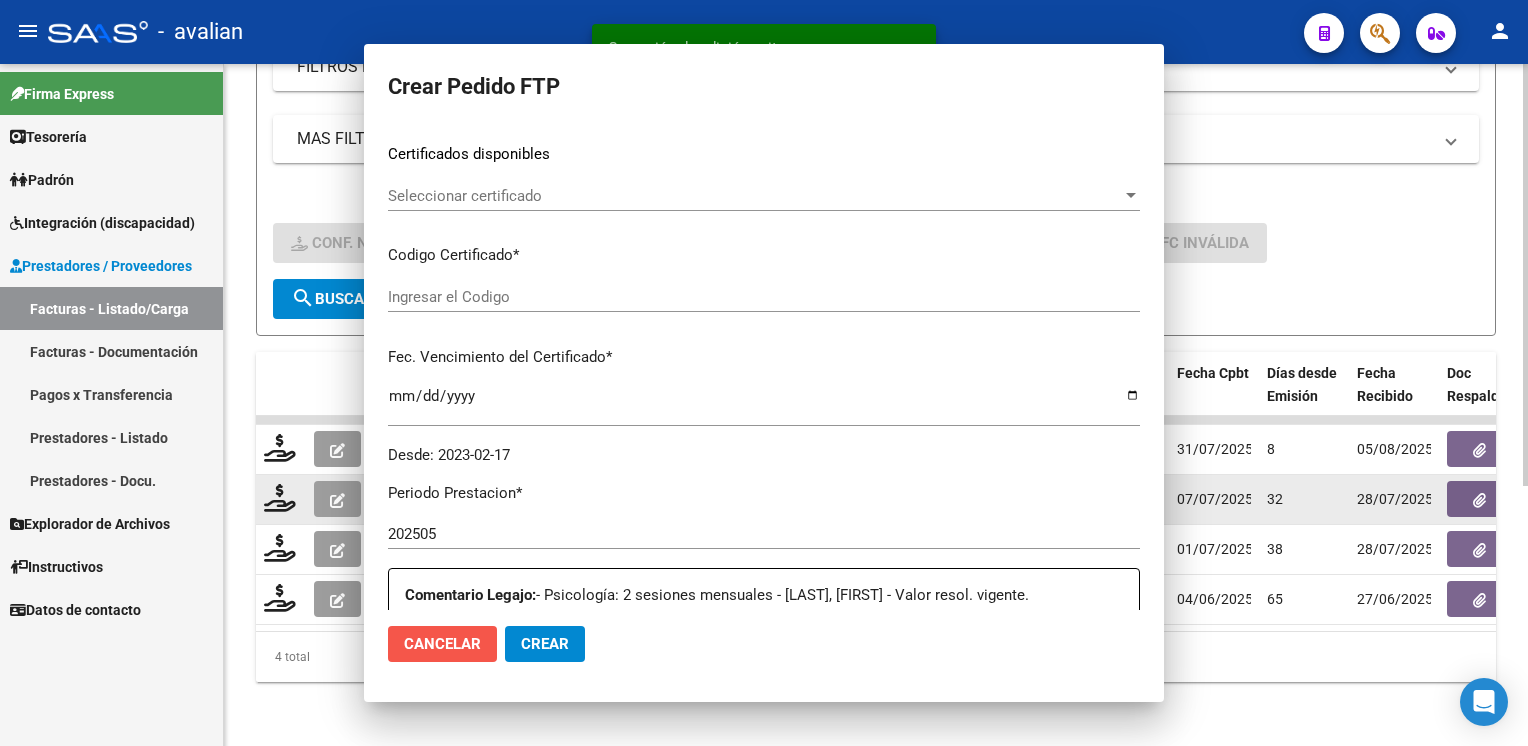 scroll, scrollTop: 0, scrollLeft: 0, axis: both 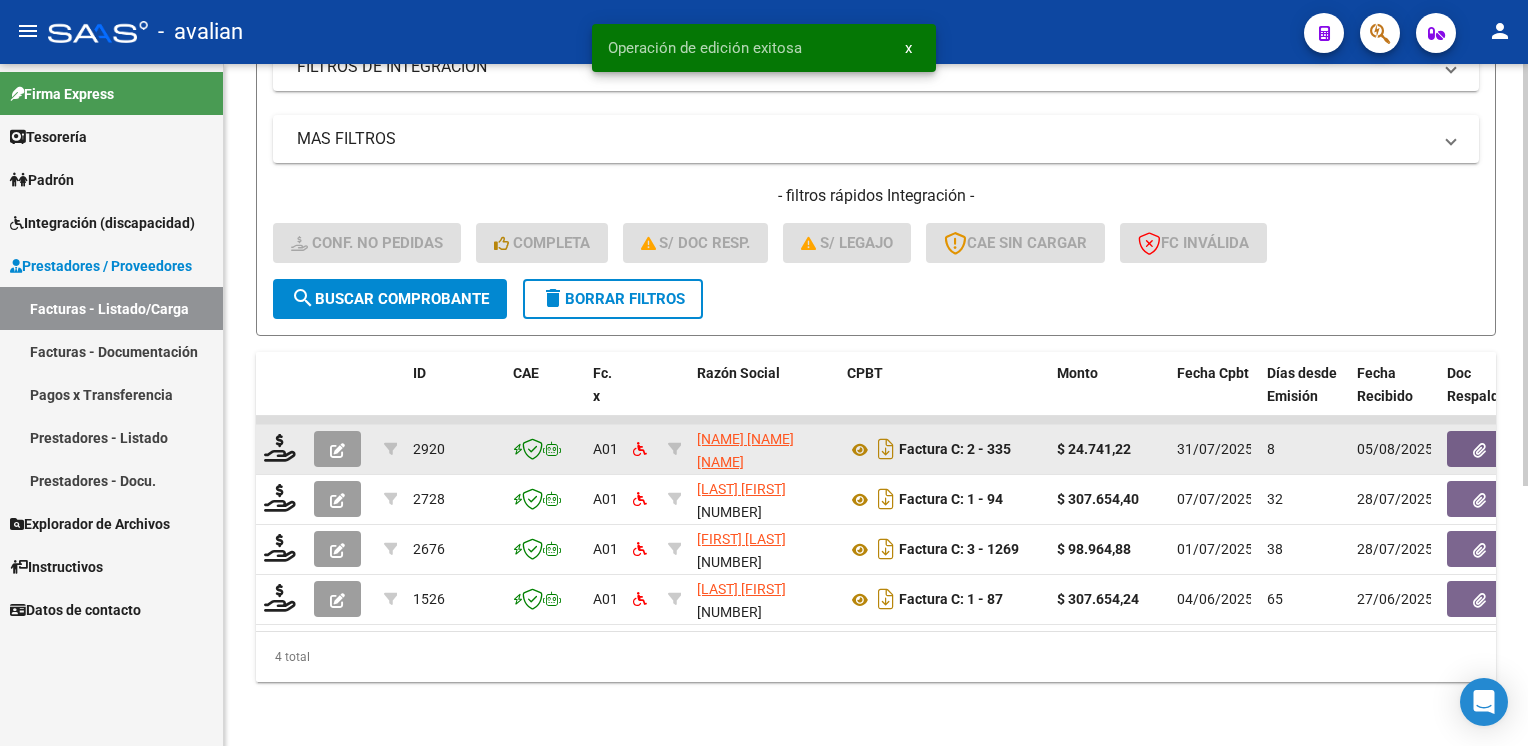 click 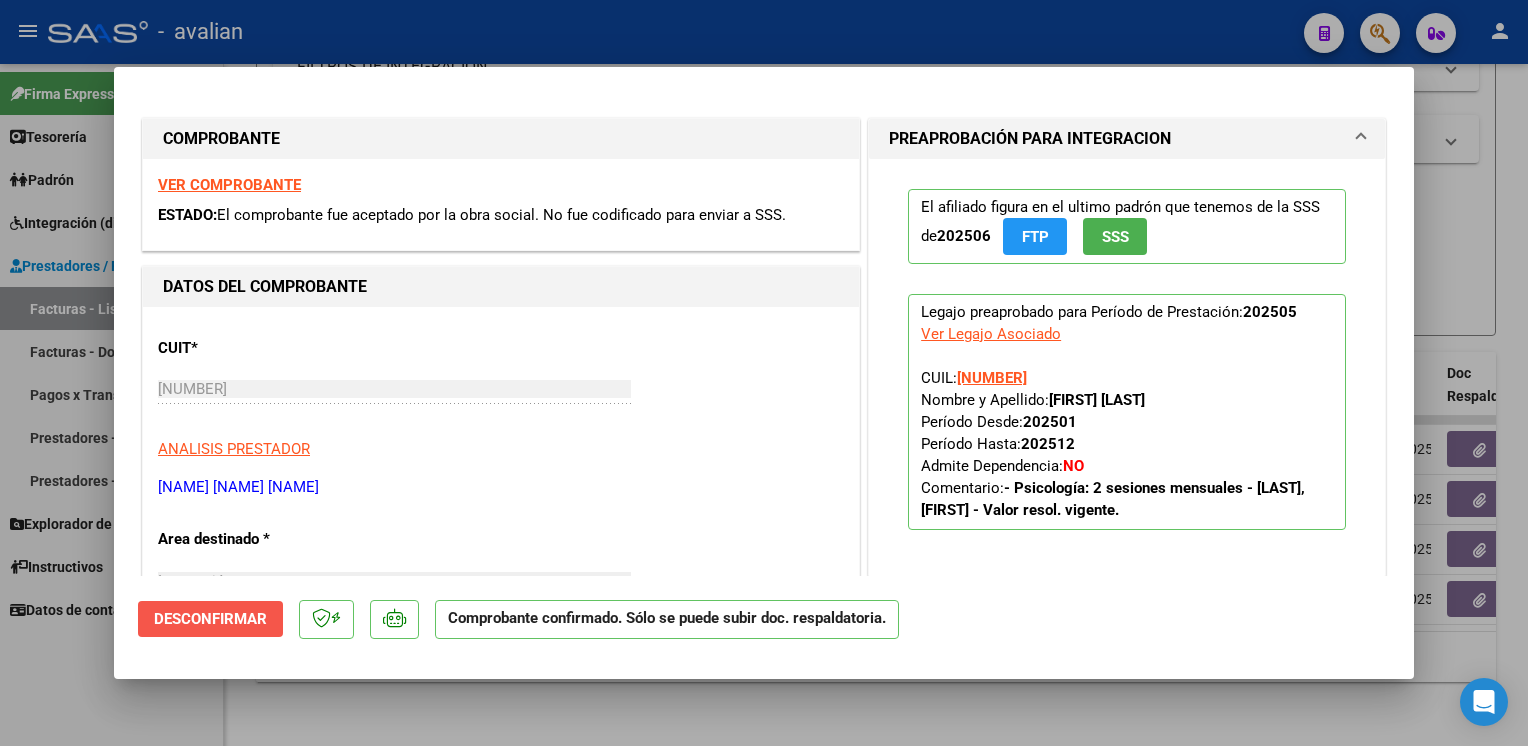 click on "Desconfirmar" 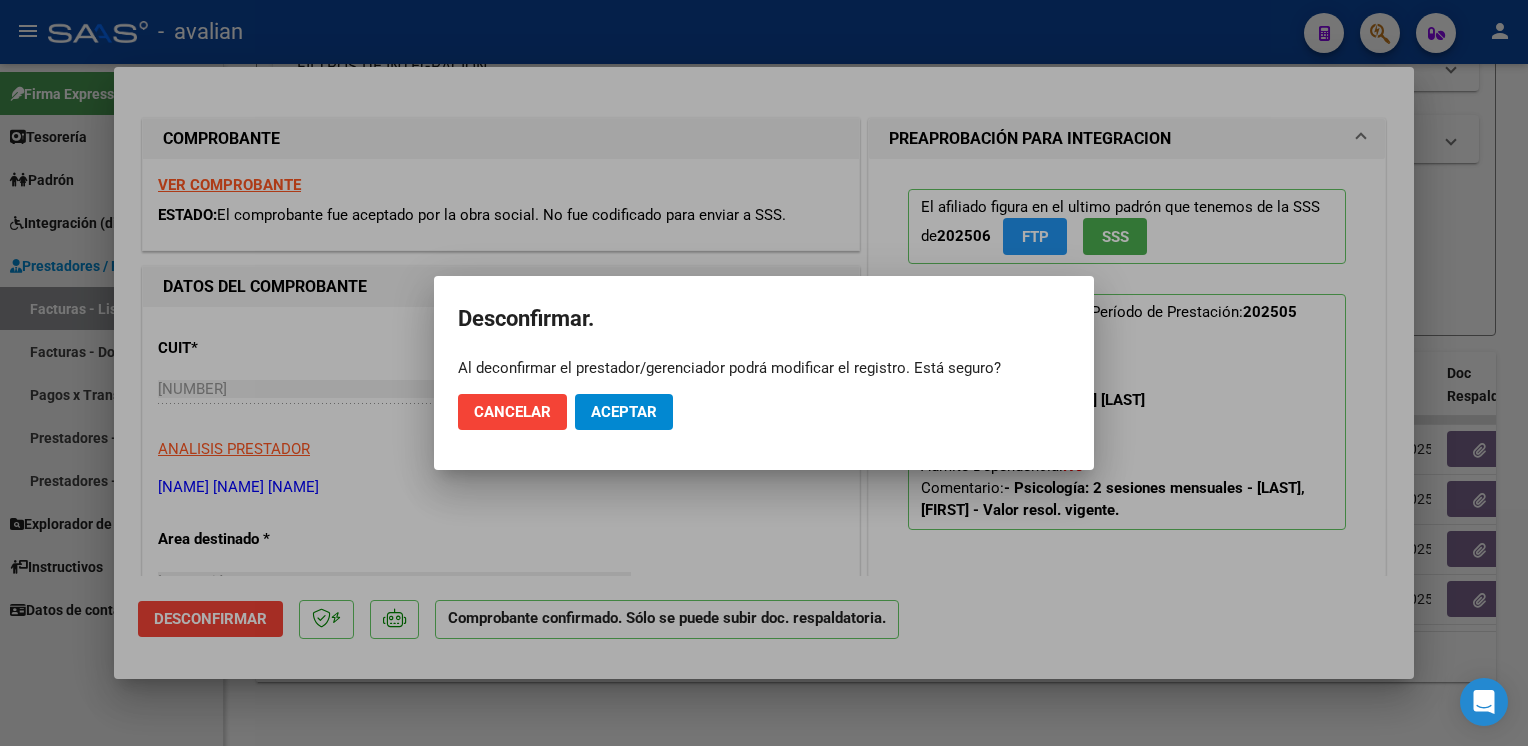 click on "Cancelar Aceptar" 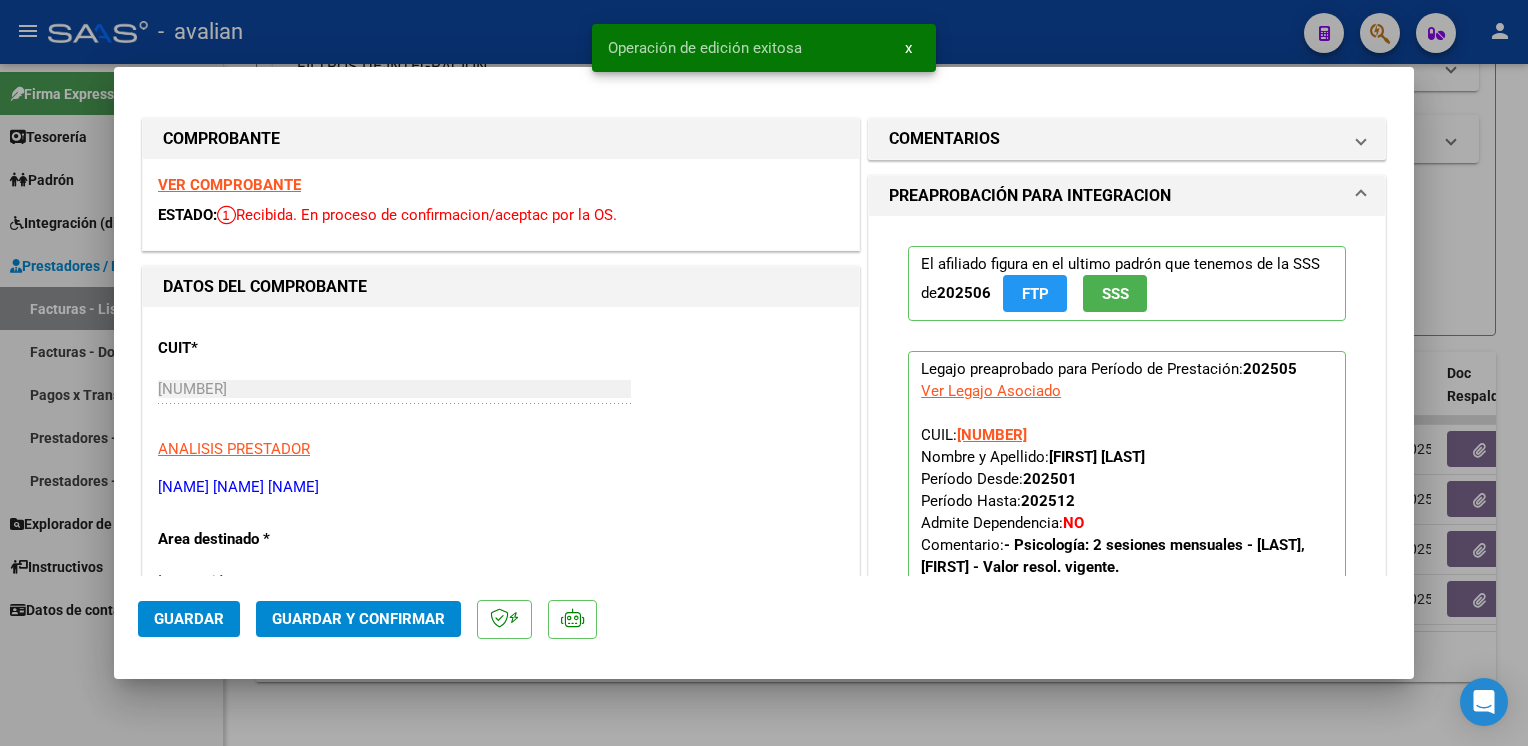 click at bounding box center [764, 373] 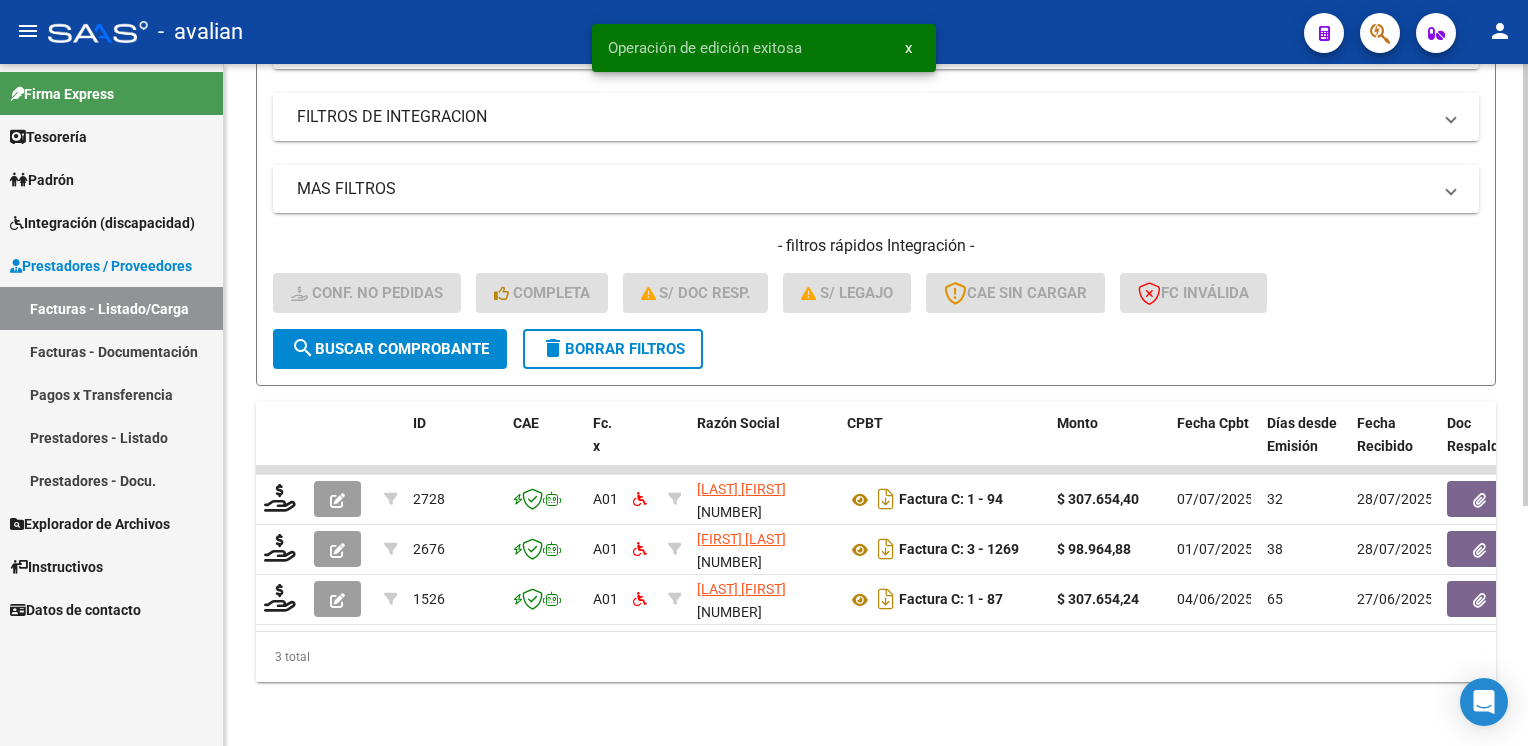 scroll, scrollTop: 370, scrollLeft: 0, axis: vertical 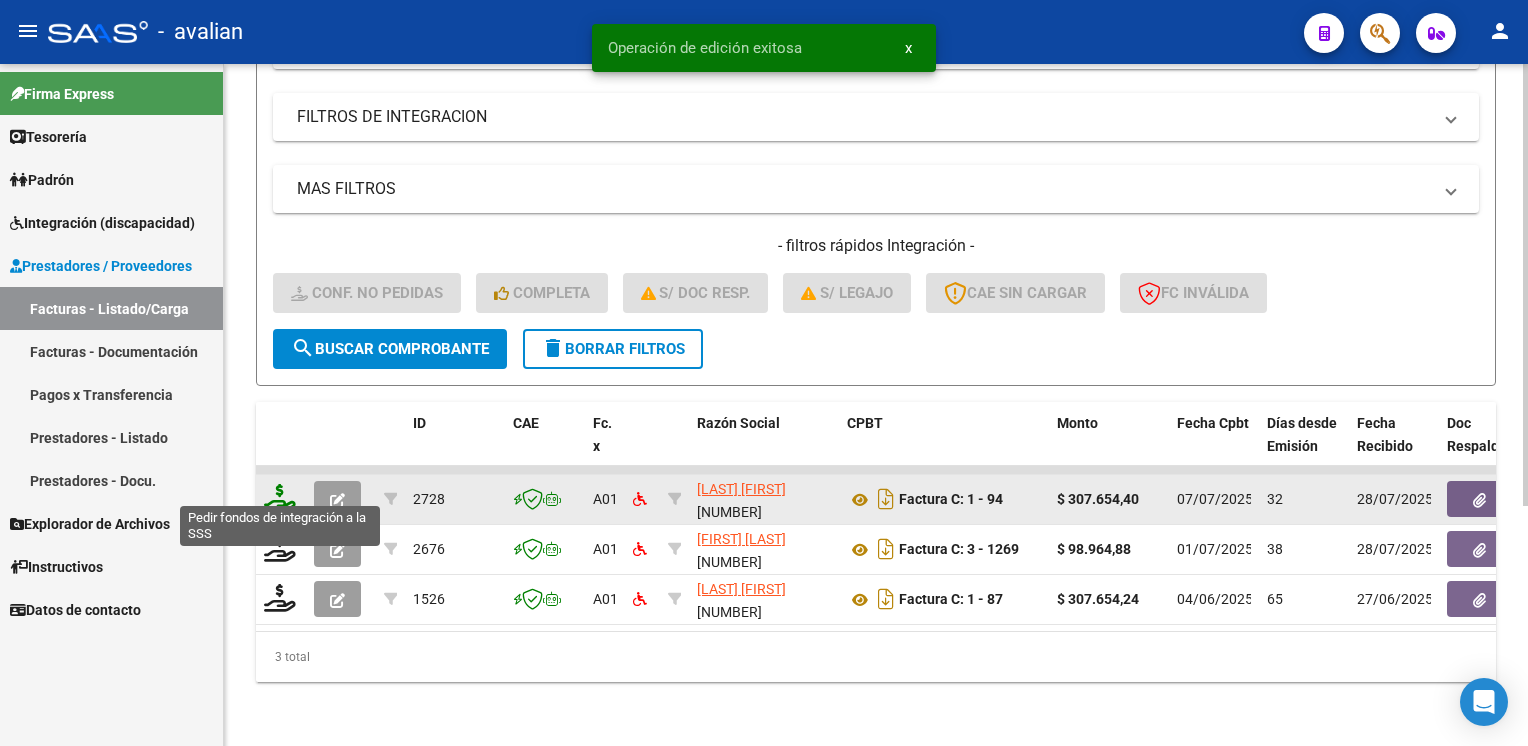 click 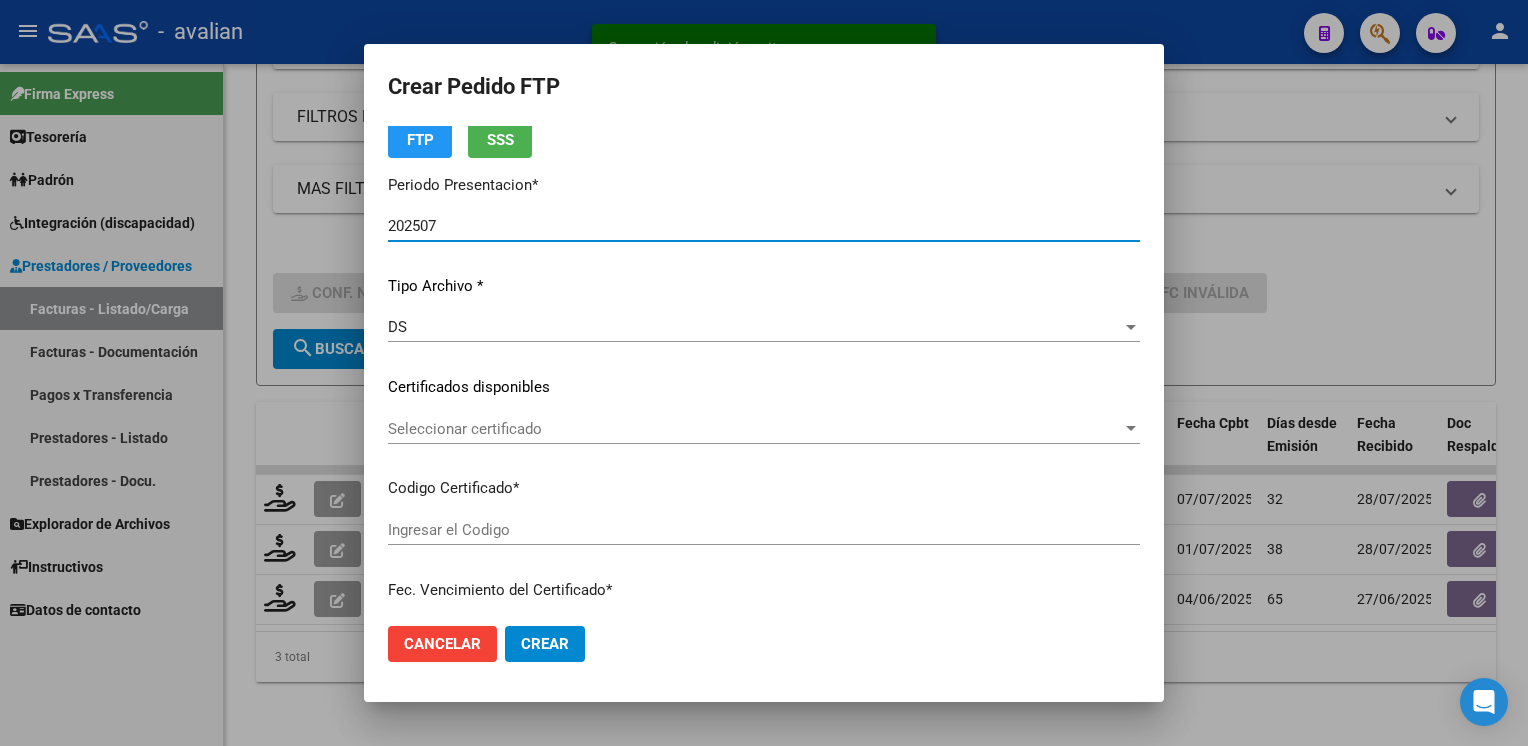 scroll, scrollTop: 200, scrollLeft: 0, axis: vertical 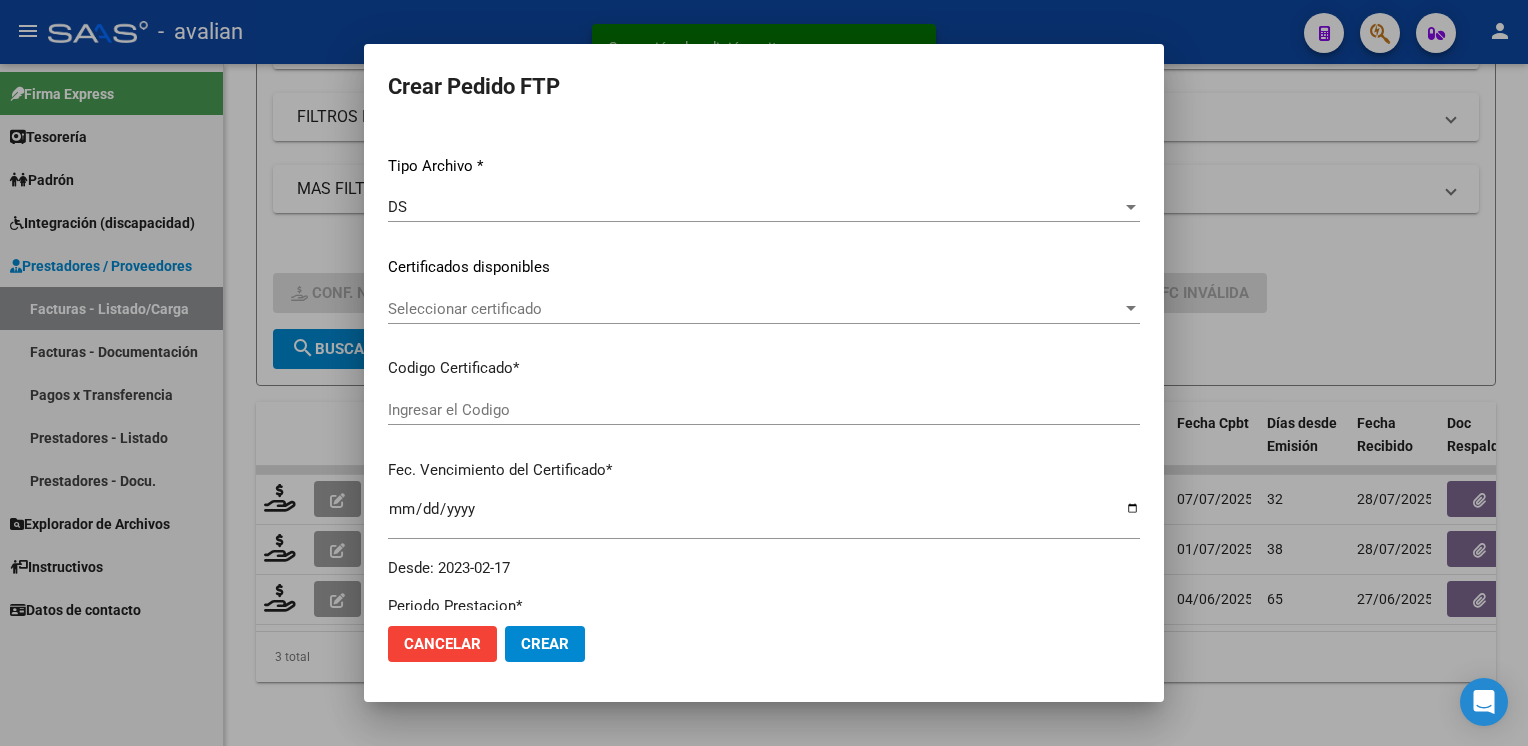 click on "Cancelar" 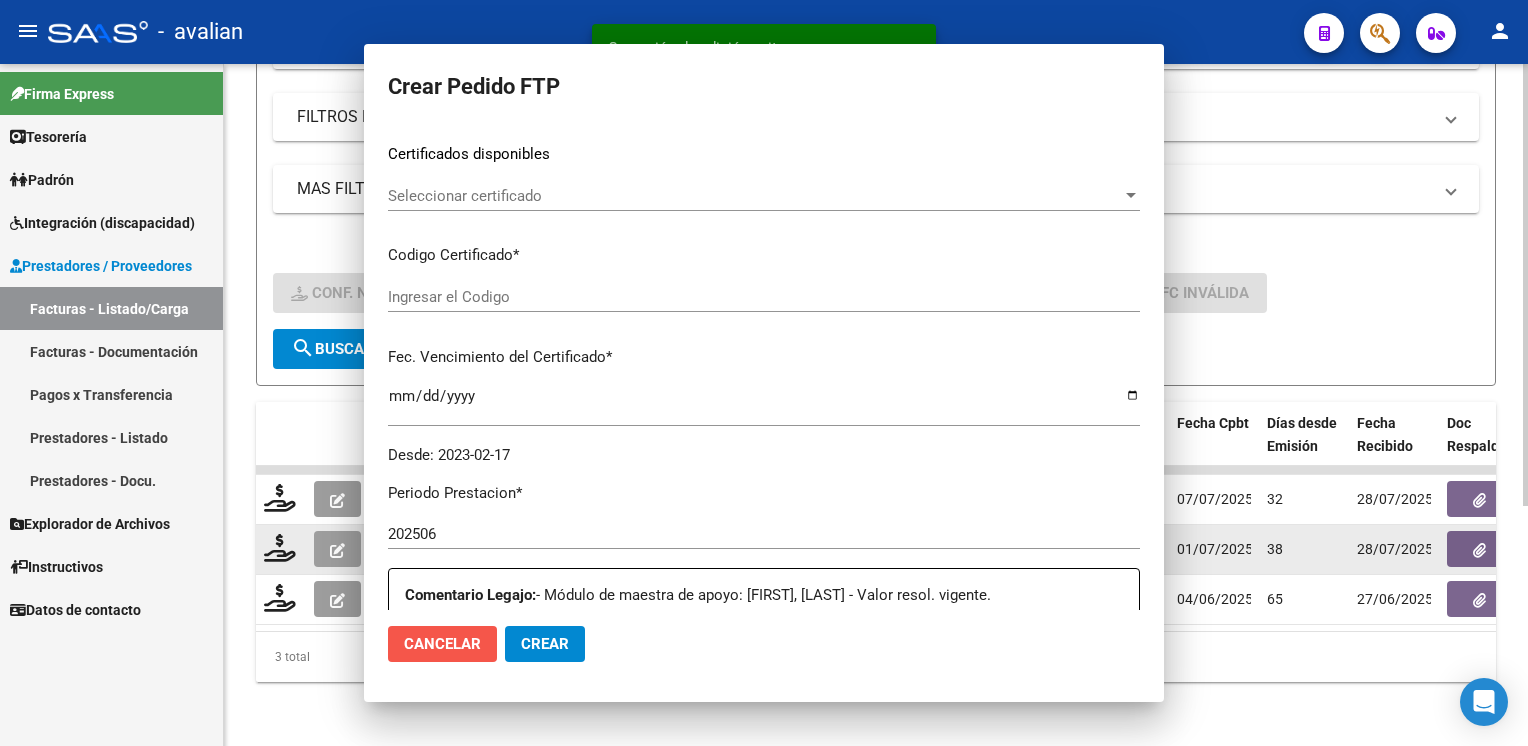 scroll, scrollTop: 0, scrollLeft: 0, axis: both 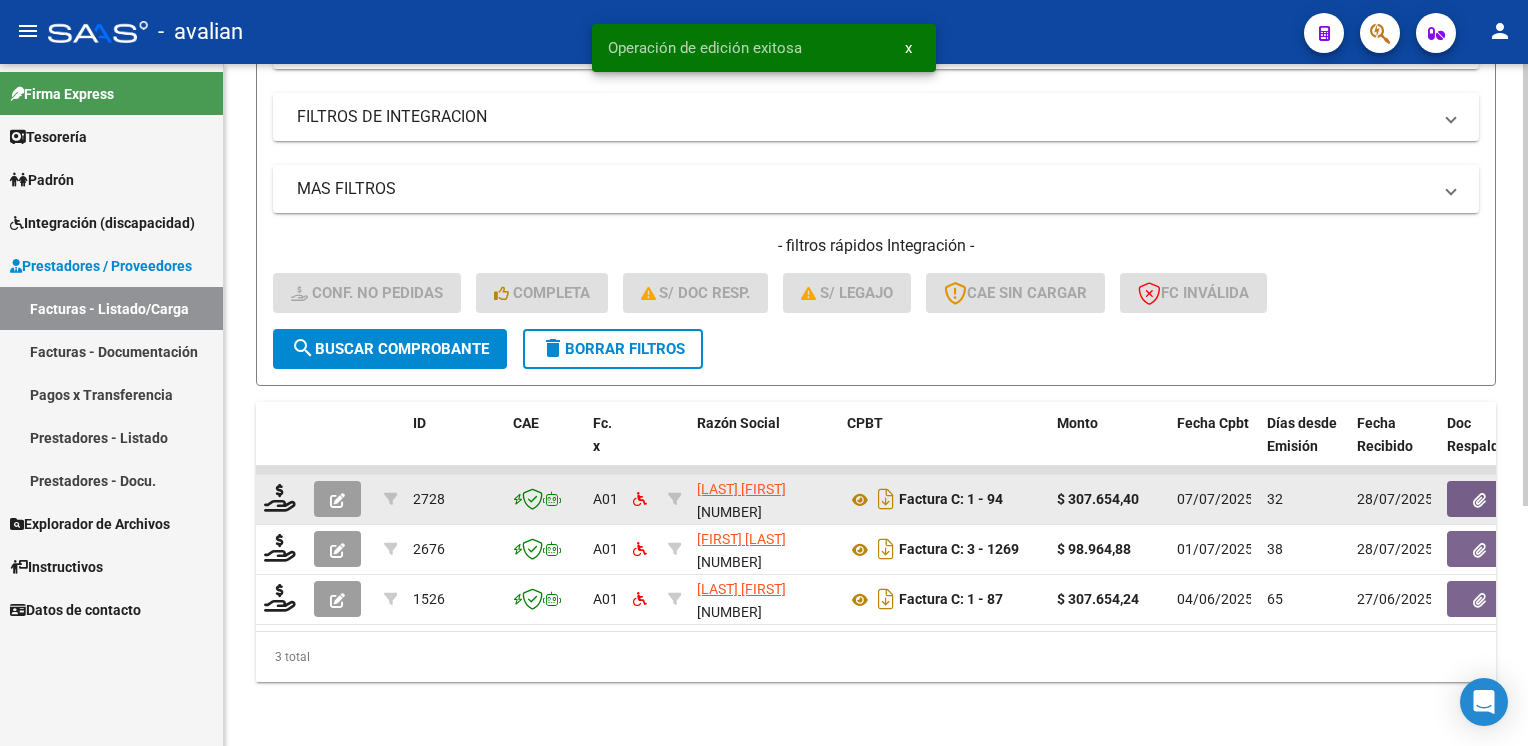 click 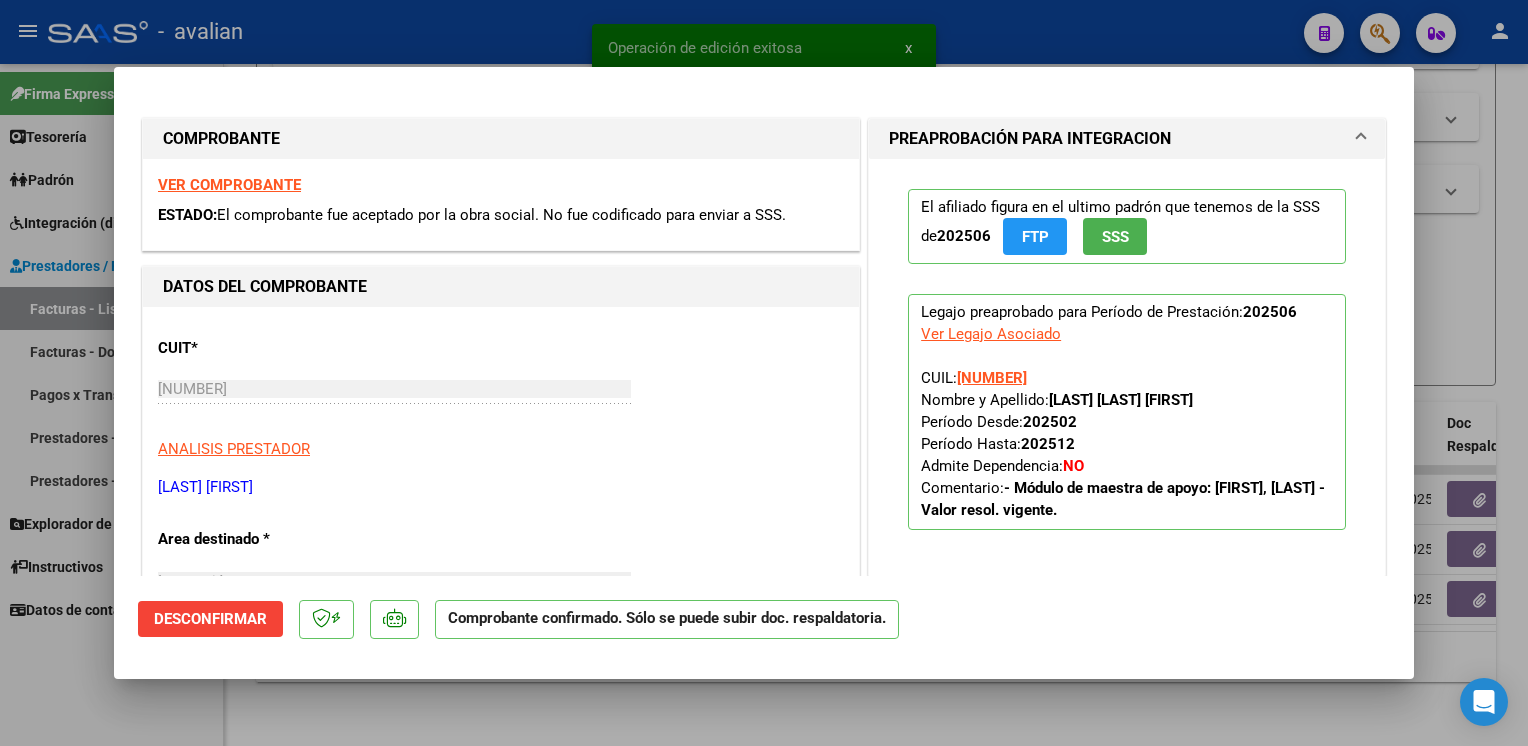 click on "Desconfirmar" 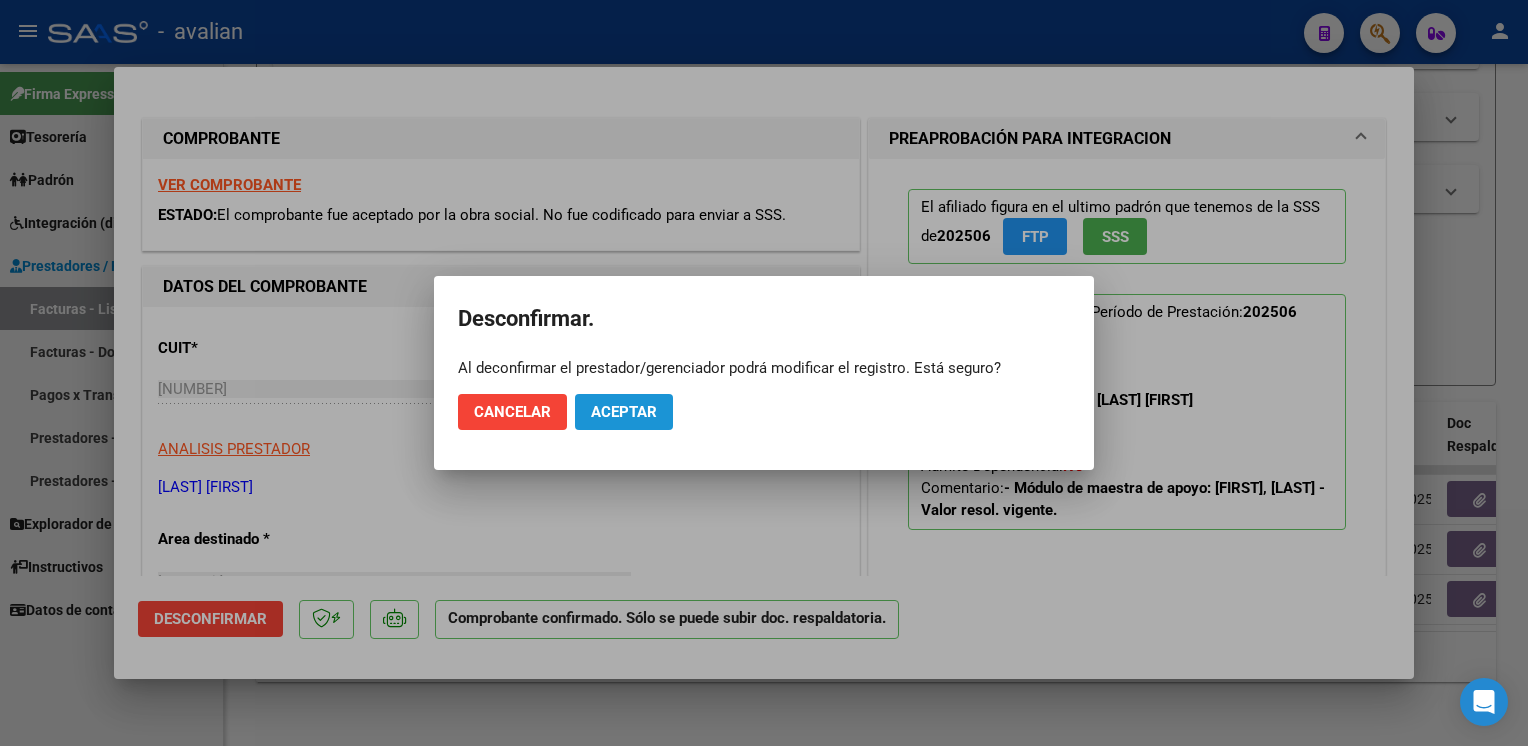 click on "Aceptar" 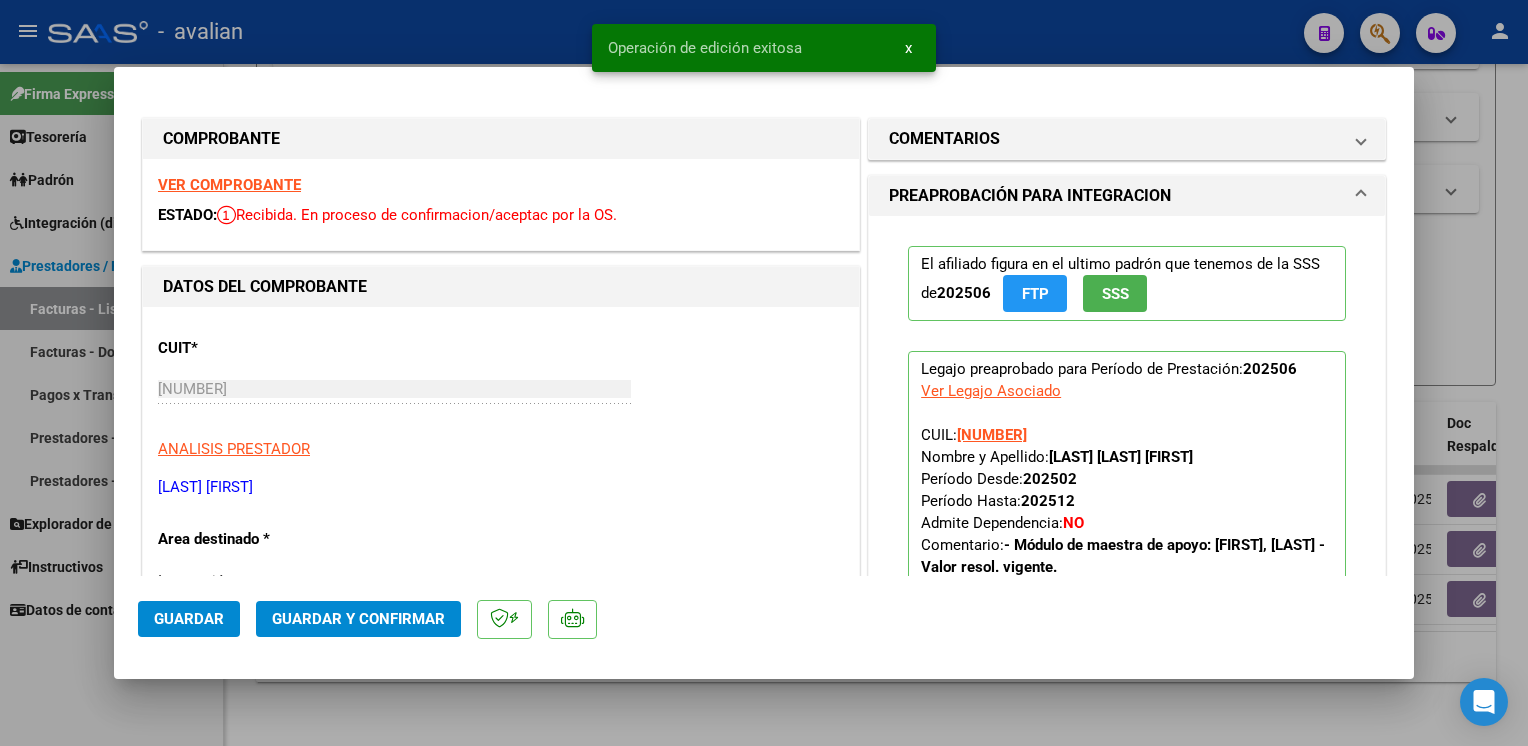 click at bounding box center [764, 373] 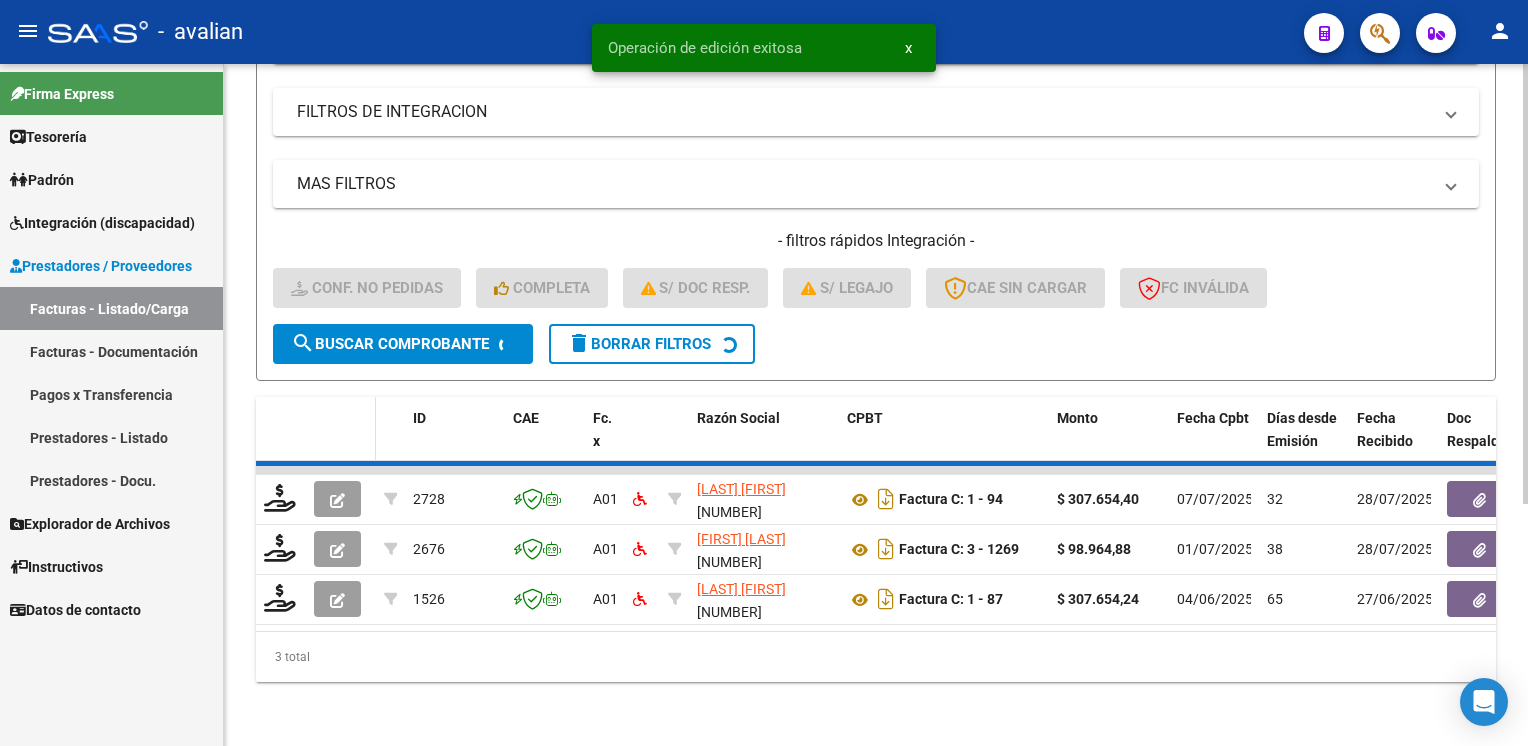 scroll, scrollTop: 320, scrollLeft: 0, axis: vertical 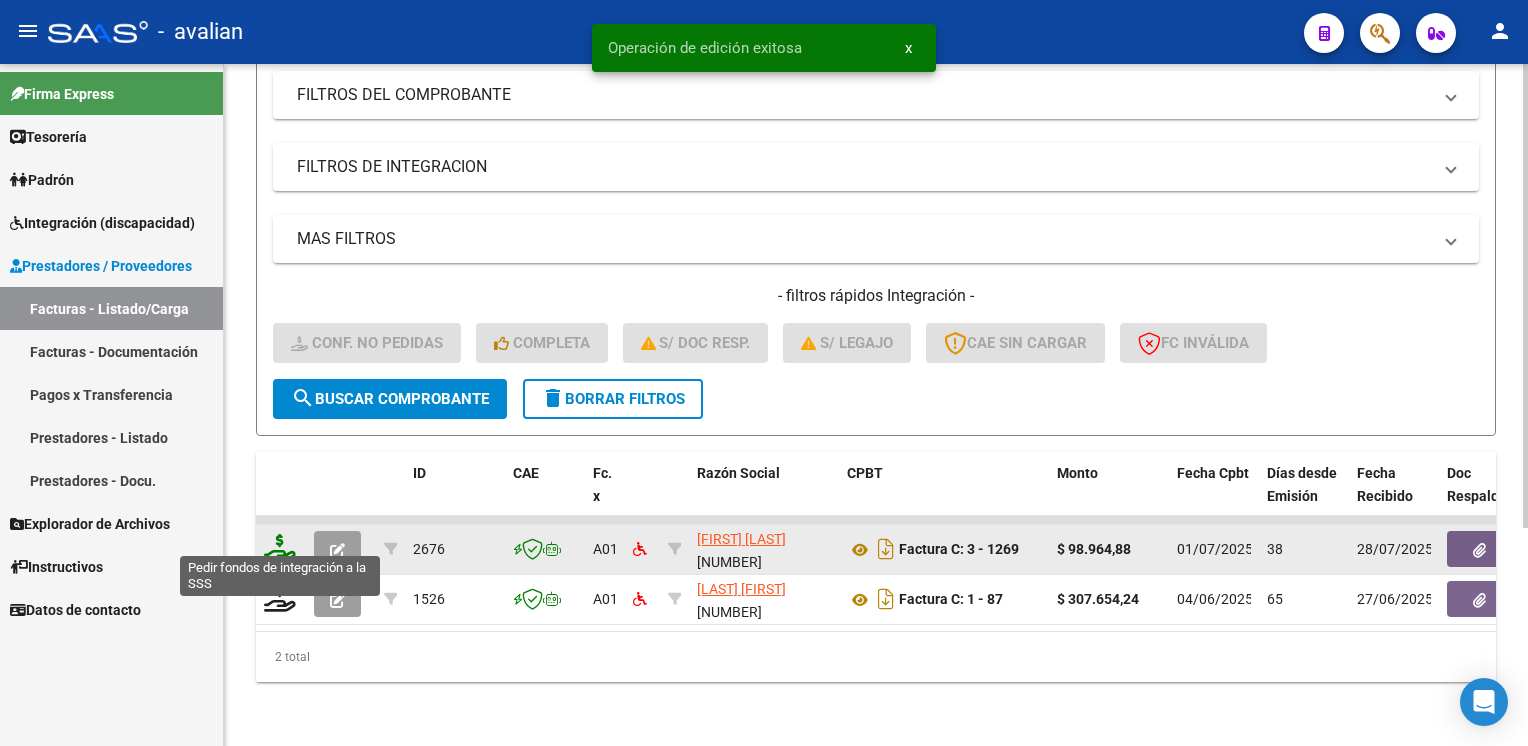 click 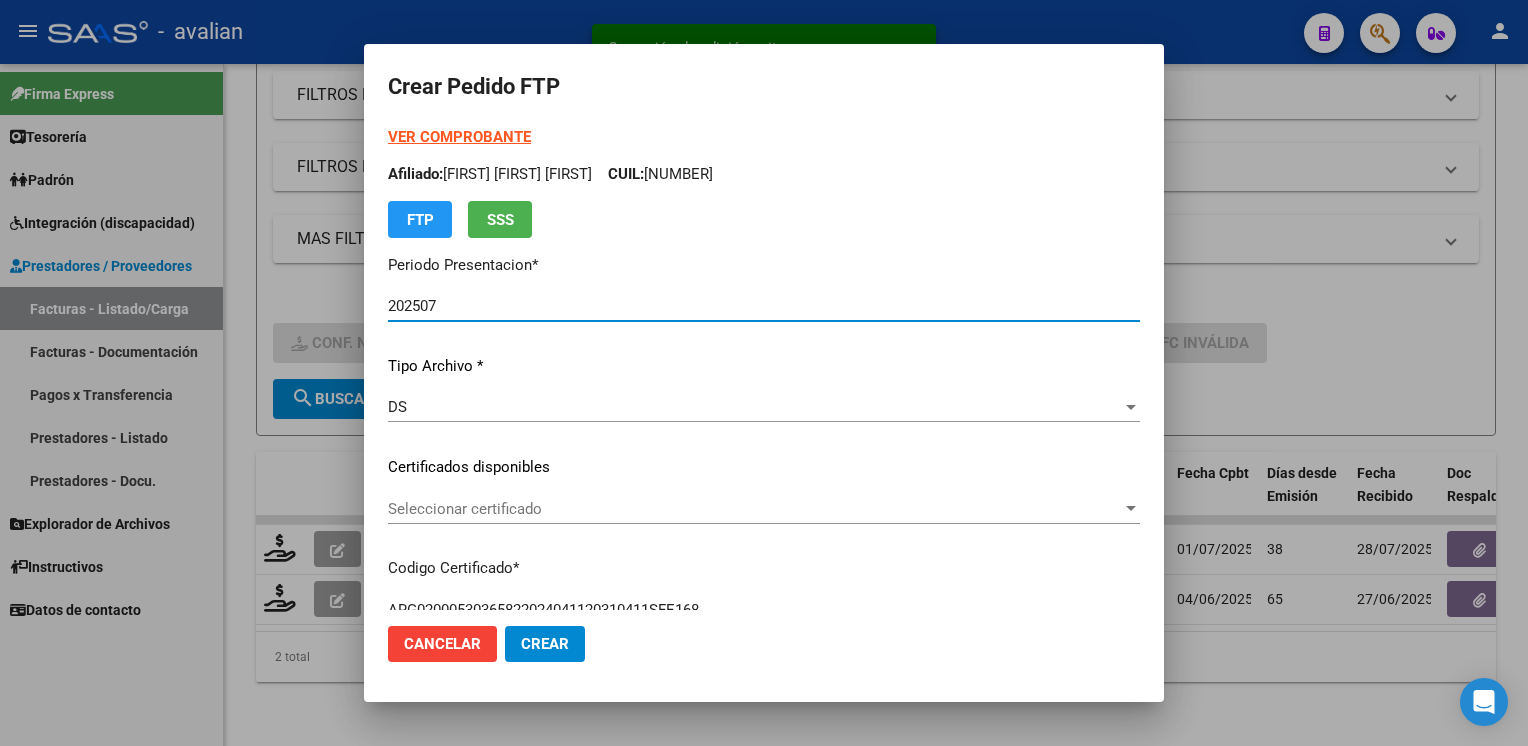 click on "Cancelar" 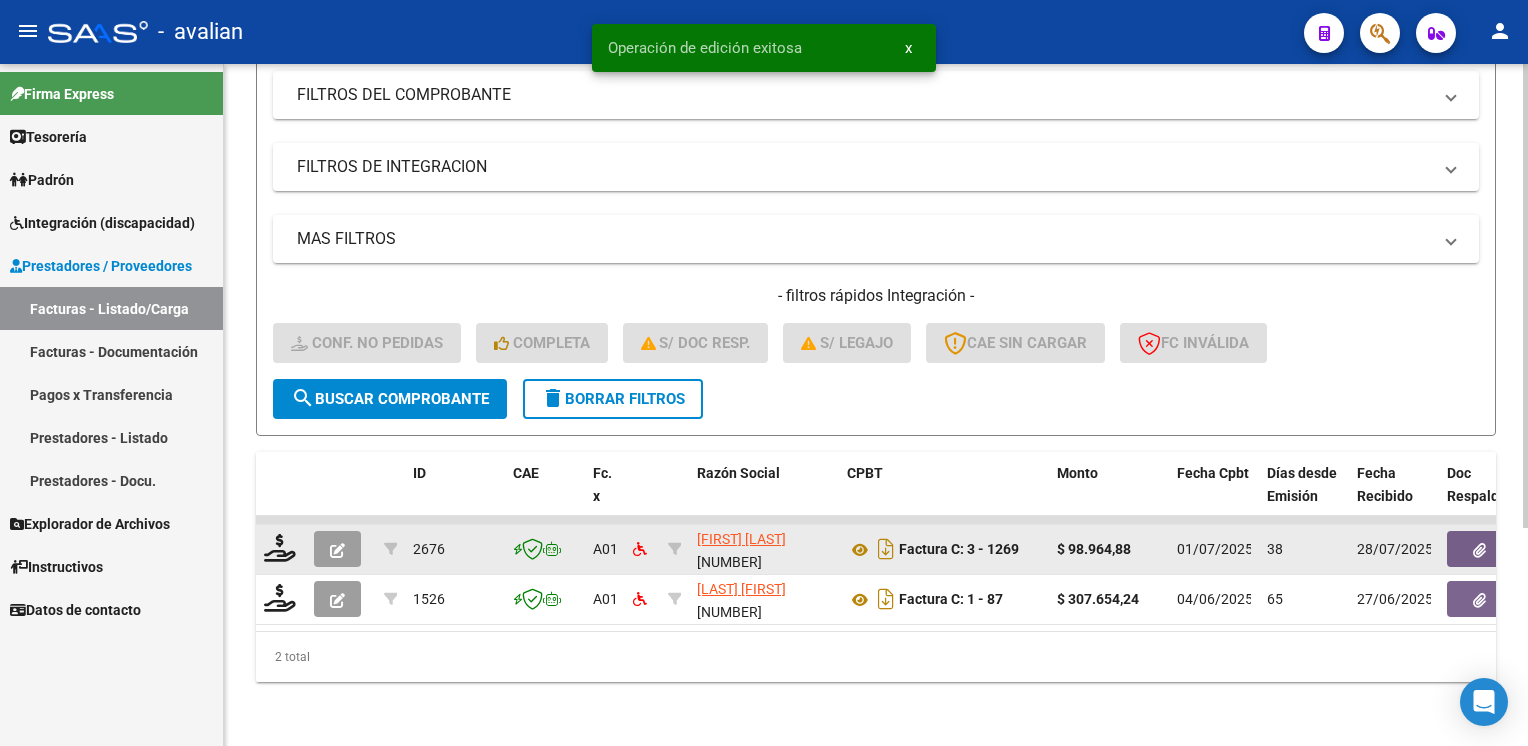 click 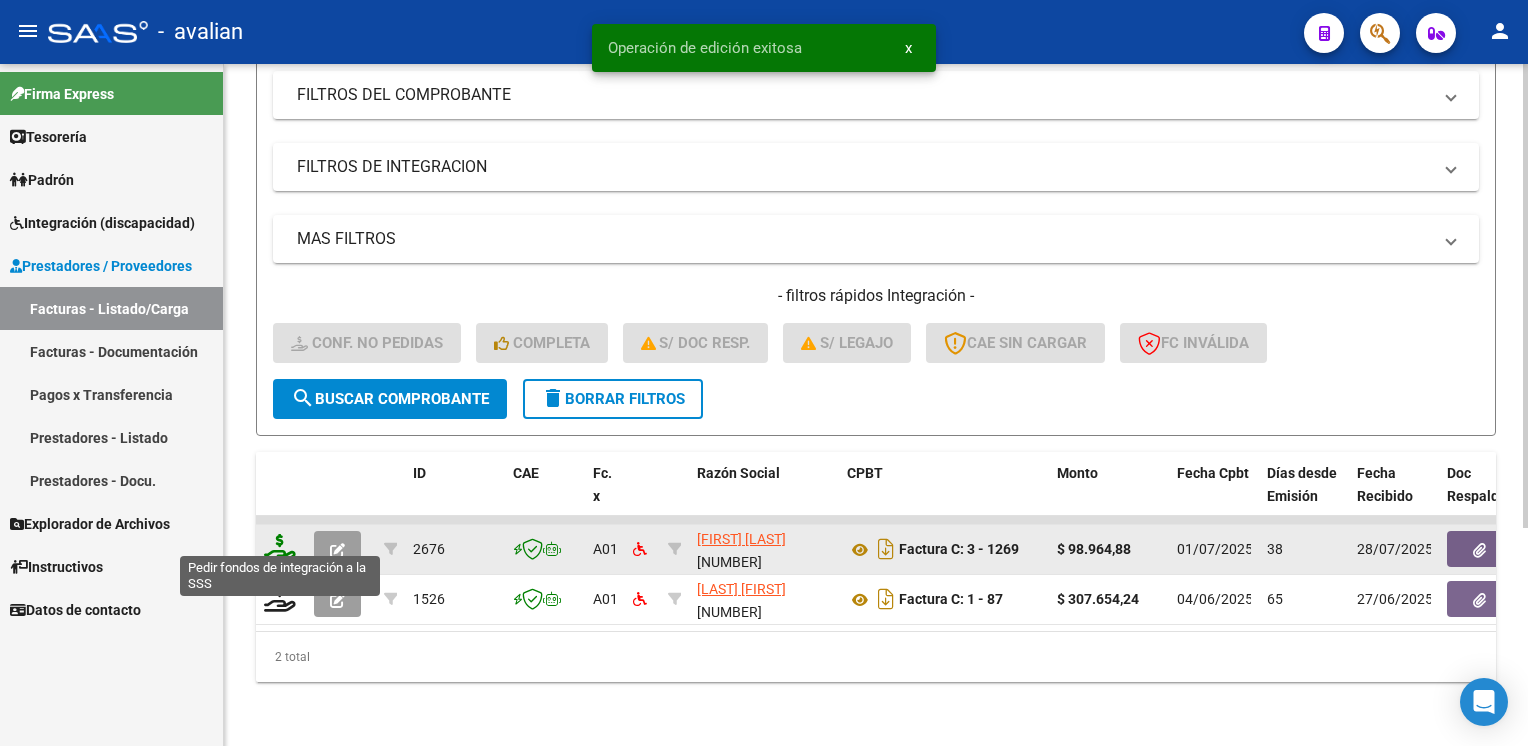 click 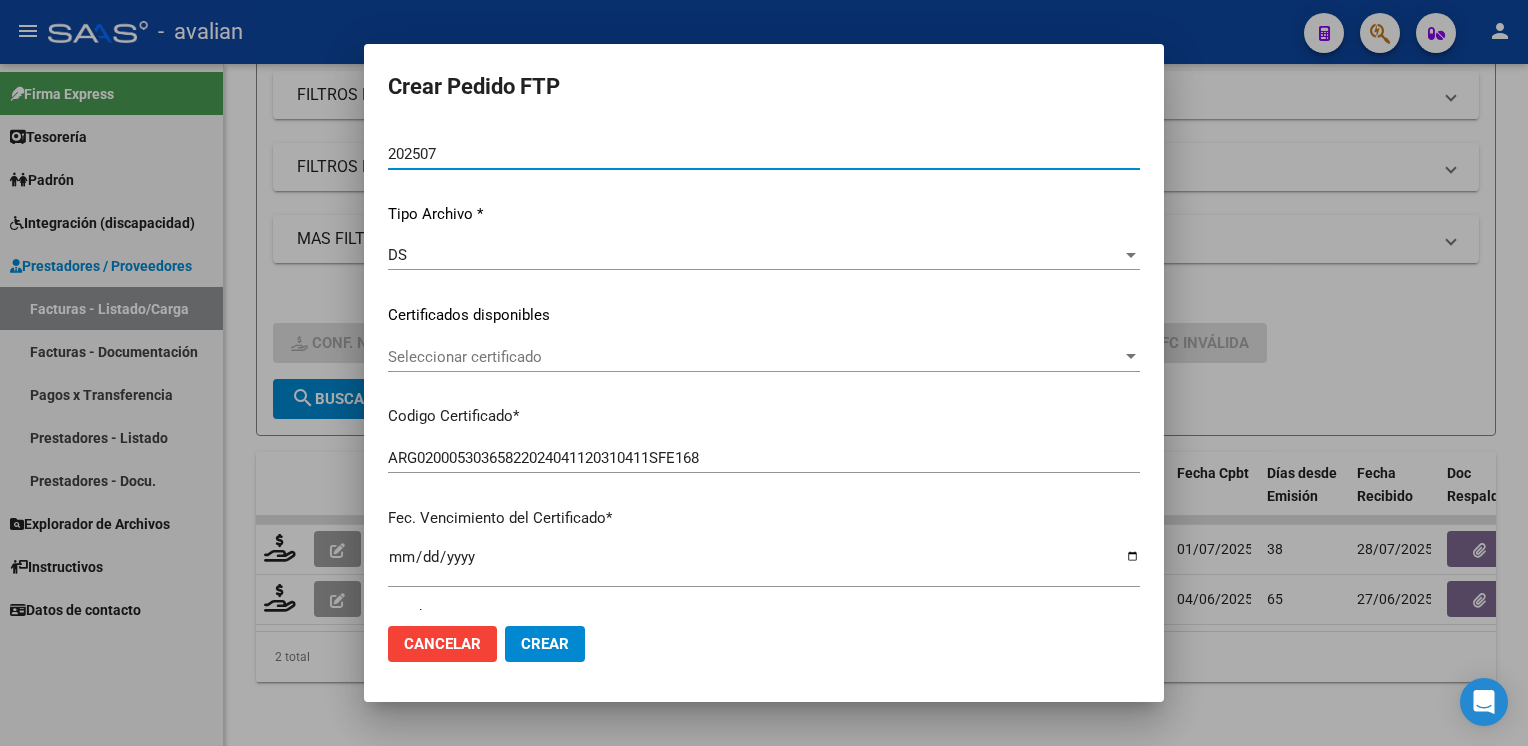 scroll, scrollTop: 300, scrollLeft: 0, axis: vertical 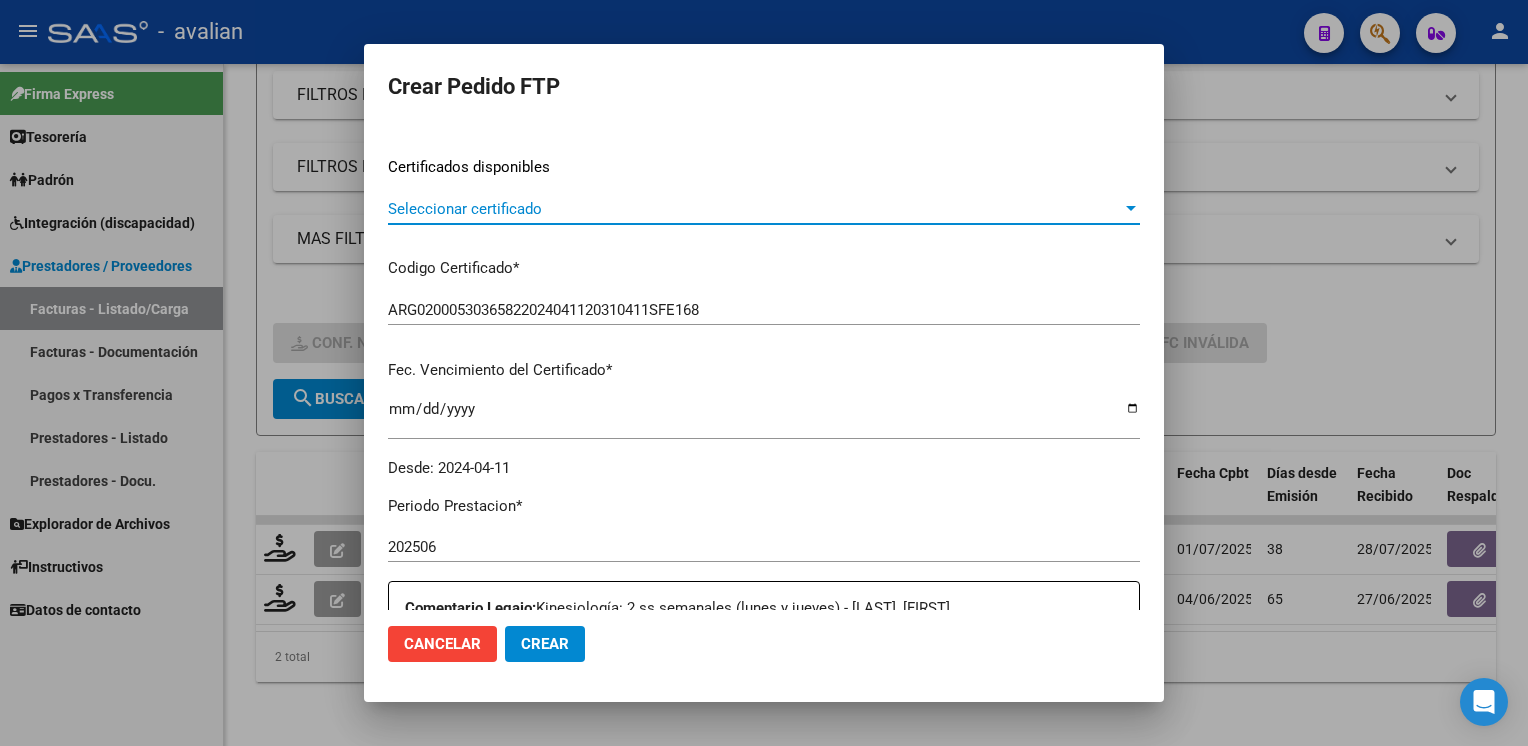click on "Seleccionar certificado" at bounding box center (755, 209) 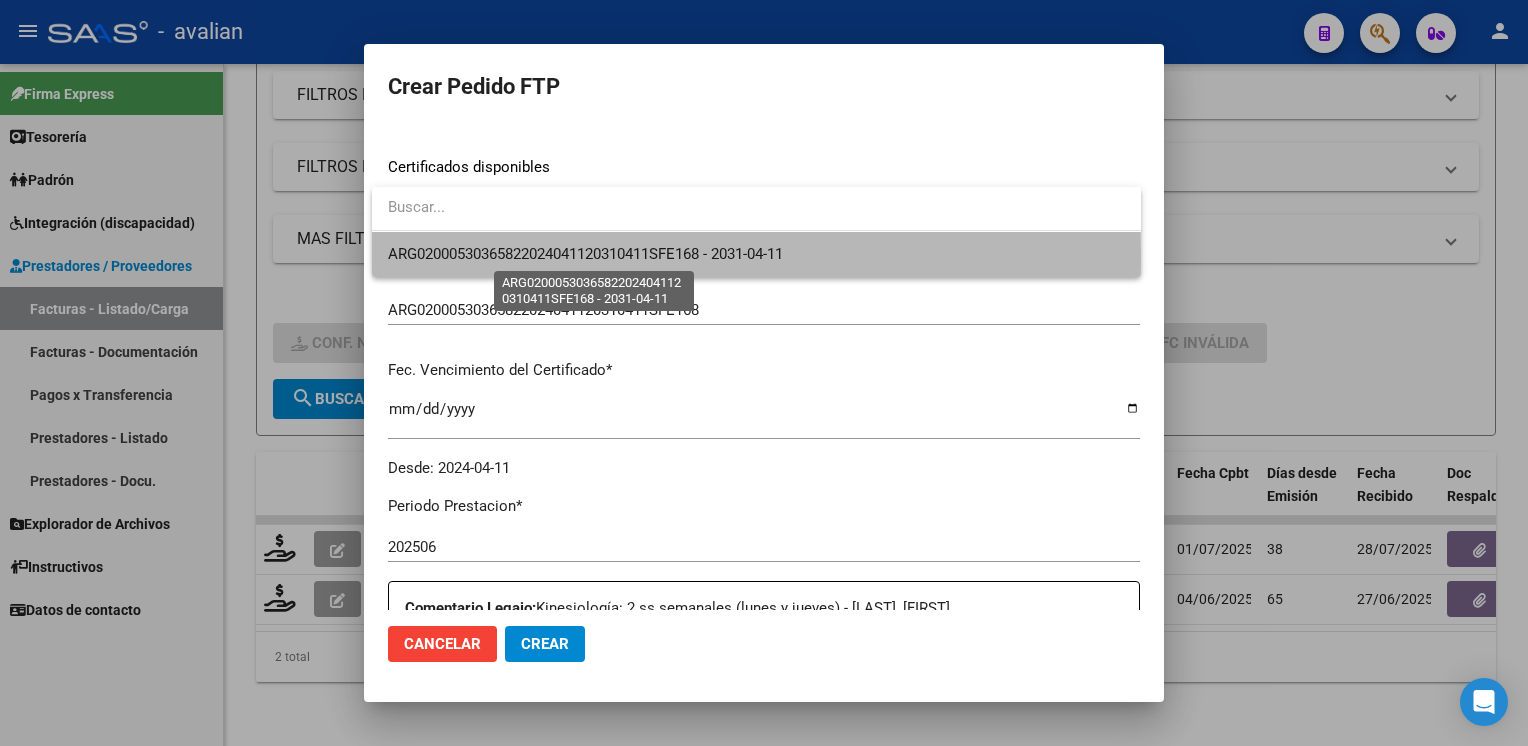 click on "ARG02000530365822024041120310411SFE168 - 2031-04-11" at bounding box center [585, 254] 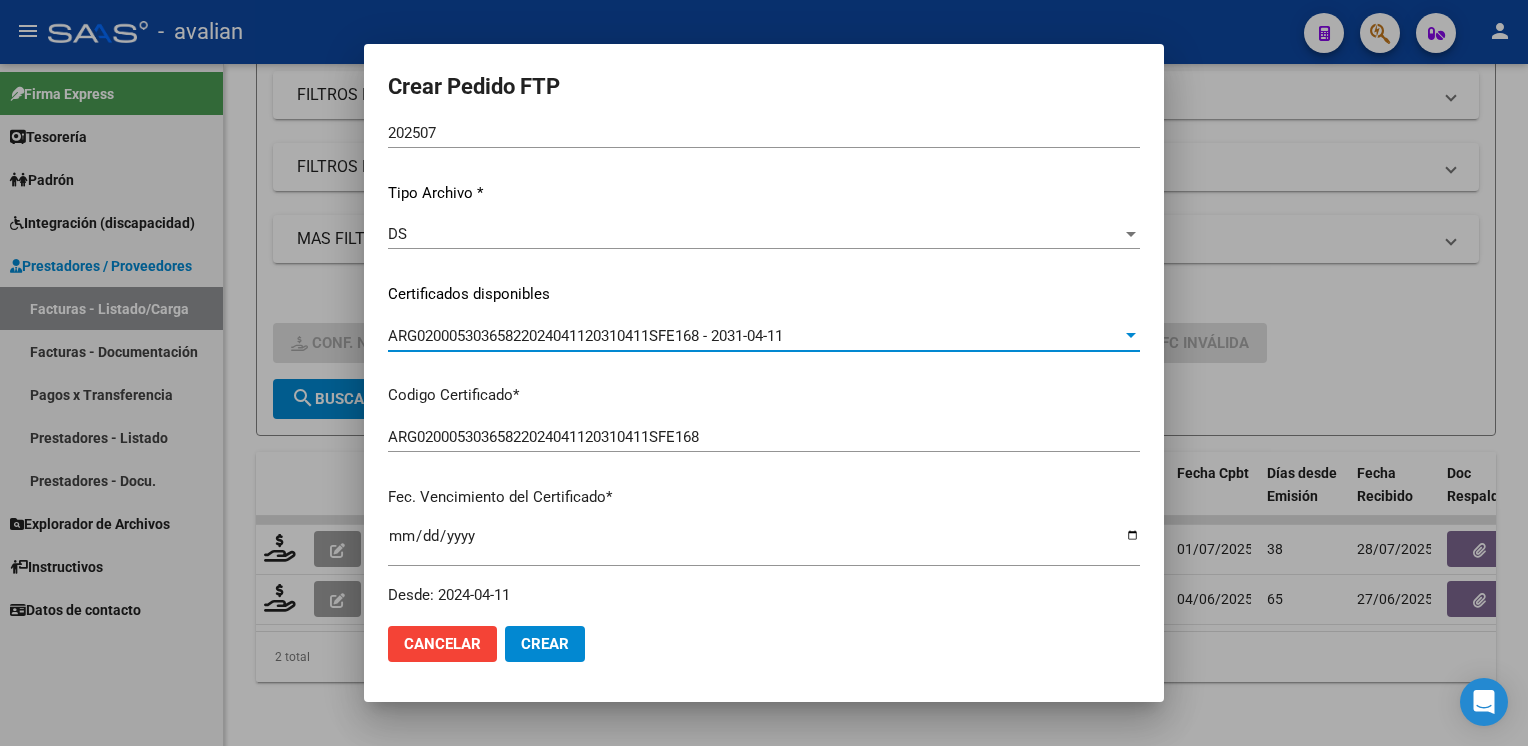 scroll, scrollTop: 0, scrollLeft: 0, axis: both 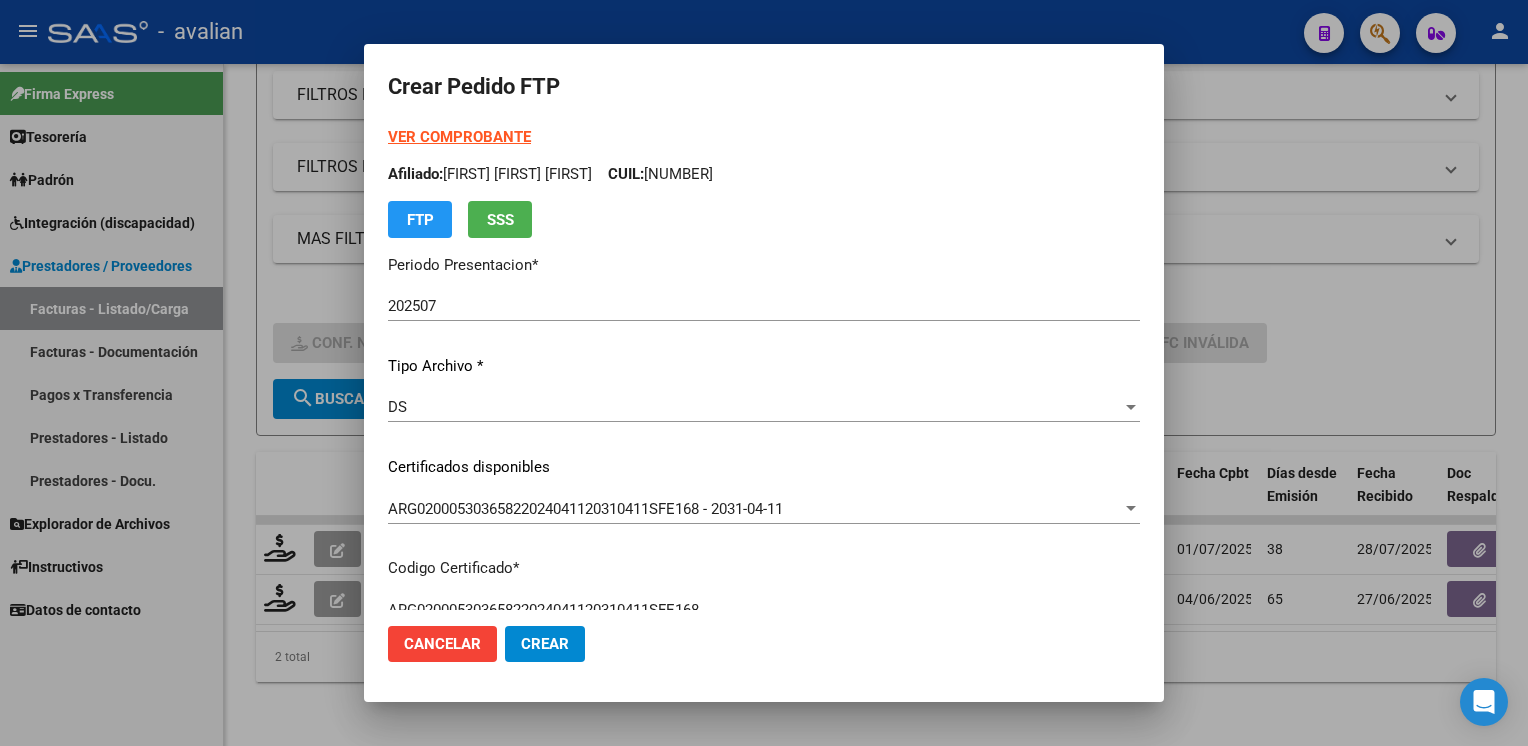 click on "Afiliado:  [NAME] [NAME] [NAME]  CUIL:  [CUIL]" at bounding box center (764, 174) 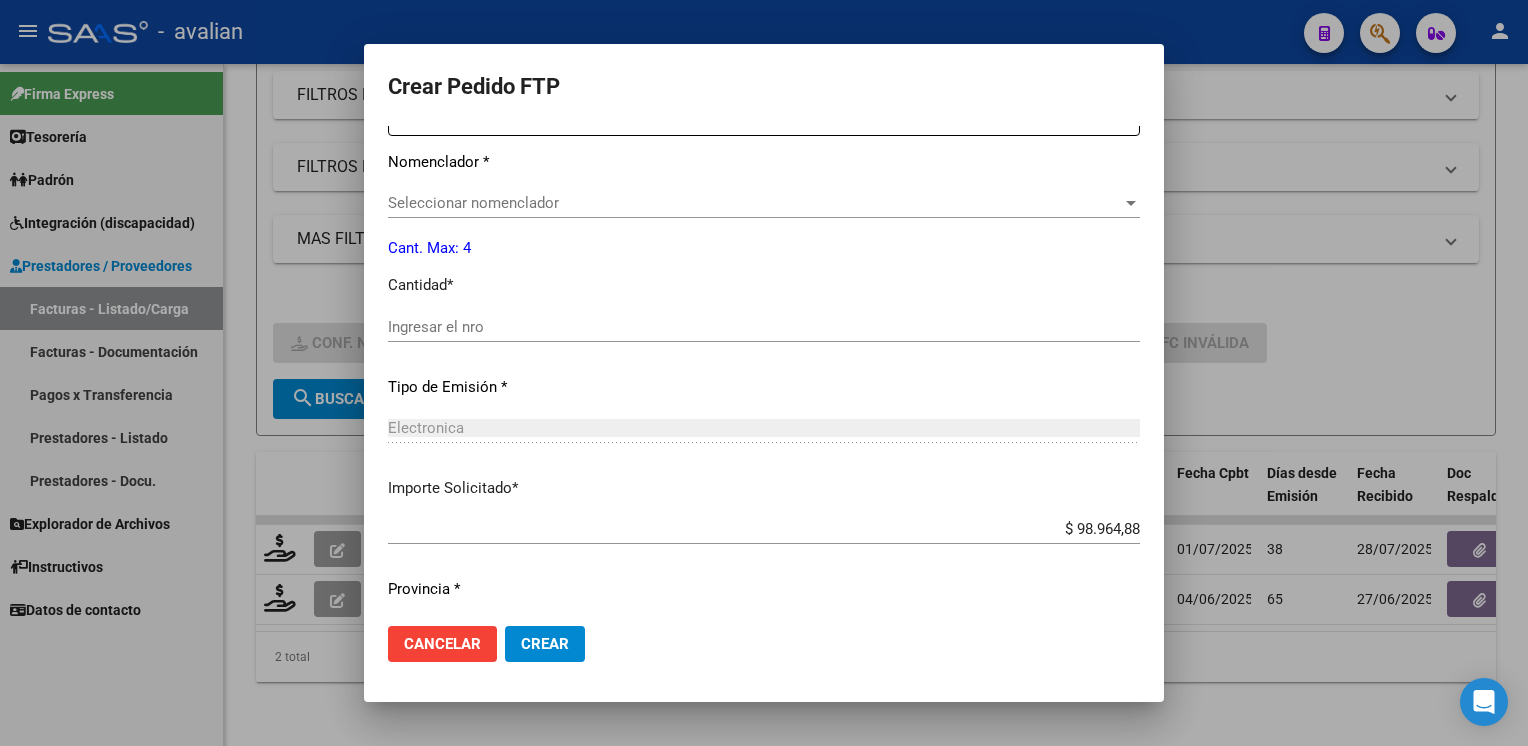 scroll, scrollTop: 700, scrollLeft: 0, axis: vertical 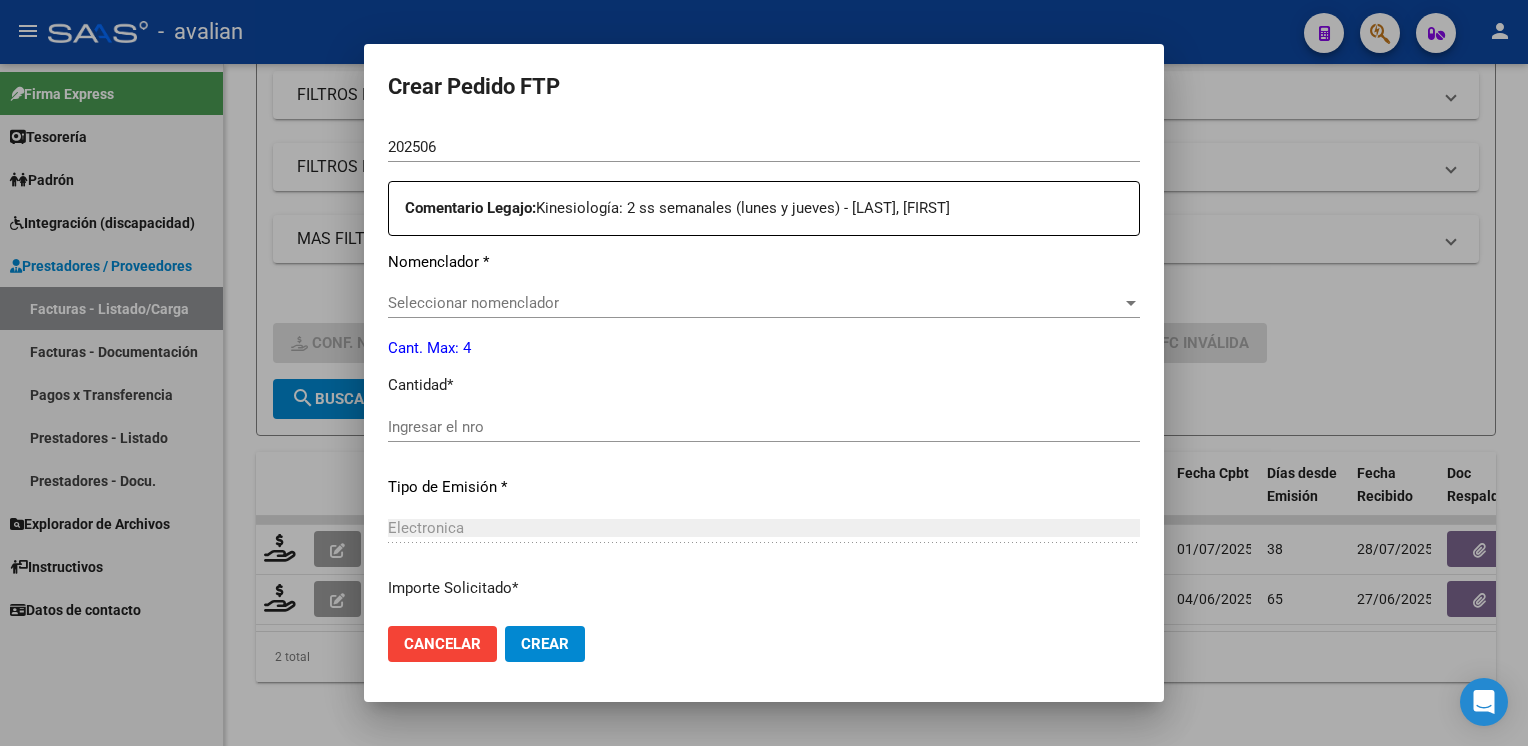 click on "Seleccionar nomenclador" at bounding box center [755, 303] 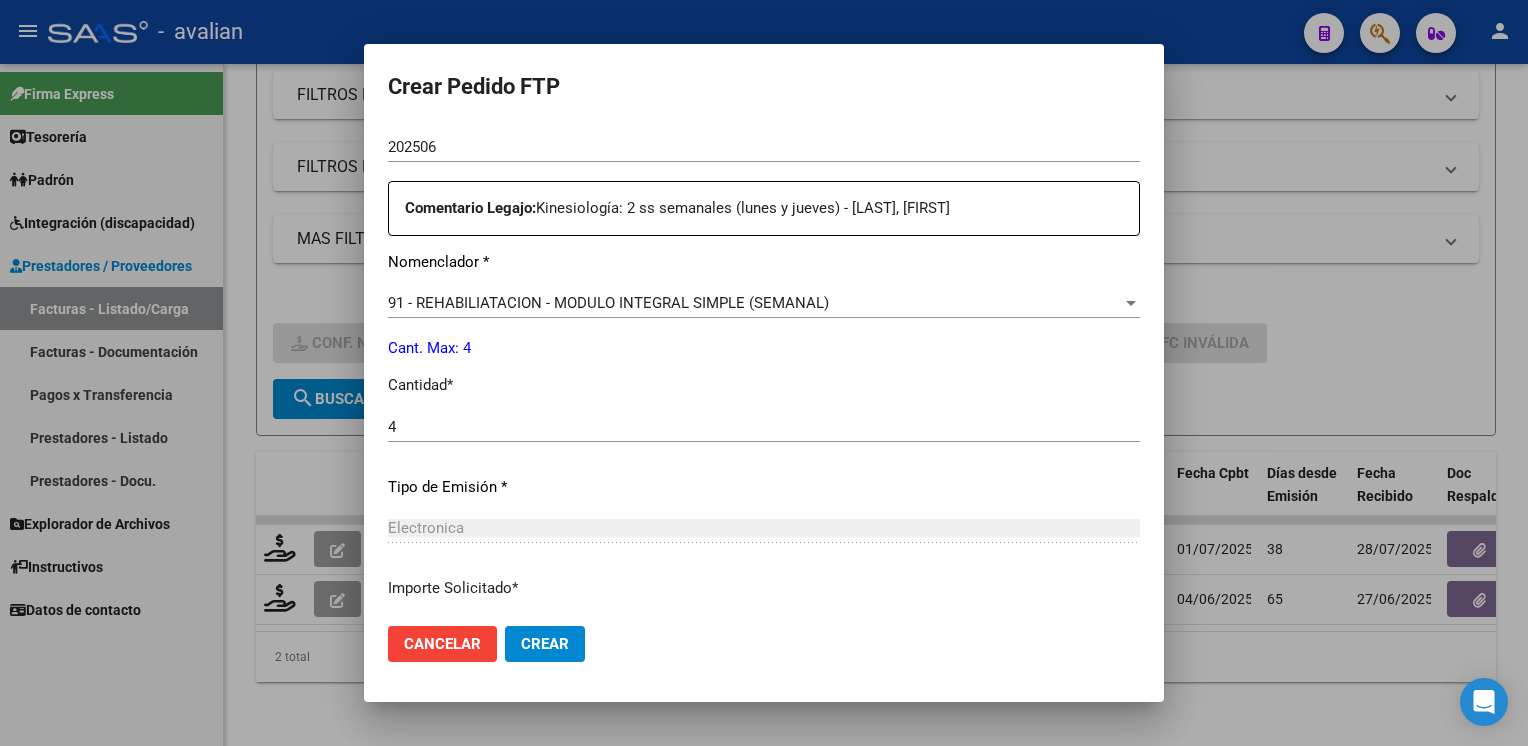 scroll, scrollTop: 853, scrollLeft: 0, axis: vertical 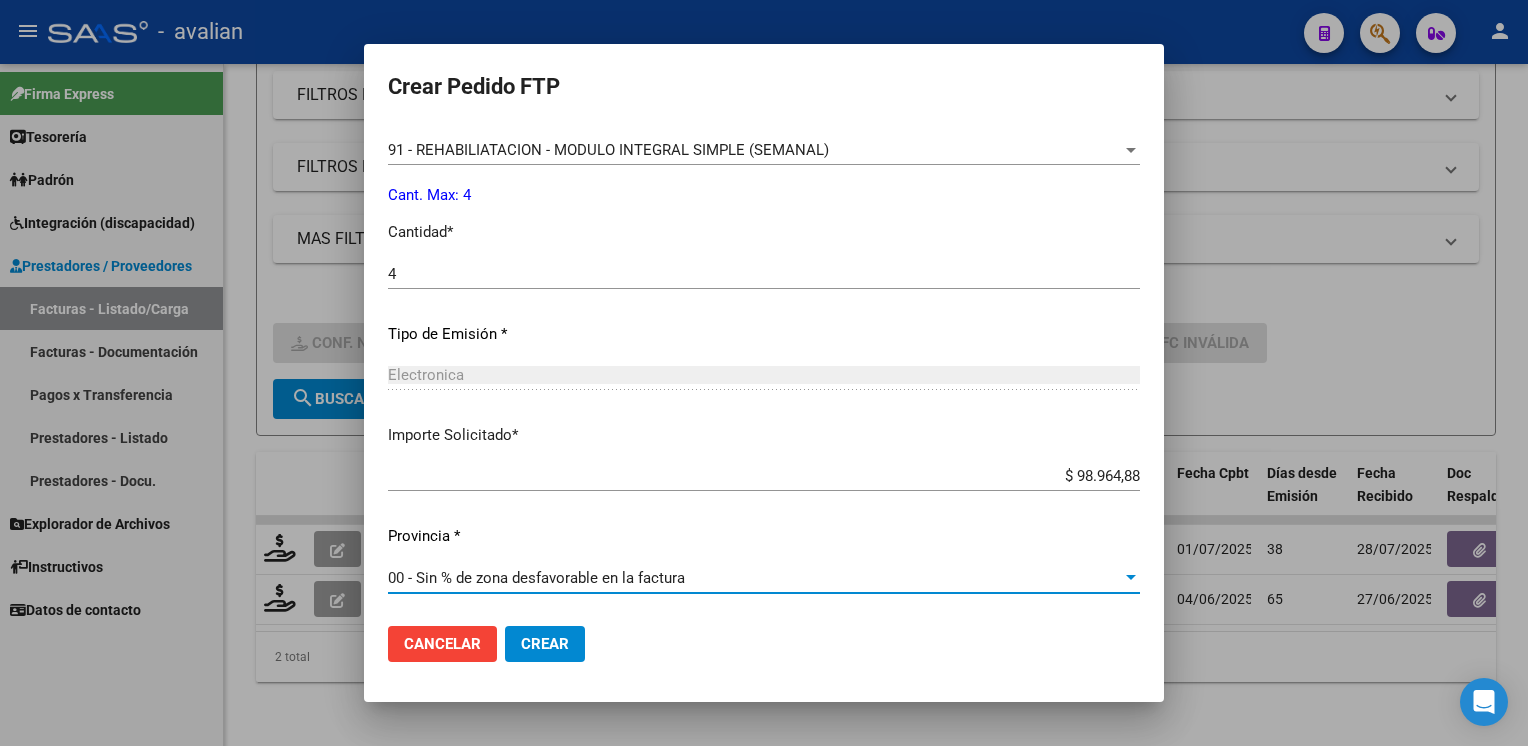click on "Crear" 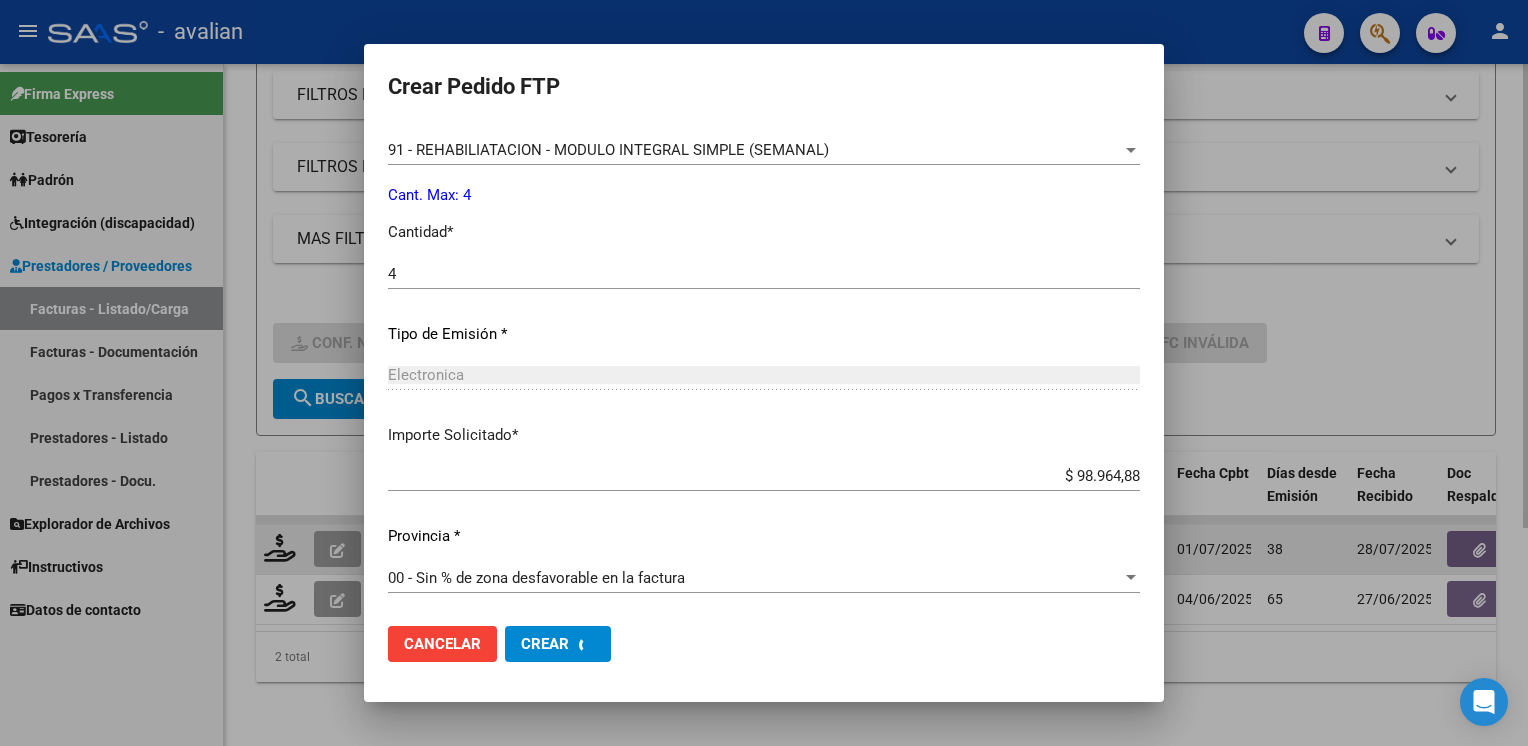 scroll, scrollTop: 0, scrollLeft: 0, axis: both 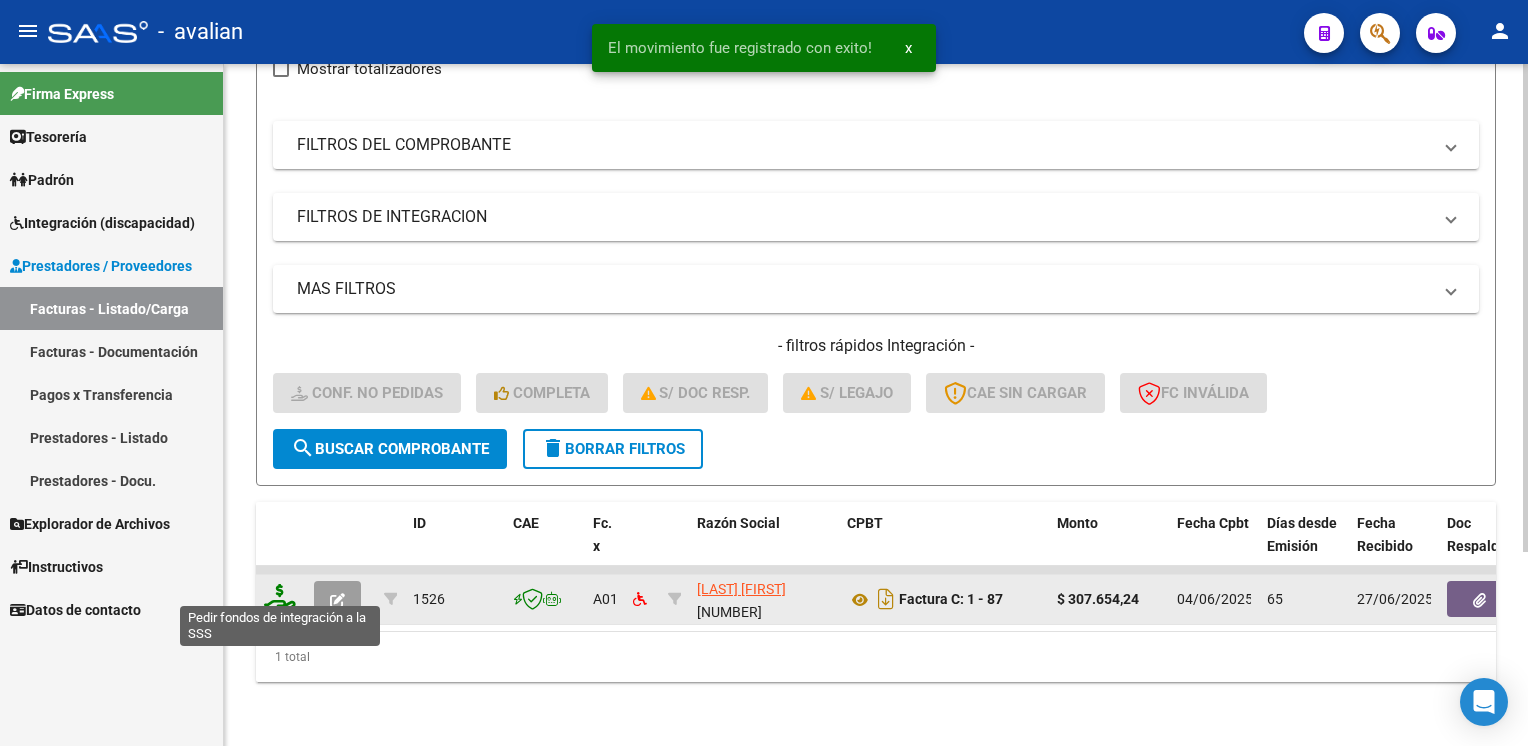 click 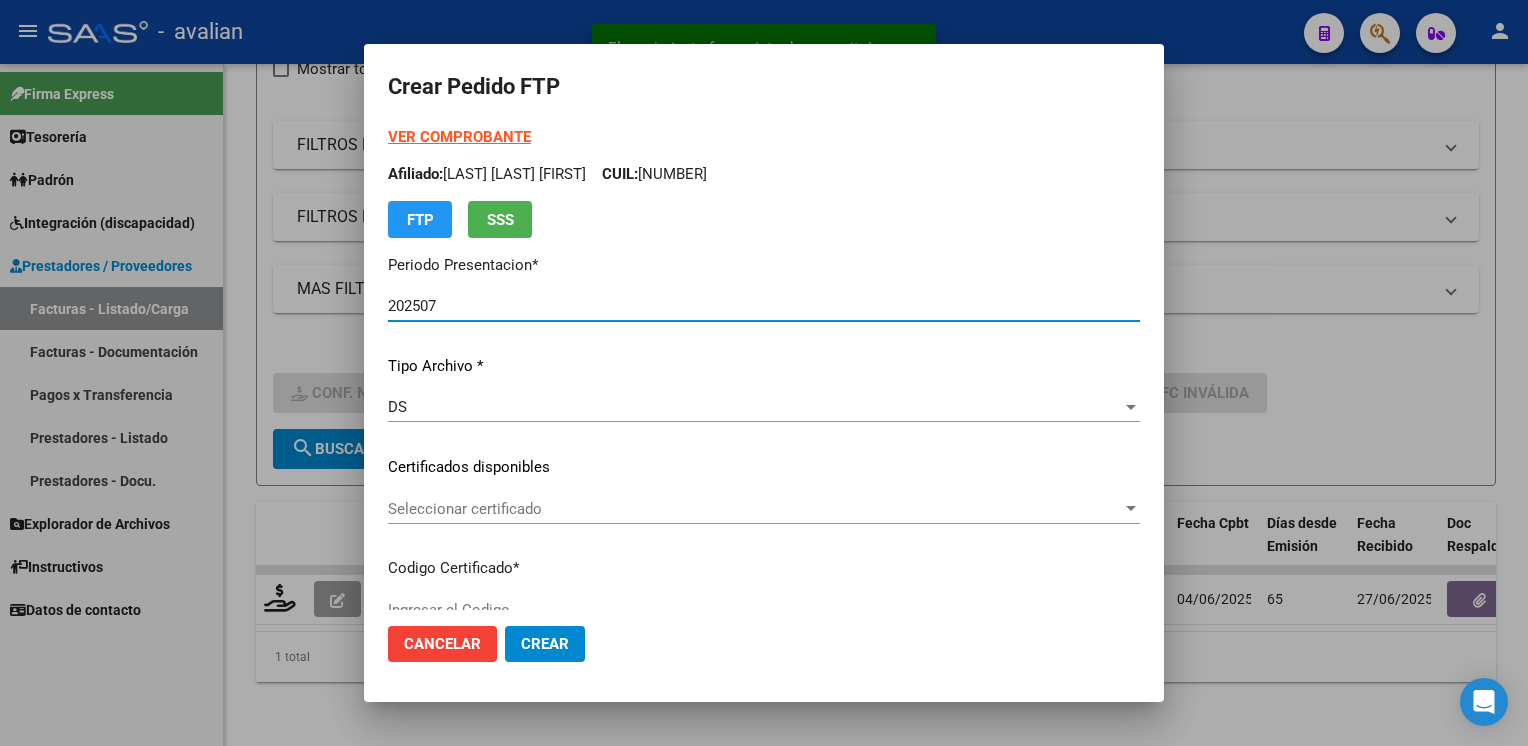 scroll, scrollTop: 100, scrollLeft: 0, axis: vertical 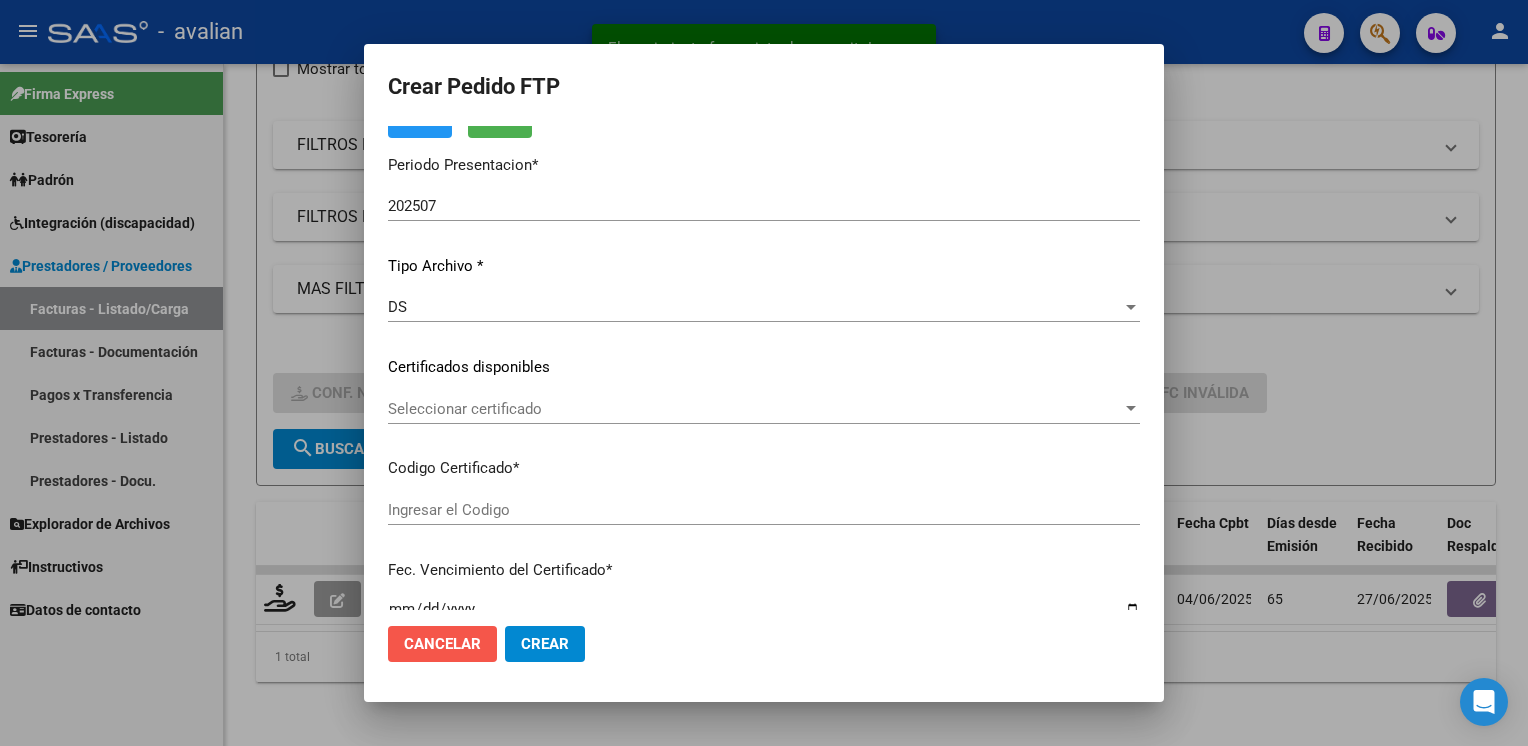click on "Cancelar" 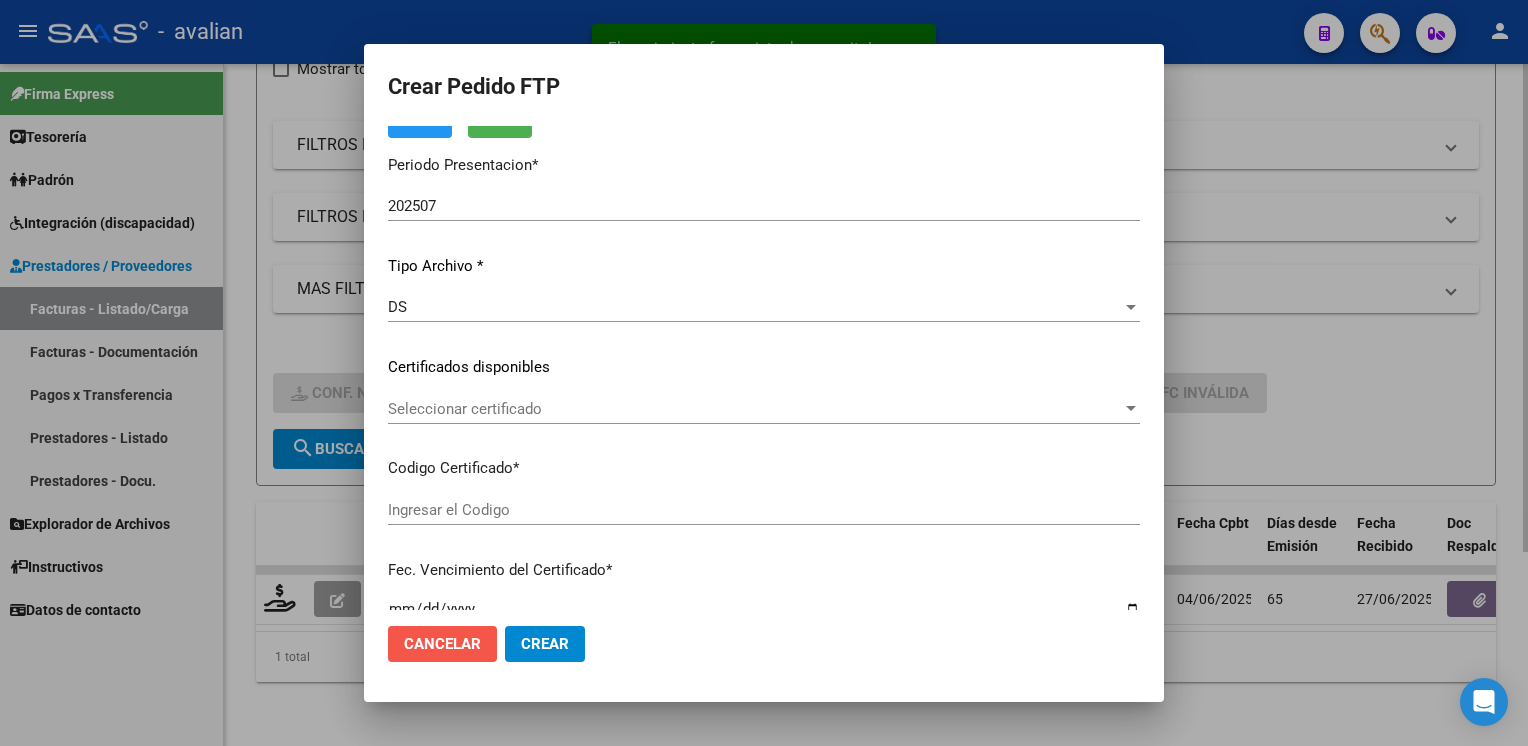 scroll, scrollTop: 0, scrollLeft: 0, axis: both 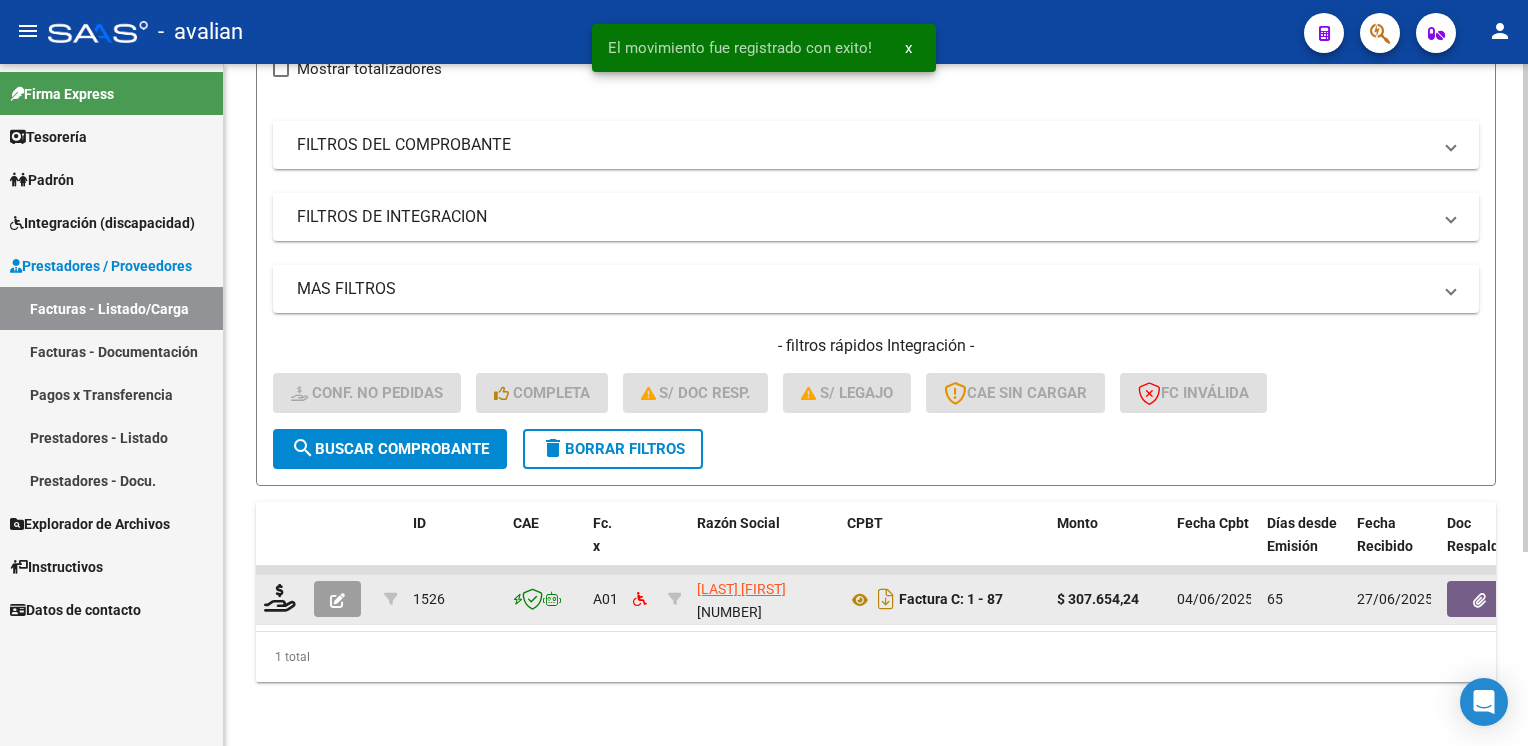 click 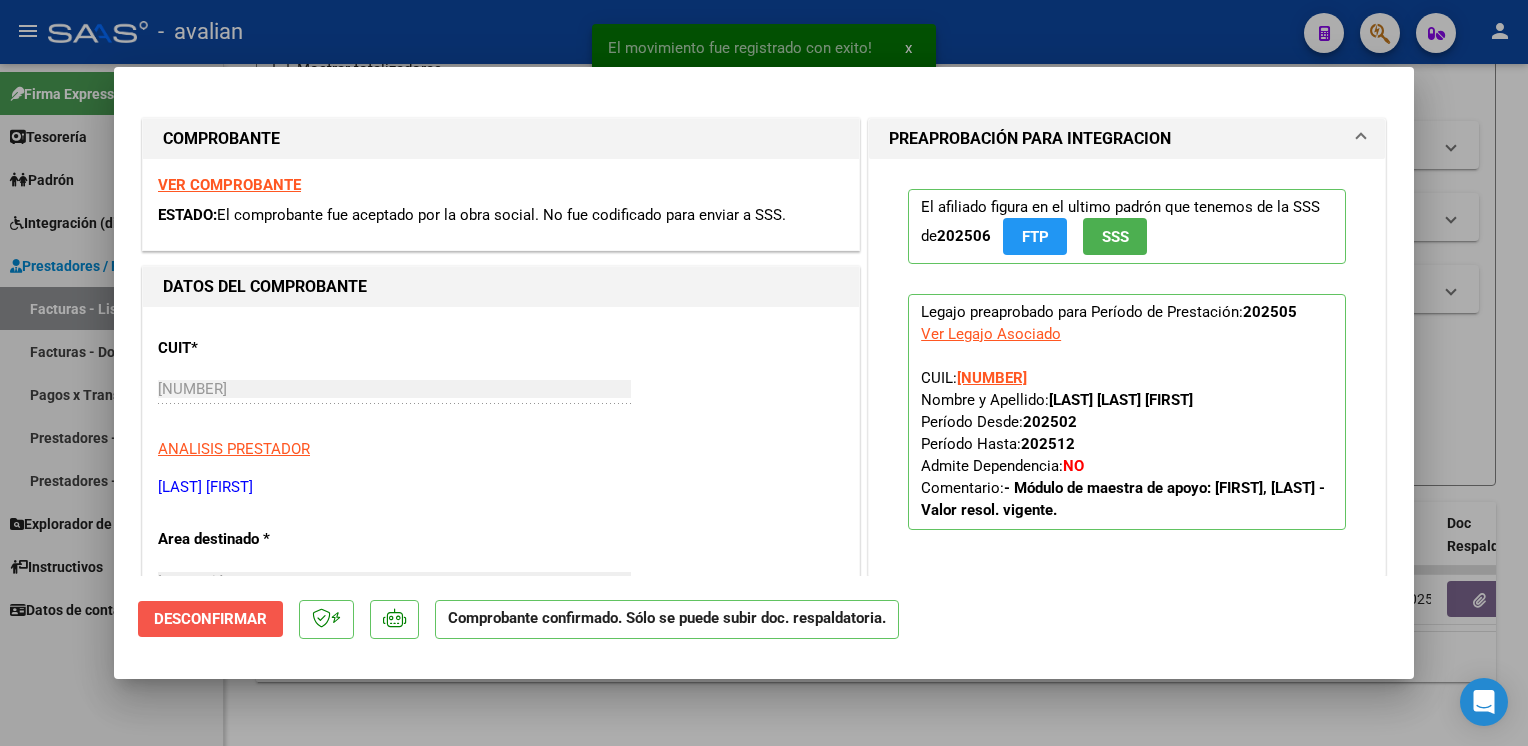 click on "Desconfirmar" 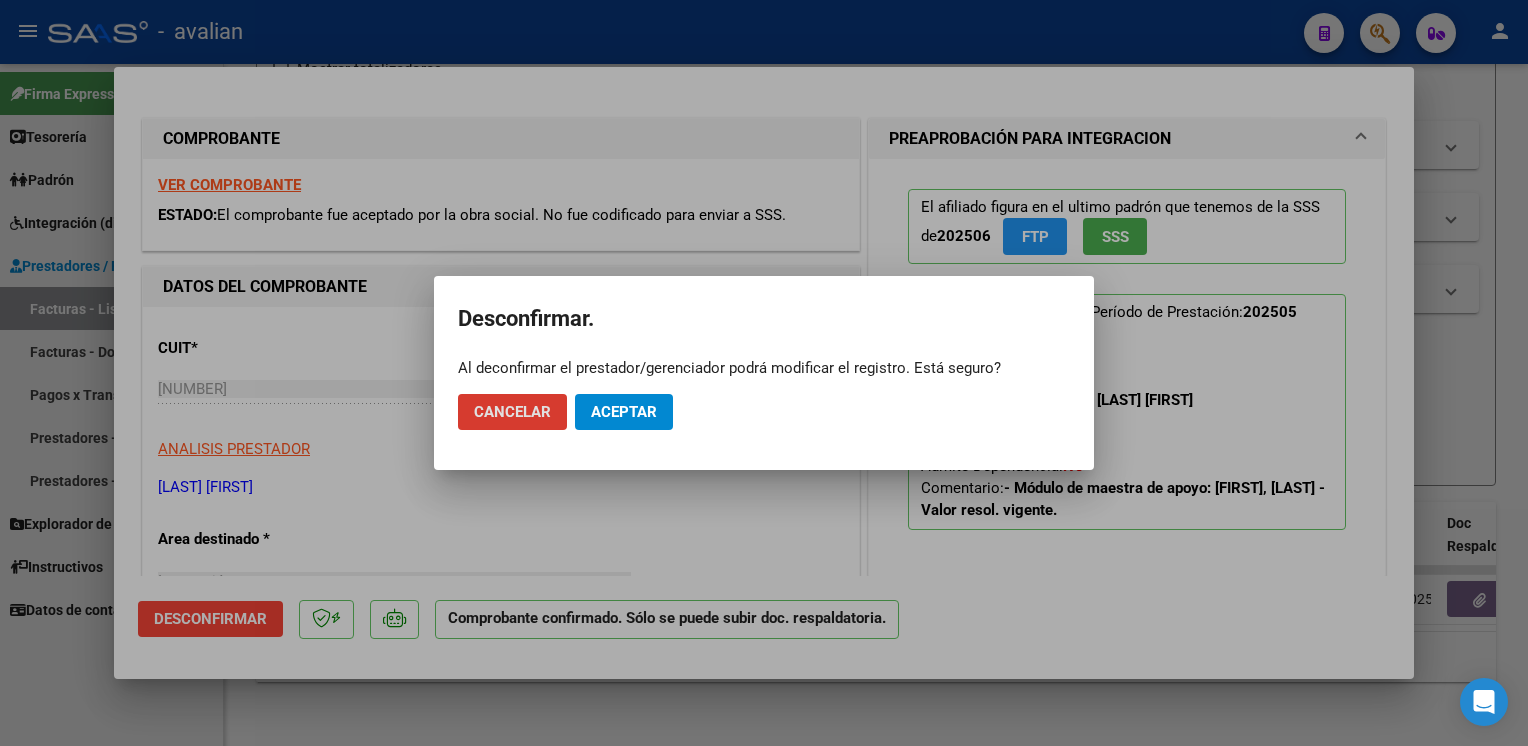drag, startPoint x: 608, startPoint y: 415, endPoint x: 616, endPoint y: 408, distance: 10.630146 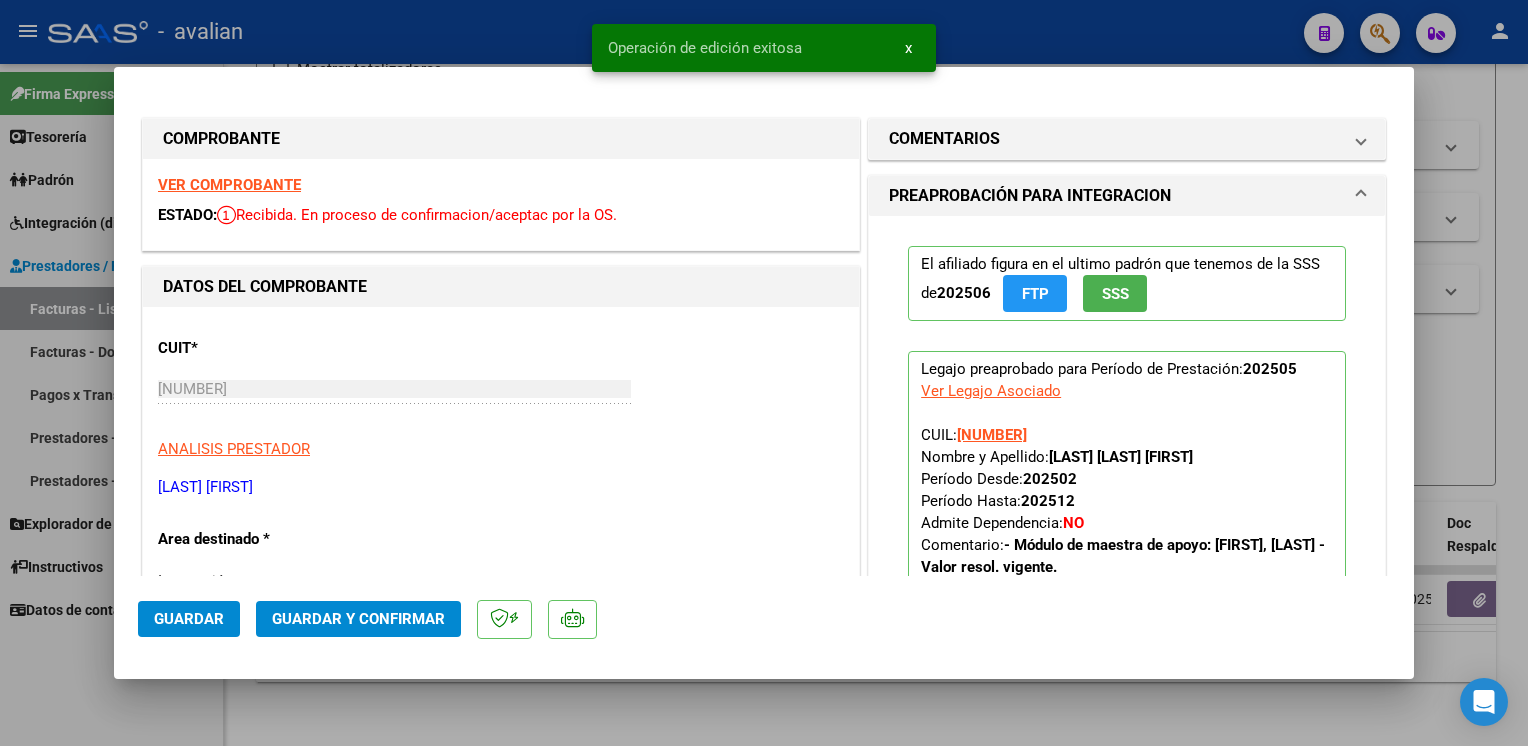 click at bounding box center [764, 373] 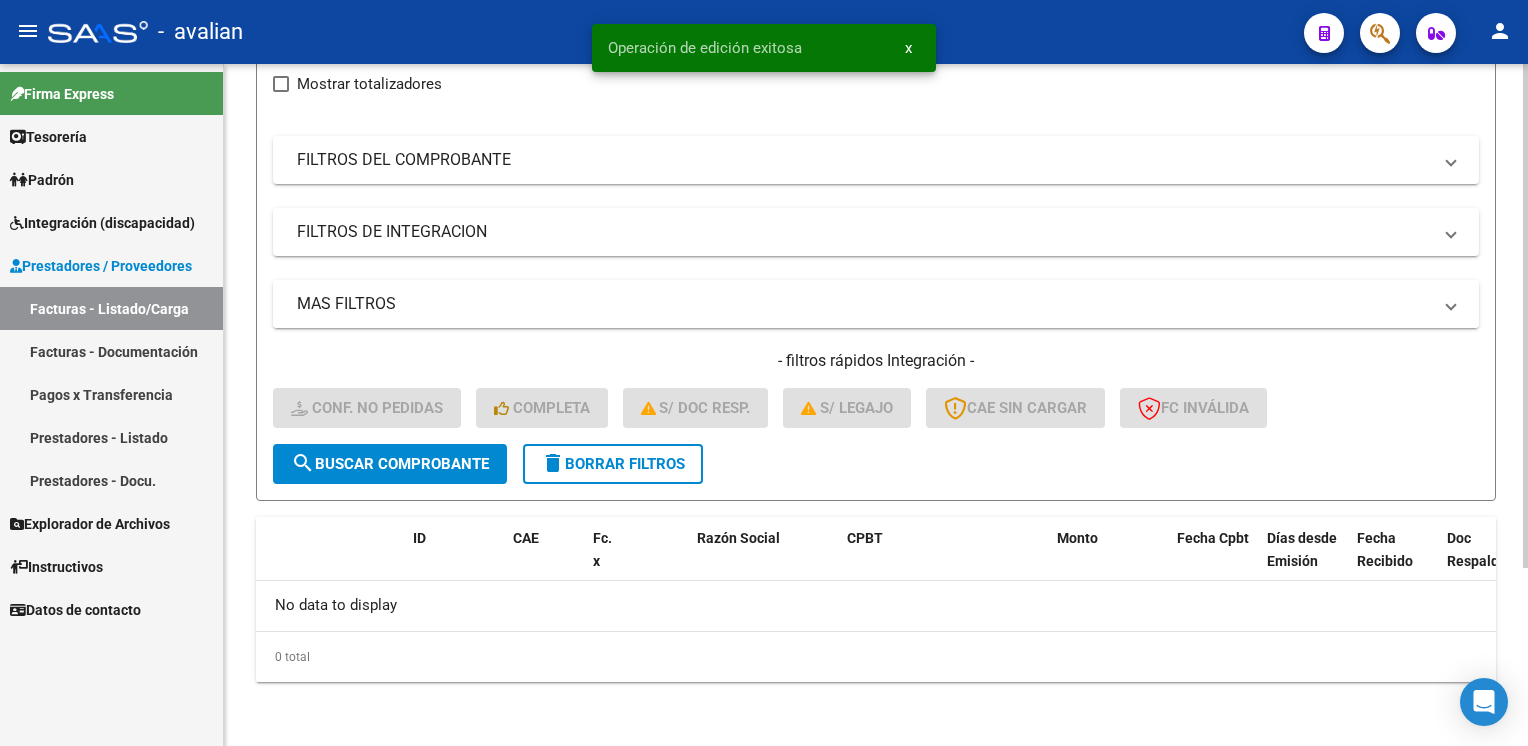 scroll, scrollTop: 240, scrollLeft: 0, axis: vertical 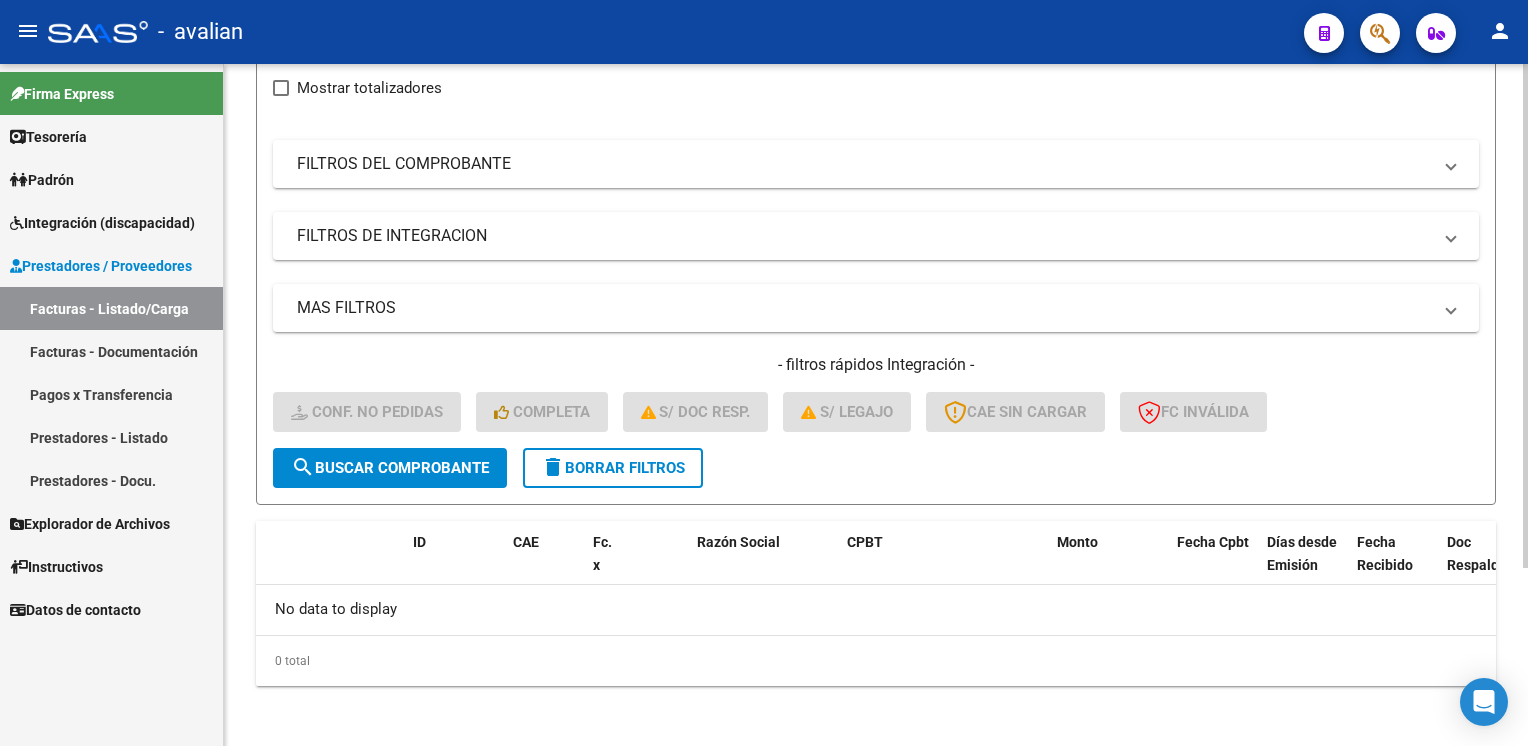 click on "Video tutorial   PRESTADORES -> Listado de CPBTs Emitidos por Prestadores / Proveedores (alt+q)   Cargar Comprobante
Carga Masiva  cloud_download  CSV  cloud_download  EXCEL  cloud_download  Estandar   Descarga Masiva
Filtros Id Area Area Seleccionar Gerenciador Seleccionar Gerenciador Si Confirmado Todos Cargado desde Masivo   Mostrar totalizadores   FILTROS DEL COMPROBANTE  Comprobante Tipo Comprobante Tipo Start date – End date Fec. Comprobante Desde / Hasta Días Emisión Desde(cant. días) Días Emisión Hasta(cant. días) CUIT / Razón Social Pto. Venta Nro. Comprobante Código SSS CAE Válido CAE Válido Todos Cargado Módulo Hosp. Todos Tiene facturacion Apócrifa Hospital Refes  FILTROS DE INTEGRACION  No Cargado en Para Enviar SSS Período De Prestación Campos del Archivo de Rendición Devuelto x SSS (dr_envio) No Rendido x SSS (dr_envio) Tipo de Registro Tipo de Registro Período Presentación Período Presentación Campos del Legajo Asociado (preaprobación) Si  MAS FILTROS  Todos Todos" 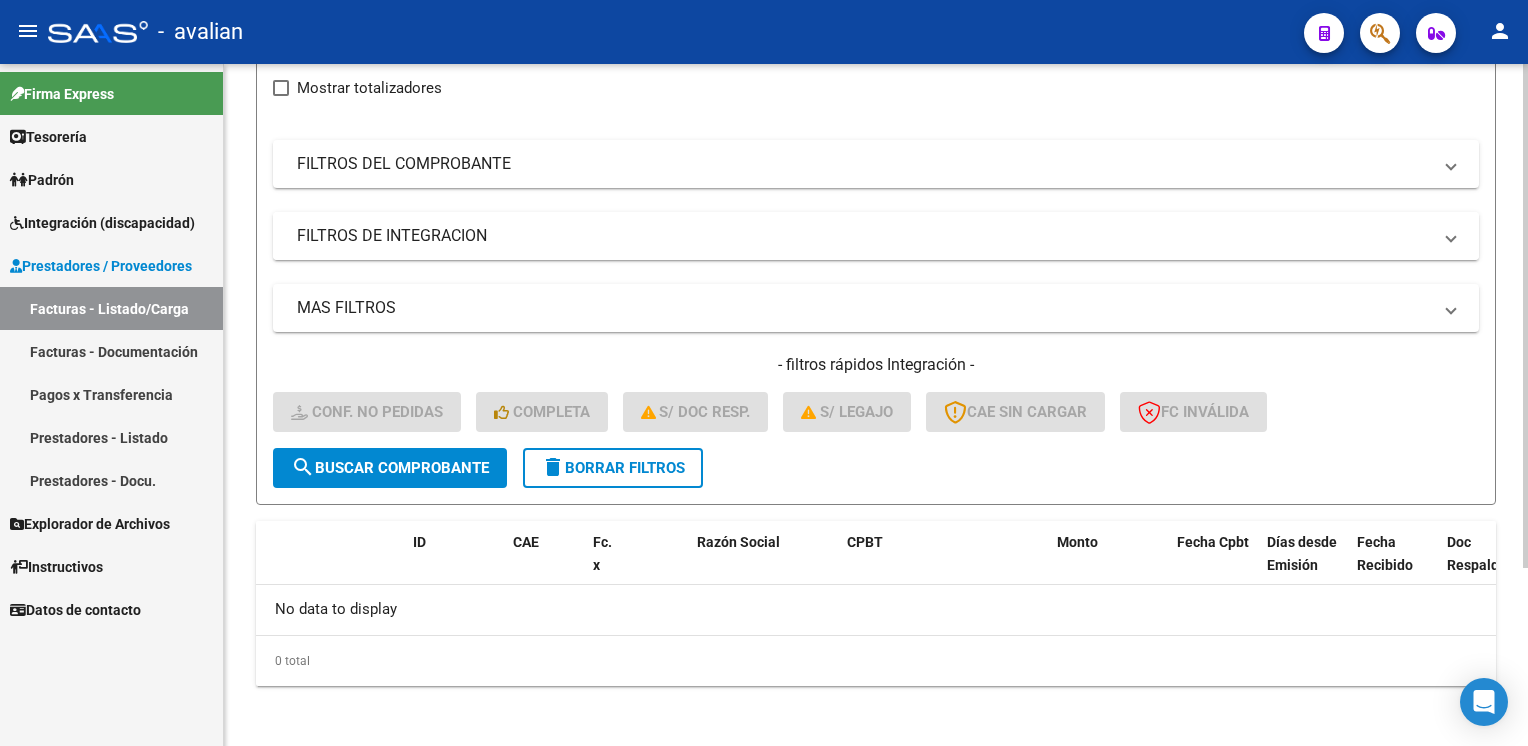 scroll, scrollTop: 40, scrollLeft: 0, axis: vertical 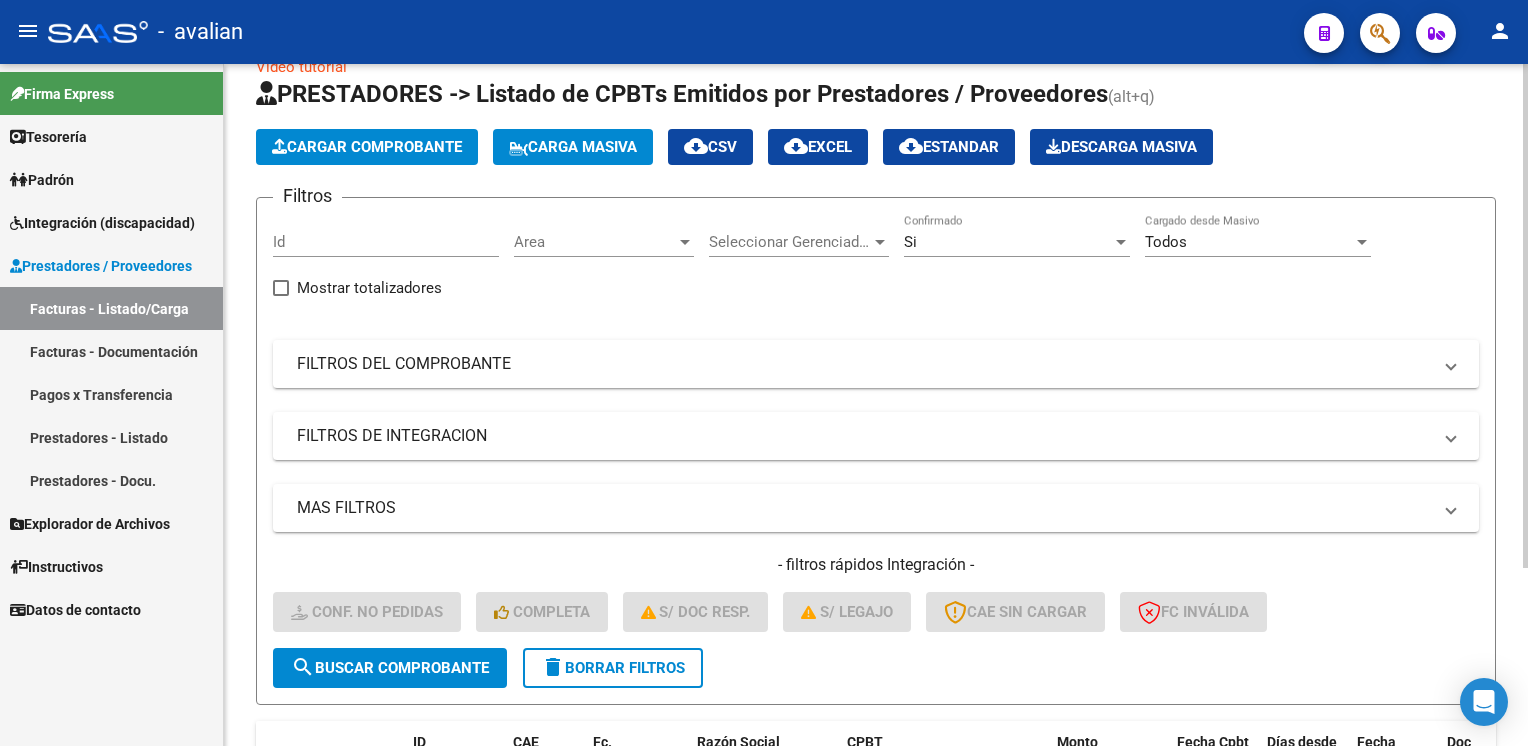 click on "delete  Borrar Filtros" 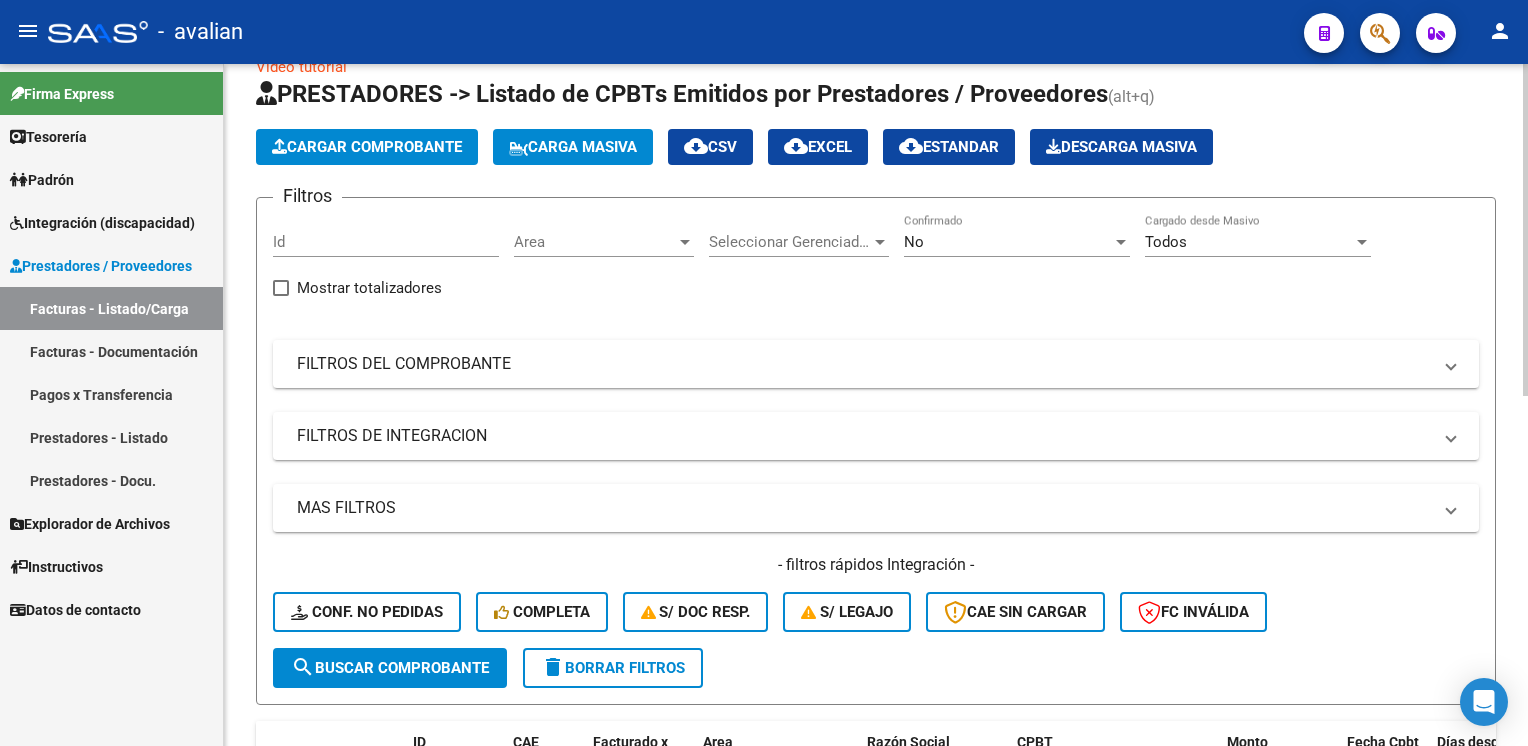 click on "Area" at bounding box center (595, 242) 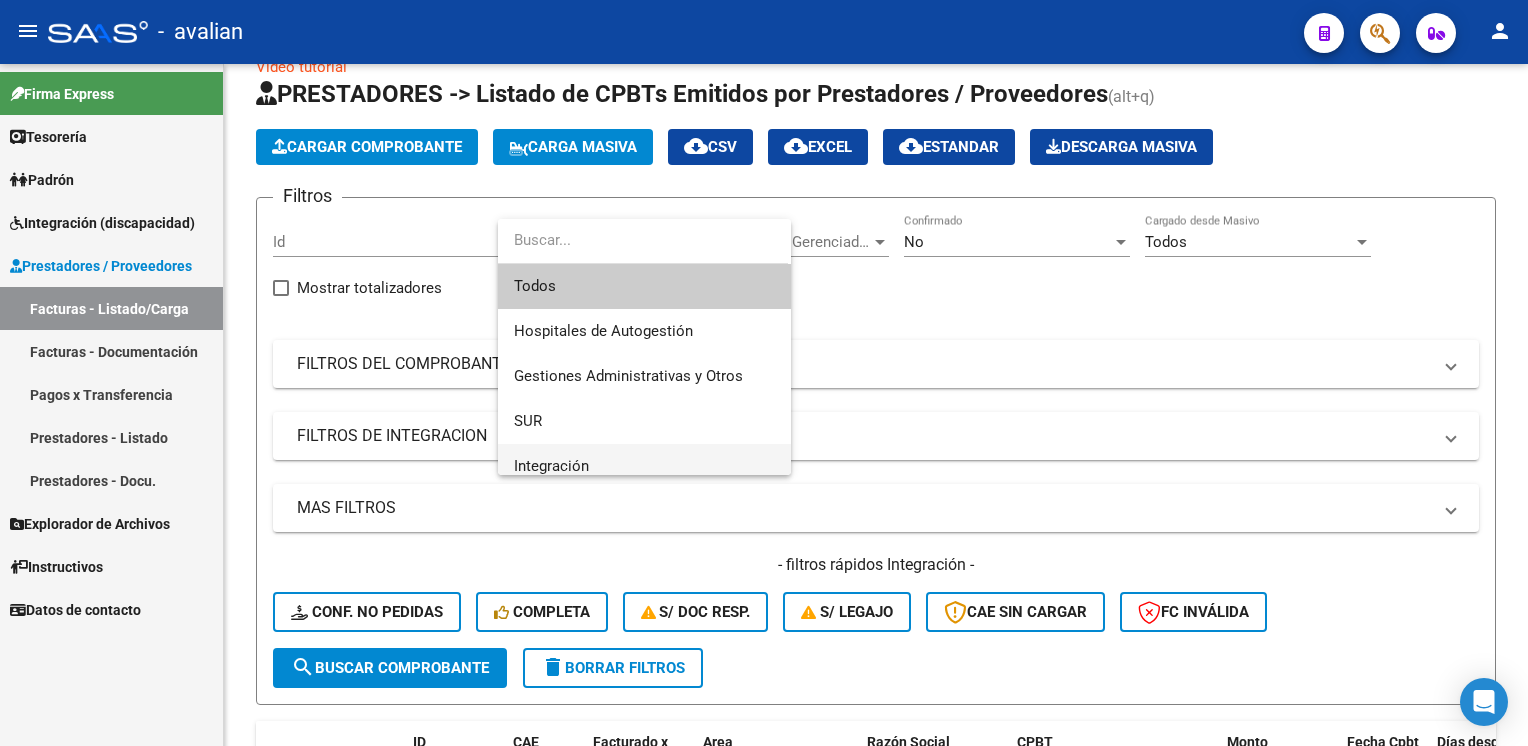click on "Integración" at bounding box center [644, 466] 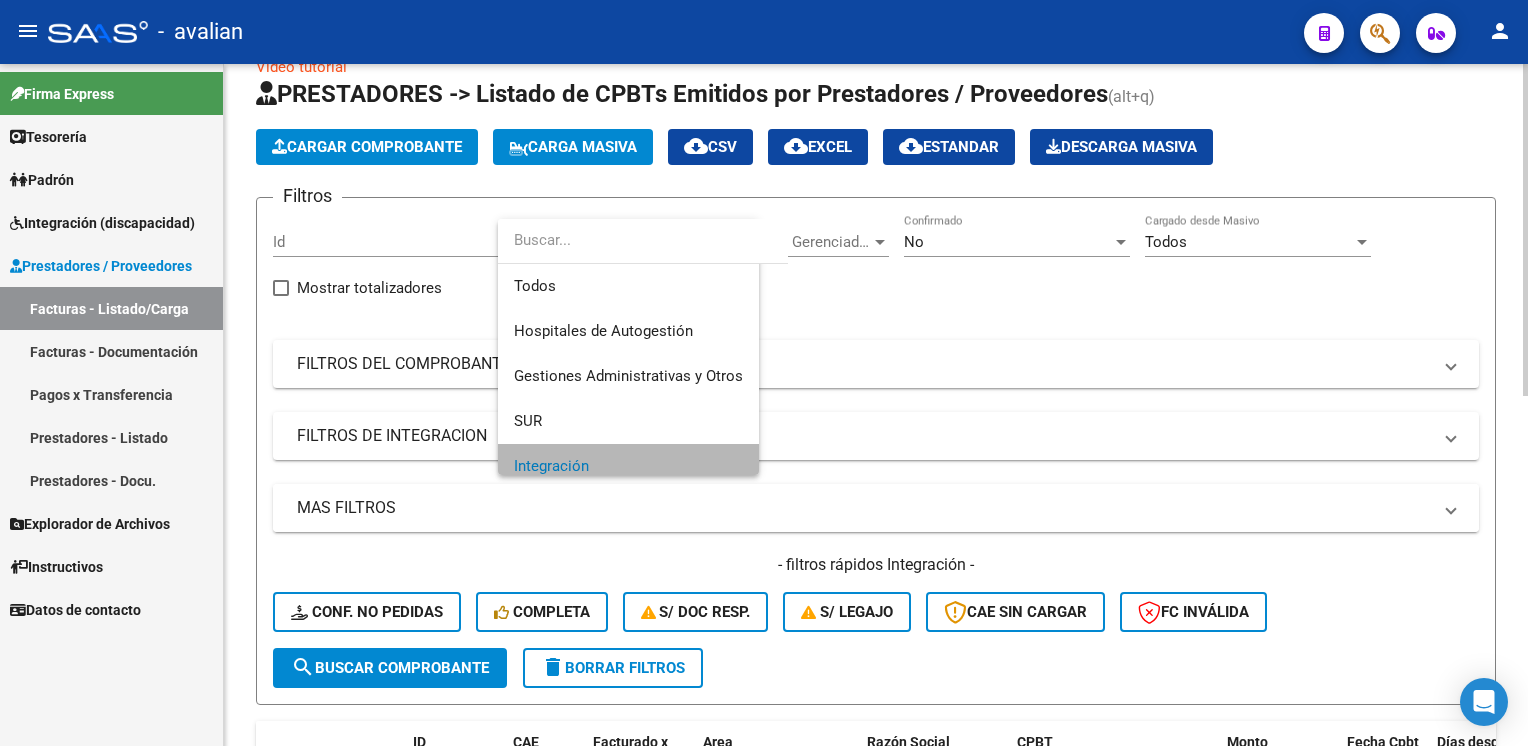 scroll, scrollTop: 12, scrollLeft: 0, axis: vertical 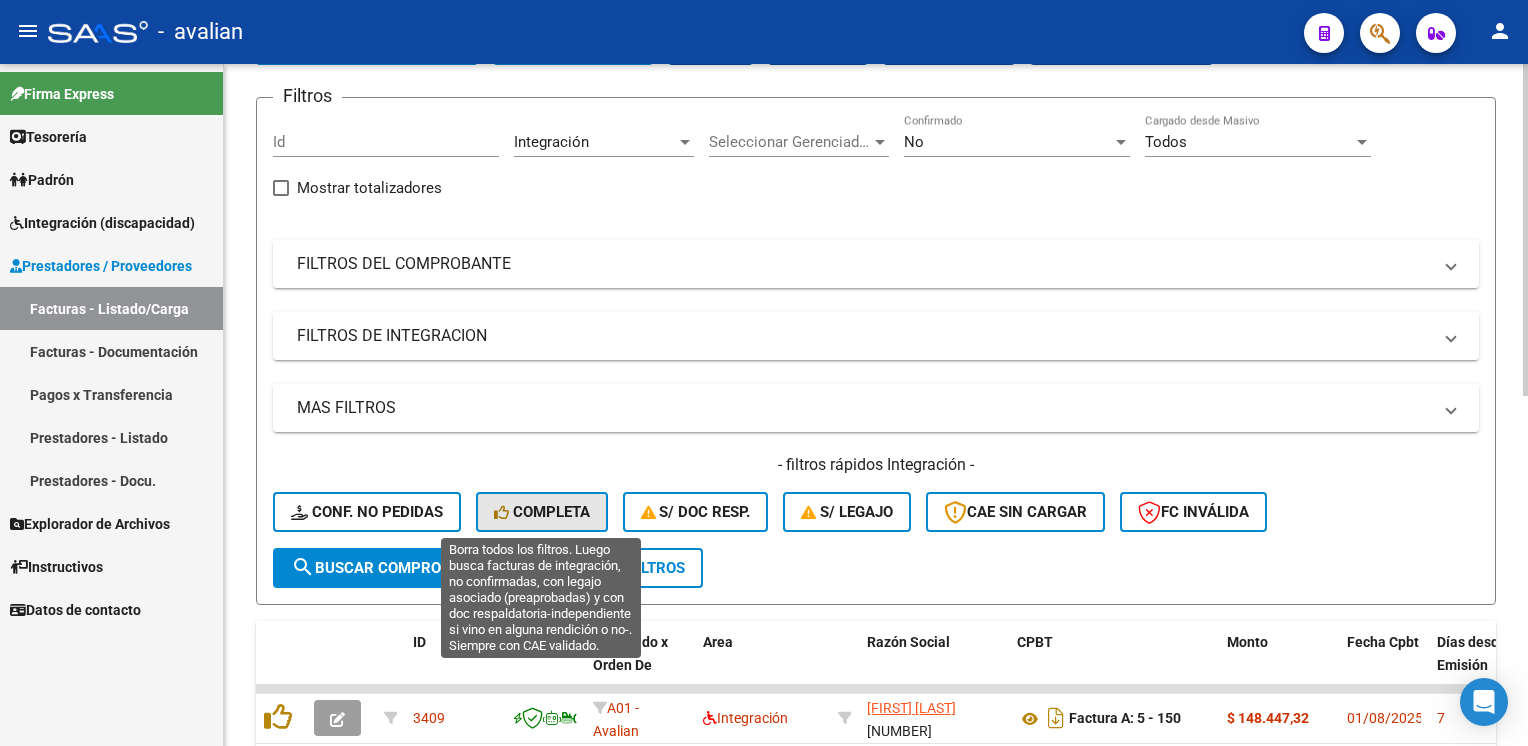 drag, startPoint x: 584, startPoint y: 517, endPoint x: 396, endPoint y: 587, distance: 200.60907 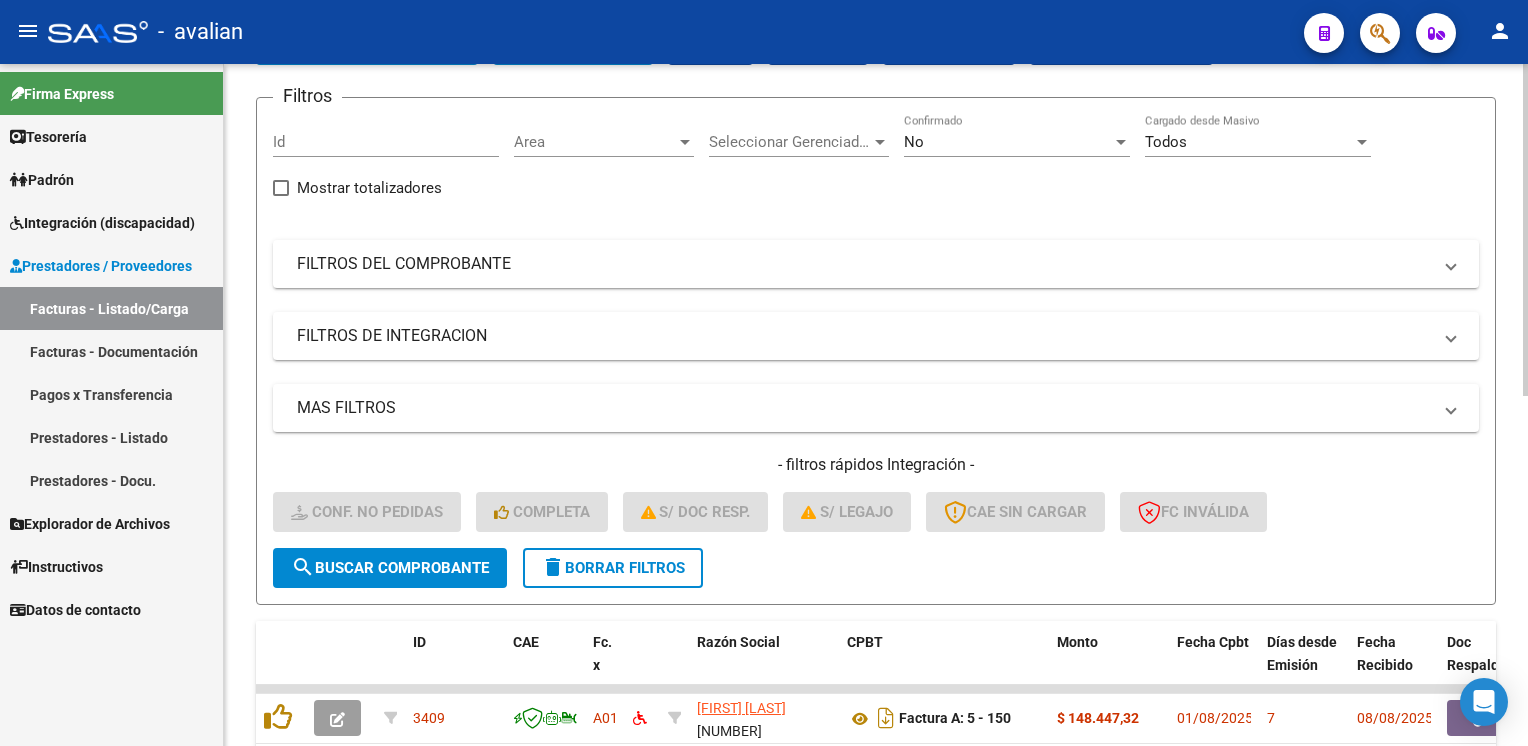 click on "search  Buscar Comprobante" 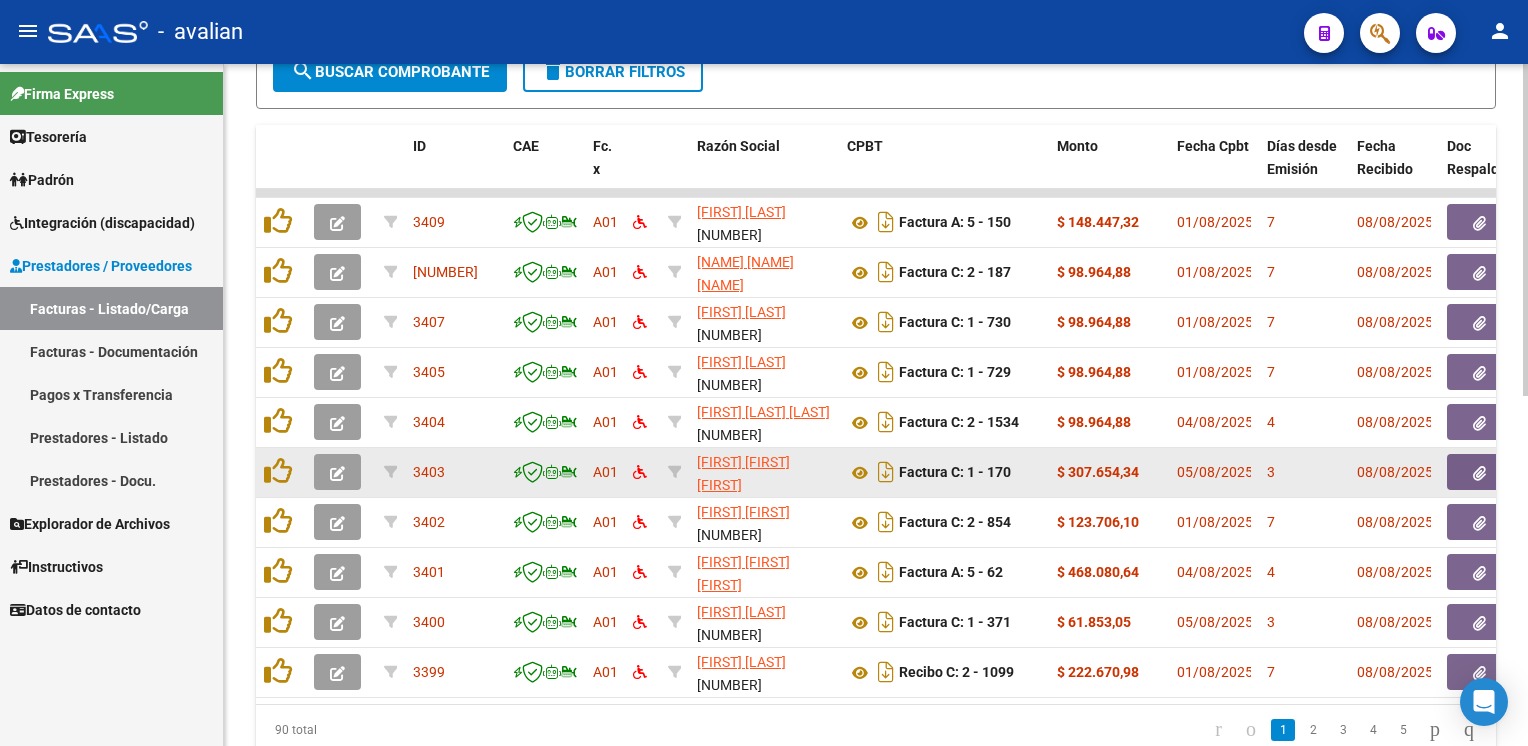 scroll, scrollTop: 720, scrollLeft: 0, axis: vertical 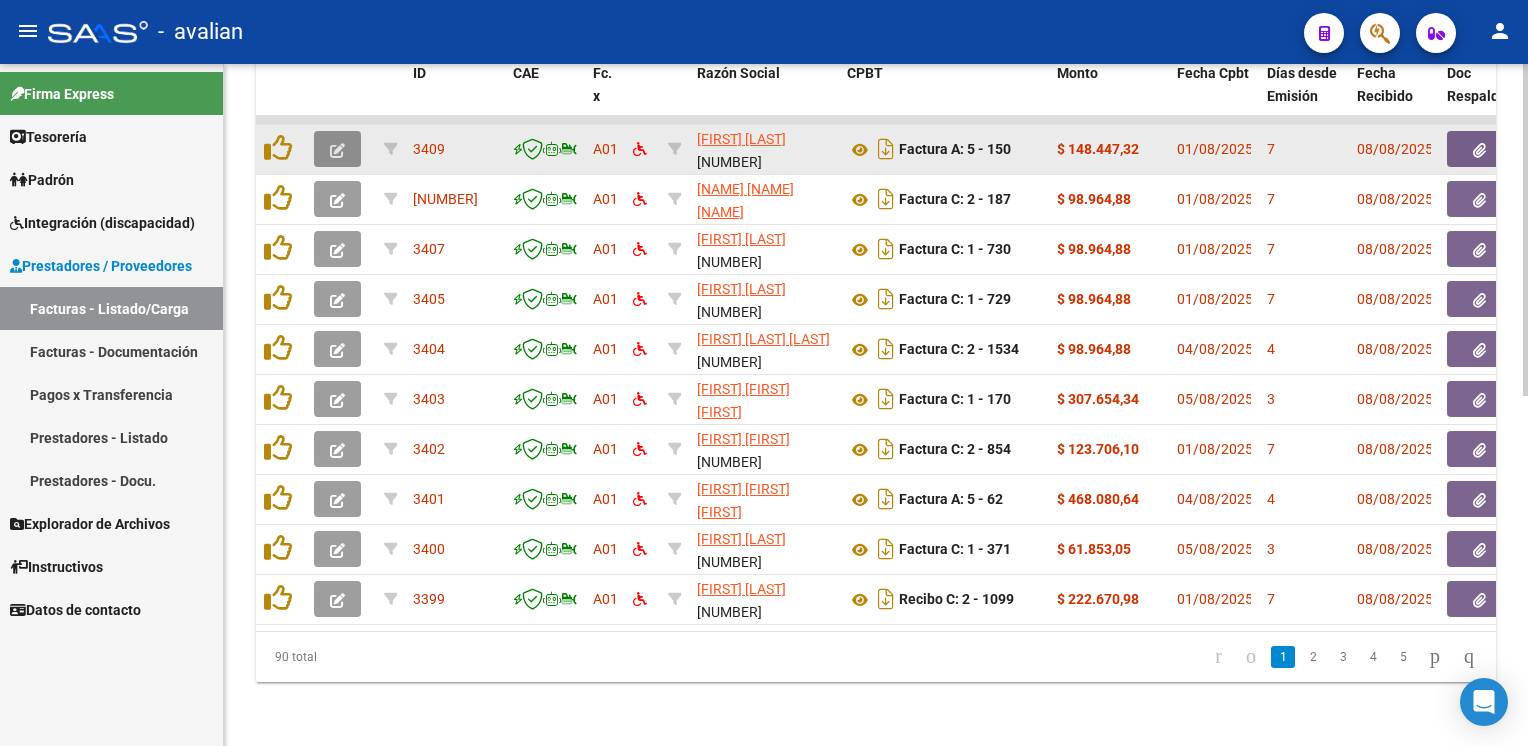 click 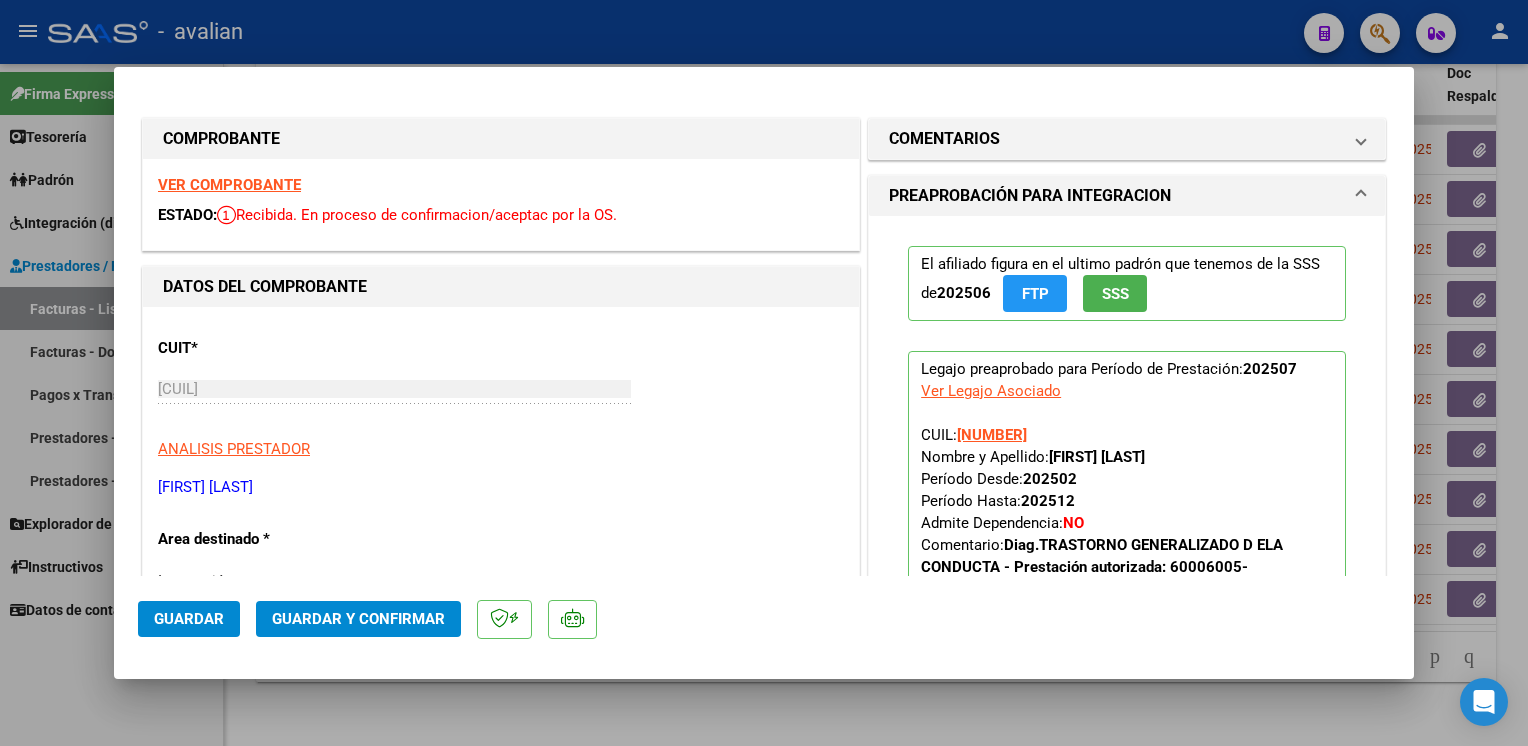 click on "VER COMPROBANTE" at bounding box center (229, 185) 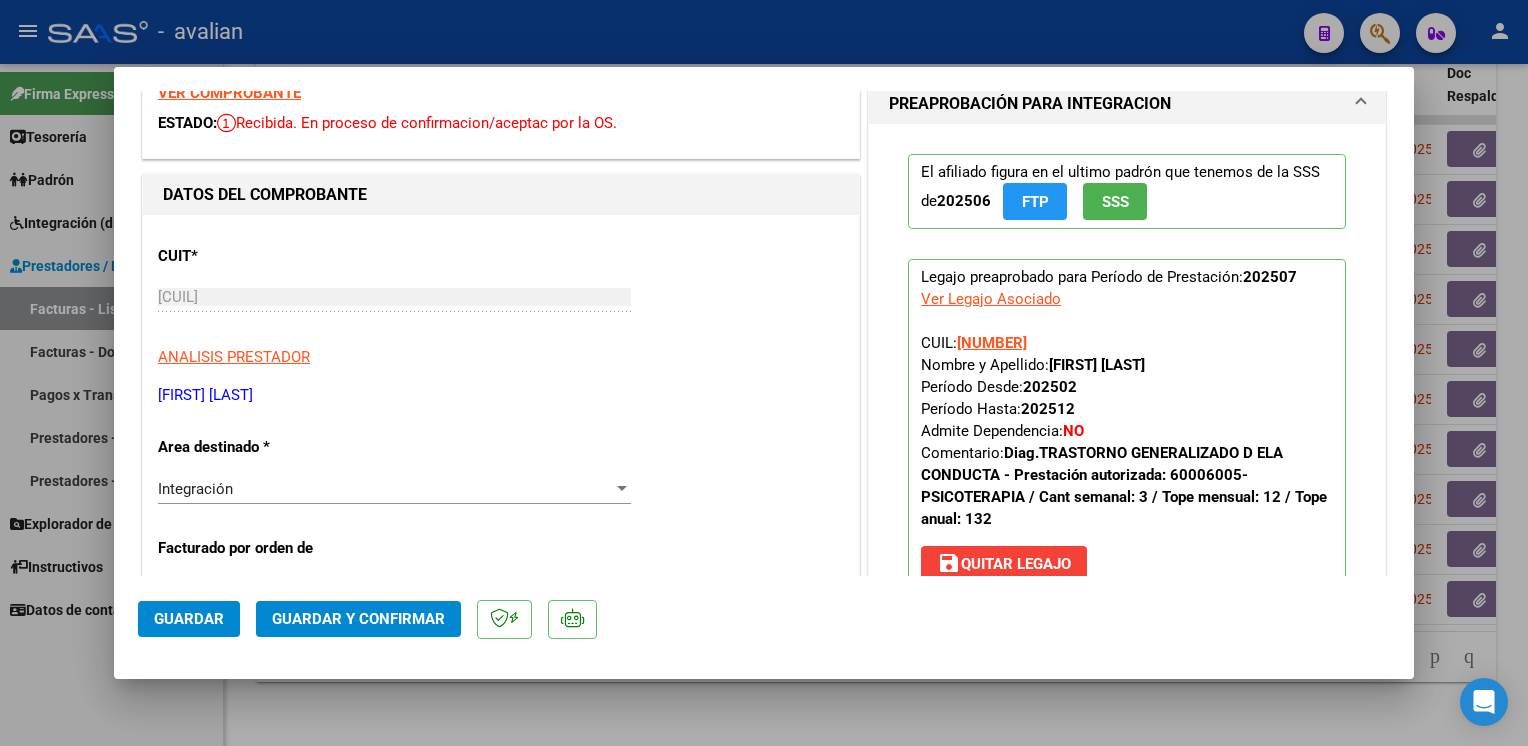 scroll, scrollTop: 200, scrollLeft: 0, axis: vertical 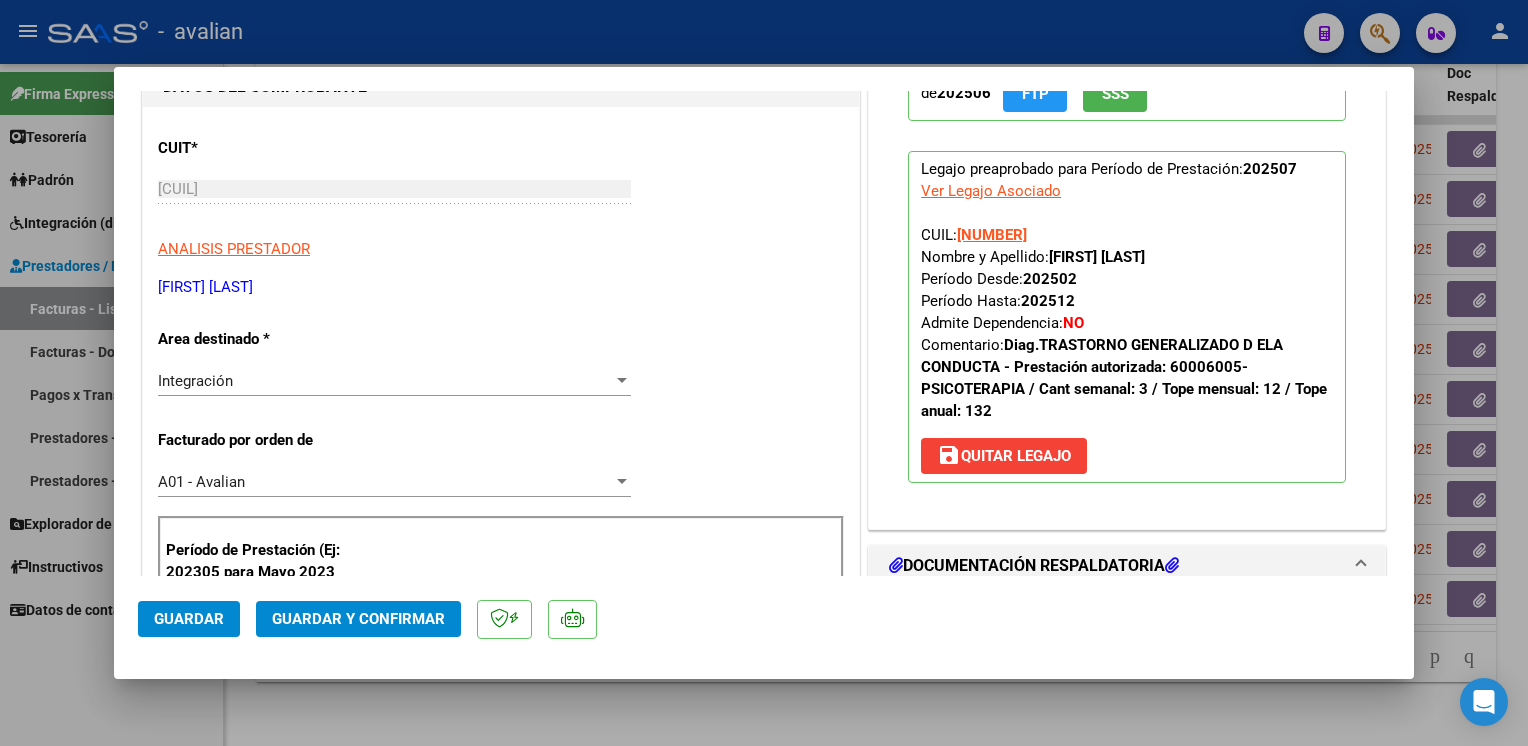 click on "Guardar y Confirmar" 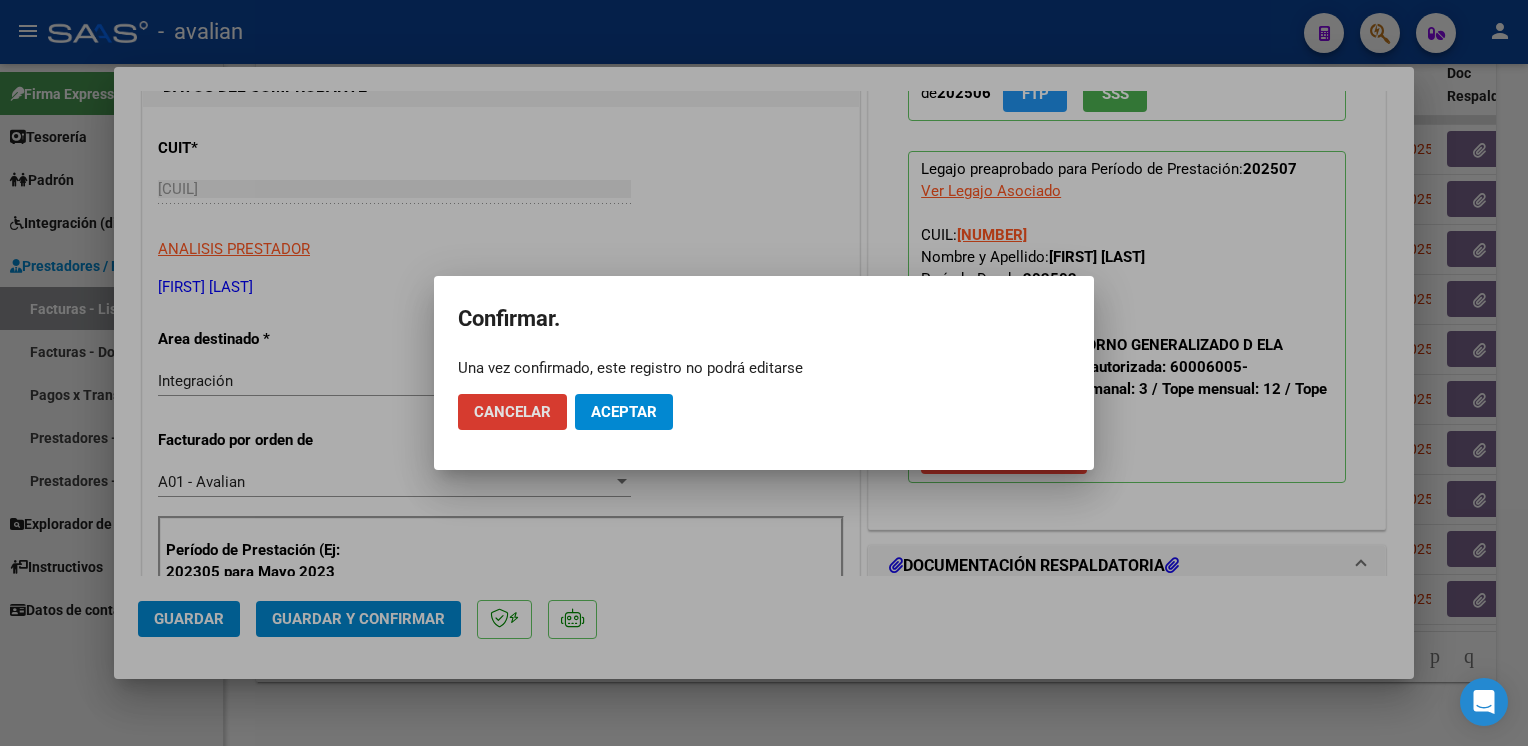 click on "Aceptar" 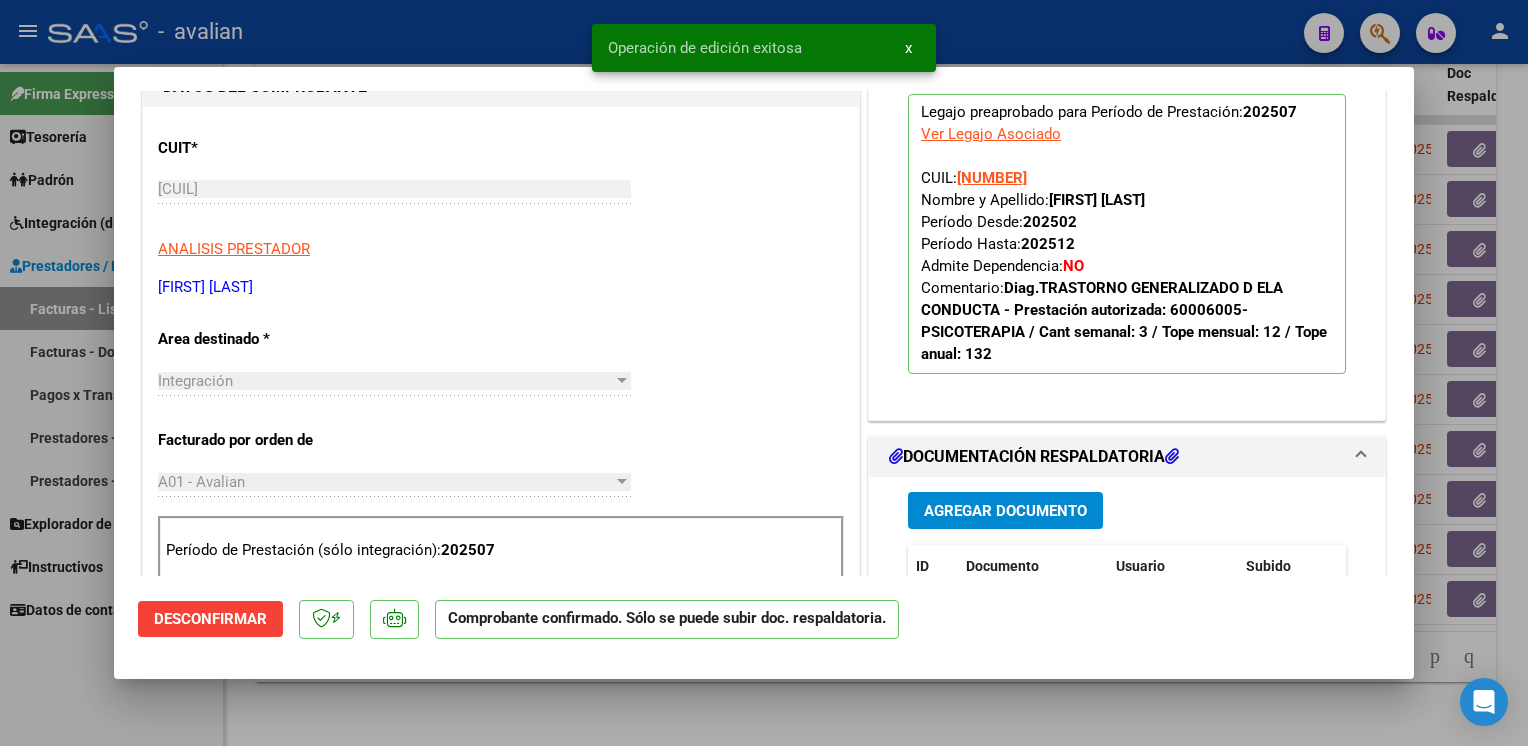 click at bounding box center [764, 373] 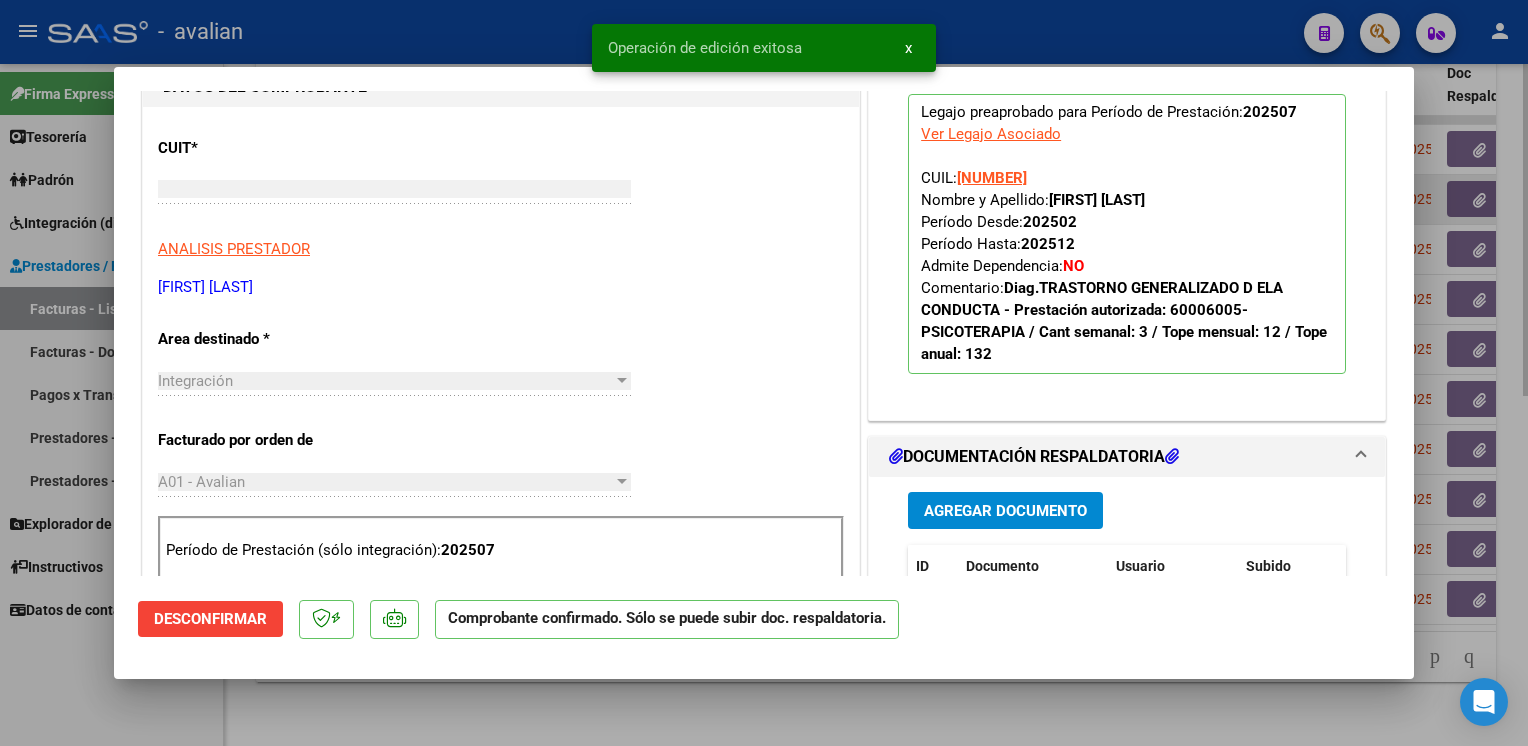 scroll, scrollTop: 0, scrollLeft: 0, axis: both 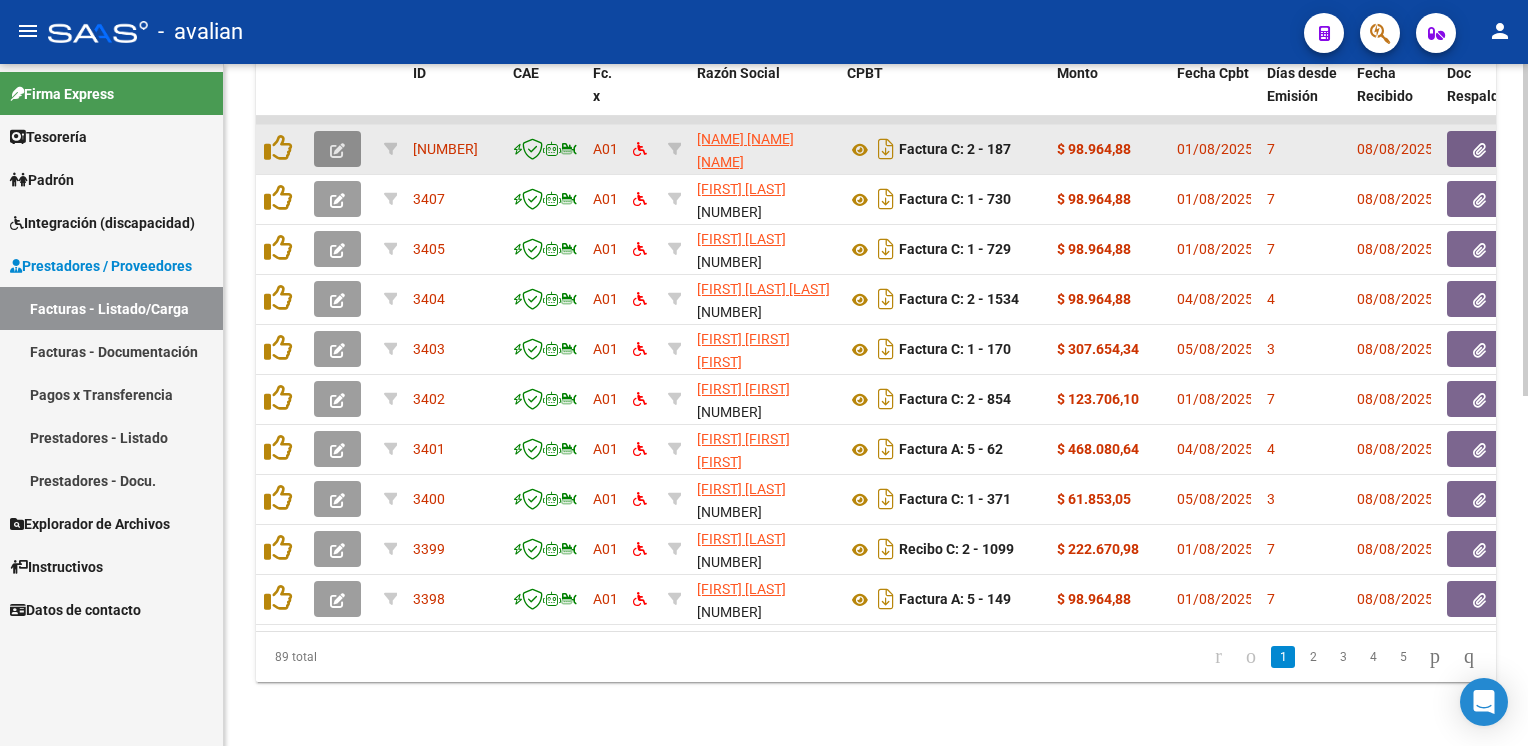 click 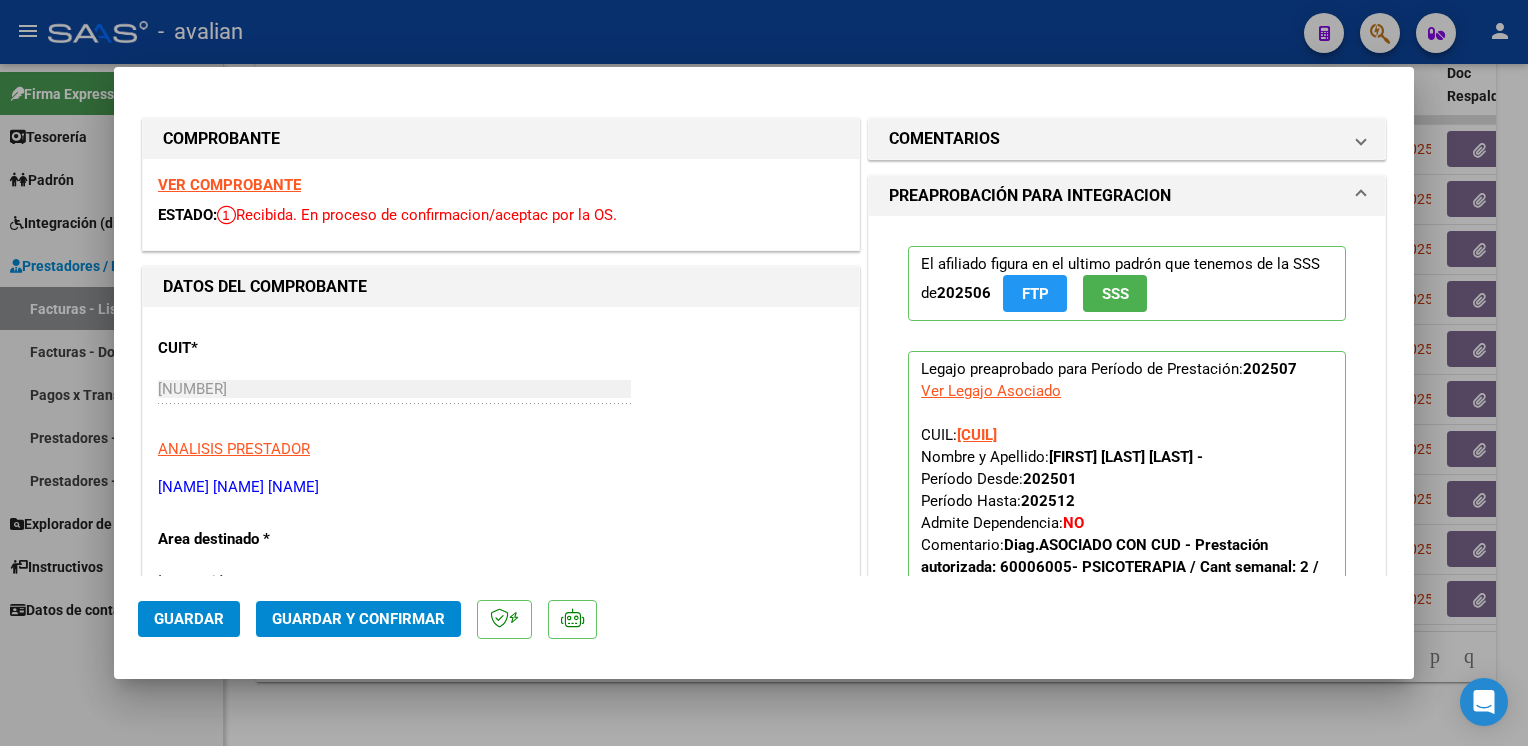 click on "VER COMPROBANTE" at bounding box center [229, 185] 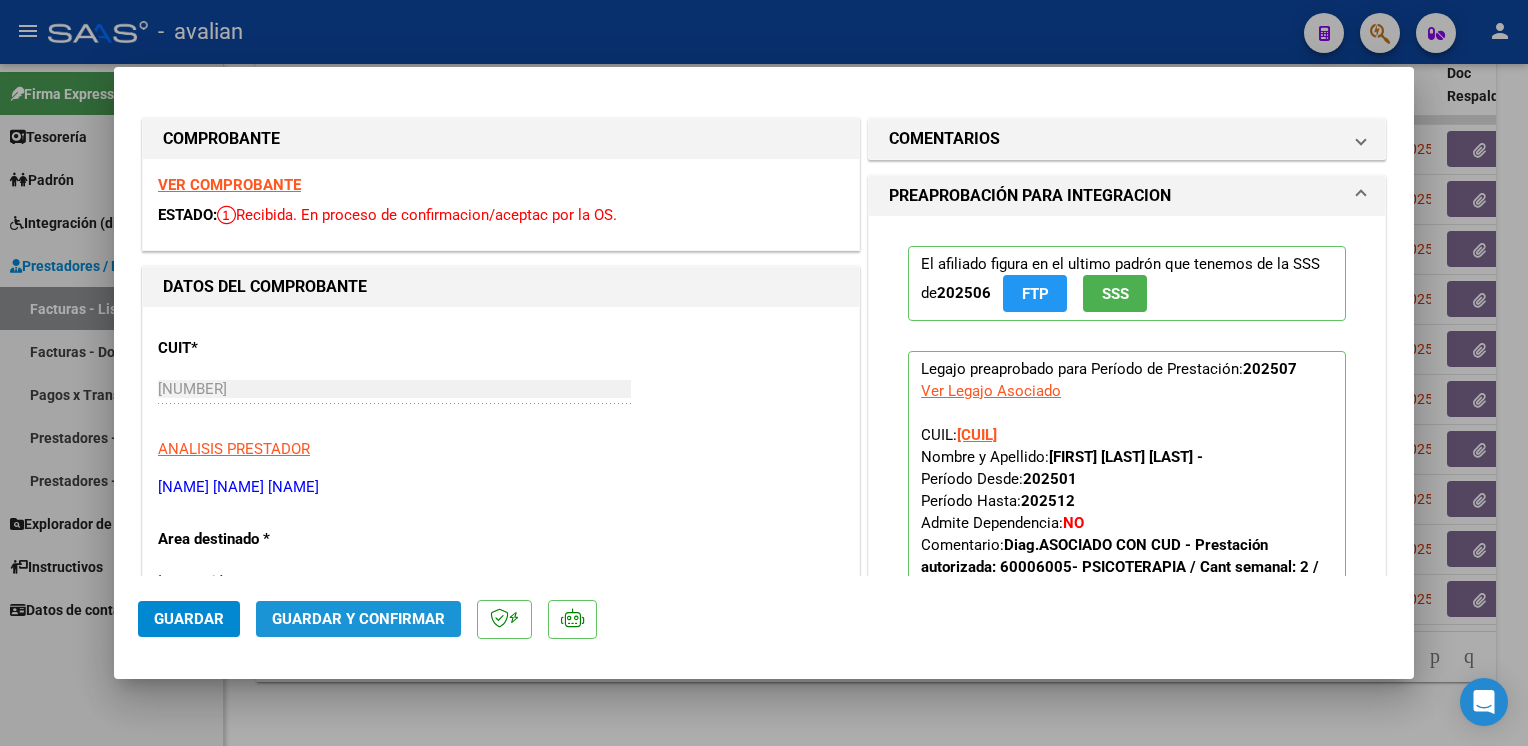 click on "Guardar y Confirmar" 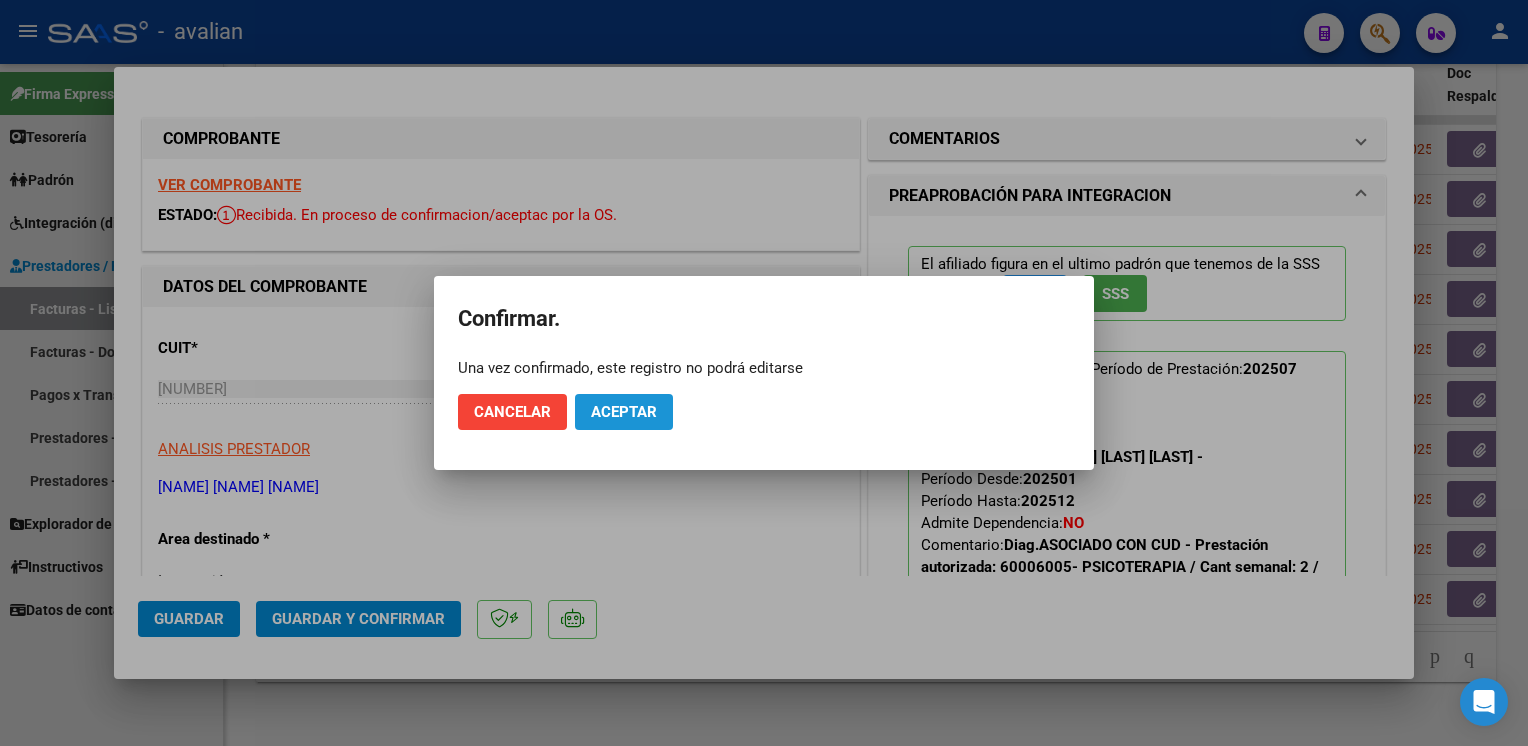click on "Aceptar" 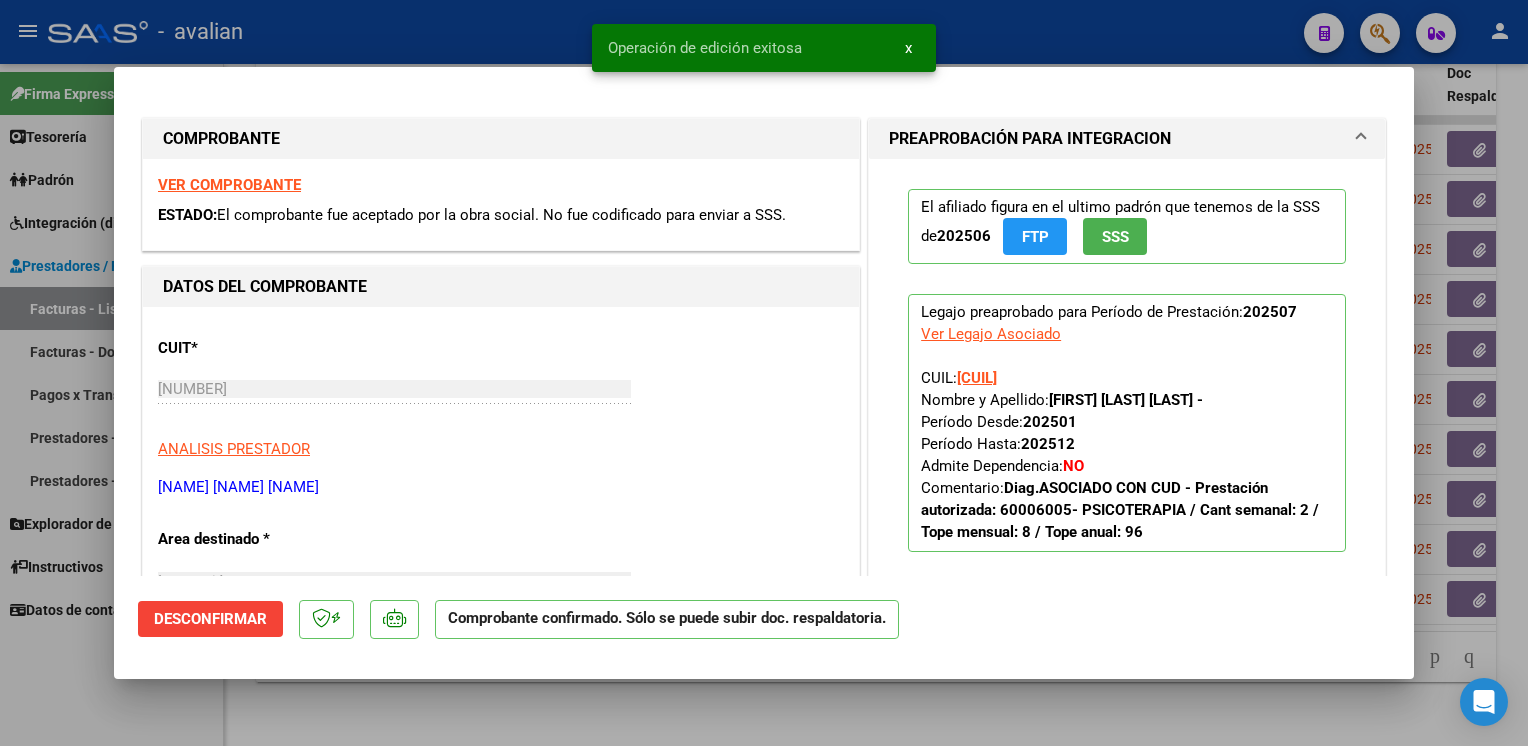 click at bounding box center (764, 373) 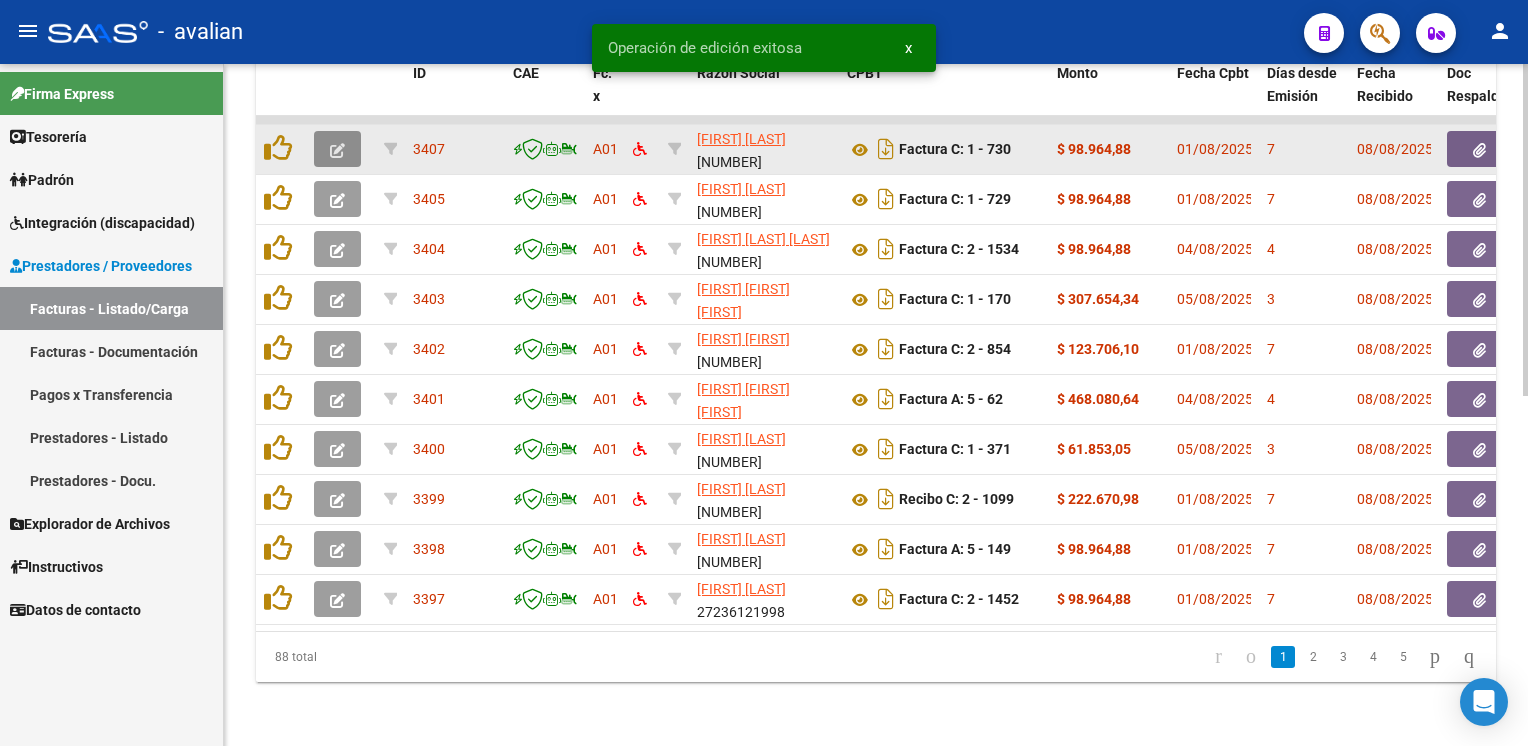 click 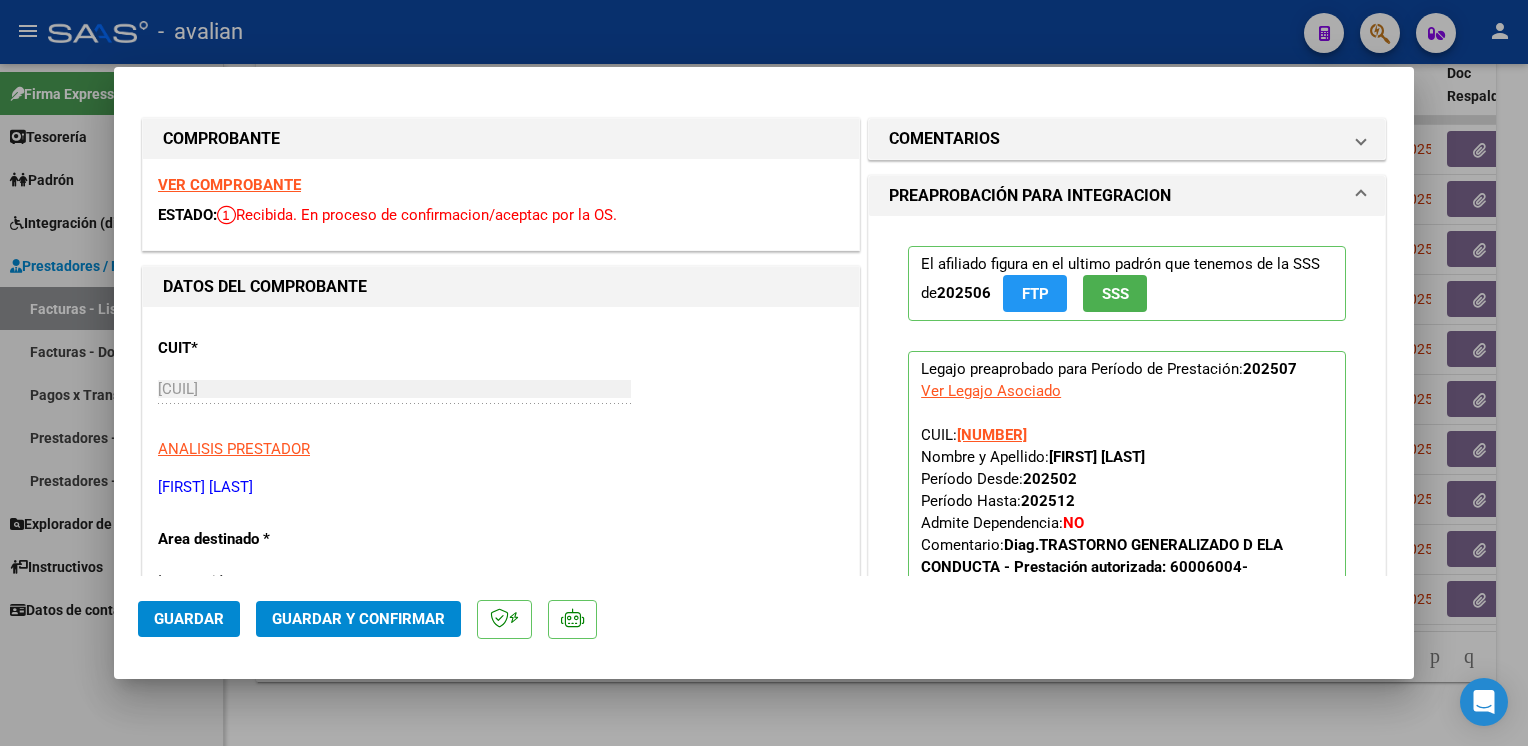 click on "VER COMPROBANTE" at bounding box center [229, 185] 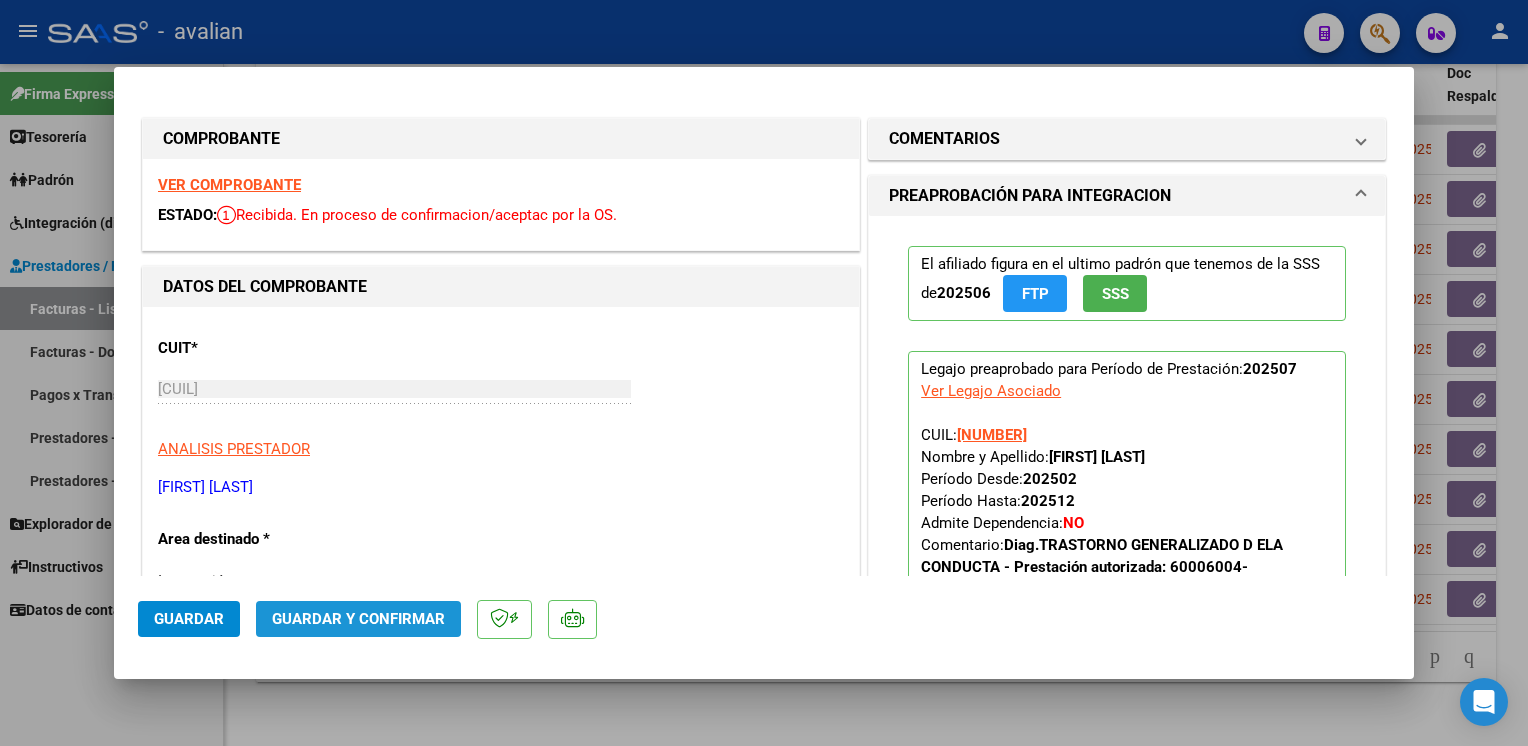 click on "Guardar y Confirmar" 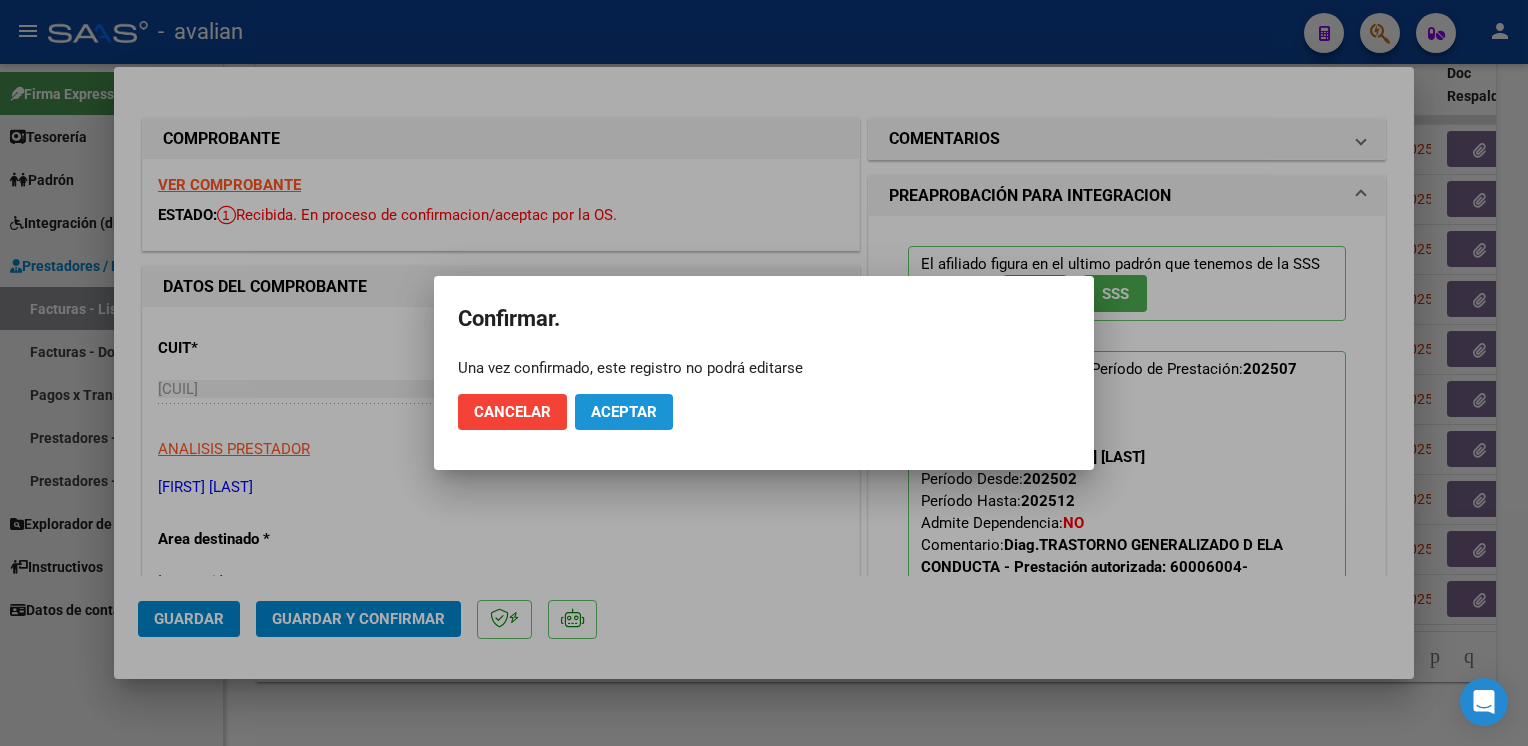 drag, startPoint x: 656, startPoint y: 423, endPoint x: 604, endPoint y: 370, distance: 74.24958 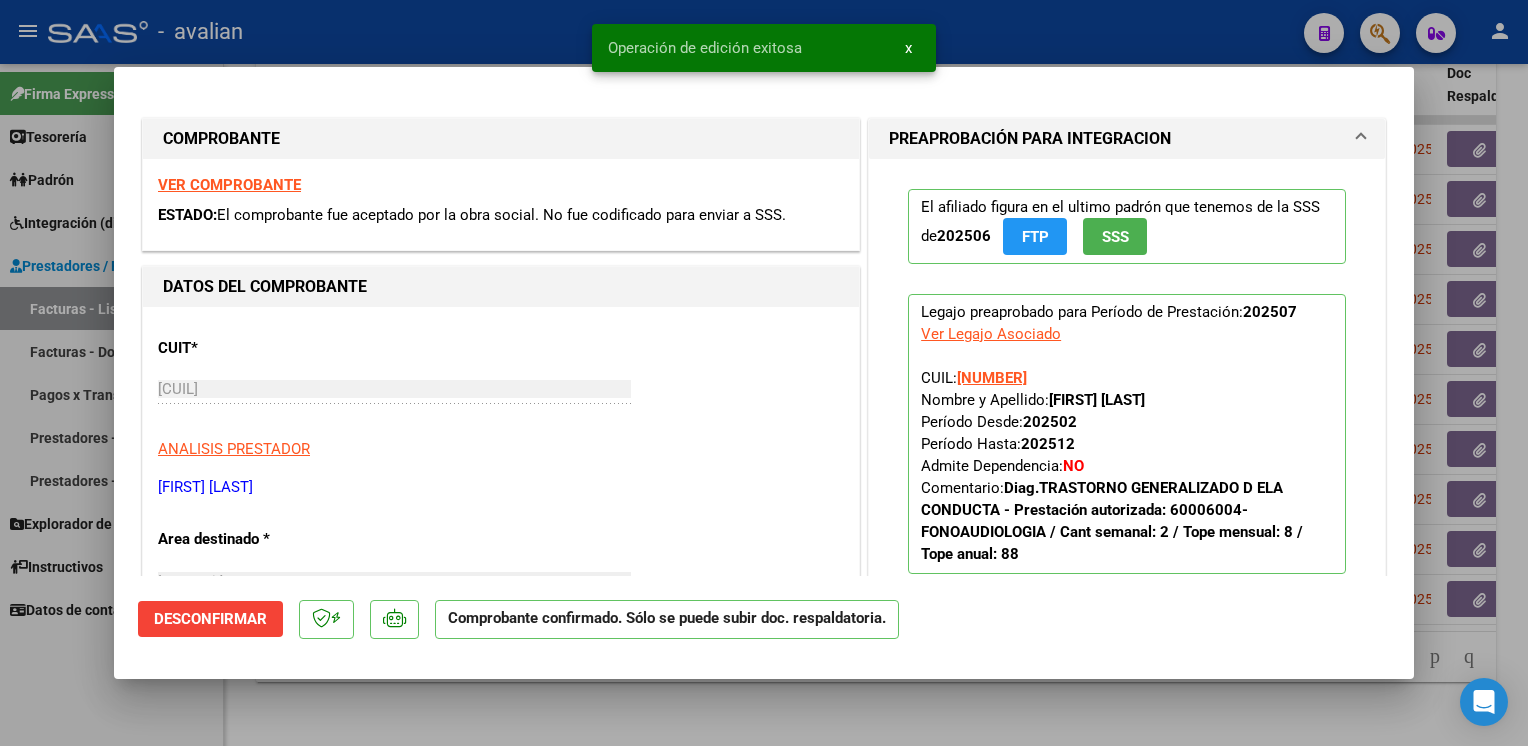 click at bounding box center [764, 373] 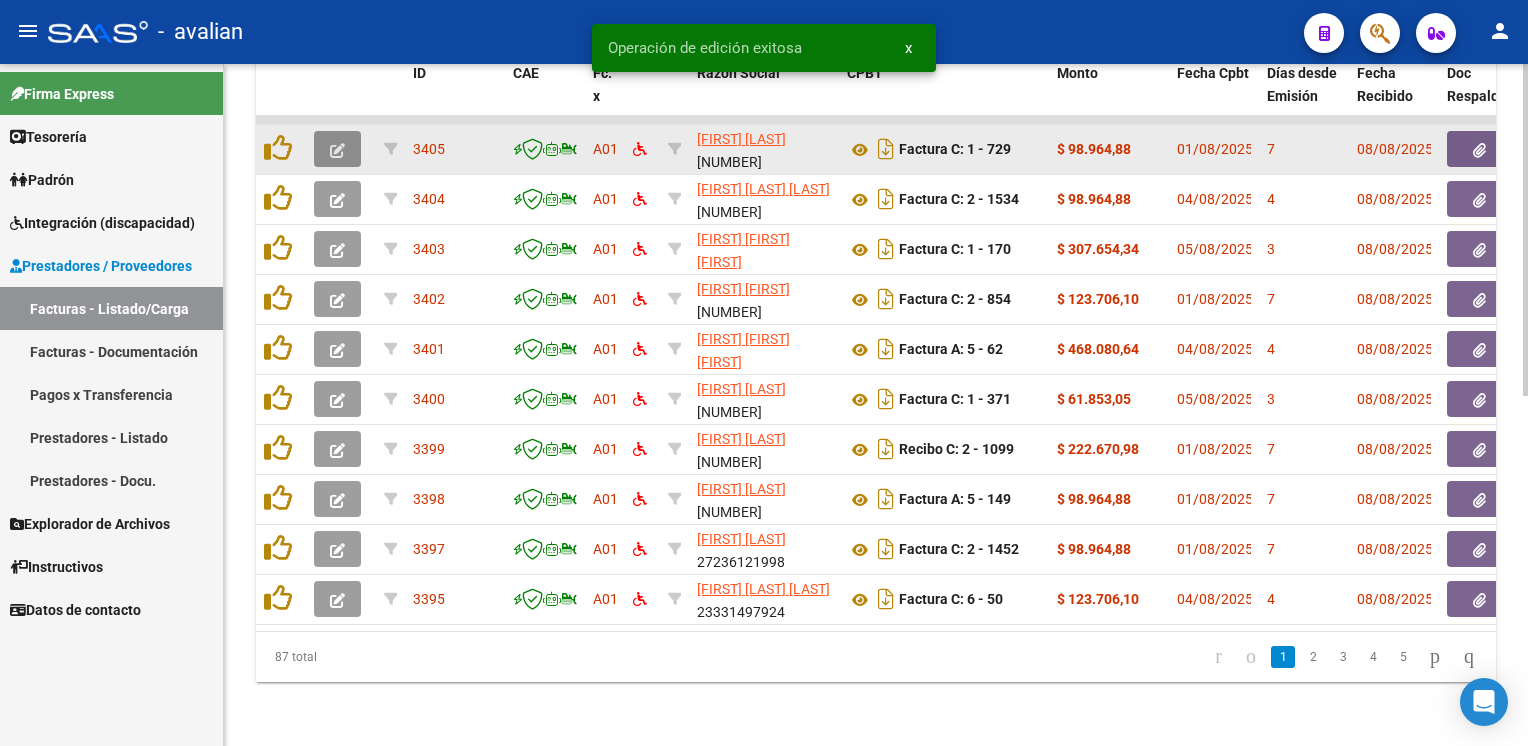 click 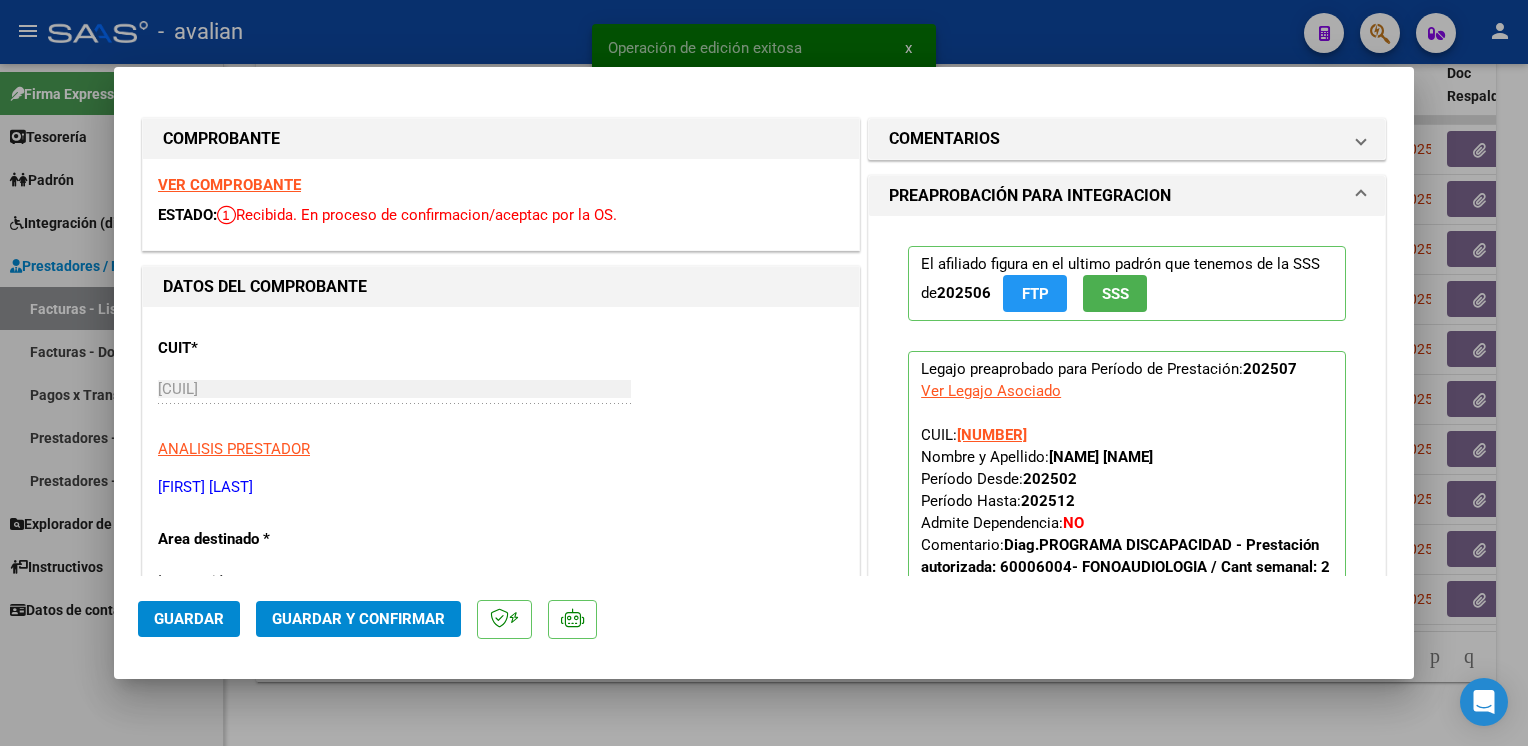 click on "VER COMPROBANTE       ESTADO:   Recibida. En proceso de confirmacion/aceptac por la OS." at bounding box center [501, 204] 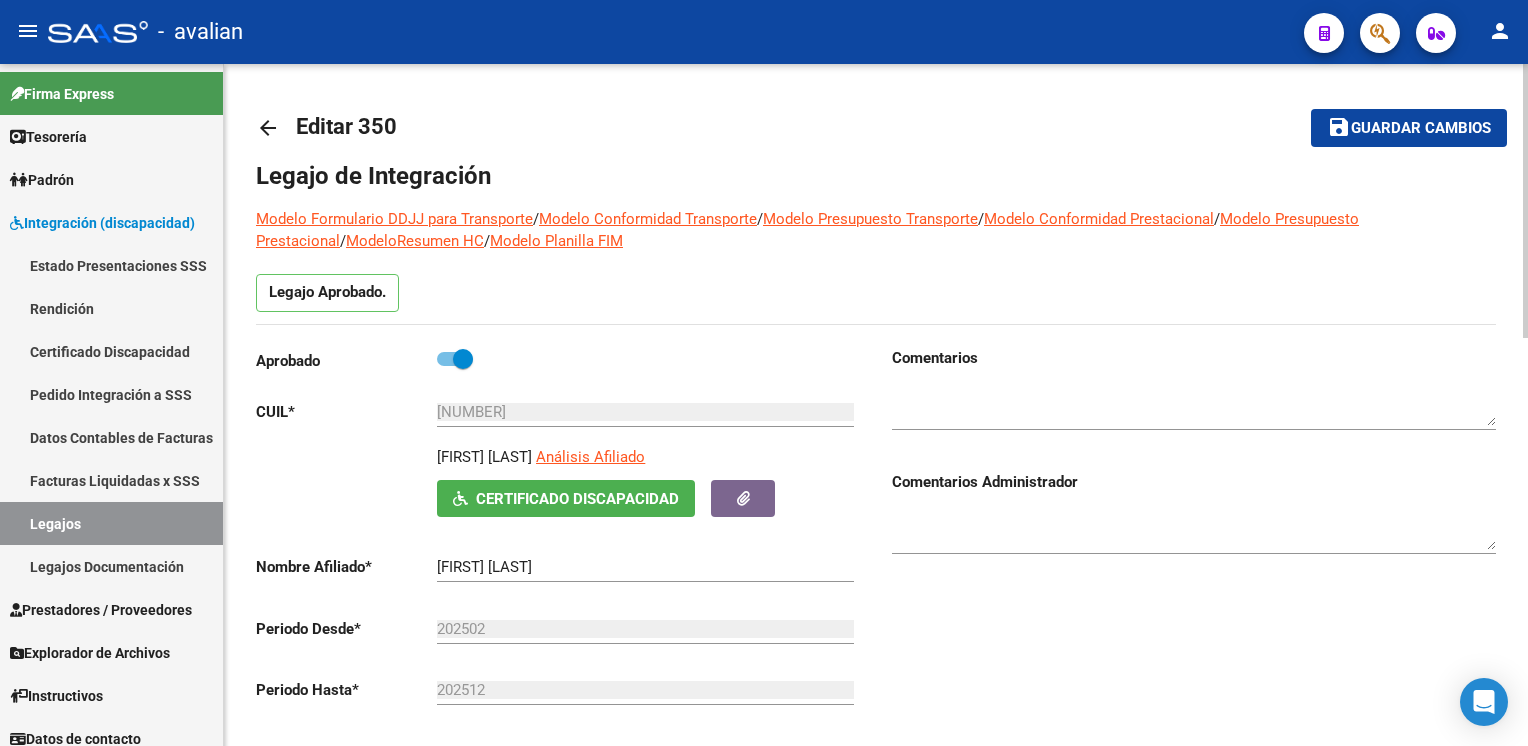 scroll, scrollTop: 0, scrollLeft: 0, axis: both 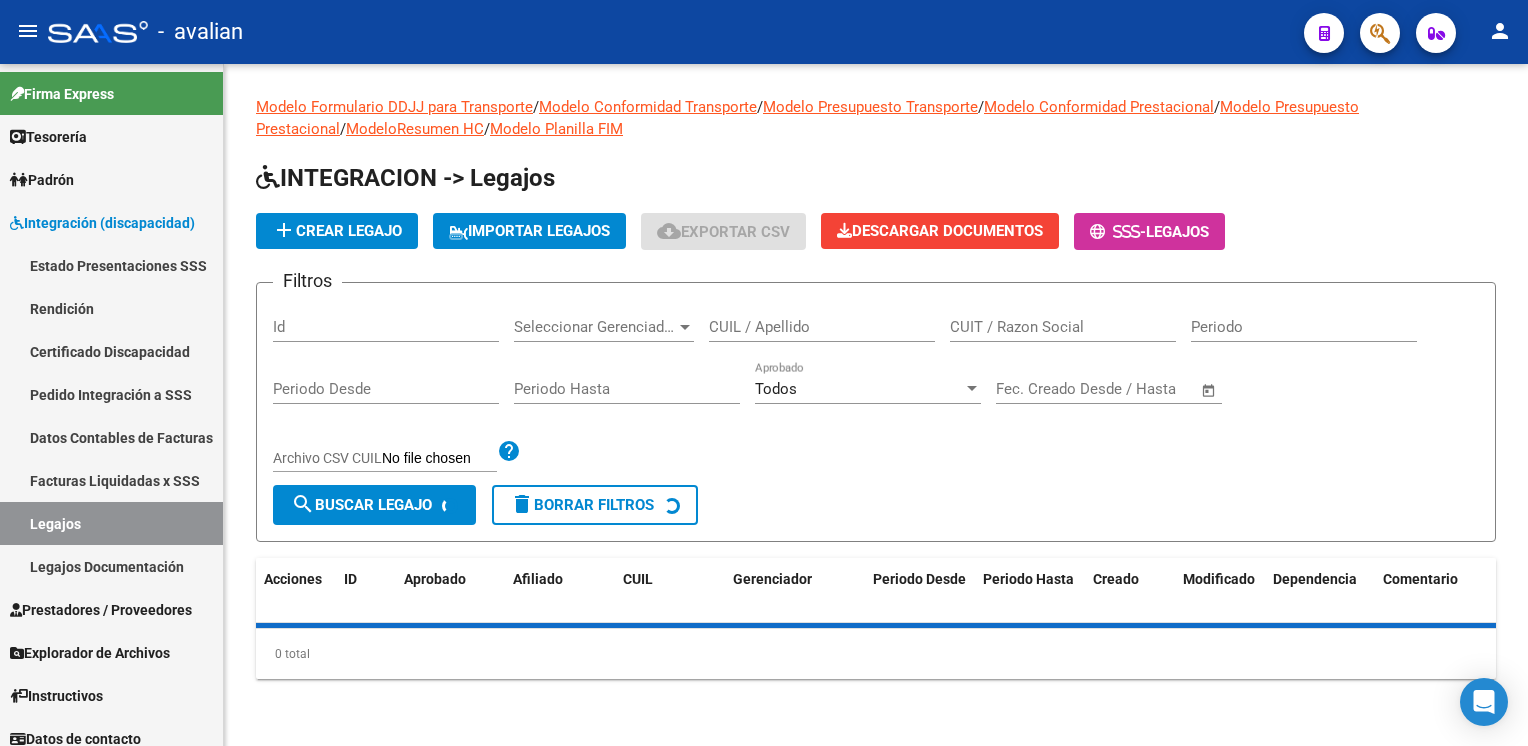 click on "CUIL / Apellido" at bounding box center [822, 327] 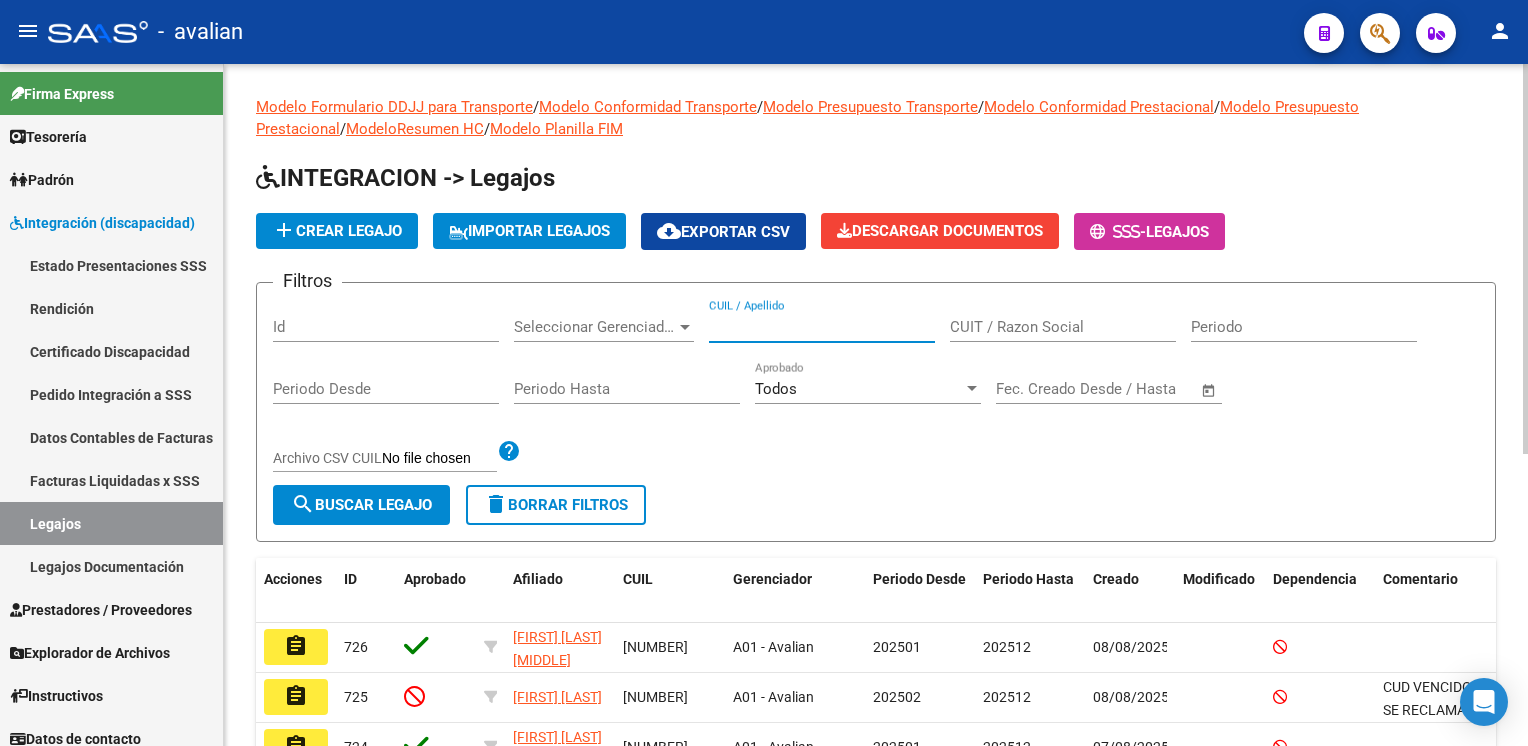paste on "[CUIL]" 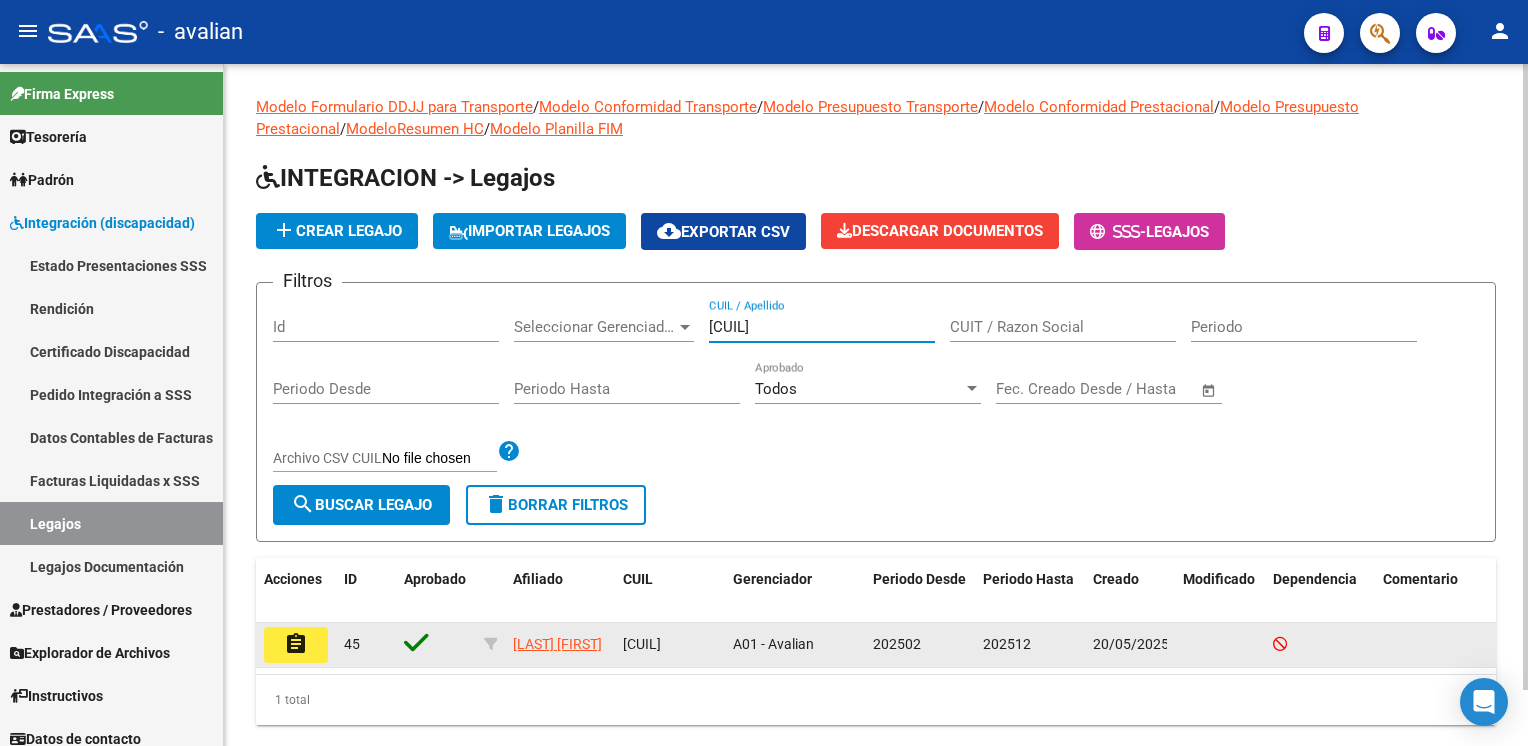 type on "[CUIL]" 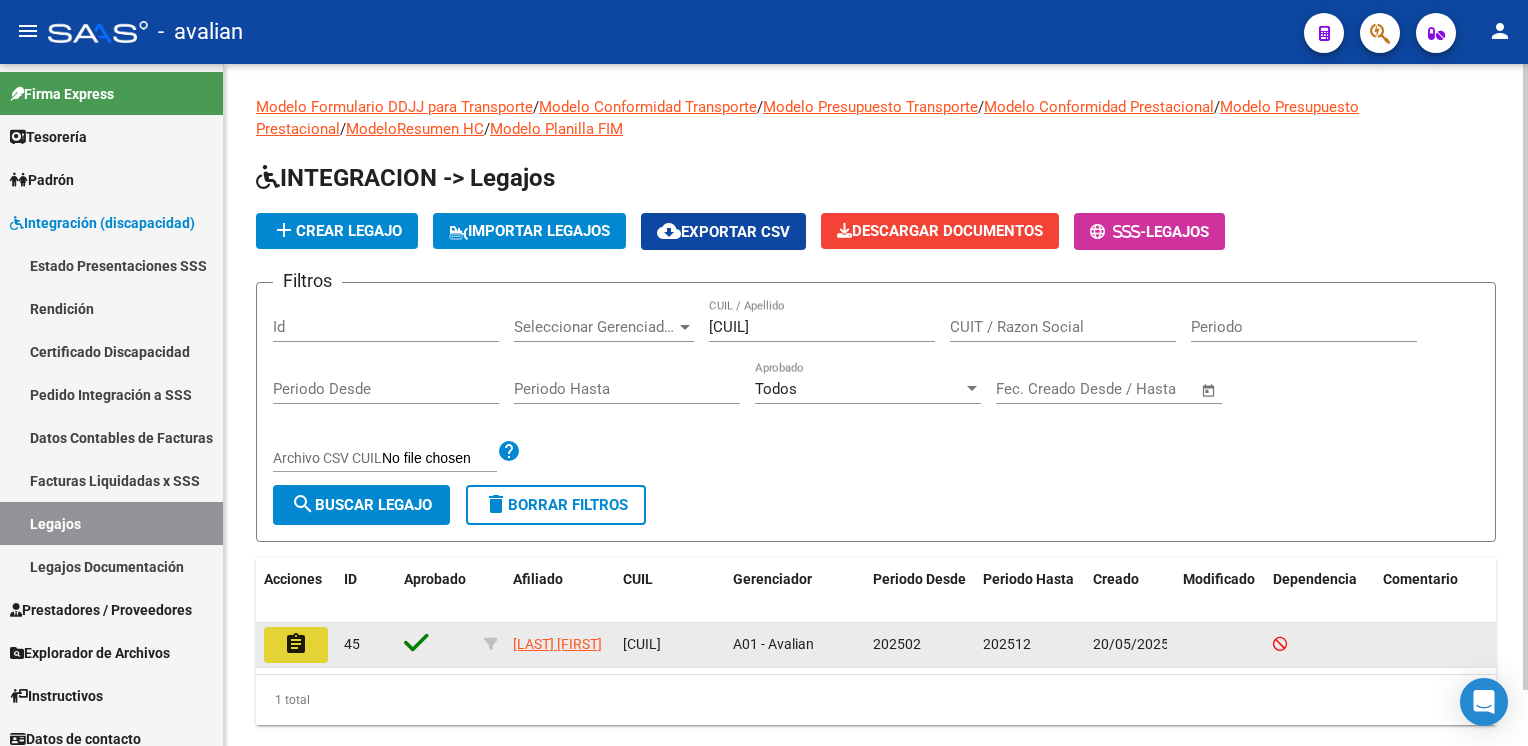 click on "assignment" 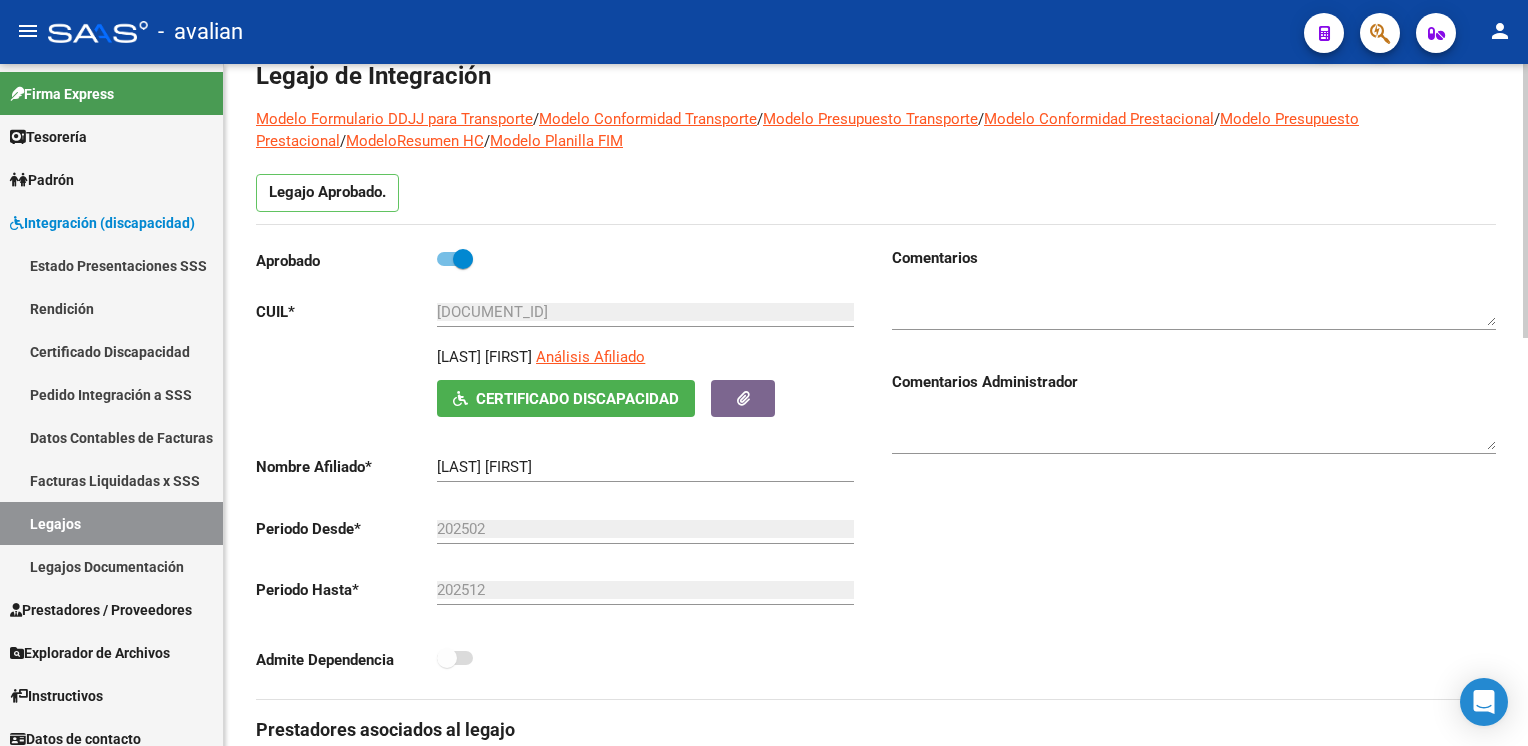 scroll, scrollTop: 0, scrollLeft: 0, axis: both 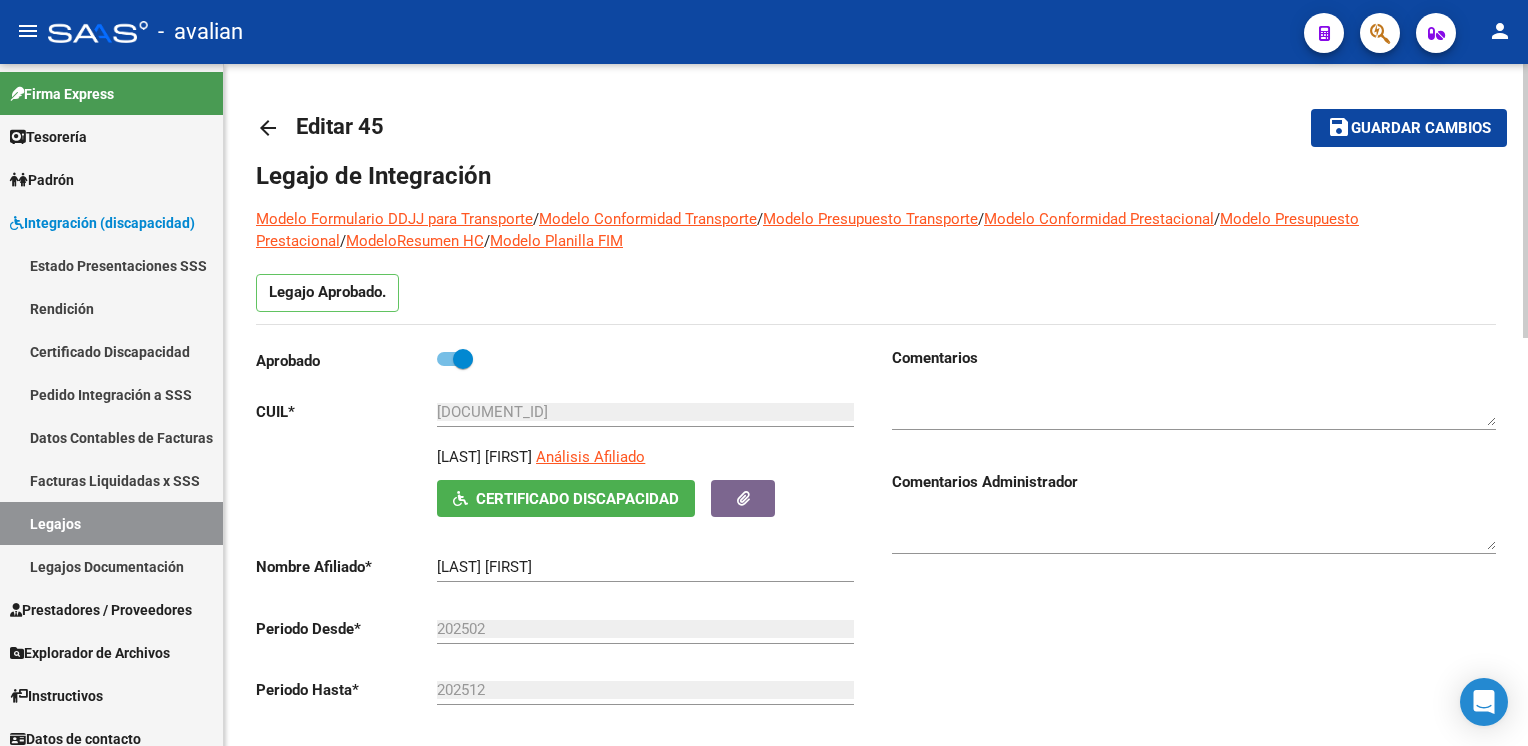 click on "arrow_back" 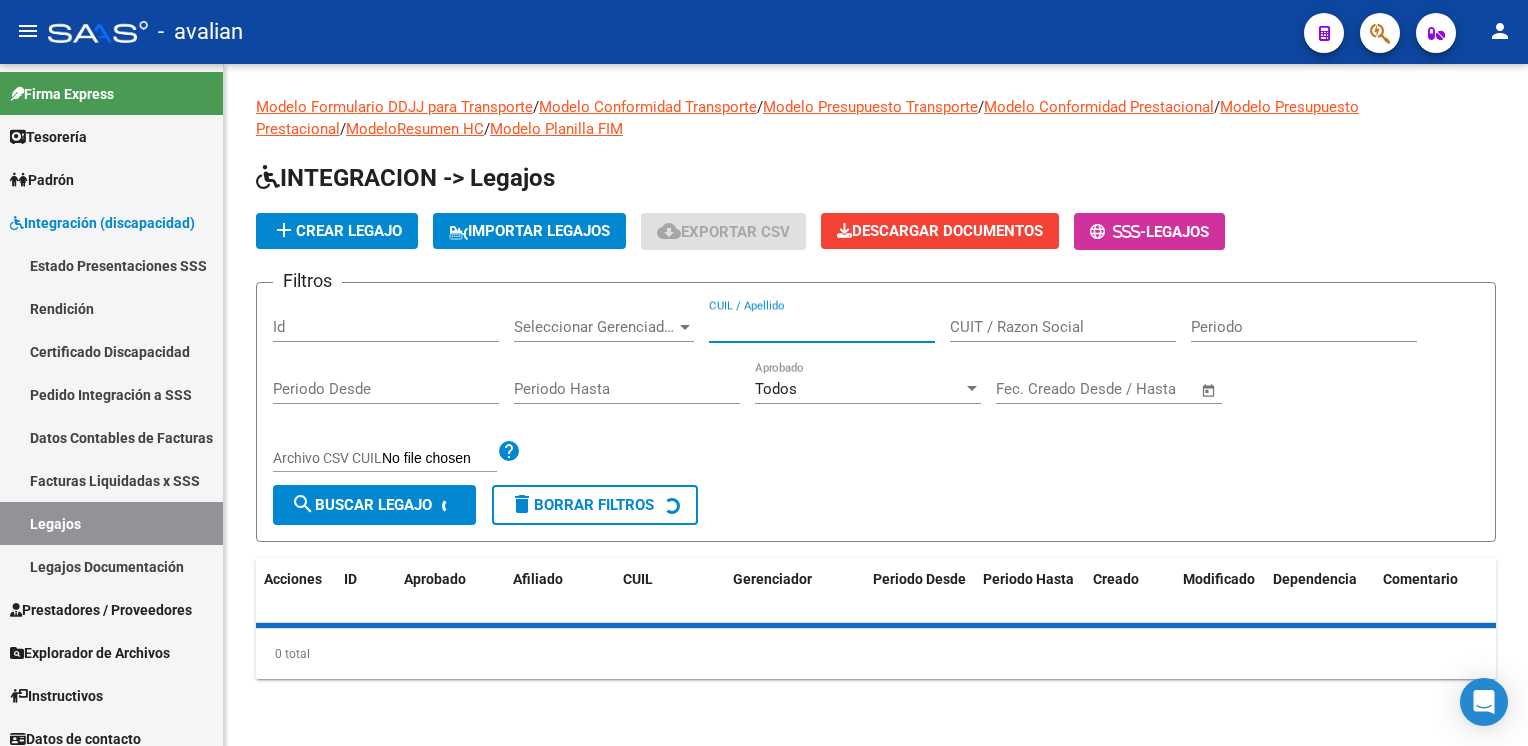 click on "CUIL / Apellido" at bounding box center (822, 327) 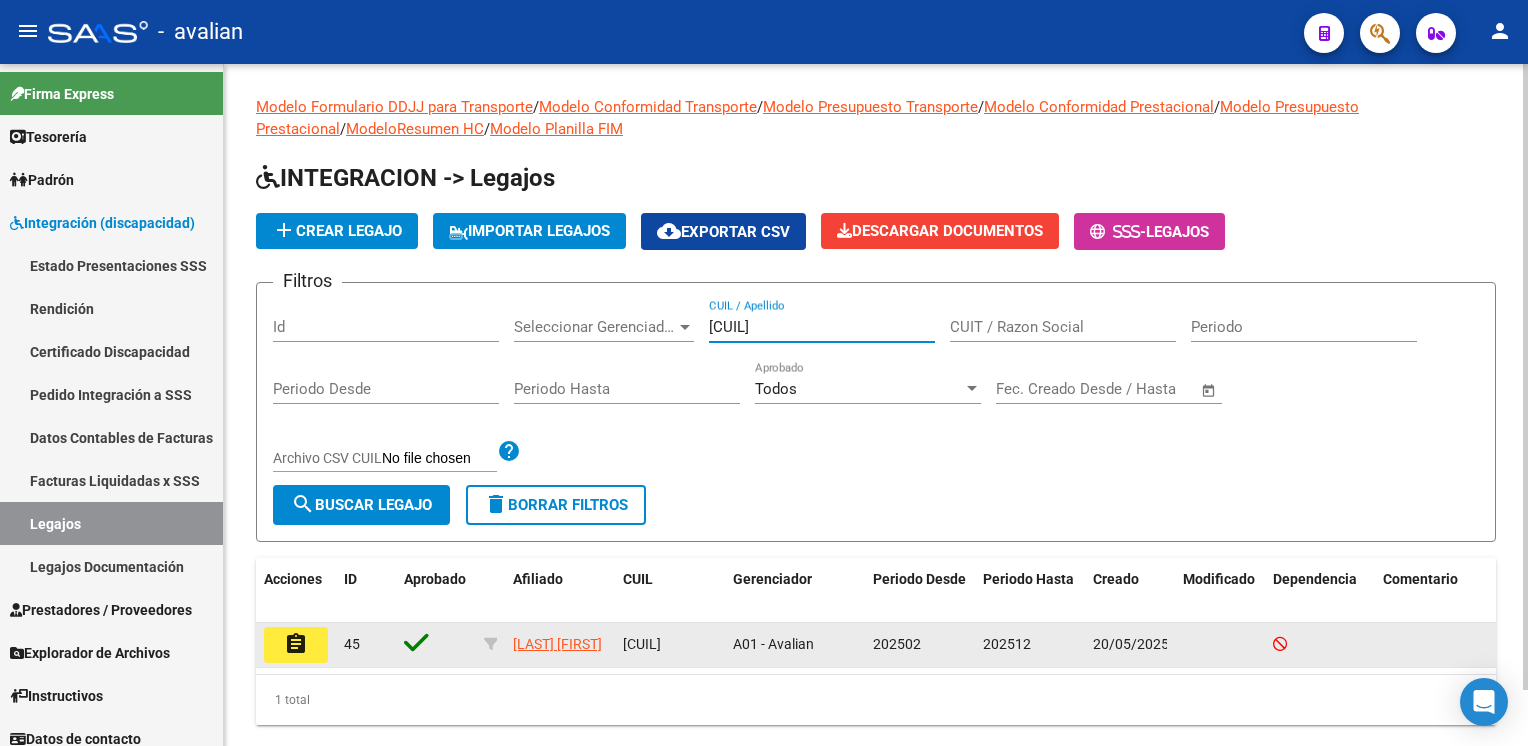 type on "[CUIL]" 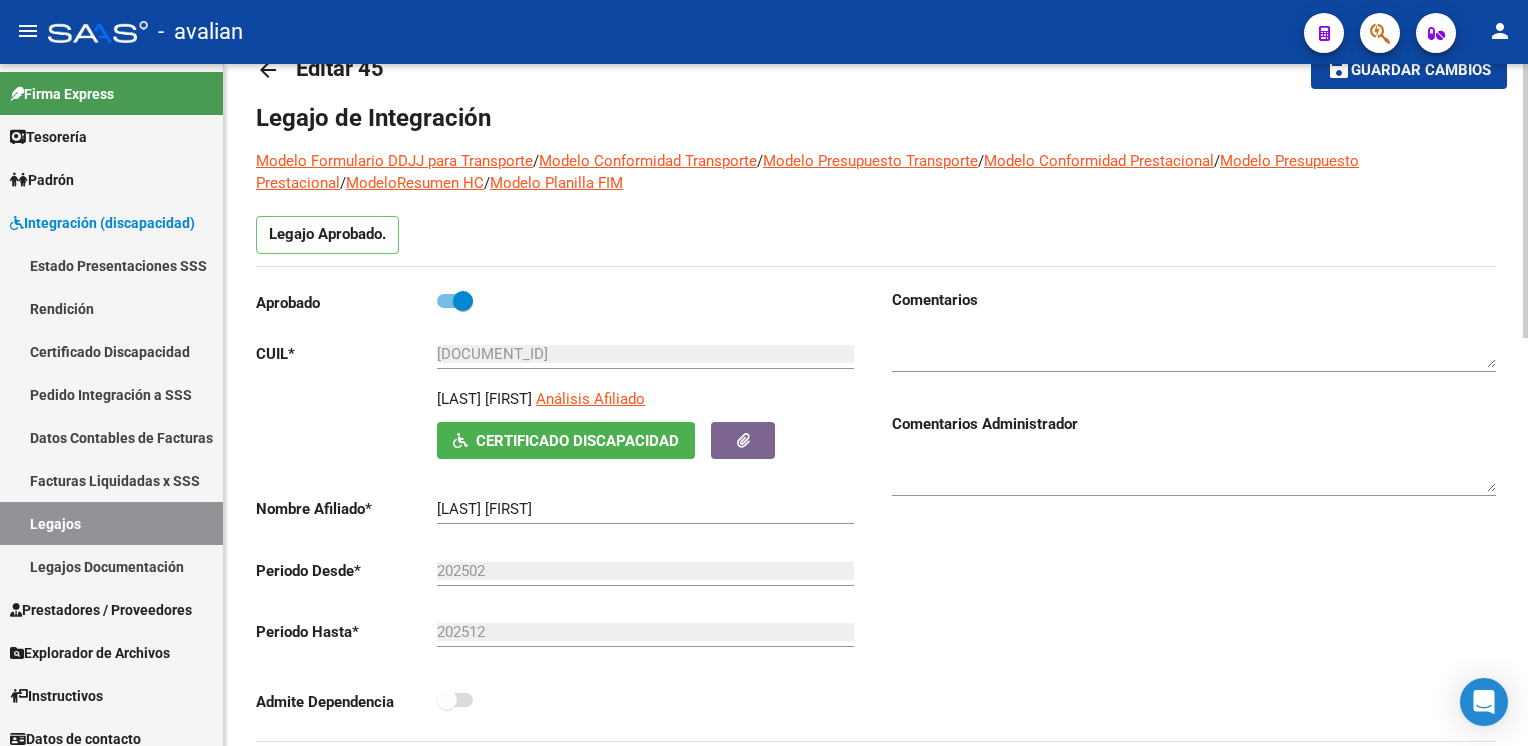 scroll, scrollTop: 0, scrollLeft: 0, axis: both 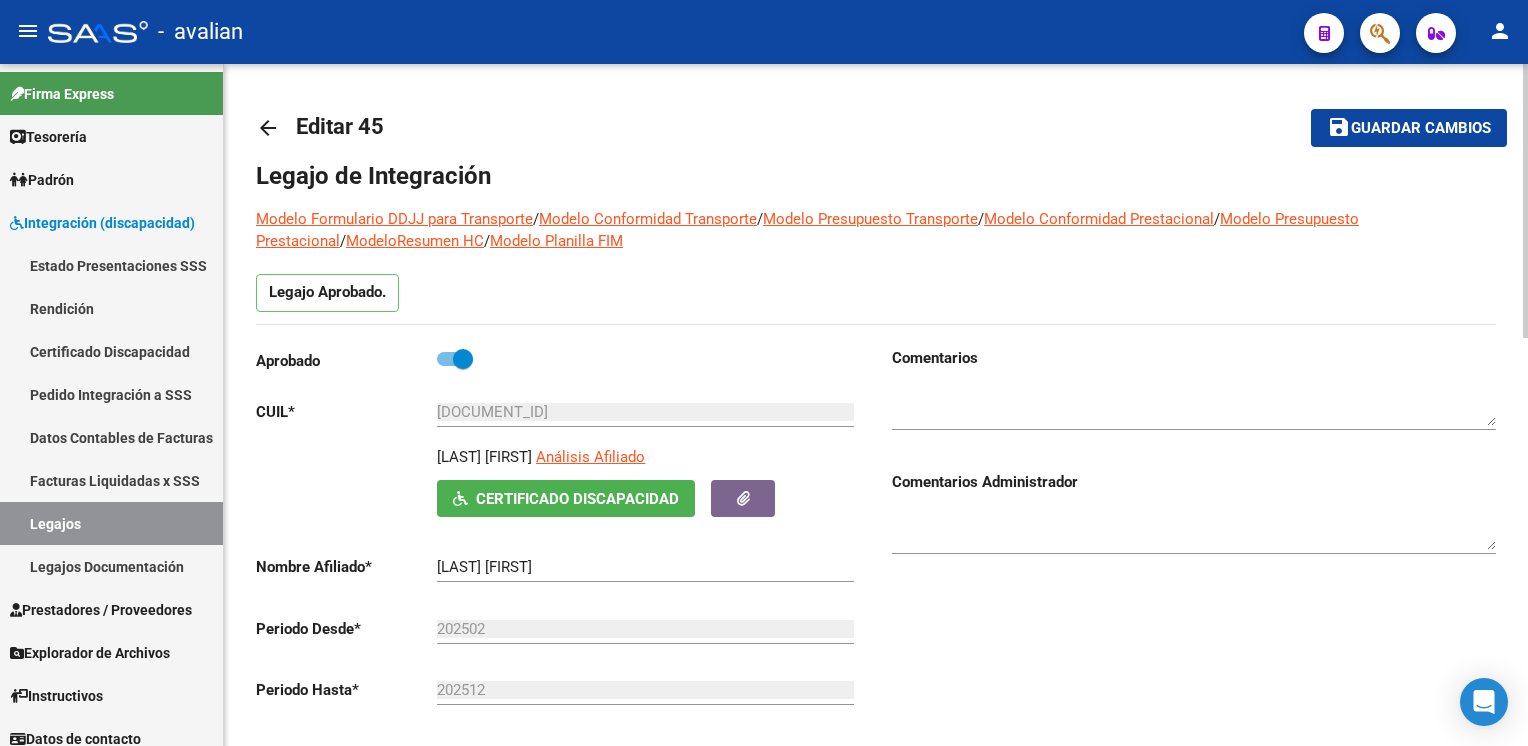 click on "arrow_back" 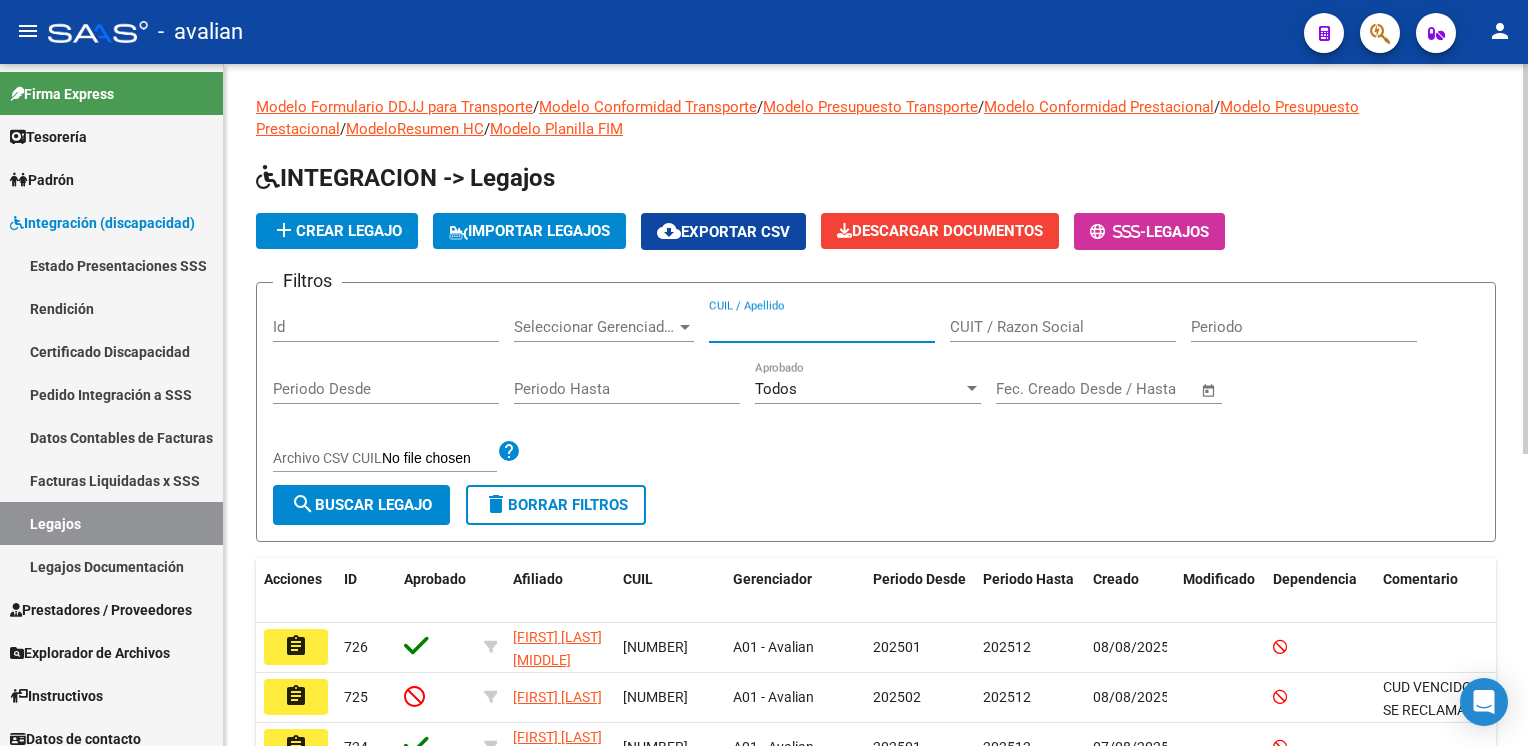 click on "CUIL / Apellido" at bounding box center [822, 327] 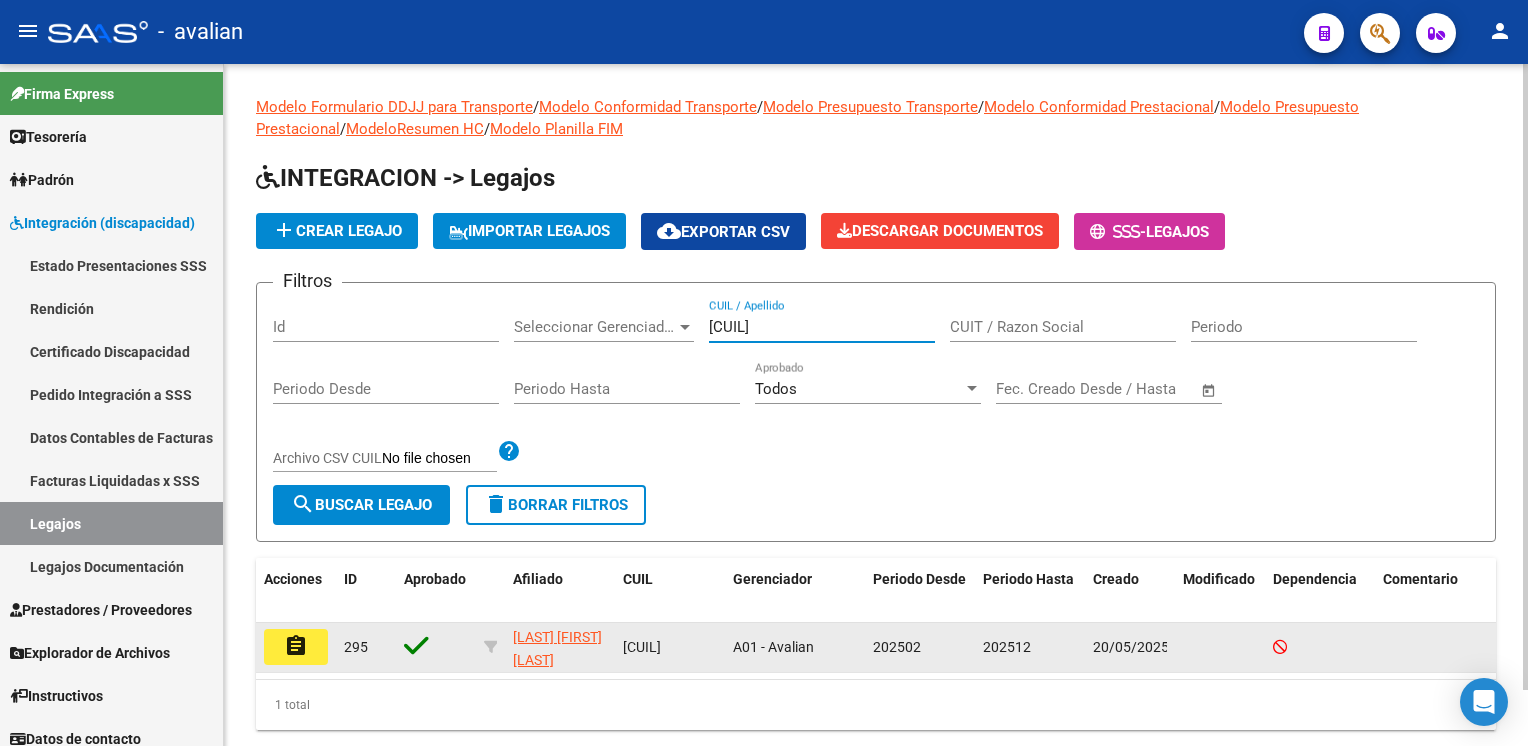 type on "[NUMBER]" 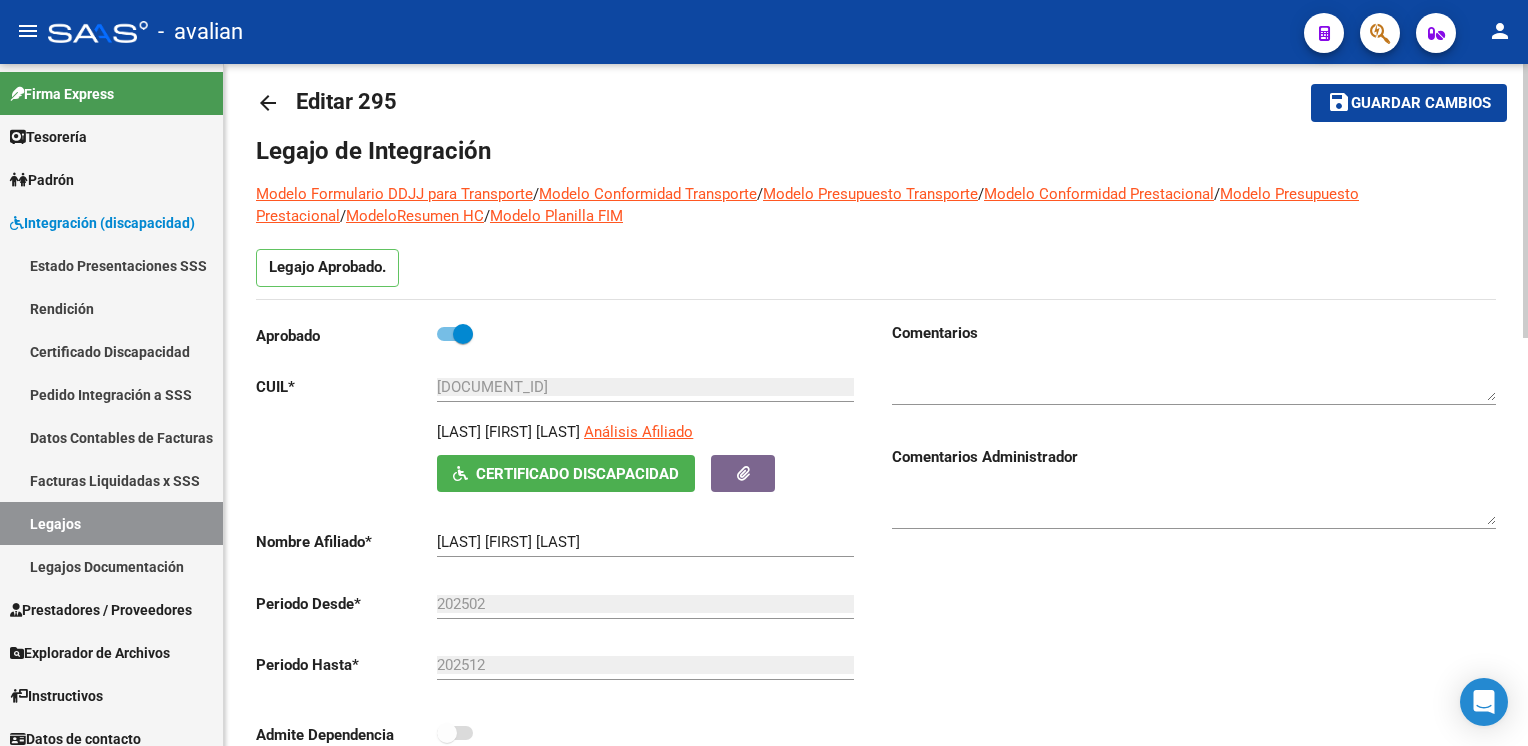 scroll, scrollTop: 0, scrollLeft: 0, axis: both 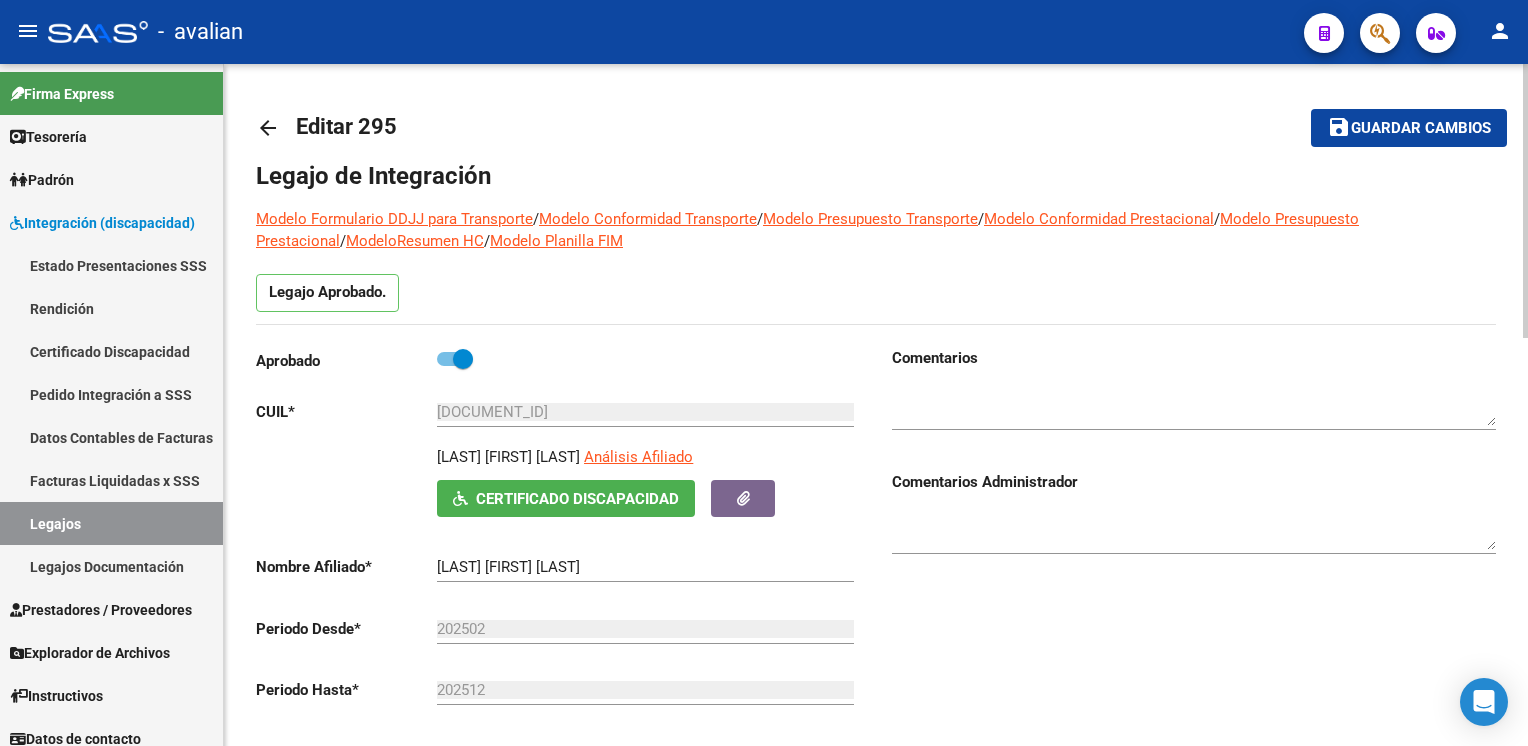 click on "arrow_back" 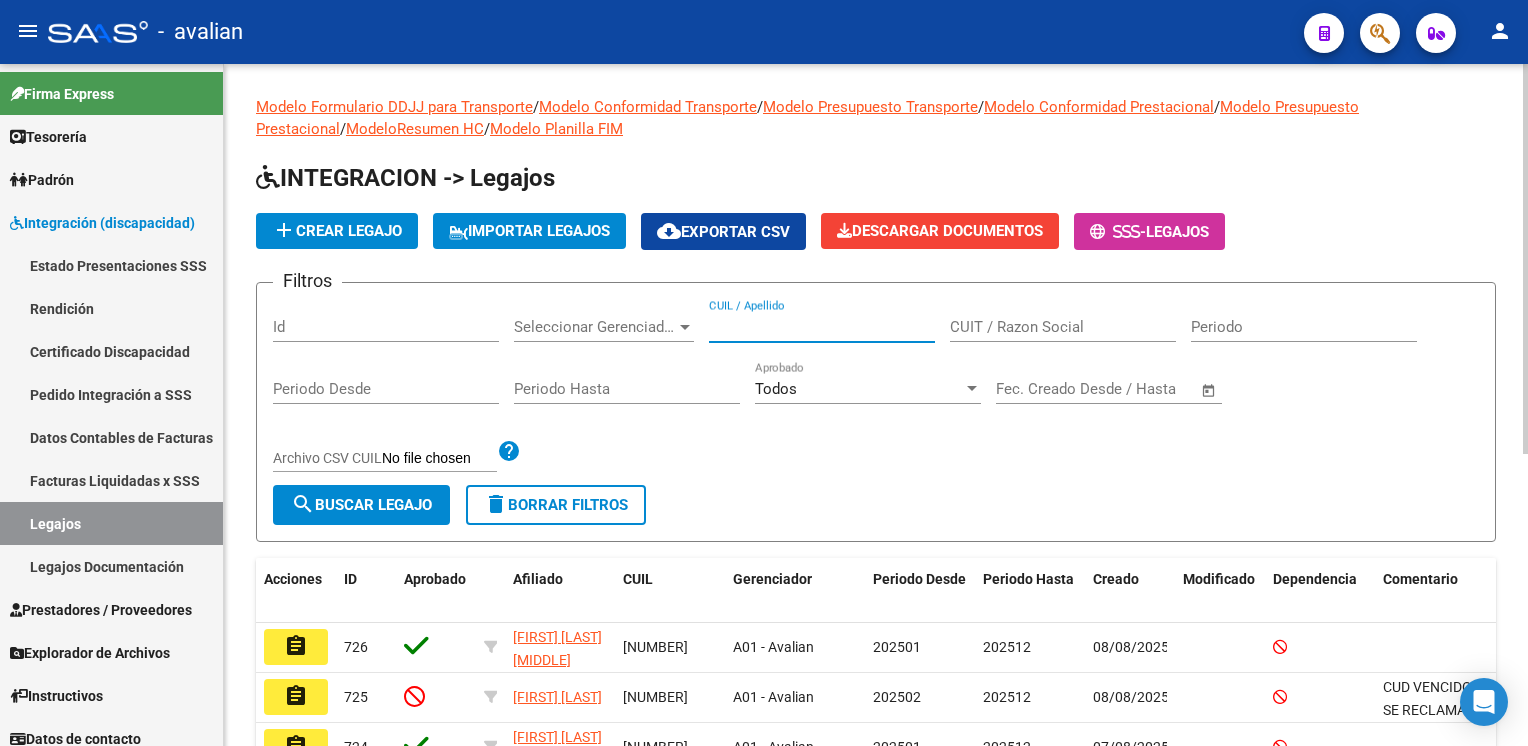 click on "CUIL / Apellido" 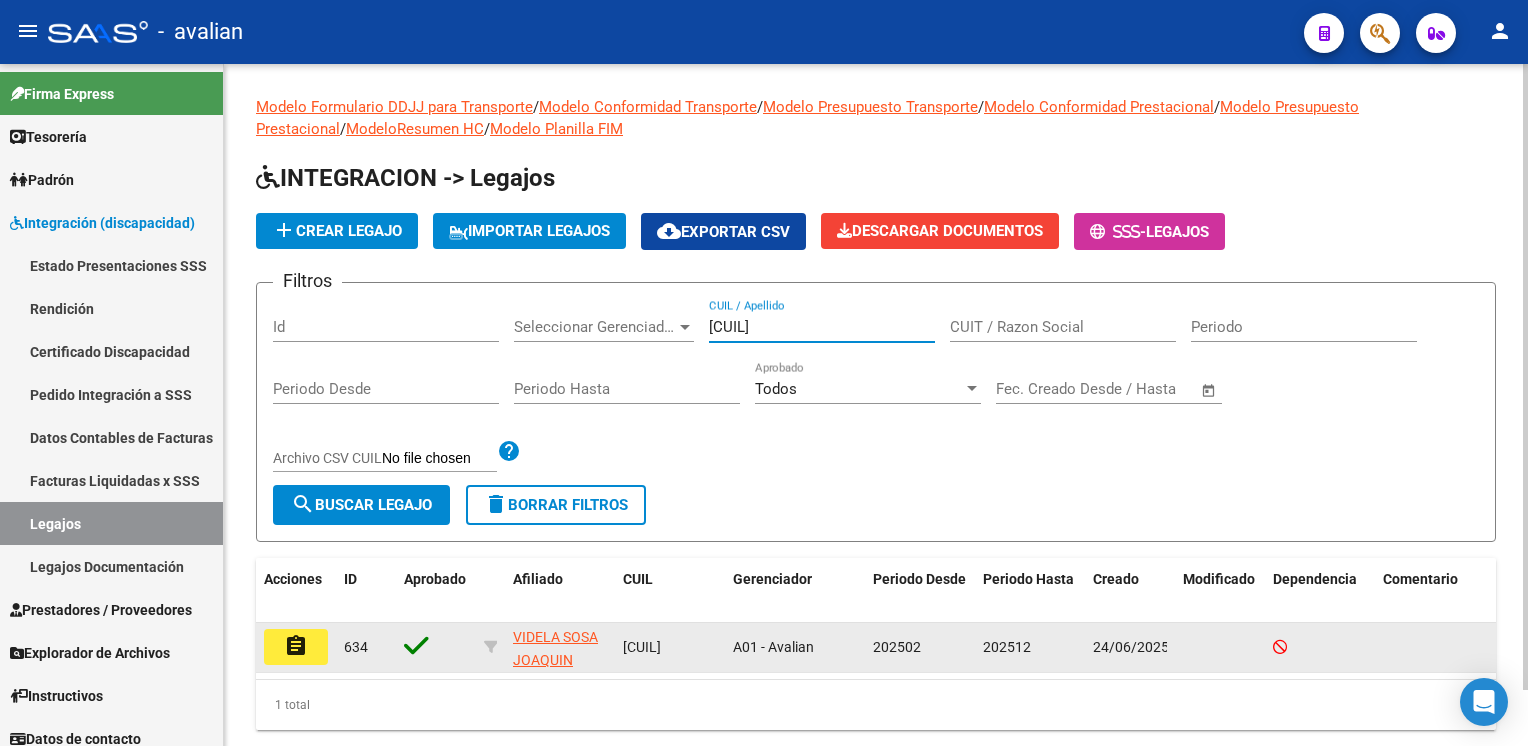 type on "[NUMBER]" 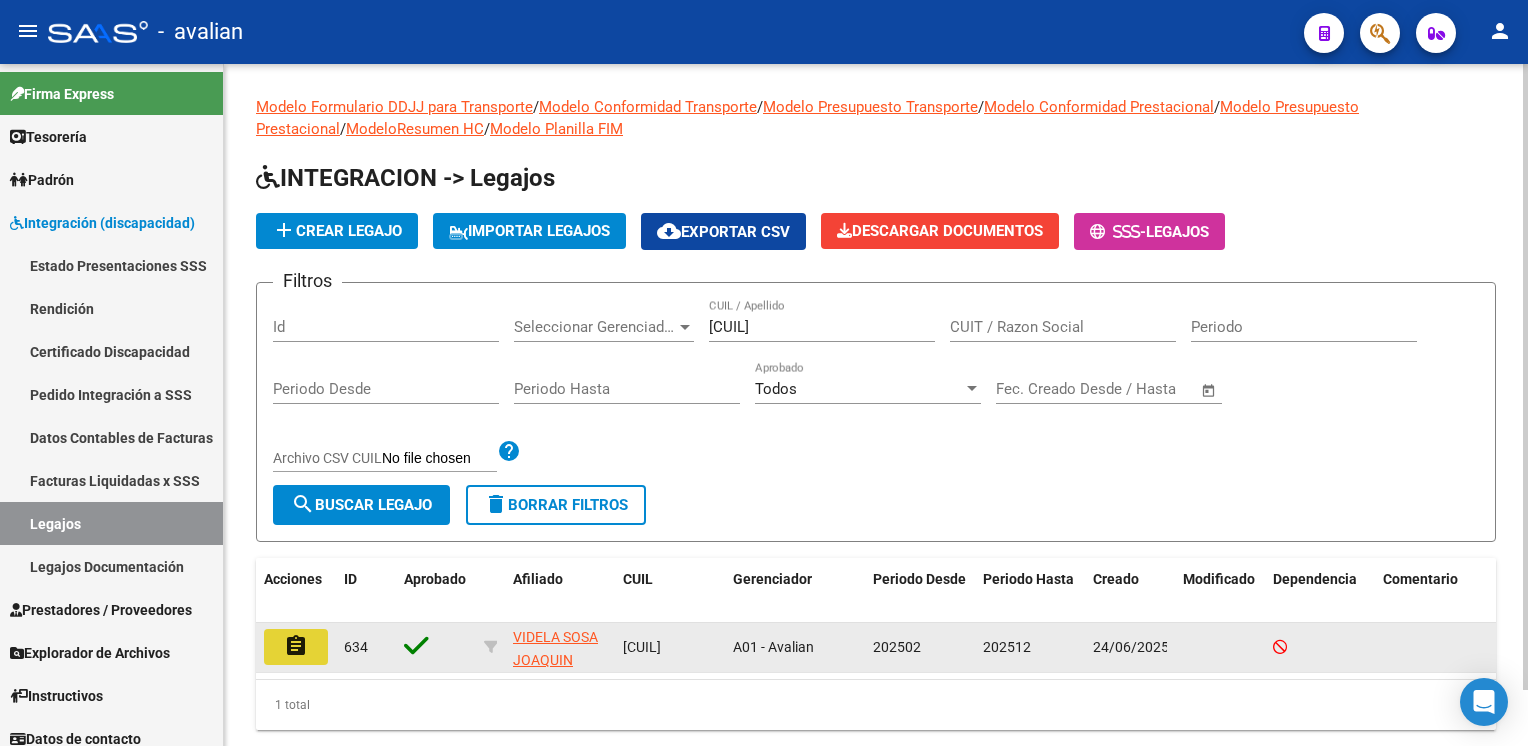 click on "assignment" 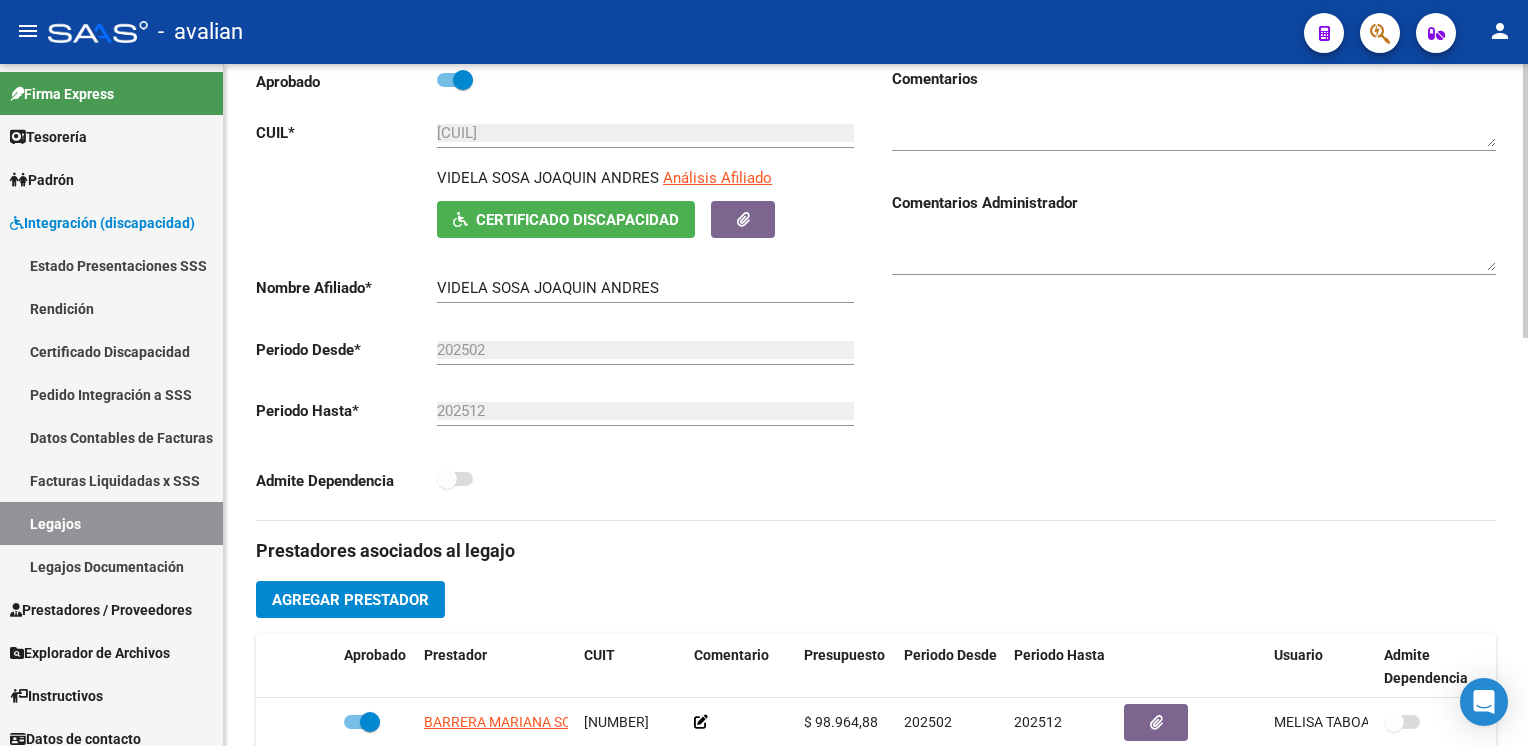 scroll, scrollTop: 0, scrollLeft: 0, axis: both 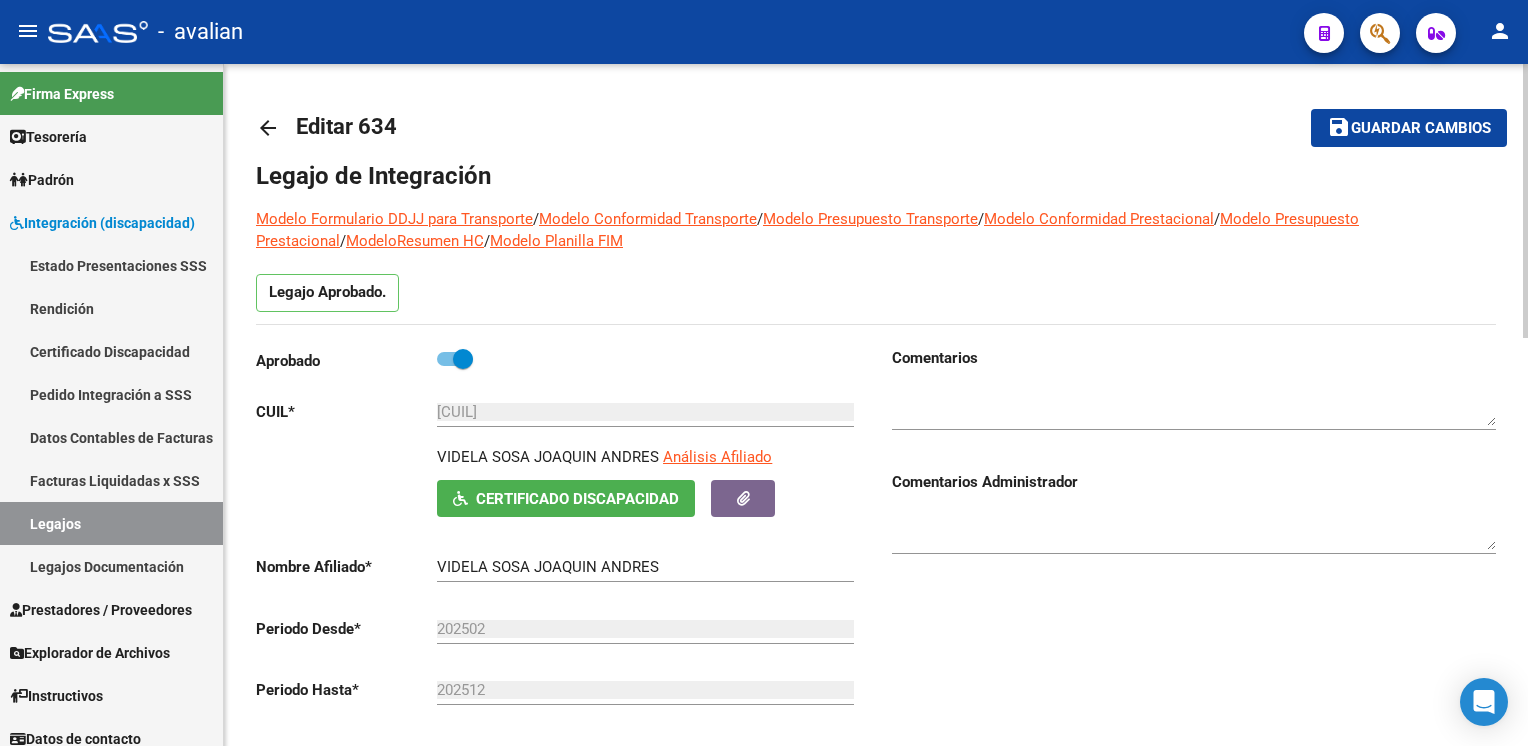 click on "arrow_back" 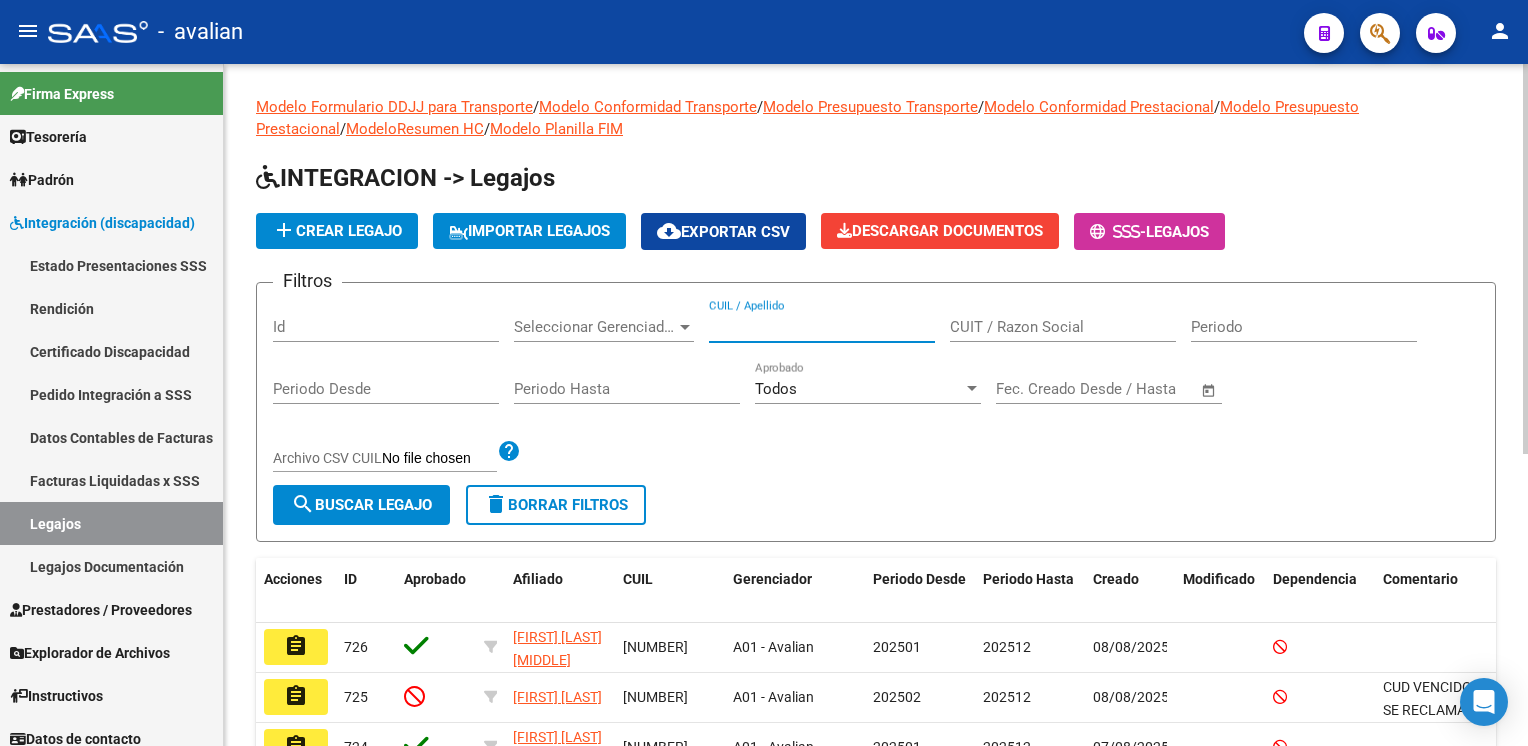click on "CUIL / Apellido" at bounding box center [822, 327] 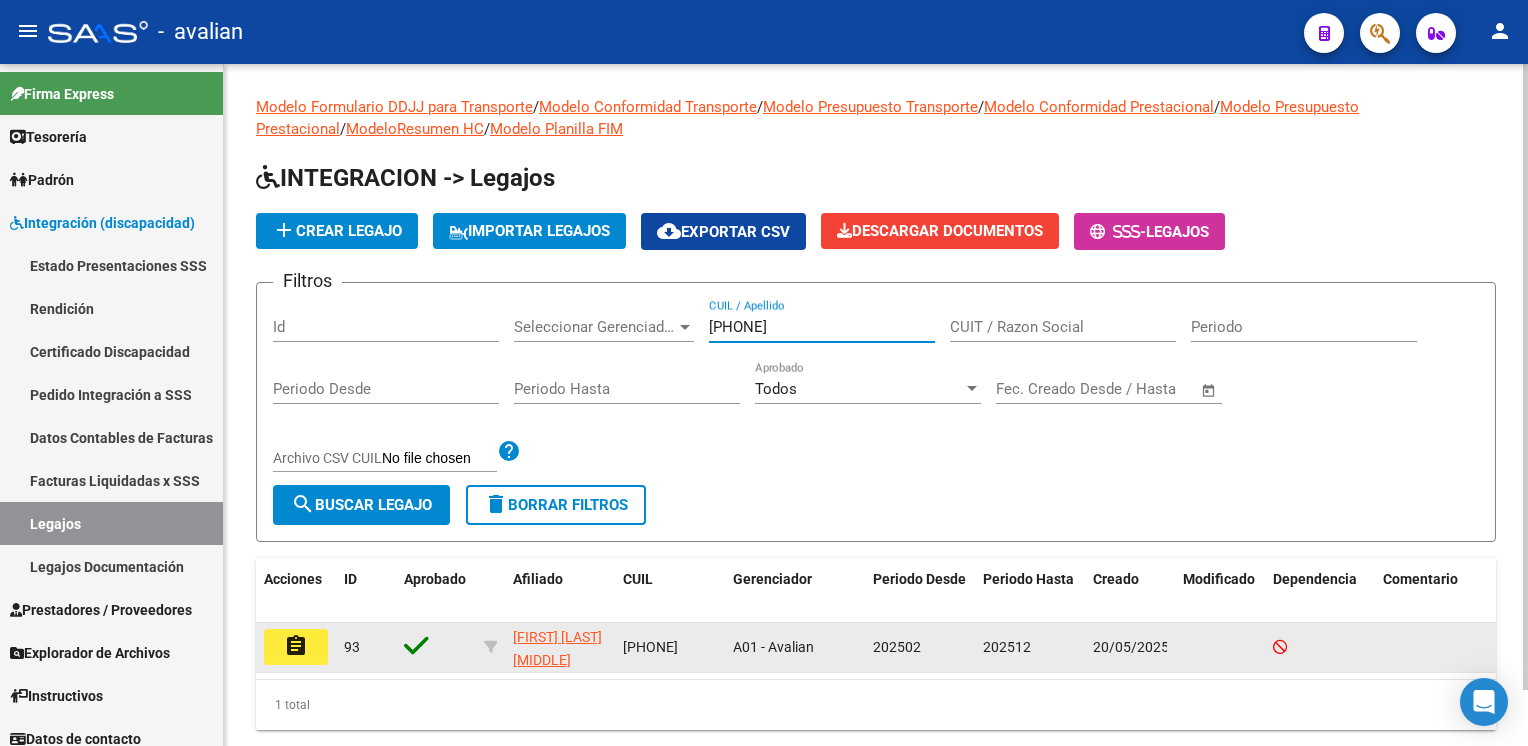 type on "[SSN]" 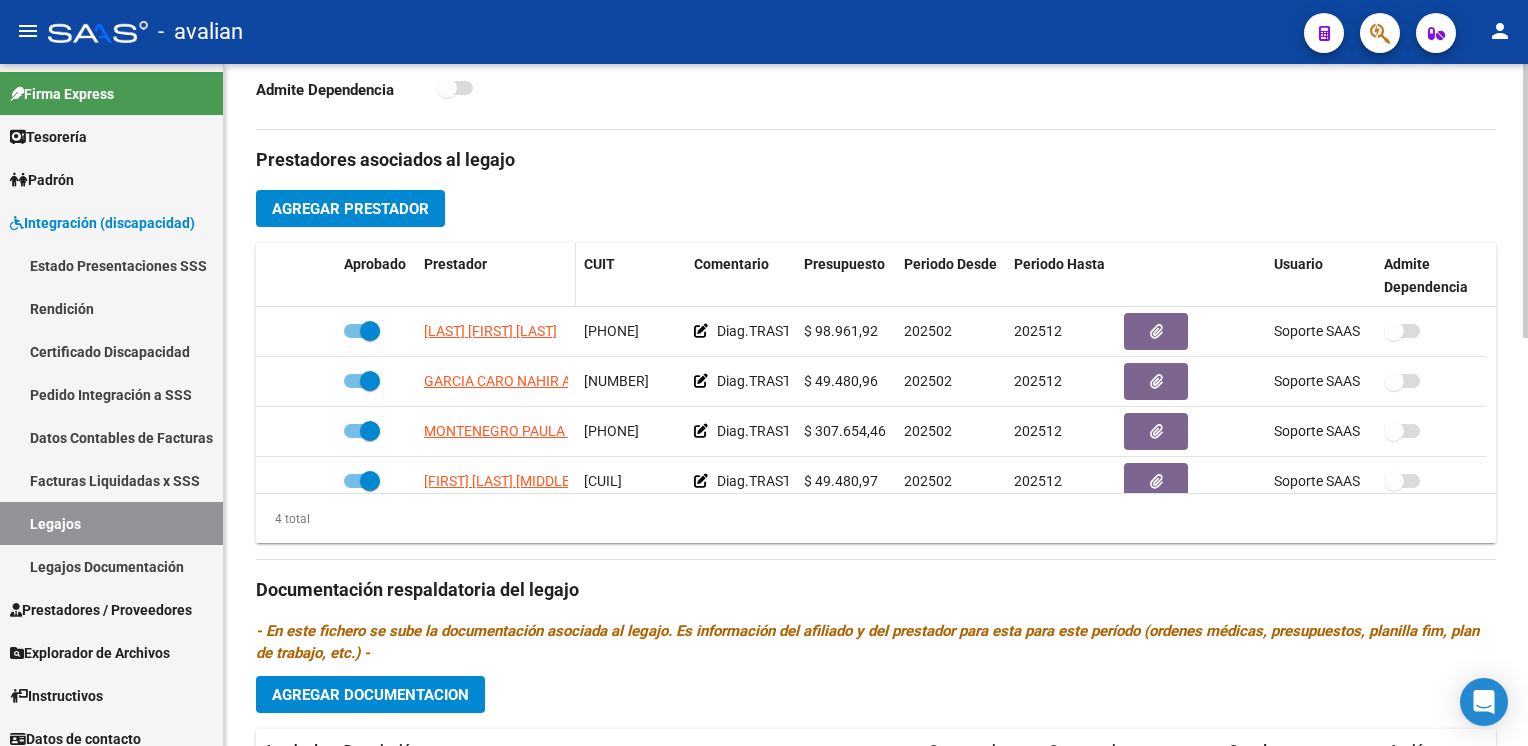 scroll, scrollTop: 700, scrollLeft: 0, axis: vertical 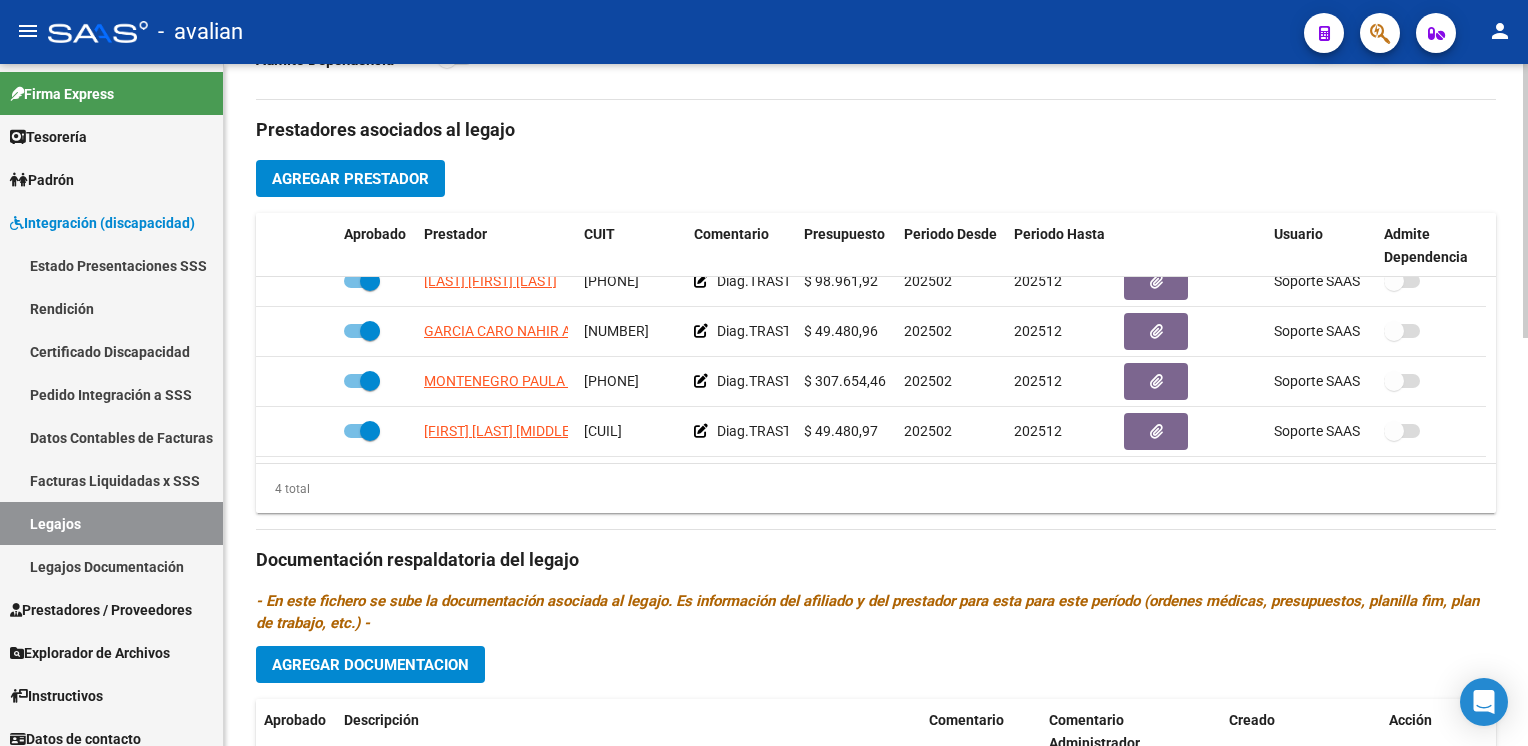click 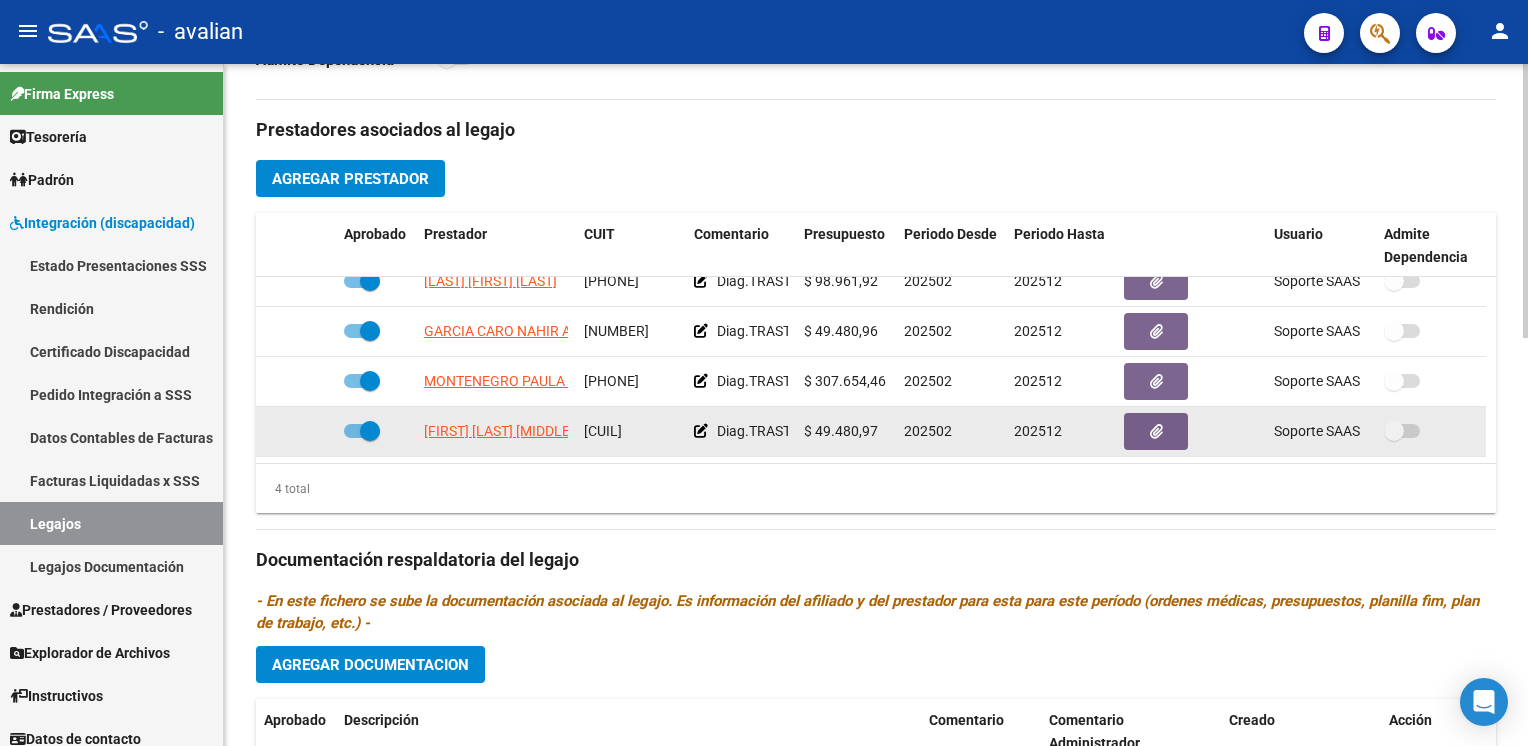 click 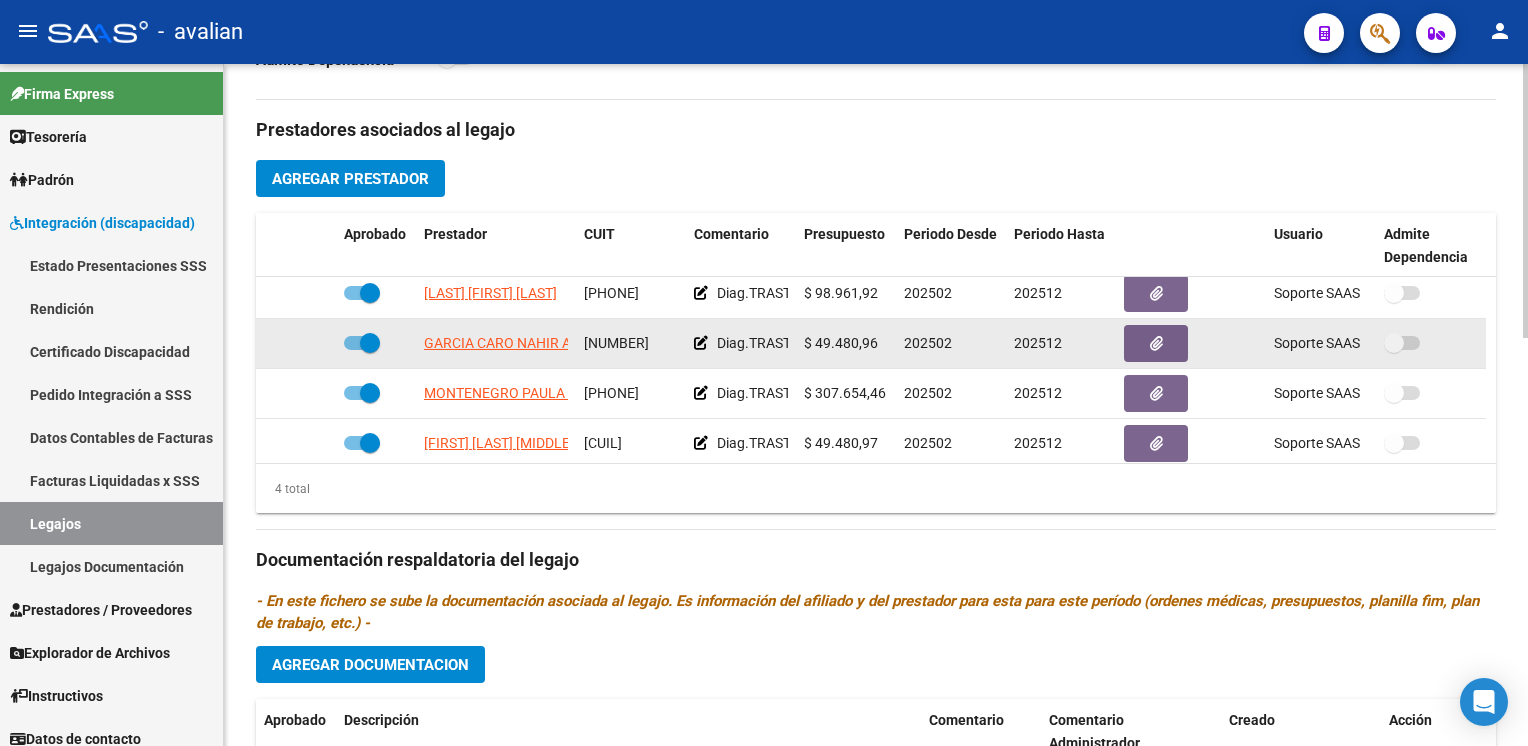 scroll, scrollTop: 0, scrollLeft: 0, axis: both 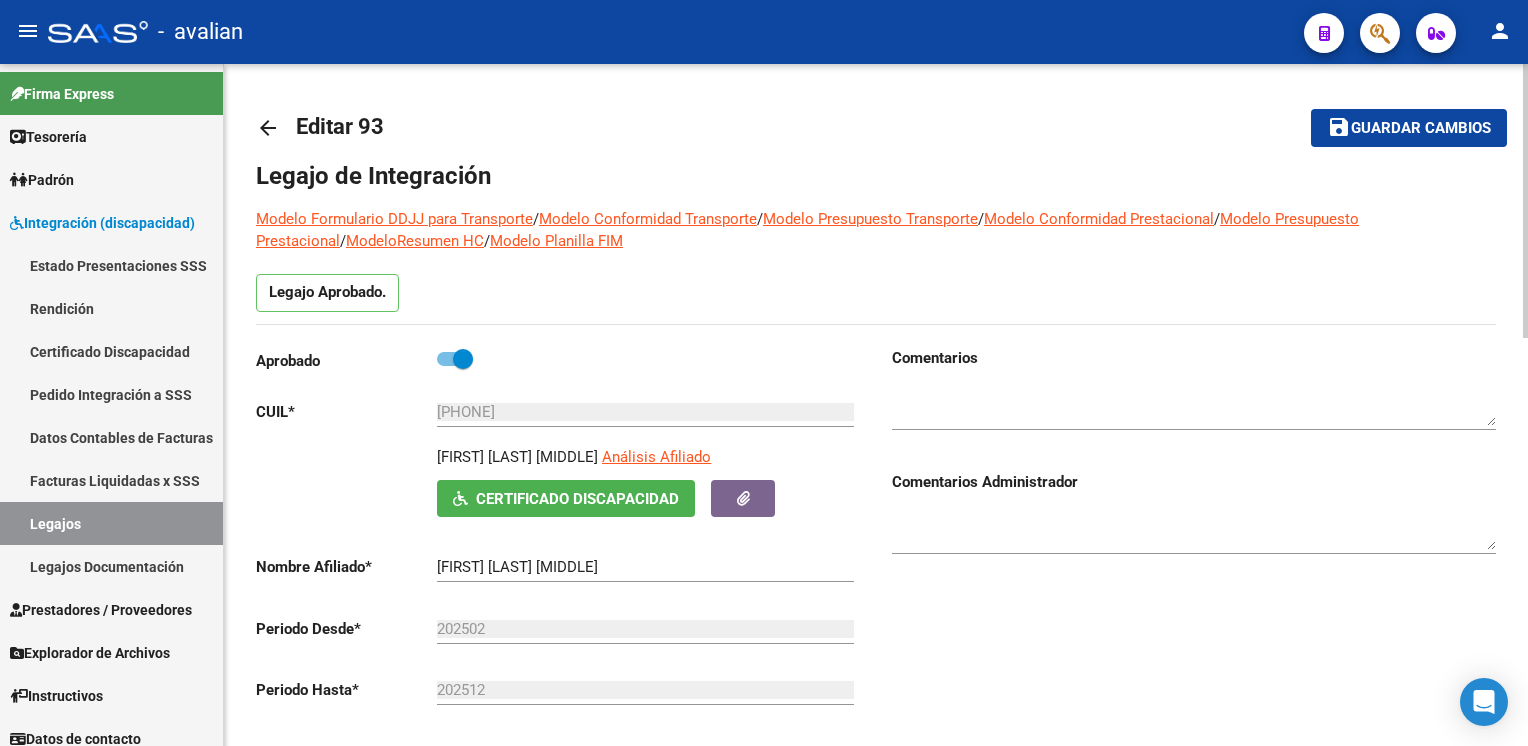 click on "arrow_back" 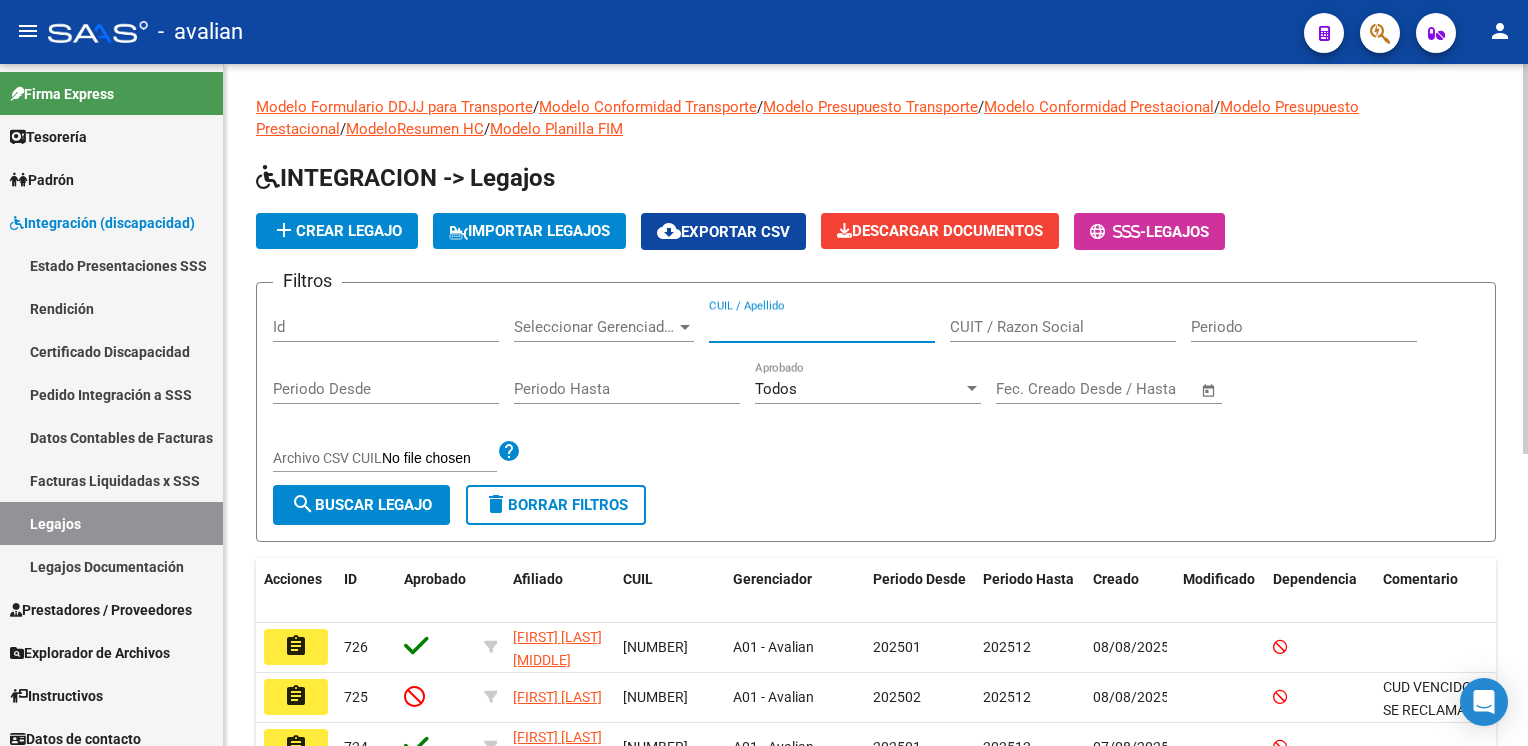 click on "CUIL / Apellido" at bounding box center [822, 327] 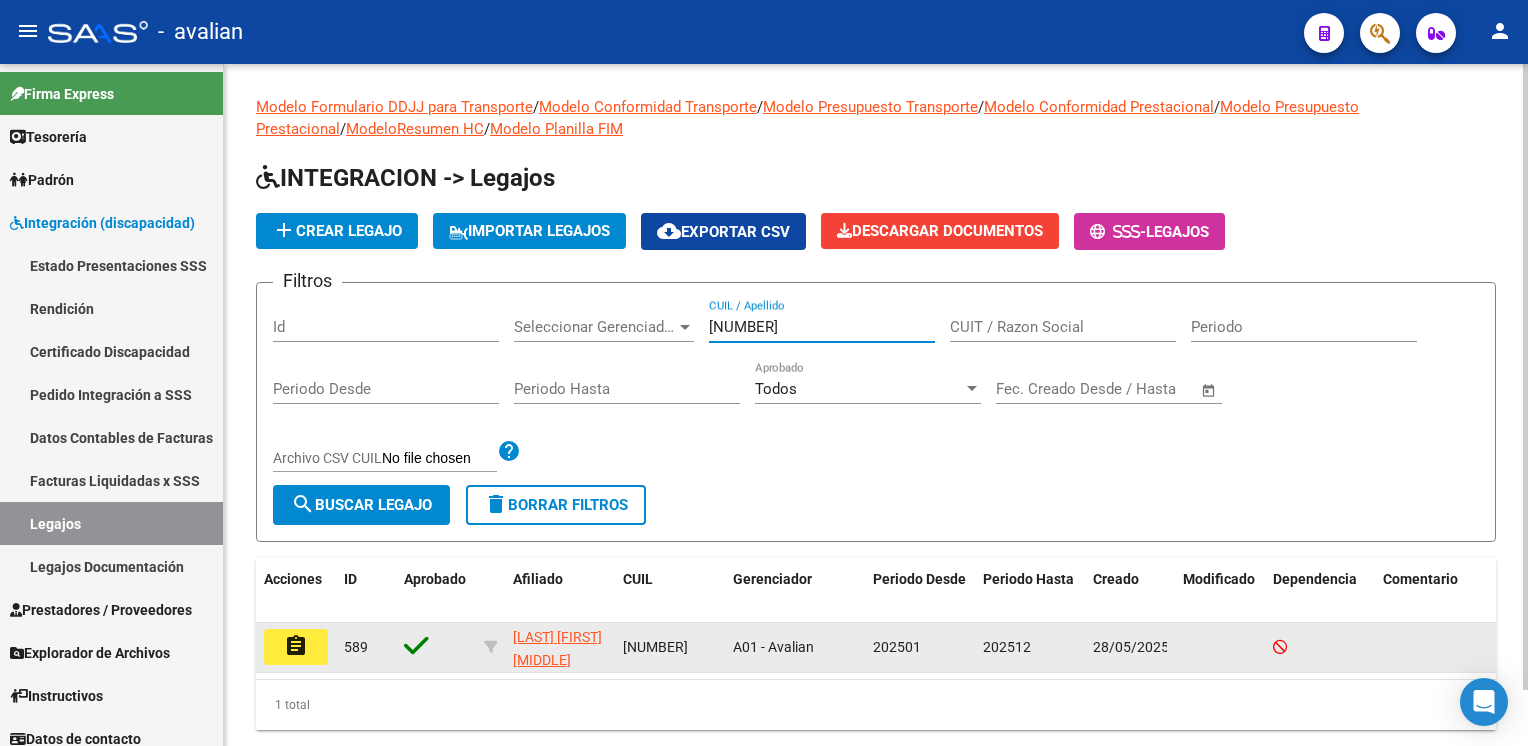 type on "[NUMBER]" 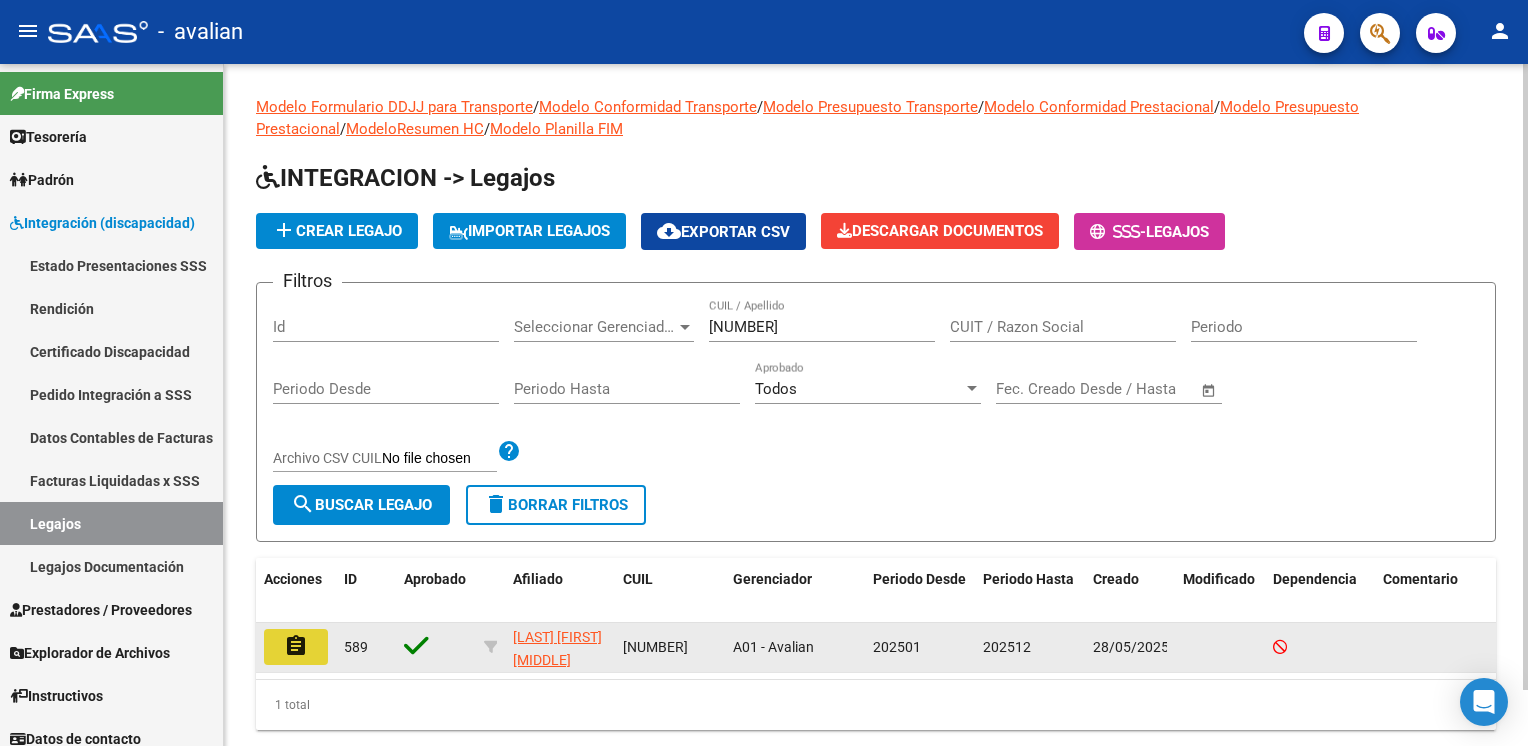 click on "assignment" 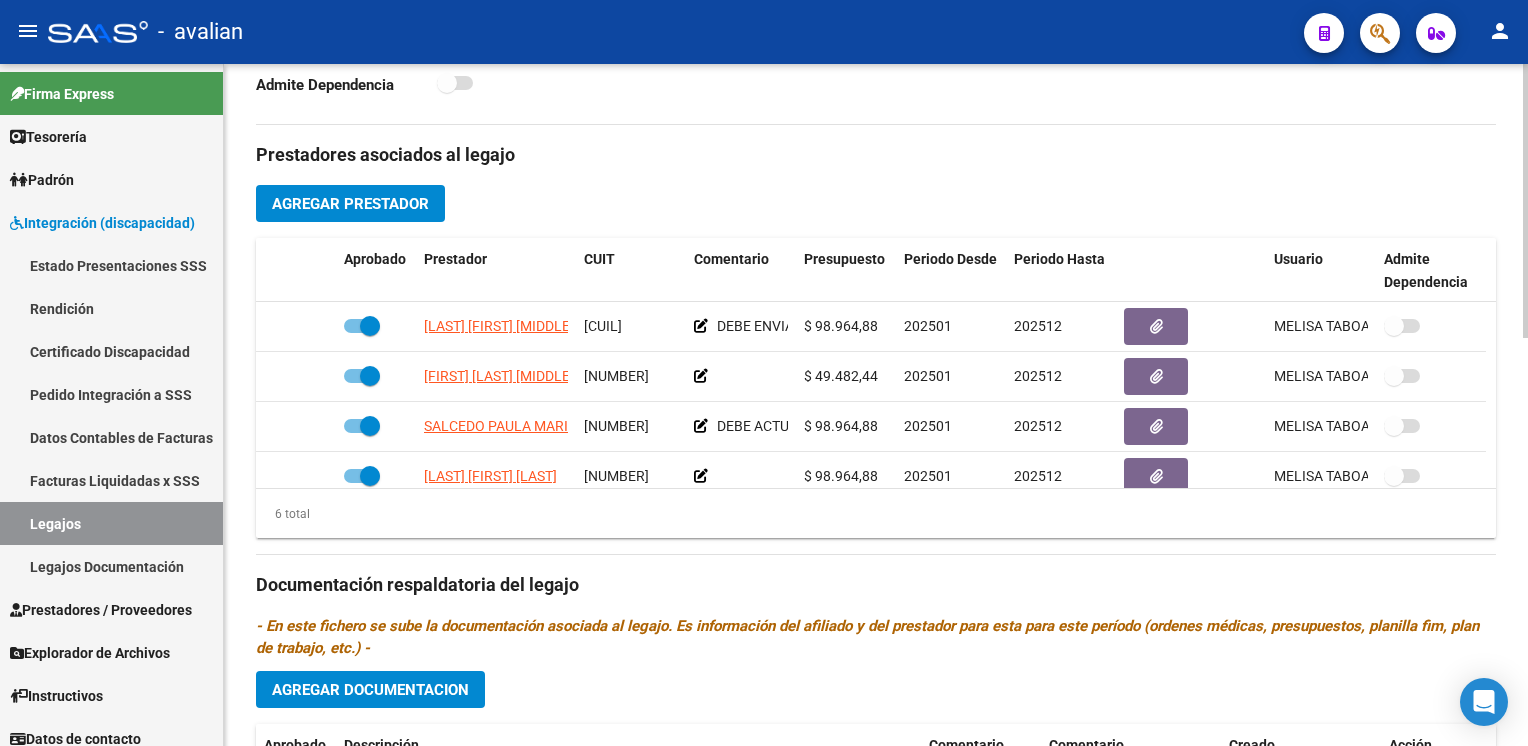 scroll, scrollTop: 700, scrollLeft: 0, axis: vertical 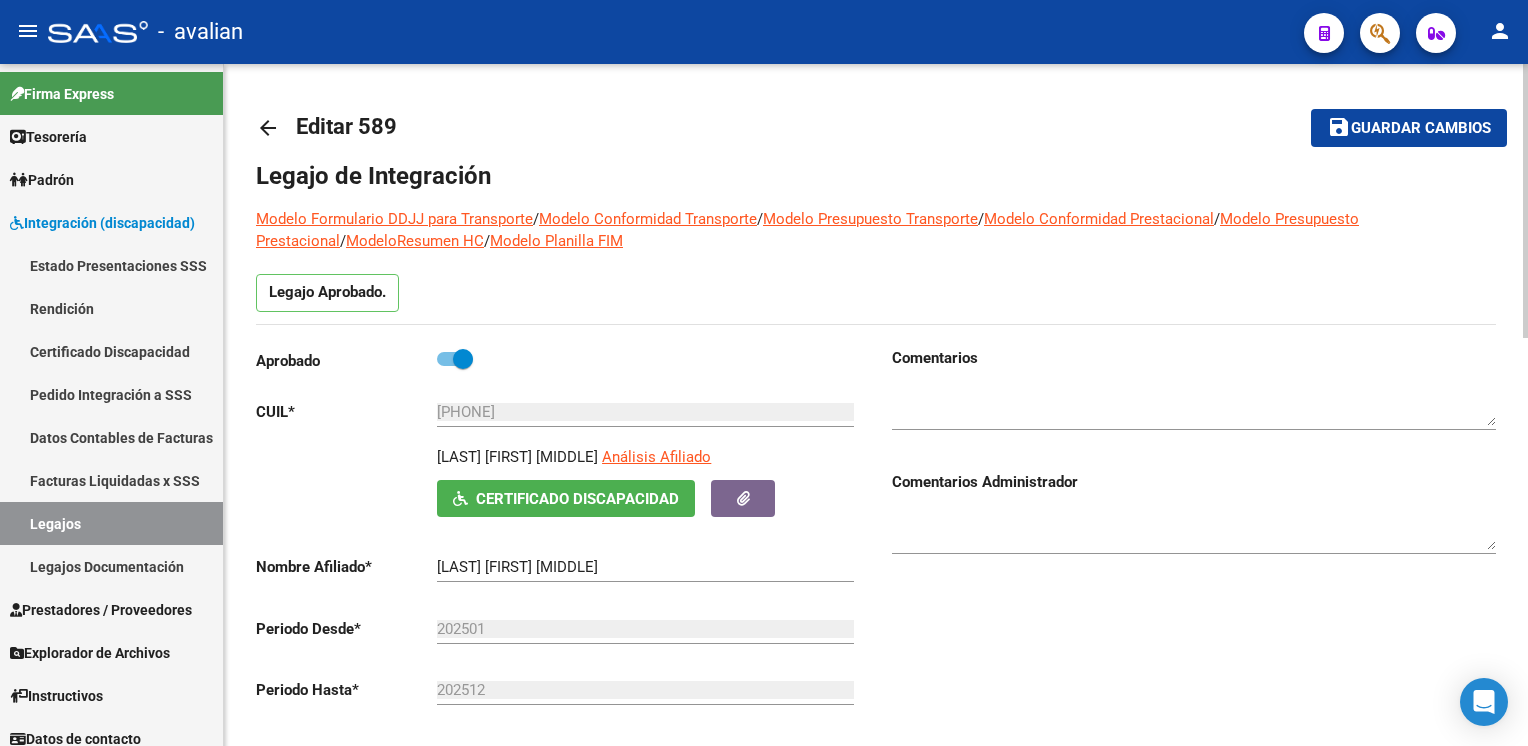 click on "arrow_back" 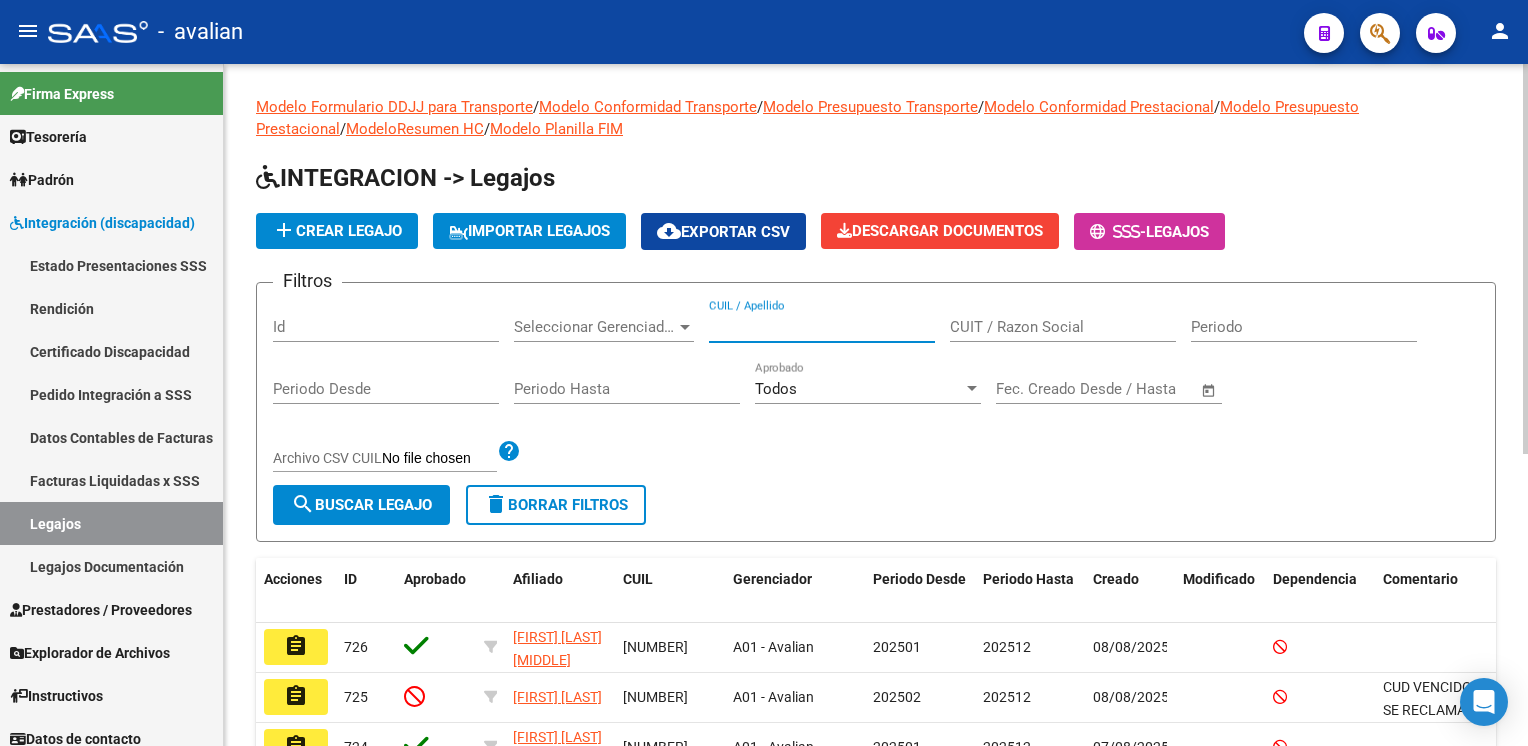 click on "CUIL / Apellido" 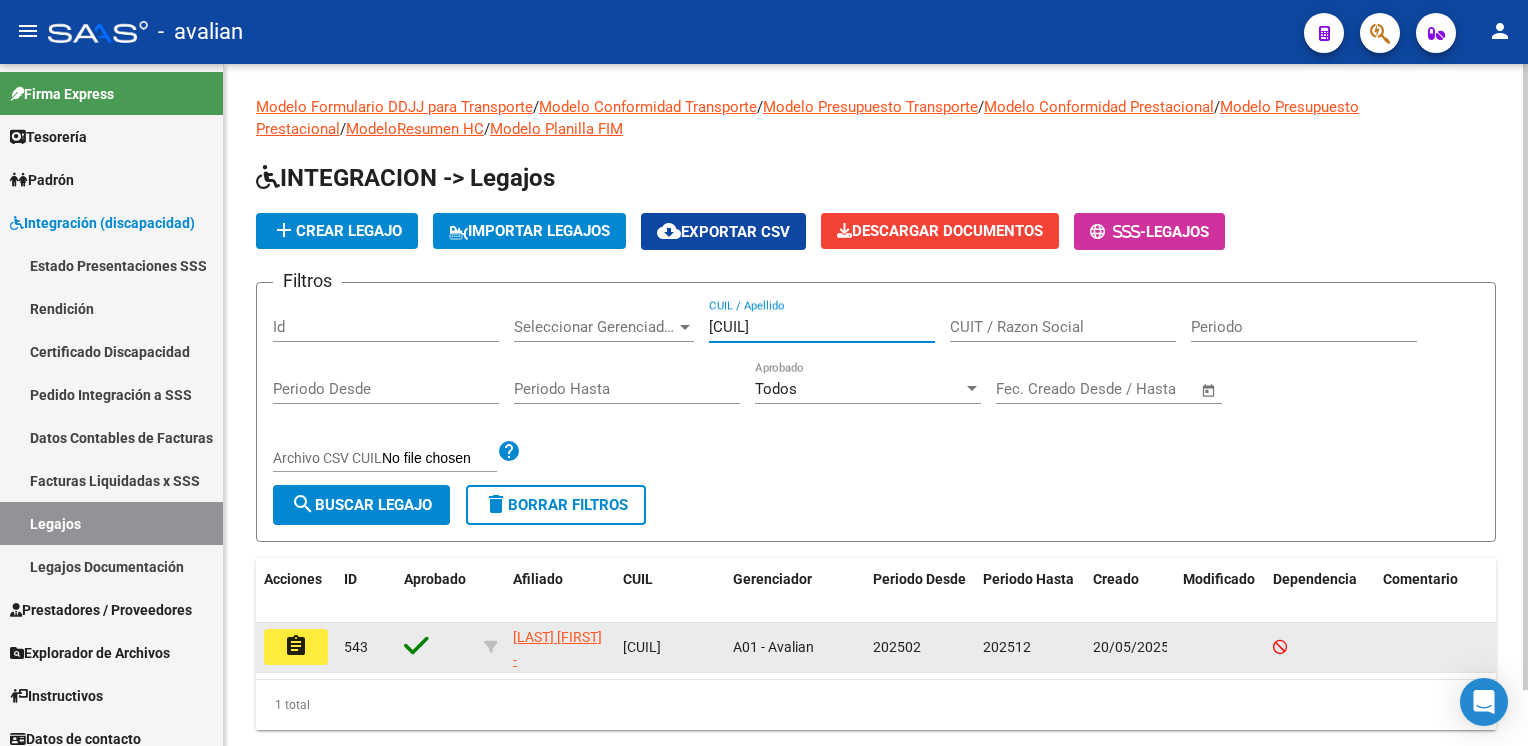 type on "[NUMBER]" 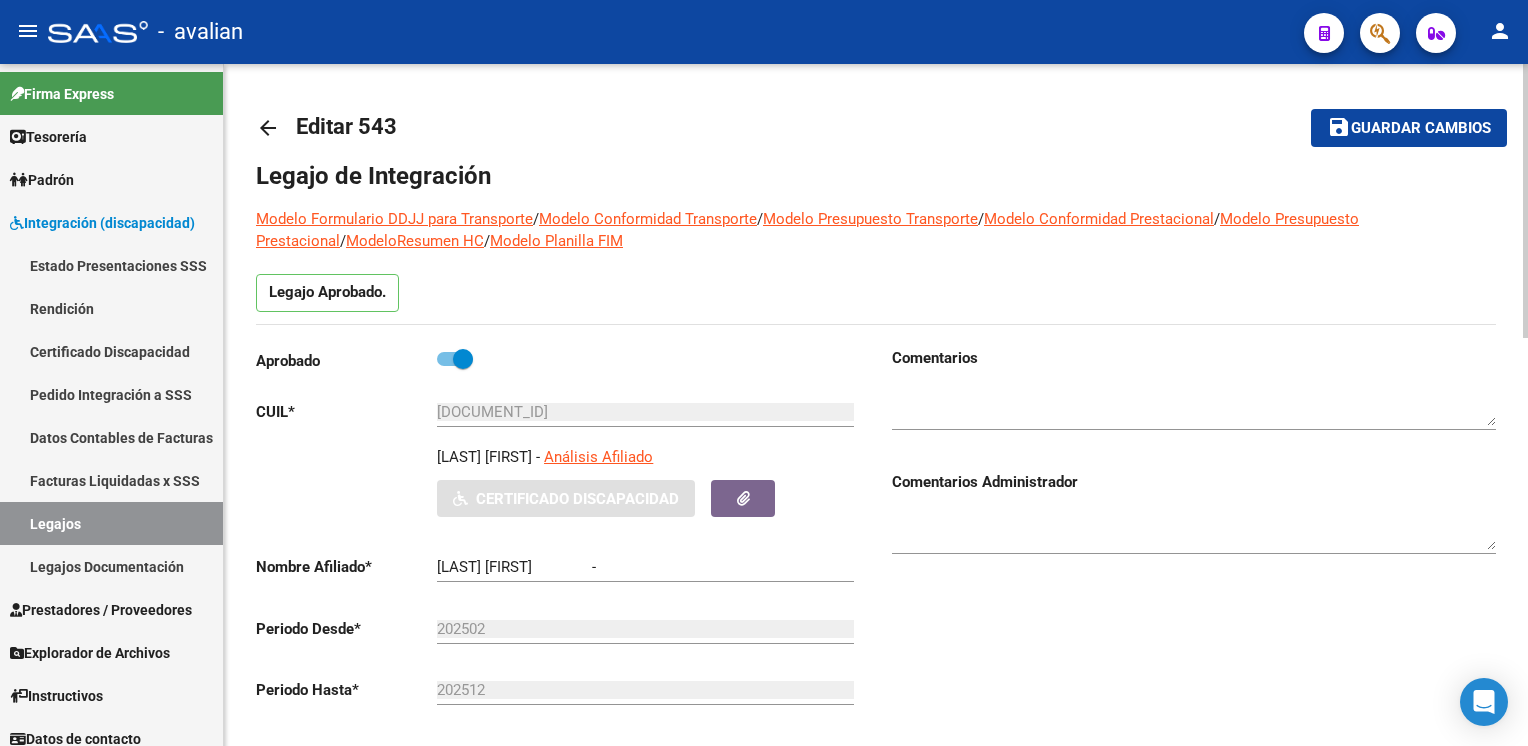 type on "[FIRST] [LAST]" 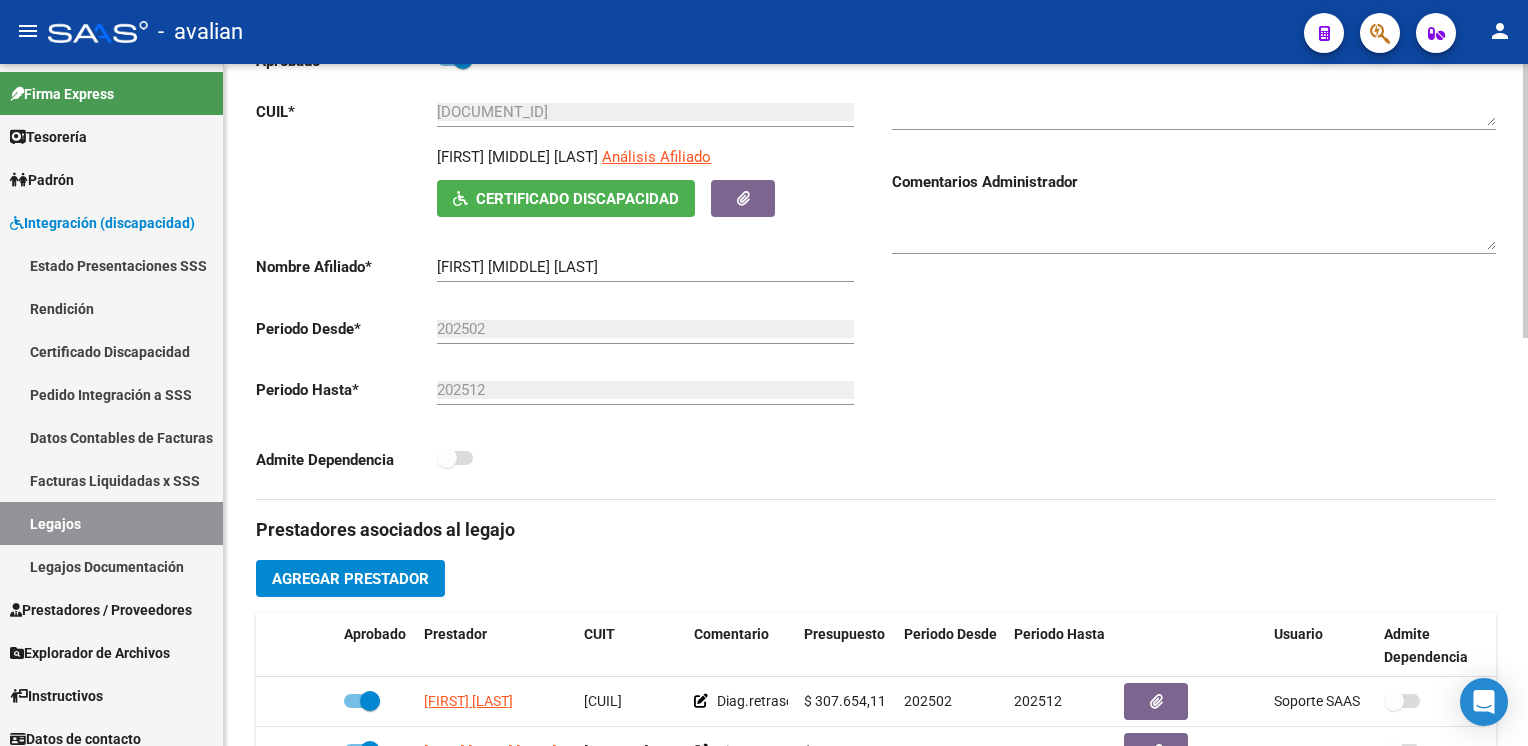 scroll, scrollTop: 0, scrollLeft: 0, axis: both 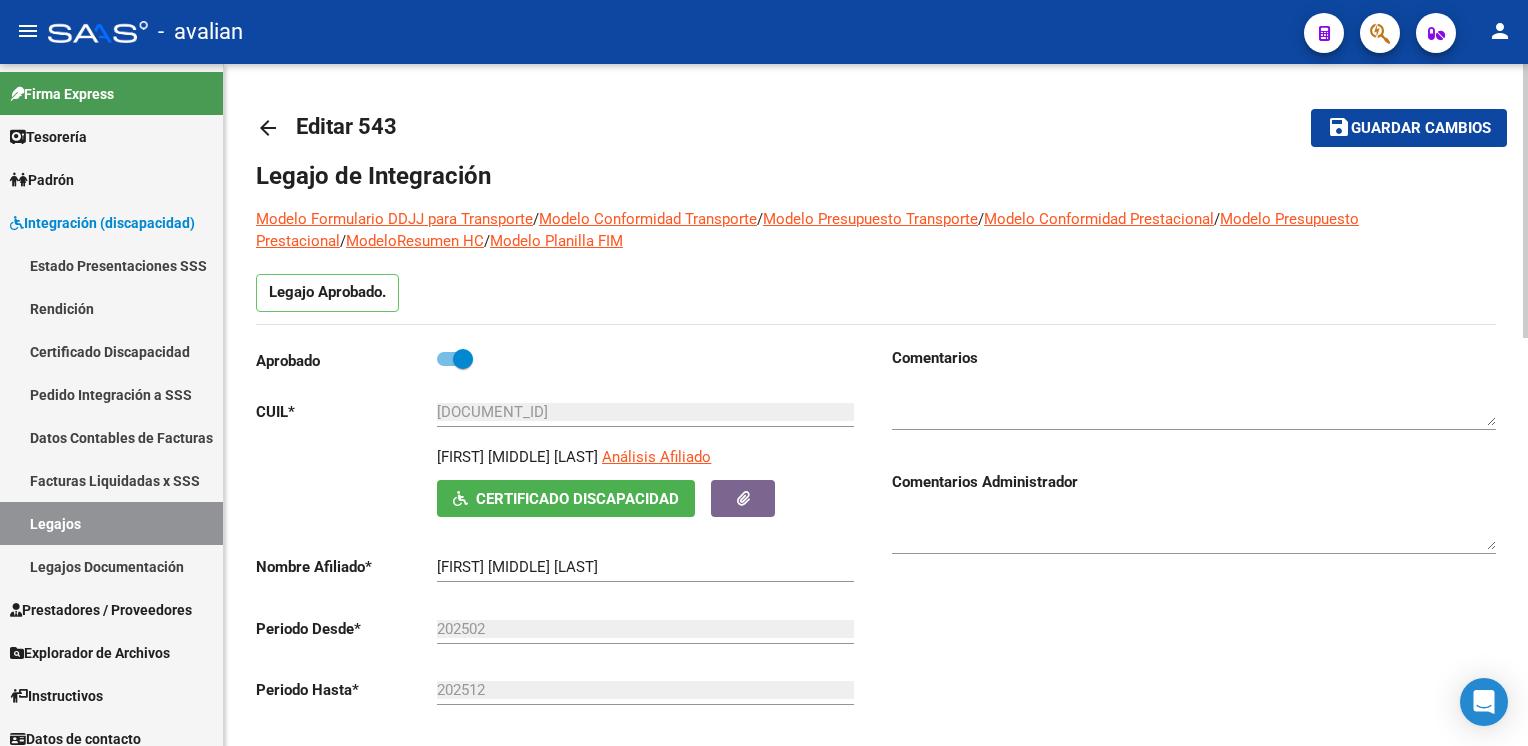 click on "arrow_back" 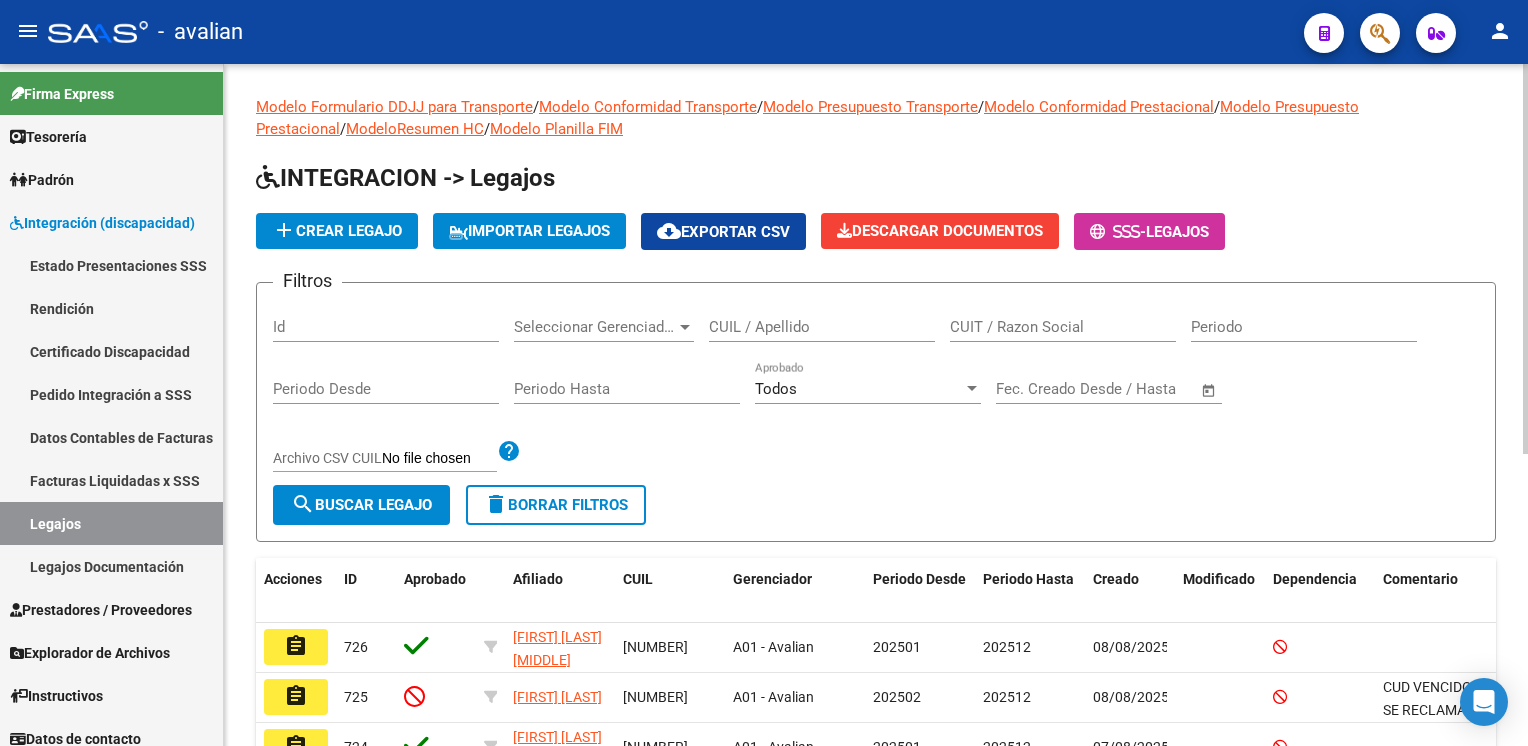 click on "CUIL / Apellido" at bounding box center (822, 327) 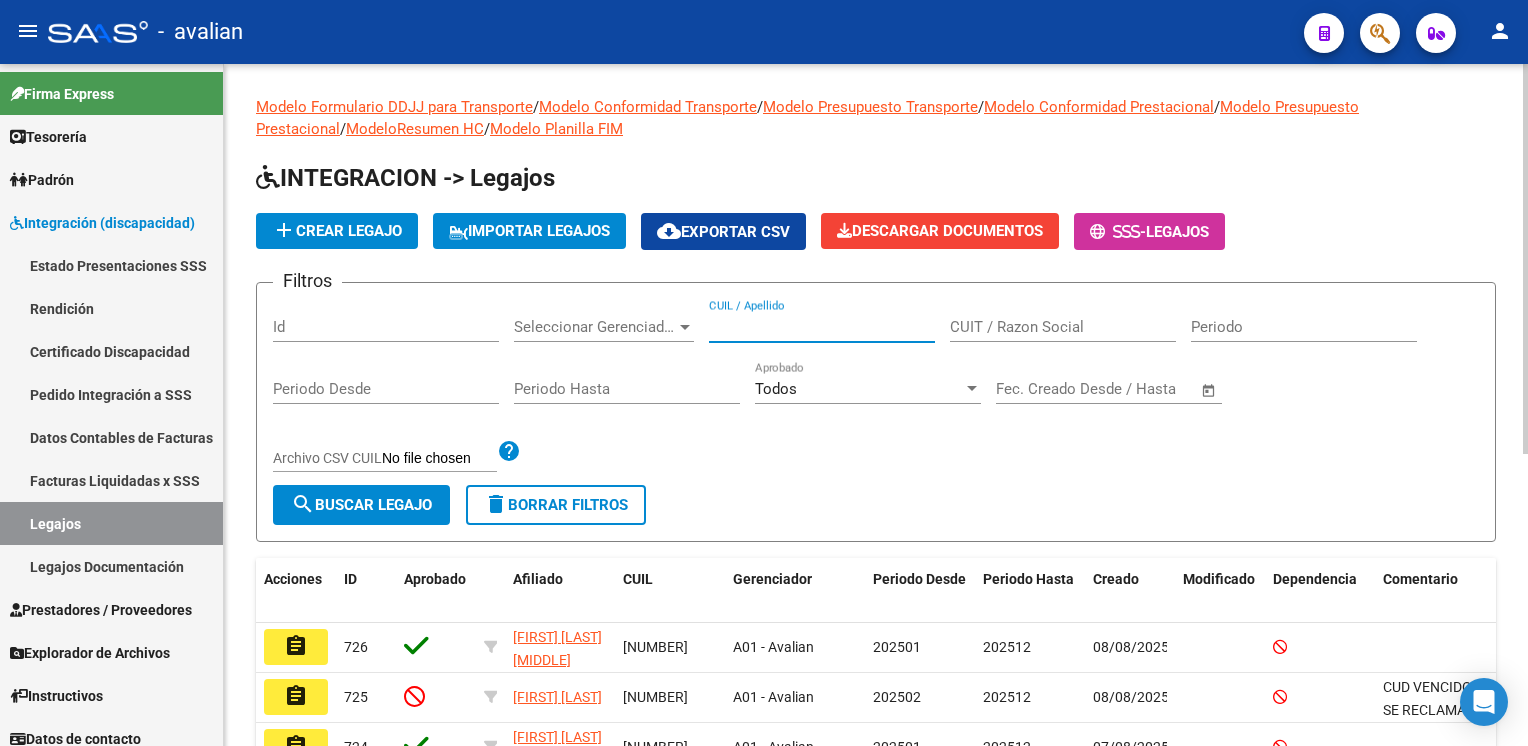 paste on "[SSN]" 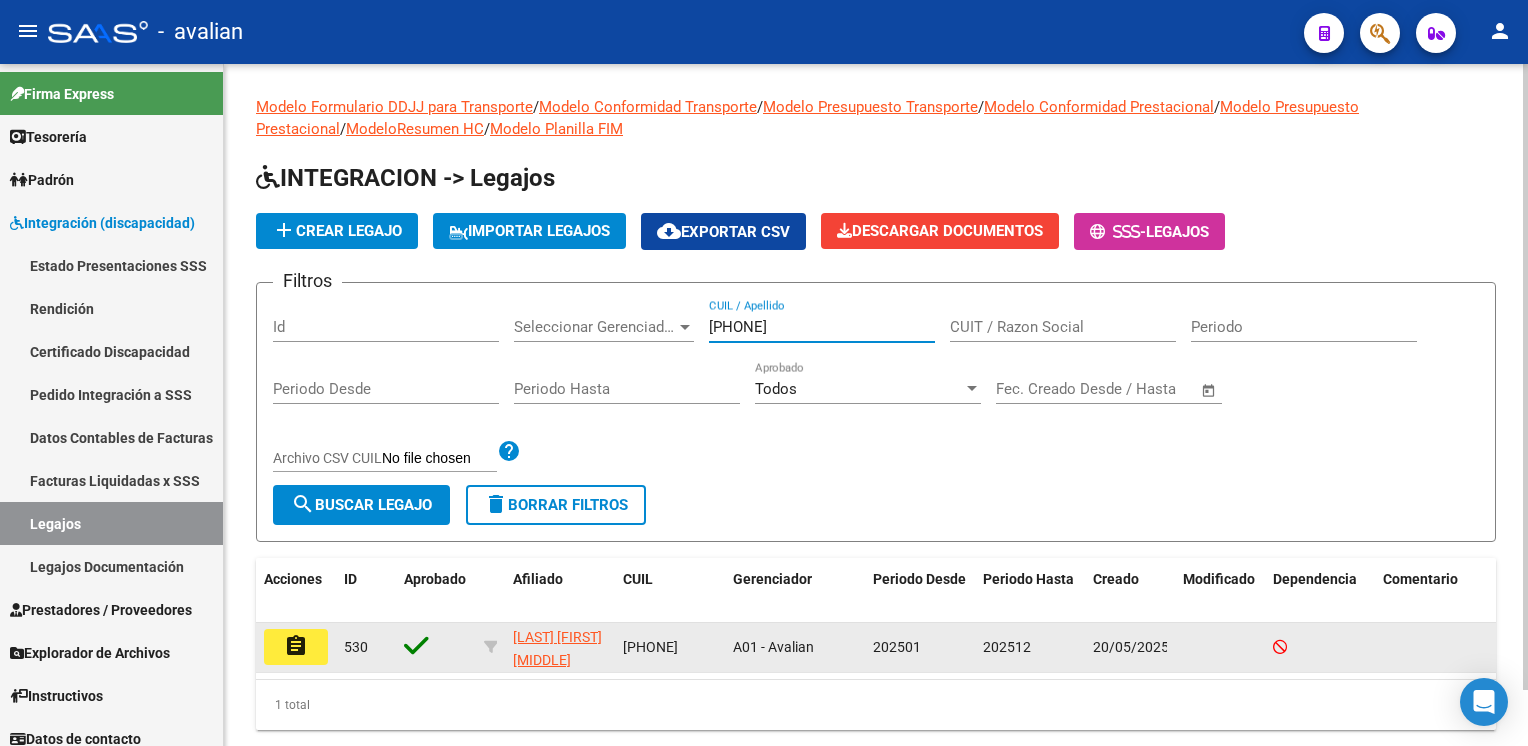type on "[SSN]" 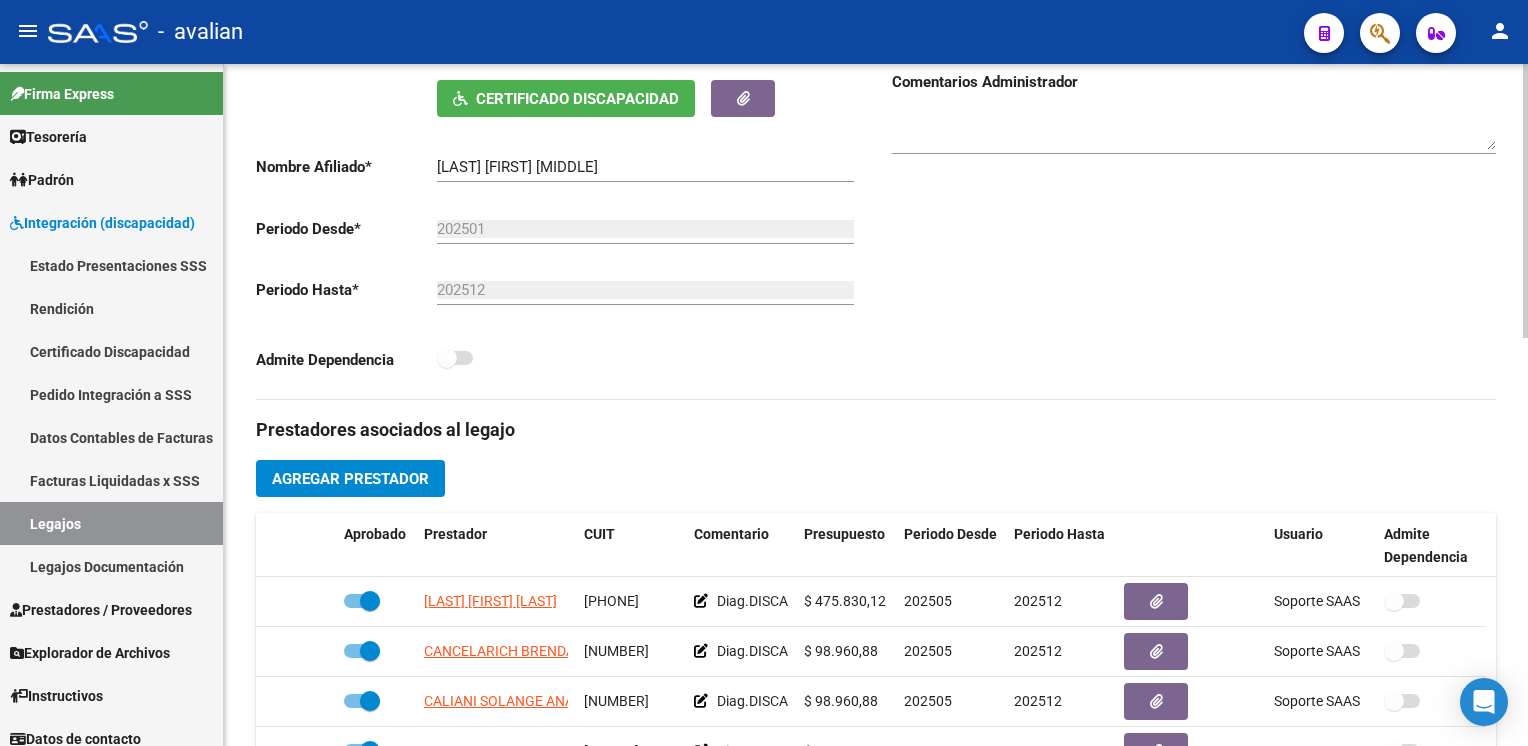 scroll, scrollTop: 700, scrollLeft: 0, axis: vertical 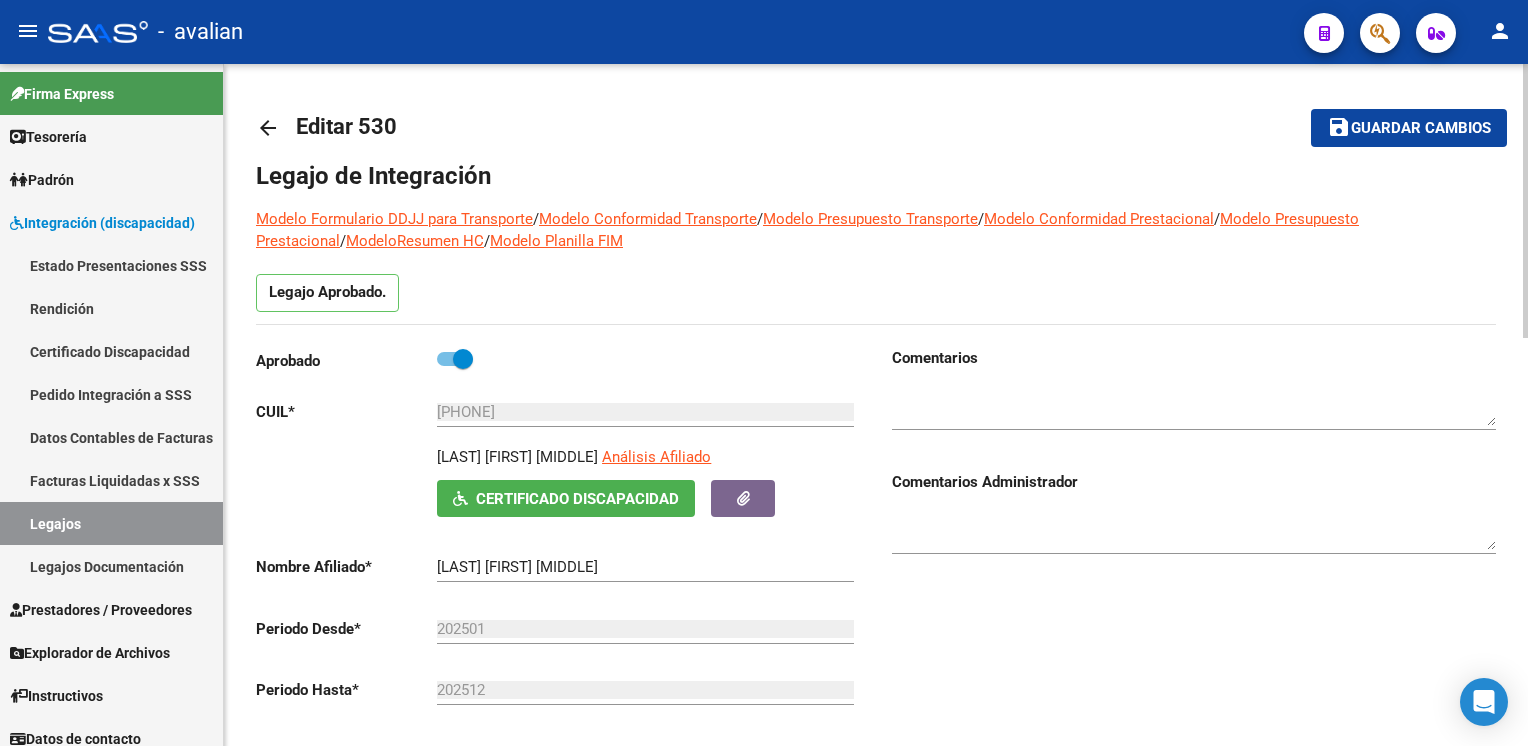 click on "arrow_back" 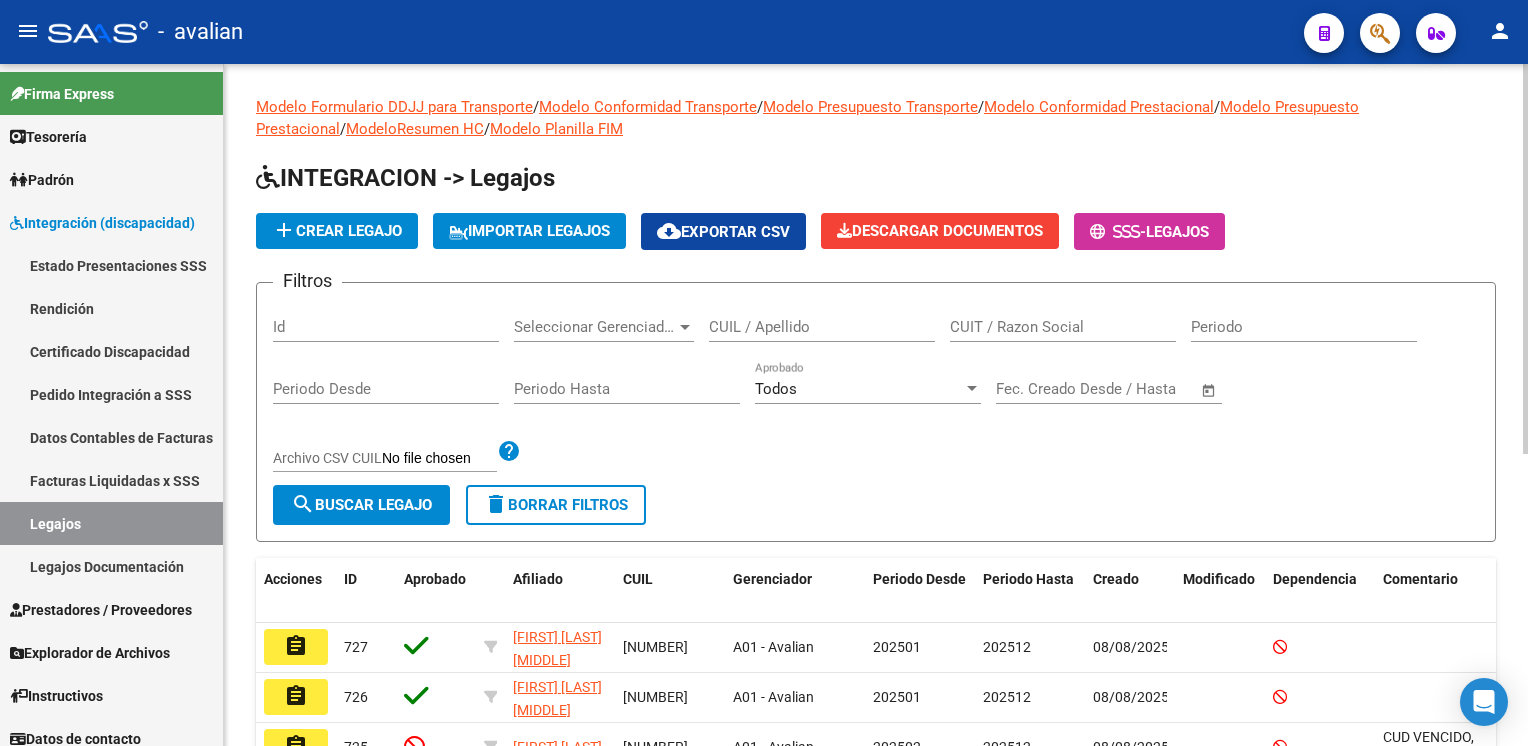 click on "CUIL / Apellido" at bounding box center (822, 327) 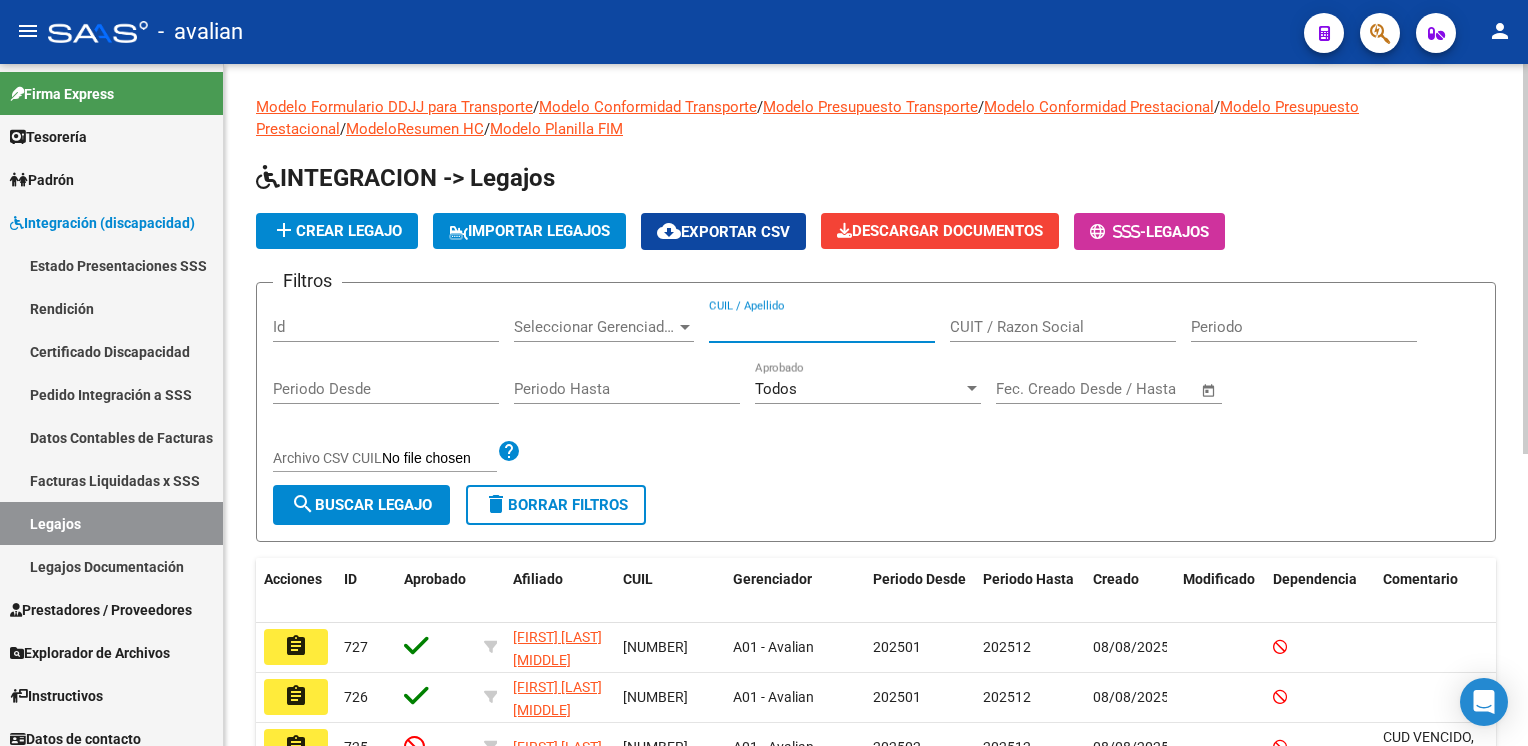 paste on "[NUMBER]" 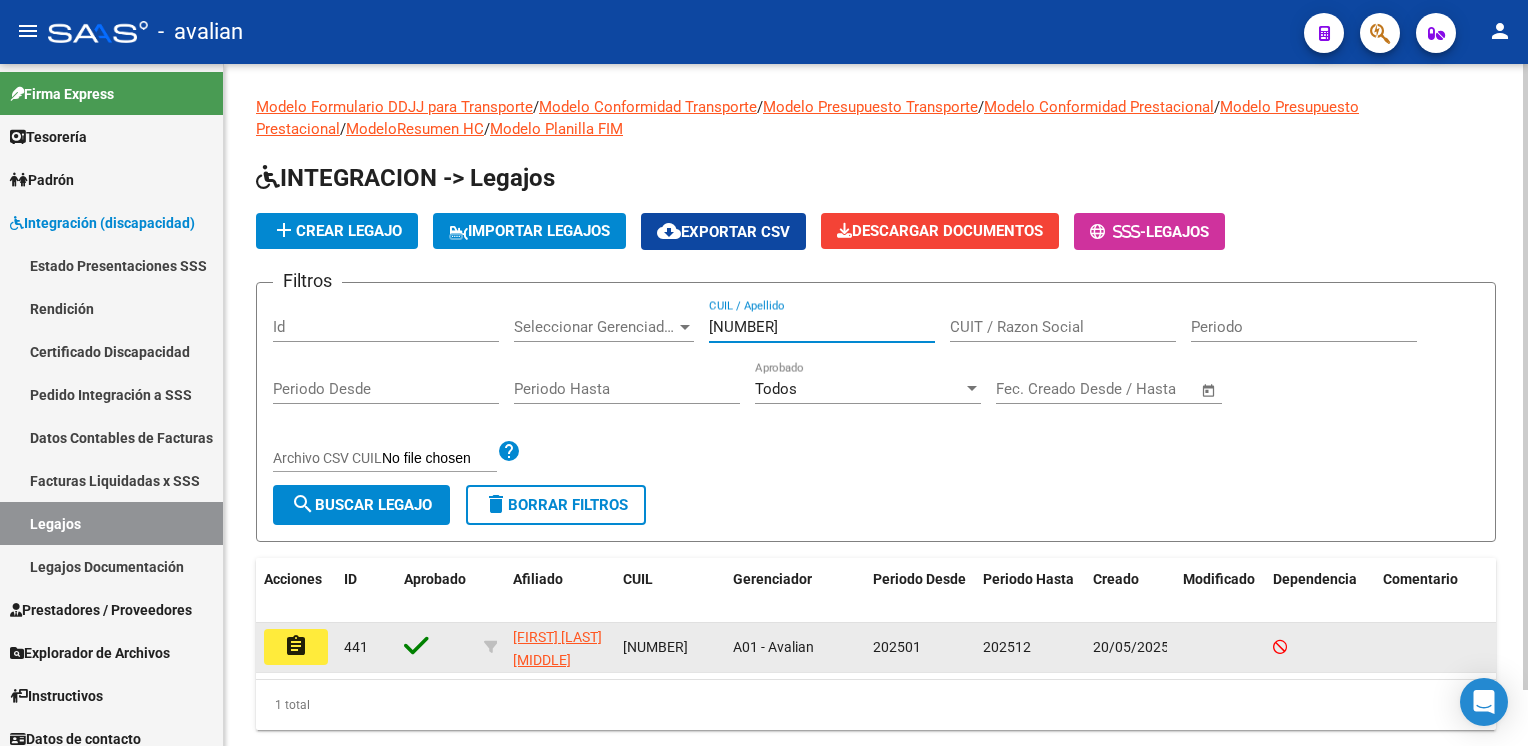 type on "[NUMBER]" 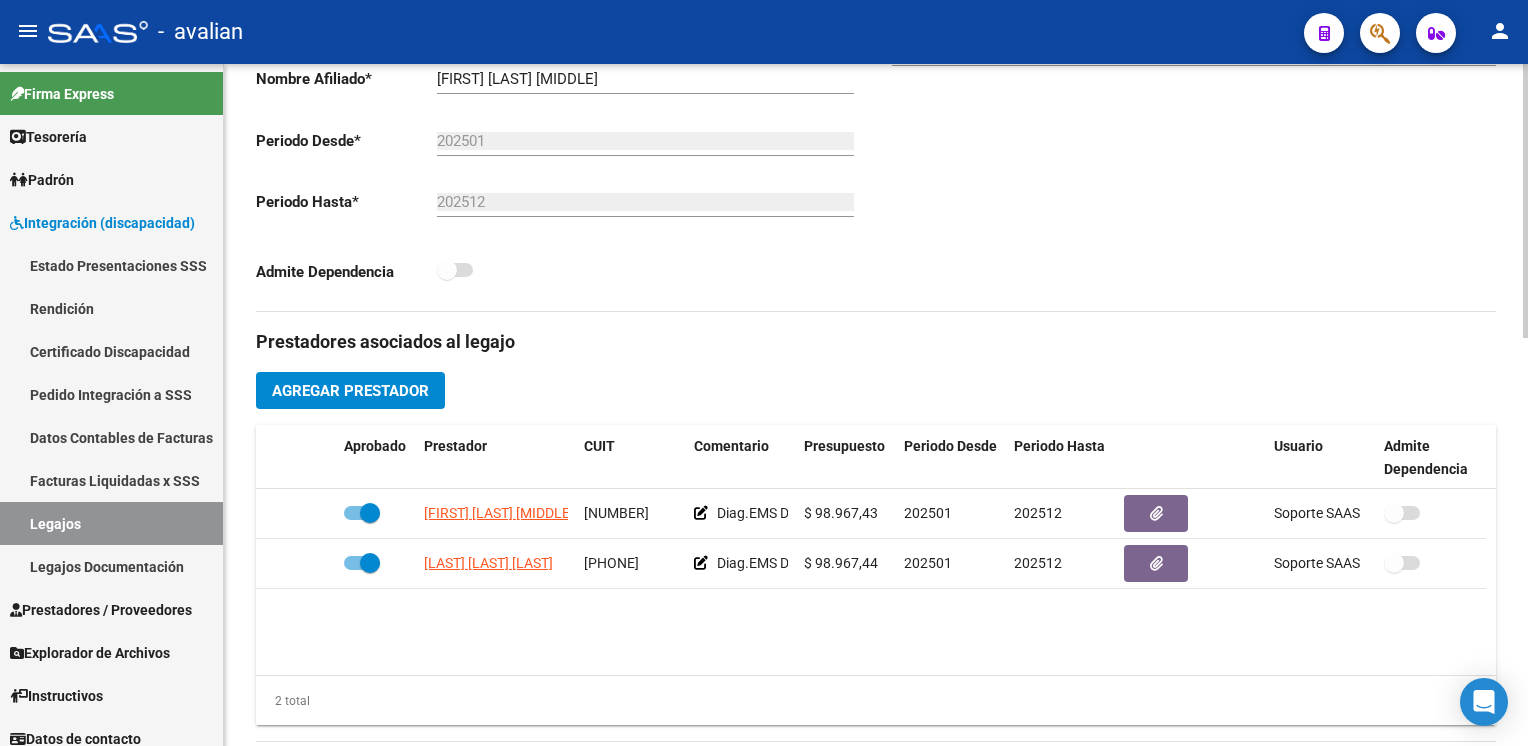 scroll, scrollTop: 0, scrollLeft: 0, axis: both 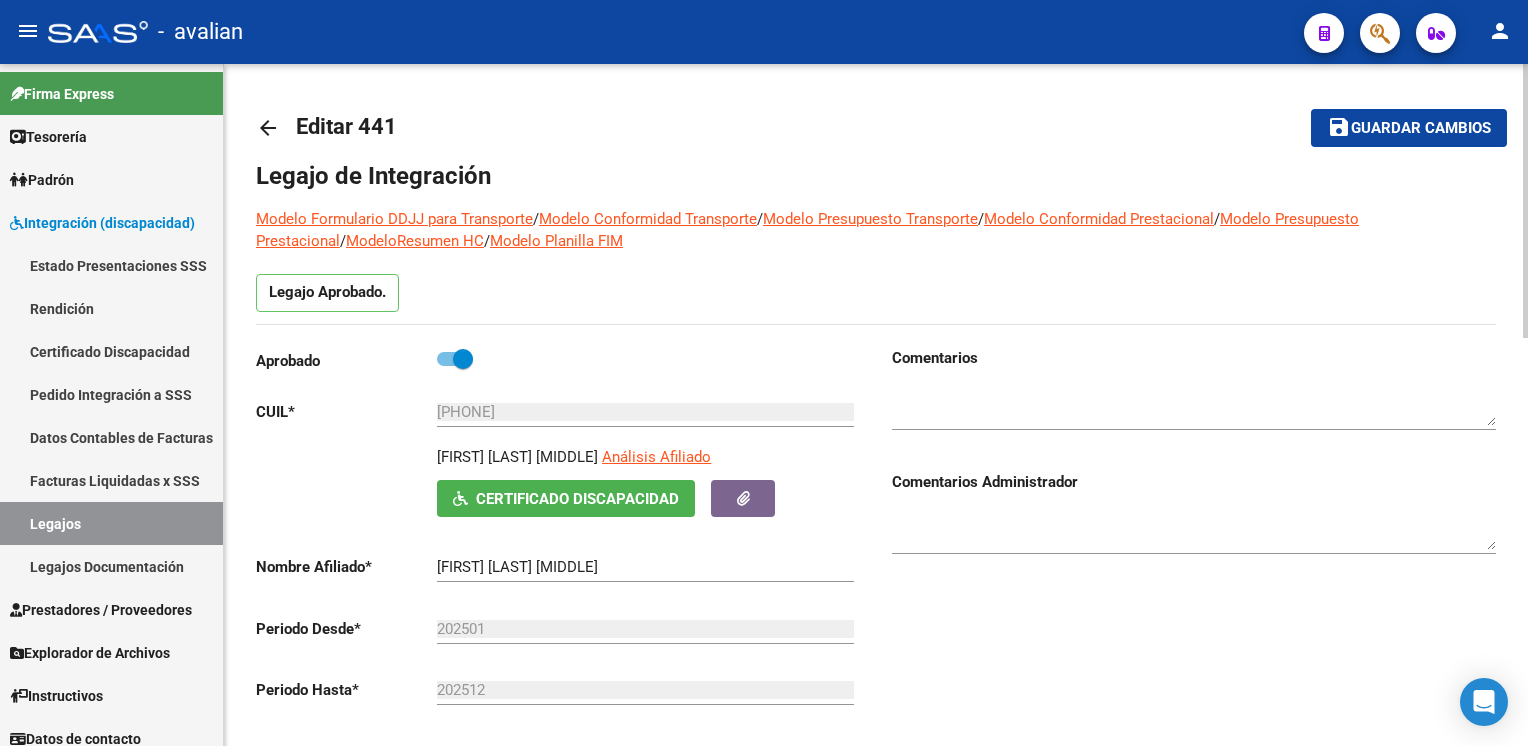 click on "arrow_back" 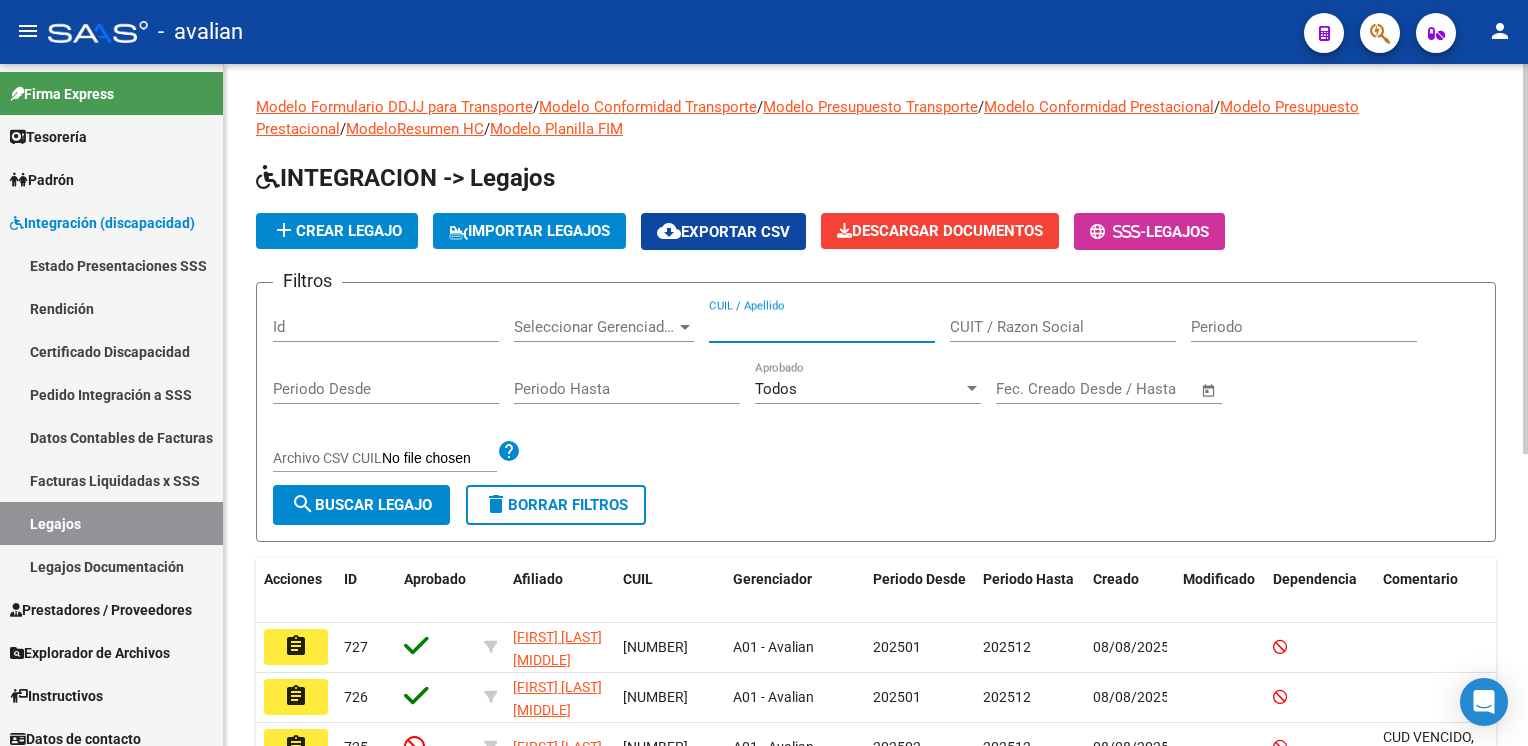 click on "CUIL / Apellido" at bounding box center [822, 327] 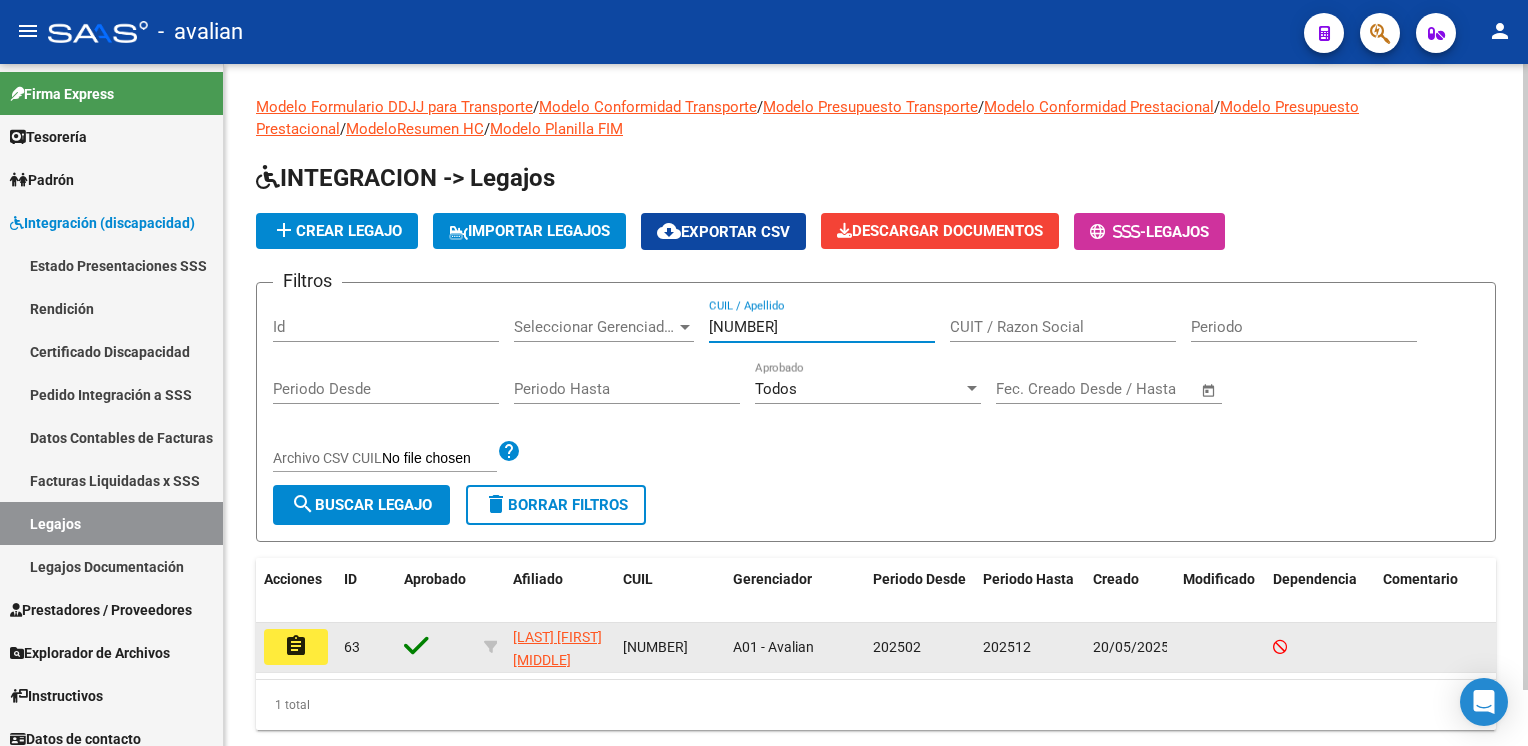 type on "[NUMBER]" 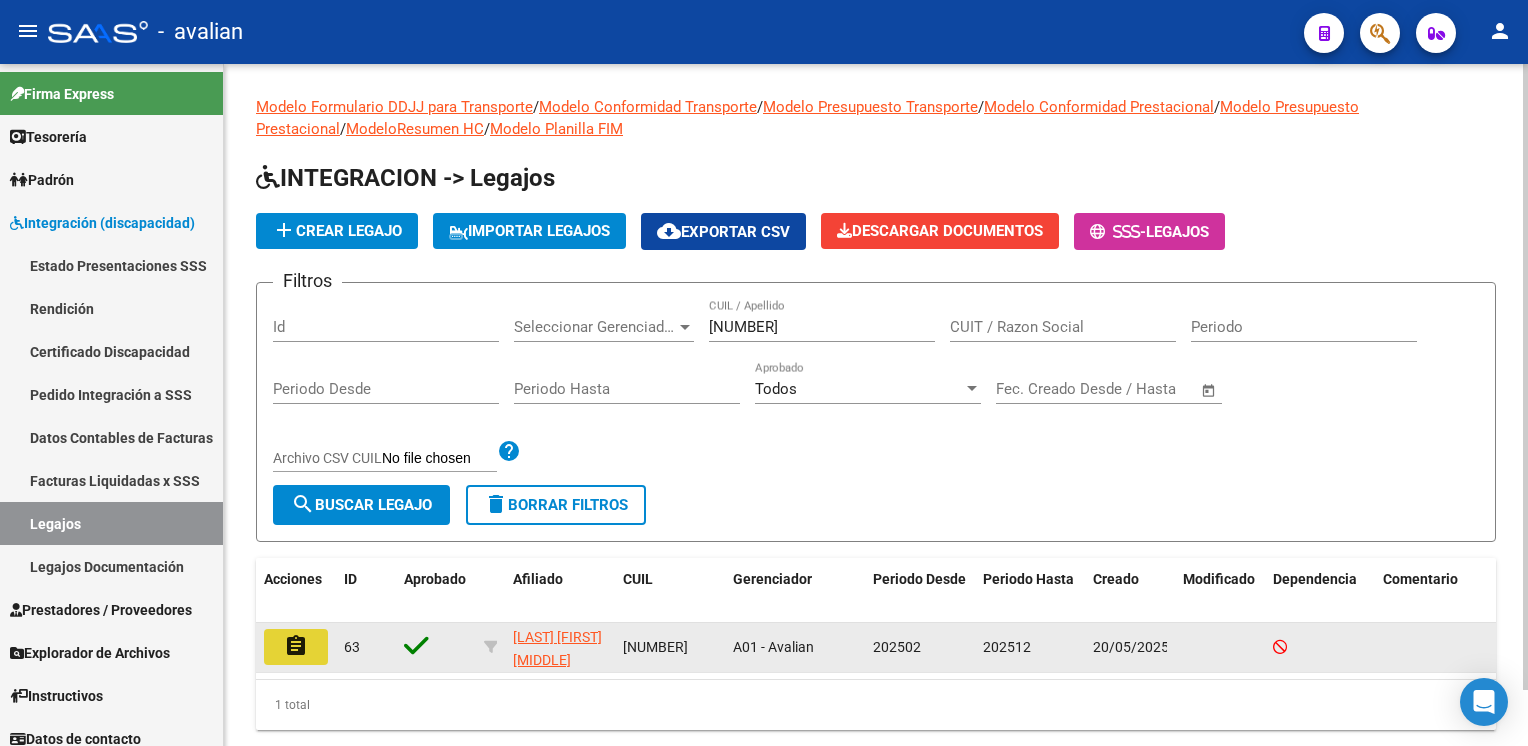 click on "assignment" 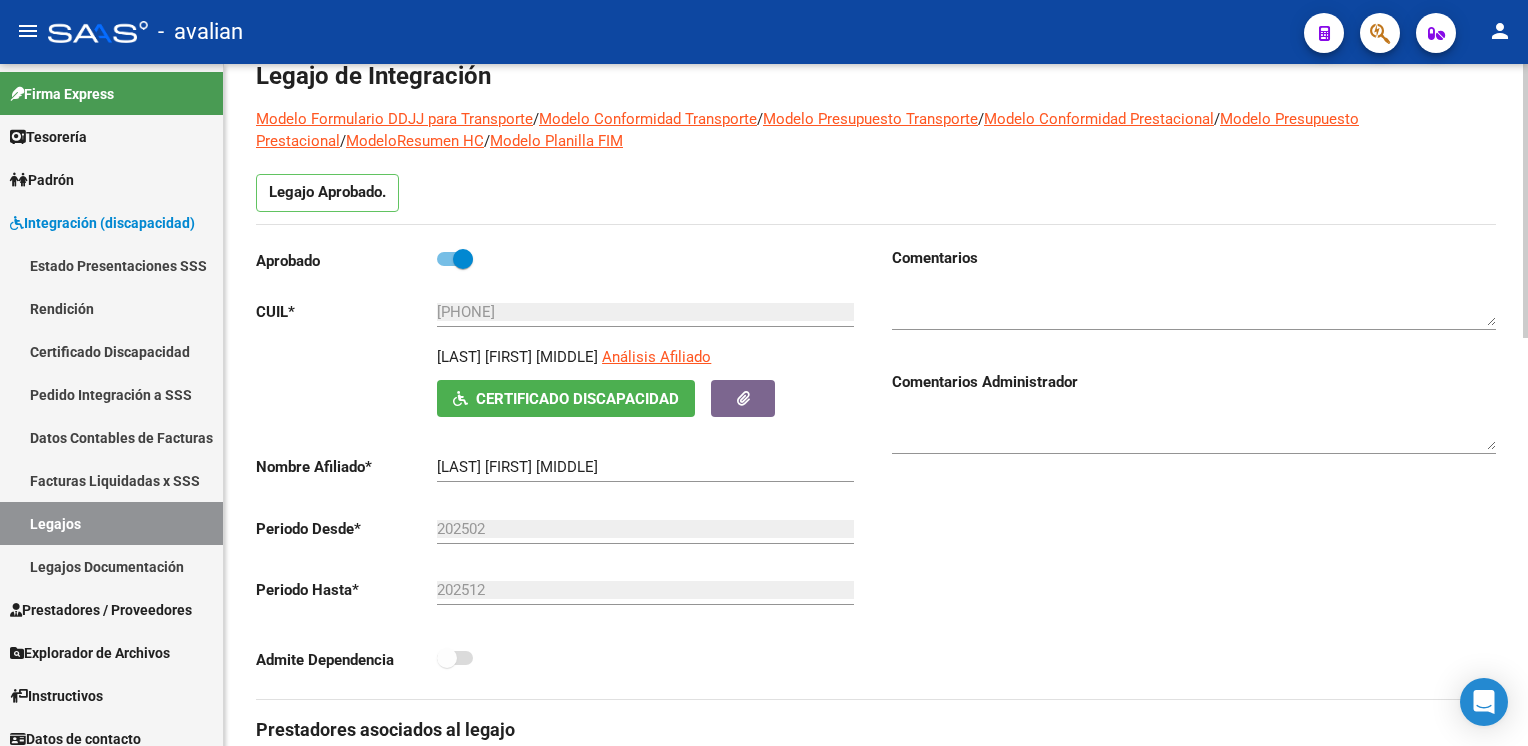 scroll, scrollTop: 0, scrollLeft: 0, axis: both 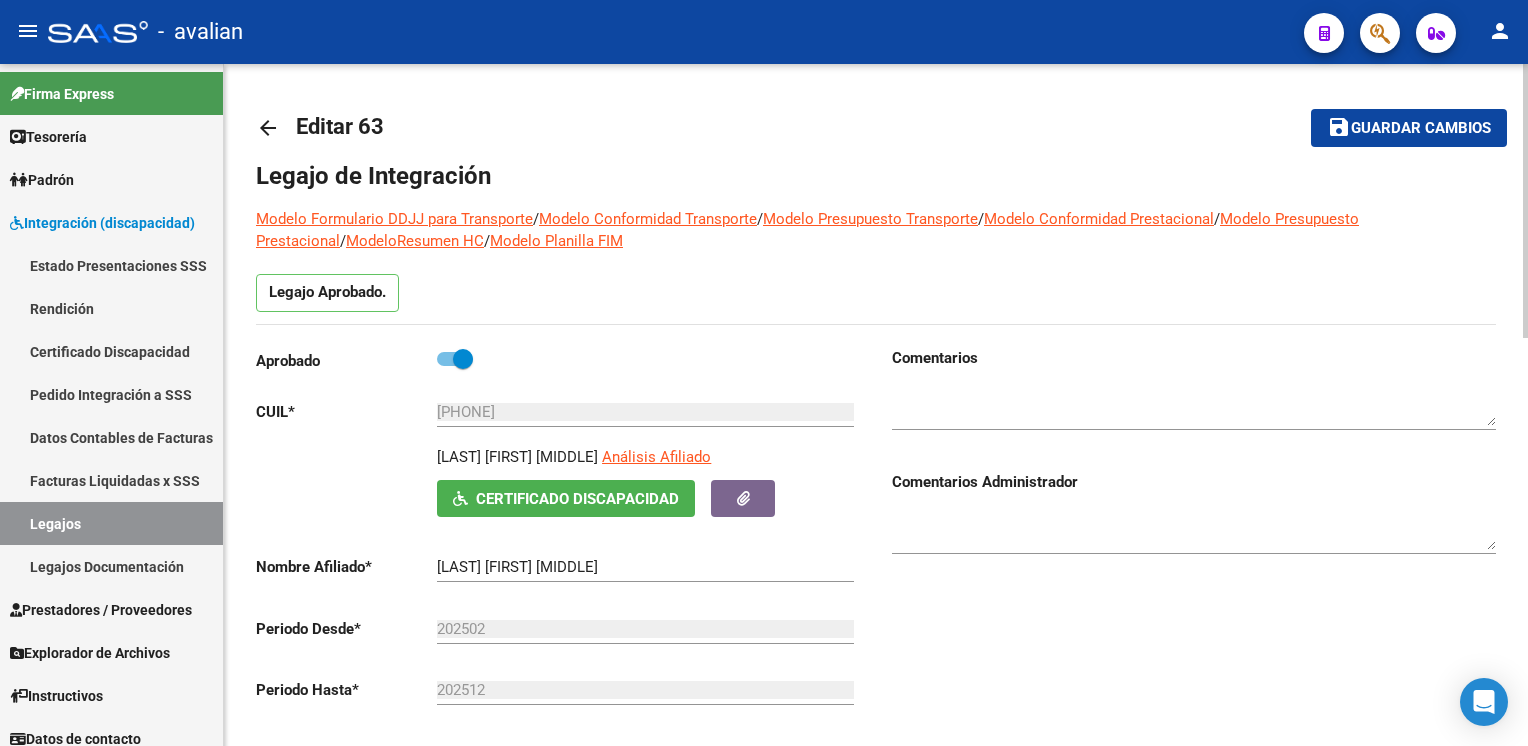 click on "arrow_back" 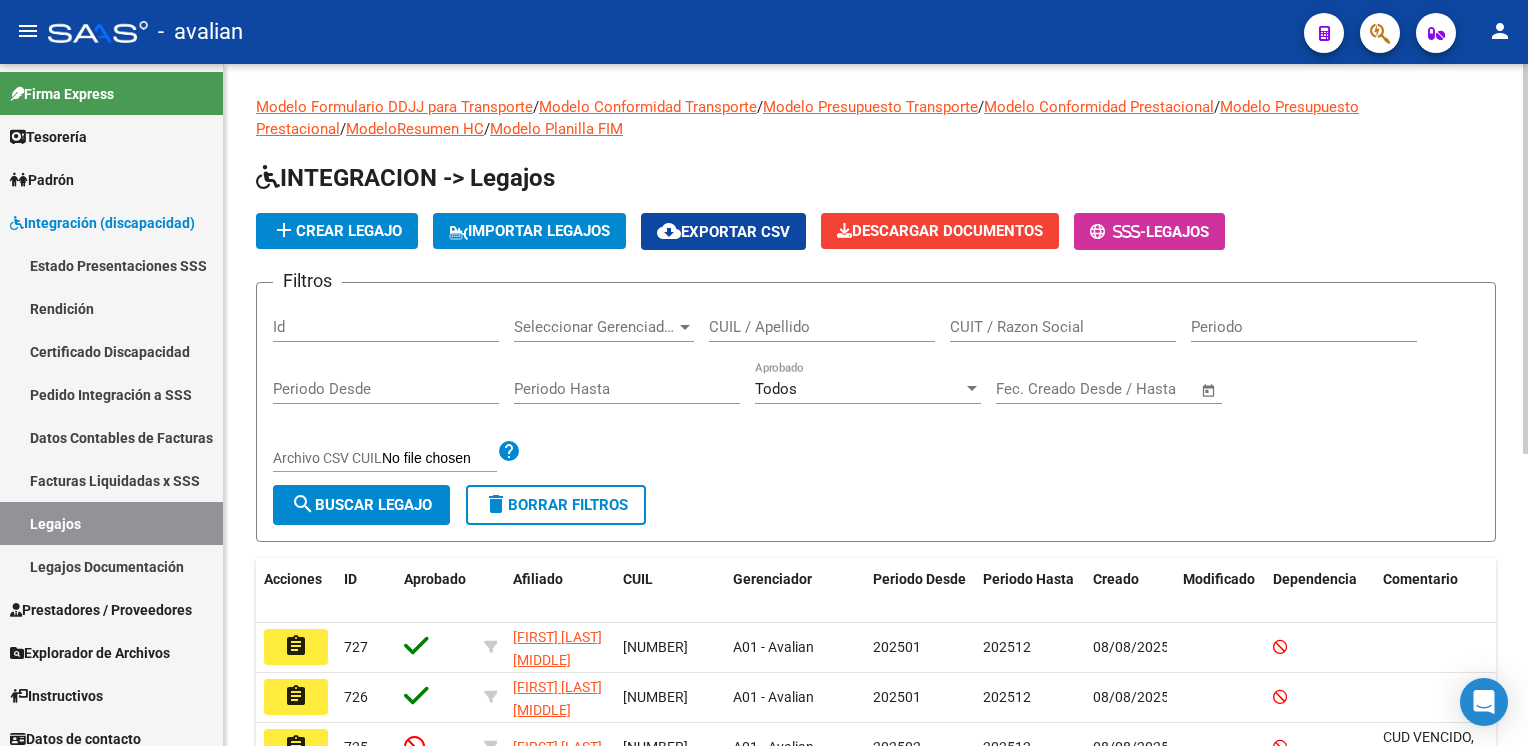 click on "CUIL / Apellido" at bounding box center [822, 327] 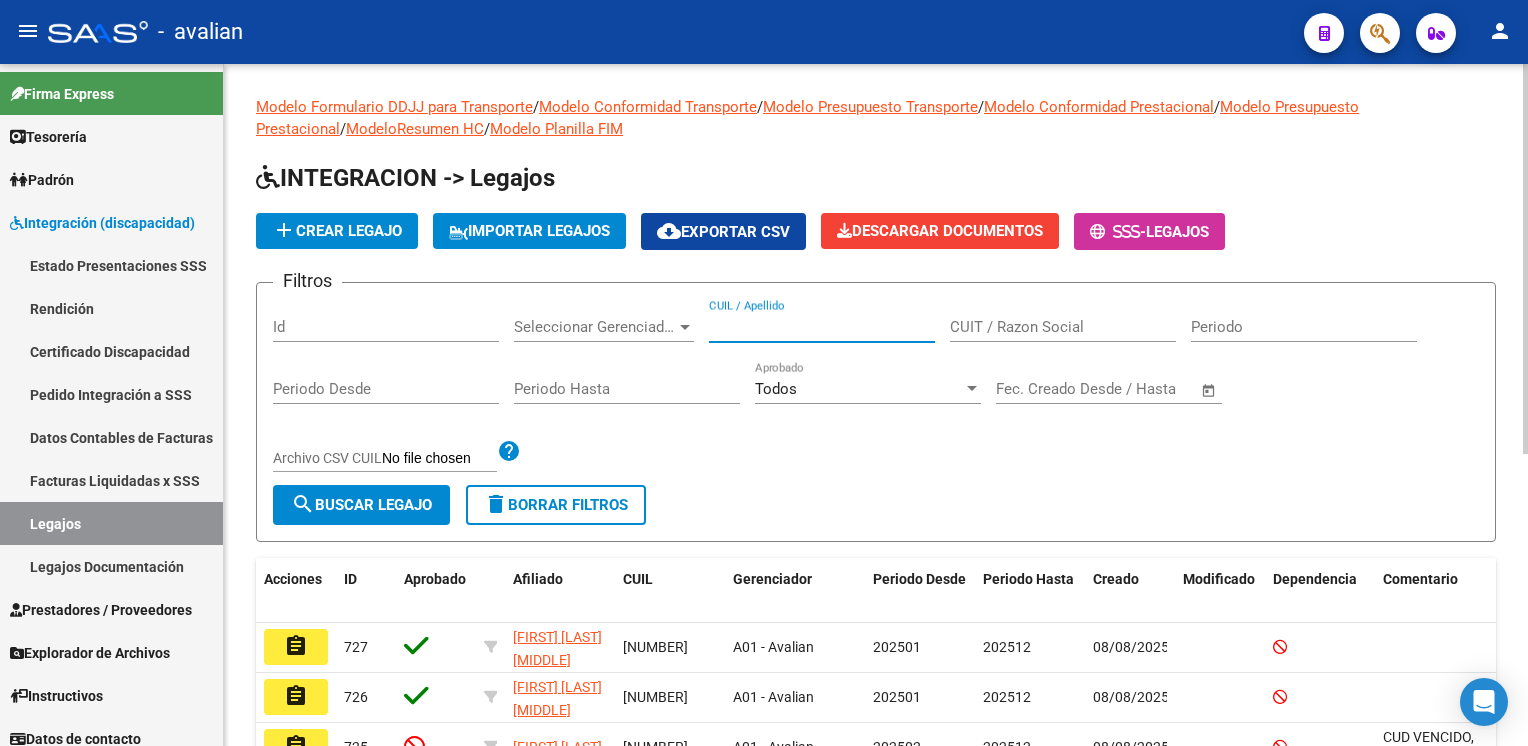 paste on "[NUMBER]" 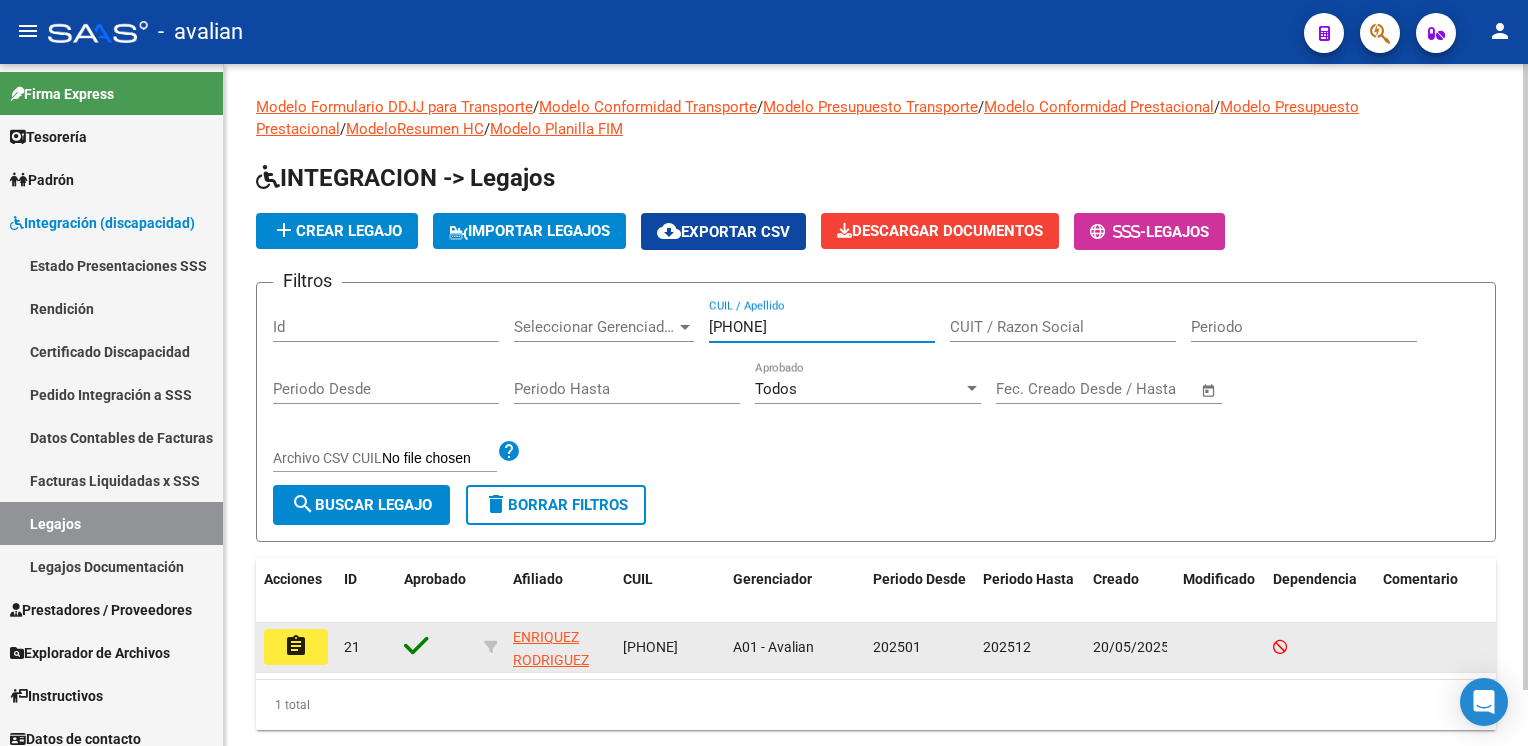 type on "[NUMBER]" 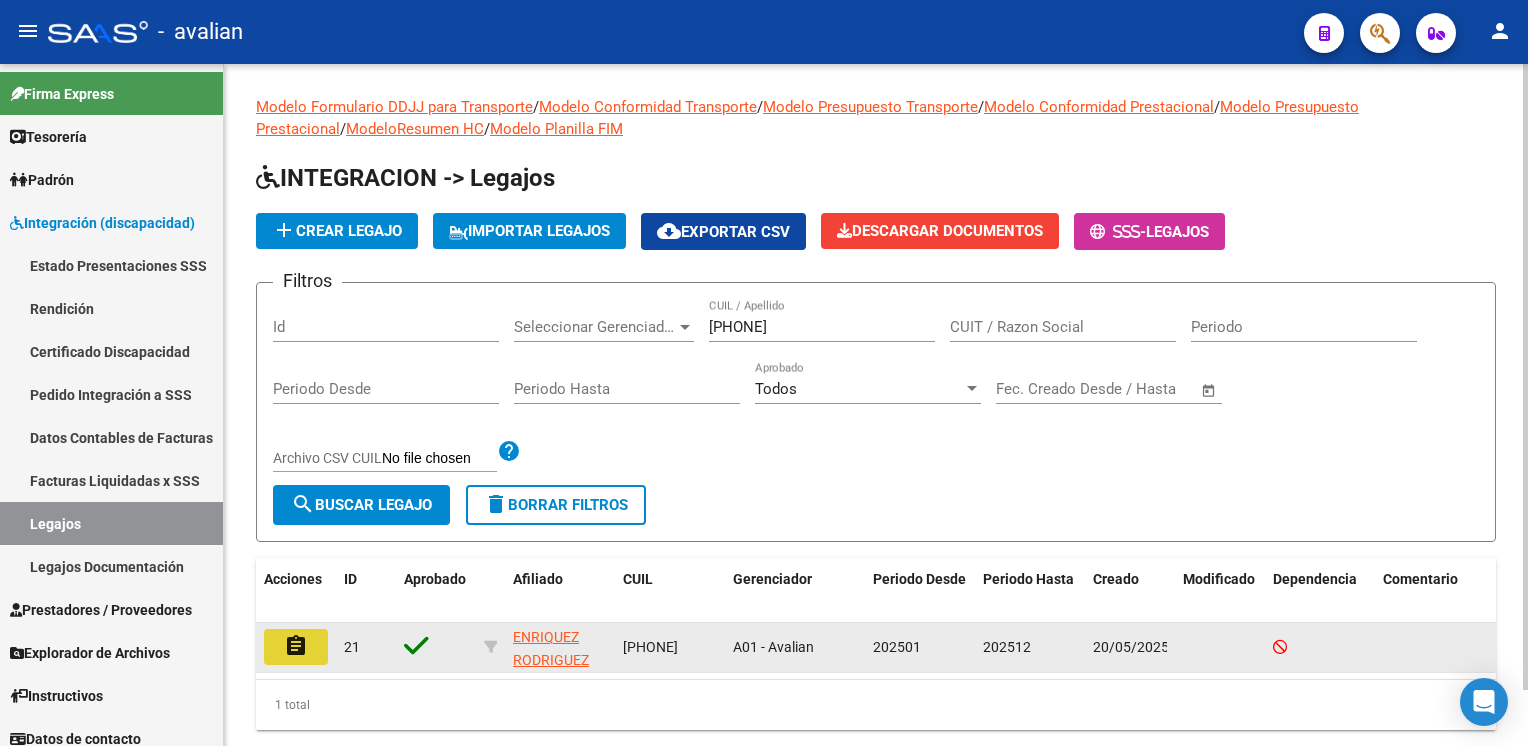 click on "assignment" 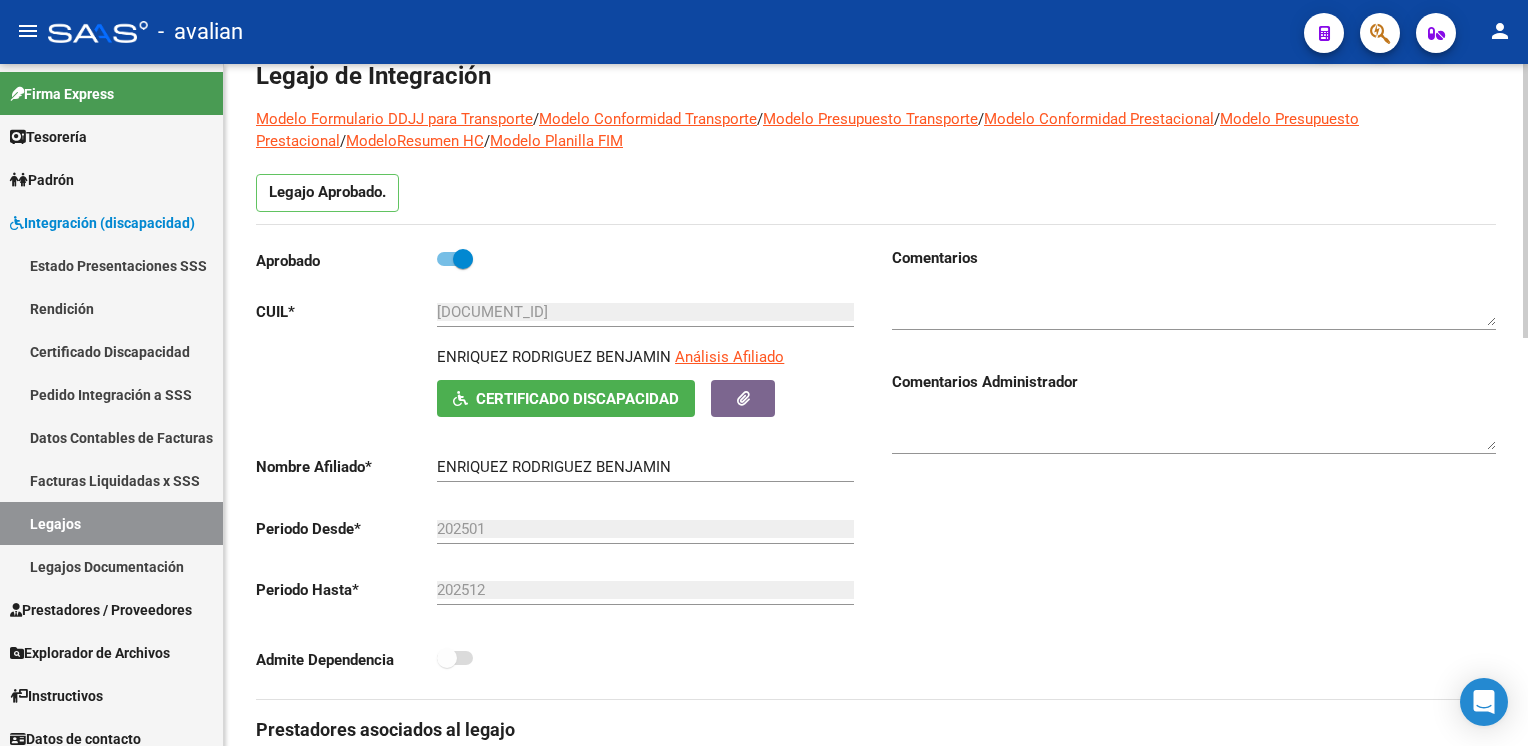 scroll, scrollTop: 0, scrollLeft: 0, axis: both 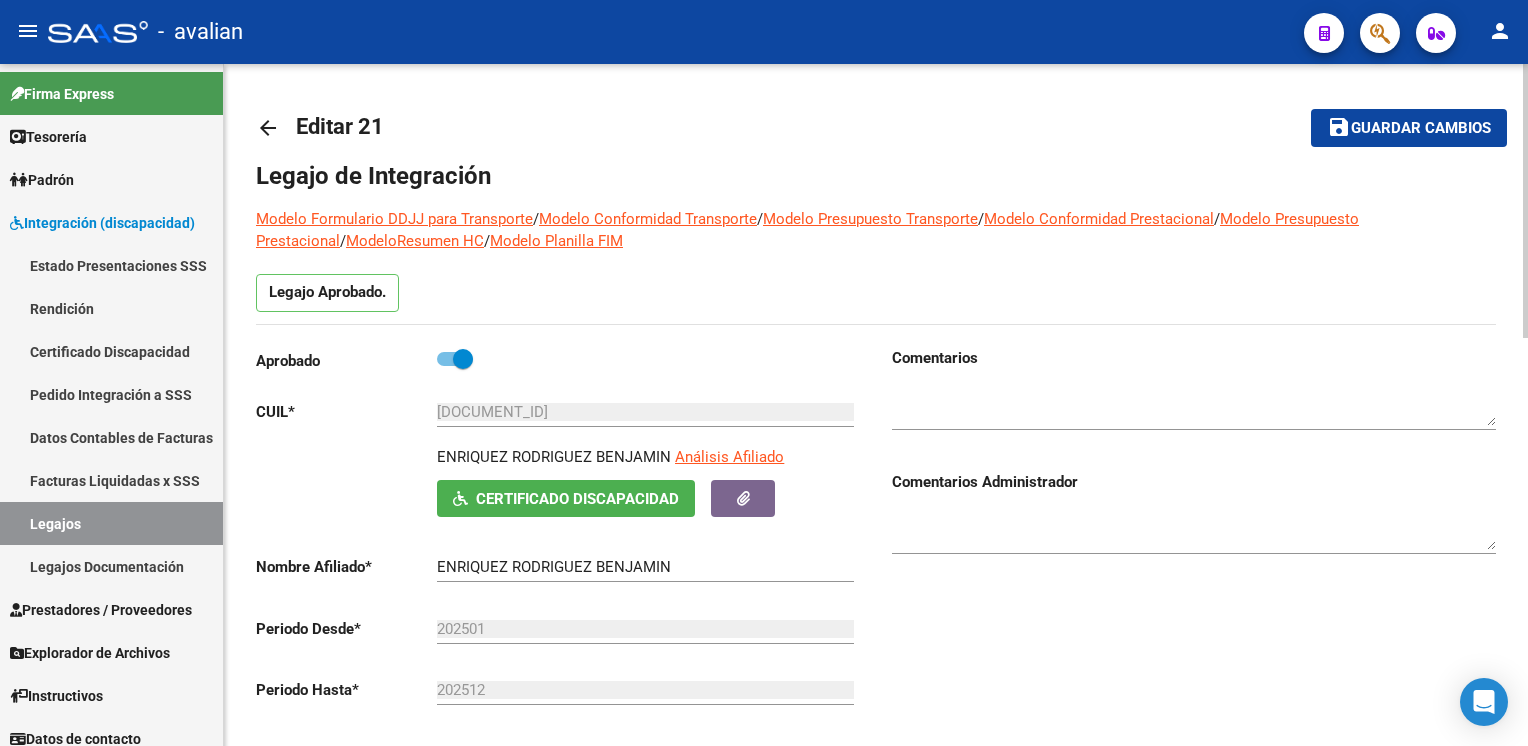 click on "arrow_back" 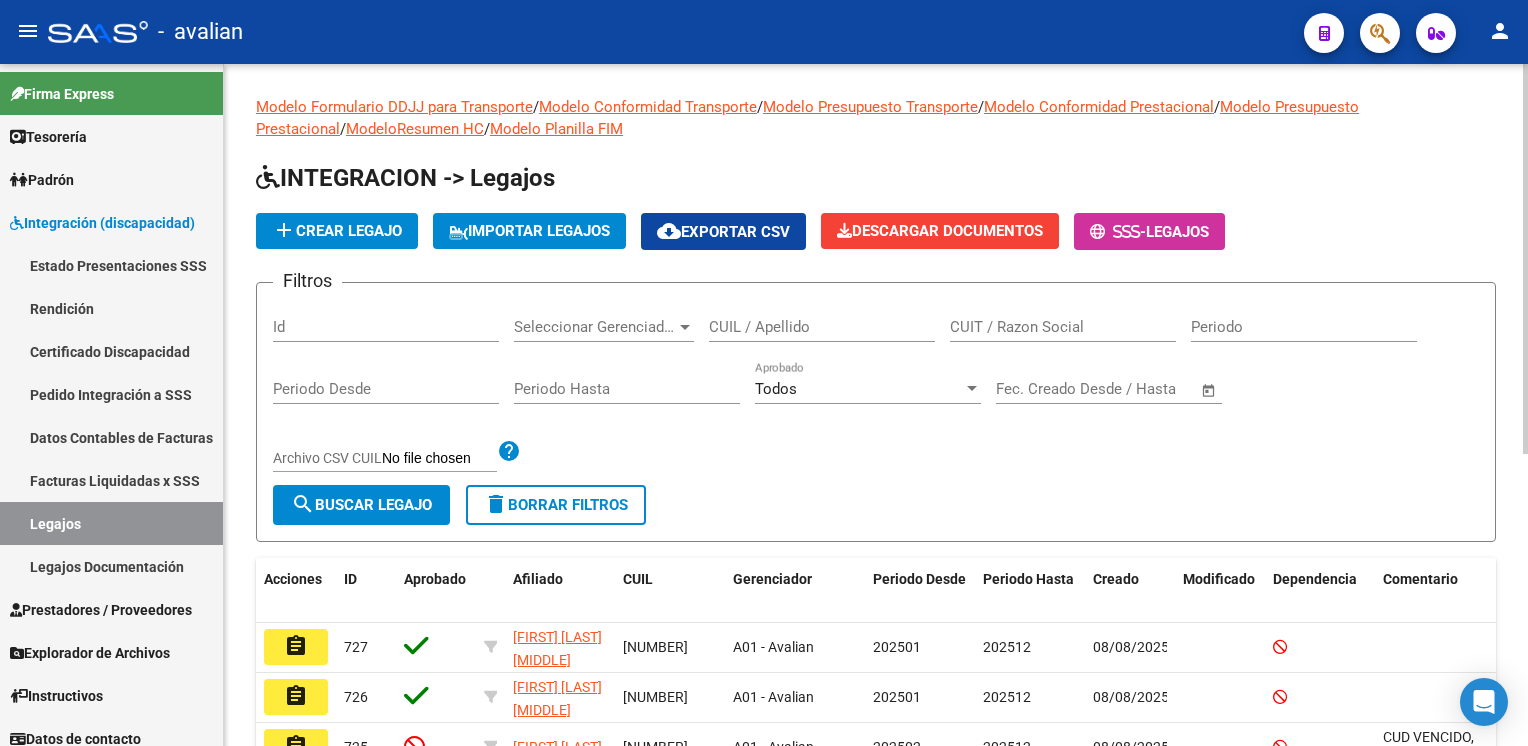click on "CUIL / Apellido" at bounding box center (822, 327) 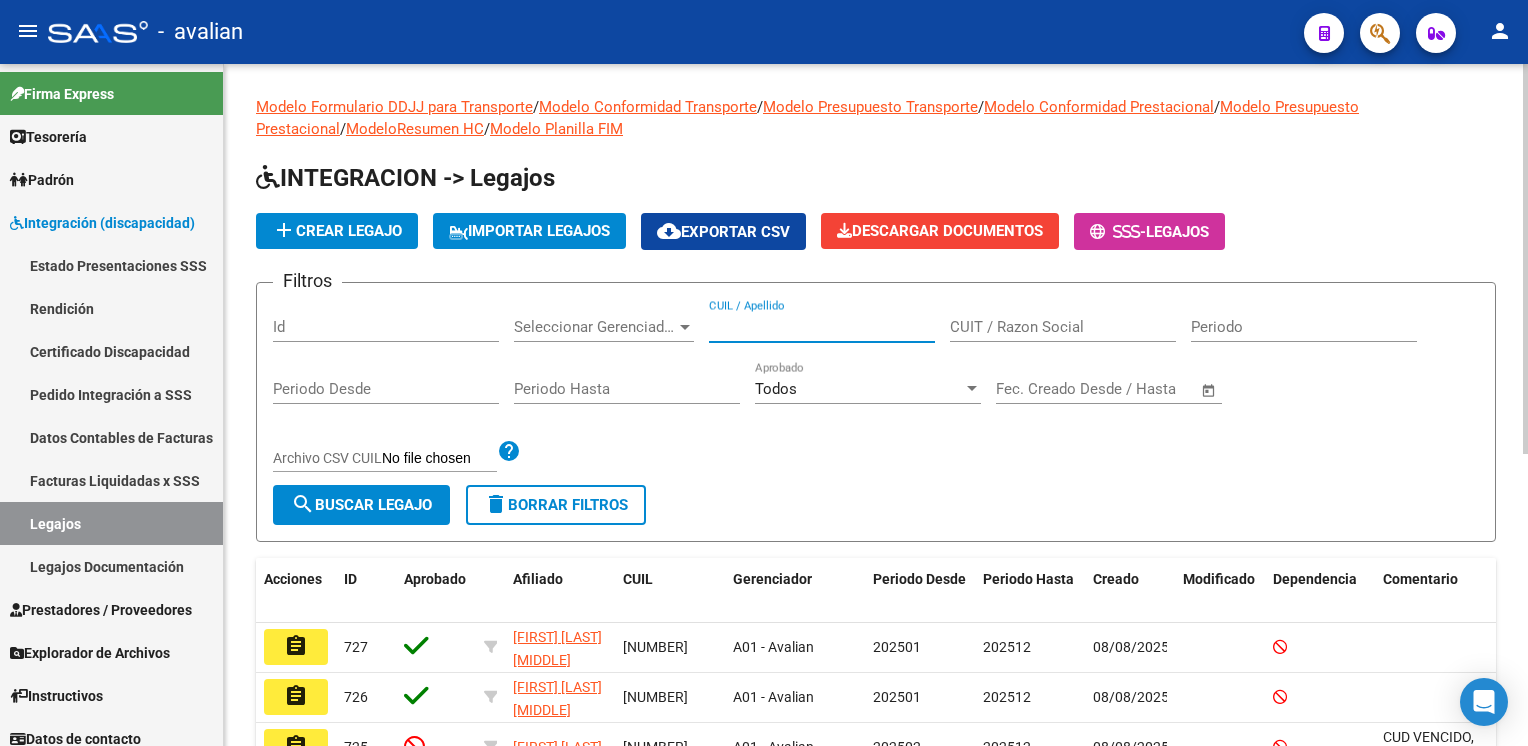 paste on "[NUMBER]" 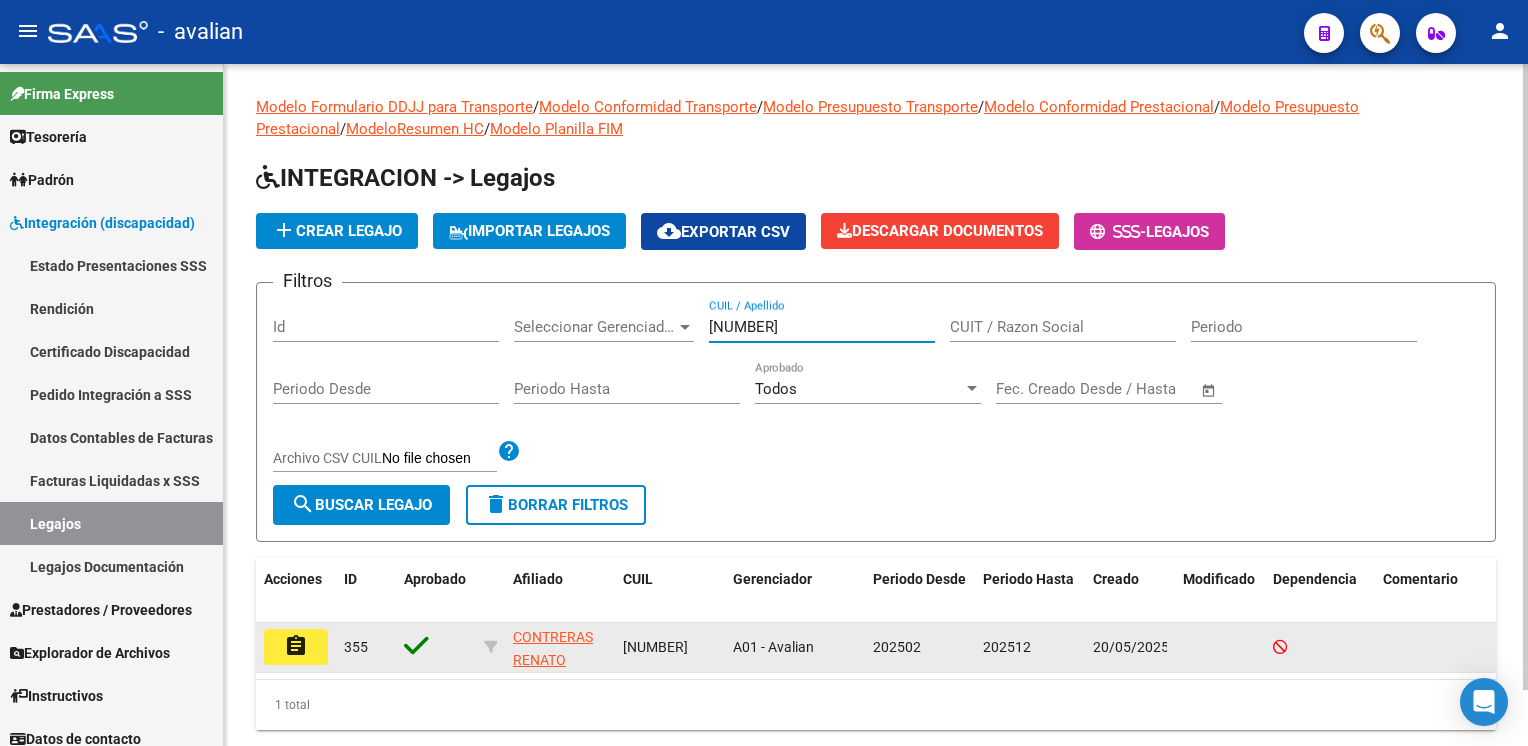 type on "[NUMBER]" 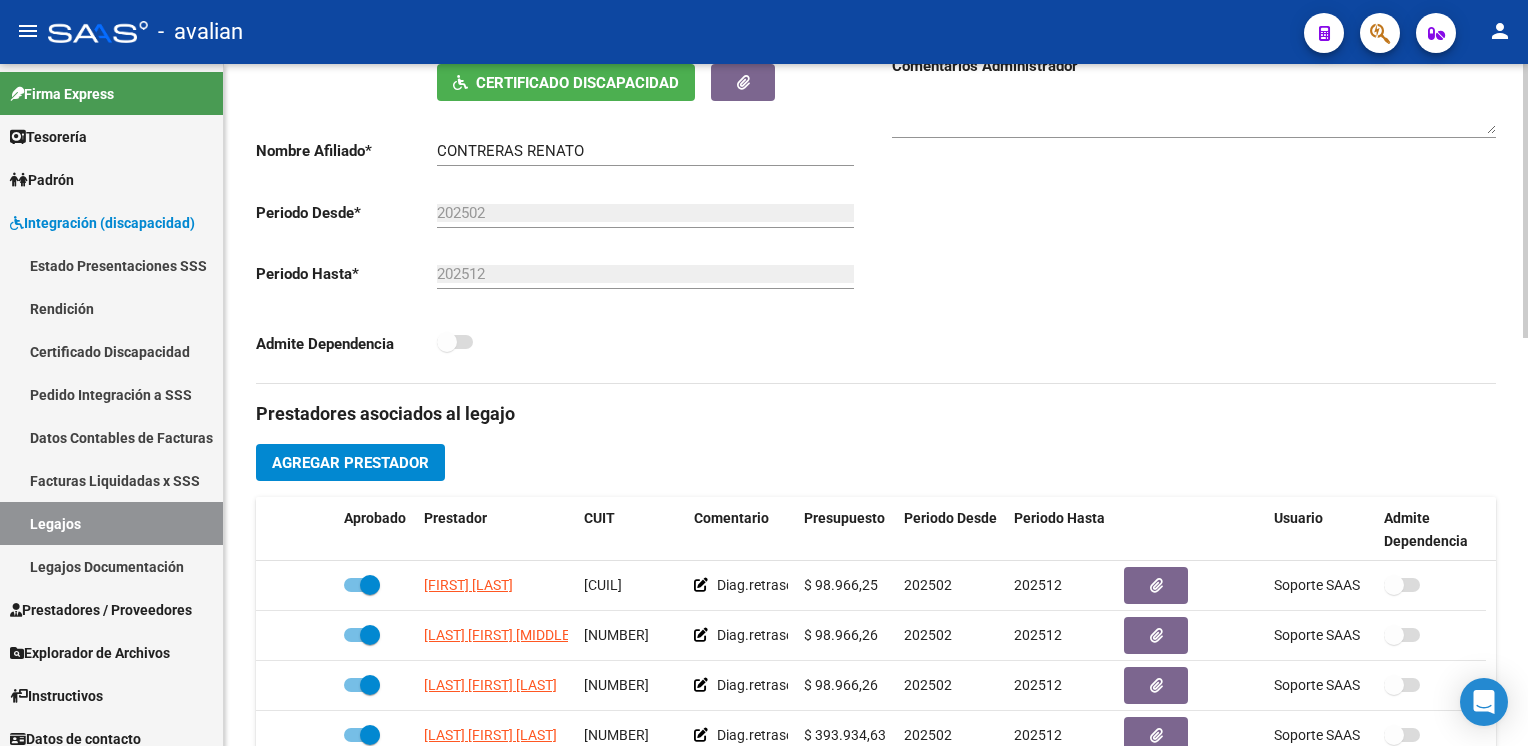 scroll, scrollTop: 0, scrollLeft: 0, axis: both 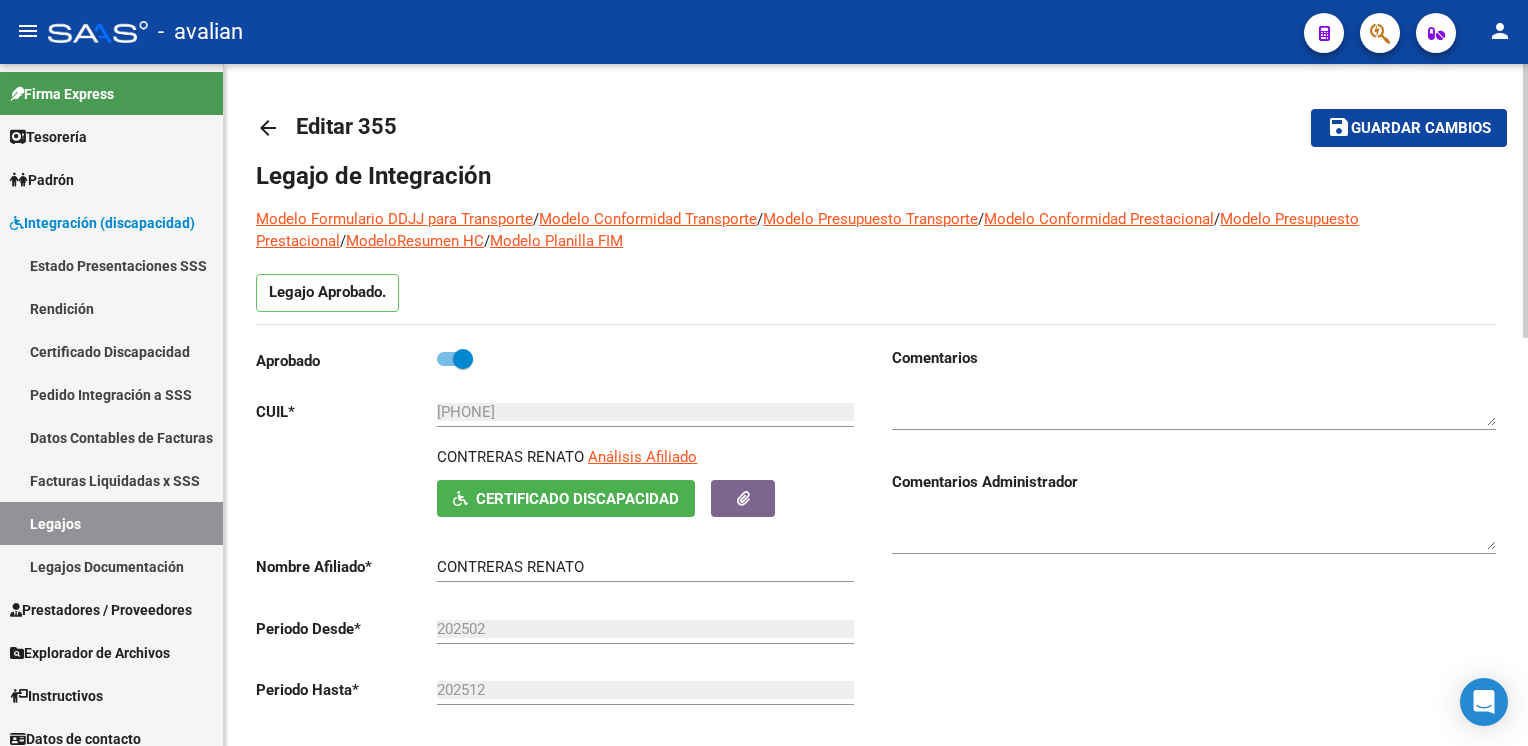 click on "arrow_back" 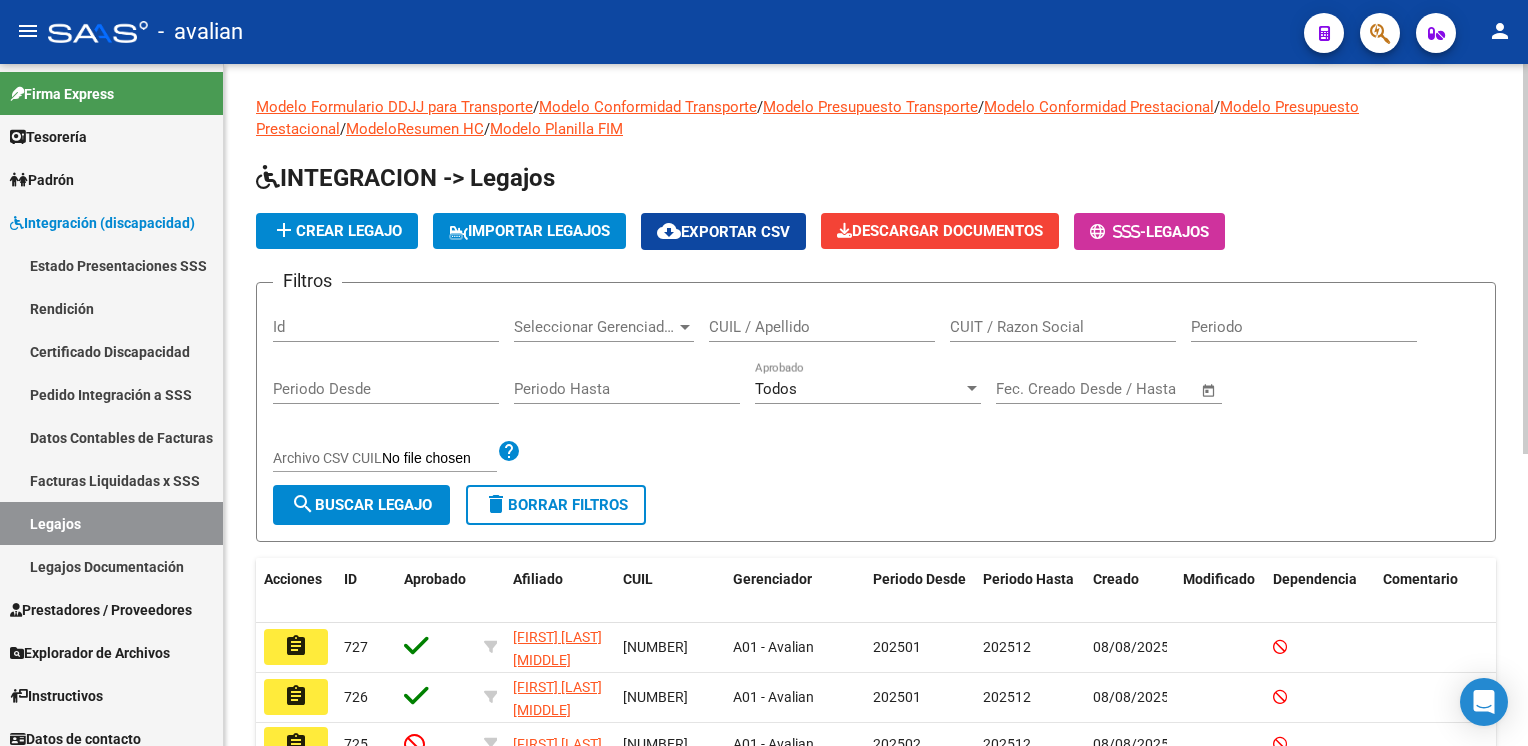 click on "CUIL / Apellido" 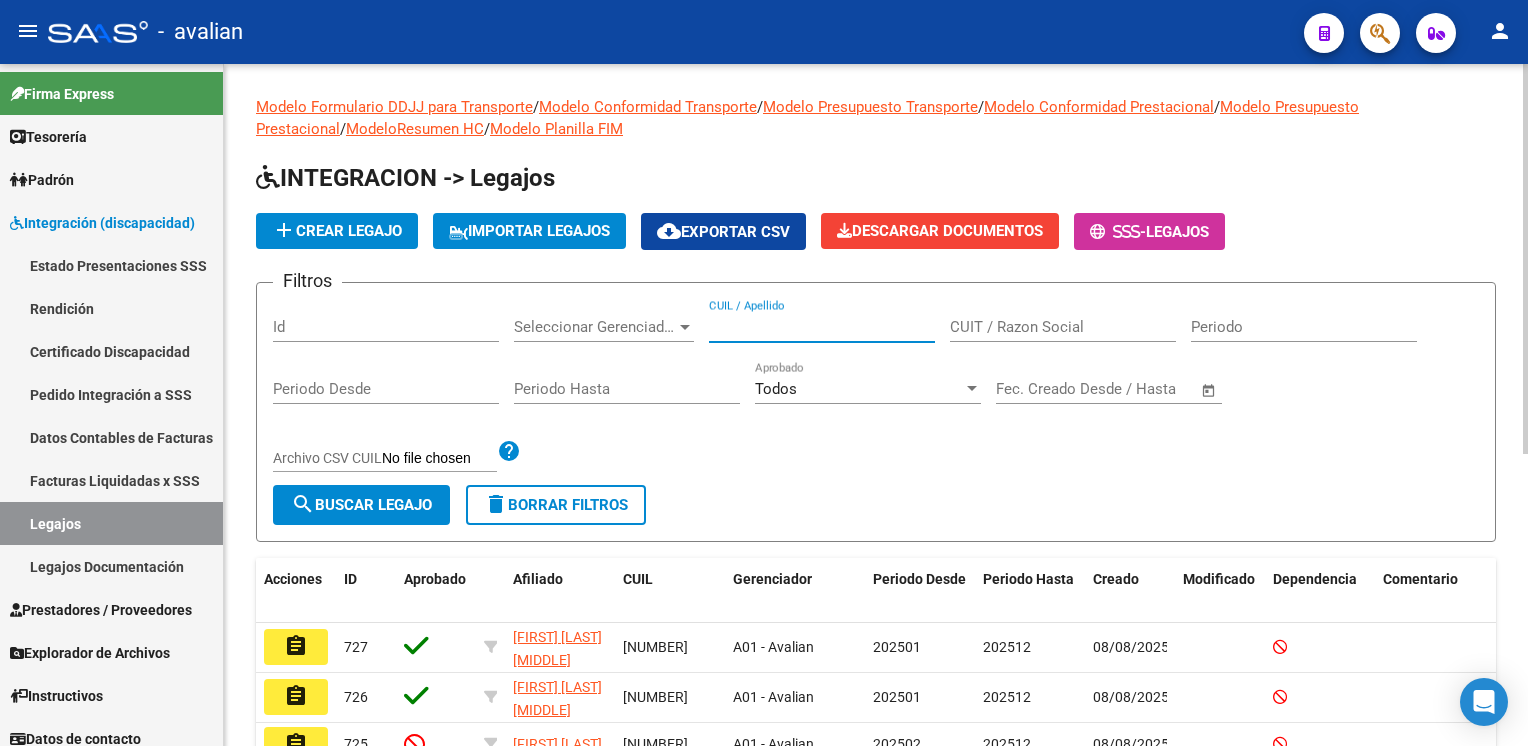 paste on "[NUMBER]" 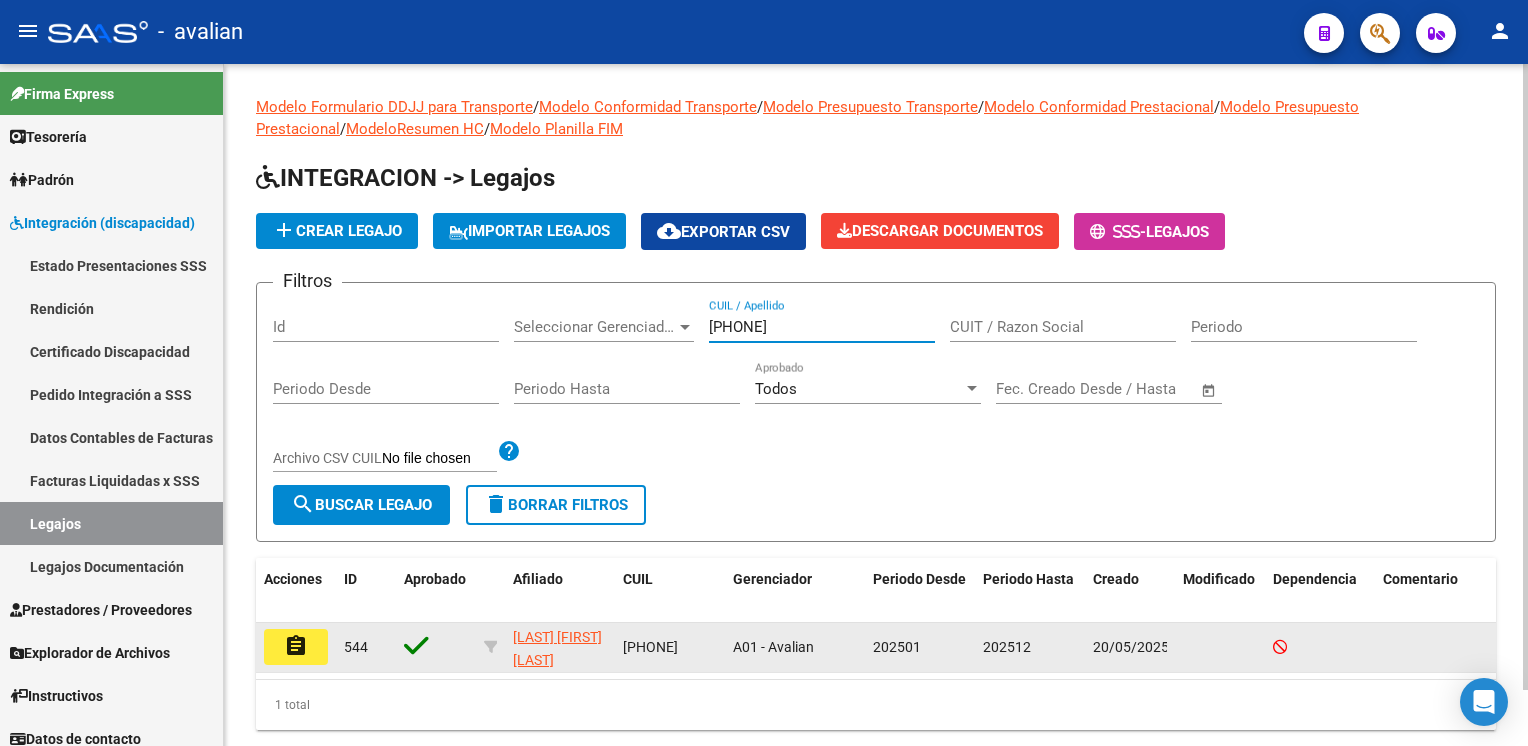 type on "[NUMBER]" 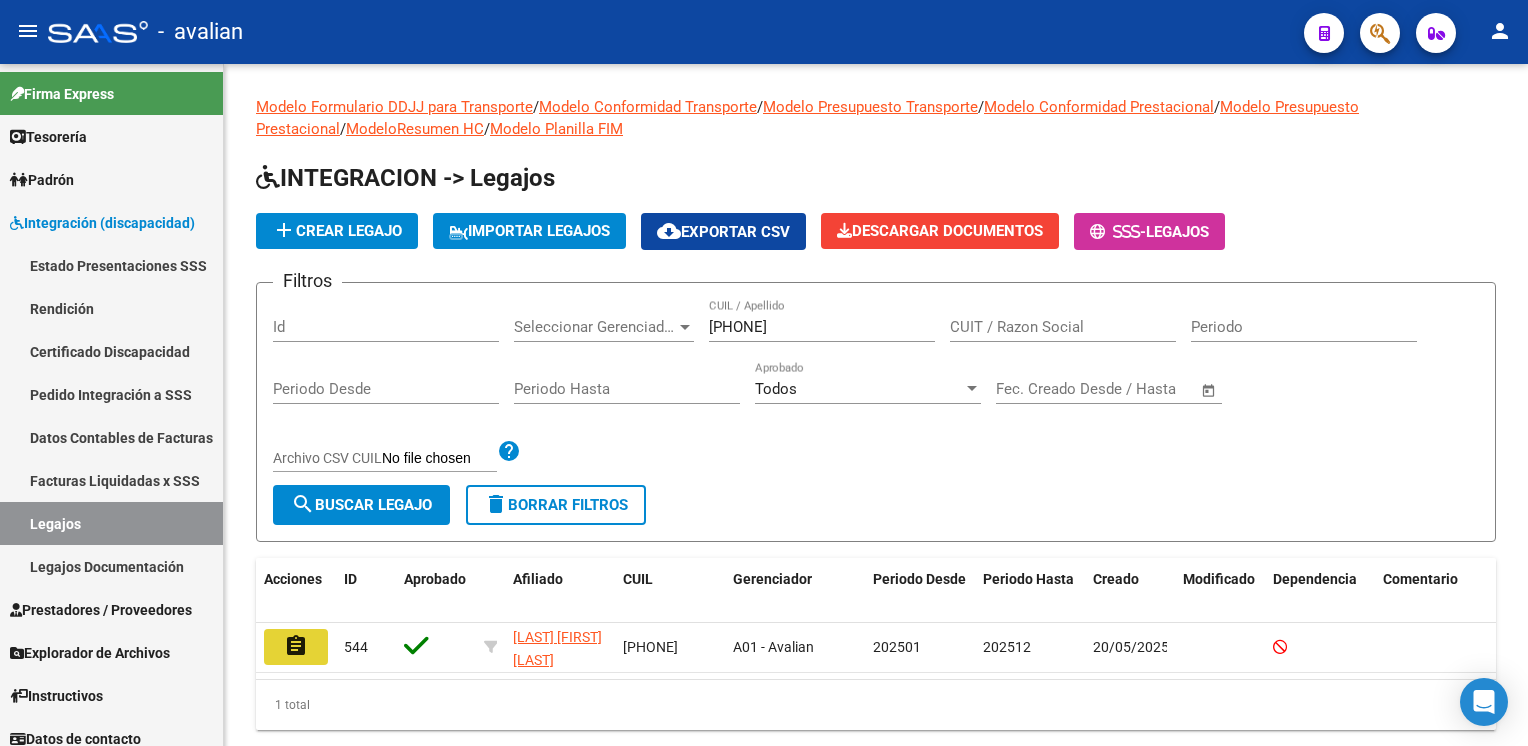 drag, startPoint x: 288, startPoint y: 637, endPoint x: 282, endPoint y: 620, distance: 18.027756 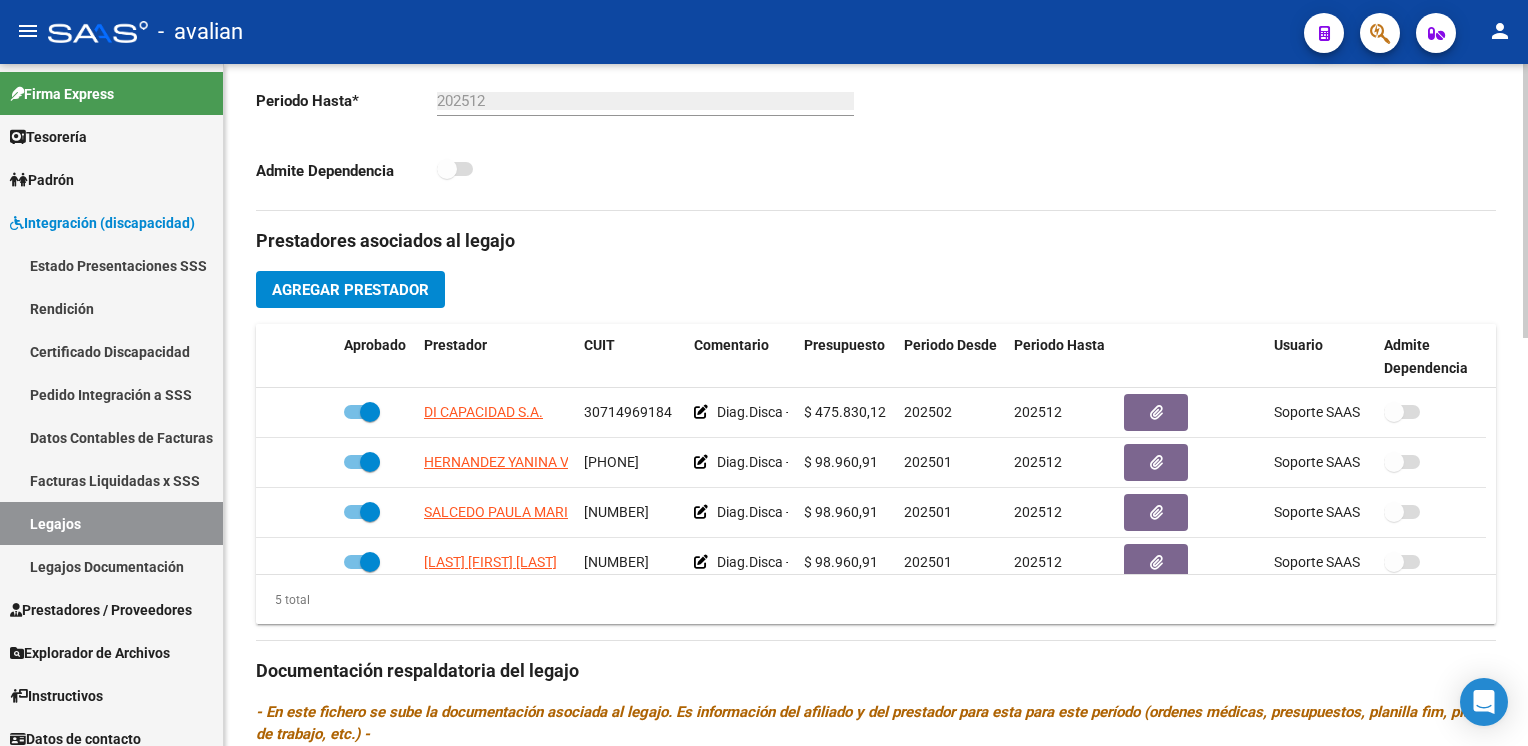 scroll, scrollTop: 600, scrollLeft: 0, axis: vertical 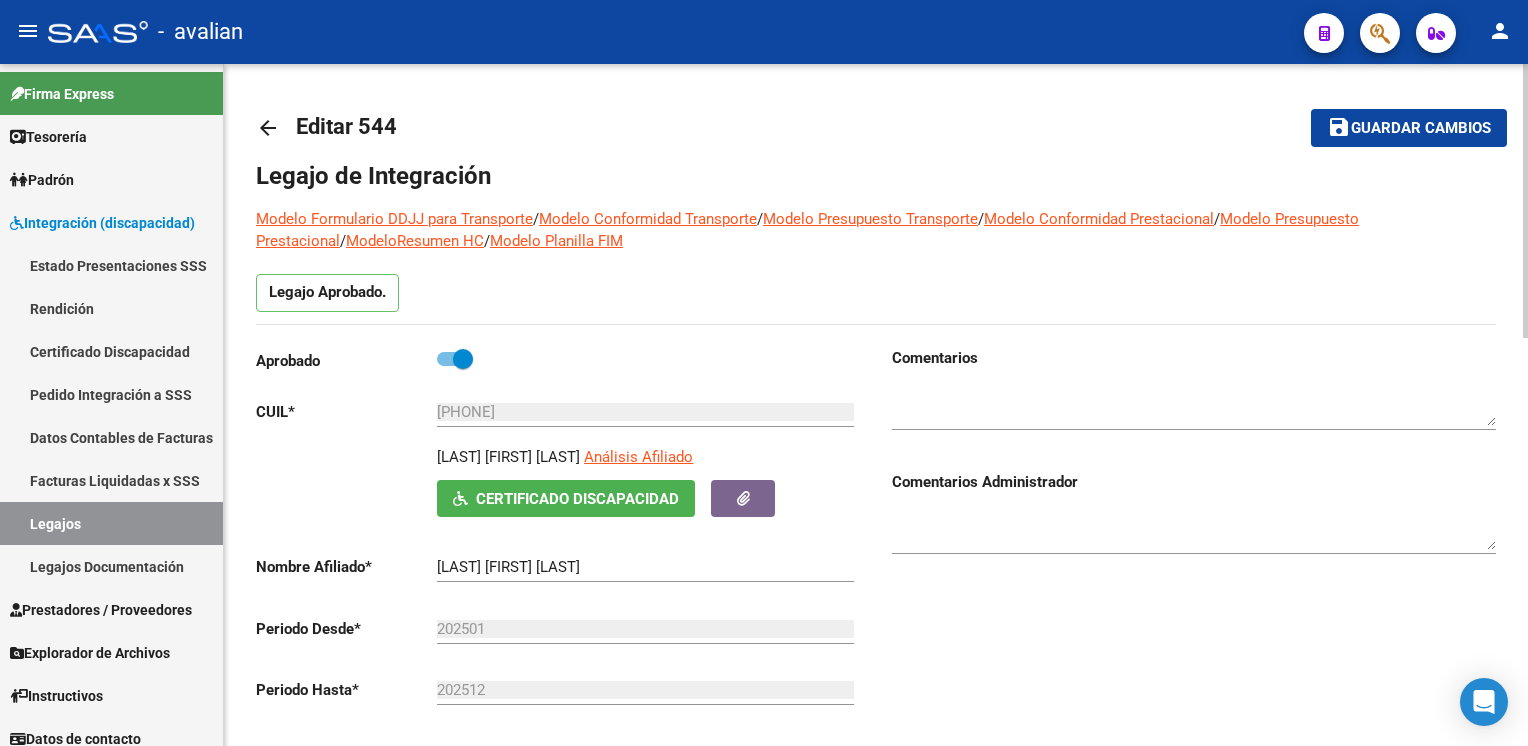 click on "arrow_back" 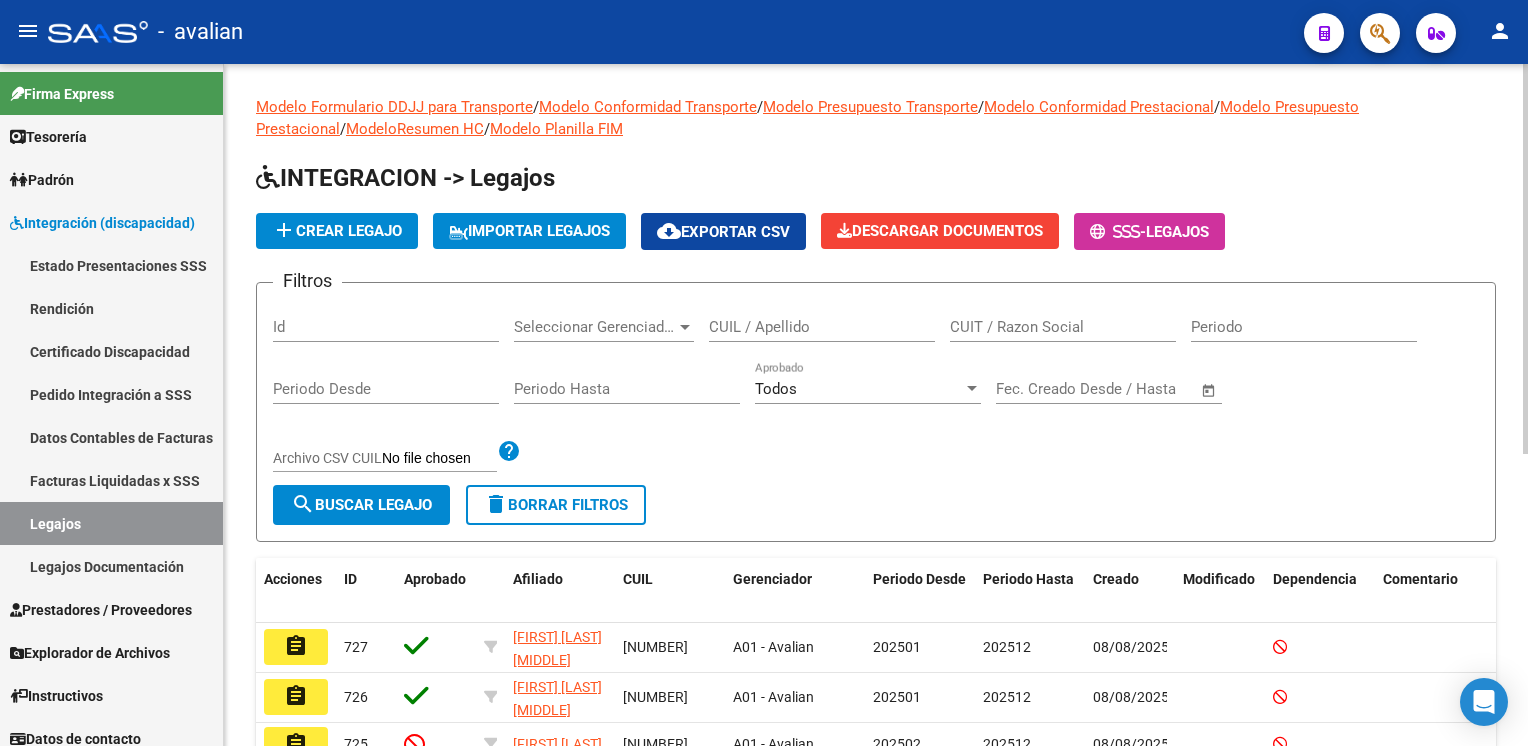 click on "CUIL / Apellido" at bounding box center [822, 327] 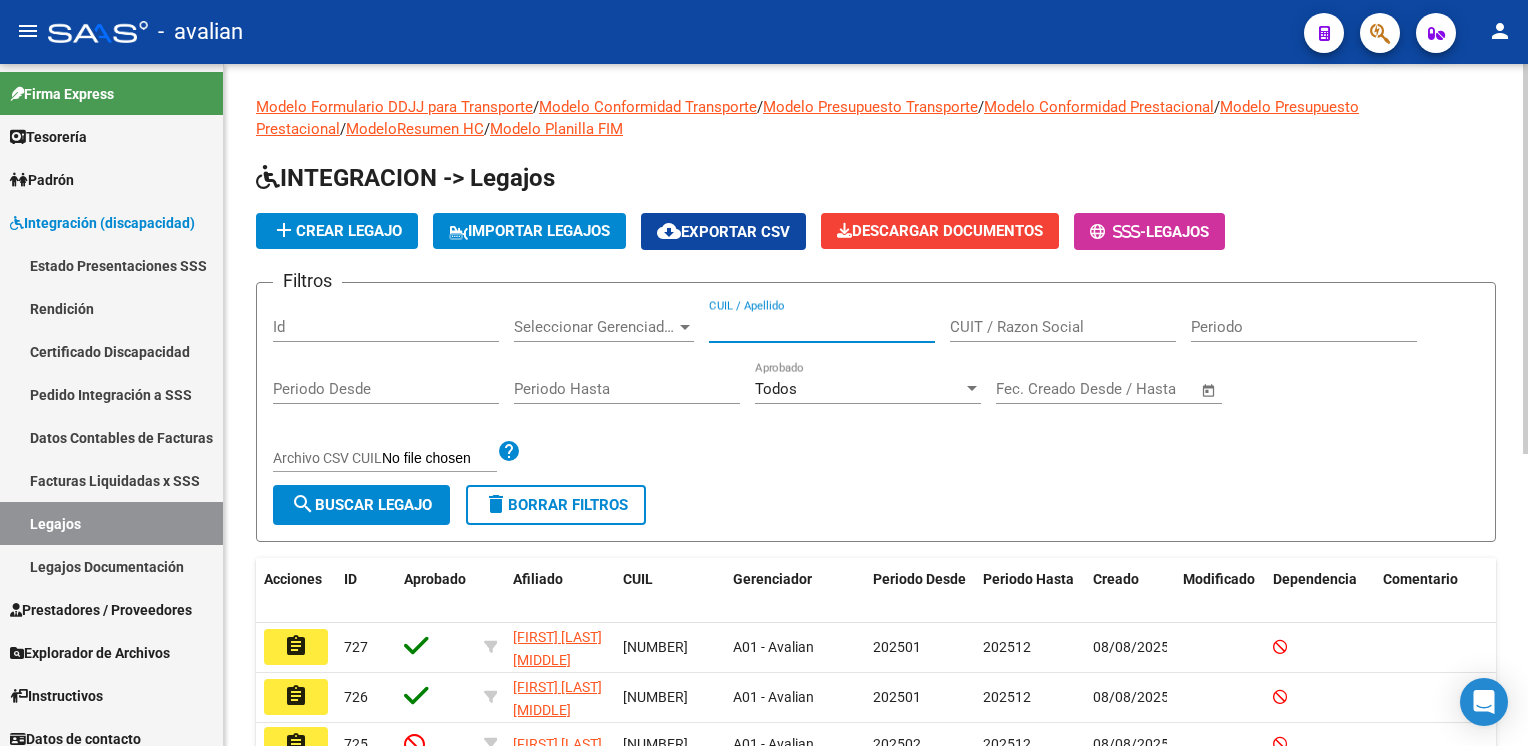 paste on "[CUIL]" 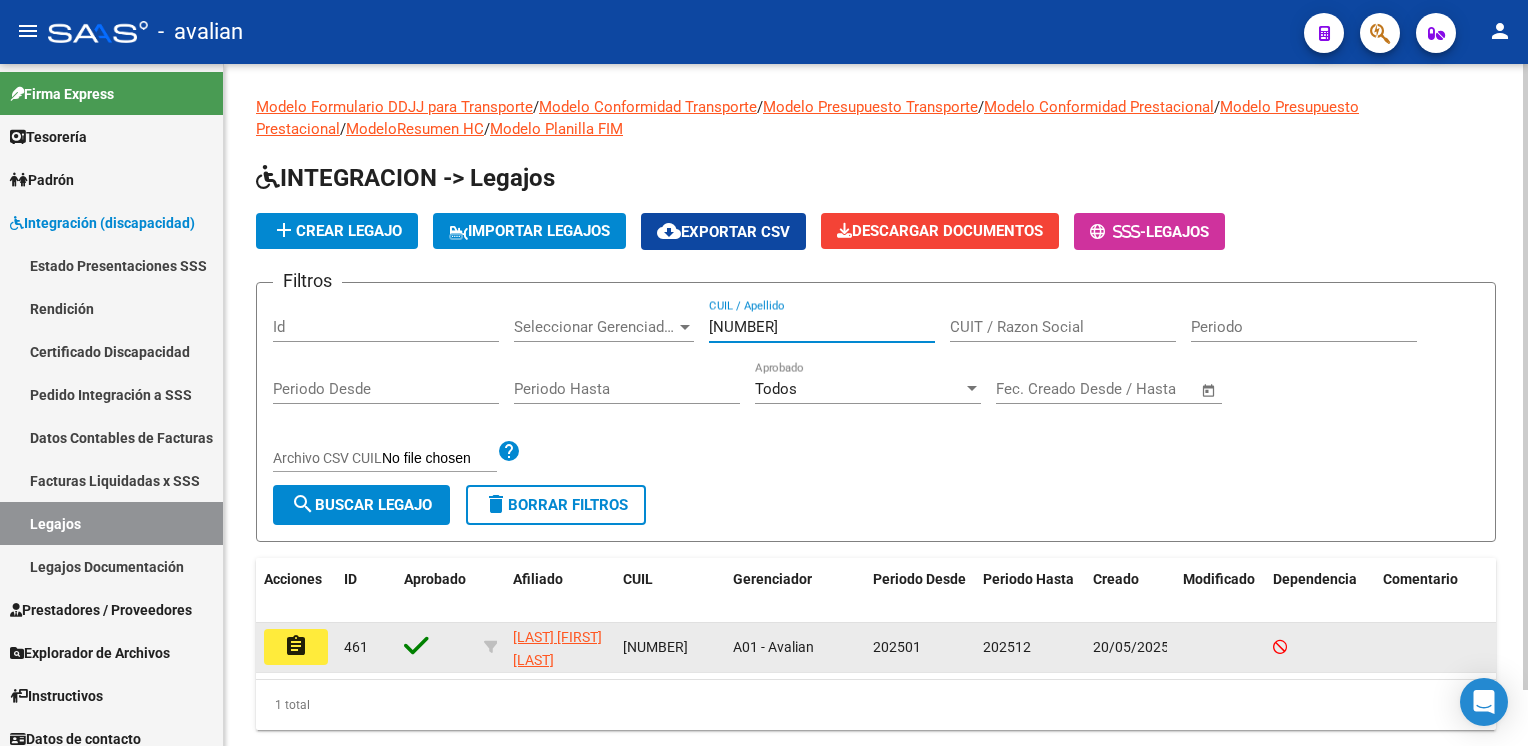 type on "[CUIL]" 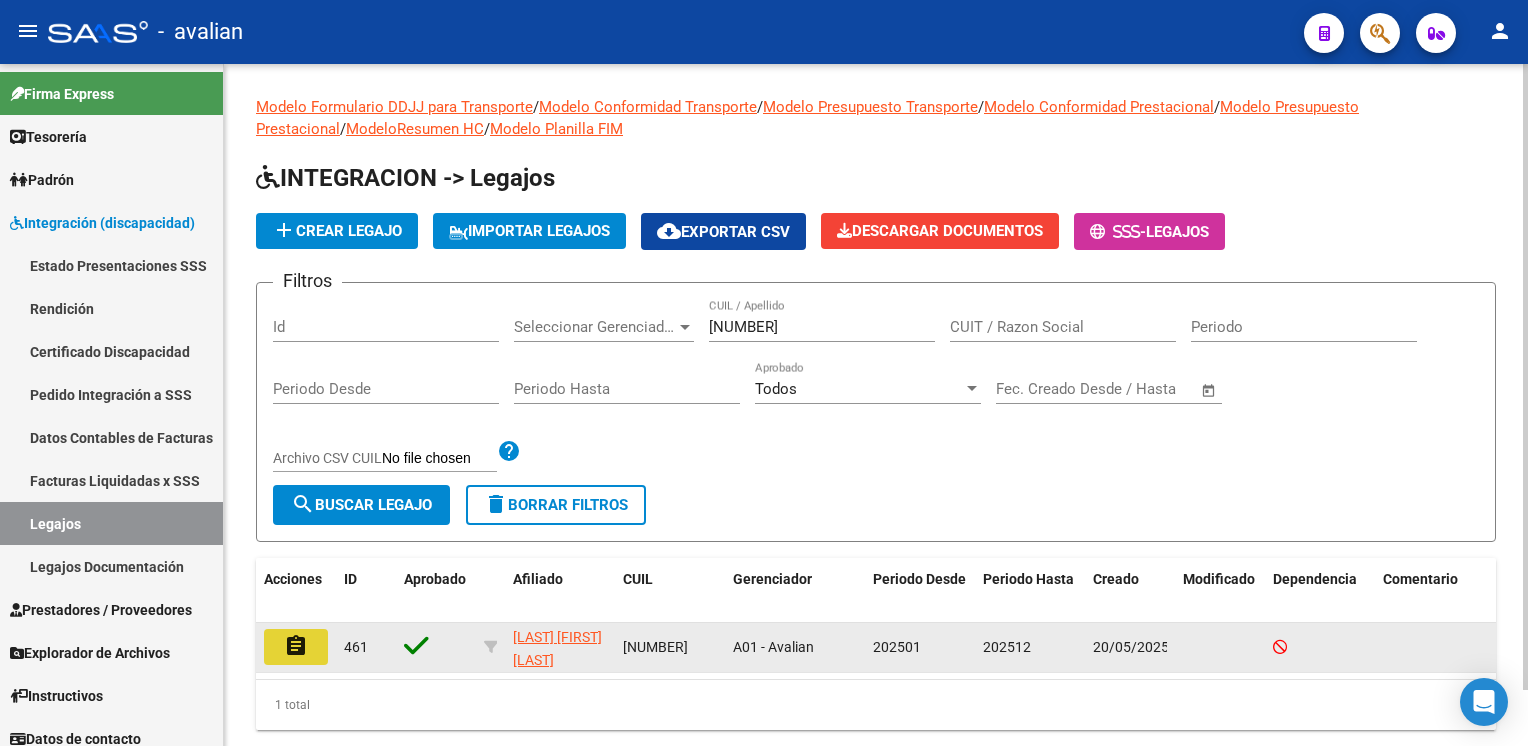 click on "assignment" 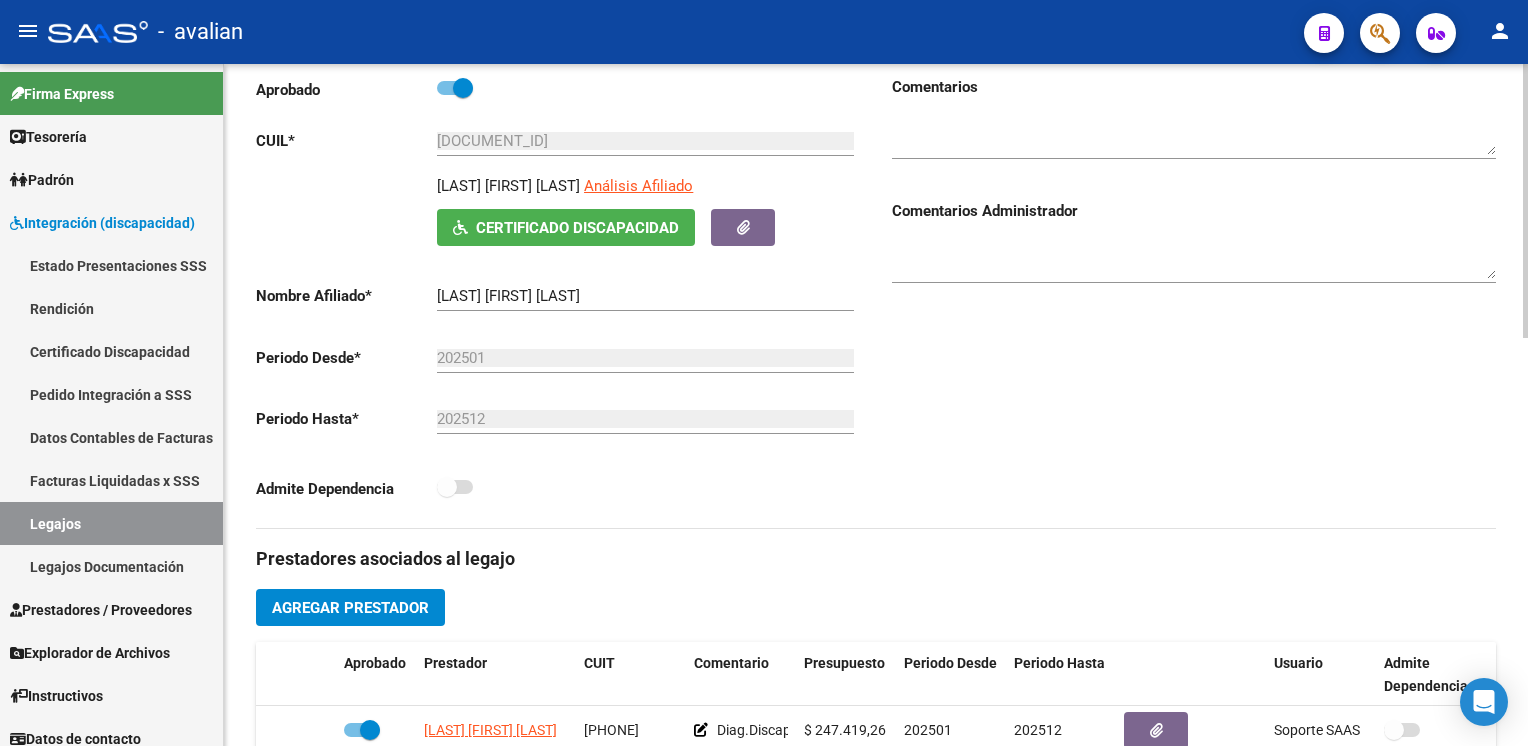scroll, scrollTop: 0, scrollLeft: 0, axis: both 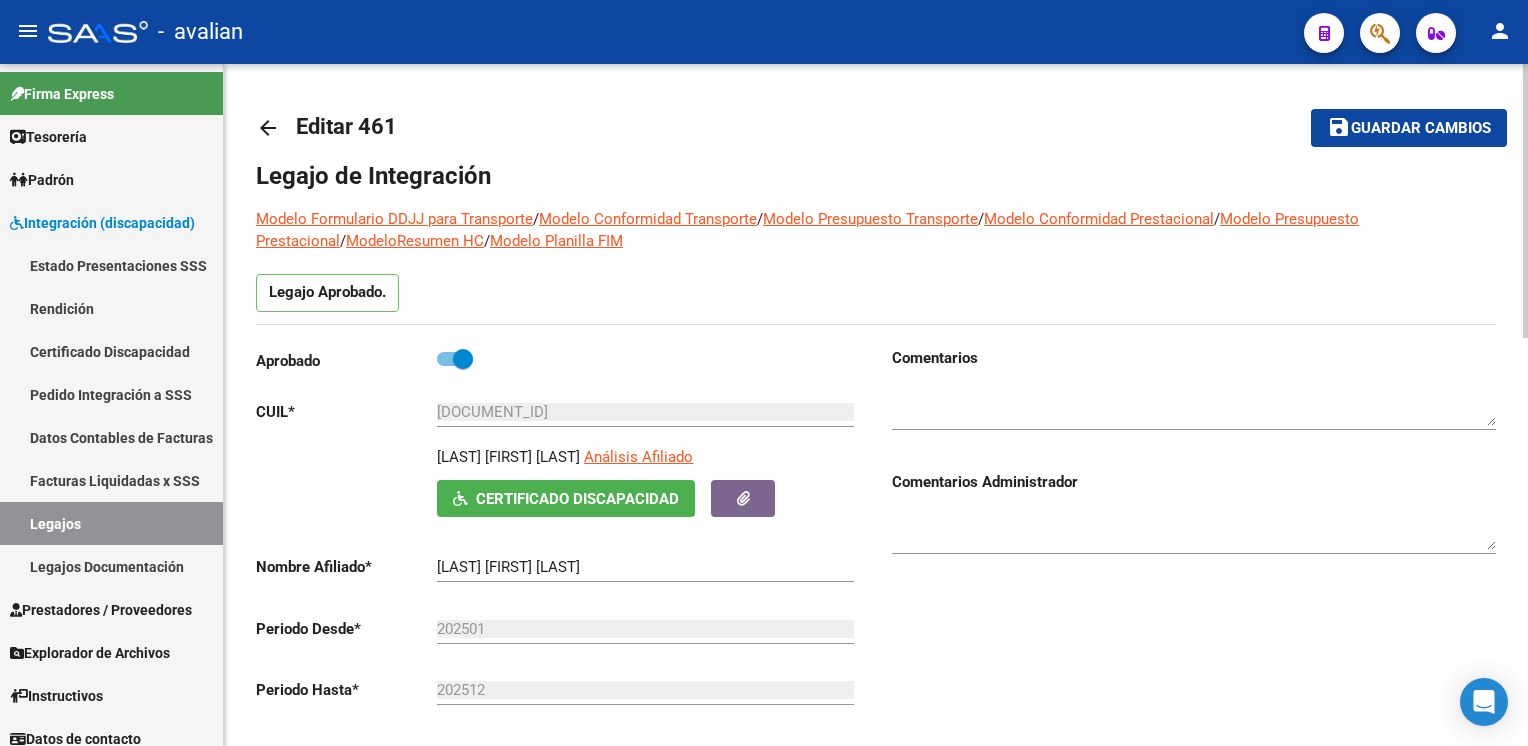 click on "arrow_back" 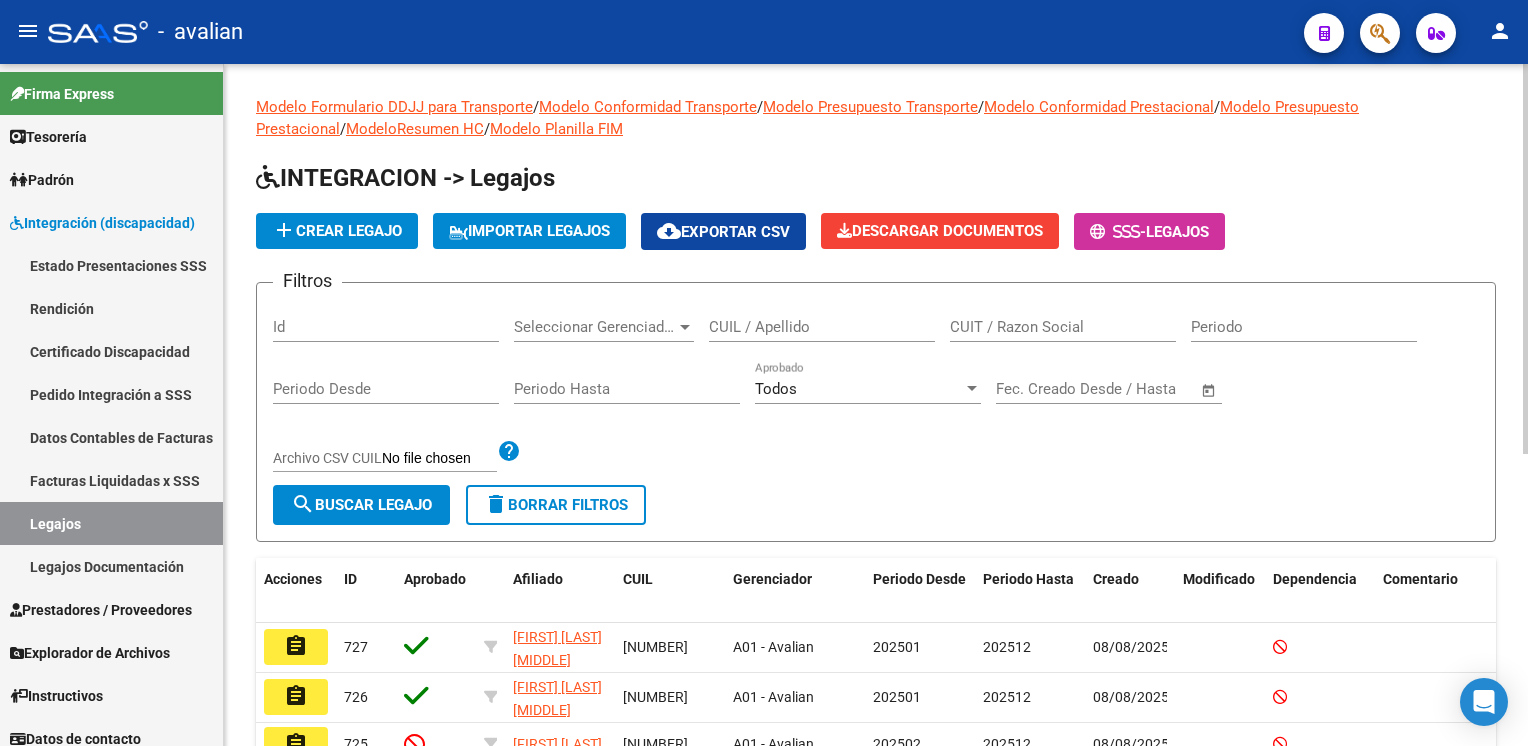 click on "CUIL / Apellido" at bounding box center (822, 327) 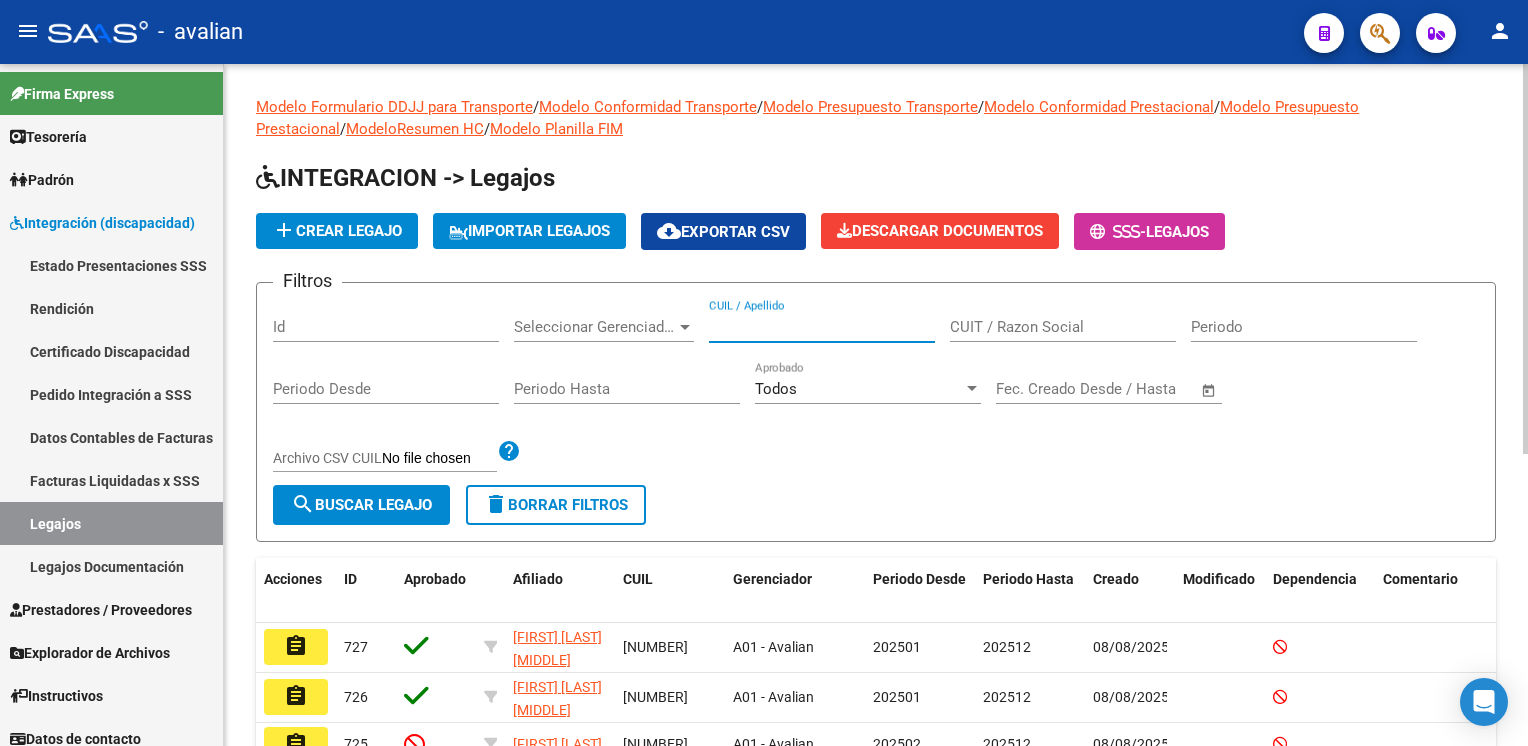 paste on "[SSN]" 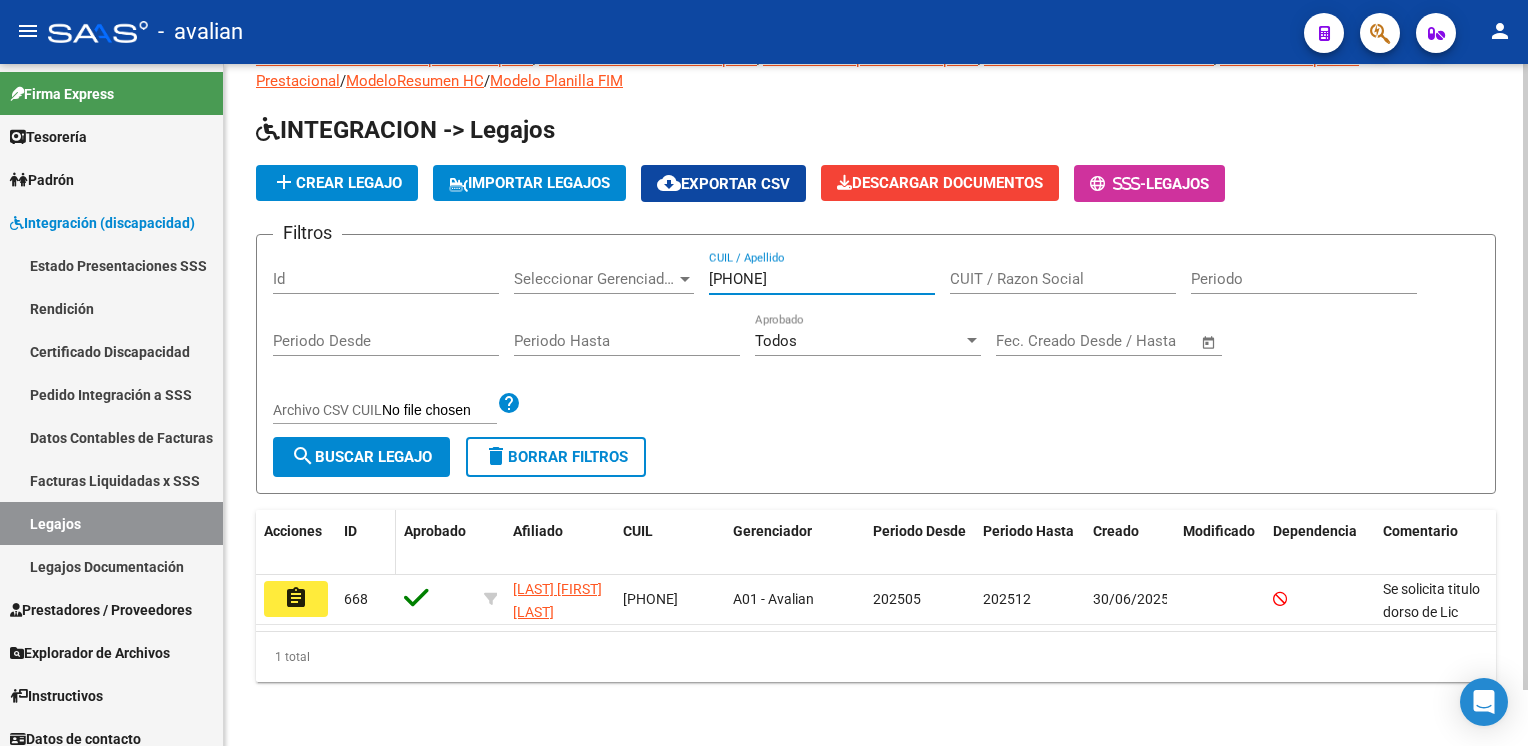 scroll, scrollTop: 60, scrollLeft: 0, axis: vertical 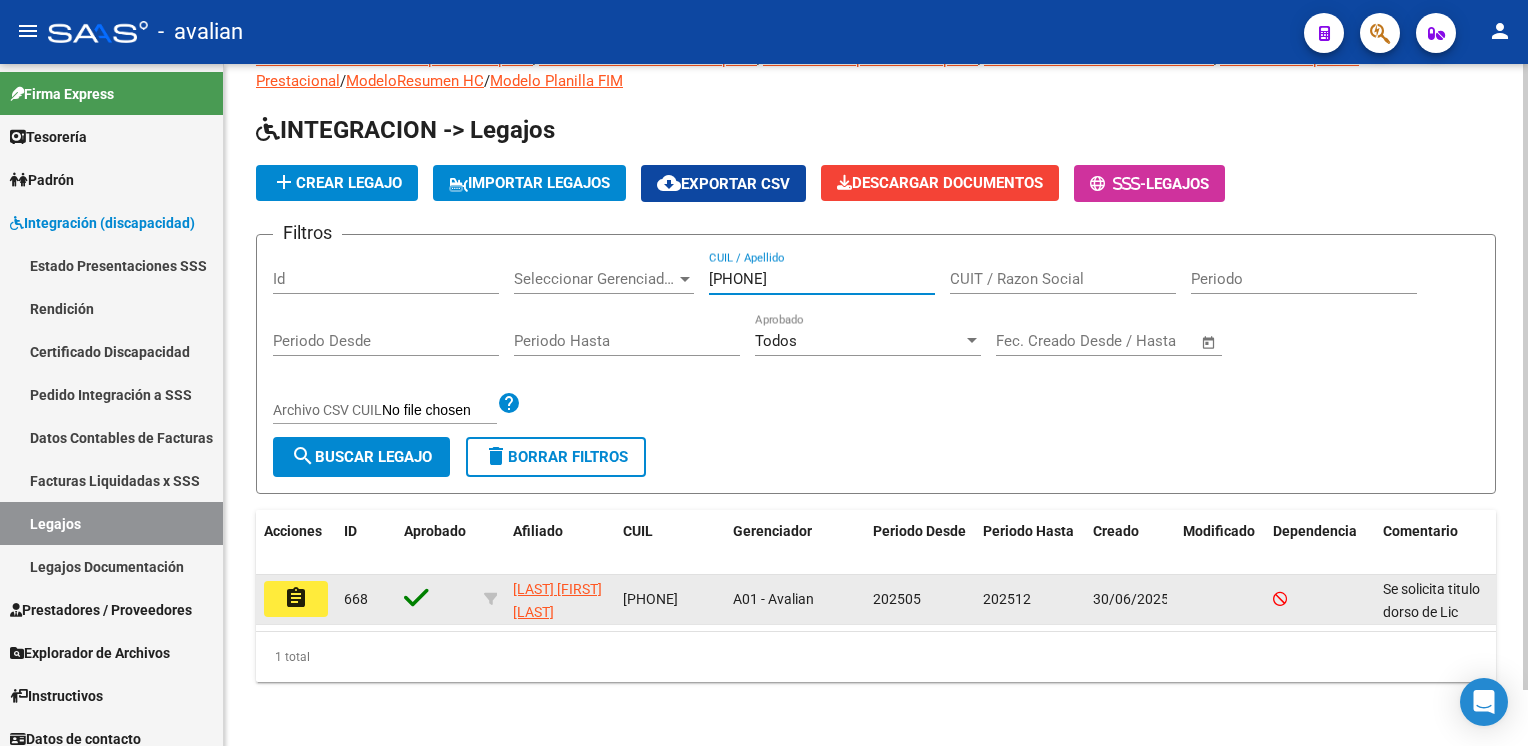 type on "[SSN]" 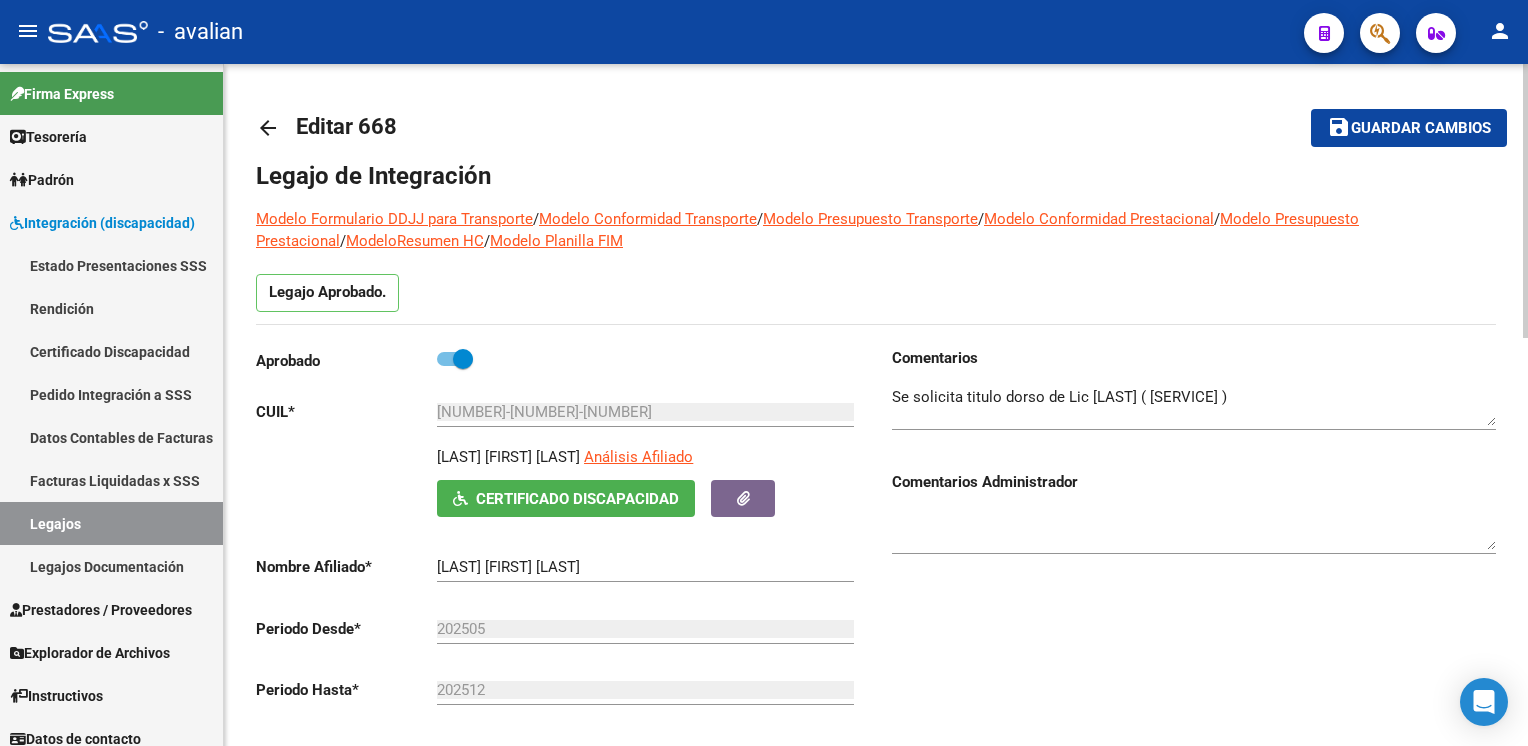 scroll, scrollTop: 400, scrollLeft: 0, axis: vertical 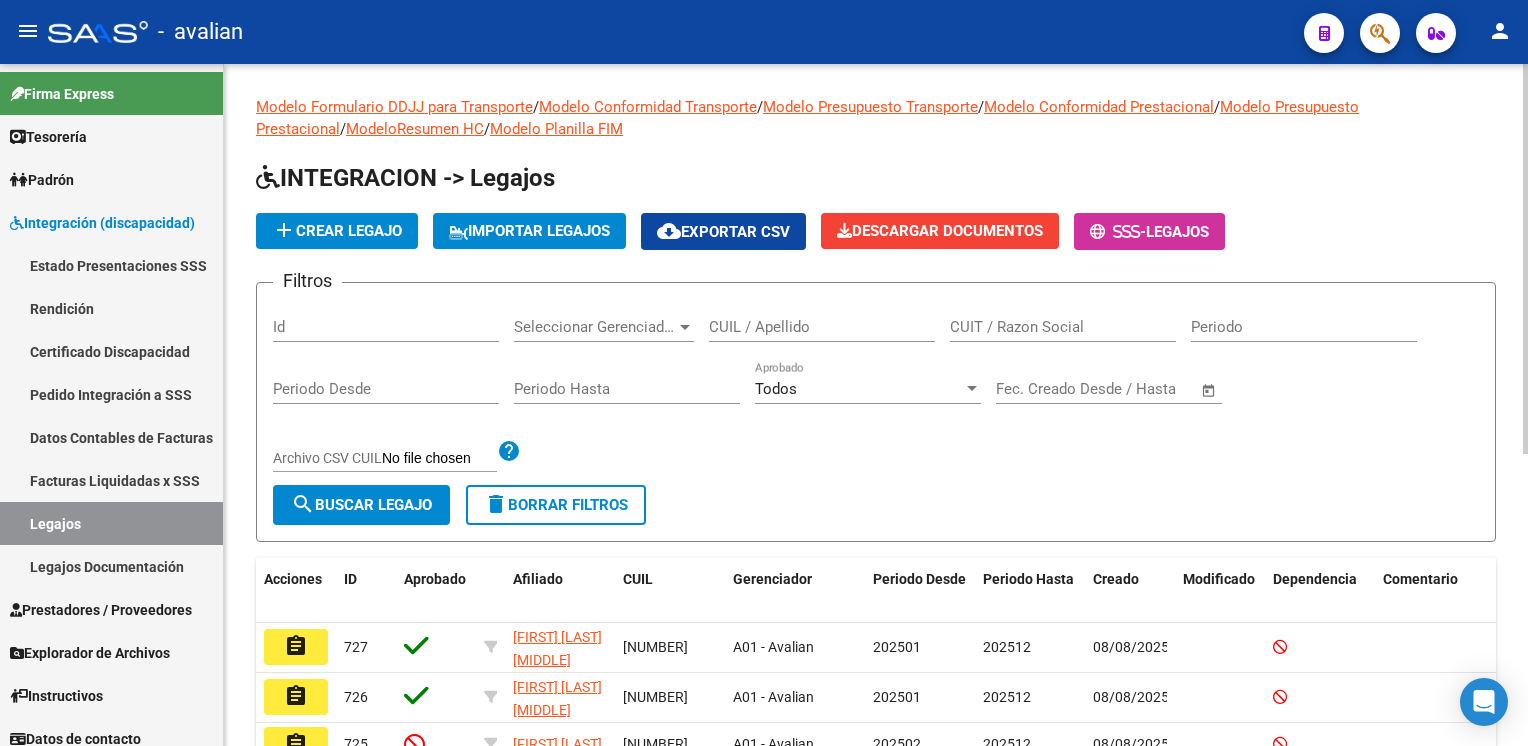 click on "CUIL / Apellido" 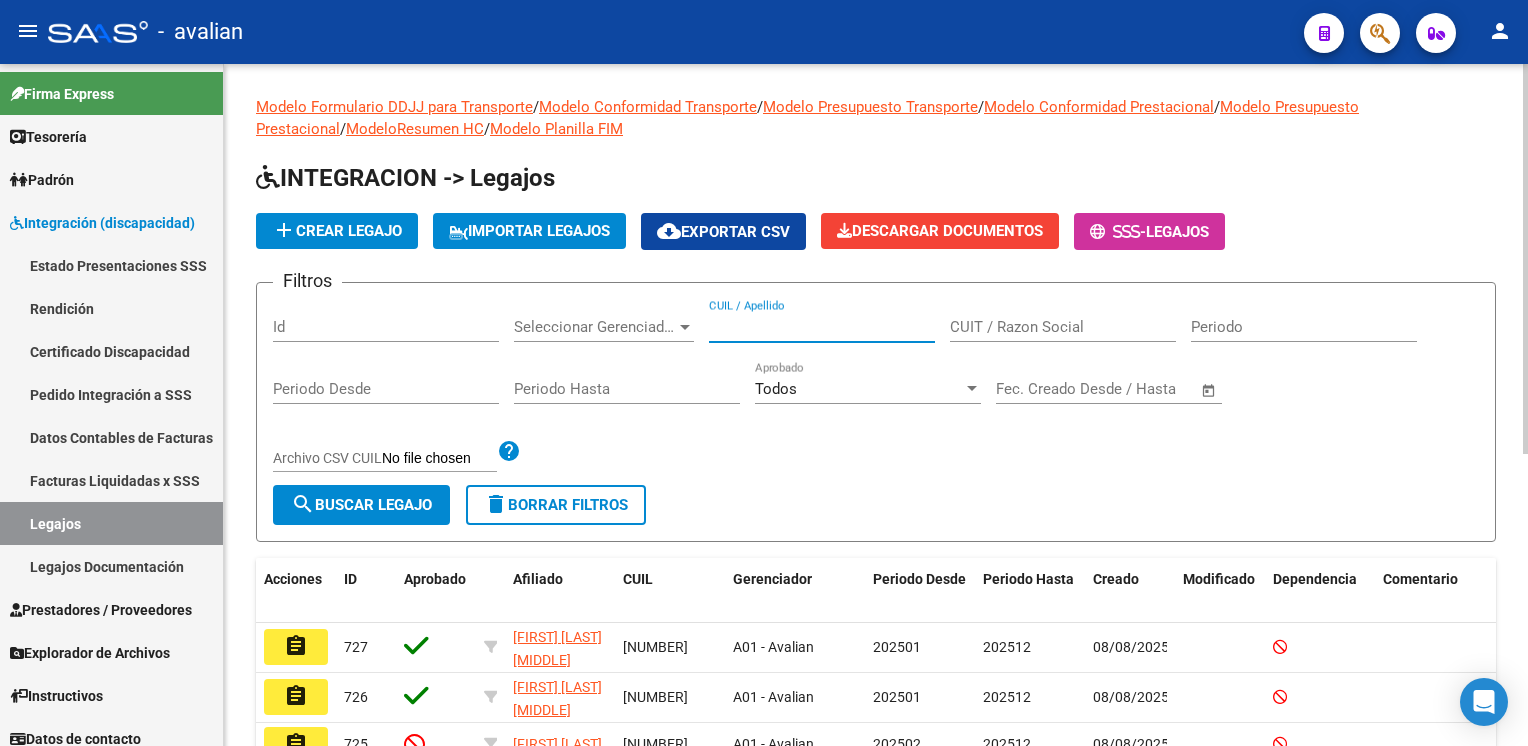paste on "[NUMBER]" 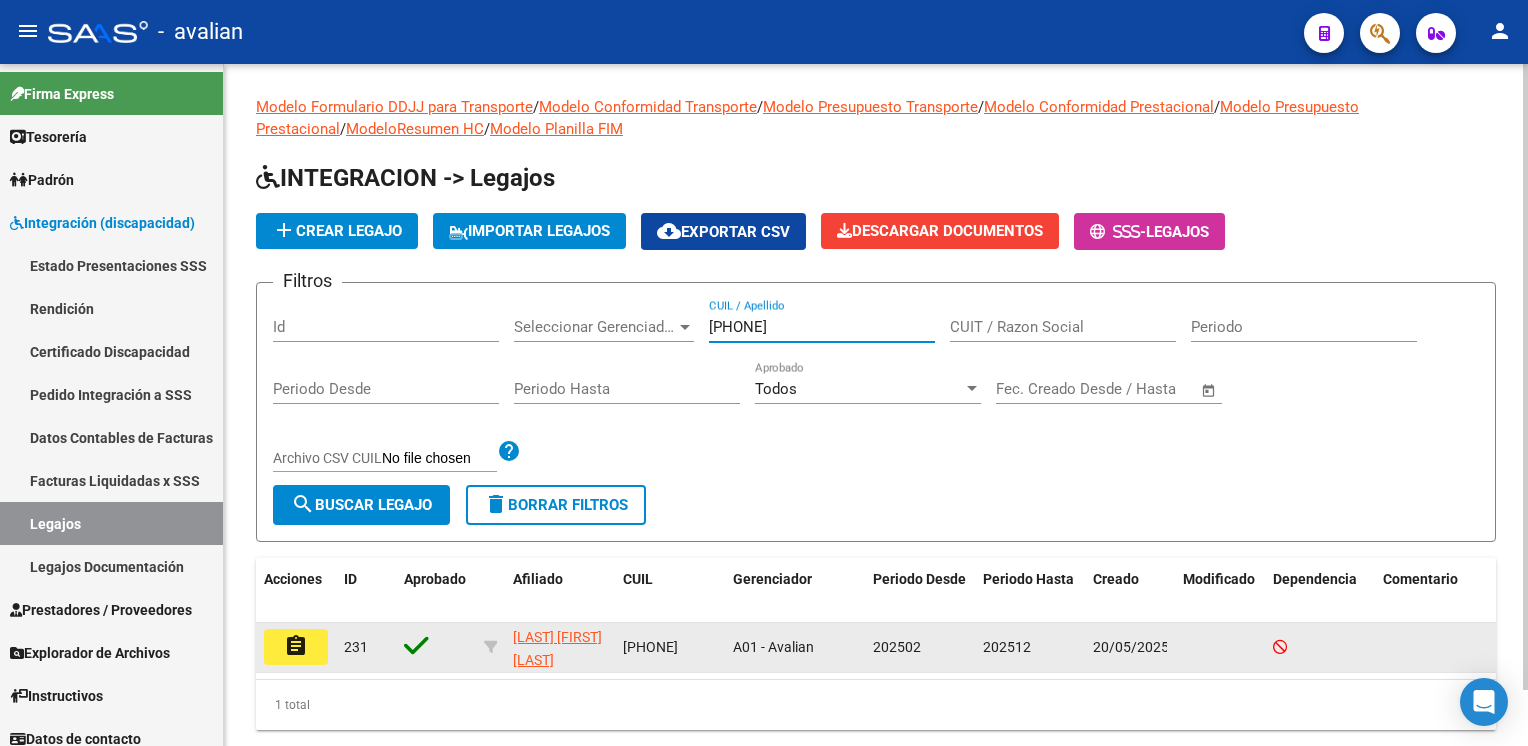 type on "[NUMBER]" 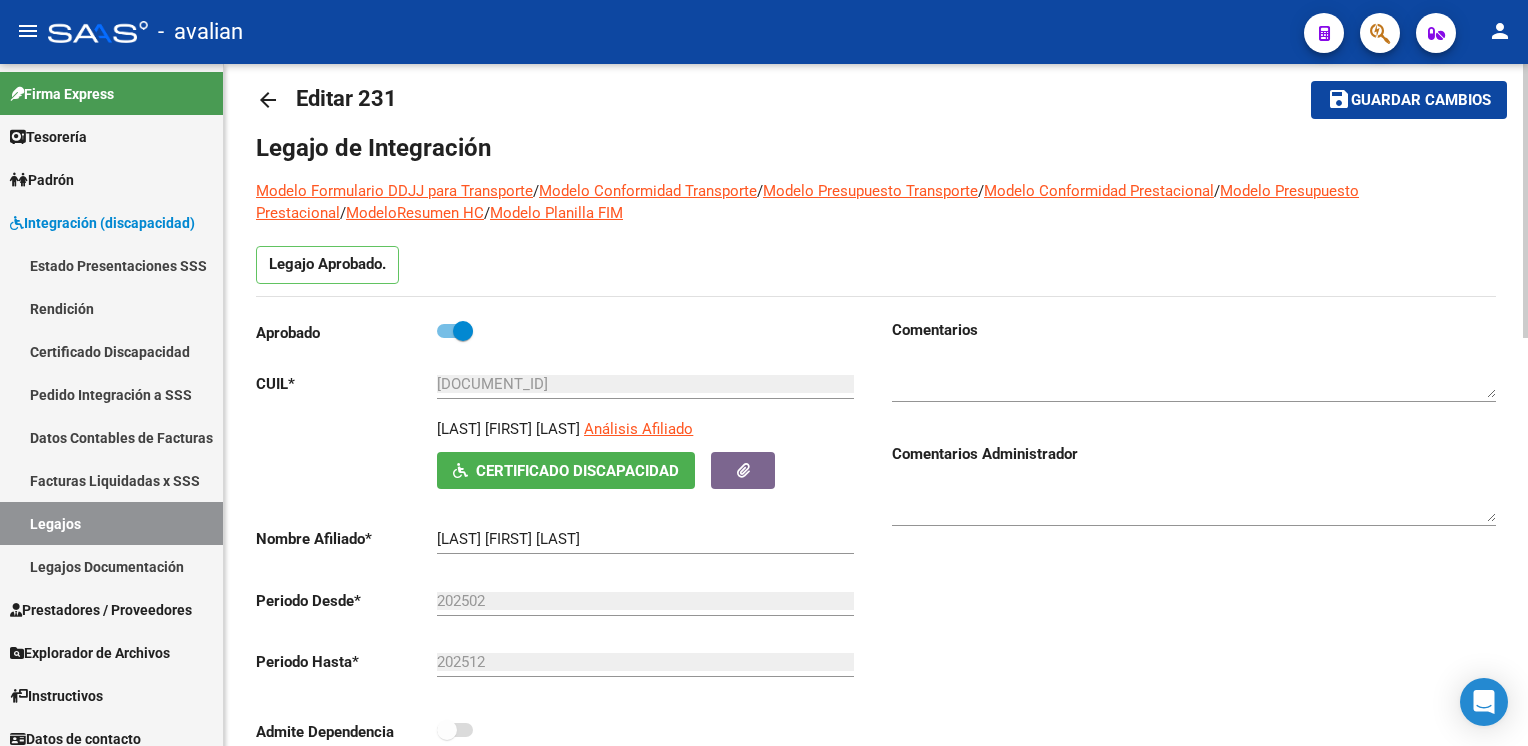 scroll, scrollTop: 0, scrollLeft: 0, axis: both 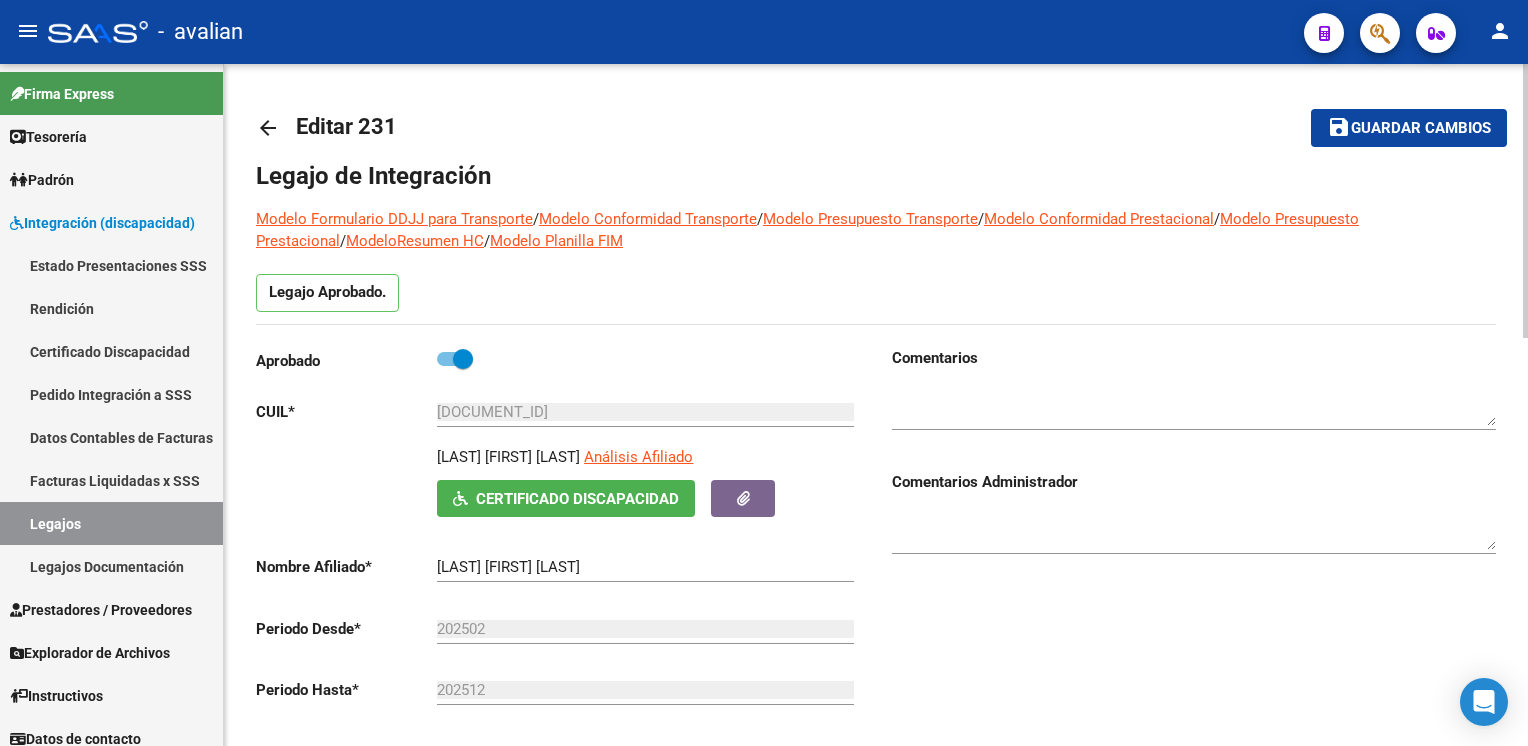 click on "arrow_back" 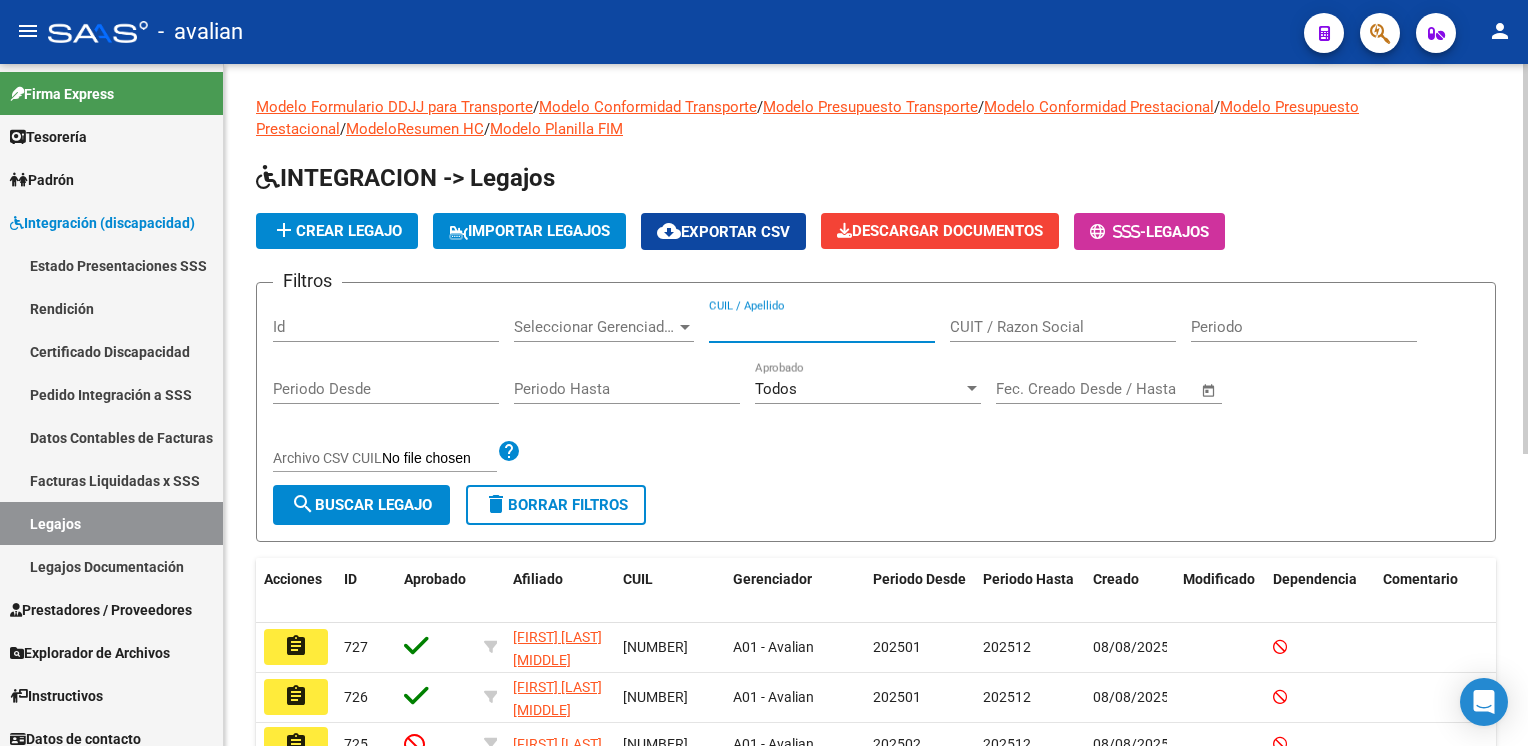 click on "CUIL / Apellido" at bounding box center (822, 327) 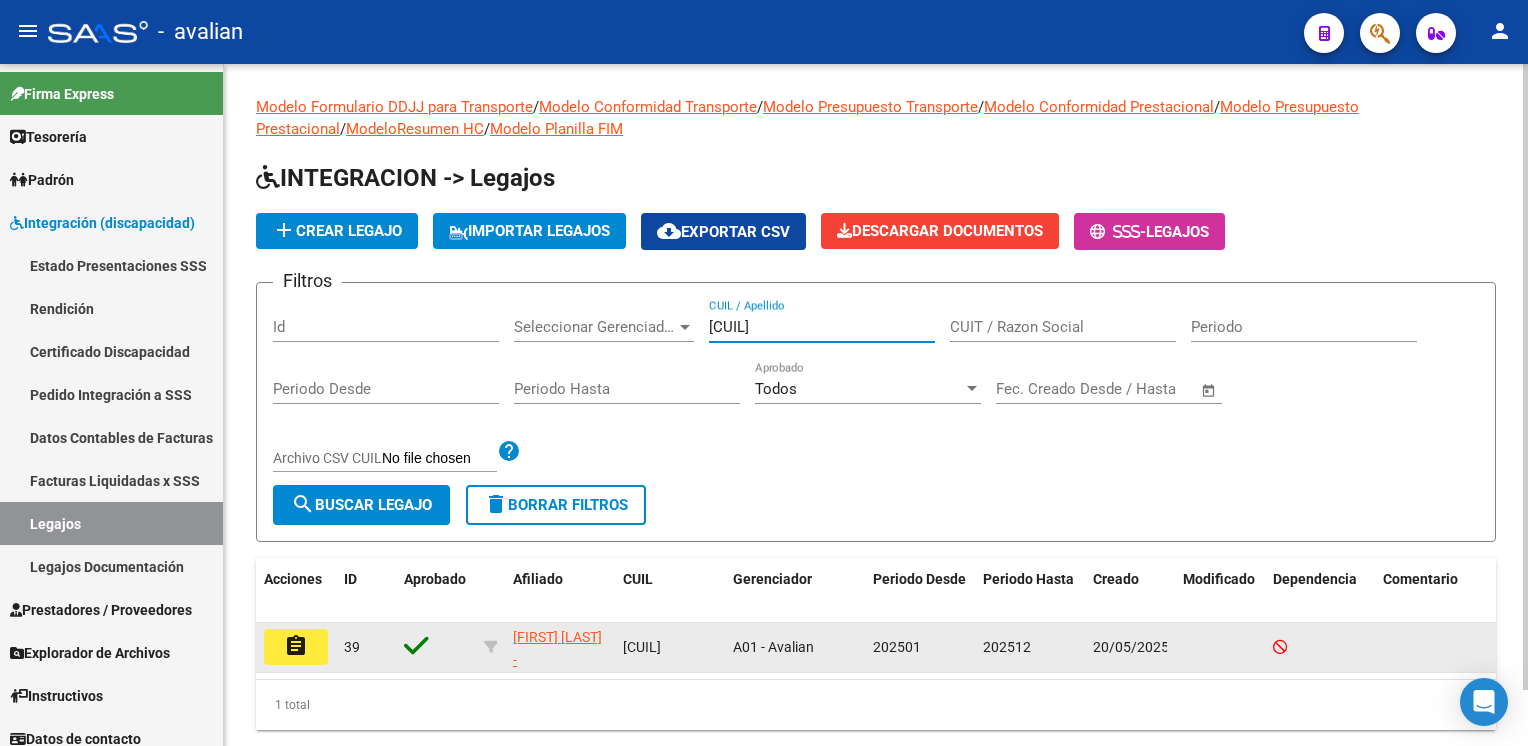 type on "[CUIL]" 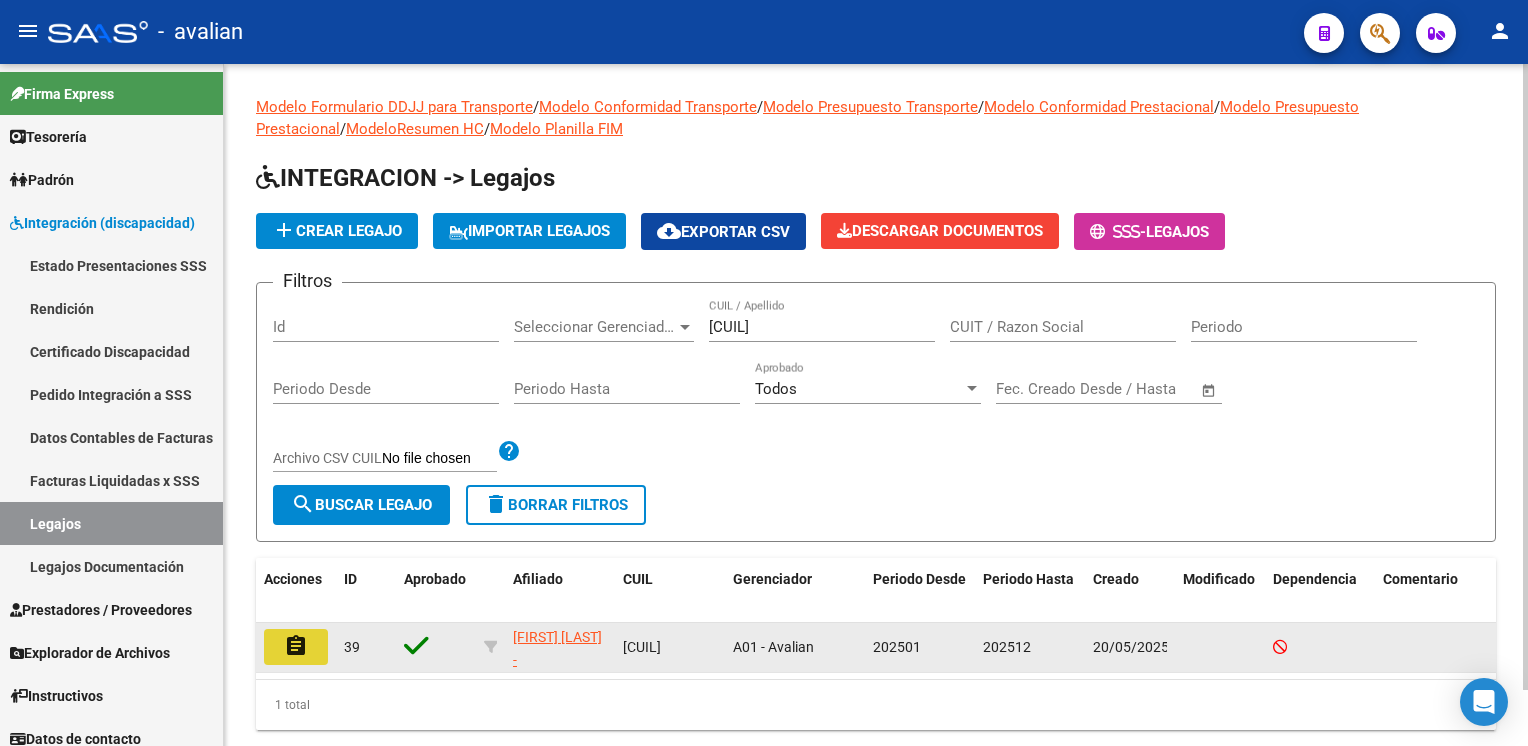 click on "assignment" 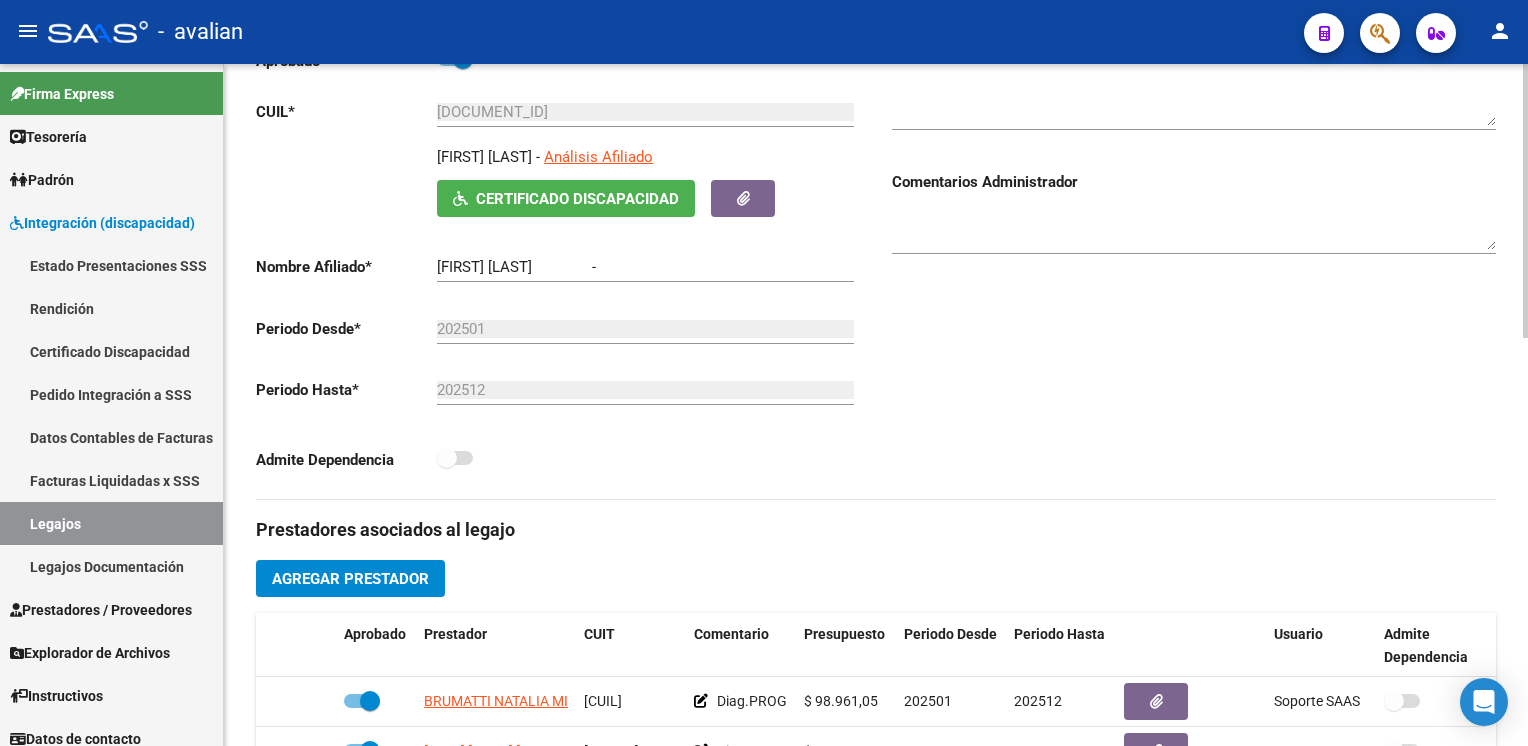 type on "[FIRST] [LAST]" 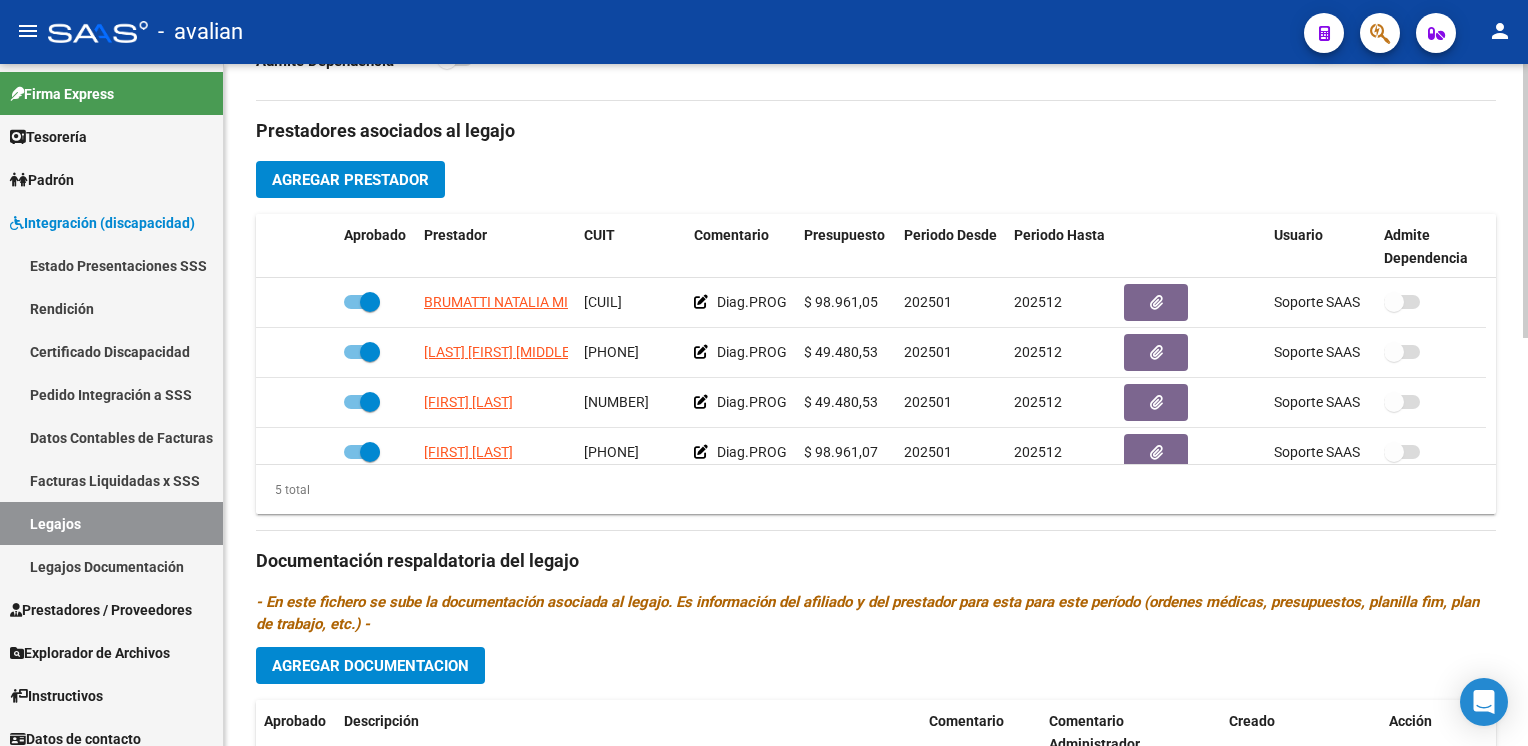 scroll, scrollTop: 700, scrollLeft: 0, axis: vertical 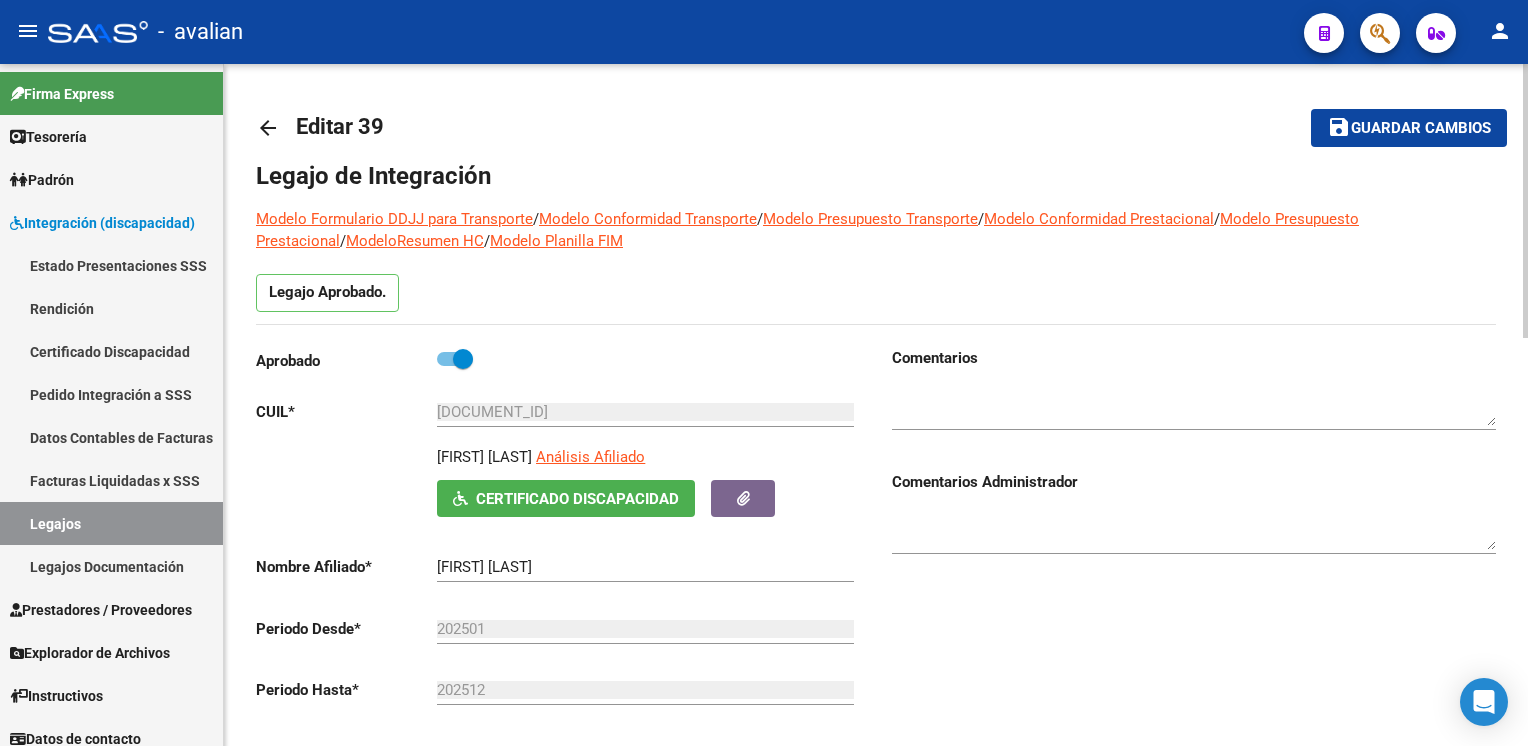 click on "arrow_back" 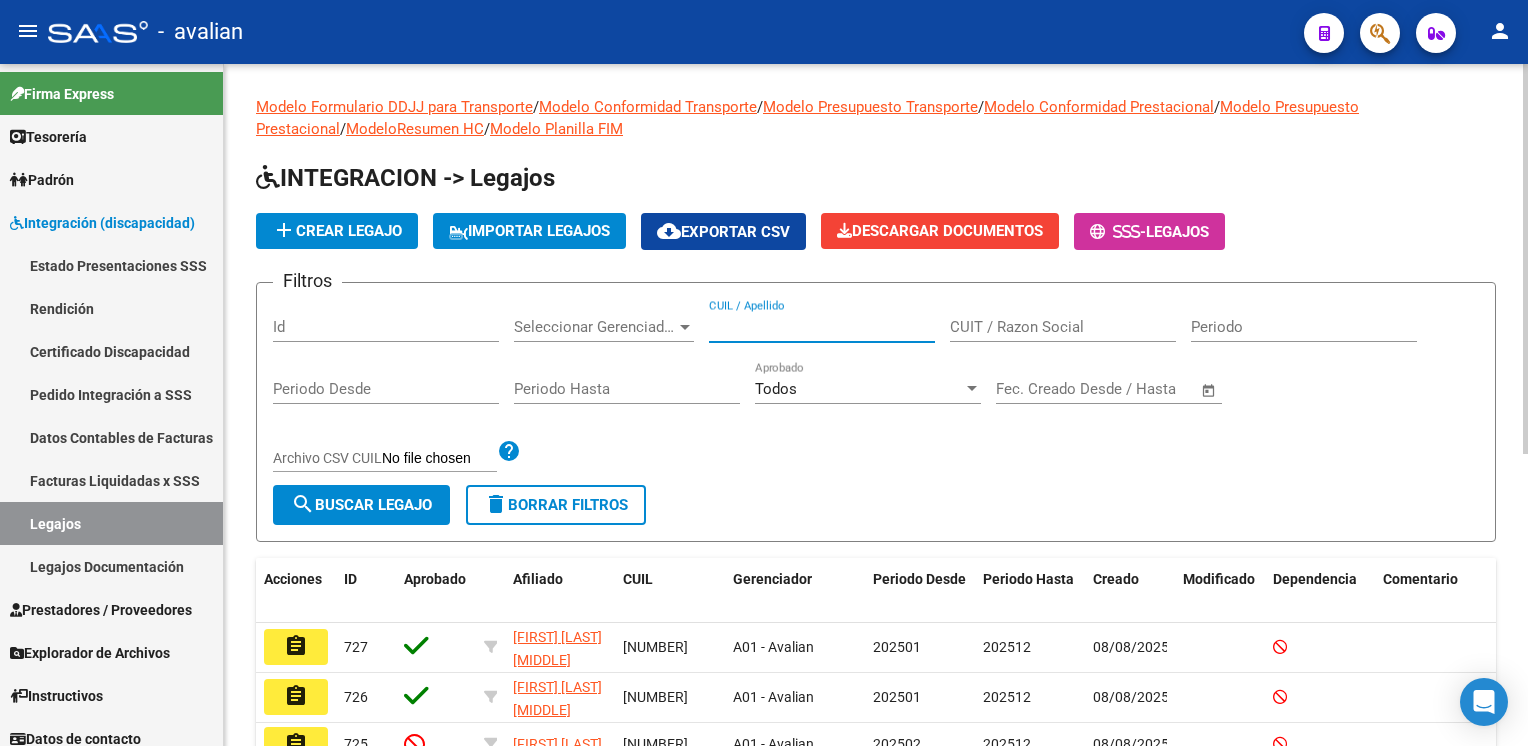 click on "CUIL / Apellido" at bounding box center [822, 327] 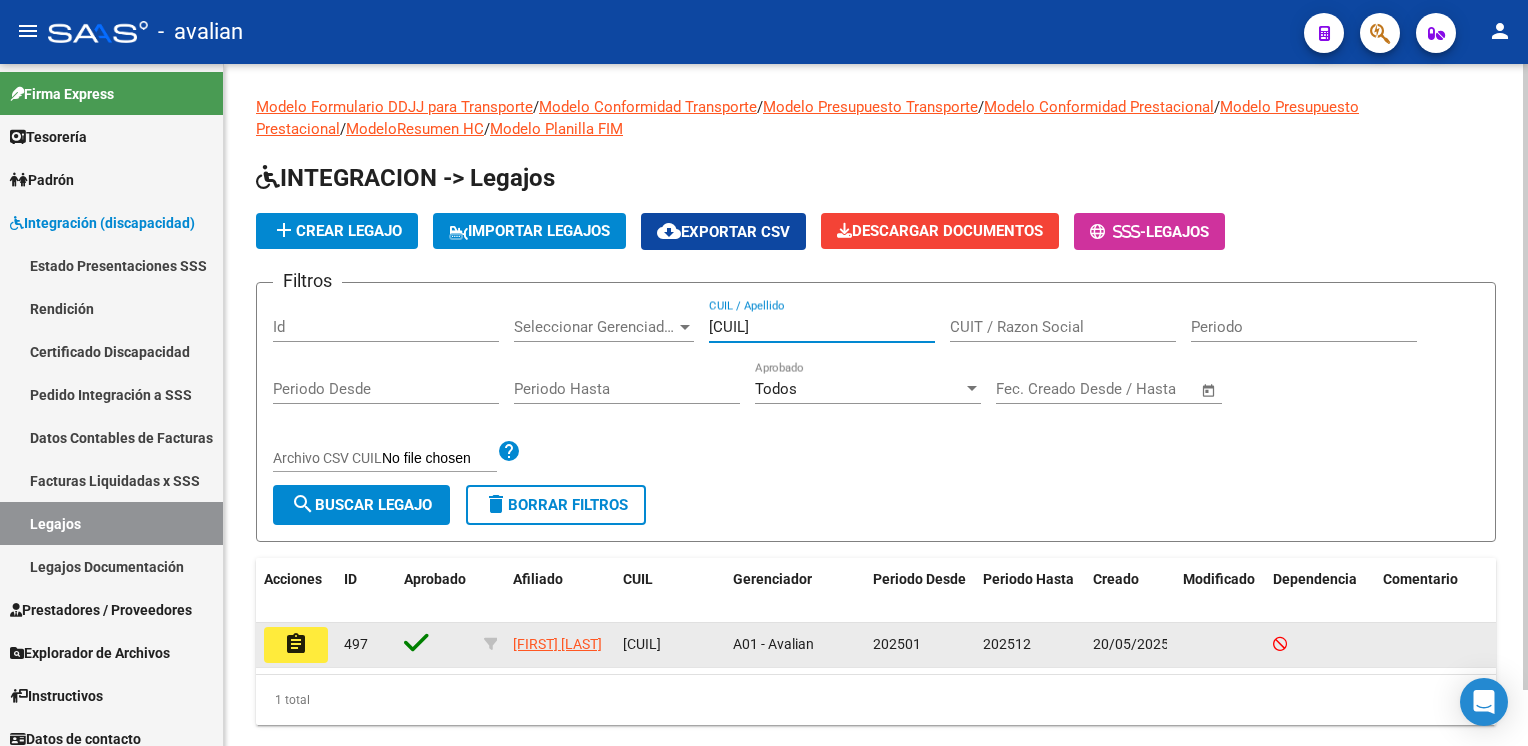 type on "[NUMBER]" 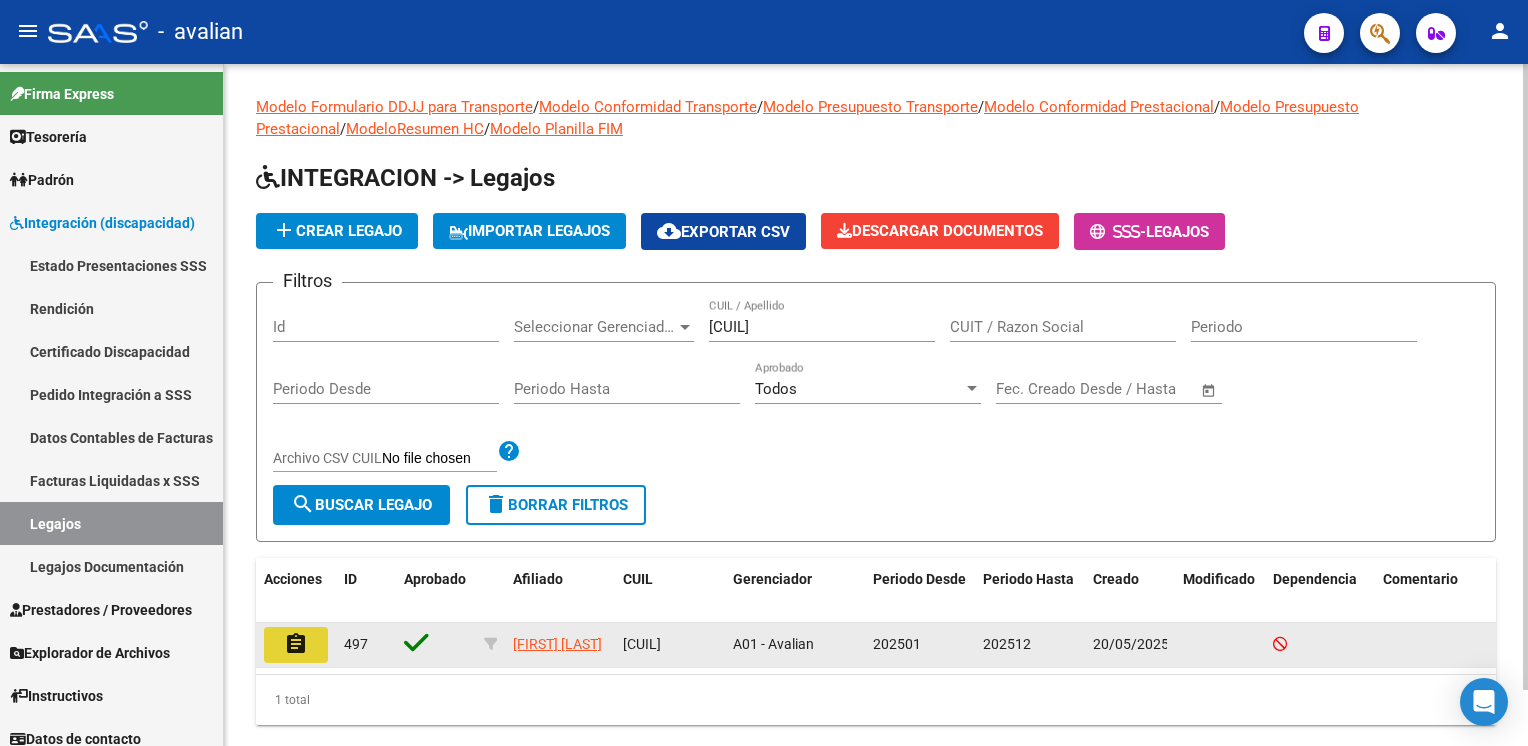click on "assignment" 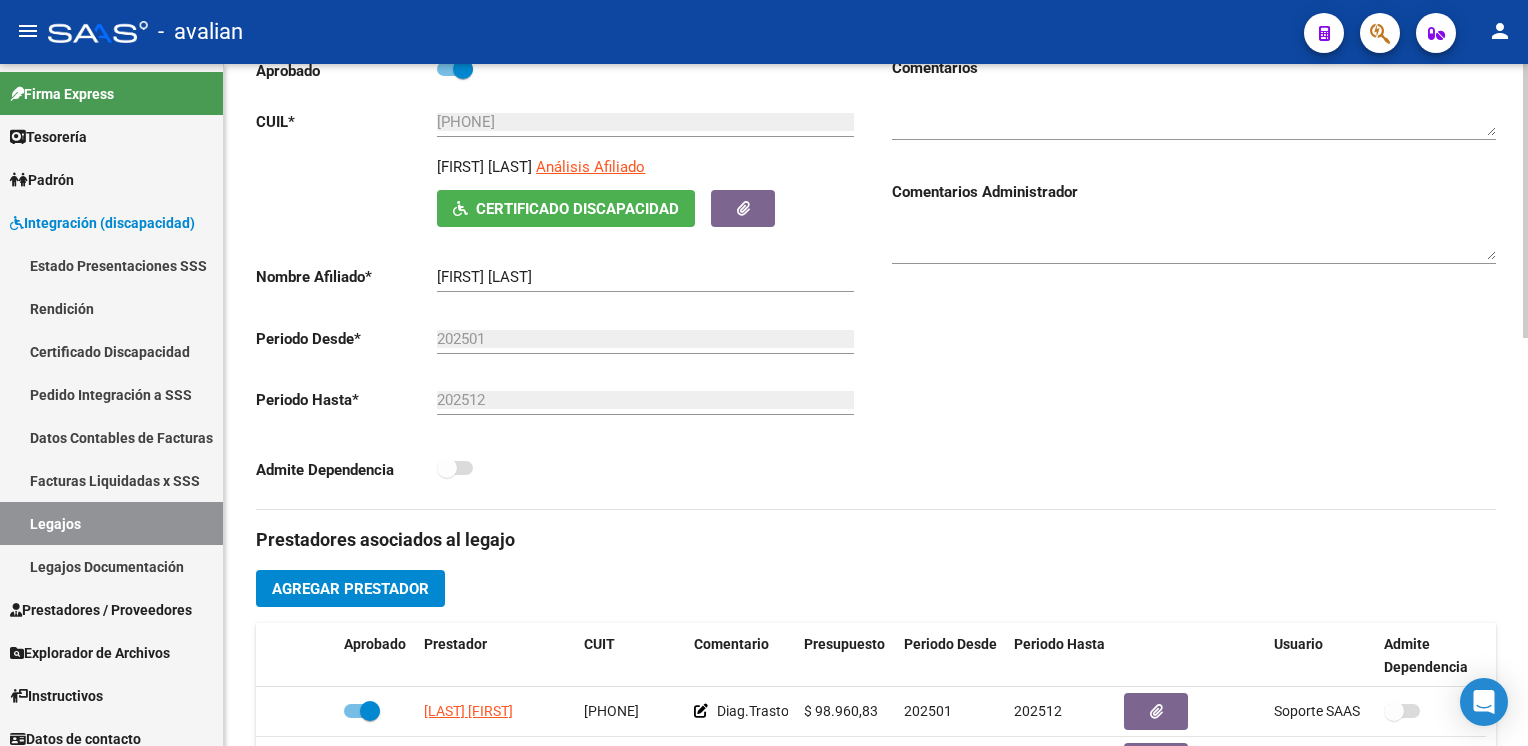scroll, scrollTop: 0, scrollLeft: 0, axis: both 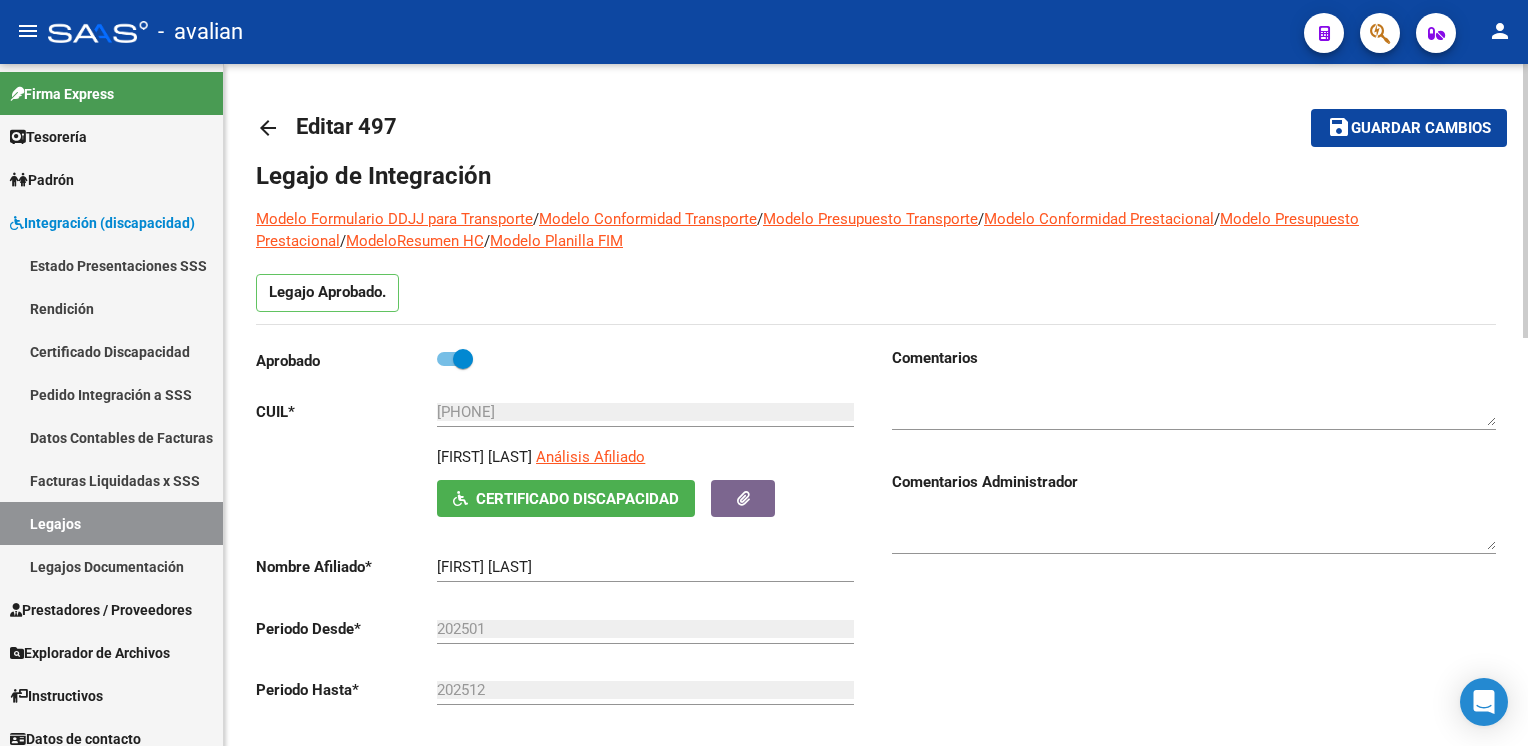 click on "arrow_back Editar 497    save Guardar cambios Legajo de Integración Modelo Formulario DDJJ para Transporte  /  Modelo Conformidad Transporte  /  Modelo Presupuesto Transporte  /  Modelo Conformidad Prestacional  /  Modelo Presupuesto Prestacional  /  ModeloResumen HC  /  Modelo Planilla FIM  Legajo Aprobado.  Aprobado   CUIL  *   20-57668510-7 Ingresar CUIL  HERNANDEZ SANTIAGO     Análisis Afiliado    Certificado Discapacidad ARCA Padrón Nombre Afiliado  *   HERNANDEZ SANTIAGO Ingresar el nombre  Periodo Desde  *   202501 Ej: 202203  Periodo Hasta  *   202512 Ej: 202212  Admite Dependencia   Comentarios                                  Comentarios Administrador  Prestadores asociados al legajo Agregar Prestador Aprobado Prestador CUIT Comentario Presupuesto Periodo Desde Periodo Hasta Usuario Admite Dependencia   TIMERMAN MICAELA 27351682626      $ 98.960,83  202501 202512 Soporte SAAS   20/05/2025      FORTI TATIANA NEREA 23317417004      $ 98.960,83  202501 202512 Soporte SAAS   20/05/2025" 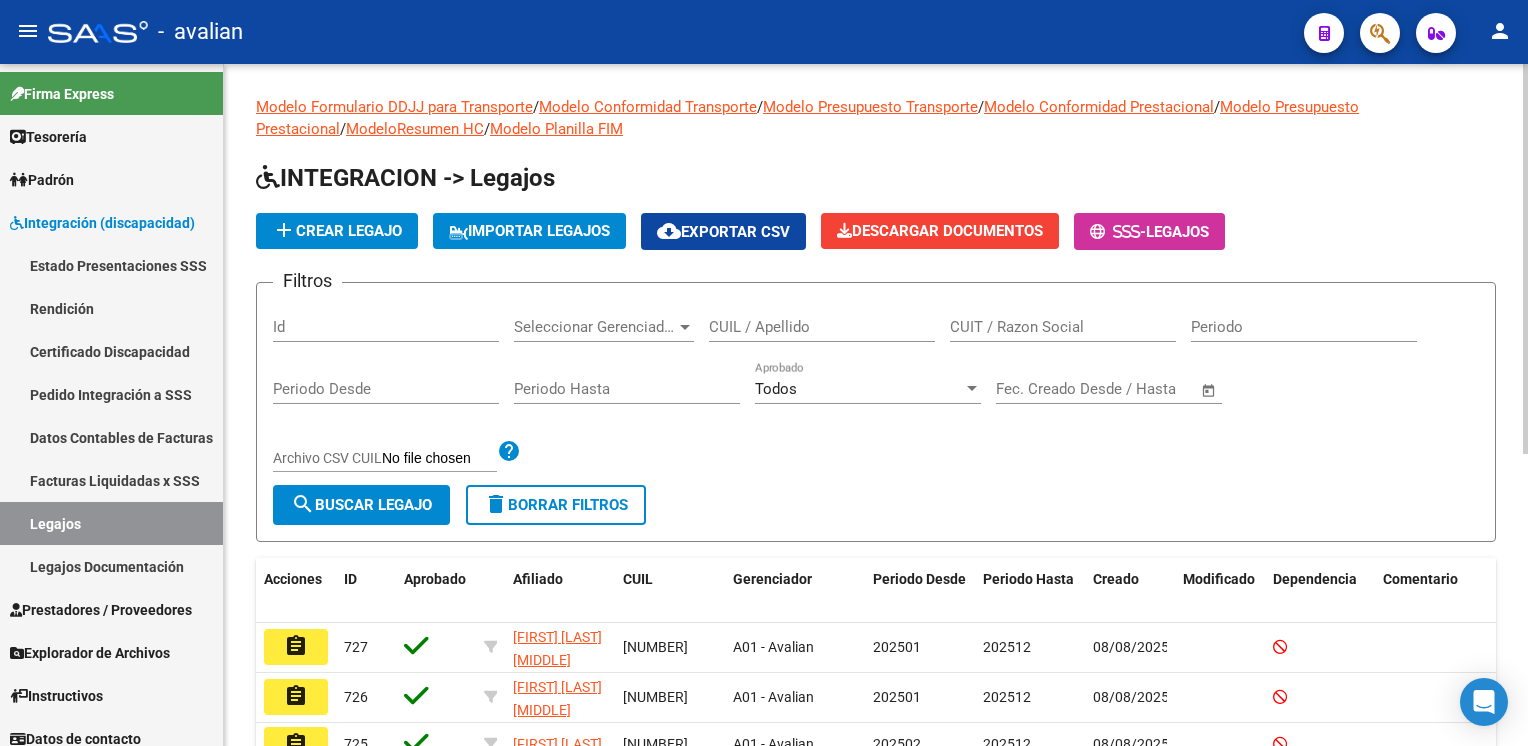click on "CUIL / Apellido" 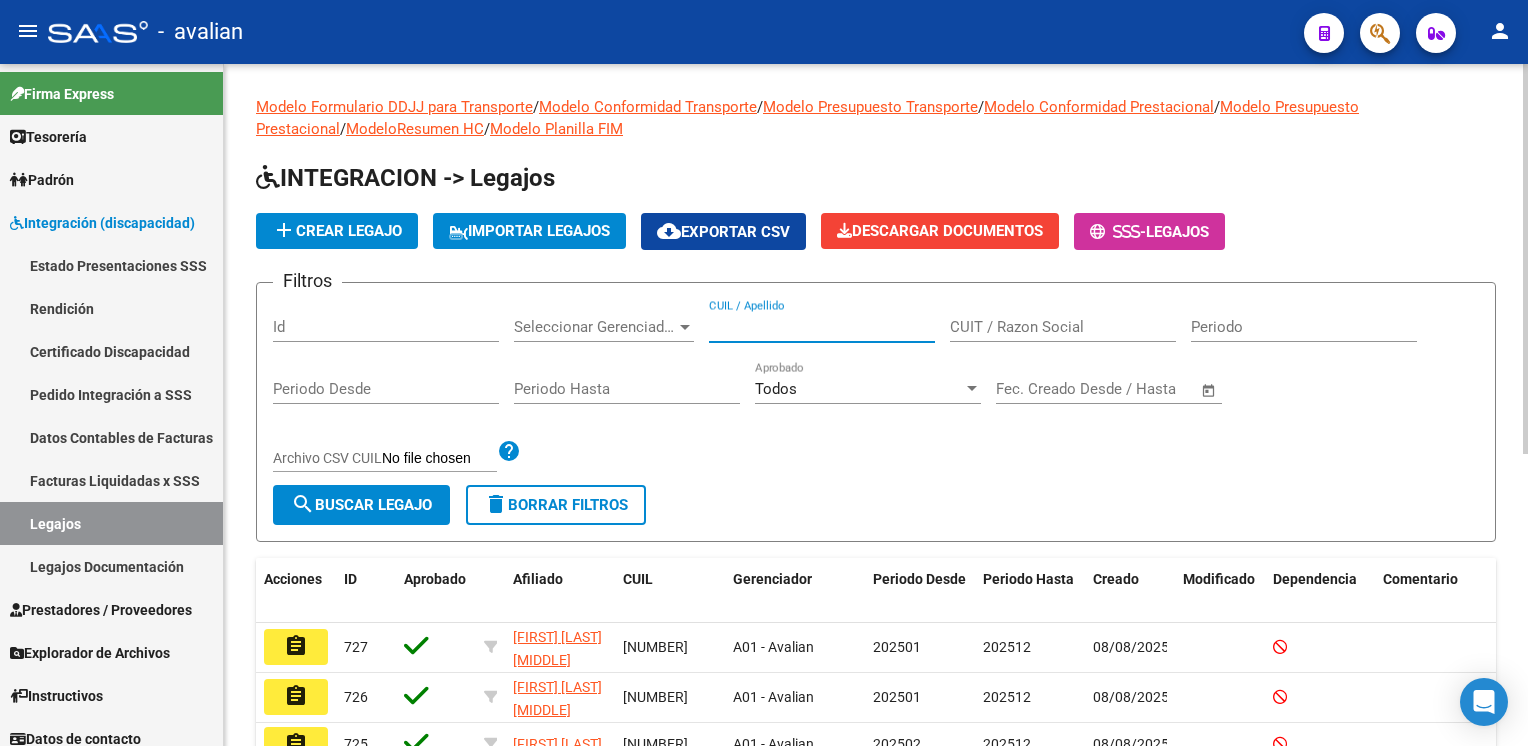 paste on "[CUIL]" 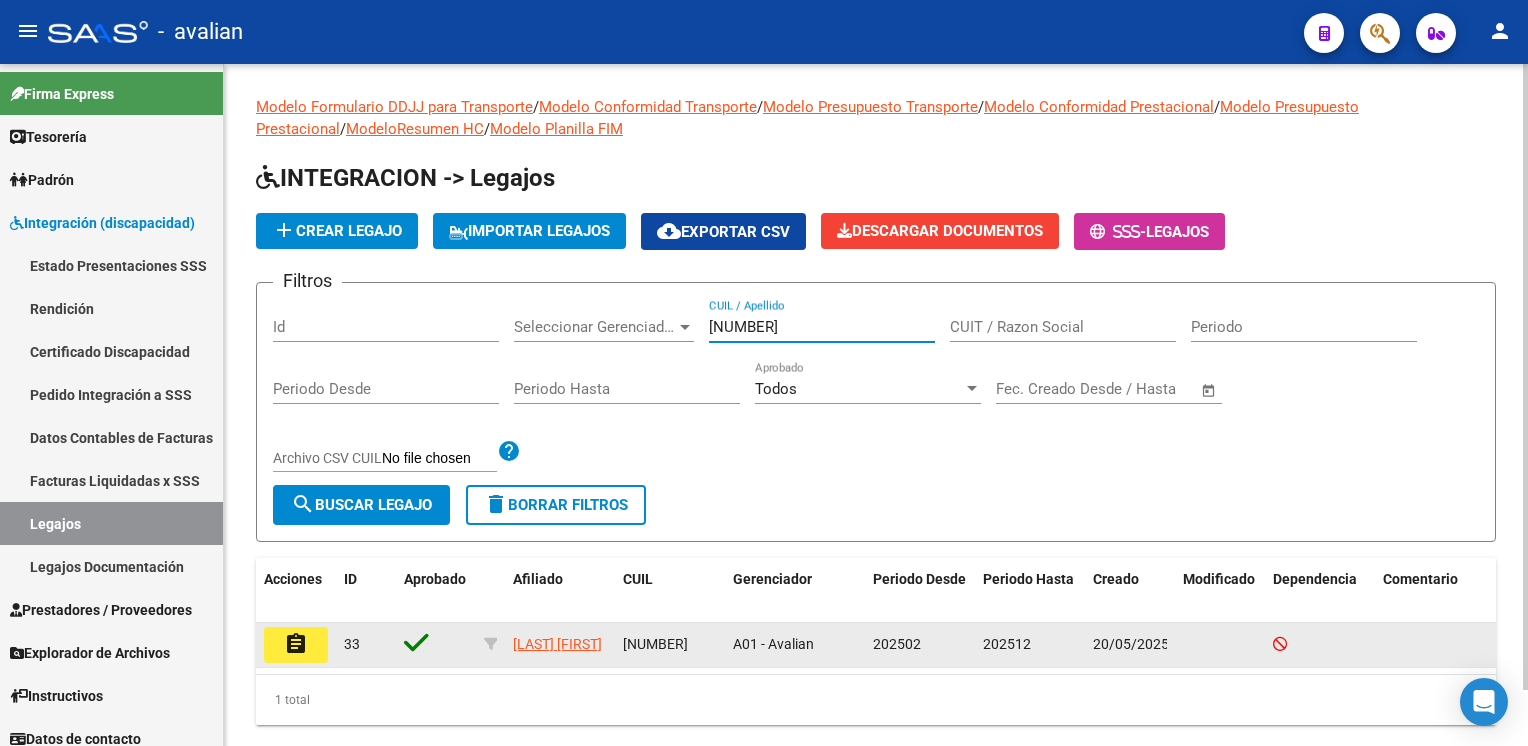 type on "[CUIL]" 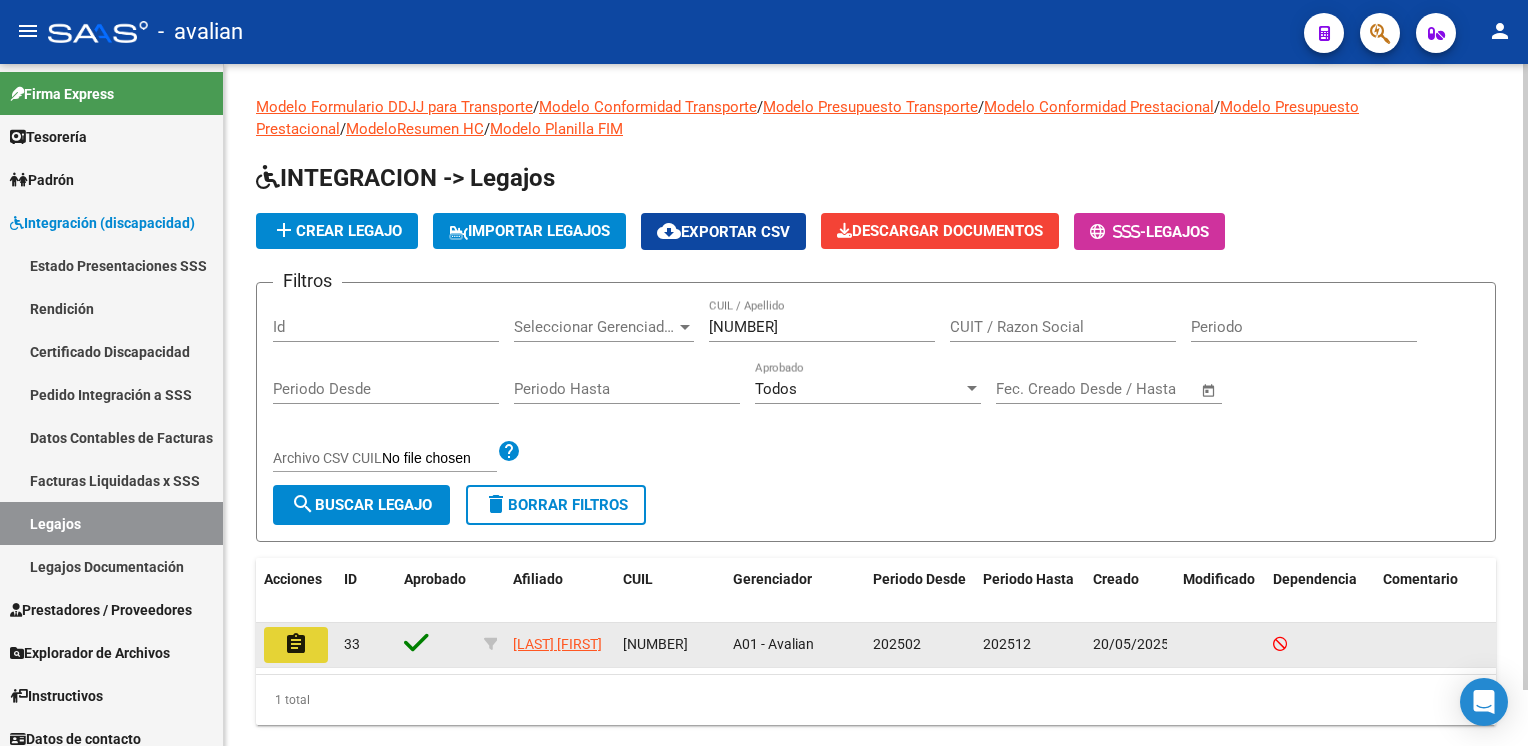 click on "assignment" 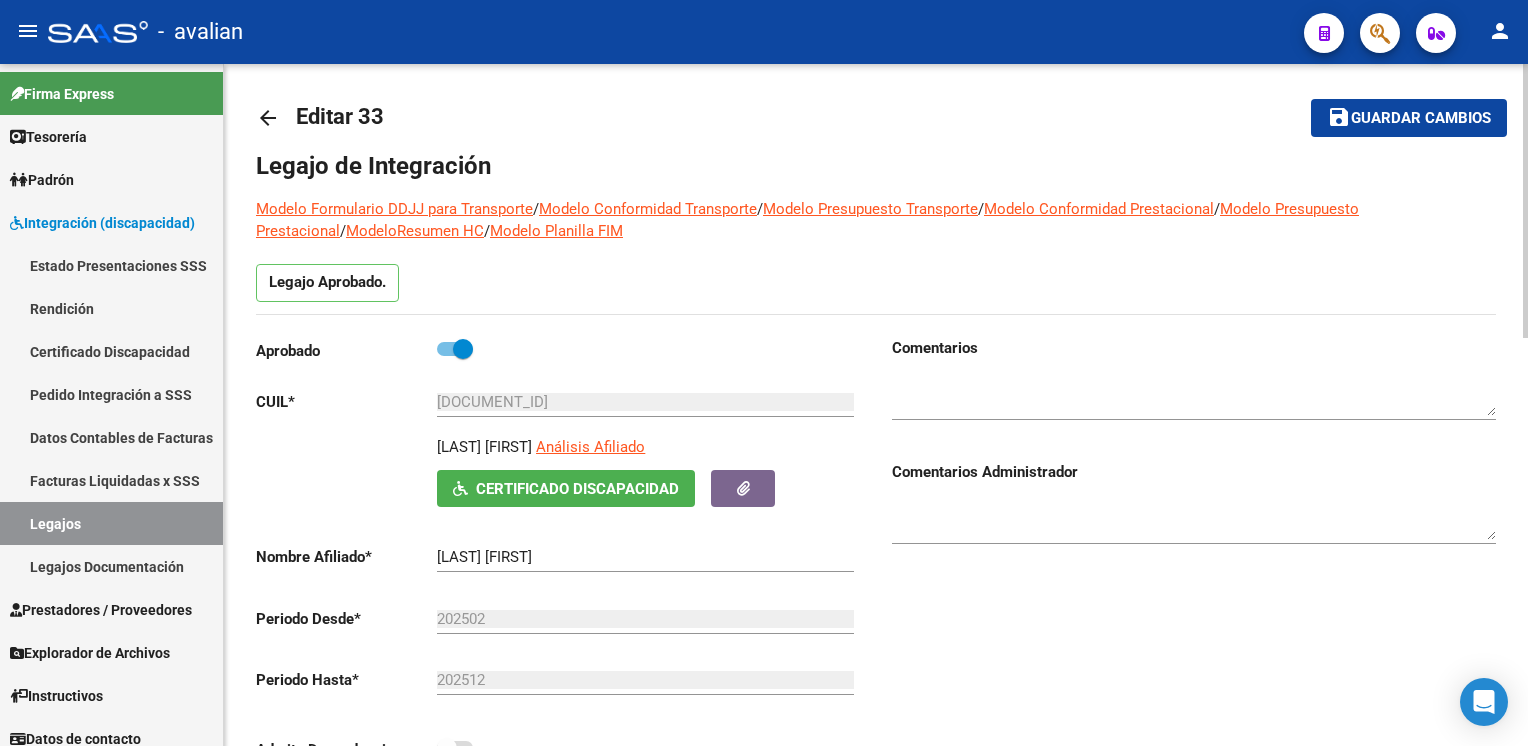 scroll, scrollTop: 0, scrollLeft: 0, axis: both 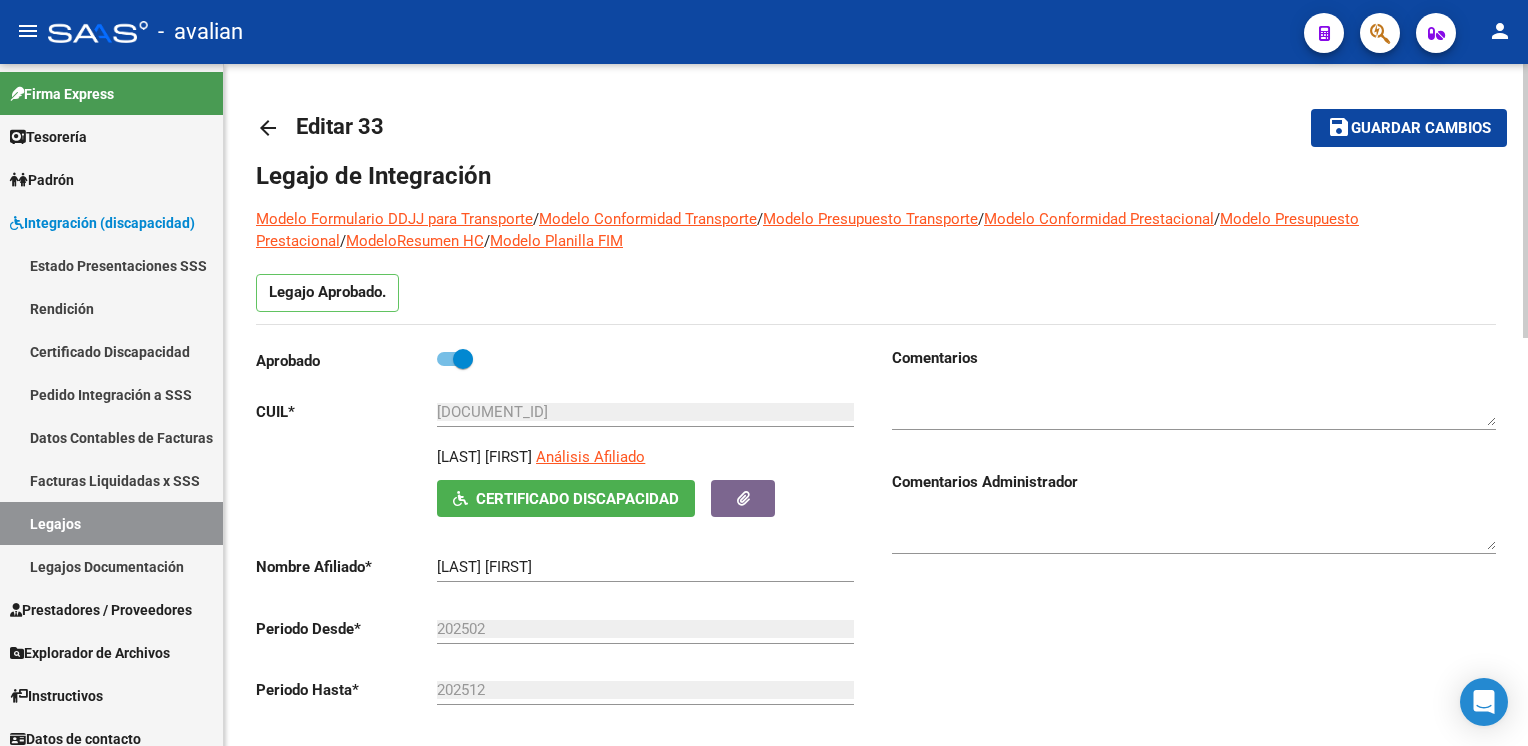 click on "arrow_back" 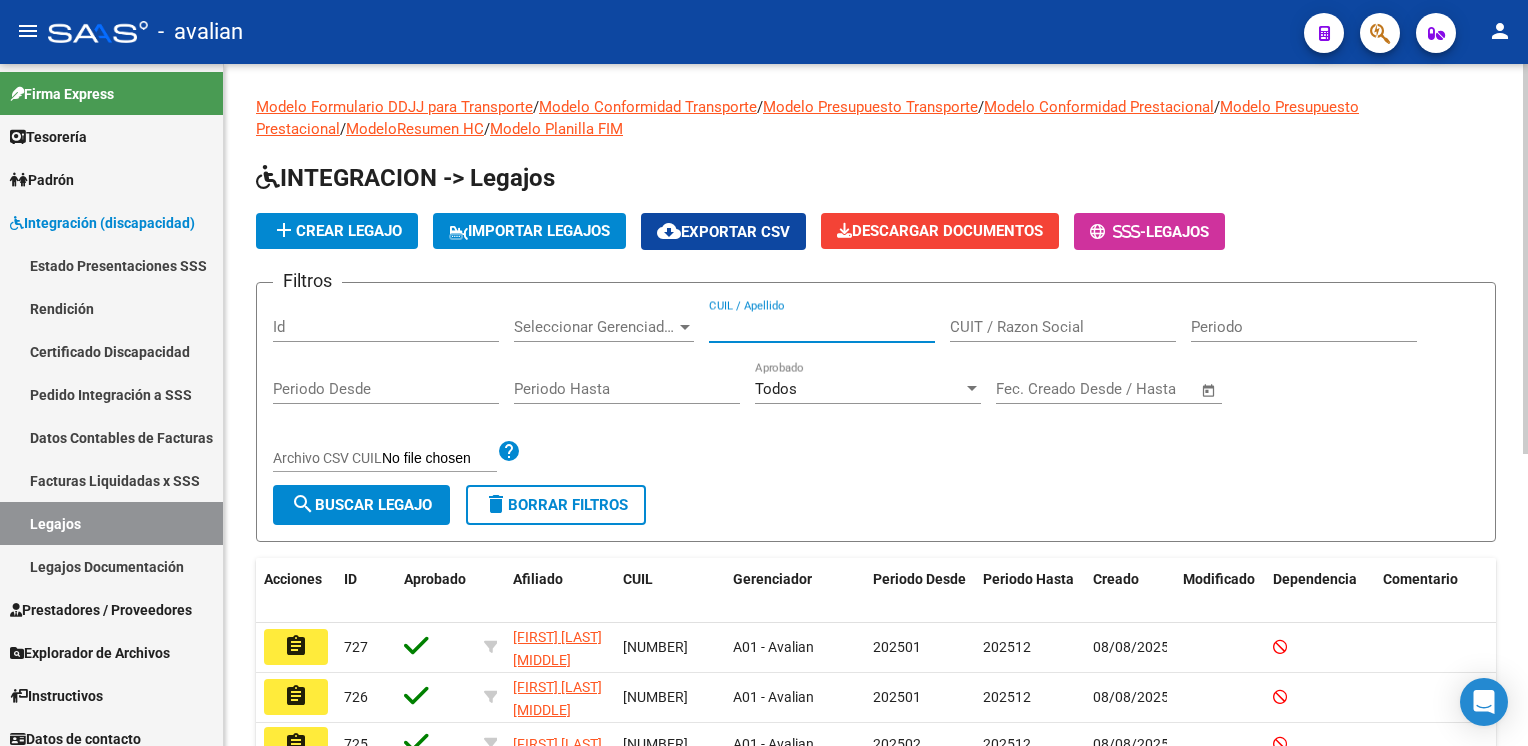 click on "CUIL / Apellido" at bounding box center (822, 327) 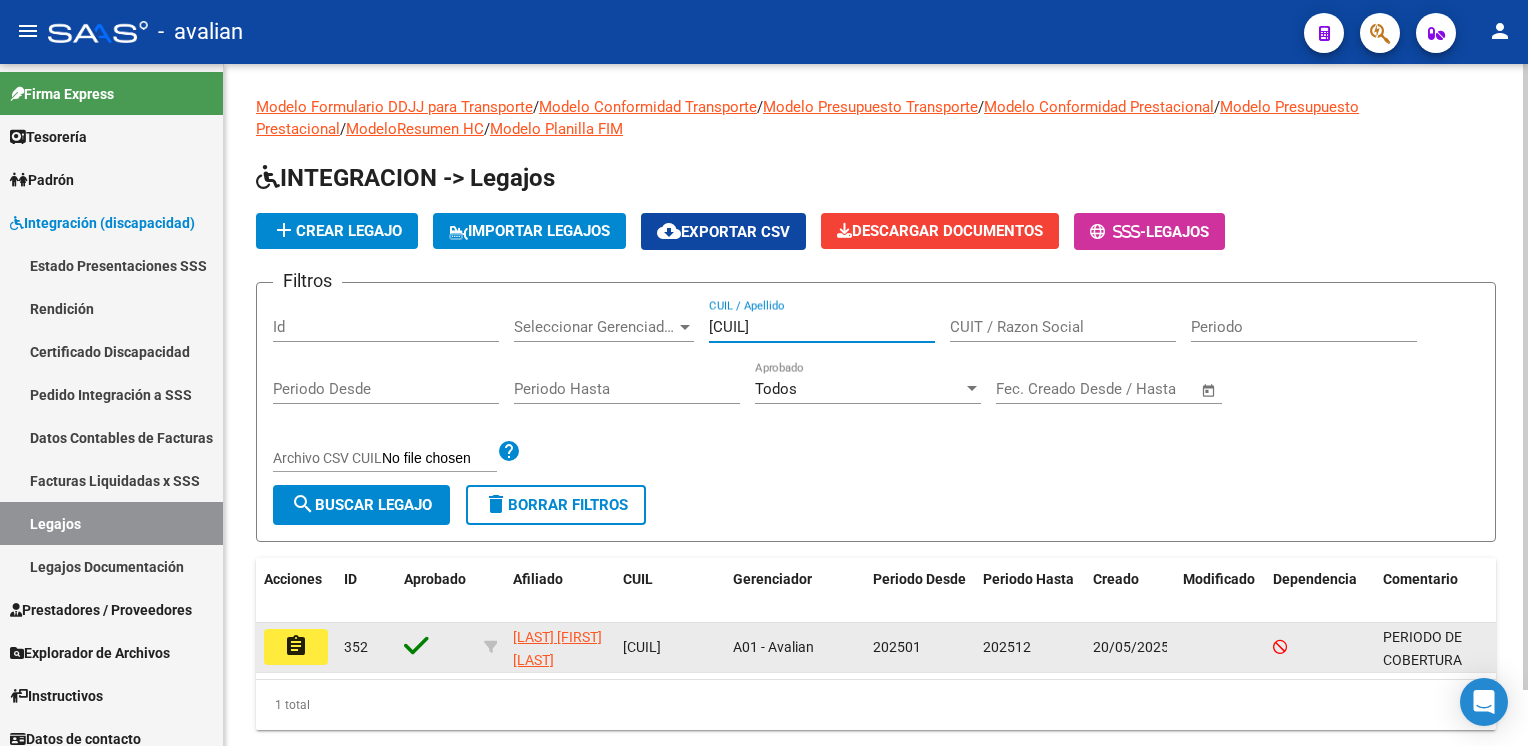 type on "[SSN]" 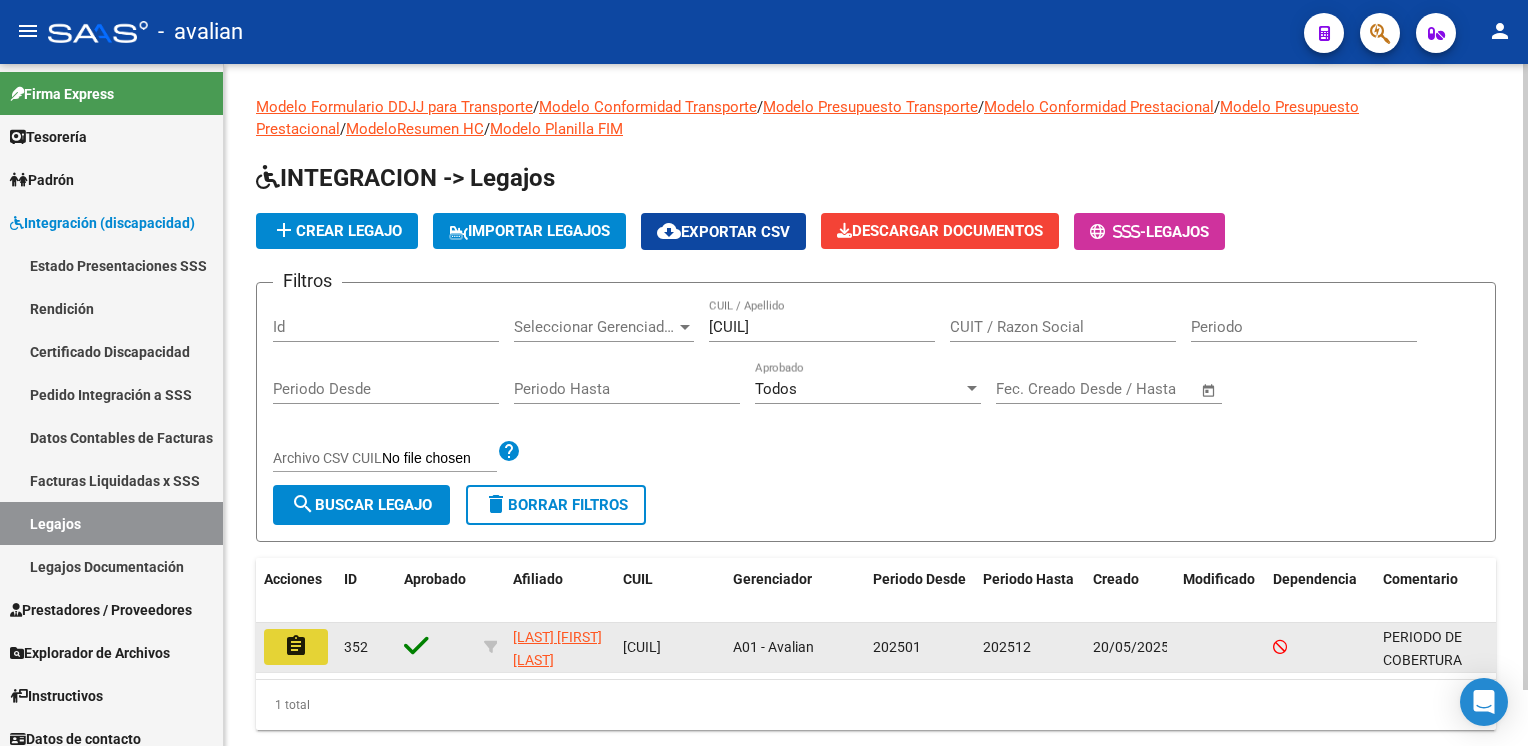 click on "assignment" 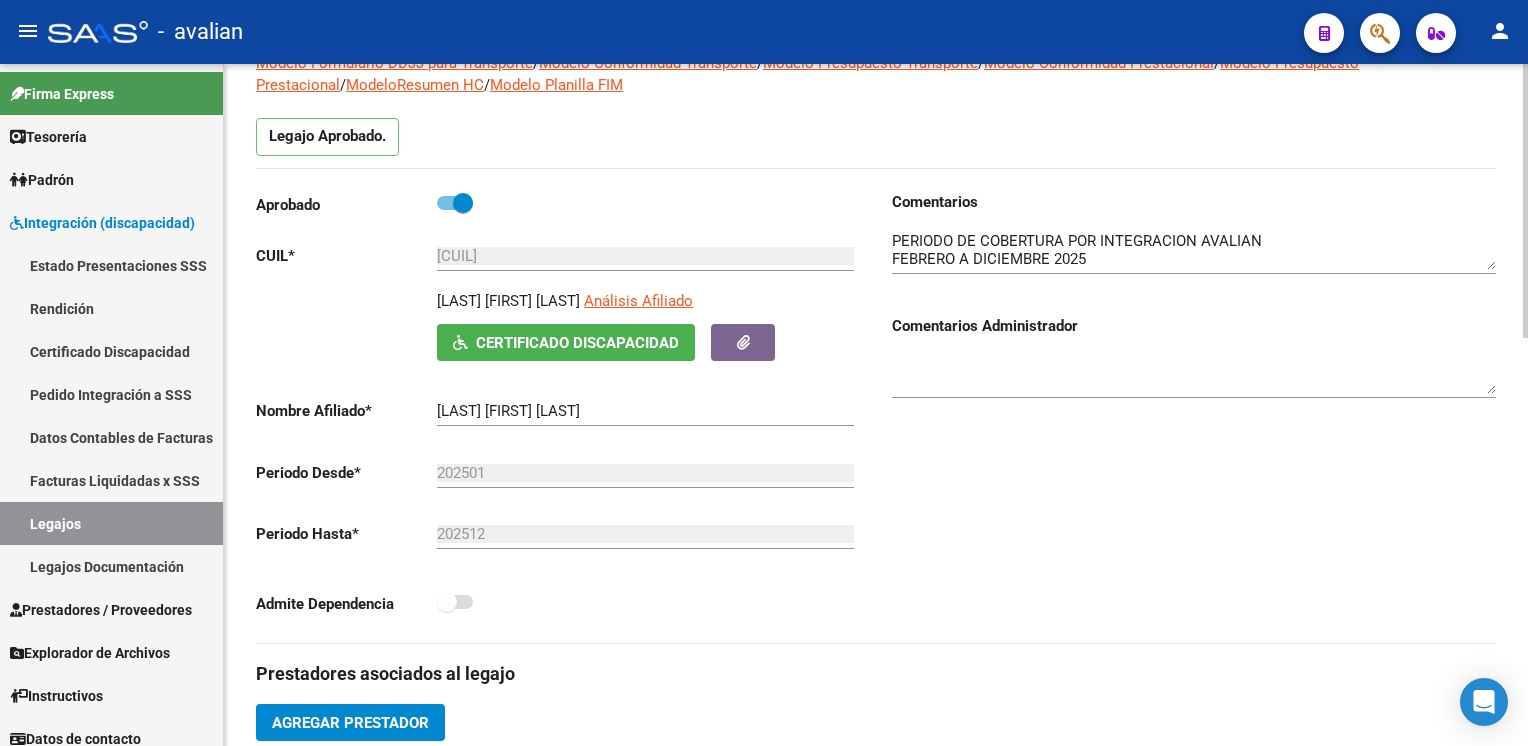 scroll, scrollTop: 0, scrollLeft: 0, axis: both 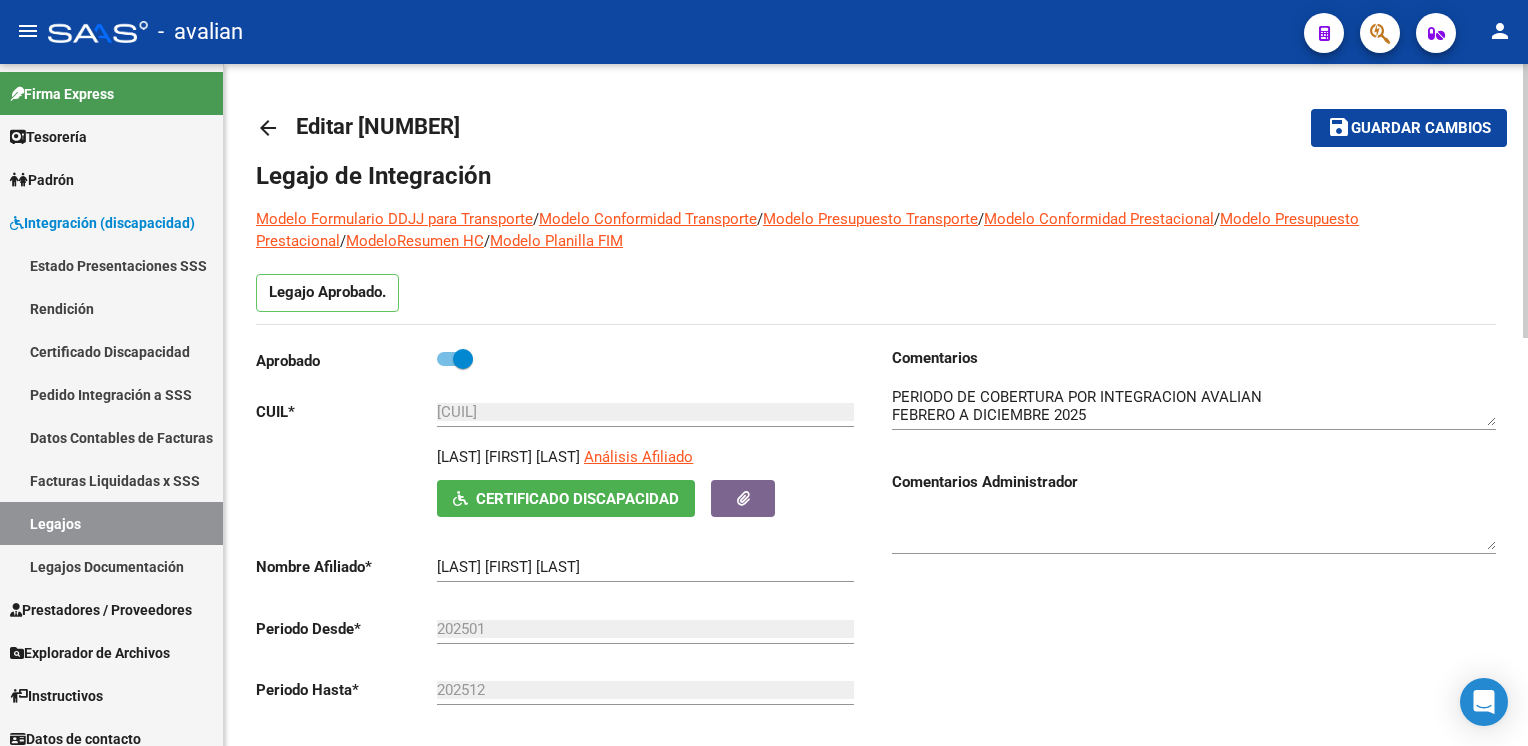 click on "arrow_back" 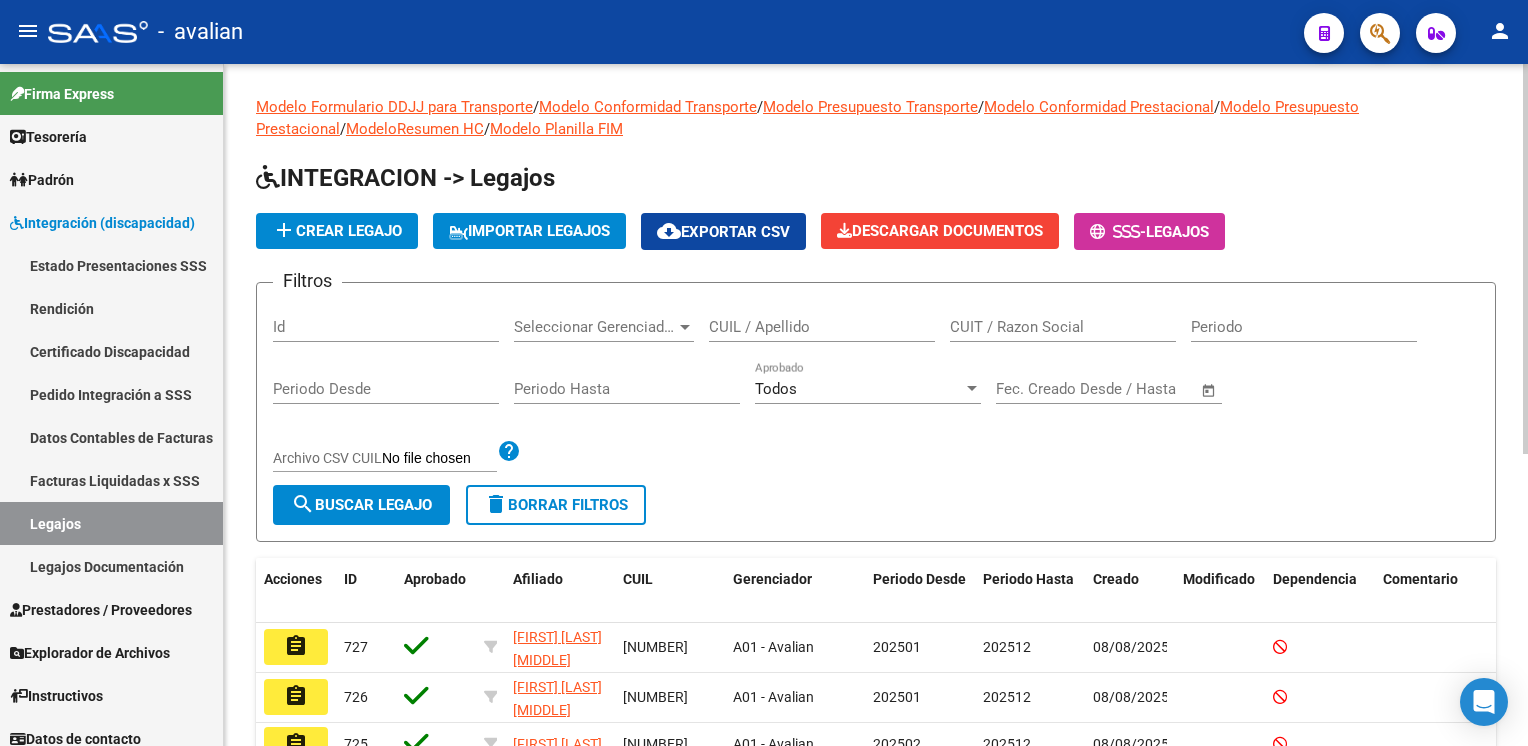 click on "Filtros Id Seleccionar Gerenciador Seleccionar Gerenciador CUIL / Apellido CUIT / Razon Social Periodo Periodo Desde Periodo Hasta Todos Aprobado Start date – End date Fec. Creado Desde / Hasta Archivo CSV CUIL help search  Buscar Legajo  delete  Borrar Filtros" 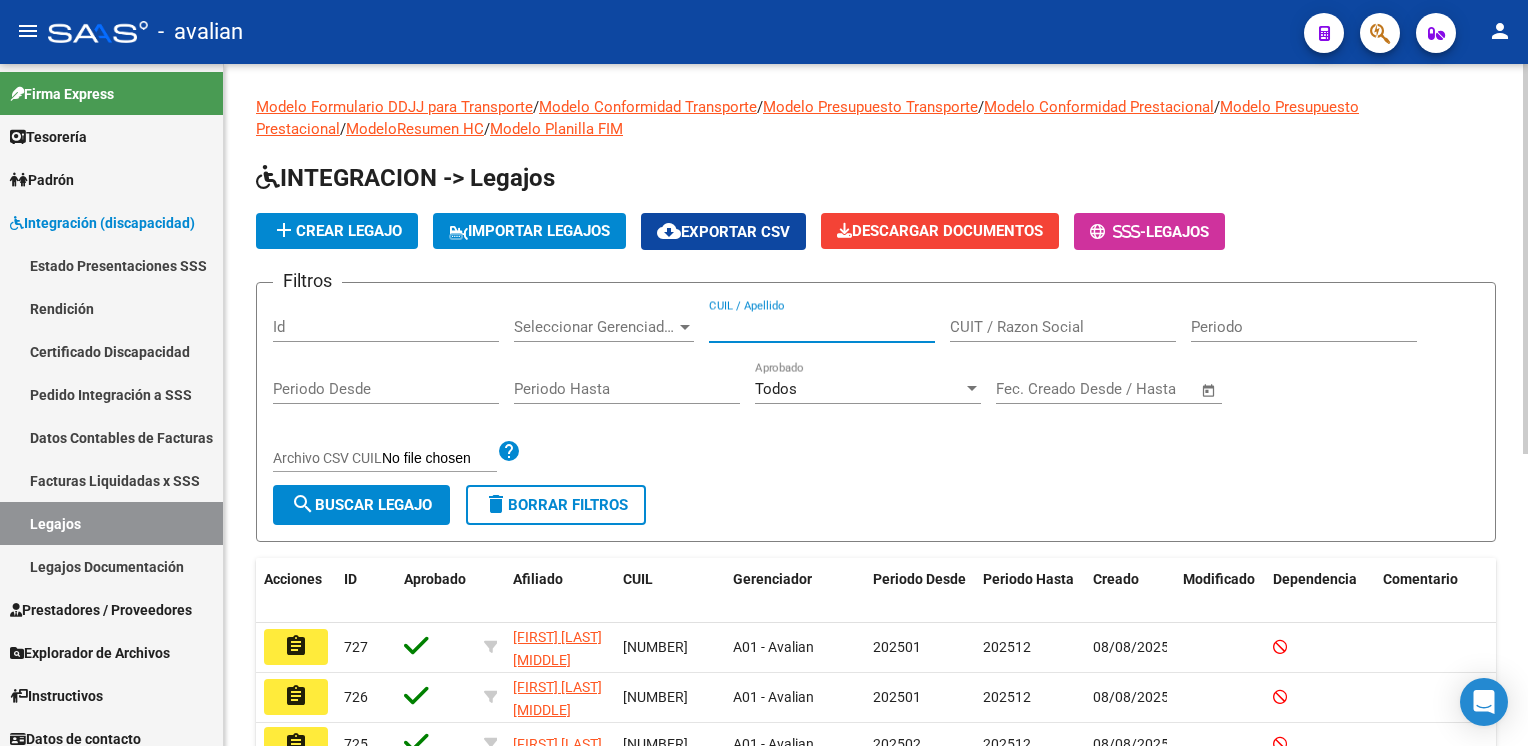 paste on "[NUMBER]" 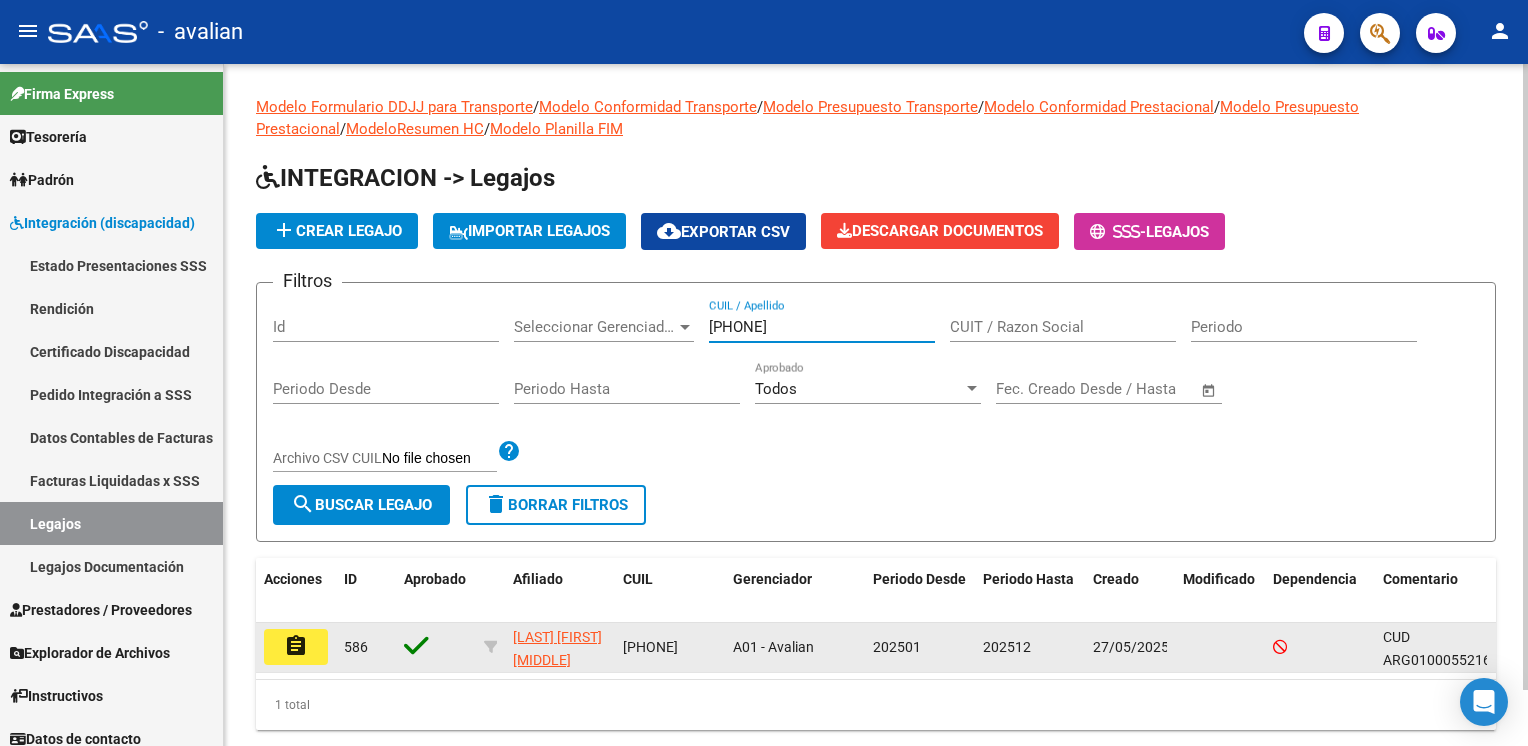 type on "[NUMBER]" 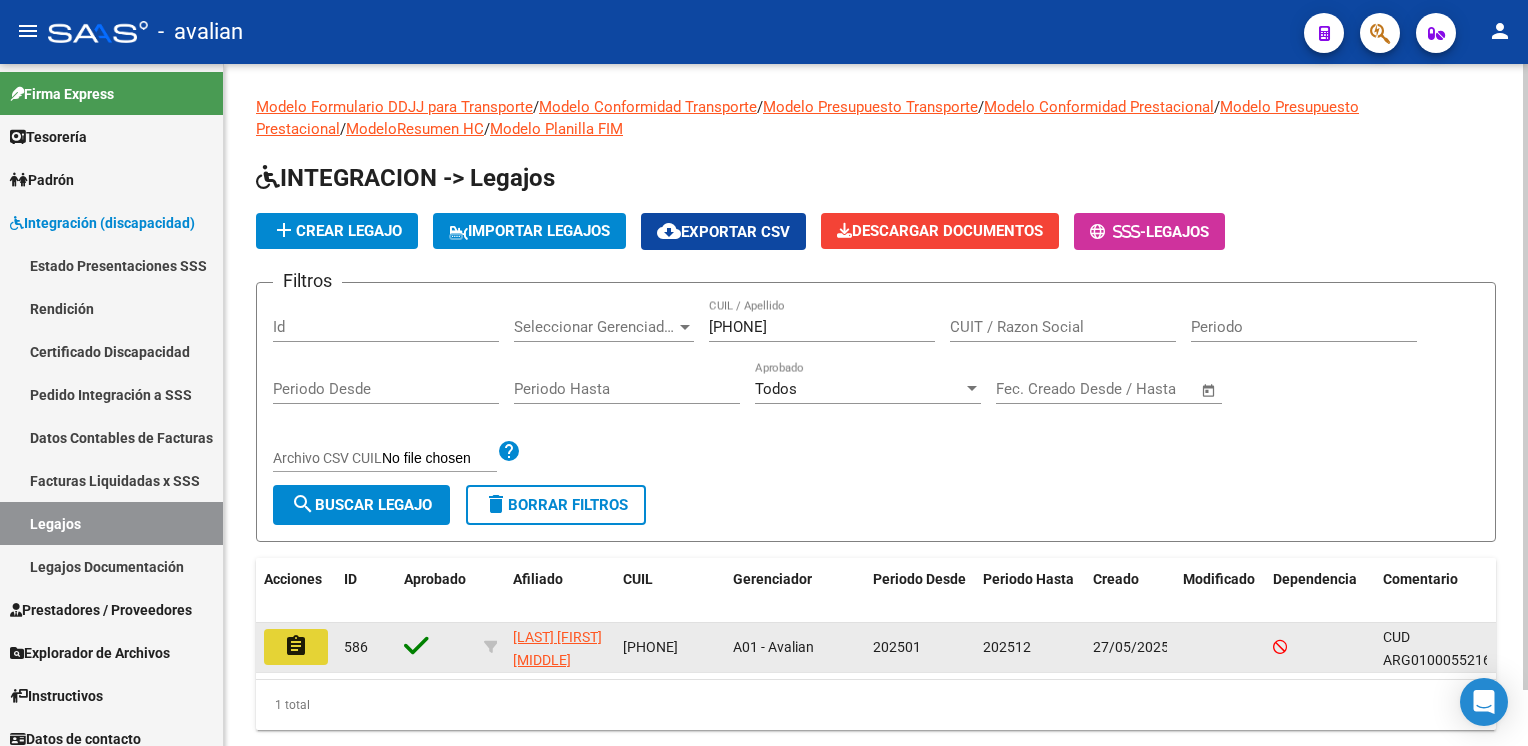 click on "assignment" 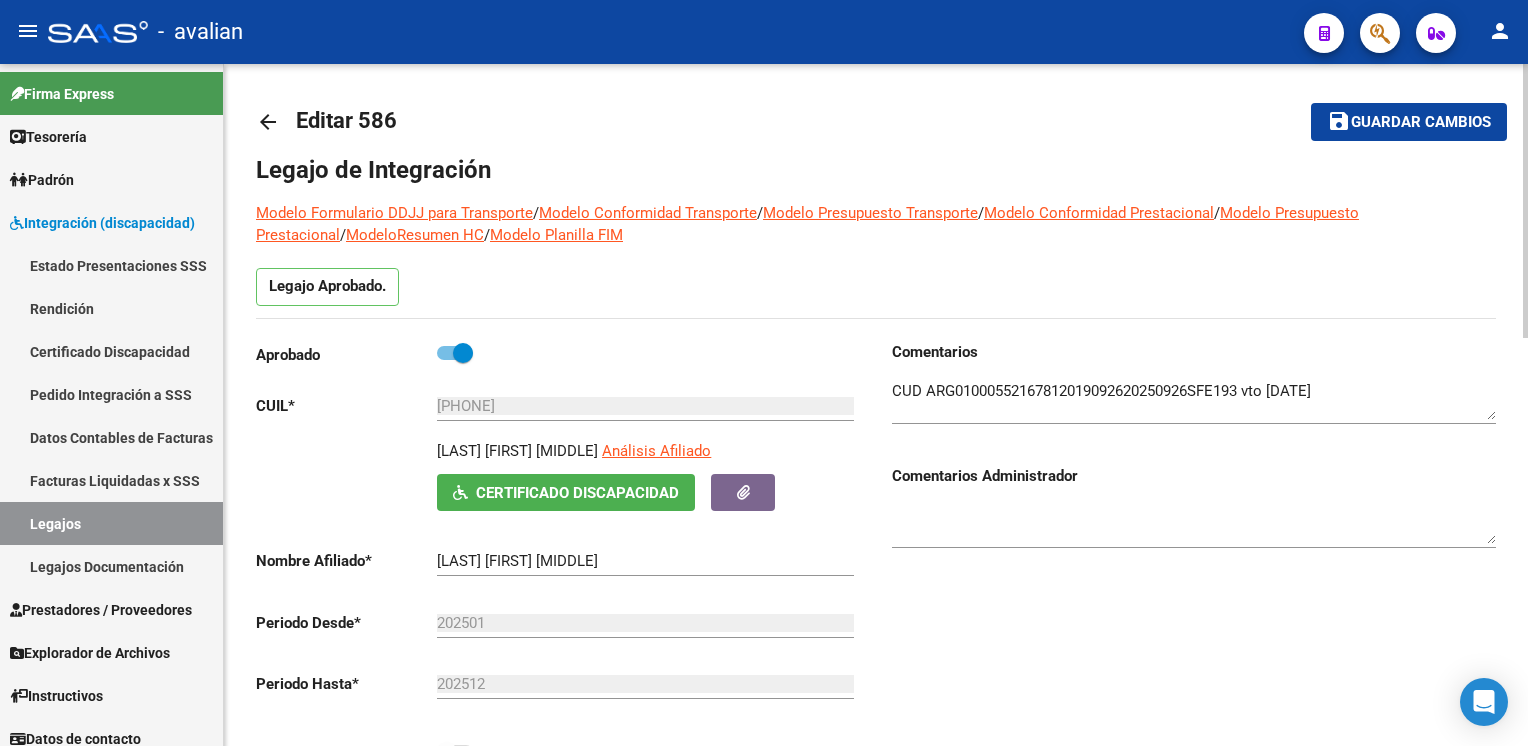 scroll, scrollTop: 0, scrollLeft: 0, axis: both 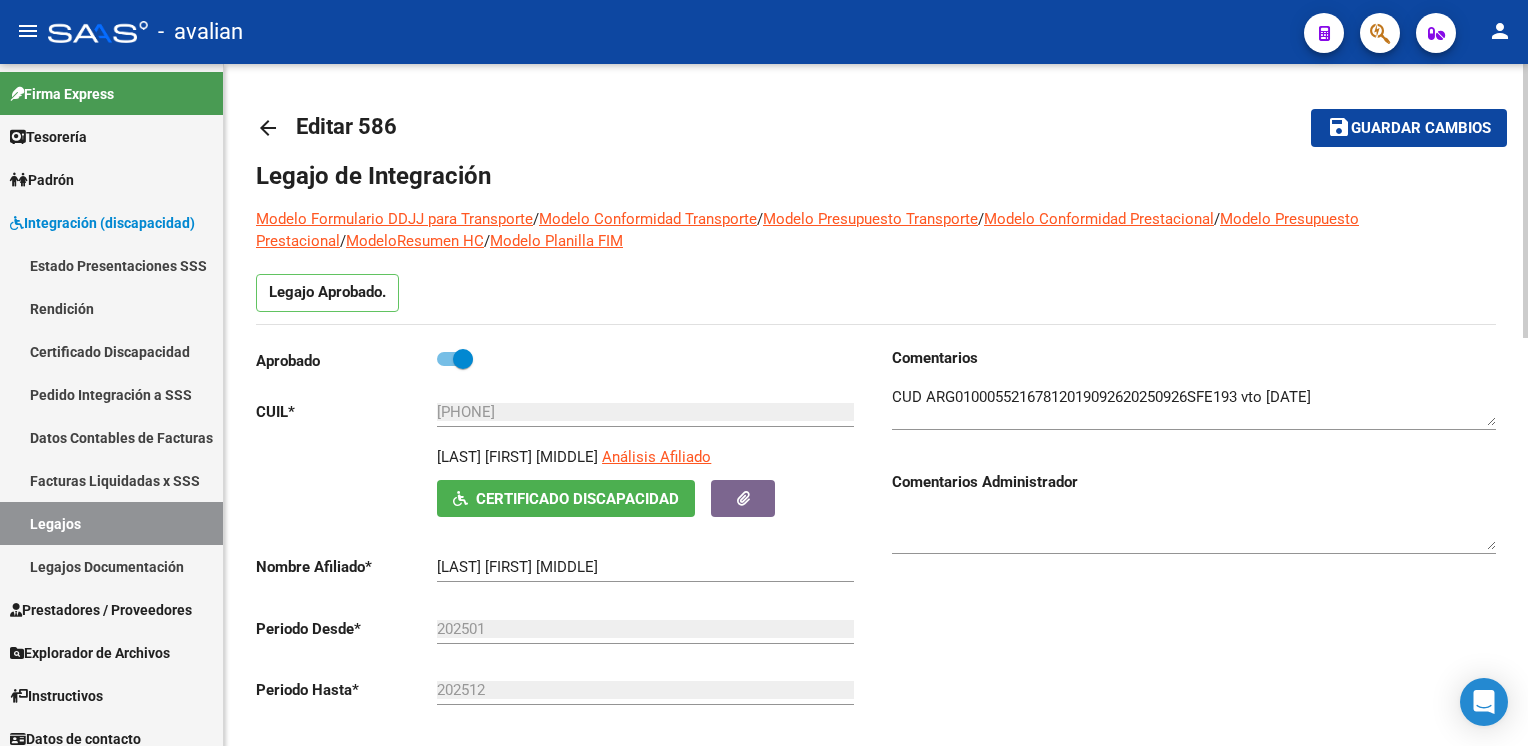 click on "arrow_back" 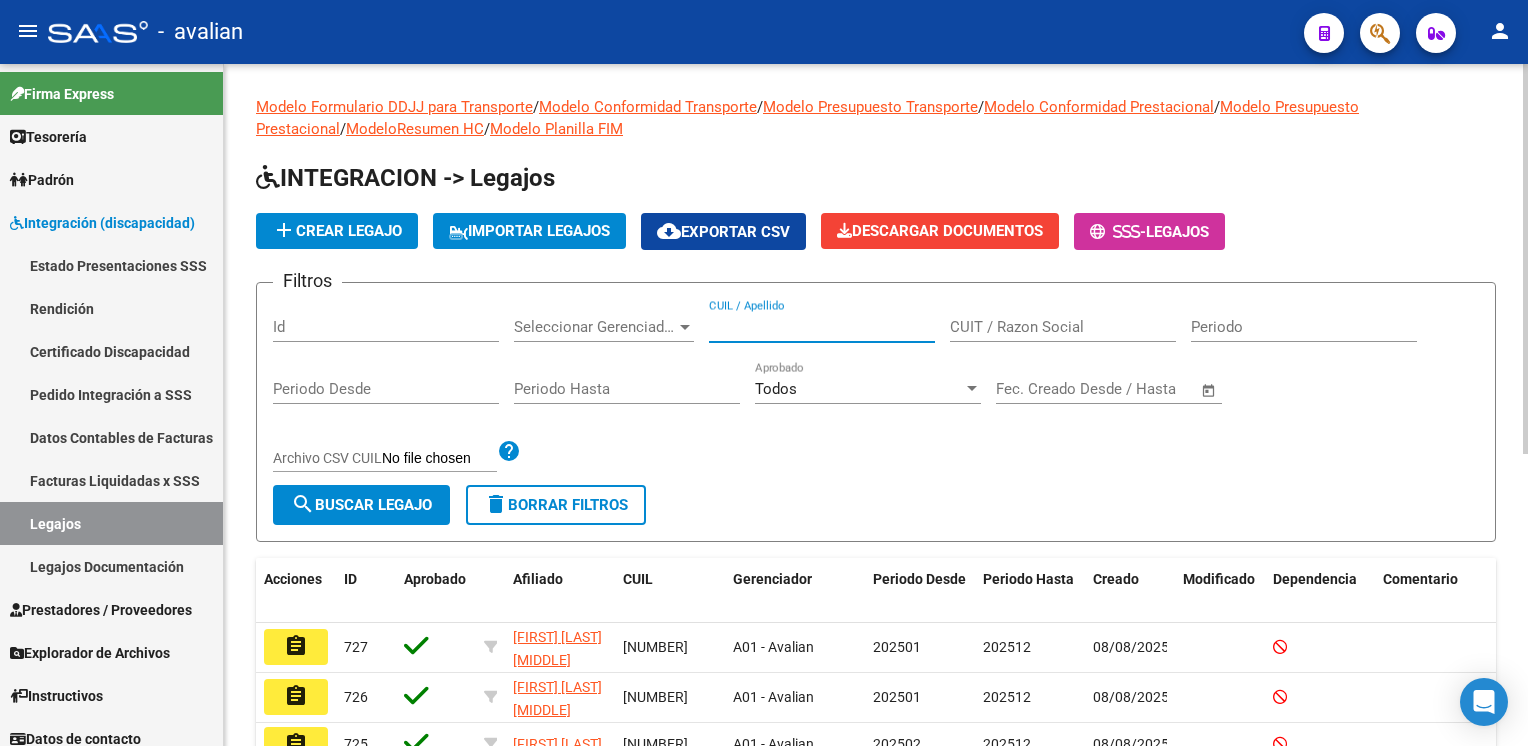 click on "CUIL / Apellido" at bounding box center (822, 327) 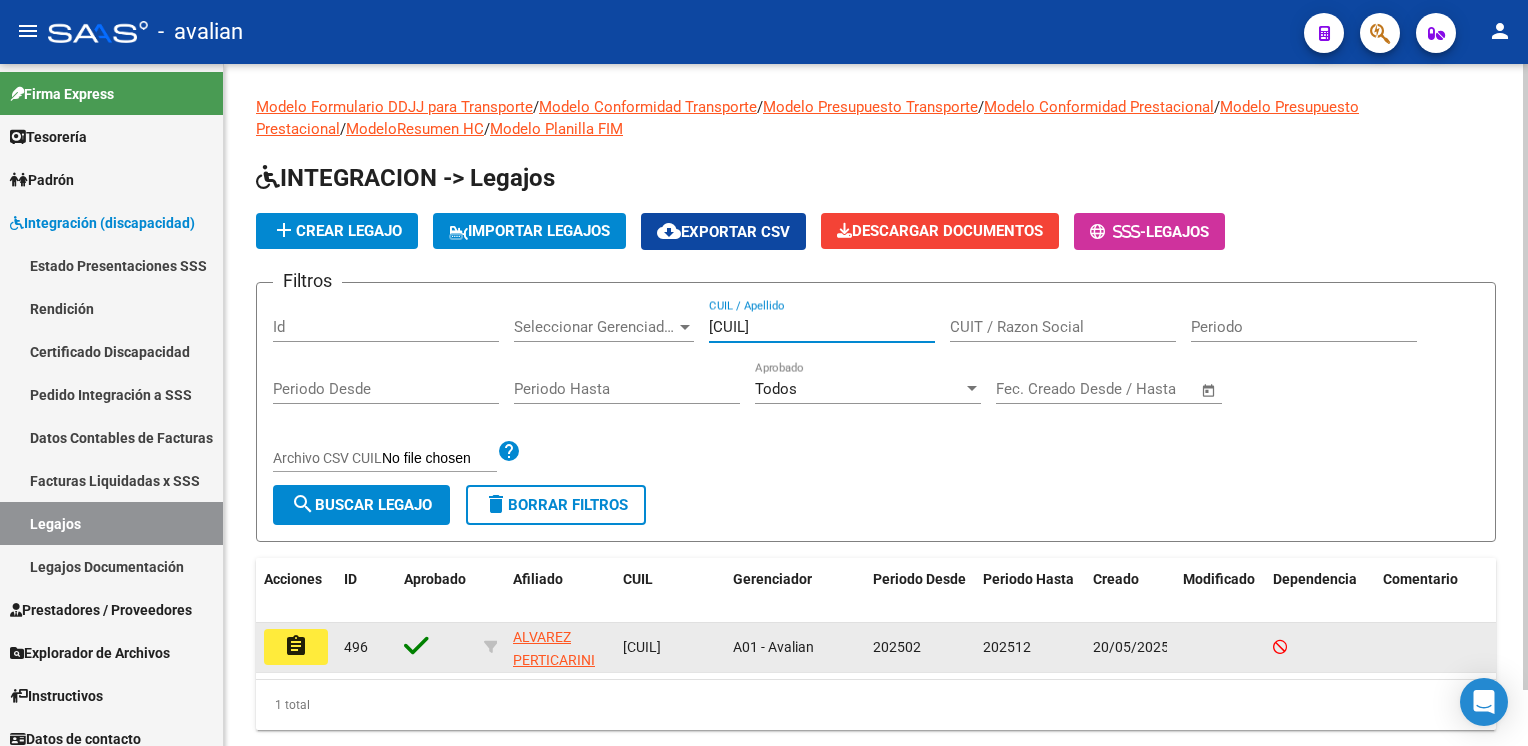 type on "[NUMBER]" 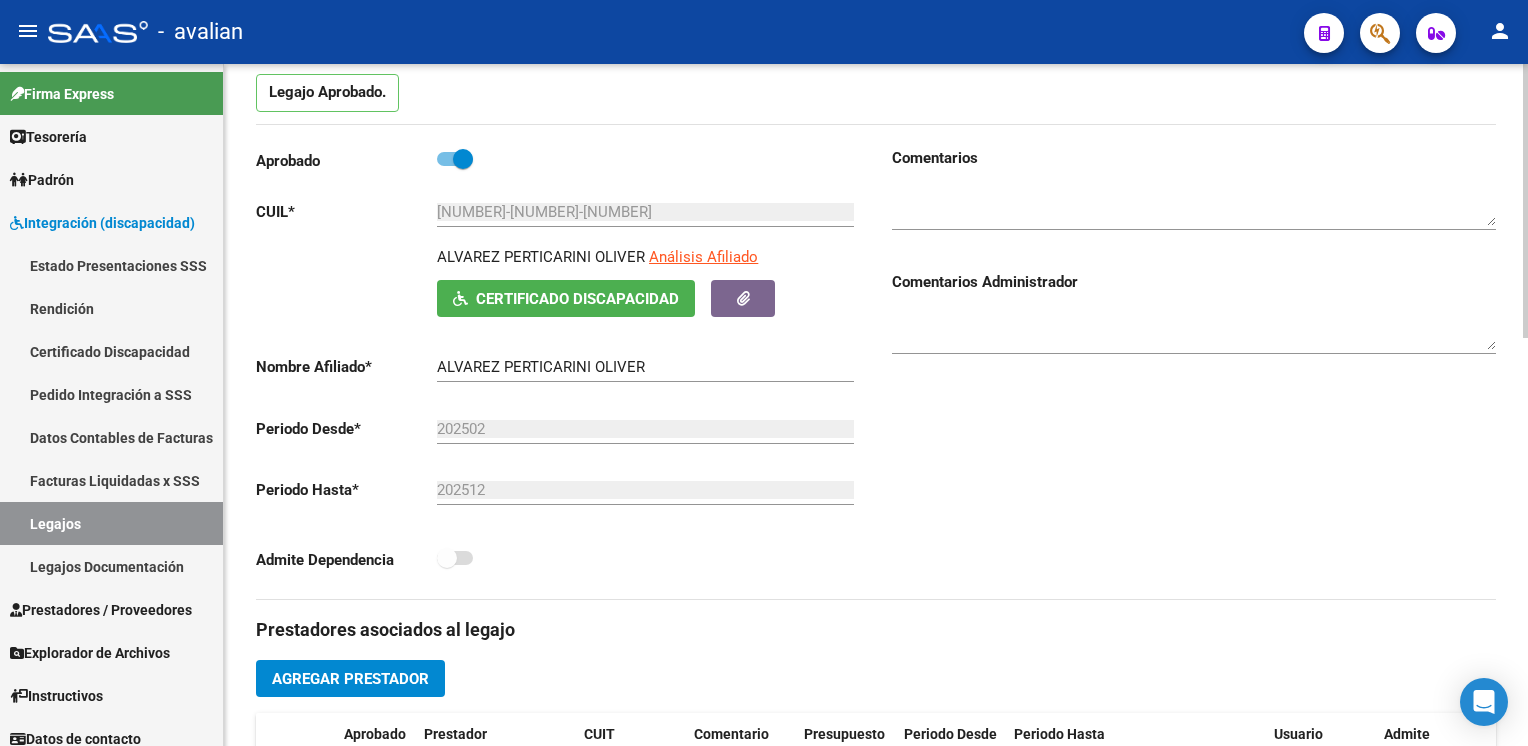 scroll, scrollTop: 0, scrollLeft: 0, axis: both 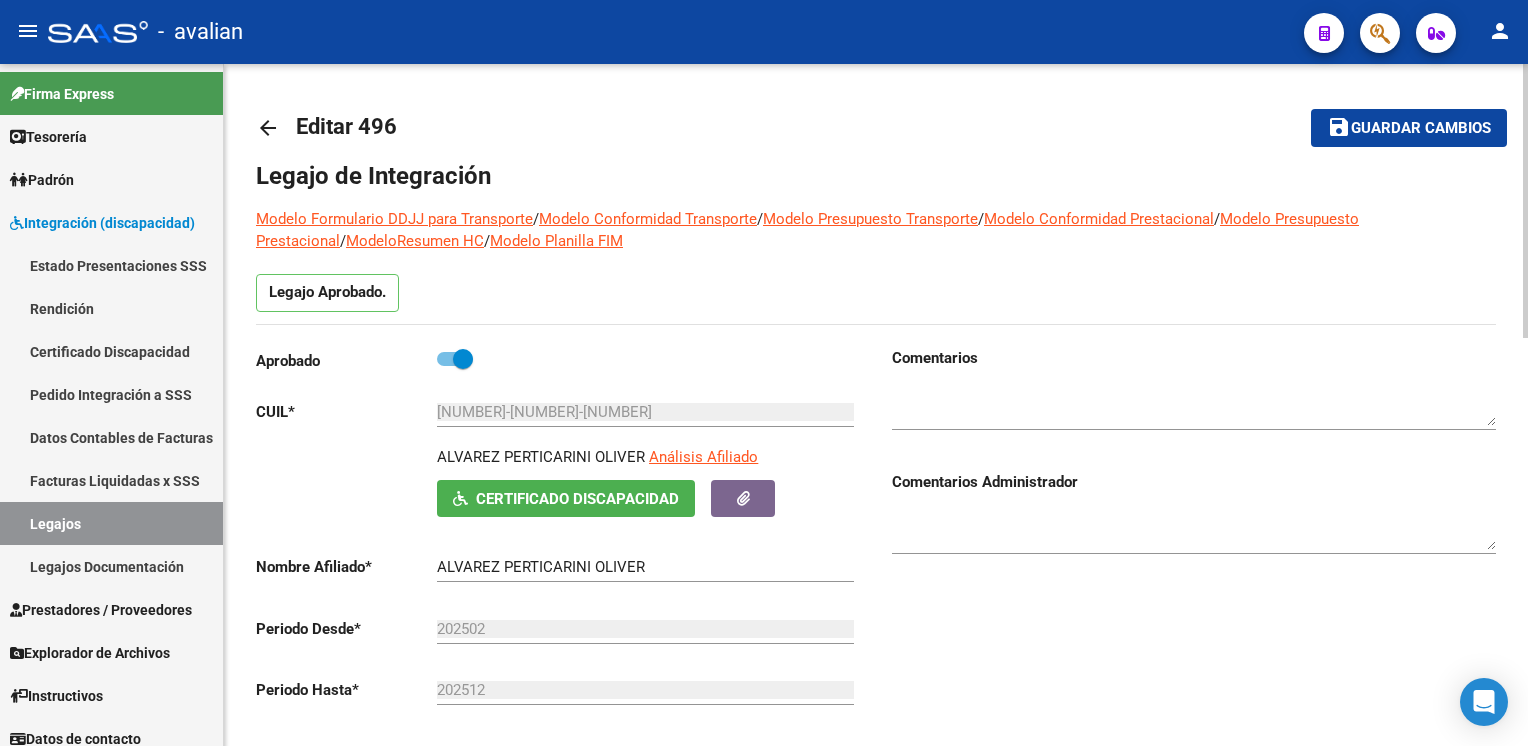 click on "arrow_back" 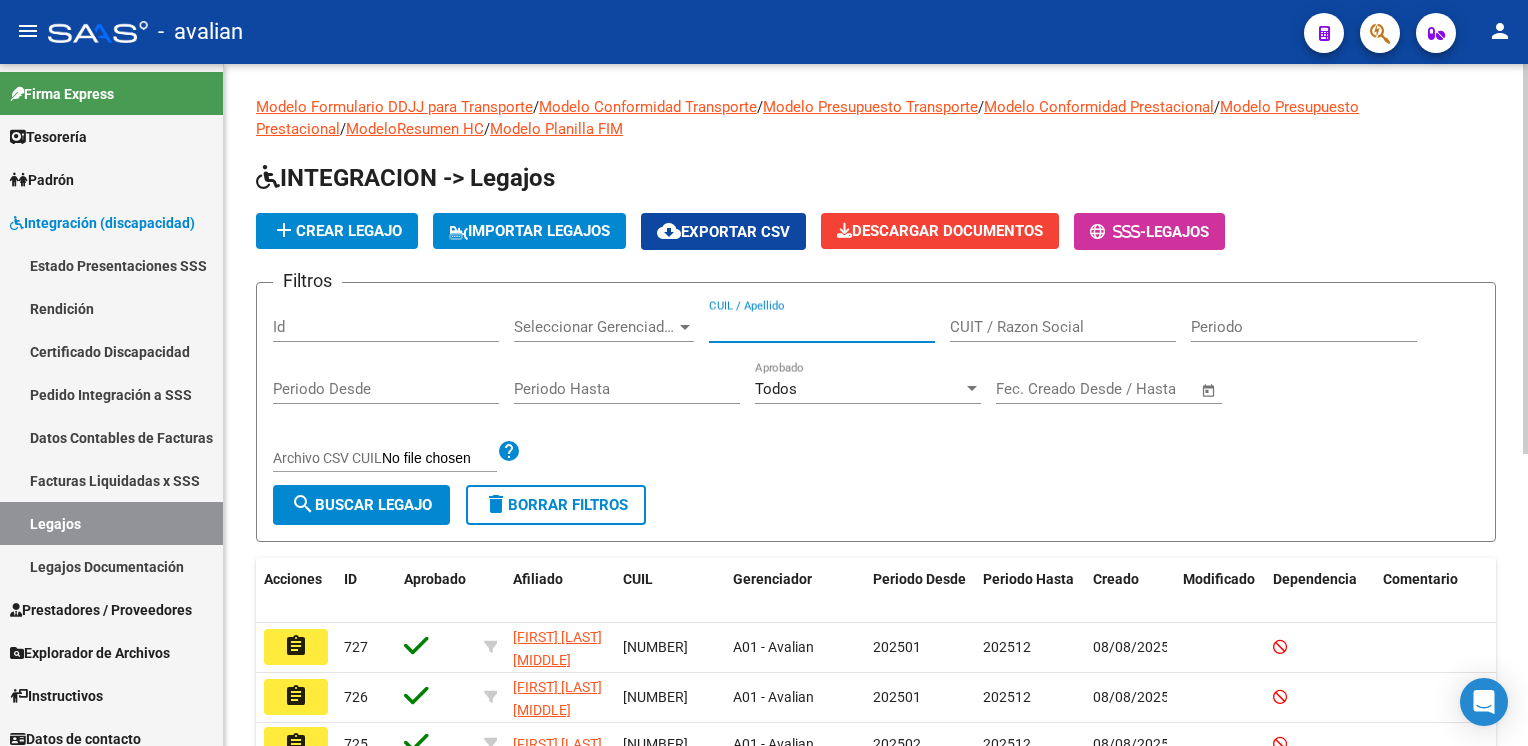 click on "CUIL / Apellido" at bounding box center [822, 327] 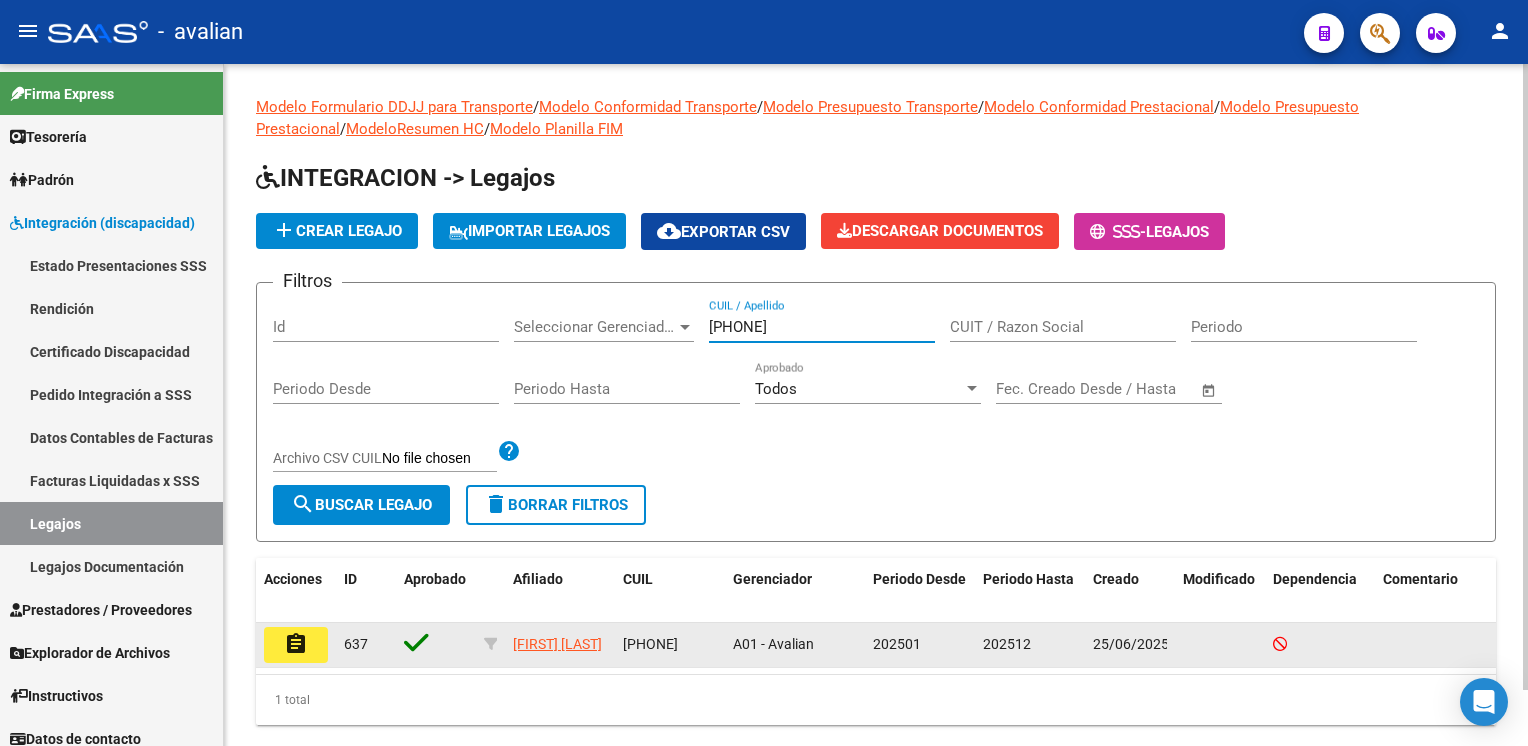 type on "[SSN]" 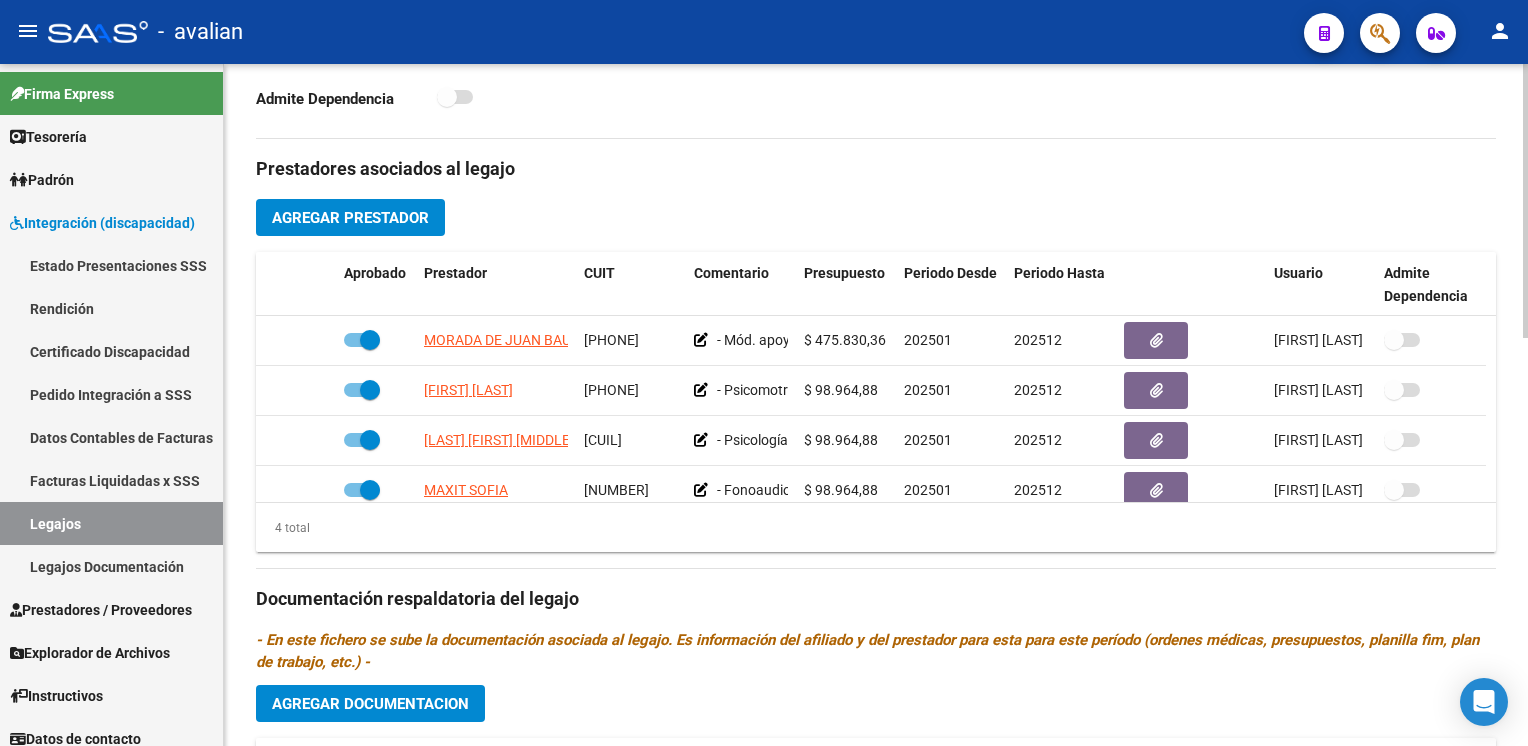 scroll, scrollTop: 700, scrollLeft: 0, axis: vertical 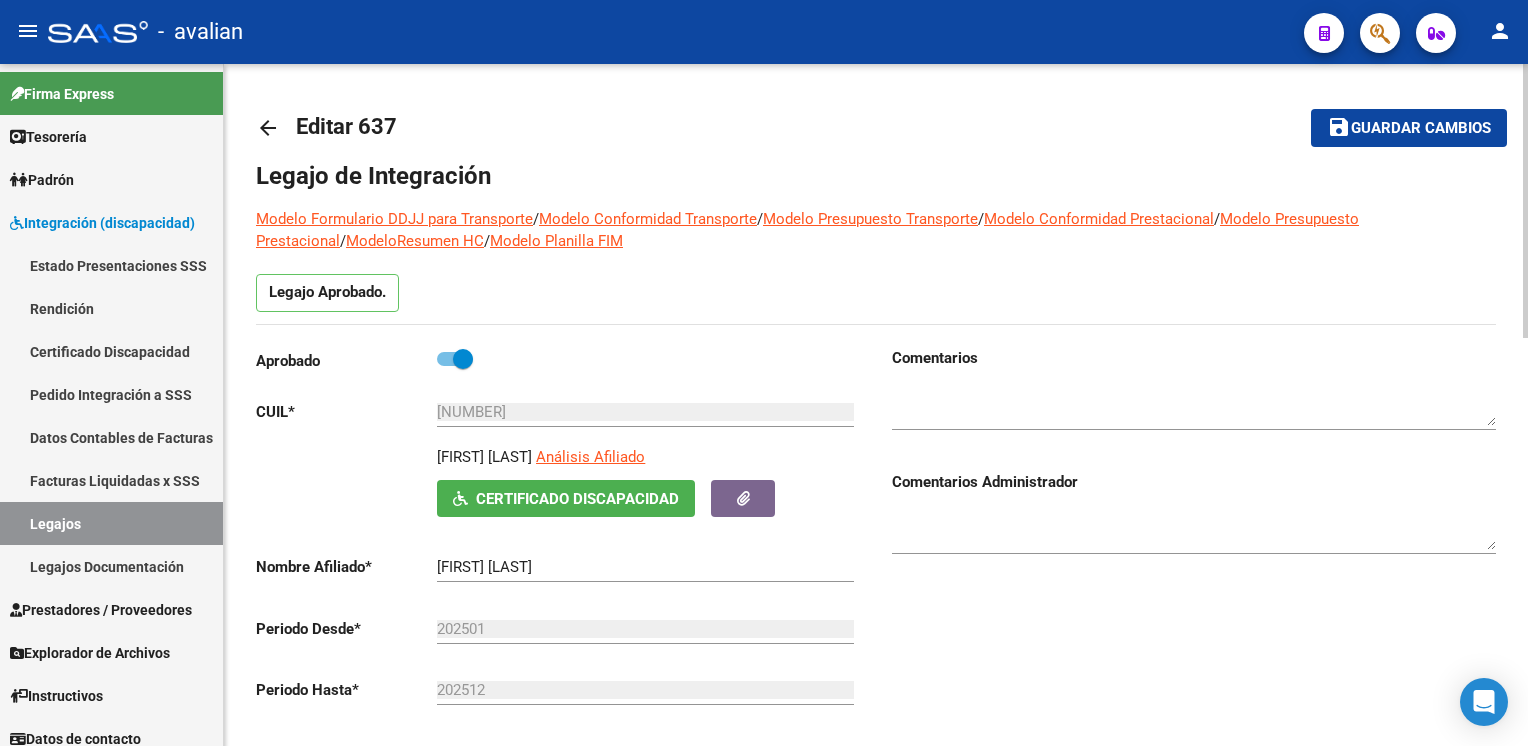 click on "arrow_back" 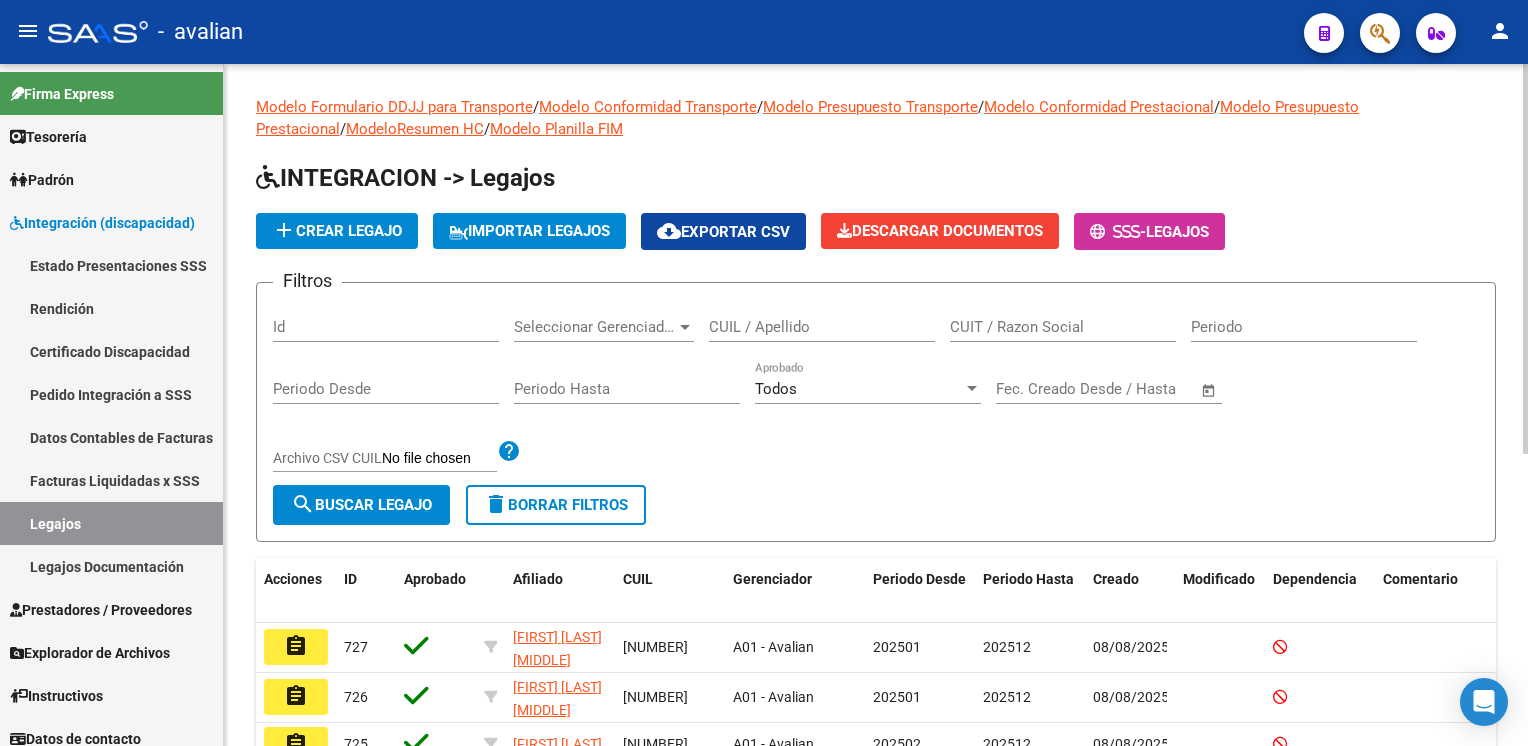 click on "CUIL / Apellido" at bounding box center [822, 327] 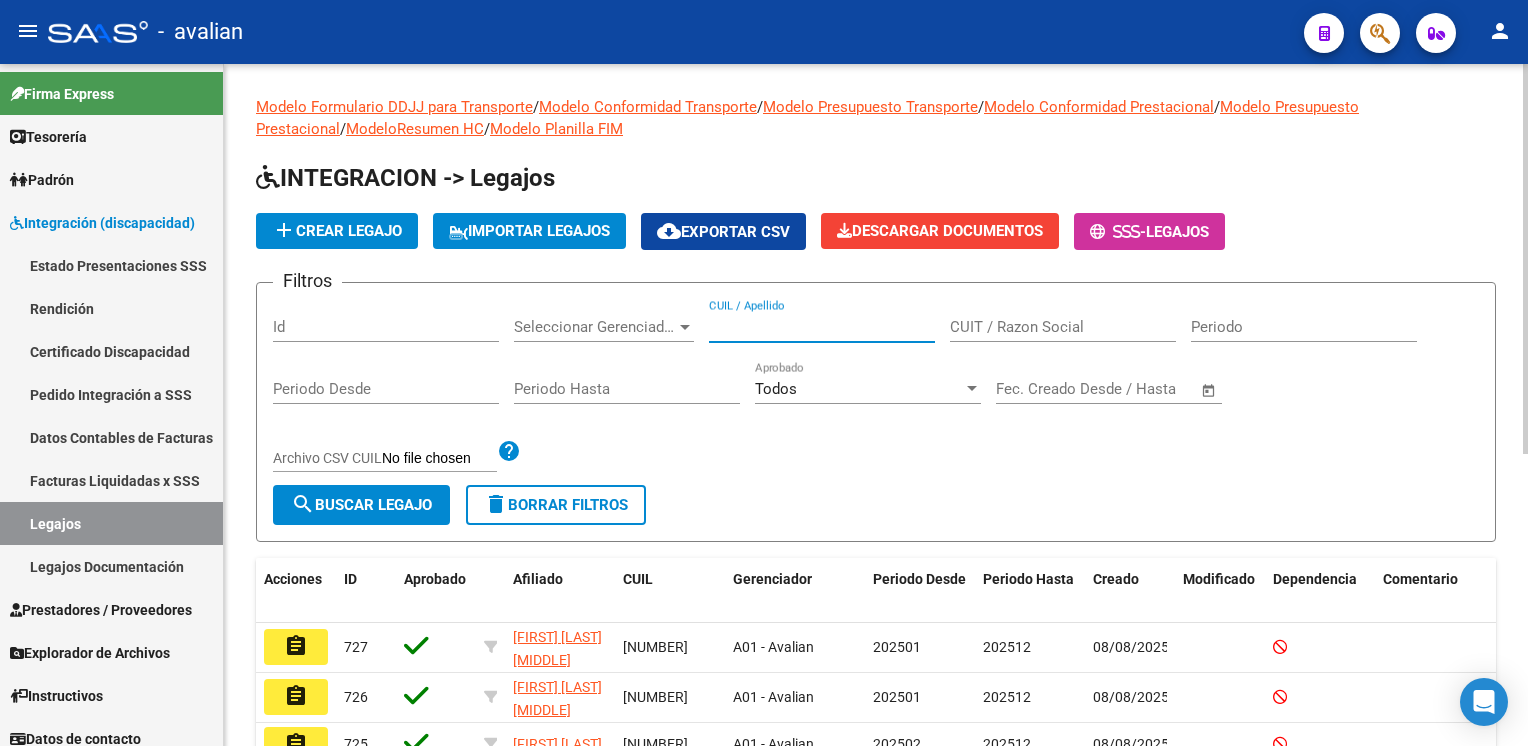 paste on "[NUMBER]" 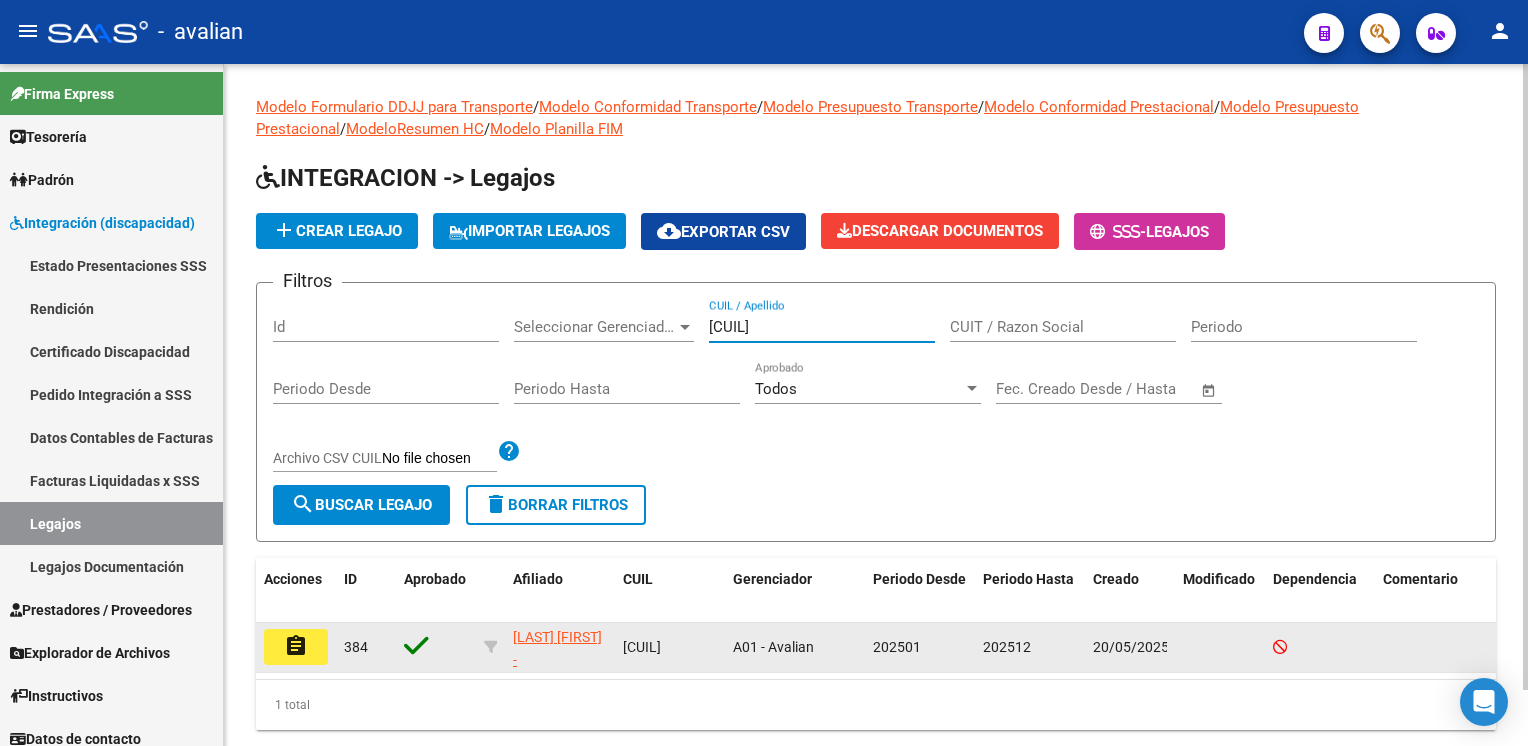 type on "[NUMBER]" 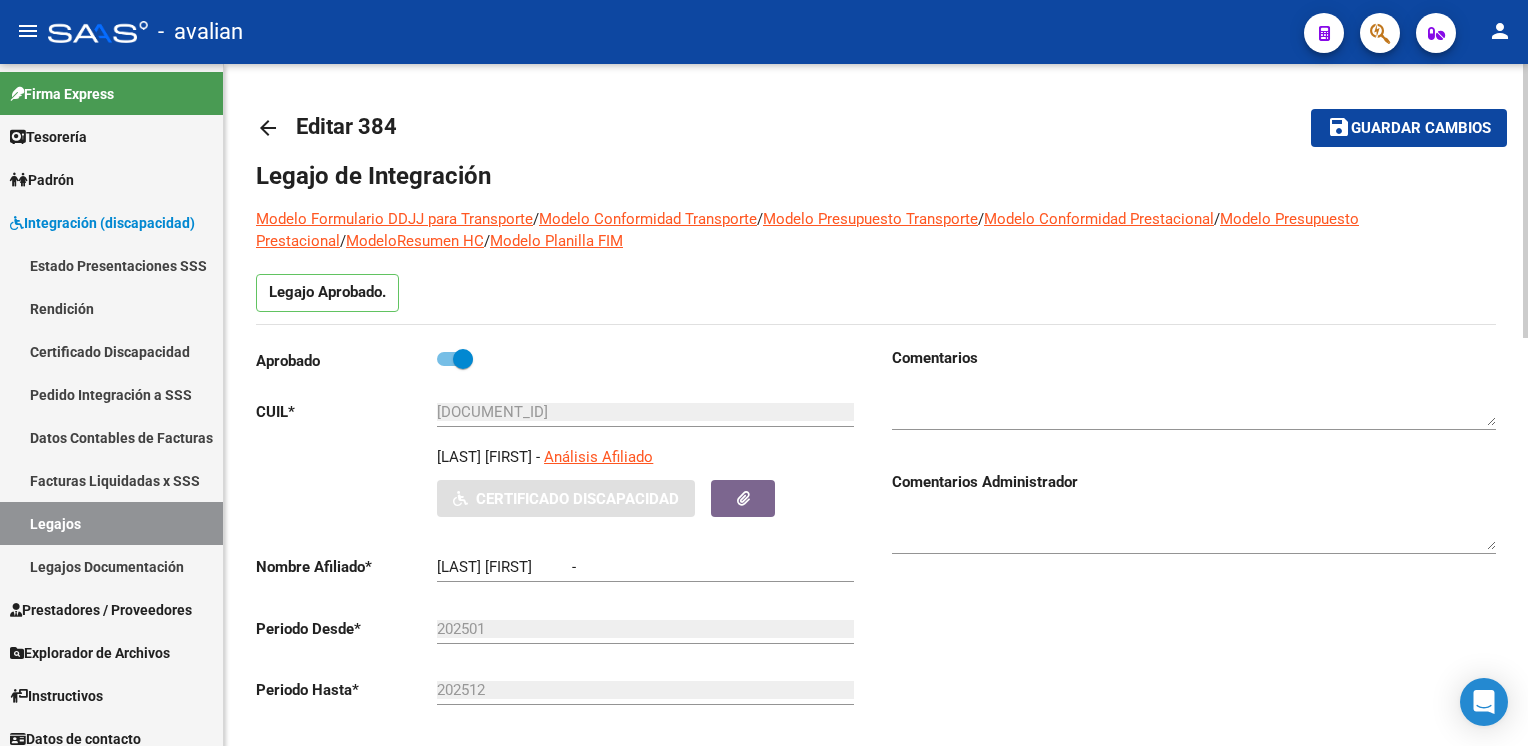 type on "[NAME] [NAME] [NAME]" 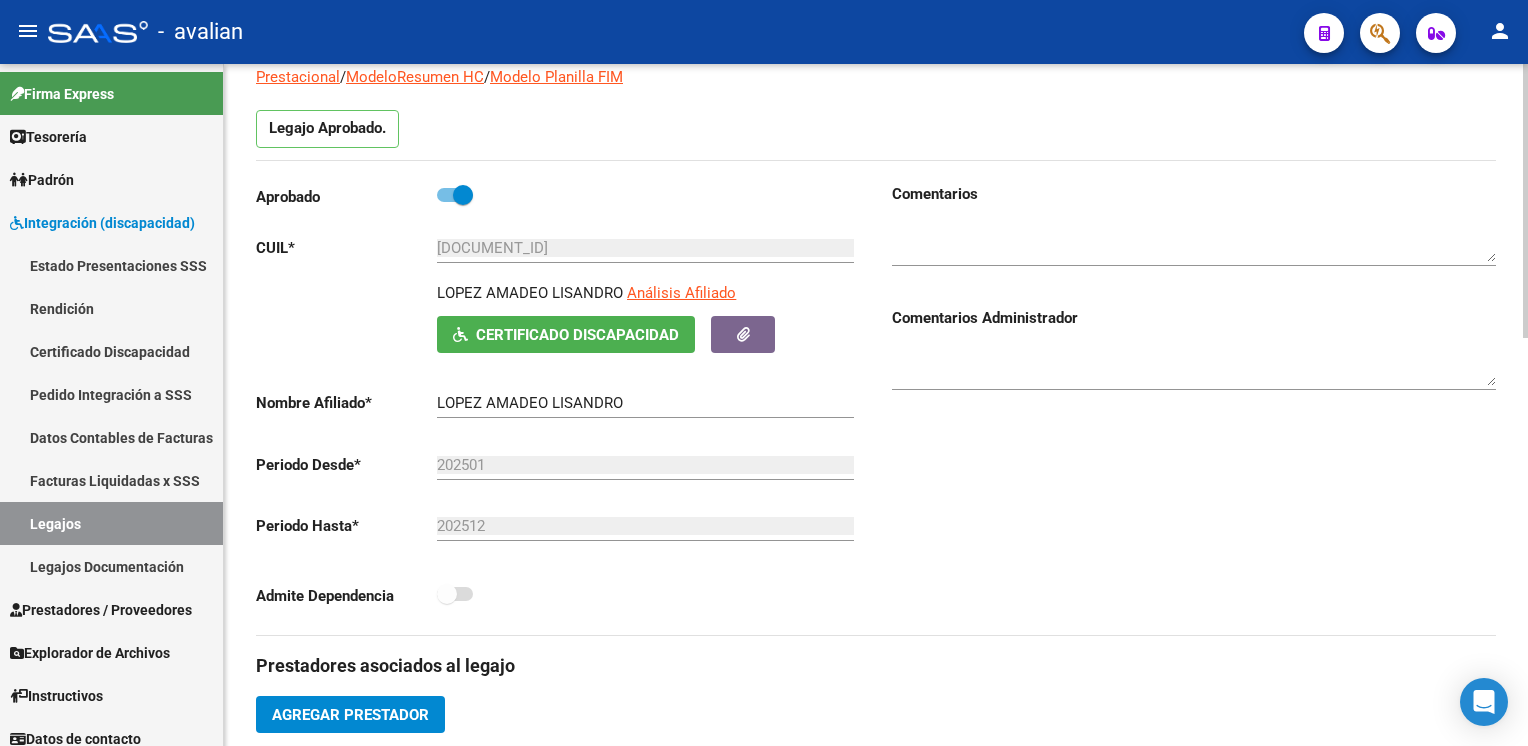 scroll, scrollTop: 500, scrollLeft: 0, axis: vertical 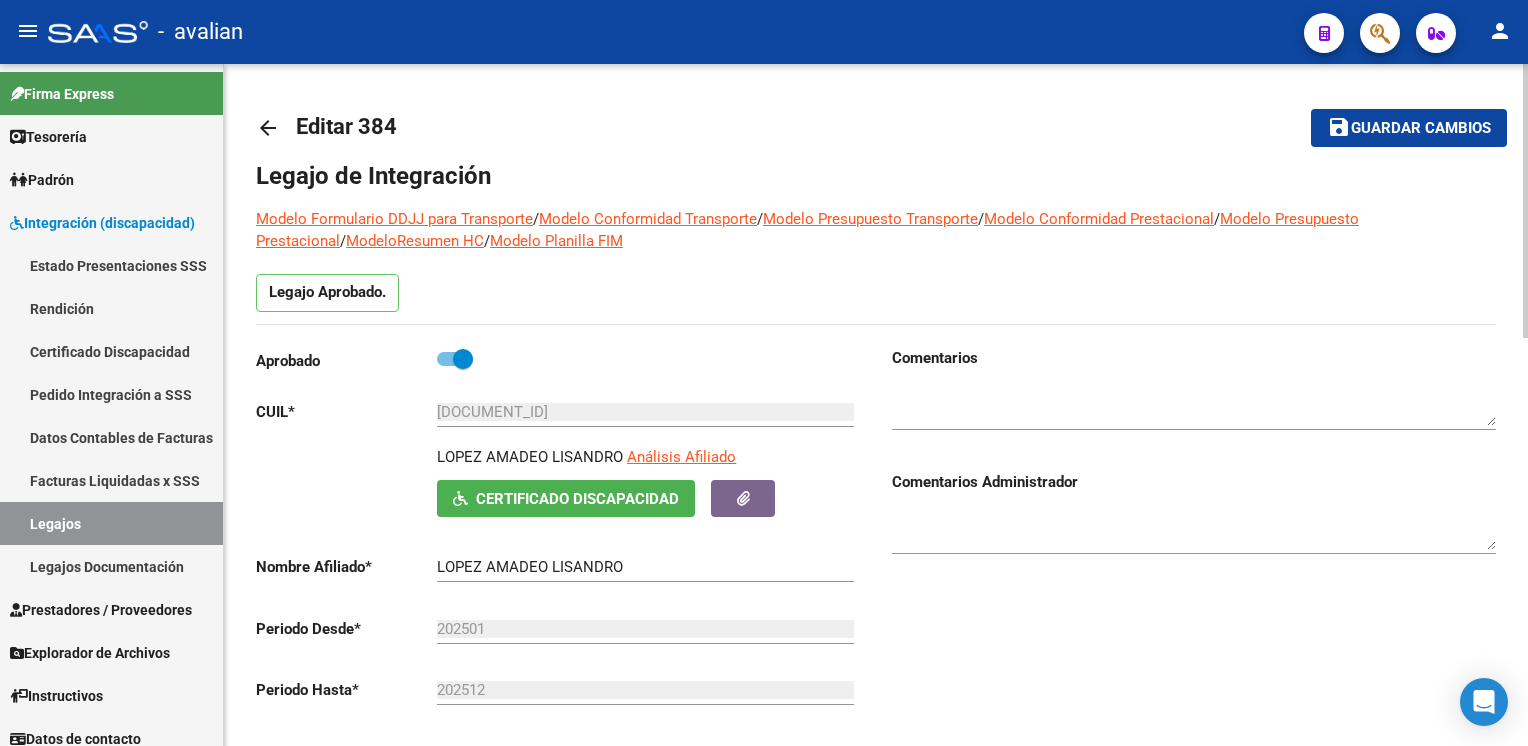 click on "arrow_back" 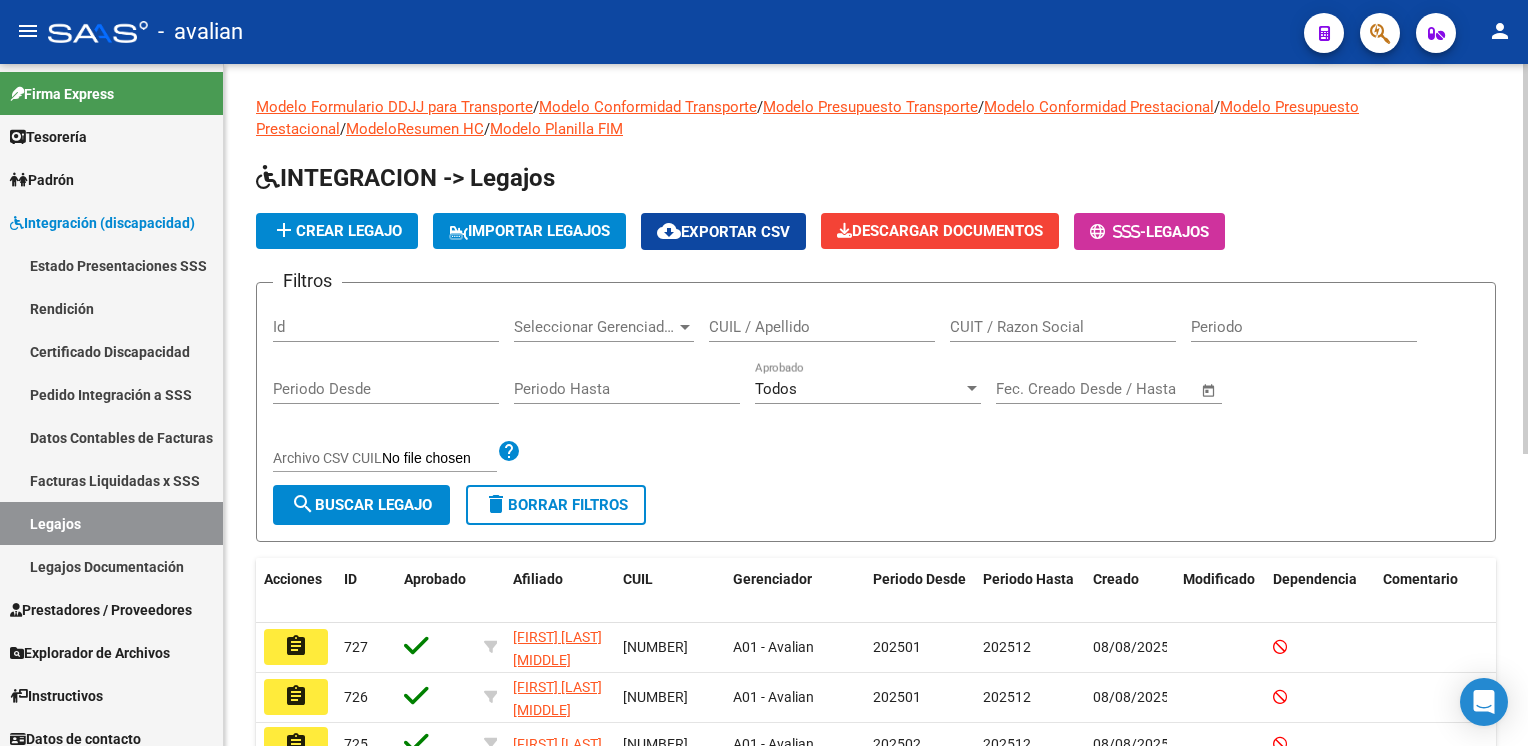 click on "CUIL / Apellido" at bounding box center (822, 327) 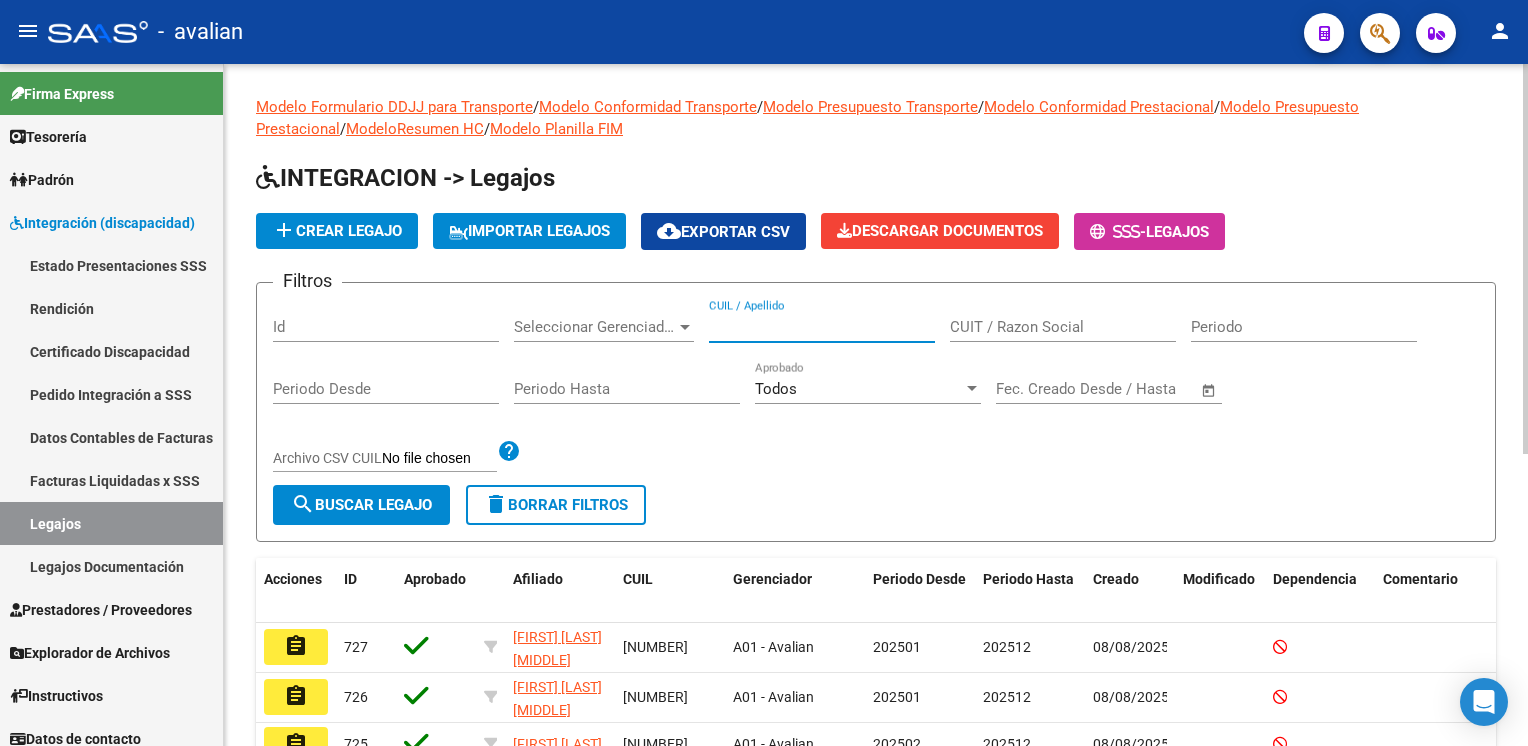 paste on "[CUIL]" 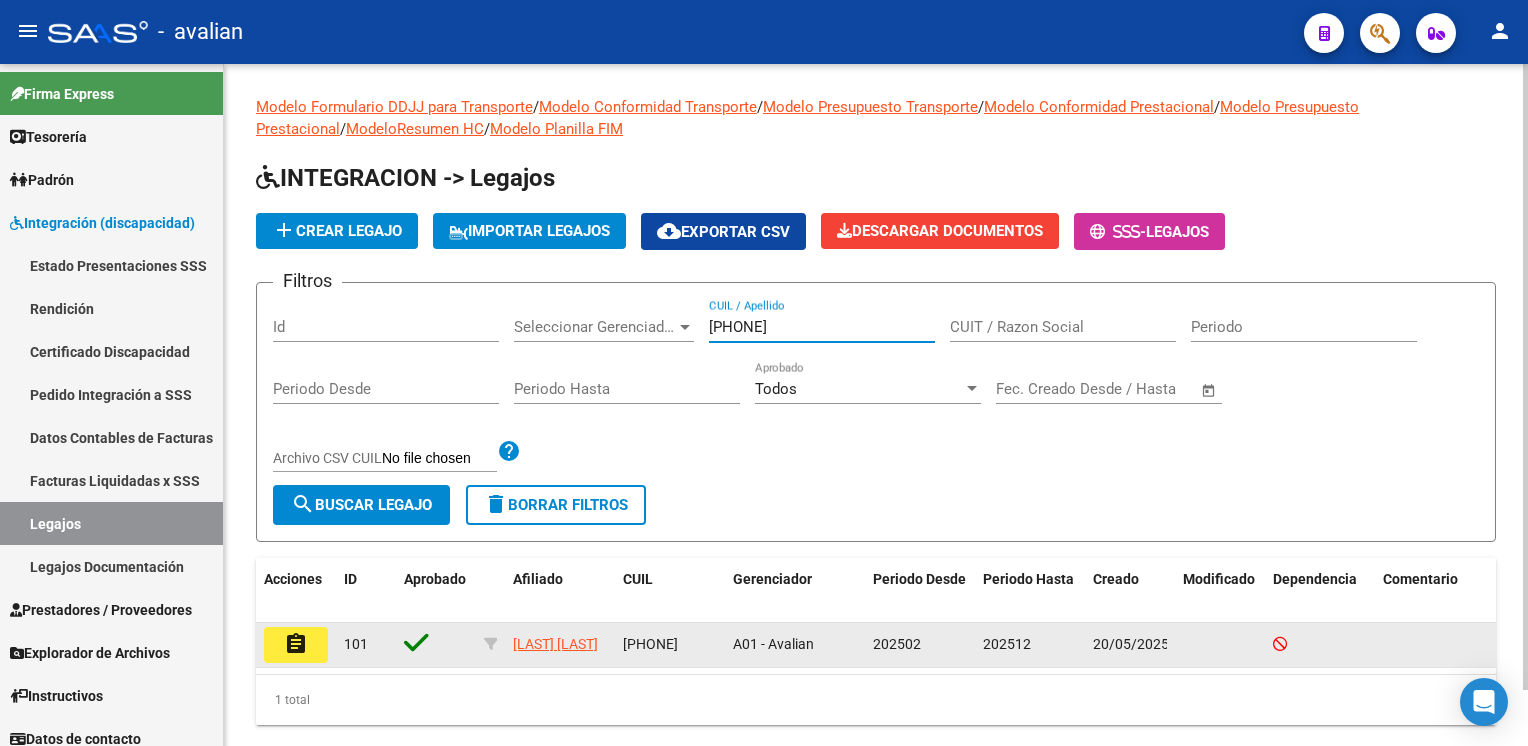 type on "[CUIL]" 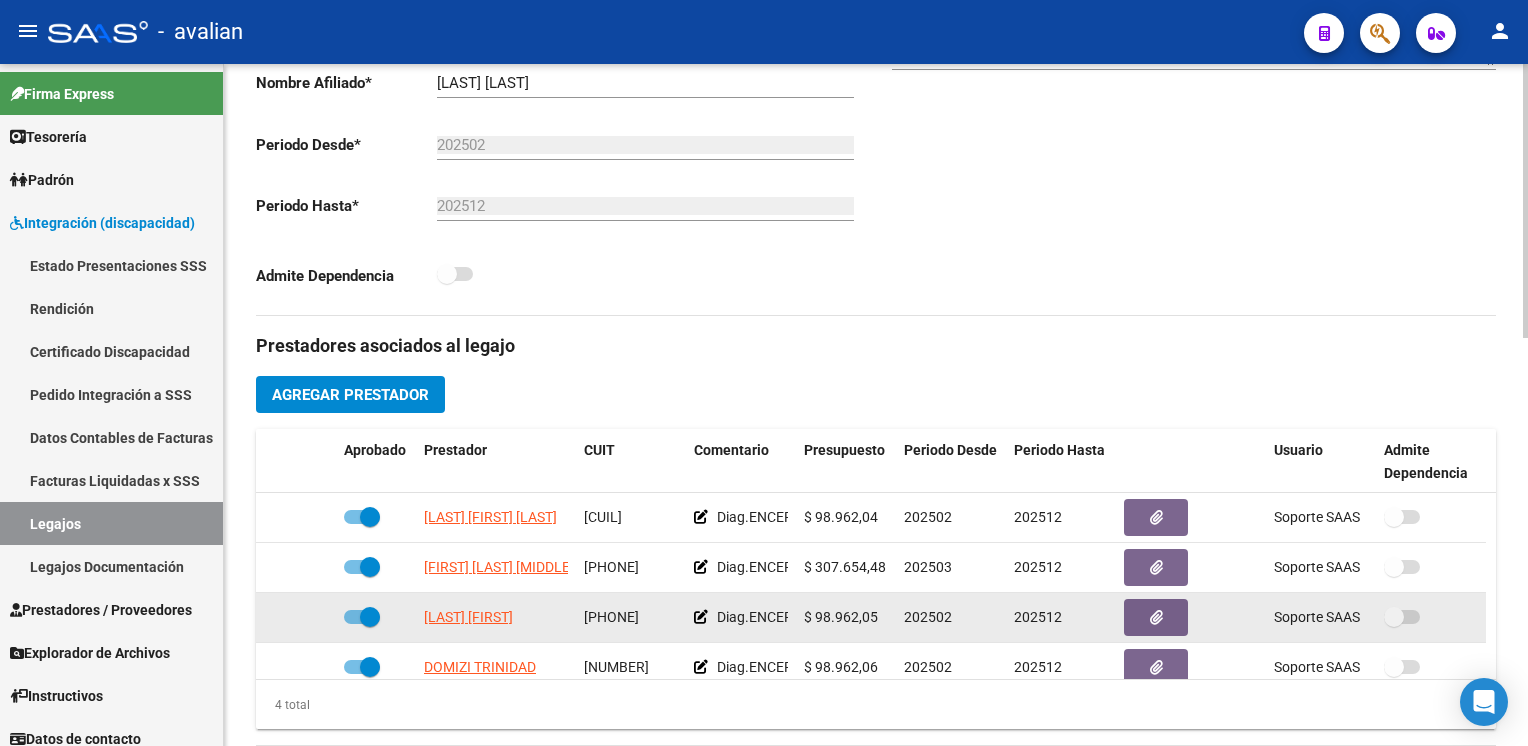 scroll, scrollTop: 600, scrollLeft: 0, axis: vertical 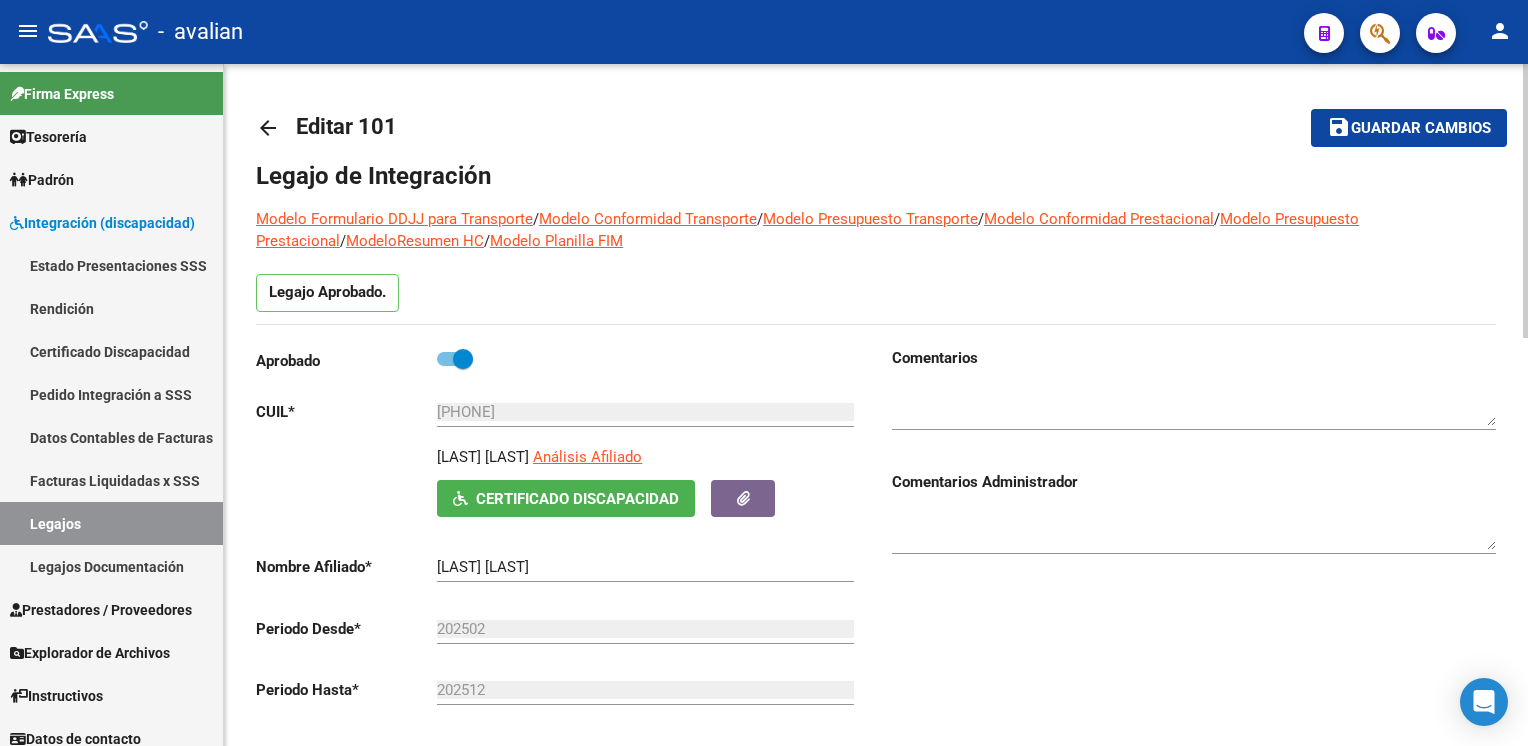 click on "arrow_back" 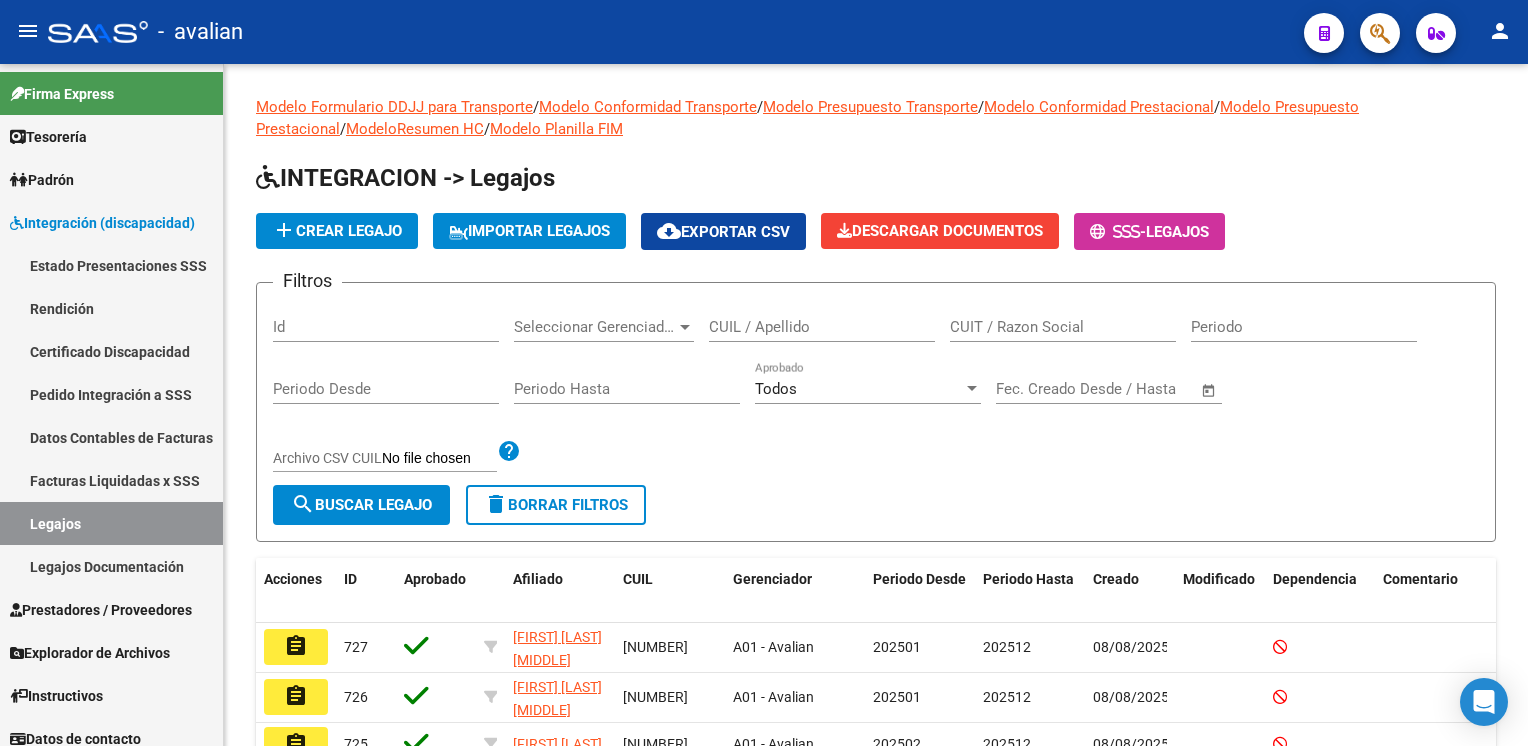 click on "CUIL / Apellido" at bounding box center [822, 327] 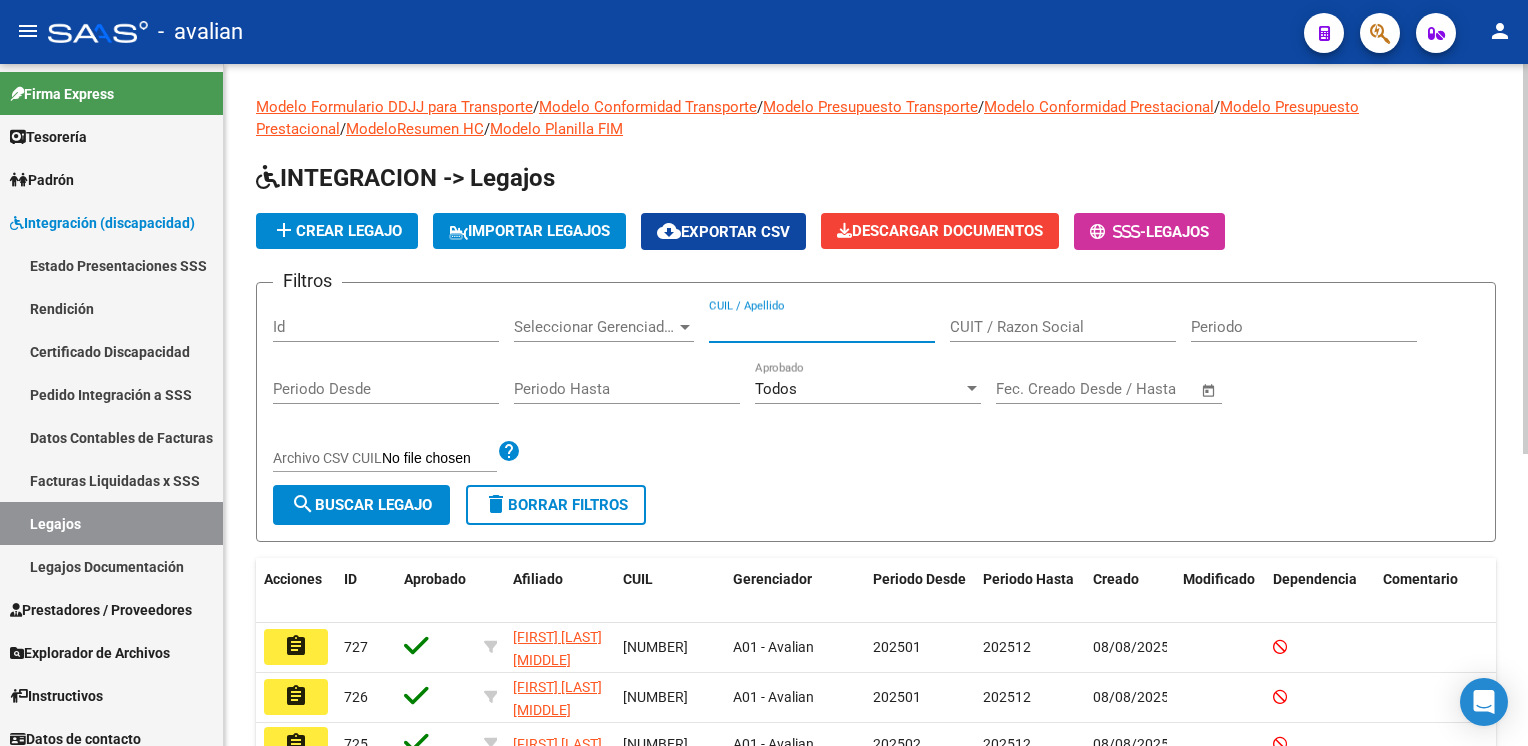 paste on "[NUMBER]" 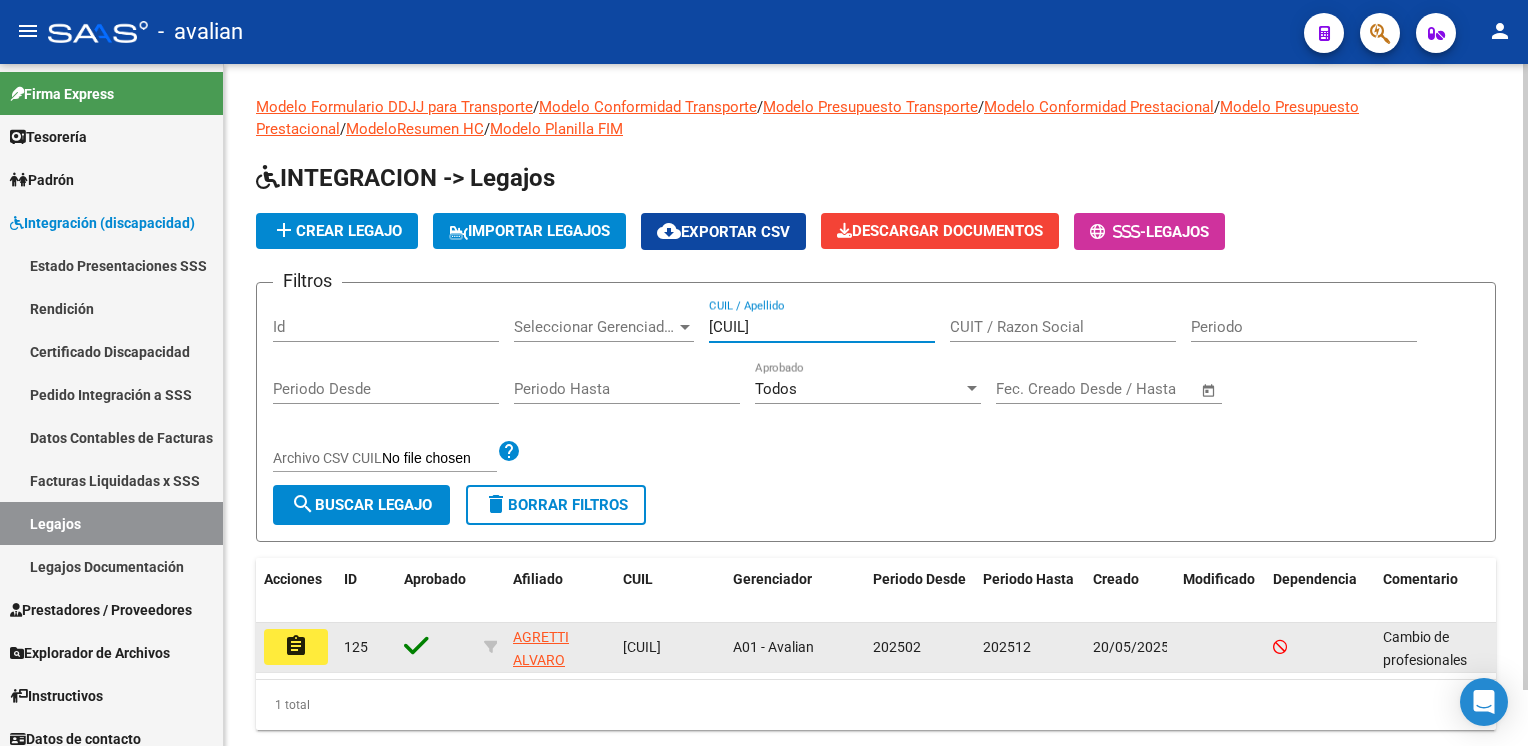 type on "[NUMBER]" 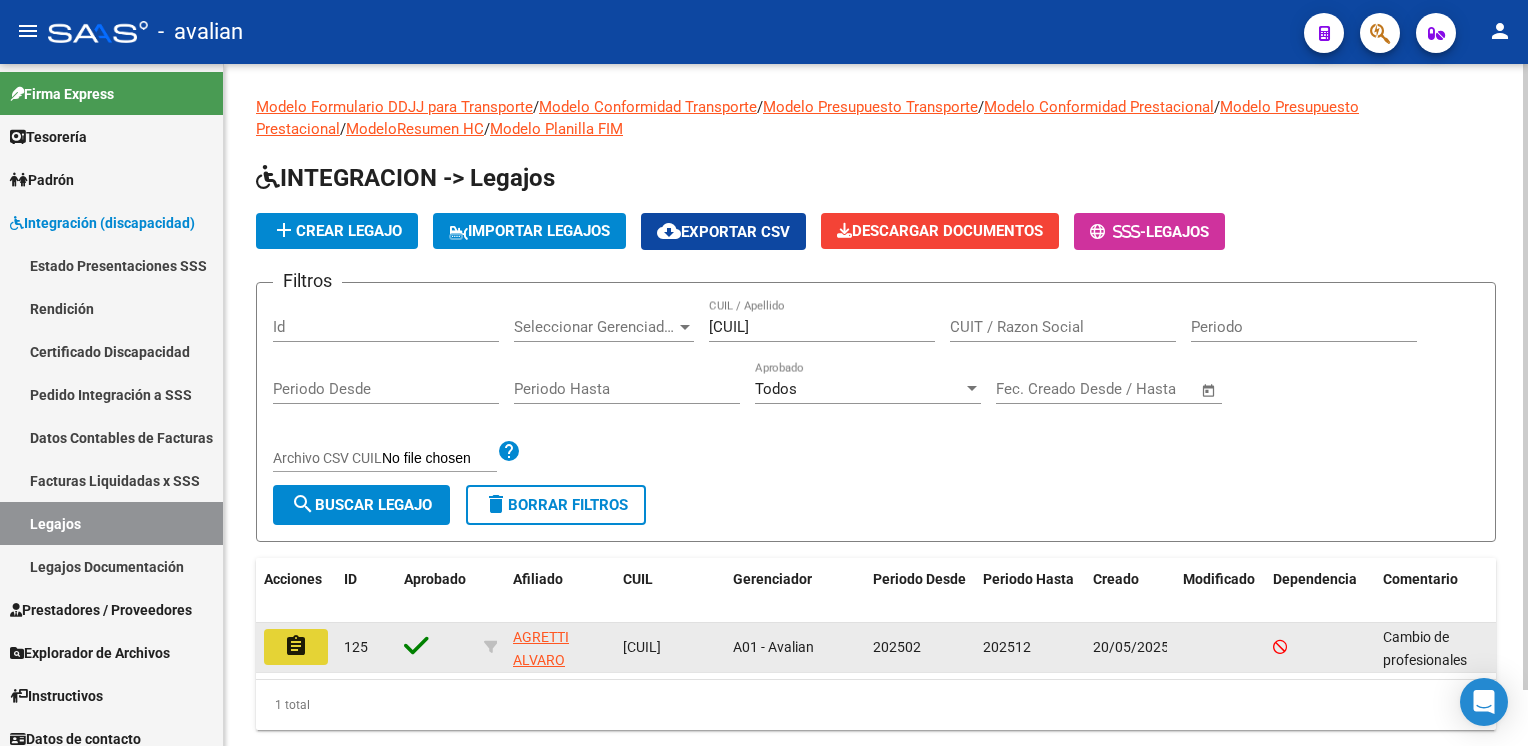 click on "assignment" 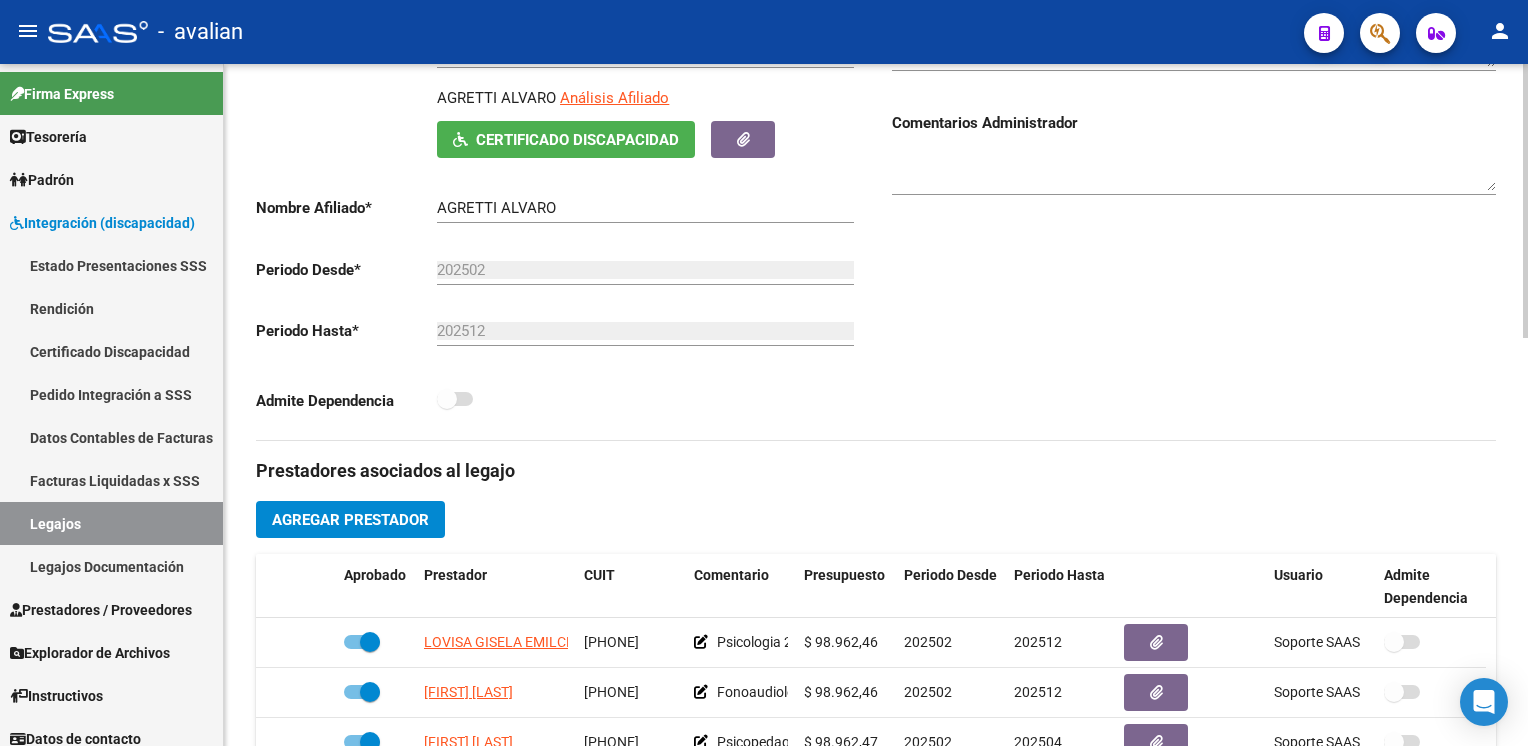 scroll, scrollTop: 0, scrollLeft: 0, axis: both 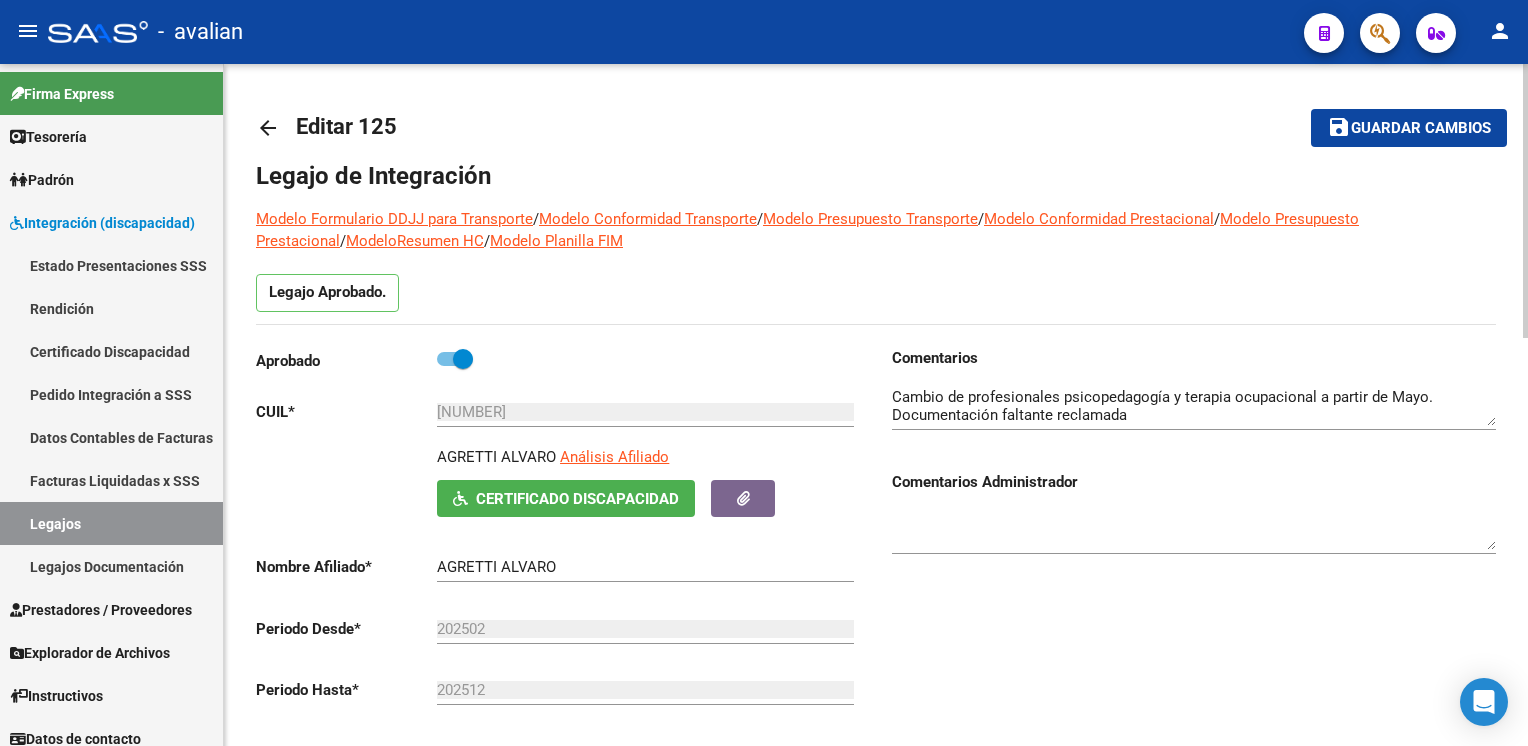 click on "arrow_back" 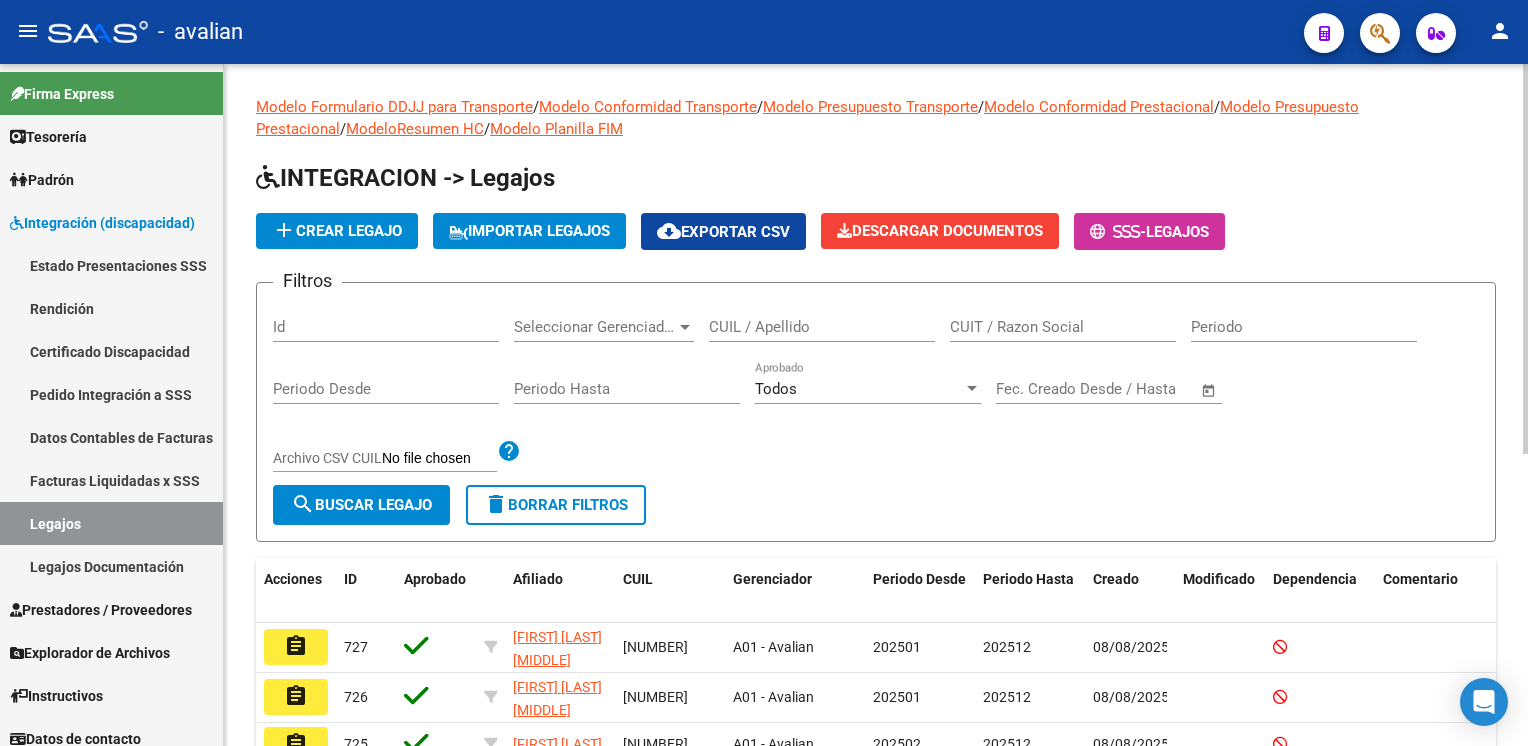 click on "CUIL / Apellido" at bounding box center (822, 327) 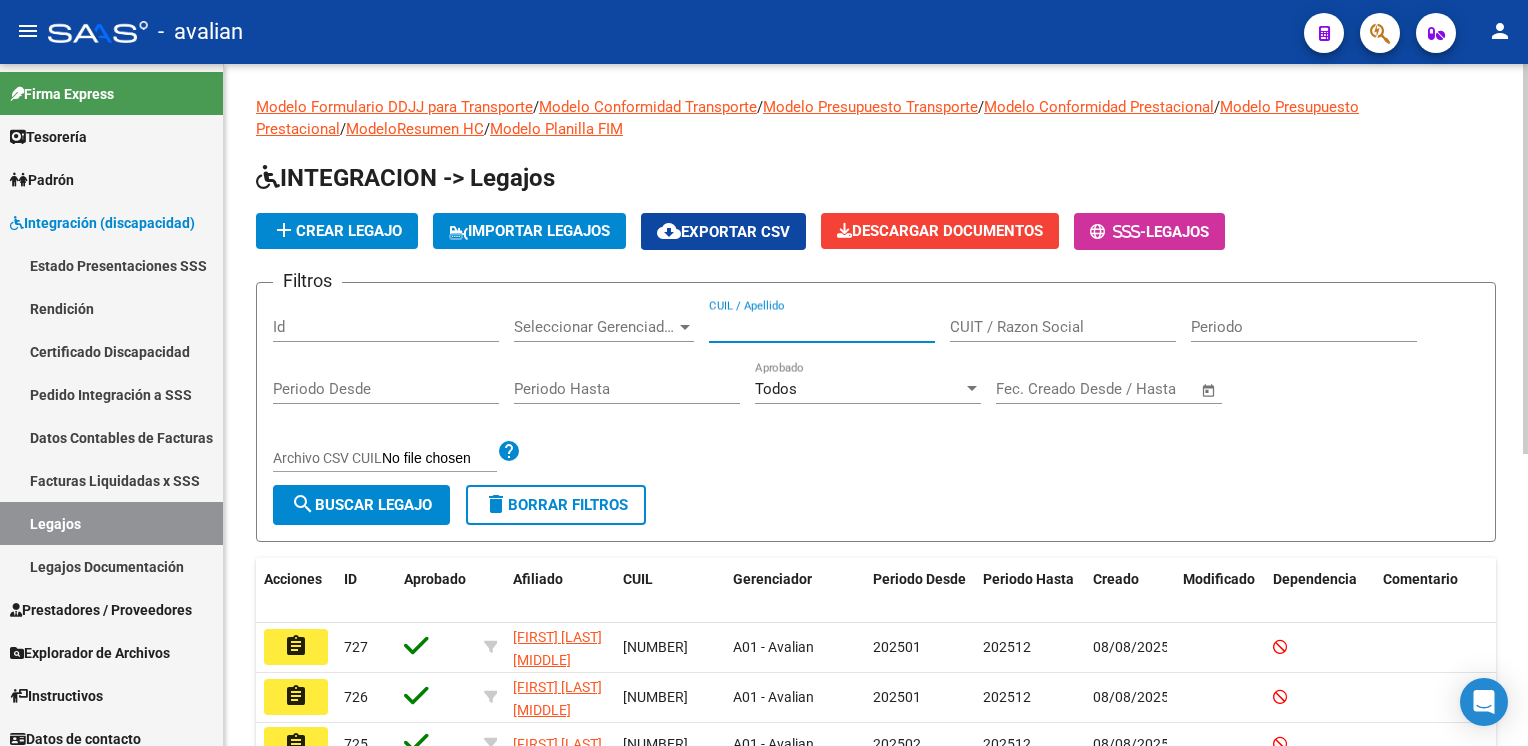 paste on "[CUIL]" 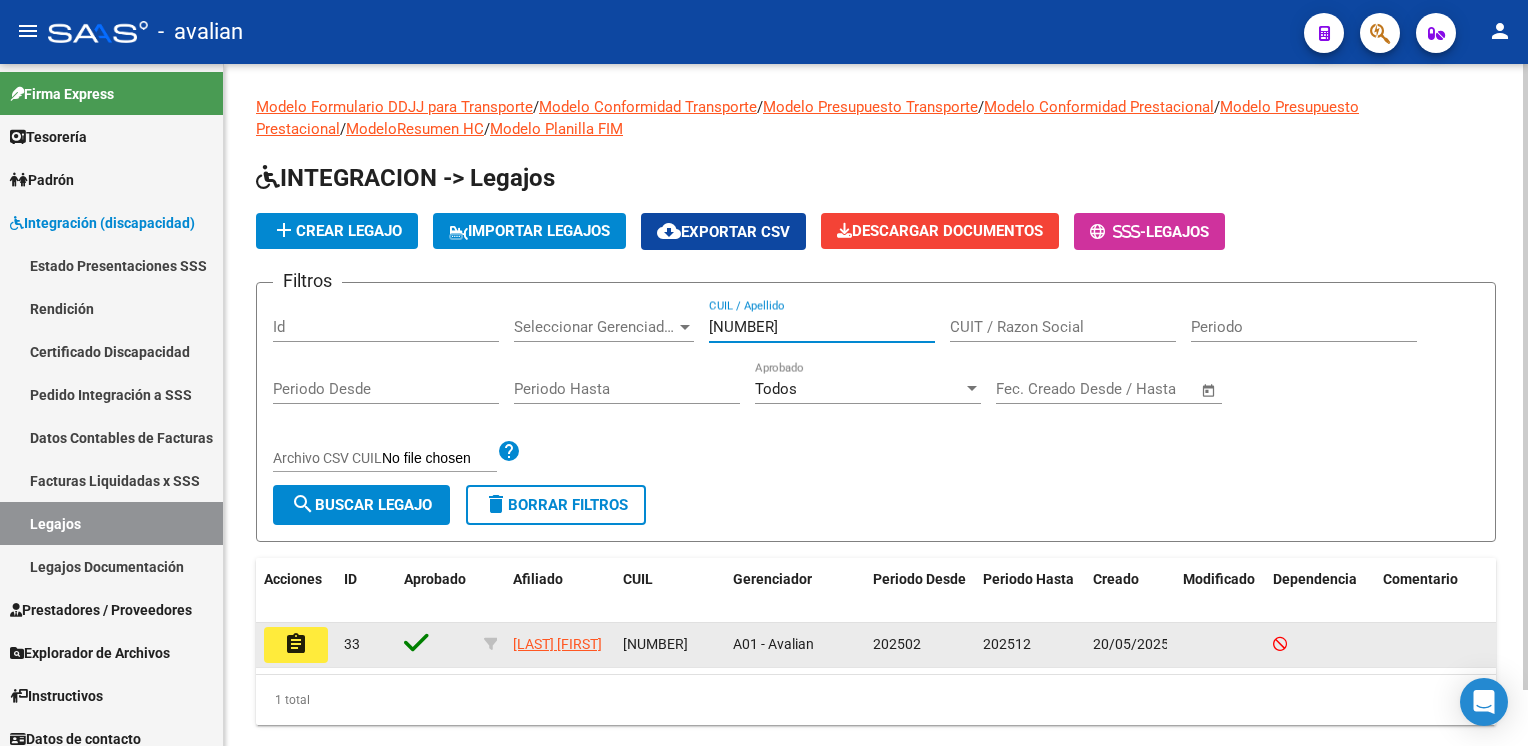 type on "[CUIL]" 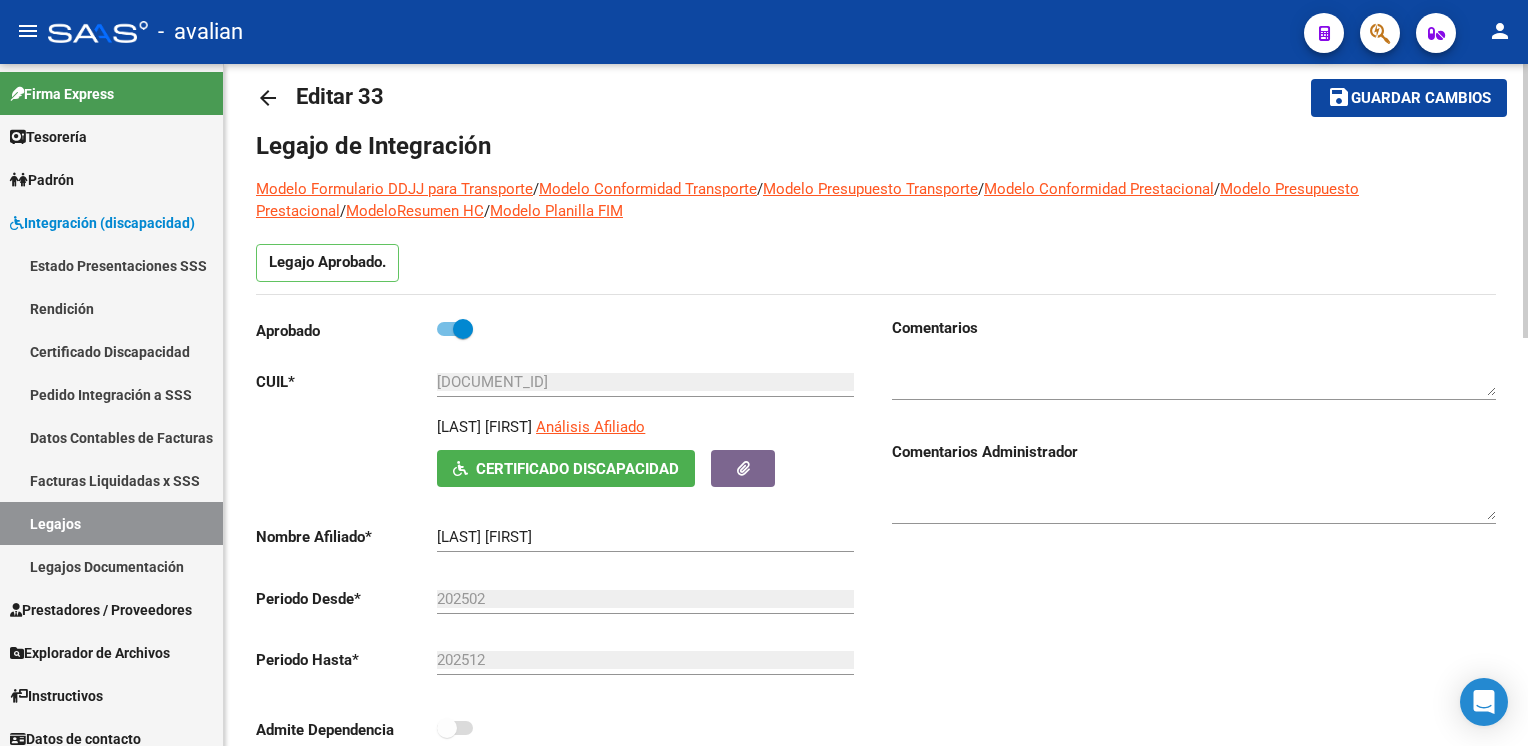 scroll, scrollTop: 0, scrollLeft: 0, axis: both 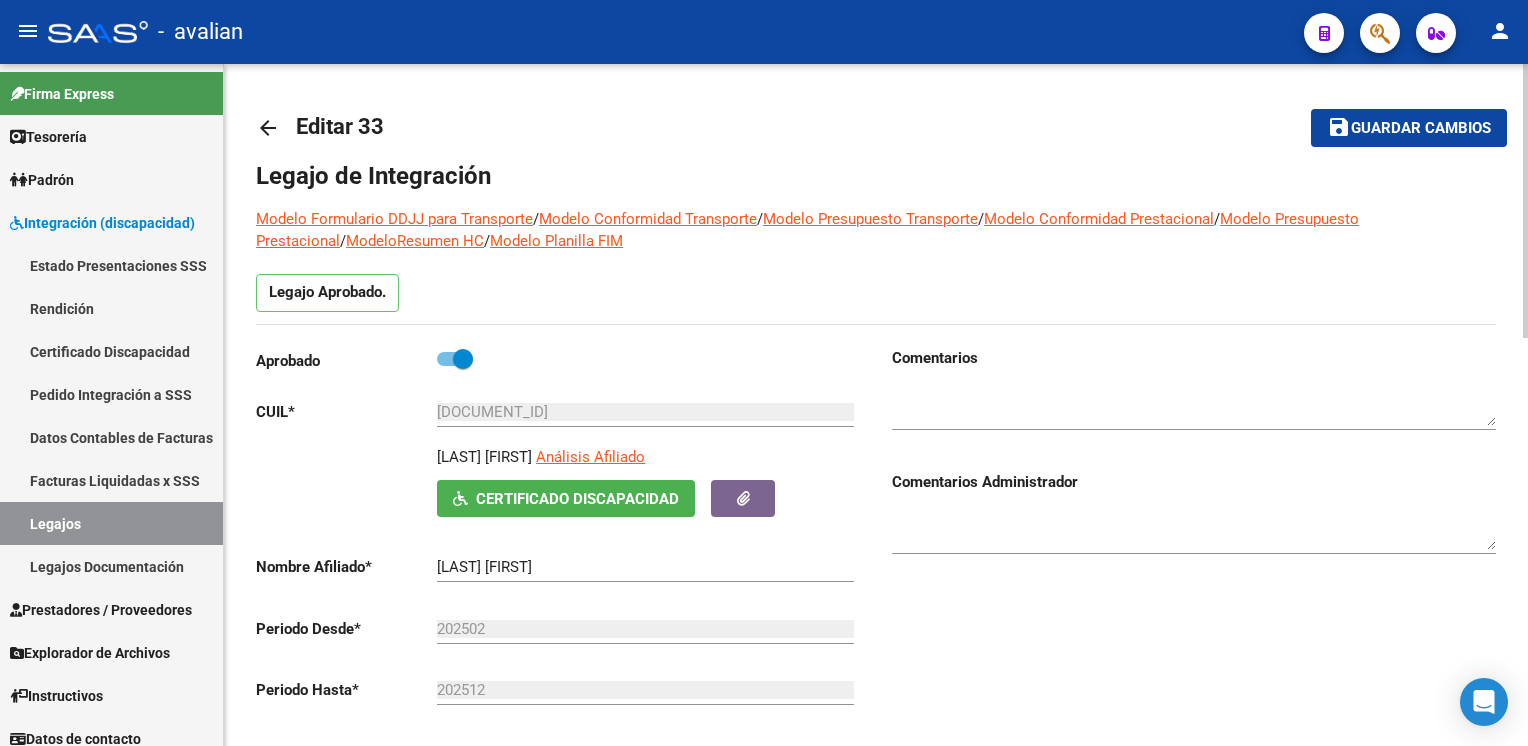 click on "arrow_back Editar 33    save Guardar cambios Legajo de Integración Modelo Formulario DDJJ para Transporte  /  Modelo Conformidad Transporte  /  Modelo Presupuesto Transporte  /  Modelo Conformidad Prestacional  /  Modelo Presupuesto Prestacional  /  ModeloResumen HC  /  Modelo Planilla FIM  Legajo Aprobado.  Aprobado   CUIL  *   20-54146074-9 Ingresar CUIL  PATTUGLIO MILO     Análisis Afiliado    Certificado Discapacidad ARCA Padrón Nombre Afiliado  *   PATTUGLIO MILO Ingresar el nombre  Periodo Desde  *   202502 Ej: 202203  Periodo Hasta  *   202512 Ej: 202212  Admite Dependencia   Comentarios                                  Comentarios Administrador  Prestadores asociados al legajo Agregar Prestador Aprobado Prestador CUIT Comentario Presupuesto Periodo Desde Periodo Hasta Usuario Admite Dependencia   FEENEY MARIA TERESA 27352707061     - Psicología: 2 sesiones semanales -  $ 98.960,98  202502 202512 Soporte SAAS   20/05/2025      CASANOVA GASTON 20325866102      $ 475.830,44  202502" 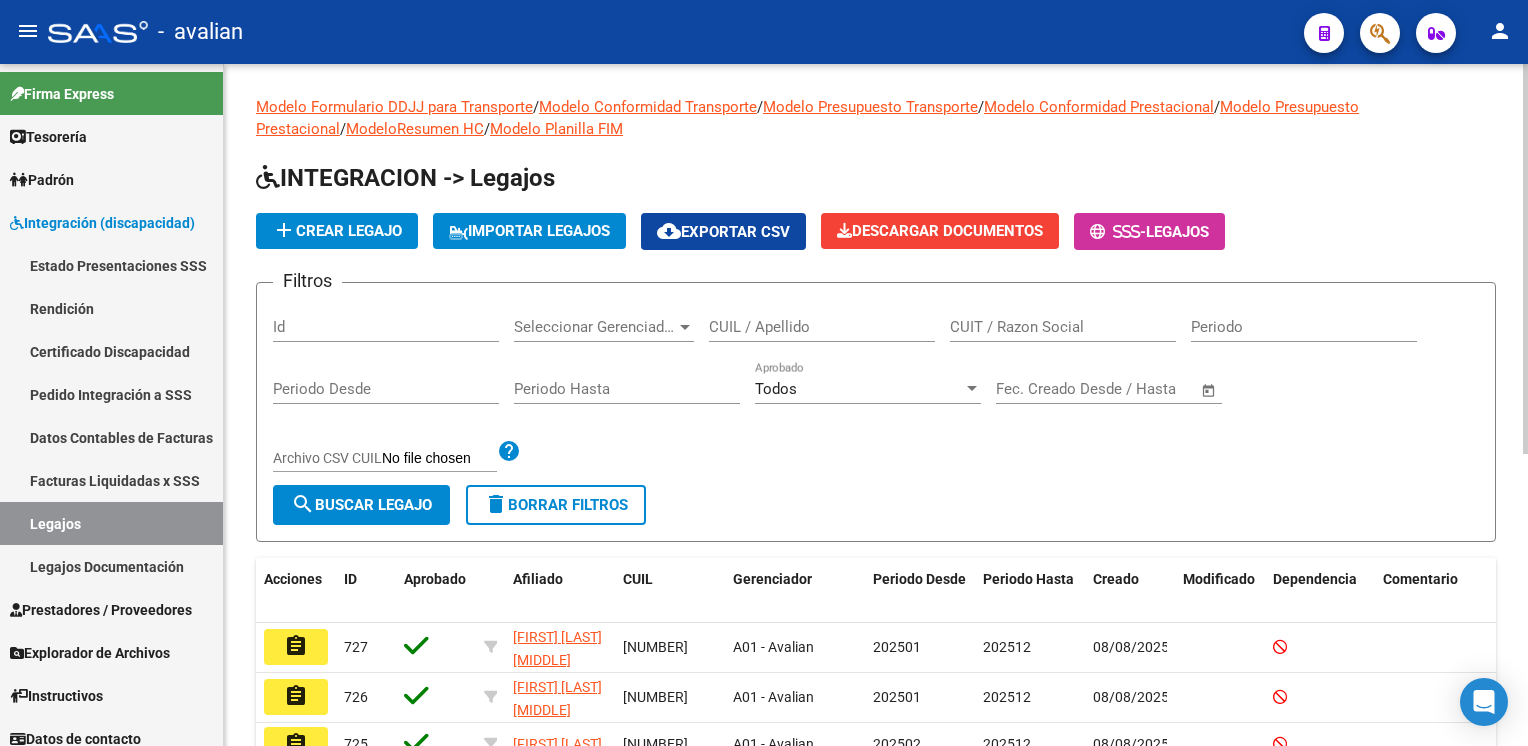 click on "CUIL / Apellido" at bounding box center [822, 327] 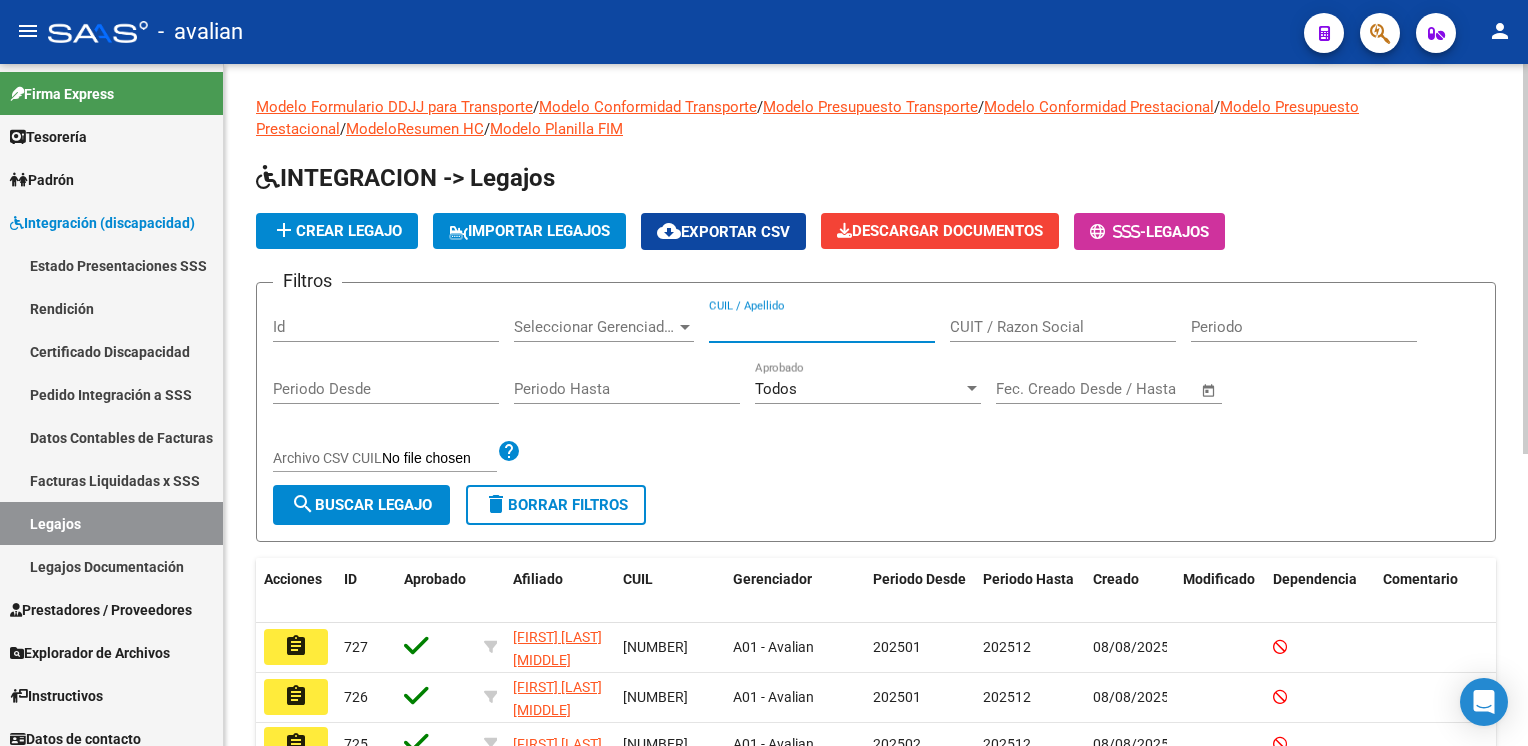 paste on "[SSN]" 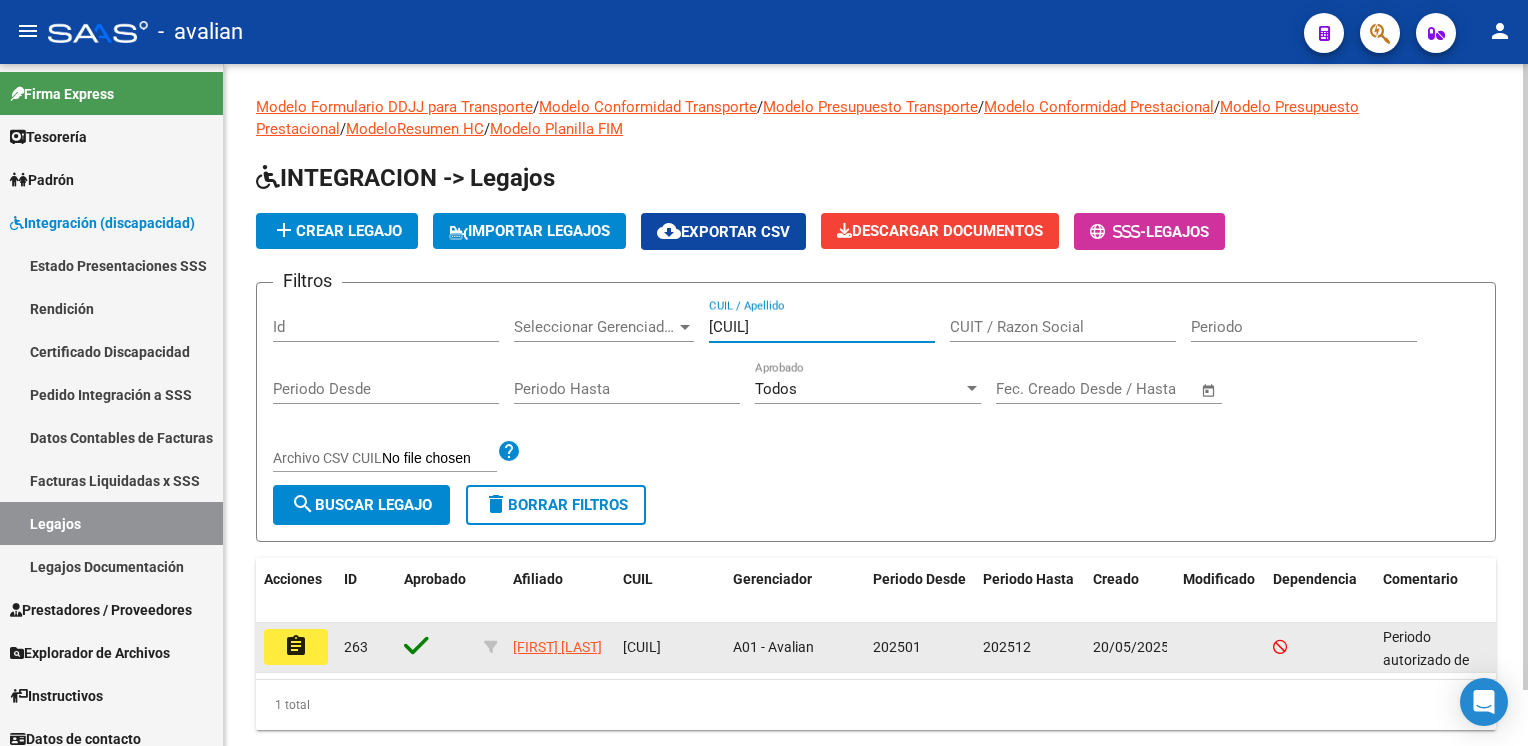type on "[SSN]" 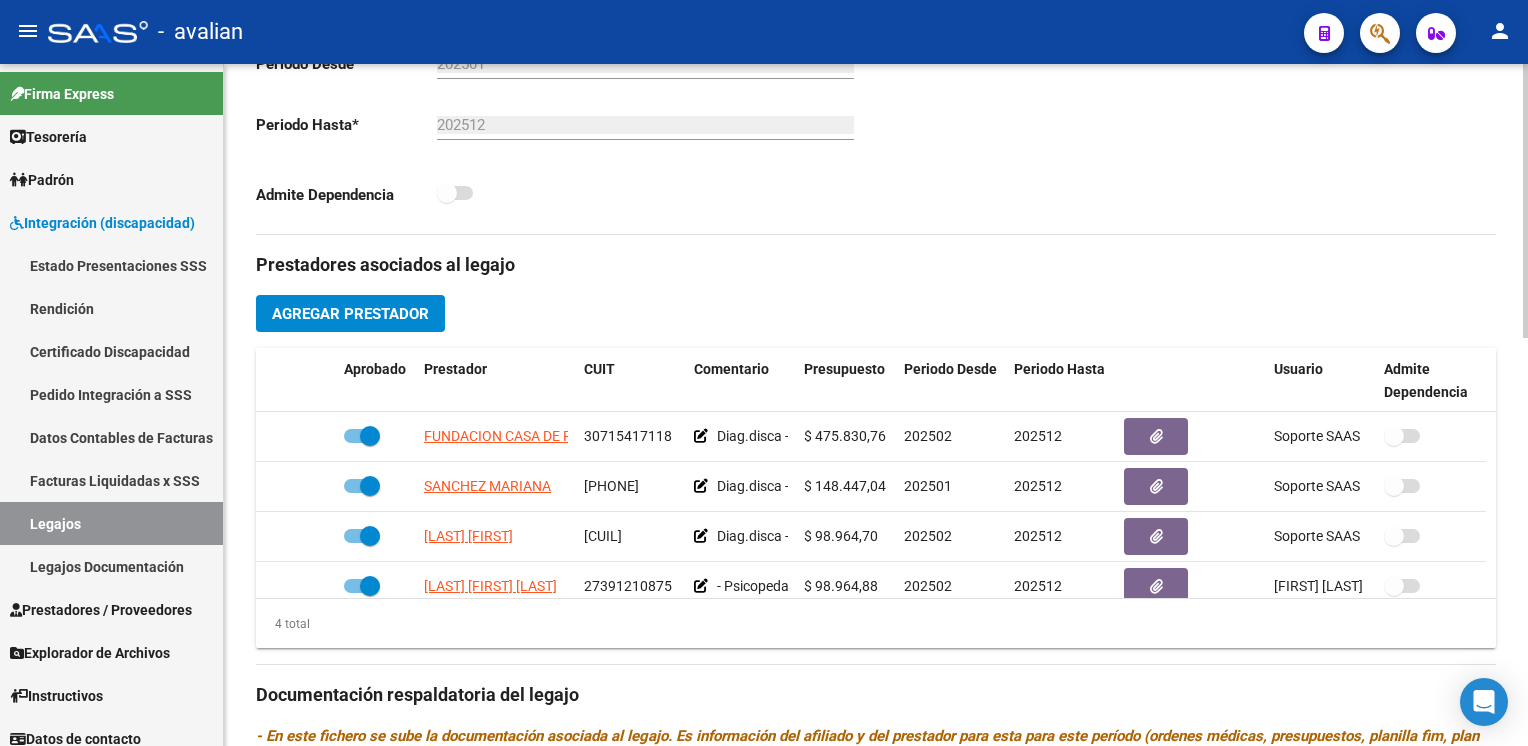 scroll, scrollTop: 600, scrollLeft: 0, axis: vertical 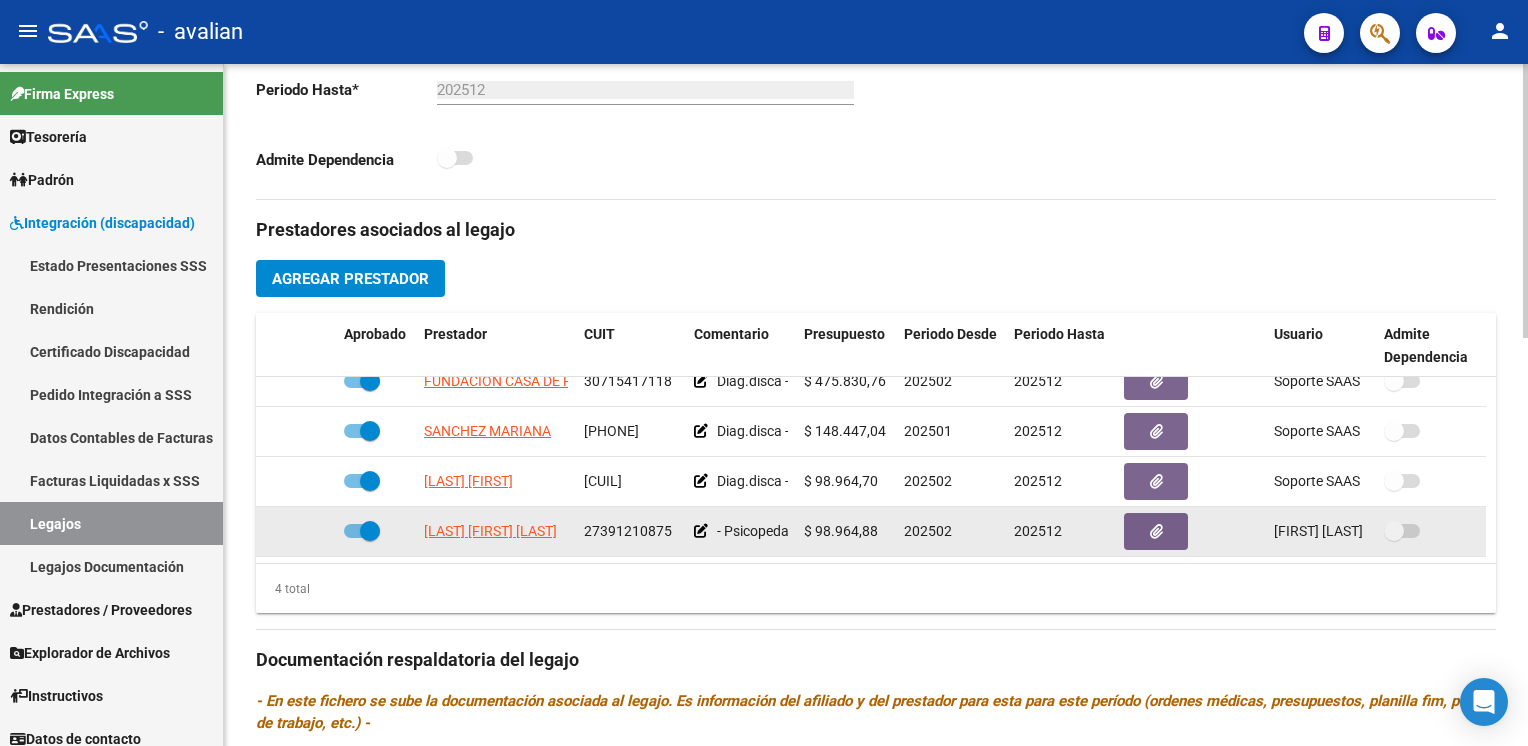 click 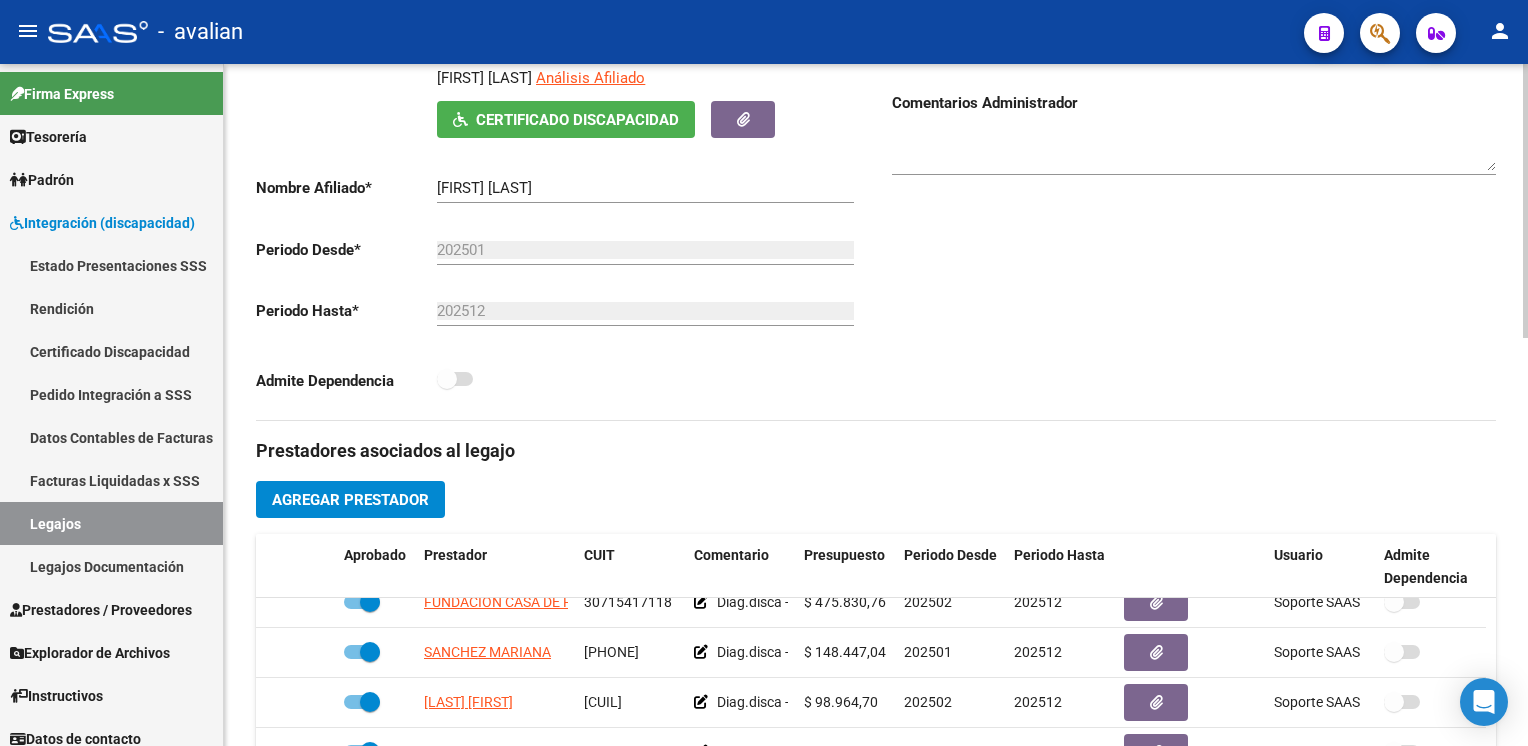 scroll, scrollTop: 0, scrollLeft: 0, axis: both 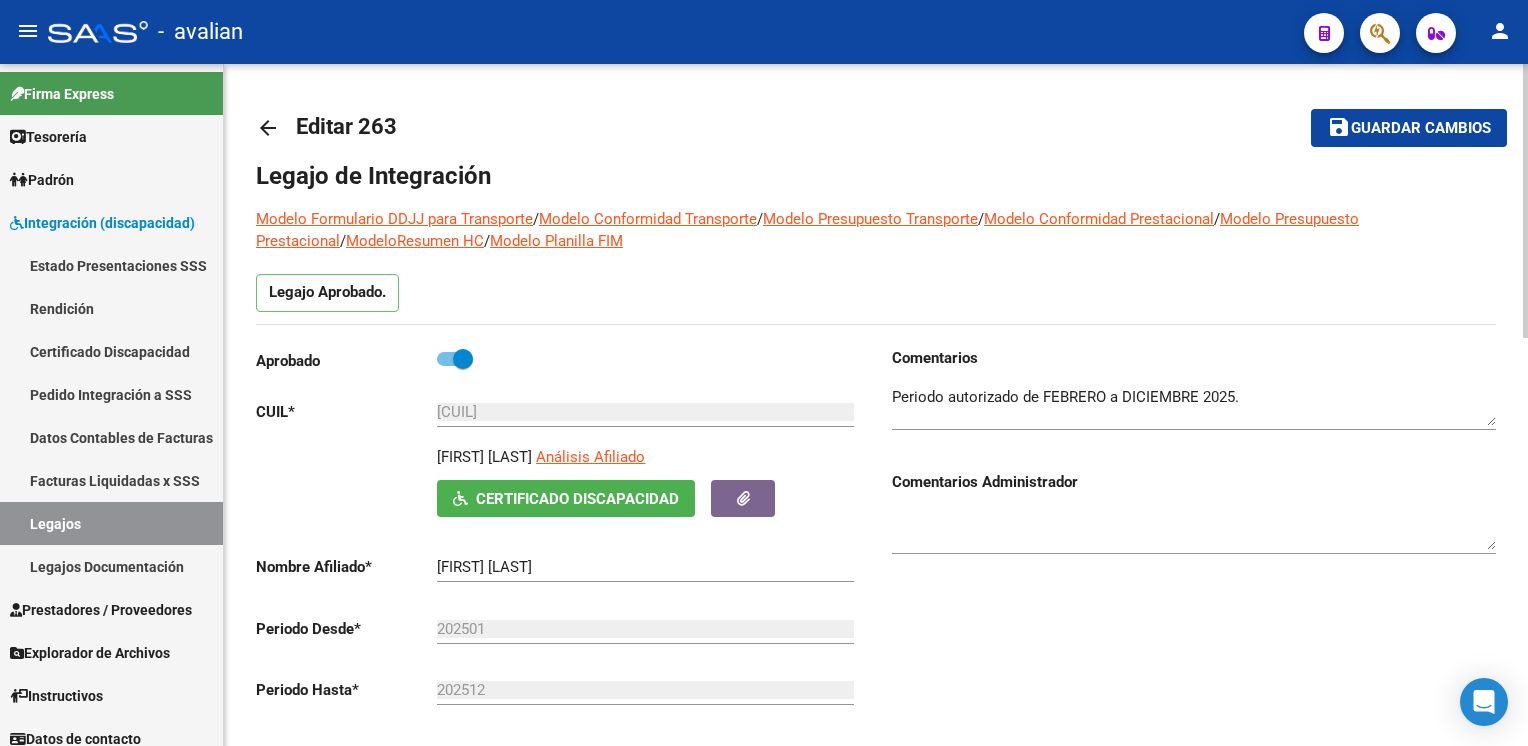 click on "arrow_back" 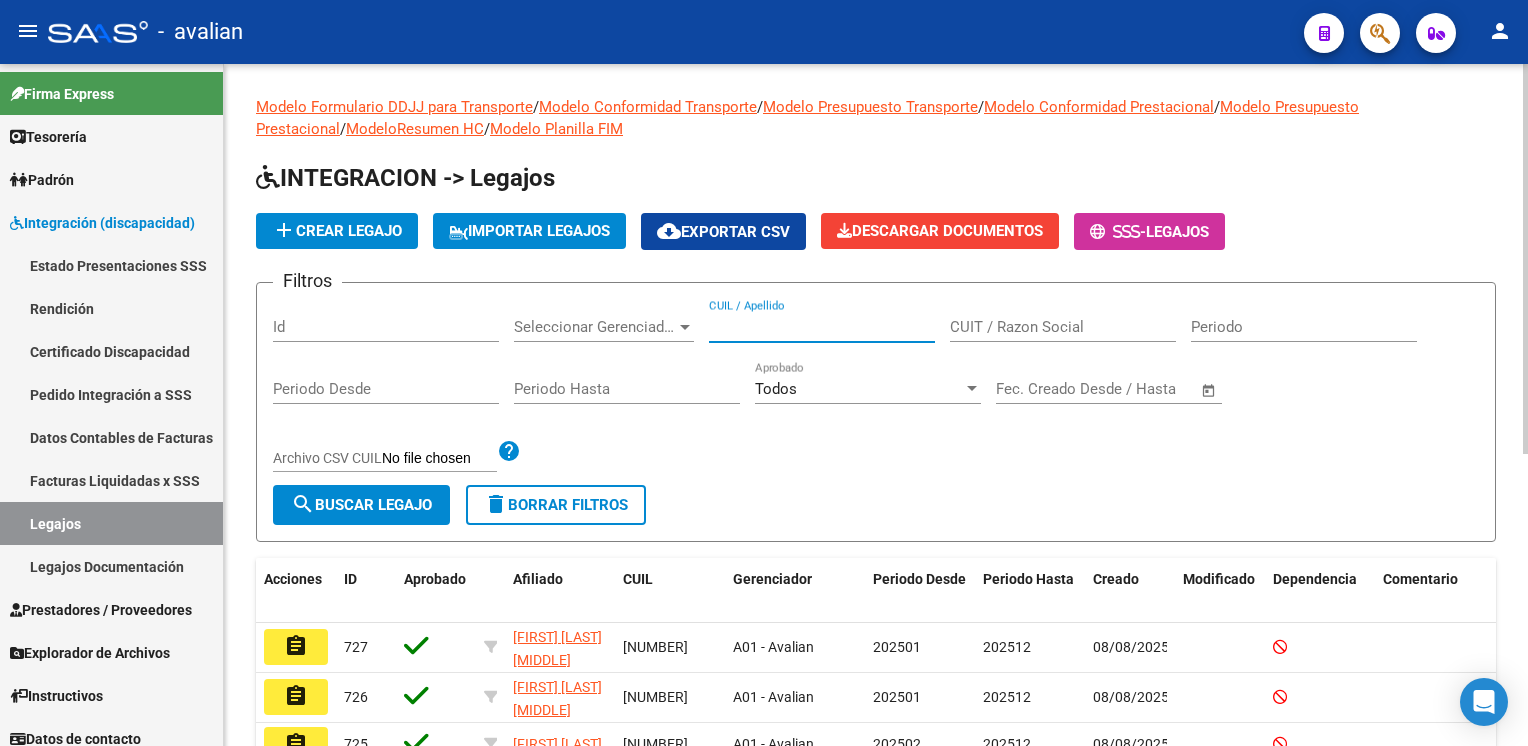 click on "CUIL / Apellido" at bounding box center [822, 327] 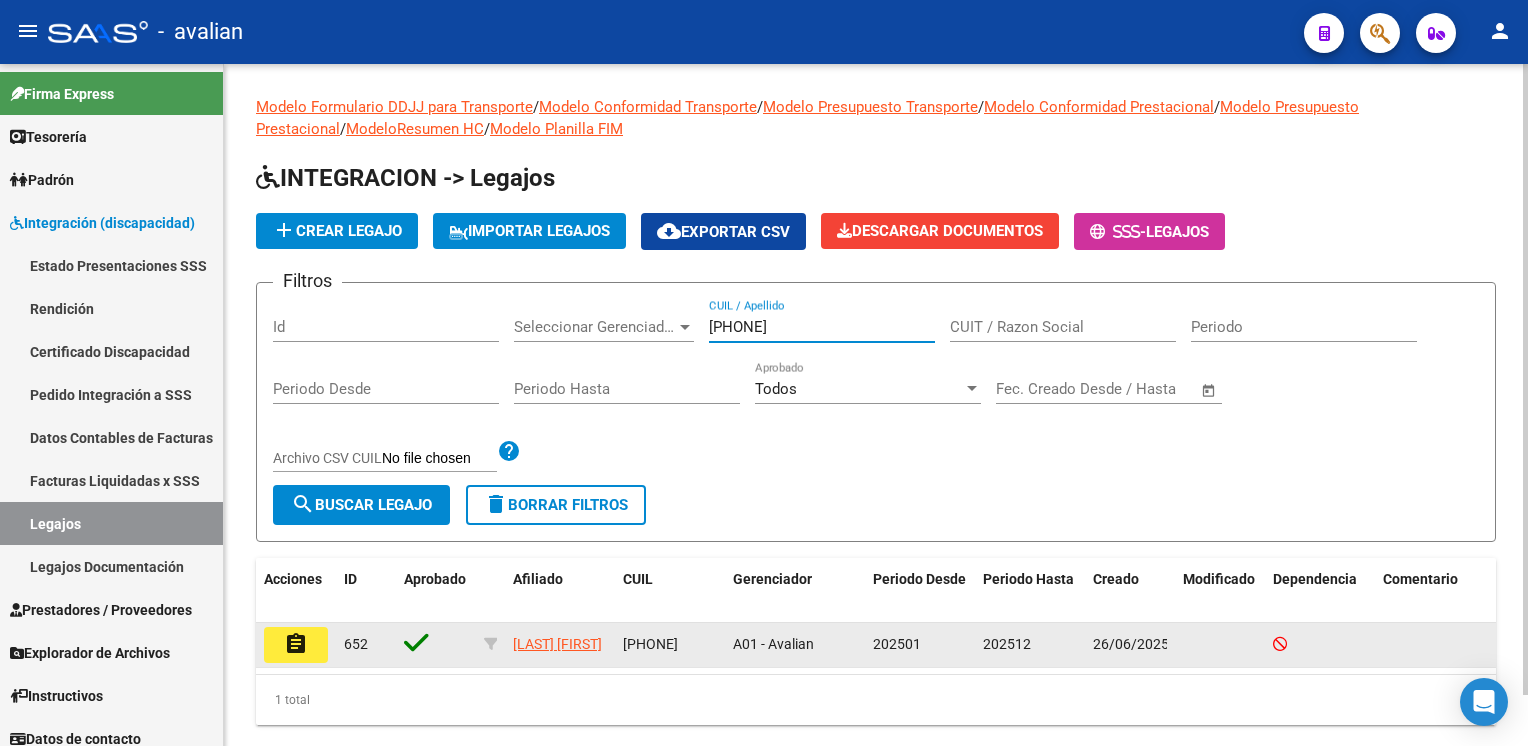 type on "[CUIL]" 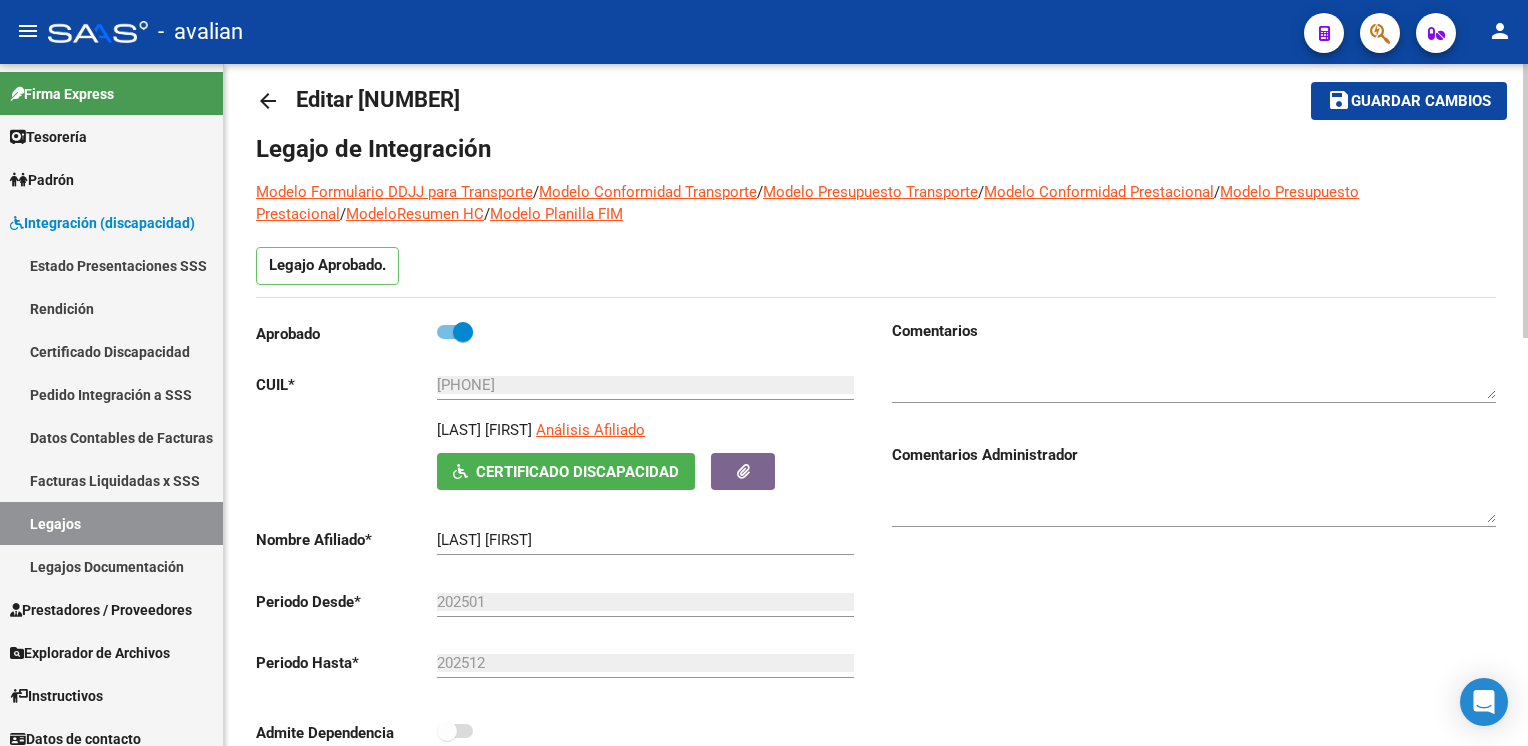 scroll, scrollTop: 0, scrollLeft: 0, axis: both 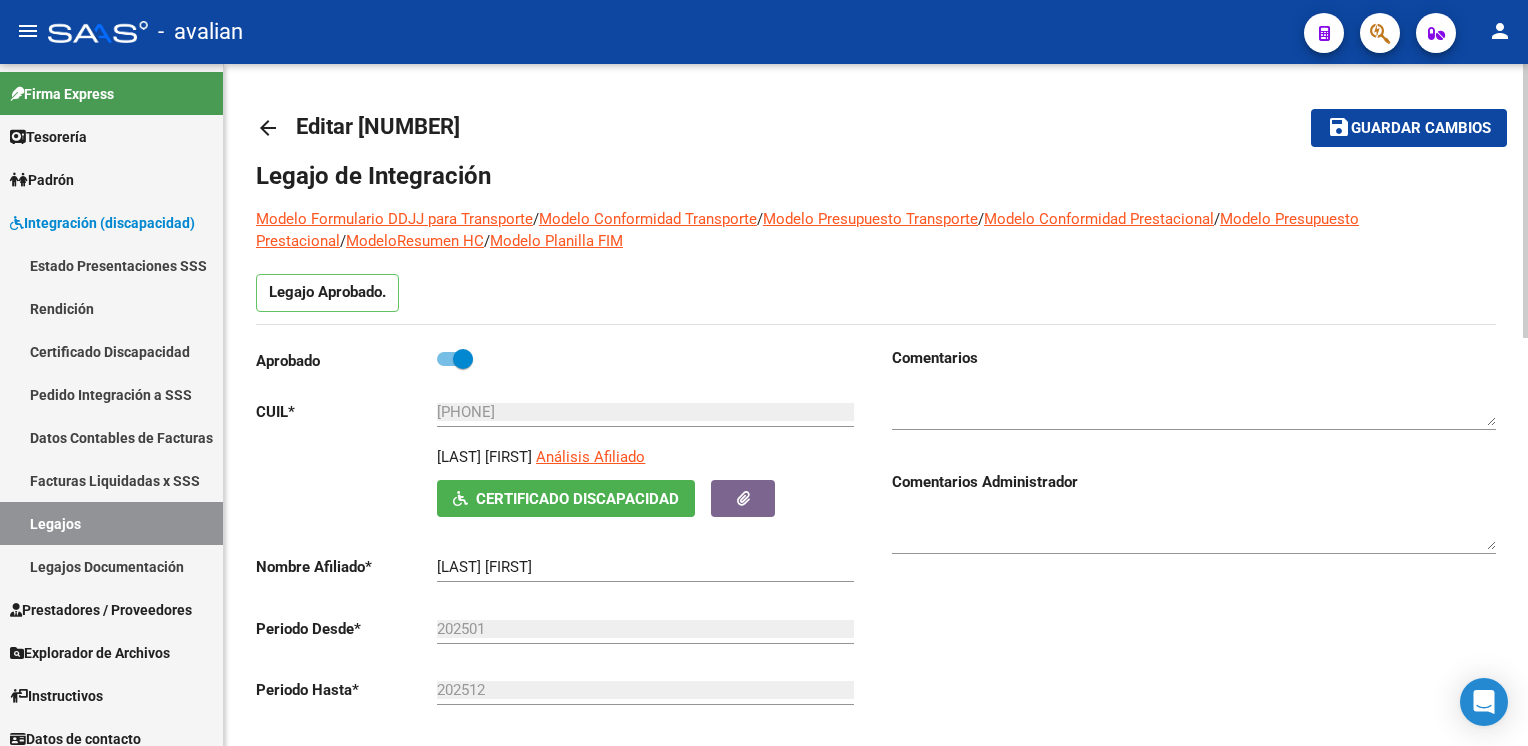 click on "arrow_back" 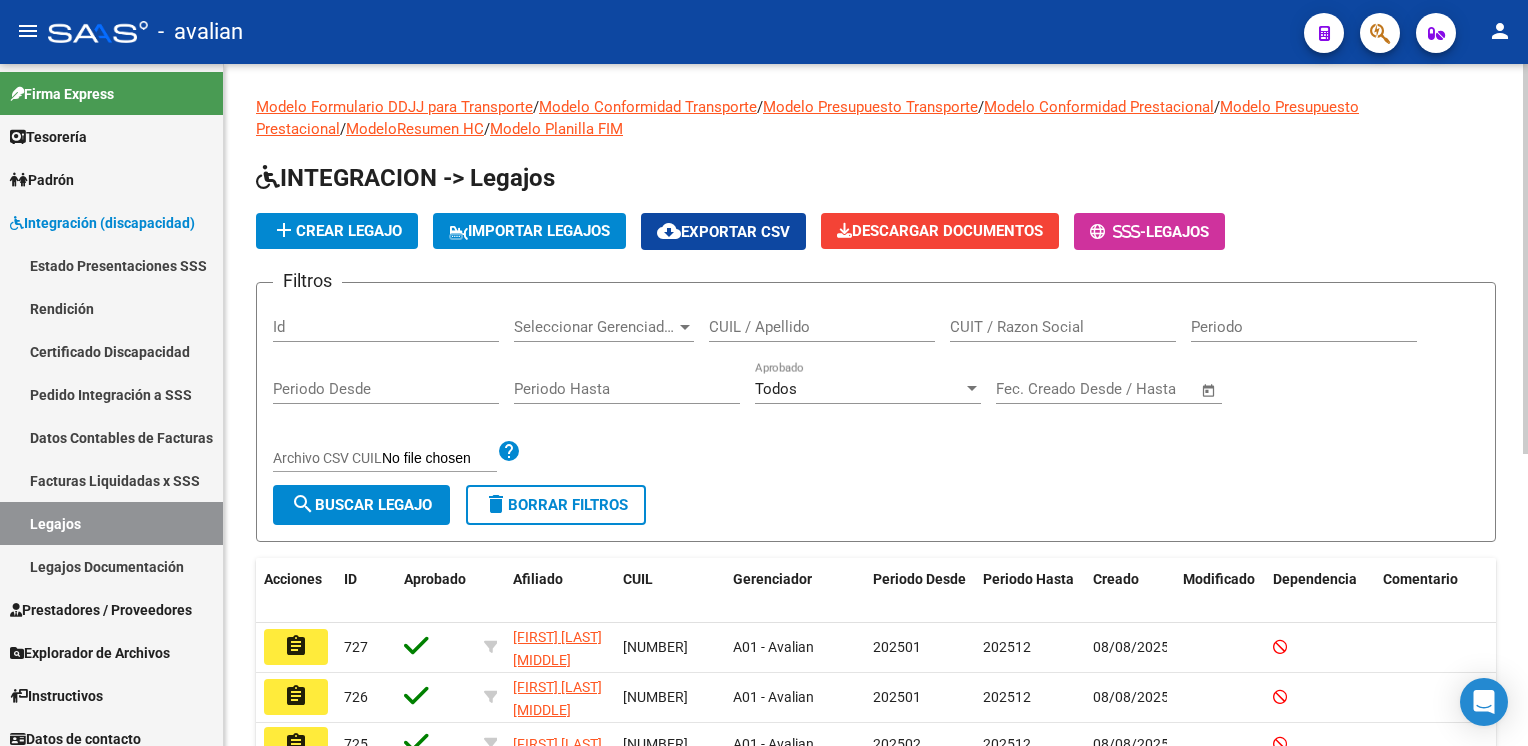 click on "CUIL / Apellido" at bounding box center (822, 327) 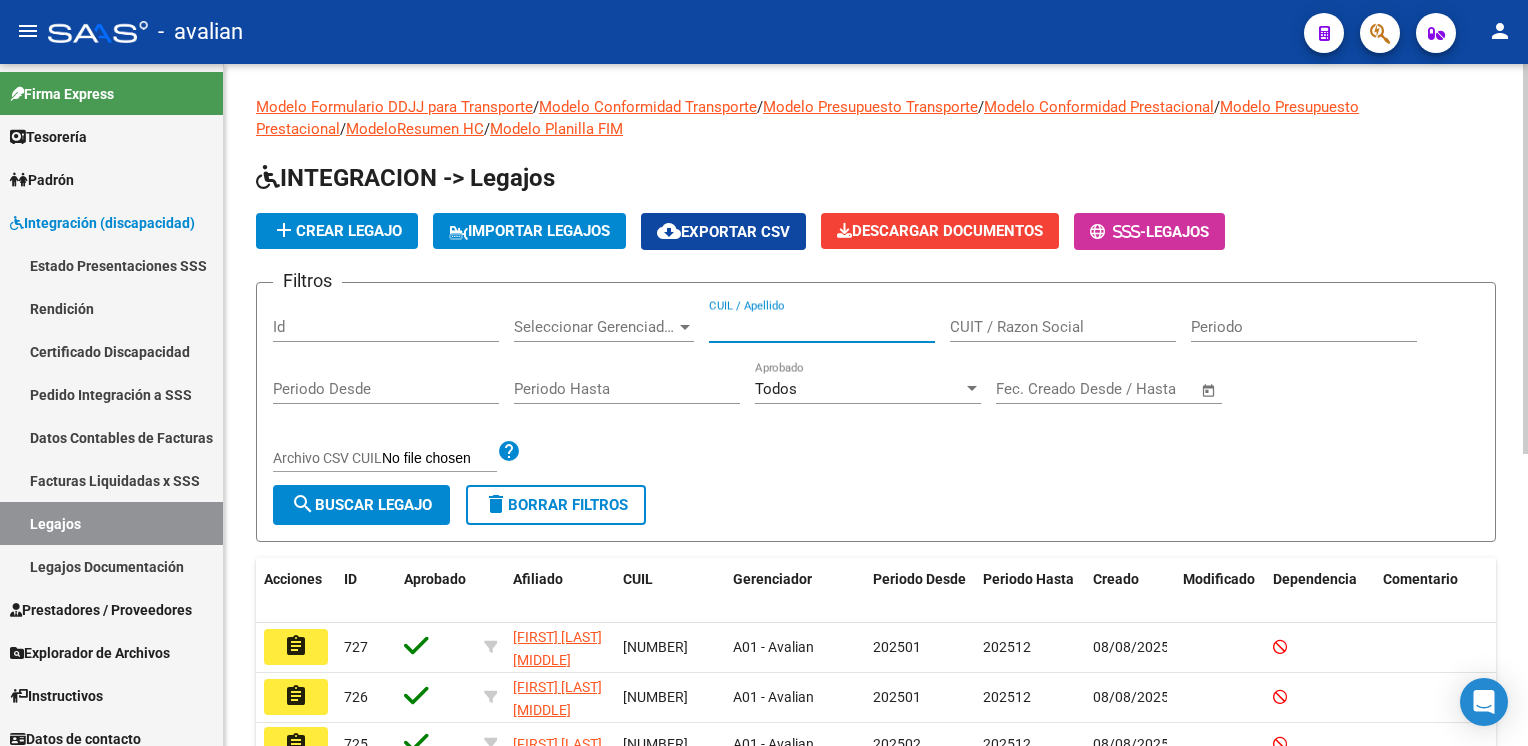 paste on "[NUMBER]" 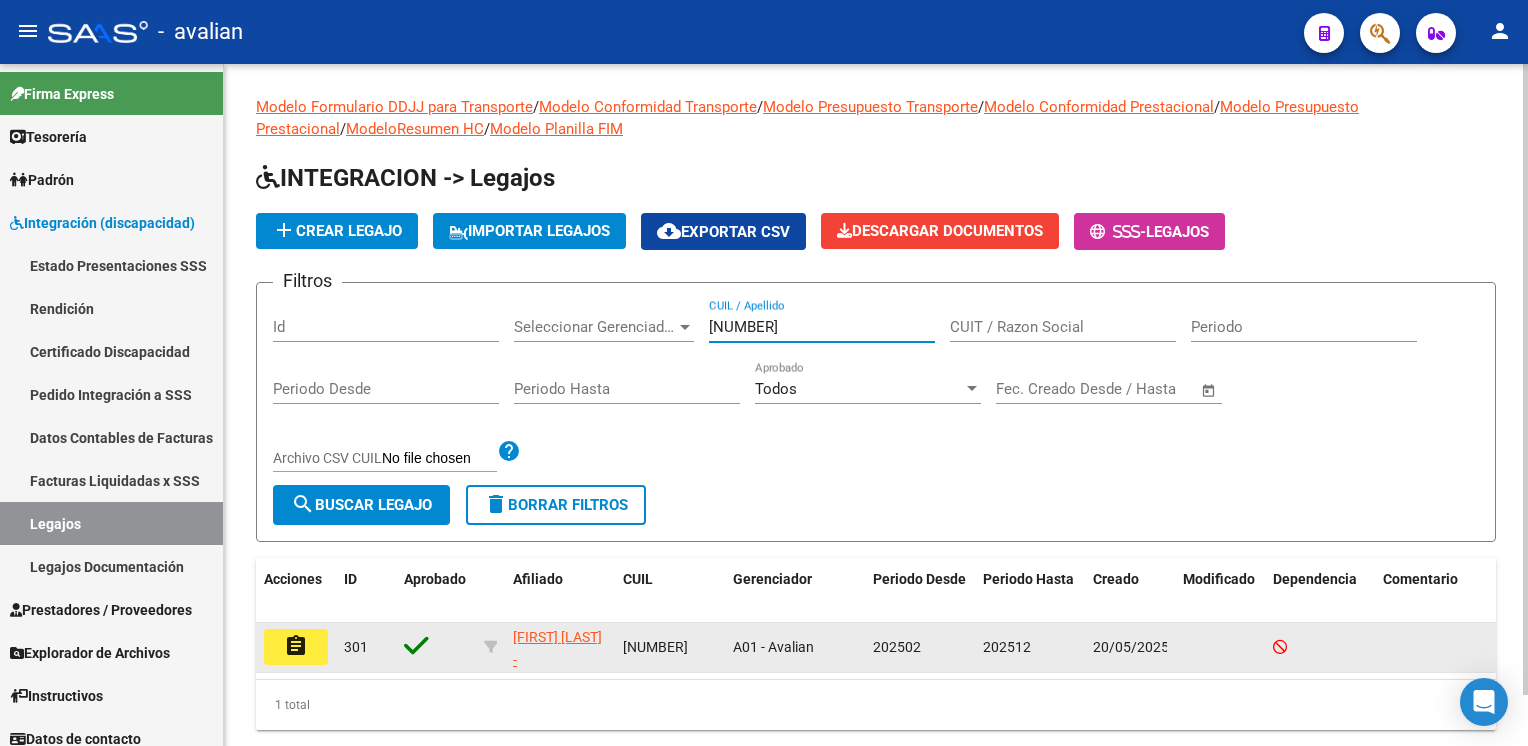 type on "[NUMBER]" 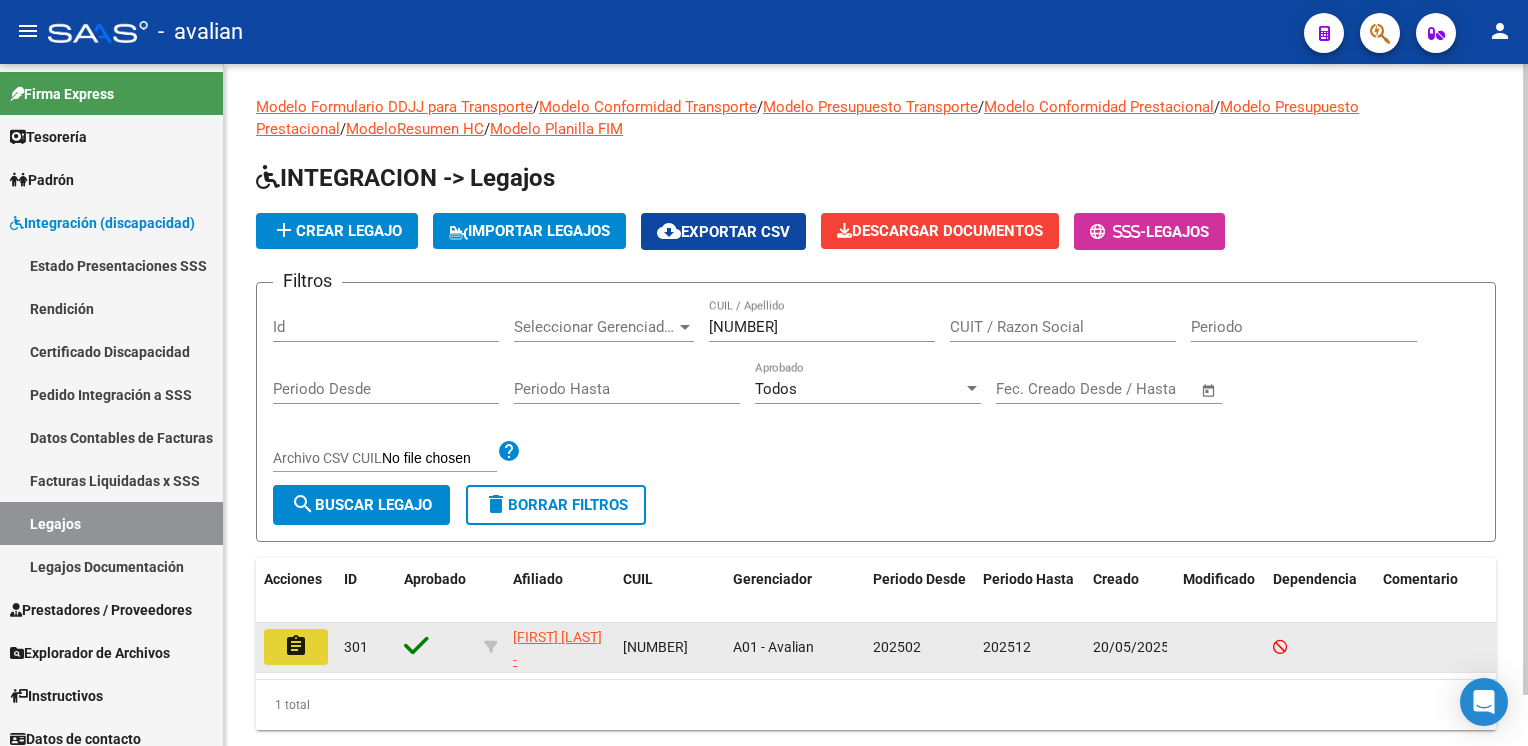 click on "assignment" 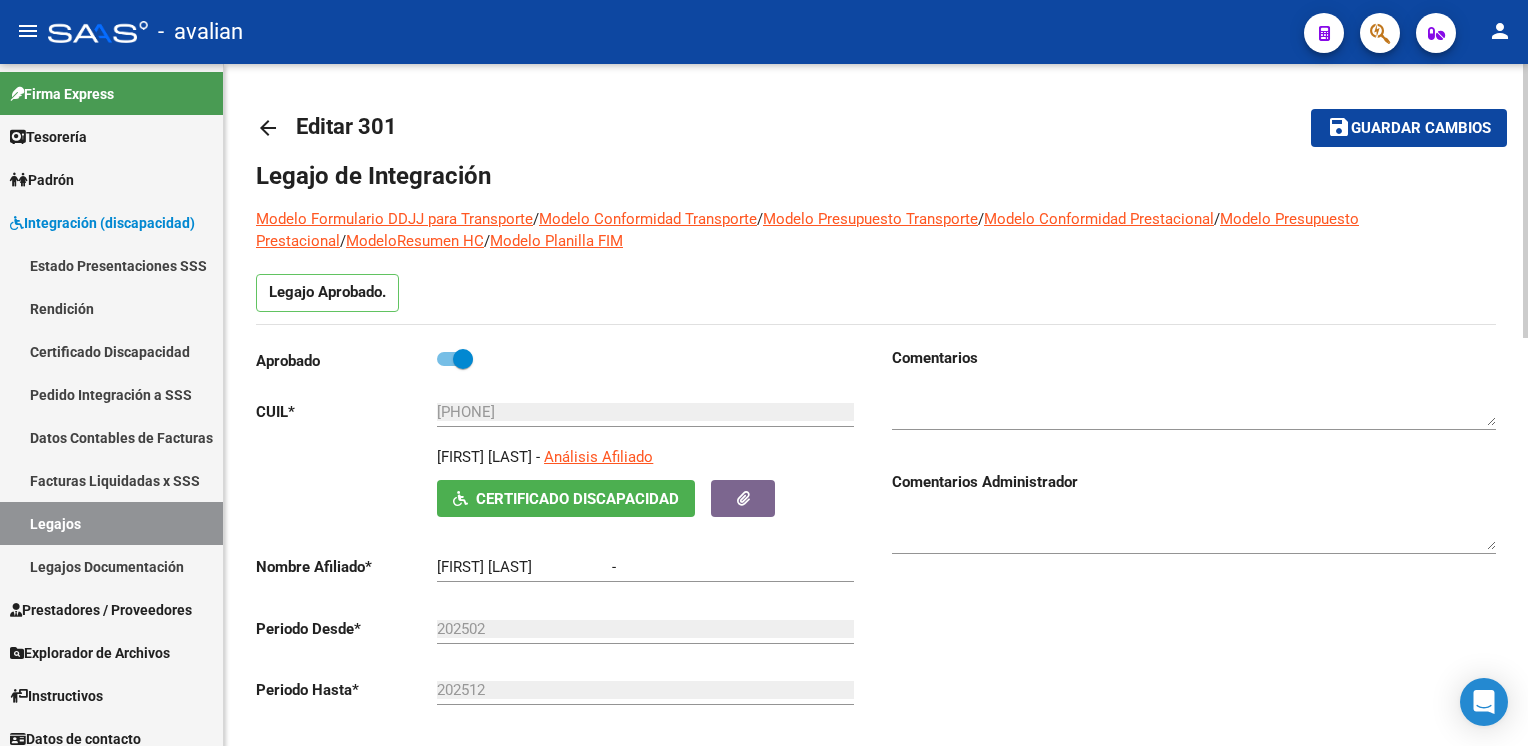 type on "[NAME] [NAME]" 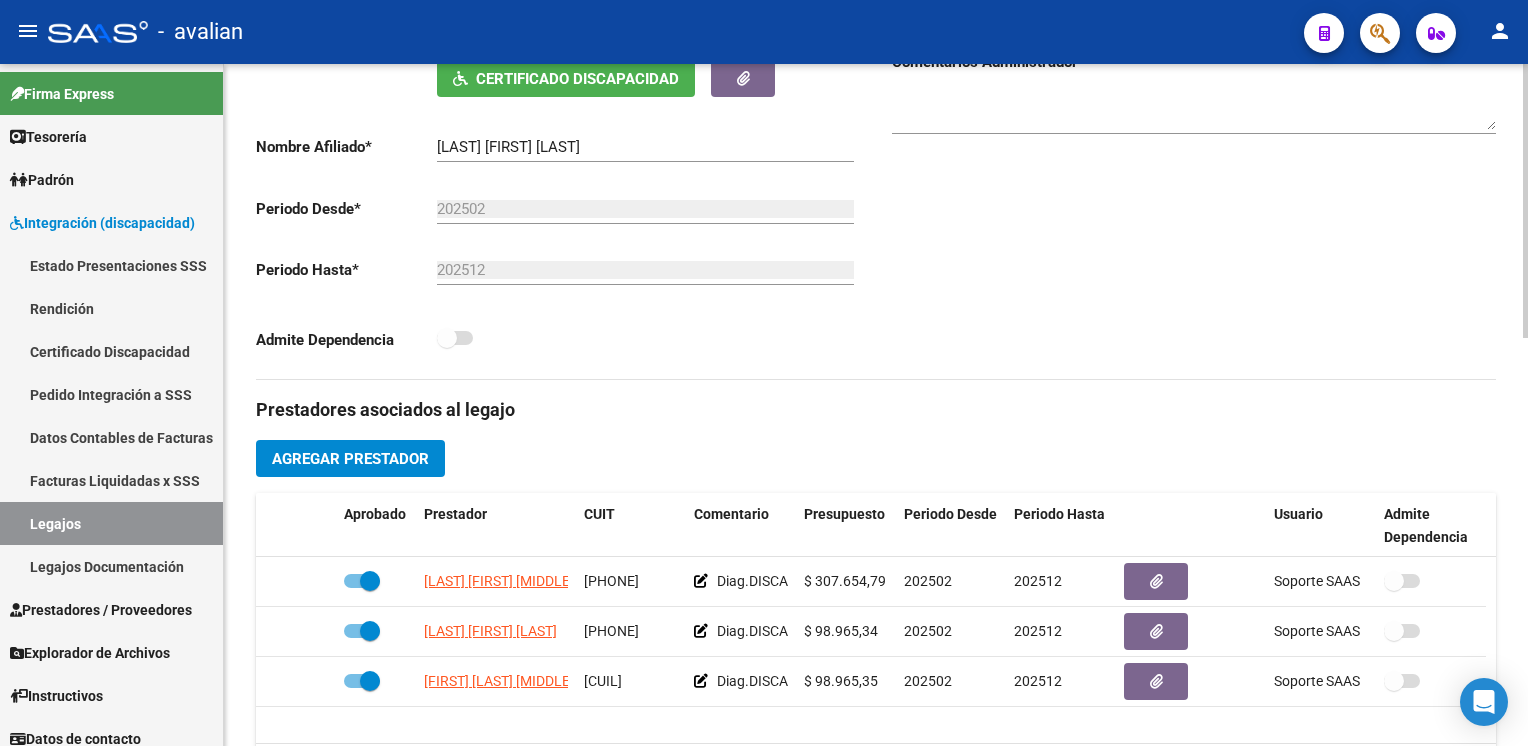 scroll, scrollTop: 0, scrollLeft: 0, axis: both 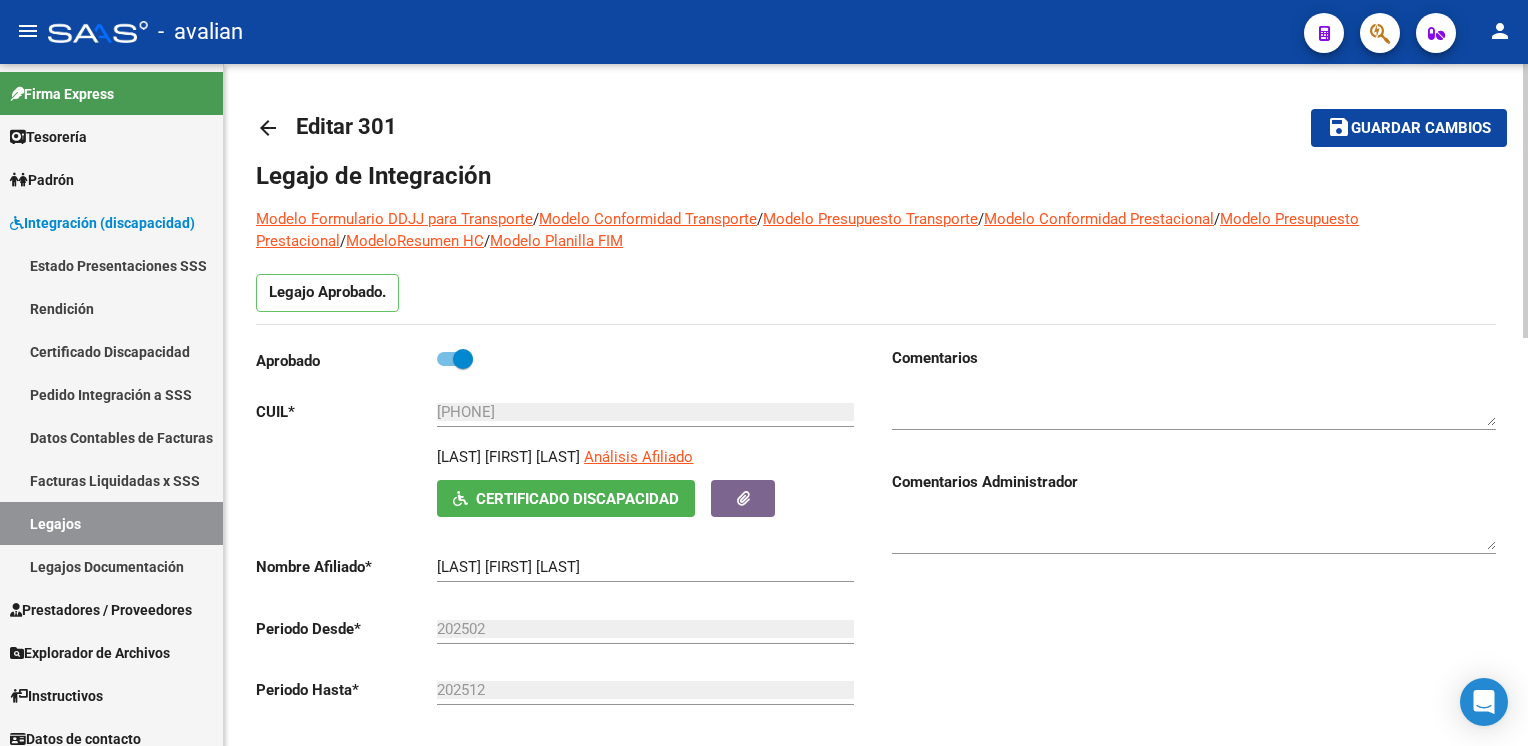 click on "arrow_back" 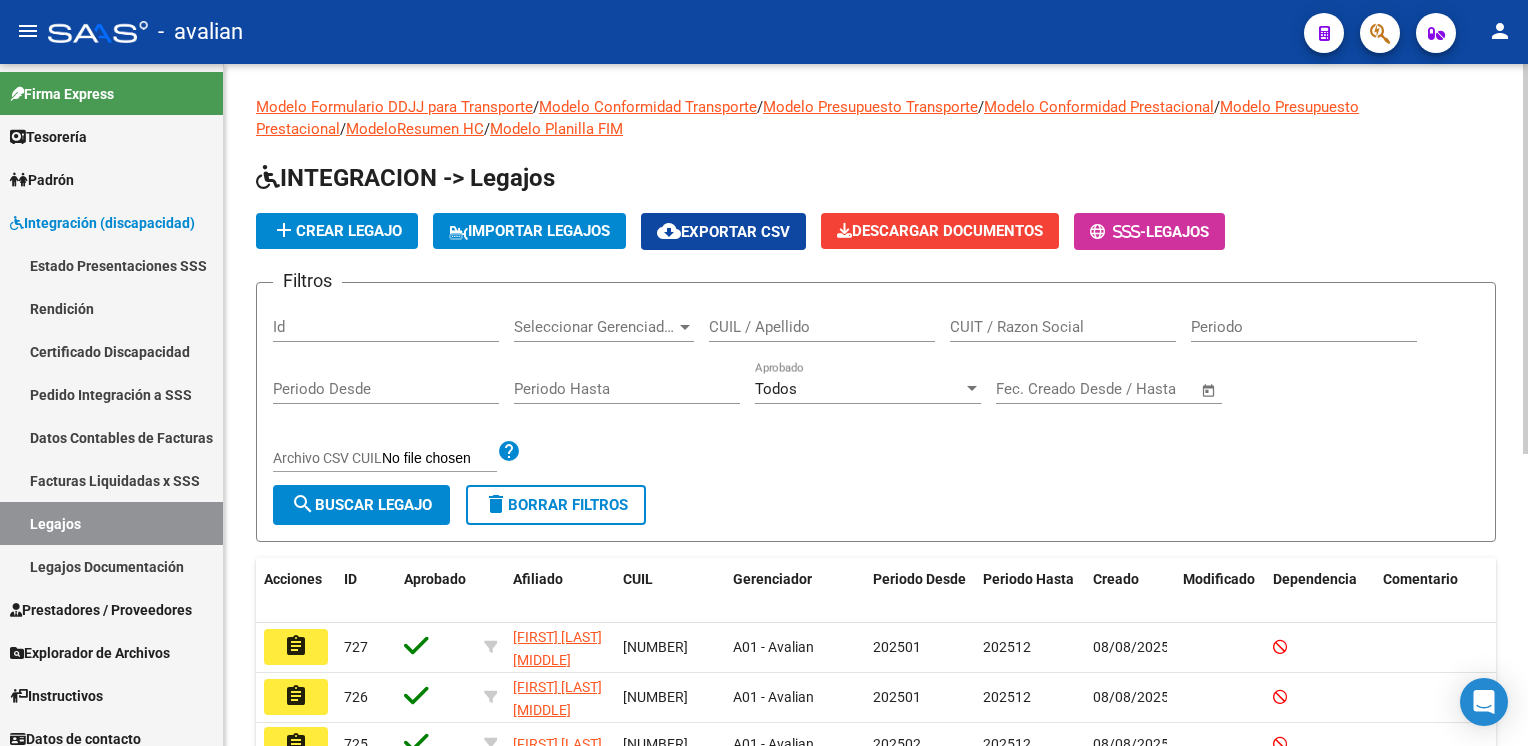 click on "CUIL / Apellido" at bounding box center [822, 327] 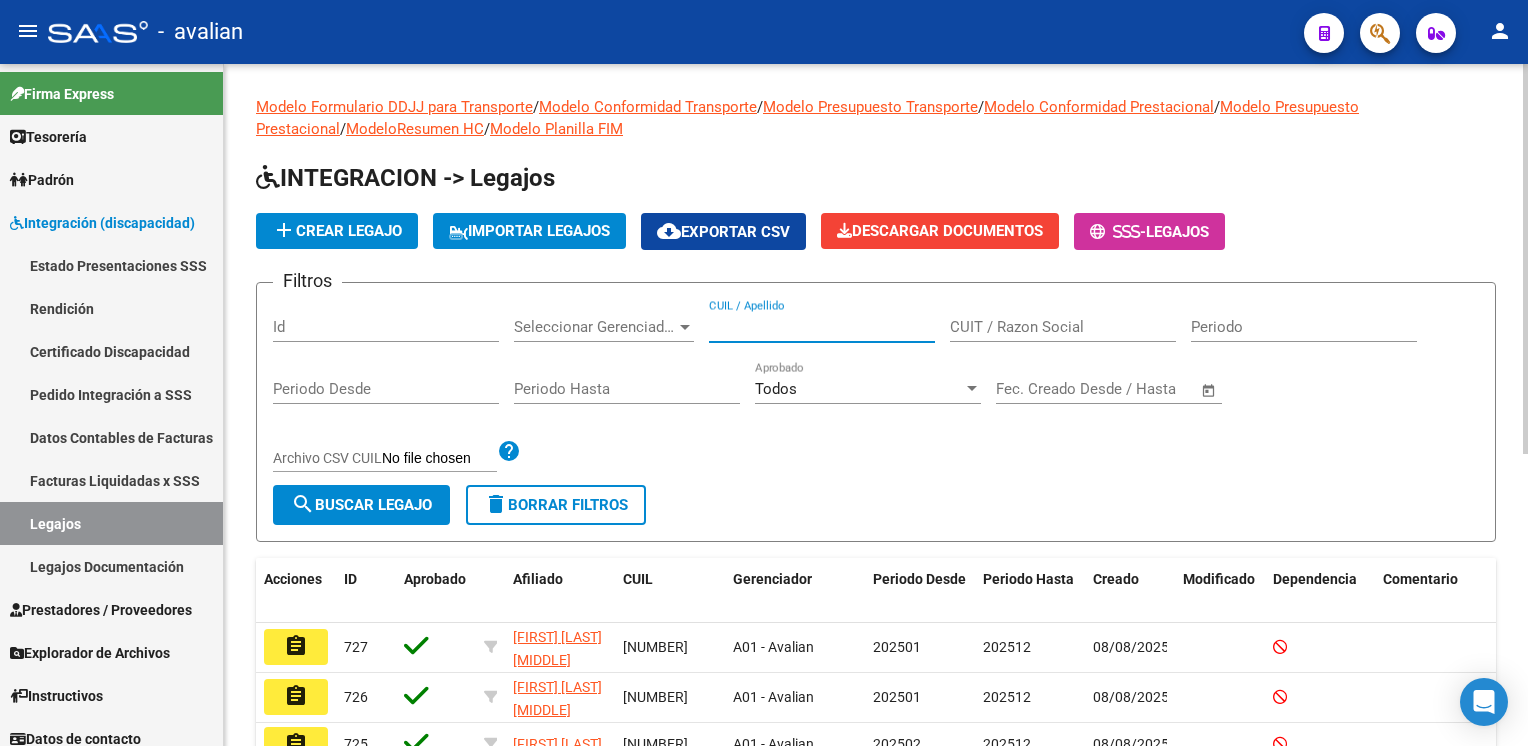 paste on "[NUMBER]" 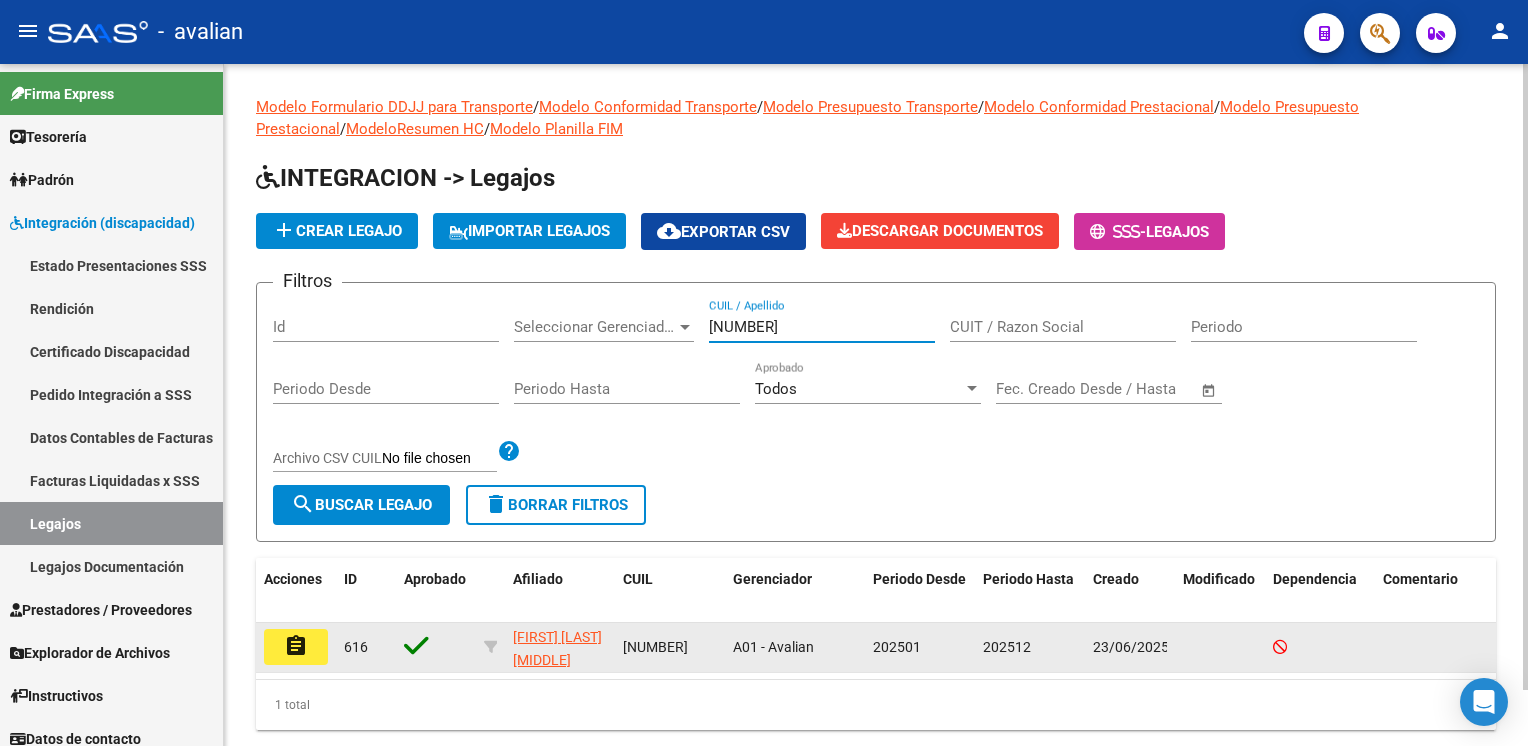 type on "[NUMBER]" 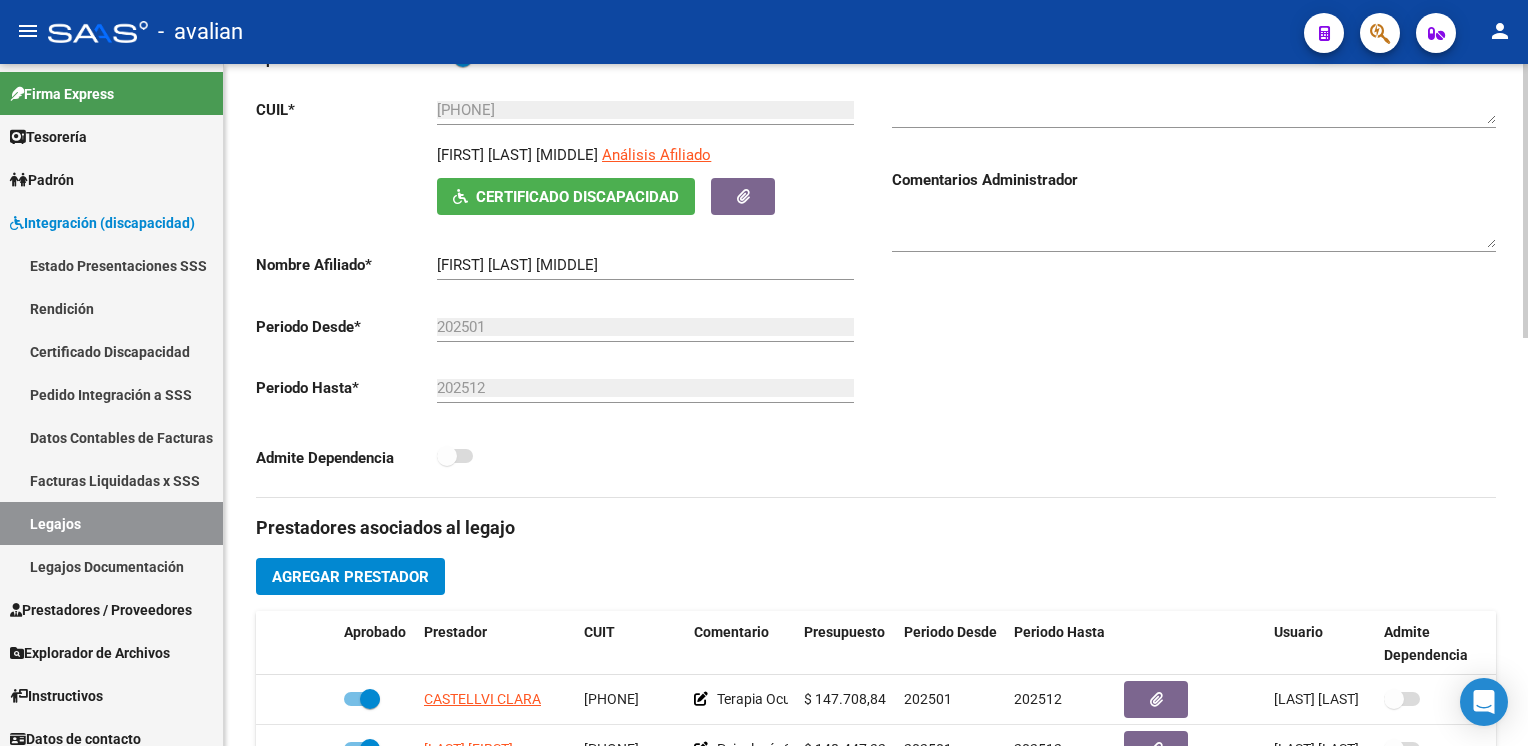 scroll, scrollTop: 0, scrollLeft: 0, axis: both 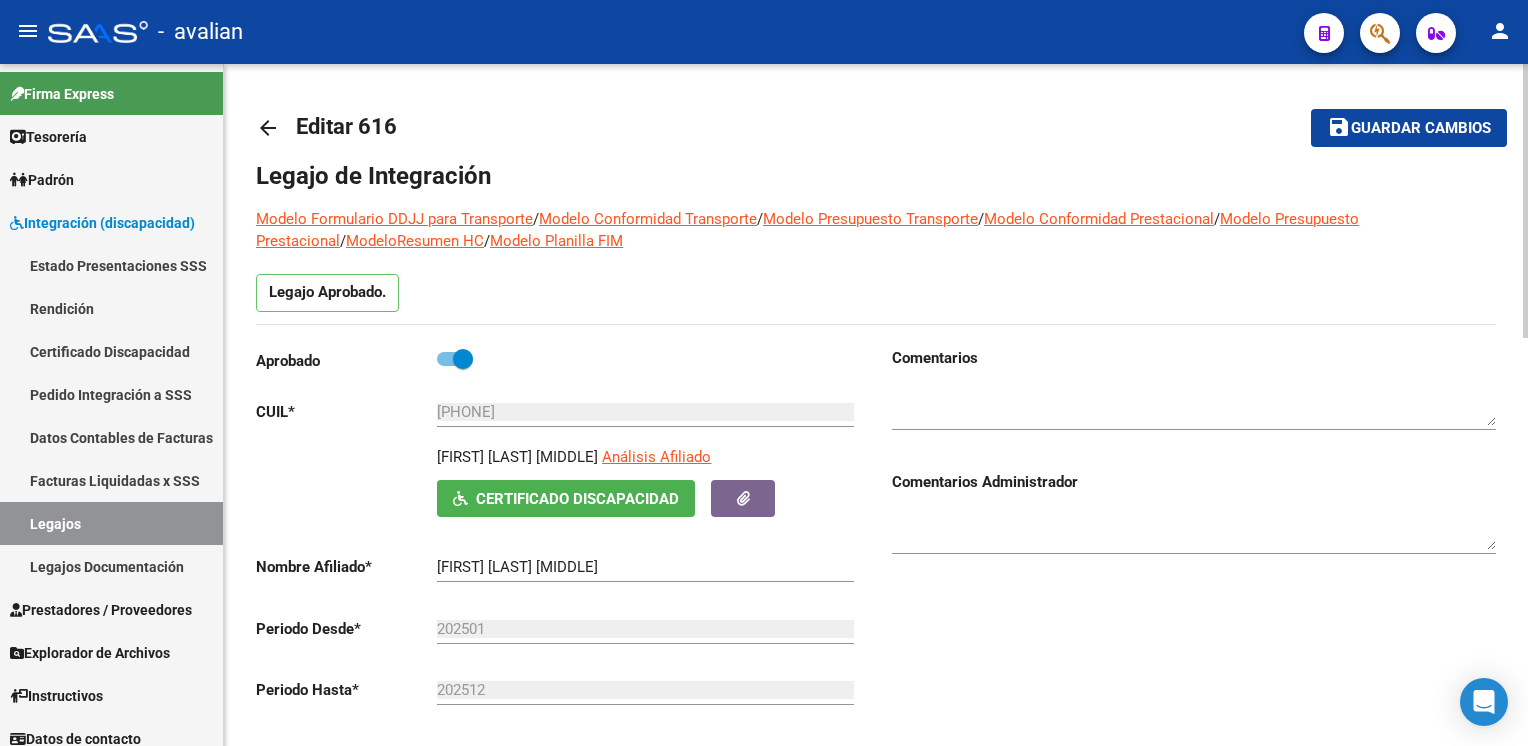 click on "arrow_back" 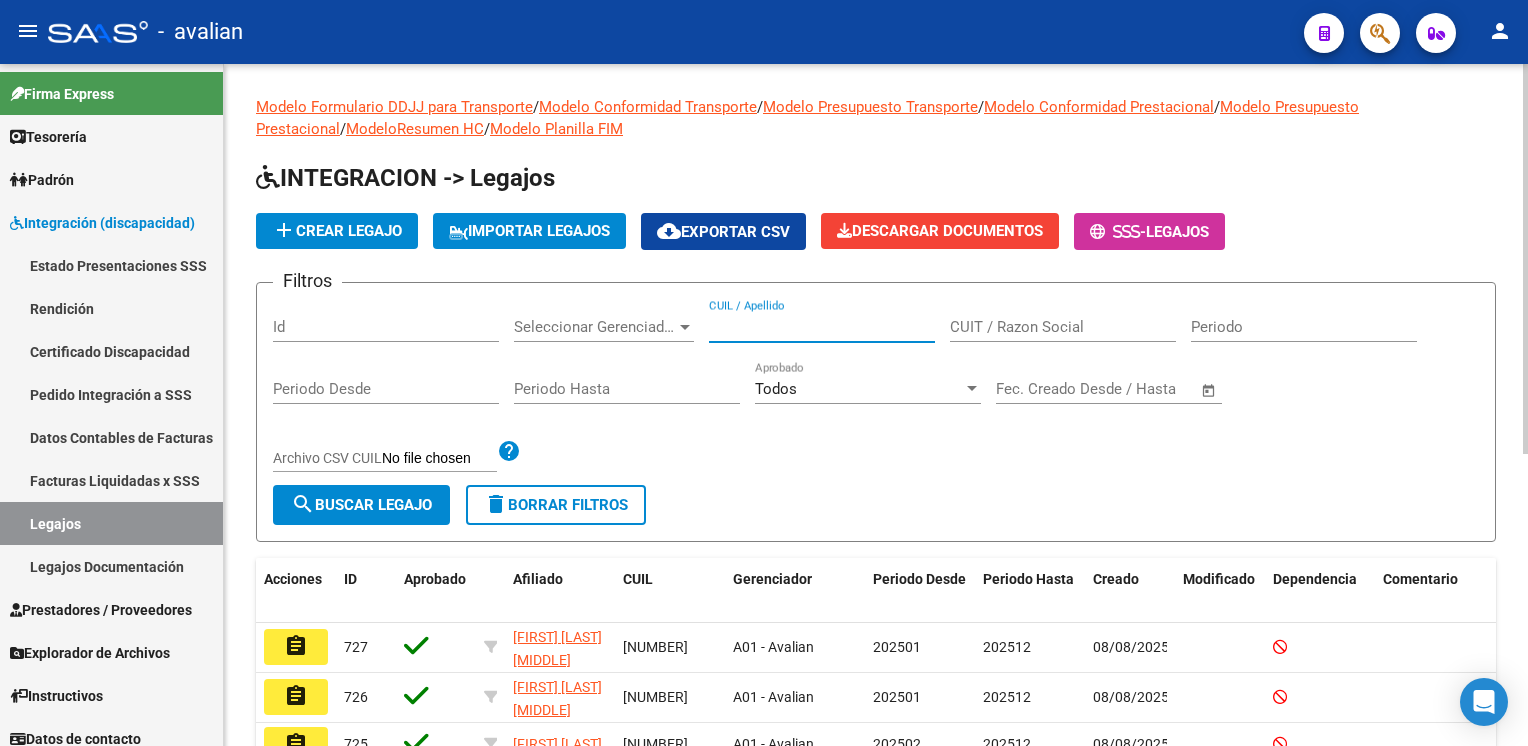 click on "CUIL / Apellido" at bounding box center [822, 327] 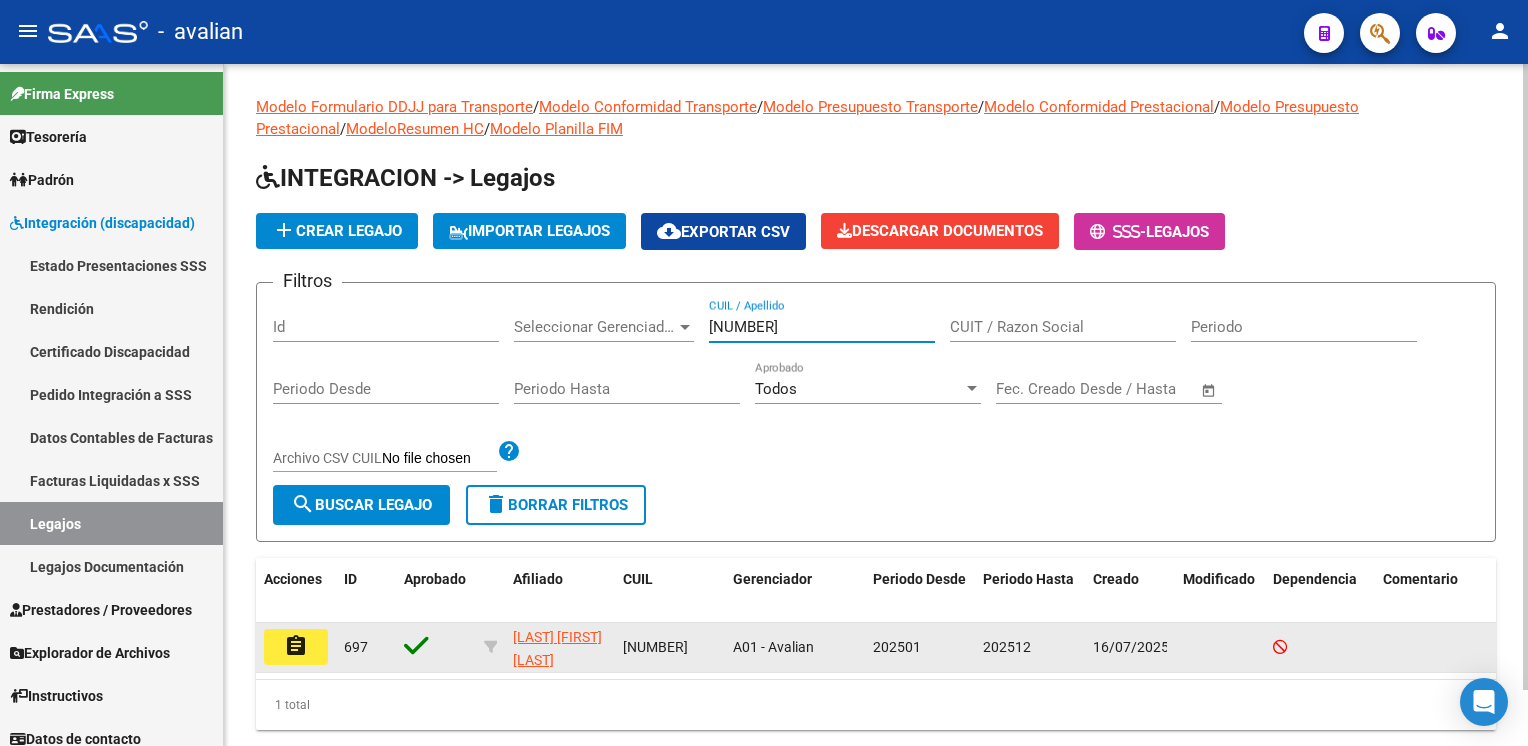 type on "[SSN]" 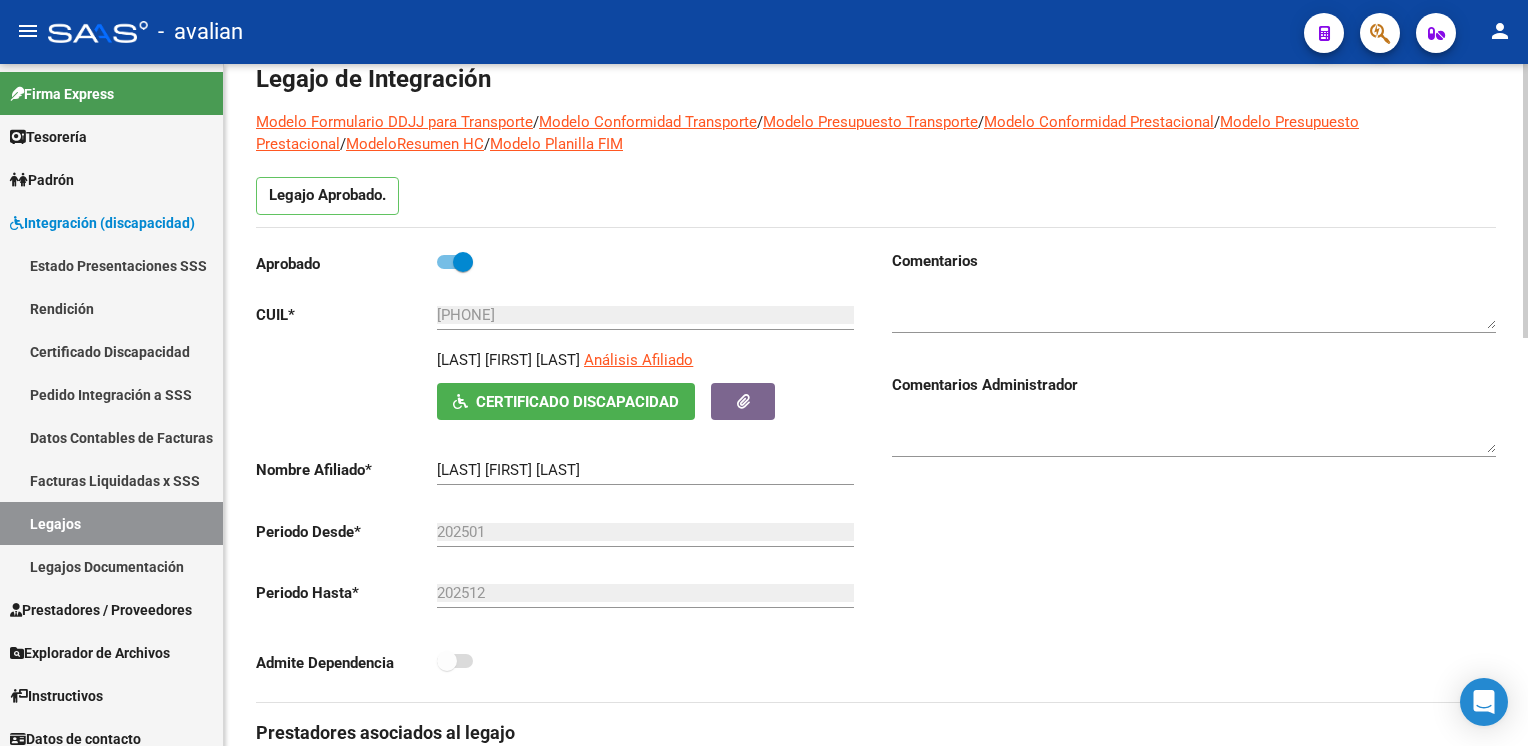 scroll, scrollTop: 0, scrollLeft: 0, axis: both 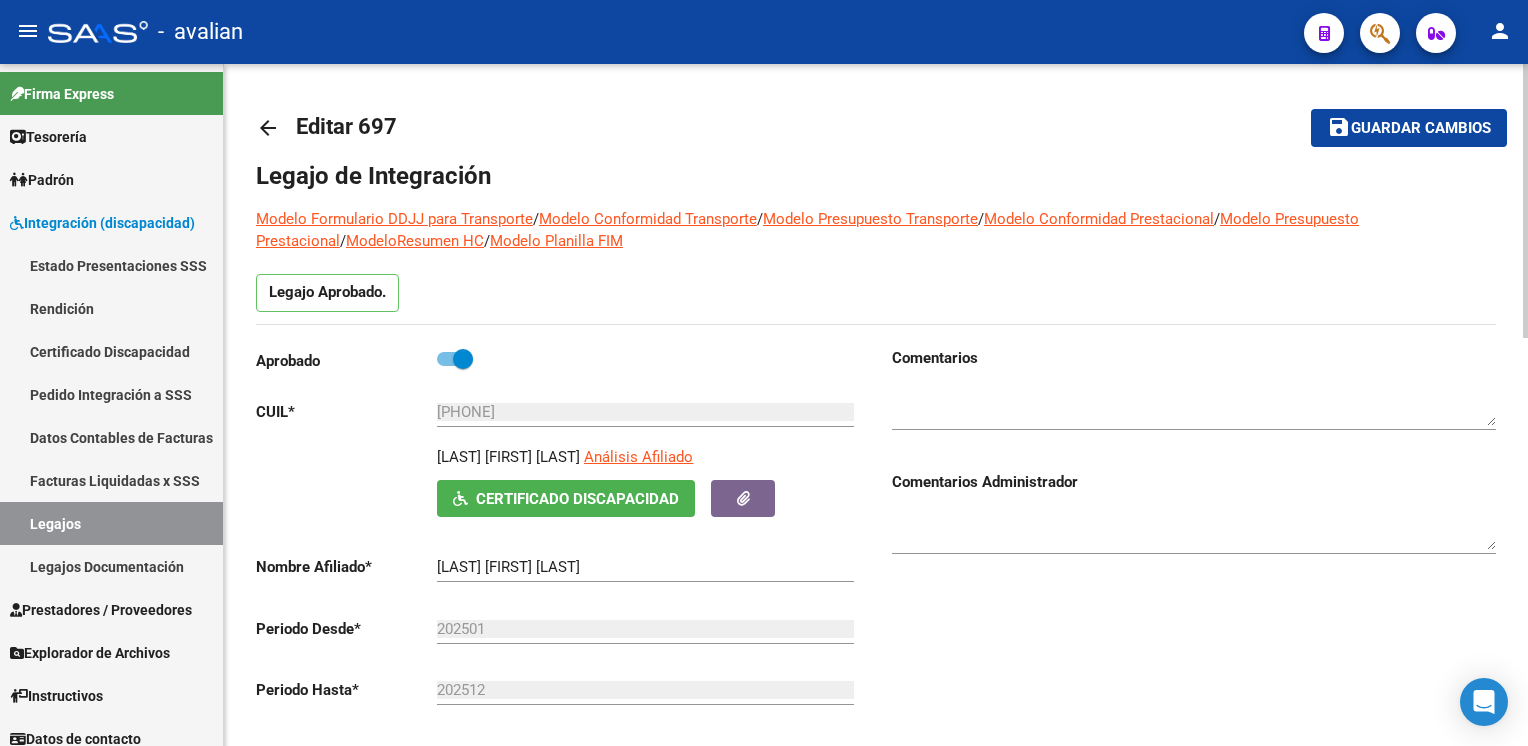 click on "arrow_back" 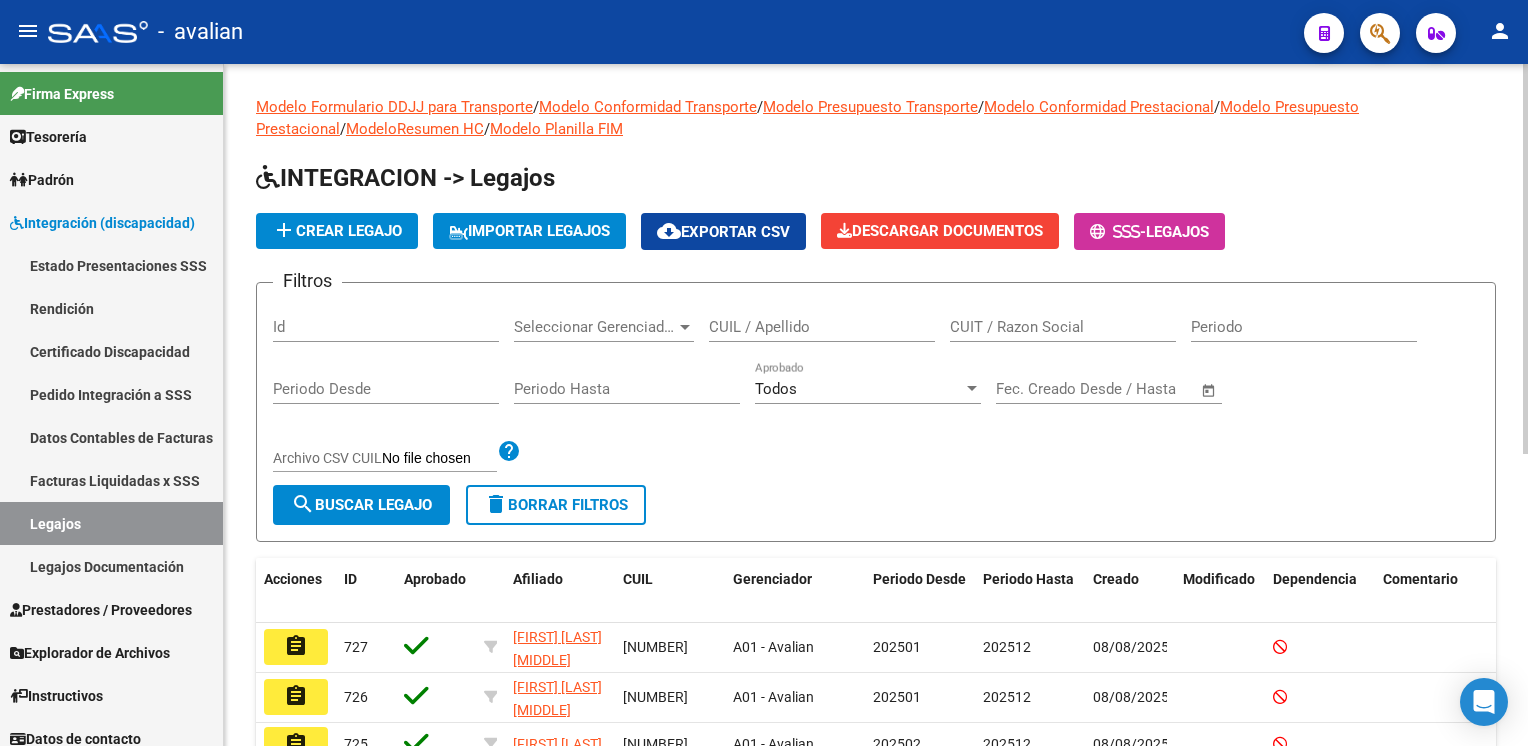 click on "CUIL / Apellido" 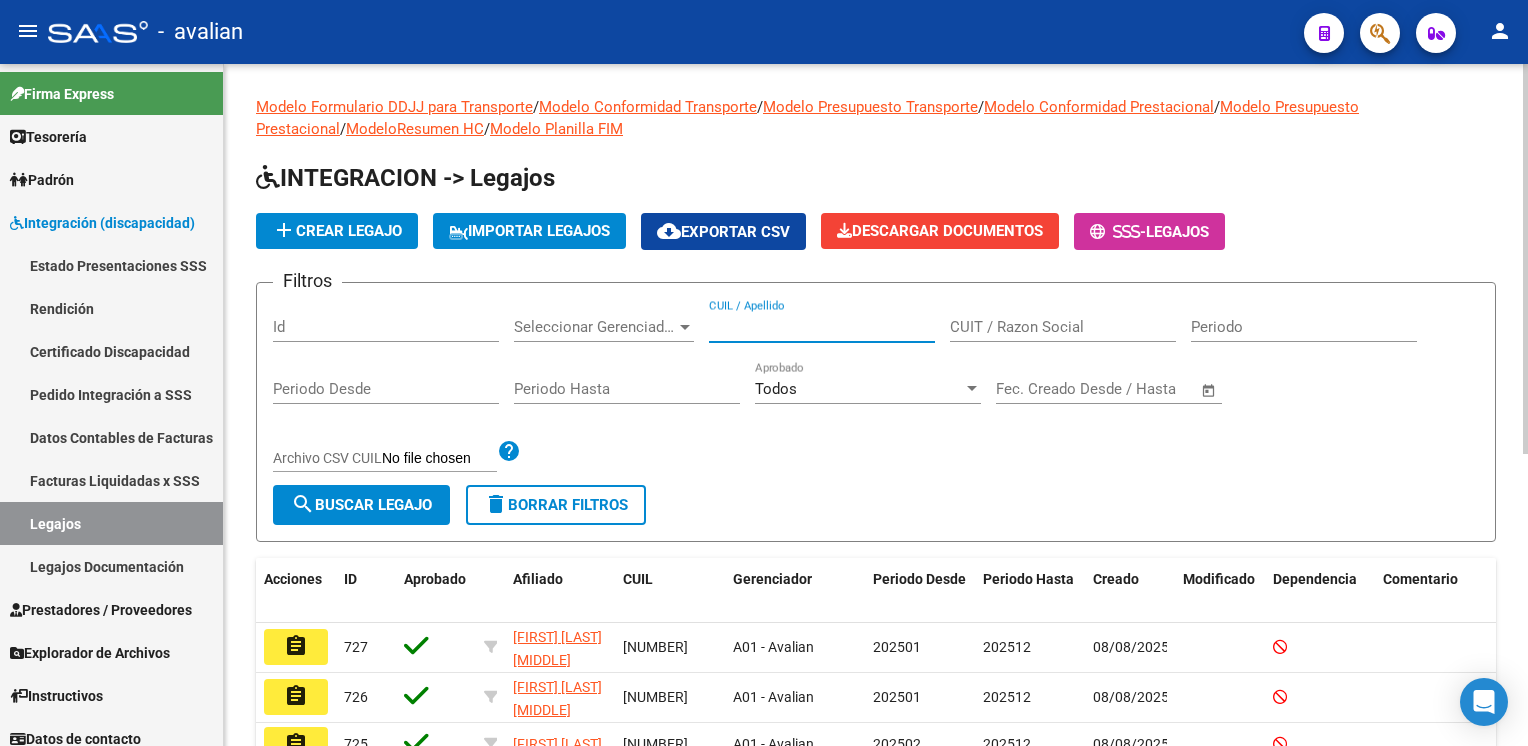 click on "CUIL / Apellido" at bounding box center [822, 327] 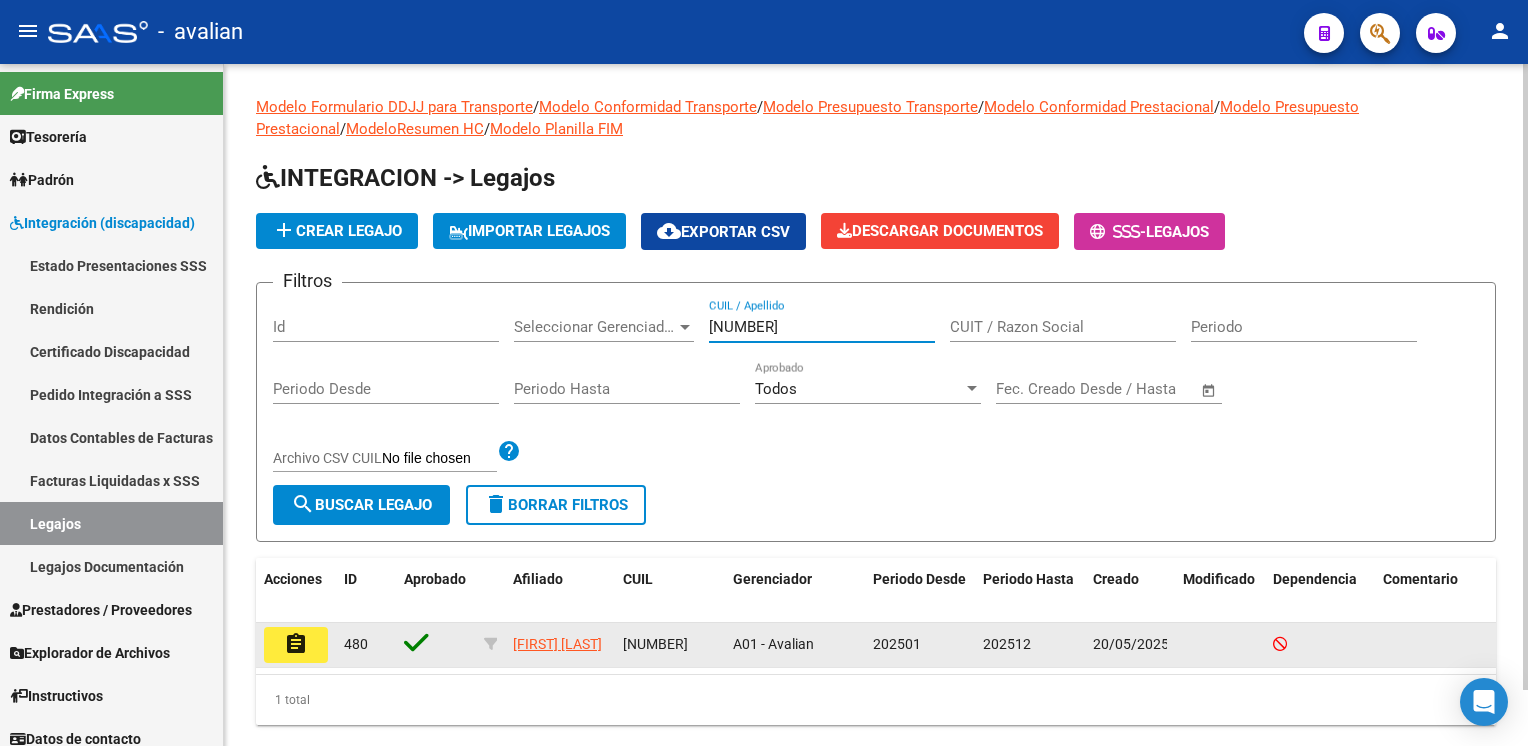type on "[NUMBER]" 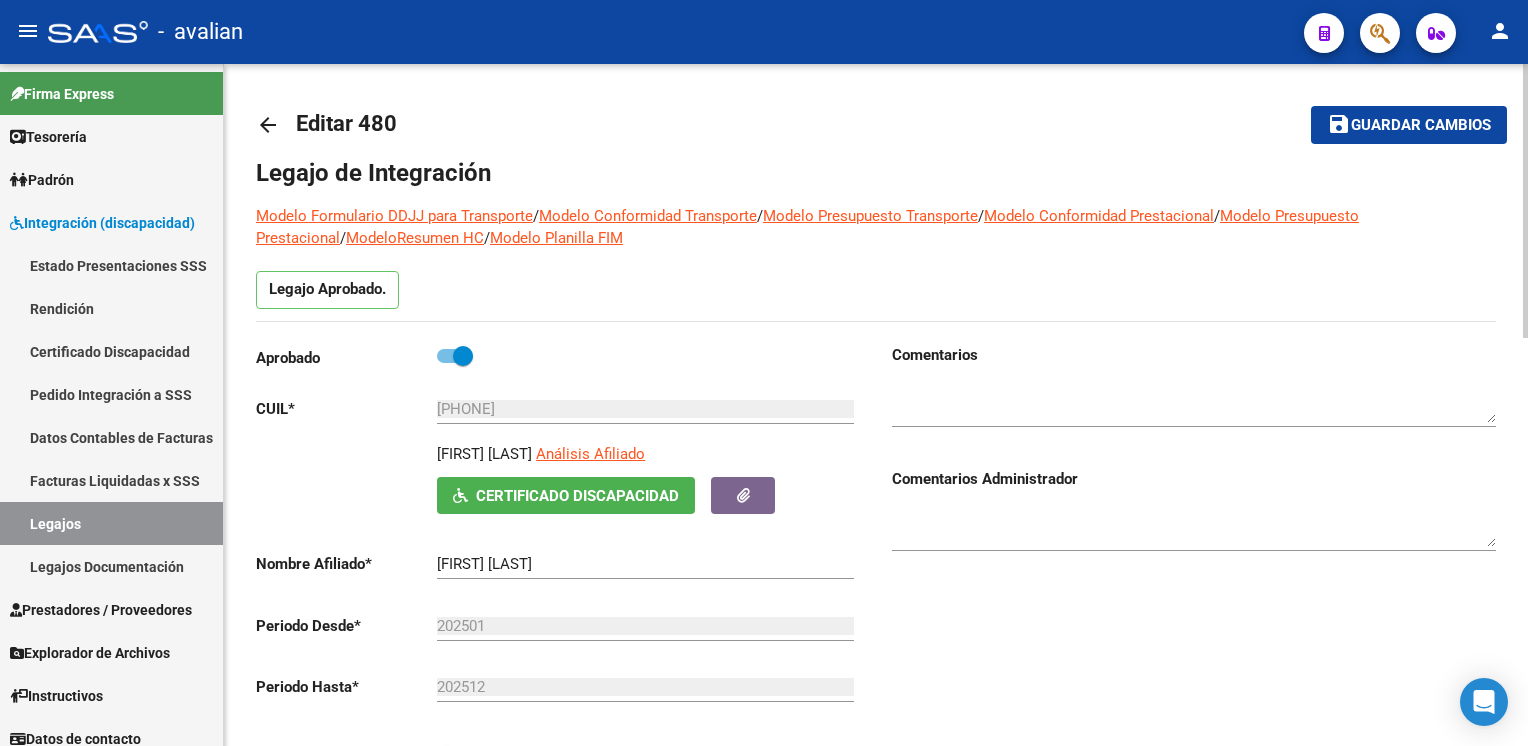 scroll, scrollTop: 0, scrollLeft: 0, axis: both 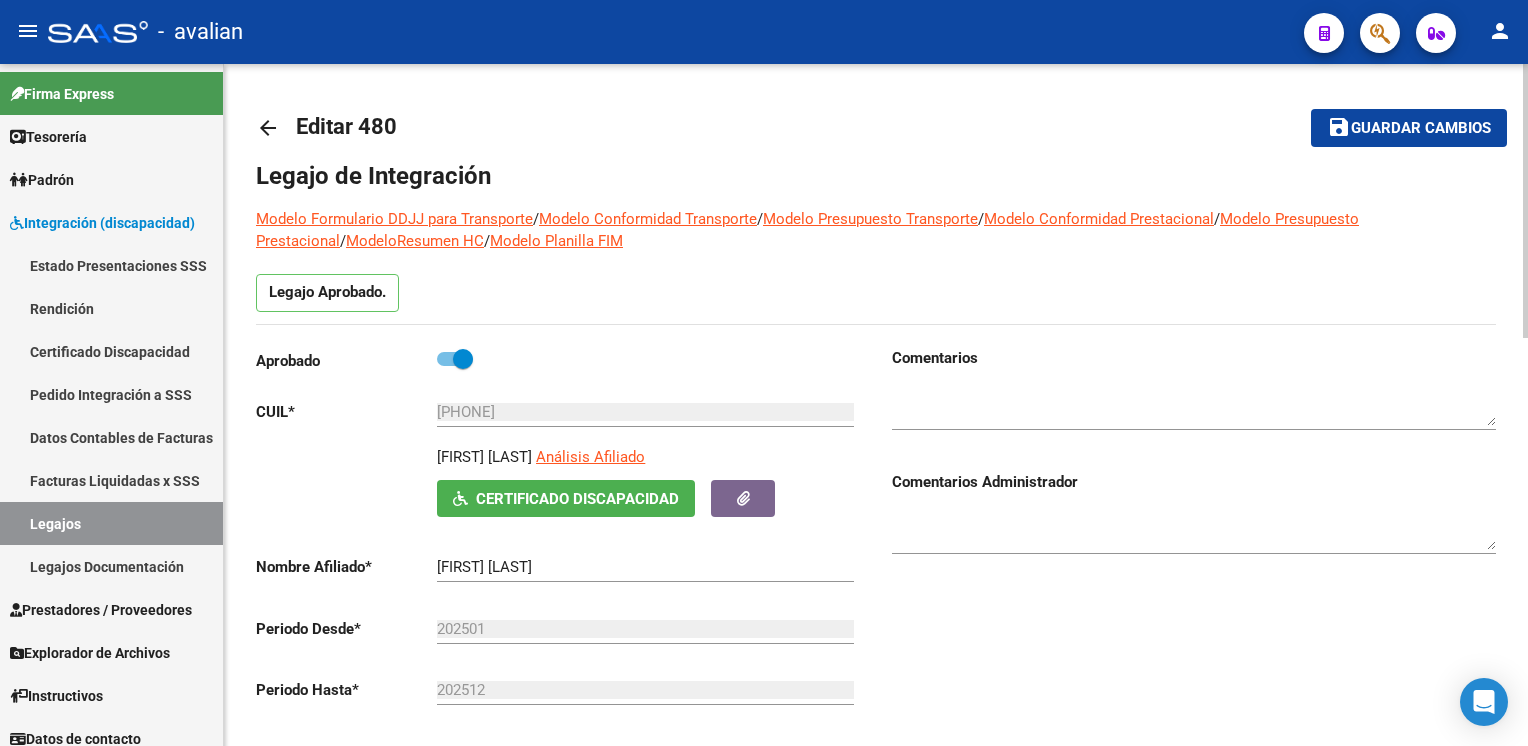 click on "arrow_back Editar 480    save Guardar cambios Legajo de Integración Modelo Formulario DDJJ para Transporte  /  Modelo Conformidad Transporte  /  Modelo Presupuesto Transporte  /  Modelo Conformidad Prestacional  /  Modelo Presupuesto Prestacional  /  ModeloResumen HC  /  Modelo Planilla FIM  Legajo Aprobado.  Aprobado   CUIL  *   20-55359985-8 Ingresar CUIL  OJEDA JEREMIAS     Análisis Afiliado    Certificado Discapacidad ARCA Padrón Nombre Afiliado  *   OJEDA JEREMIAS Ingresar el nombre  Periodo Desde  *   202501 Ej: 202203  Periodo Hasta  *   202512 Ej: 202212  Admite Dependencia   Comentarios                                  Comentarios Administrador  Prestadores asociados al legajo Agregar Prestador Aprobado Prestador CUIT Comentario Presupuesto Periodo Desde Periodo Hasta Usuario Admite Dependencia   LAMBERTI EVANGELINA 27269471099     Diag.TGD - Prestación autorizada: 60006004- FONOAUDIOLOGIA / Cant semanal: 2 / Tope mensual: 8 / Tope anual: 96  $ 98.967,93  202502 202512     27294478251" 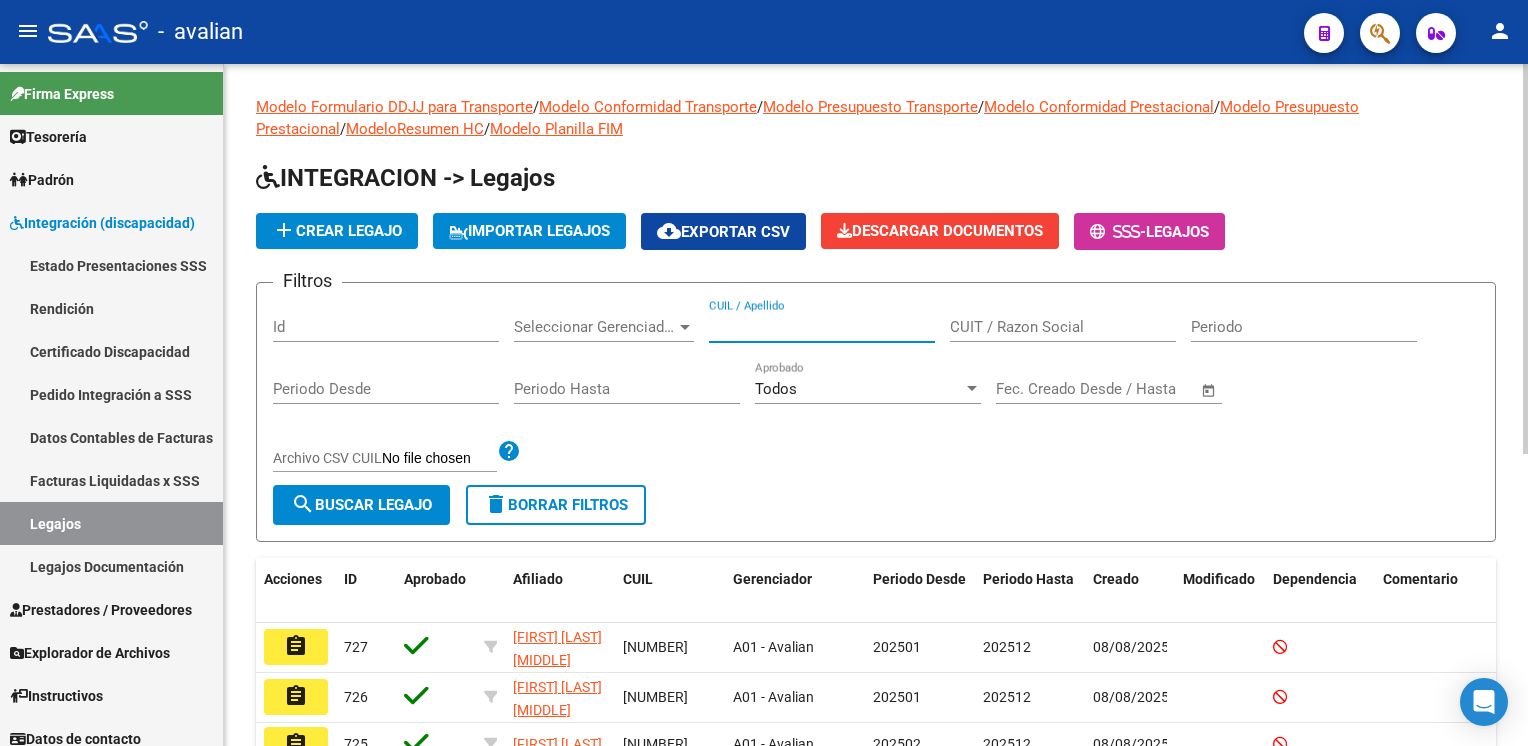 click on "CUIL / Apellido" at bounding box center [822, 327] 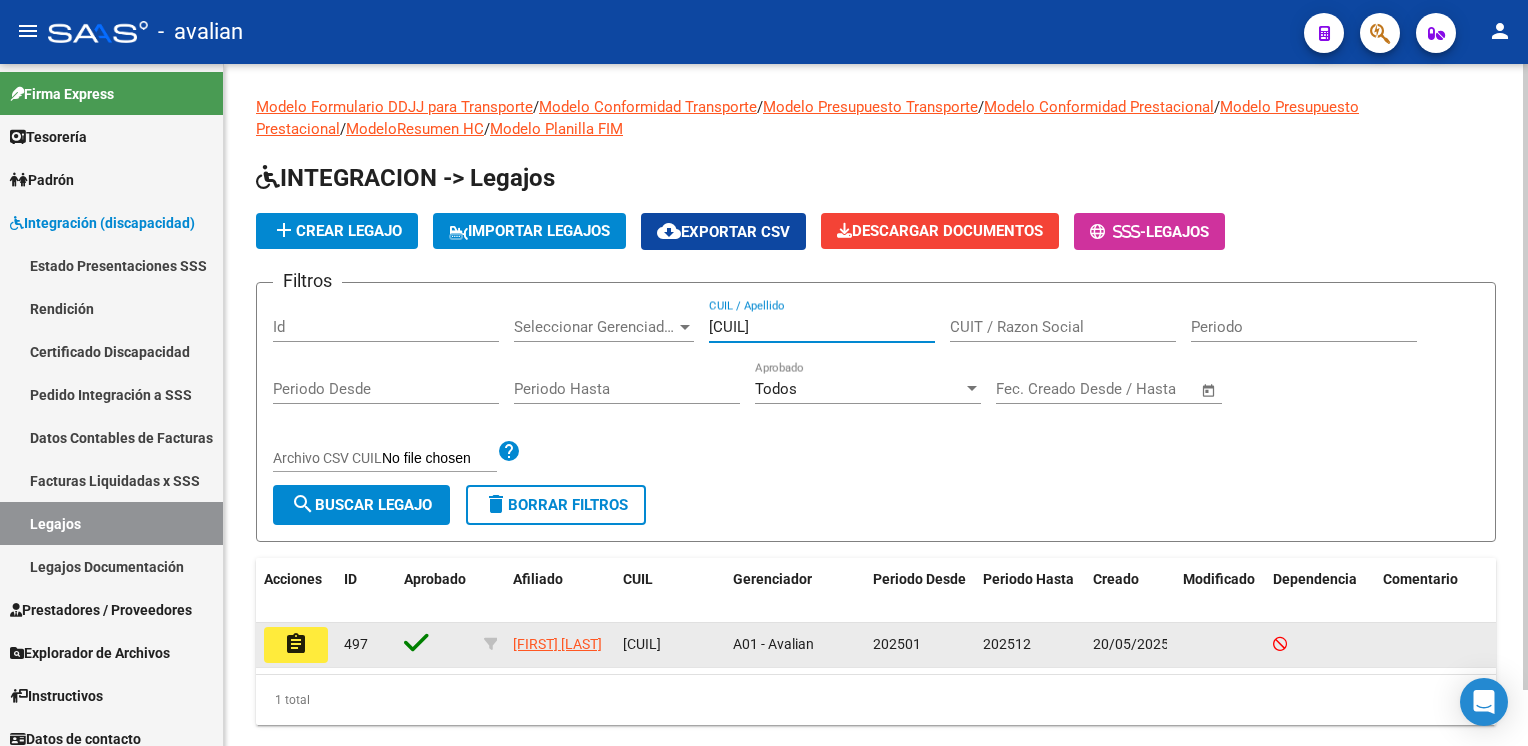 type on "[NUMBER]" 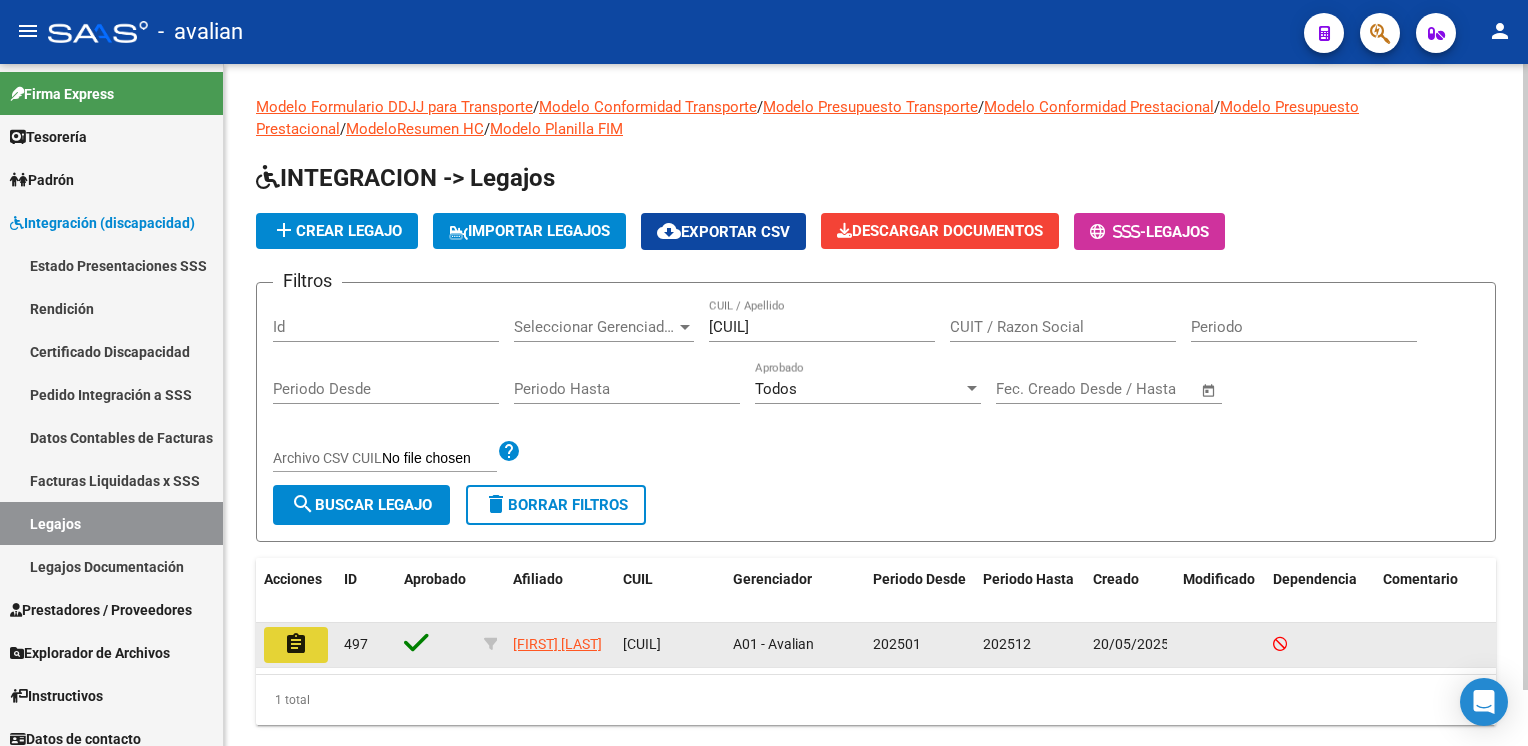 click on "assignment" 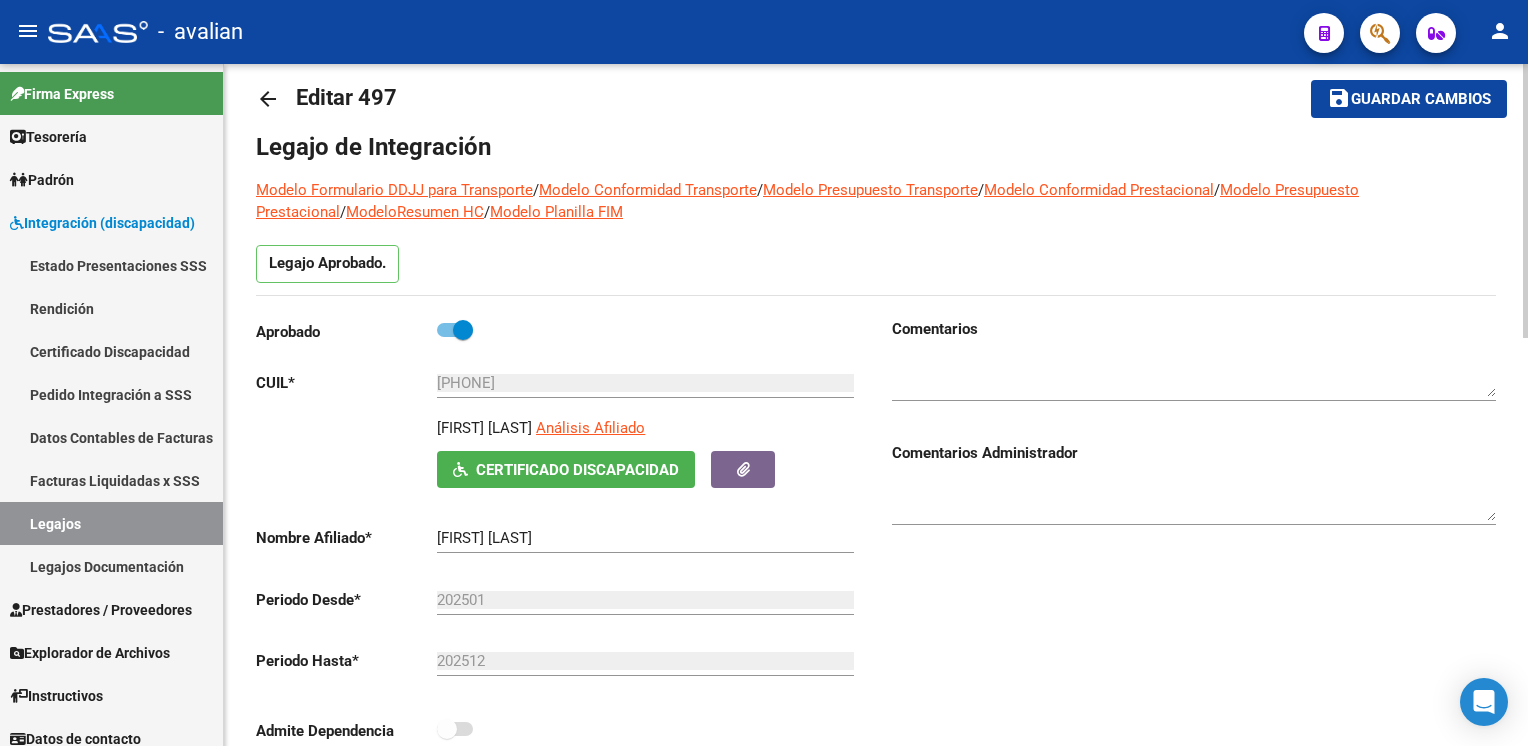 scroll, scrollTop: 0, scrollLeft: 0, axis: both 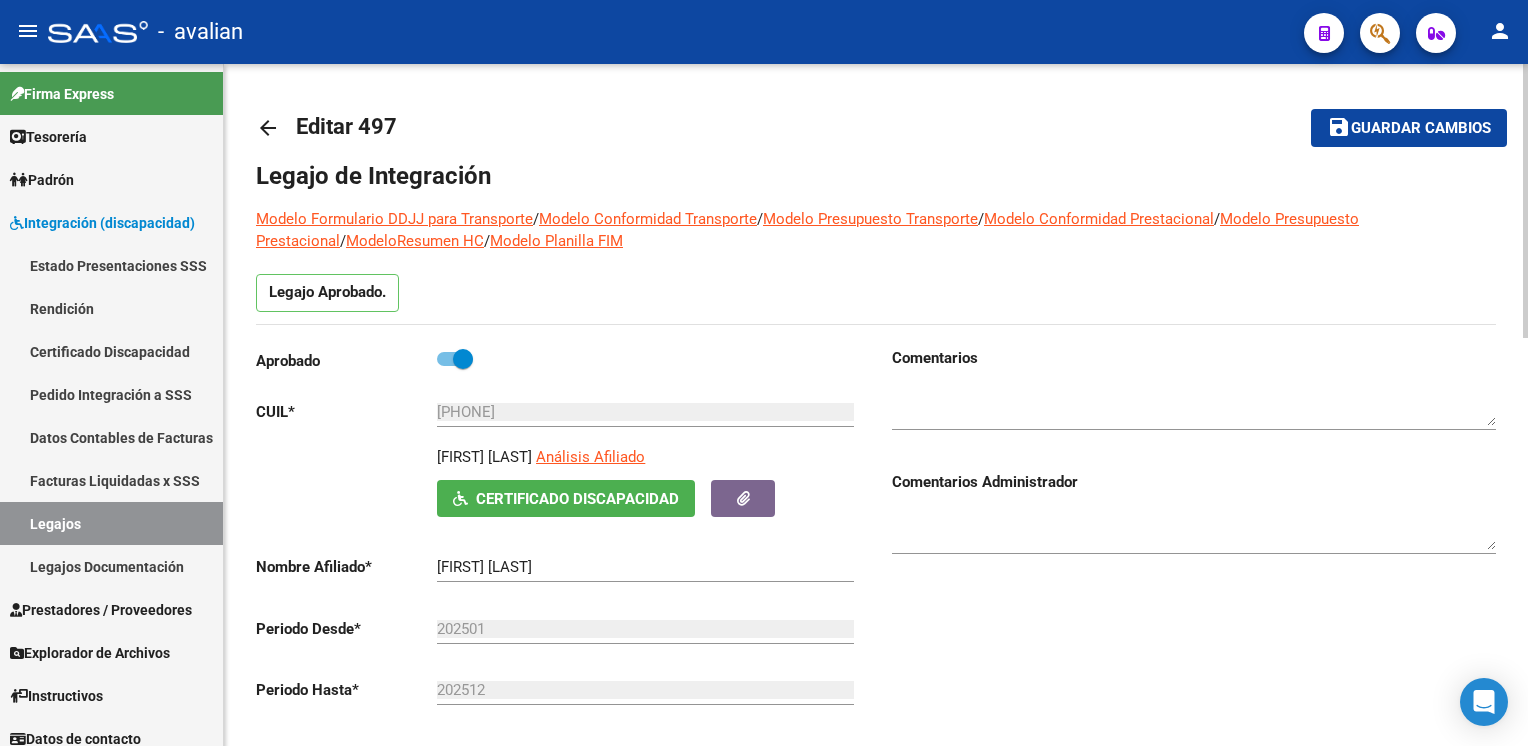 click on "arrow_back" 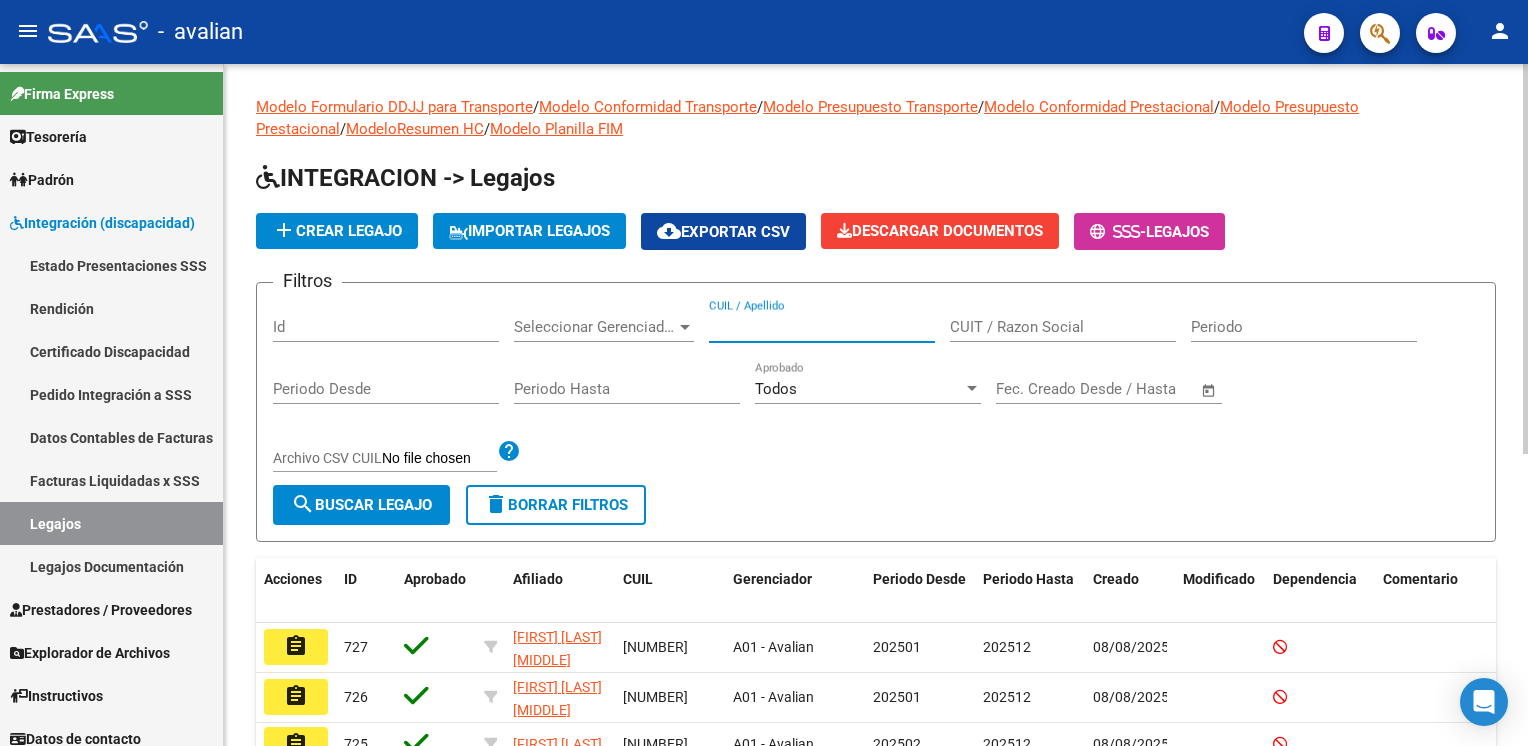 click on "CUIL / Apellido" at bounding box center (822, 327) 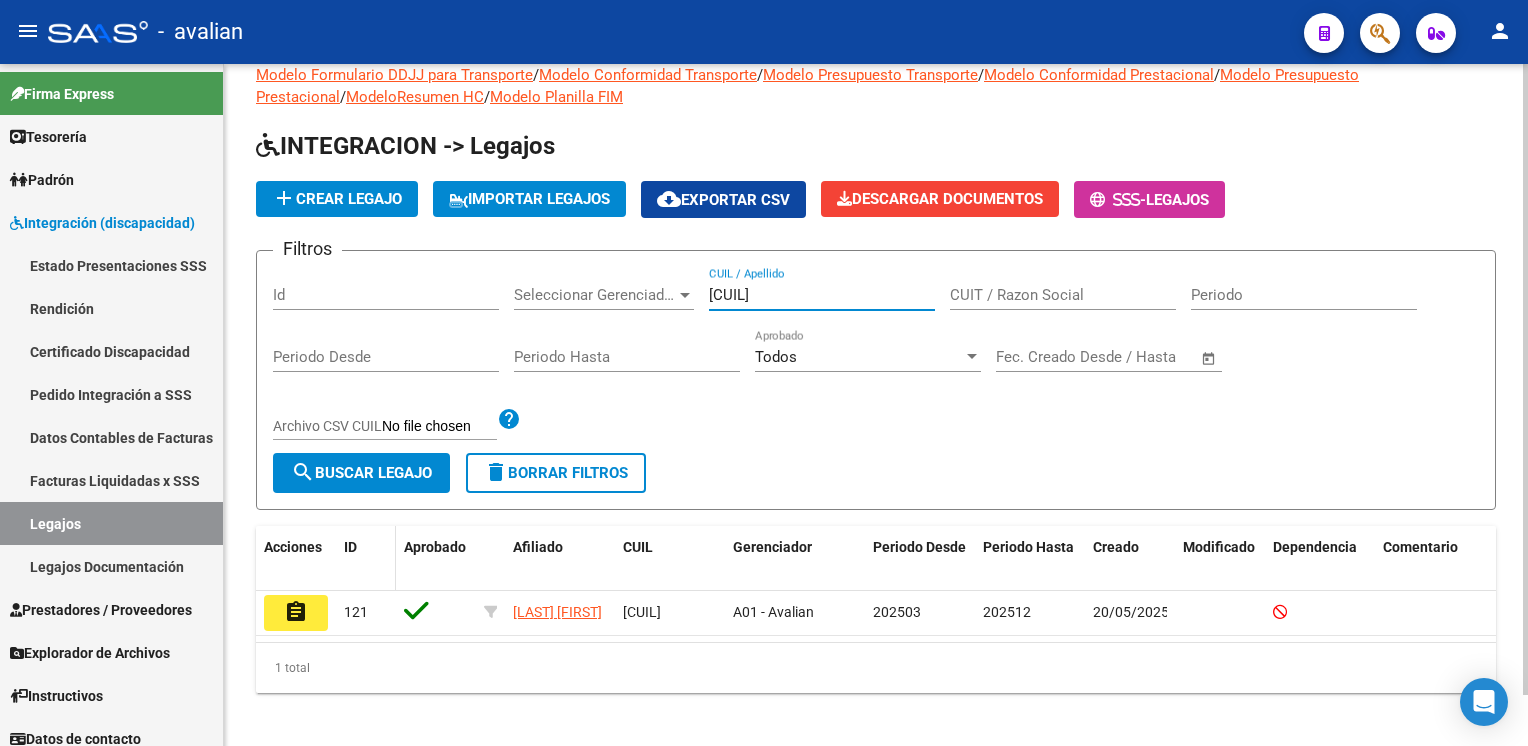 scroll, scrollTop: 55, scrollLeft: 0, axis: vertical 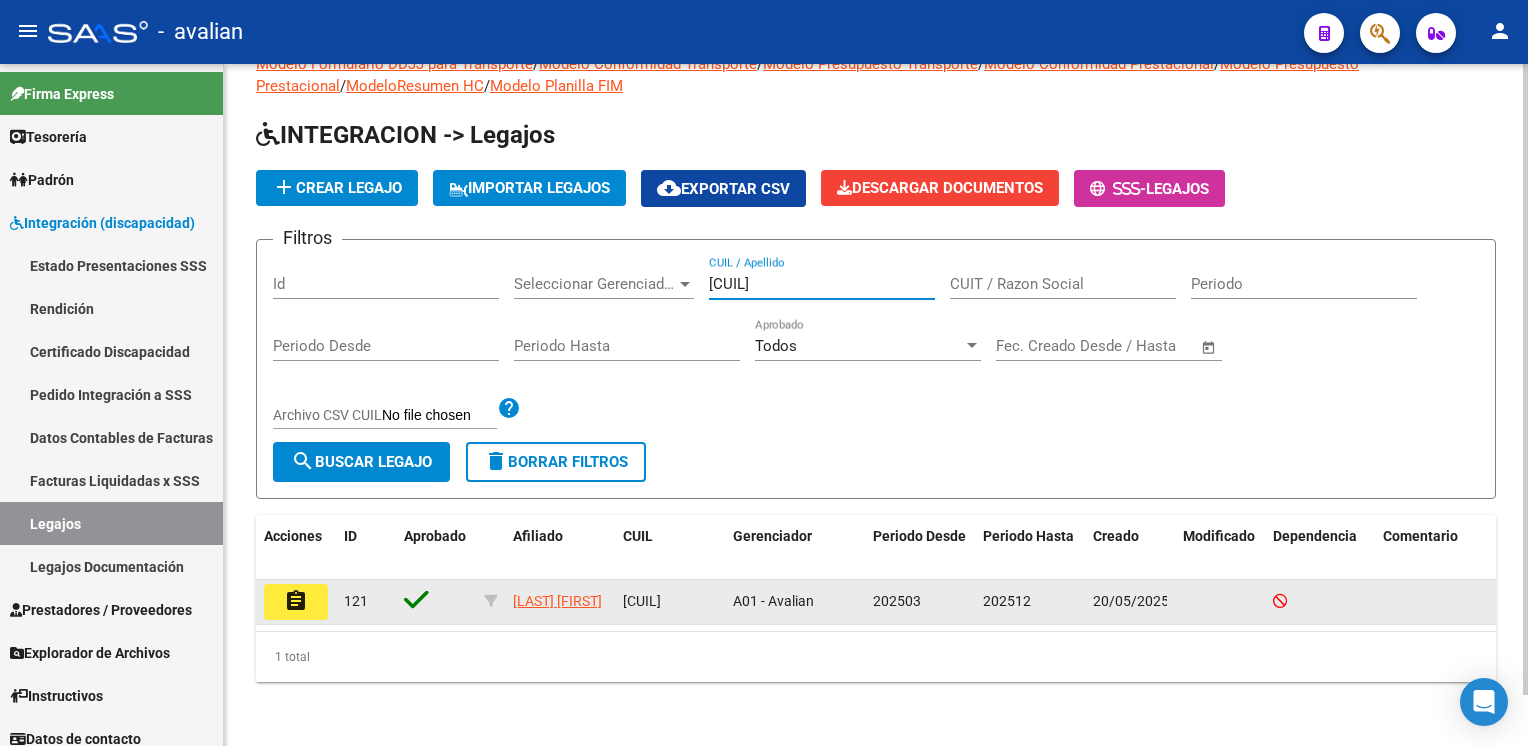 type on "[NUMBER]" 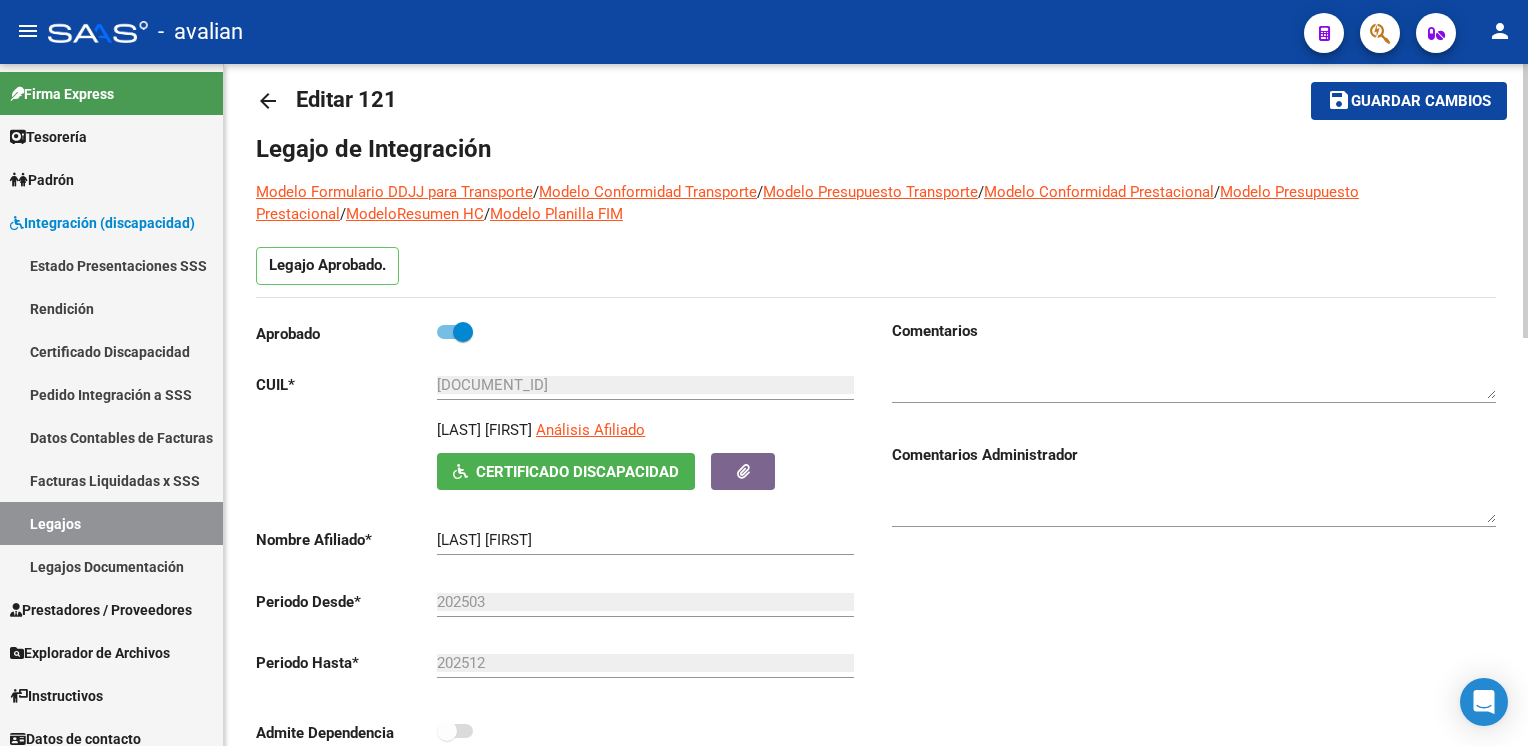 scroll, scrollTop: 0, scrollLeft: 0, axis: both 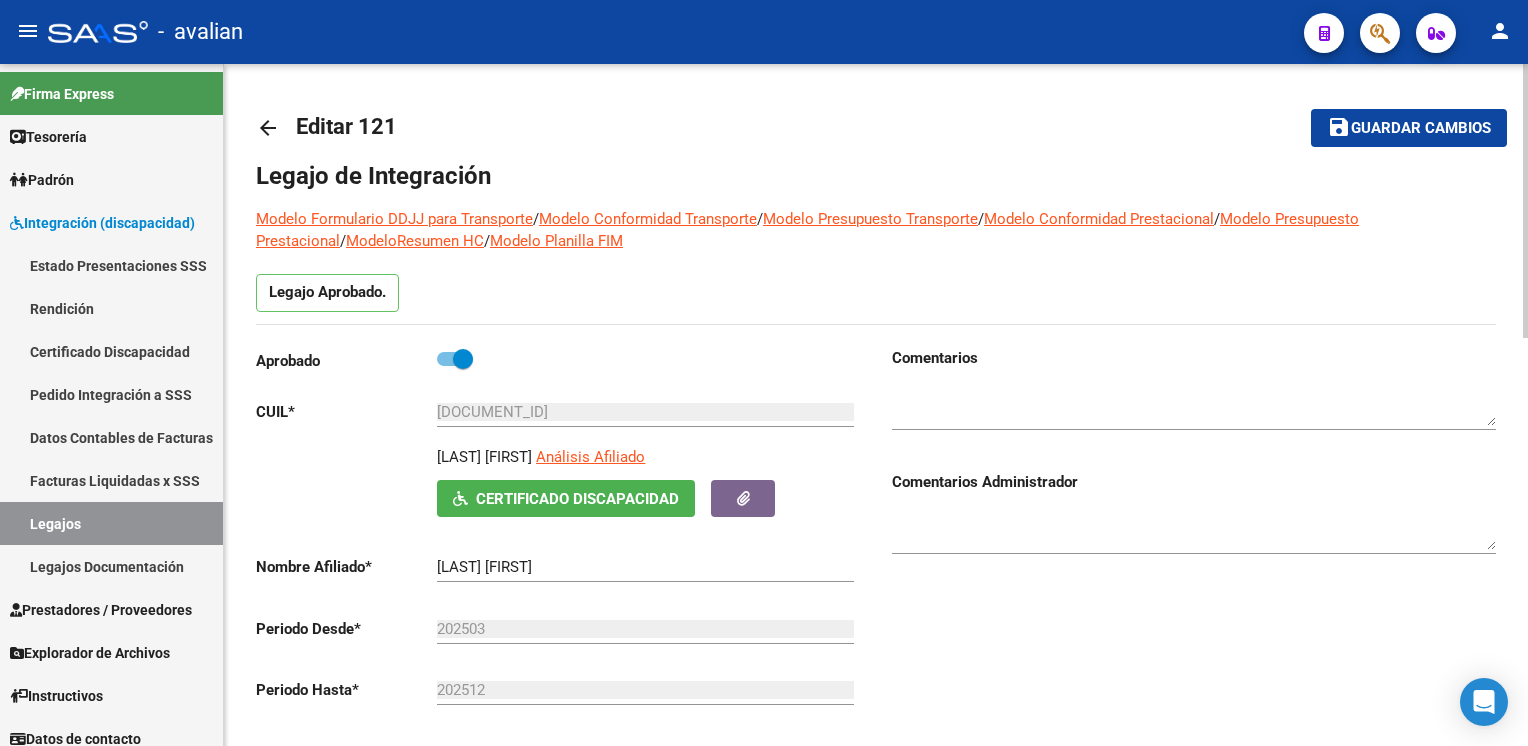 click on "arrow_back" 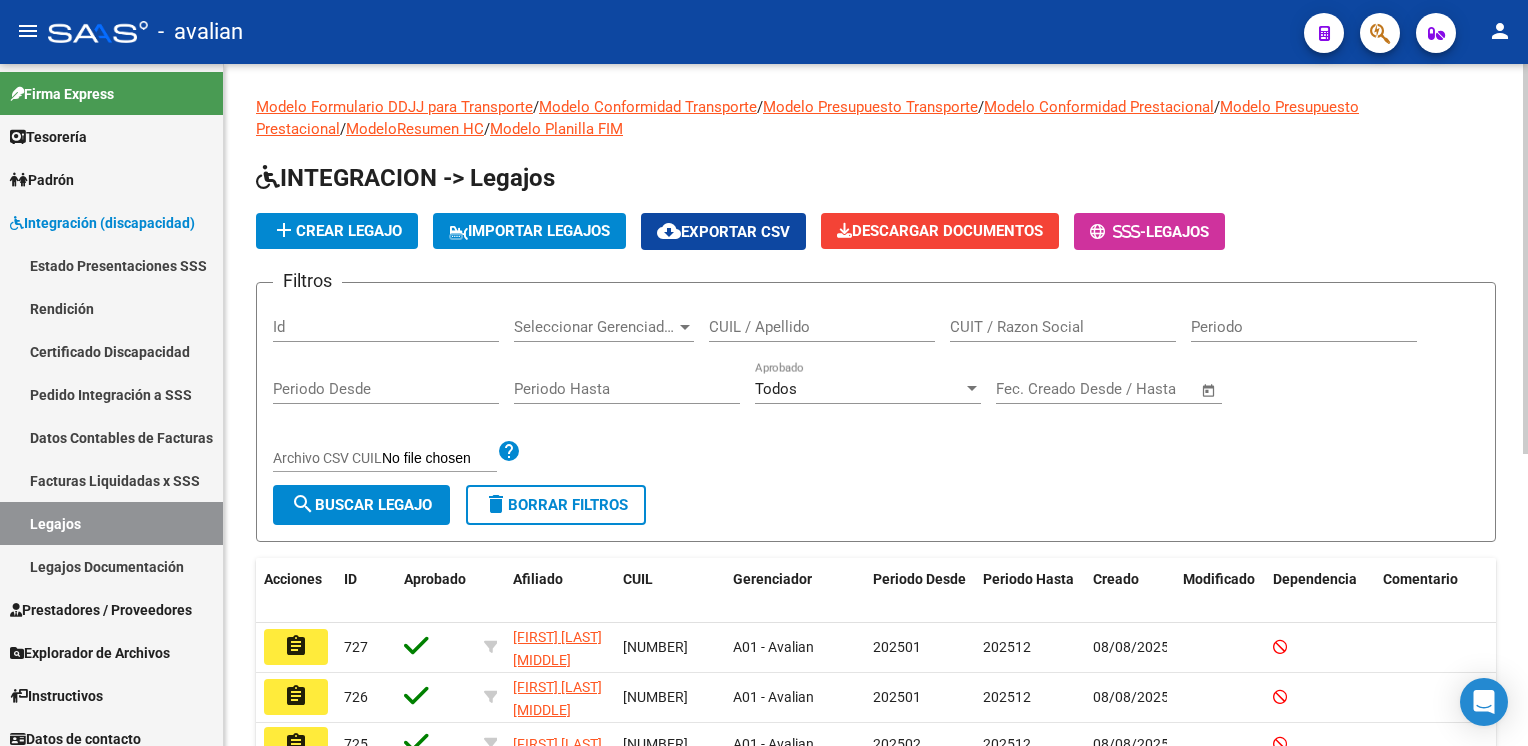 click on "CUIL / Apellido" 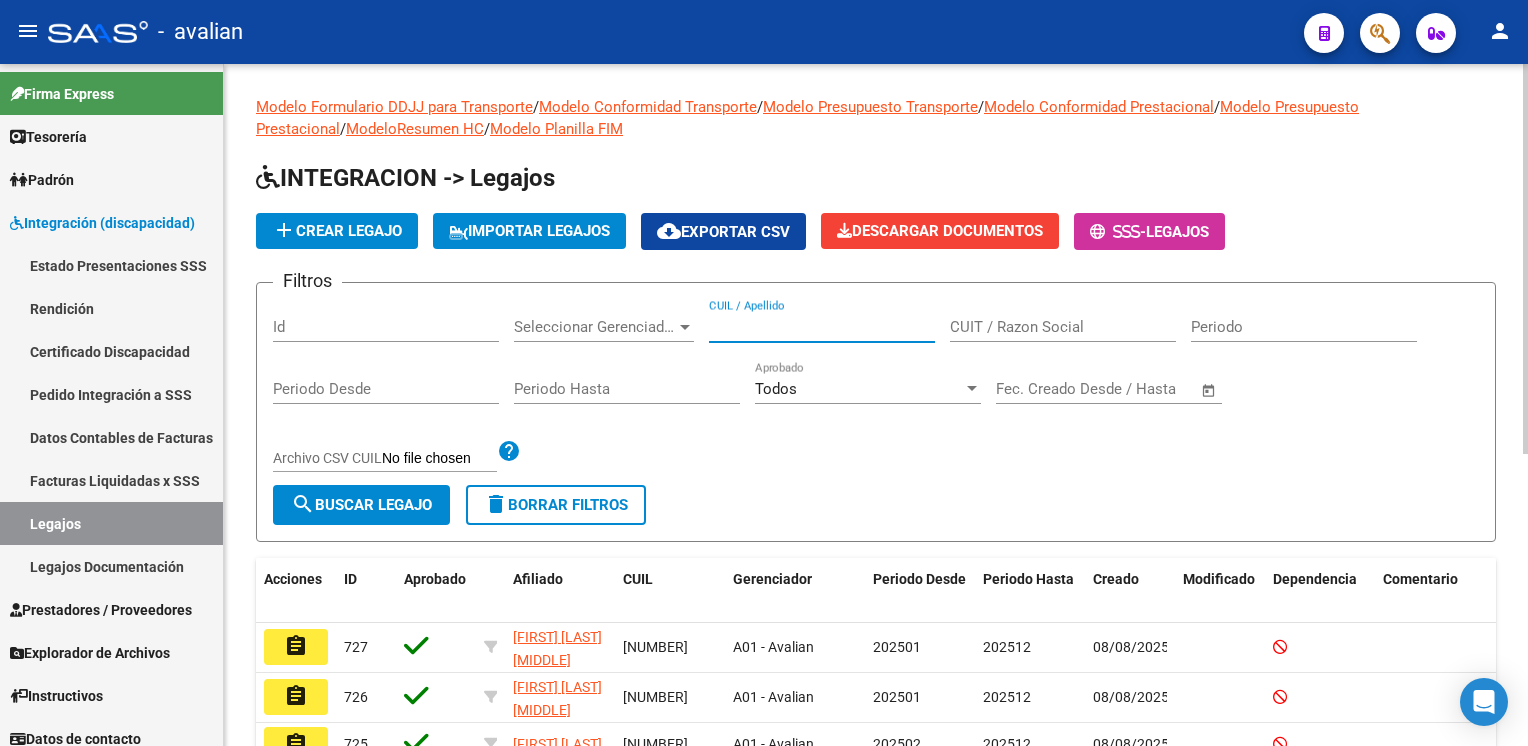 paste on "[CUIL]" 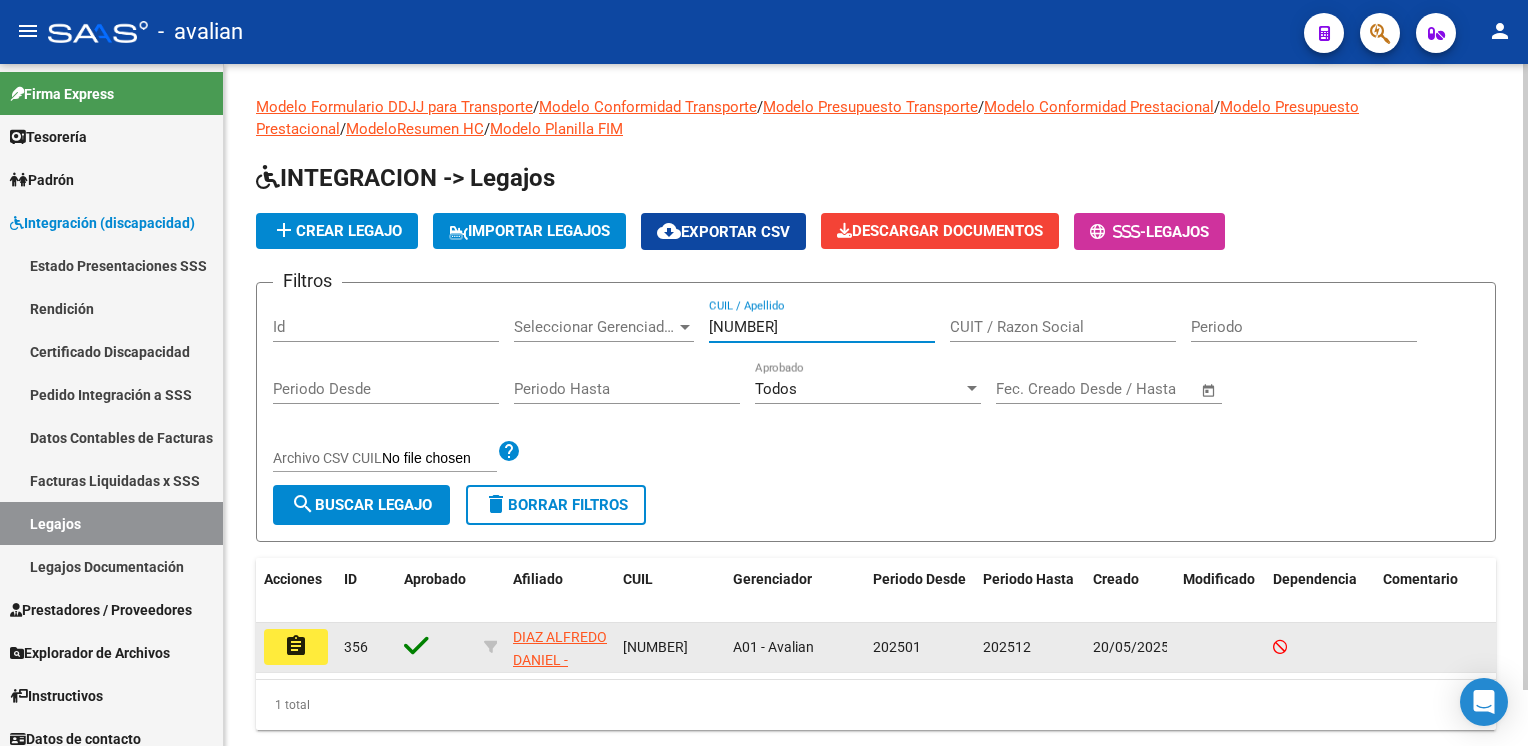 type on "[CUIL]" 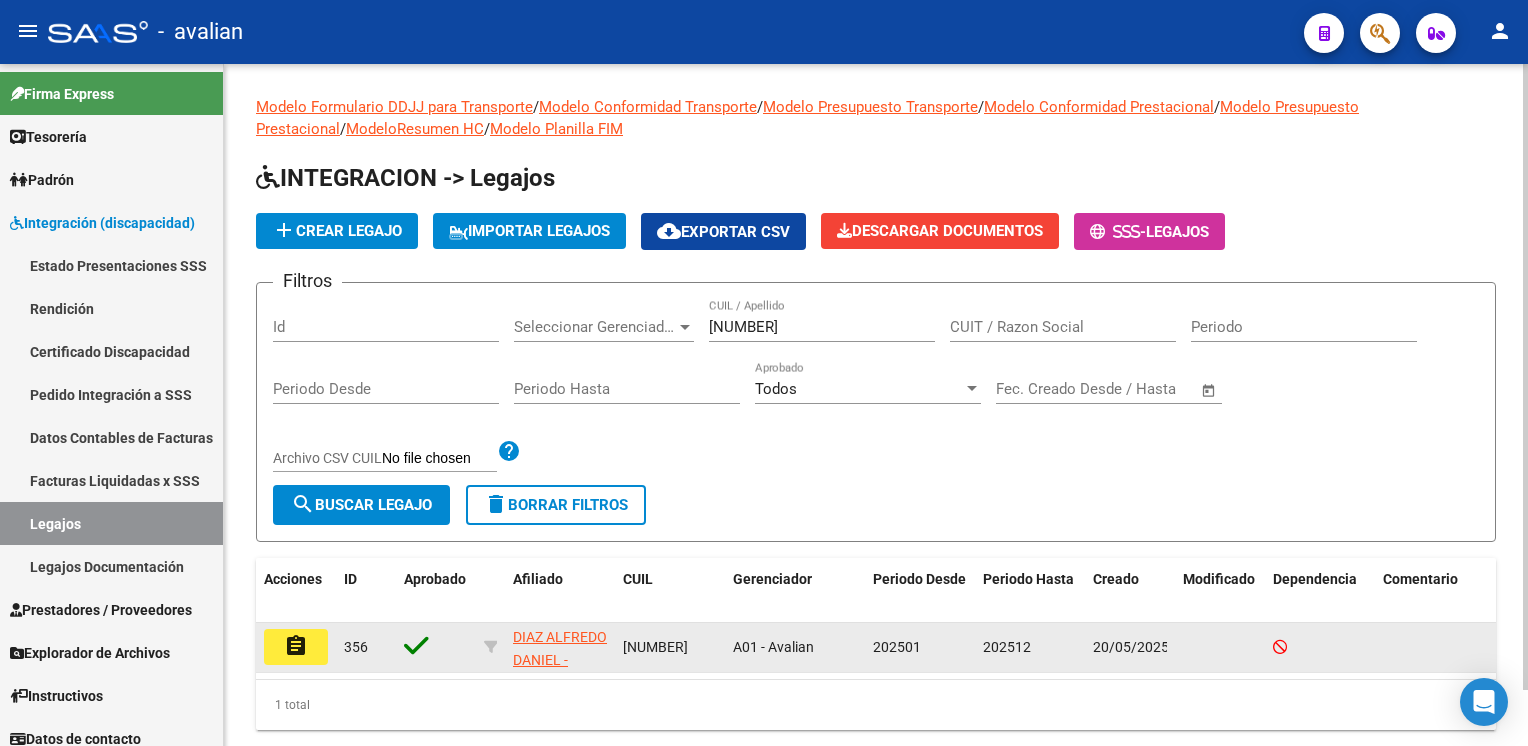 click on "assignment" 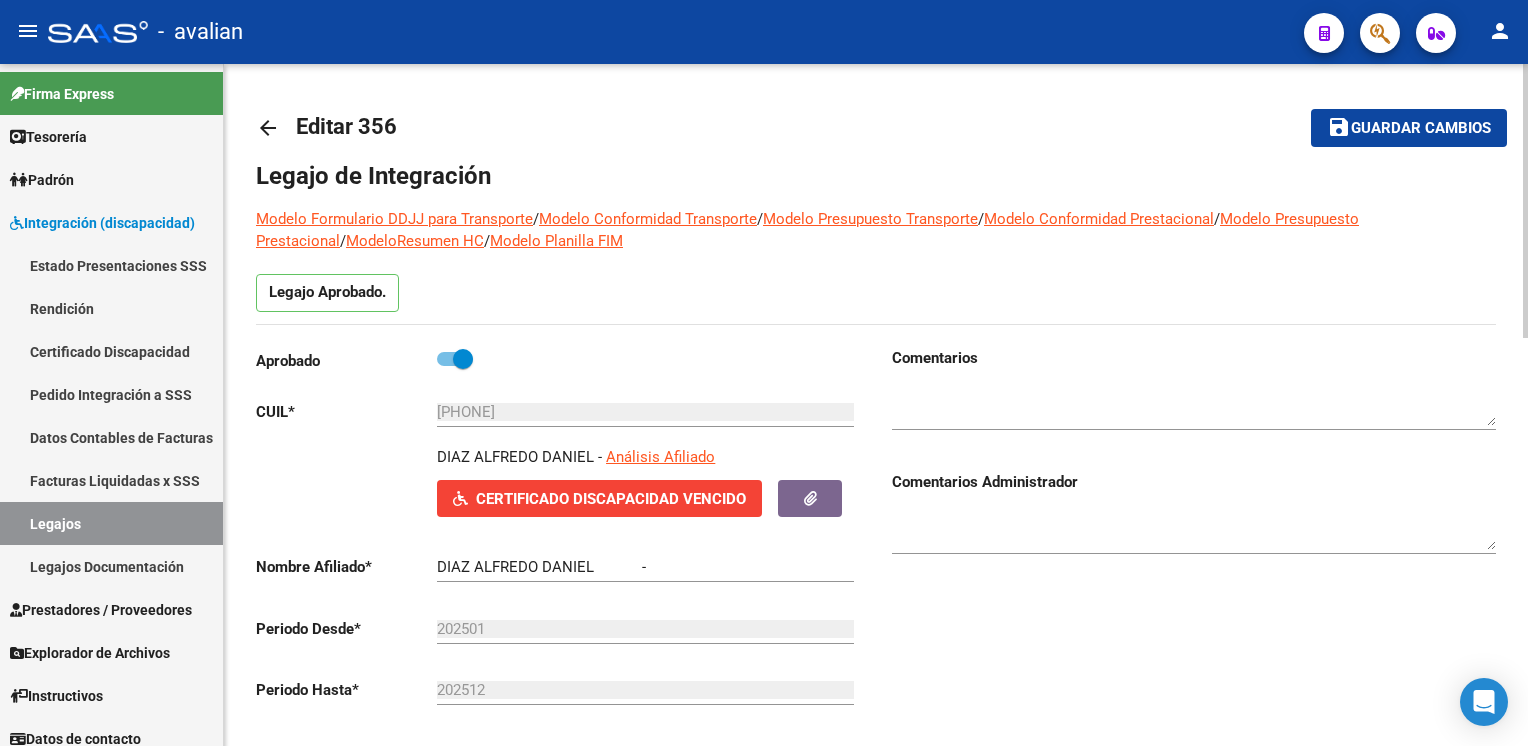 type on "[FIRST] [FIRST] [FIRST]" 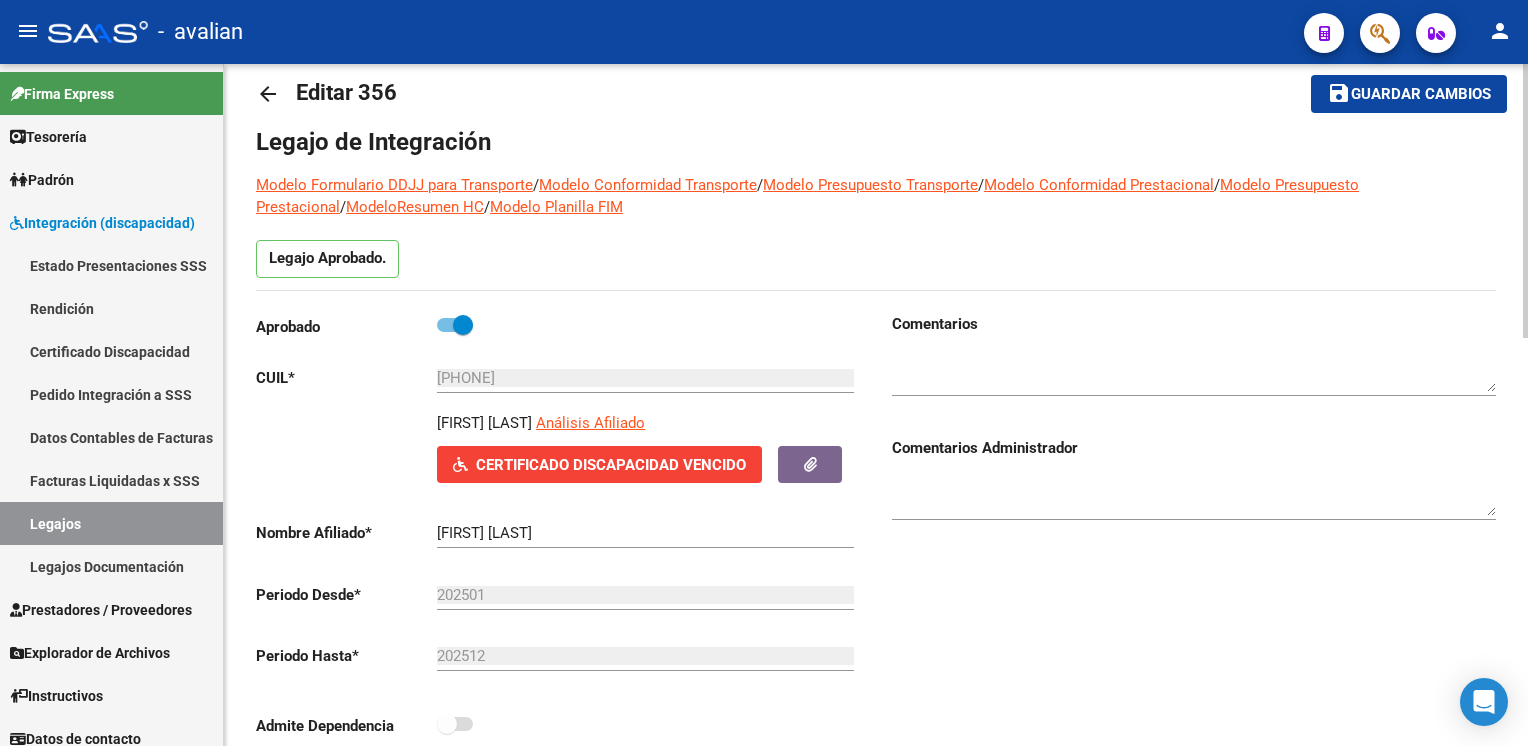 scroll, scrollTop: 0, scrollLeft: 0, axis: both 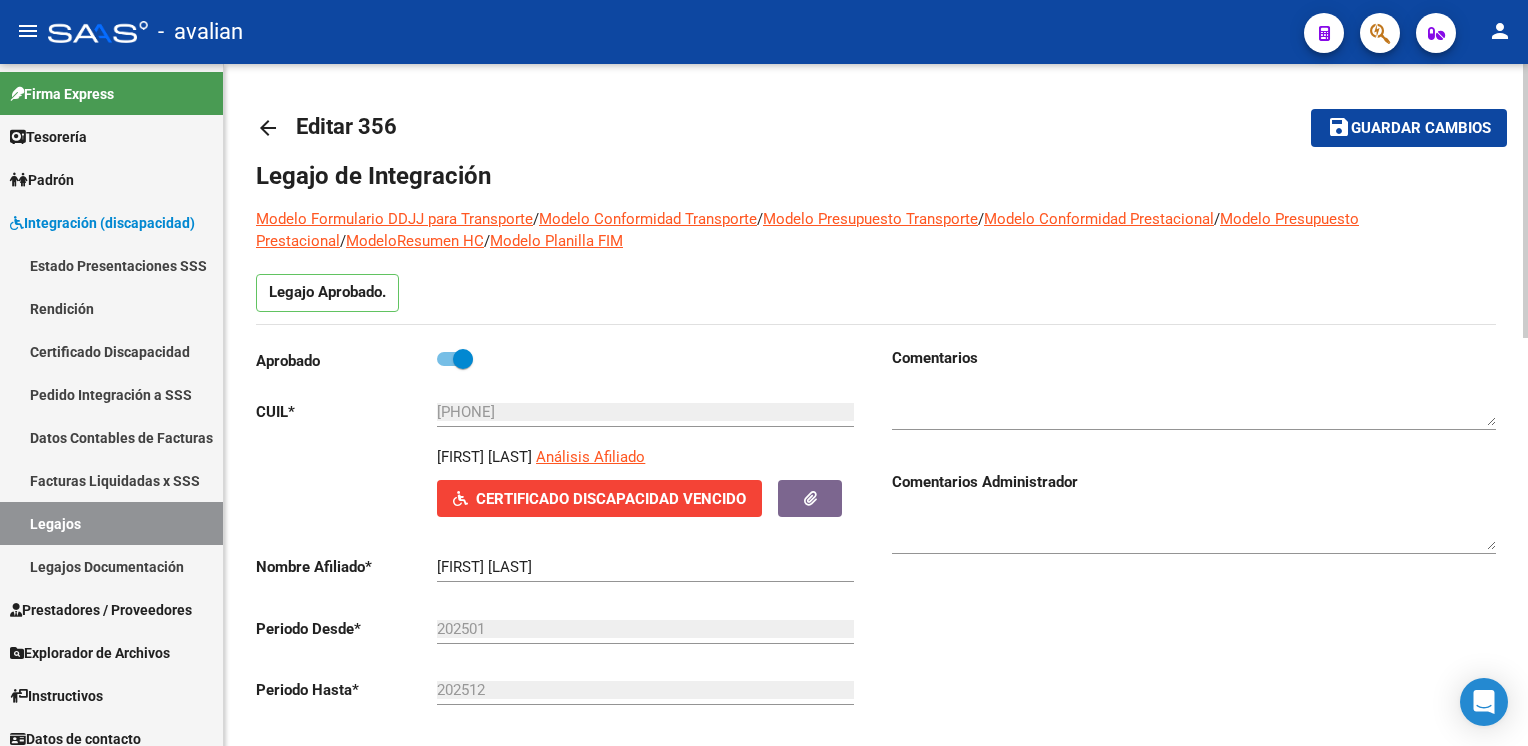 drag, startPoint x: 258, startPoint y: 122, endPoint x: 270, endPoint y: 130, distance: 14.422205 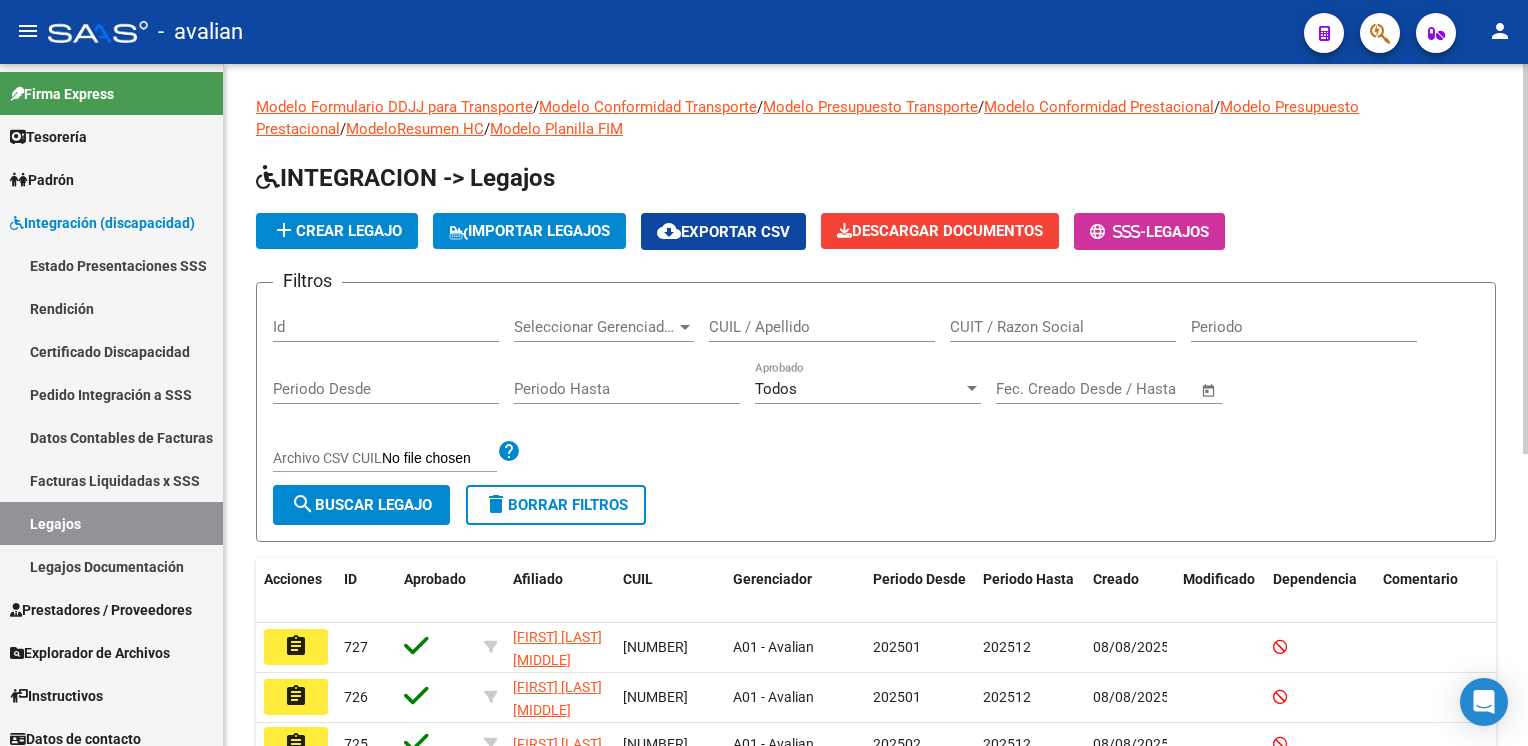 click on "CUIL / Apellido" at bounding box center [822, 327] 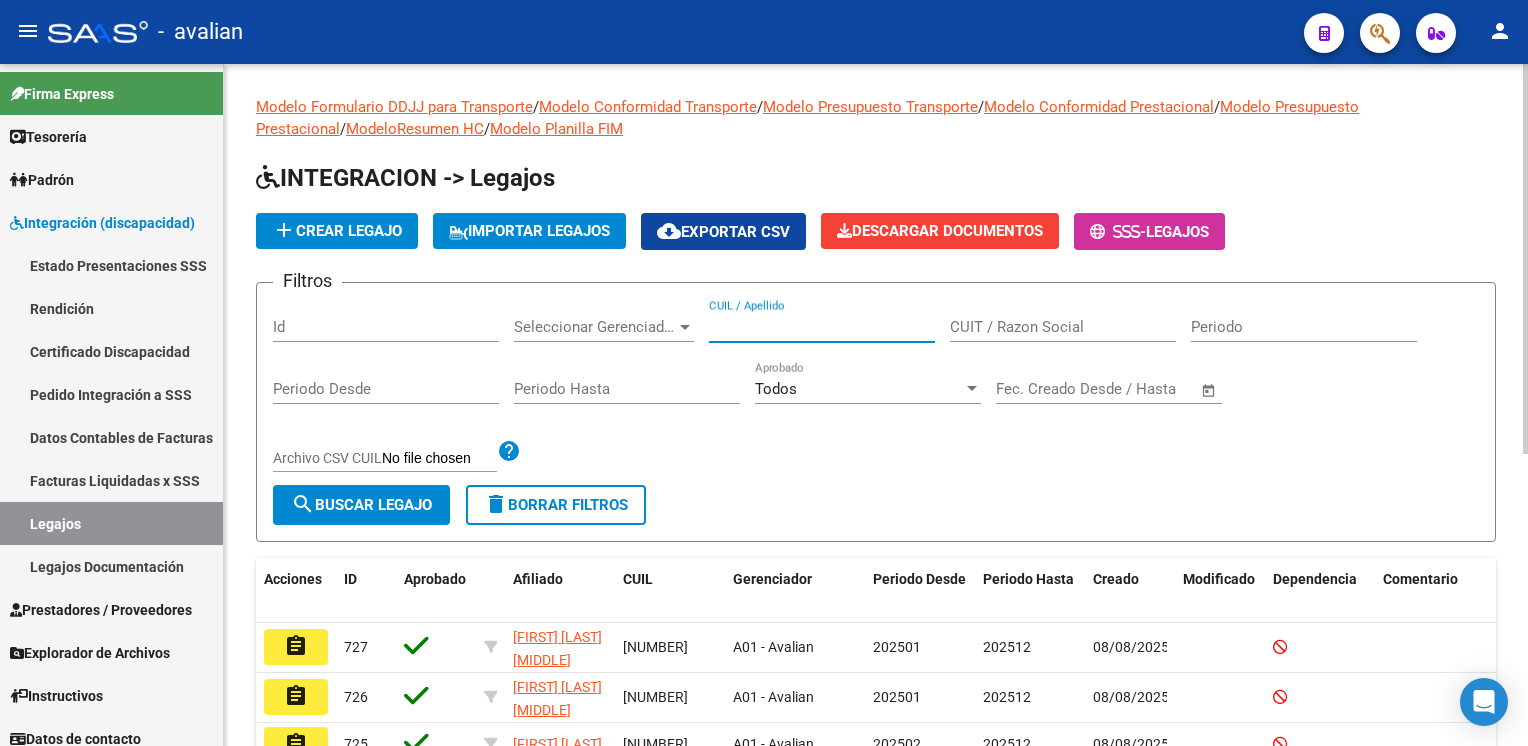 paste on "[CUIL]" 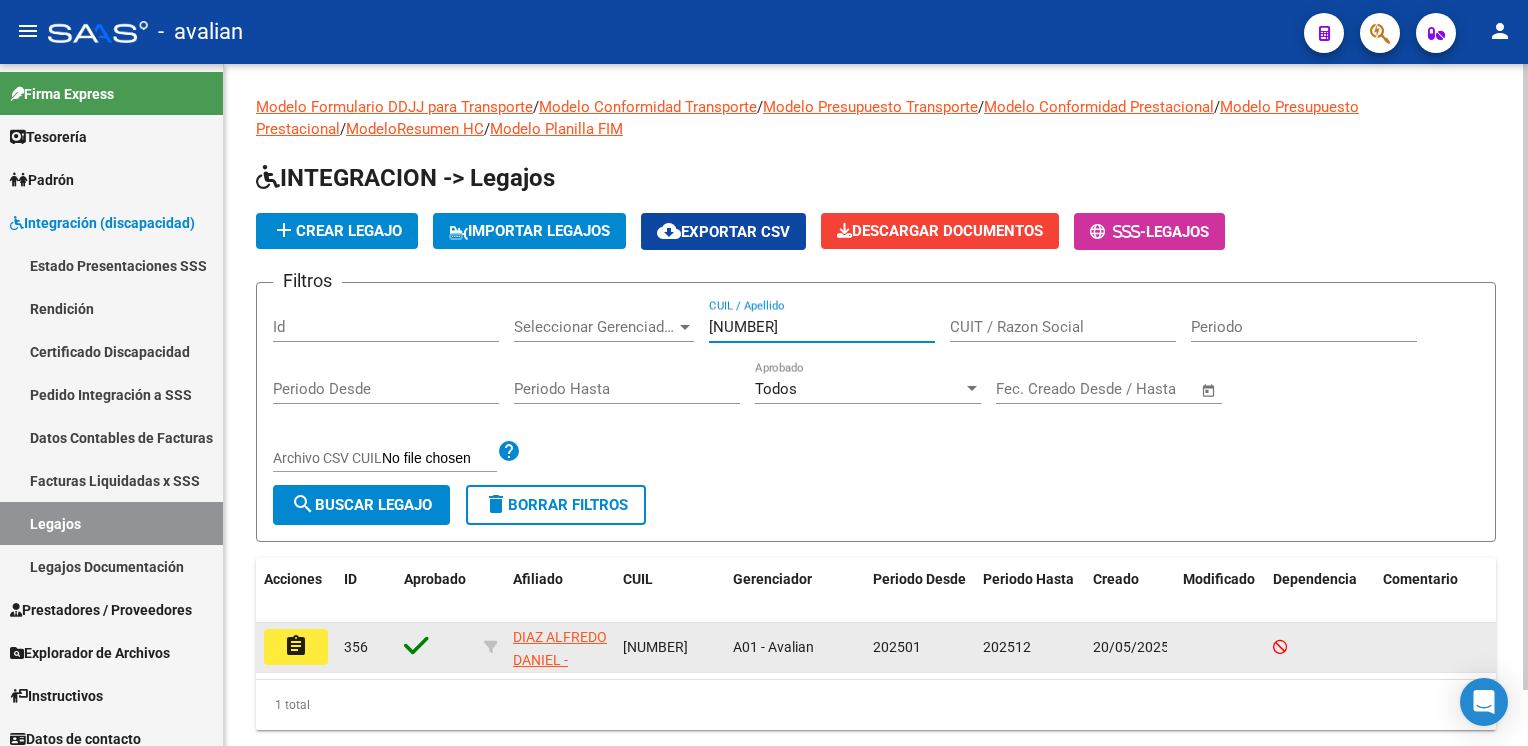 type on "[CUIL]" 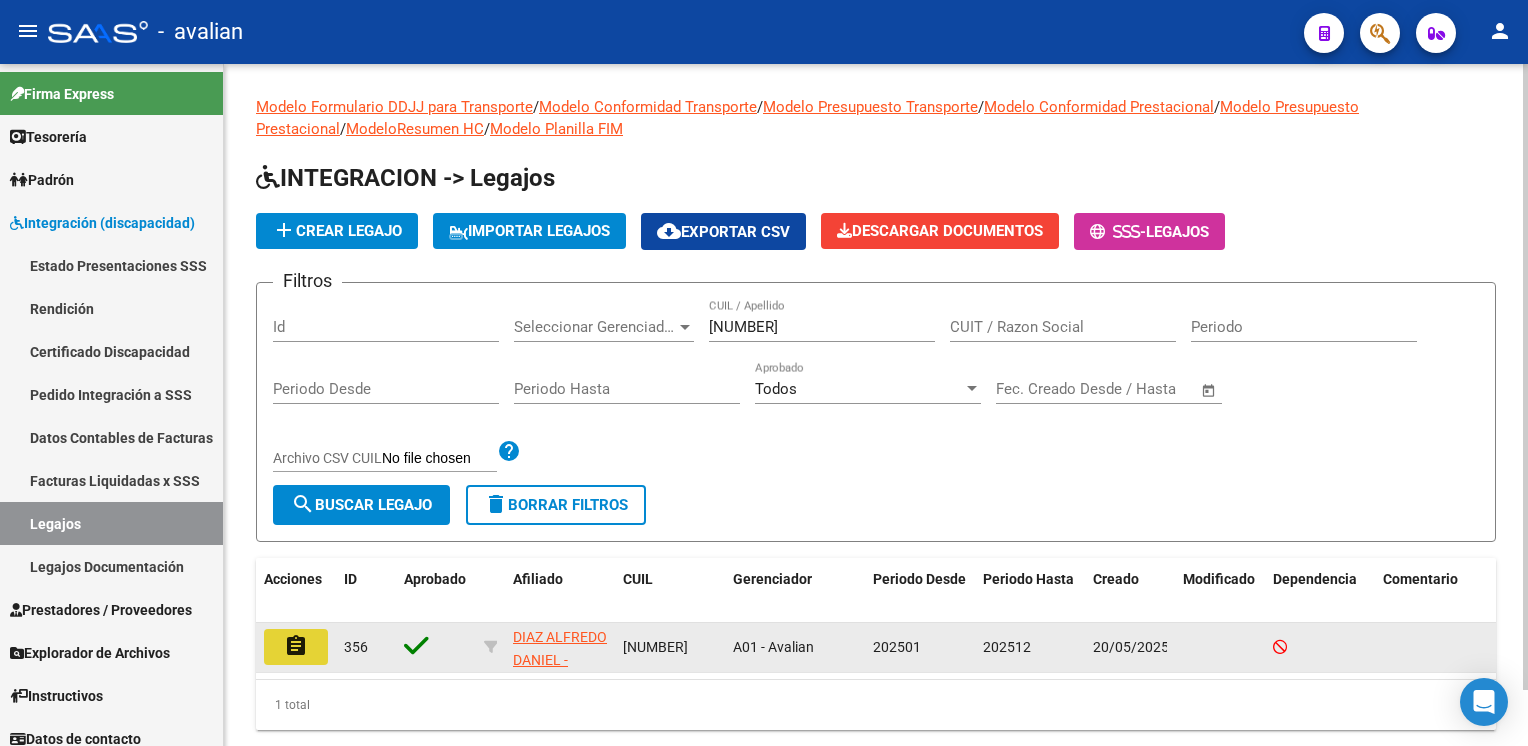 click on "assignment" 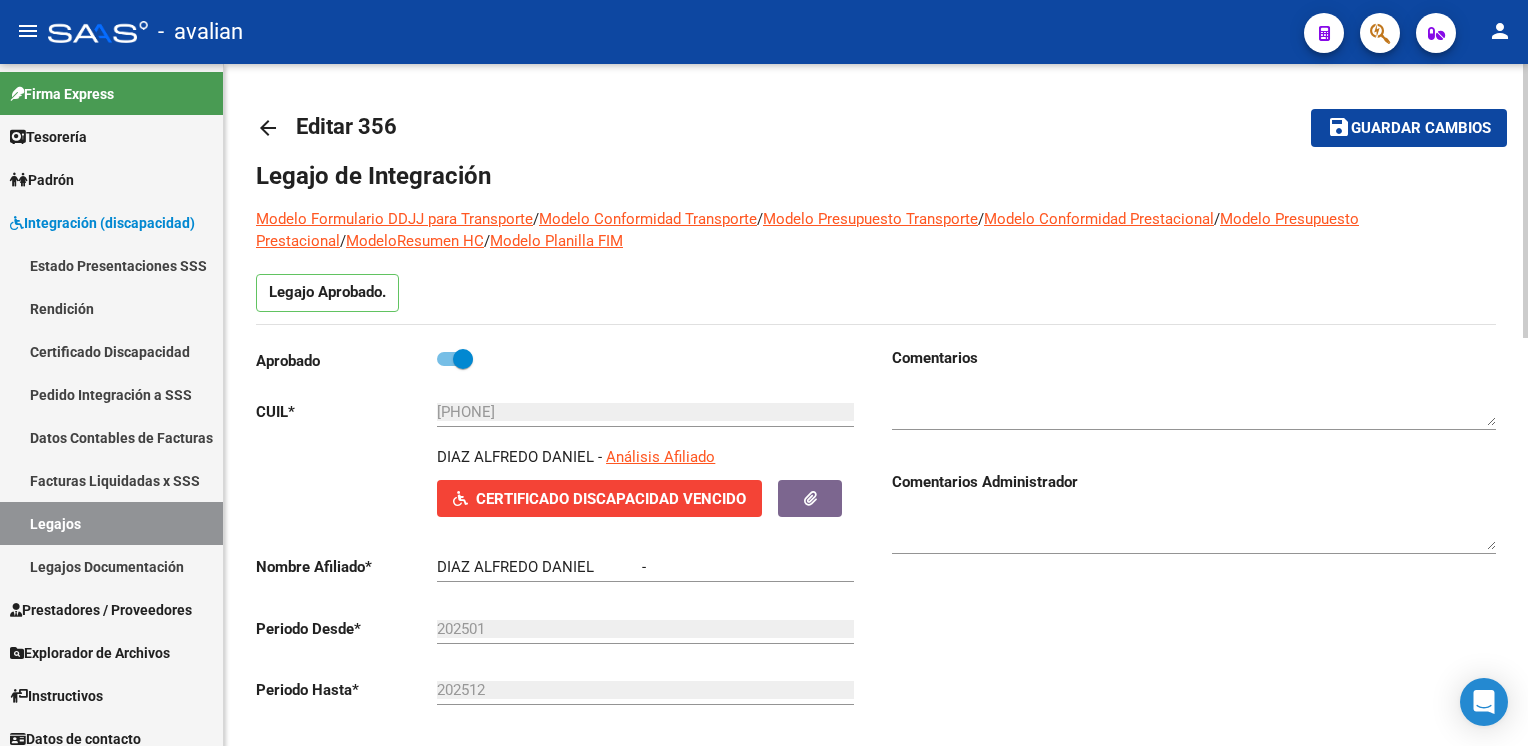 type on "[FIRST] [FIRST] [FIRST]" 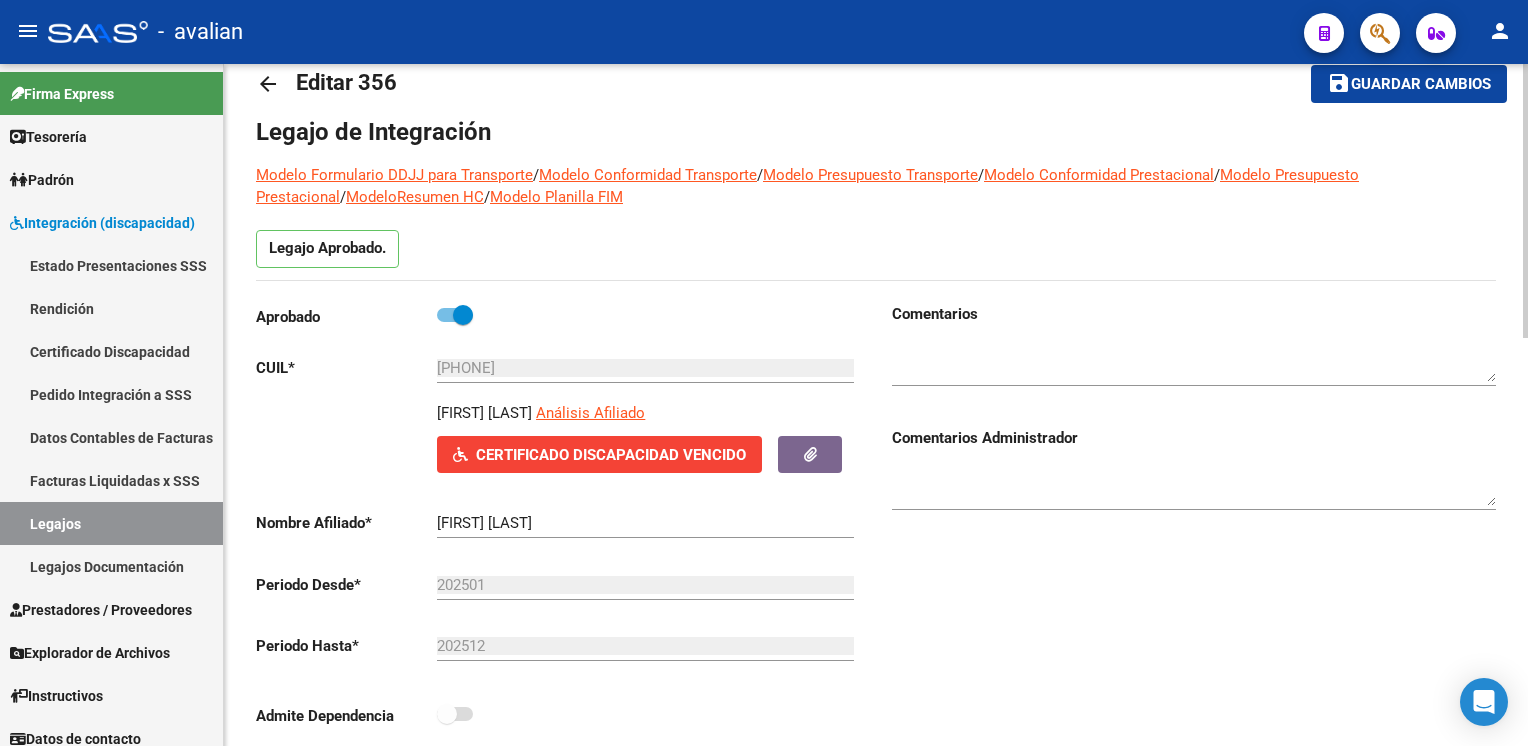 scroll, scrollTop: 0, scrollLeft: 0, axis: both 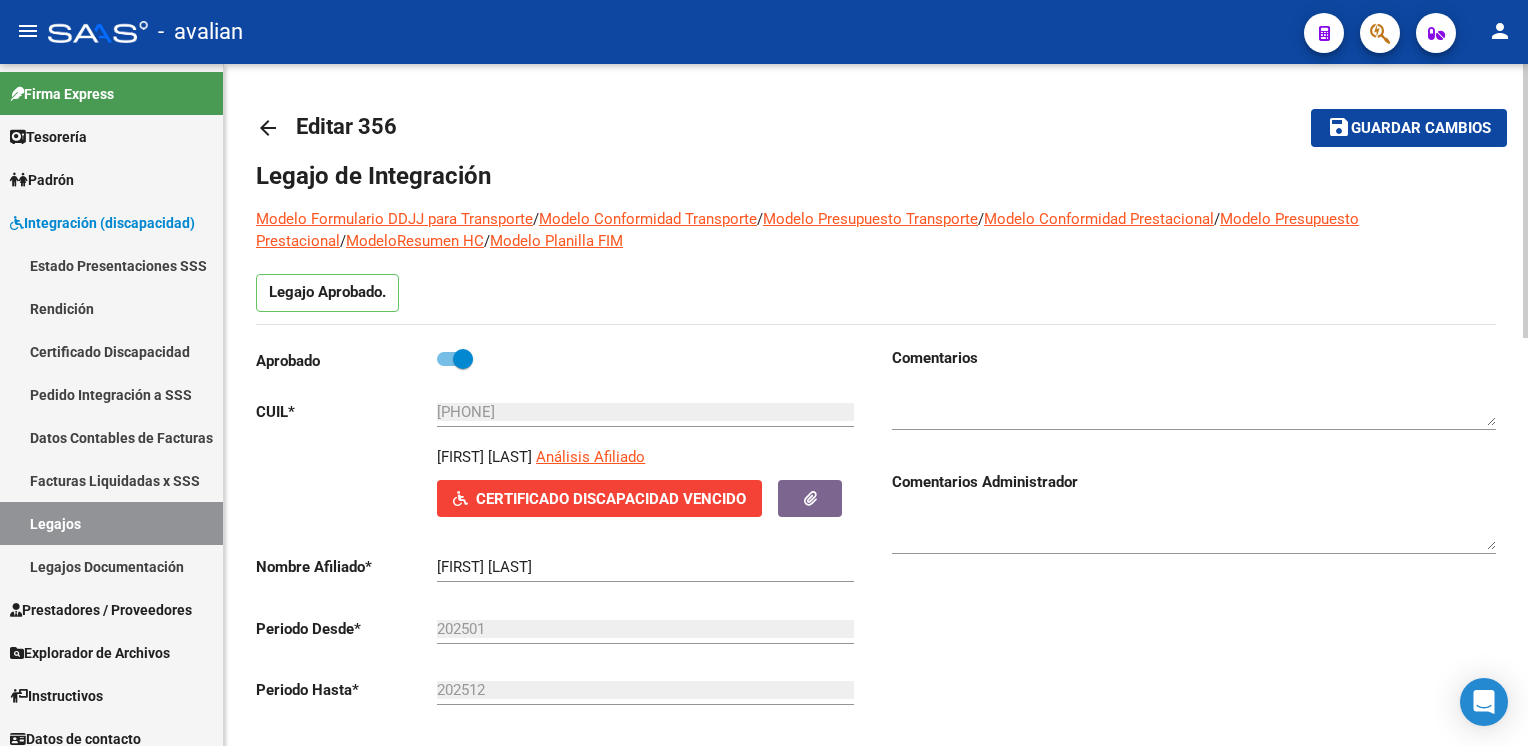 click on "arrow_back" 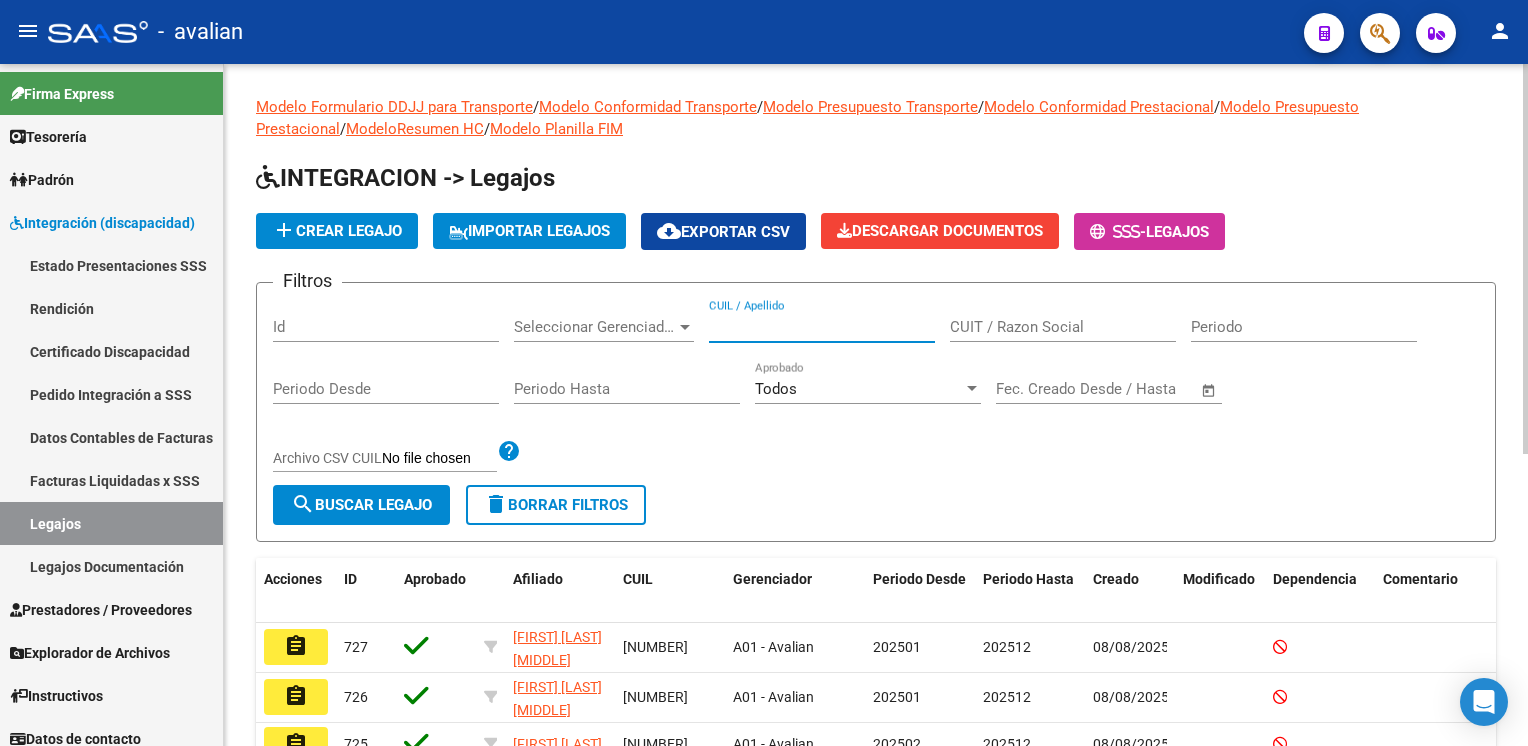click on "CUIL / Apellido" at bounding box center (822, 327) 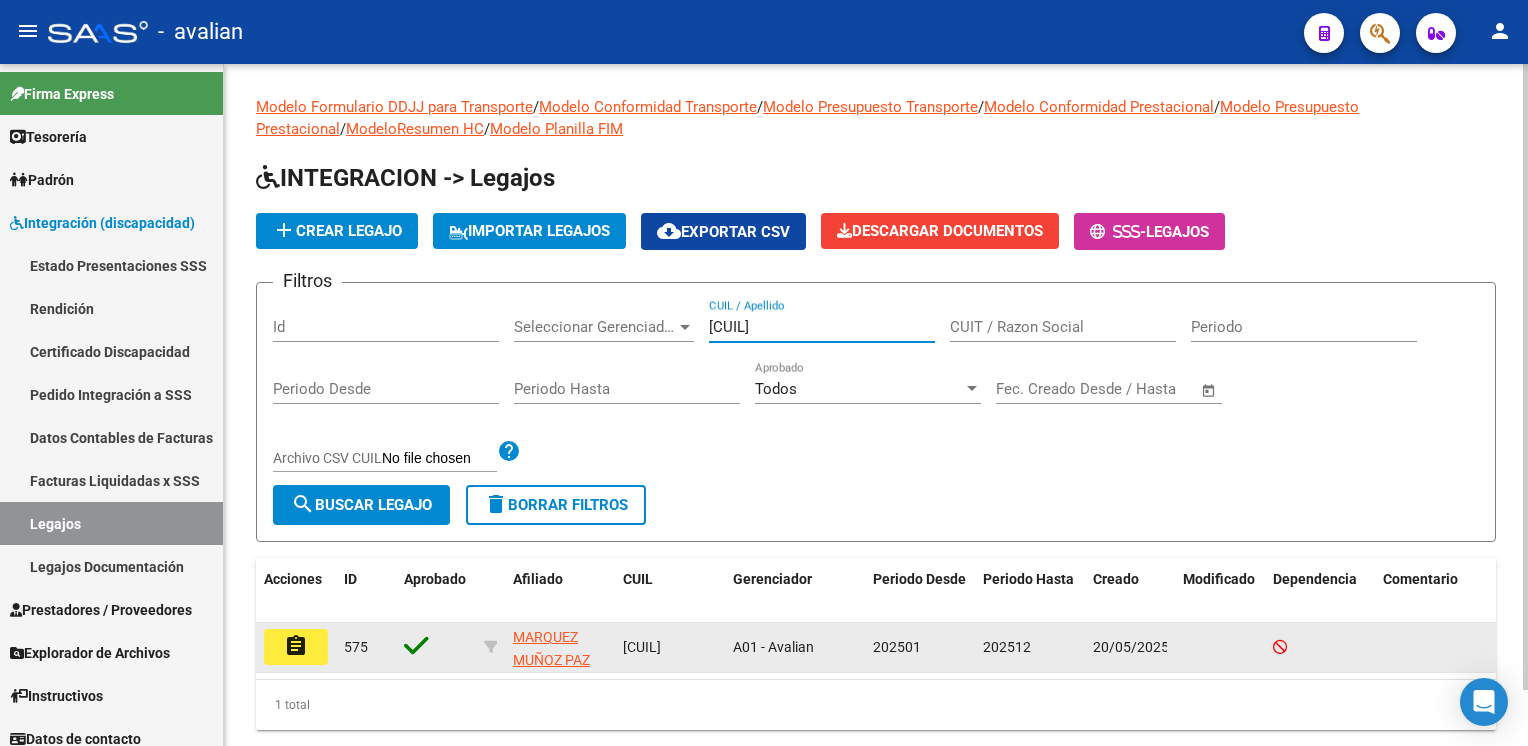 type on "[NUMBER]" 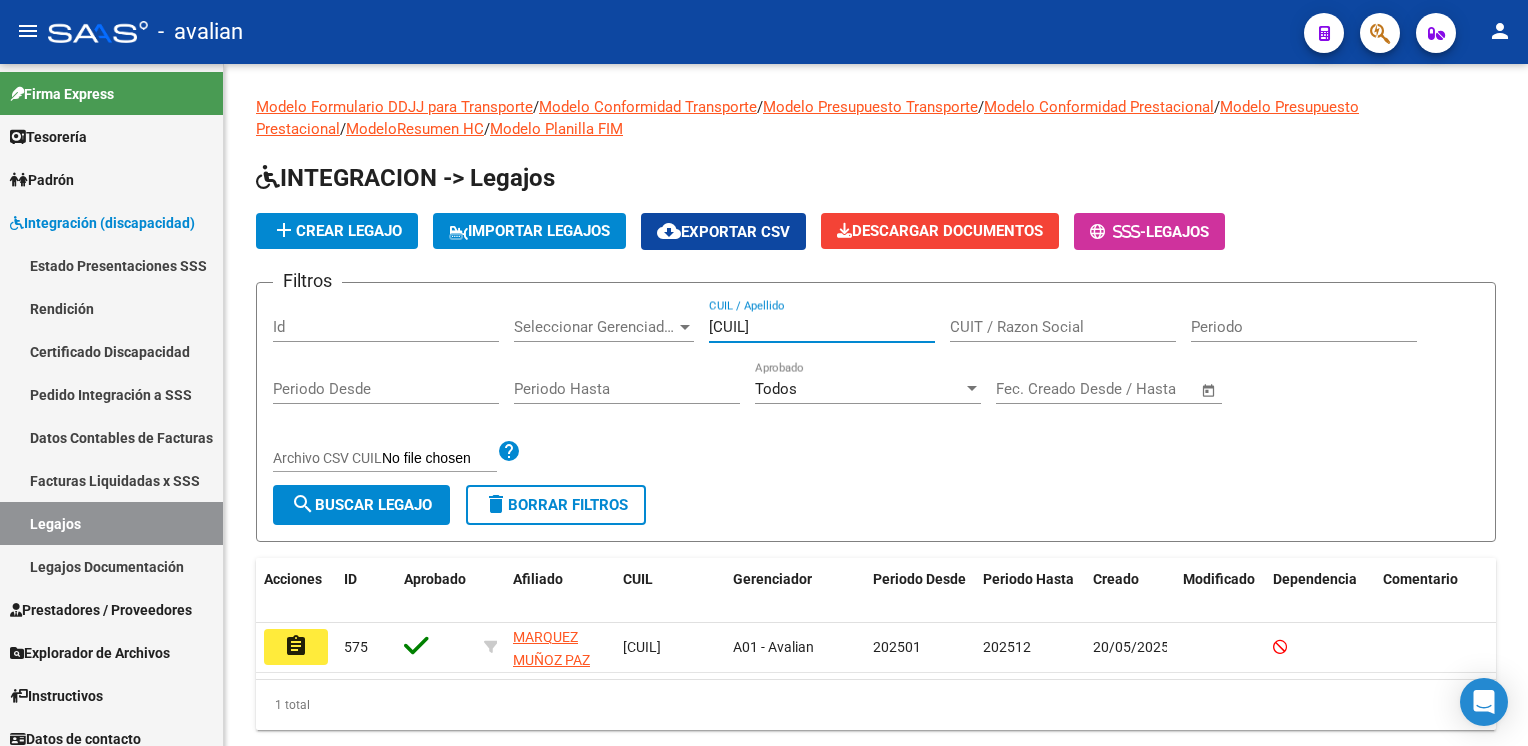 click on "assignment" 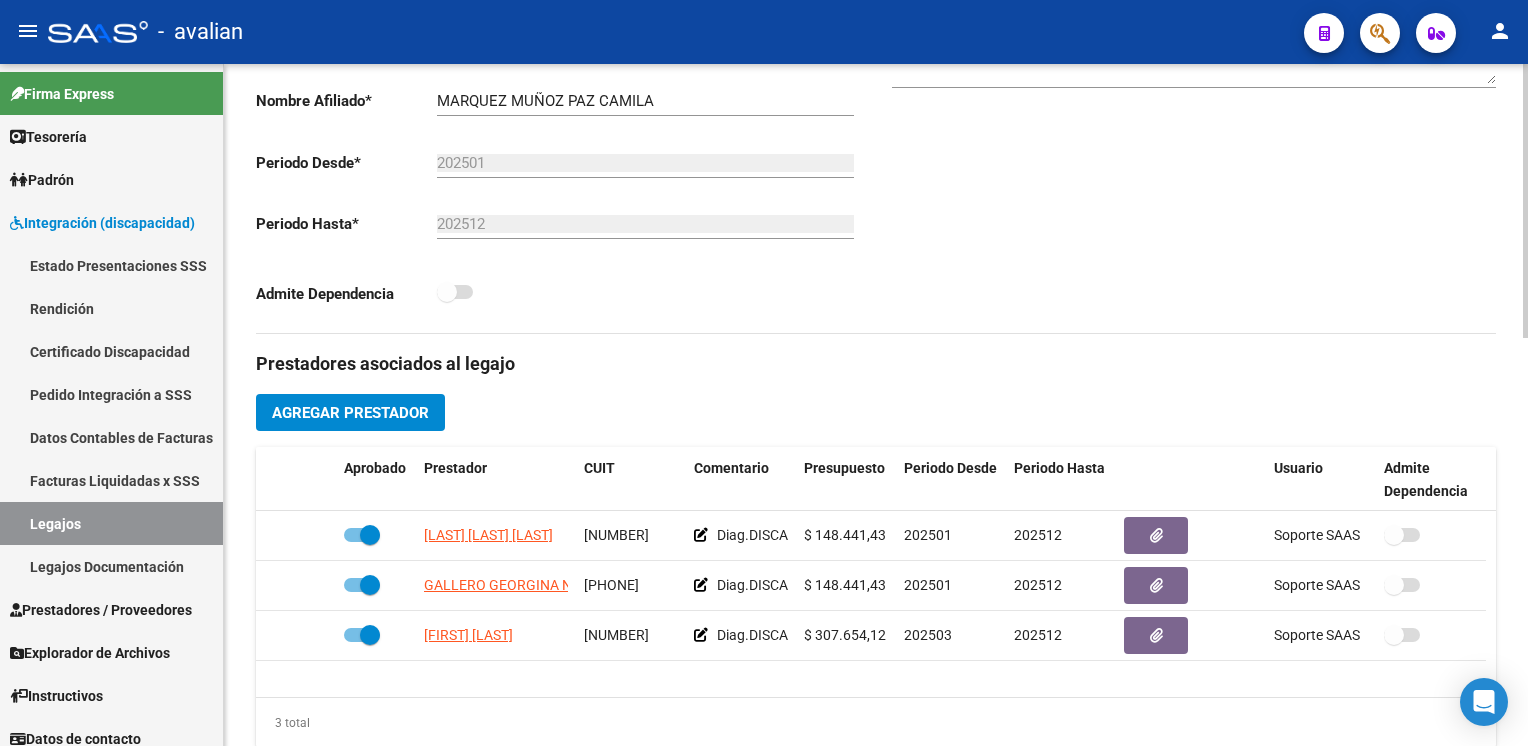 scroll, scrollTop: 0, scrollLeft: 0, axis: both 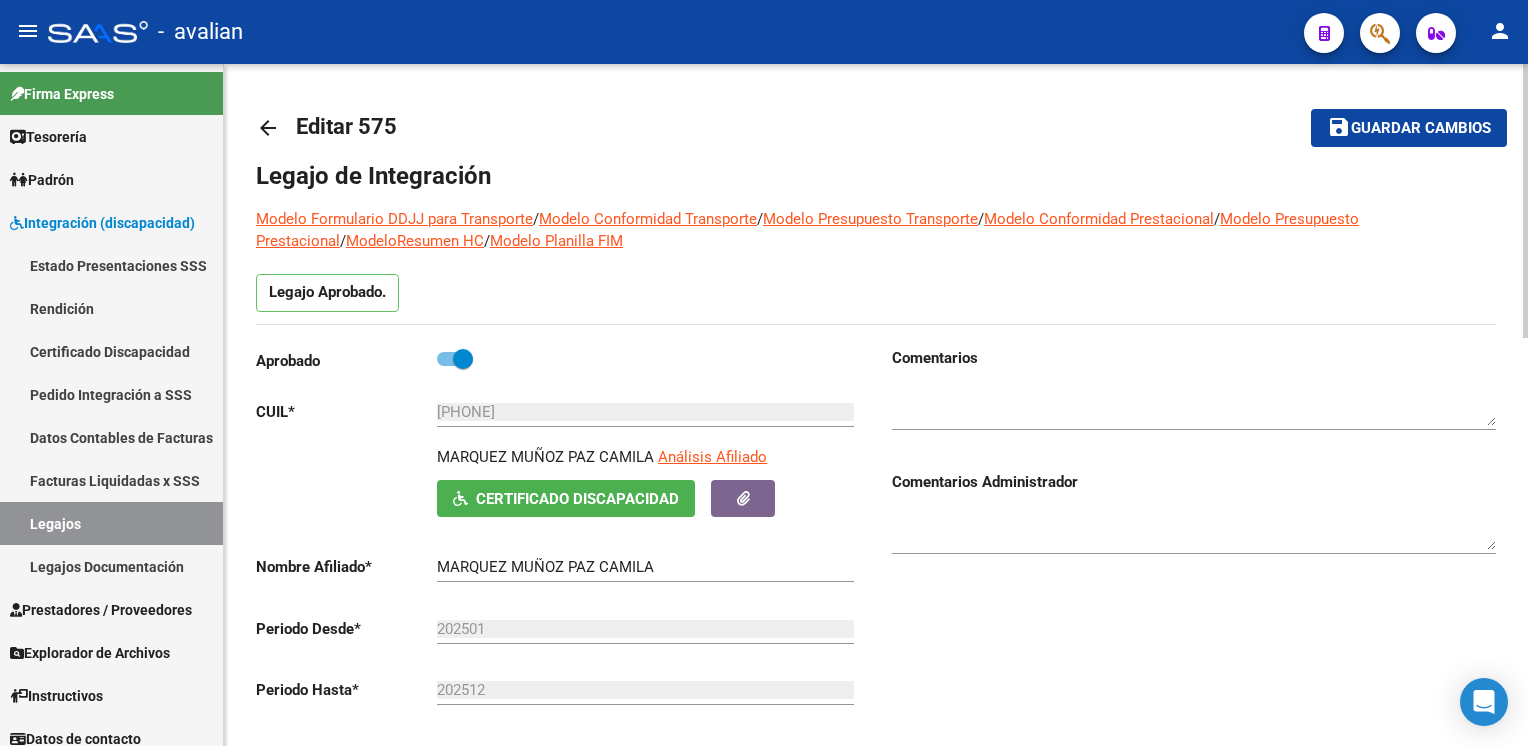 click on "arrow_back" 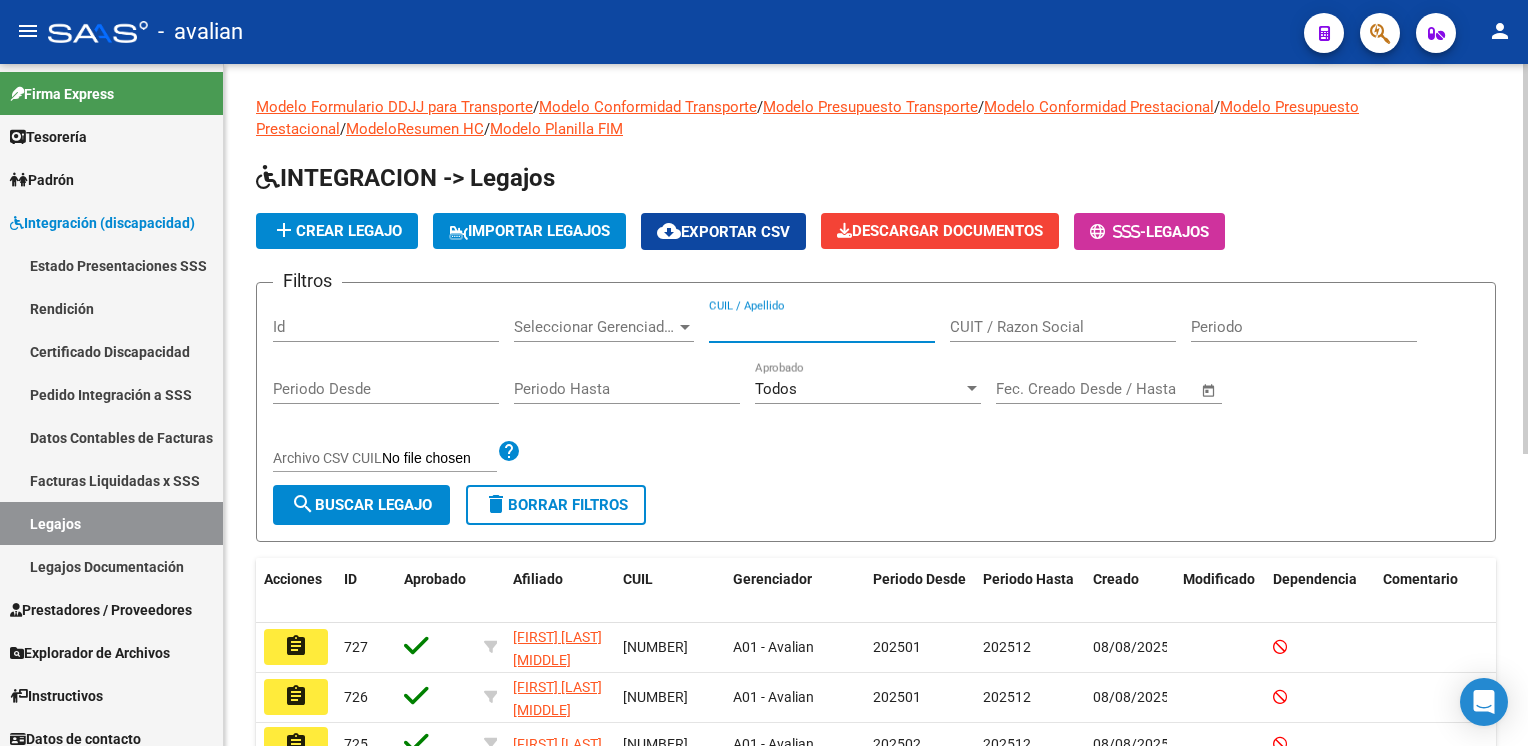 click on "CUIL / Apellido" at bounding box center [822, 327] 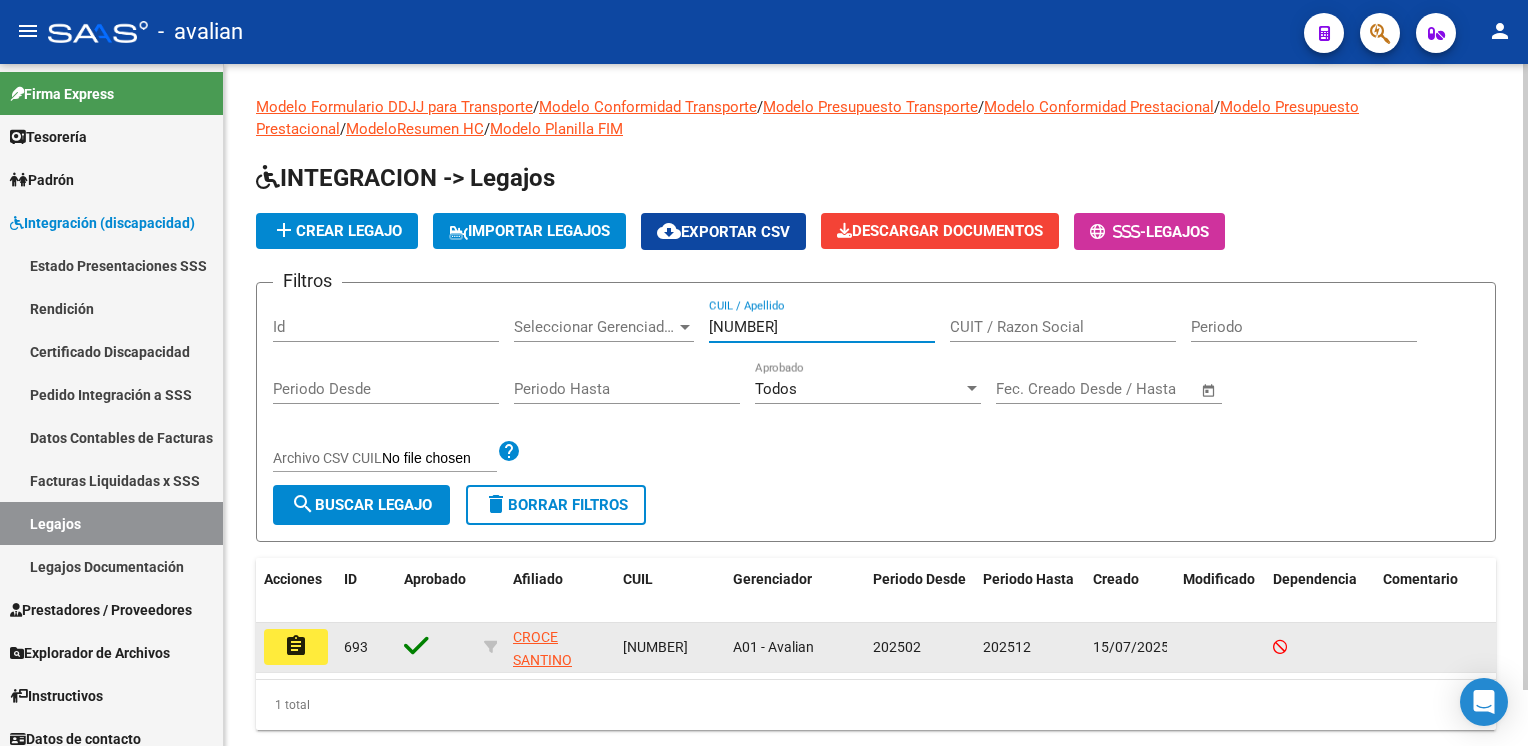type on "[NUMBER]" 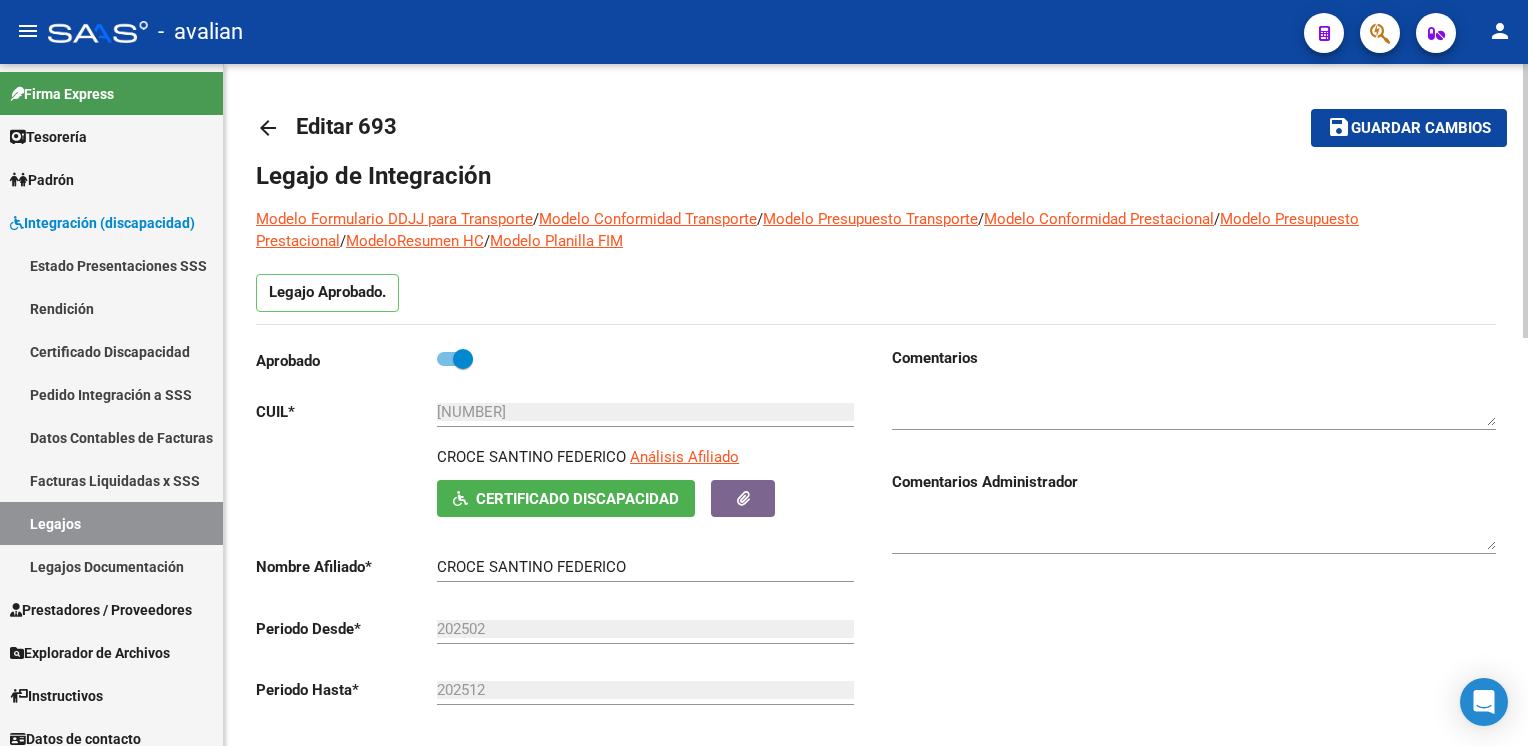 scroll, scrollTop: 400, scrollLeft: 0, axis: vertical 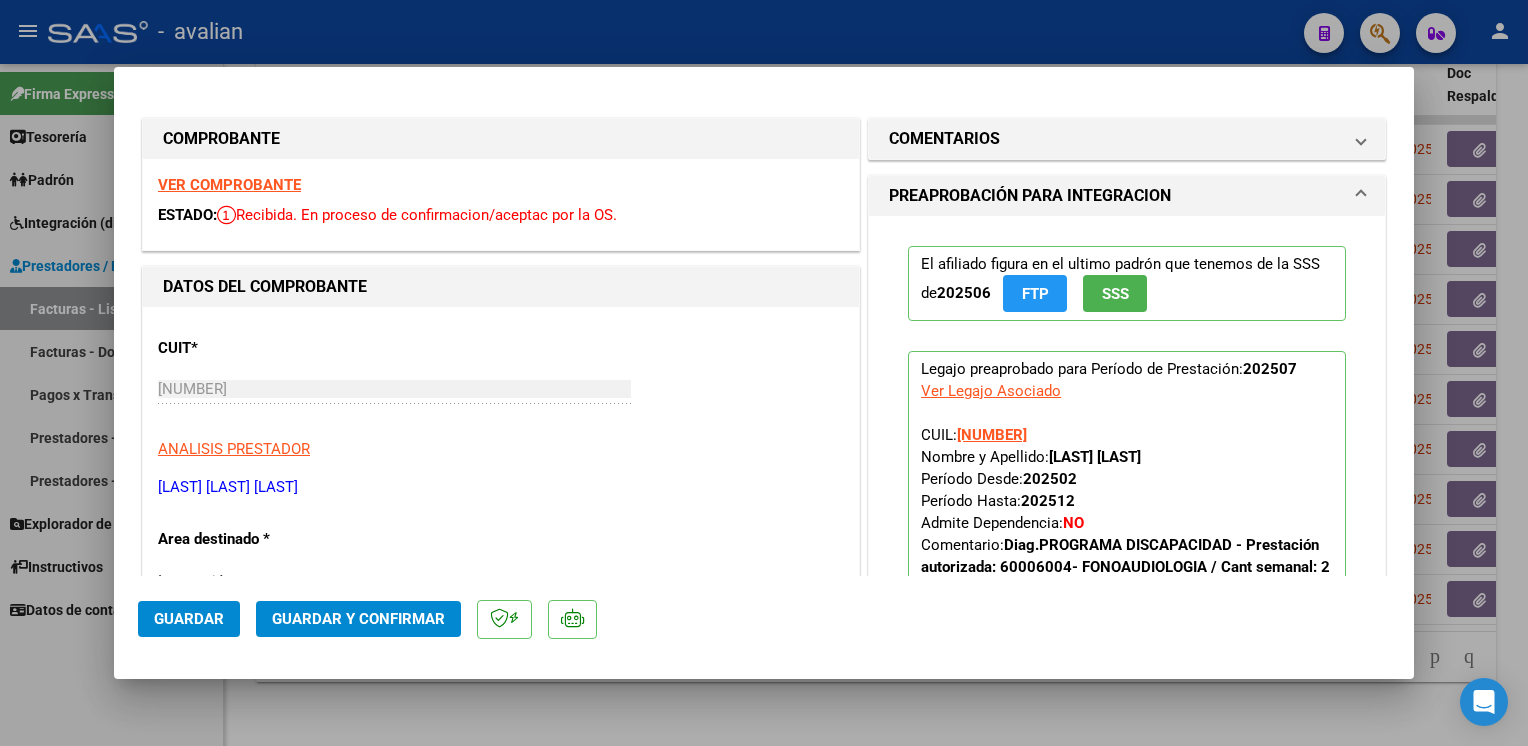 click on "Guardar y Confirmar" 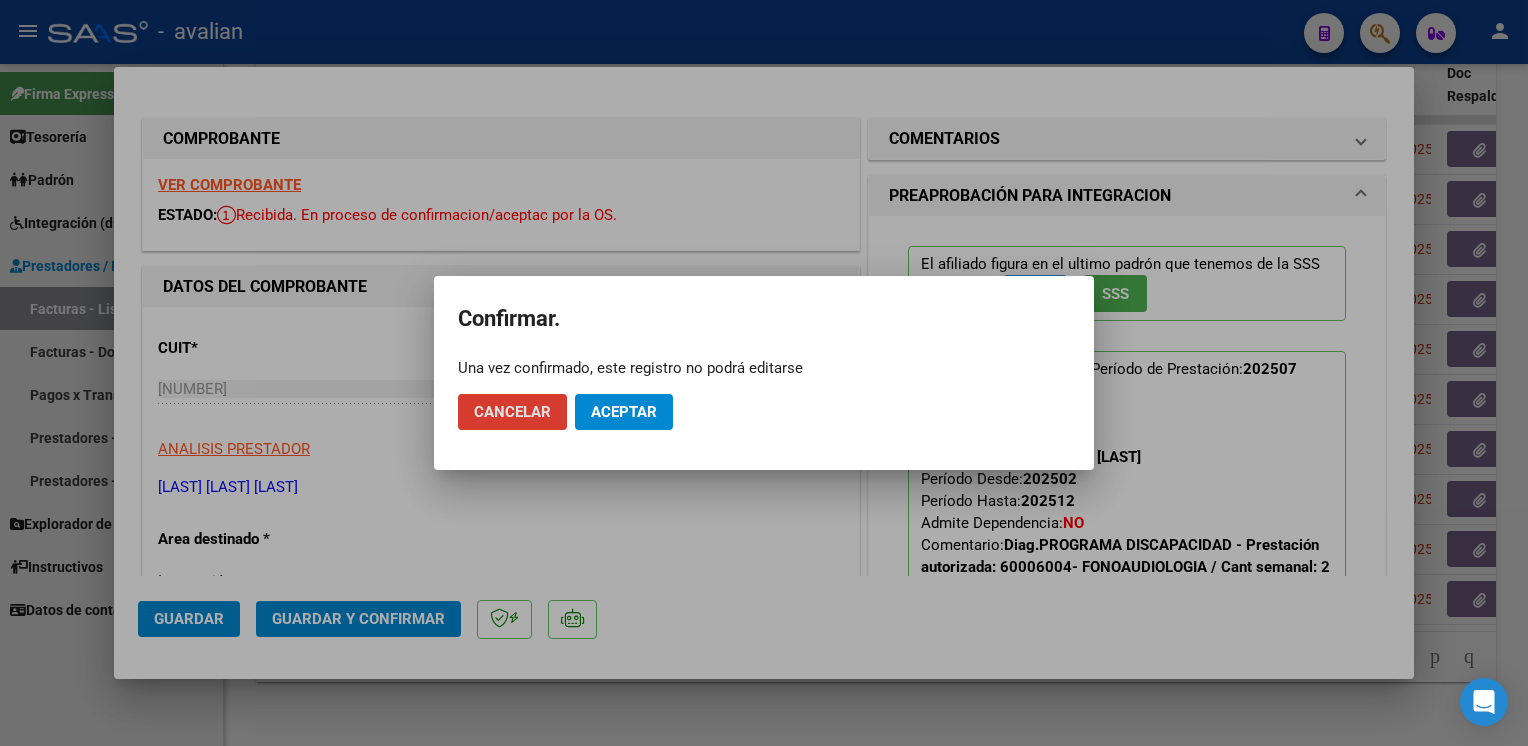 click on "Aceptar" 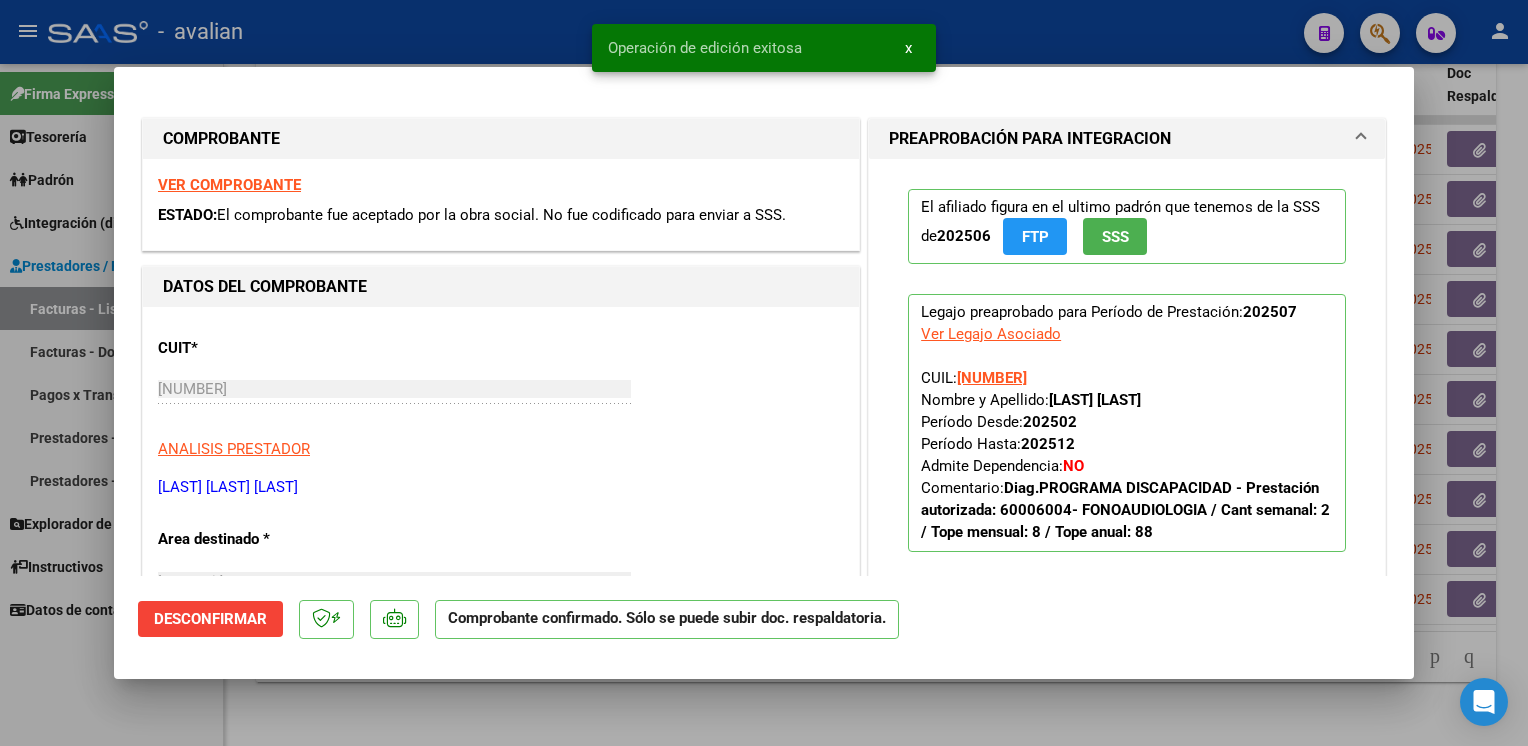 click at bounding box center (764, 373) 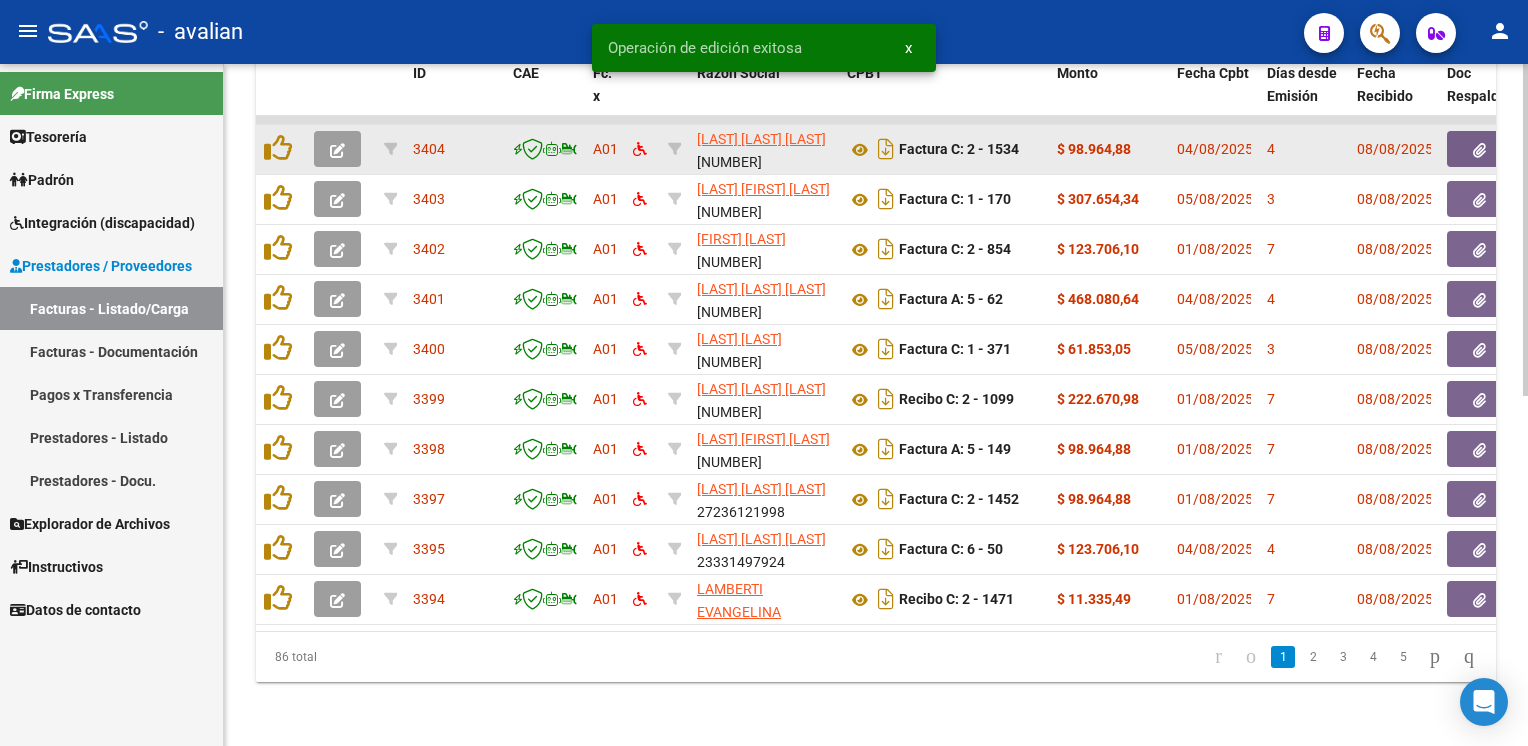 click 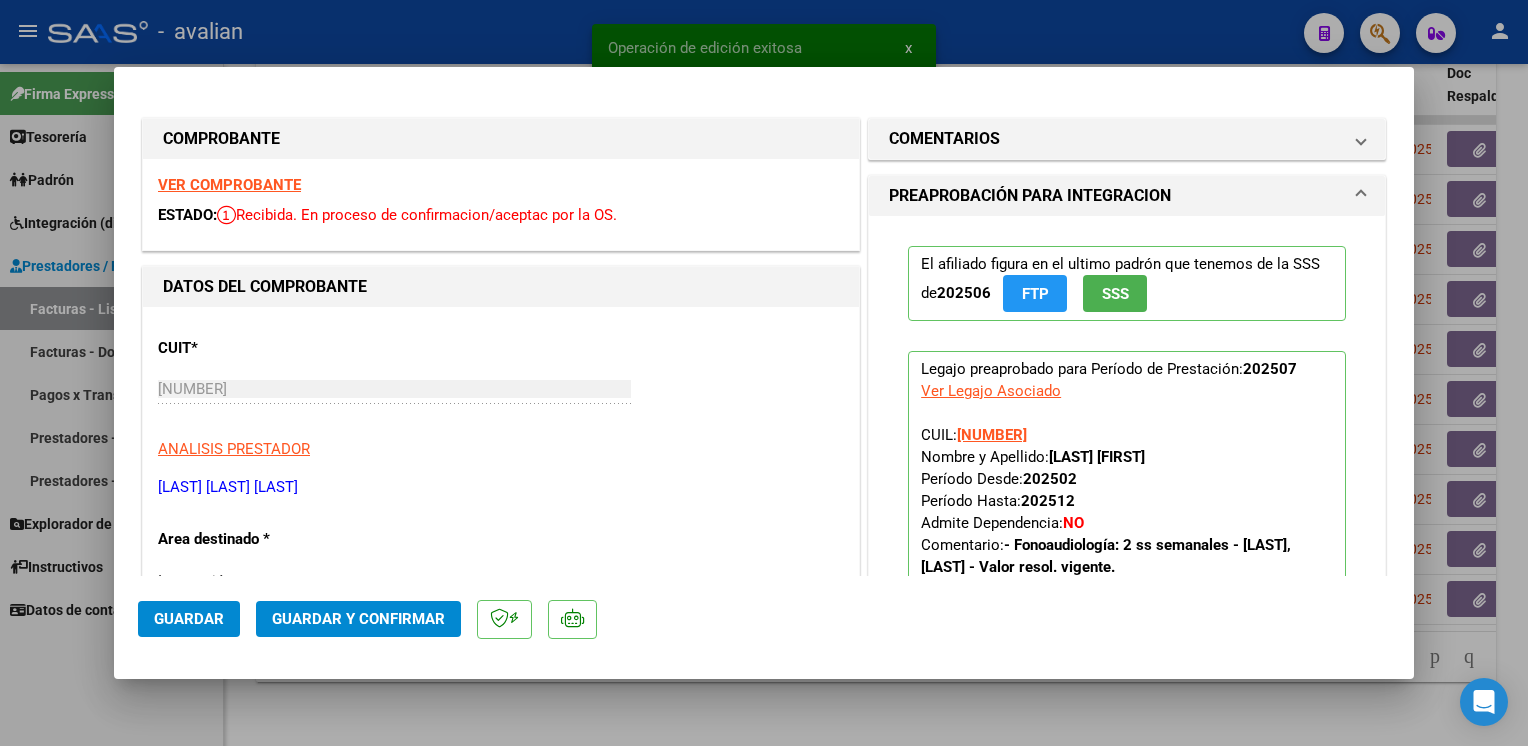 click on "VER COMPROBANTE" at bounding box center (229, 185) 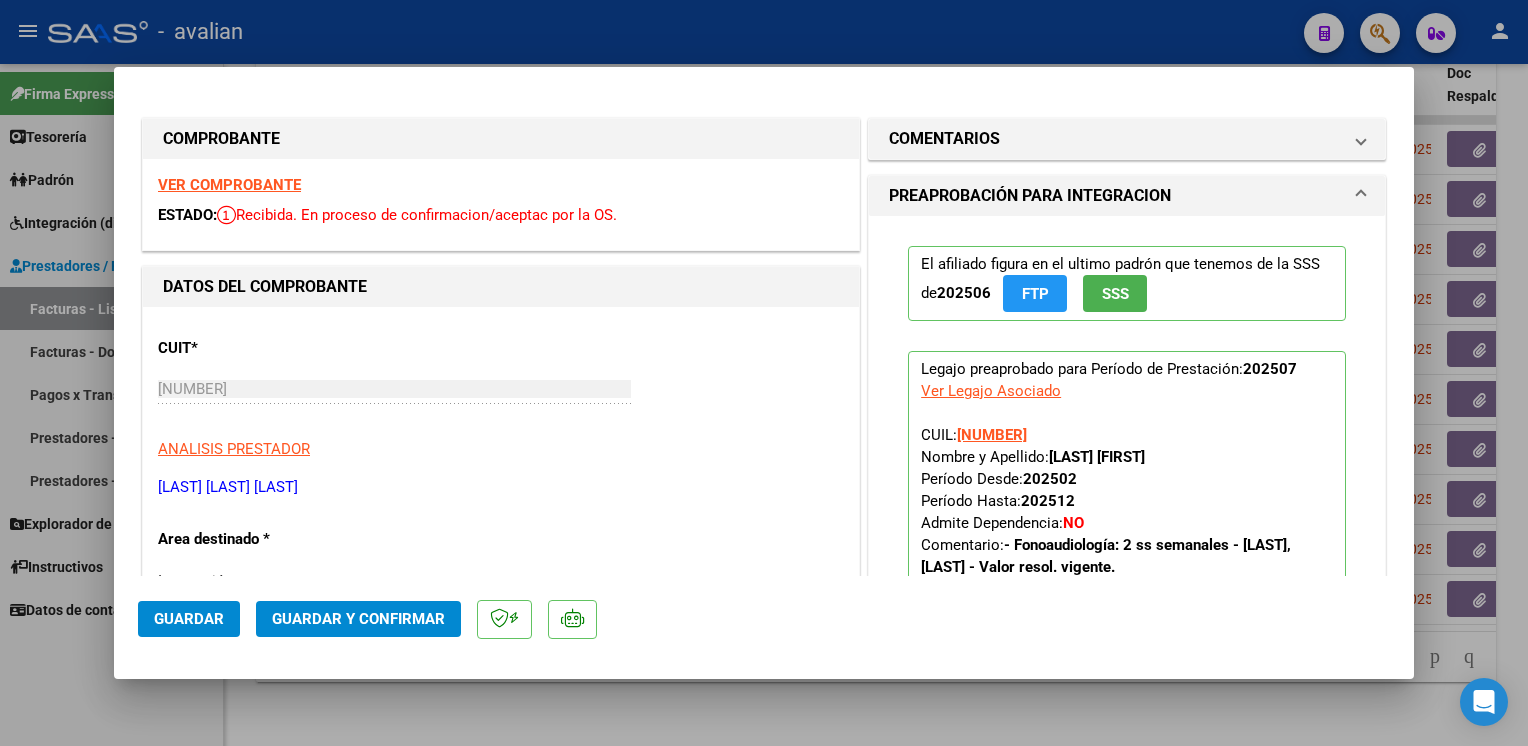 click on "Guardar Guardar y Confirmar" 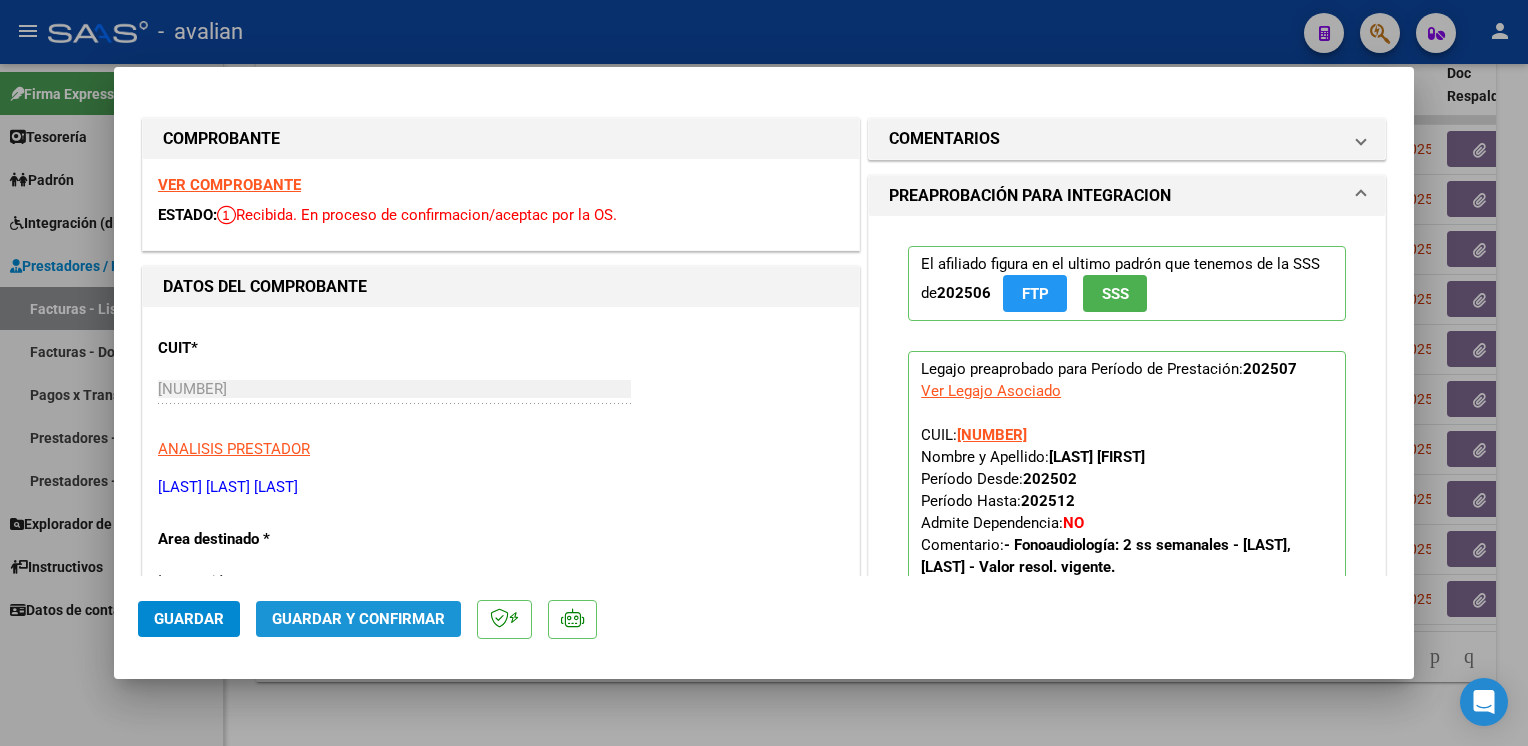 click on "Guardar y Confirmar" 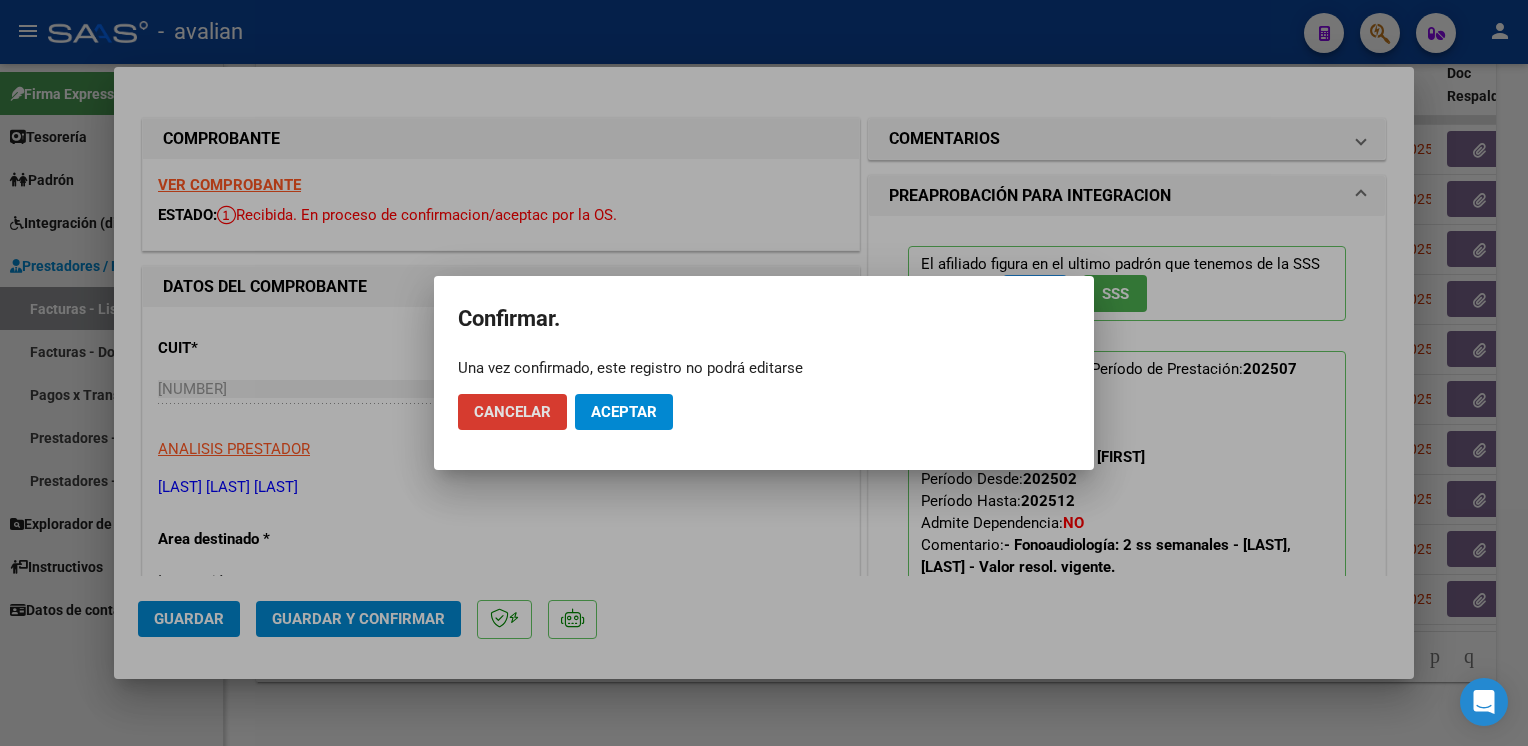 click on "Aceptar" 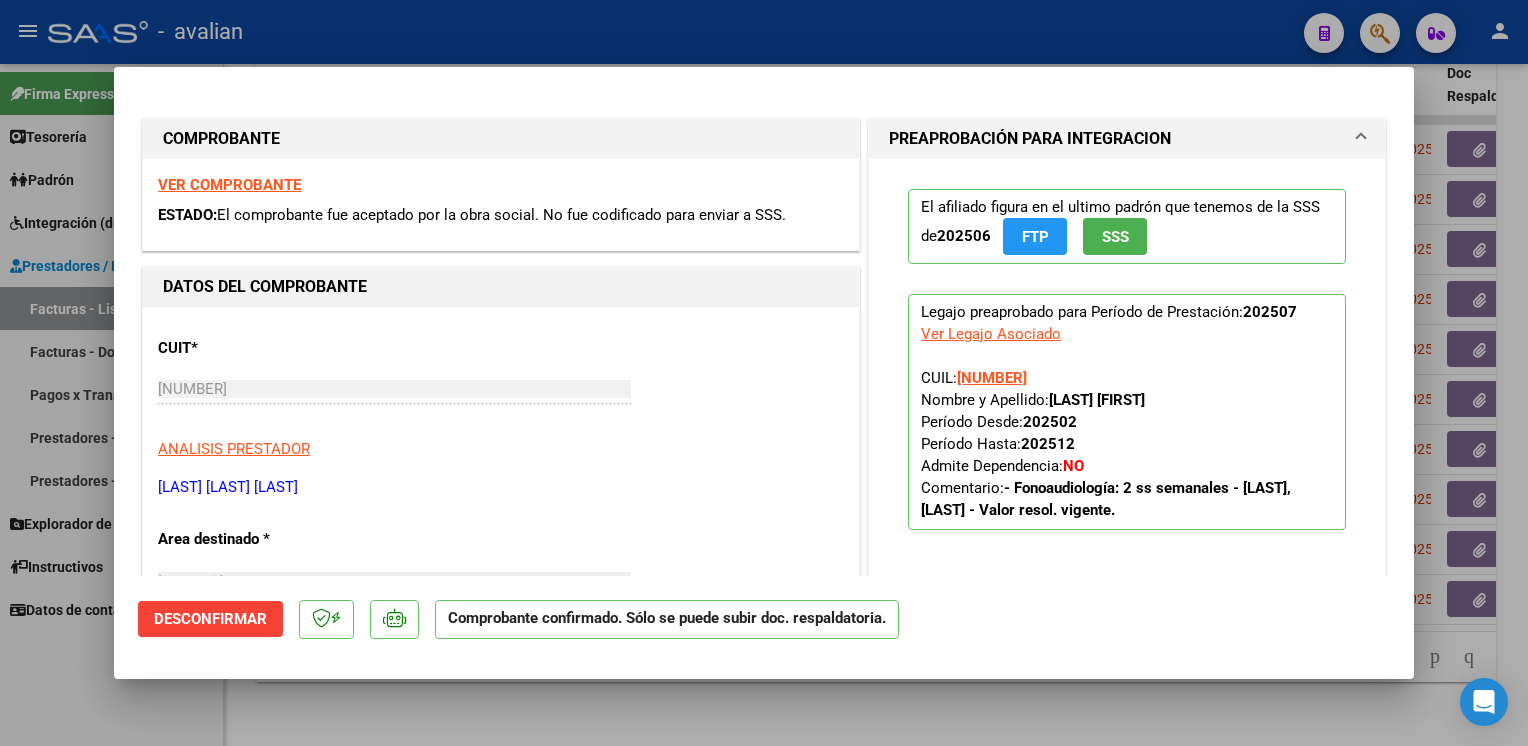 click at bounding box center (764, 373) 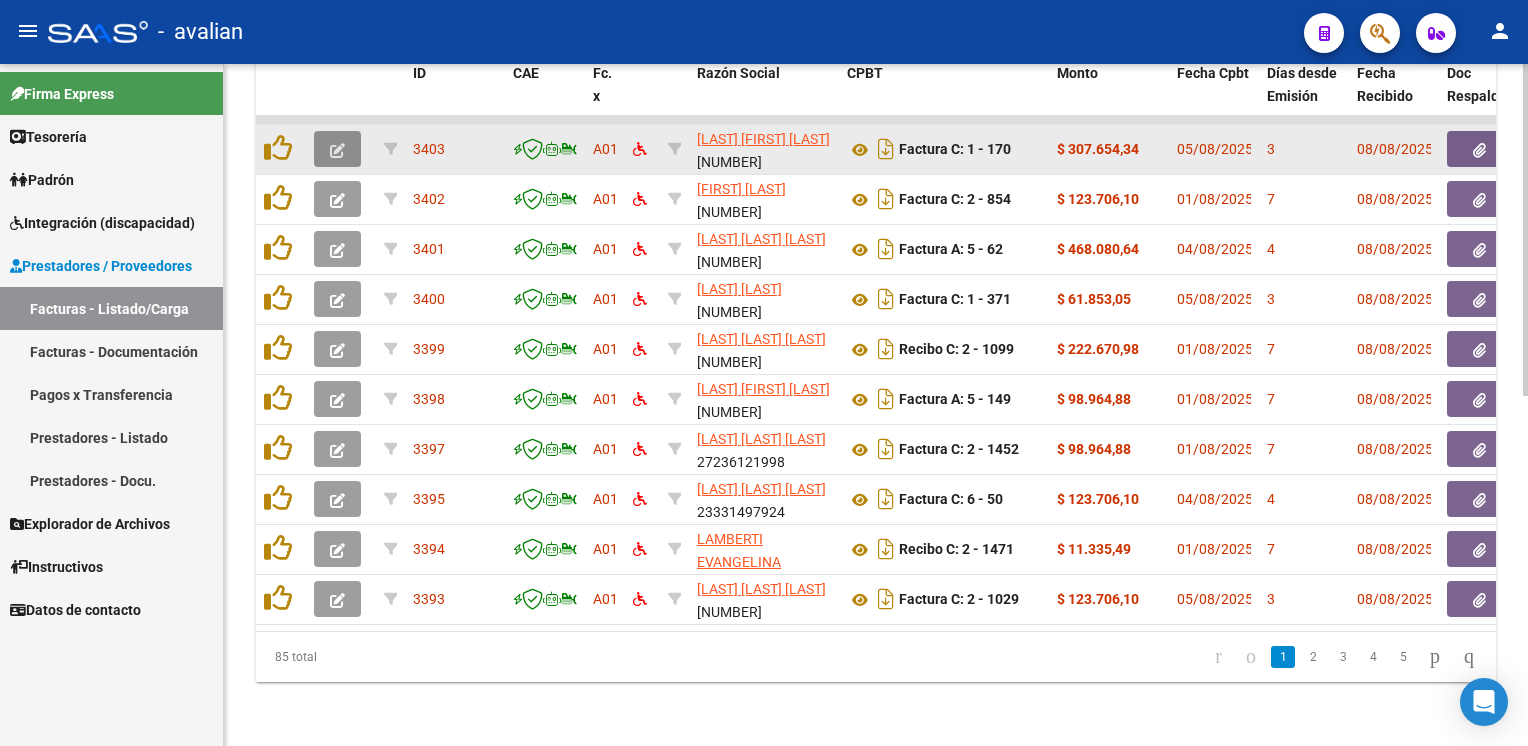 click 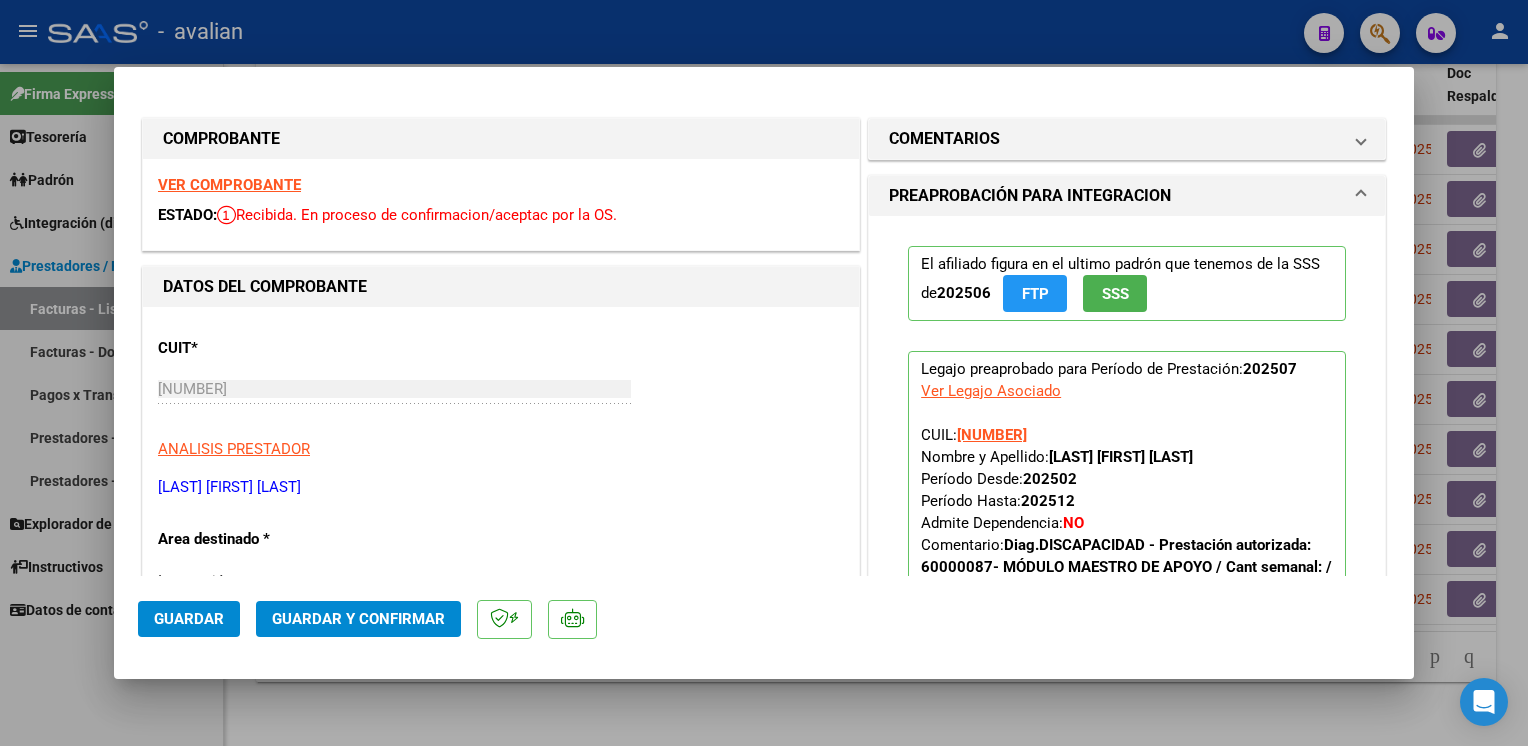 click on "VER COMPROBANTE" at bounding box center [229, 185] 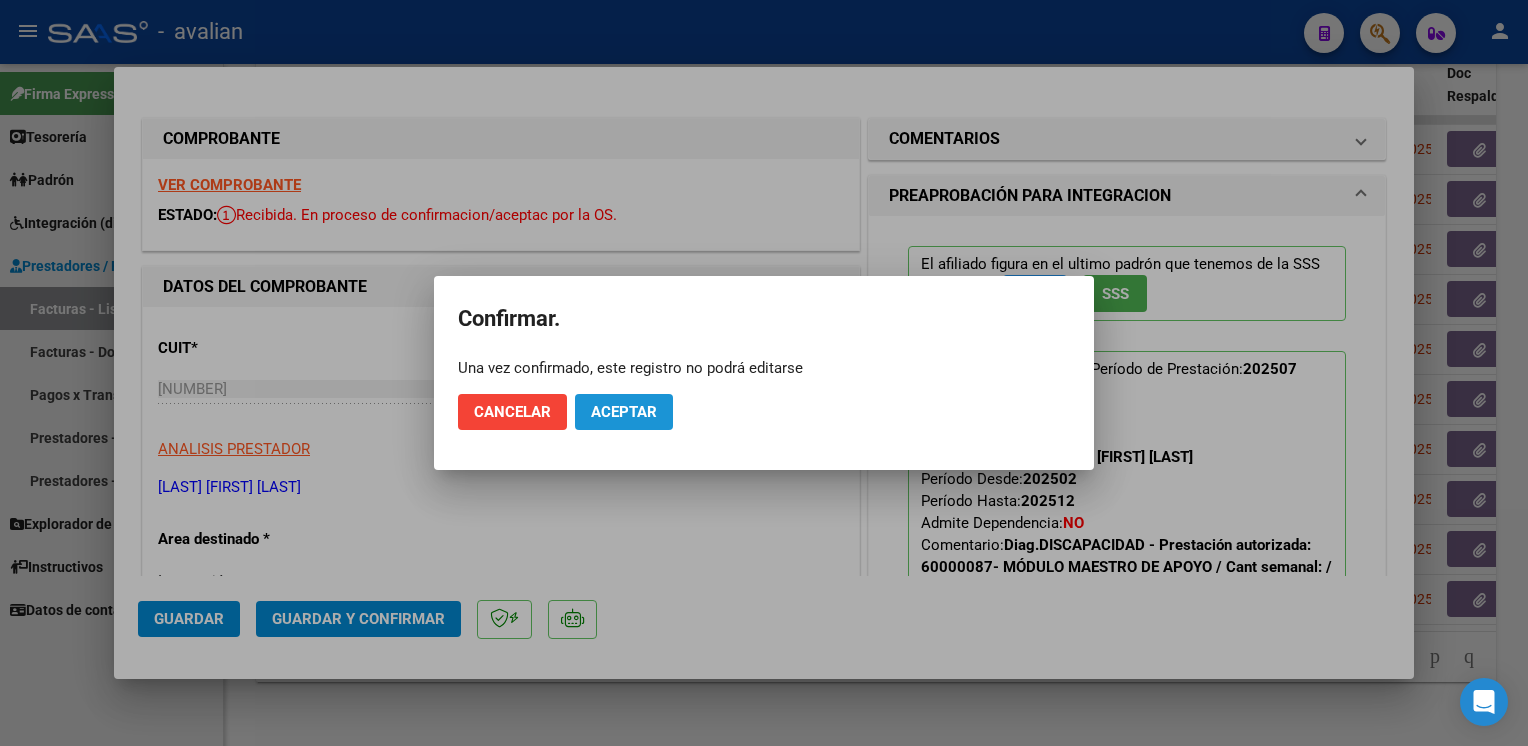 click on "Aceptar" 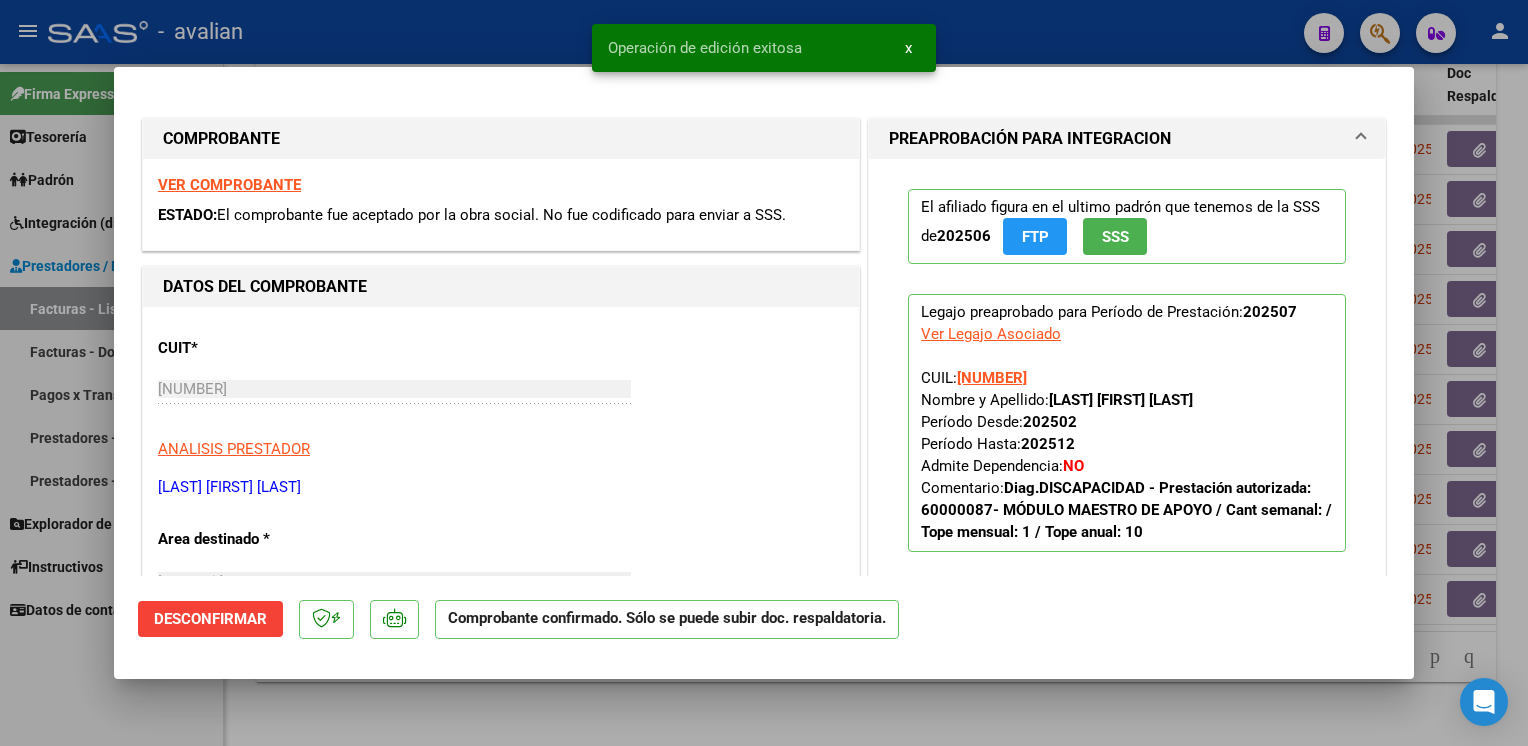 click at bounding box center [764, 373] 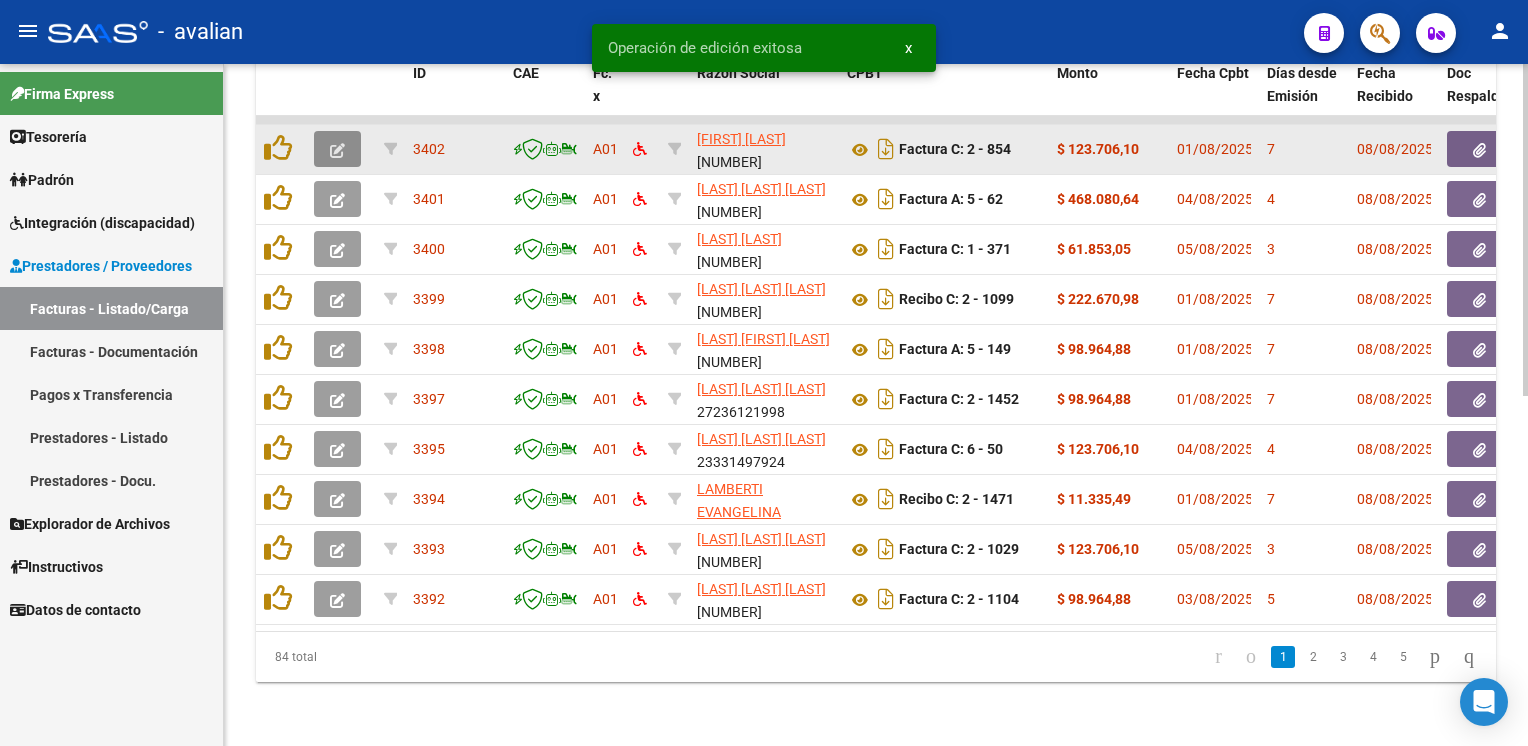click 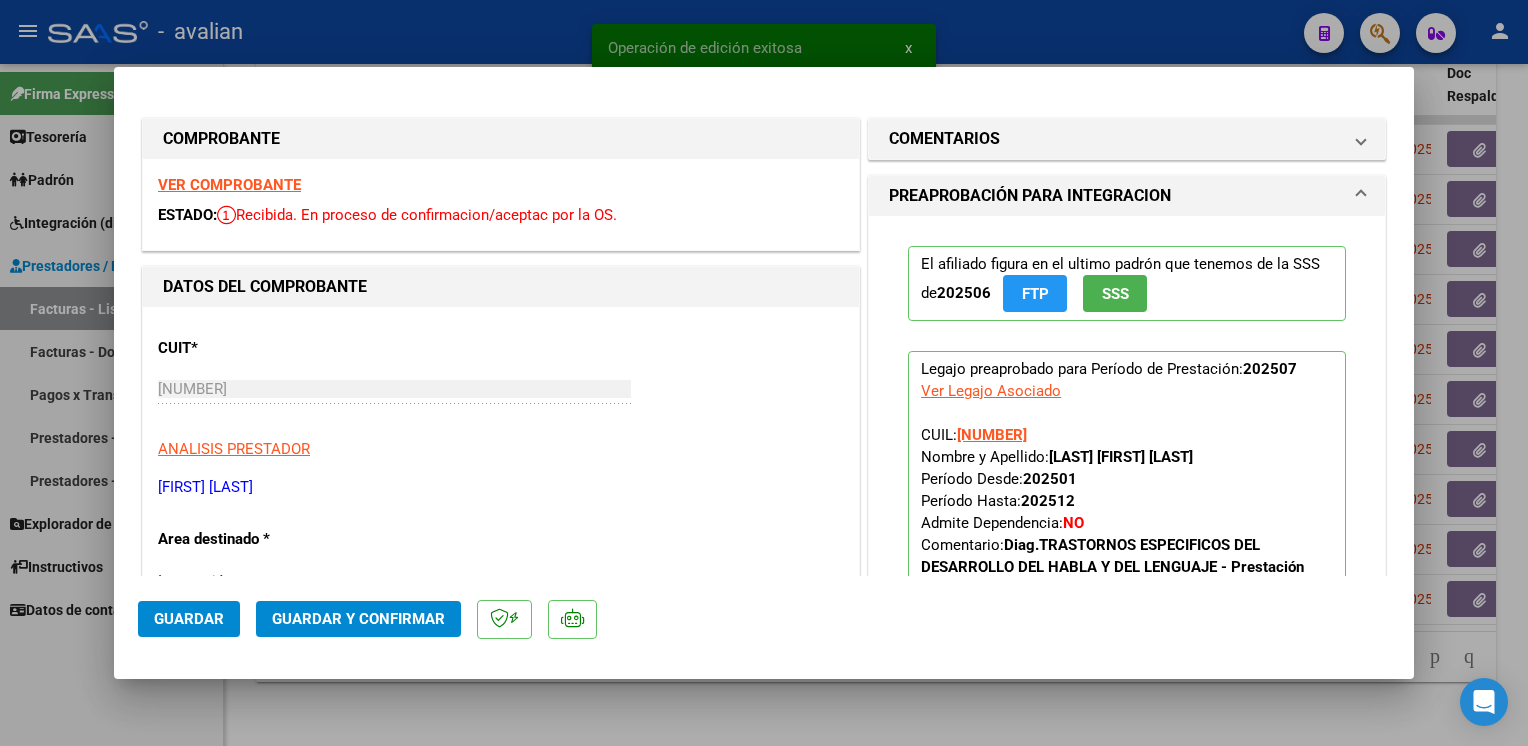 click on "VER COMPROBANTE" at bounding box center [229, 185] 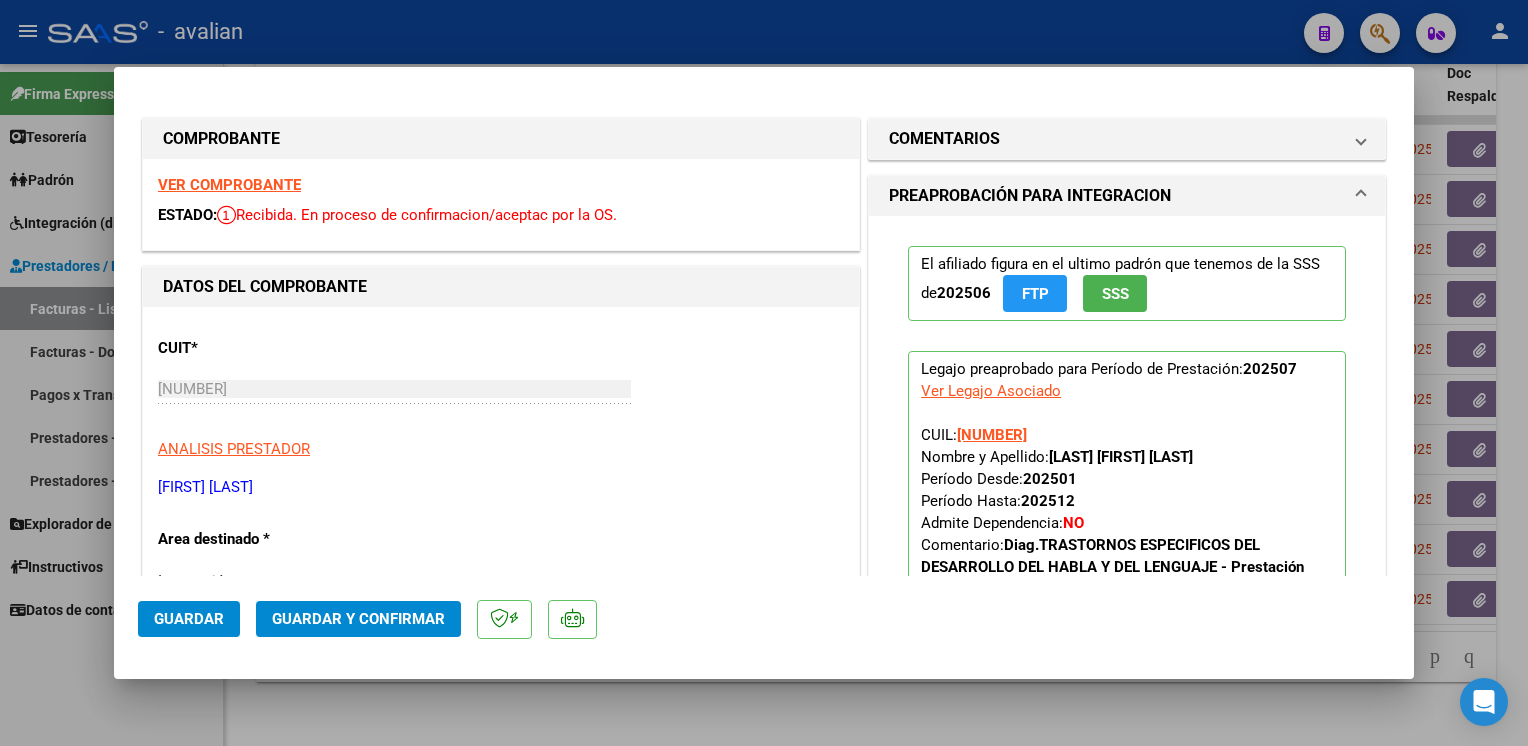 click on "Guardar y Confirmar" 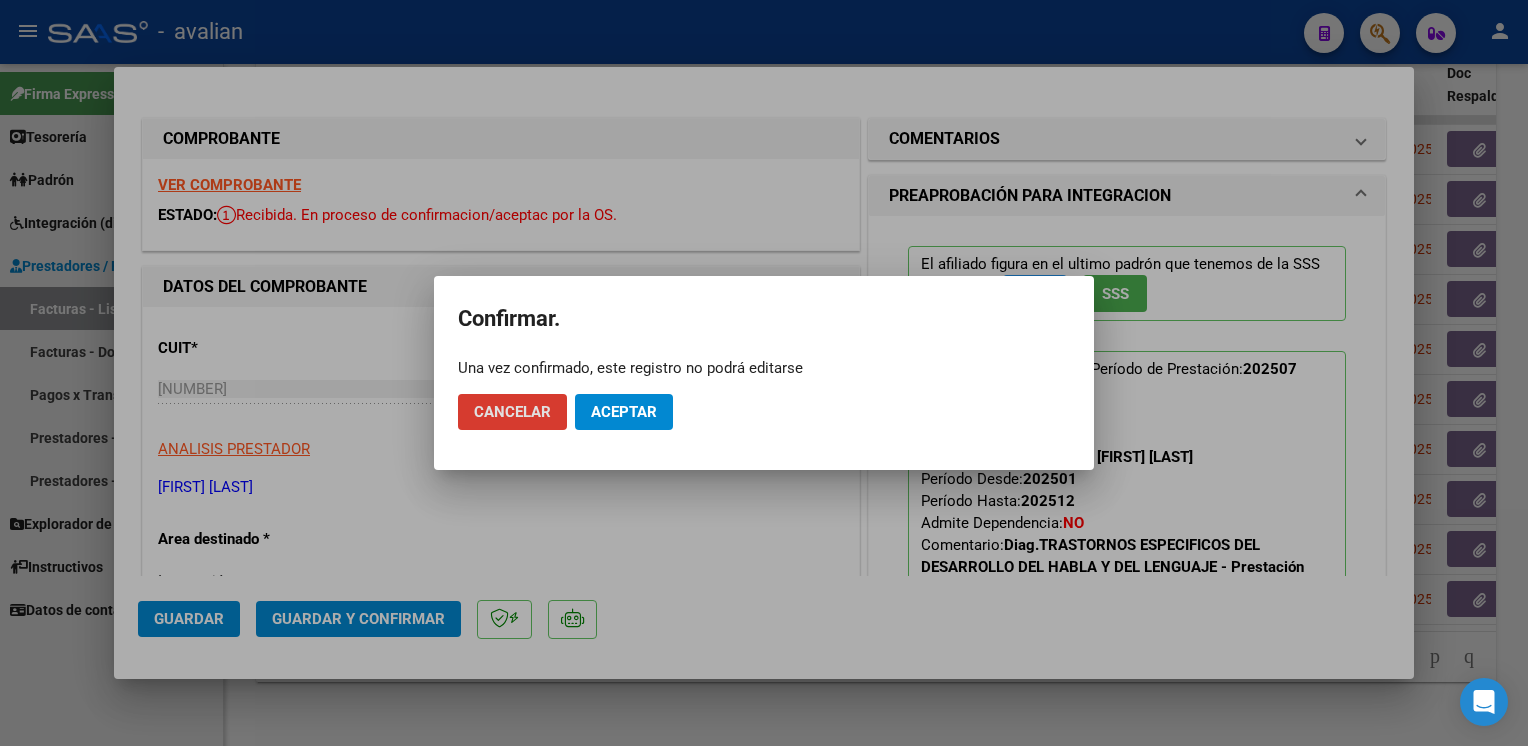 click on "Aceptar" 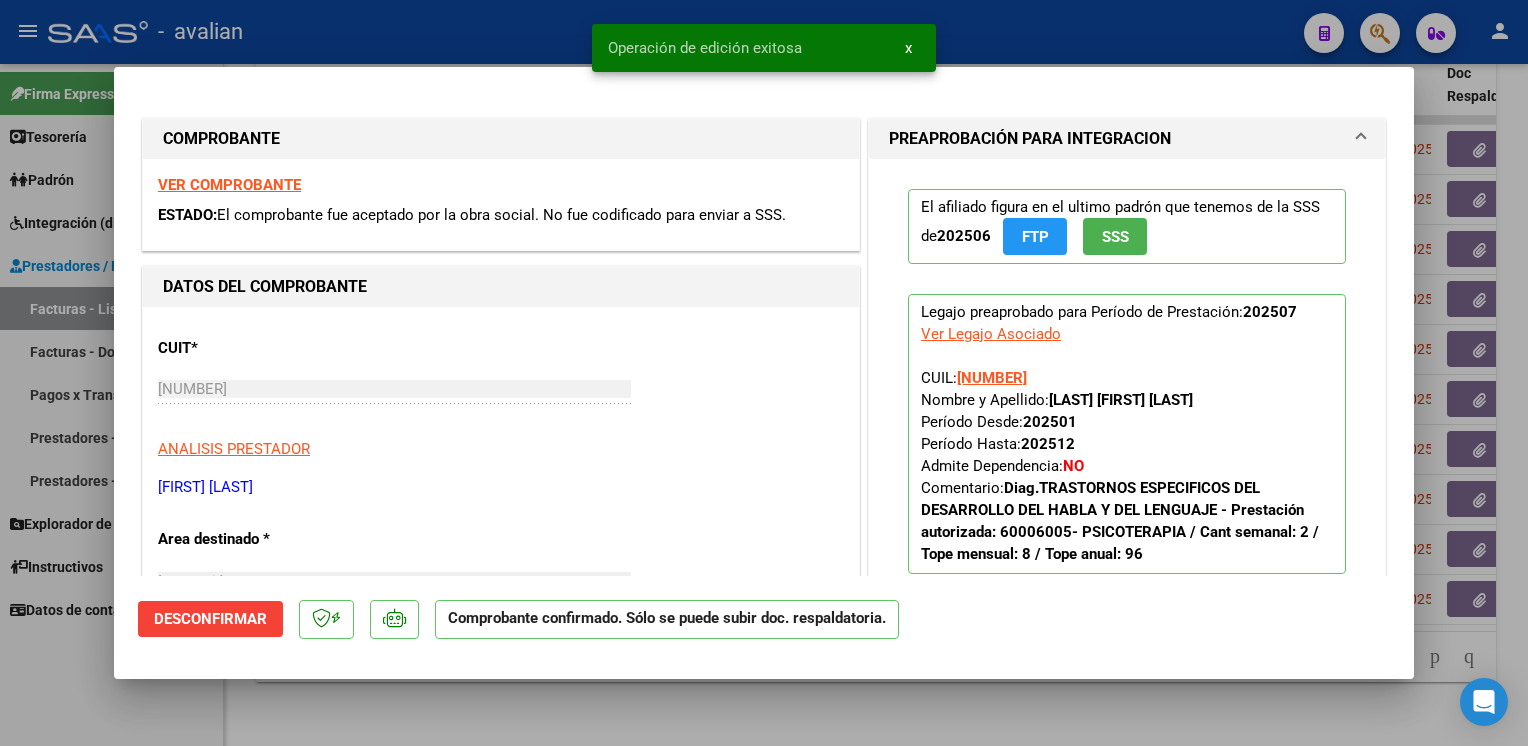 click at bounding box center (764, 373) 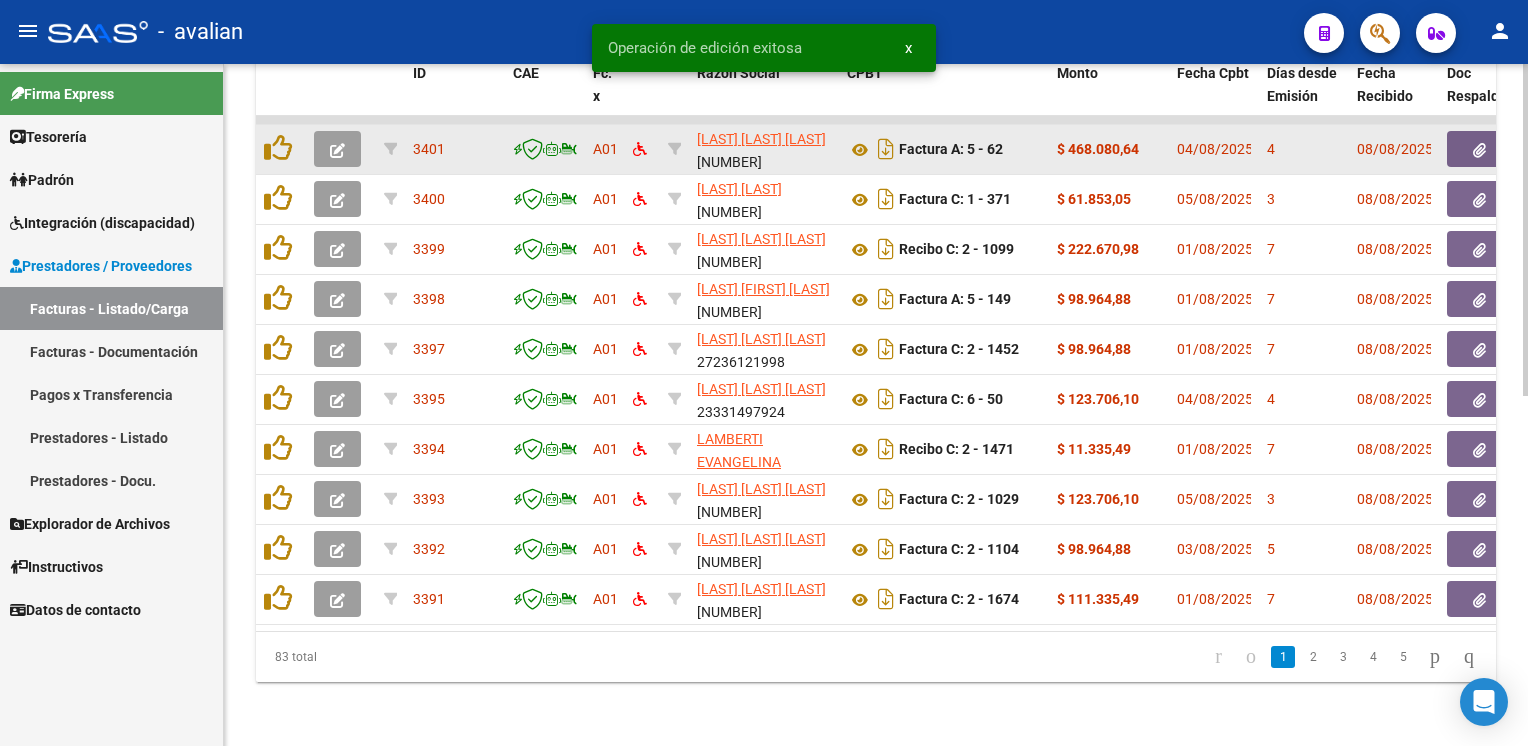 click 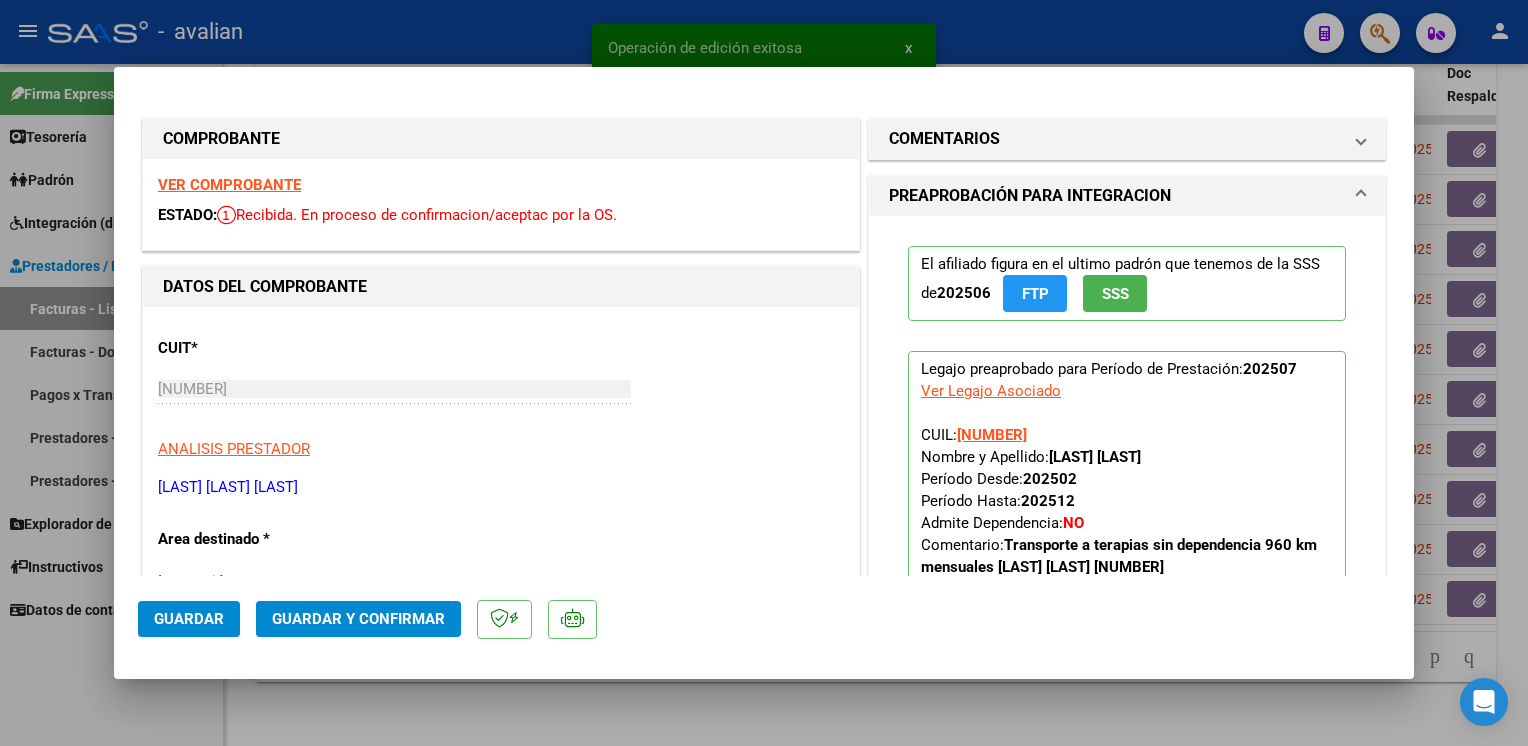 click on "VER COMPROBANTE" at bounding box center [229, 185] 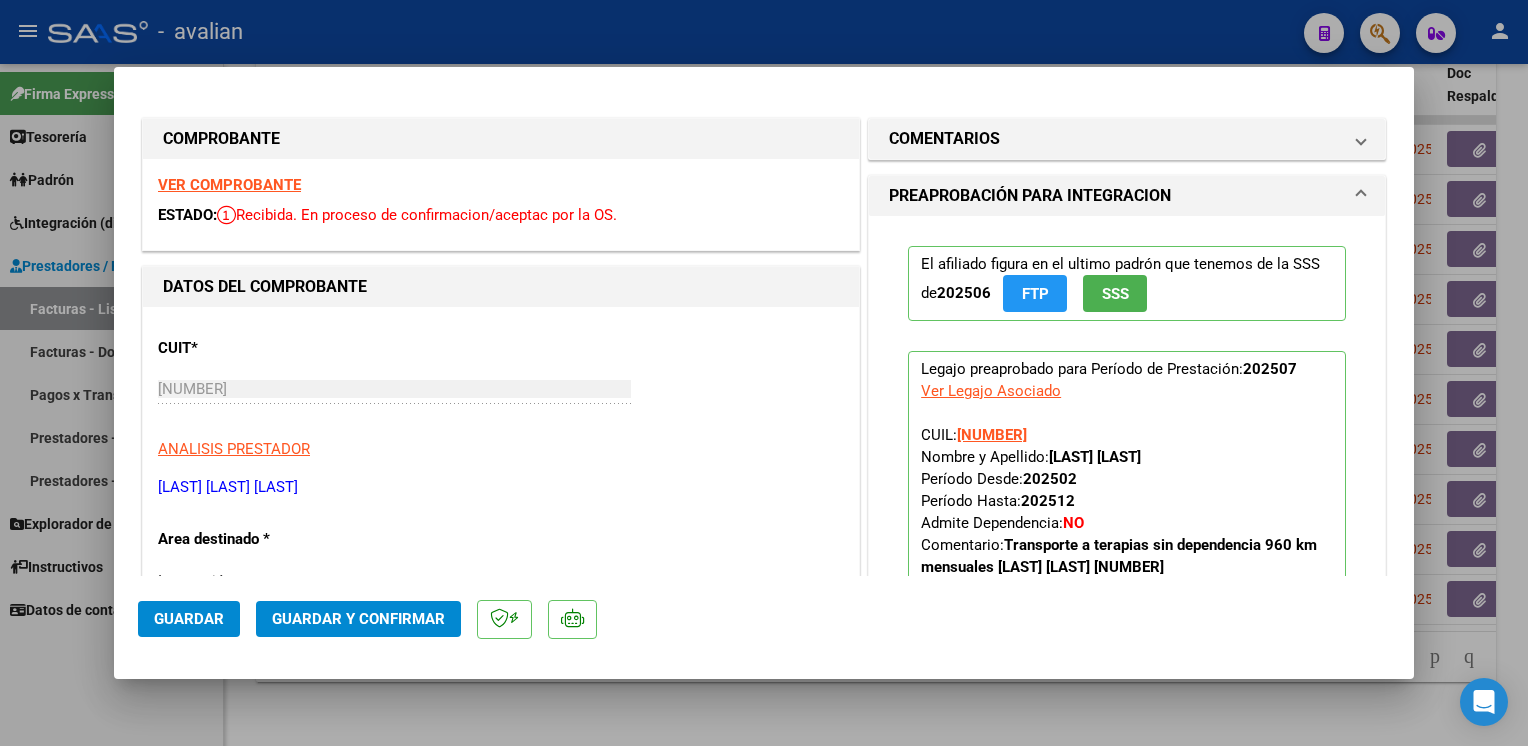 click on "Guardar y Confirmar" 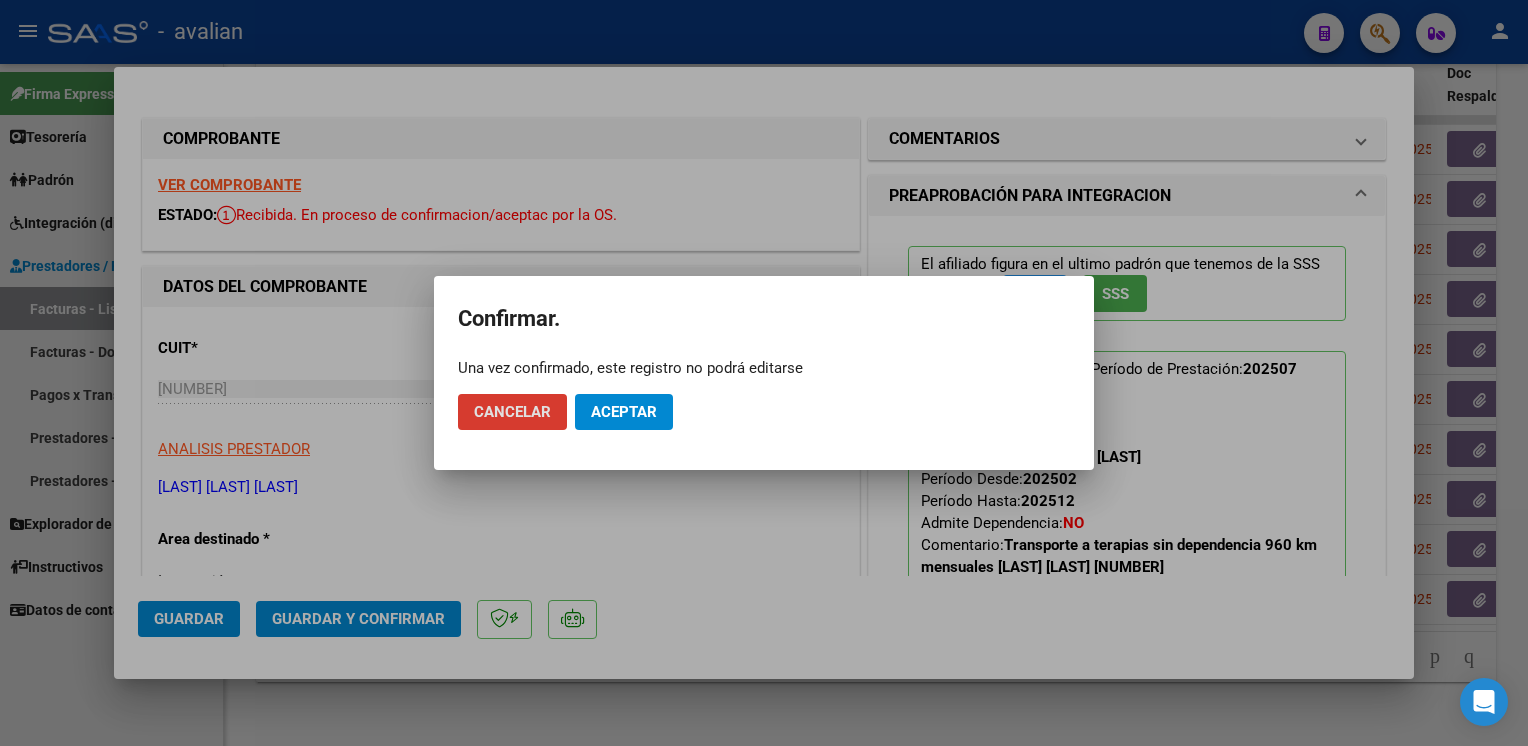 click on "Aceptar" 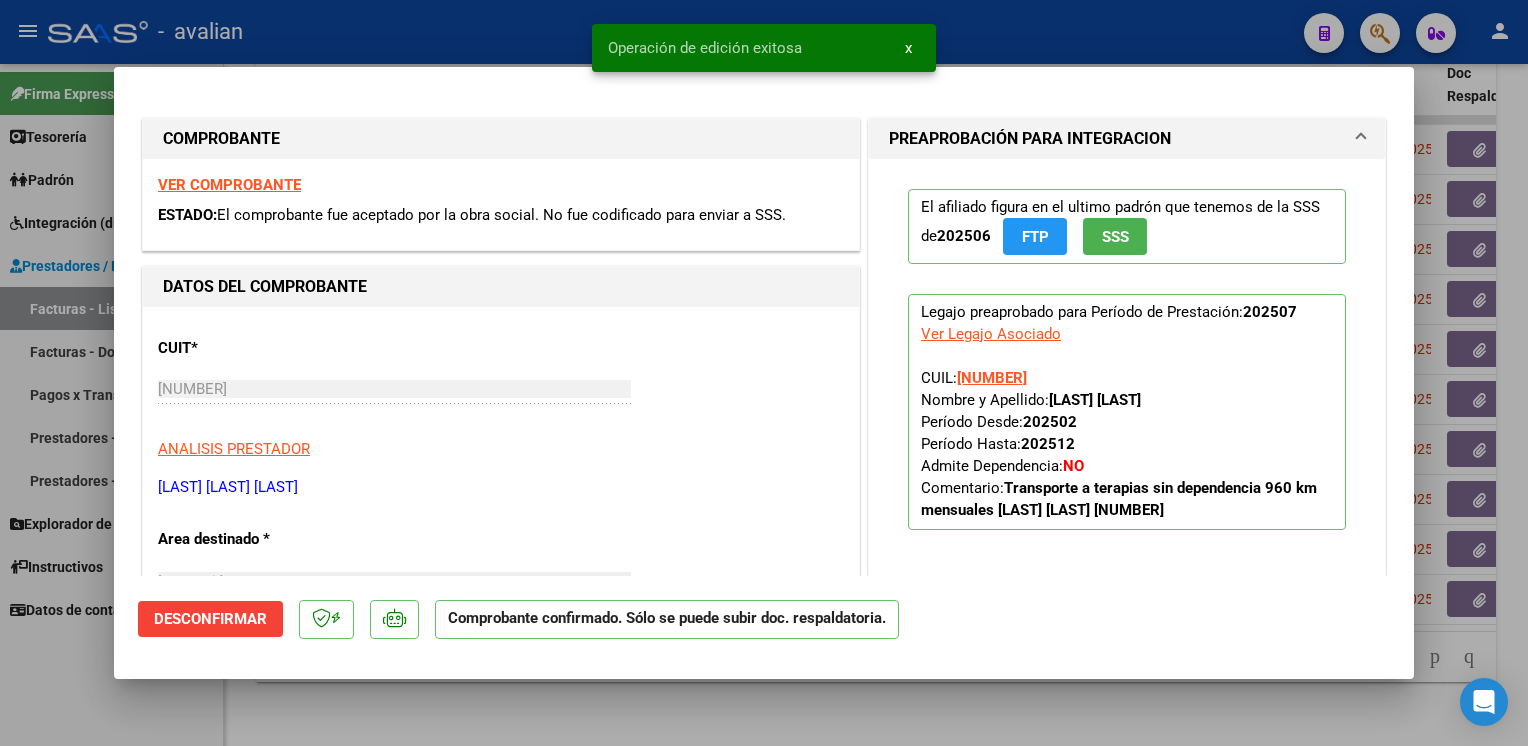 click at bounding box center [764, 373] 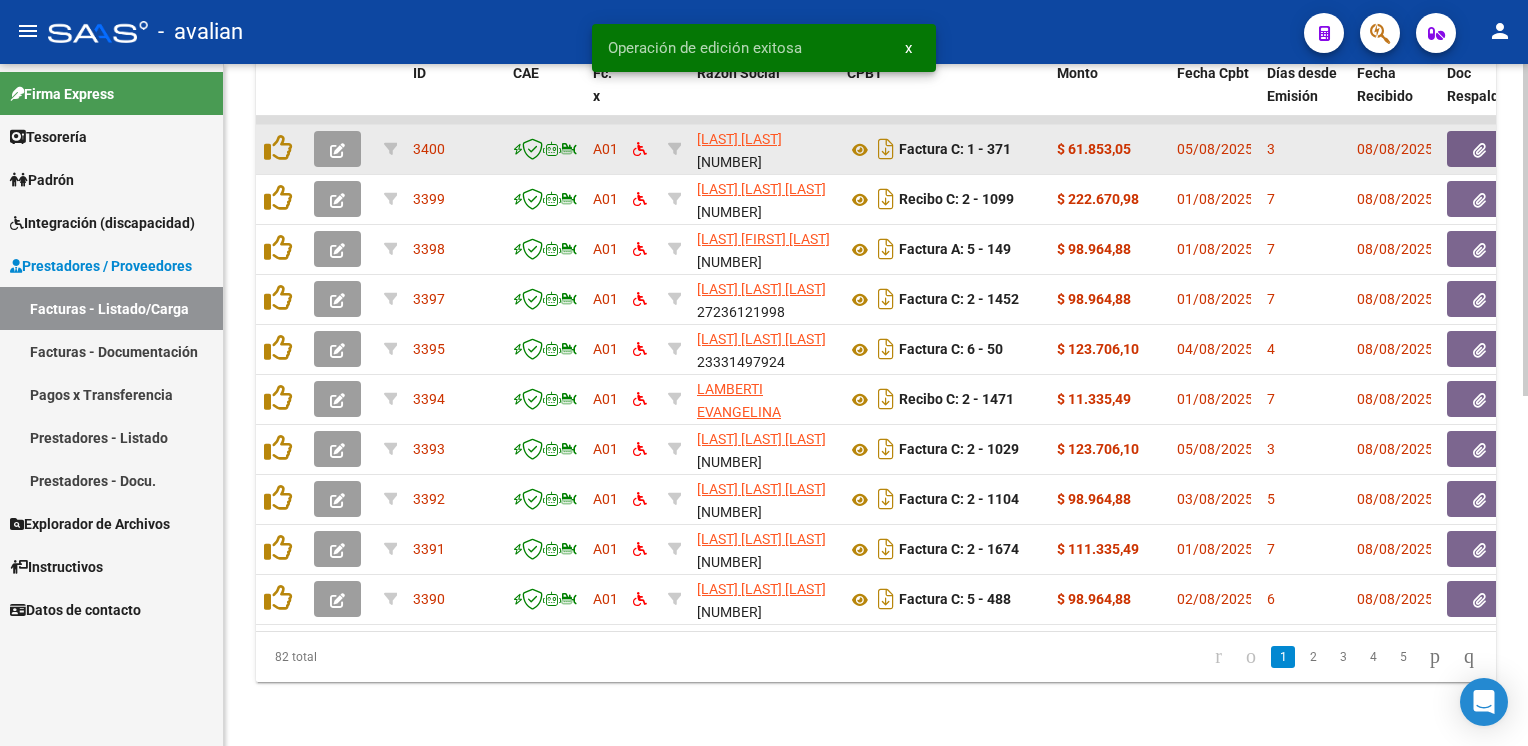 click 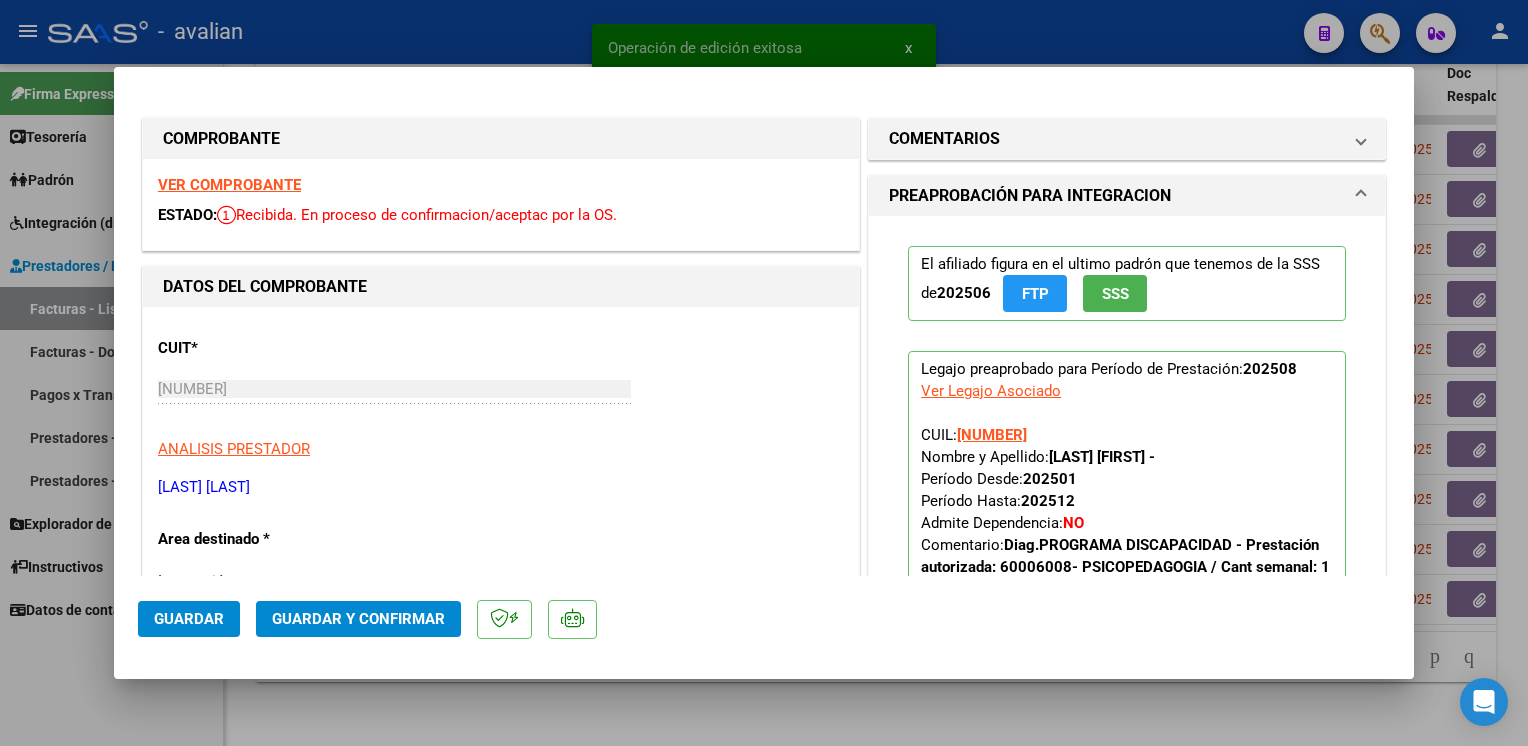 click on "VER COMPROBANTE" at bounding box center (229, 185) 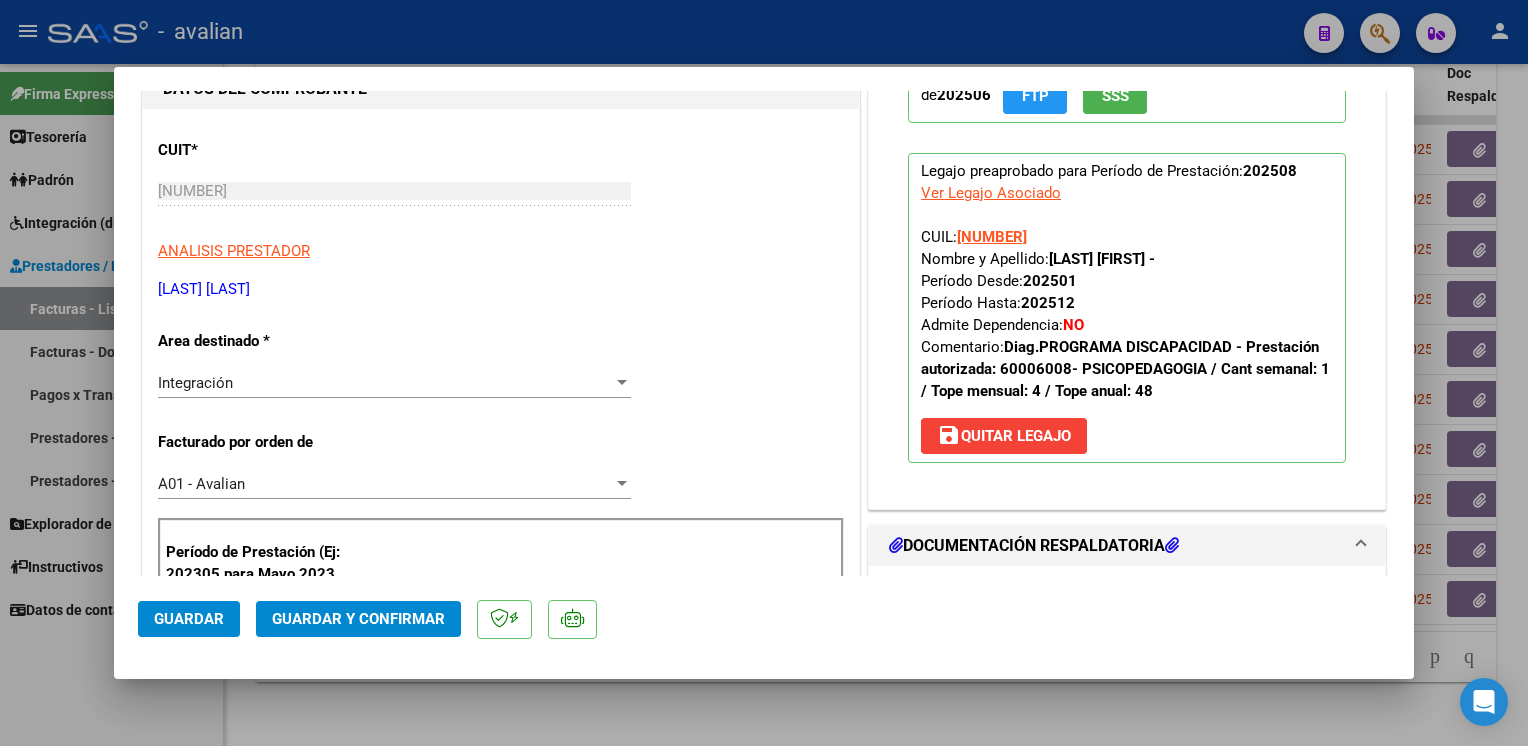 scroll, scrollTop: 200, scrollLeft: 0, axis: vertical 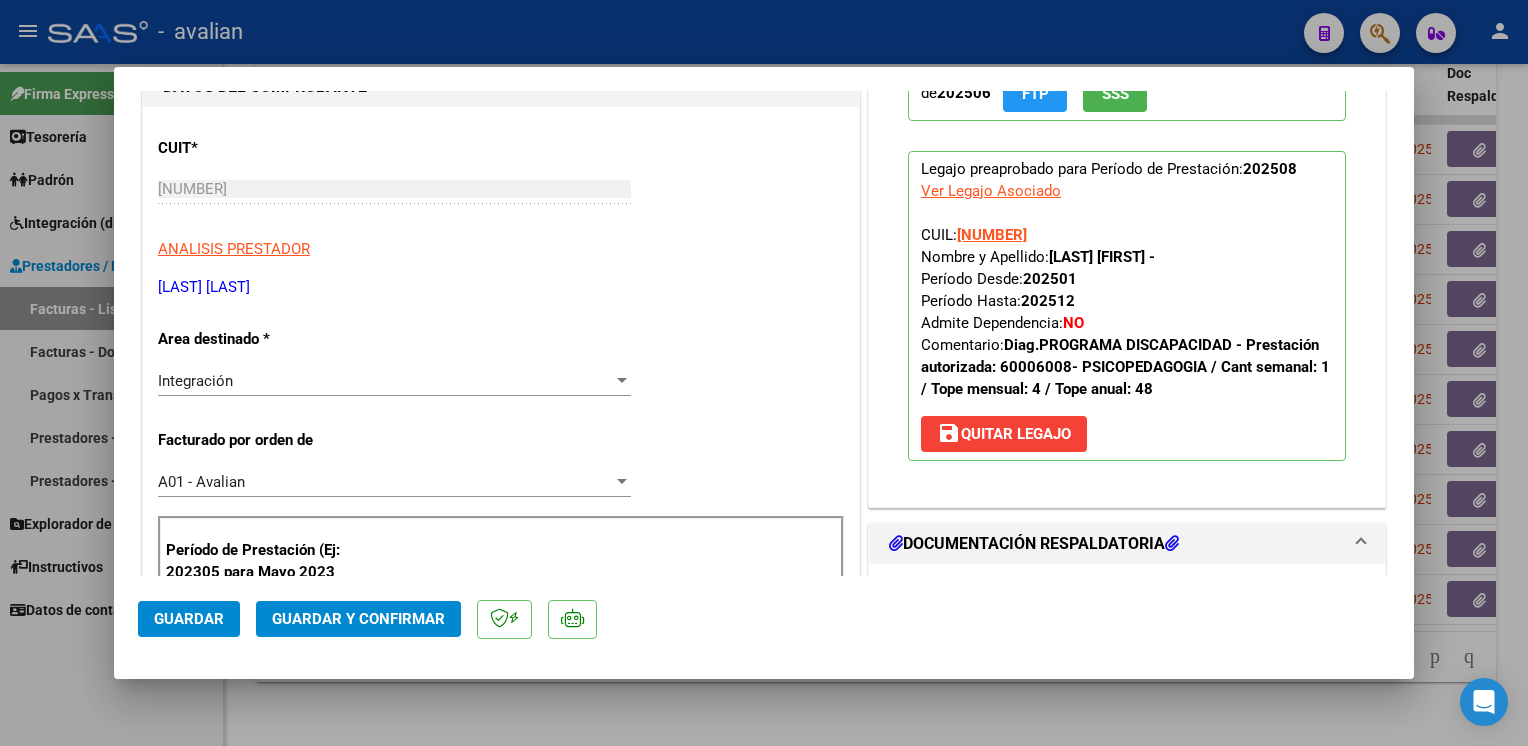 click on "save  Quitar Legajo" at bounding box center [1004, 434] 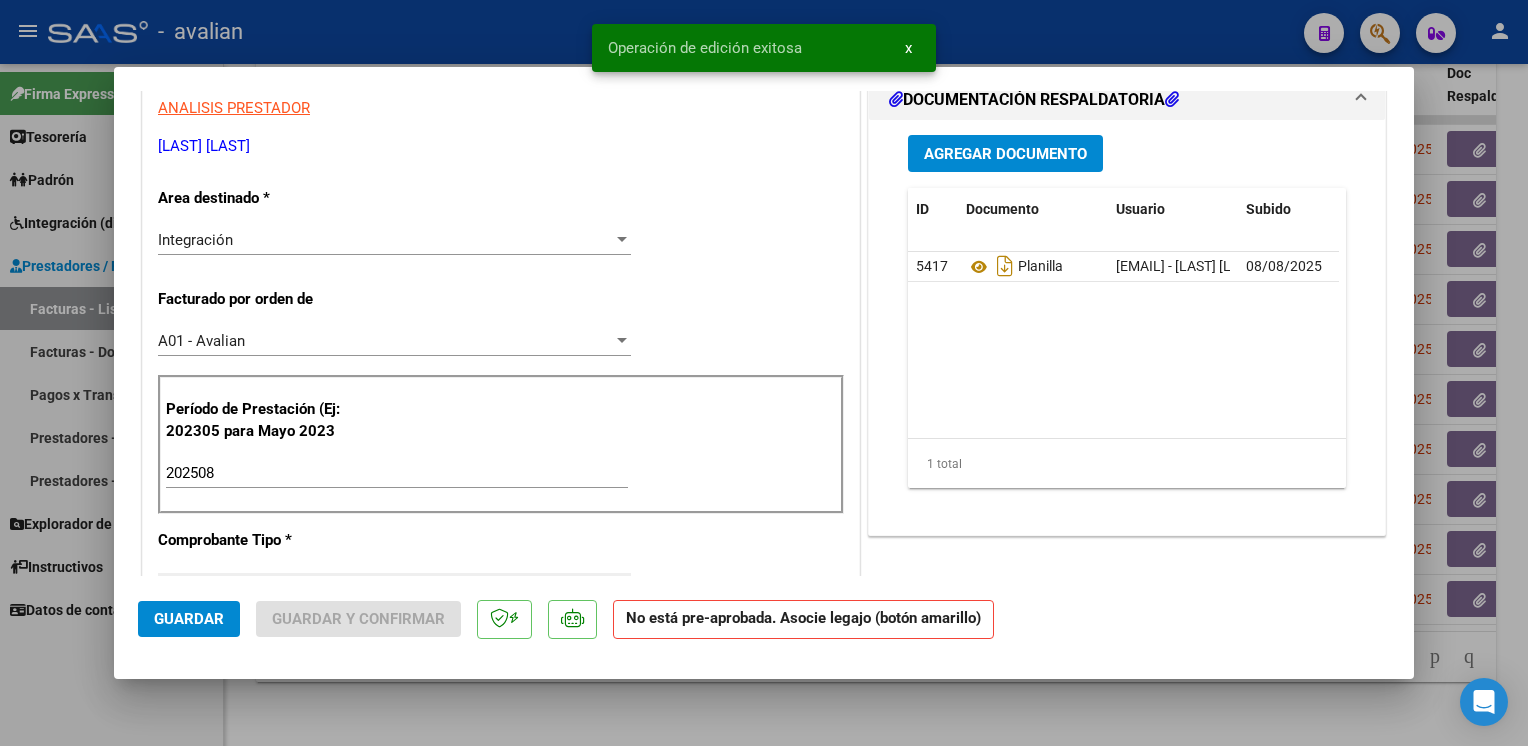 scroll, scrollTop: 400, scrollLeft: 0, axis: vertical 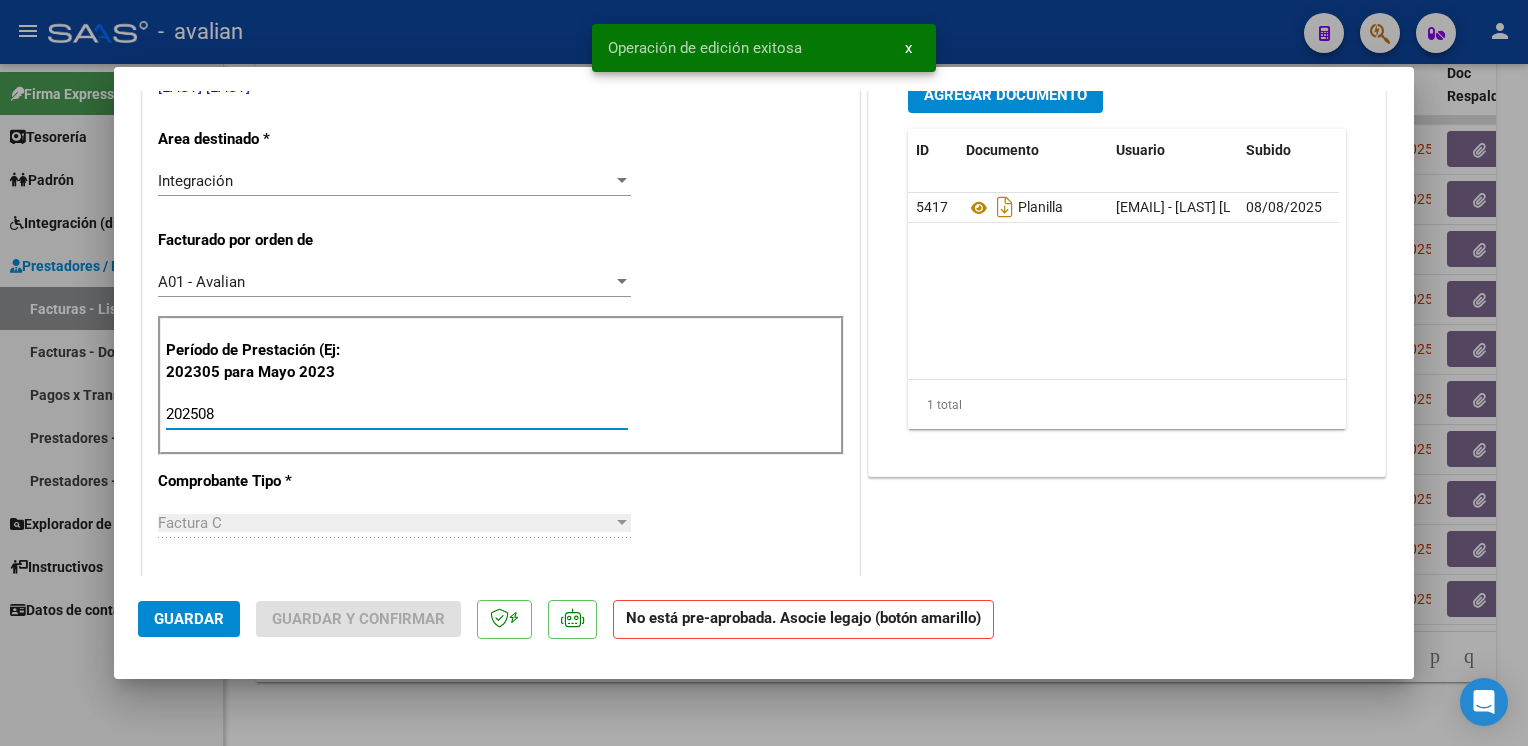 click on "202508" at bounding box center [397, 414] 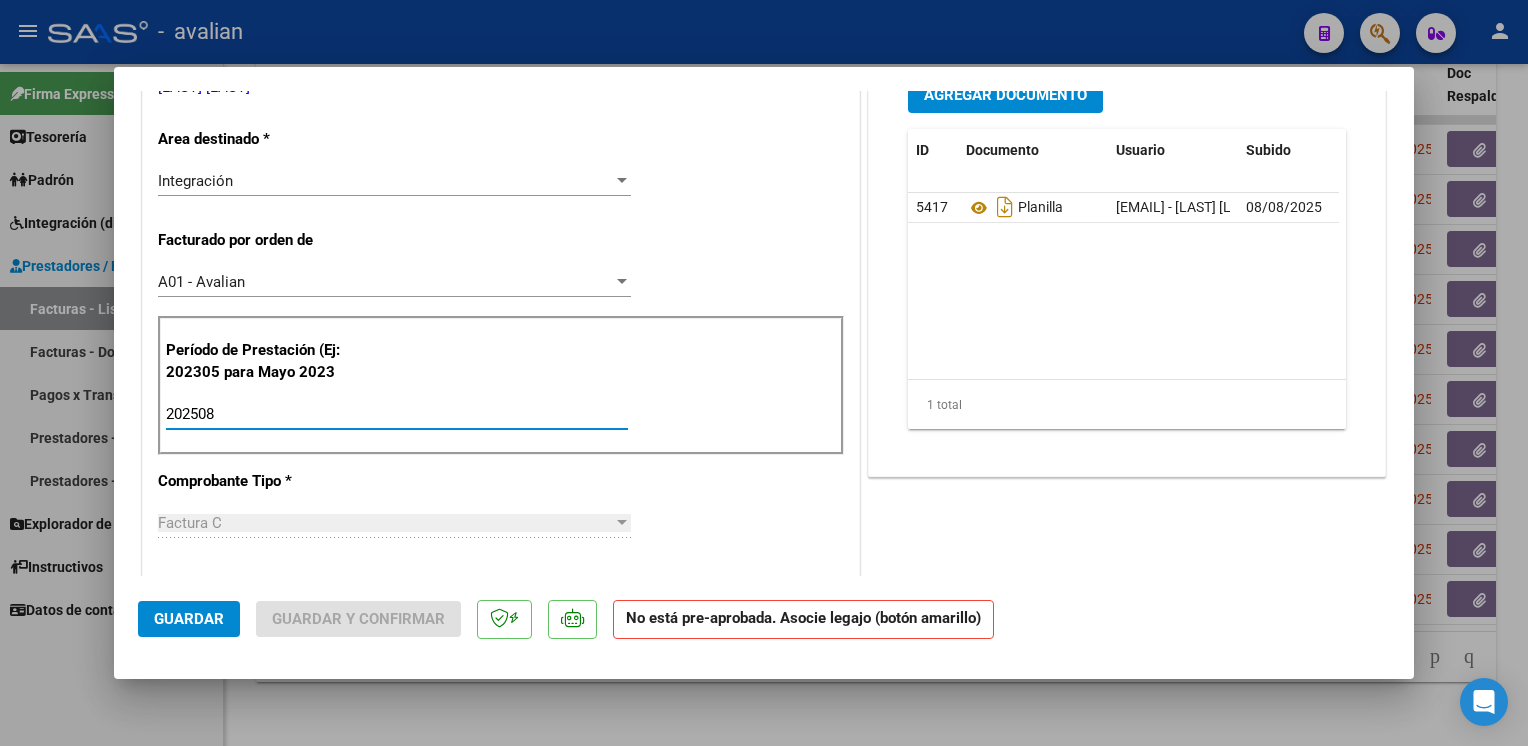 click on "202508" at bounding box center (397, 414) 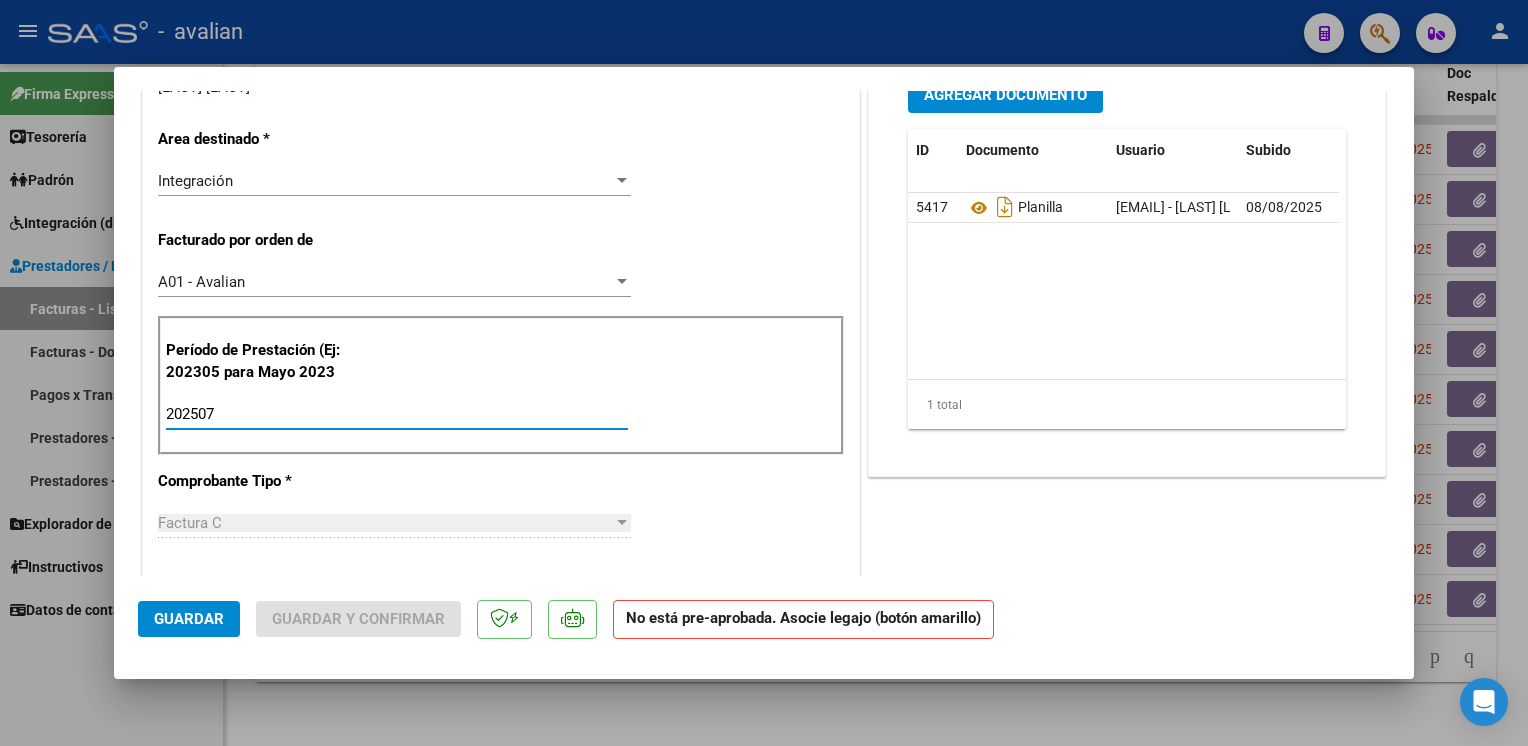 type on "202507" 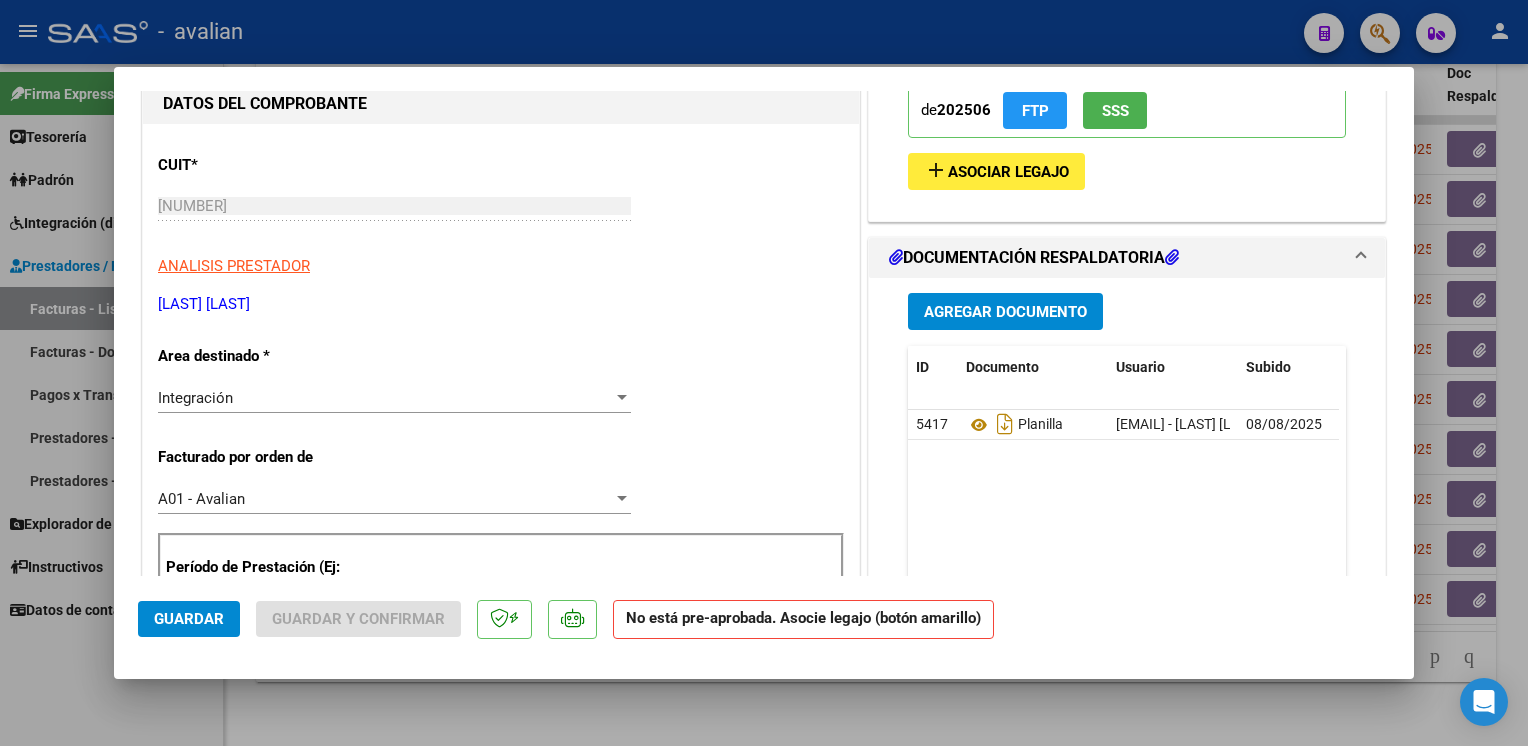 scroll, scrollTop: 135, scrollLeft: 0, axis: vertical 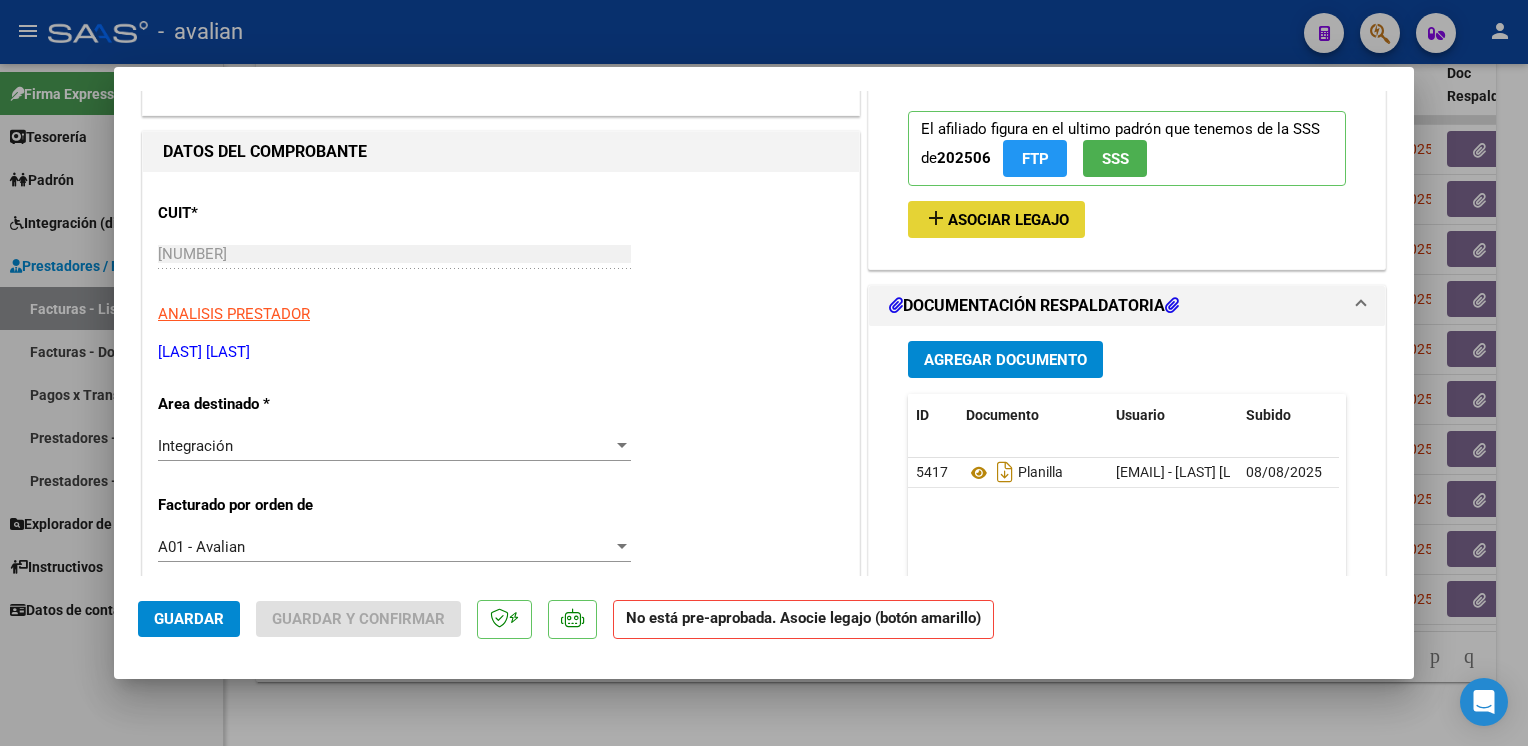 click on "add Asociar Legajo" at bounding box center (996, 219) 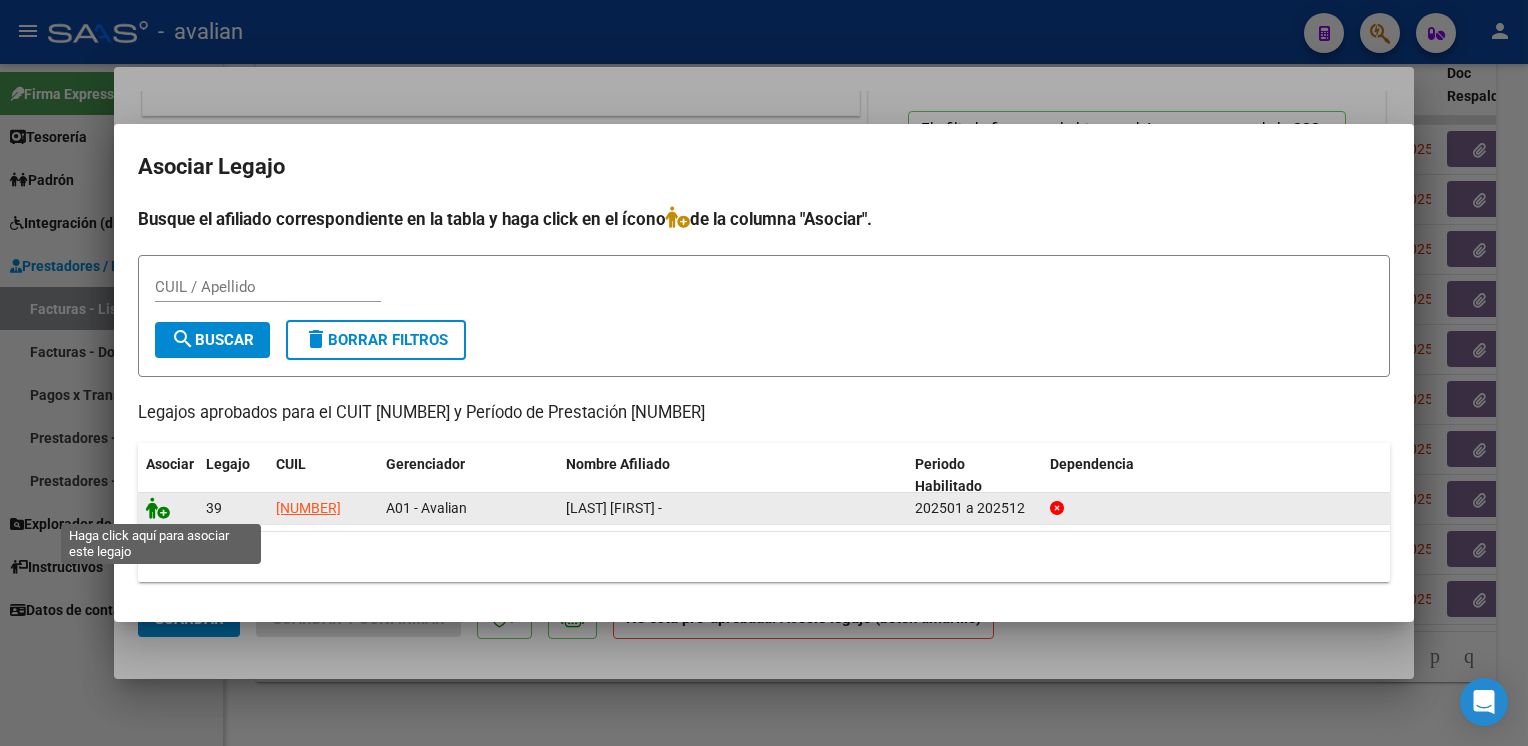 click 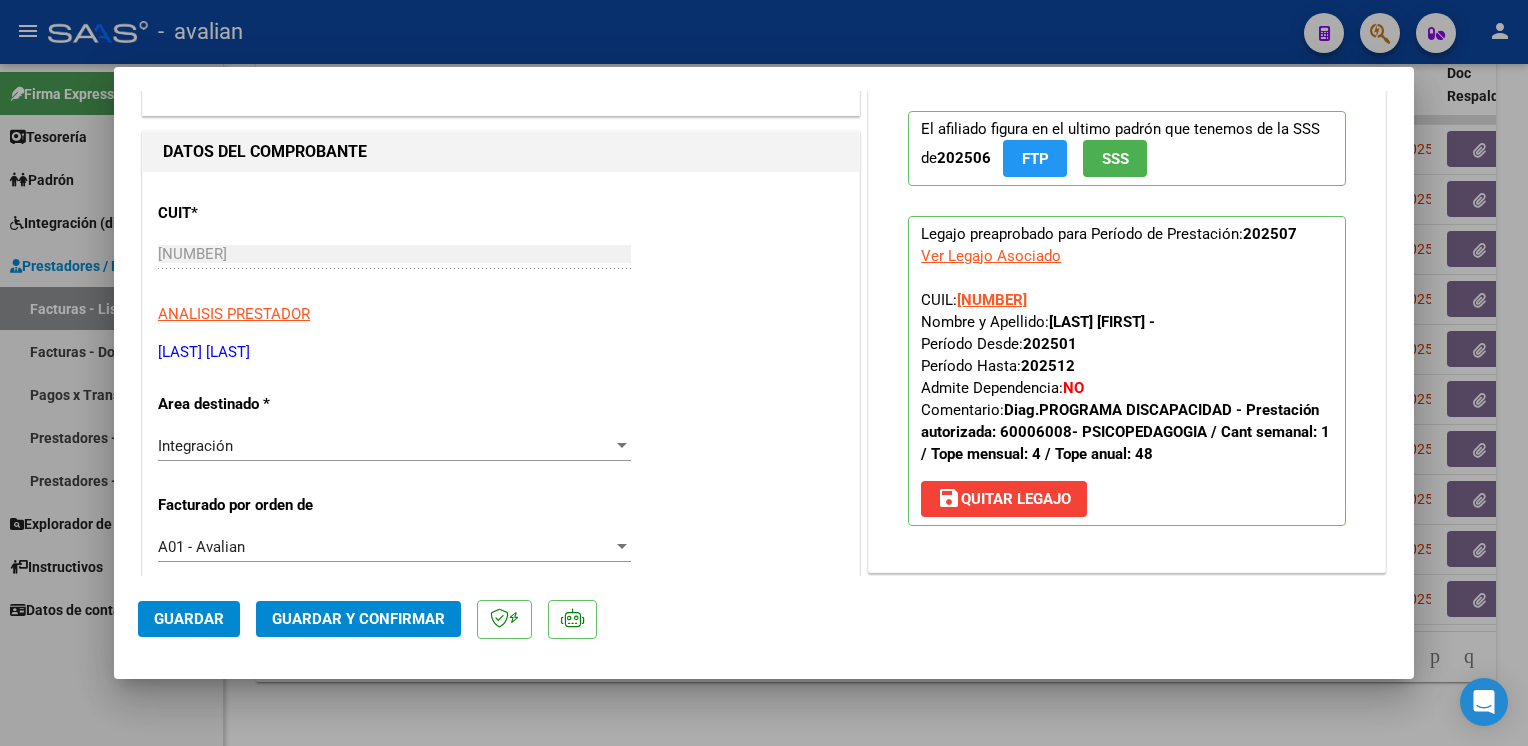 click on "Guardar y Confirmar" 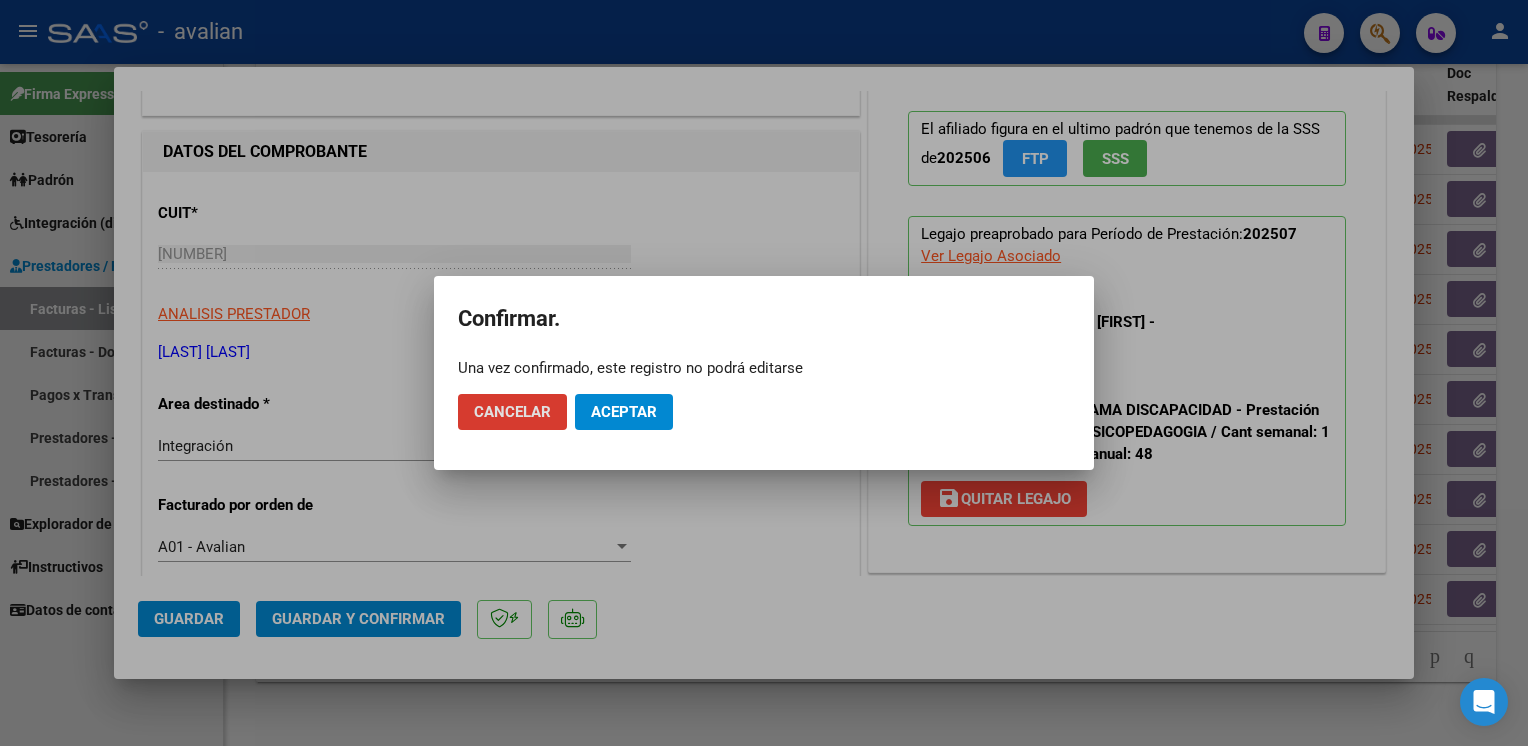 click on "Aceptar" 